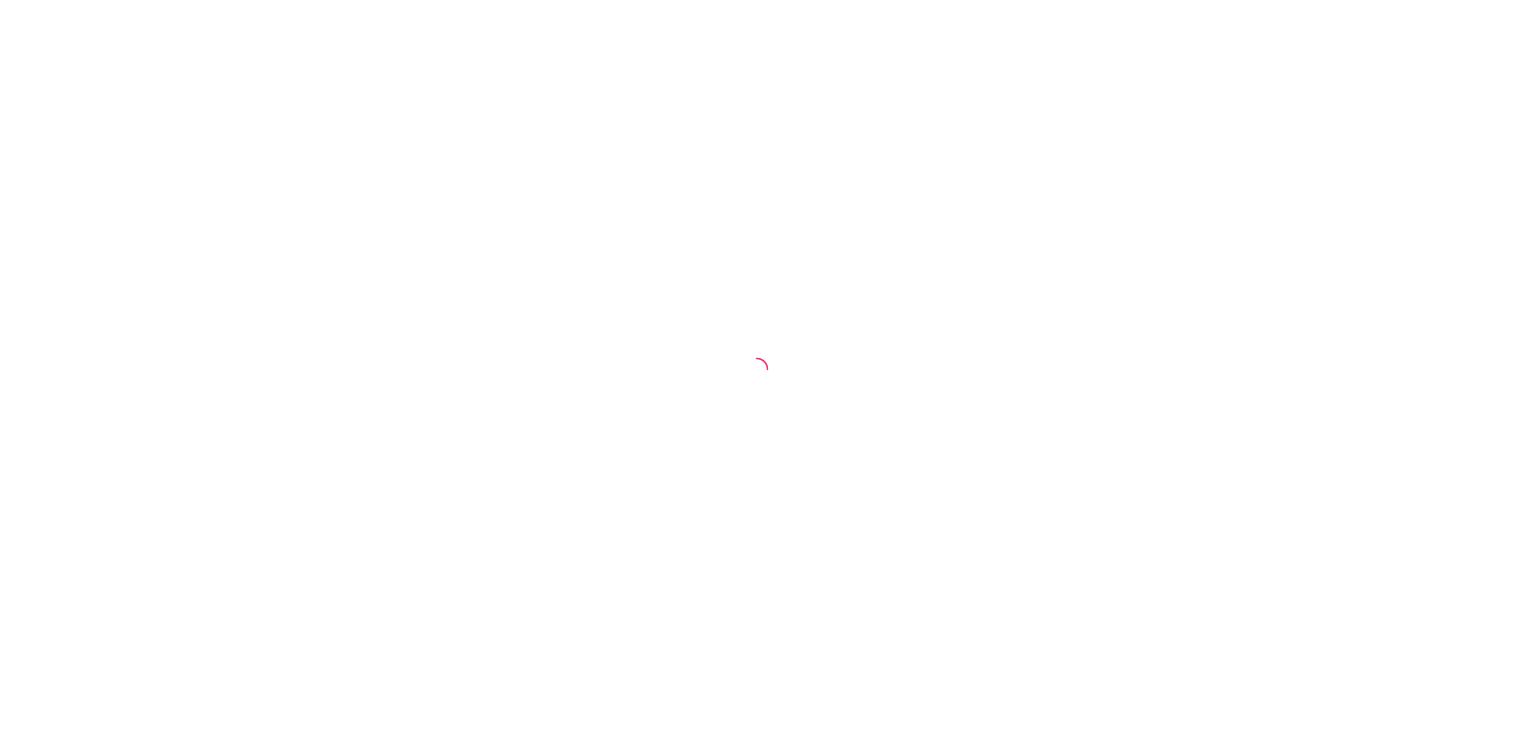 scroll, scrollTop: 0, scrollLeft: 0, axis: both 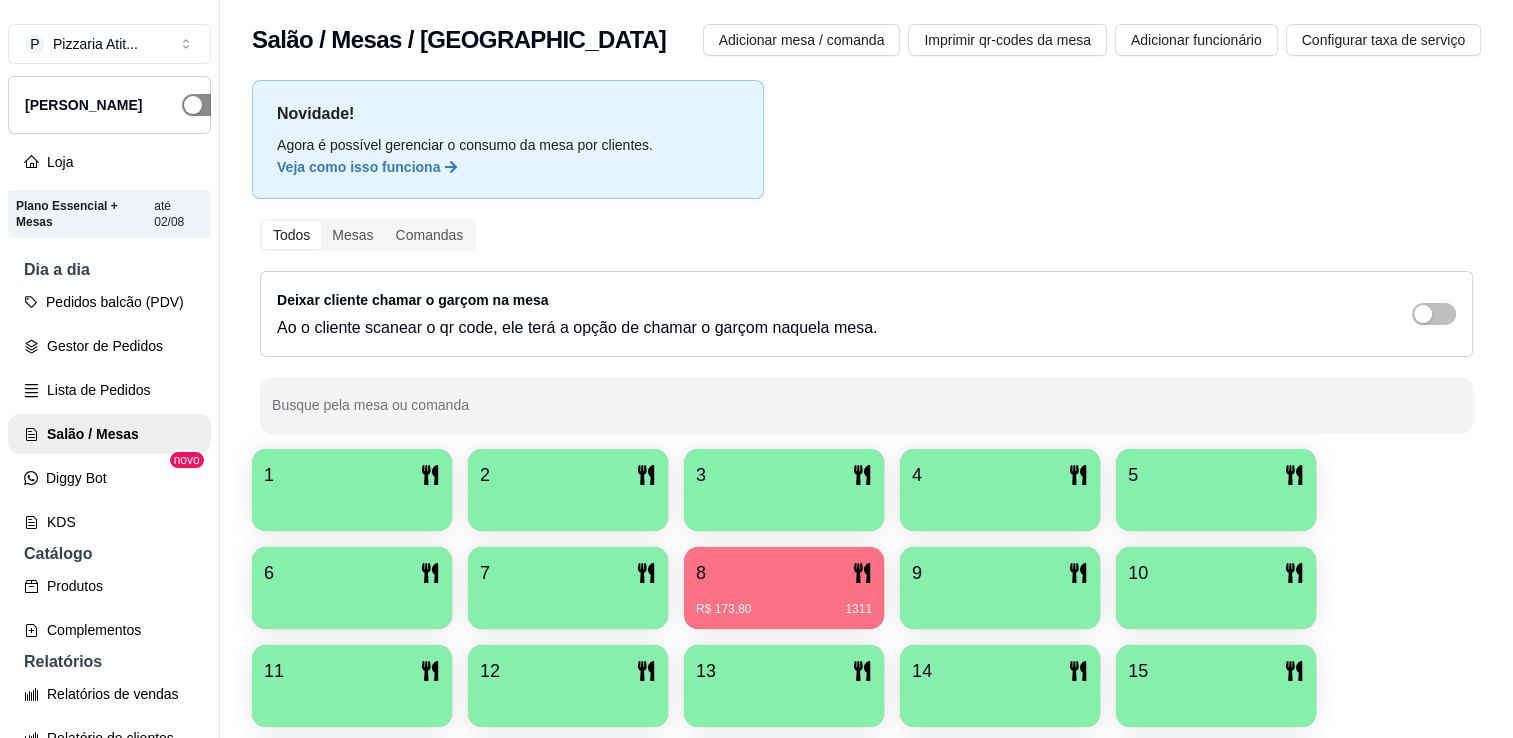 click at bounding box center (204, 105) 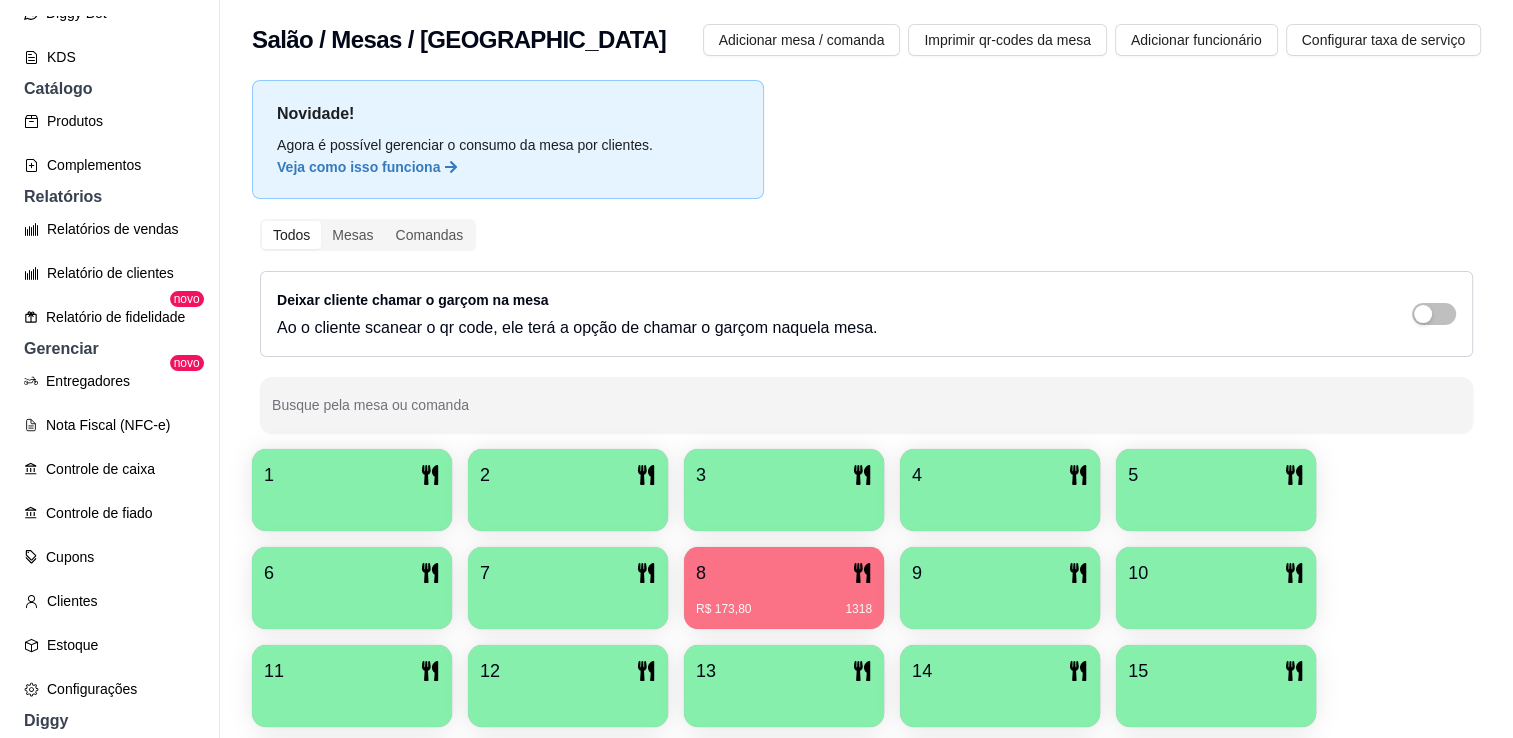 scroll, scrollTop: 505, scrollLeft: 0, axis: vertical 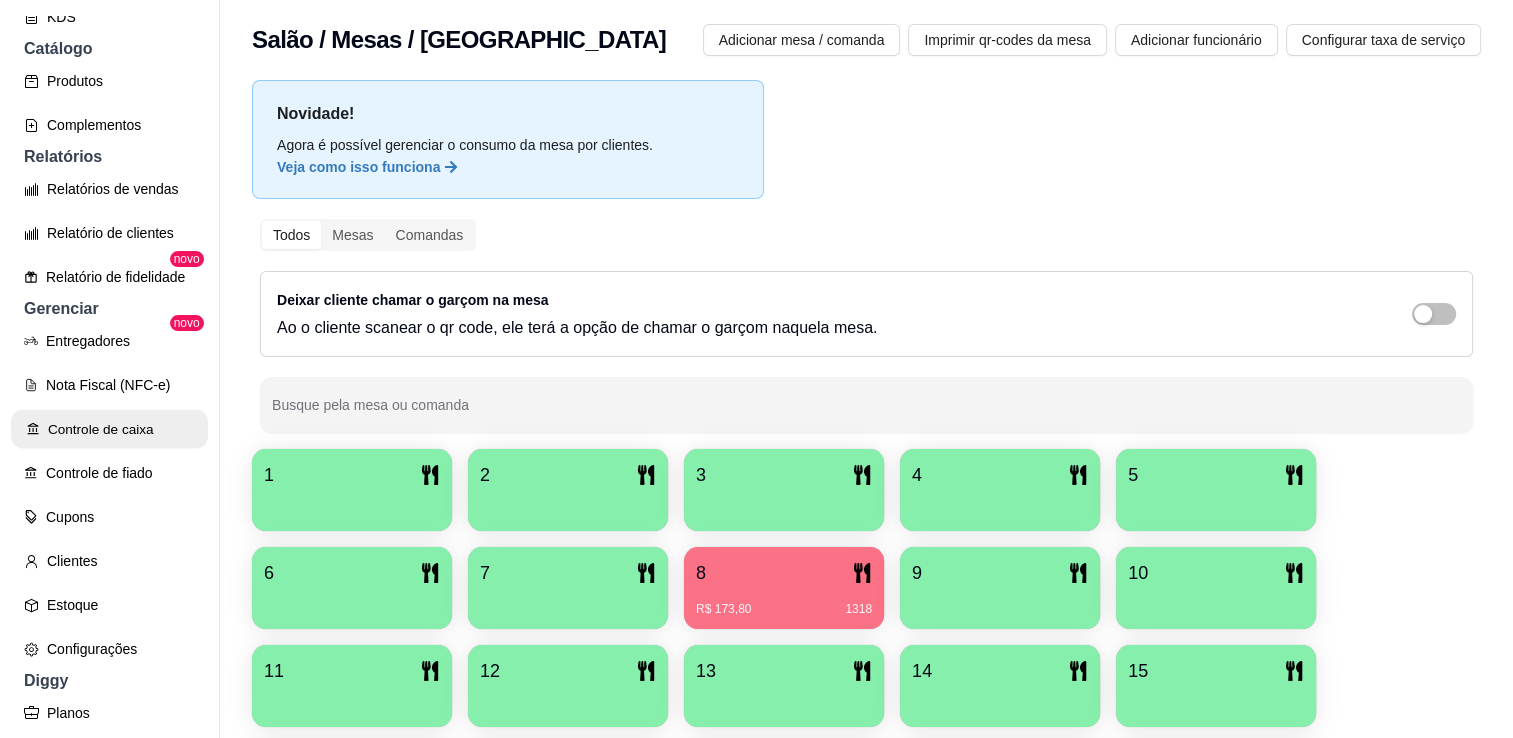 click on "Controle de caixa" at bounding box center [109, 429] 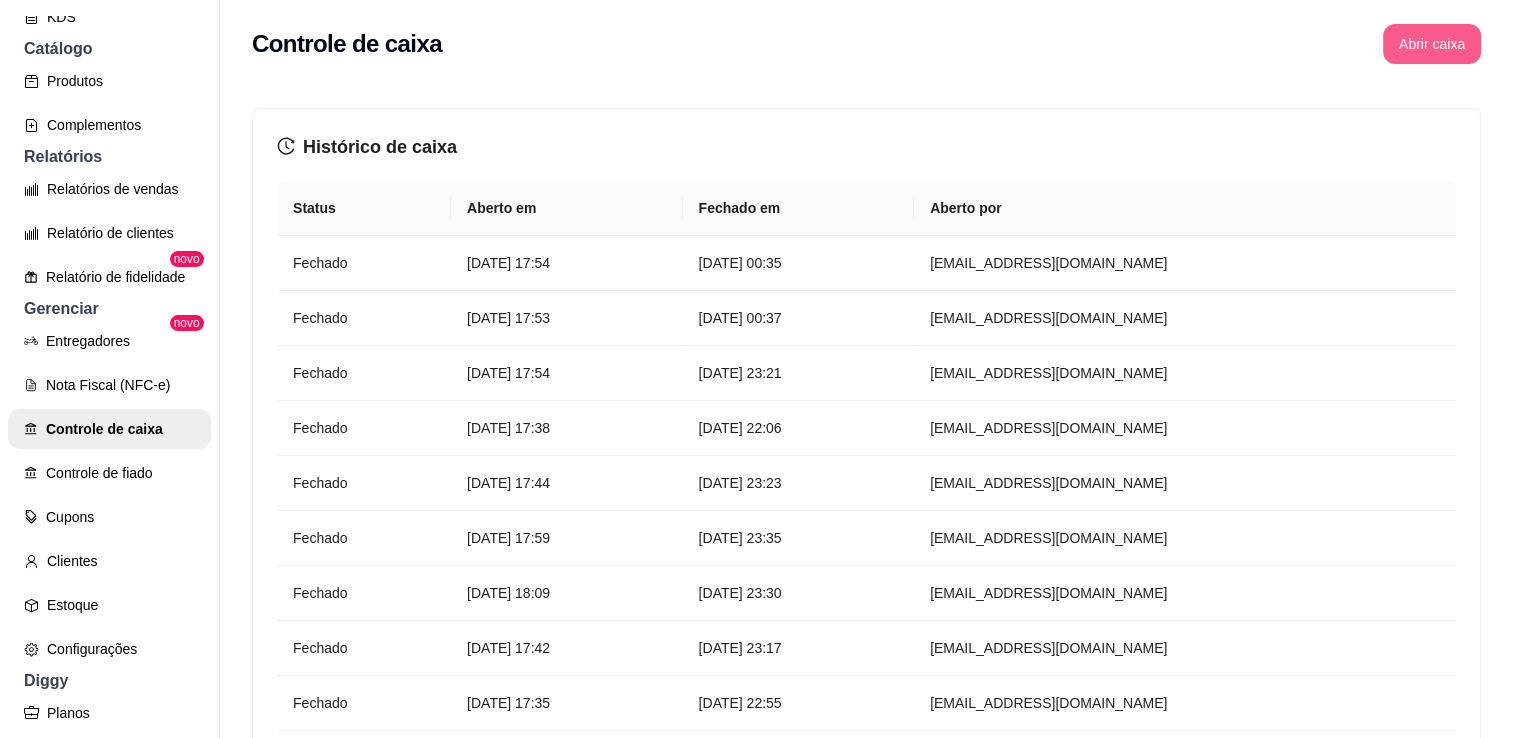 click on "Abrir caixa" at bounding box center [1432, 44] 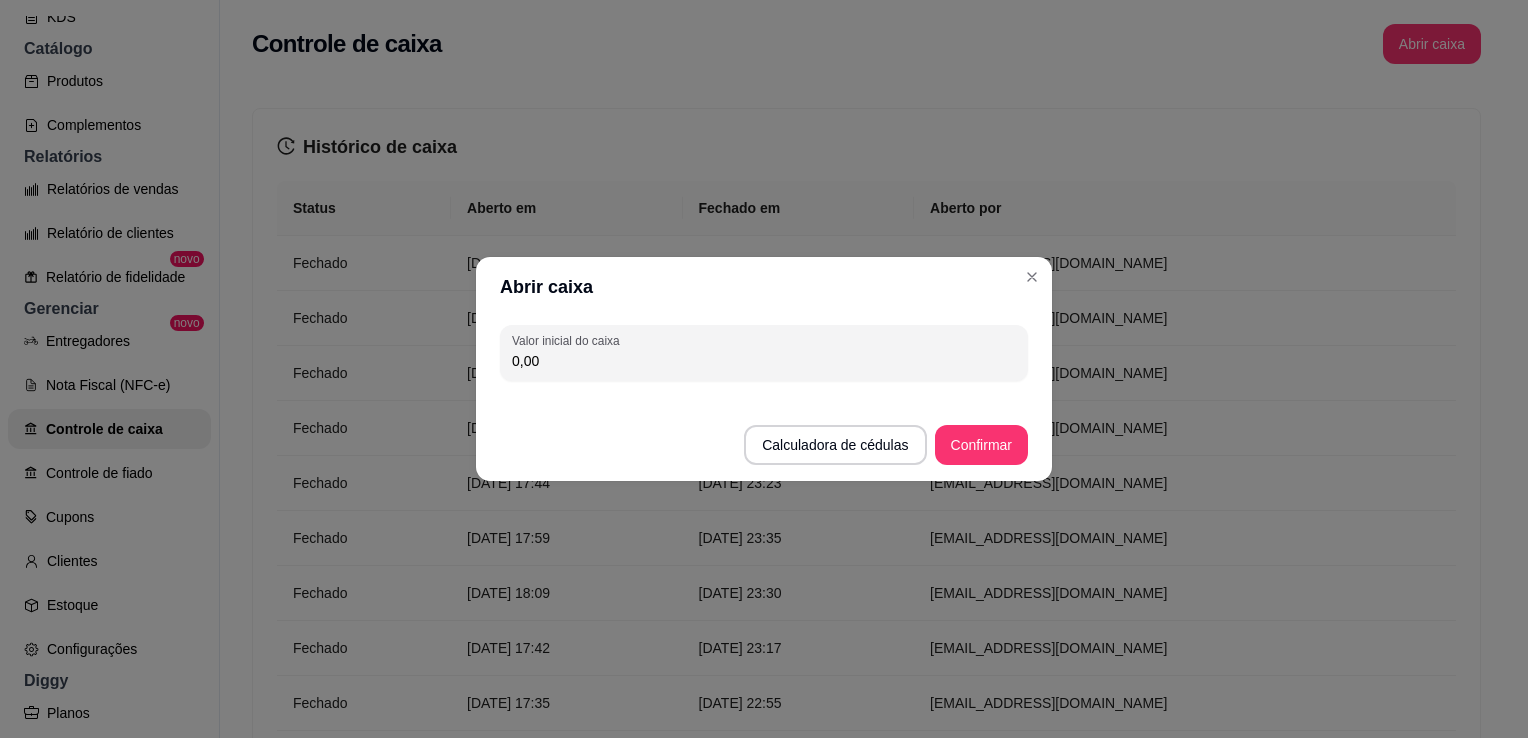 click on "0,00" at bounding box center (764, 361) 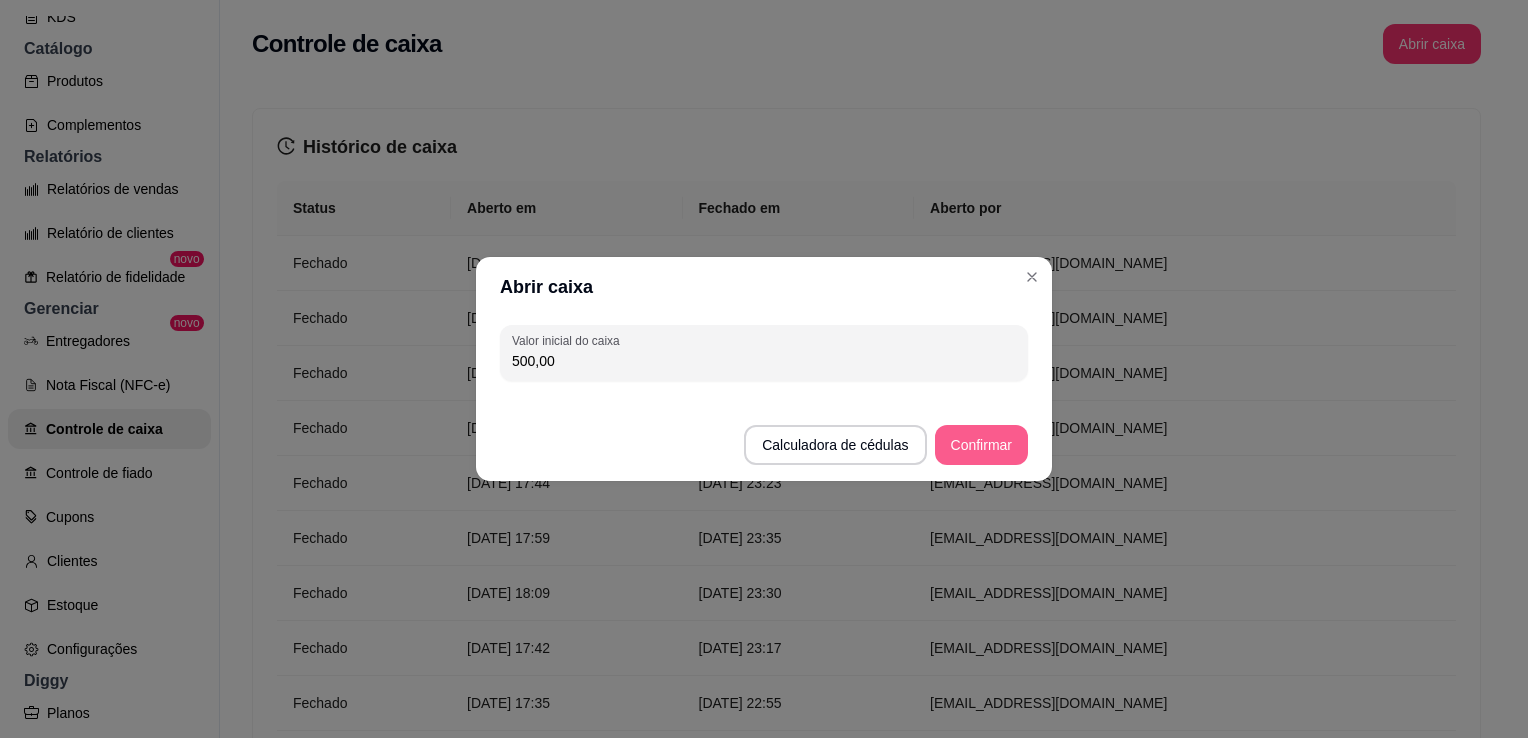 type on "500,00" 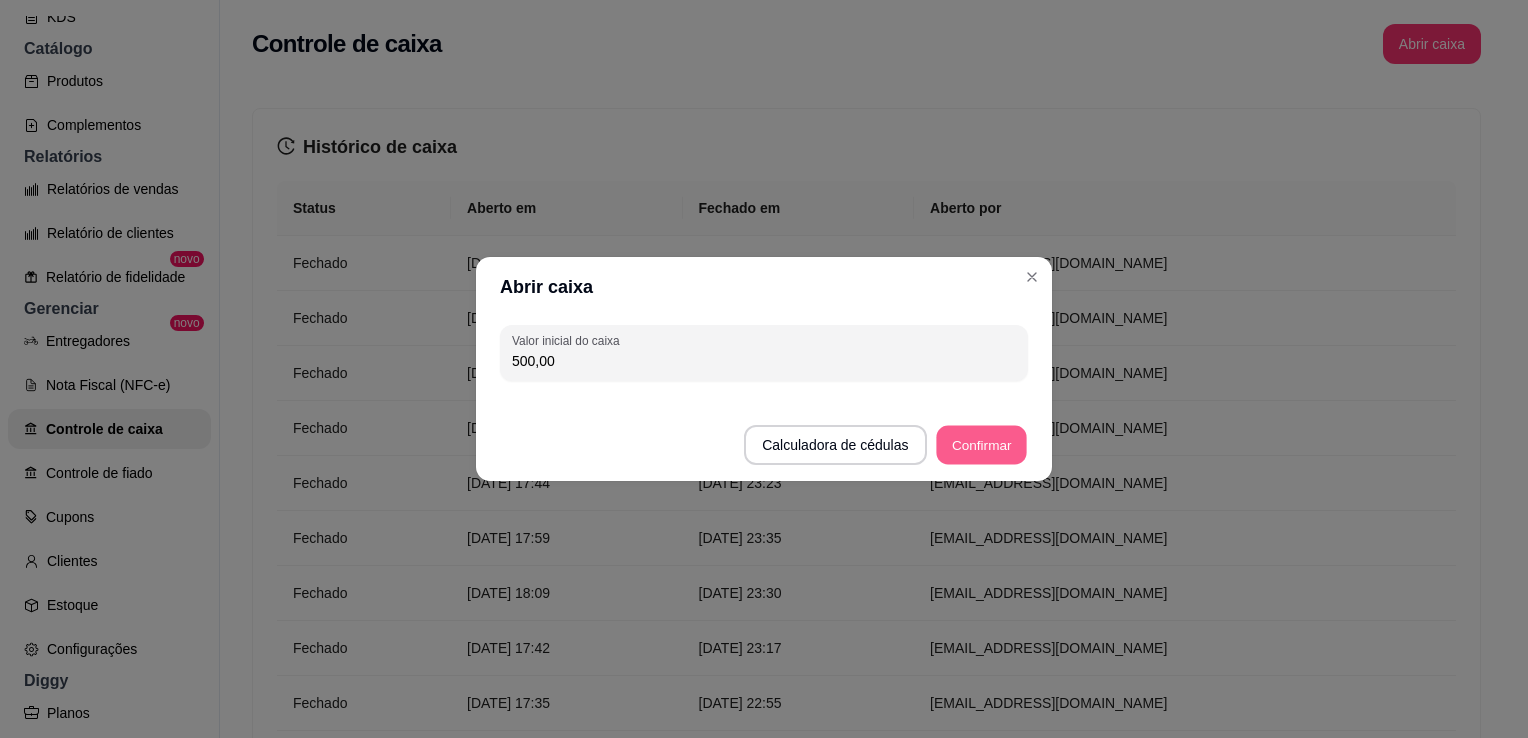 click on "Confirmar" at bounding box center [981, 445] 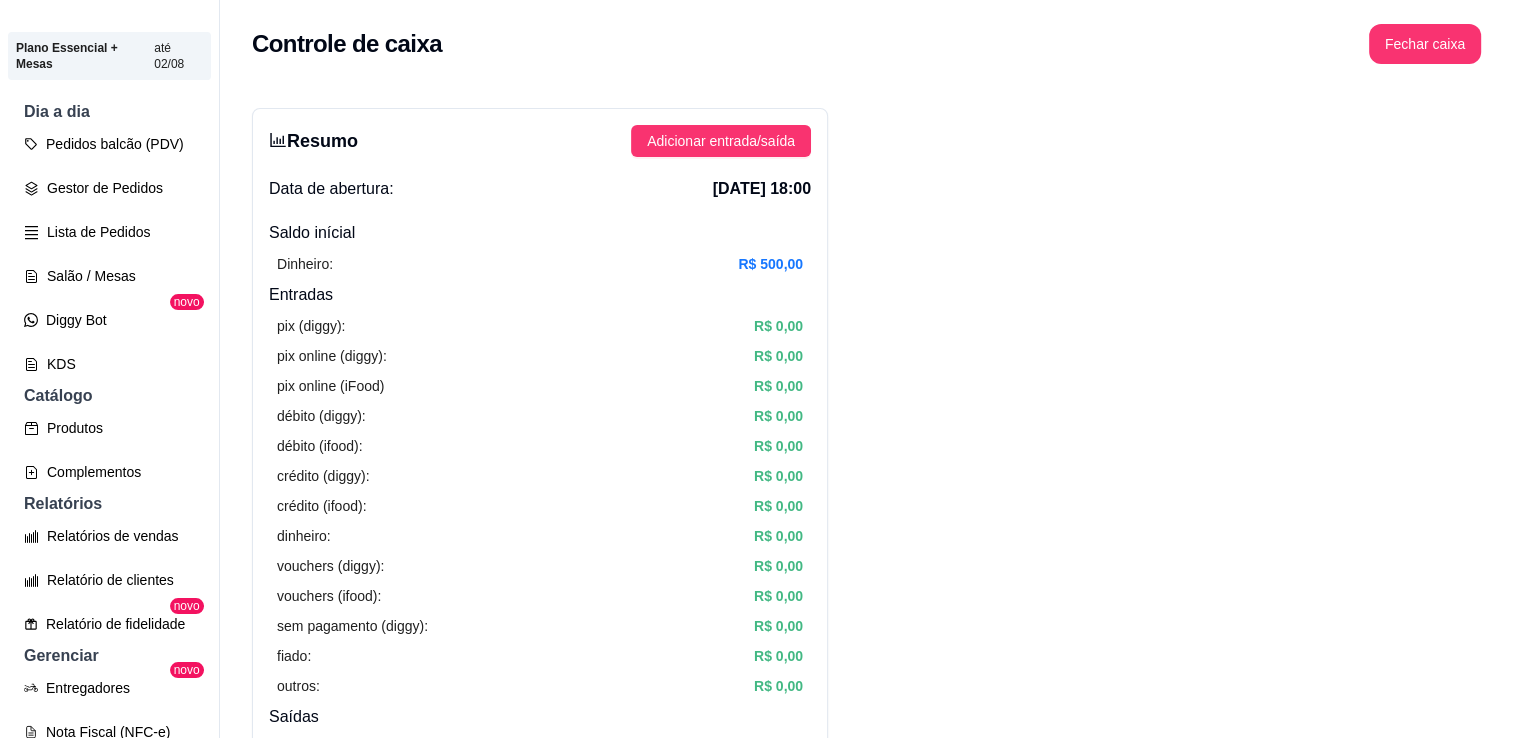 scroll, scrollTop: 4, scrollLeft: 0, axis: vertical 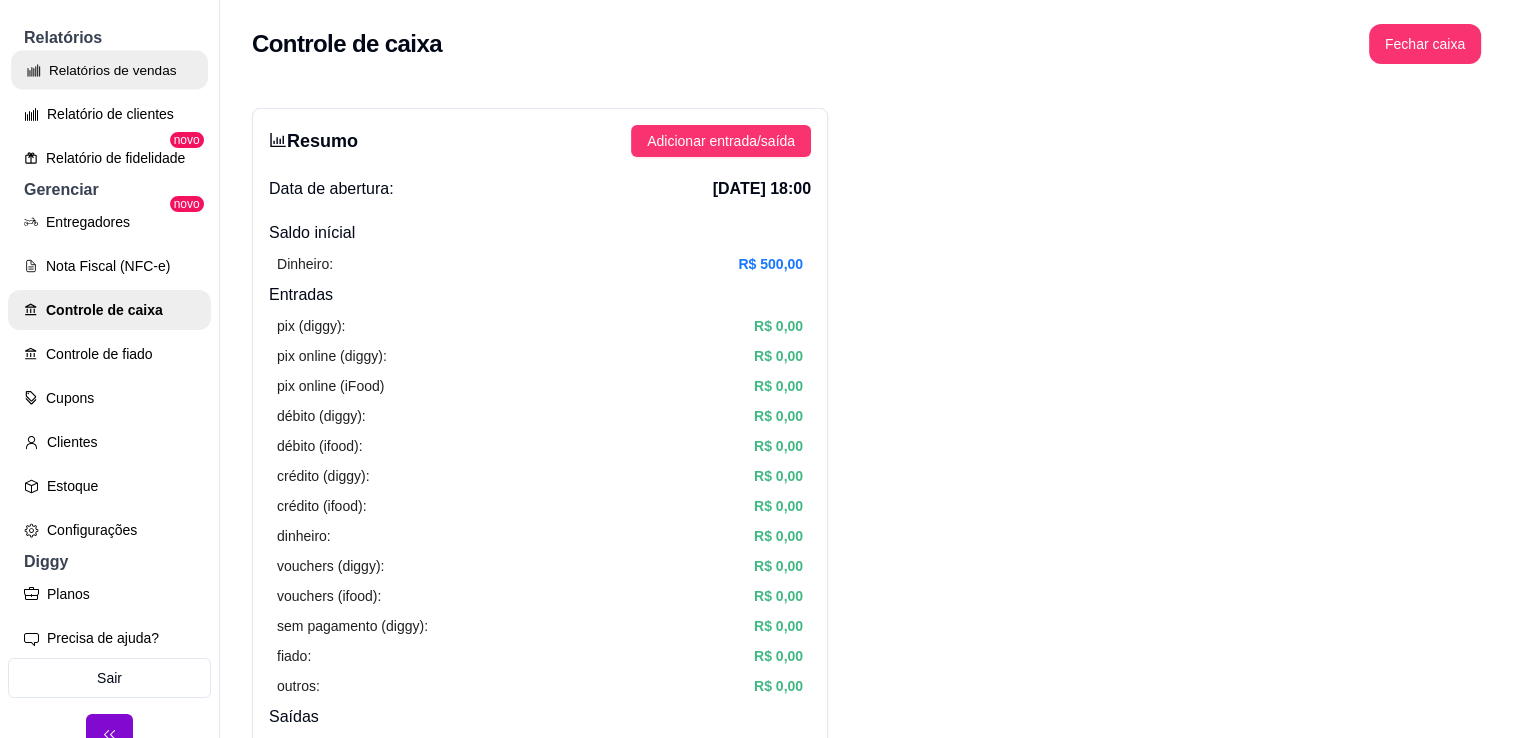 click on "Relatórios de vendas" at bounding box center (109, 70) 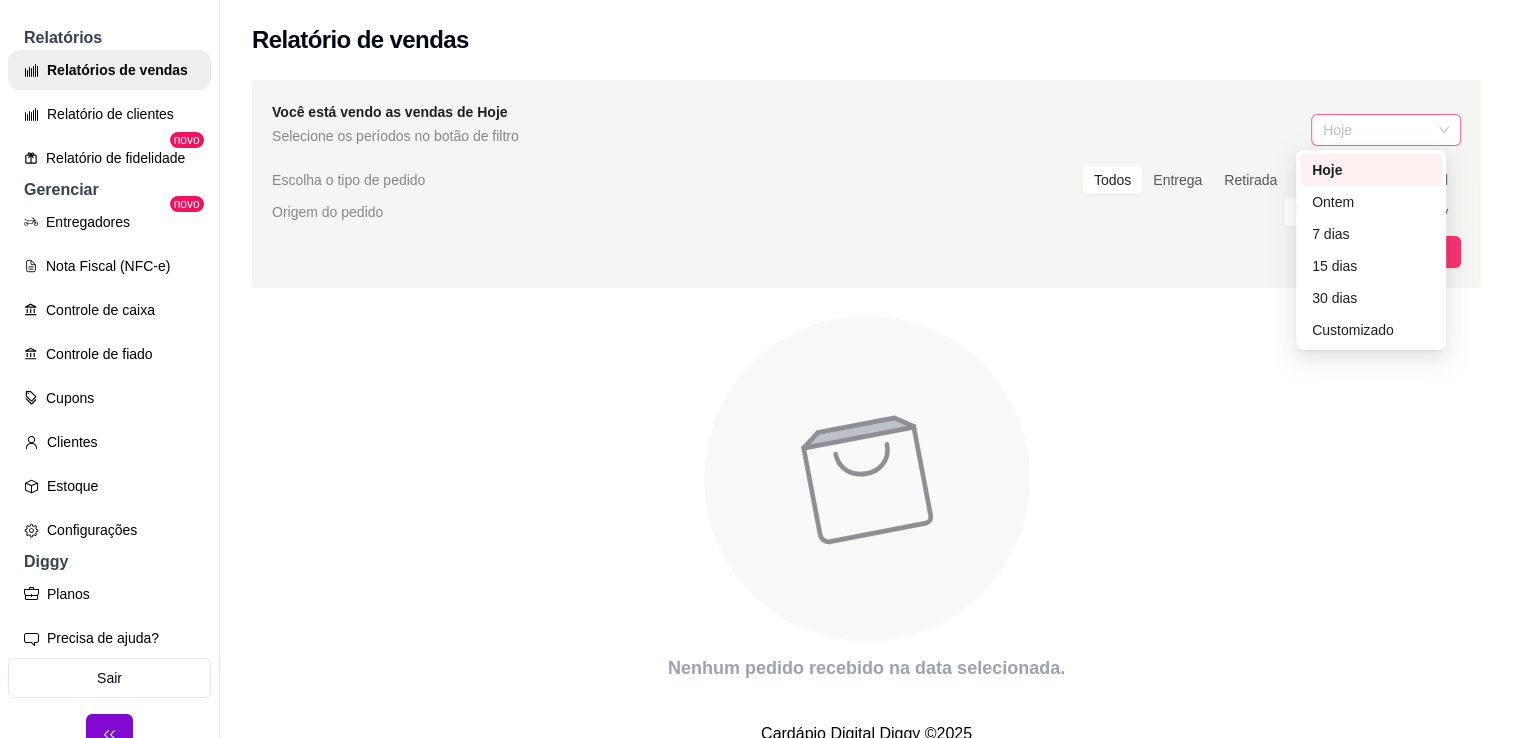 click on "Hoje" at bounding box center (1386, 130) 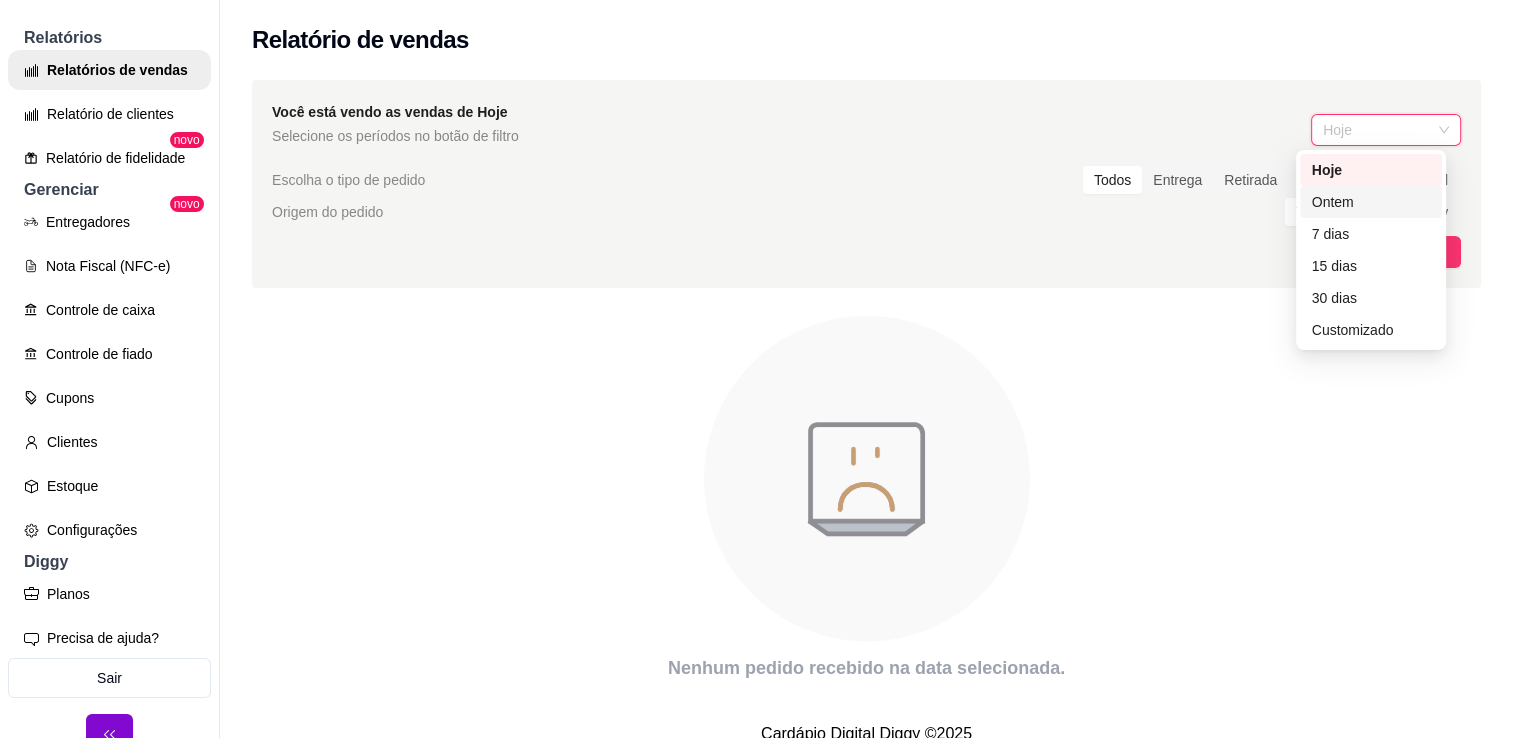 click on "Ontem" at bounding box center (1371, 202) 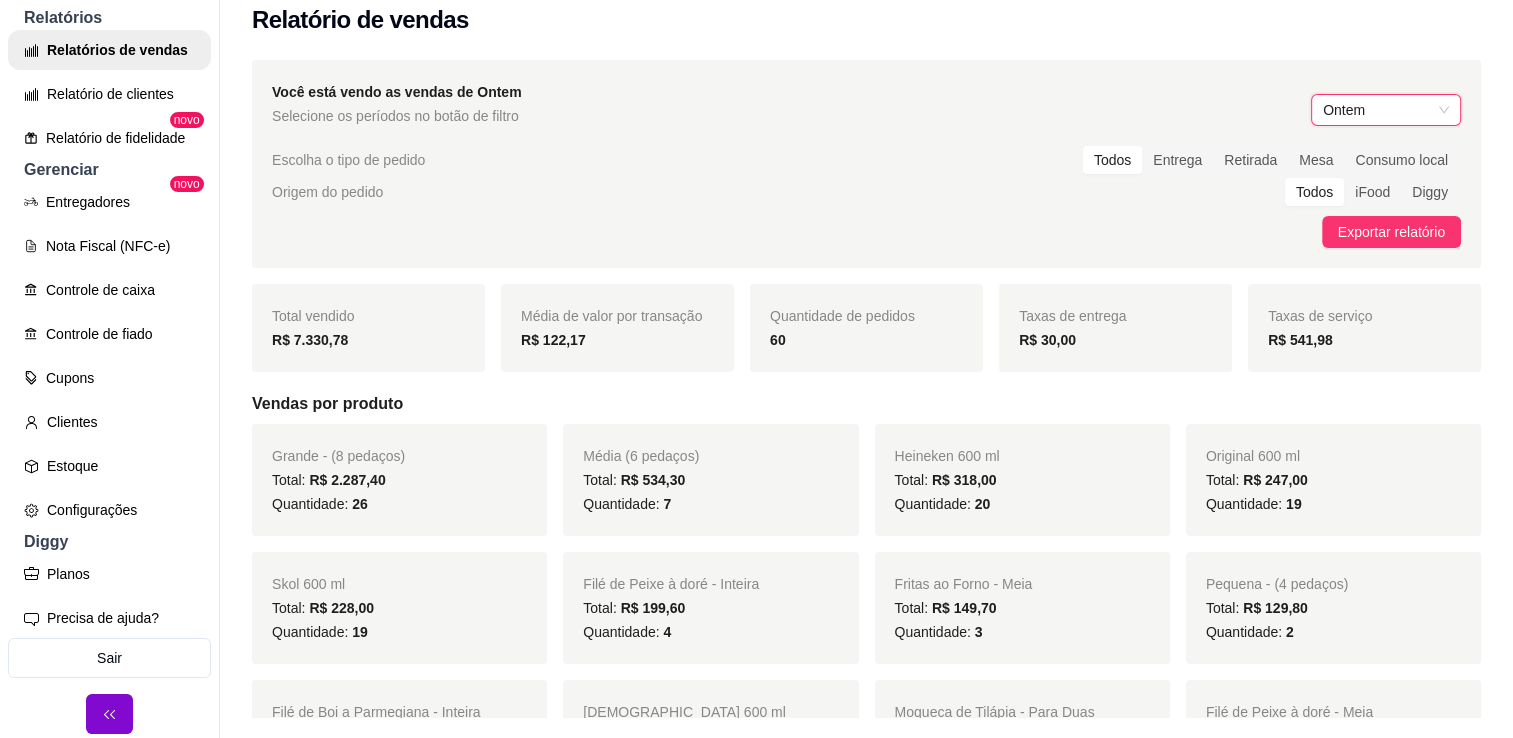 scroll, scrollTop: 17, scrollLeft: 0, axis: vertical 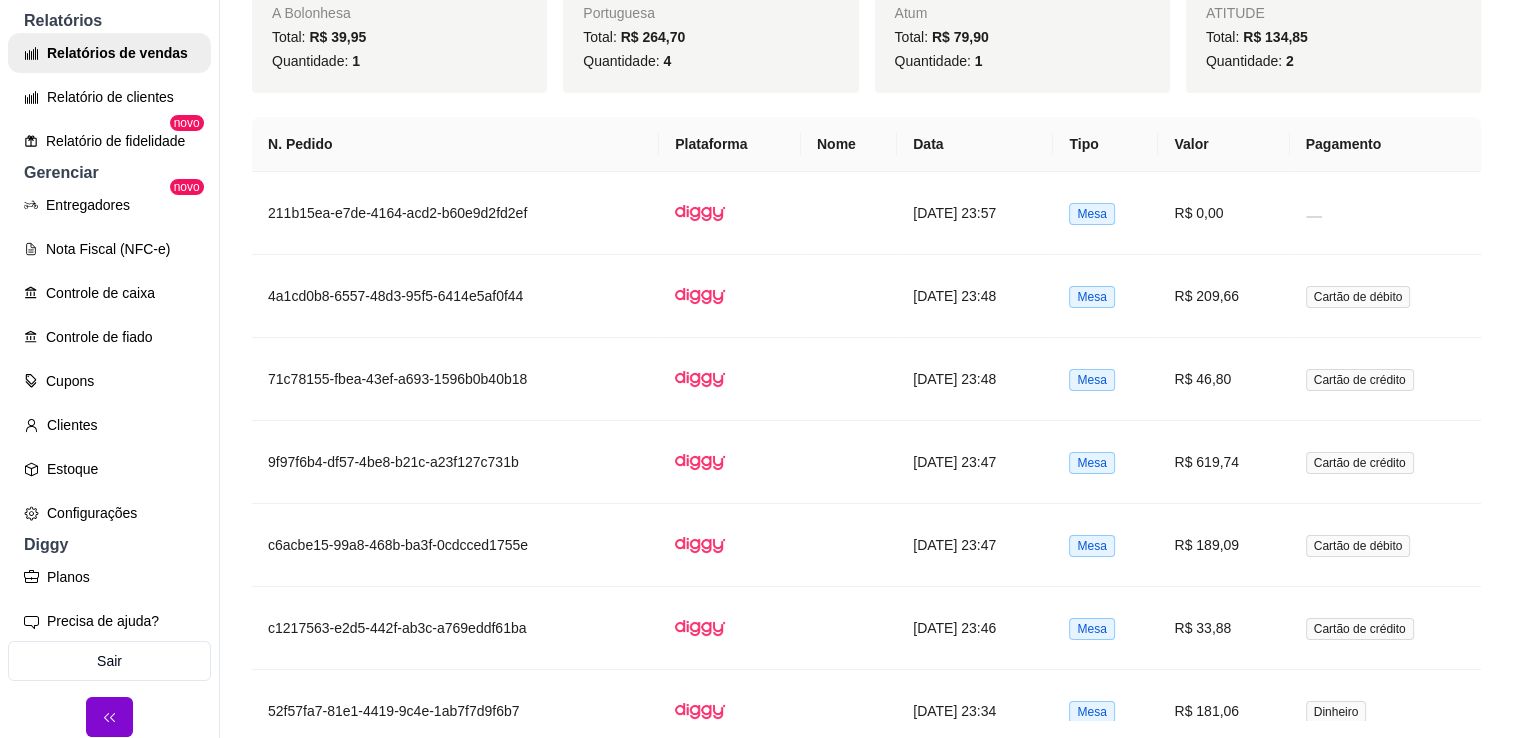 click on "Você está vendo as vendas de   Ontem Selecione os períodos no botão de filtro Ontem Escolha o tipo de pedido Todos Entrega Retirada Mesa Consumo local Origem do pedido Todos iFood Diggy Exportar relatório Total vendido R$ 7.330,78 Média de valor por transação R$ 122,17 Quantidade de pedidos 60 Taxas de entrega R$ 30,00 Taxas de serviço R$ 541,98 Vendas por produto Grande - (8 pedaços) Total:   R$ 2.287,40 Quantidade:   26 Média  (6 pedaços) Total:   R$ 534,30 Quantidade:   7 Heineken 600 ml Total:   R$ 318,00 Quantidade:   20 Original 600 ml Total:   R$ 247,00 Quantidade:   19 Skol 600 ml Total:   R$ 228,00 Quantidade:   19 Filé de Peixe à doré - Inteira Total:   R$ 199,60 Quantidade:   4 Fritas ao Forno - Meia Total:   R$ 149,70 Quantidade:   3 Pequena  - (4 pedaços) Total:   R$ 129,80 Quantidade:   2 Filé de Boi a Parmegiana  - Inteira Total:   R$ 124,90 Quantidade:   1 Brahma 600 ml Total:   R$ 120,00 Quantidade:   10 Moqueca de Tilápia - Para Duas Pessoas Total:     1     4" at bounding box center (866, -523) 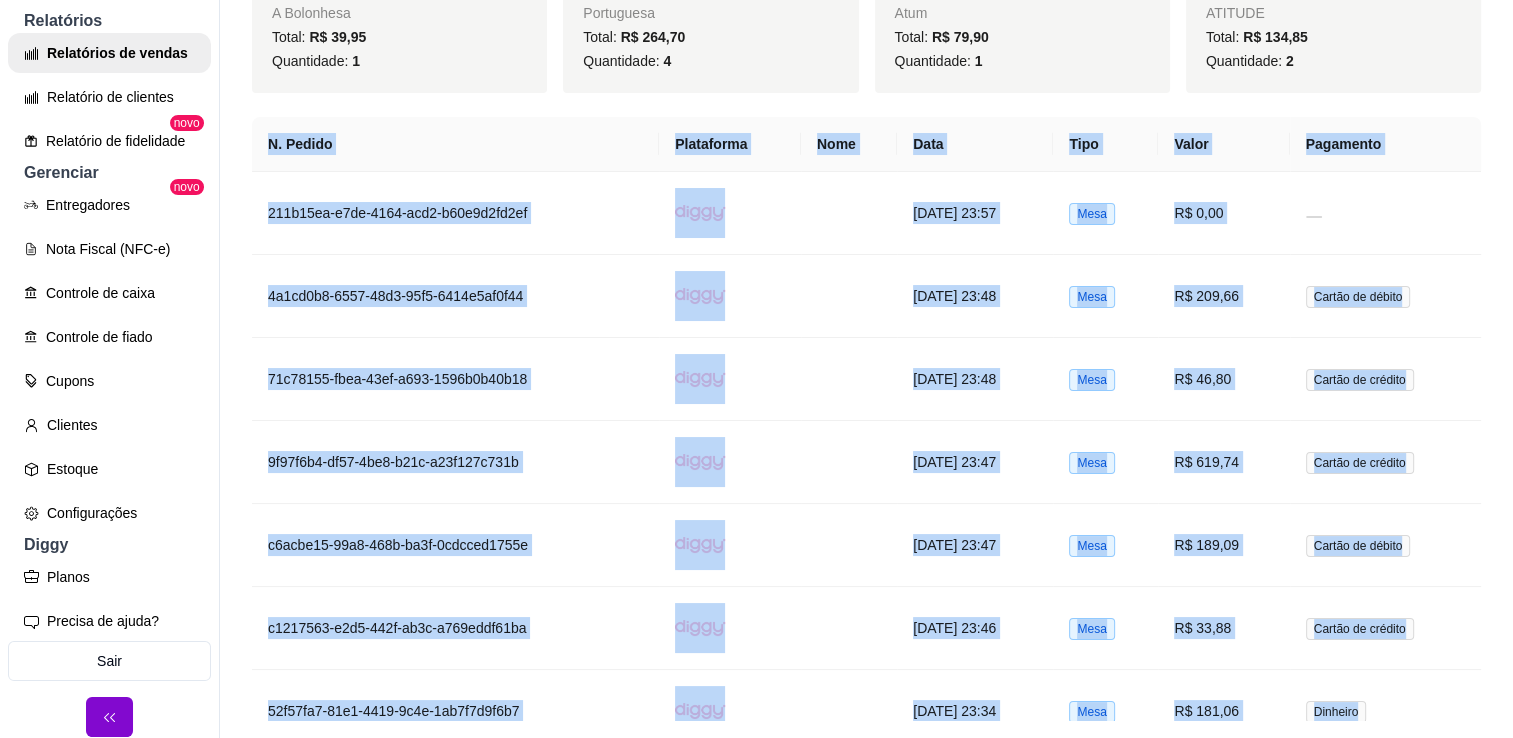 drag, startPoint x: 1489, startPoint y: 36, endPoint x: 1531, endPoint y: 180, distance: 150 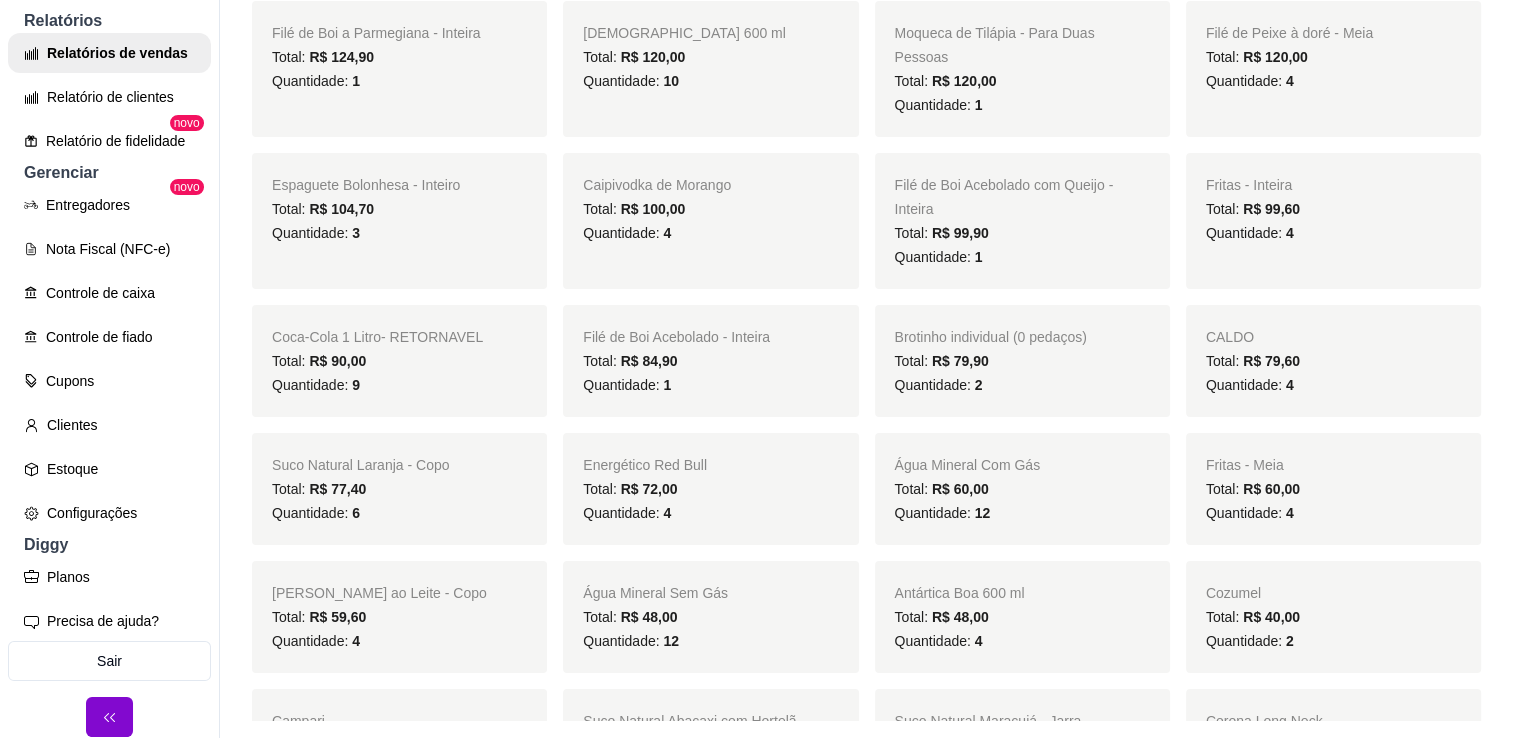 scroll, scrollTop: 49, scrollLeft: 0, axis: vertical 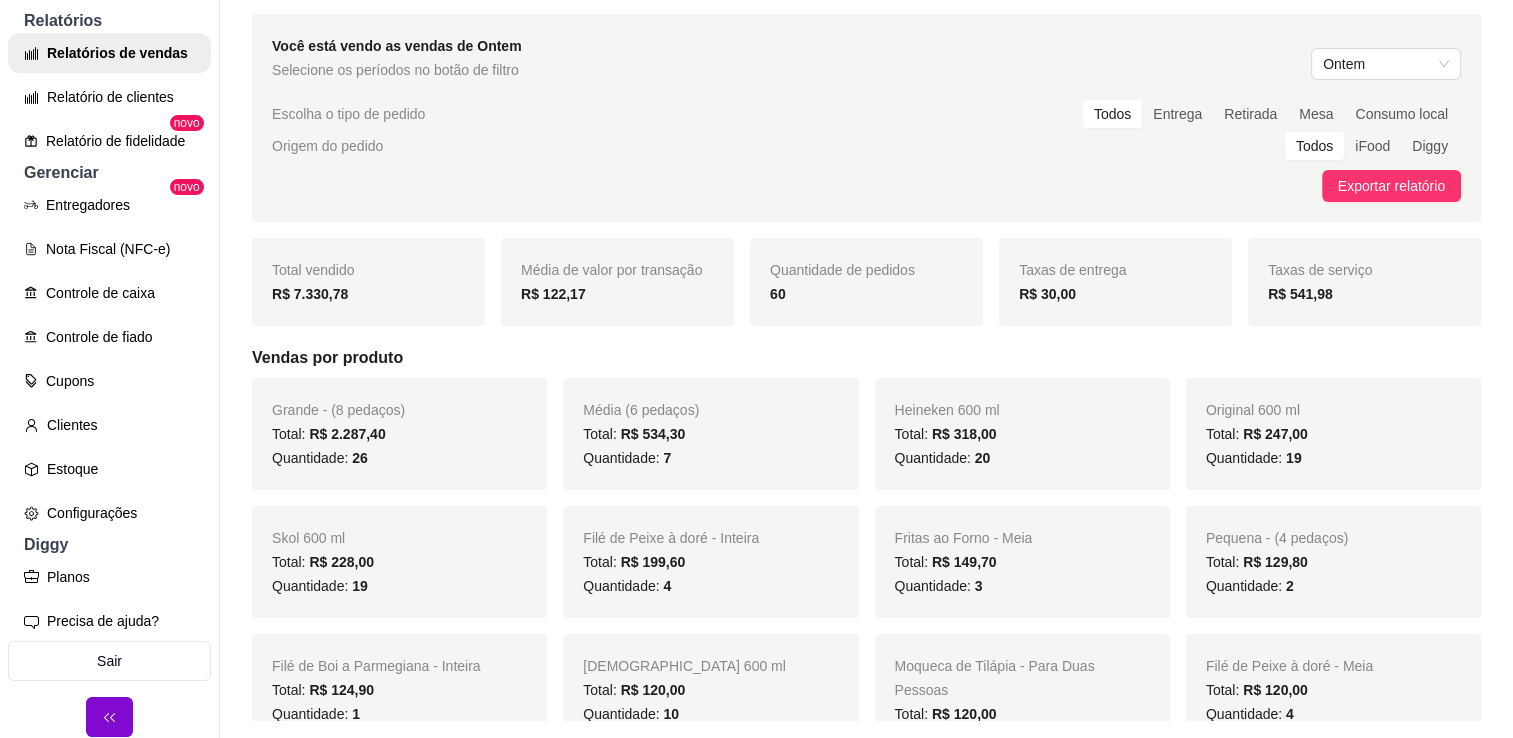 click on "R$ 7.330,78" at bounding box center [368, 294] 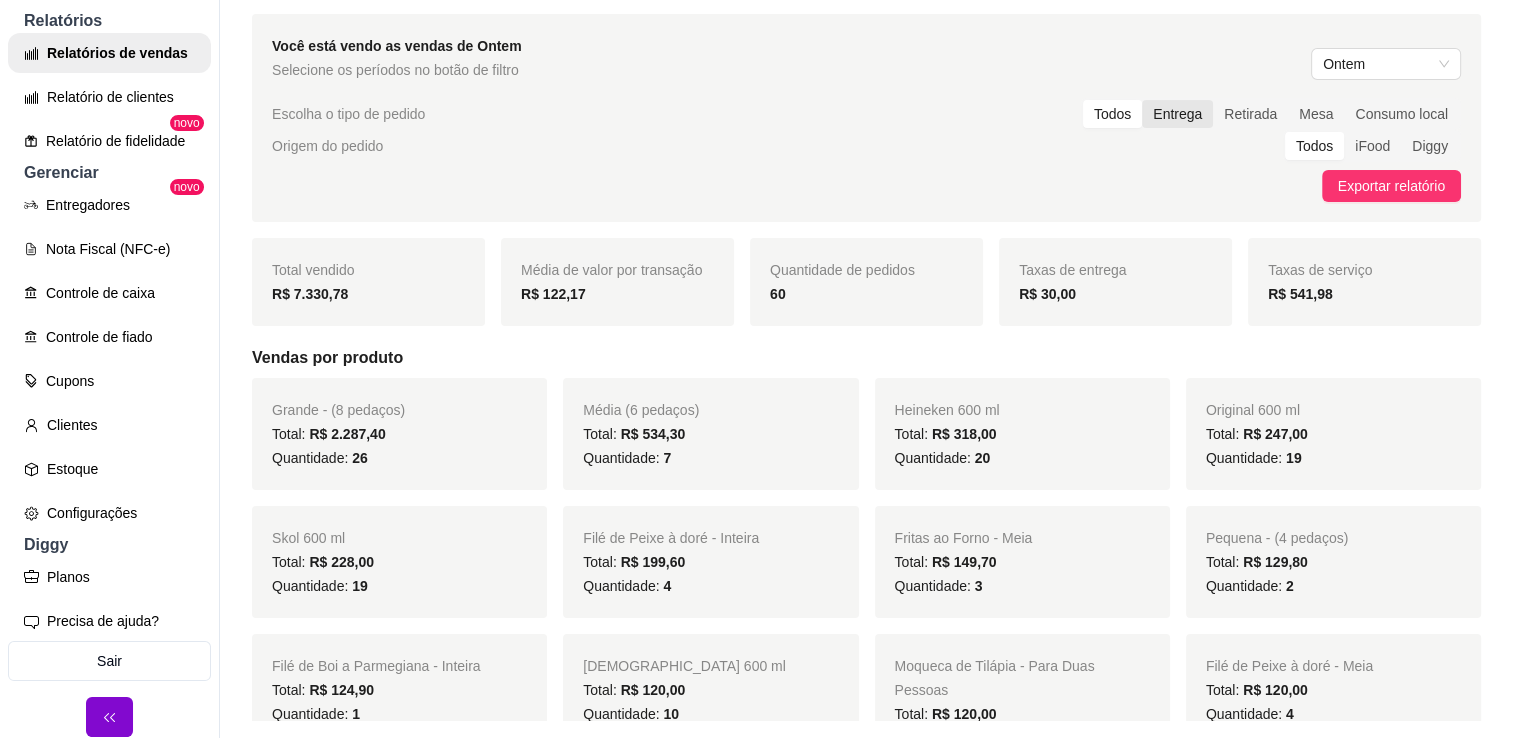 click on "Entrega" at bounding box center (1177, 114) 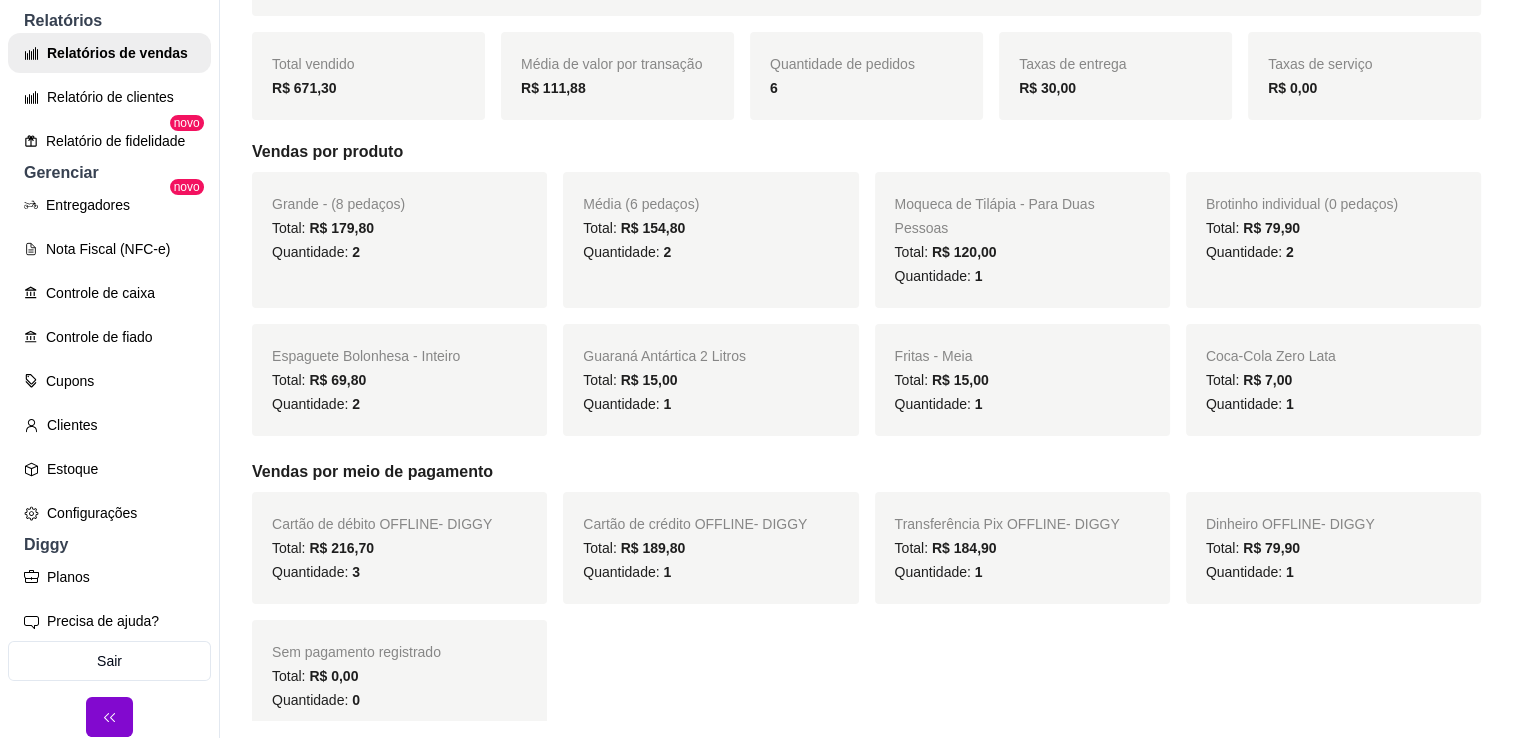scroll, scrollTop: 289, scrollLeft: 0, axis: vertical 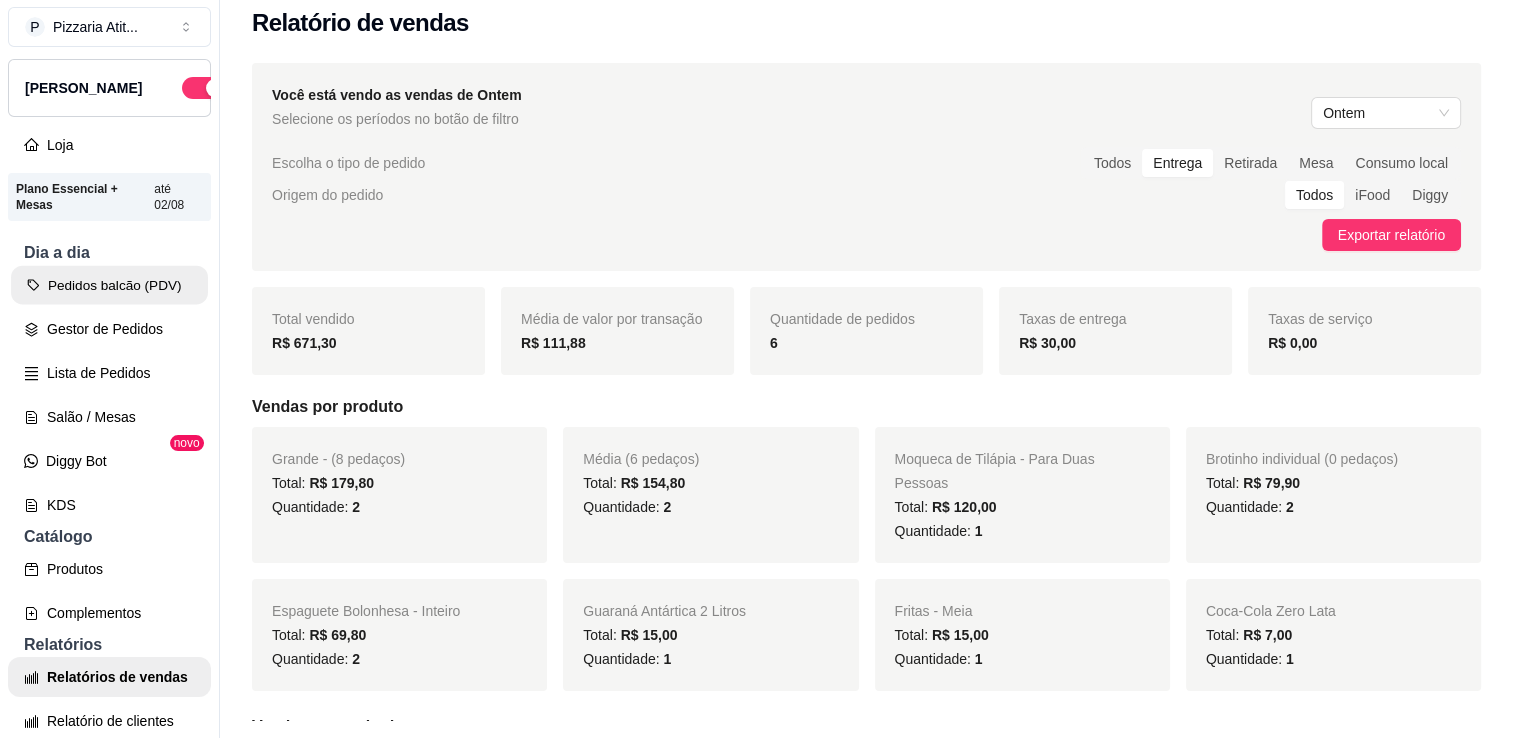 click on "Pedidos balcão (PDV)" at bounding box center (109, 285) 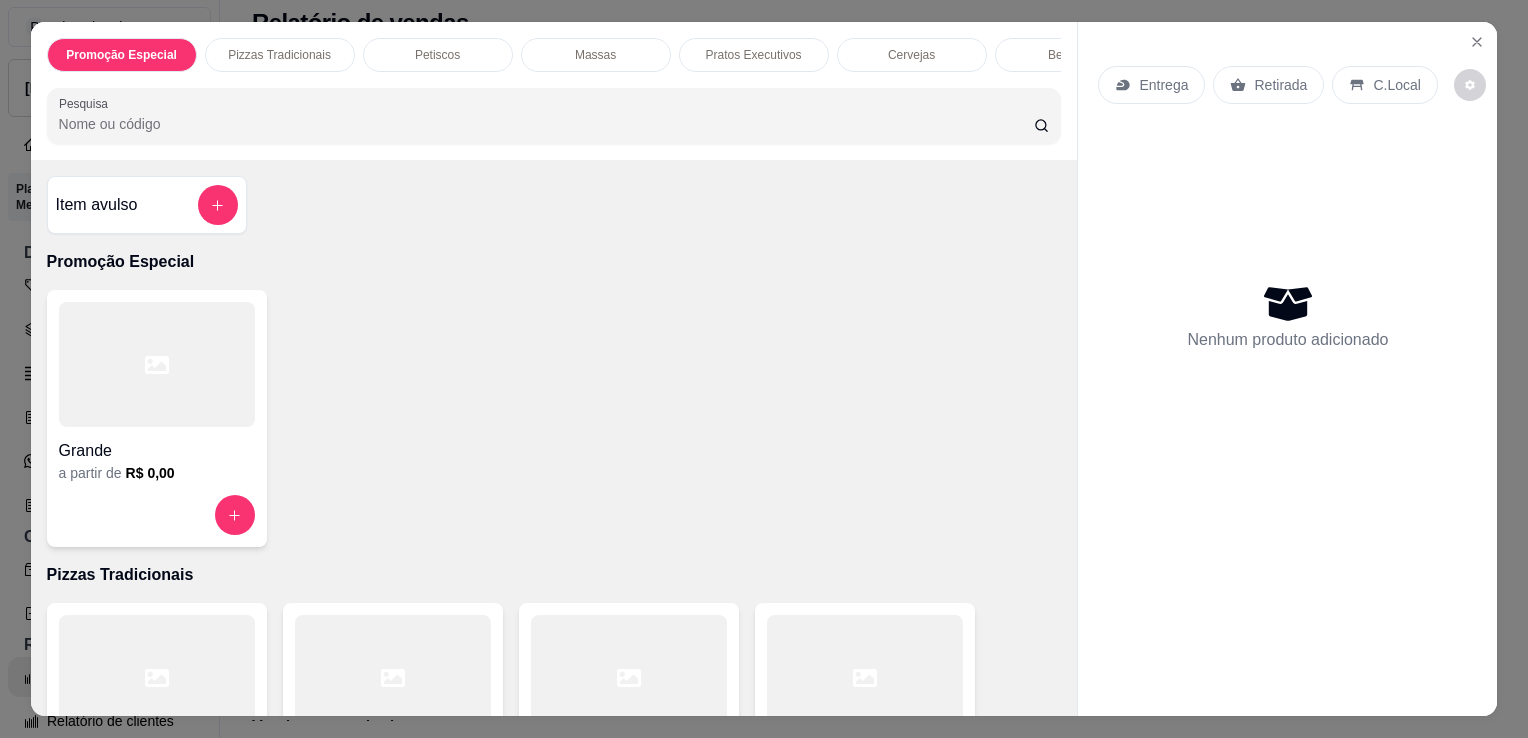 click on "Pesquisa" at bounding box center (546, 124) 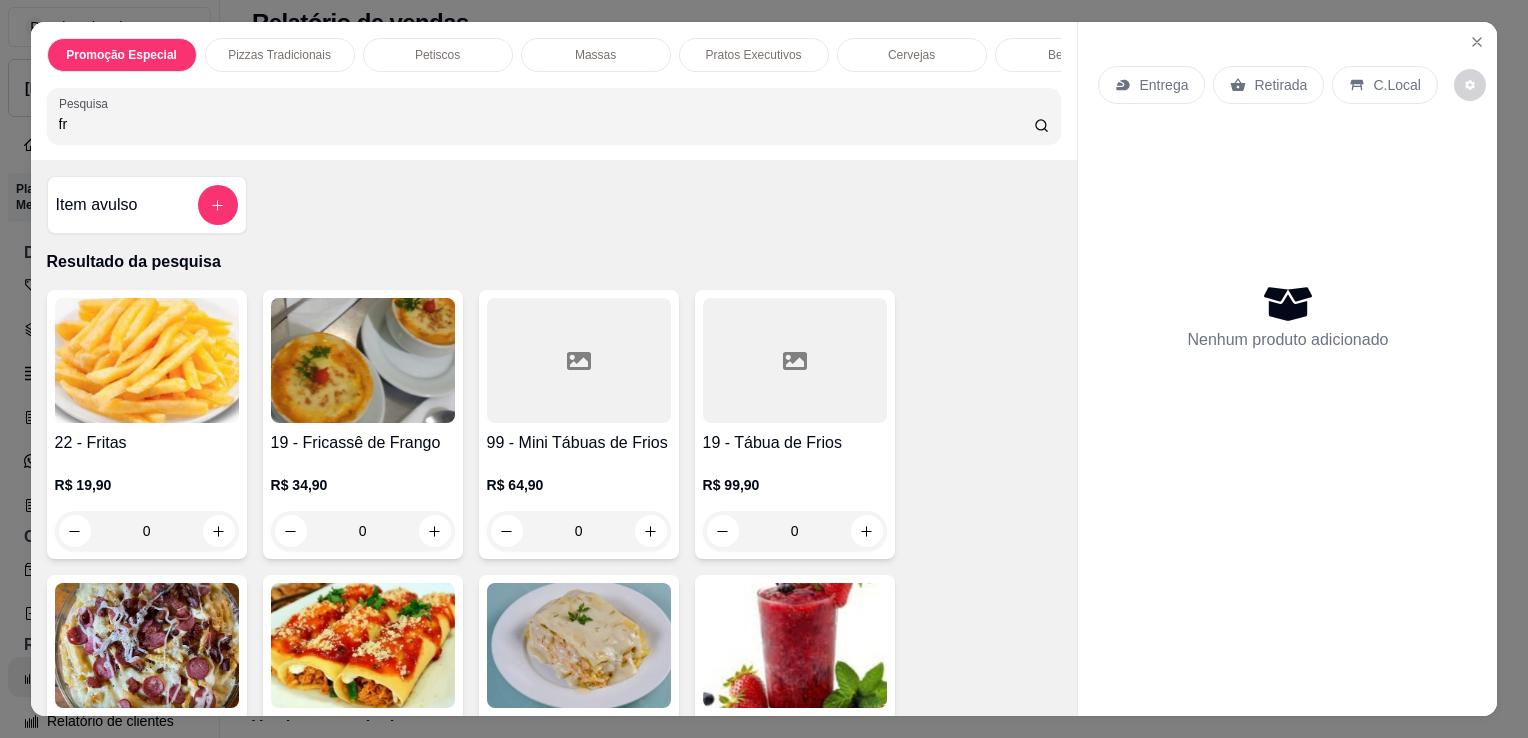 type on "fr" 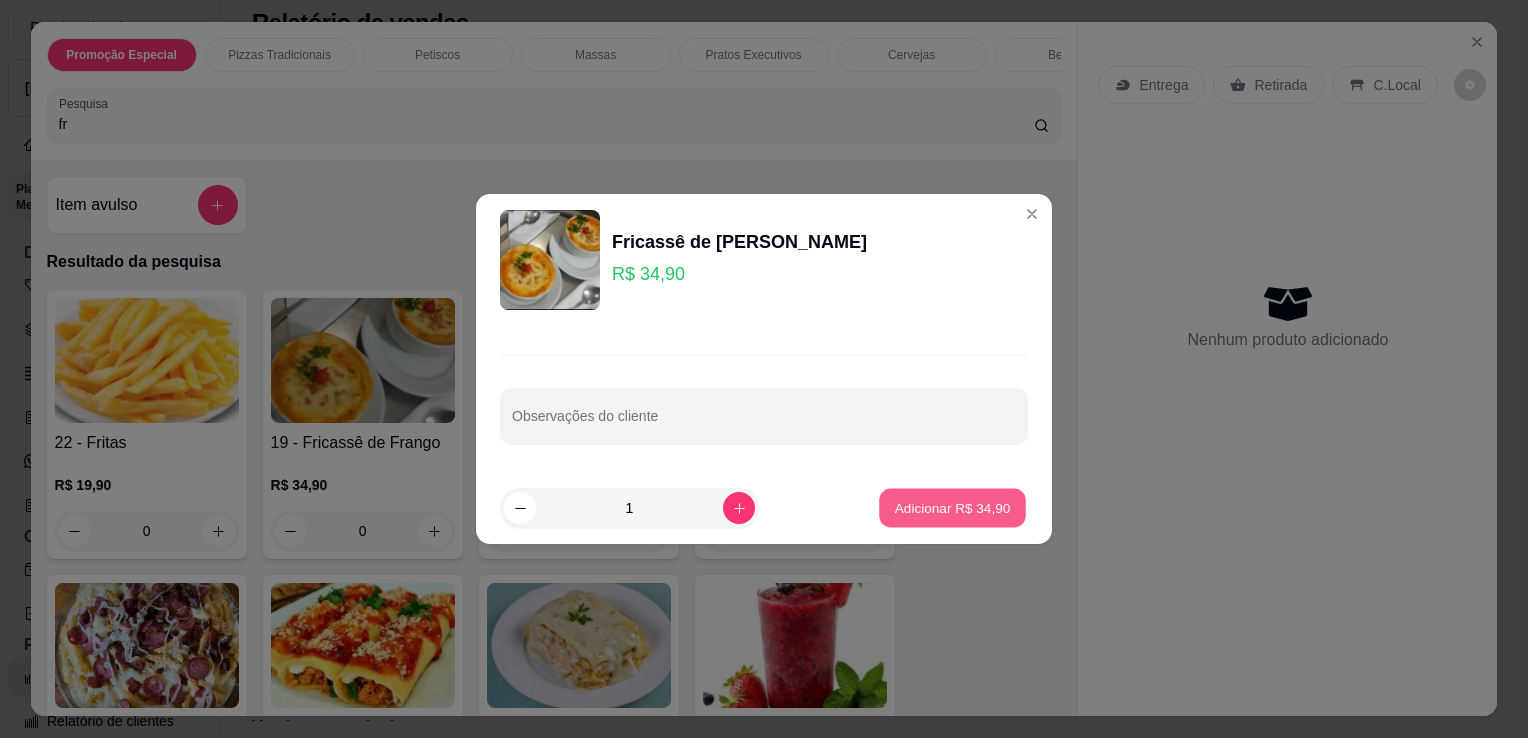 click on "Adicionar   R$ 34,90" at bounding box center (953, 507) 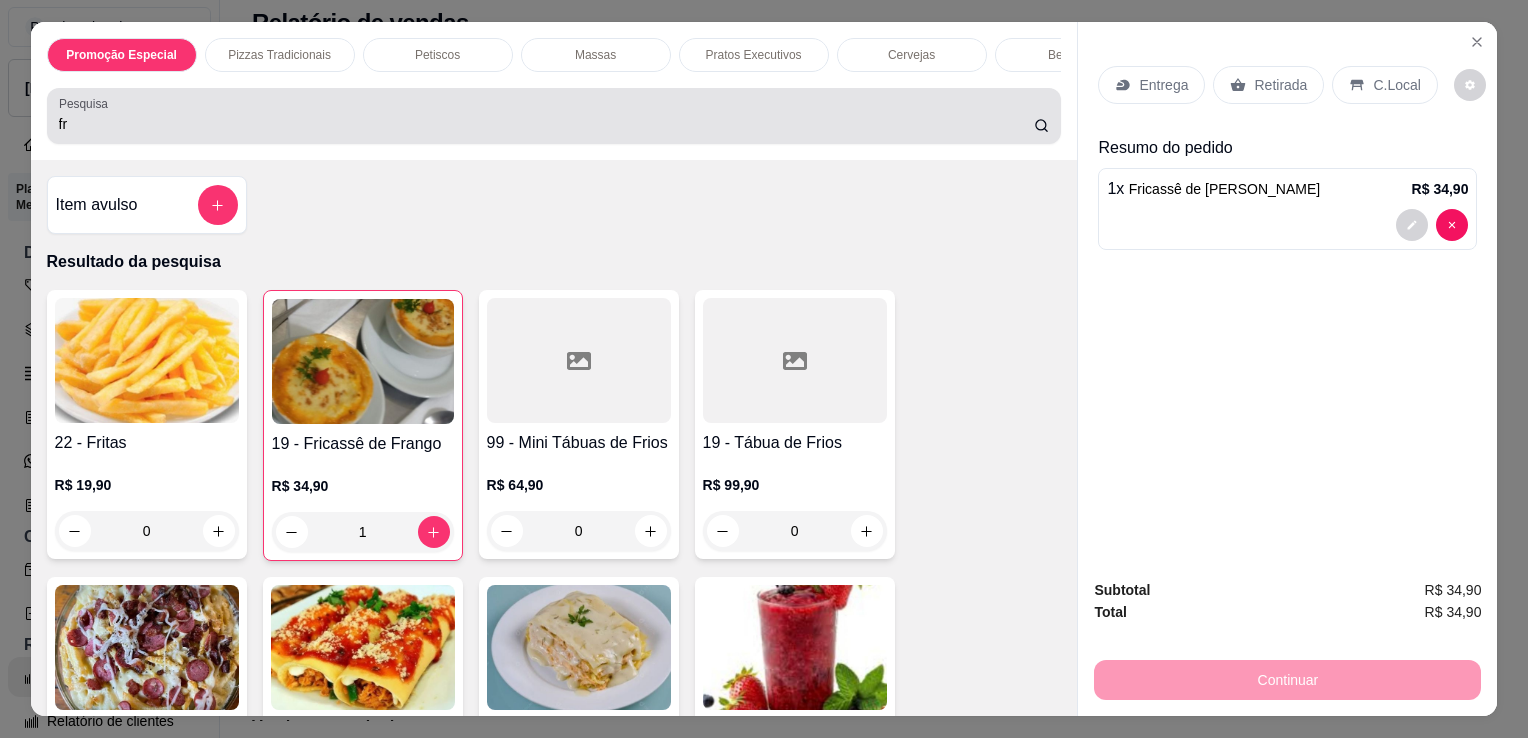 click on "fr" at bounding box center (554, 116) 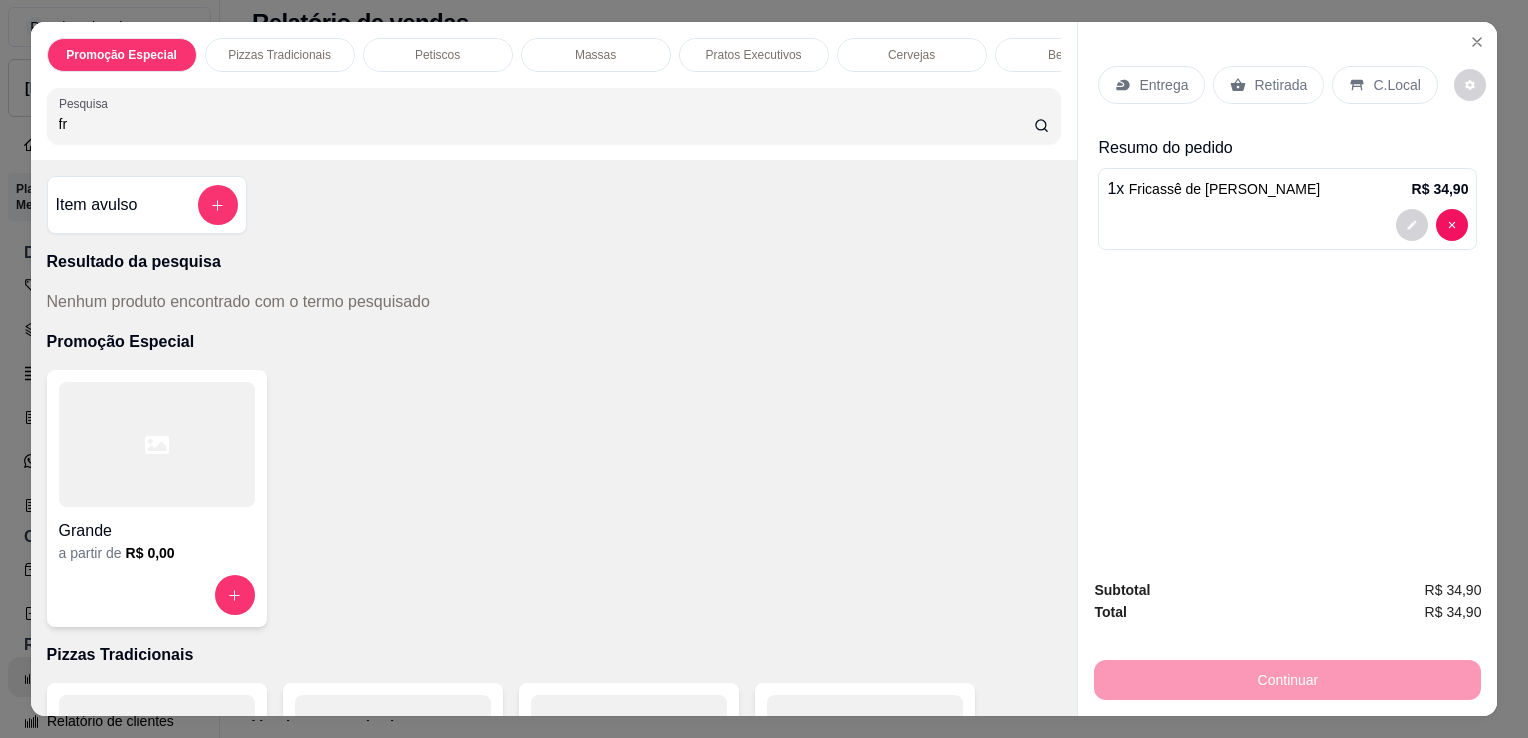 type on "f" 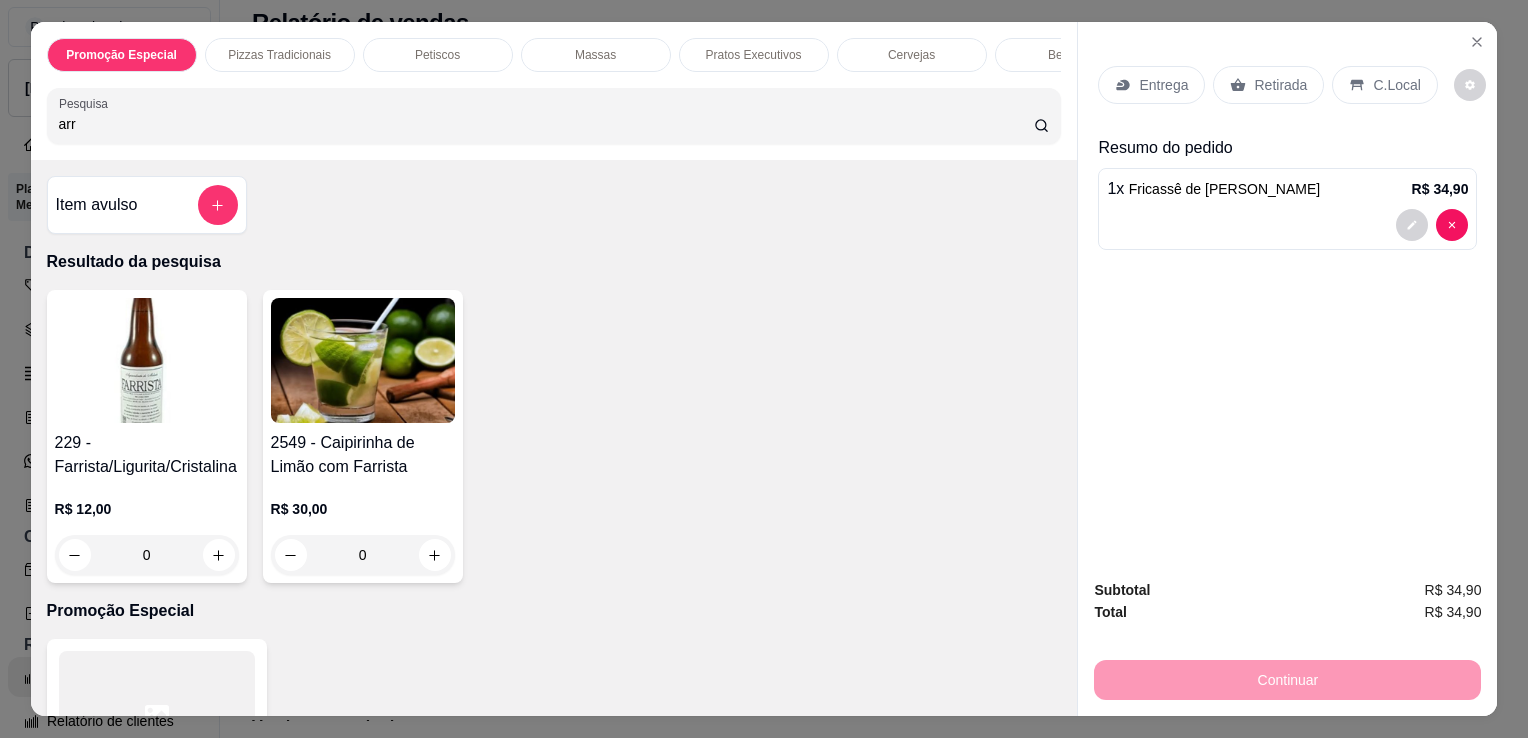 type on "arr" 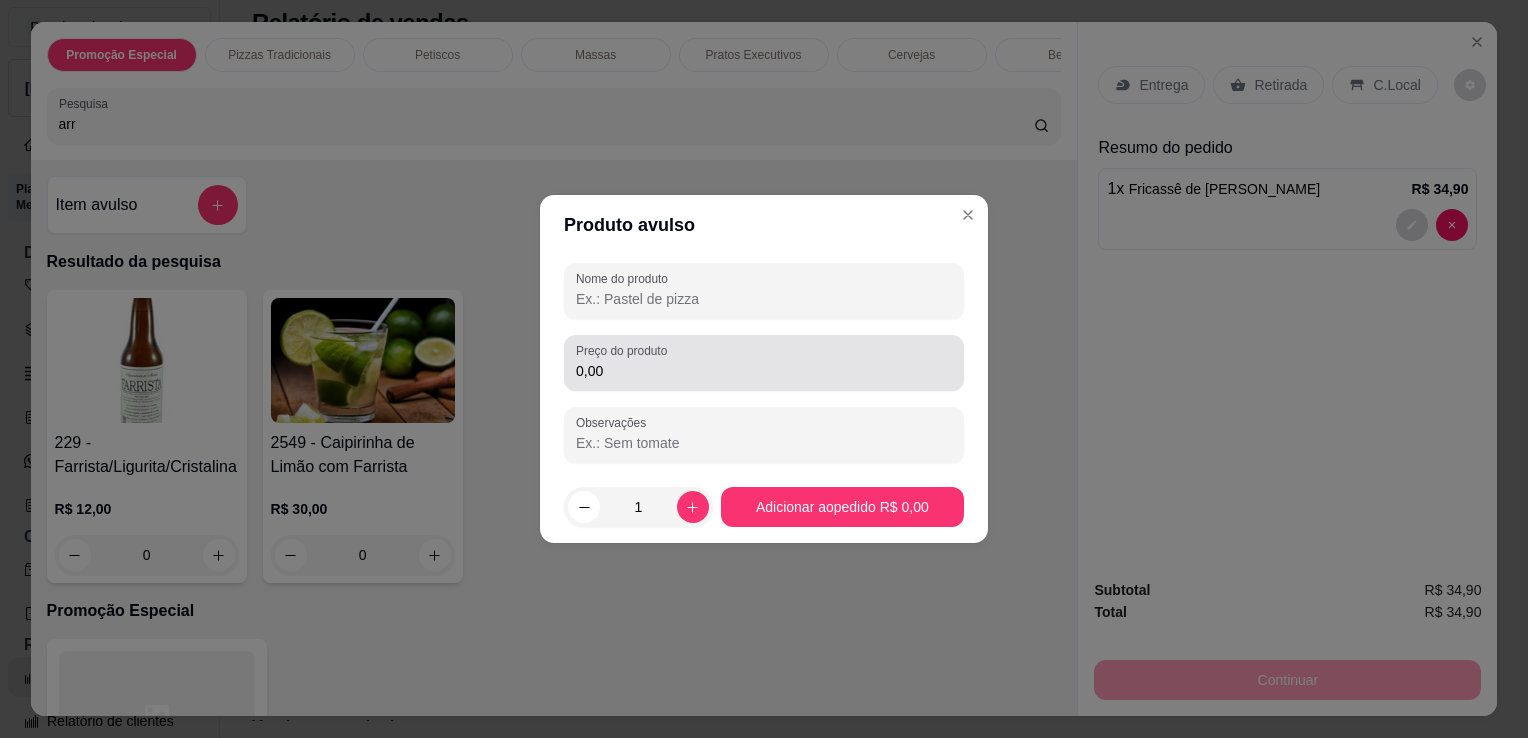 click on "Preço do produto" at bounding box center (625, 350) 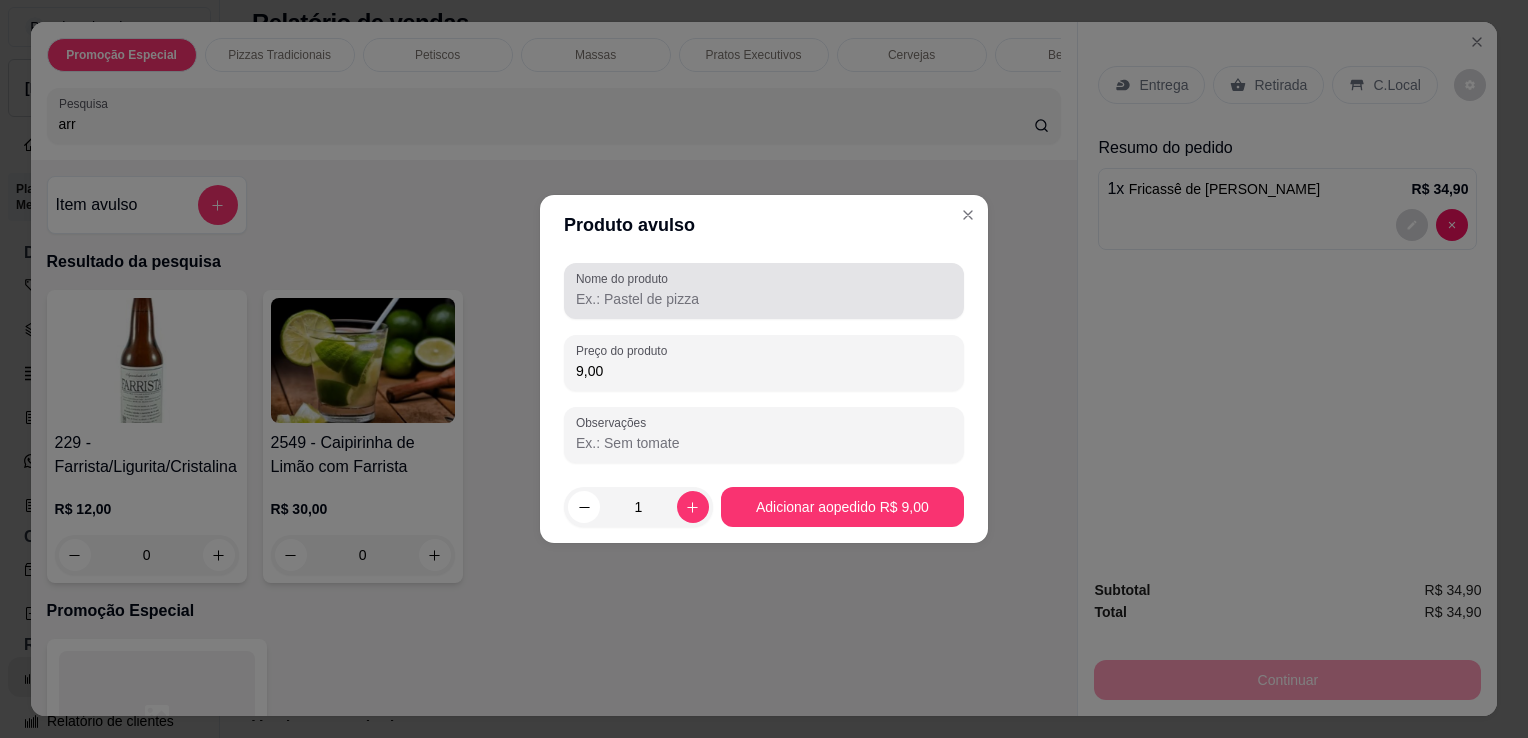 type on "9,00" 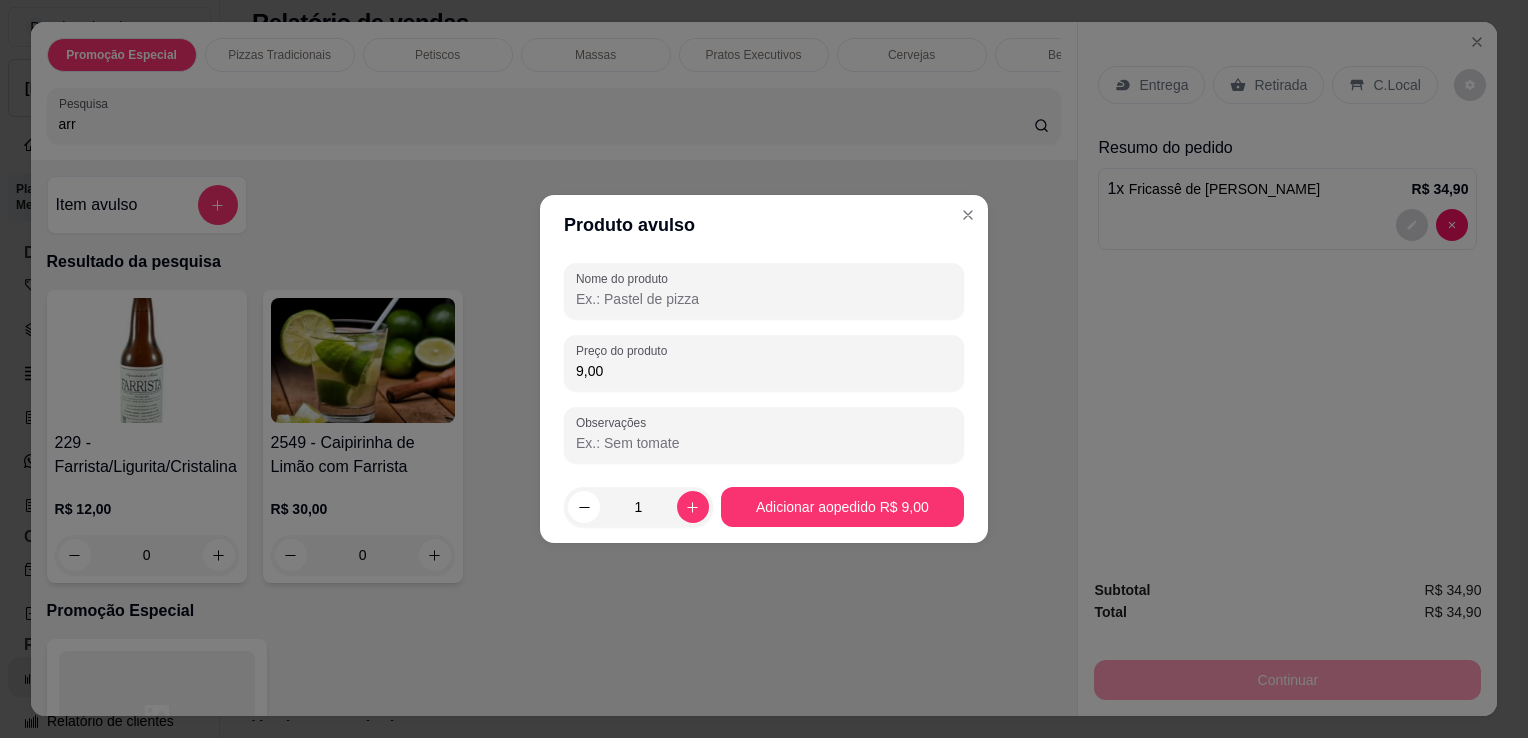 click on "Nome do produto" at bounding box center [764, 299] 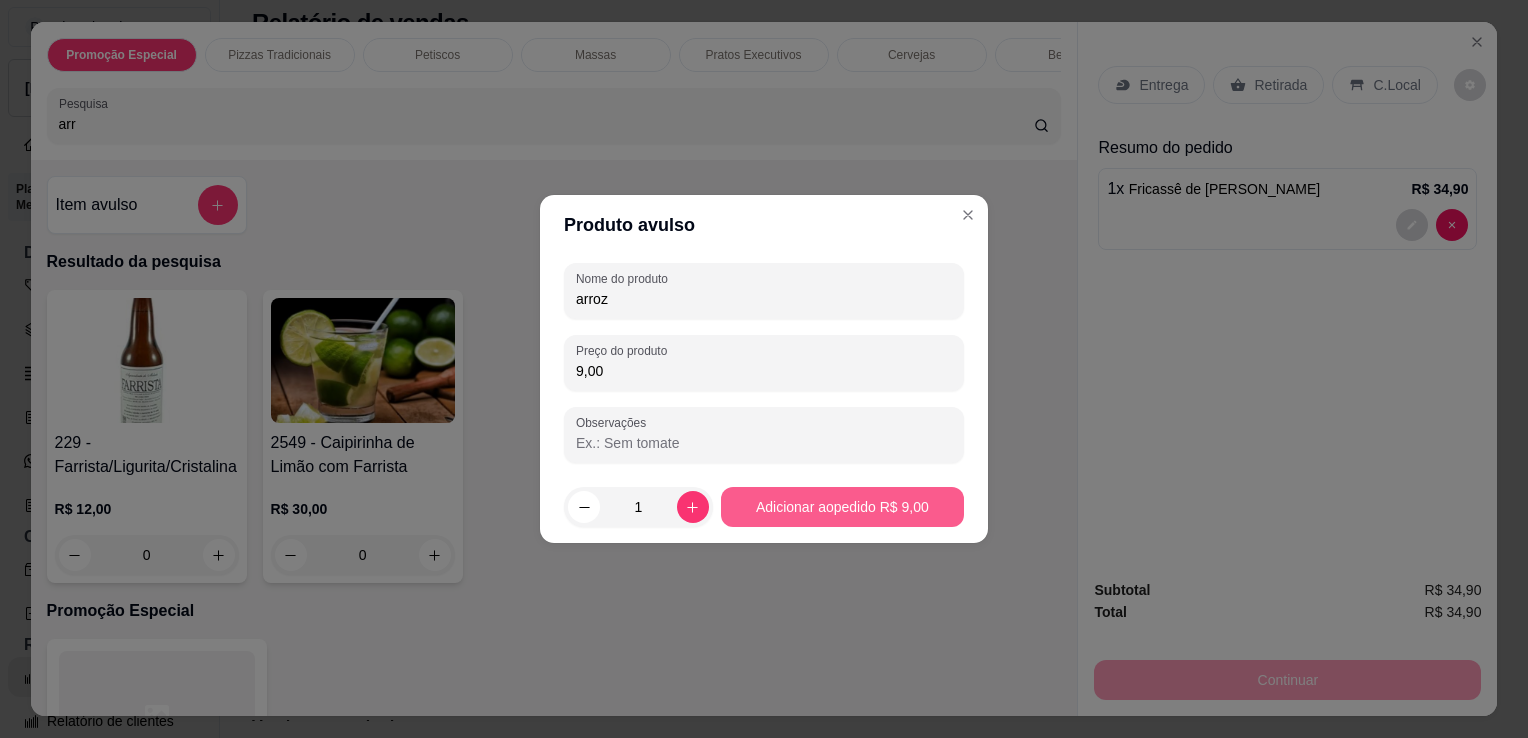 type on "arroz" 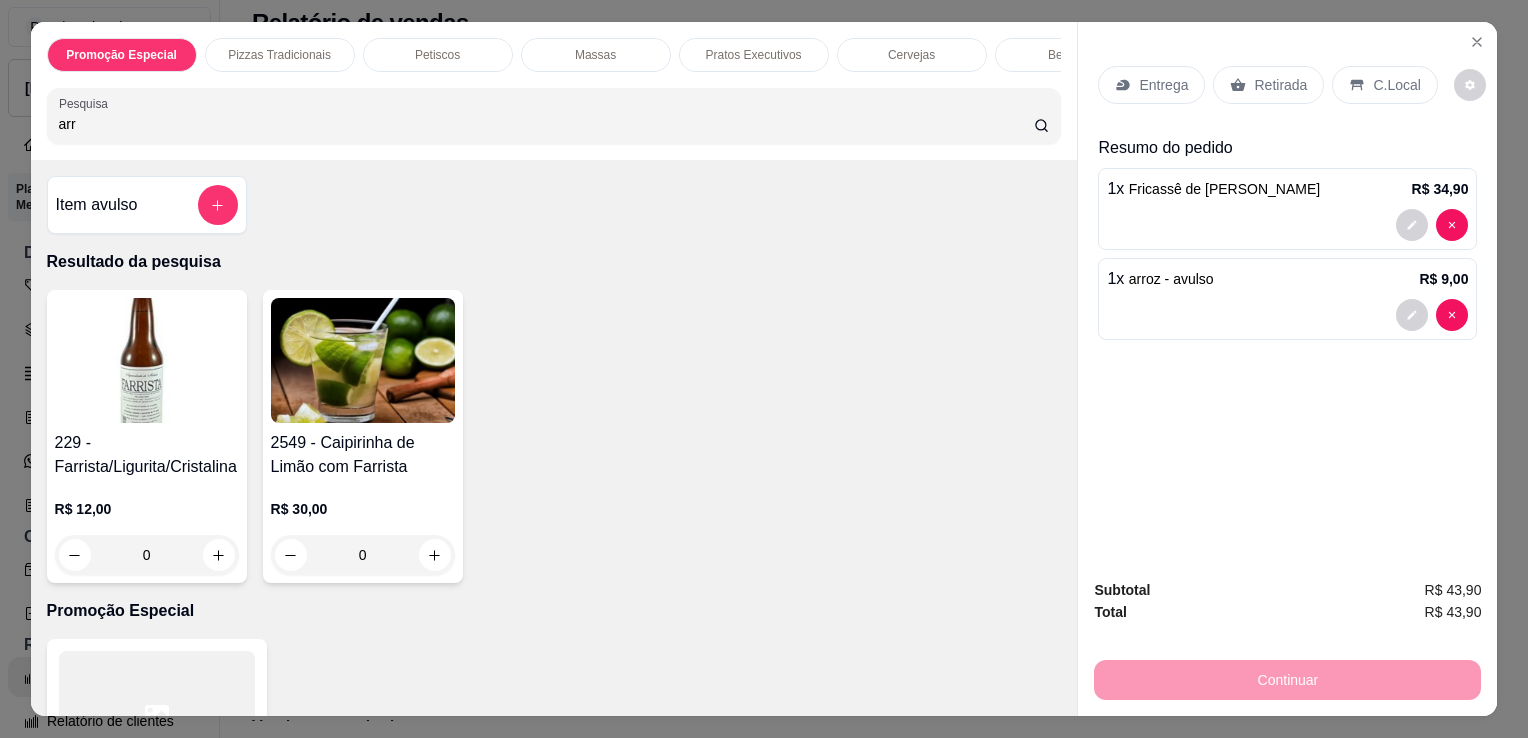 click 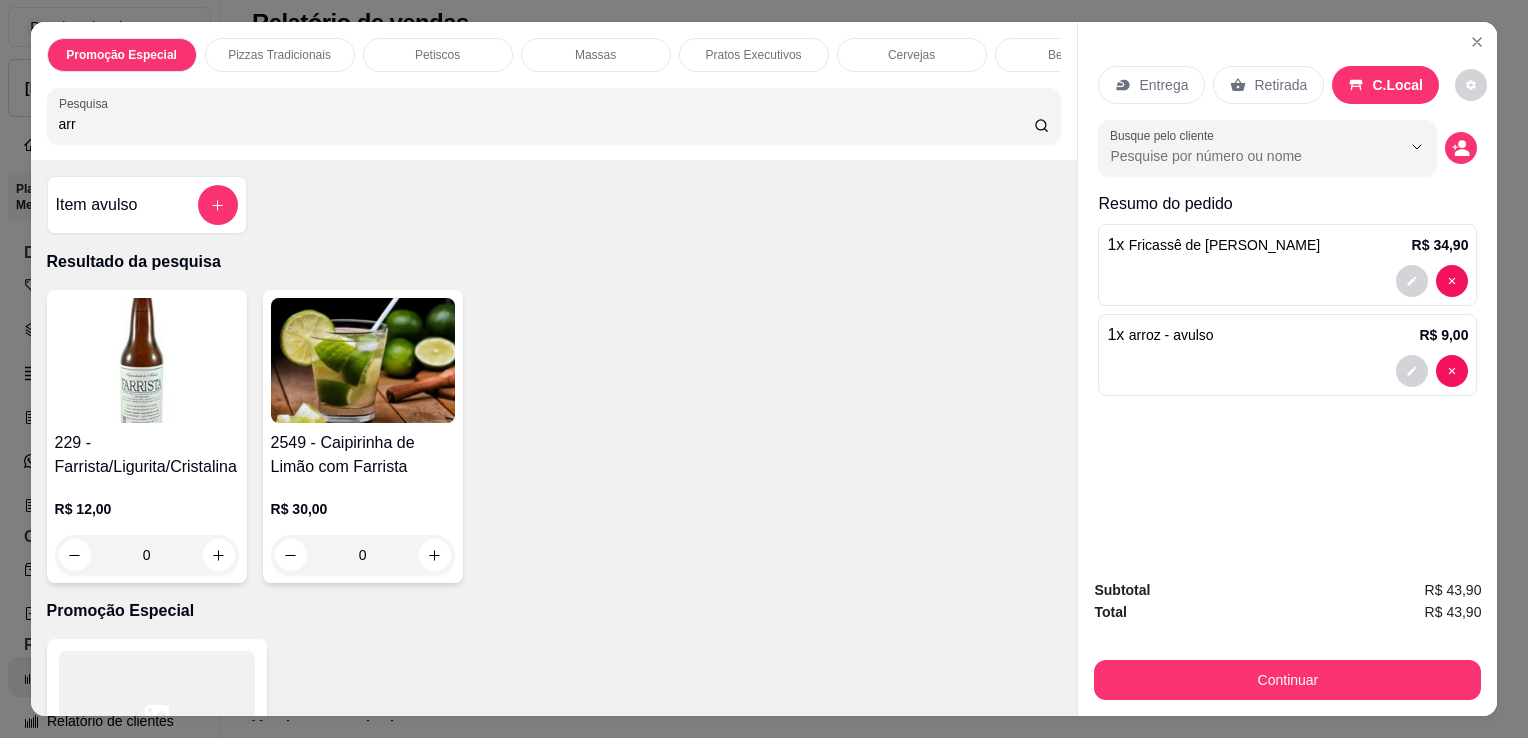 click on "Retirada" at bounding box center [1280, 85] 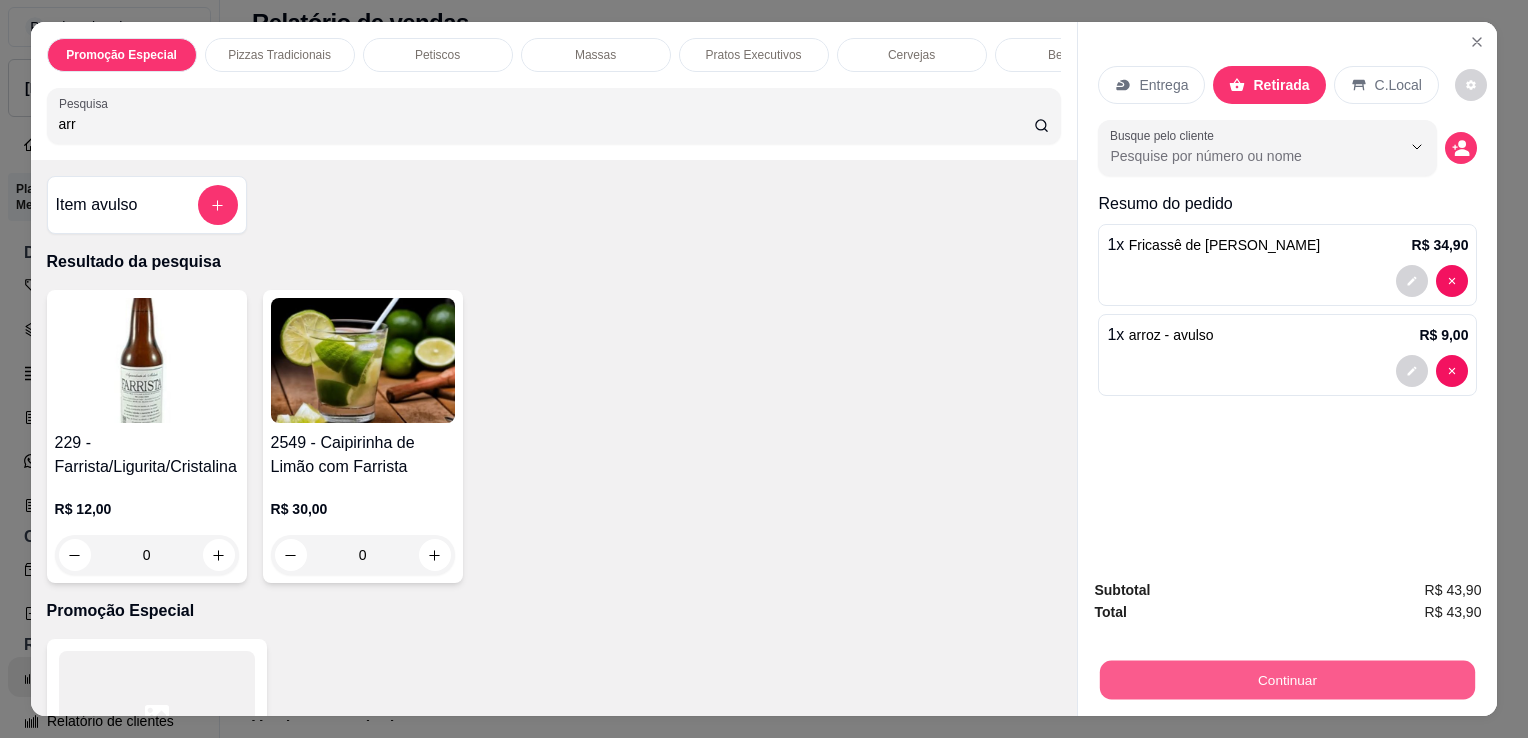 click on "Continuar" at bounding box center [1287, 679] 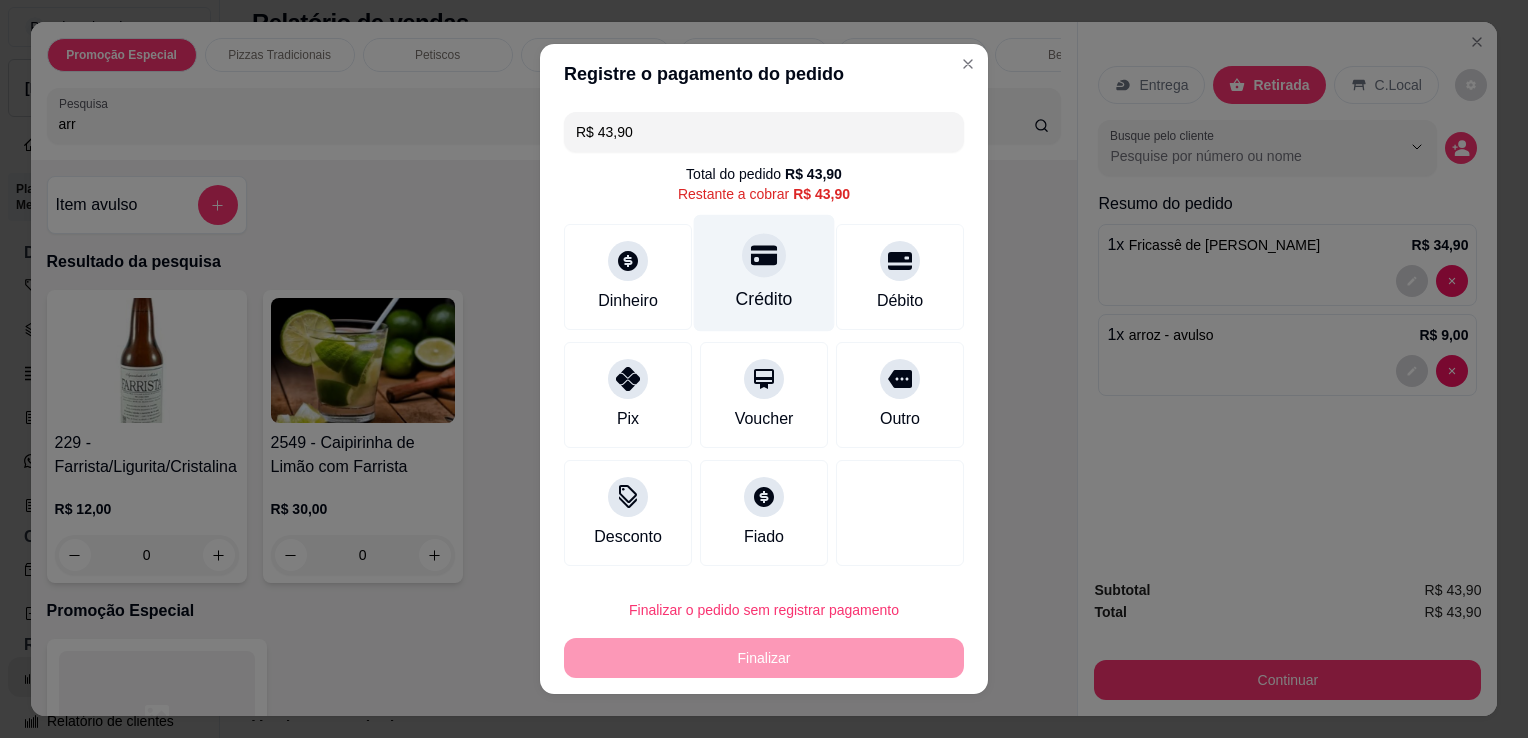 click on "Crédito" at bounding box center [764, 299] 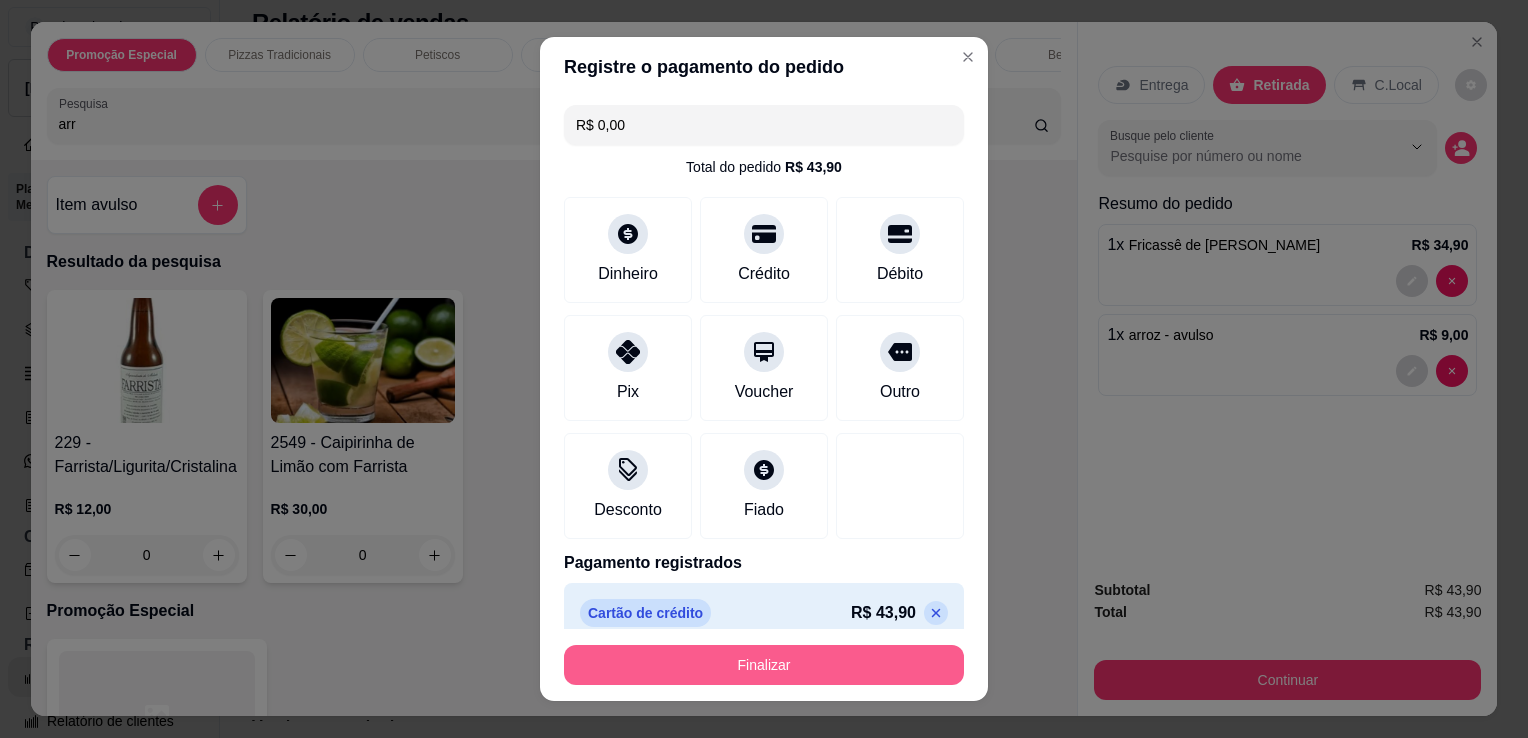 click on "Finalizar" at bounding box center (764, 665) 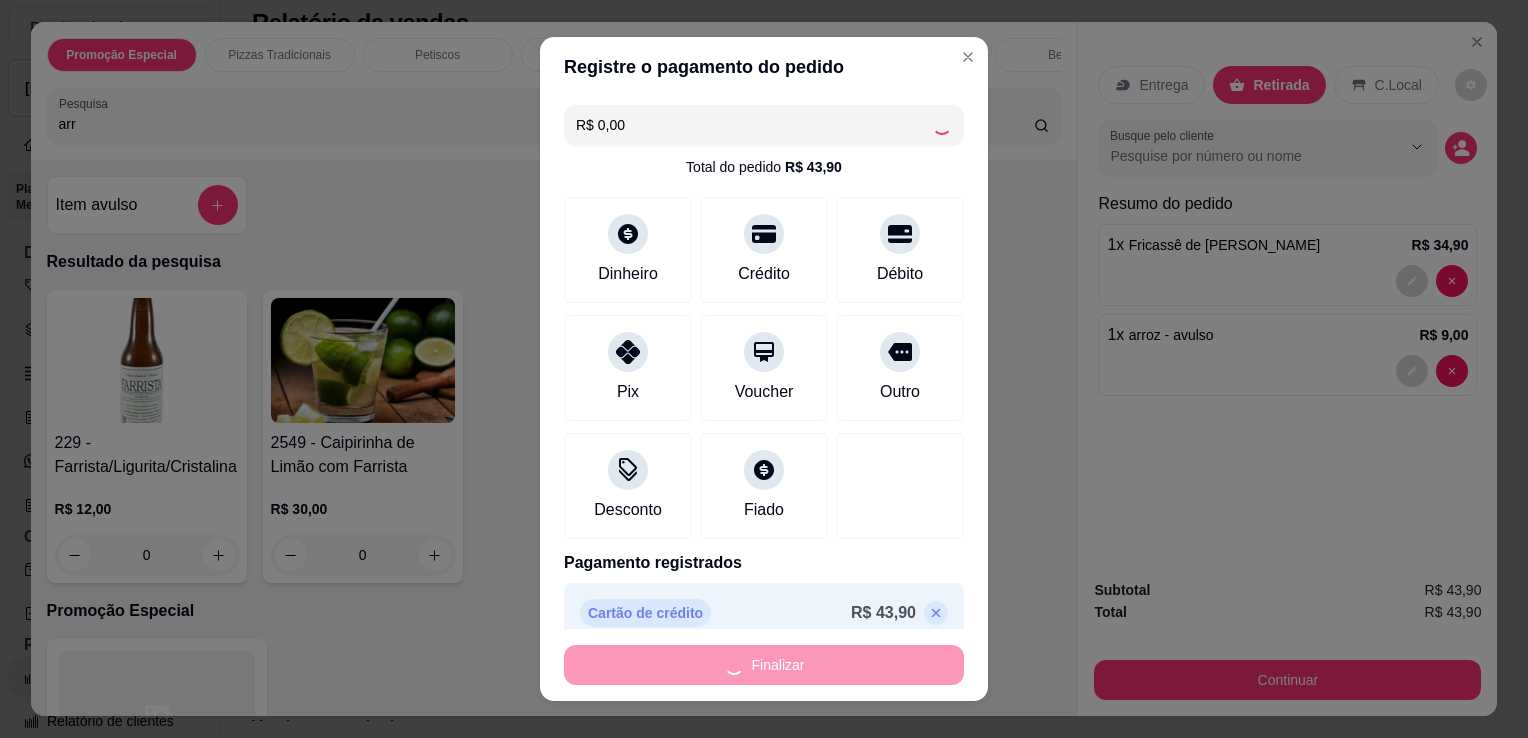 type on "0" 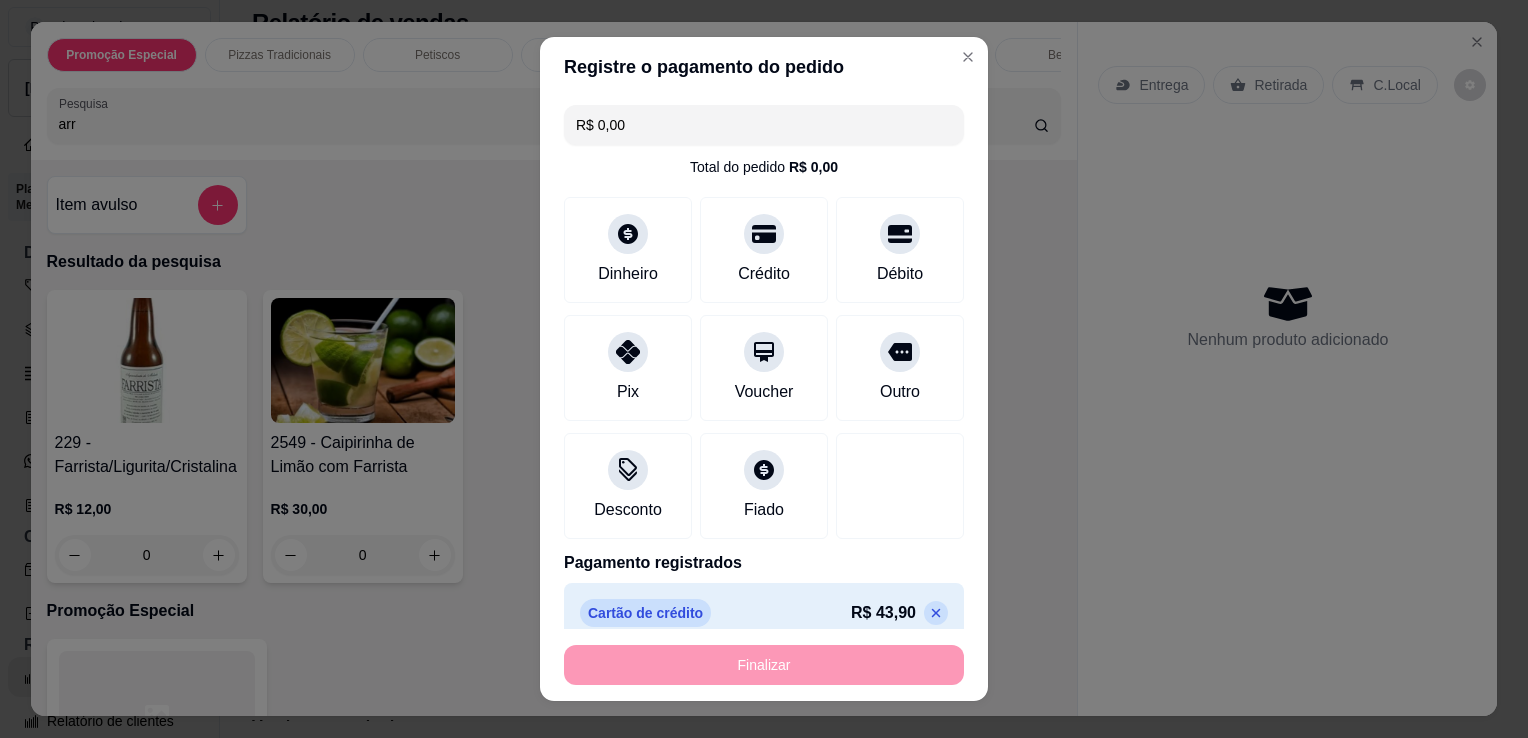 type on "-R$ 43,90" 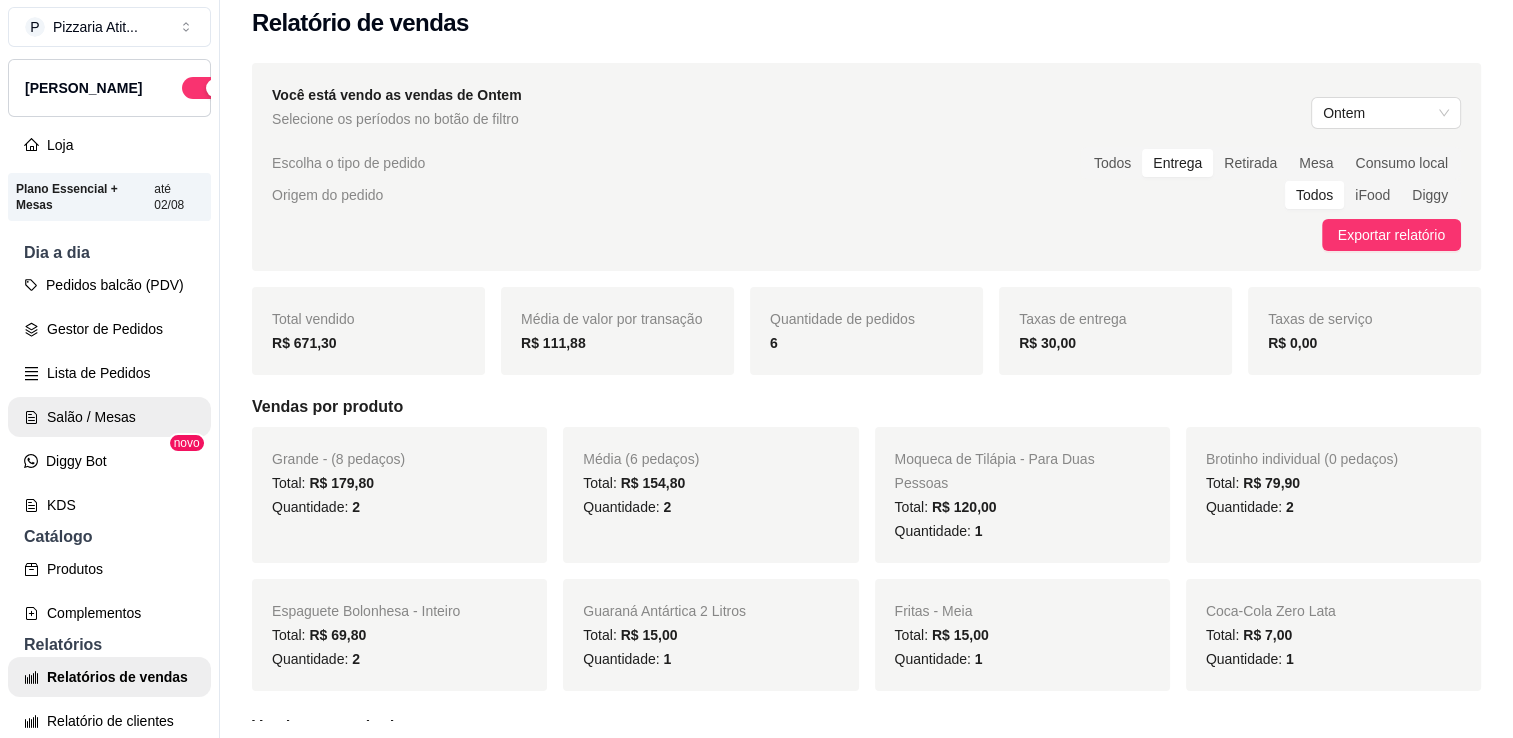 click on "Salão / Mesas" at bounding box center (109, 417) 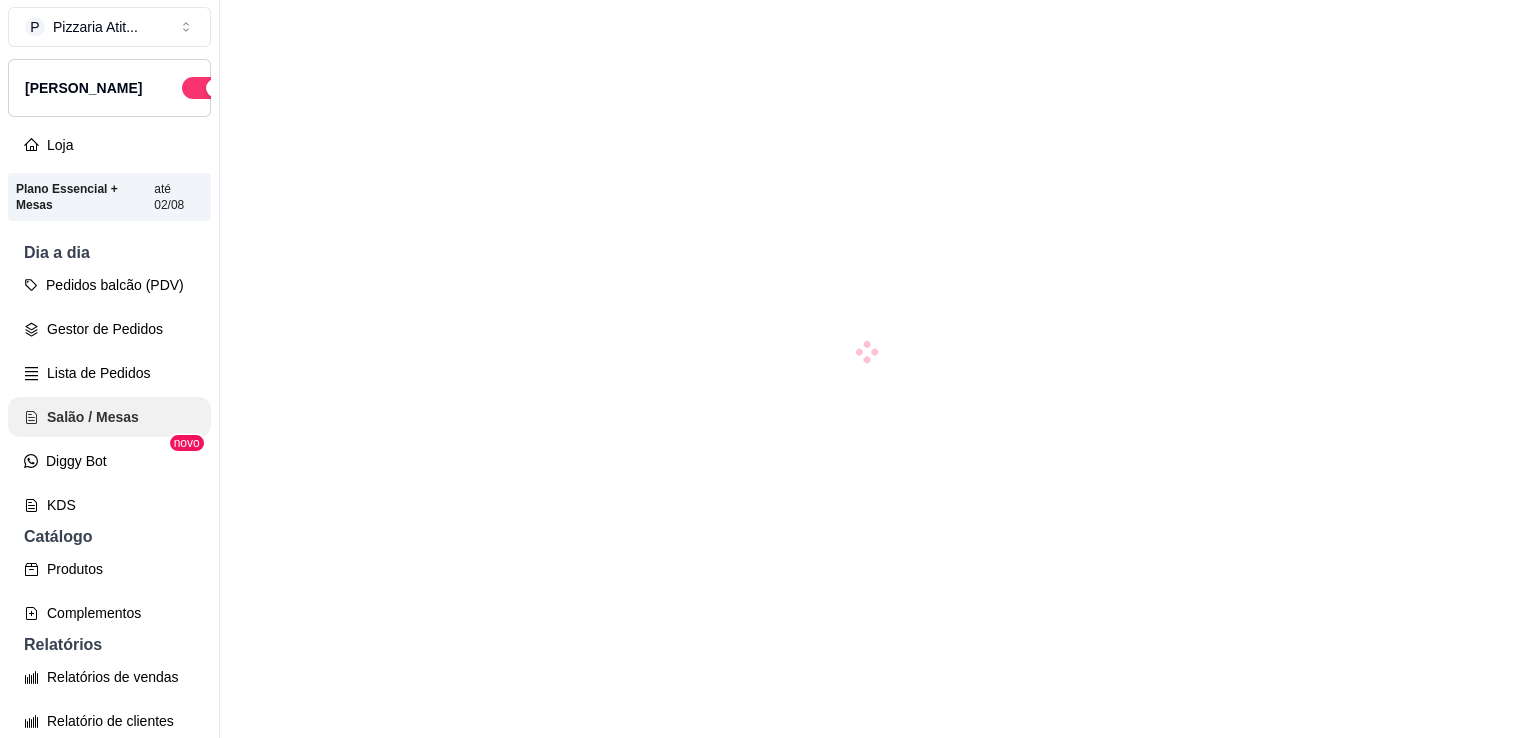 scroll, scrollTop: 0, scrollLeft: 0, axis: both 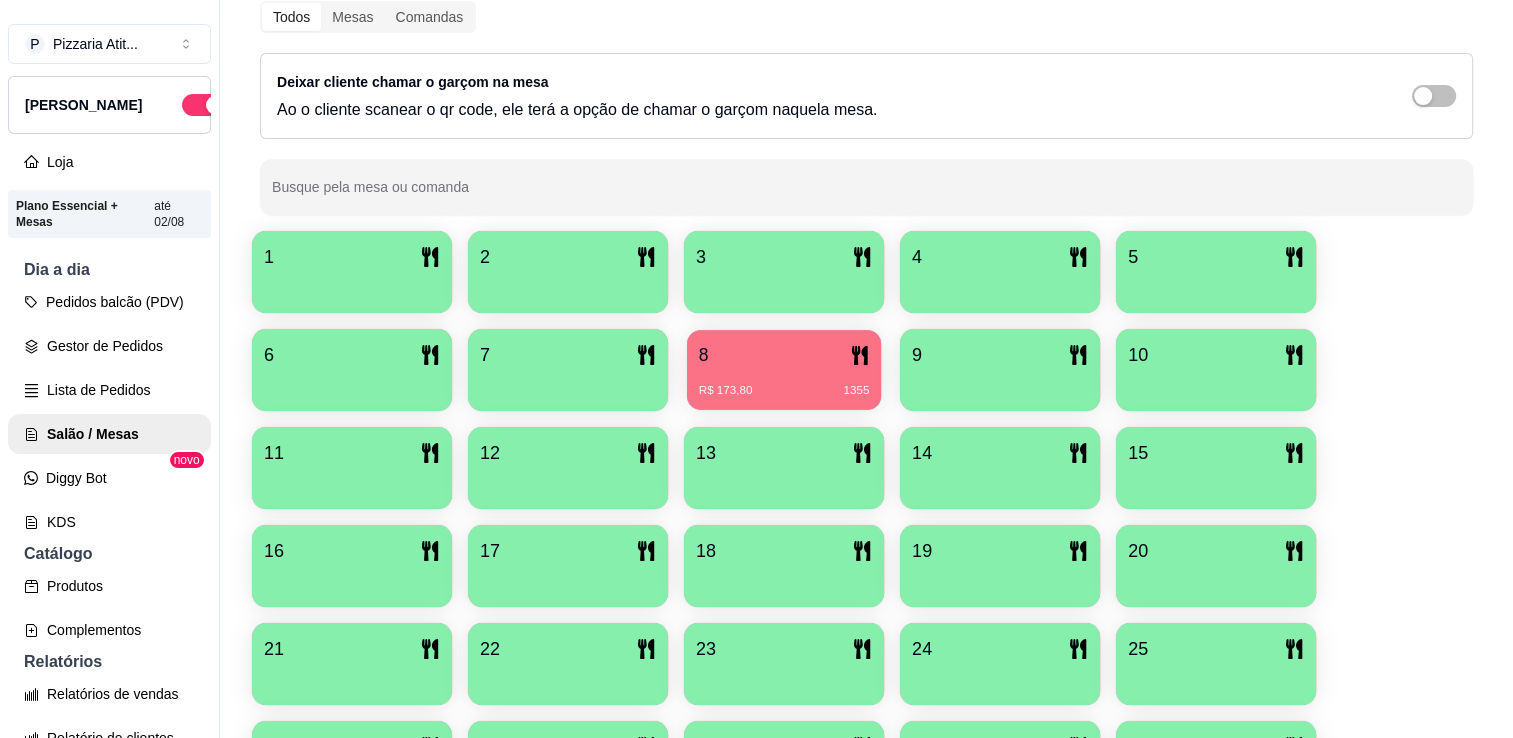 click on "8" at bounding box center (784, 355) 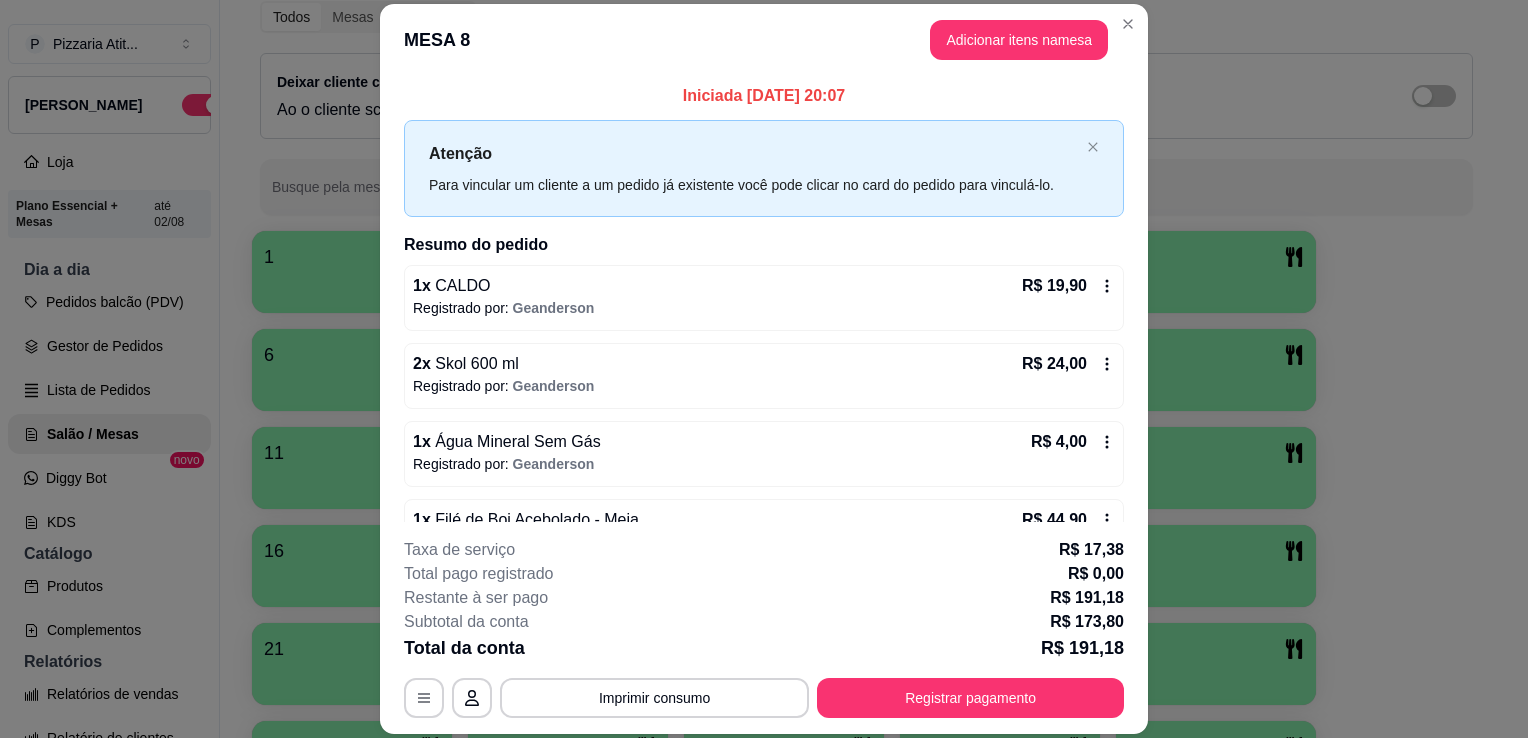 click on "Registrado por:   Geanderson" at bounding box center [764, 308] 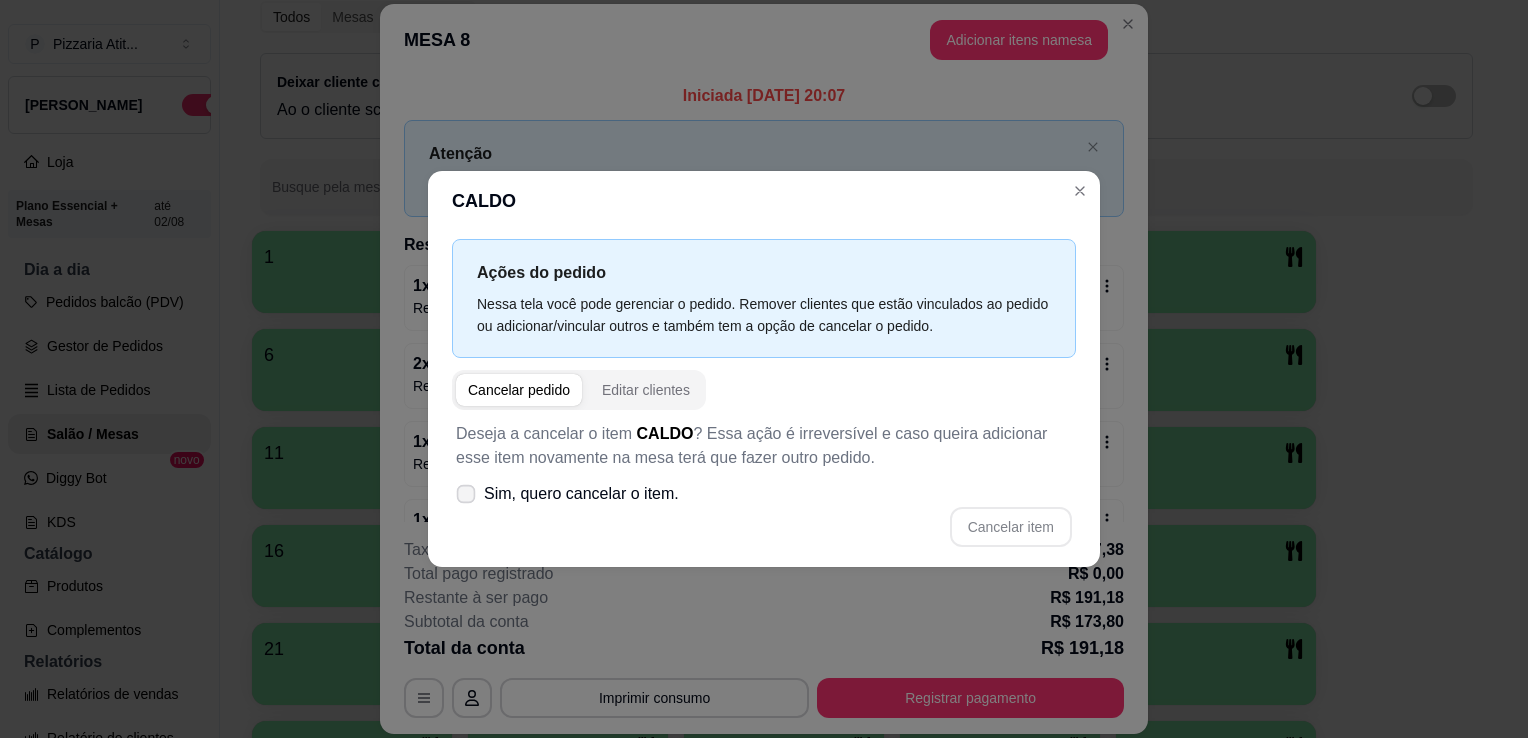 click on "Sim, quero cancelar o item." at bounding box center (567, 494) 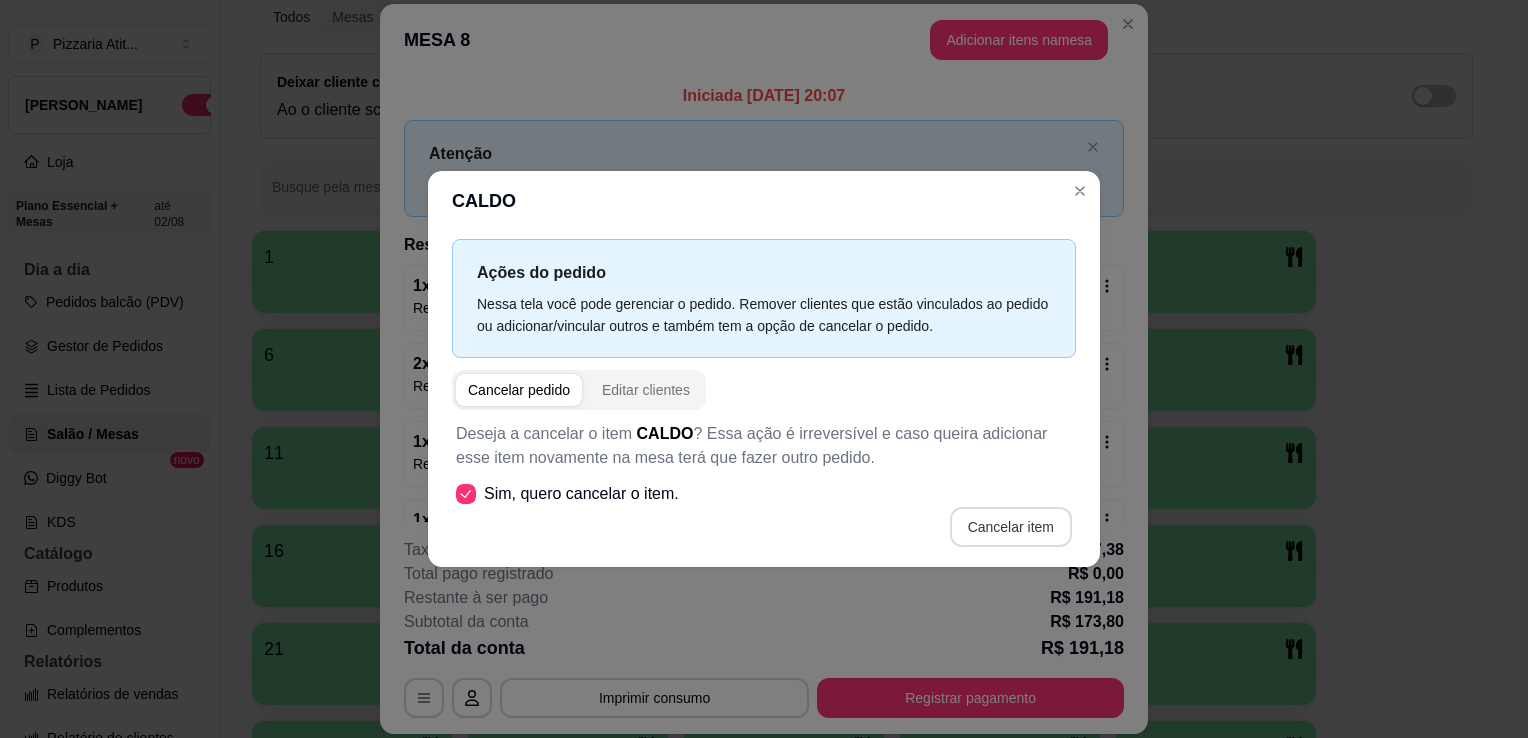 click on "Cancelar item" at bounding box center [1011, 527] 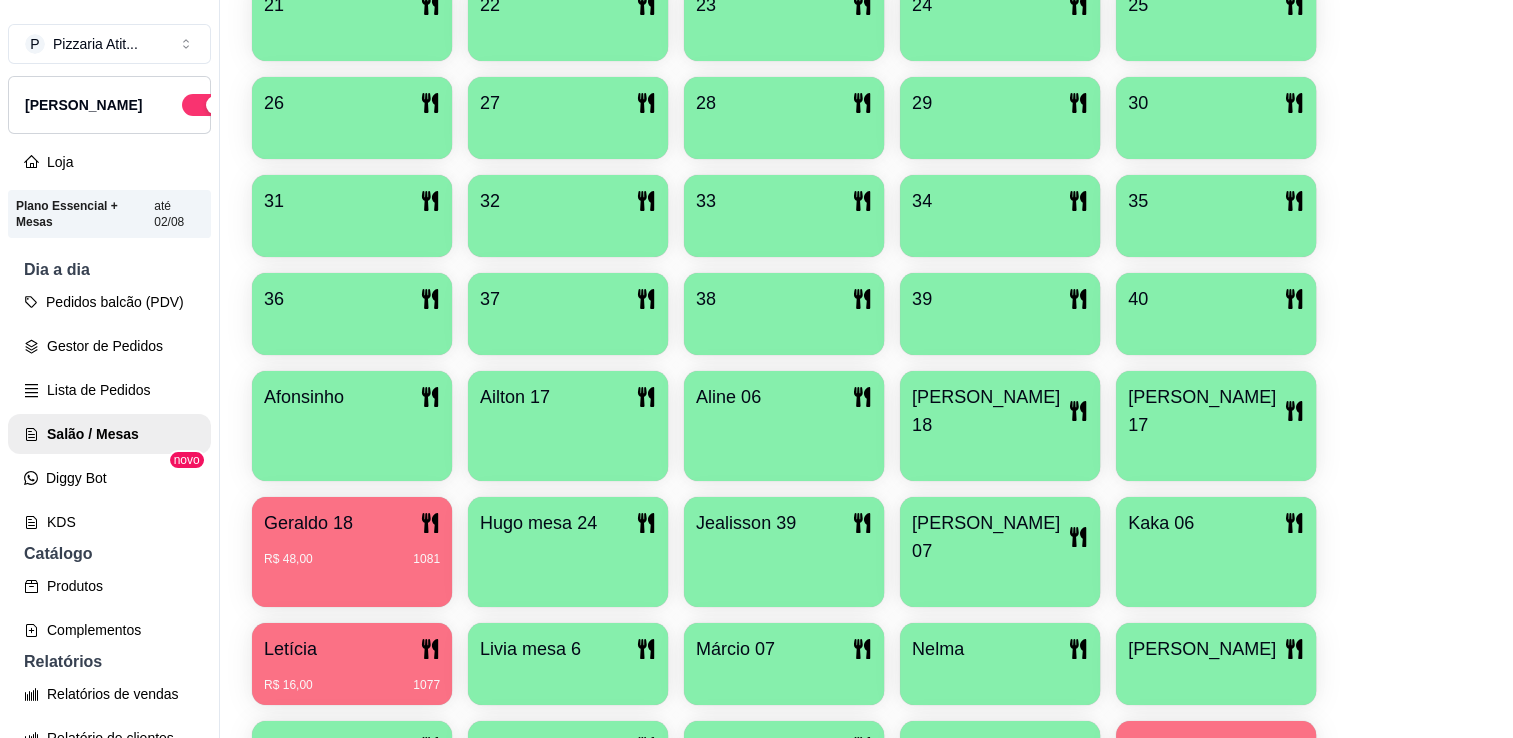 scroll, scrollTop: 1048, scrollLeft: 0, axis: vertical 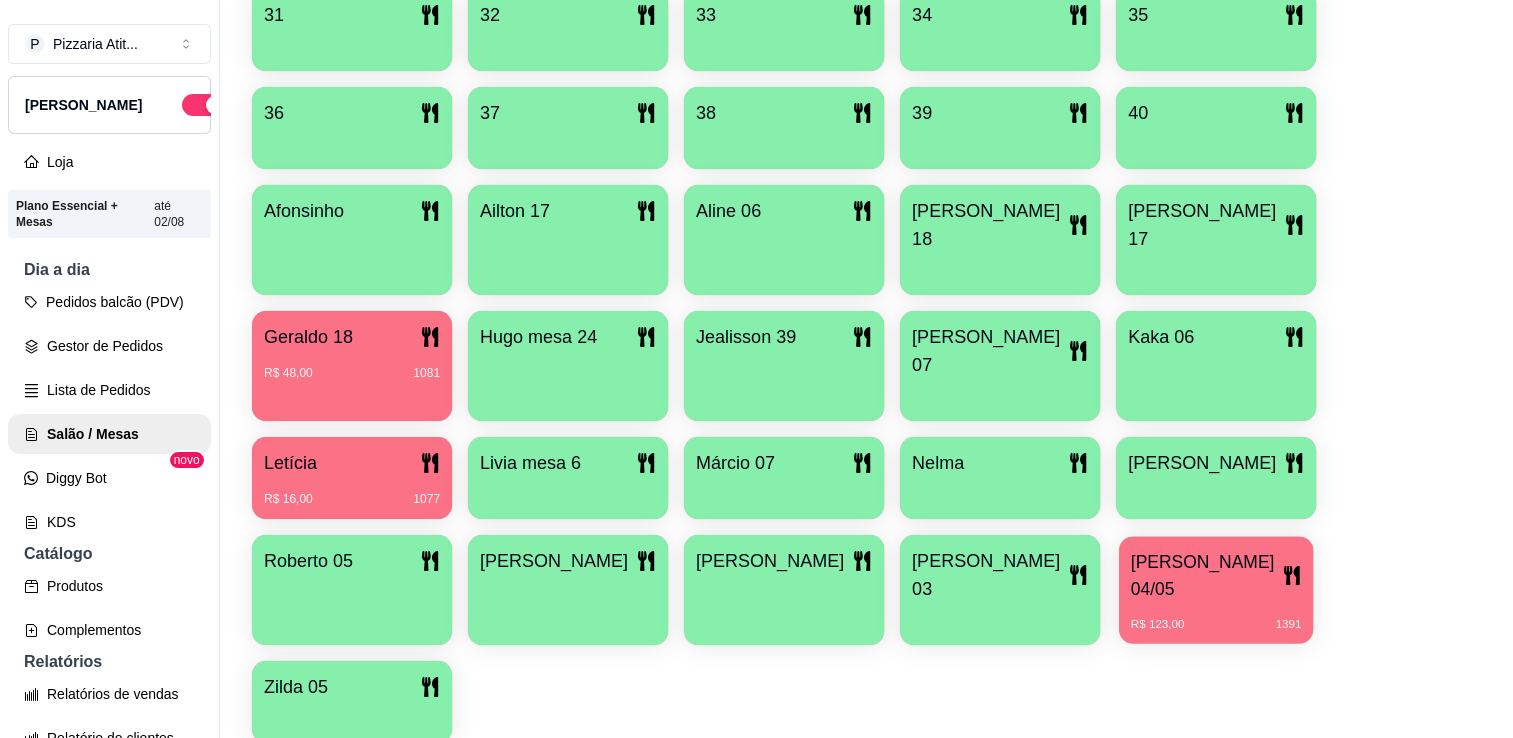 click on "R$ 123,00 1391" at bounding box center (1216, 617) 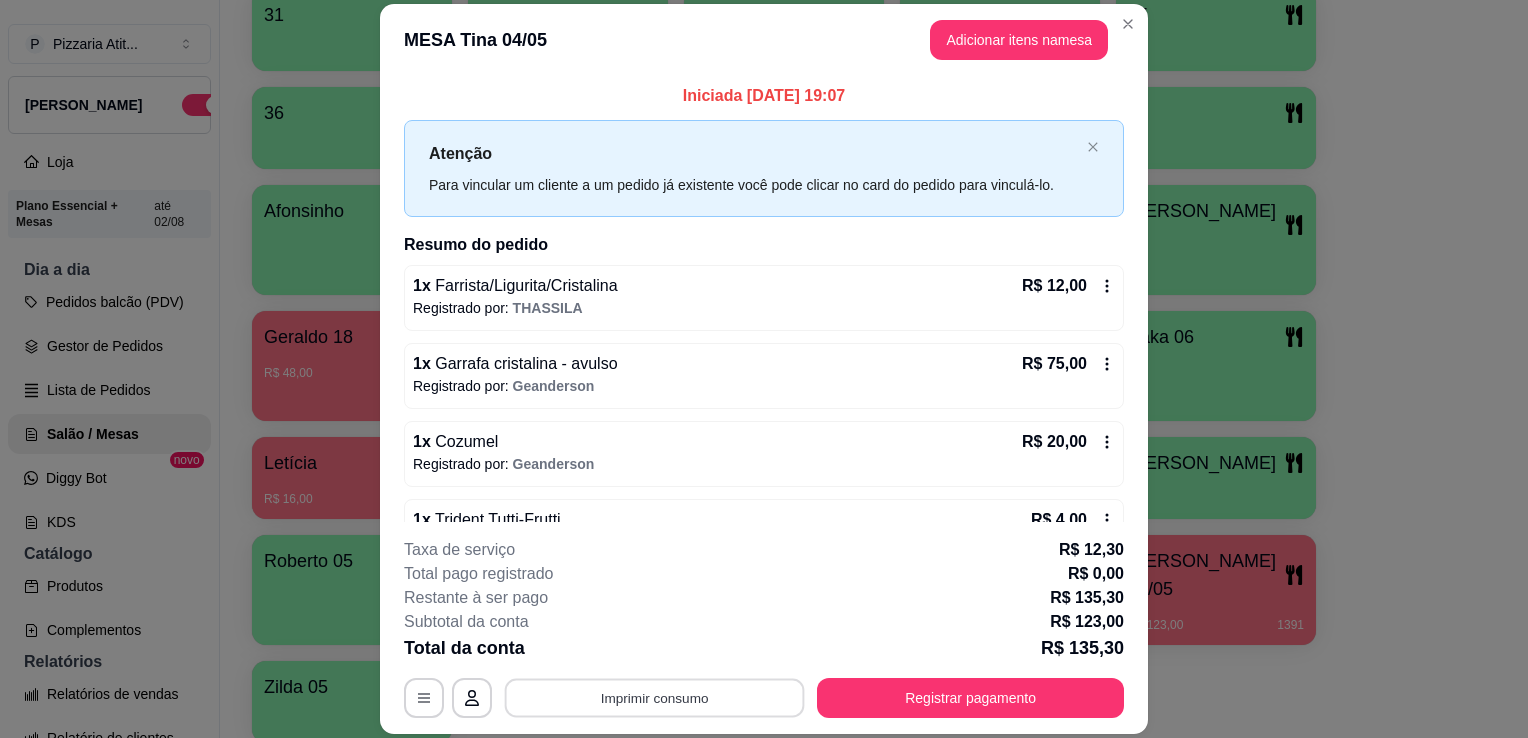click on "Imprimir consumo" at bounding box center (655, 698) 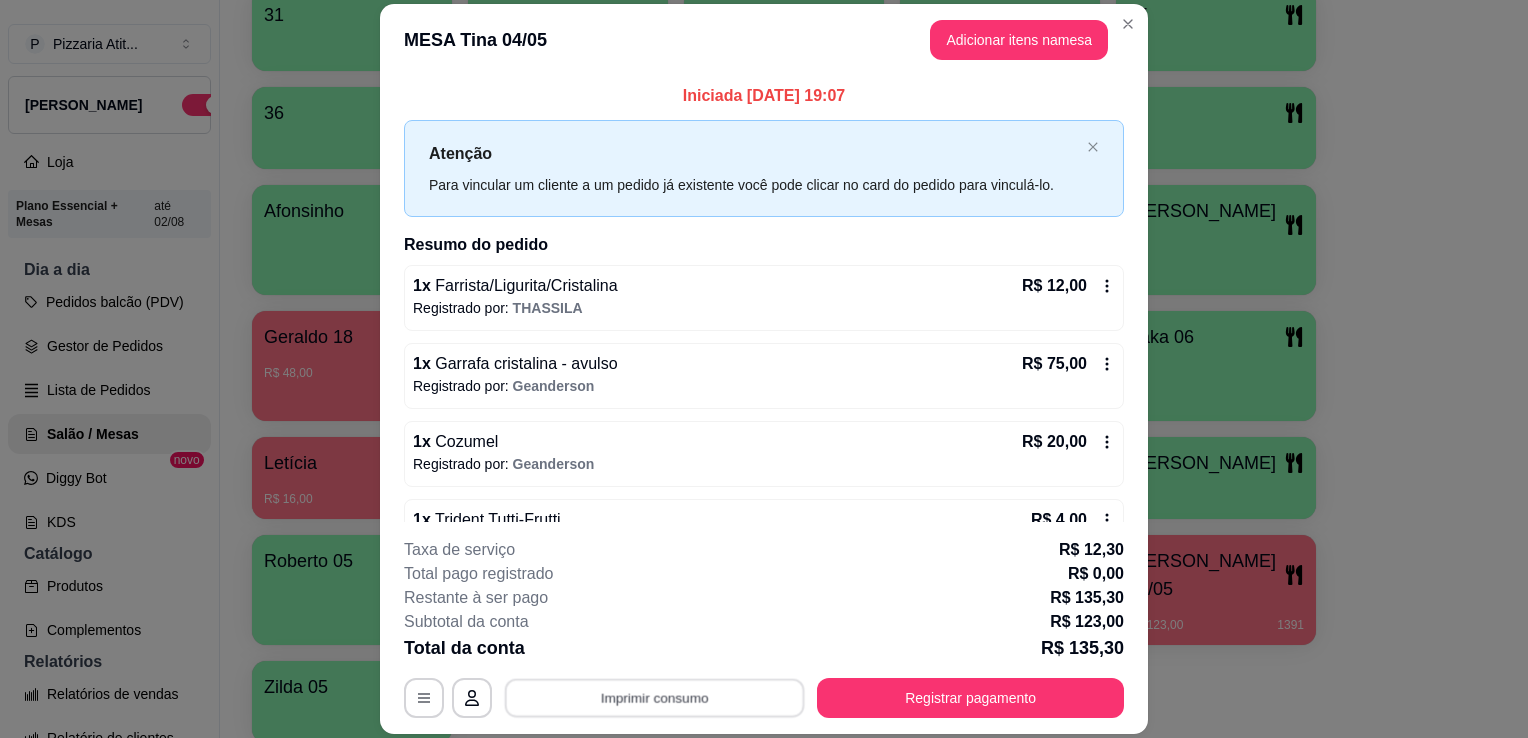click on "Imprimir consumo" at bounding box center [655, 698] 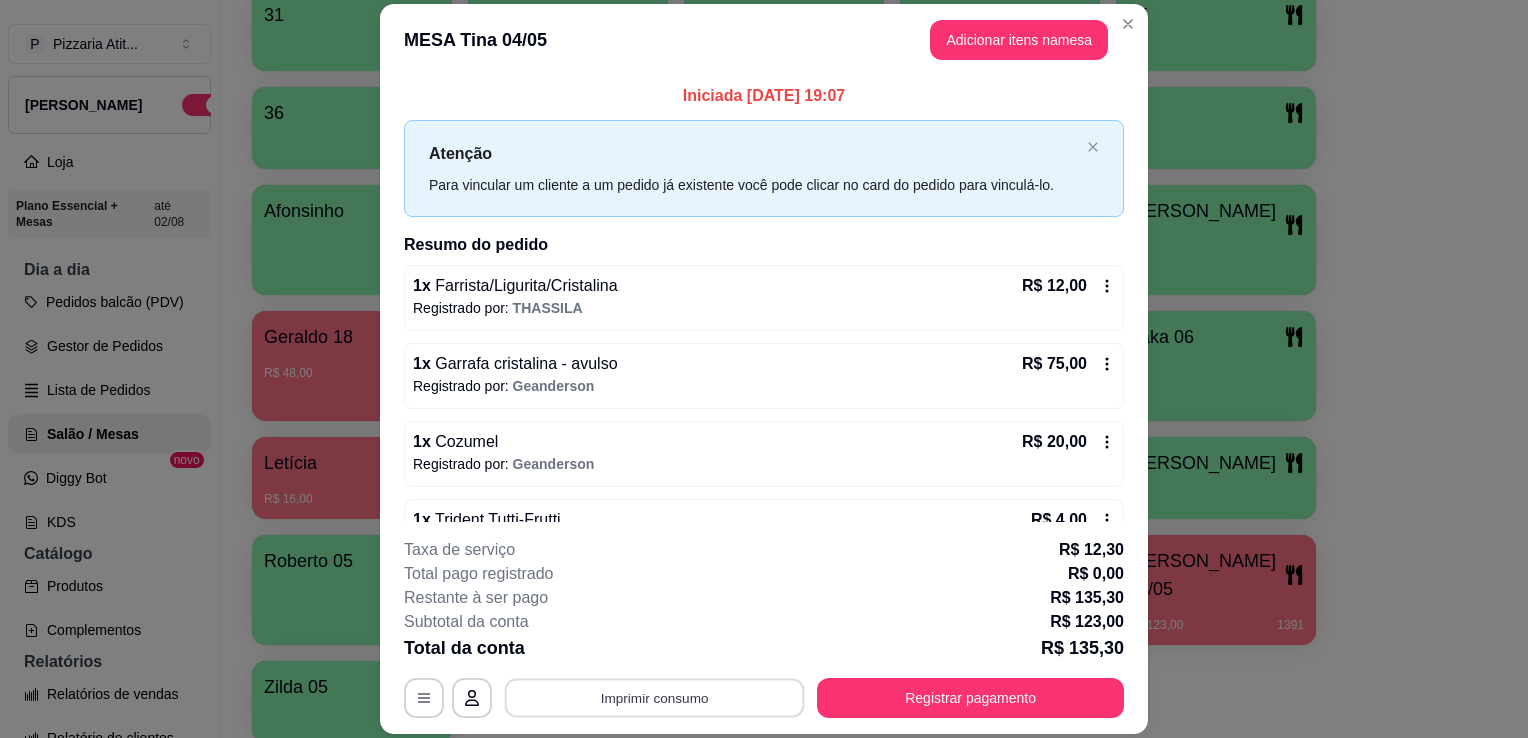 click on "Imprimir consumo" at bounding box center [655, 698] 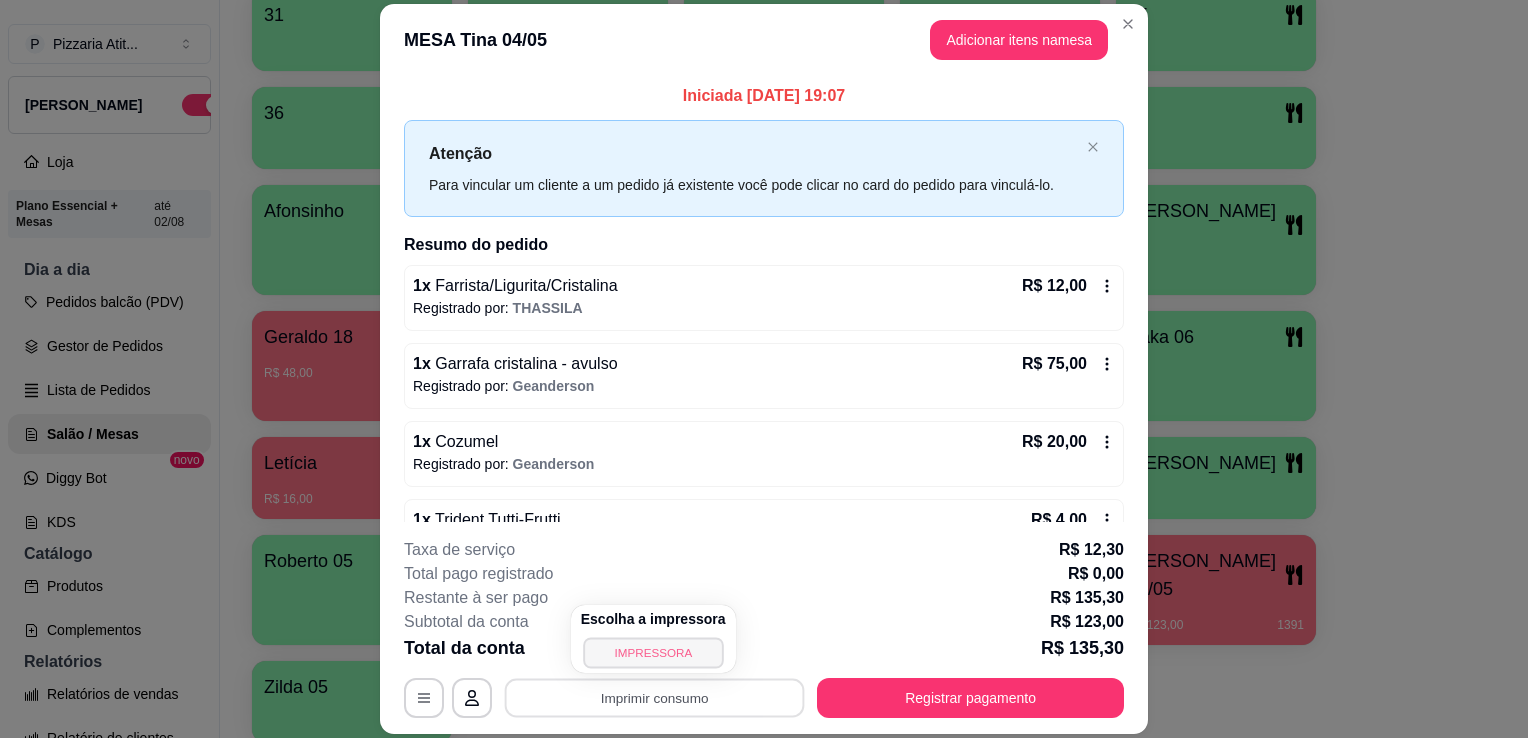 click on "IMPRESSORA" at bounding box center (653, 652) 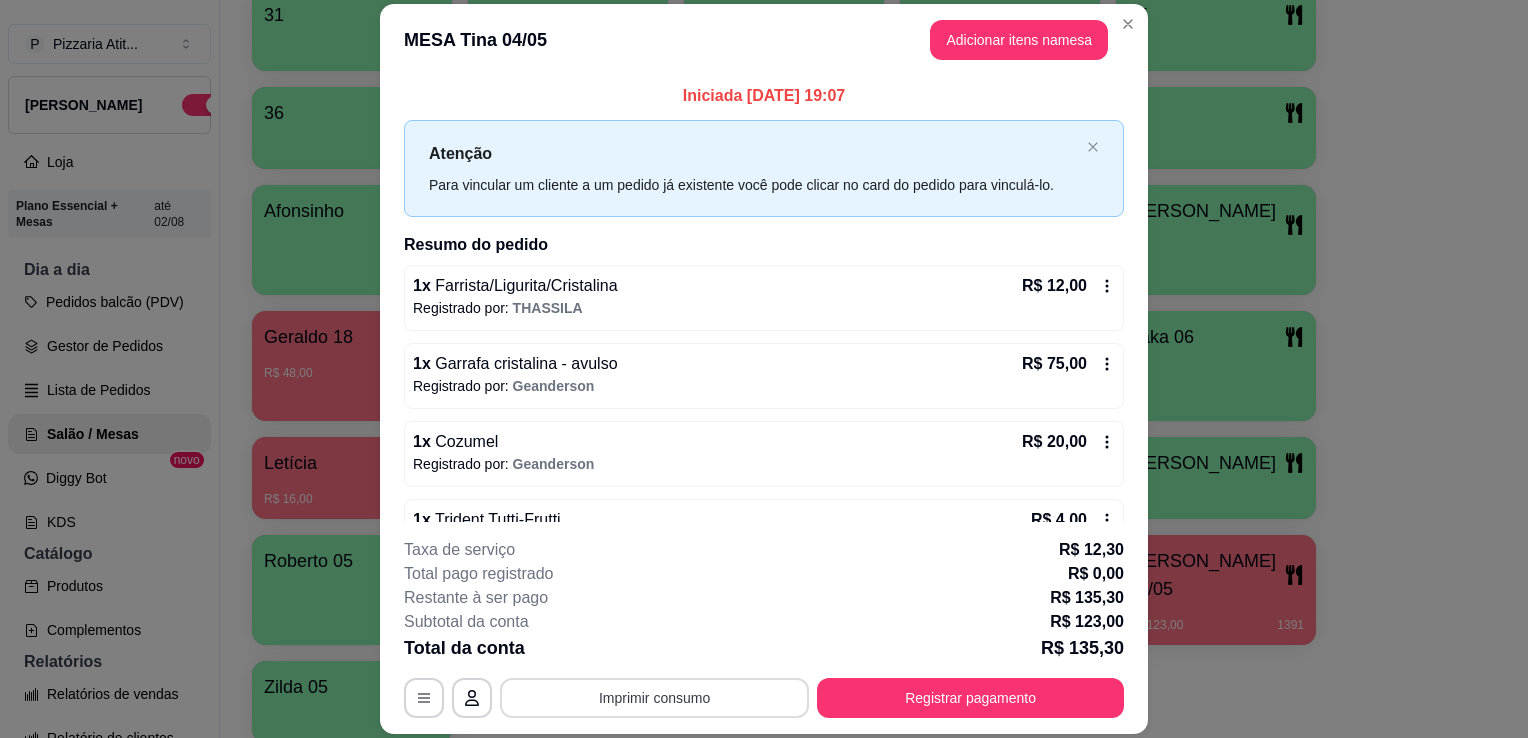 click on "Imprimir consumo" at bounding box center [654, 698] 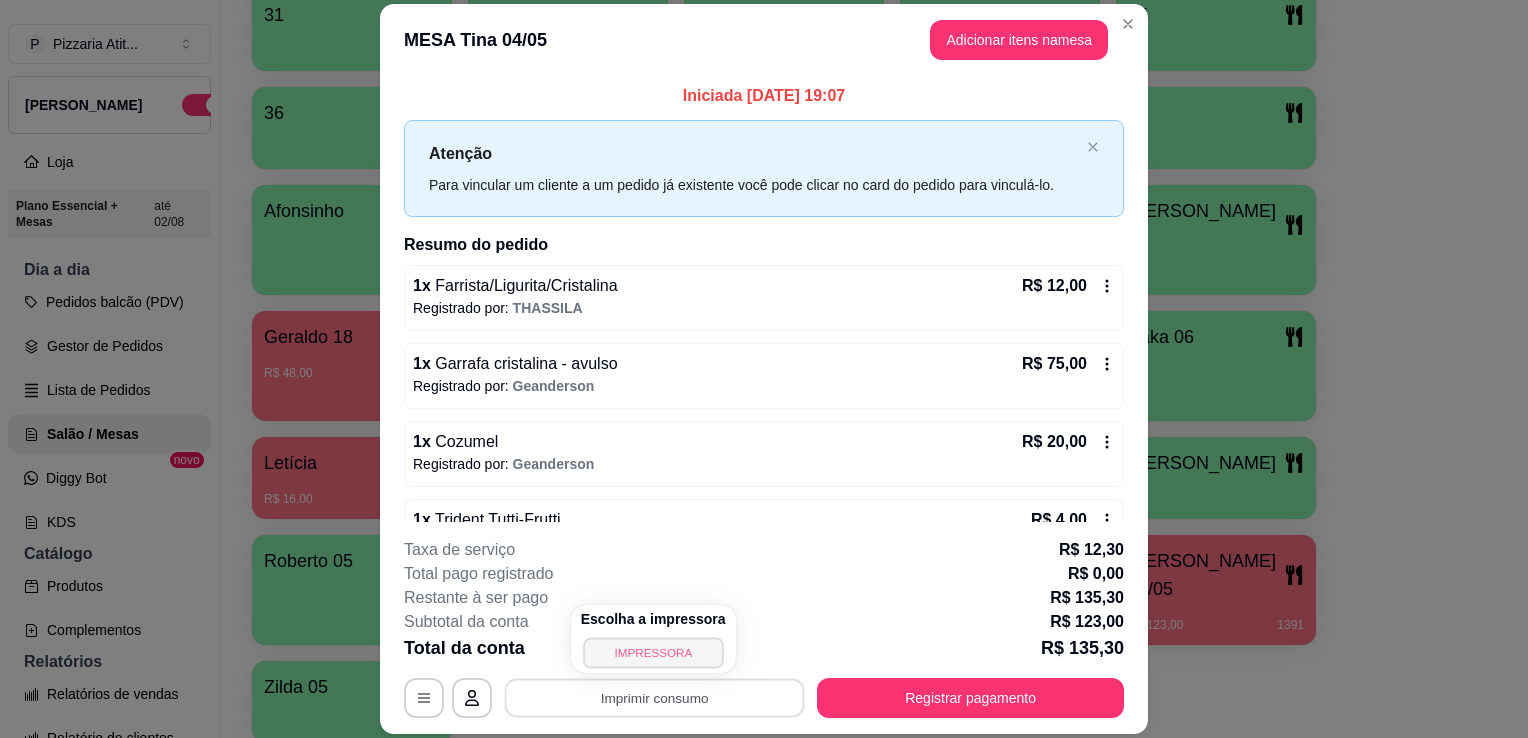 click on "IMPRESSORA" at bounding box center (653, 652) 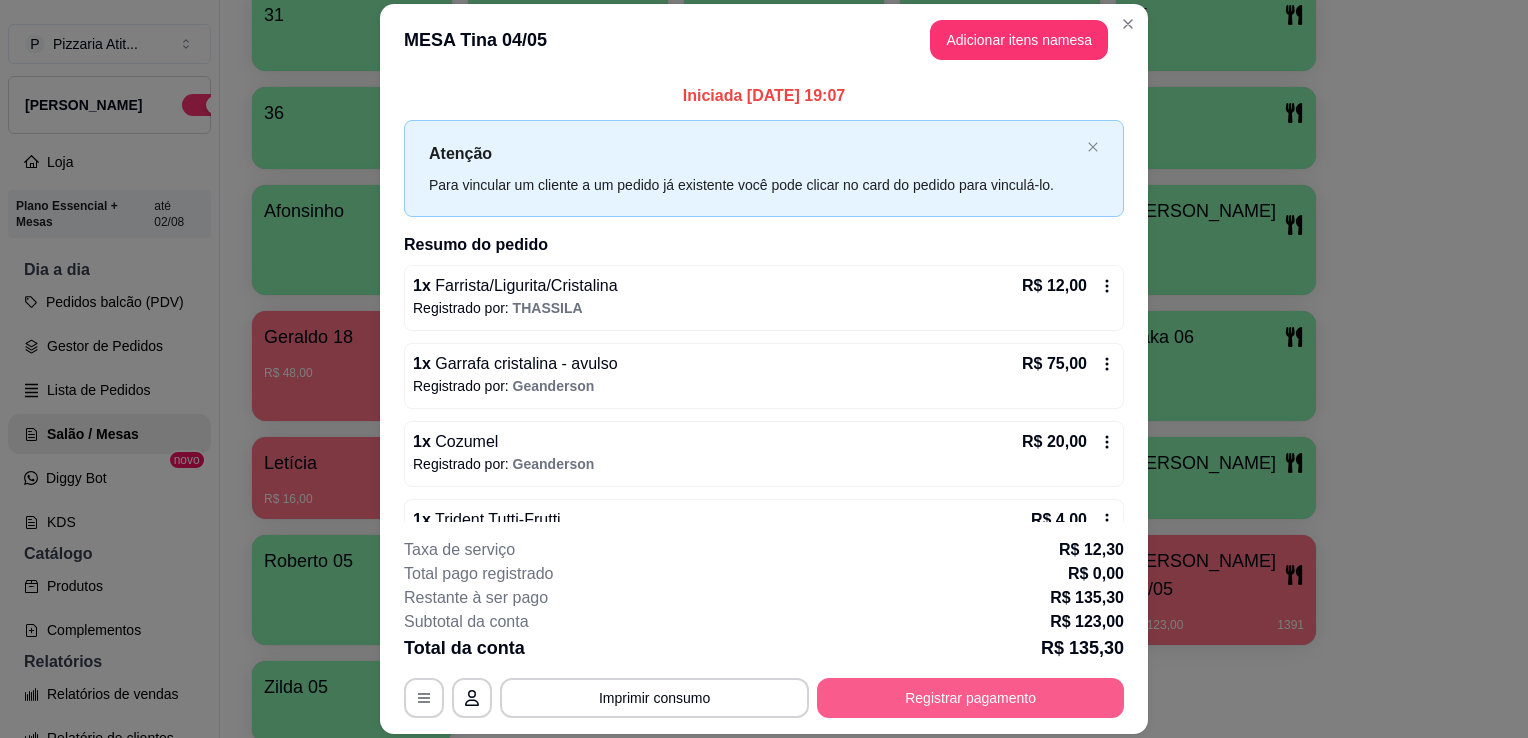 click on "Registrar pagamento" at bounding box center [970, 698] 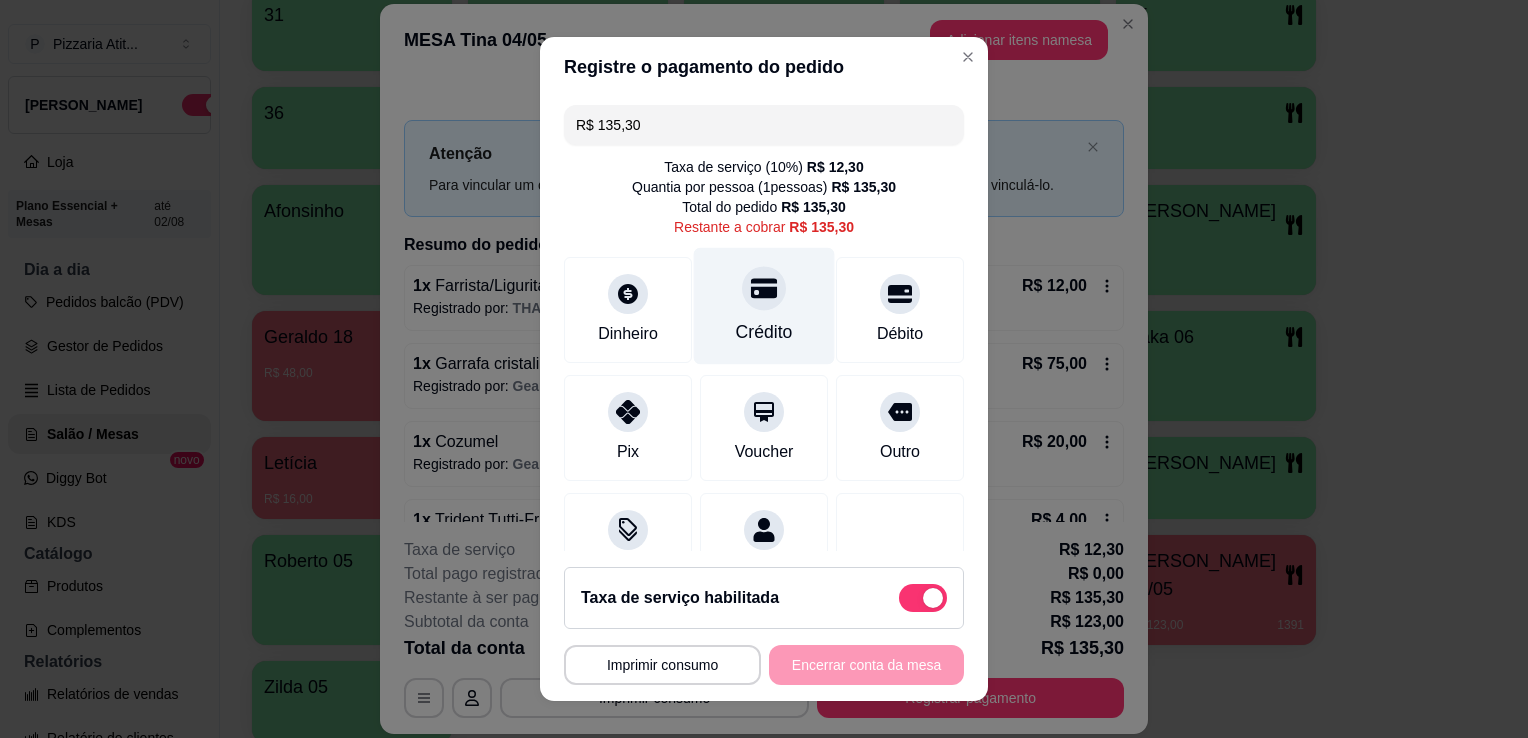 click on "Crédito" at bounding box center (764, 306) 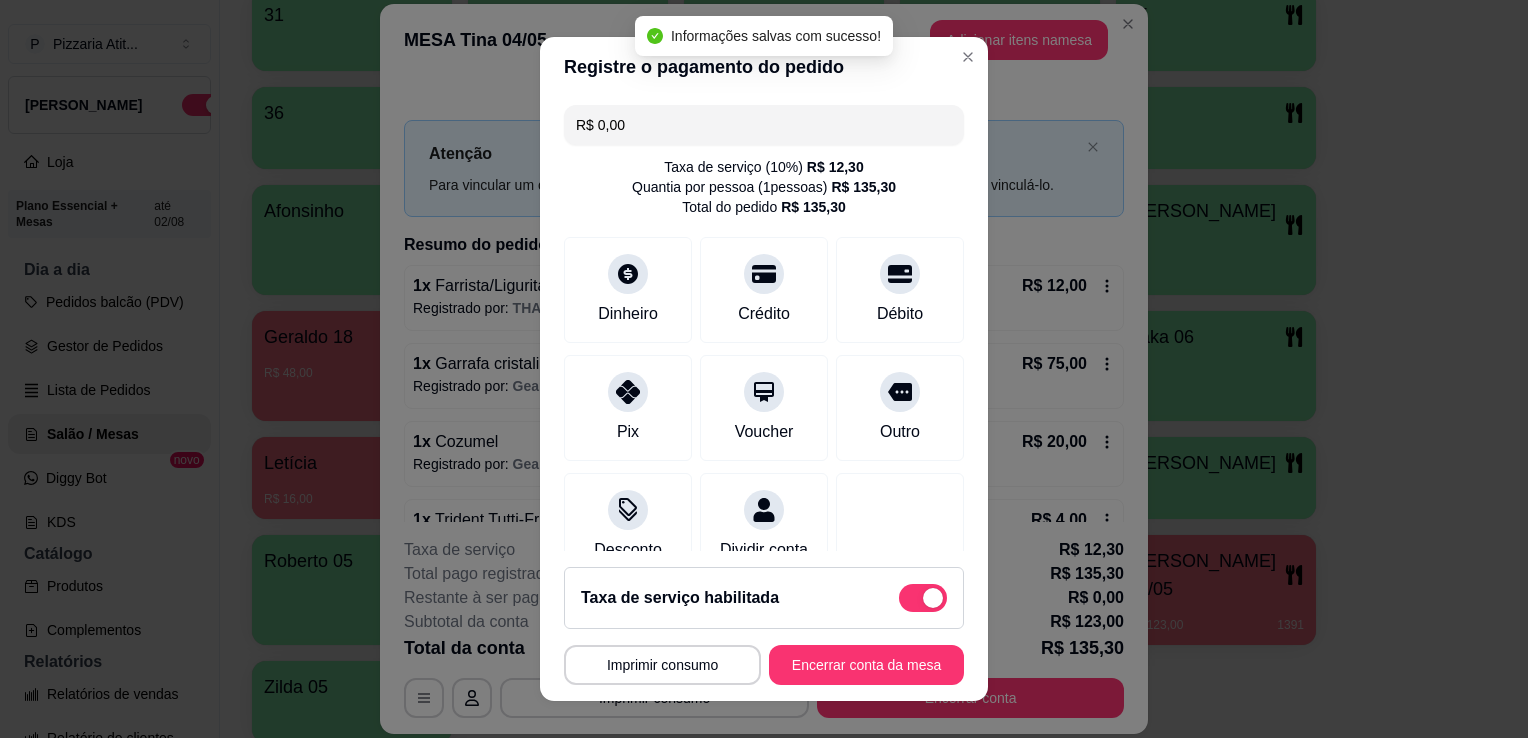 type on "R$ 0,00" 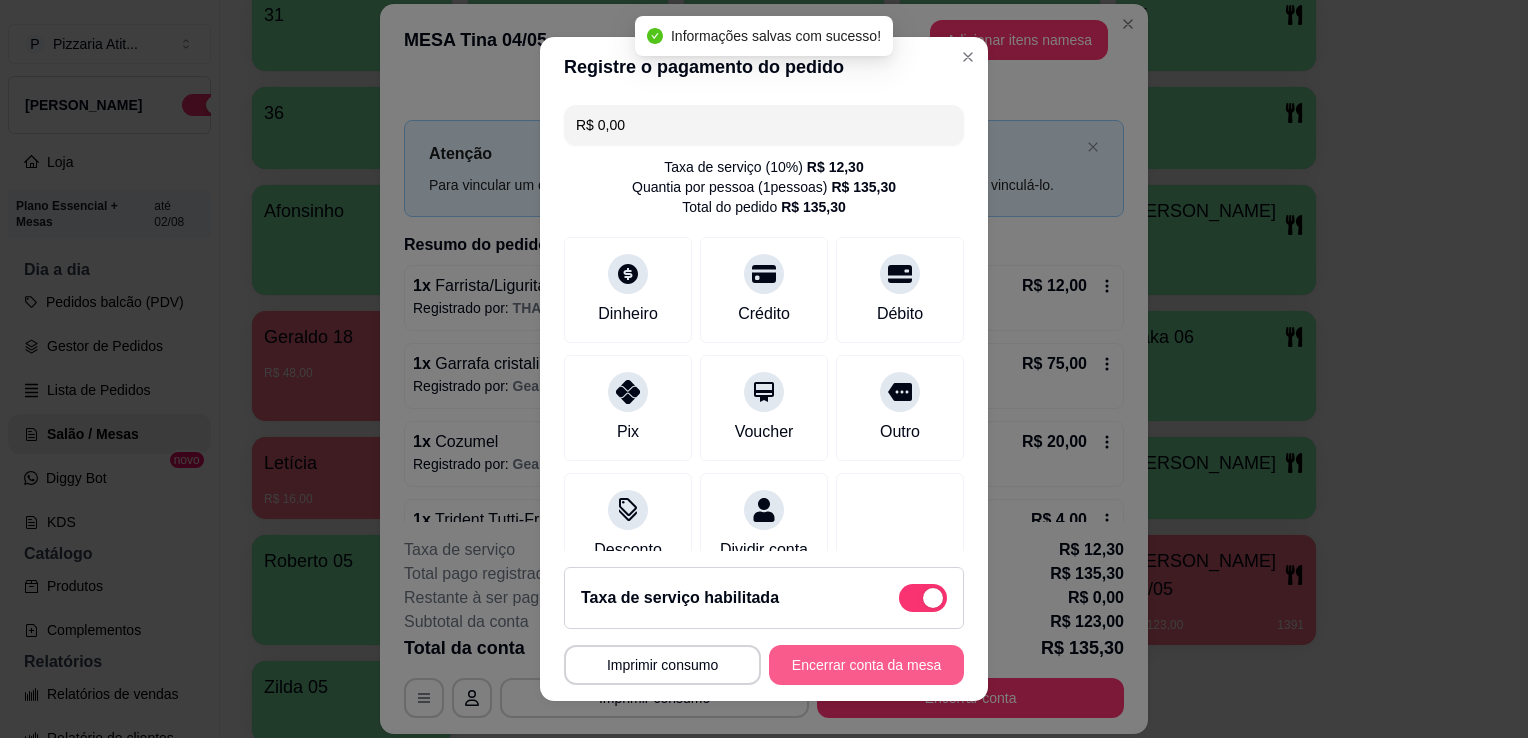click on "Encerrar conta da mesa" at bounding box center [866, 665] 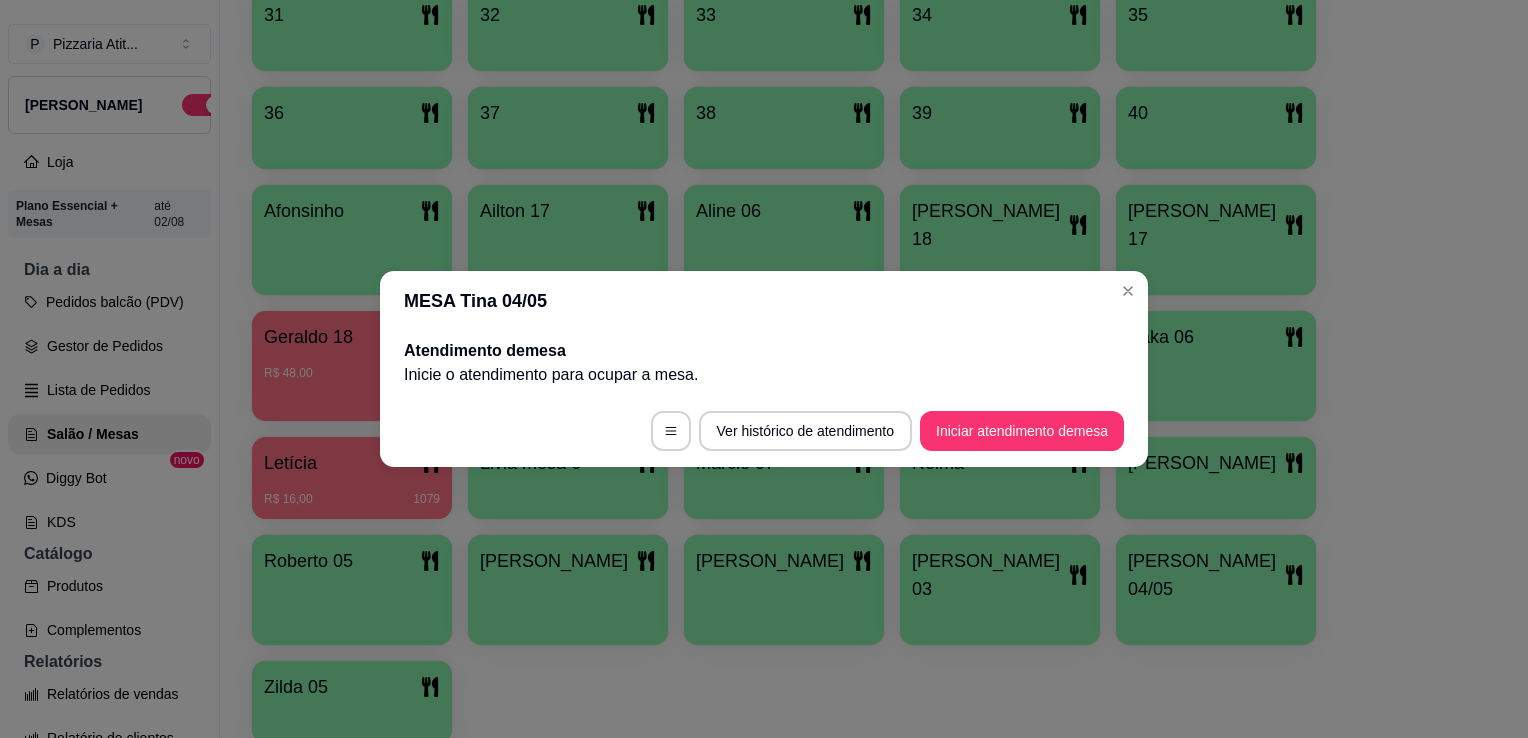 click on "MESA Tina 04/05" at bounding box center (764, 301) 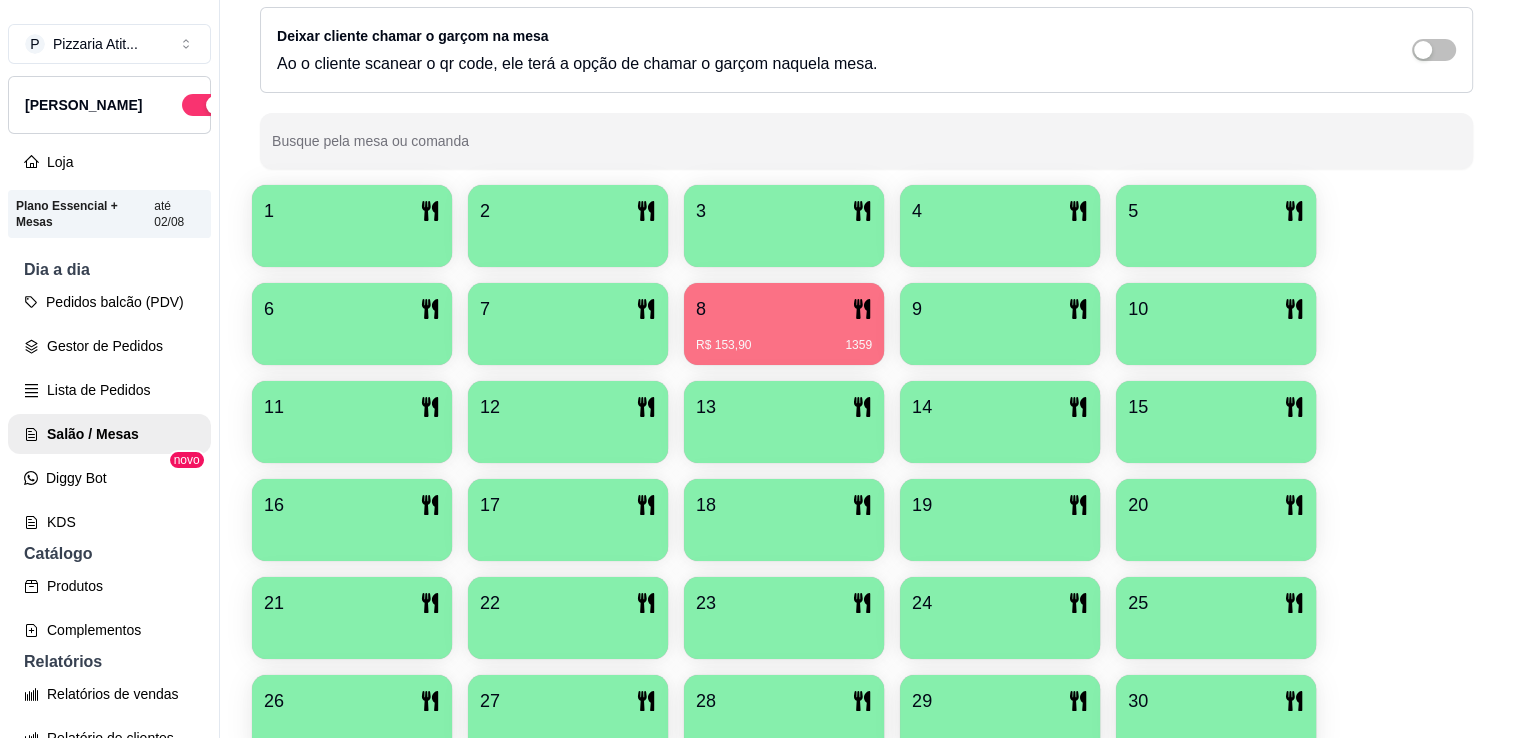 scroll, scrollTop: 244, scrollLeft: 0, axis: vertical 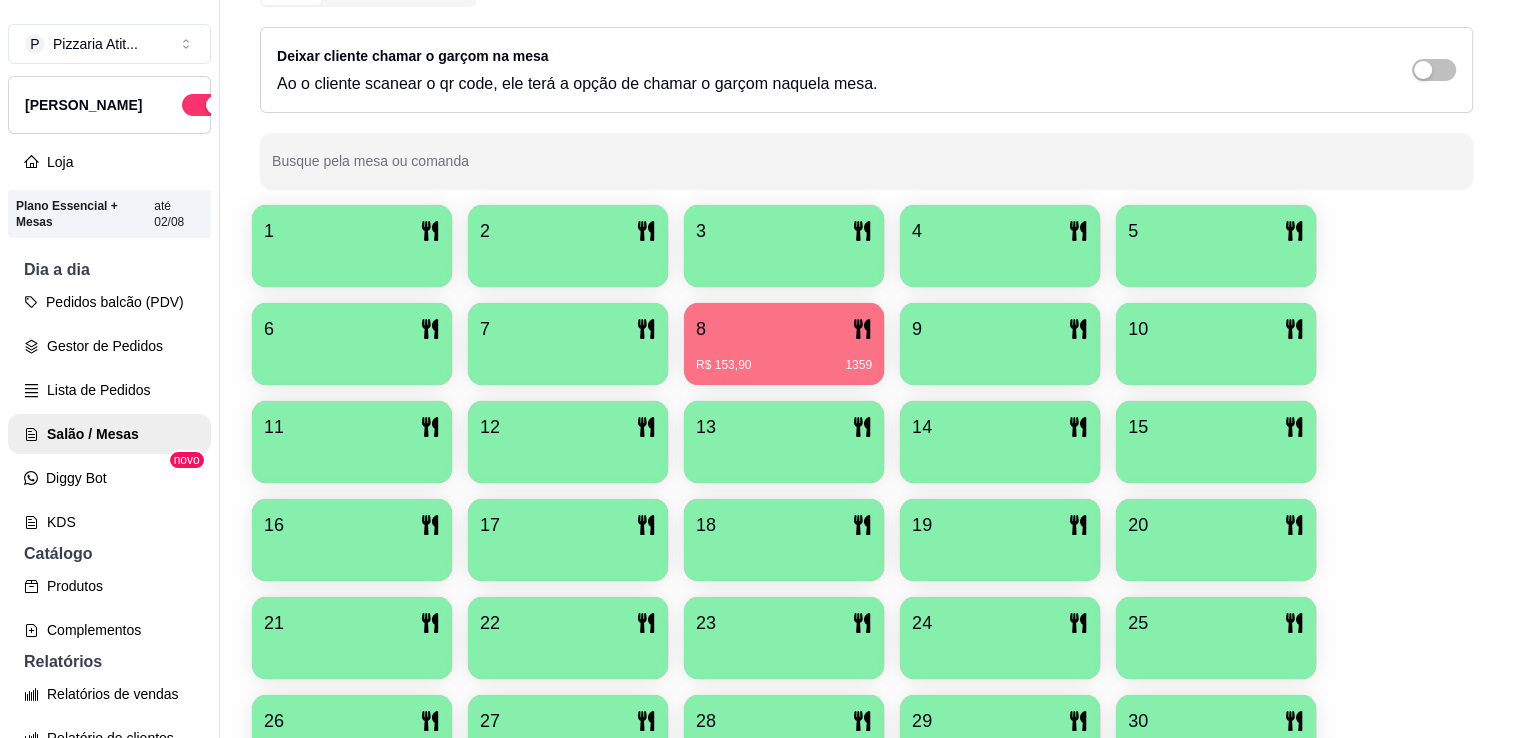 click on "8" at bounding box center (784, 329) 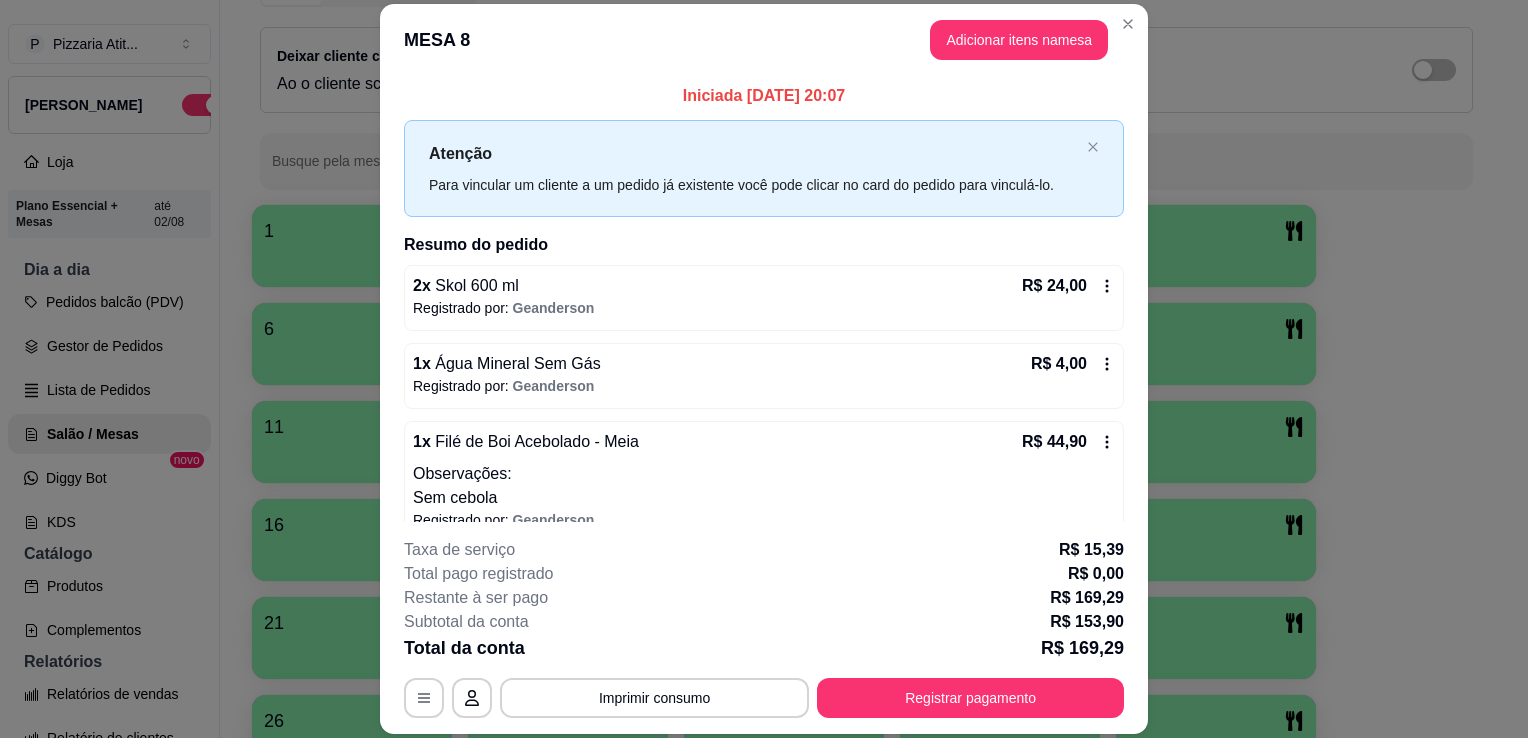click 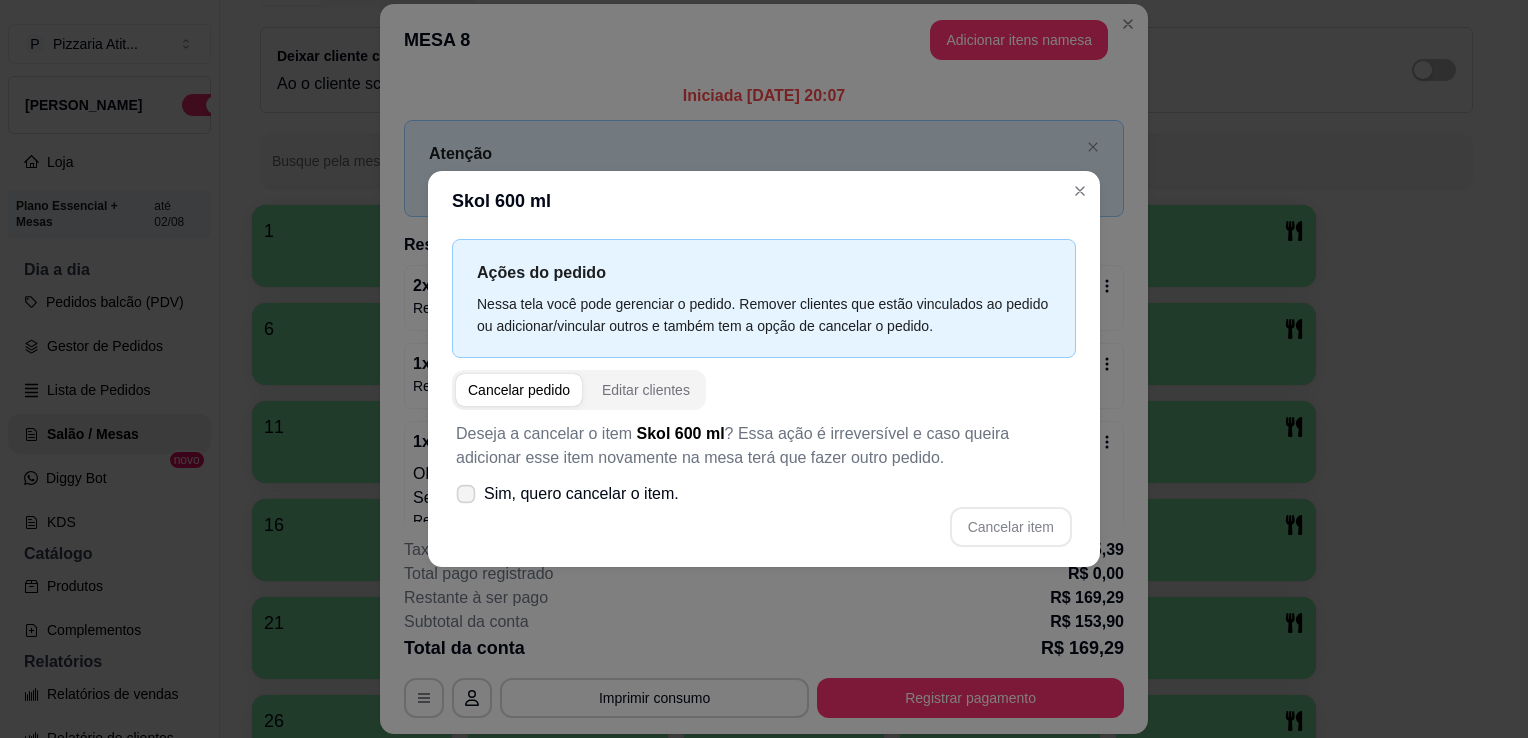 click on "Sim, quero cancelar o item." at bounding box center (567, 494) 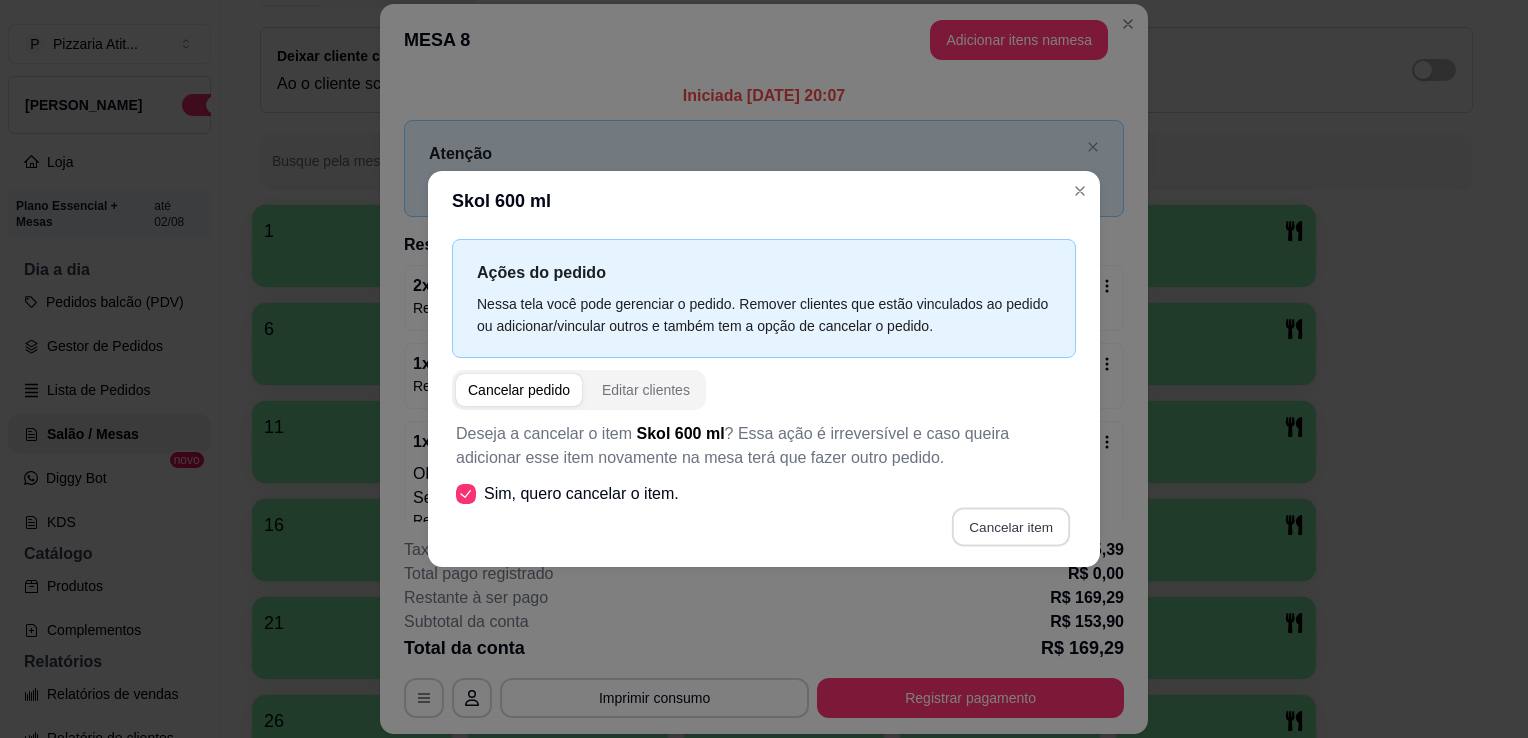 click on "Cancelar item" at bounding box center [1010, 527] 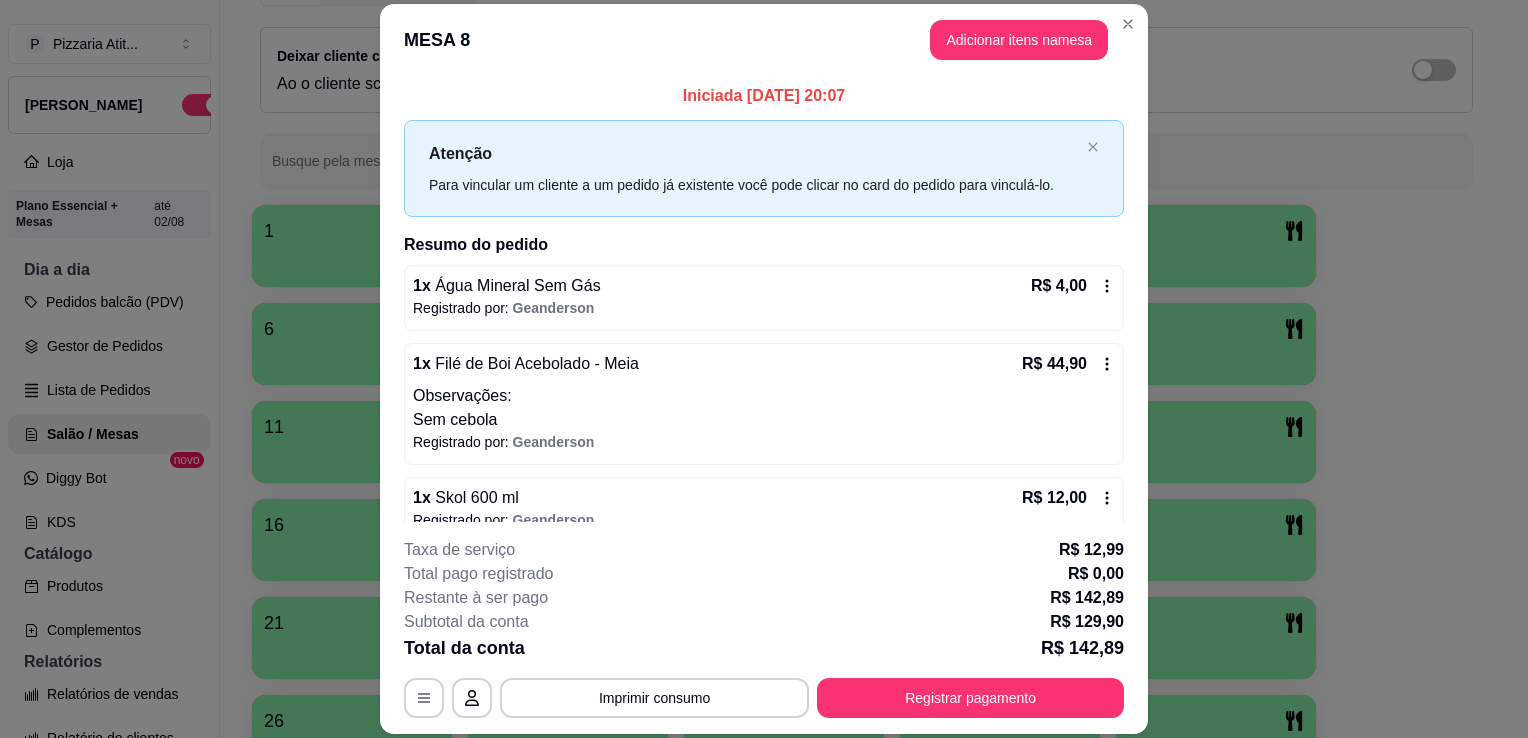 click on "Registrado por:   Geanderson" at bounding box center (764, 308) 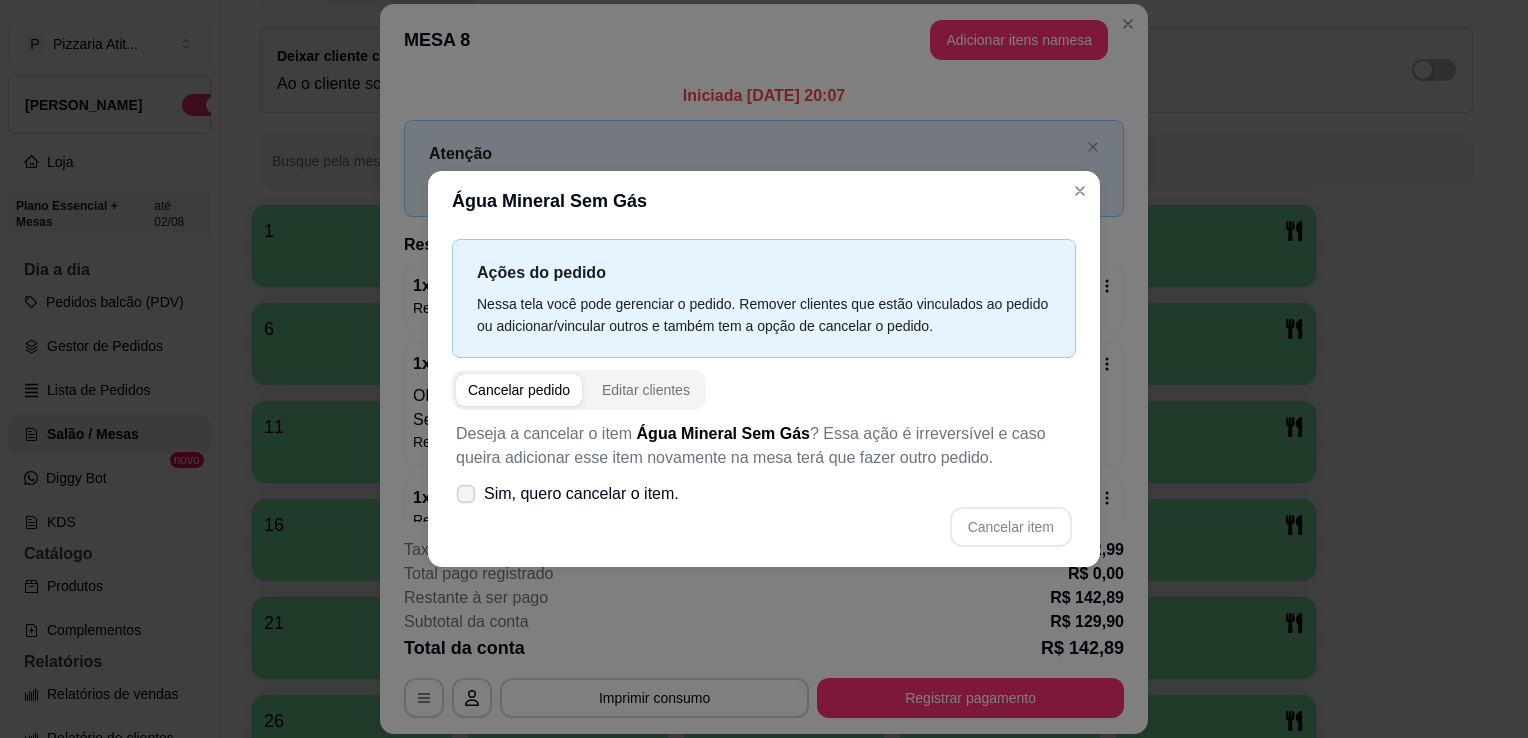 click at bounding box center [466, 494] 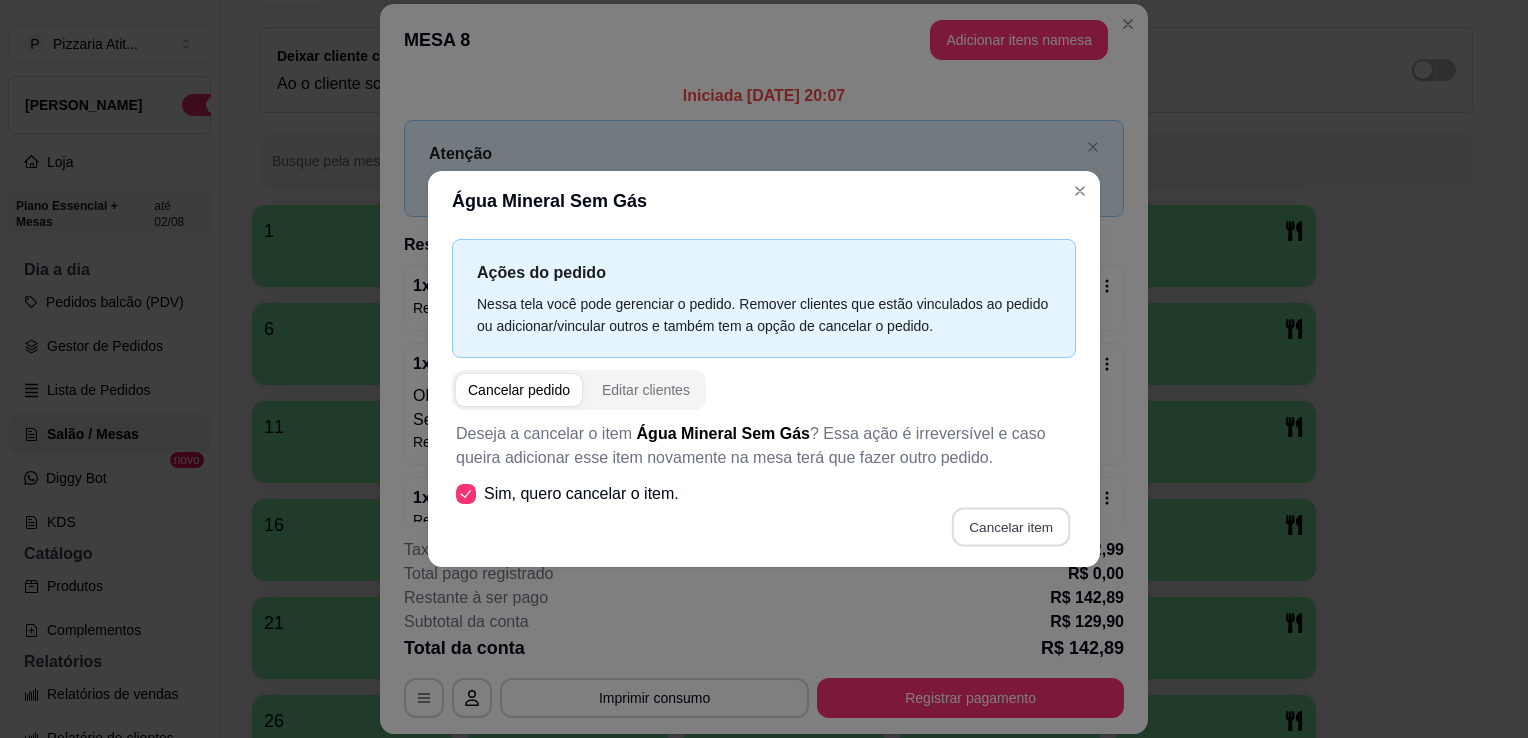 click on "Cancelar item" at bounding box center (1010, 527) 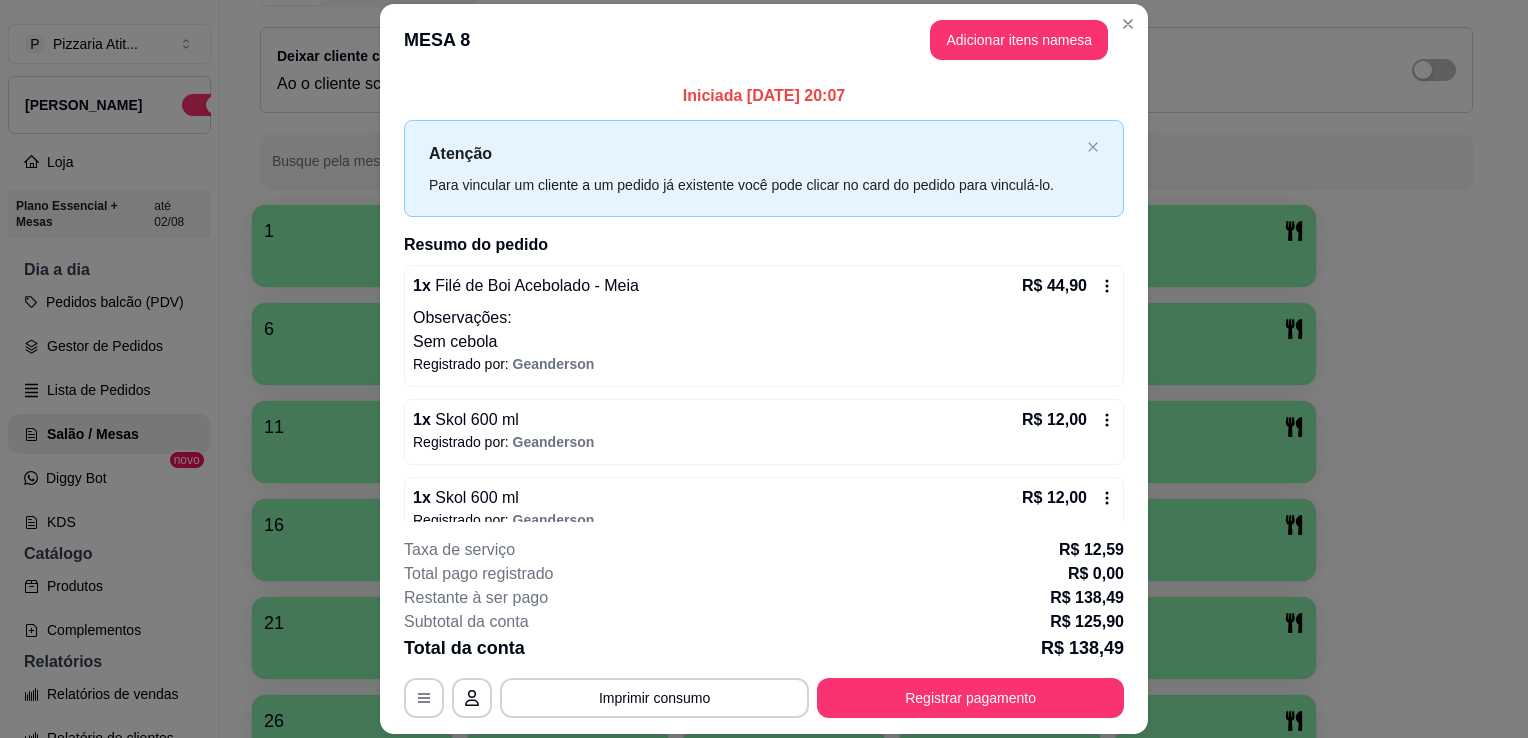 click on "Sem cebola" at bounding box center [764, 342] 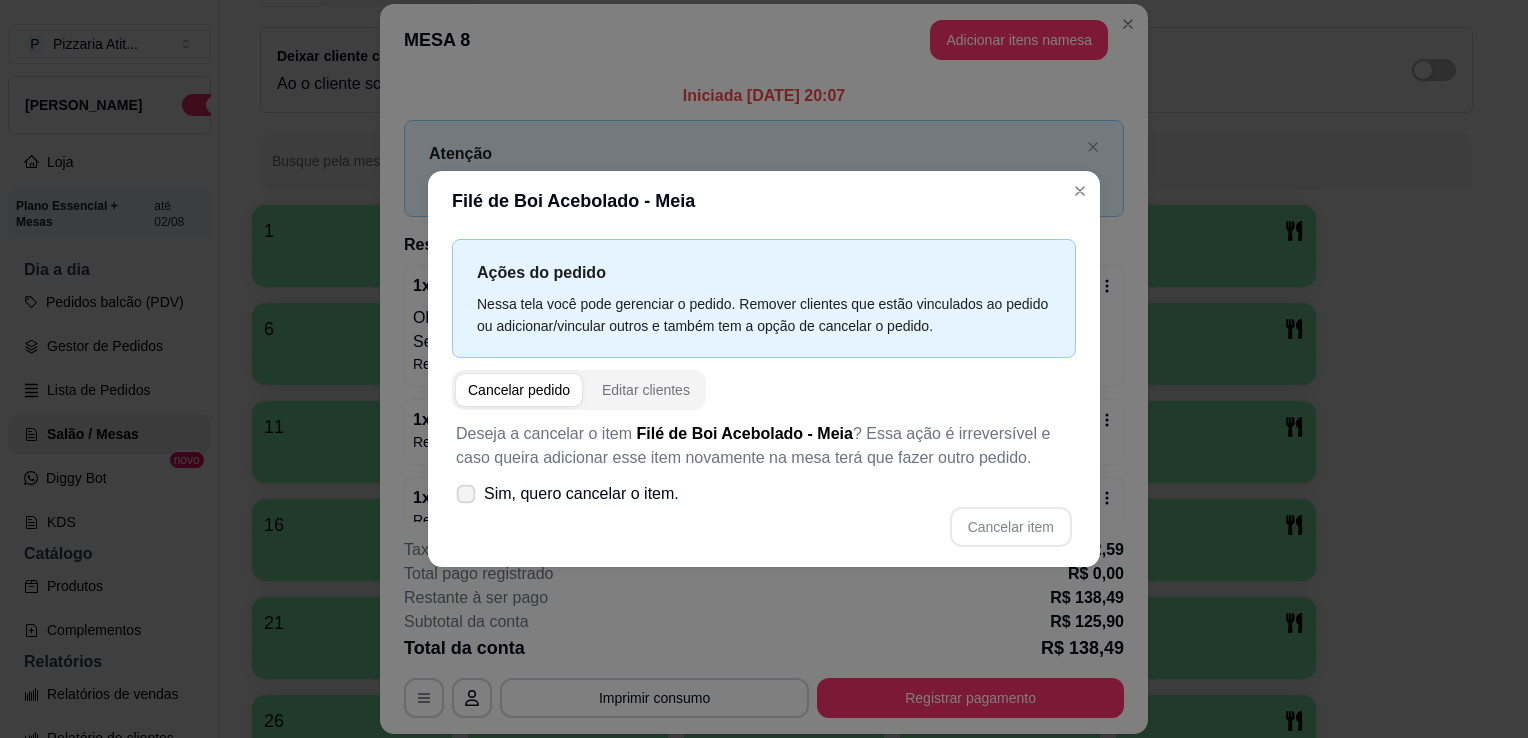 click on "Sim, quero cancelar o item." at bounding box center [581, 494] 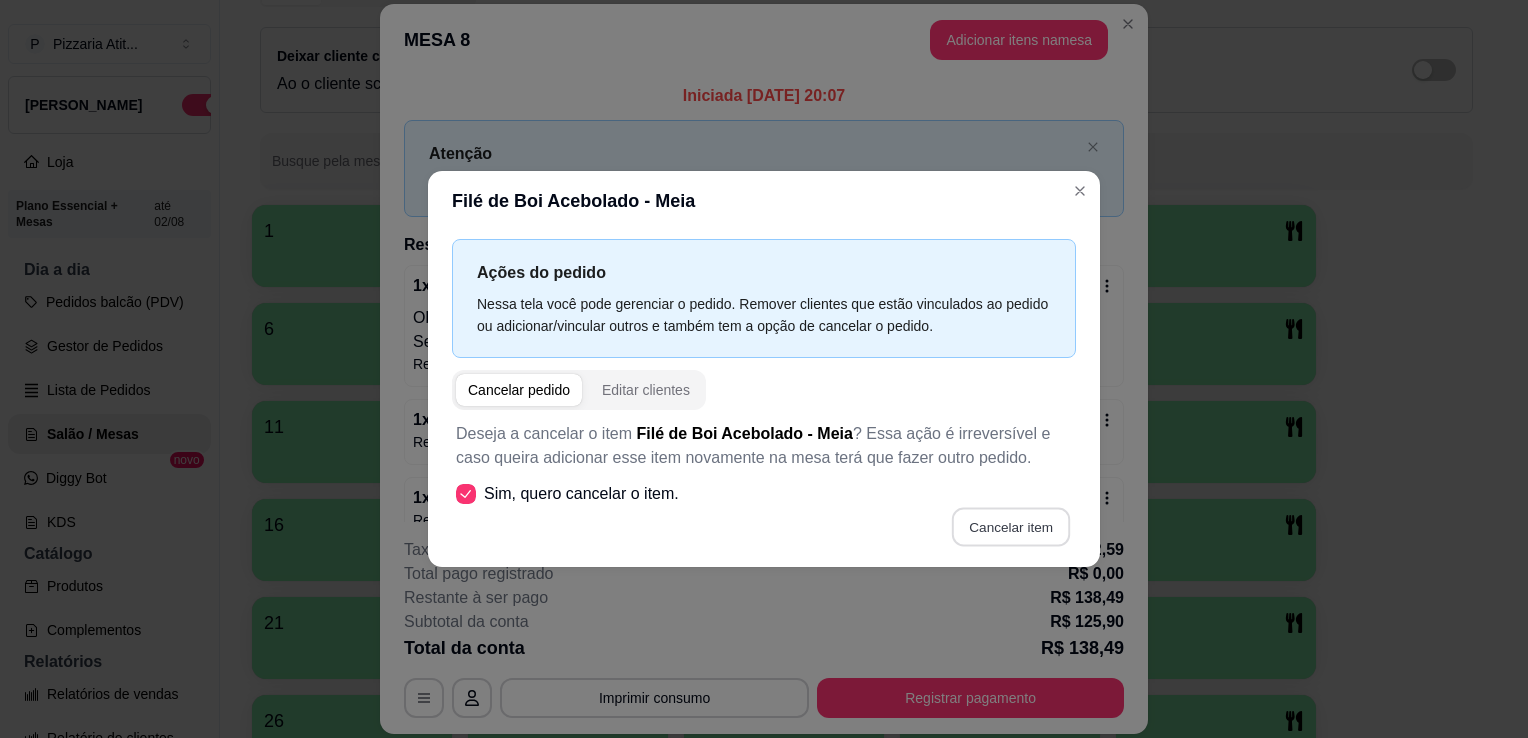 click on "Cancelar item" at bounding box center [1010, 527] 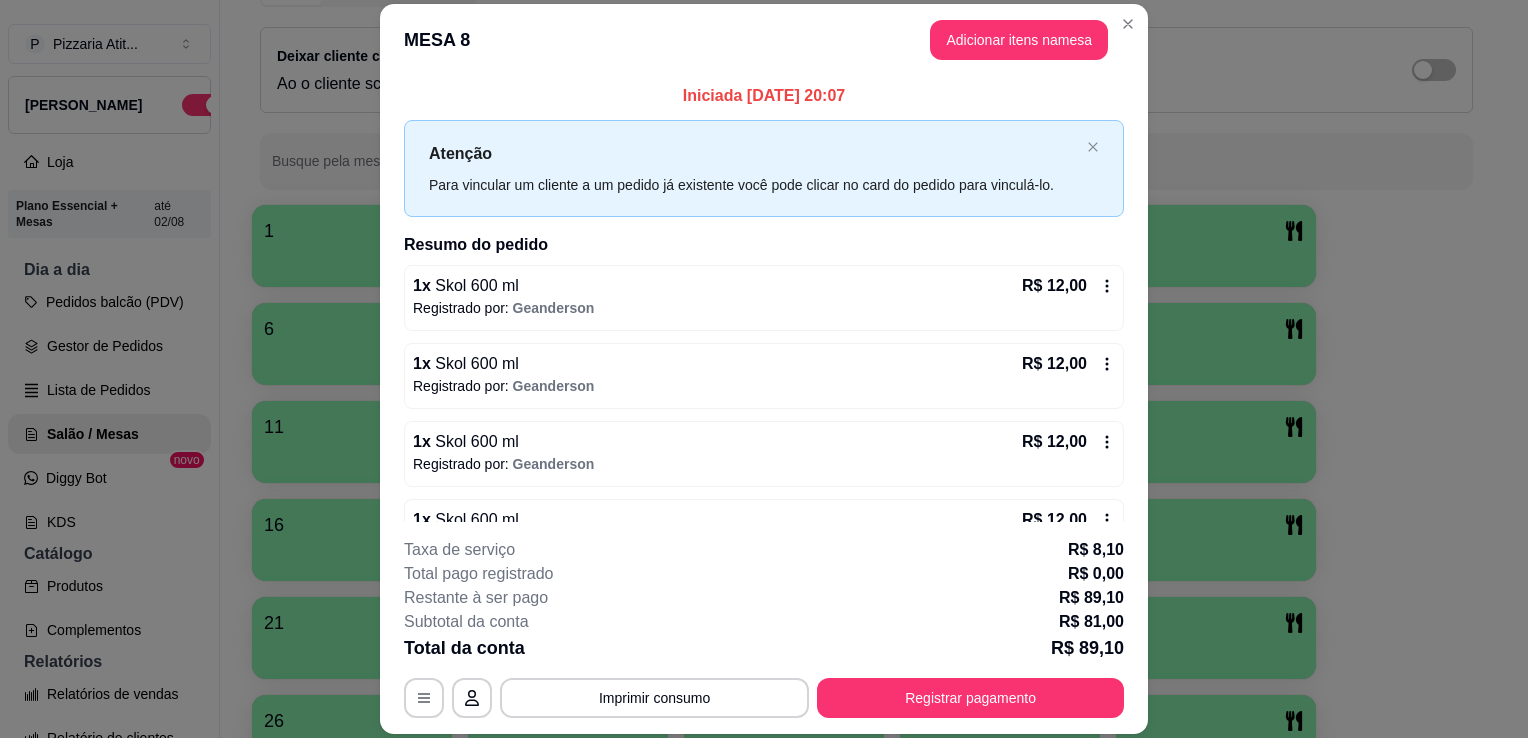 click on "R$ 12,00" at bounding box center (1054, 286) 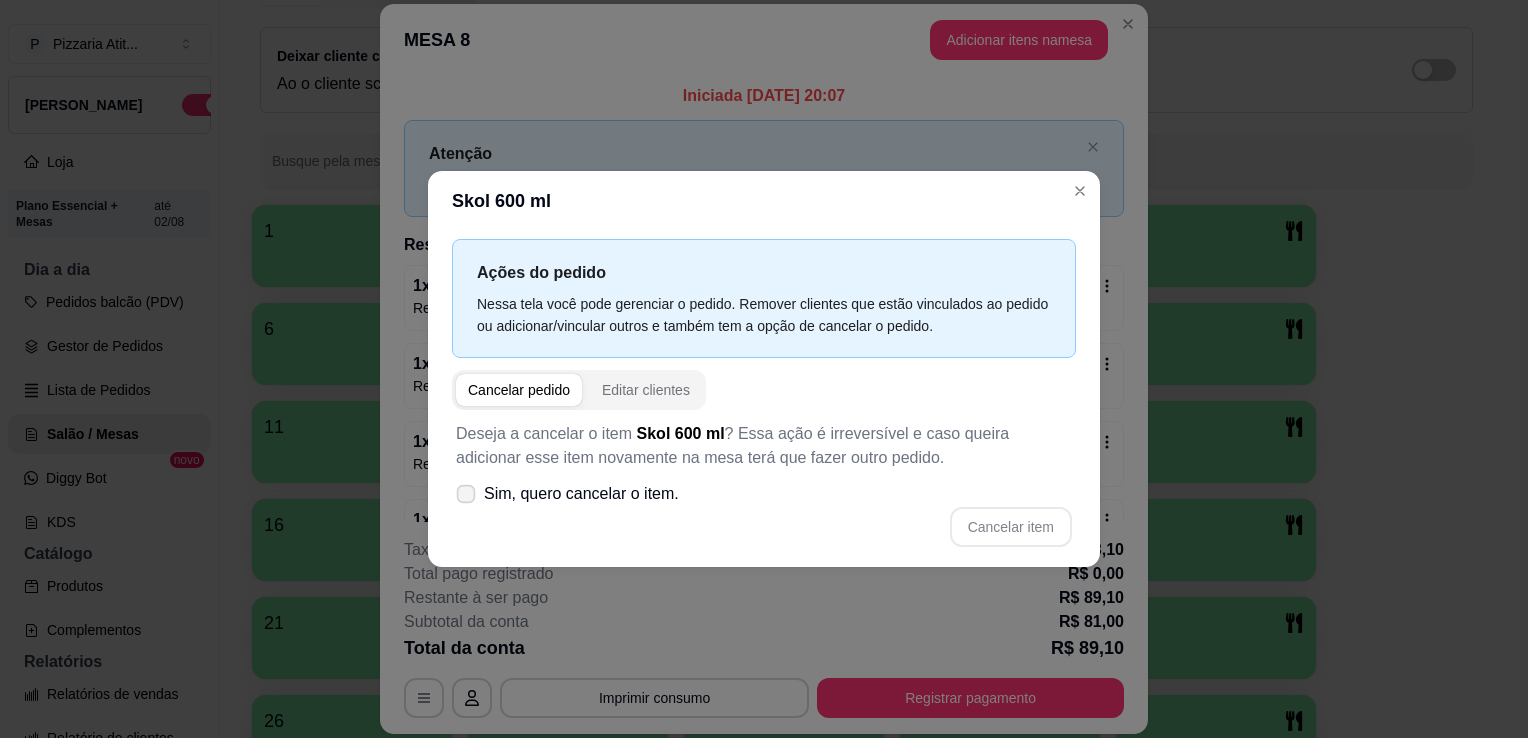 click 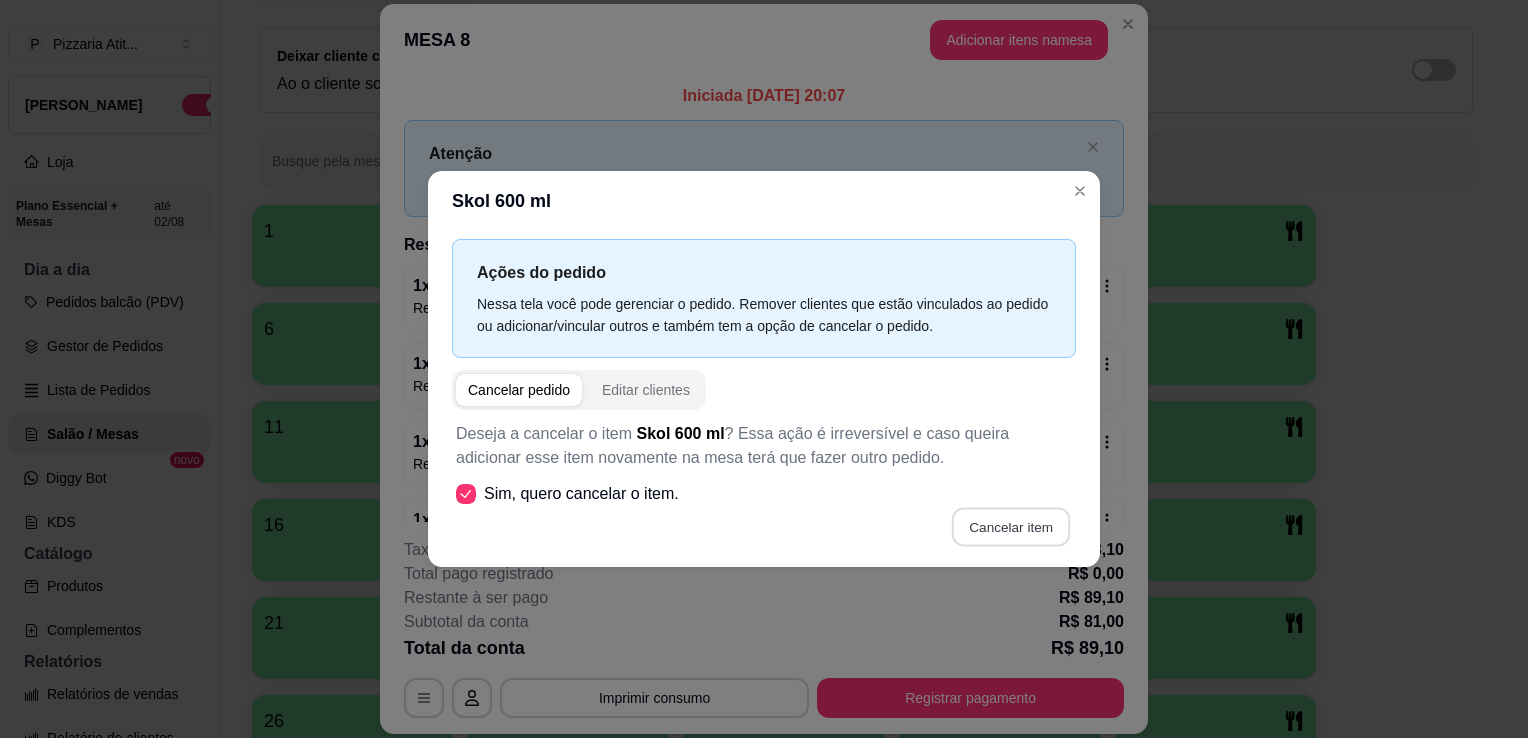 click on "Cancelar item" at bounding box center [1010, 527] 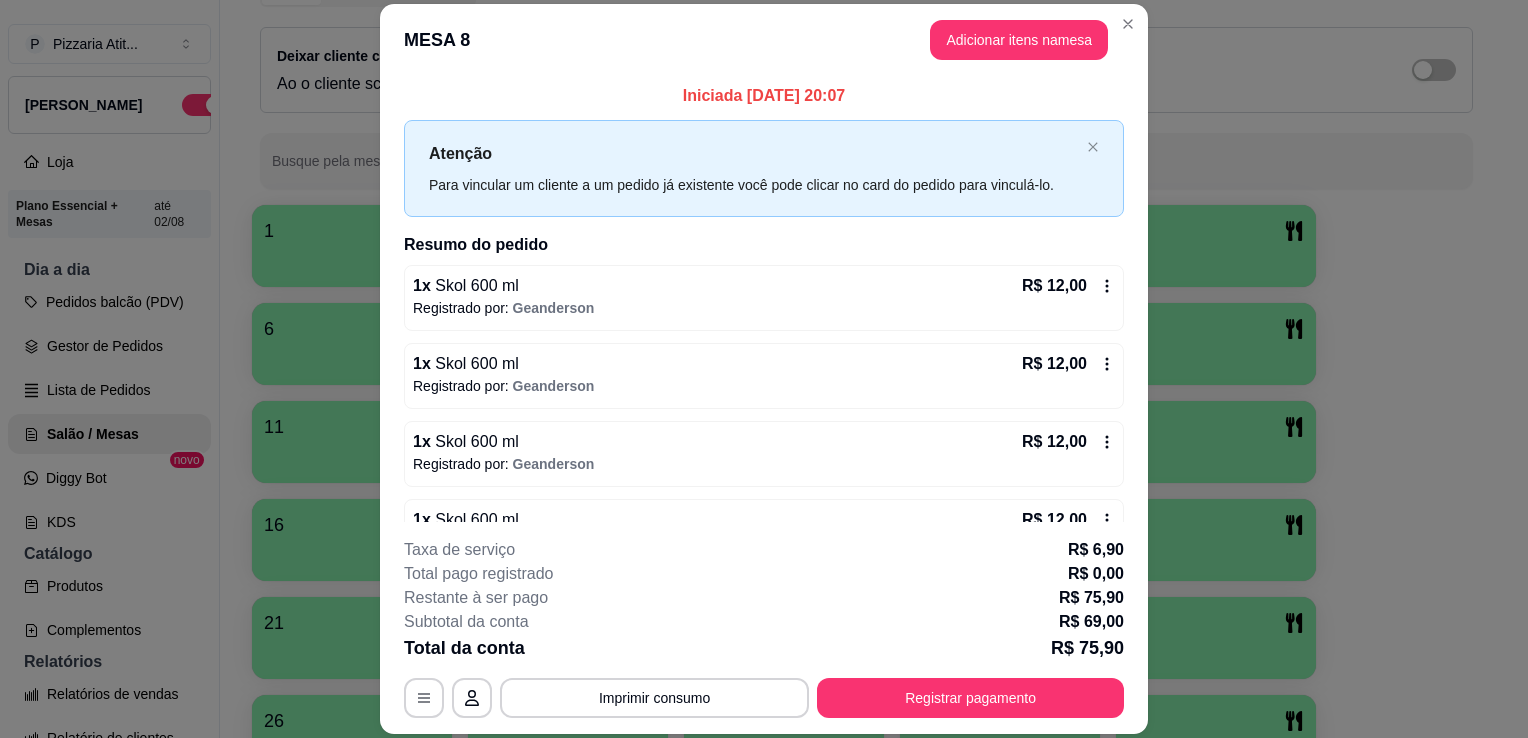 click on "Registrado por:   Geanderson" at bounding box center [764, 308] 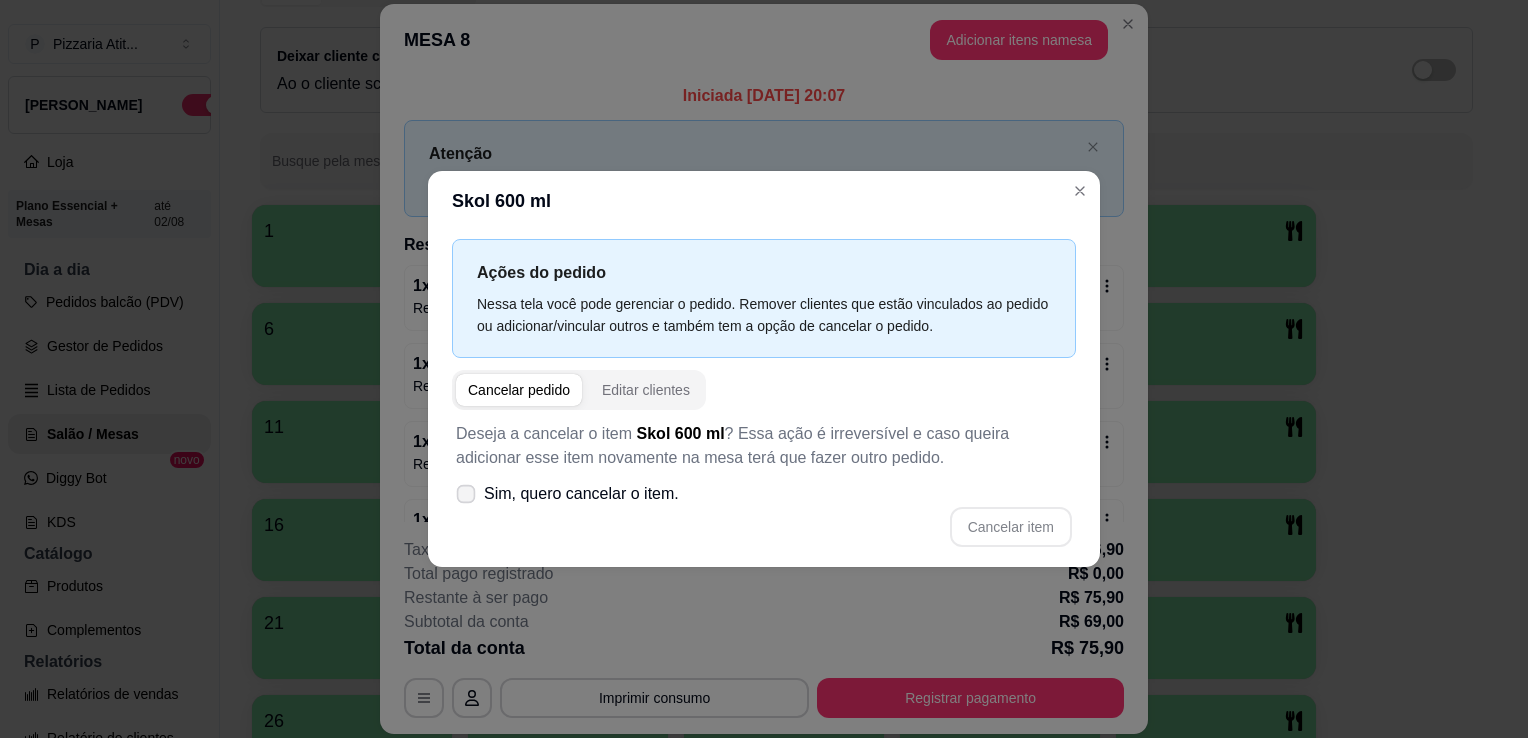 click 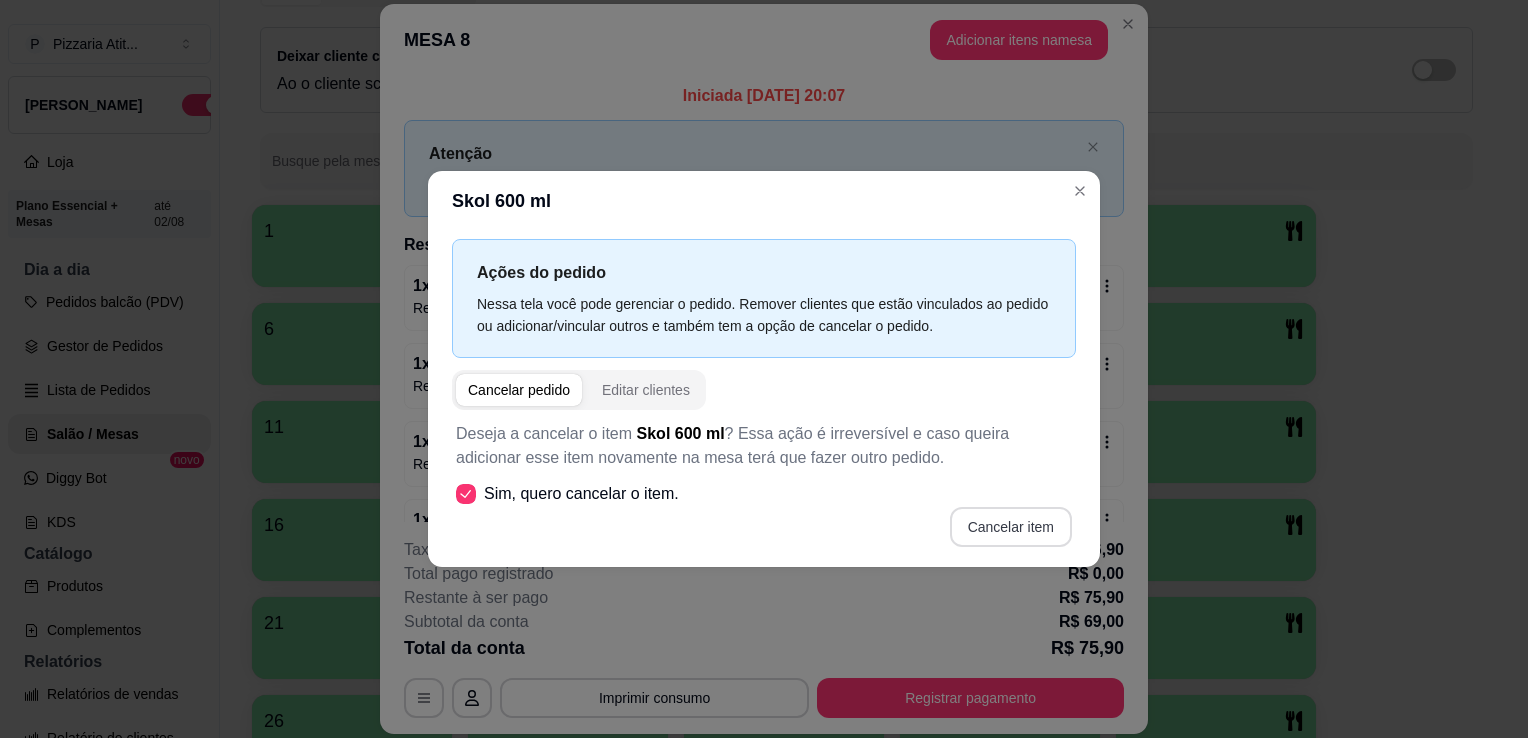 click on "Cancelar item" at bounding box center [1011, 527] 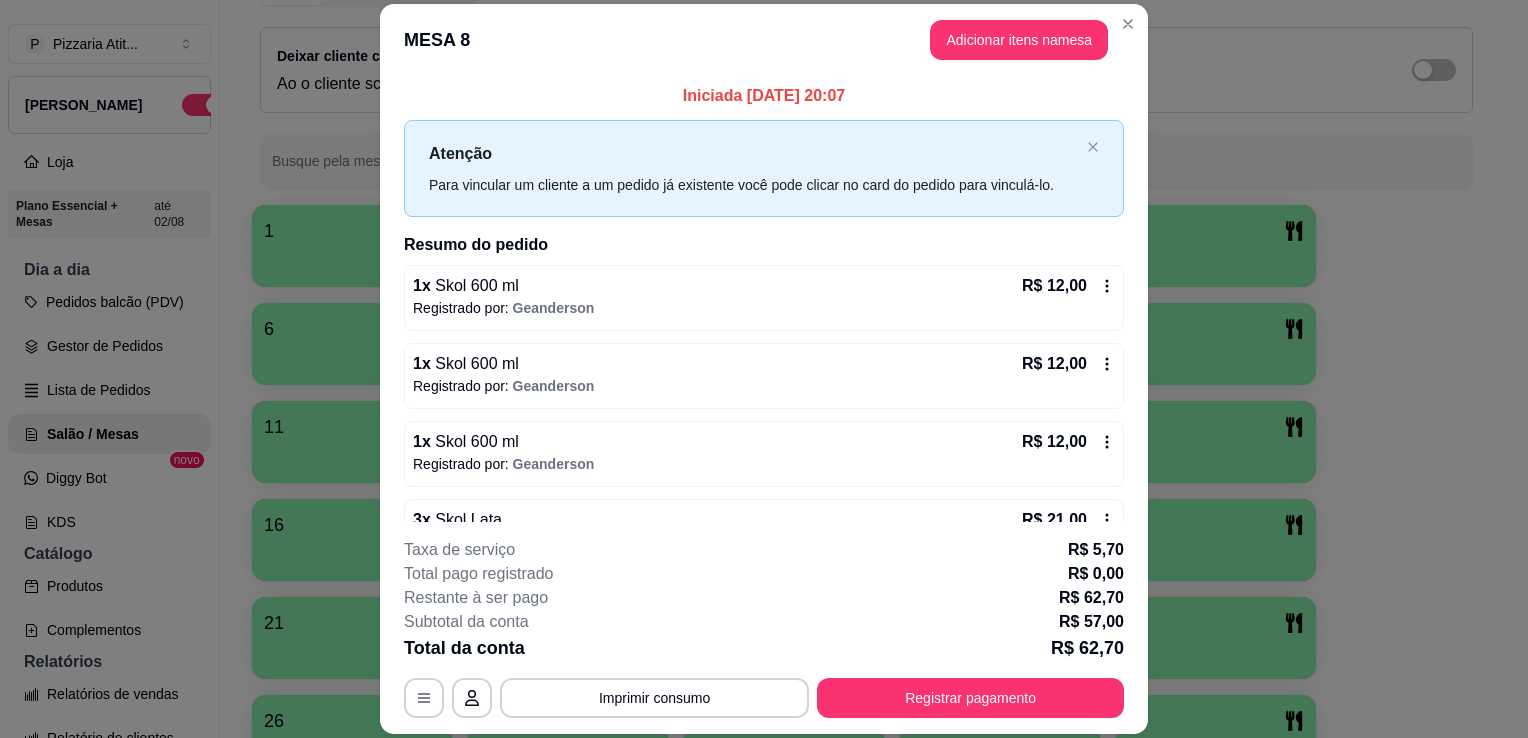 click on "1 x   Skol 600 ml R$ 12,00" at bounding box center (764, 286) 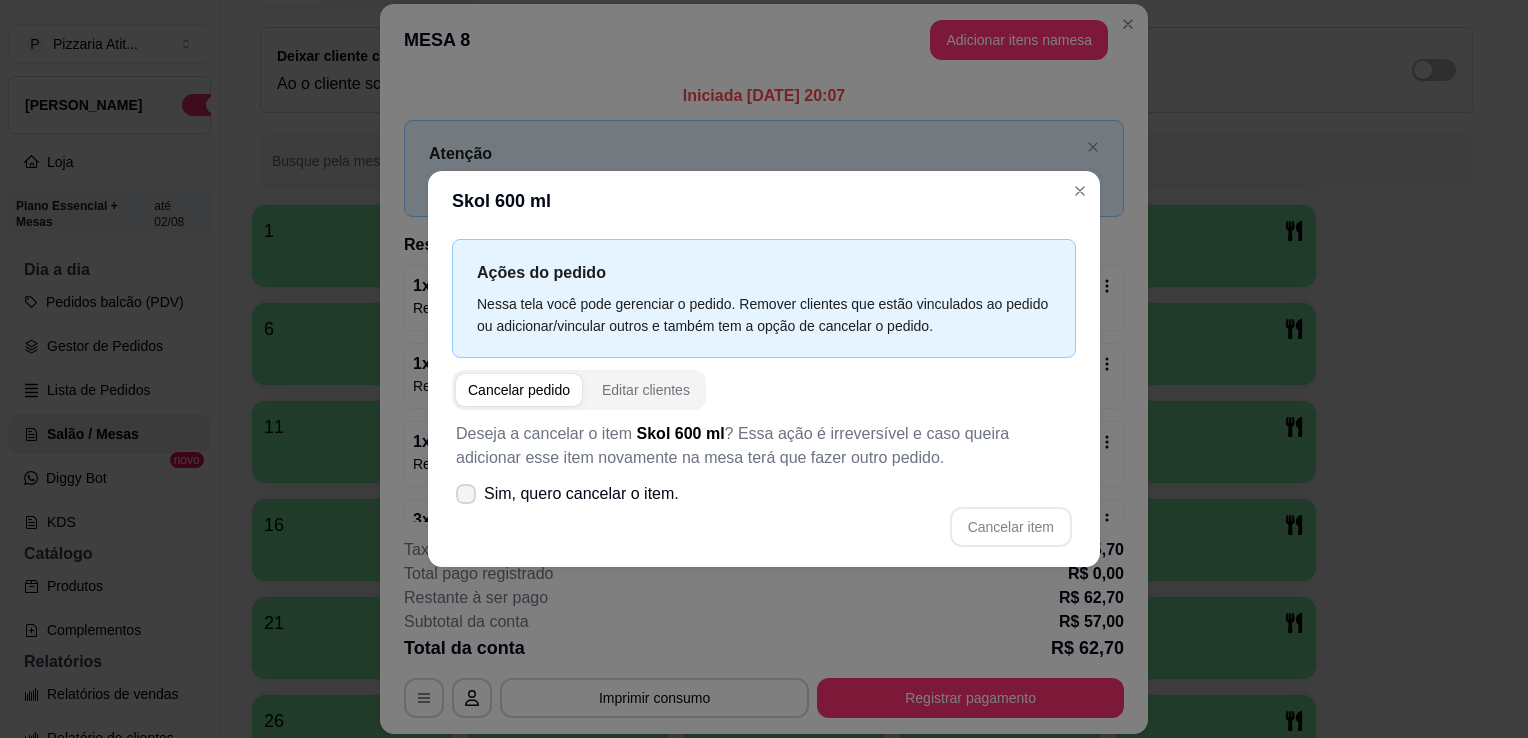 click 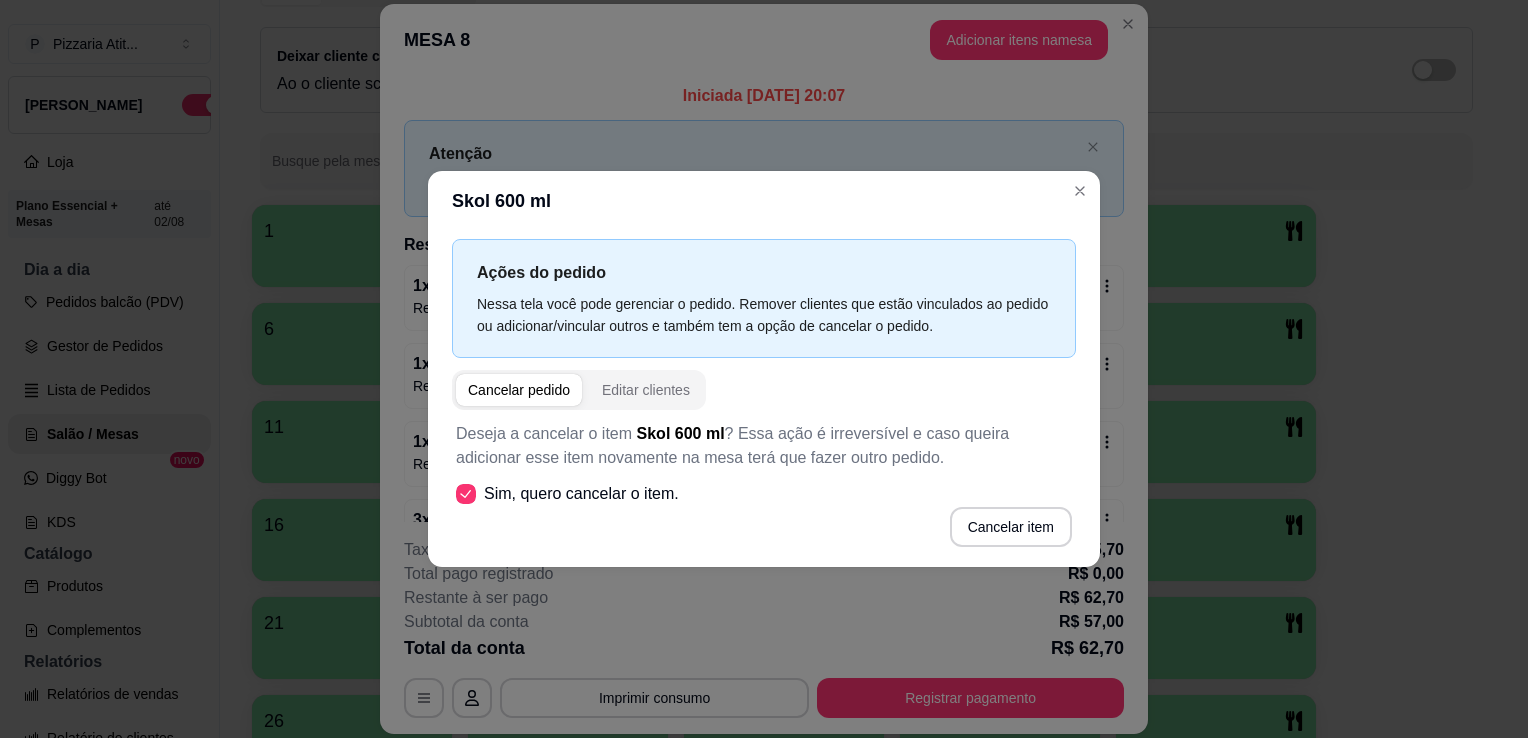 click on "Deseja a cancelar o item   Skol 600 ml ? Essa ação é irreversível e caso queira adicionar esse item novamente na mesa terá que fazer outro pedido. Sim, quero cancelar o item. Cancelar item" at bounding box center [764, 484] 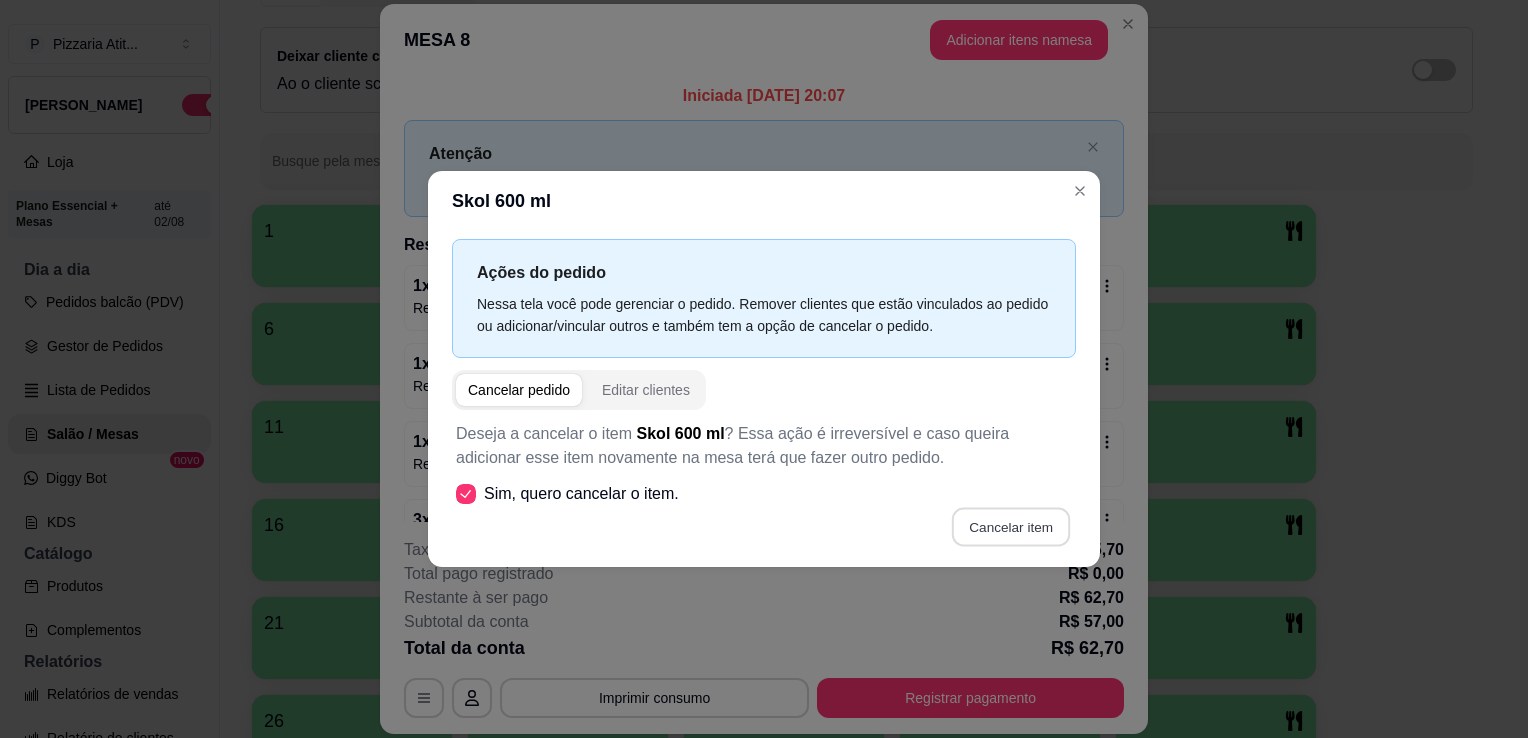 click on "Cancelar item" at bounding box center (1010, 527) 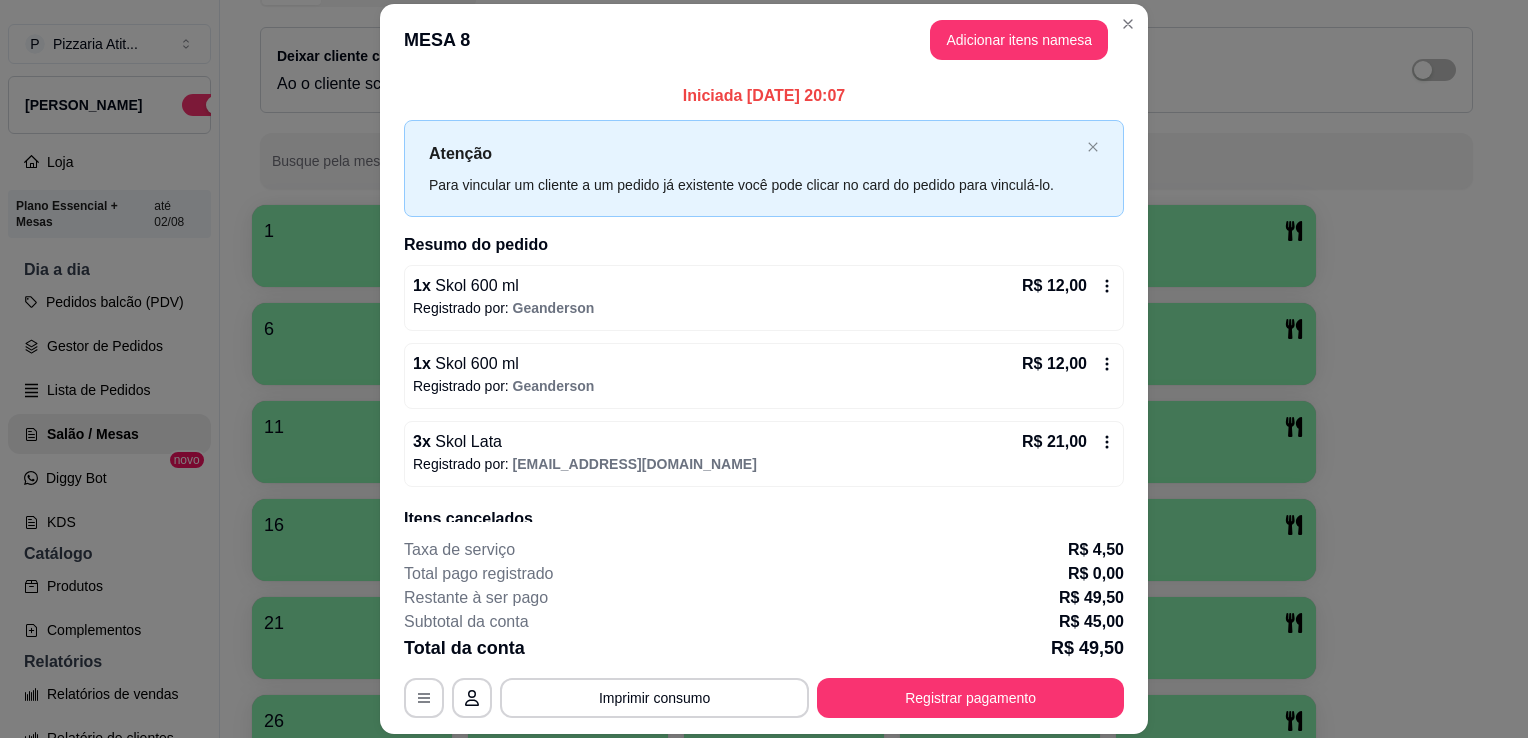 click on "Registrado por:   Geanderson" at bounding box center (764, 308) 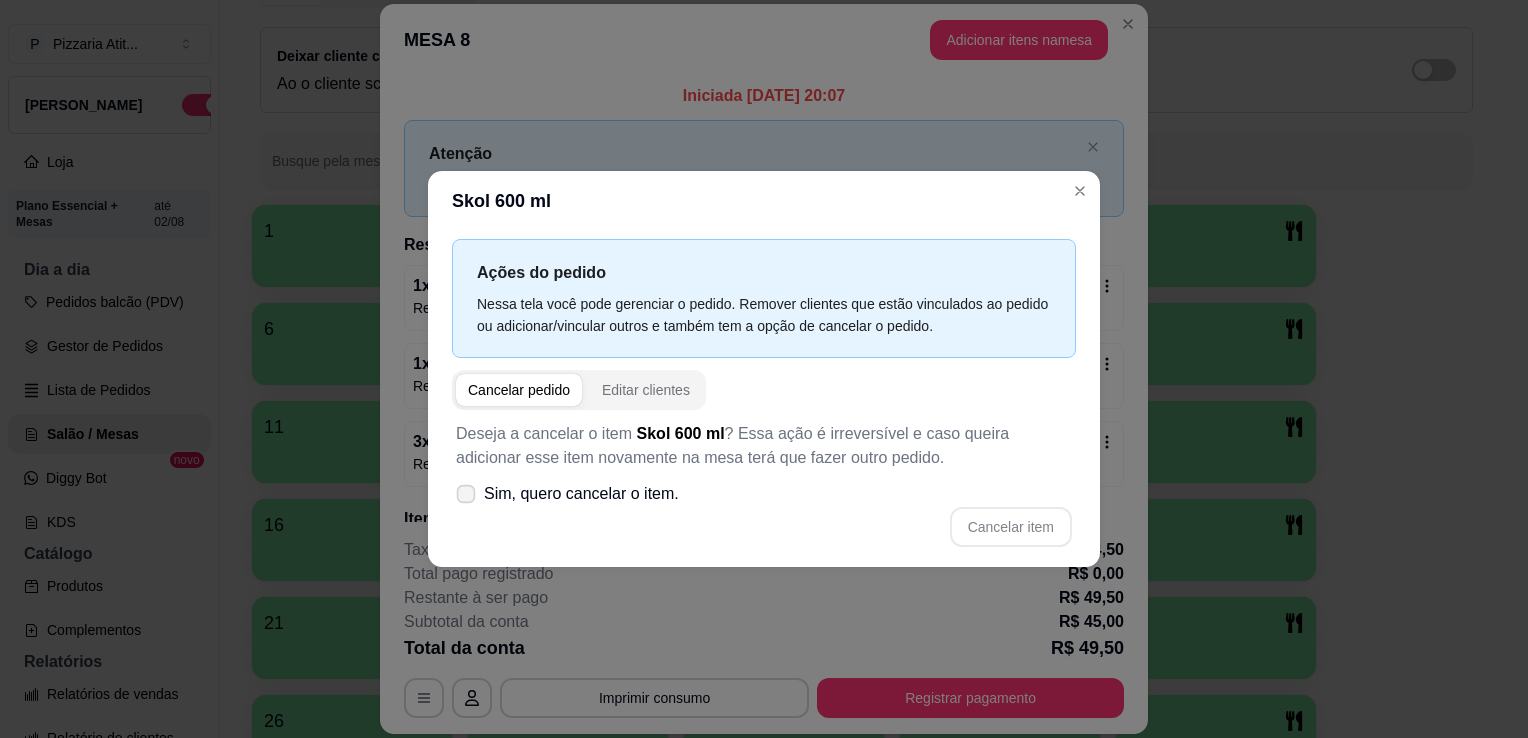 click 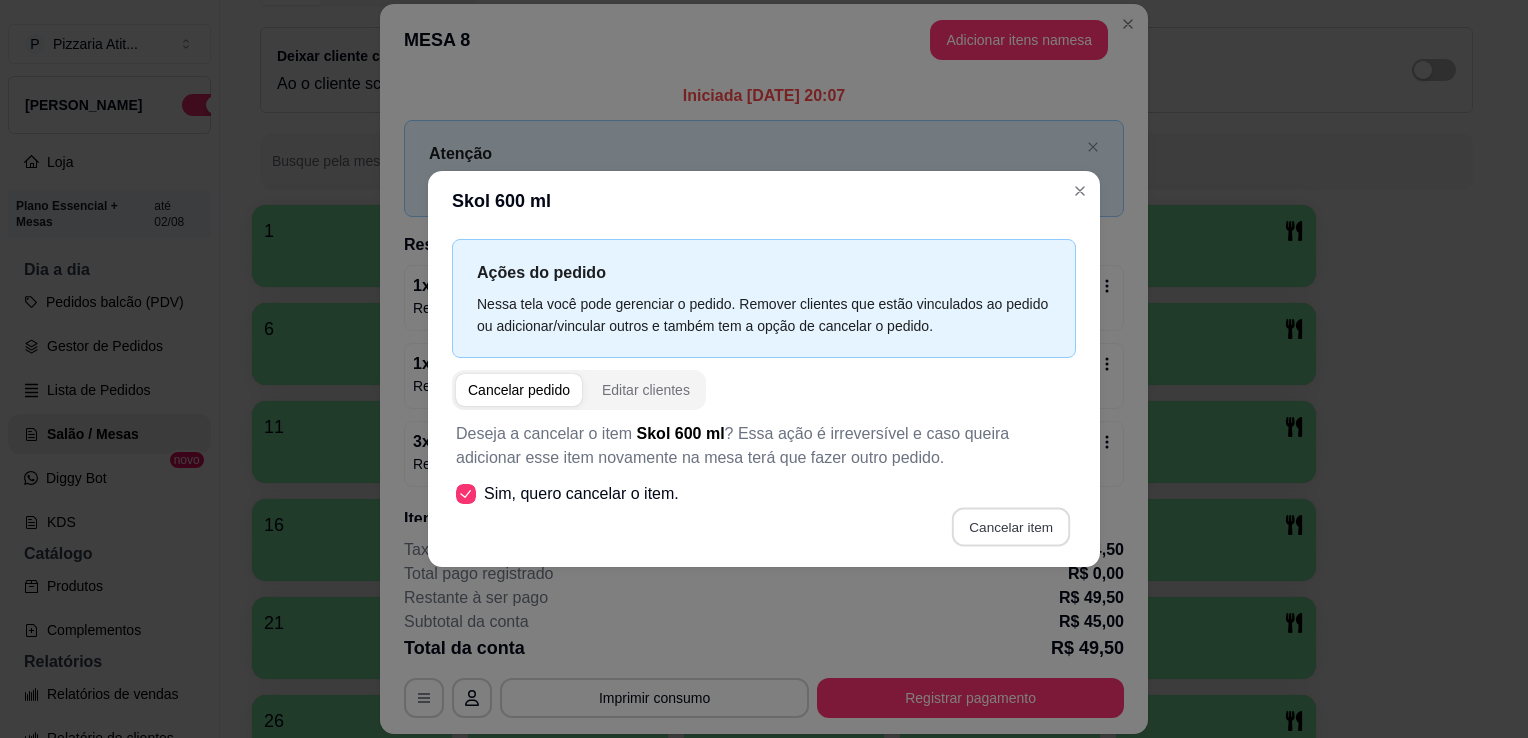 click on "Cancelar item" at bounding box center [1010, 527] 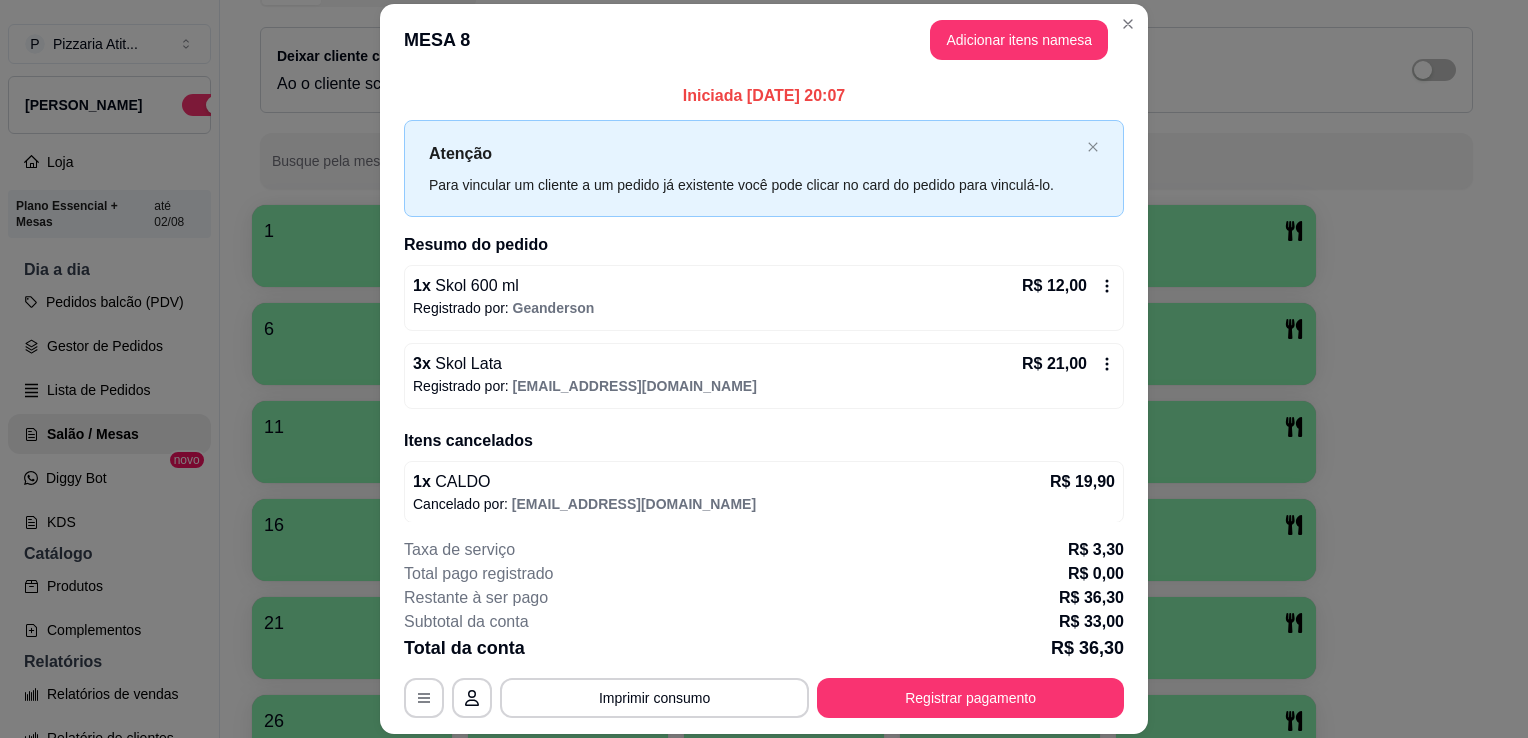 click on "Registrado por:   Geanderson" at bounding box center (764, 308) 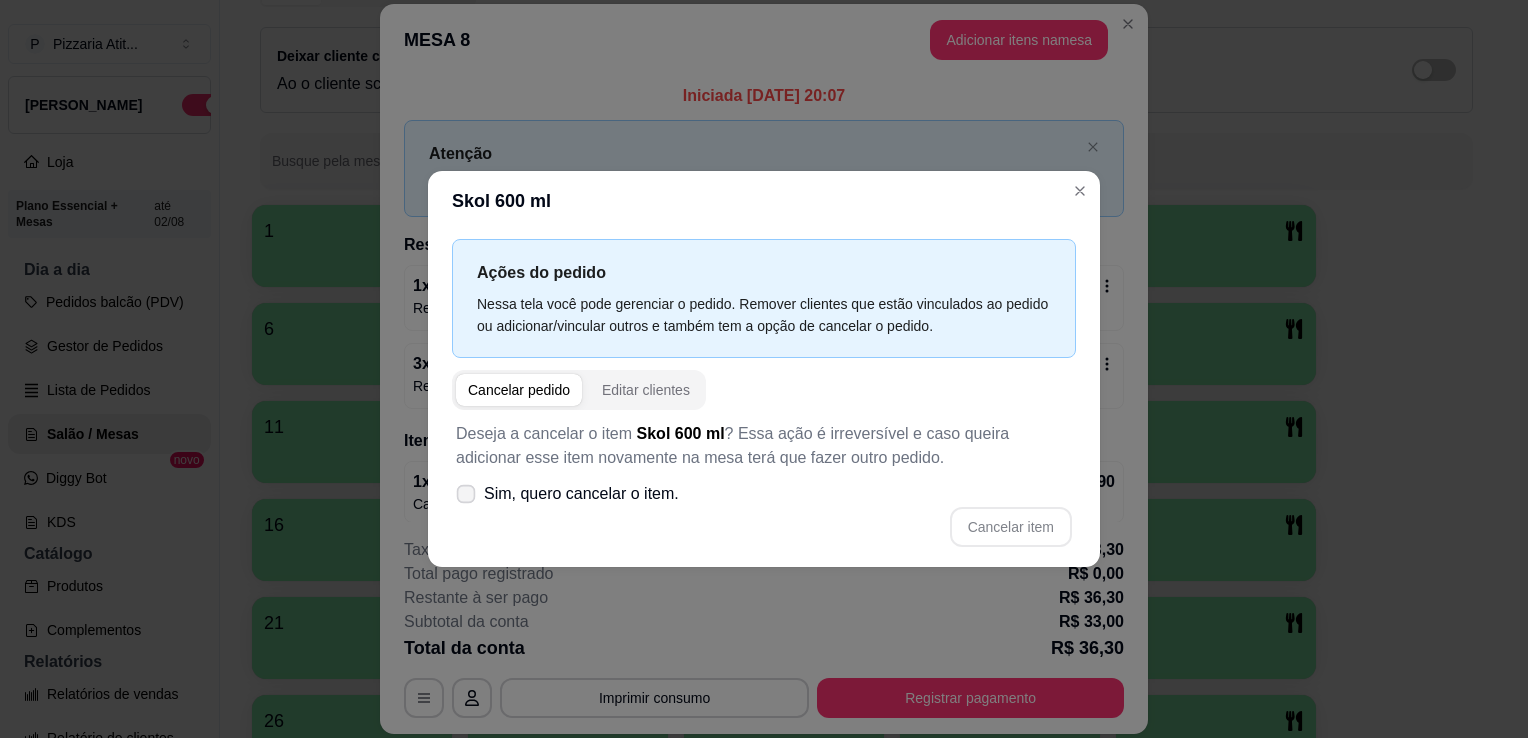 click on "Sim, quero cancelar o item." at bounding box center (567, 494) 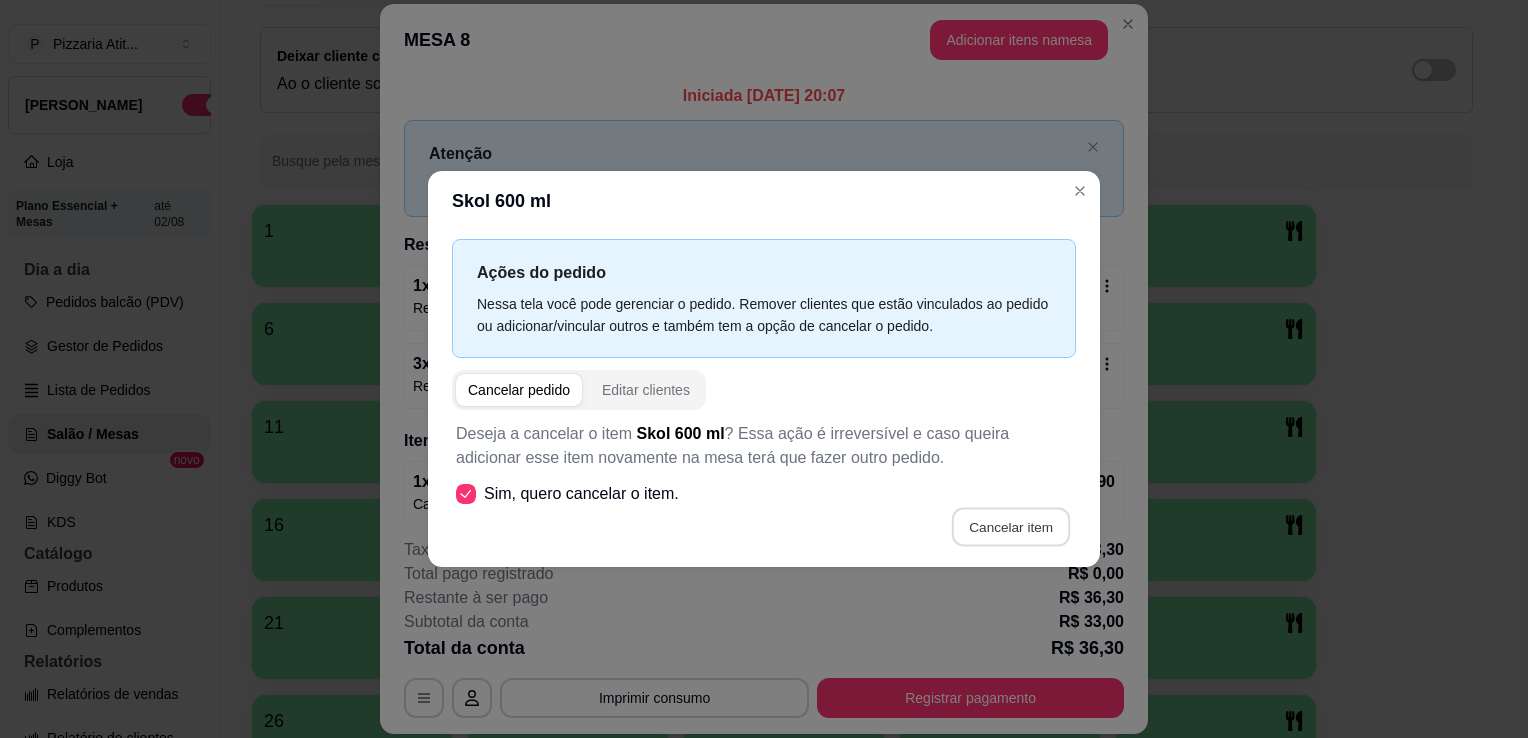 click on "Cancelar item" at bounding box center [1010, 527] 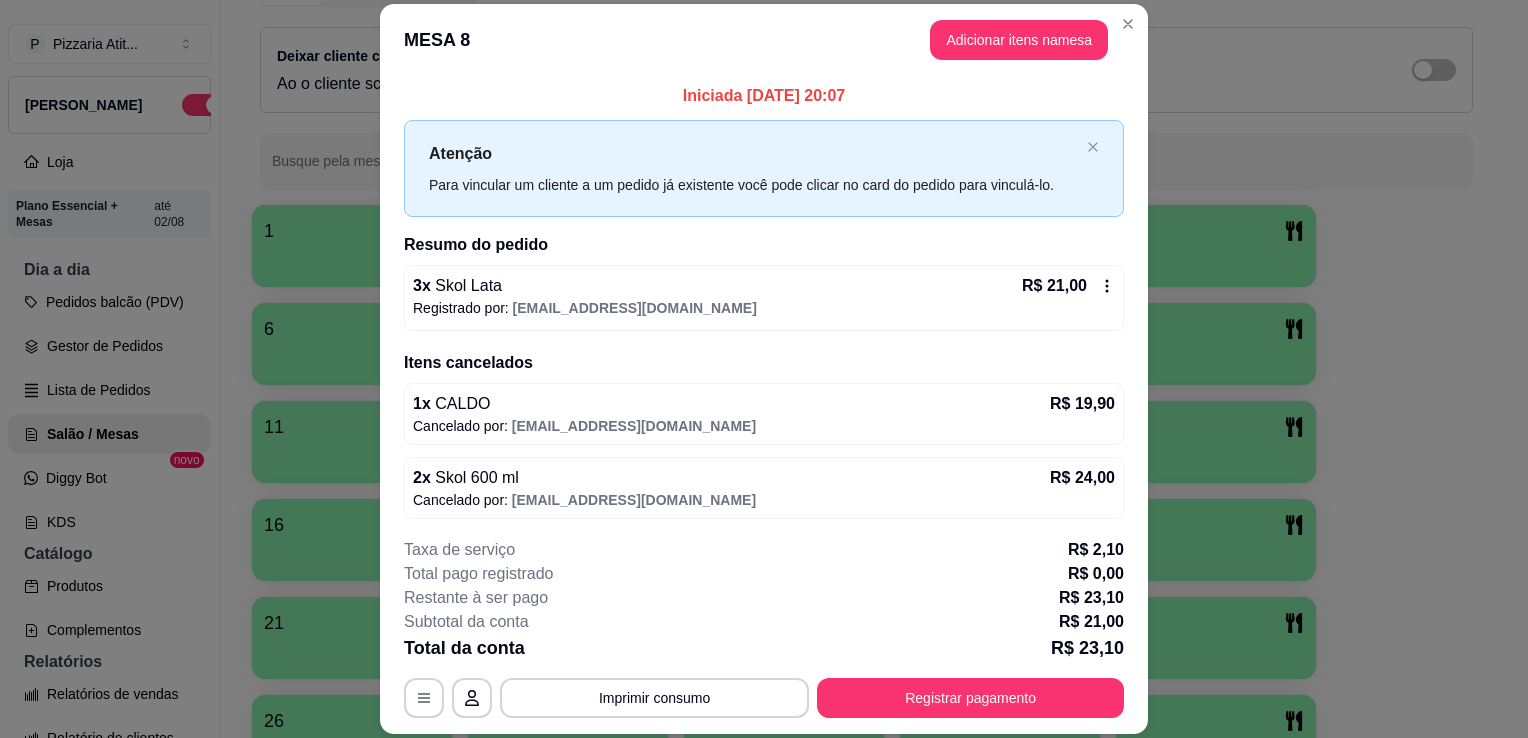 click on "Registrado por:   [EMAIL_ADDRESS][DOMAIN_NAME]" at bounding box center [764, 308] 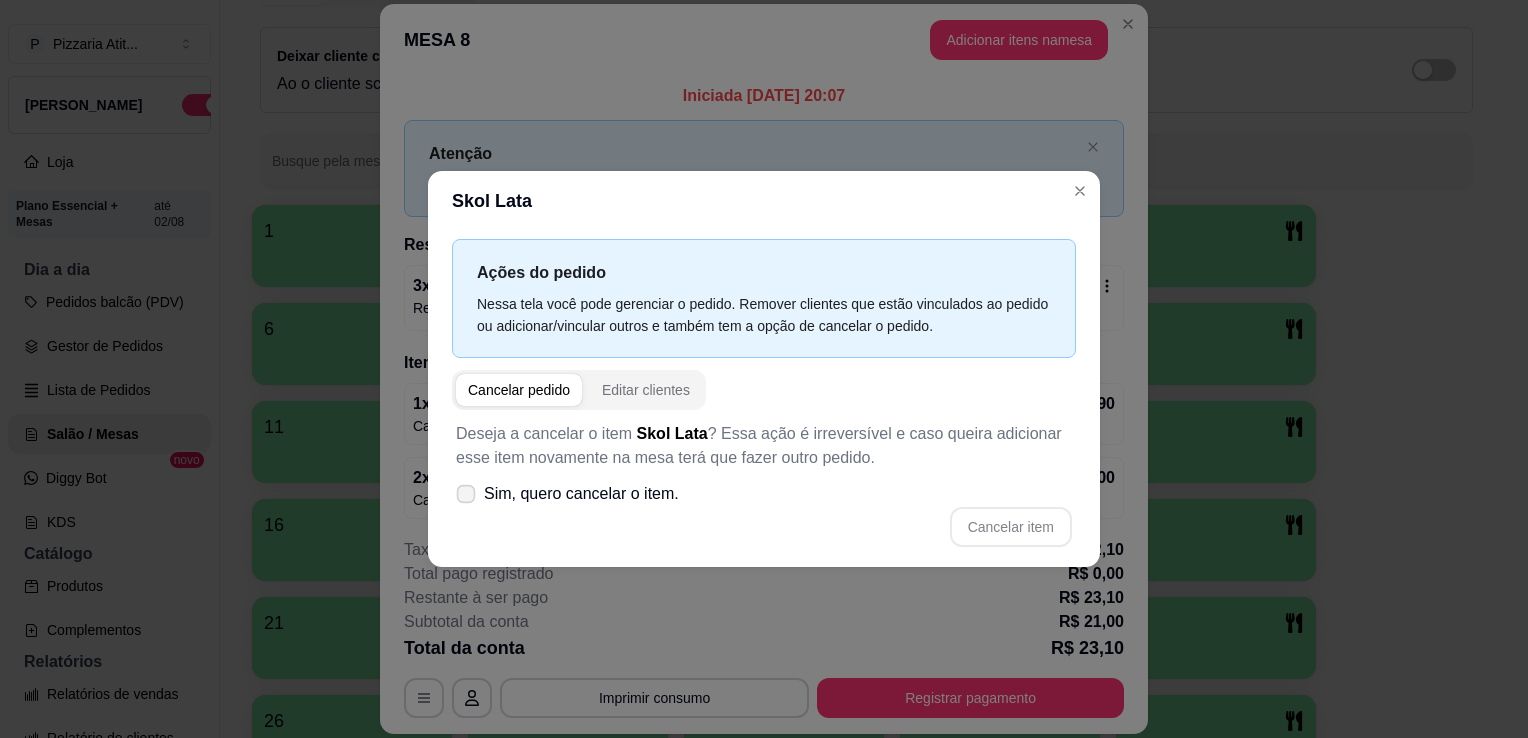 click 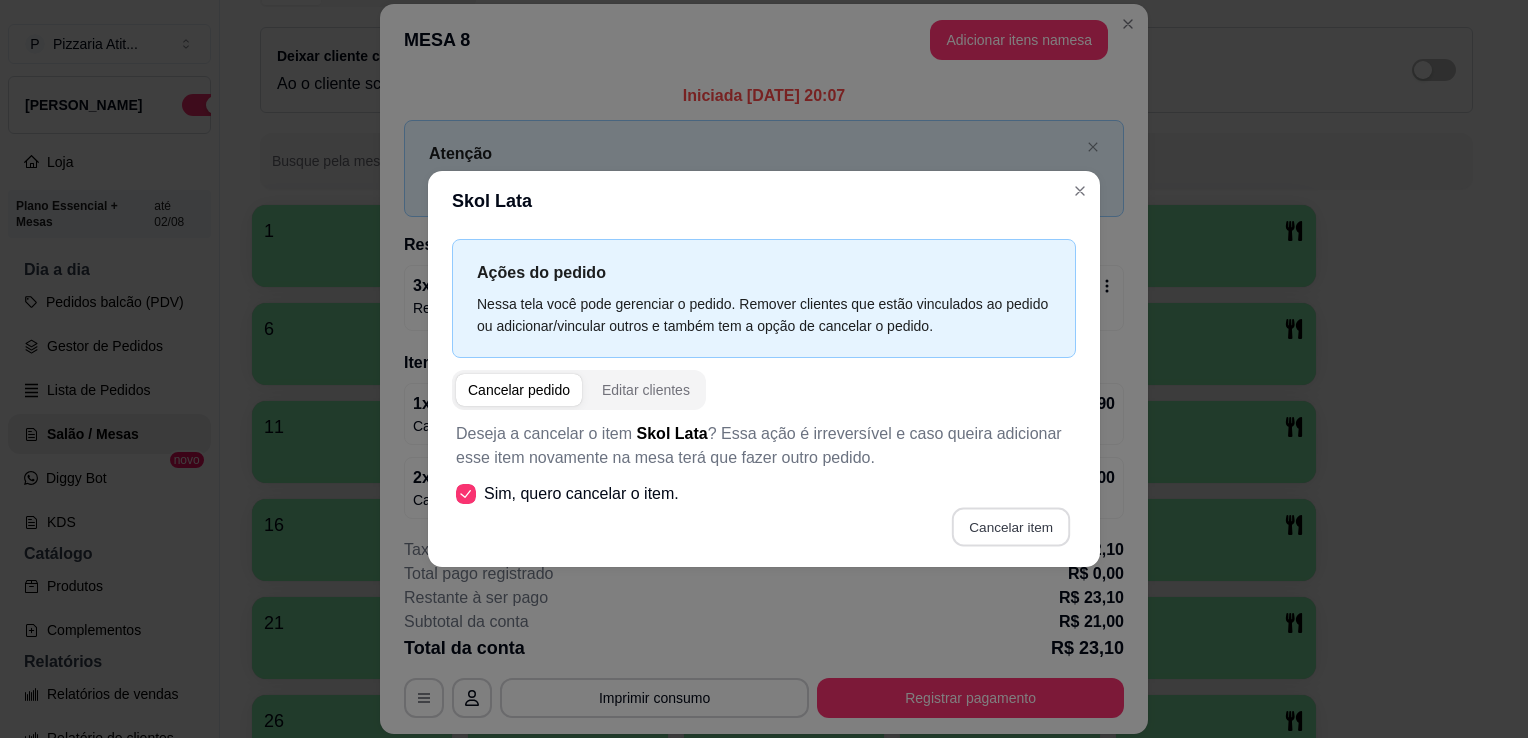 click on "Cancelar item" at bounding box center [1010, 527] 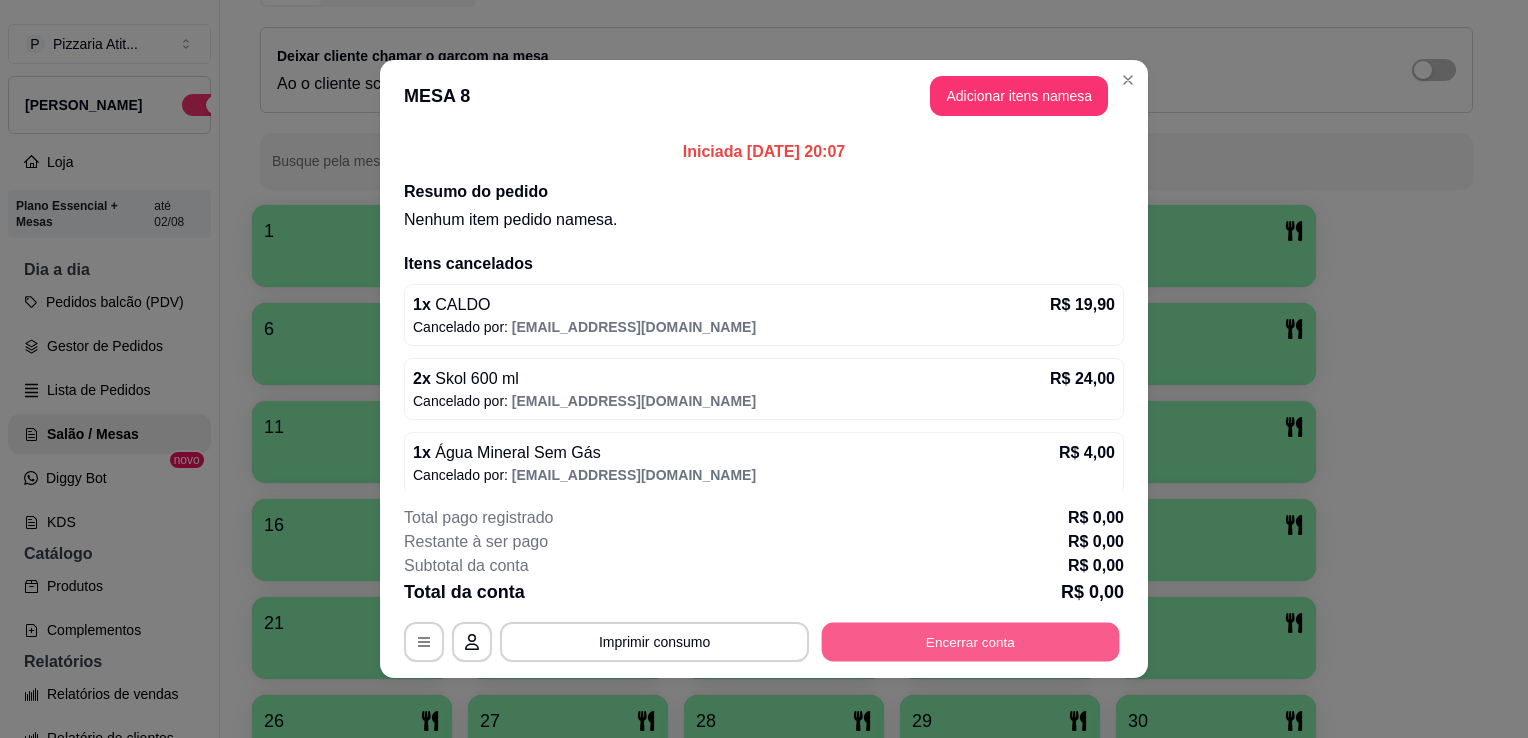 click on "Encerrar conta" at bounding box center (971, 642) 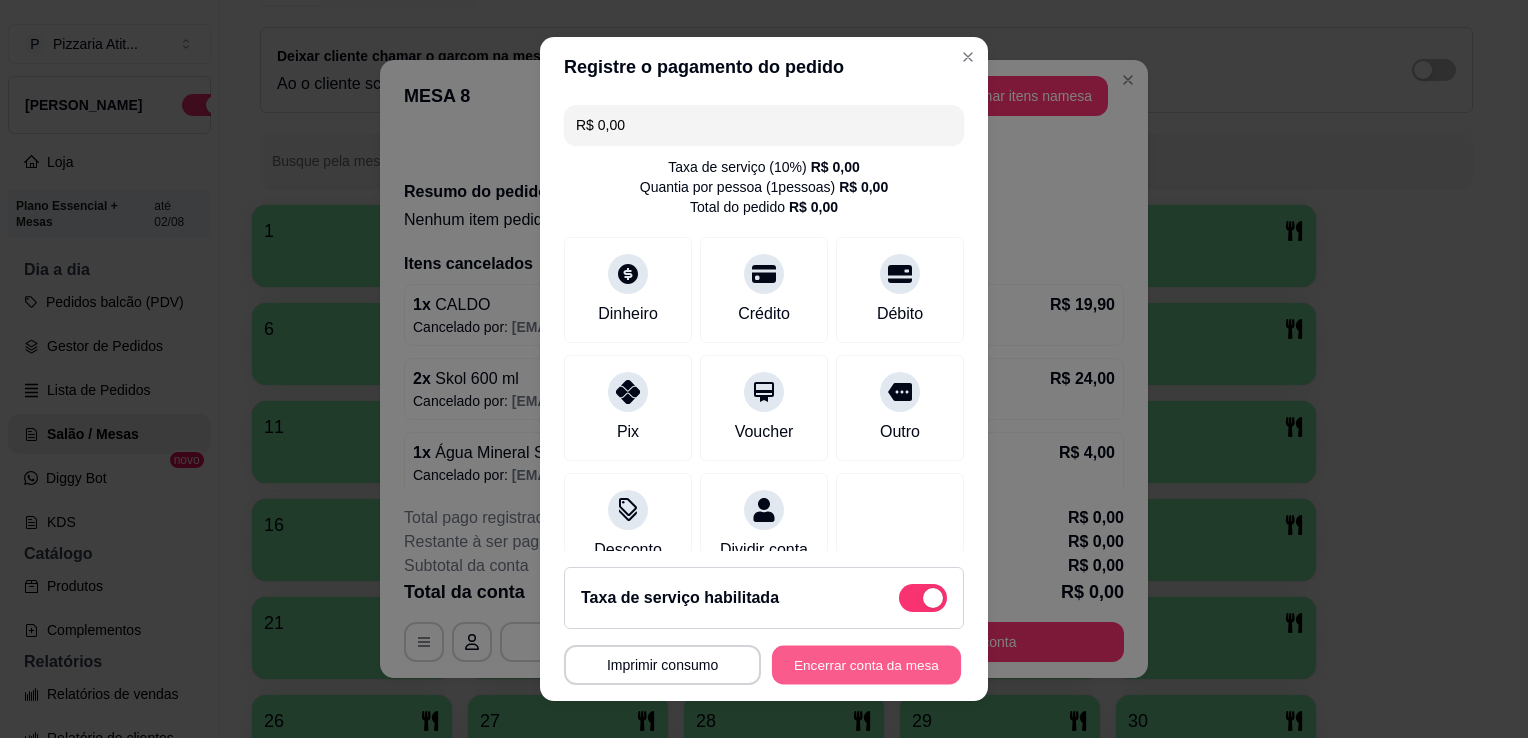click on "Encerrar conta da mesa" at bounding box center [866, 665] 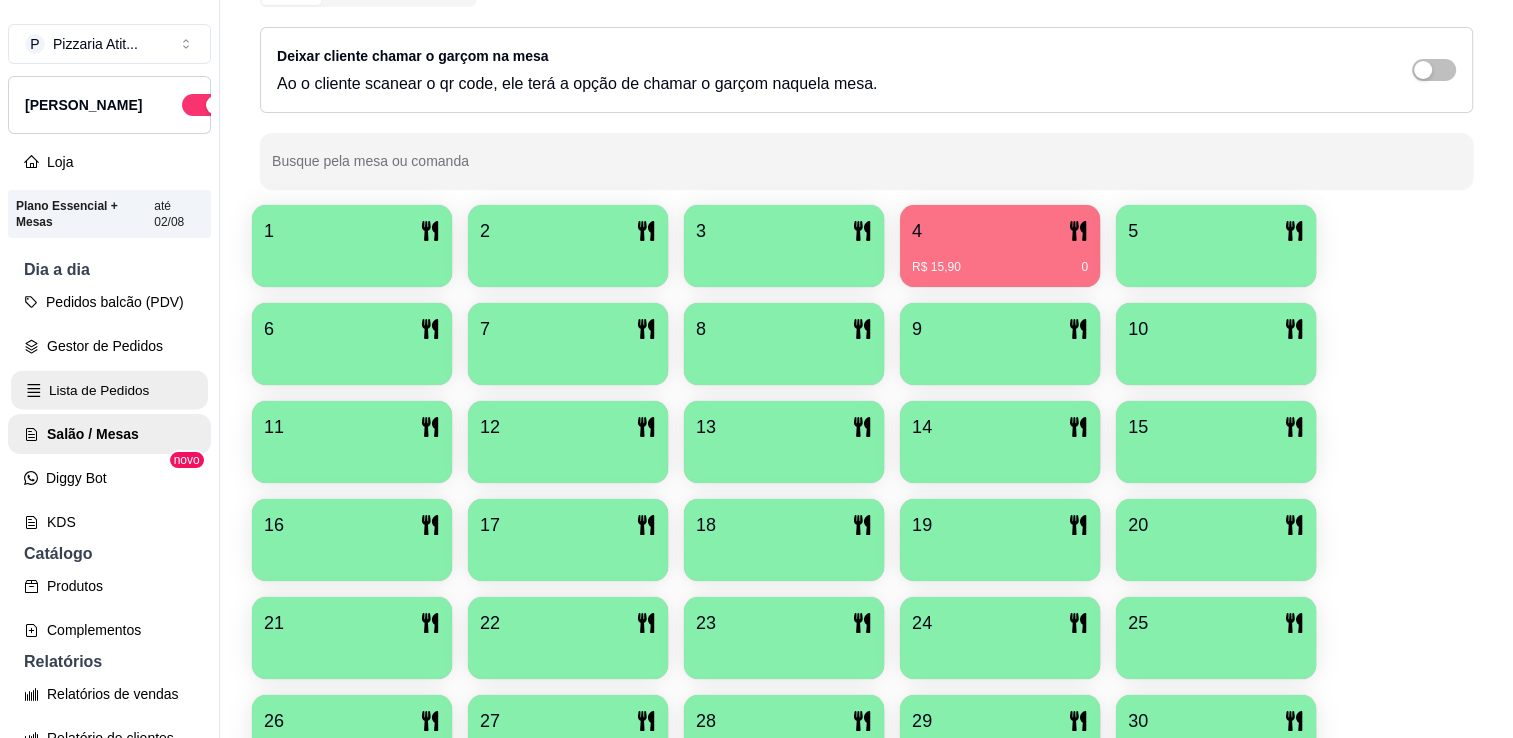 click on "Lista de Pedidos" at bounding box center [109, 390] 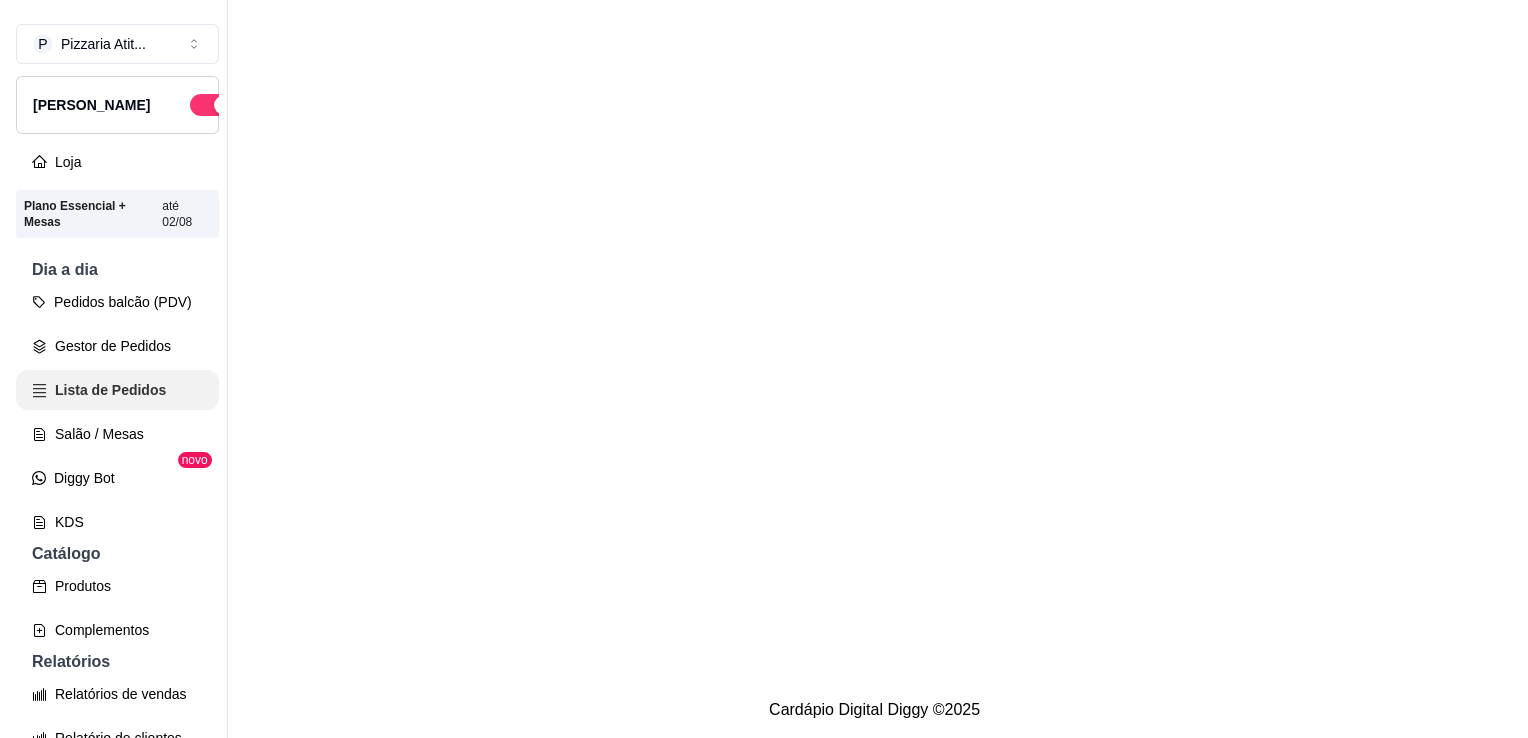 scroll, scrollTop: 0, scrollLeft: 0, axis: both 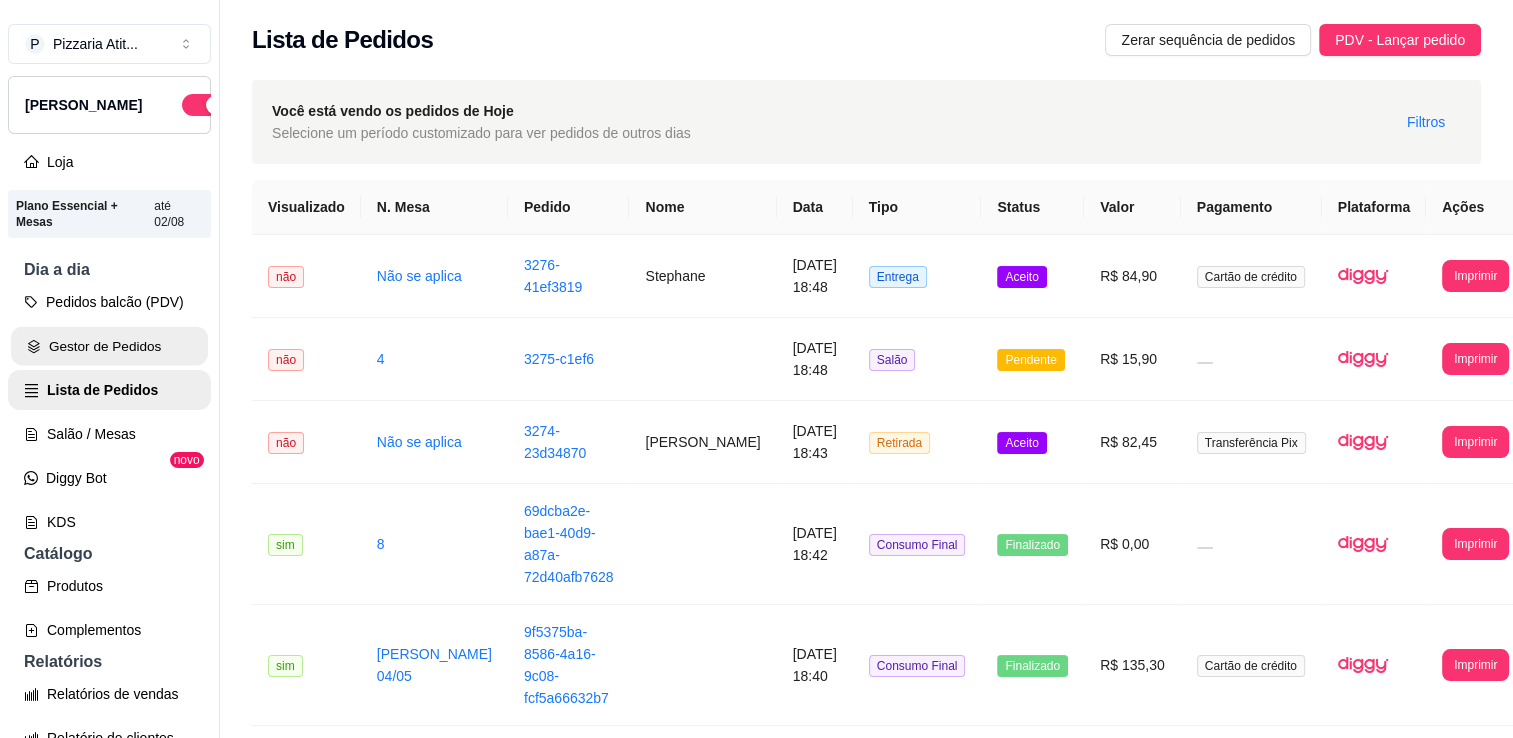 click on "Gestor de Pedidos" at bounding box center (109, 346) 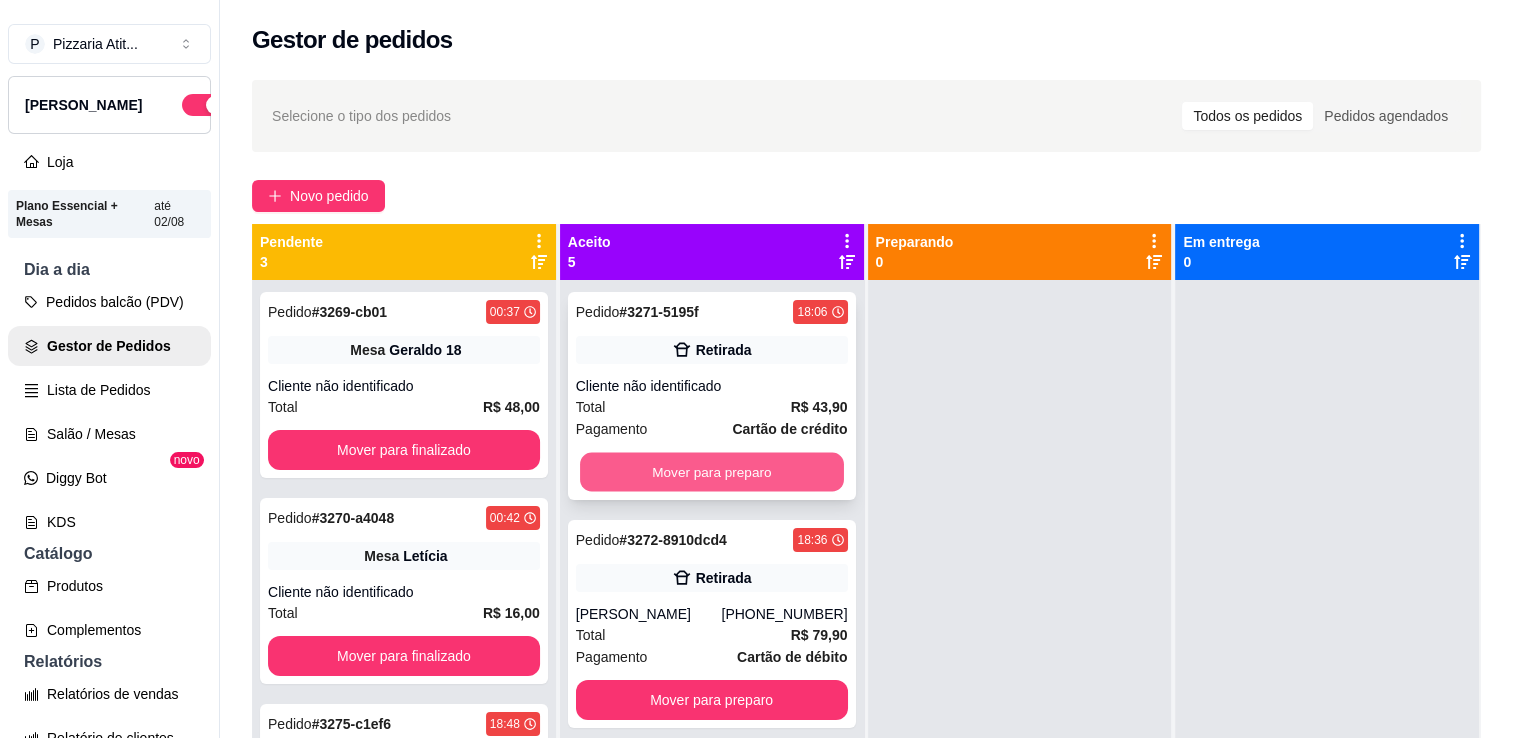click on "Mover para preparo" at bounding box center (712, 472) 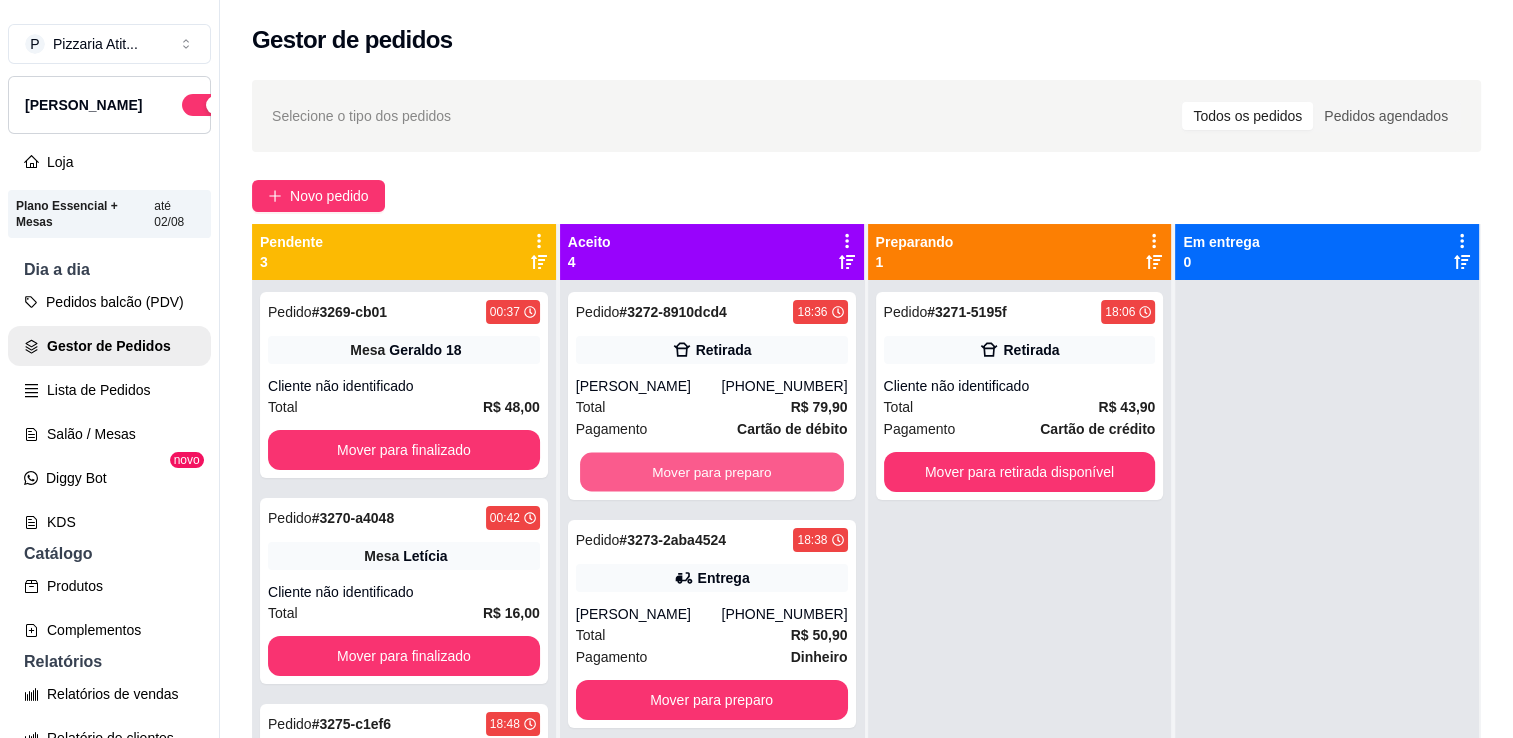 click on "Mover para preparo" at bounding box center [712, 472] 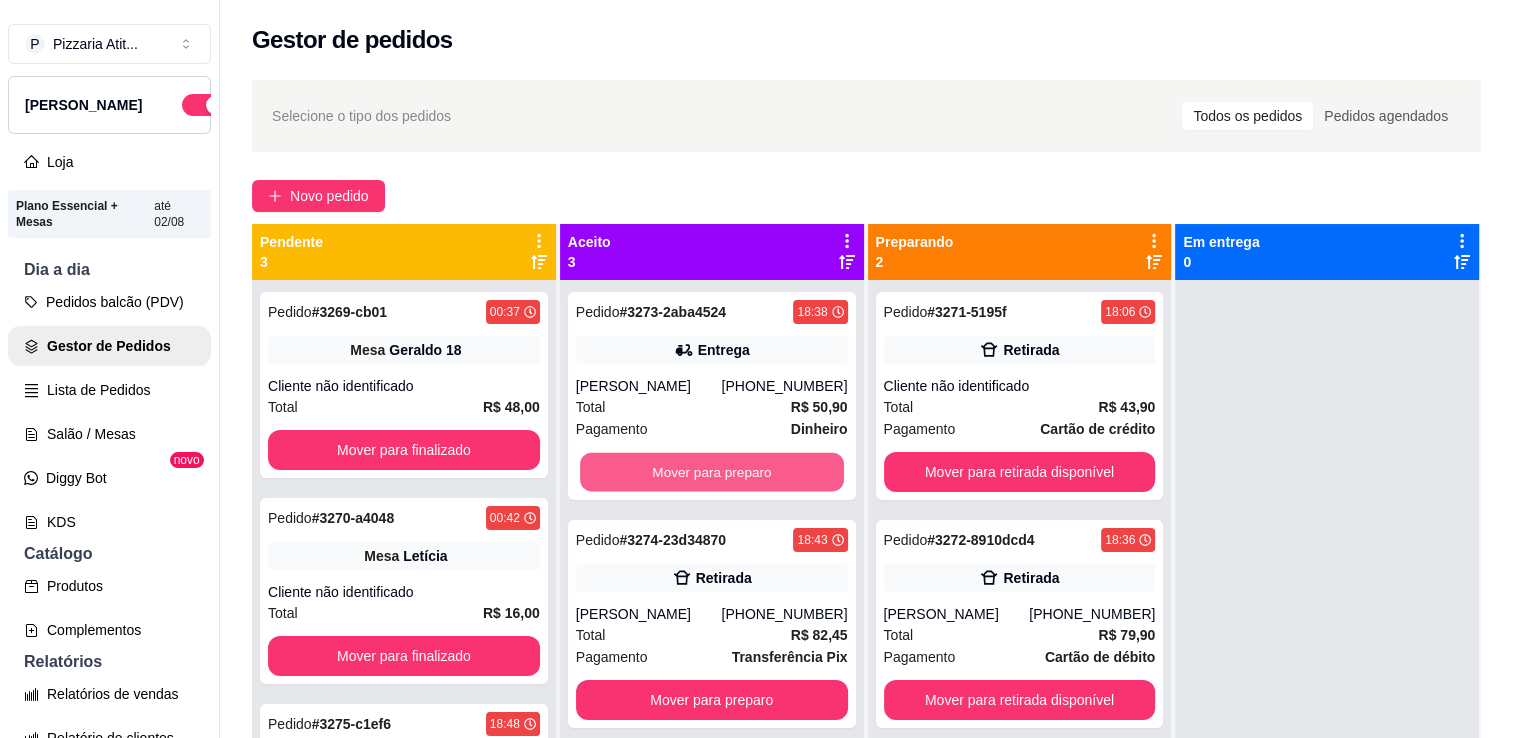 click on "Mover para preparo" at bounding box center [712, 472] 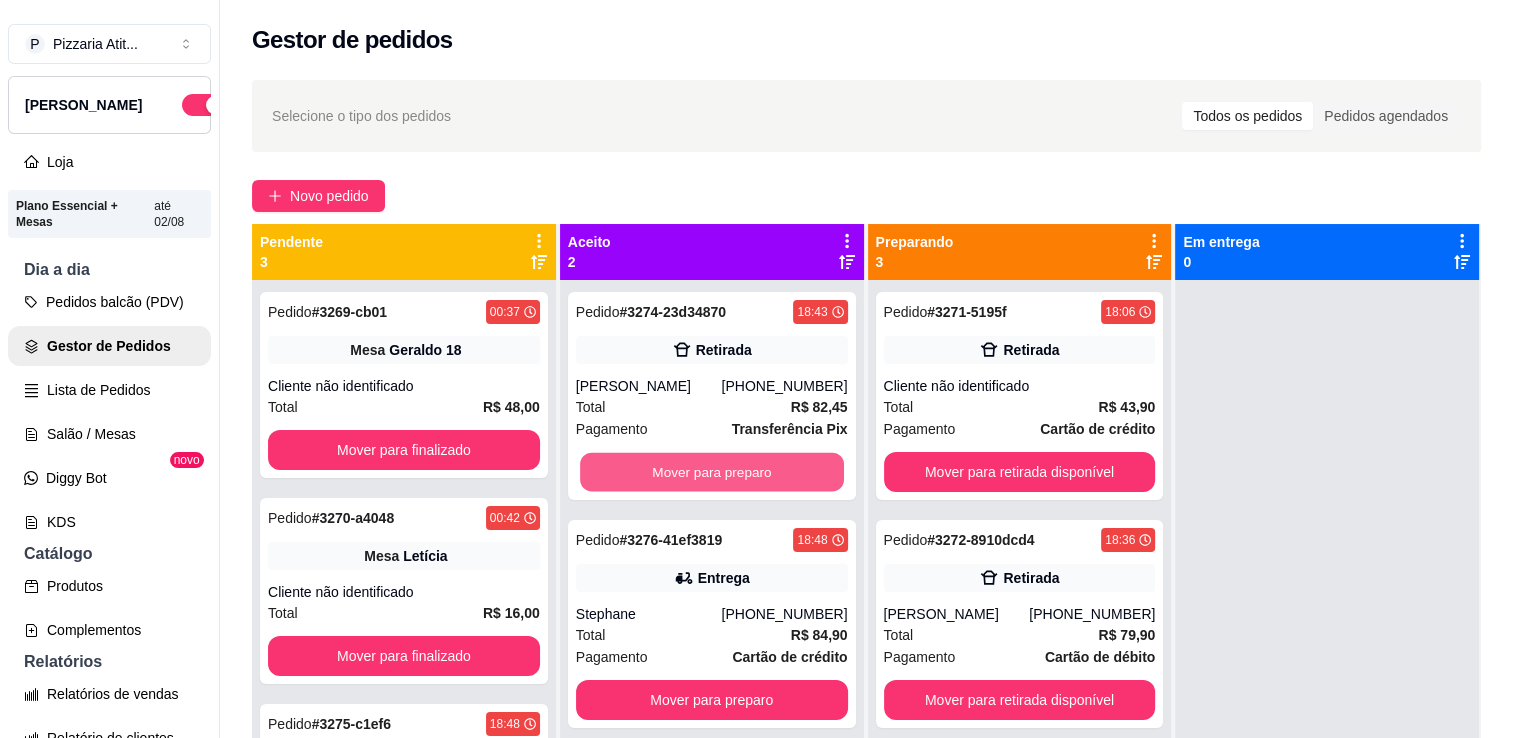 click on "Mover para preparo" at bounding box center (712, 472) 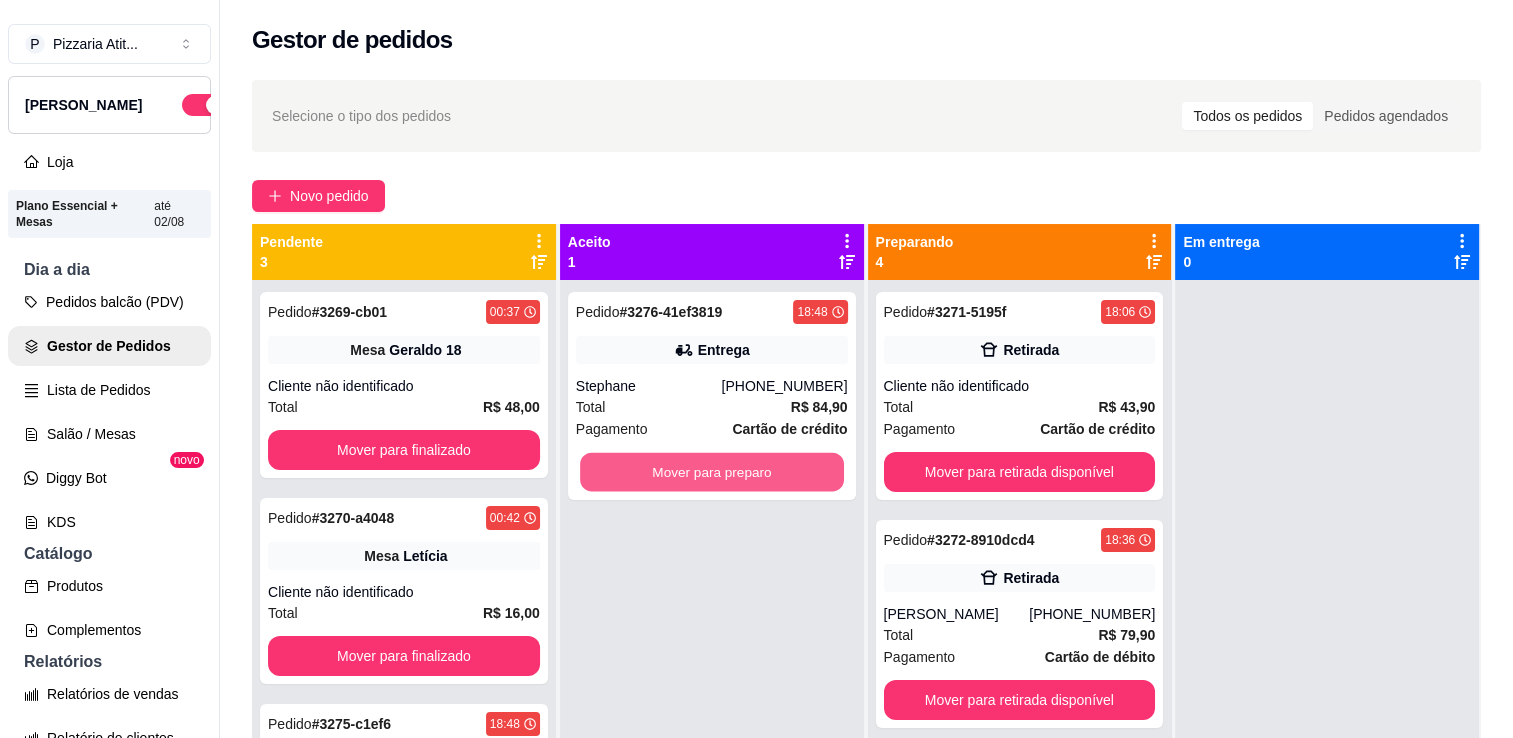 click on "Mover para preparo" at bounding box center (712, 472) 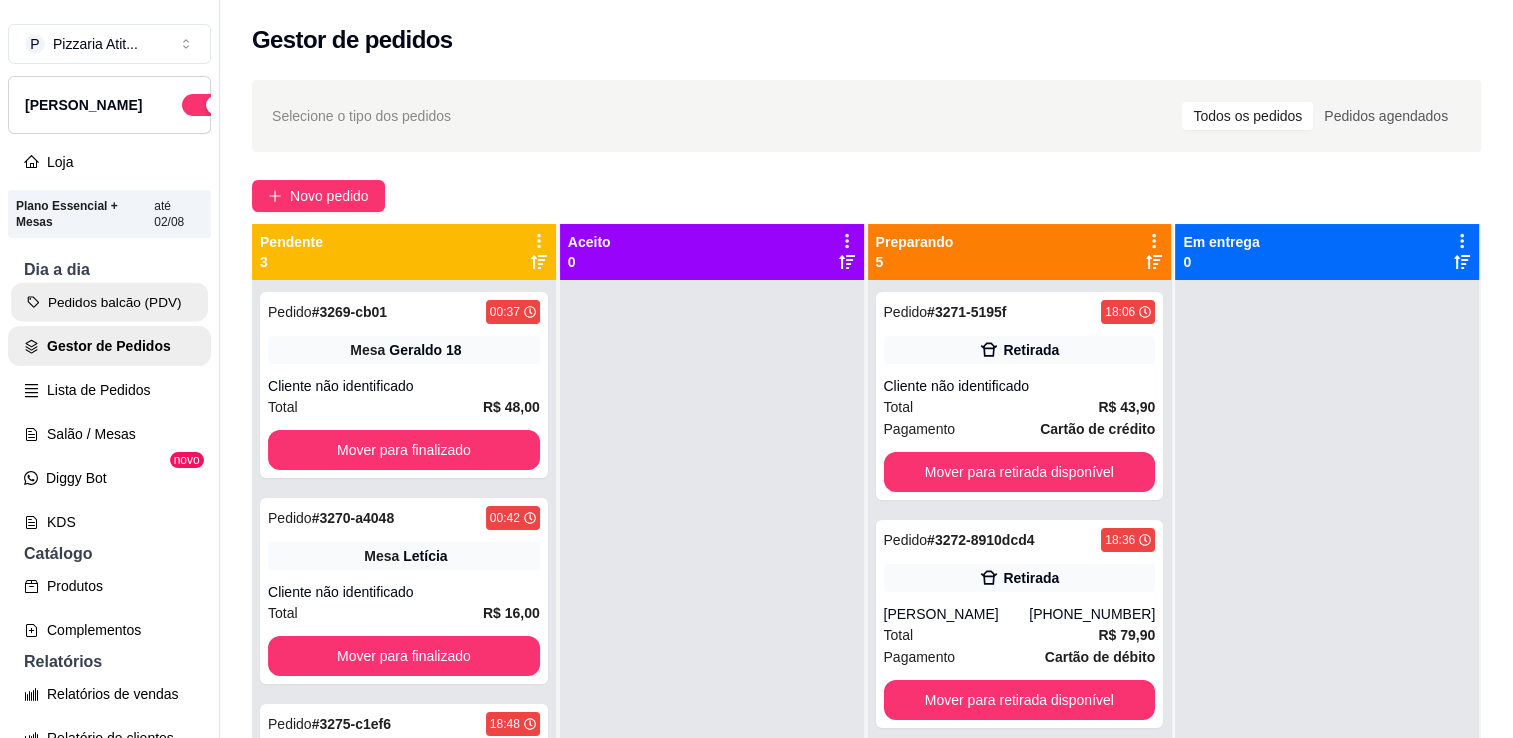 click on "Pedidos balcão (PDV)" at bounding box center [109, 302] 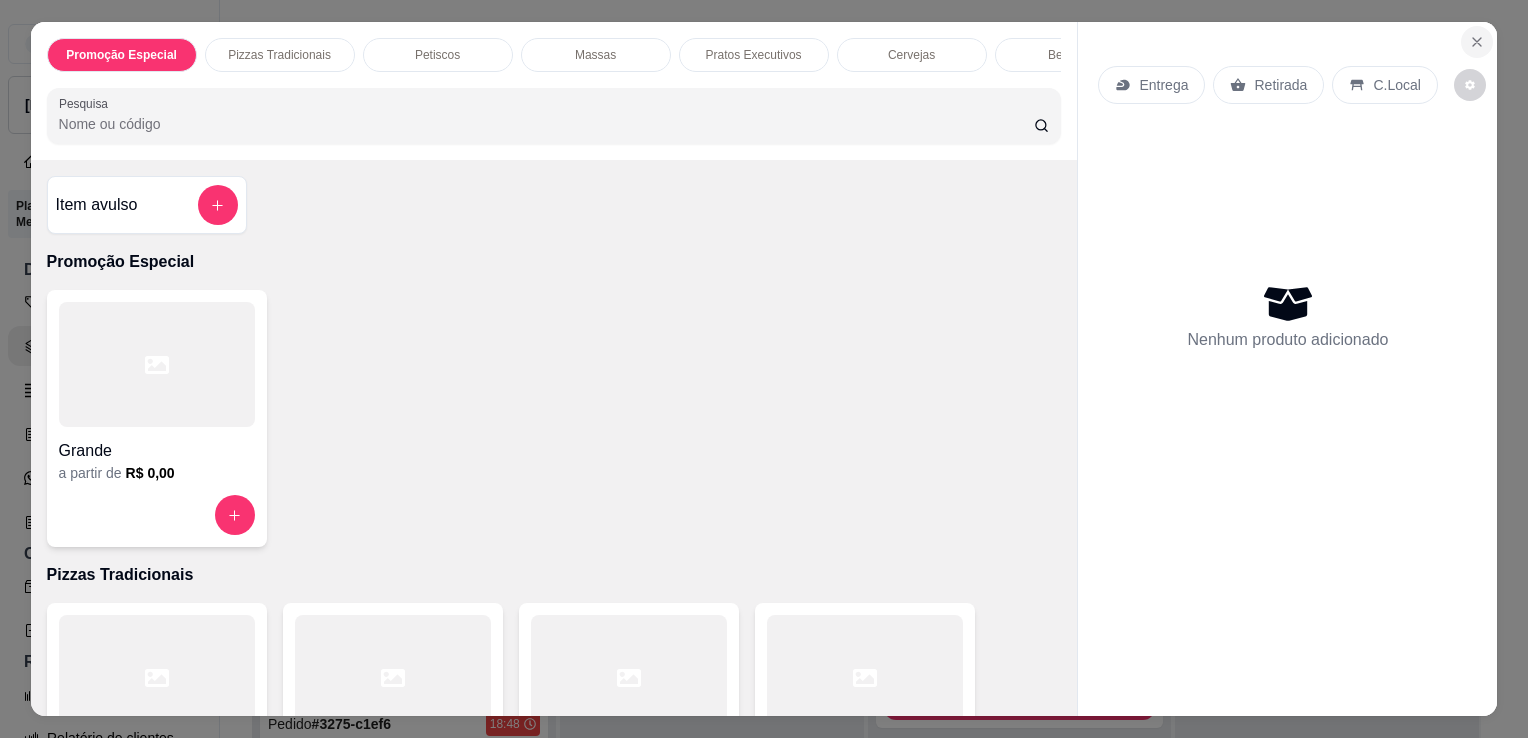 click 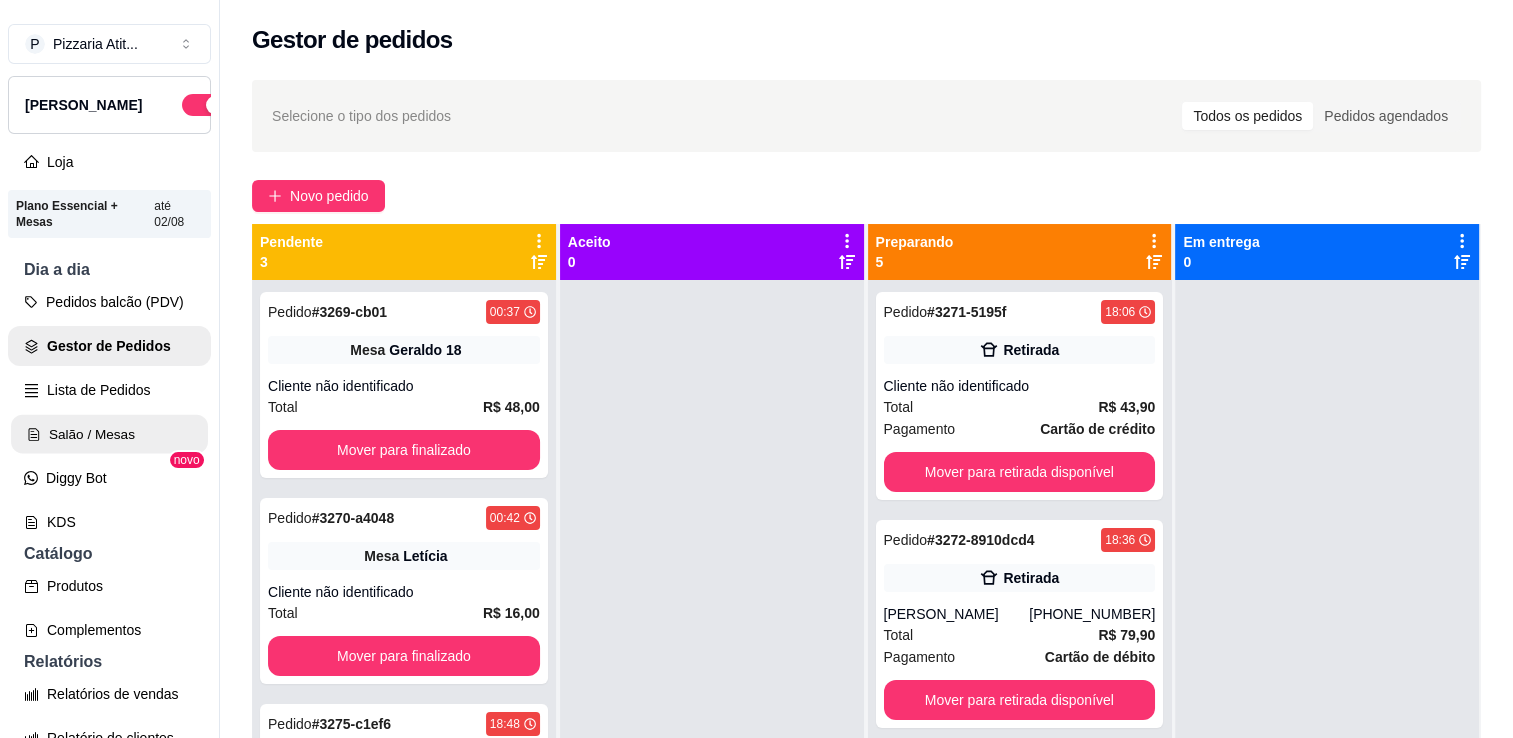 click on "Salão / Mesas" at bounding box center [109, 434] 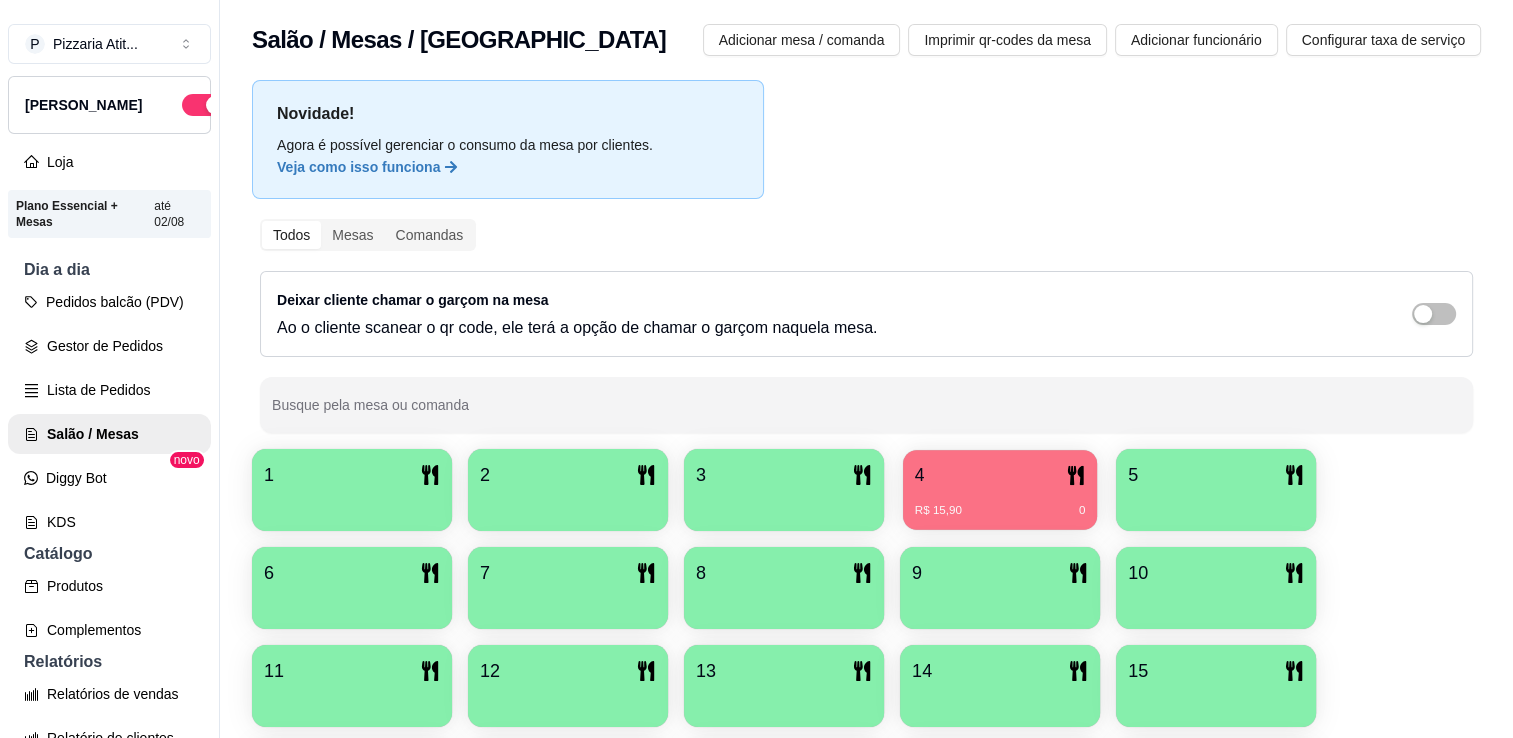 click on "R$ 15,90 0" at bounding box center (1000, 503) 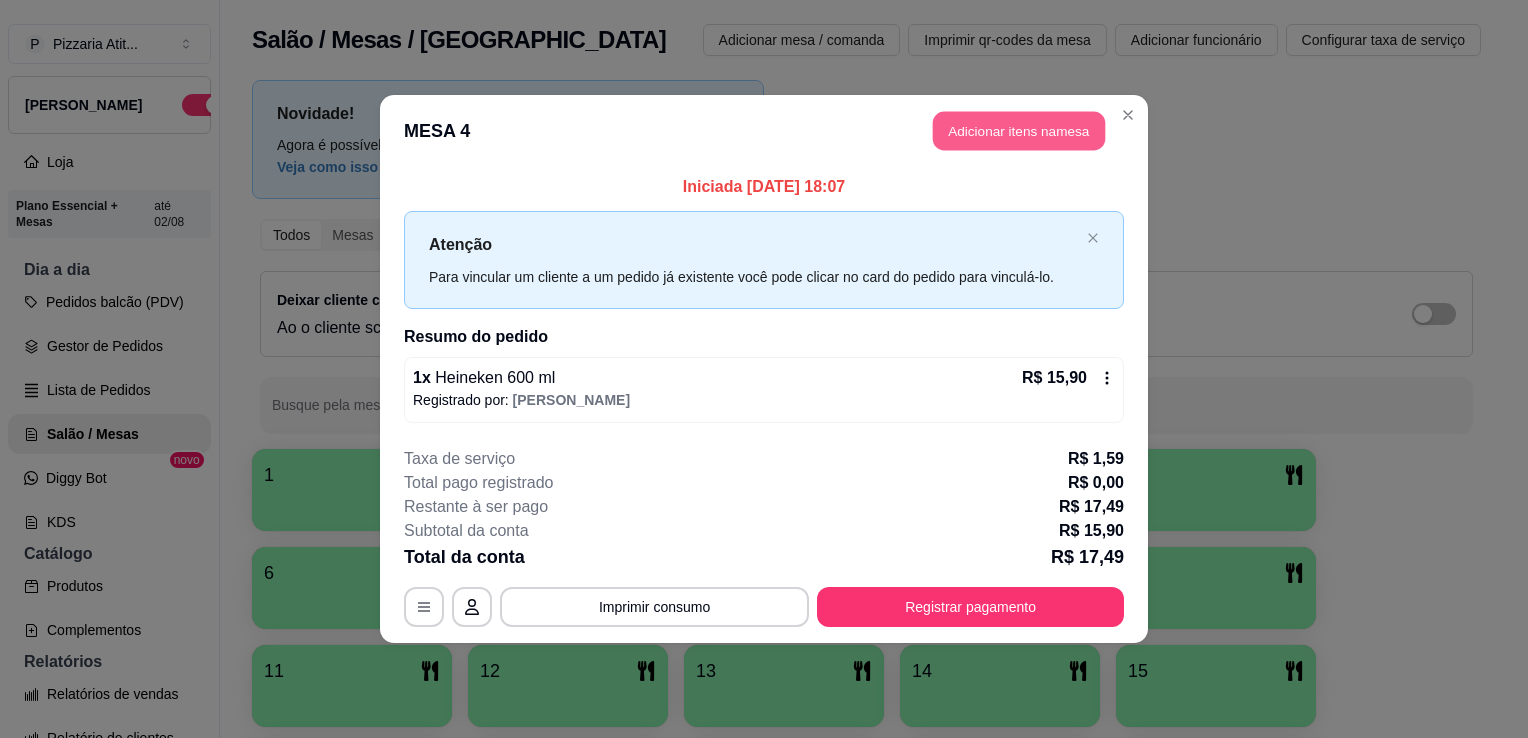 click on "Adicionar itens na  mesa" at bounding box center [1019, 131] 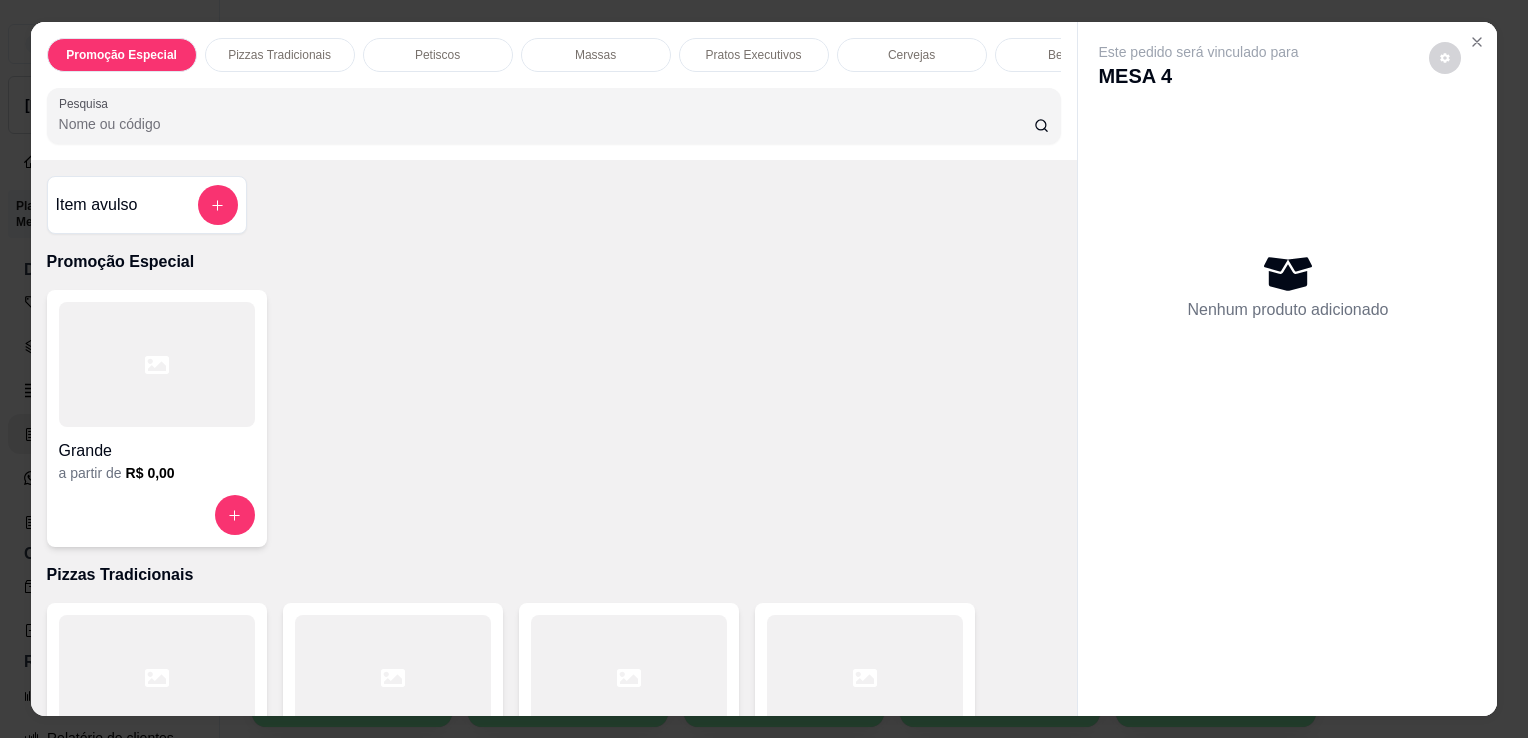 click at bounding box center (393, 677) 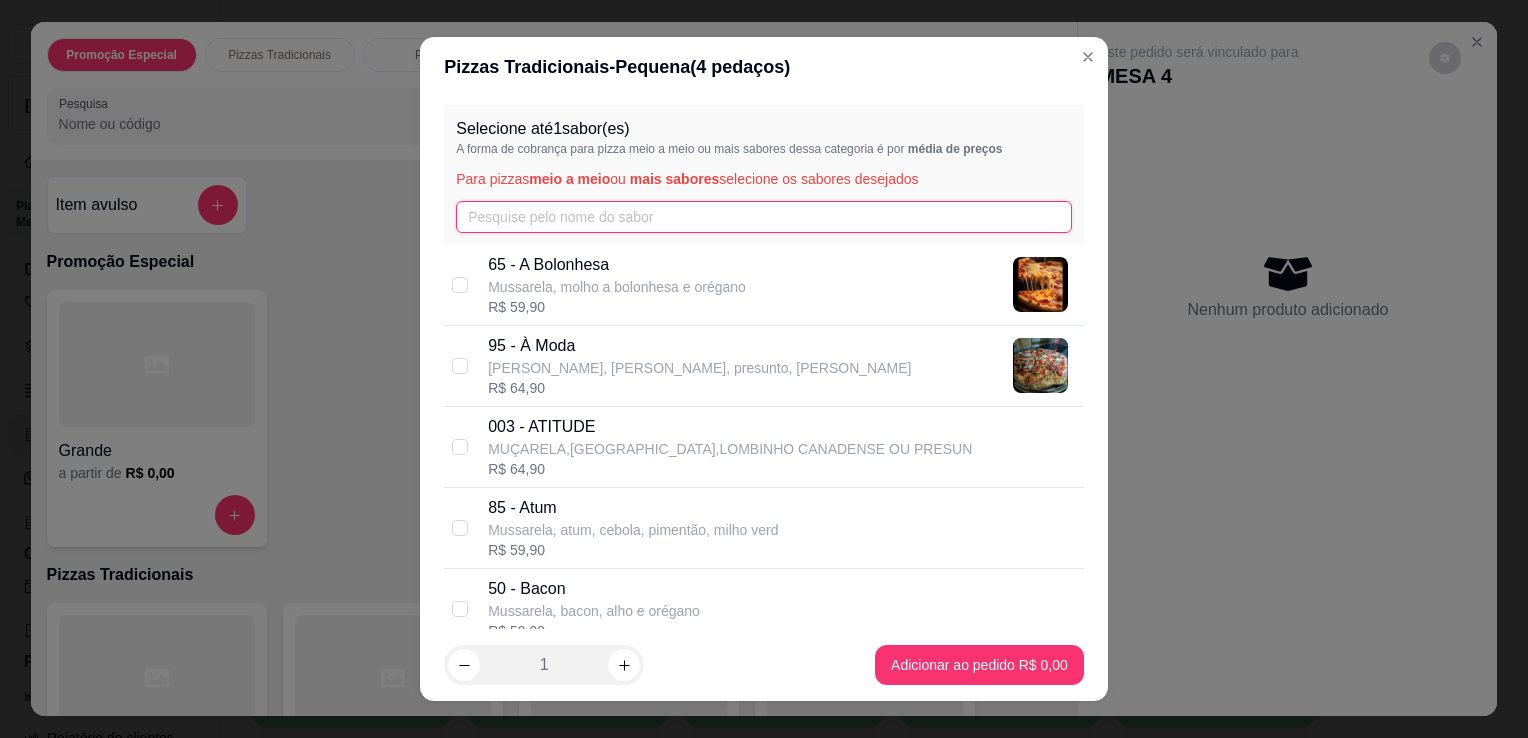 click at bounding box center [764, 217] 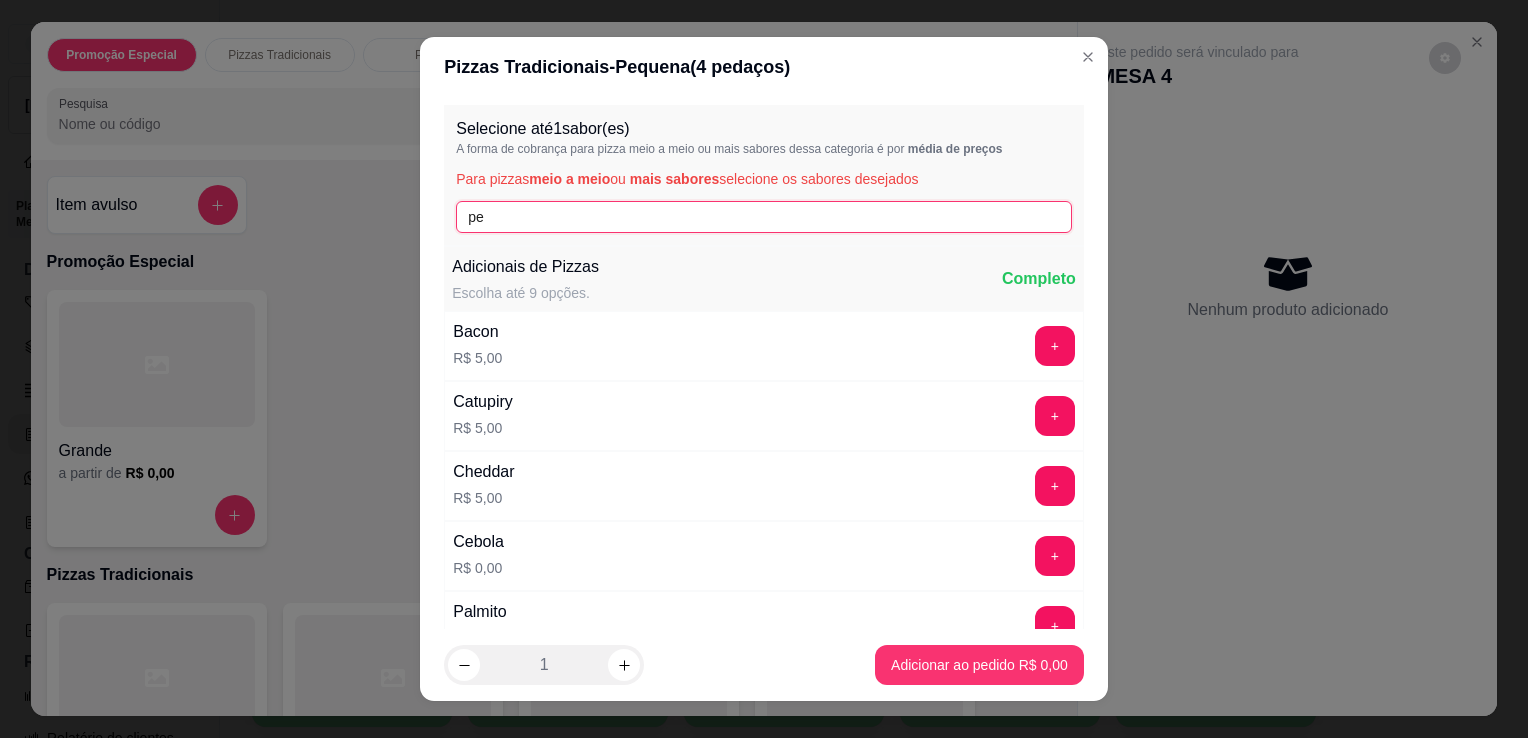 type on "p" 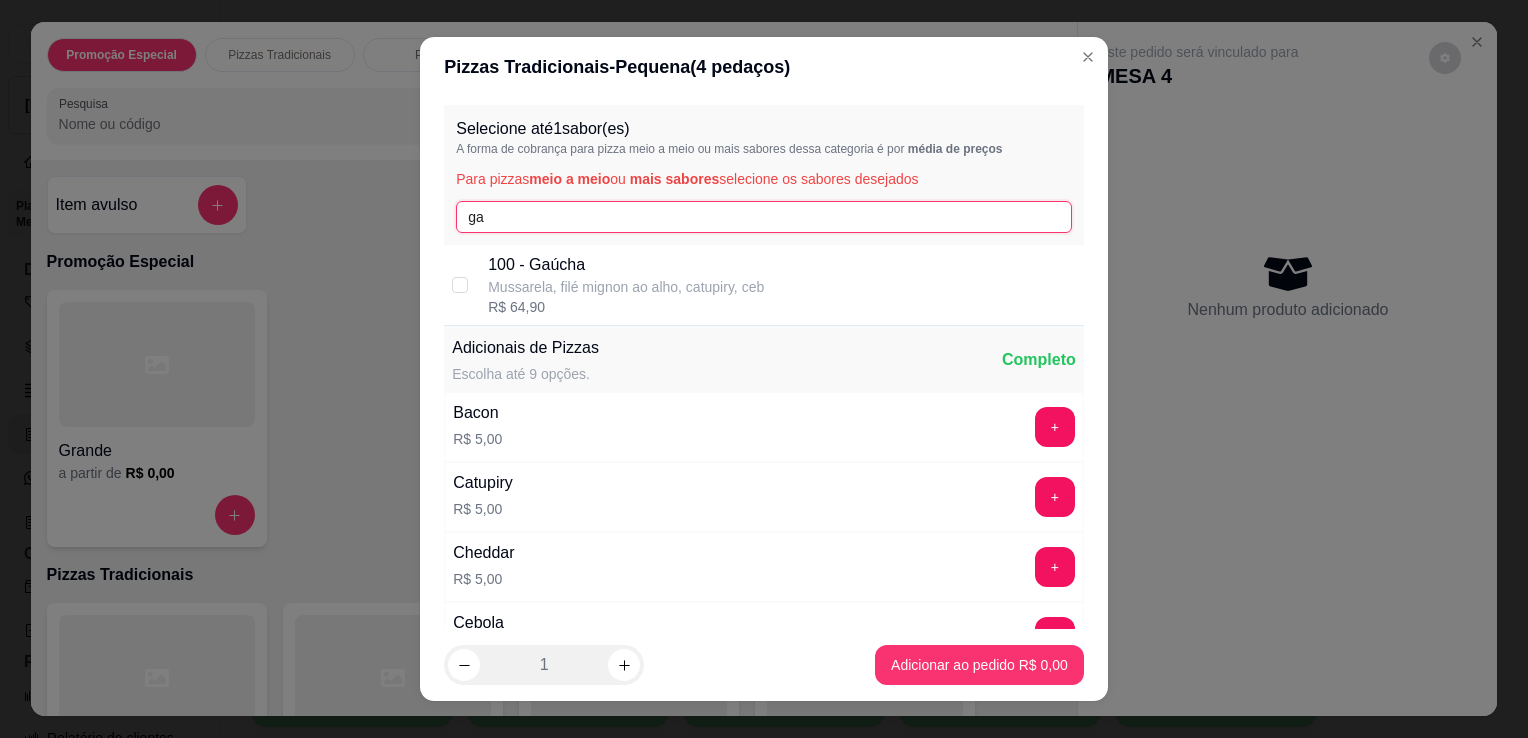 type on "ga" 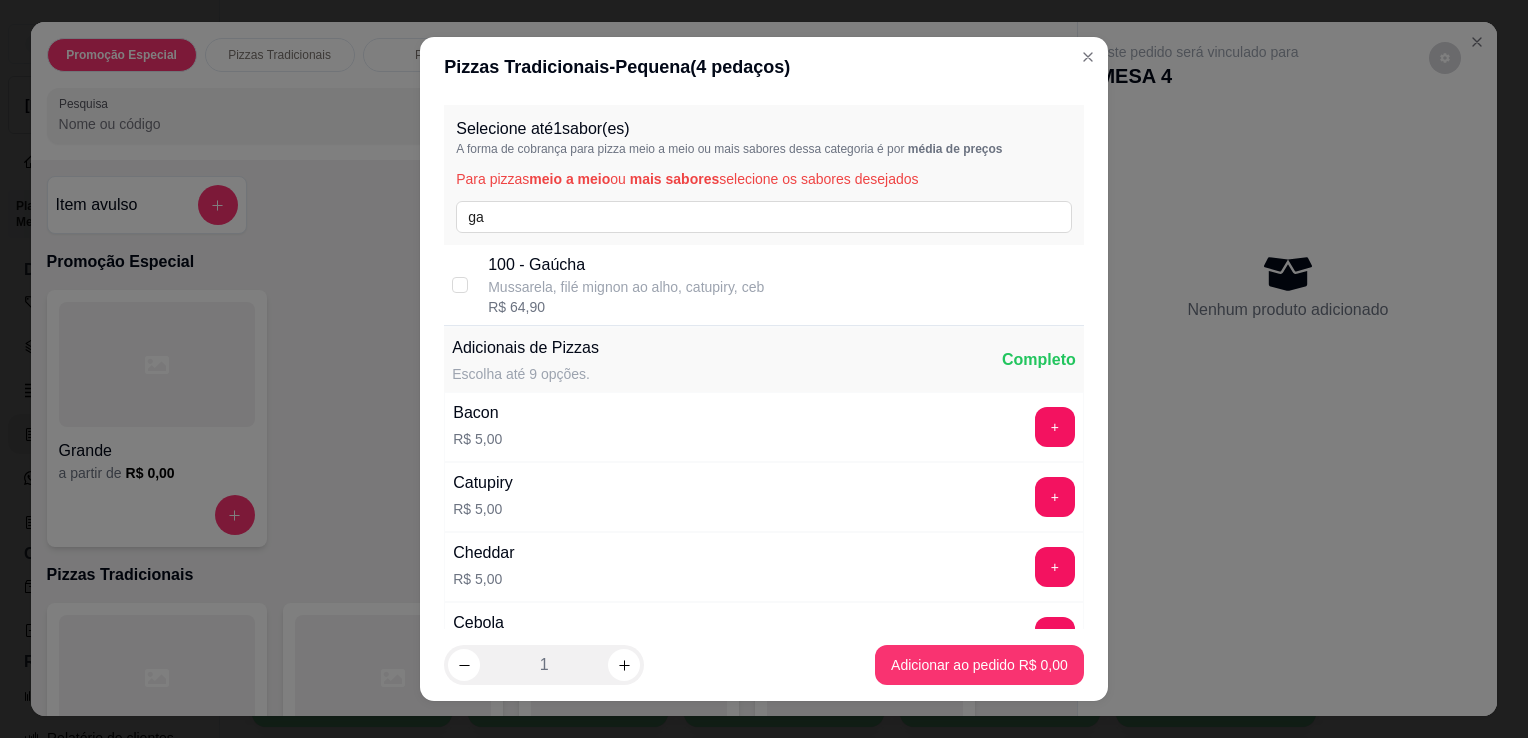 click on "100 - Gaúcha" at bounding box center [626, 265] 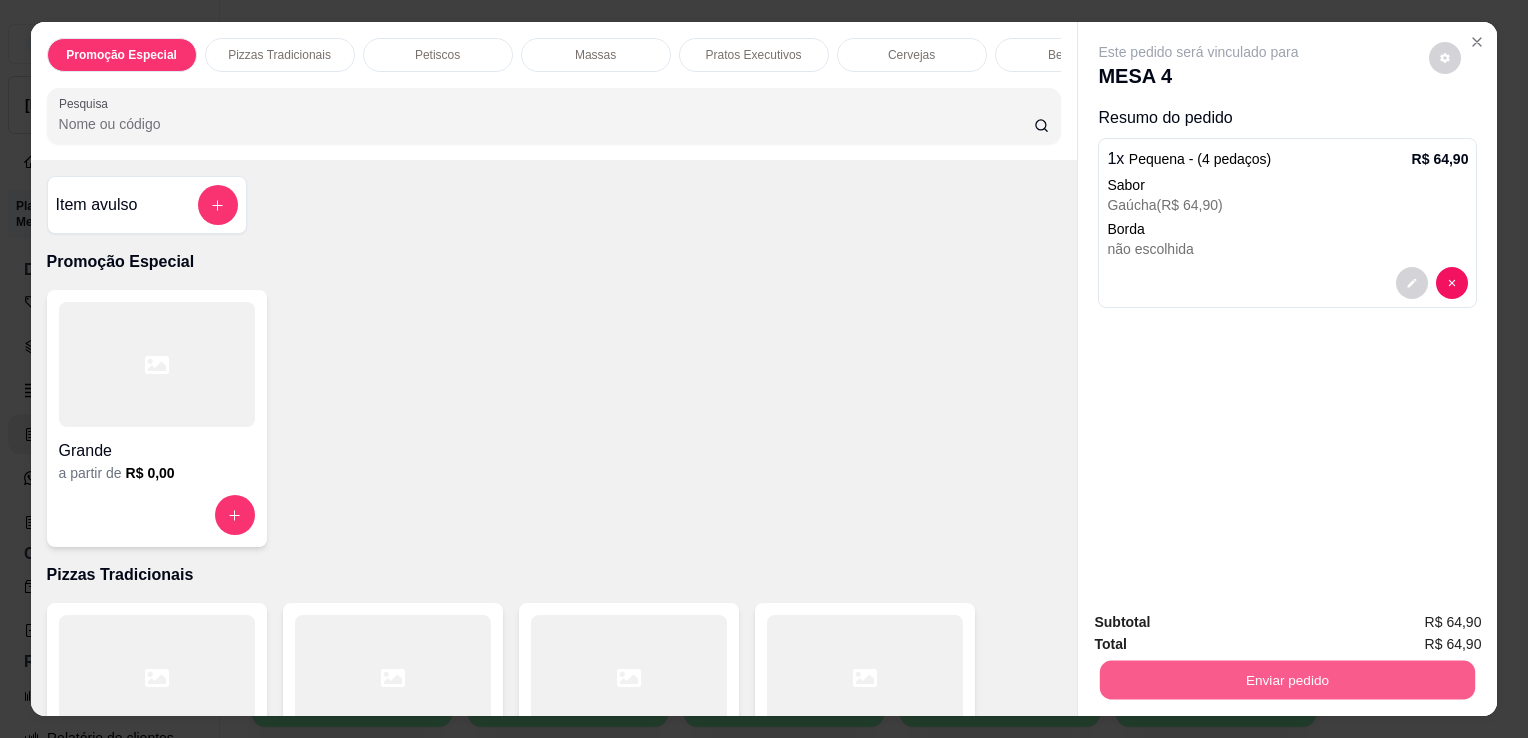 click on "Enviar pedido" at bounding box center [1287, 679] 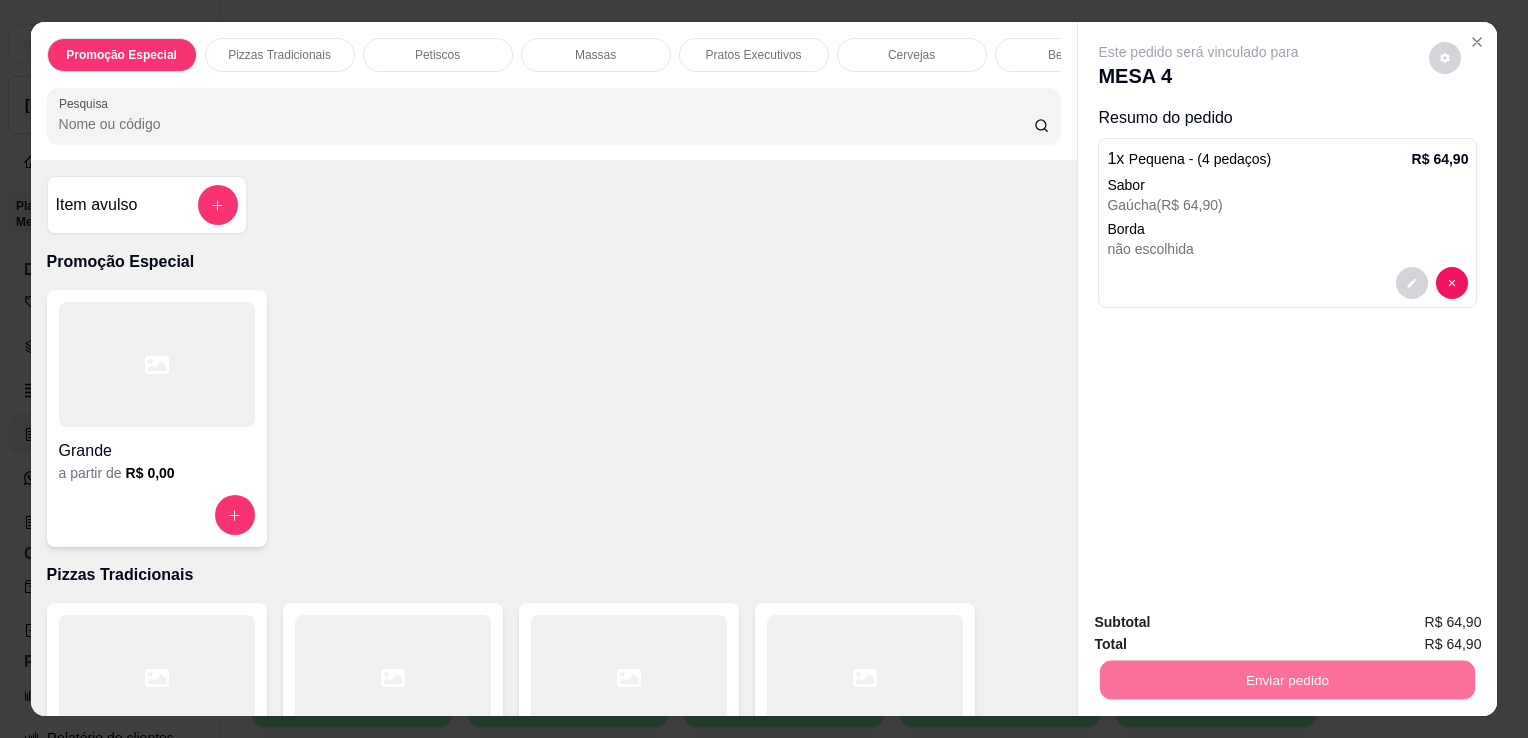 click on "Não registrar e enviar pedido" at bounding box center [1222, 623] 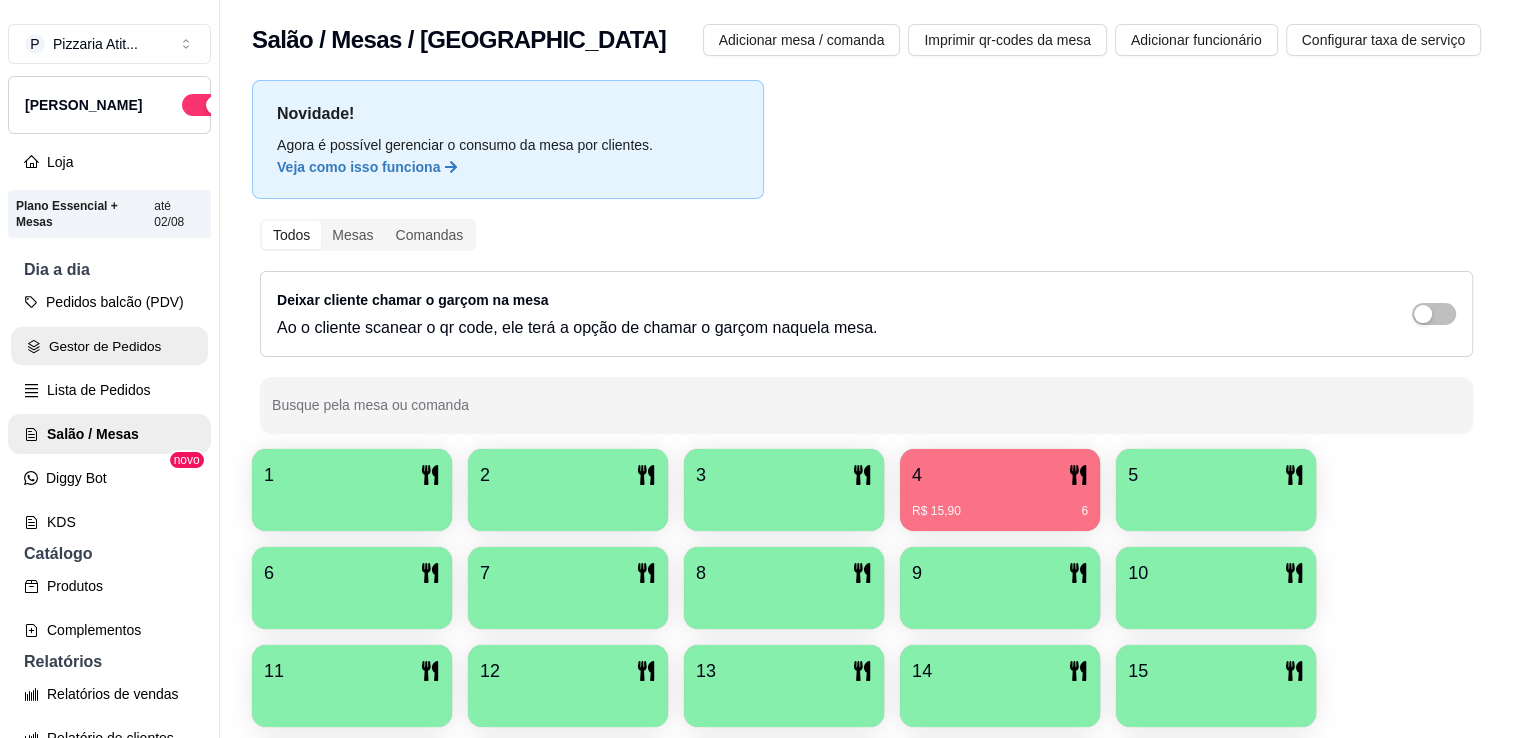 click on "Gestor de Pedidos" at bounding box center (109, 346) 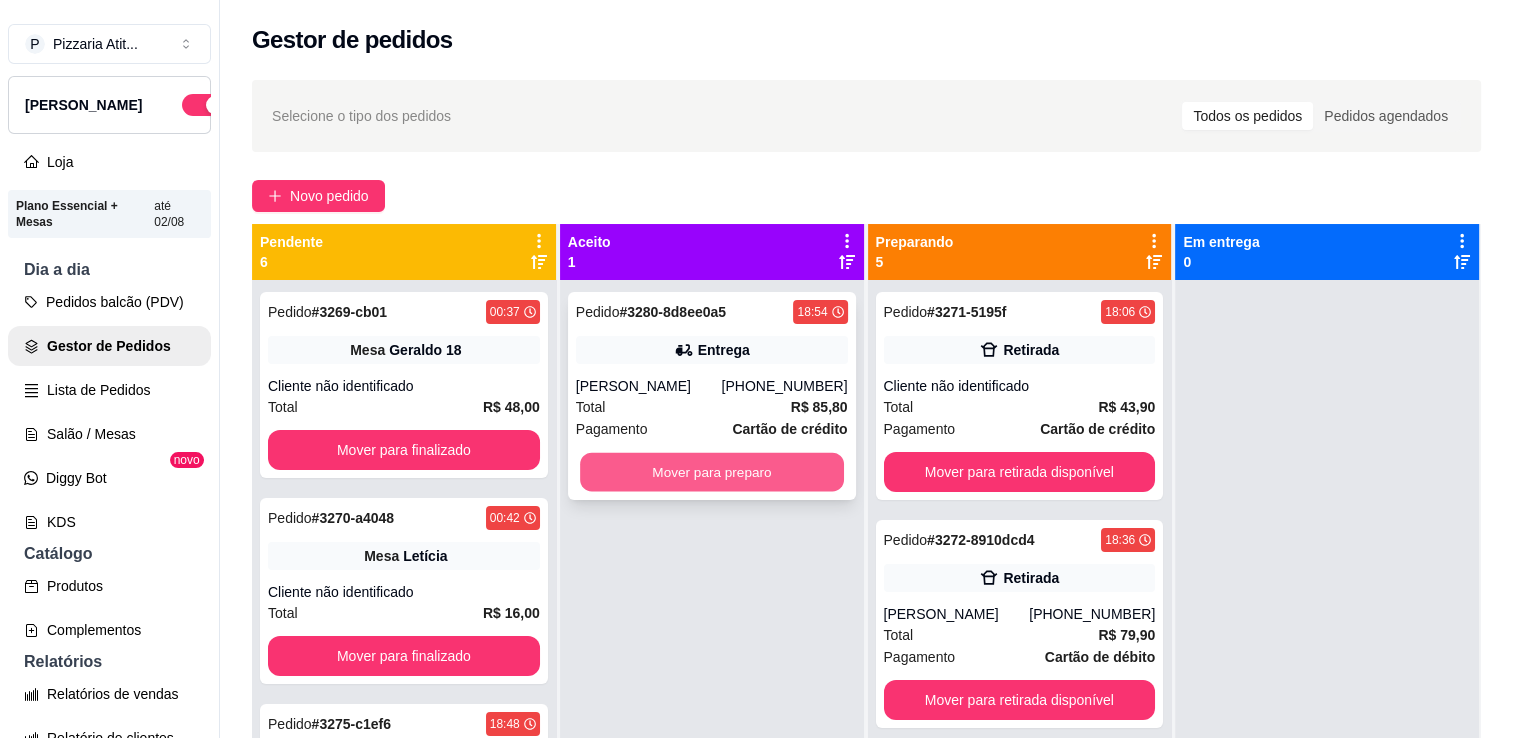 click on "Mover para preparo" at bounding box center (712, 472) 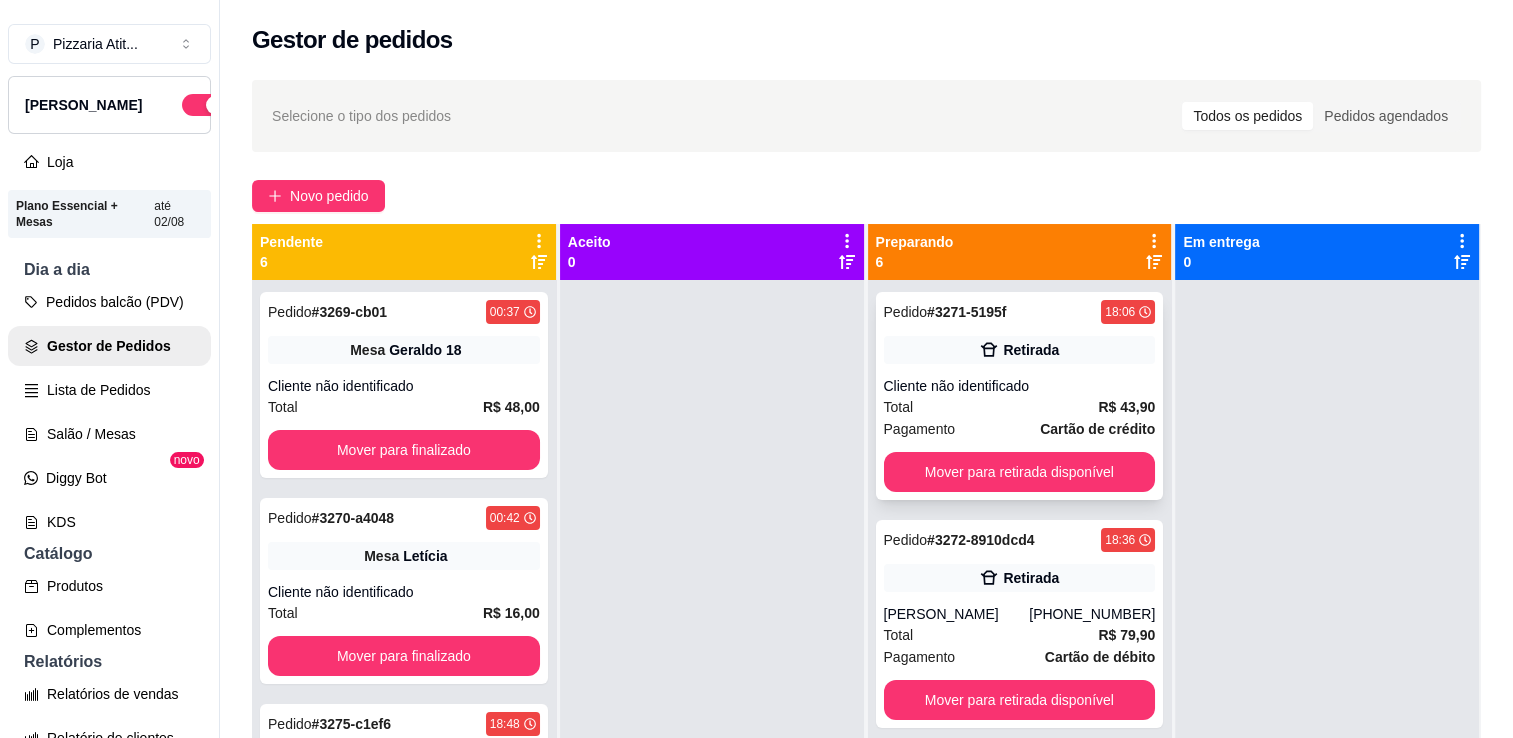 click on "Cliente não identificado" at bounding box center (1020, 386) 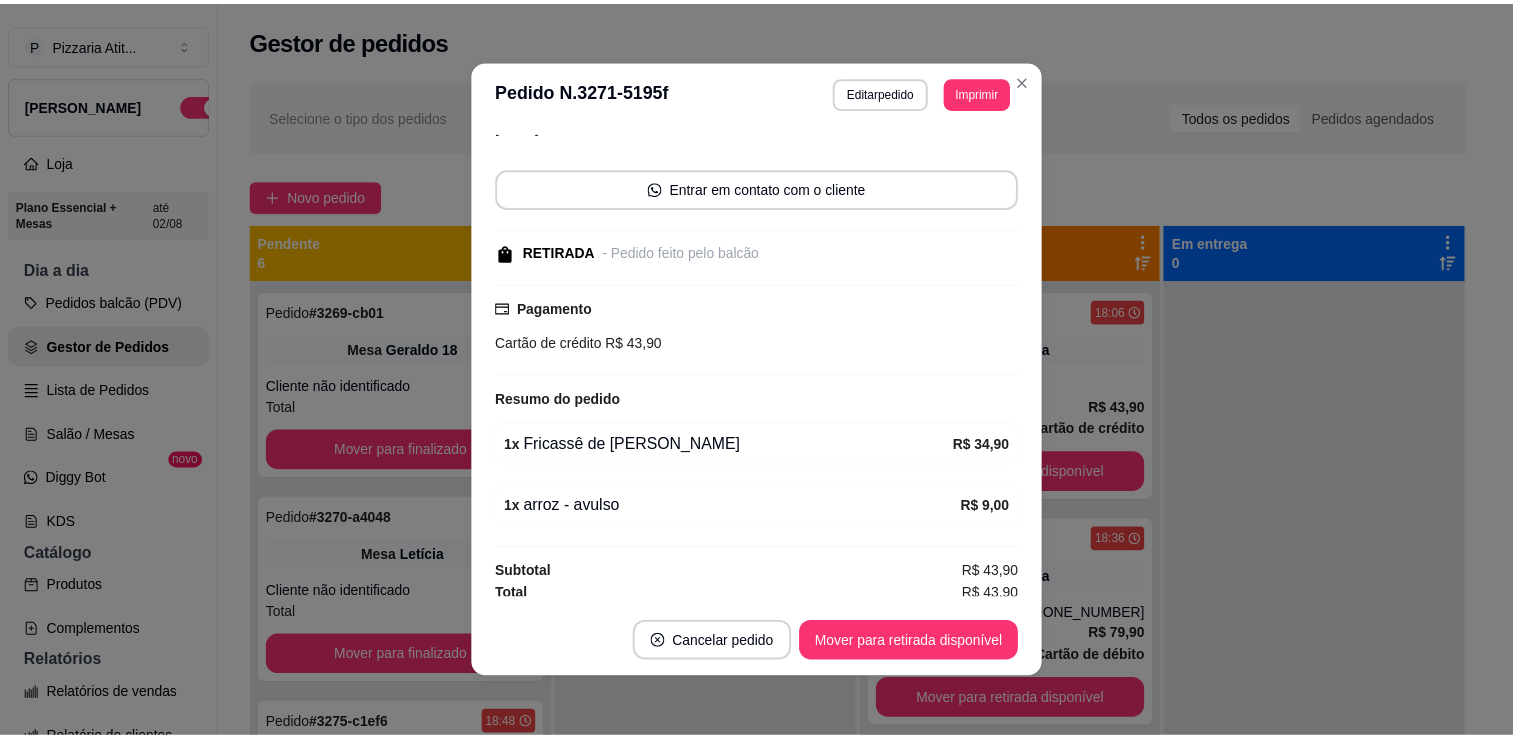 scroll, scrollTop: 109, scrollLeft: 0, axis: vertical 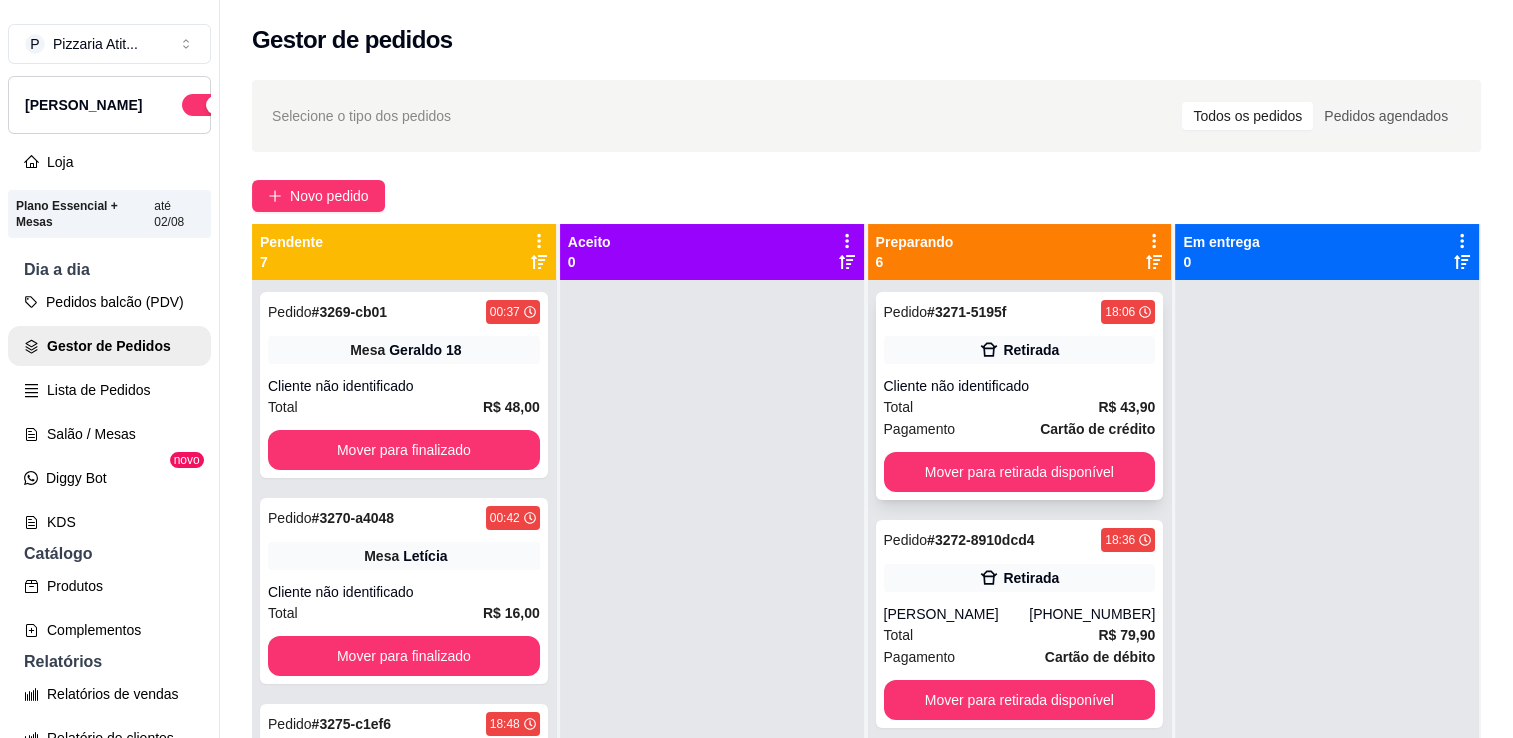 click on "Pedido  # 3271-5195f 18:06 Retirada Cliente não identificado Total R$ 43,90 Pagamento Cartão de crédito Mover para retirada disponível" at bounding box center [1020, 396] 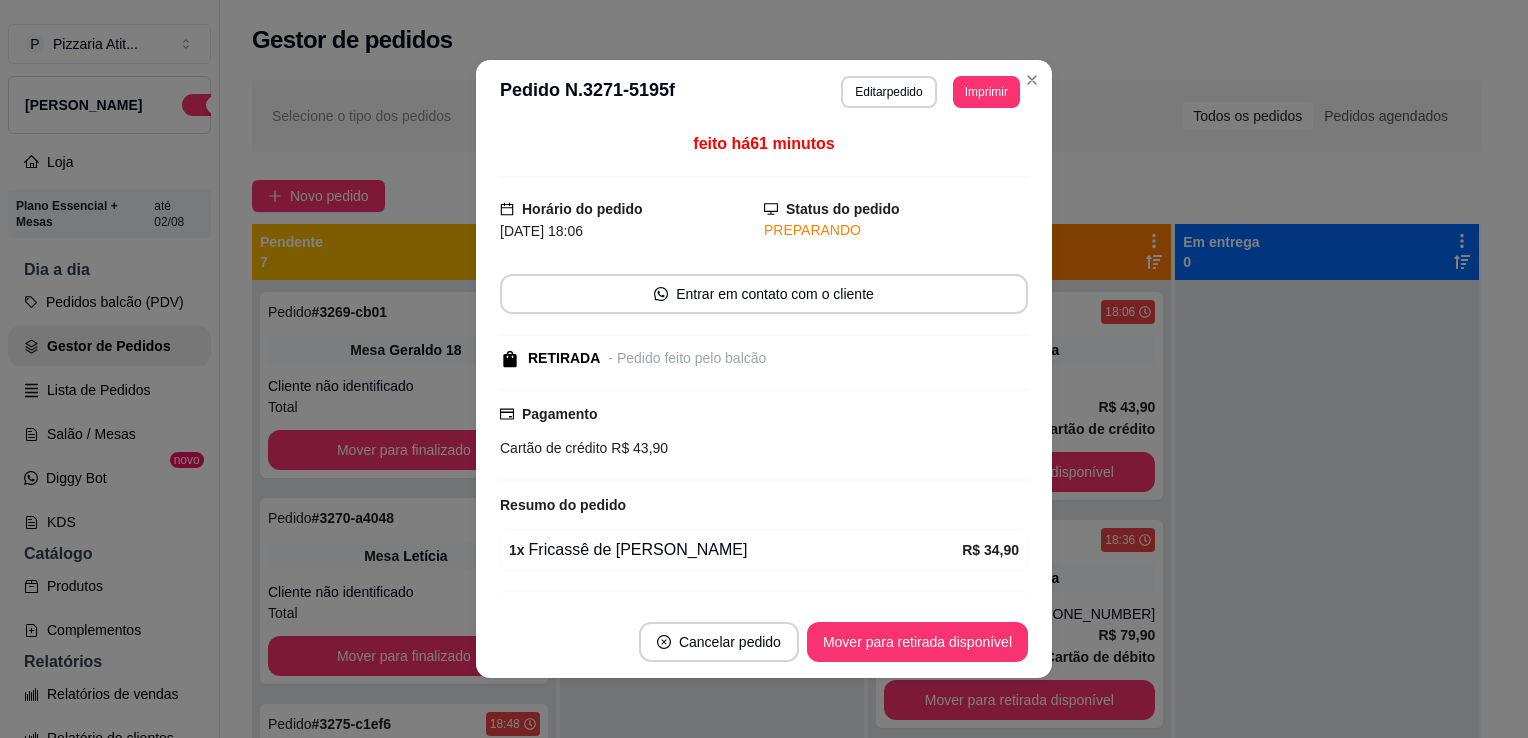 drag, startPoint x: 896, startPoint y: 66, endPoint x: 895, endPoint y: 109, distance: 43.011627 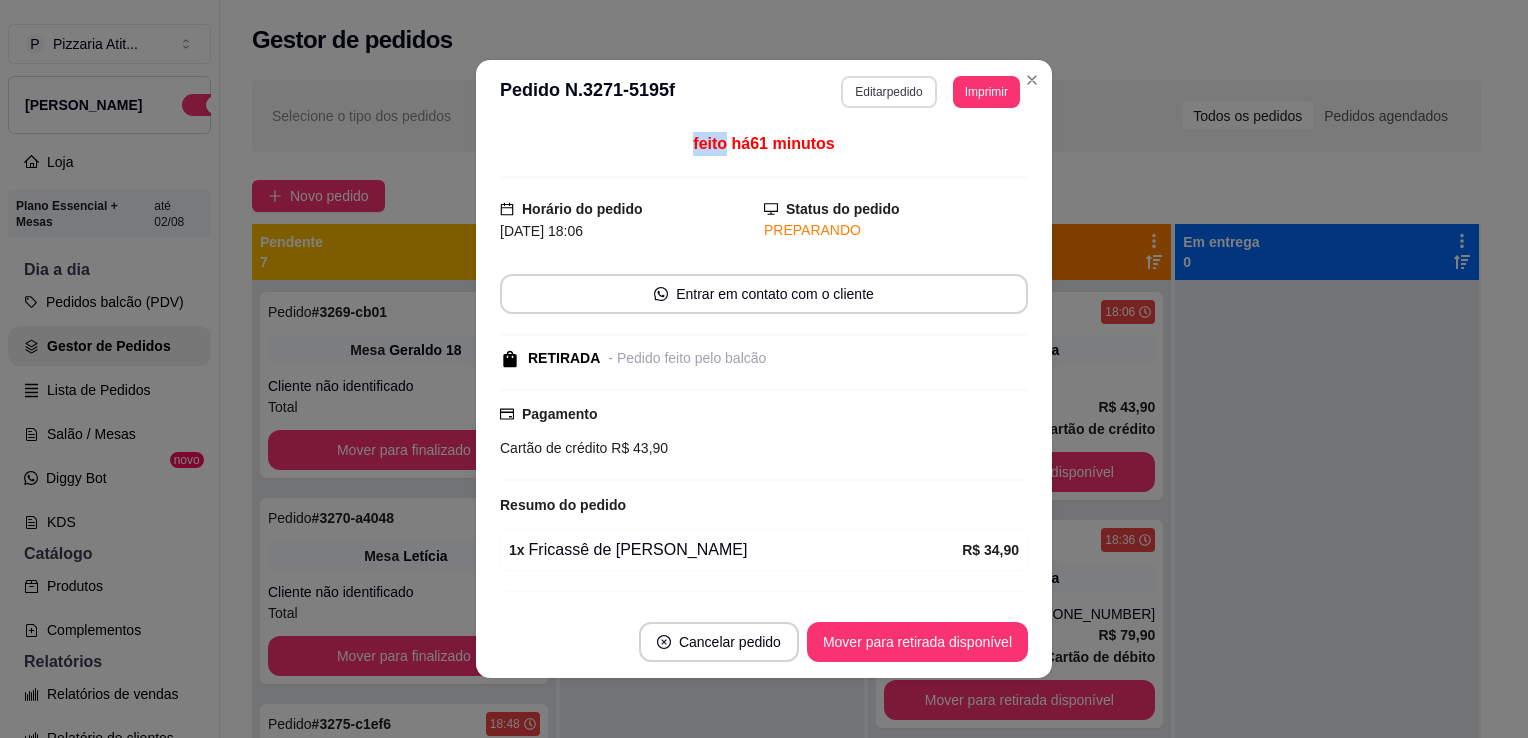 drag, startPoint x: 895, startPoint y: 109, endPoint x: 884, endPoint y: 89, distance: 22.825424 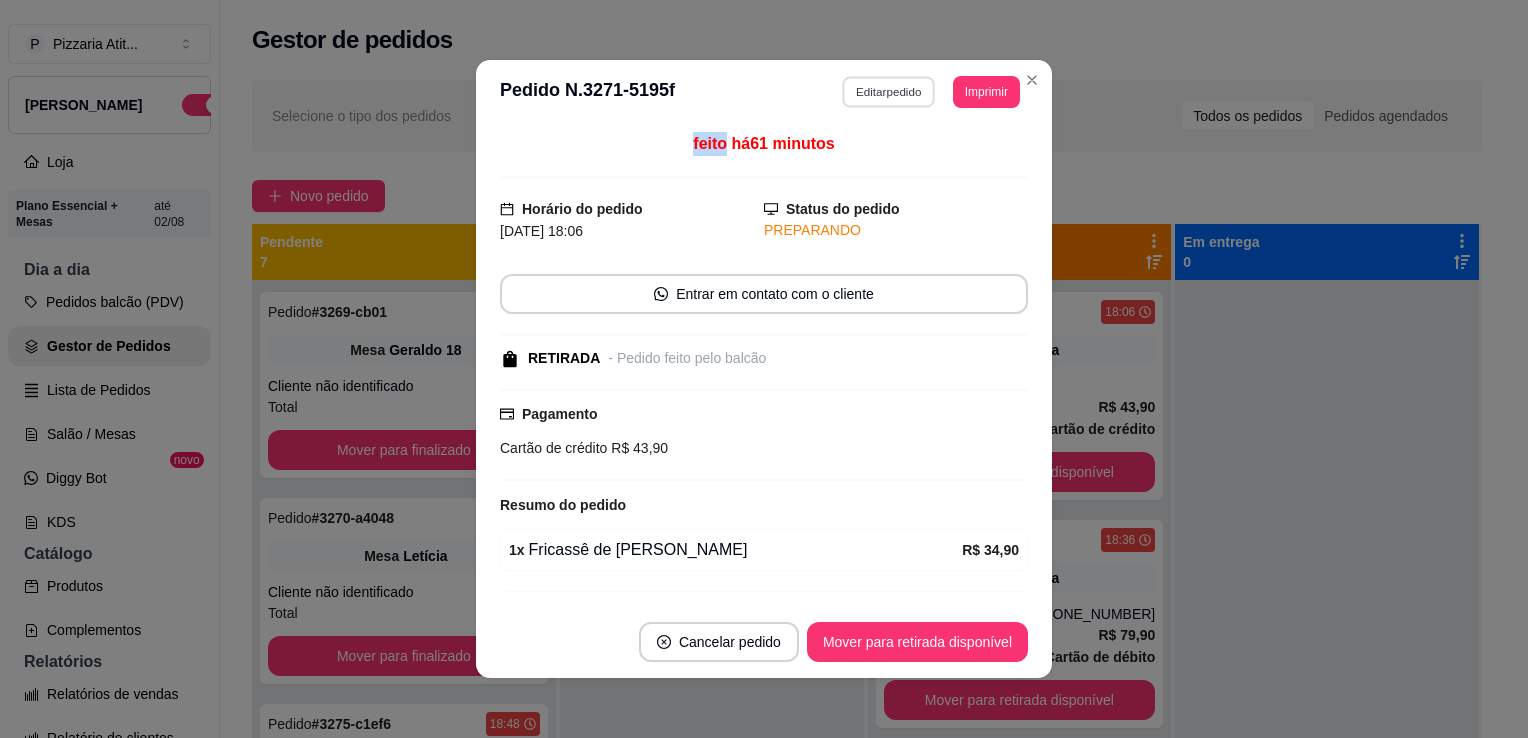 click on "Editar  pedido" at bounding box center (889, 91) 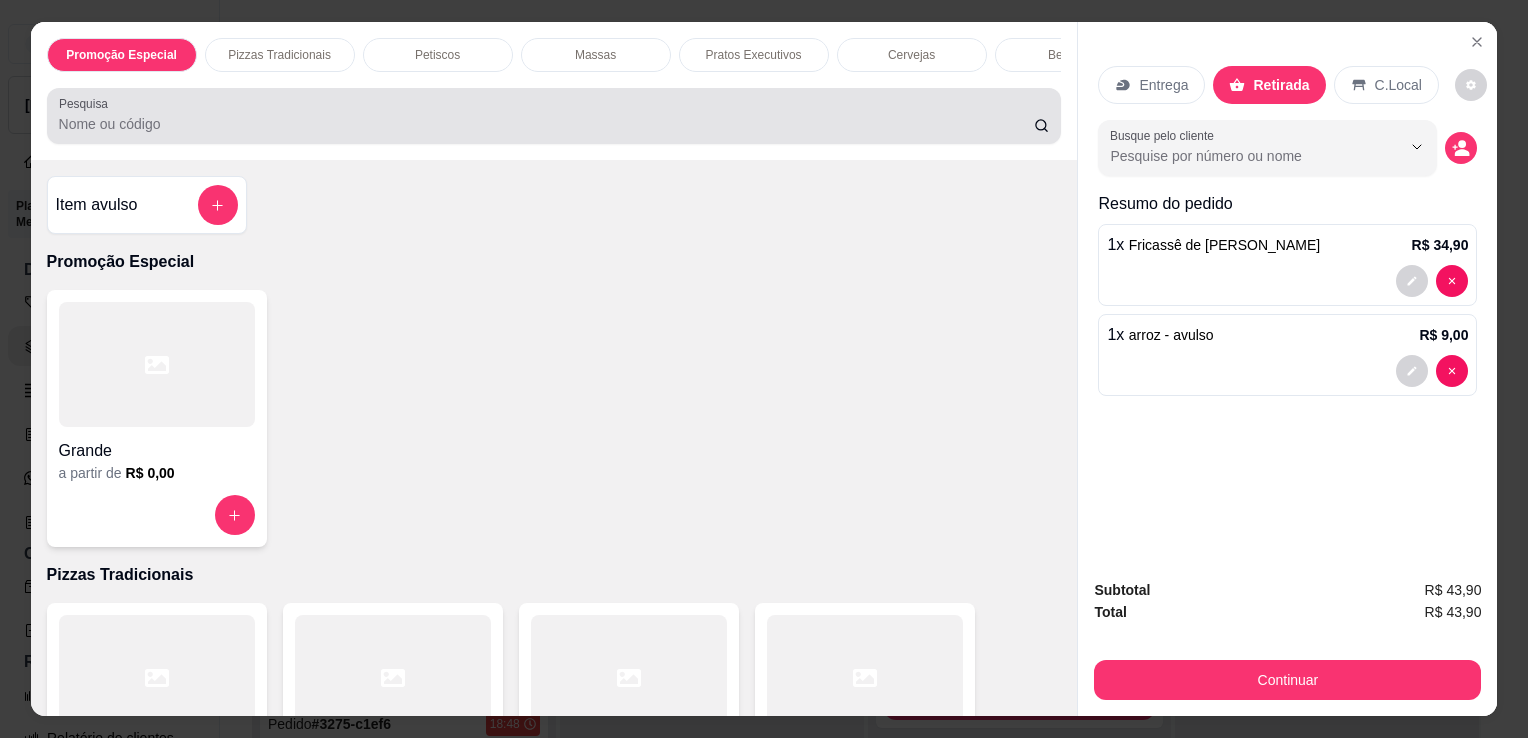 click at bounding box center (554, 116) 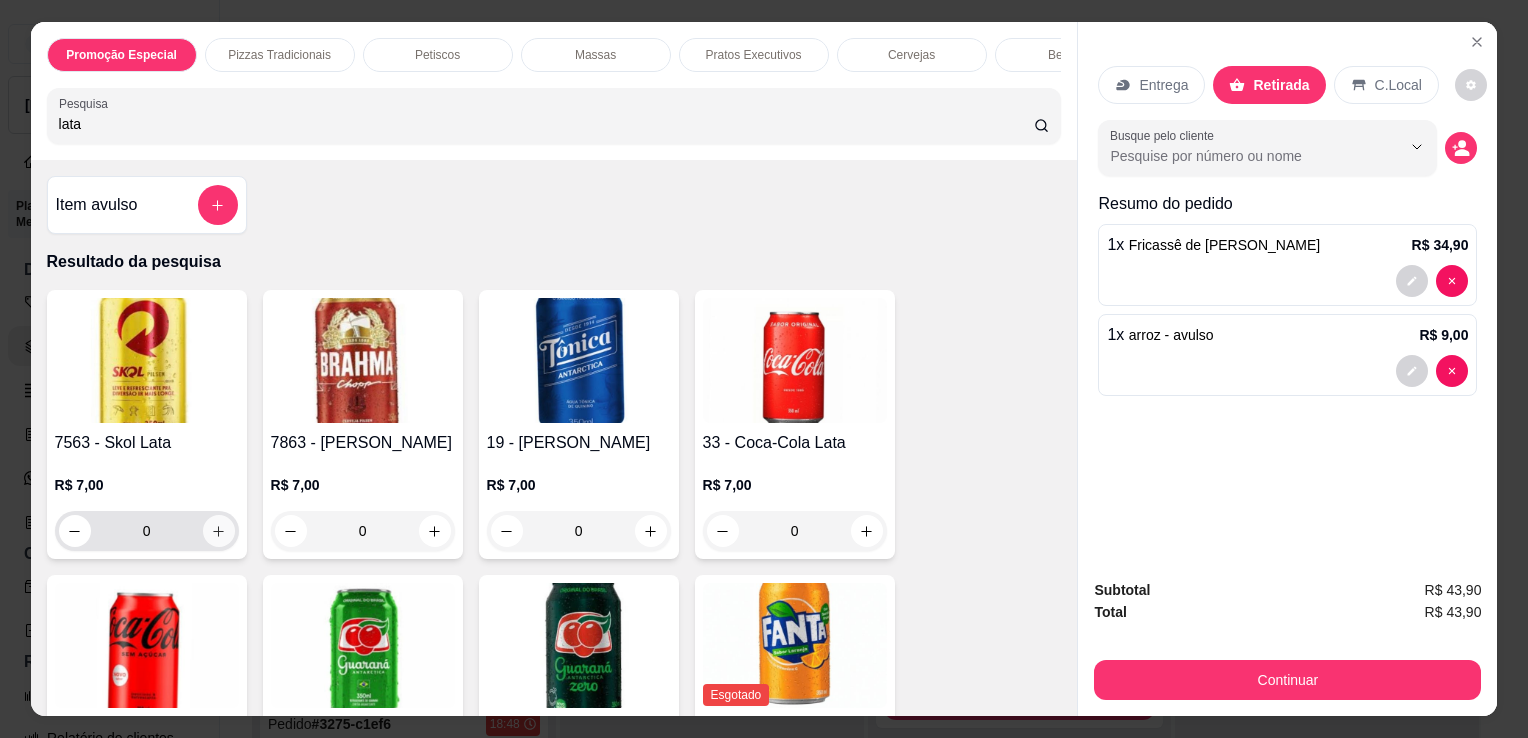 type on "lata" 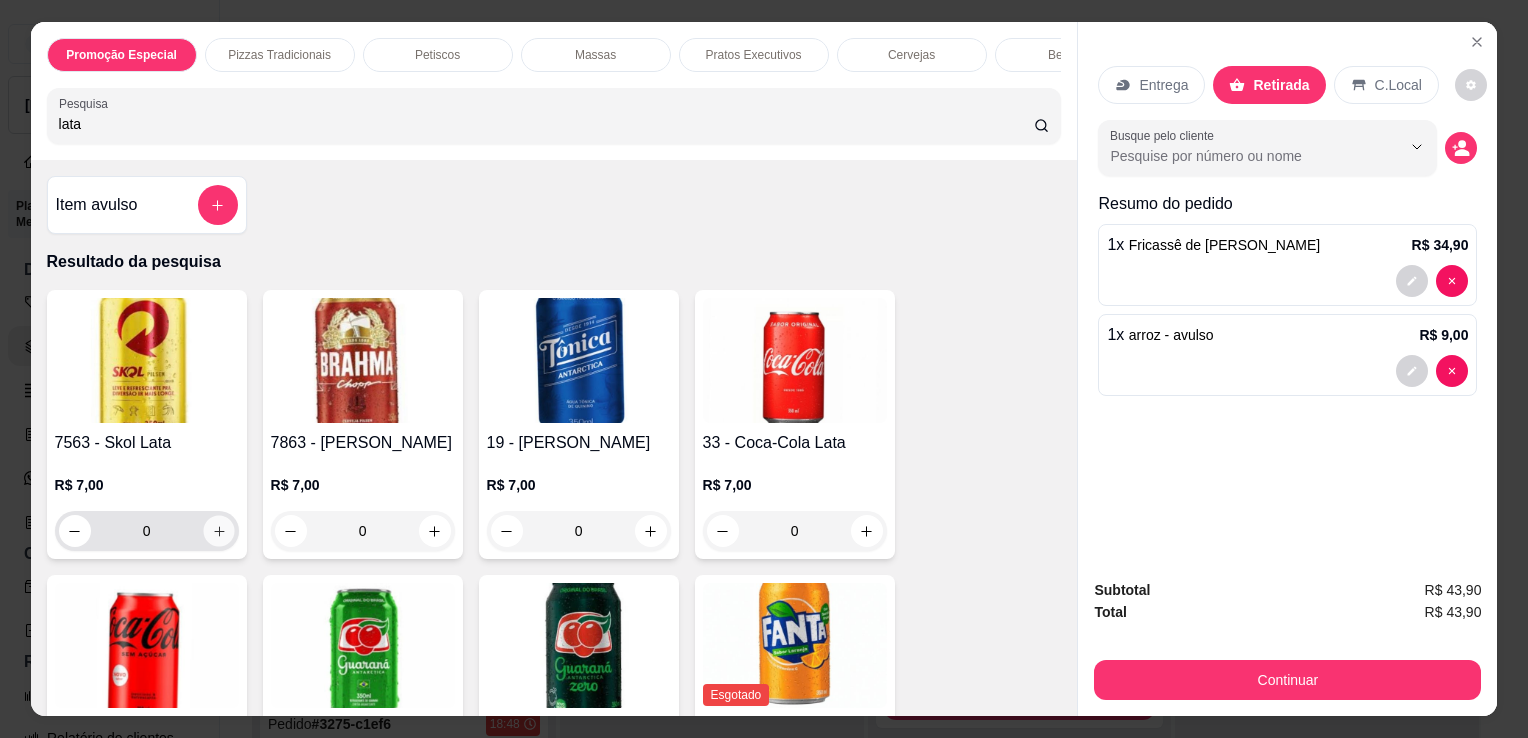 click 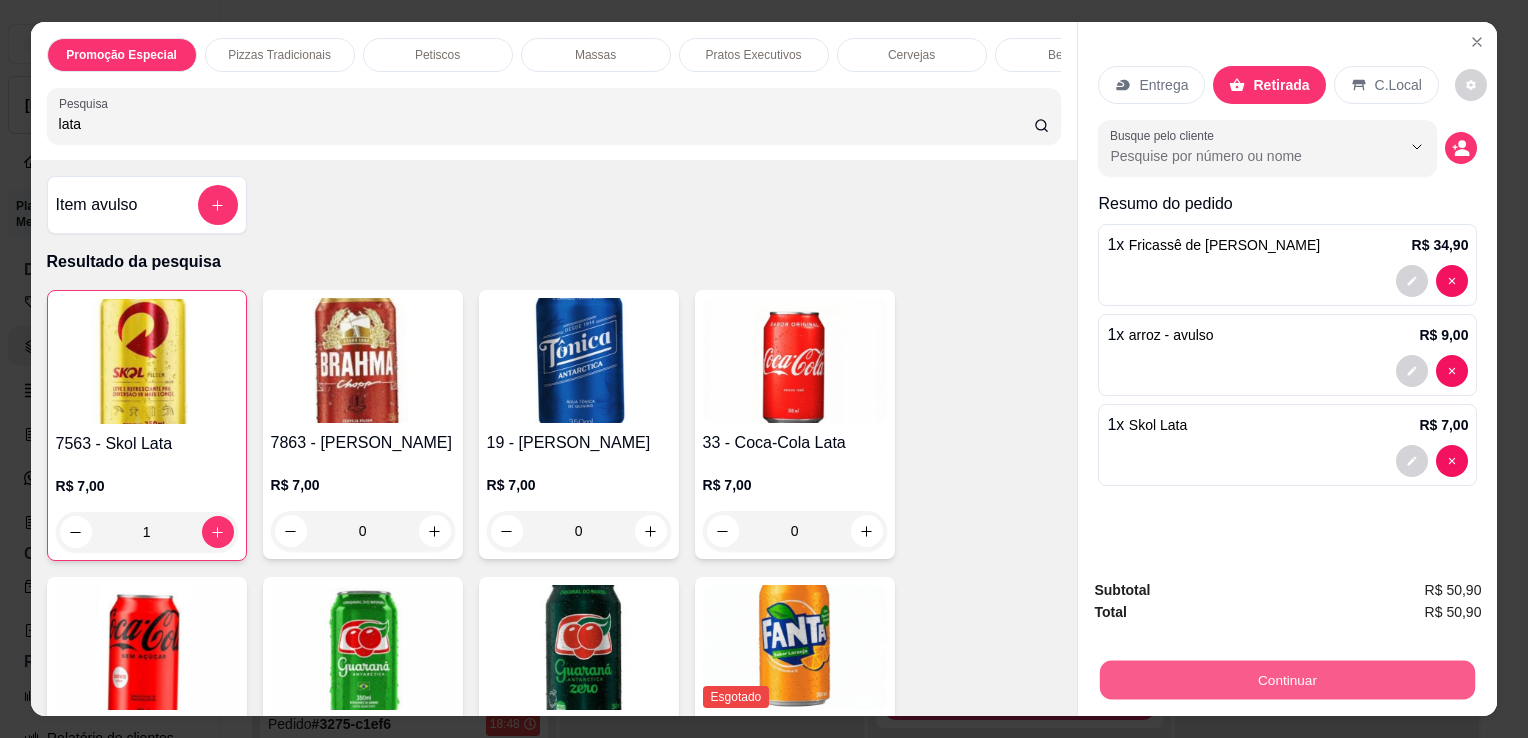 click on "Continuar" at bounding box center (1287, 679) 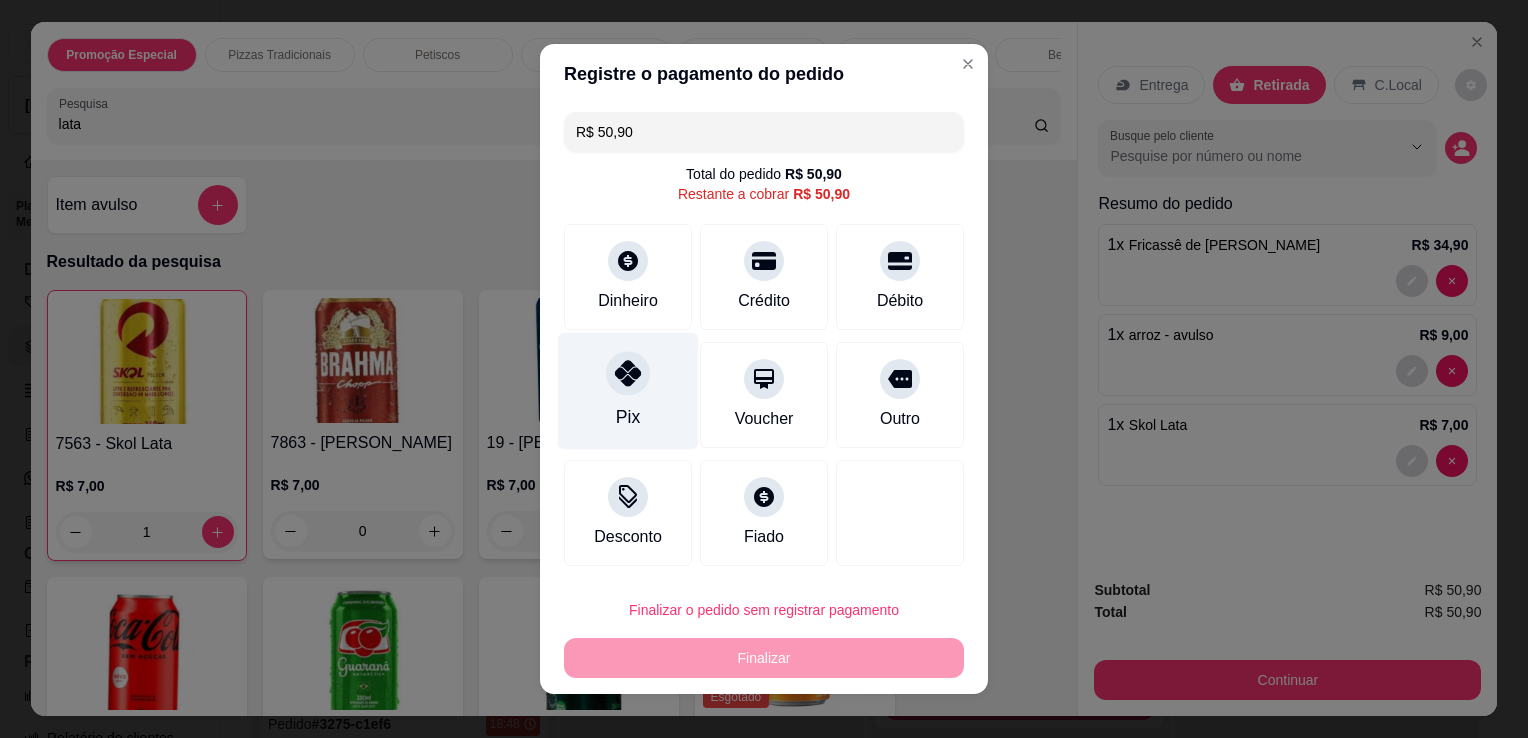 click on "Pix" at bounding box center [628, 391] 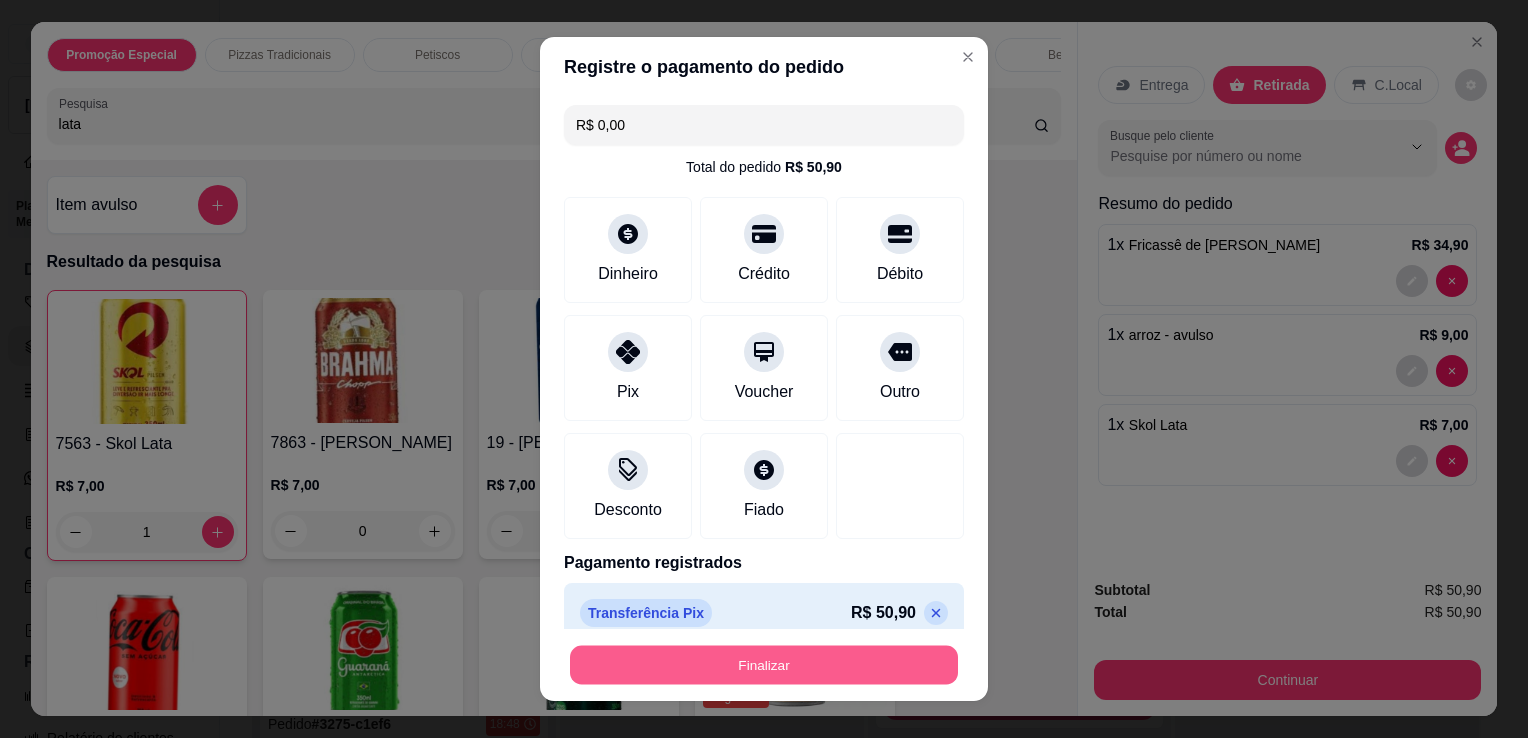 click on "Finalizar" at bounding box center [764, 665] 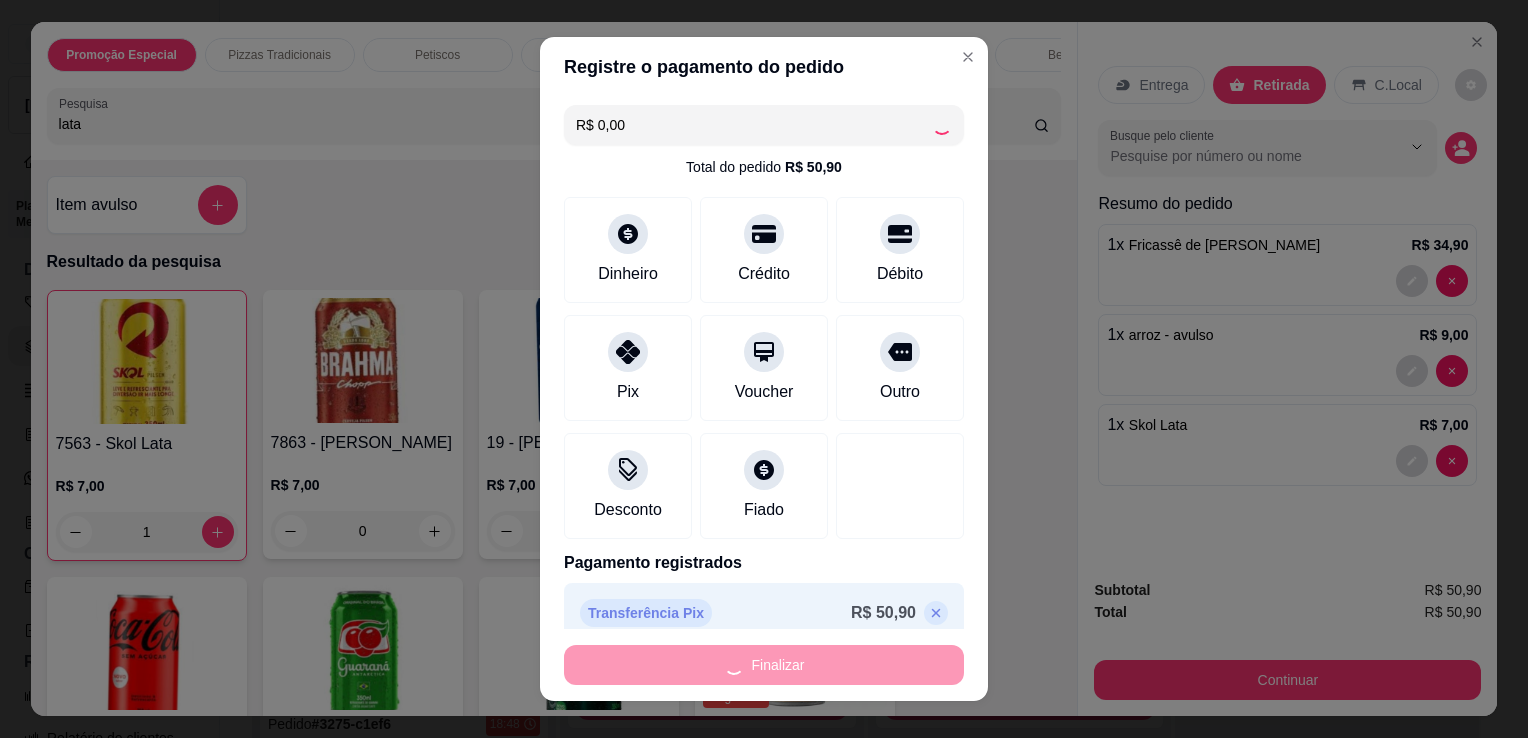 type on "0" 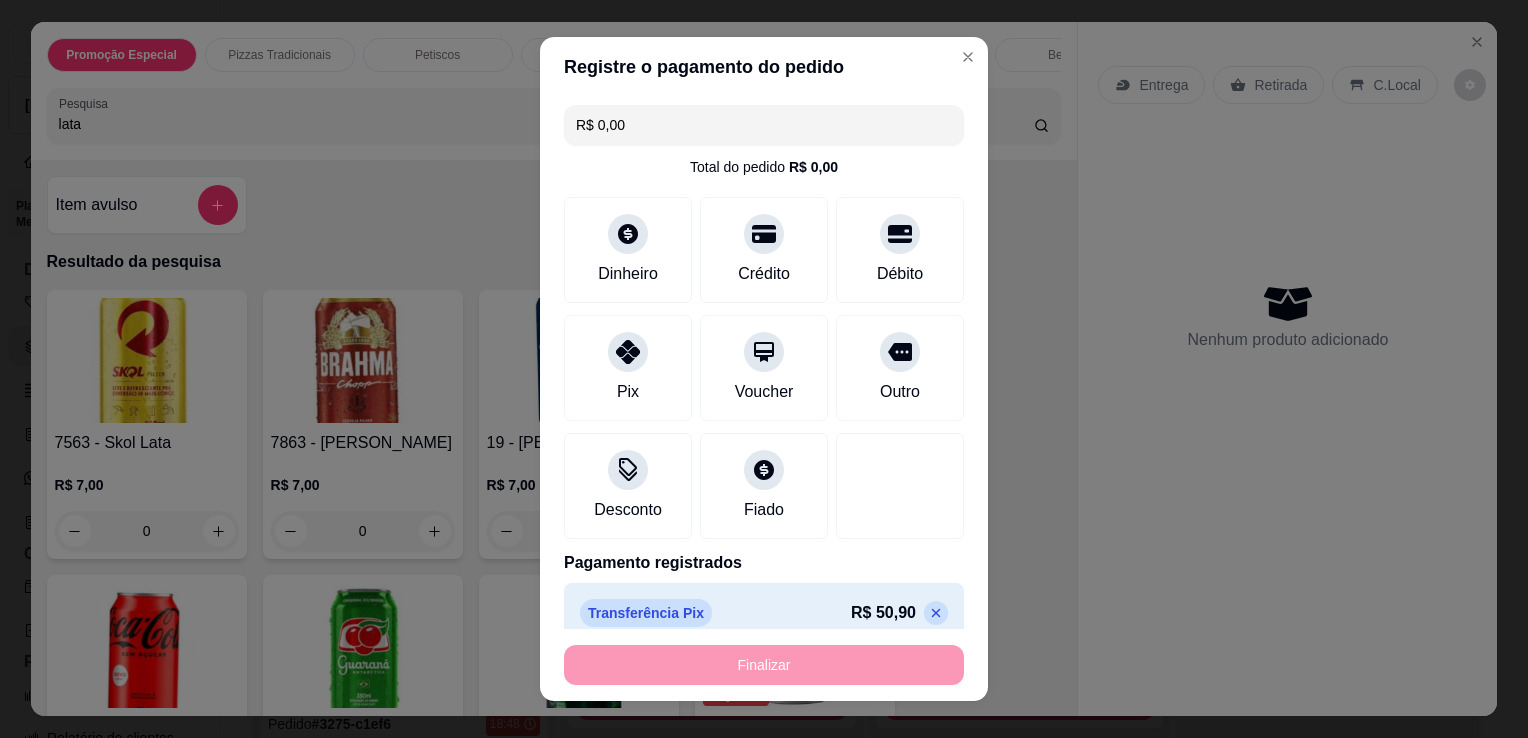 type on "-R$ 50,90" 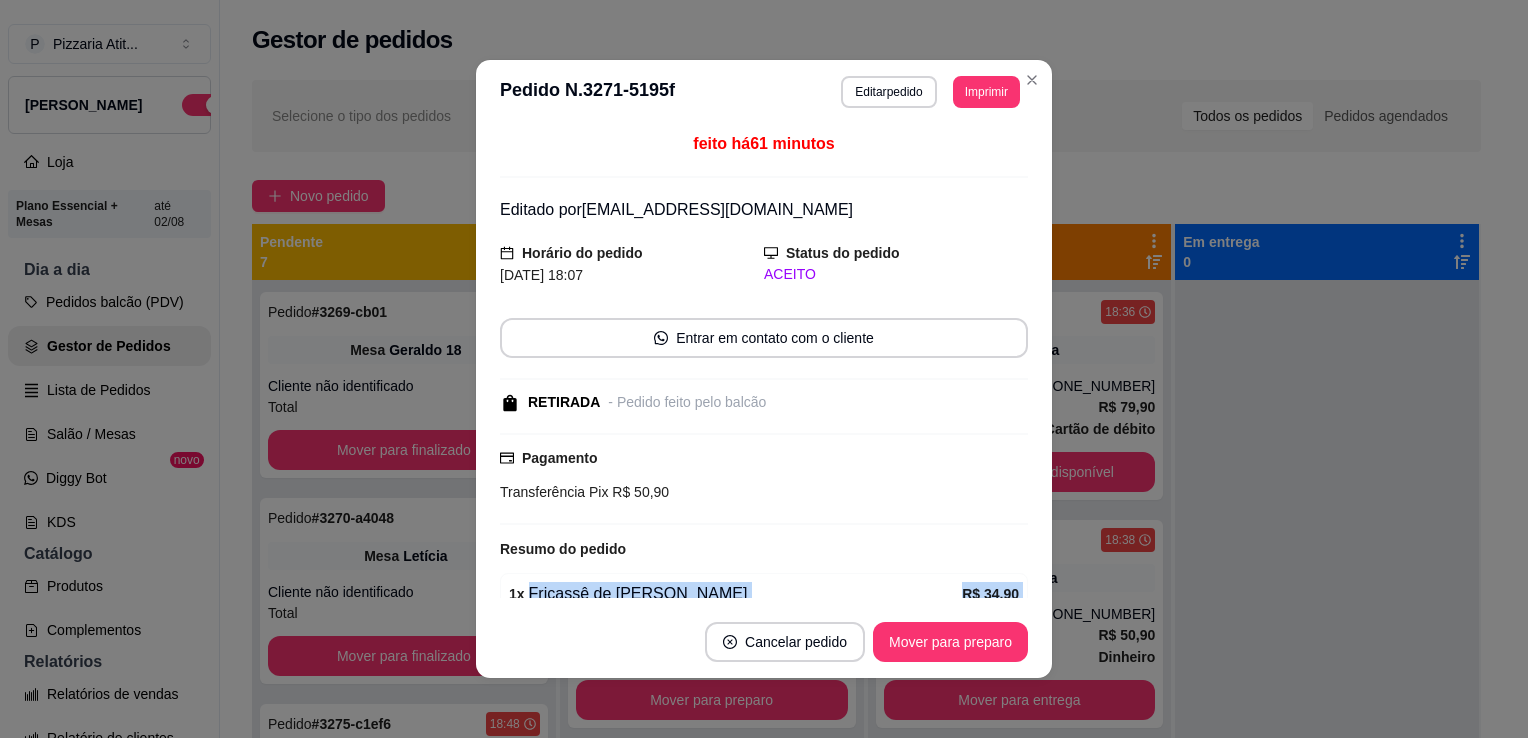 drag, startPoint x: 717, startPoint y: 670, endPoint x: 890, endPoint y: 599, distance: 187.00267 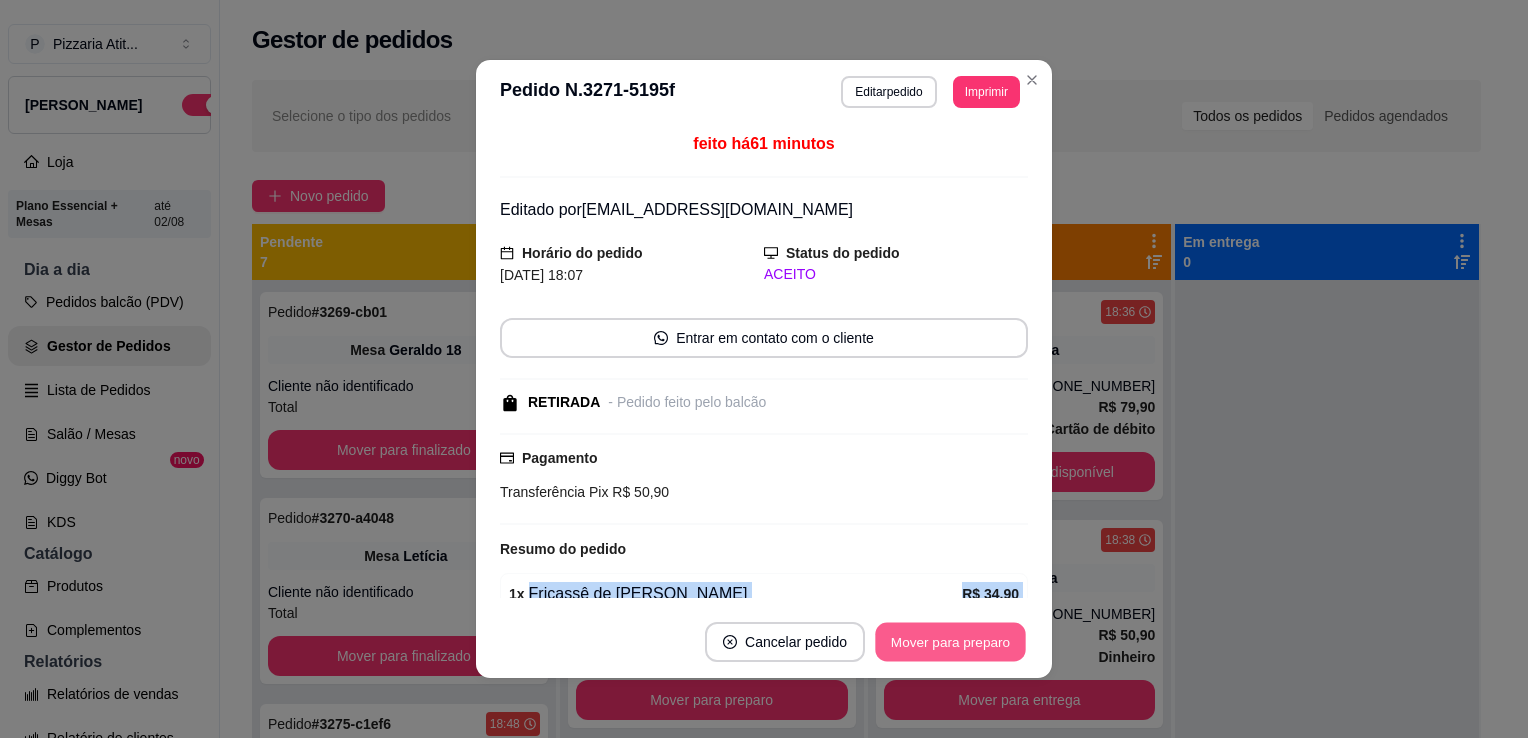 click on "Mover para preparo" at bounding box center [950, 642] 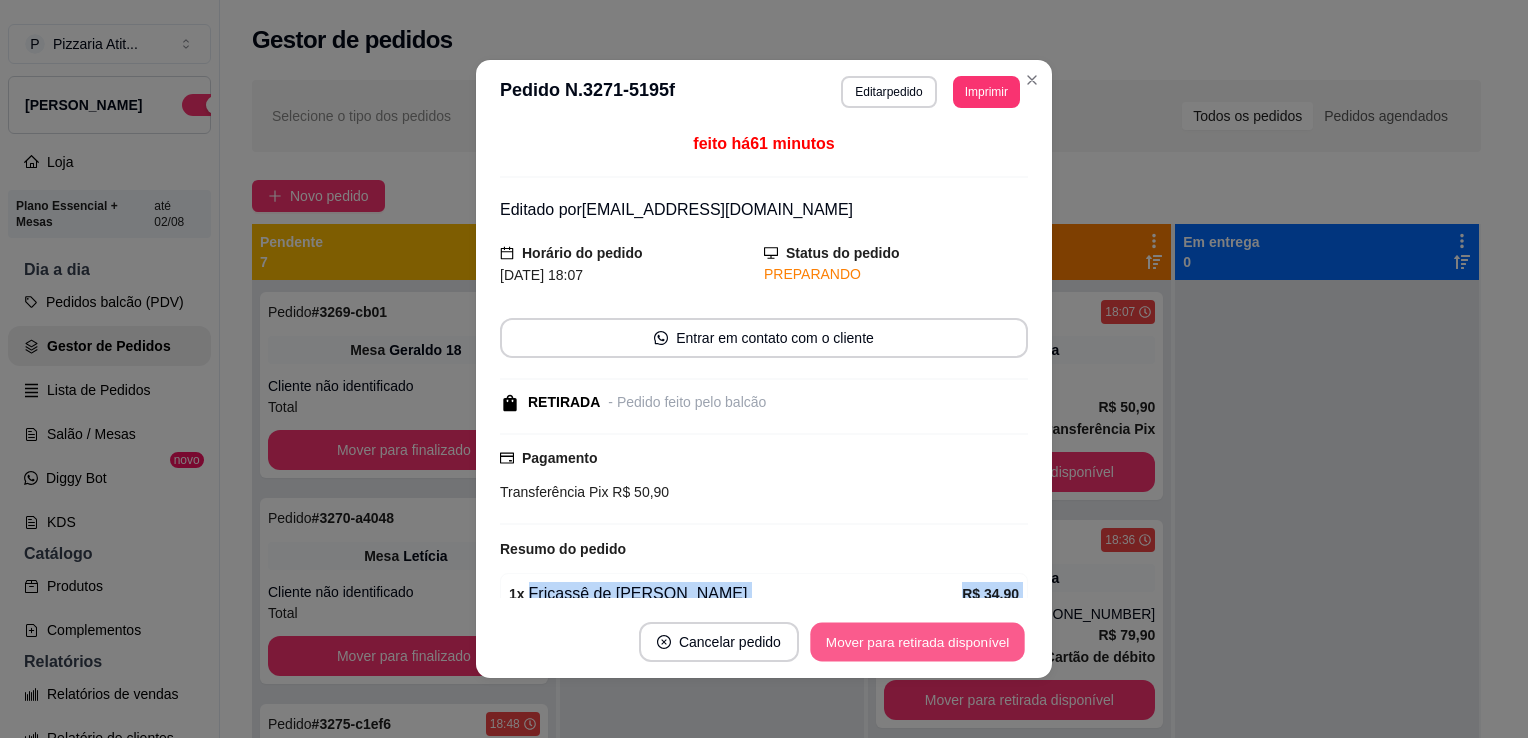 click on "Mover para retirada disponível" at bounding box center (917, 642) 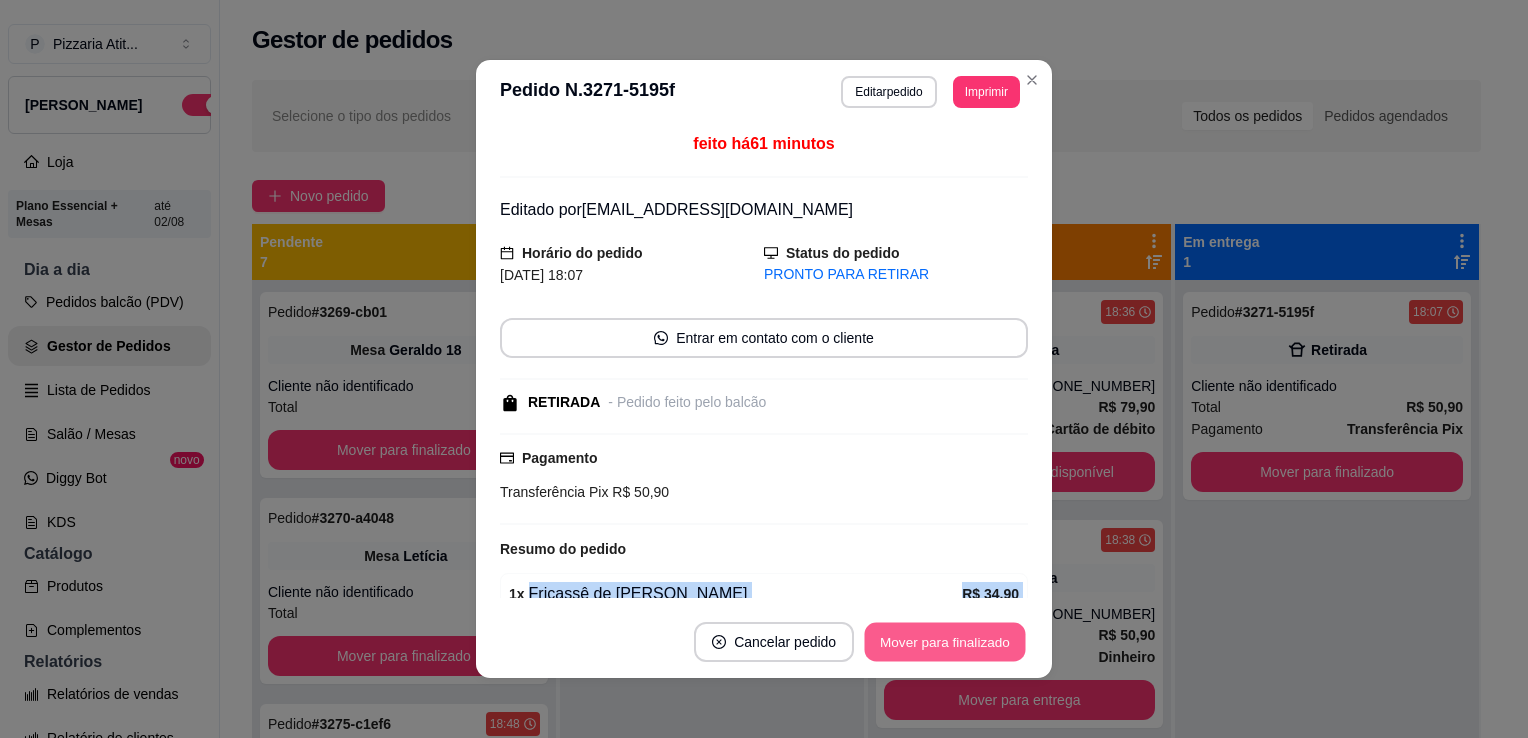 click on "Mover para finalizado" at bounding box center (945, 642) 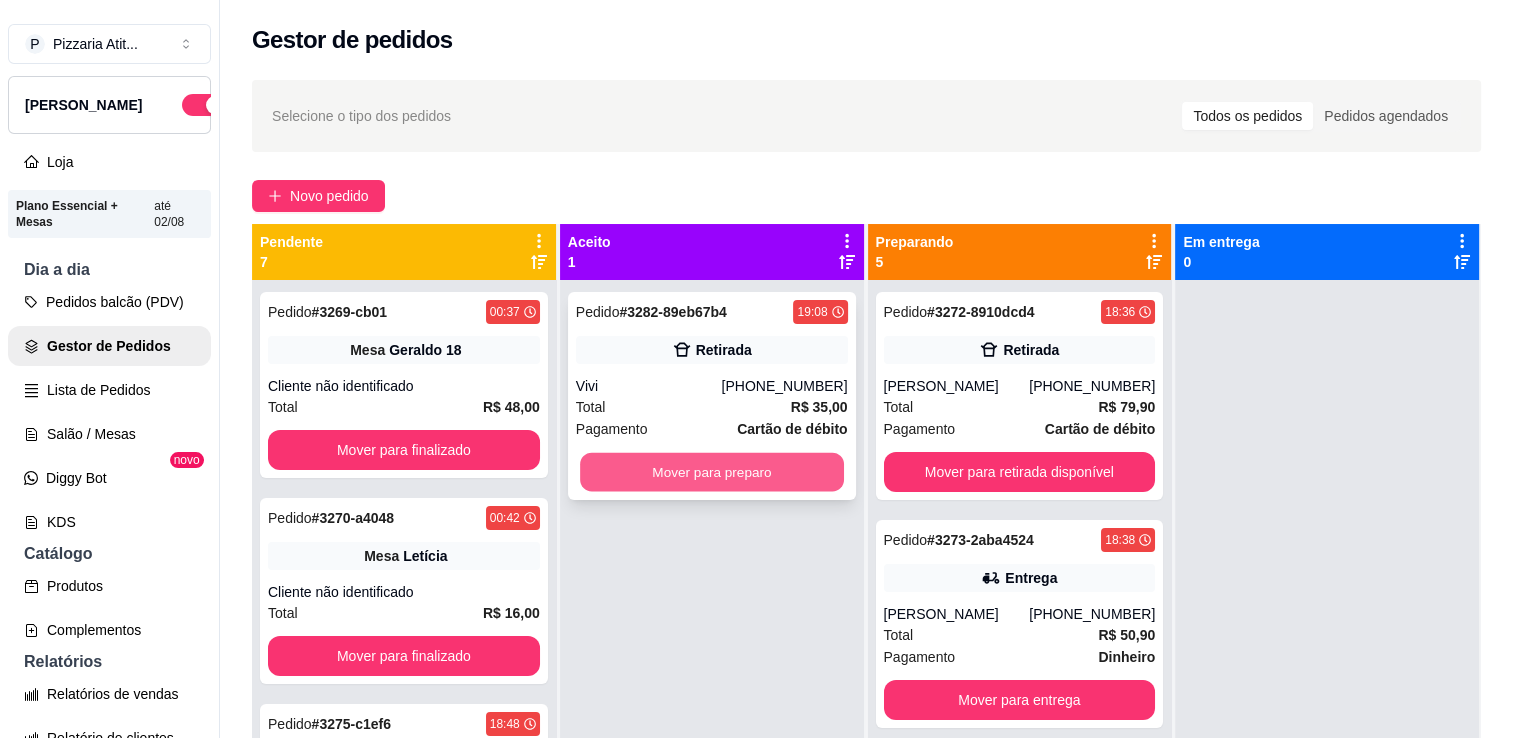click on "Mover para preparo" at bounding box center (712, 472) 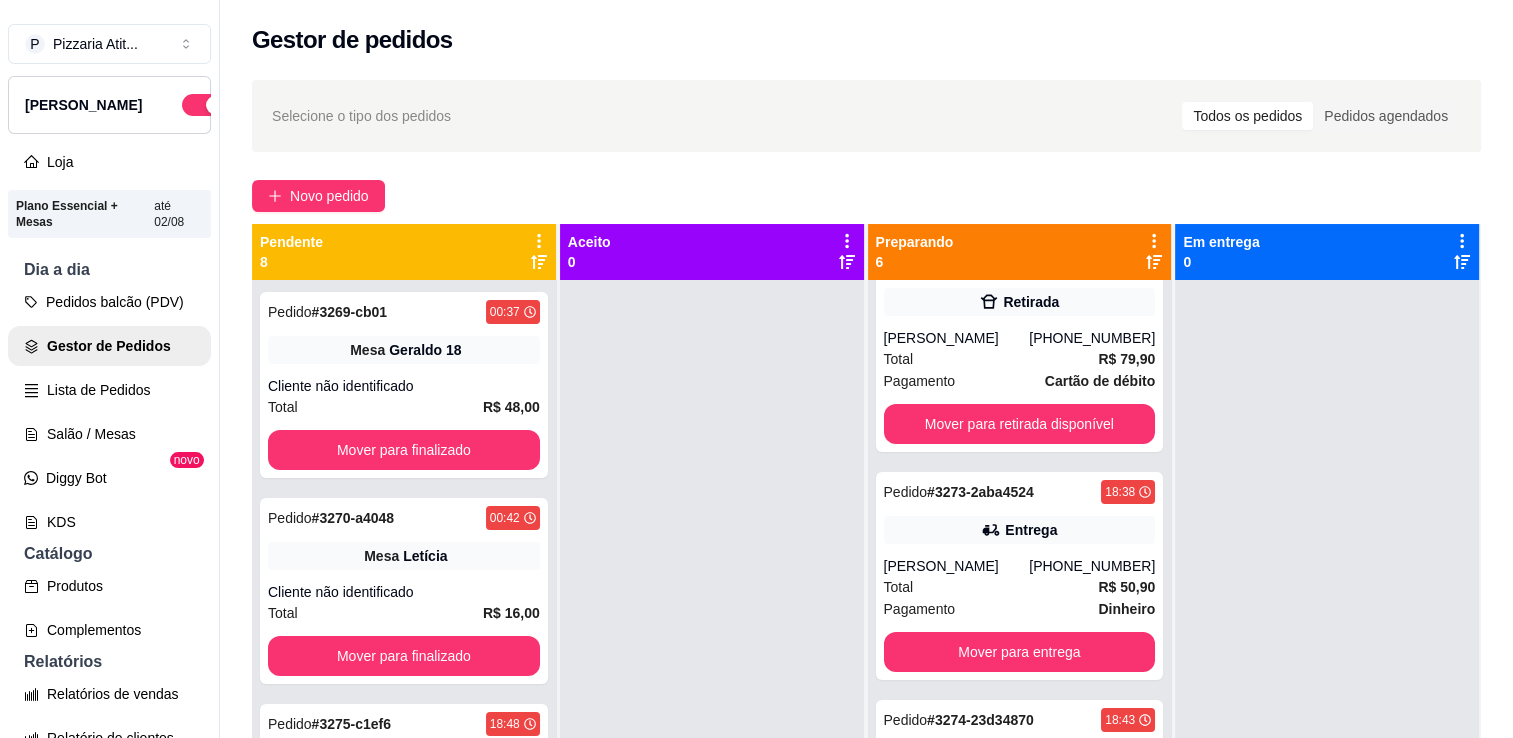 scroll, scrollTop: 45, scrollLeft: 0, axis: vertical 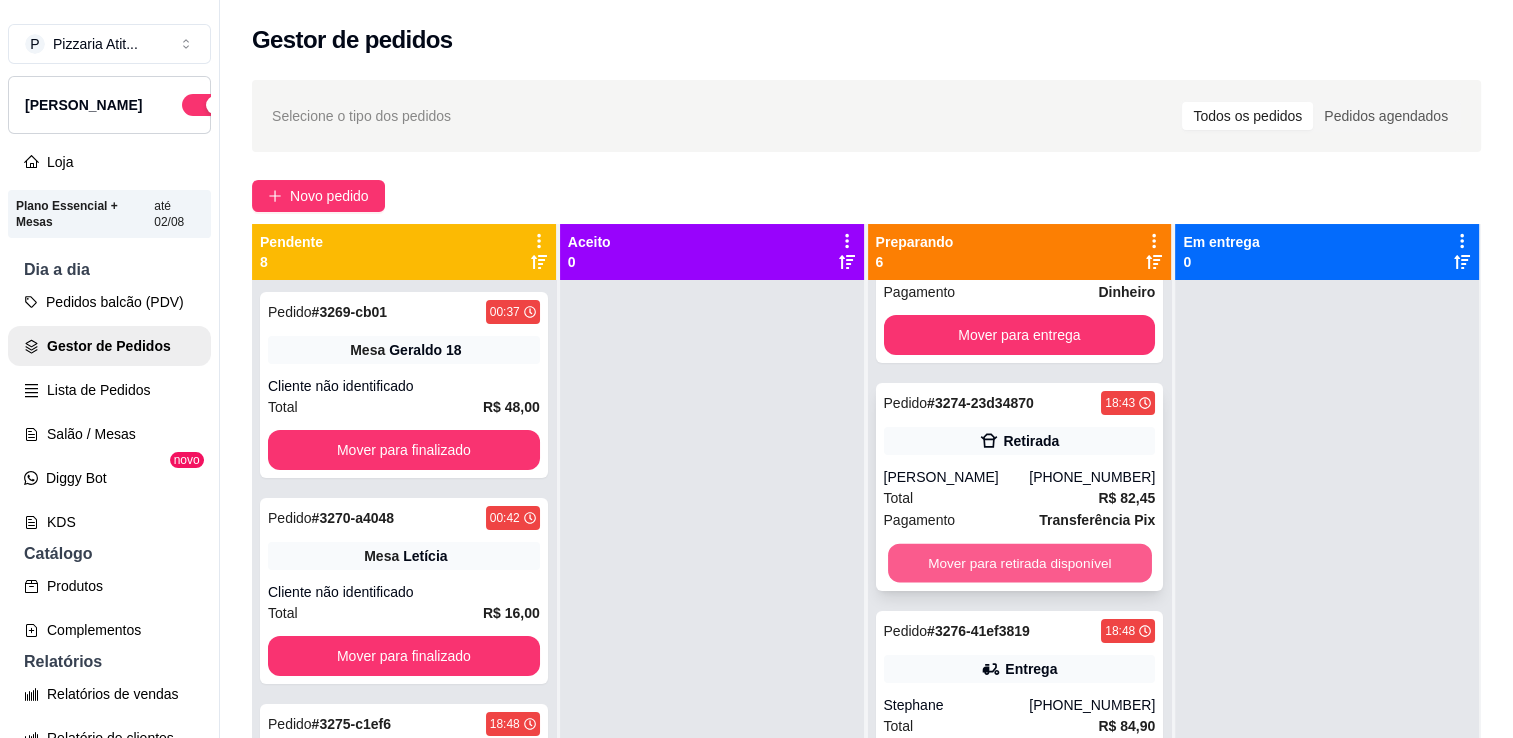 click on "Mover para retirada disponível" at bounding box center (1020, 563) 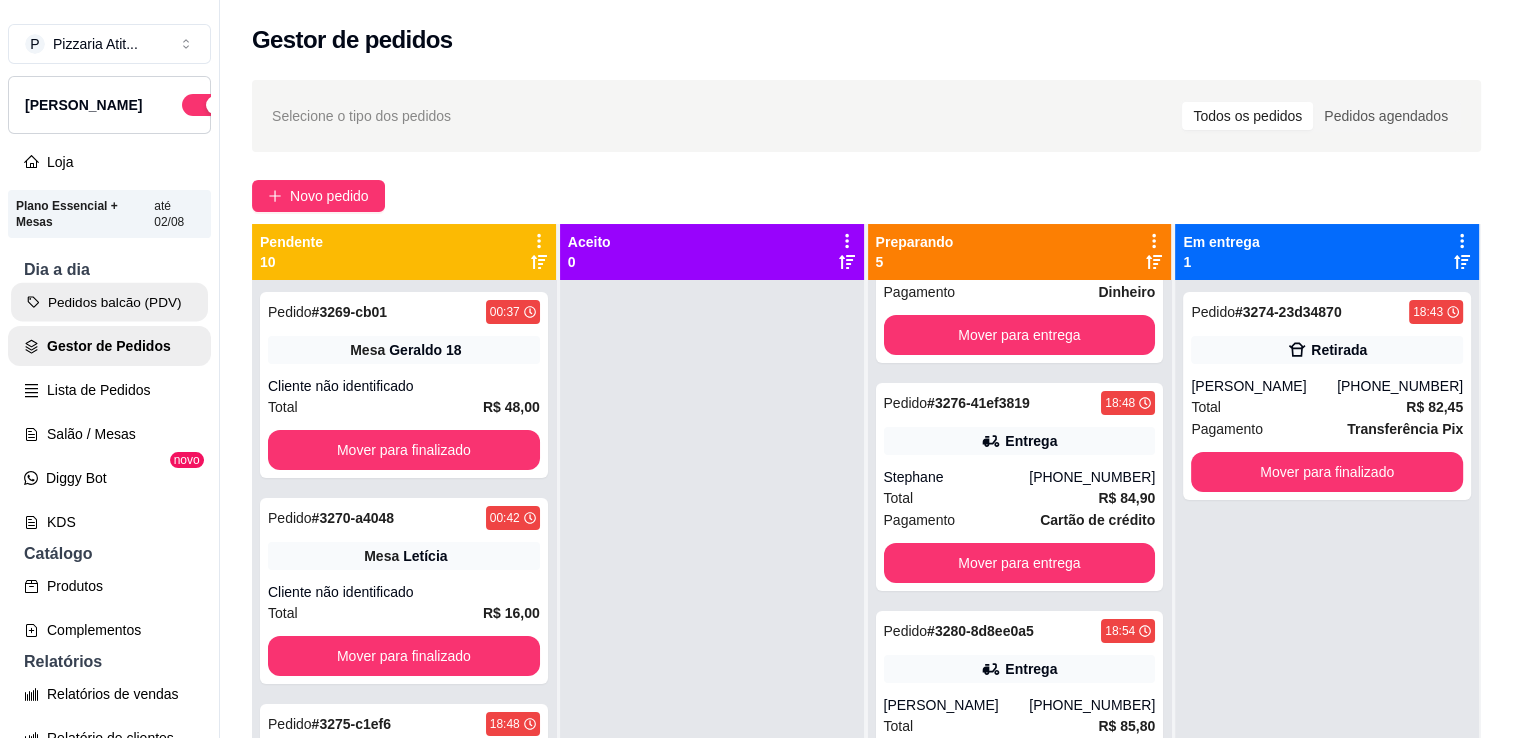 click on "Pedidos balcão (PDV)" at bounding box center [109, 302] 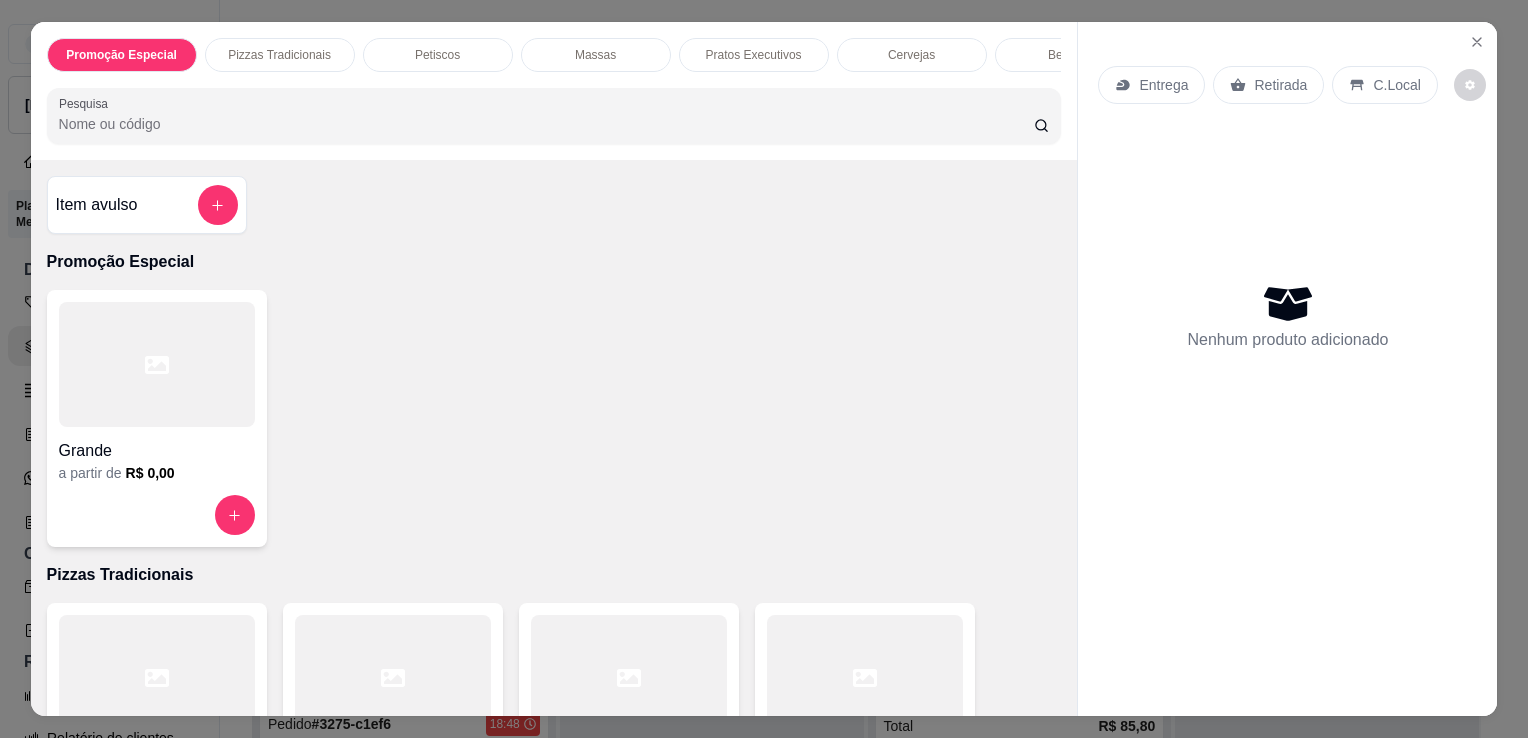 click on "Pesquisa" at bounding box center (546, 124) 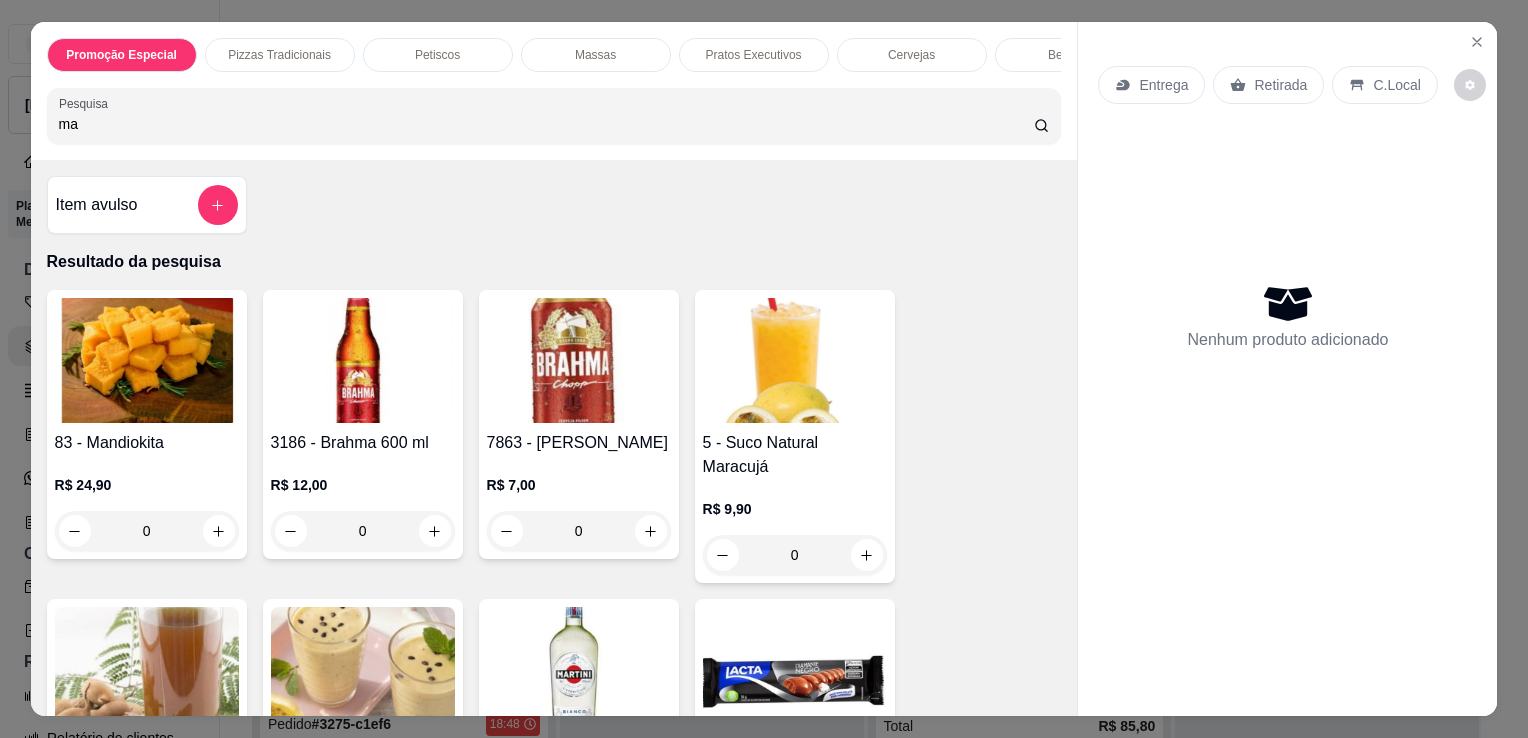 type on "m" 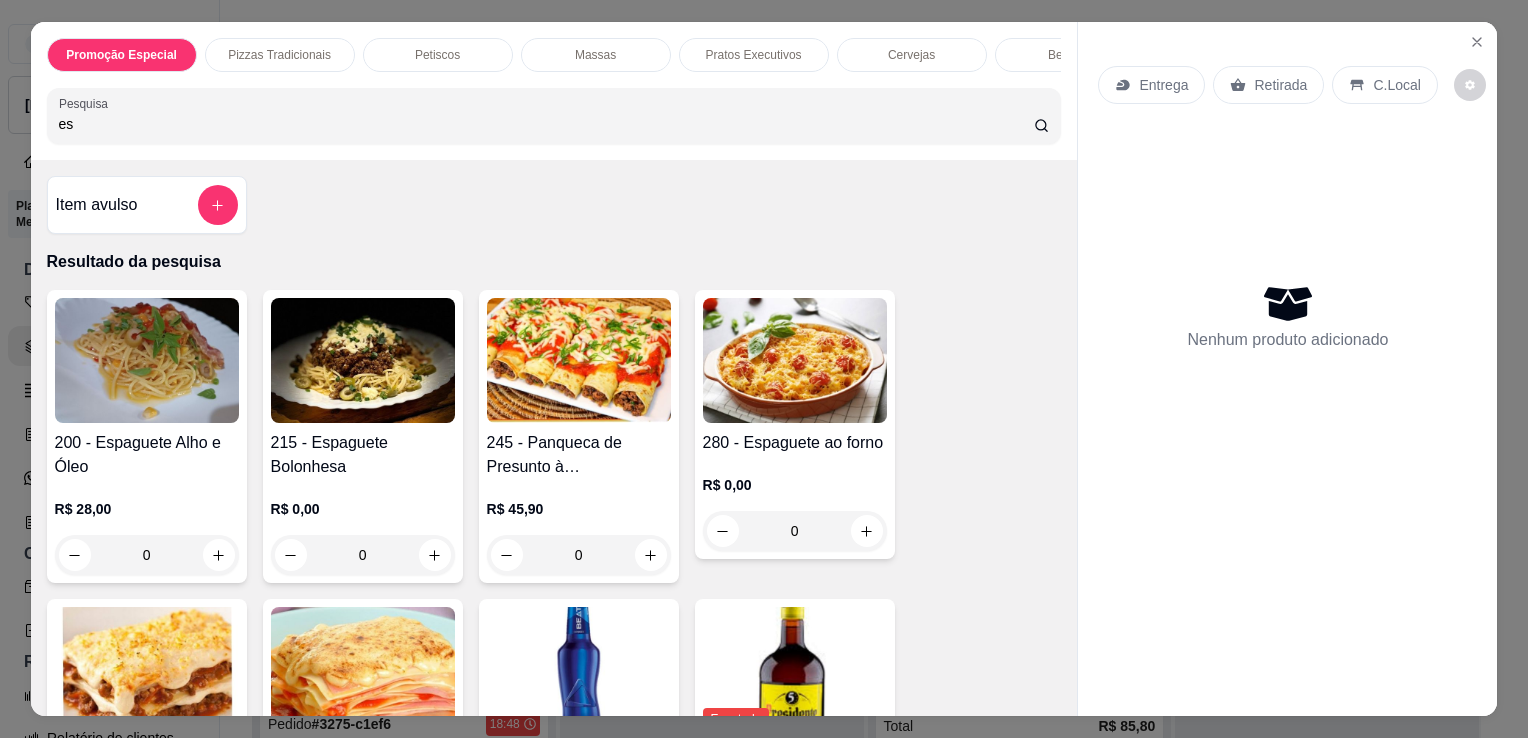 type on "es" 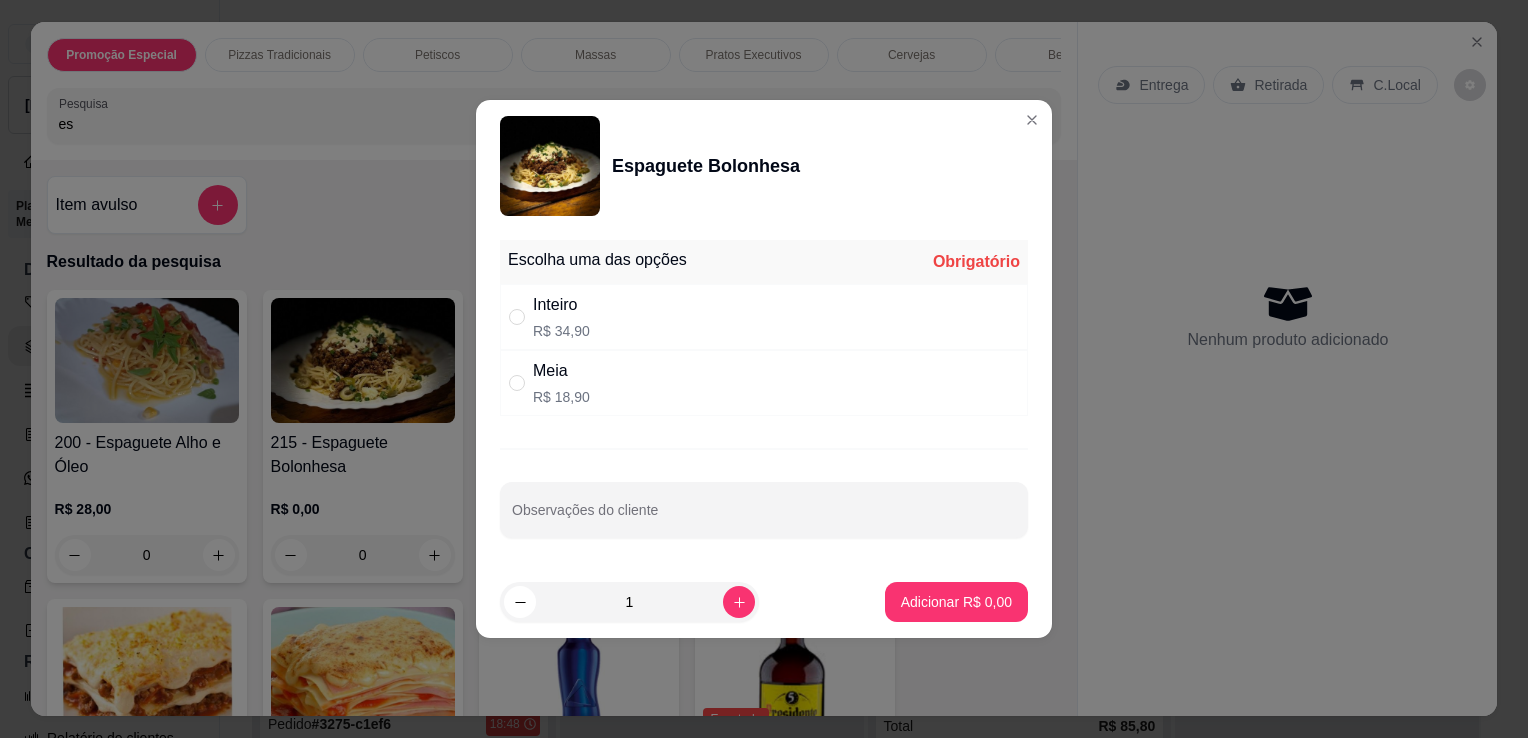 click on "Inteiro R$ 34,90" at bounding box center [764, 317] 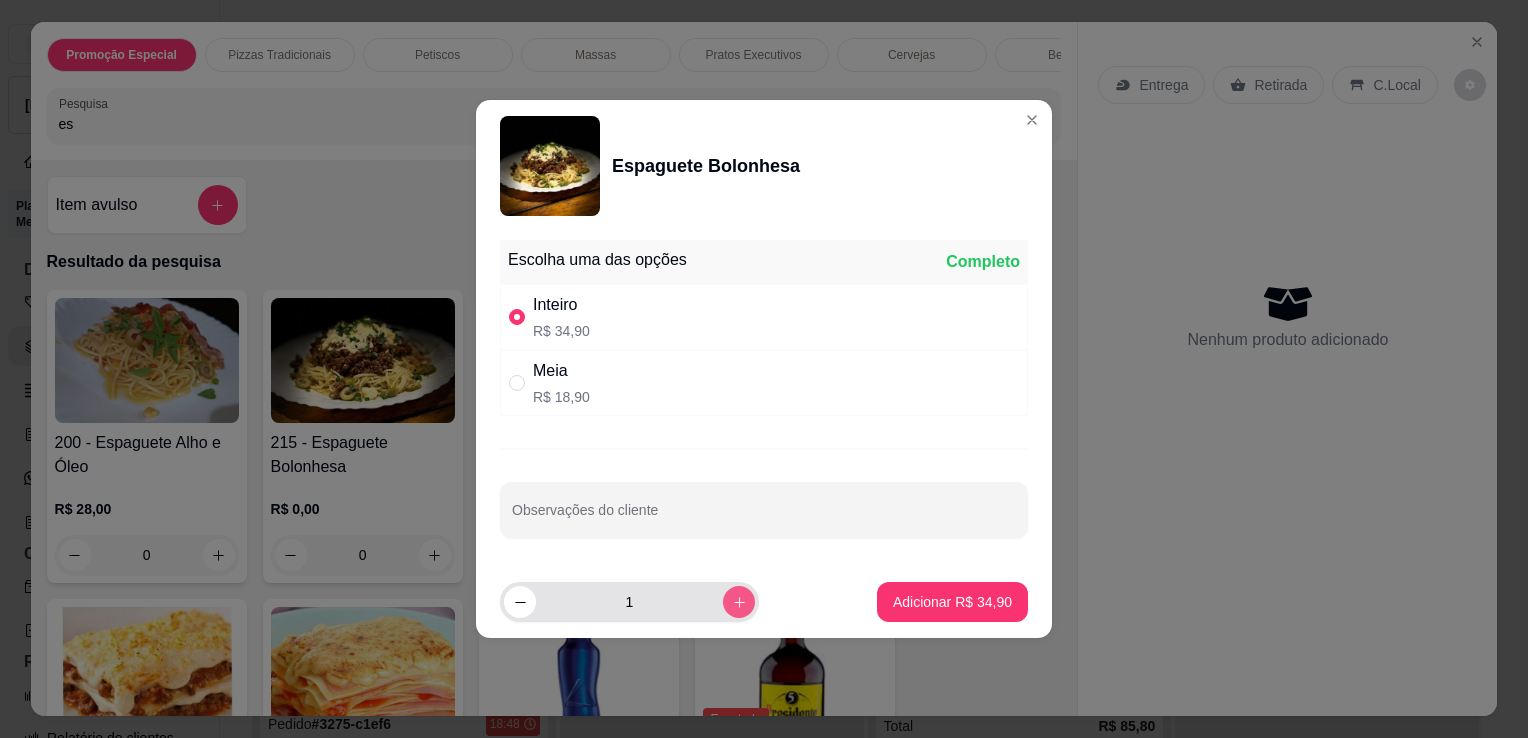 click 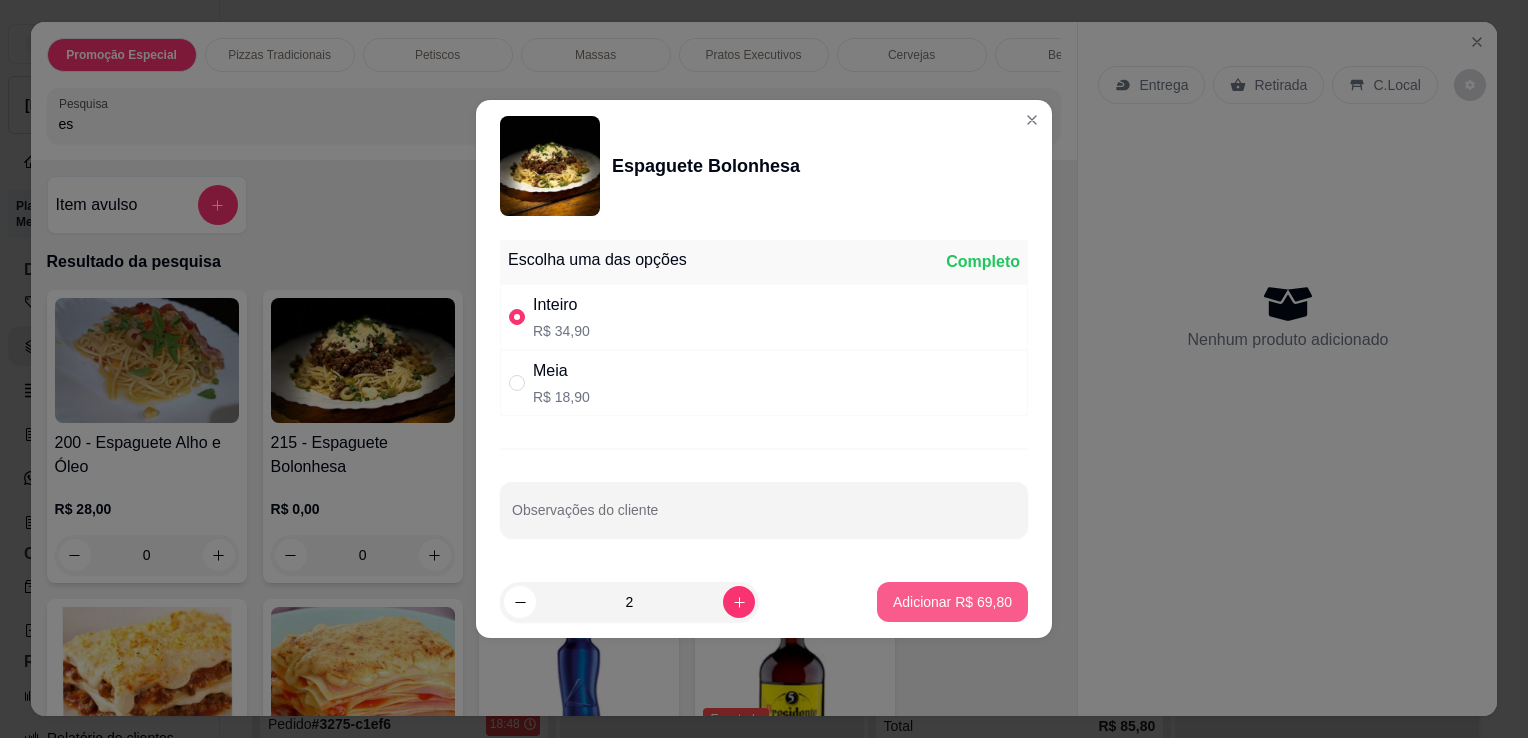click on "Adicionar   R$ 69,80" at bounding box center [952, 602] 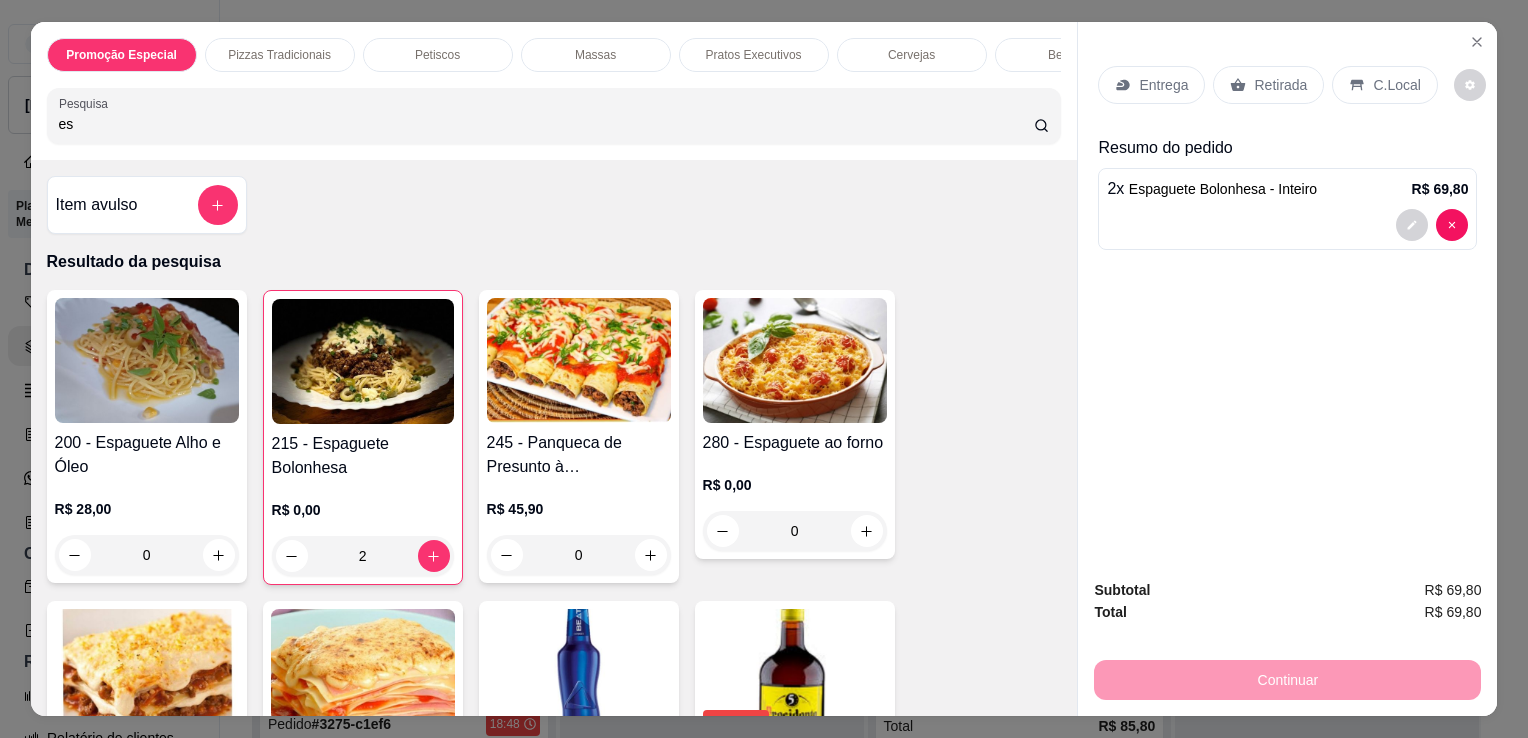 click on "Entrega" at bounding box center [1163, 85] 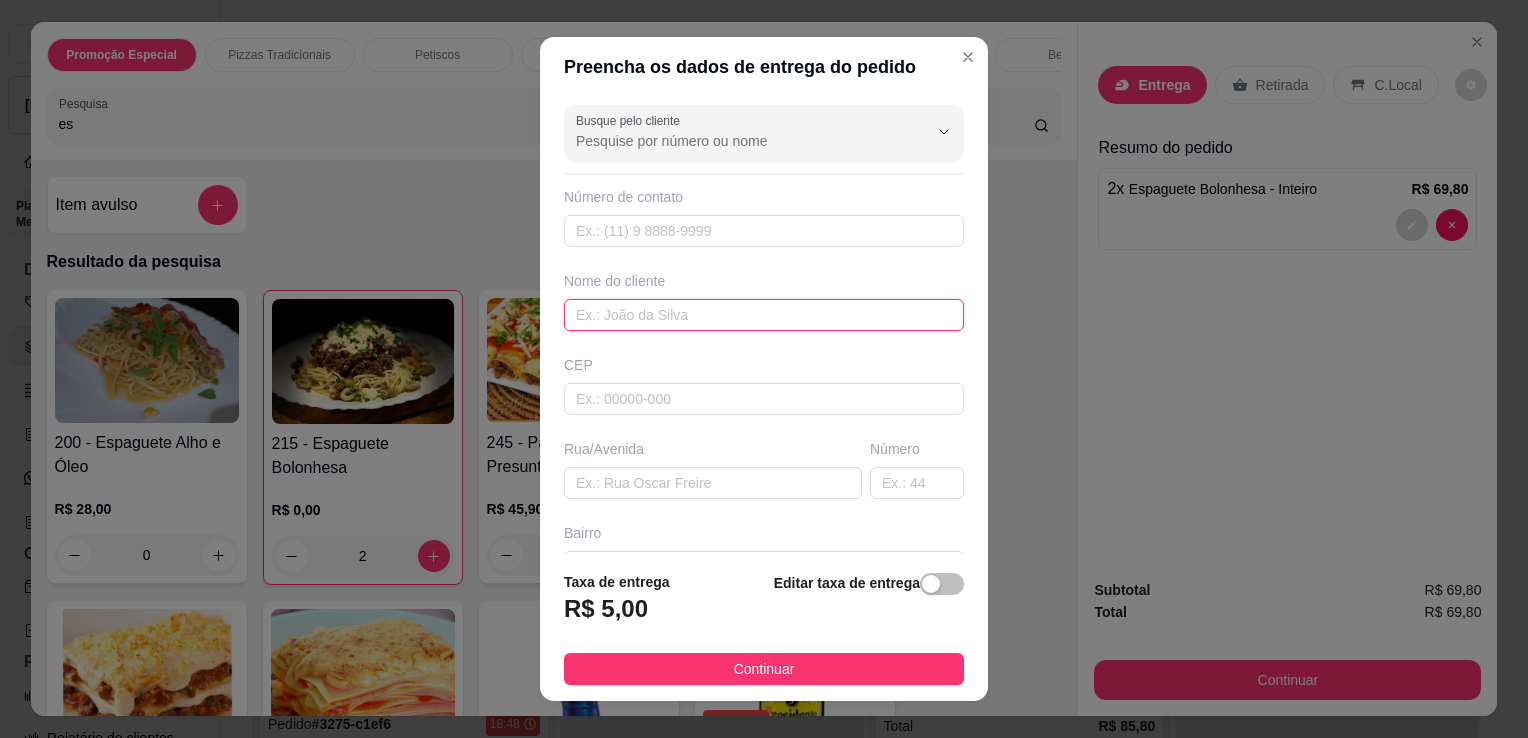 click at bounding box center [764, 315] 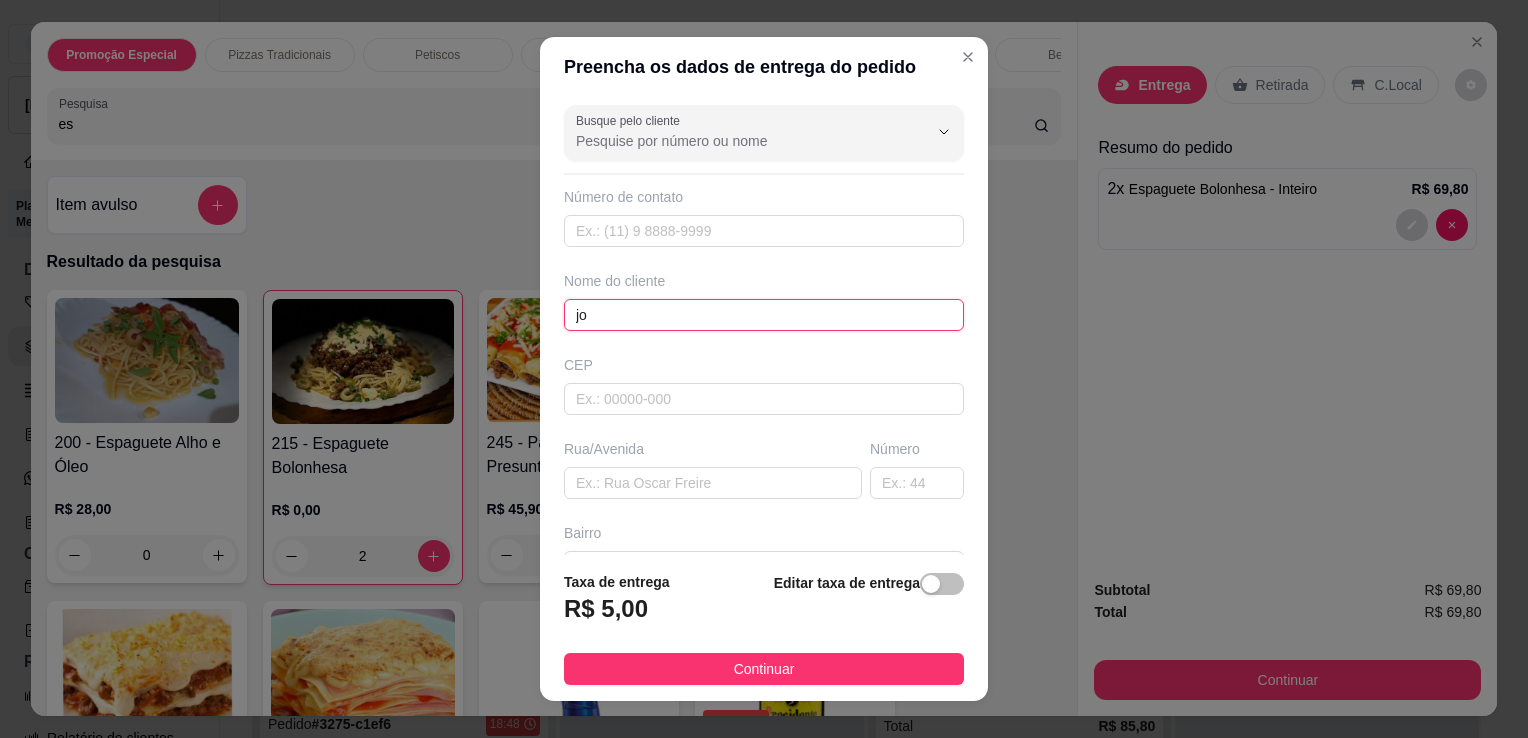 type on "j" 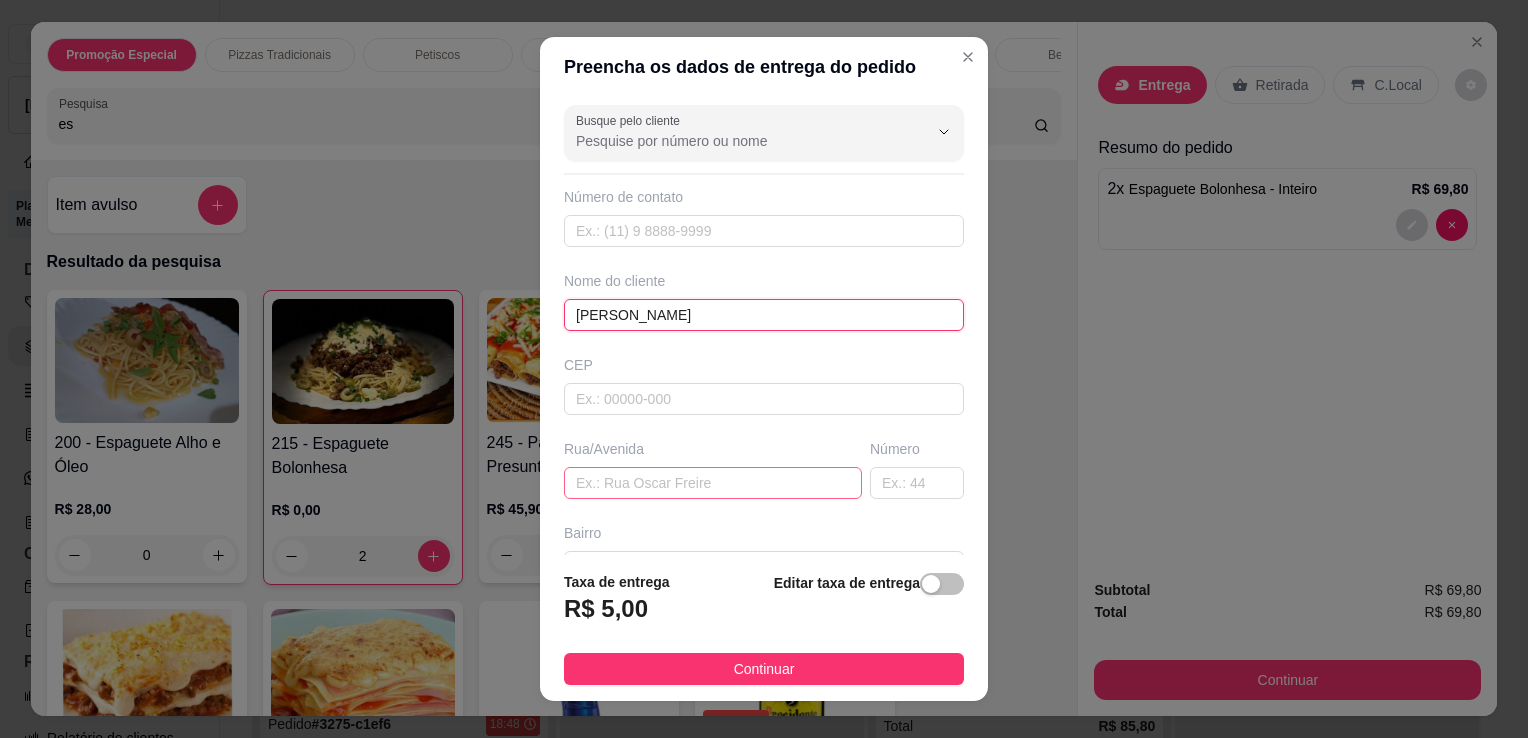 type on "[PERSON_NAME]" 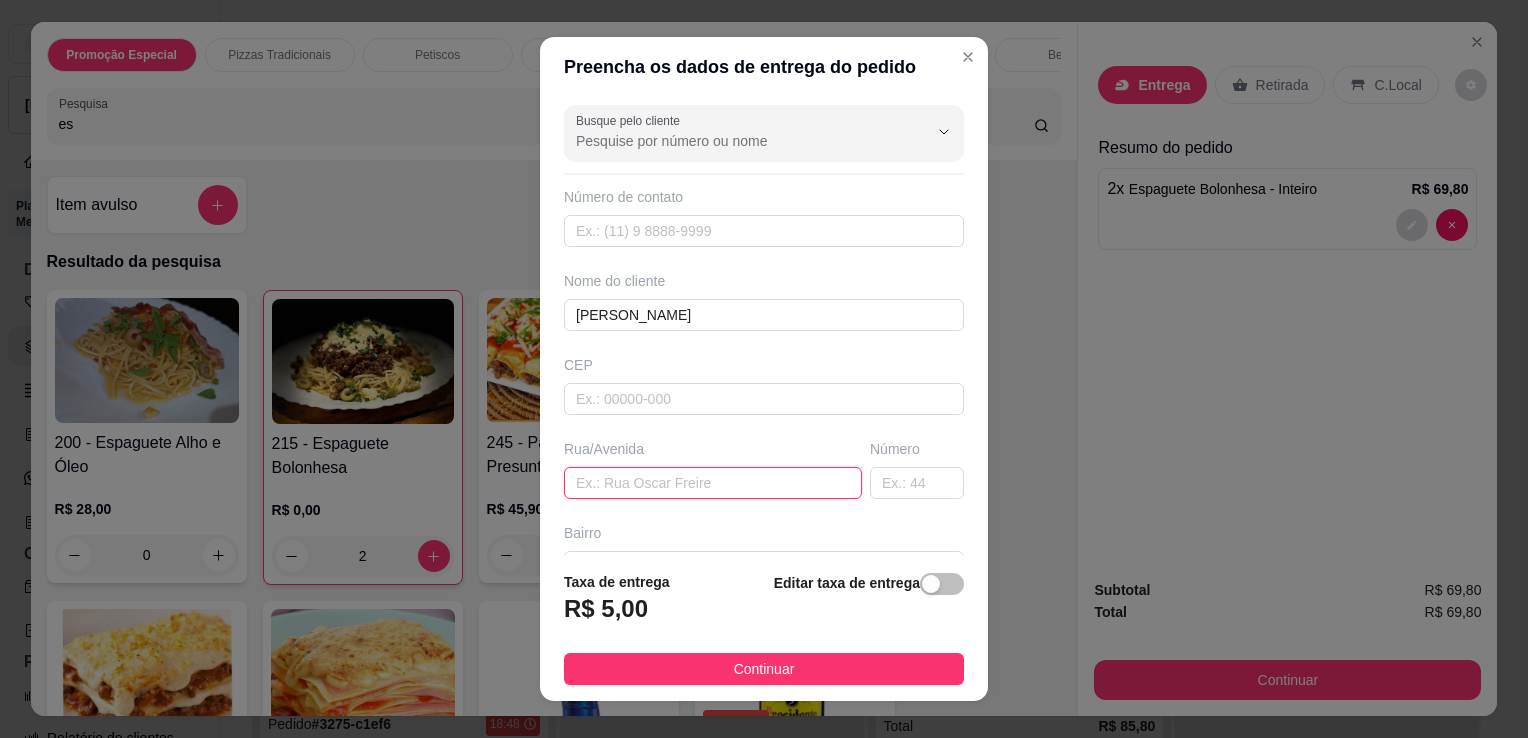 click at bounding box center (713, 483) 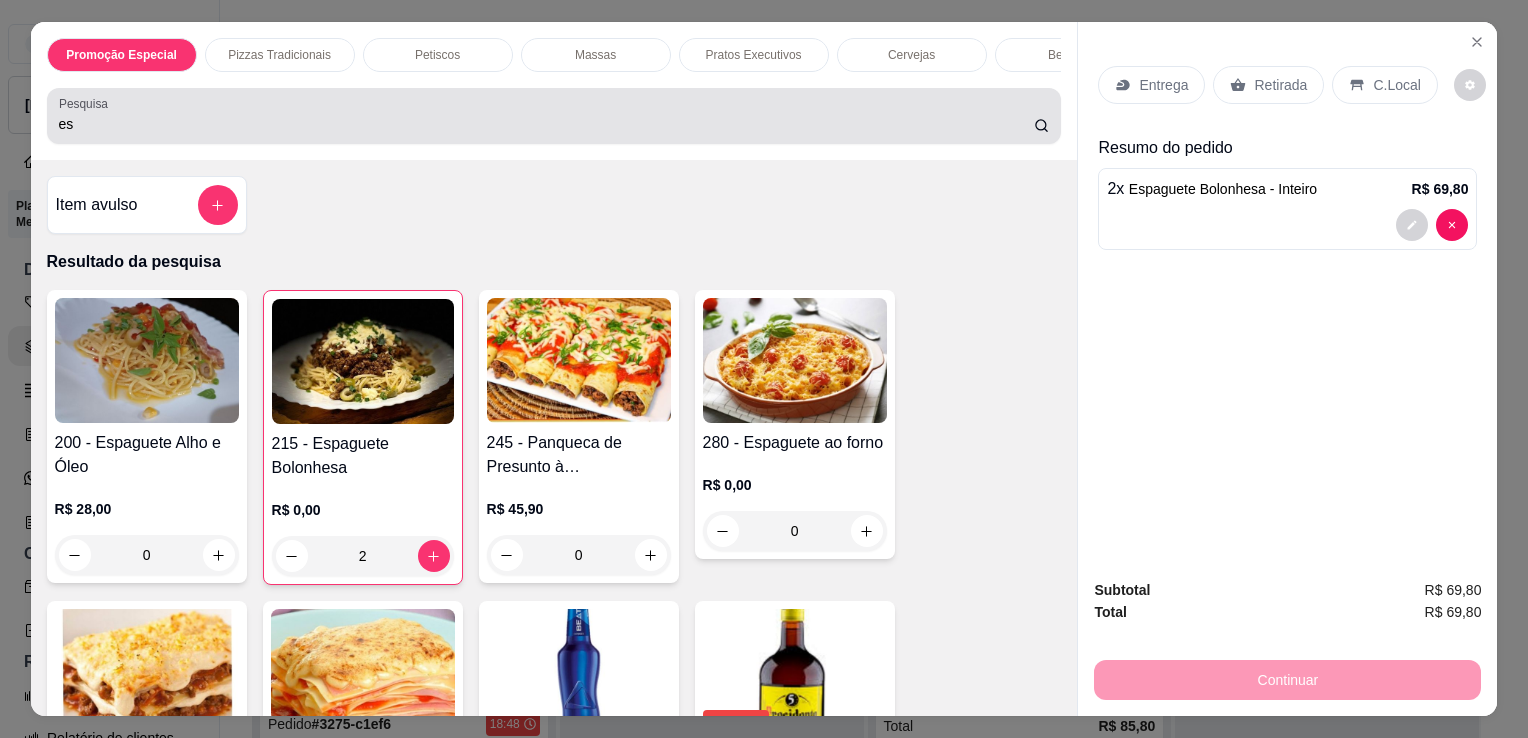 click on "es" at bounding box center [554, 116] 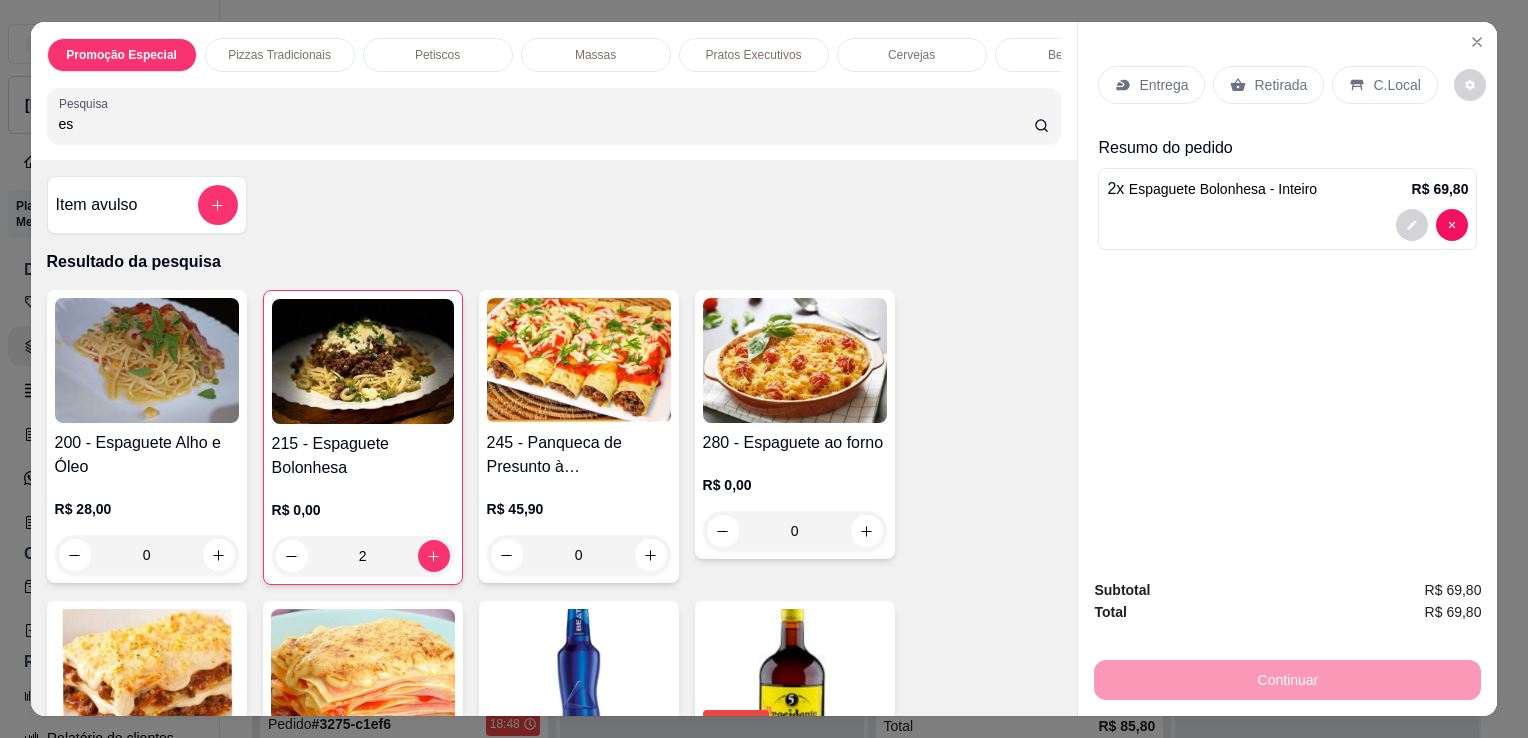 type on "e" 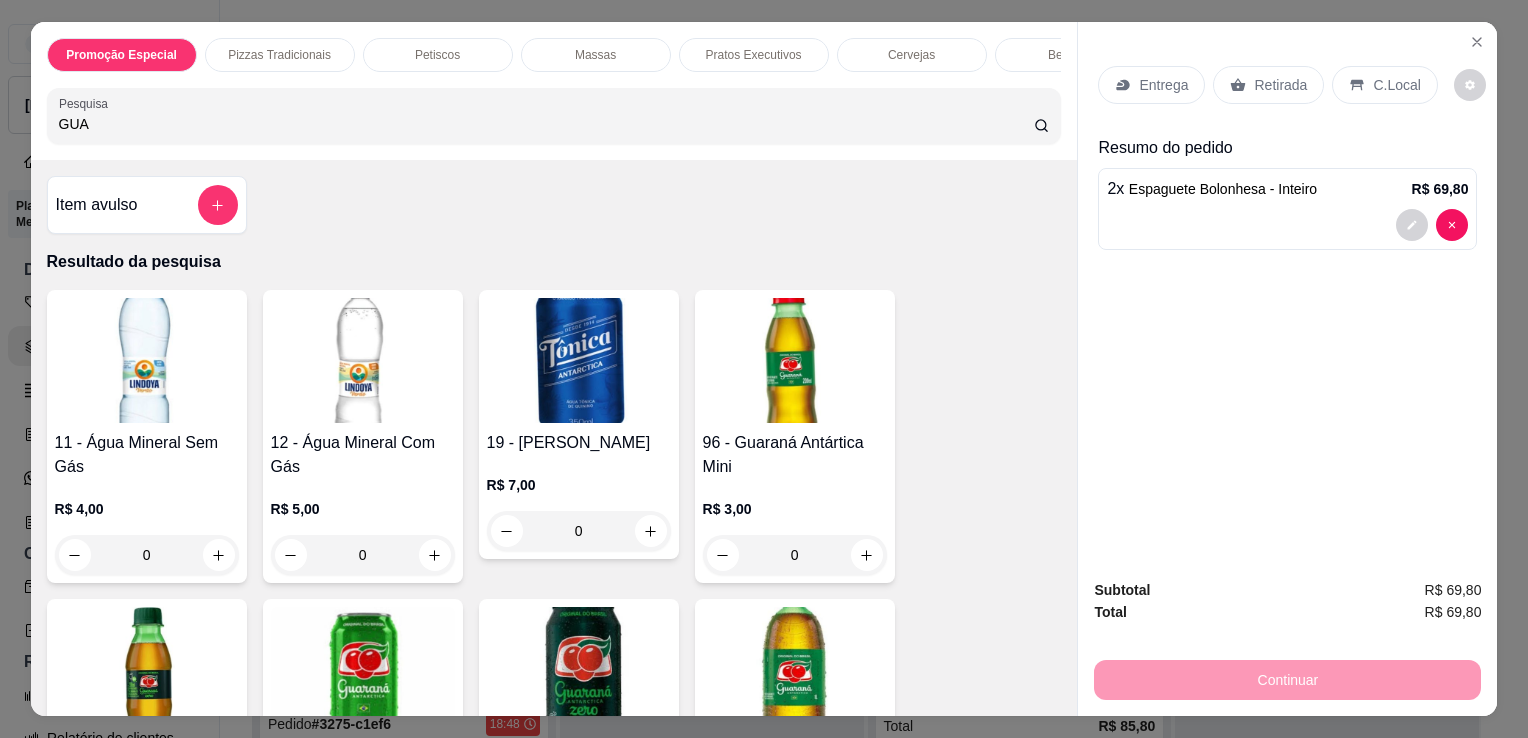 type on "GUA" 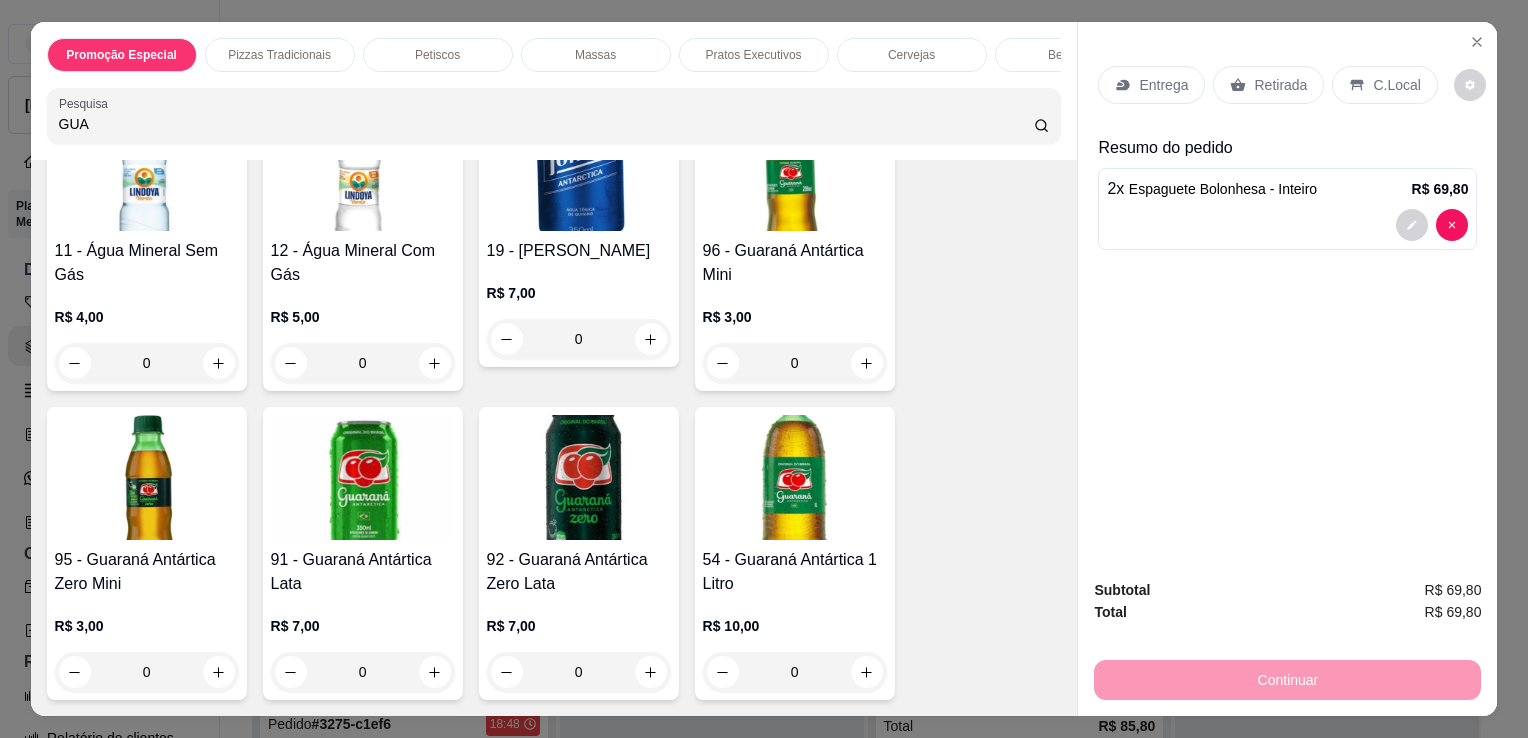 scroll, scrollTop: 219, scrollLeft: 0, axis: vertical 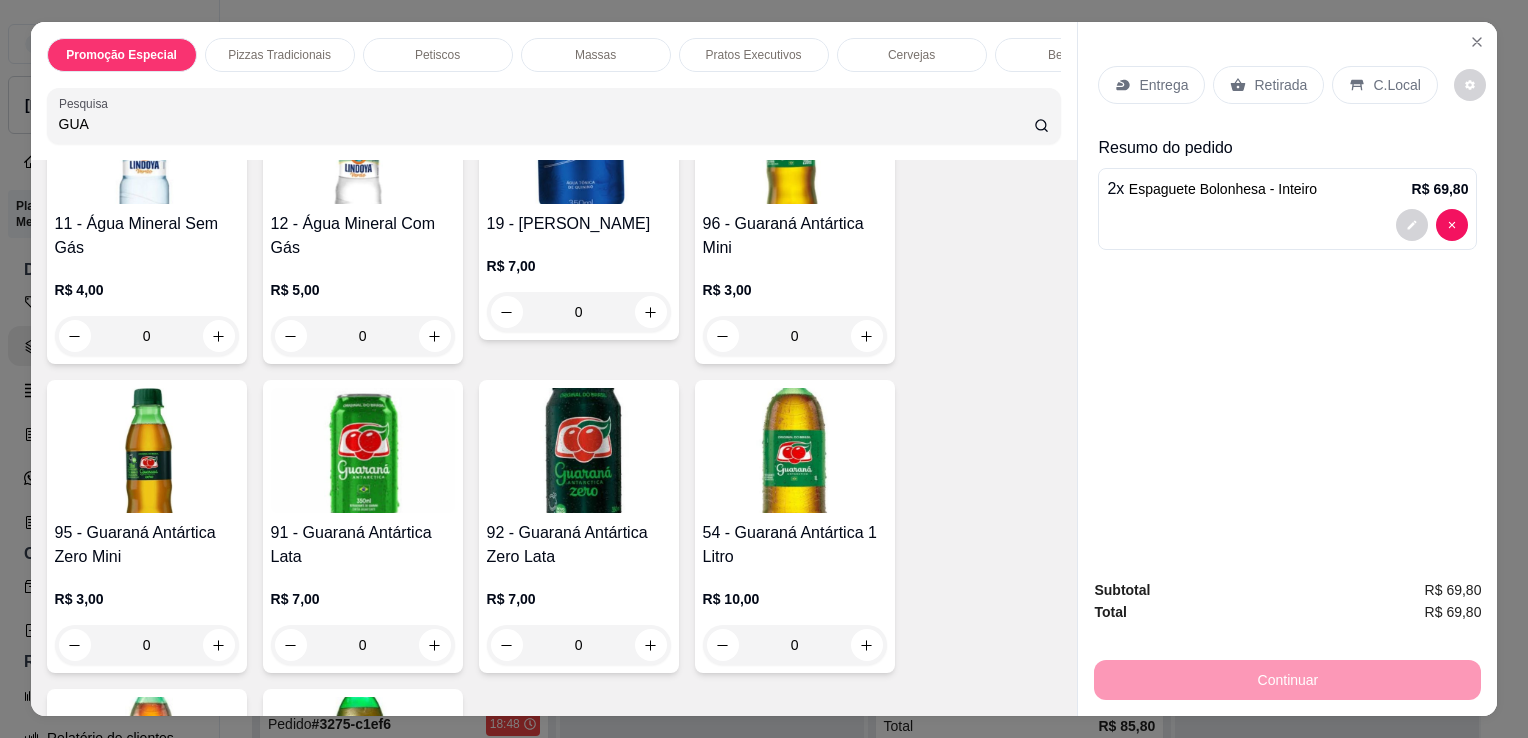 click at bounding box center [795, 450] 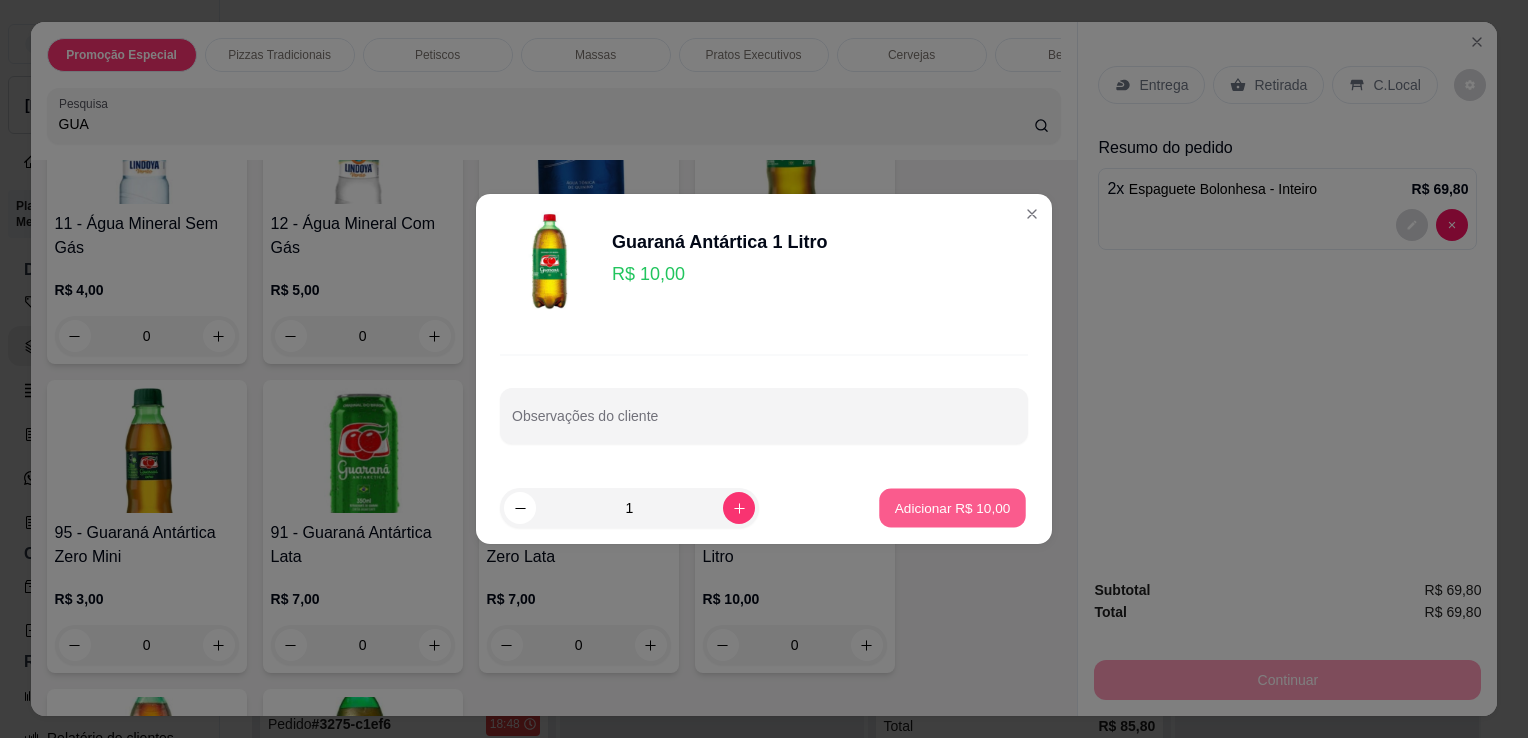 click on "Adicionar   R$ 10,00" at bounding box center [952, 508] 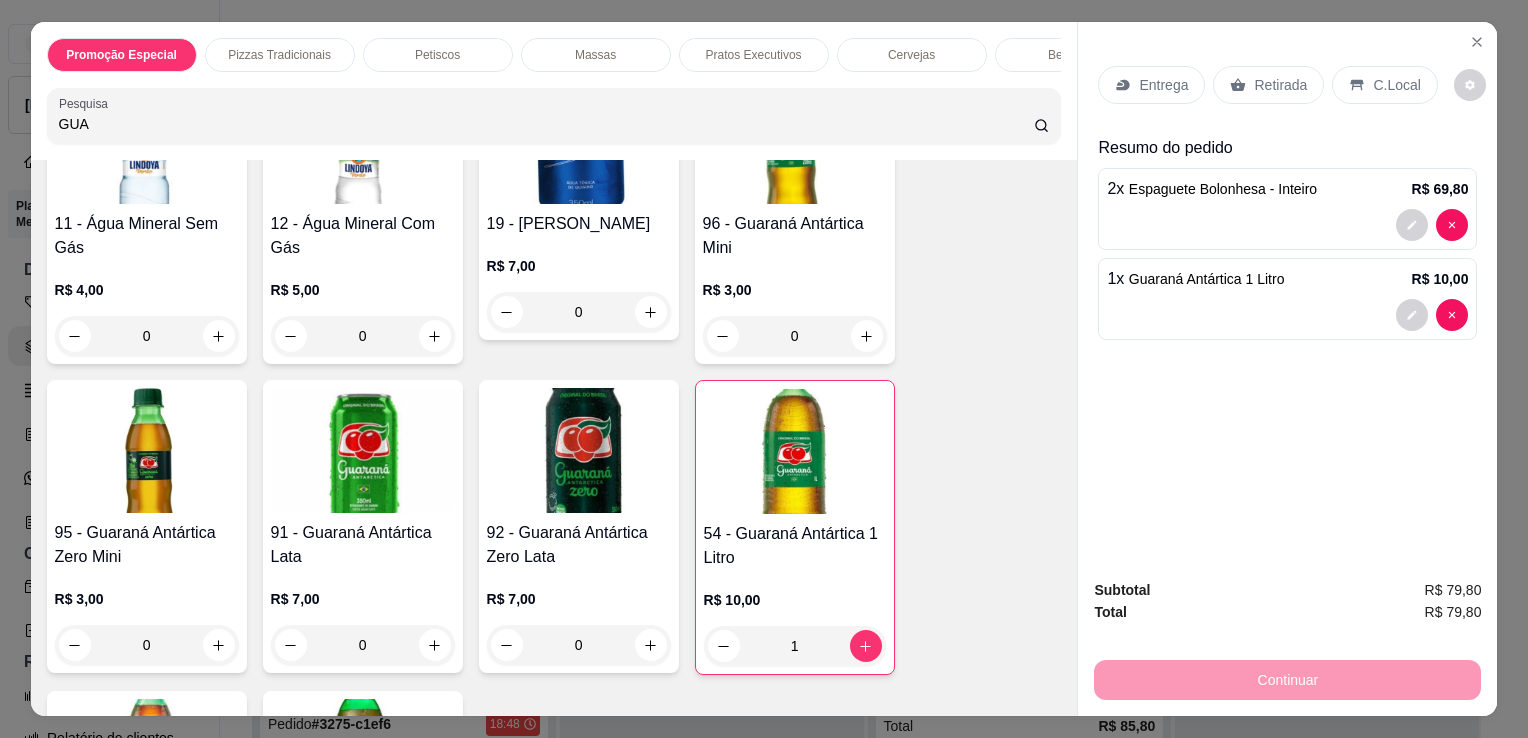 click on "Entrega" at bounding box center [1151, 85] 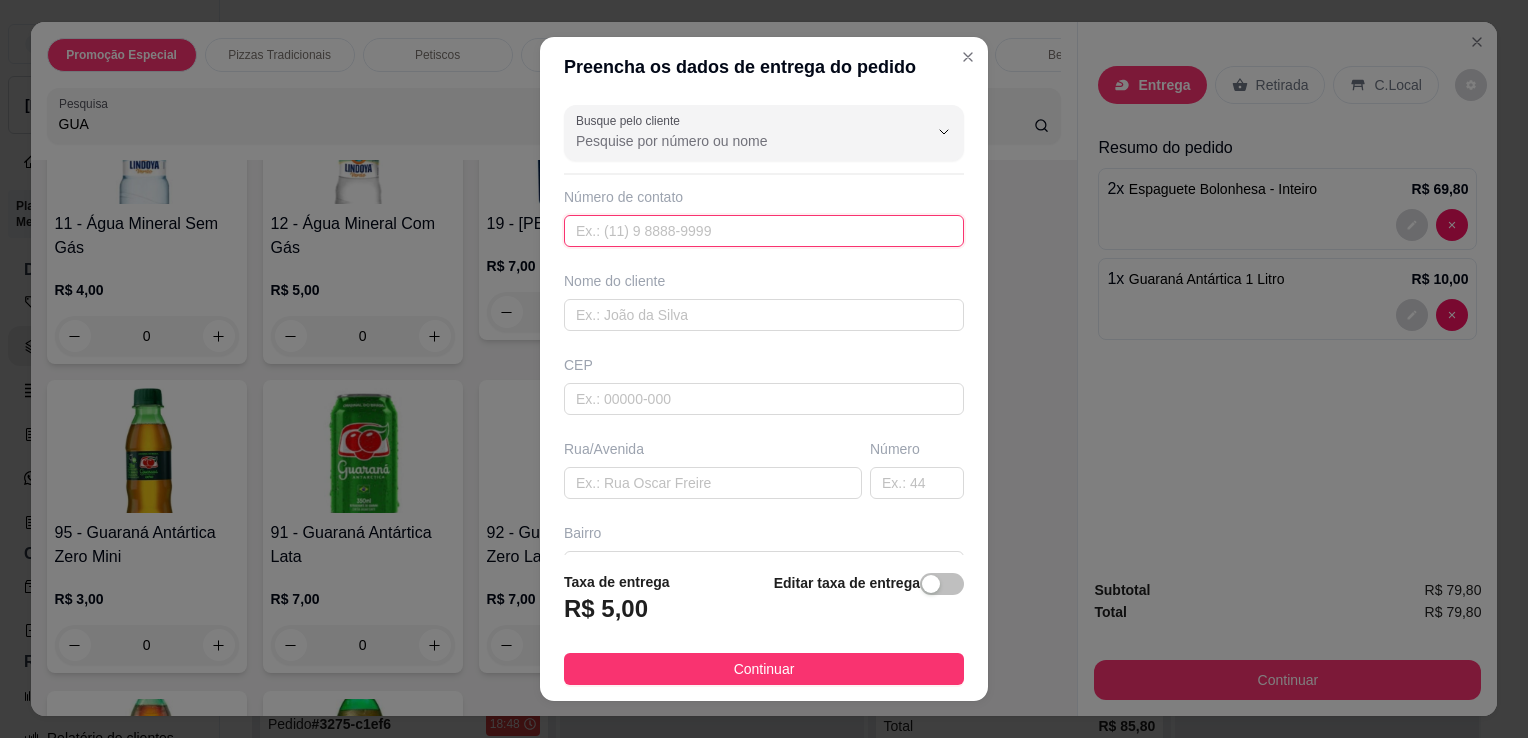 click at bounding box center [764, 231] 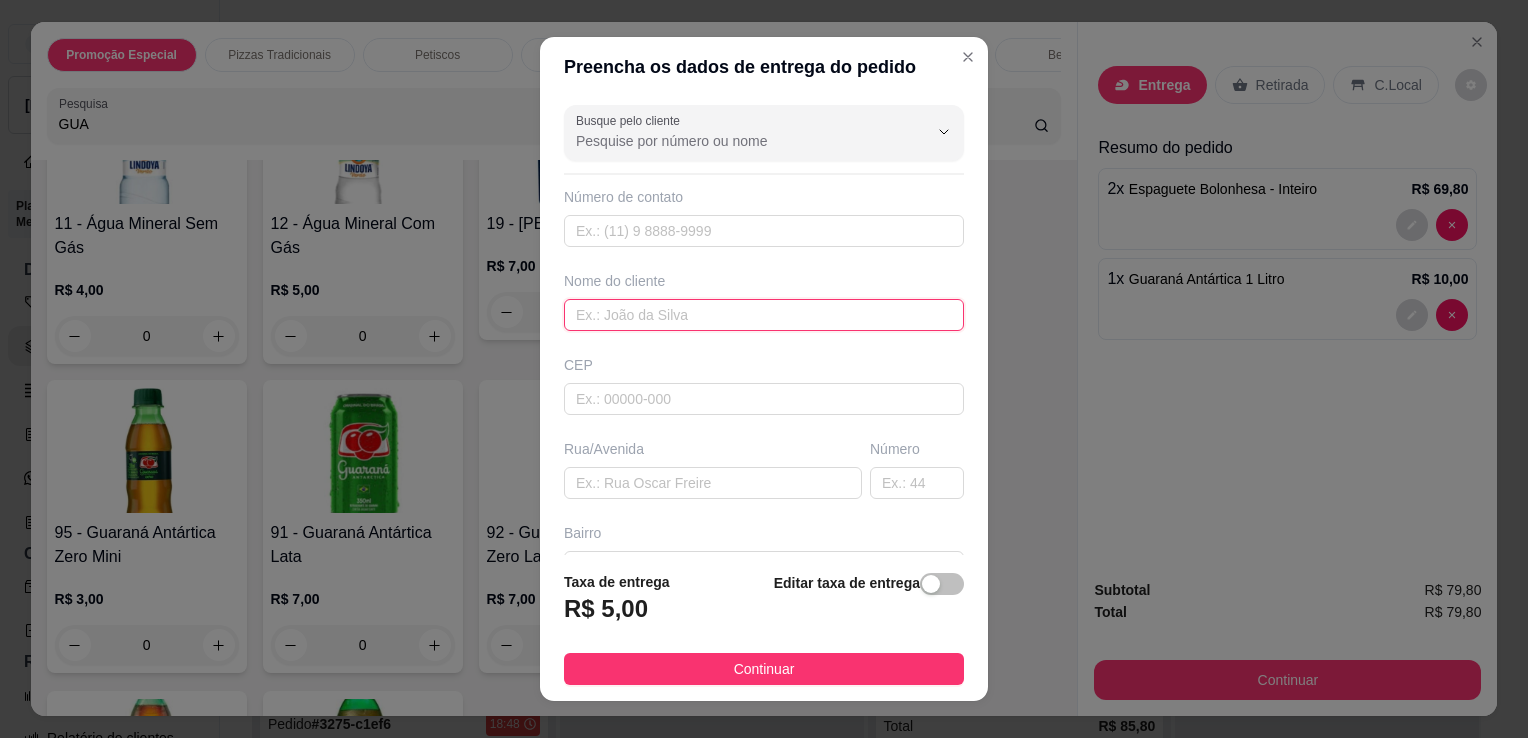 click at bounding box center (764, 315) 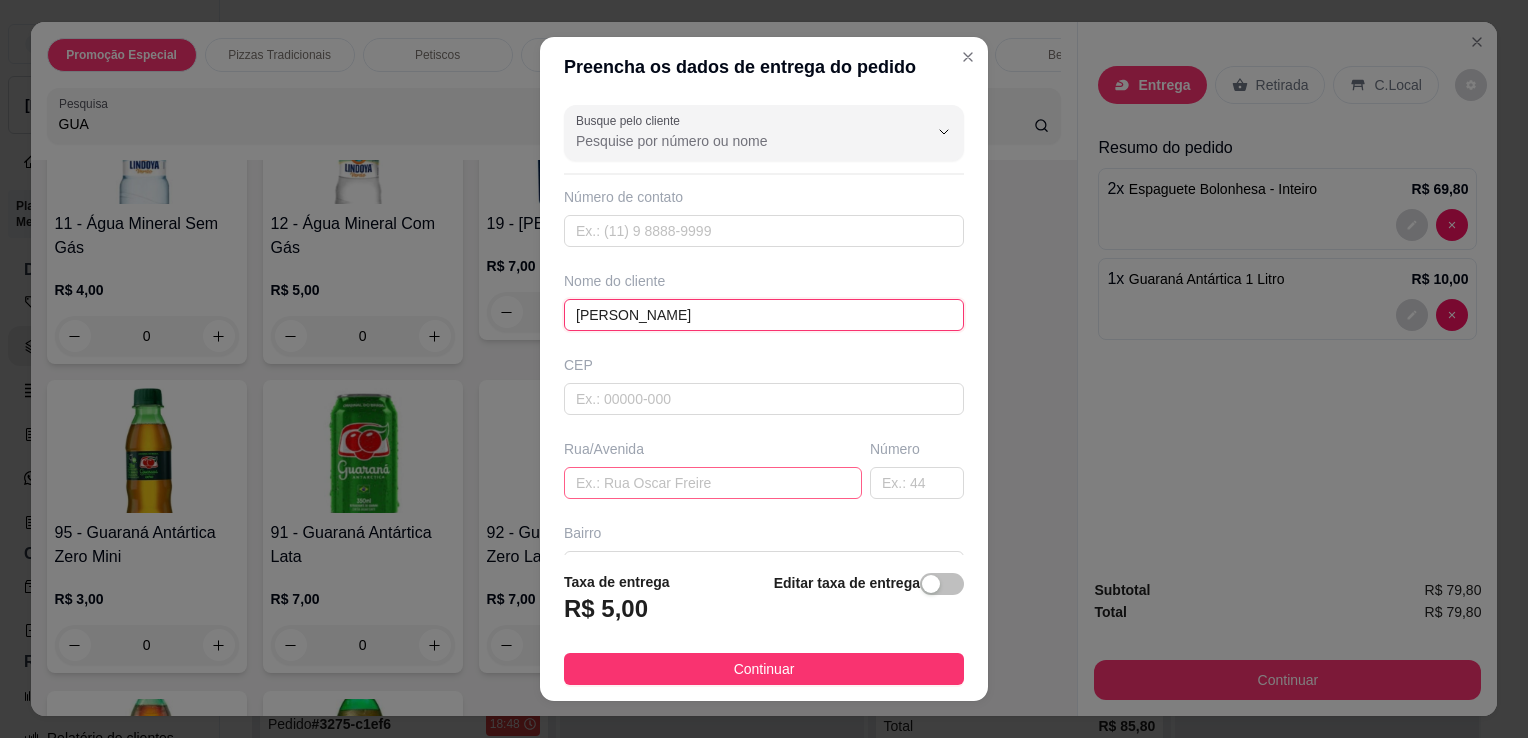 type on "[PERSON_NAME]" 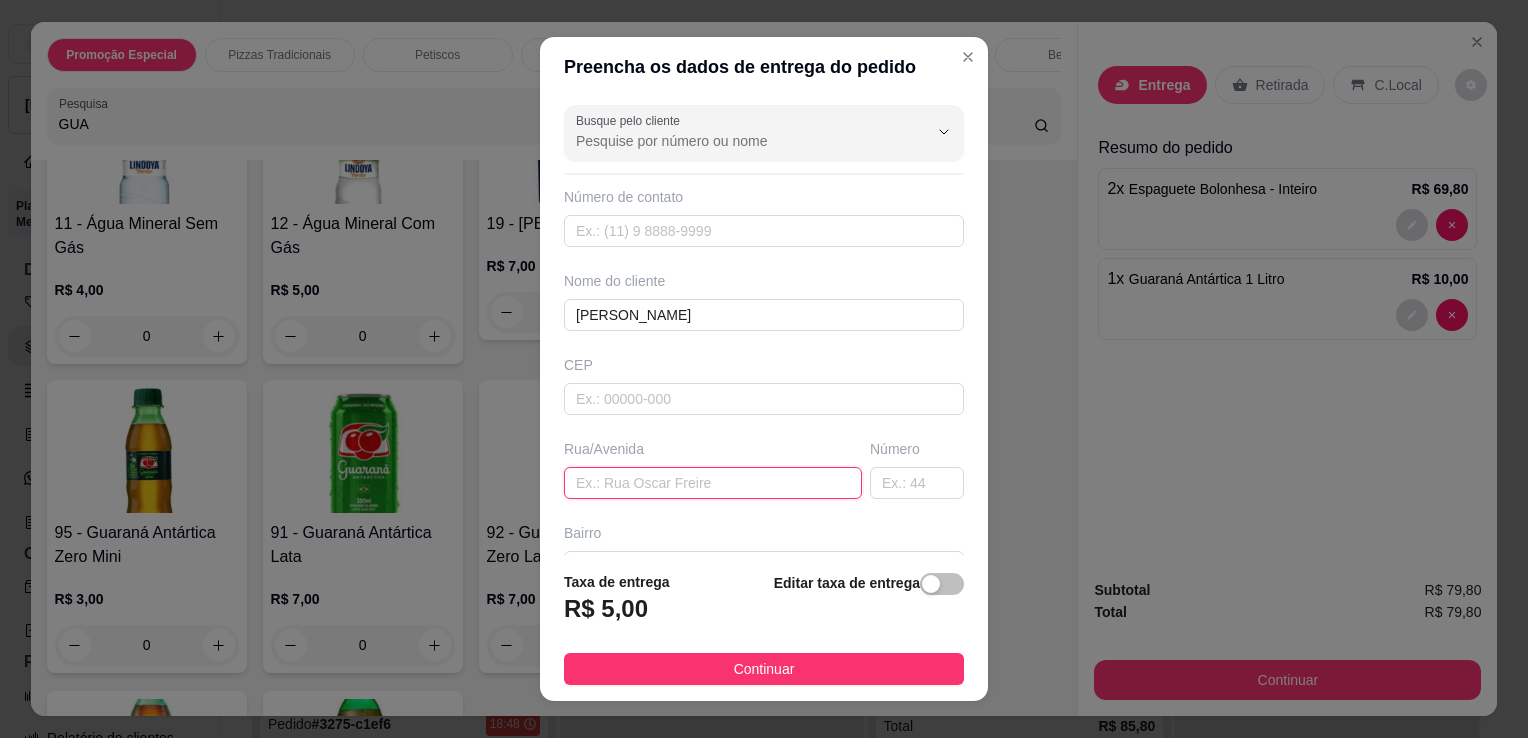 click at bounding box center (713, 483) 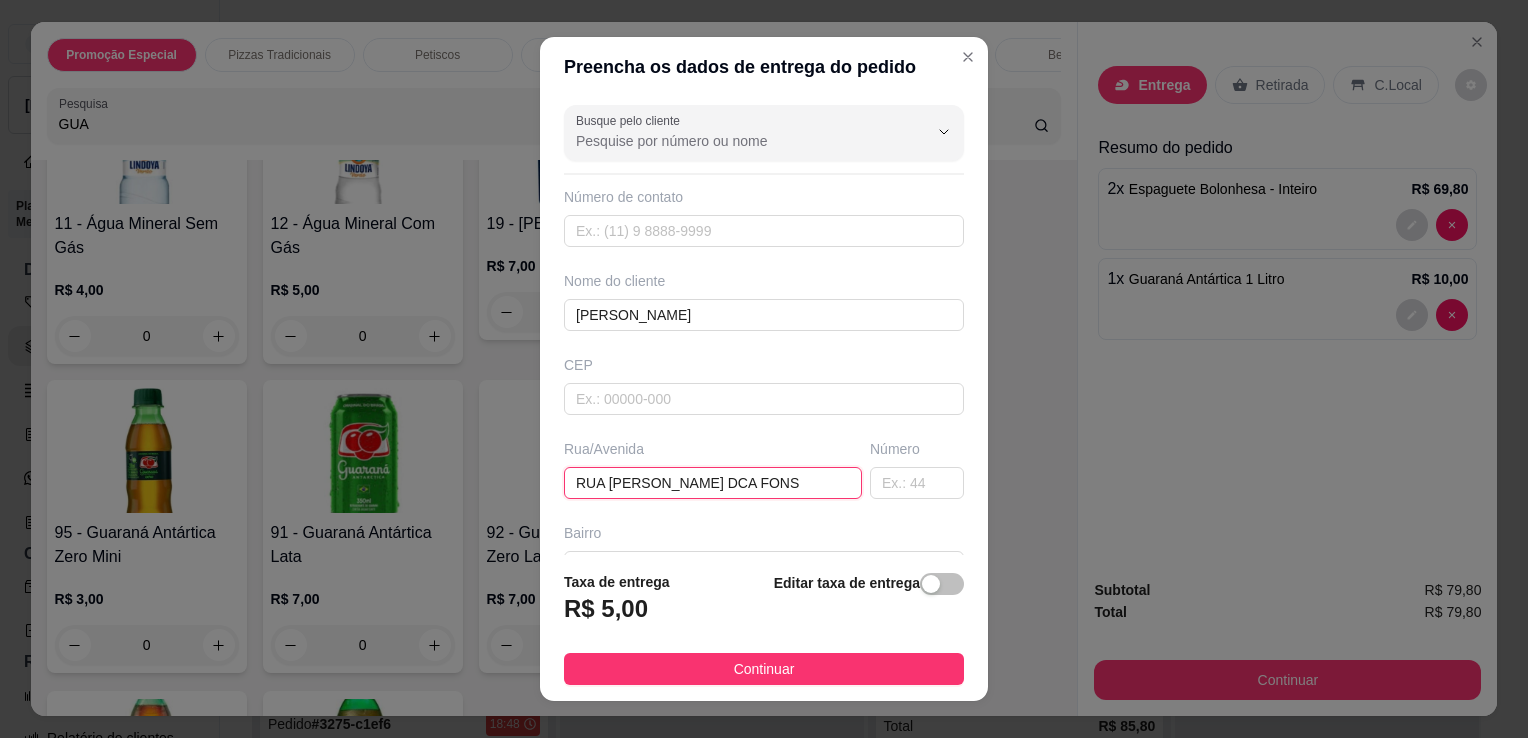 click on "RUA [PERSON_NAME] DCA FONS" at bounding box center (713, 483) 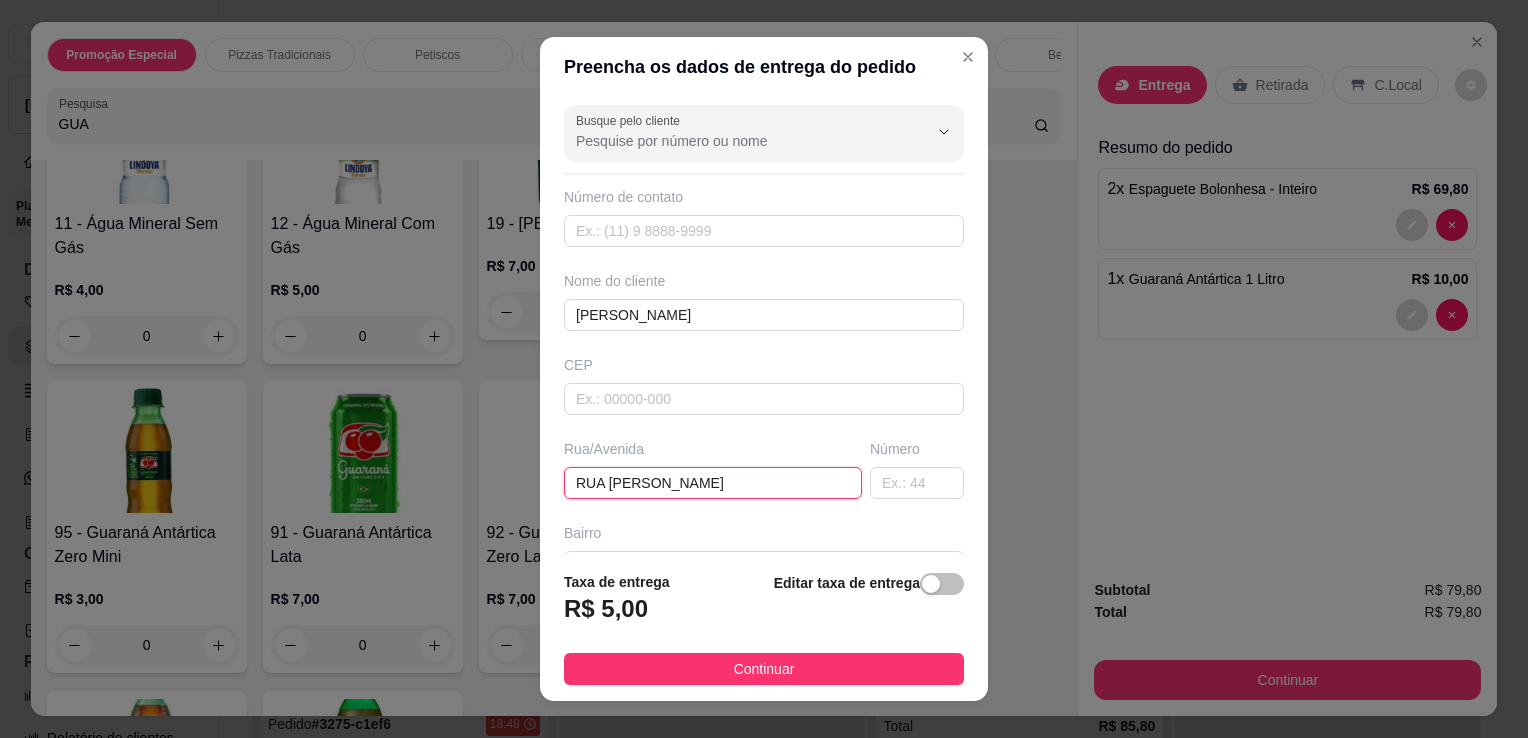click on "RUA [PERSON_NAME]" at bounding box center [713, 483] 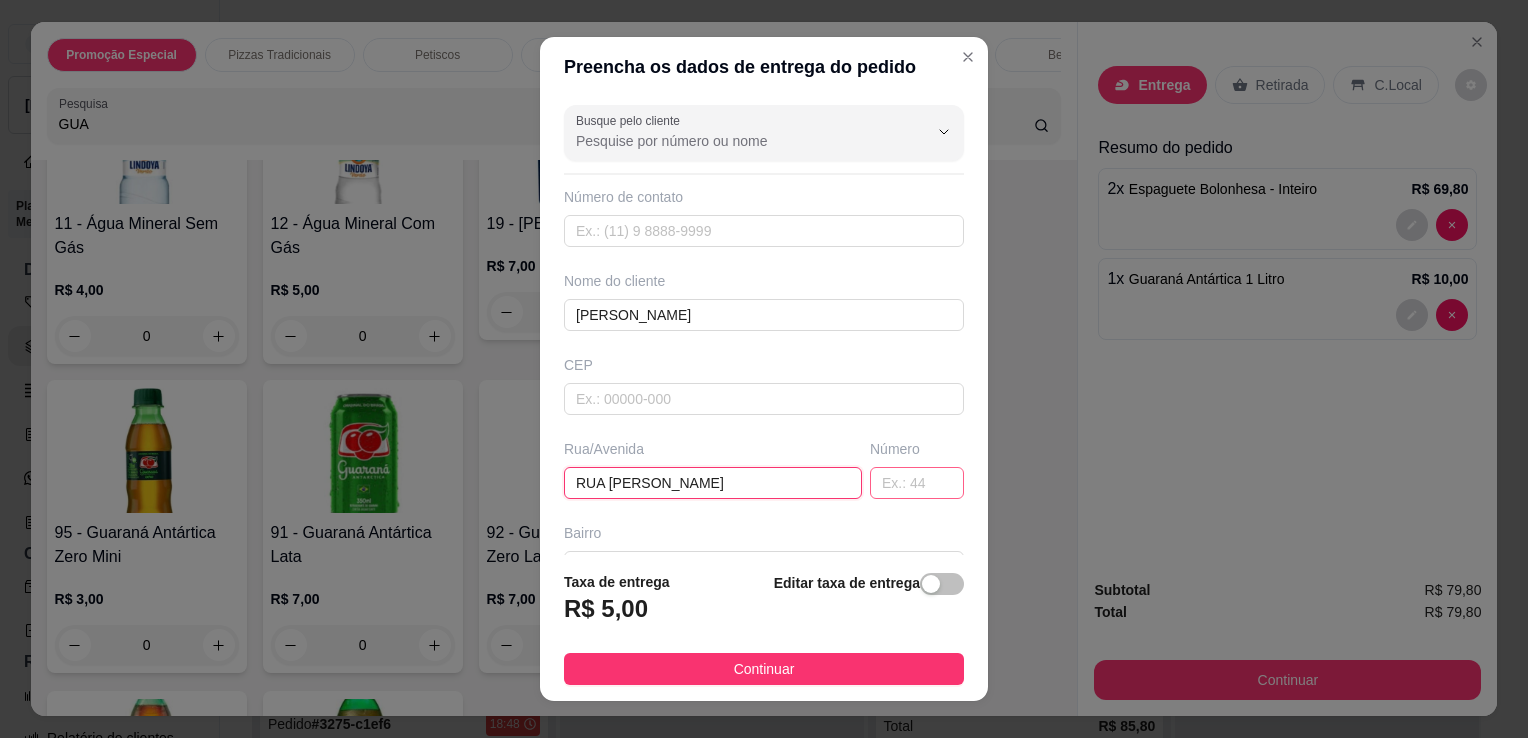 type on "RUA [PERSON_NAME]" 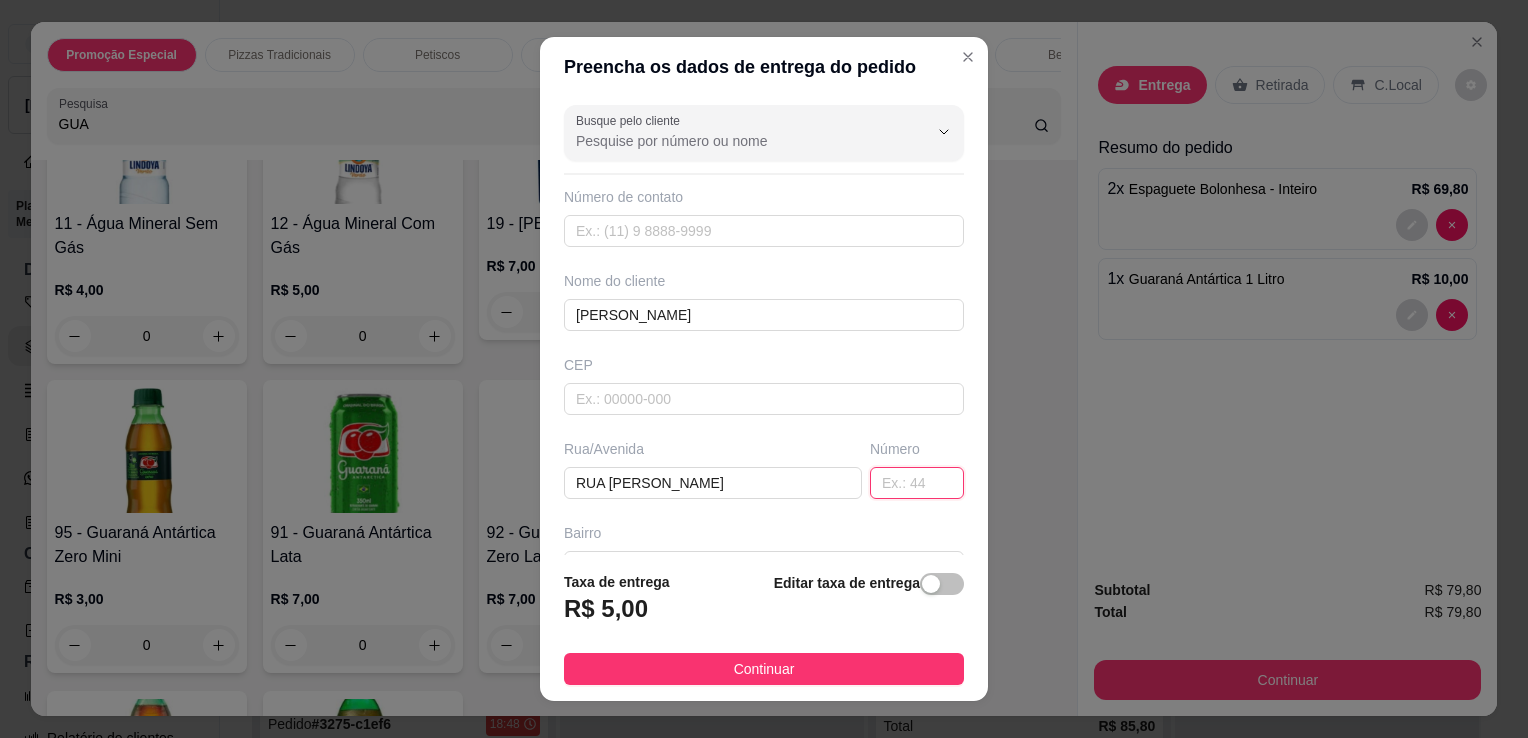 click at bounding box center [917, 483] 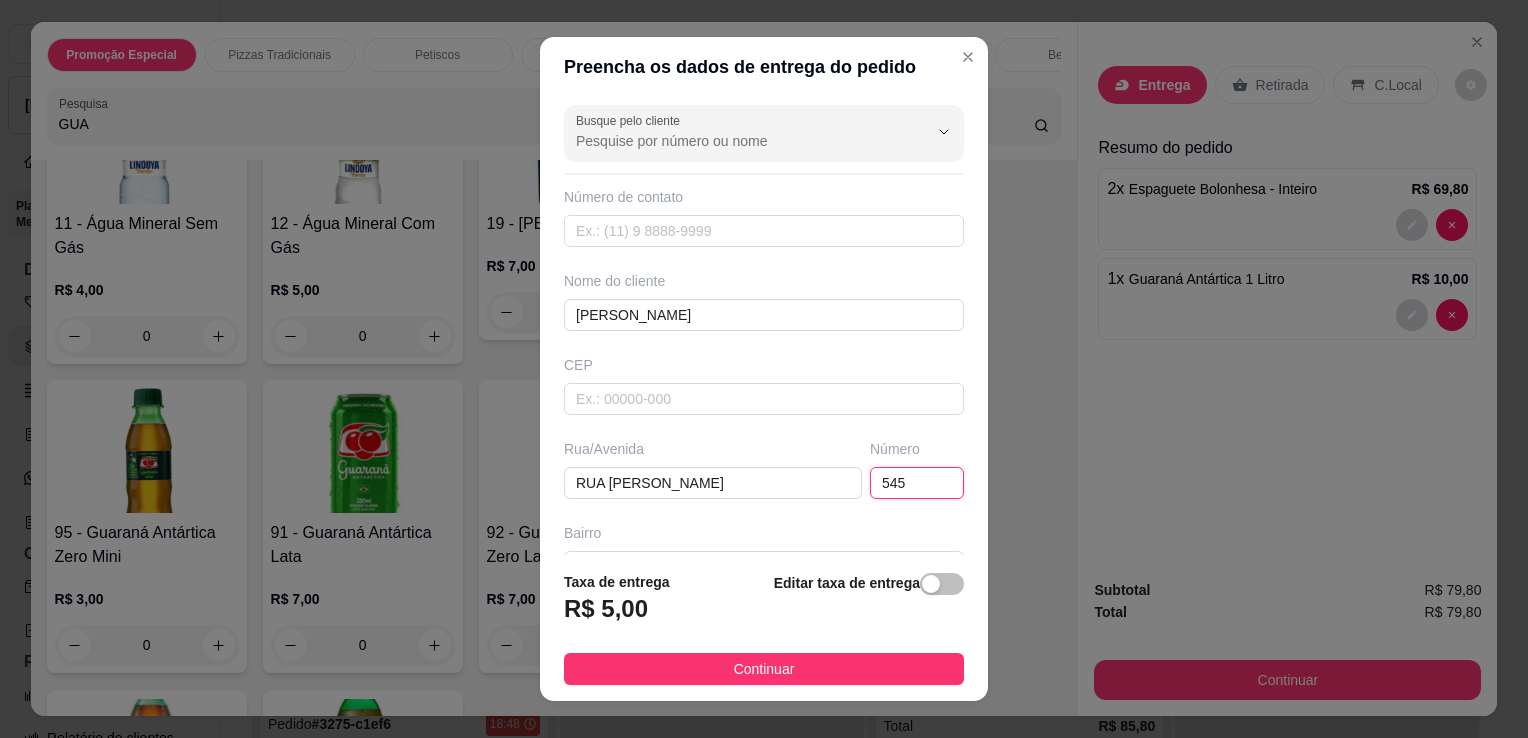 type on "545" 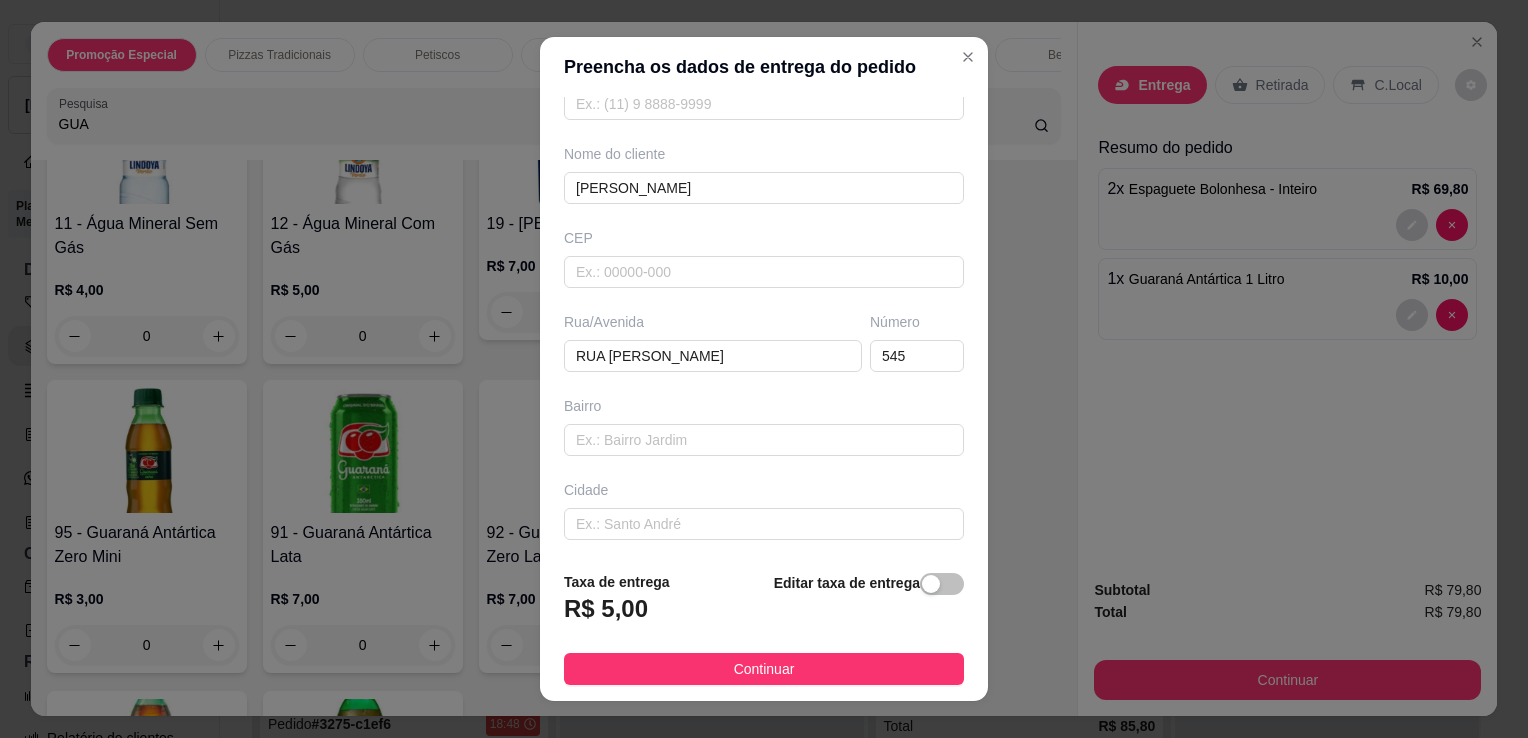 scroll, scrollTop: 134, scrollLeft: 0, axis: vertical 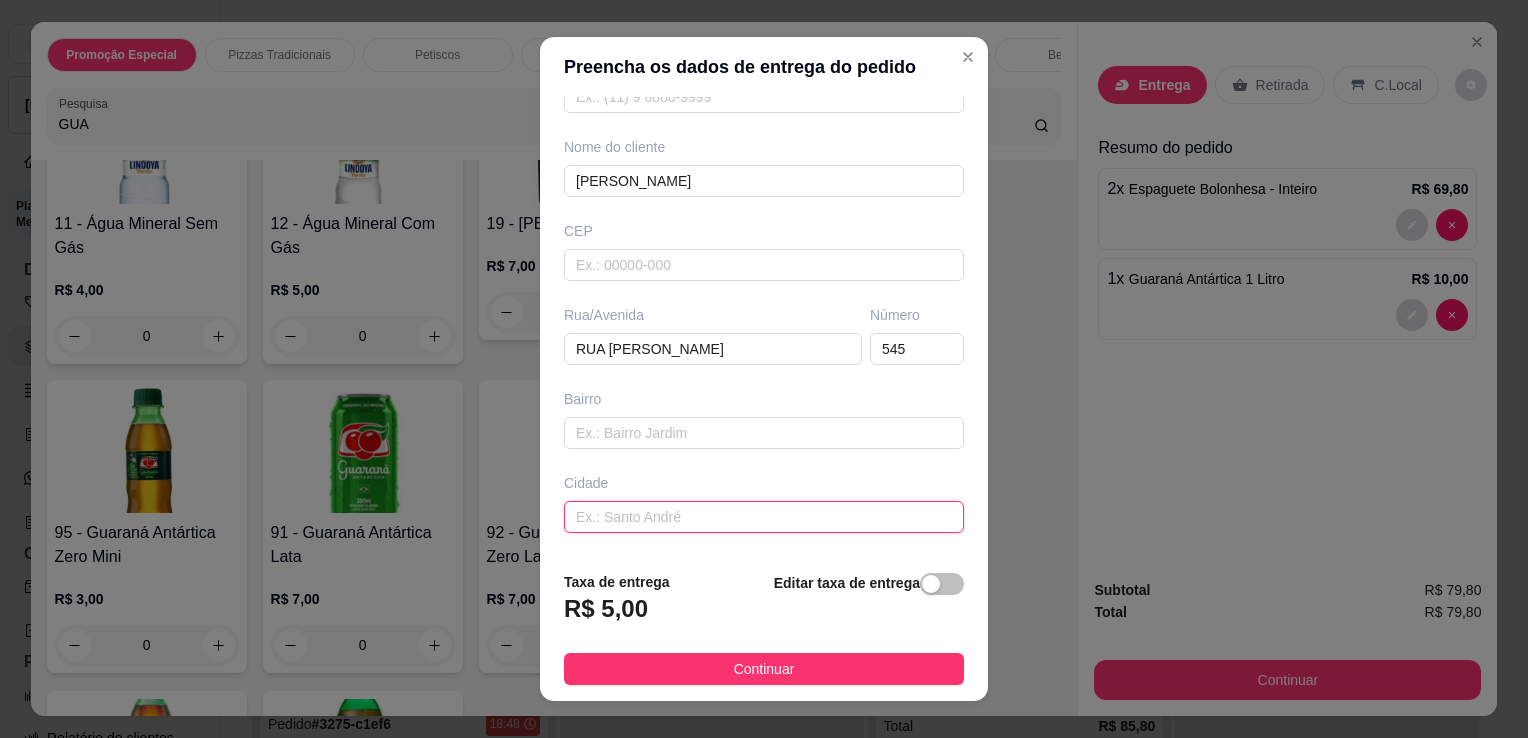 click at bounding box center [764, 517] 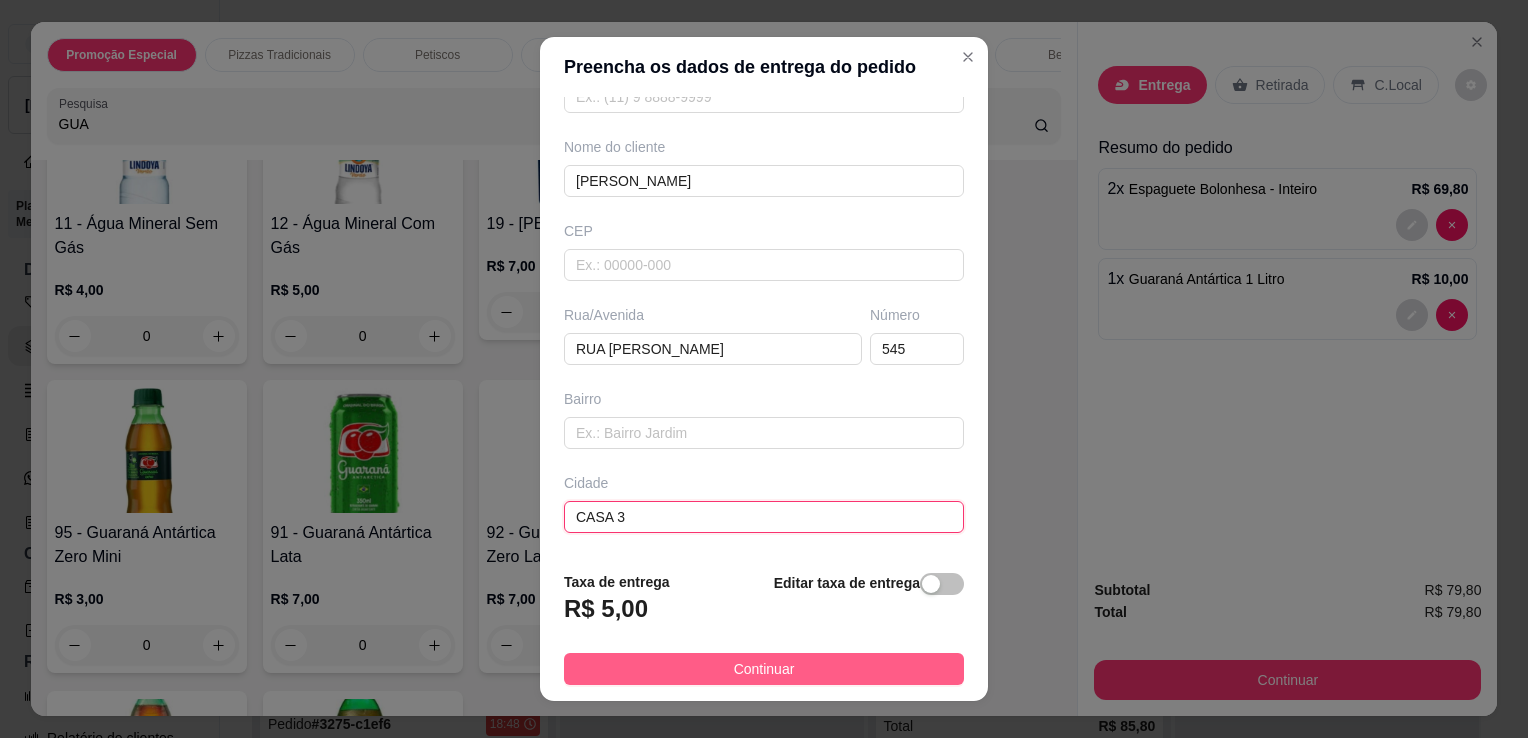 type on "CASA 3" 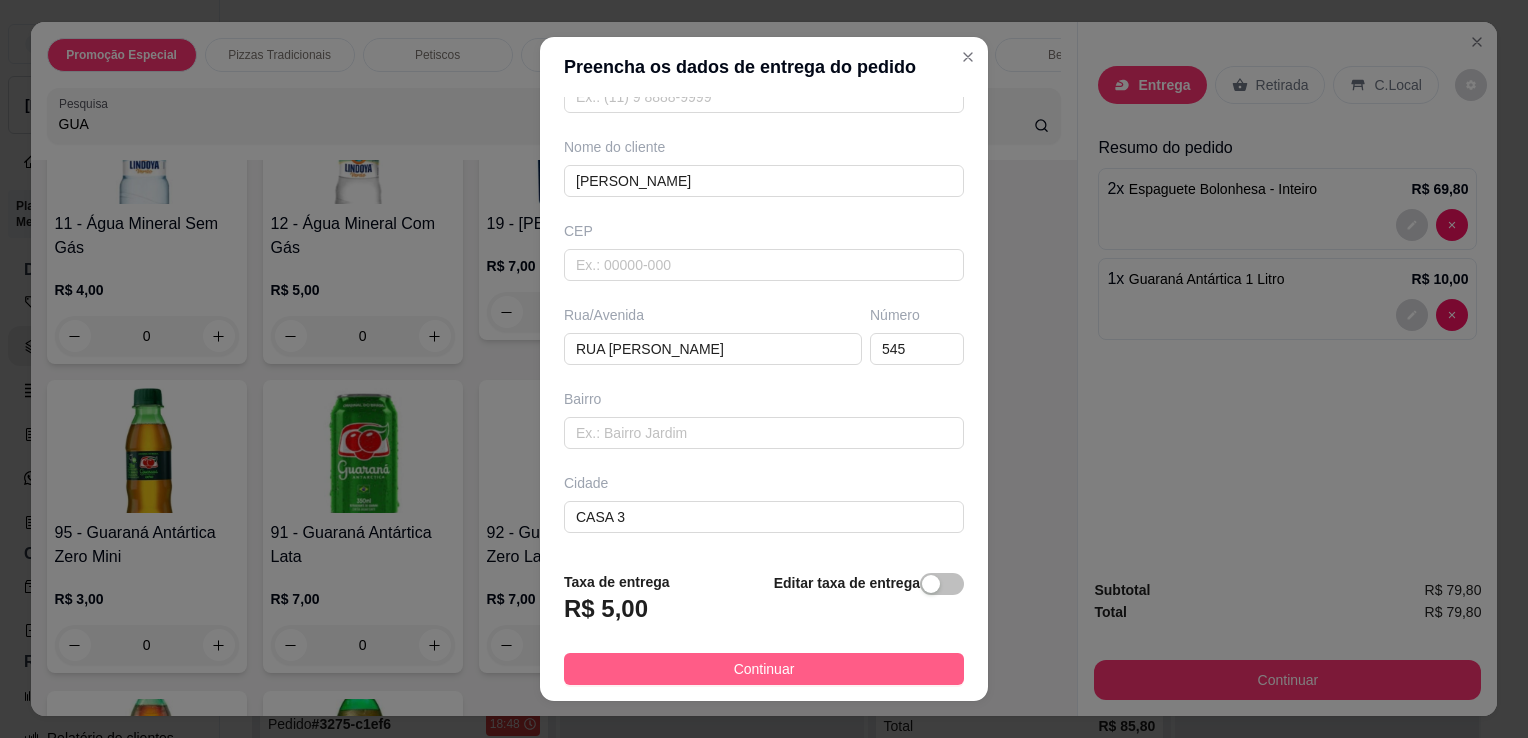 click on "Continuar" at bounding box center [764, 669] 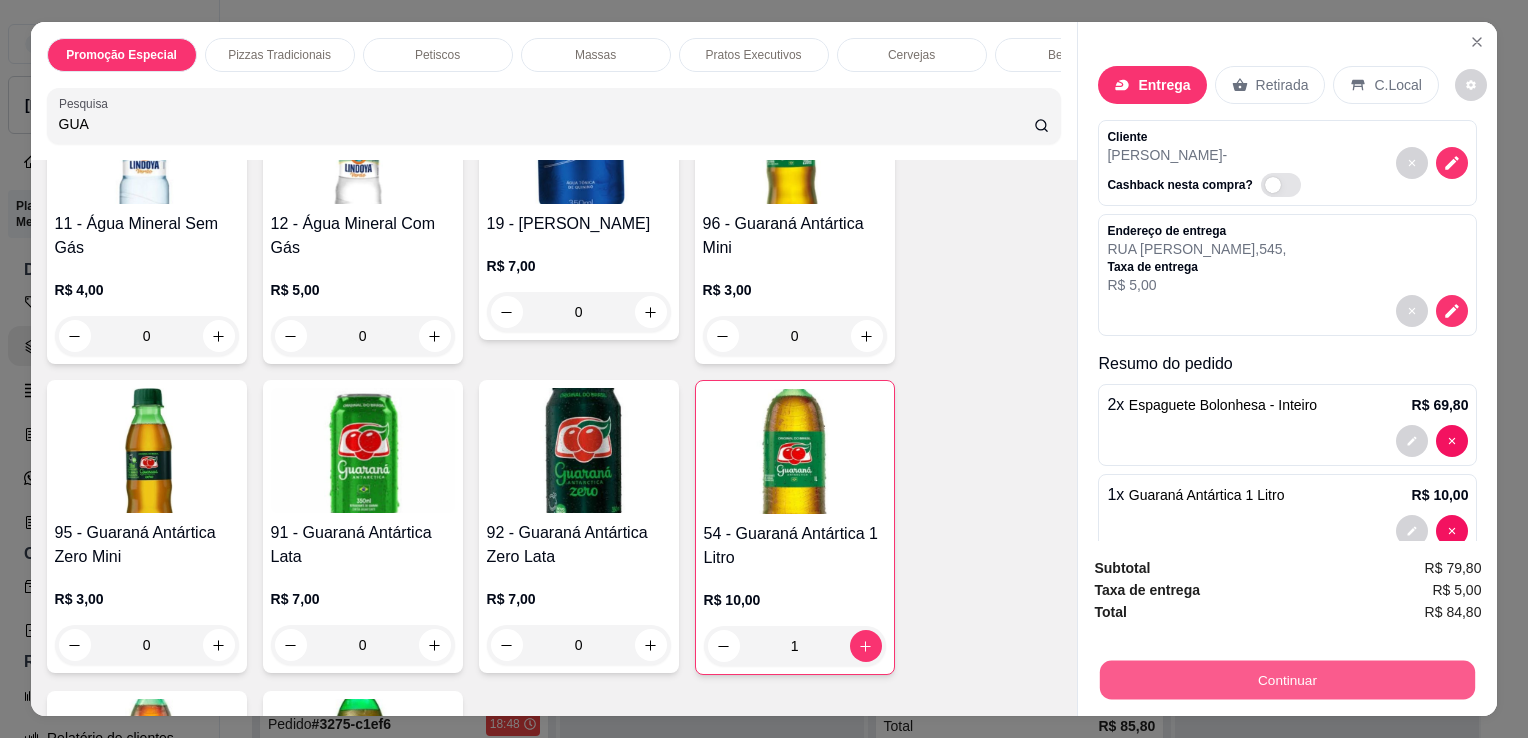 click on "Continuar" at bounding box center [1287, 679] 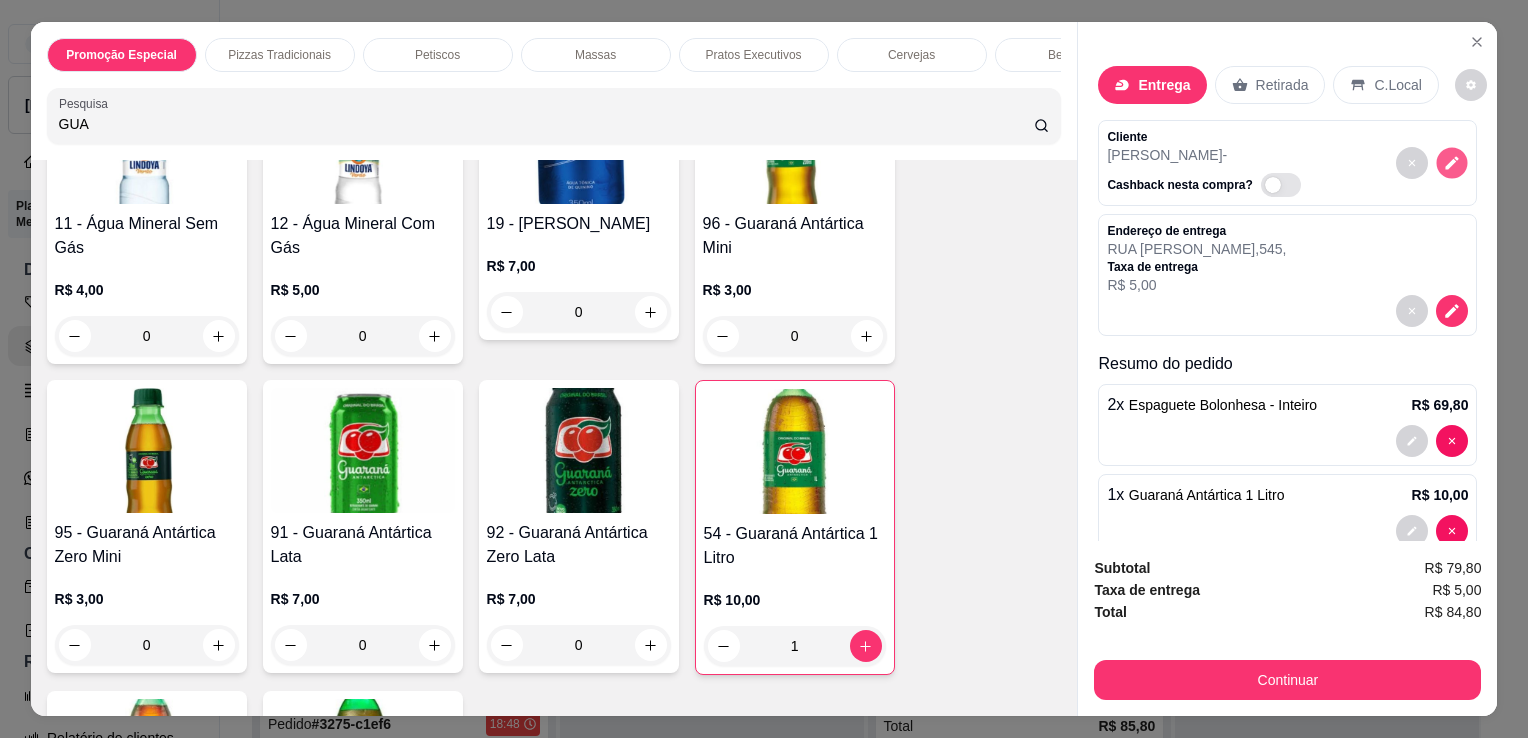 click 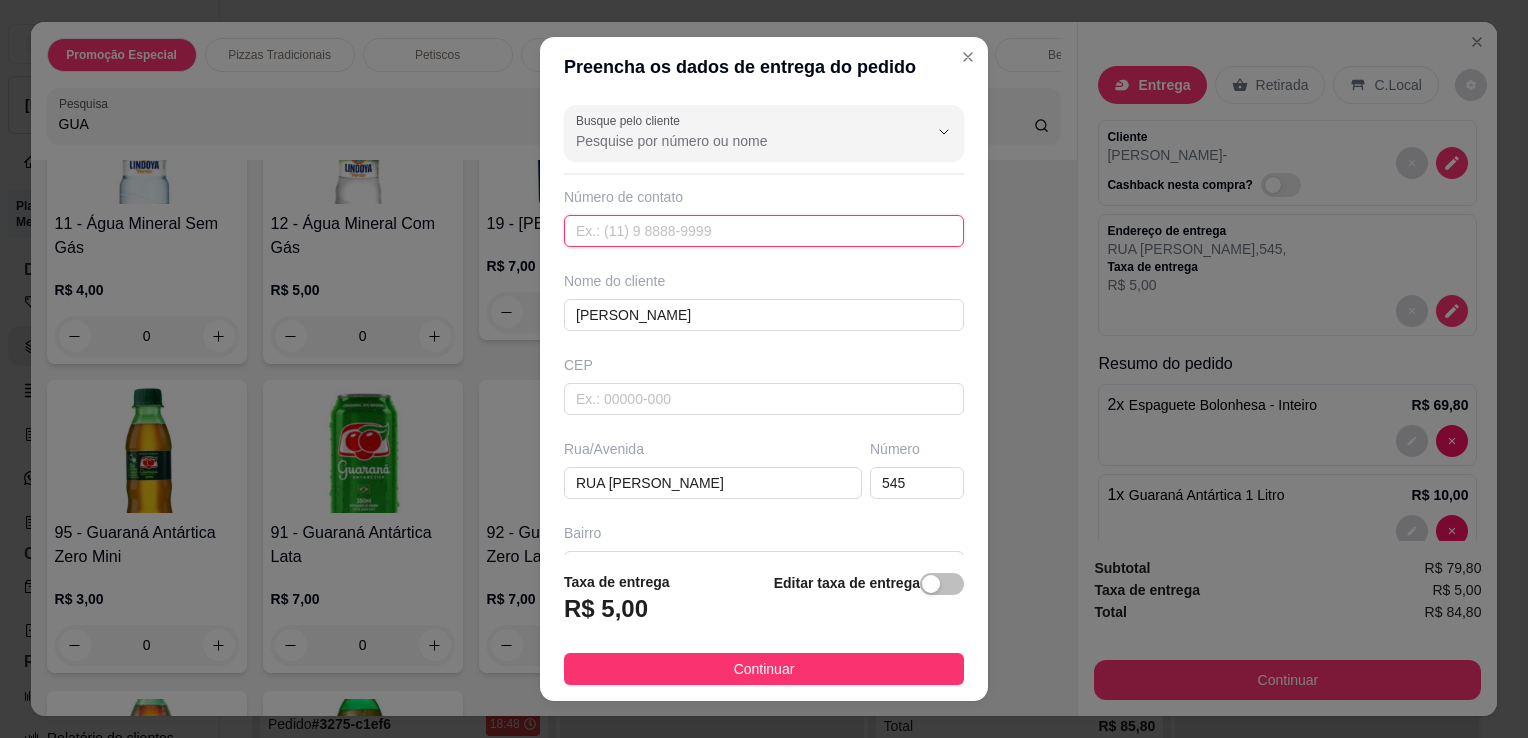 click at bounding box center (764, 231) 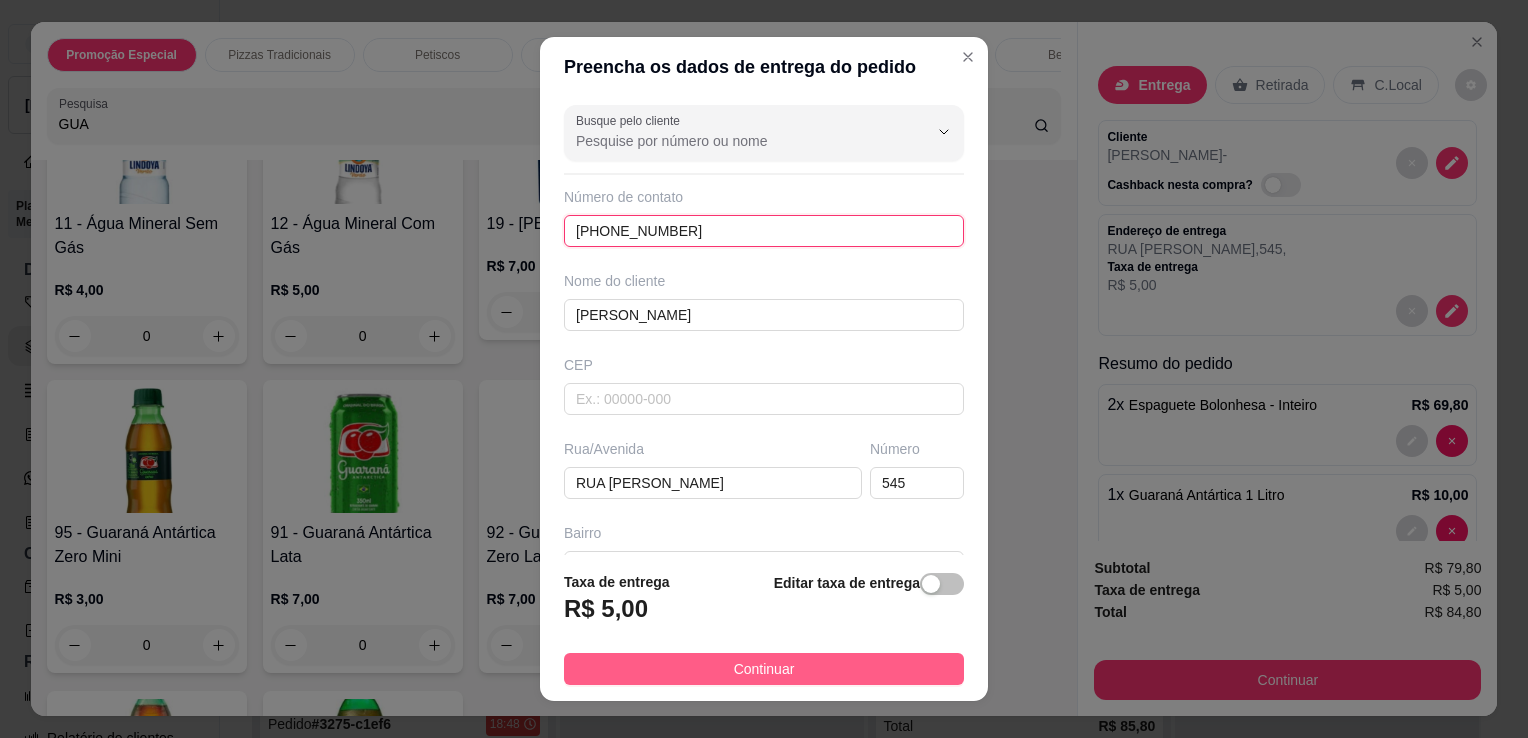 type on "[PHONE_NUMBER]" 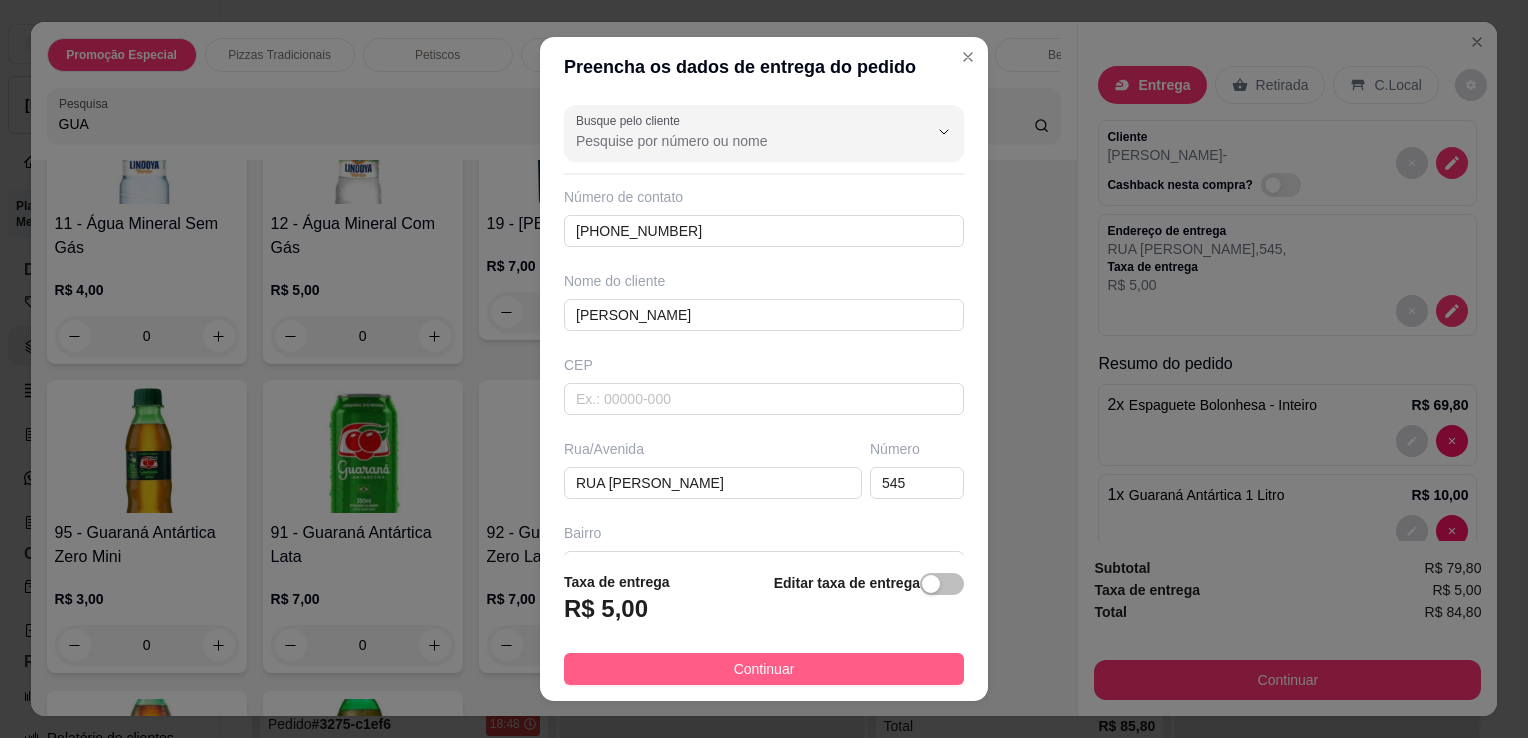 click on "Continuar" at bounding box center (764, 669) 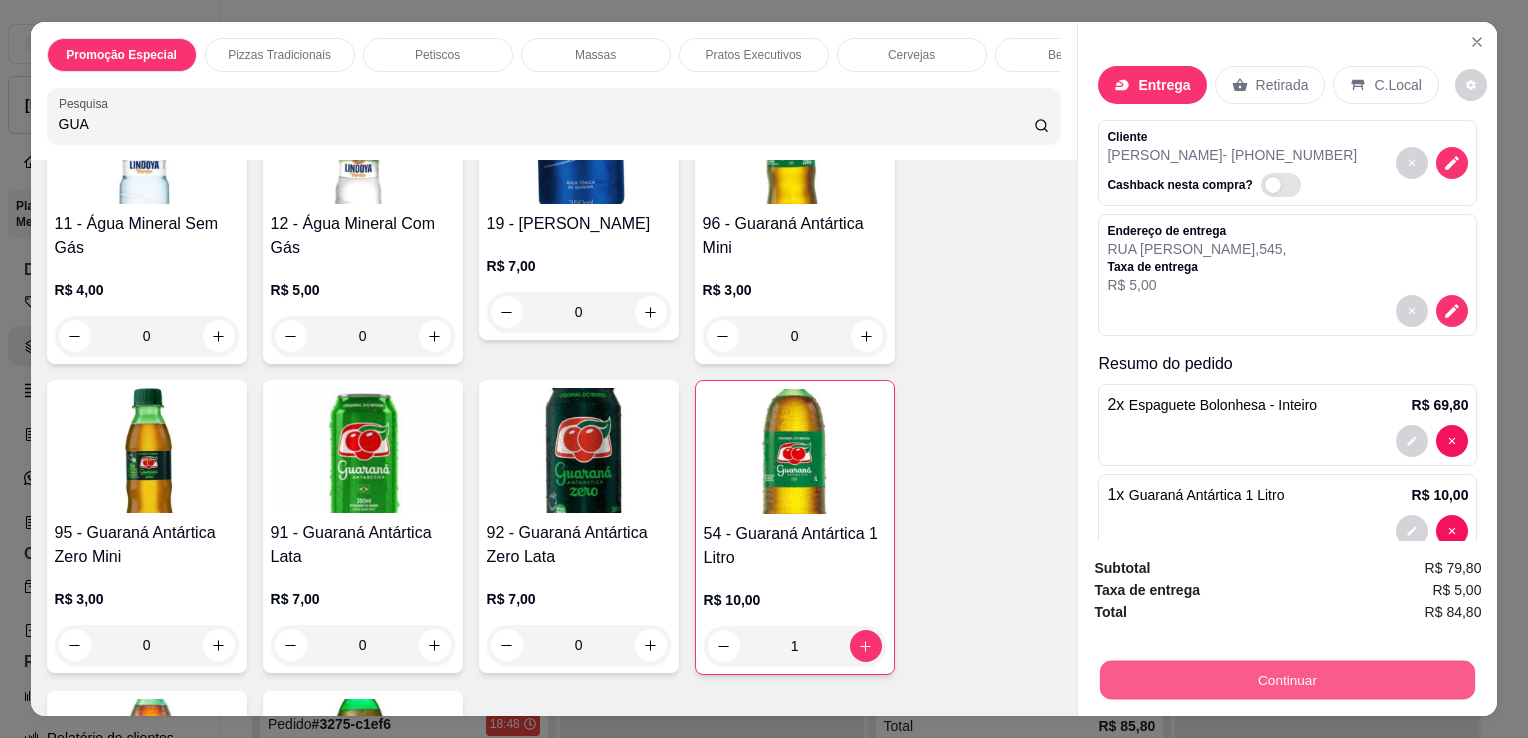 click on "Continuar" at bounding box center [1287, 679] 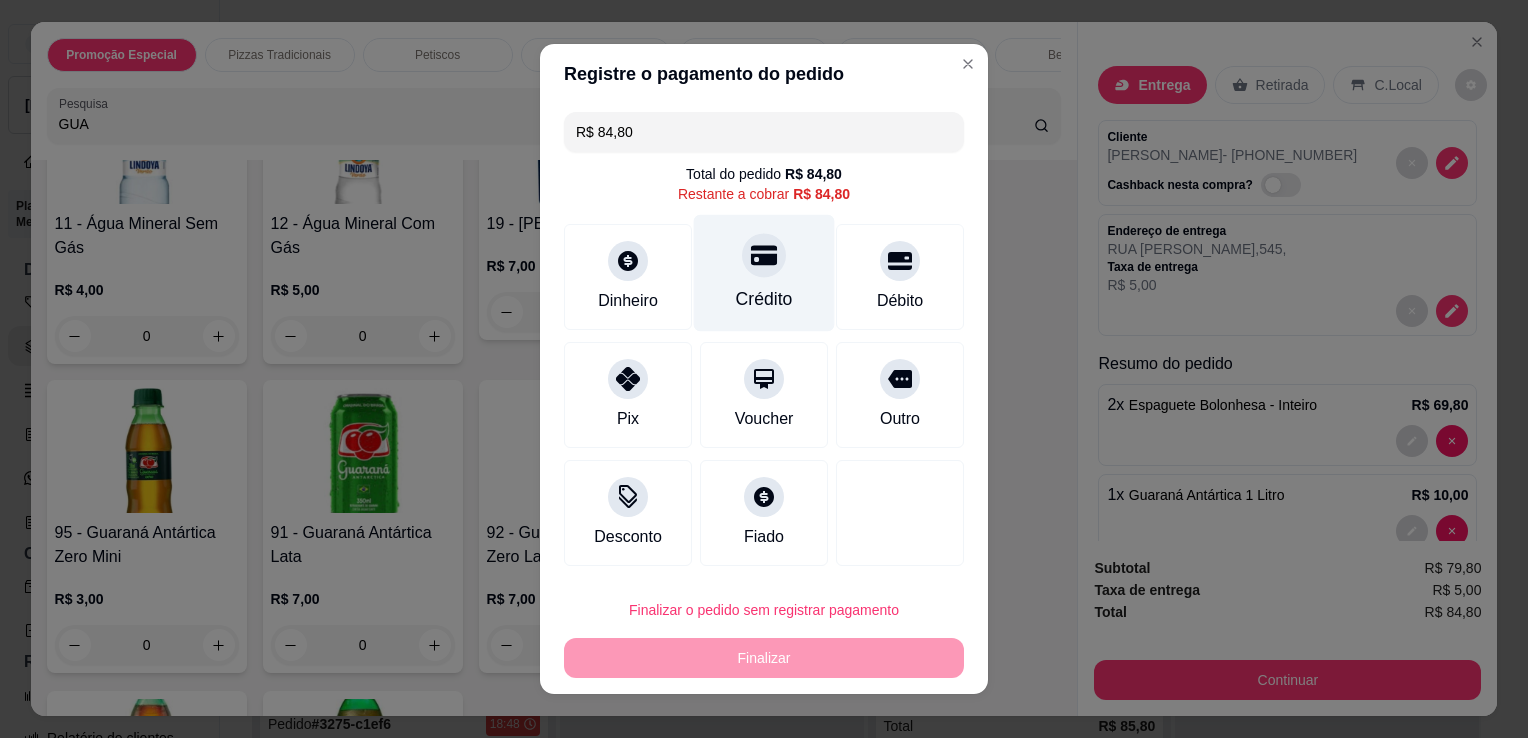 click on "Crédito" at bounding box center (764, 299) 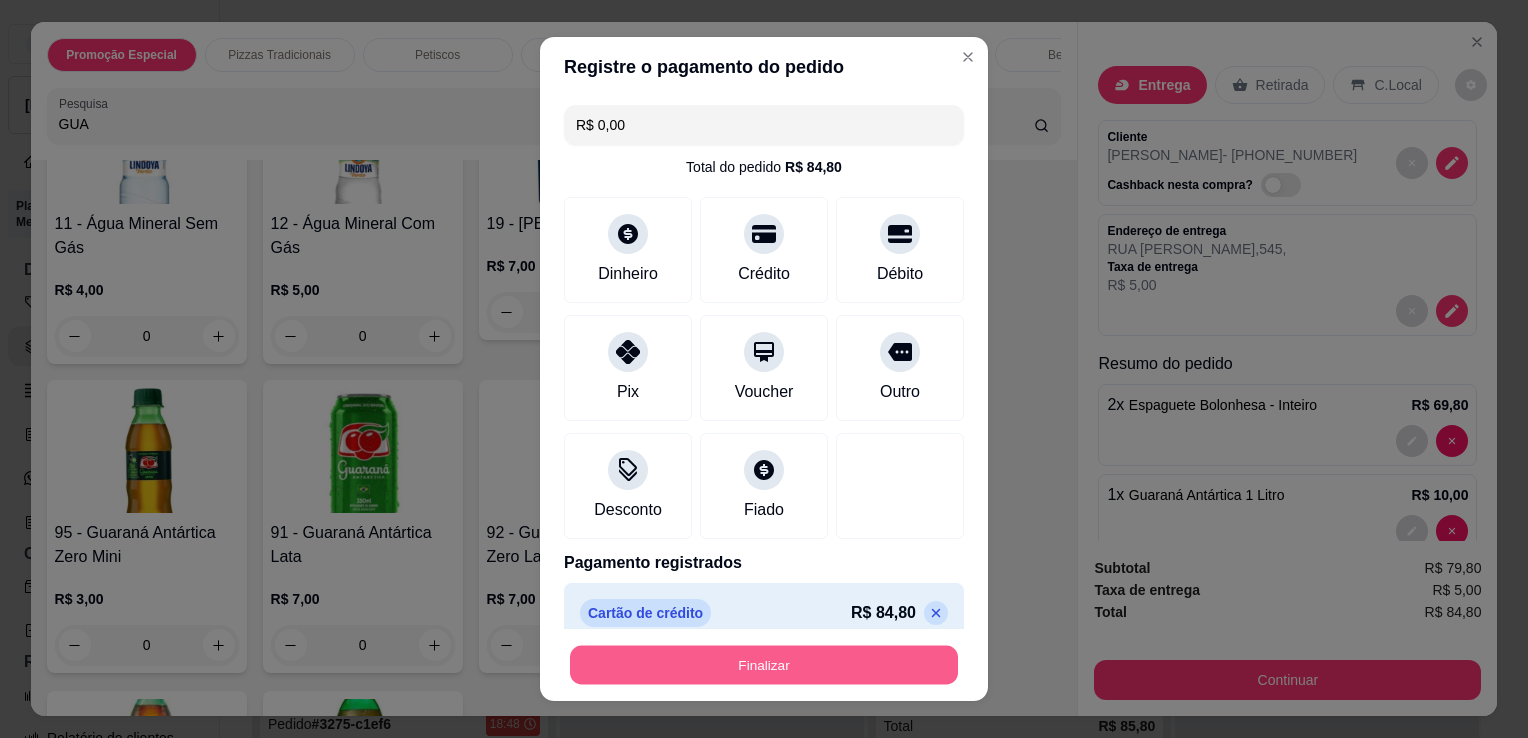 click on "Finalizar" at bounding box center [764, 665] 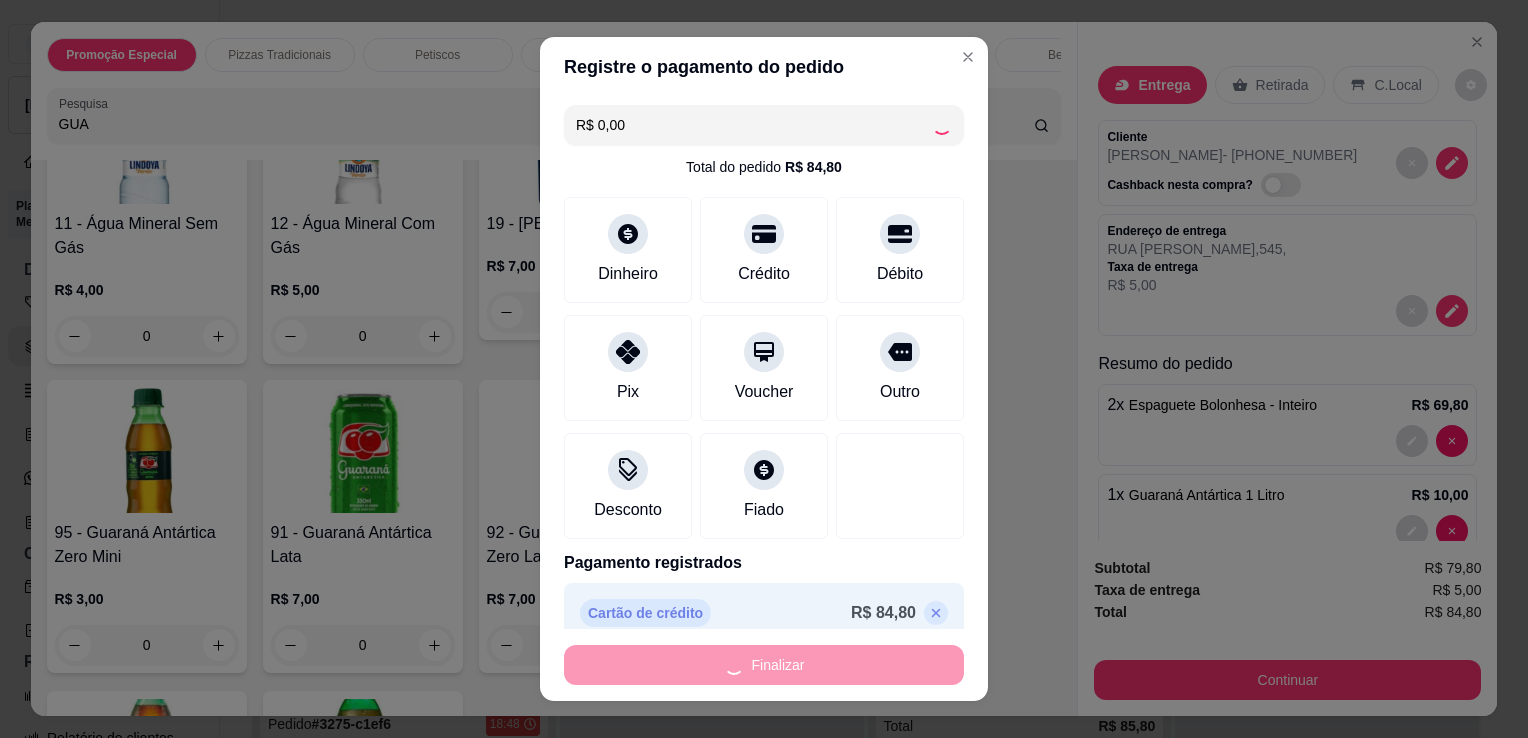 type on "0" 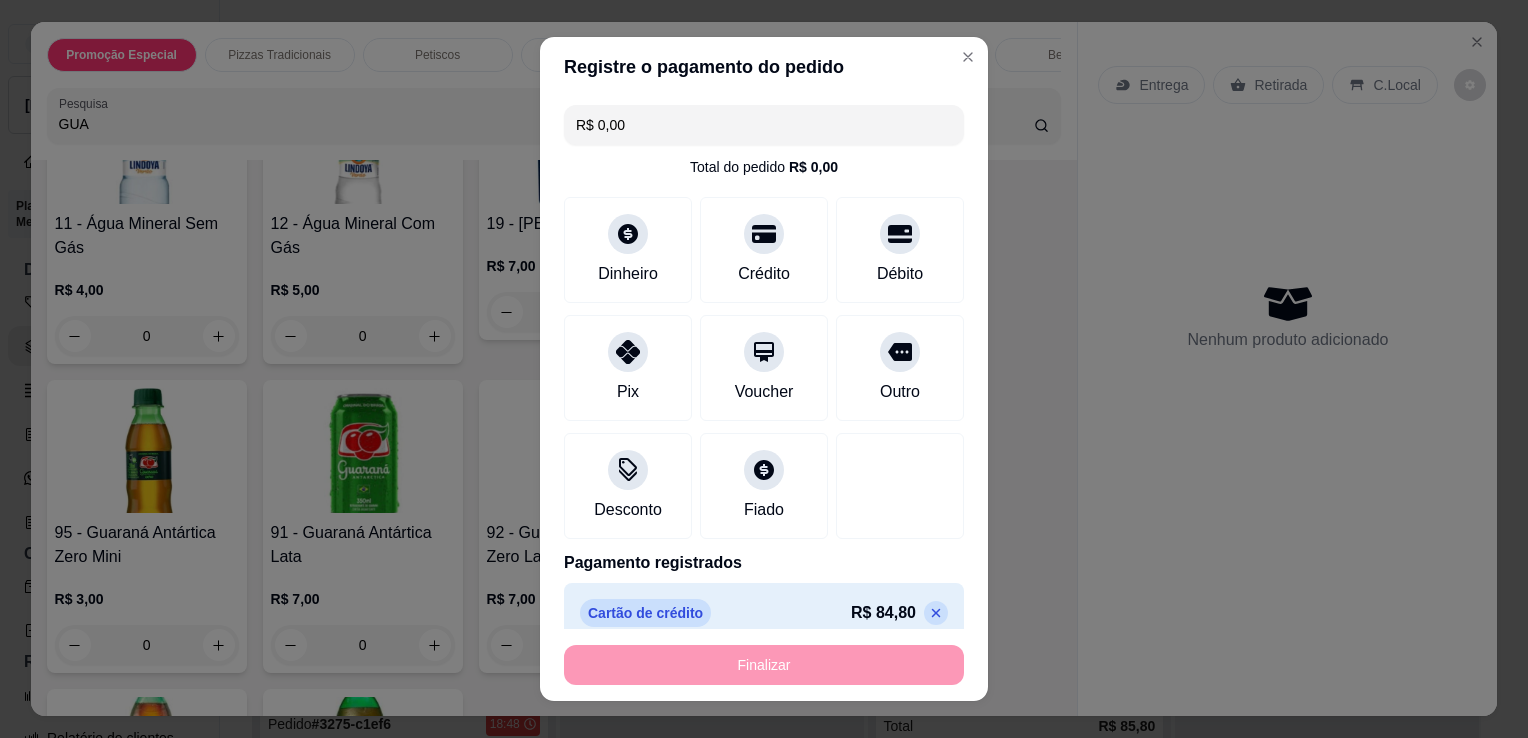 type on "-R$ 84,80" 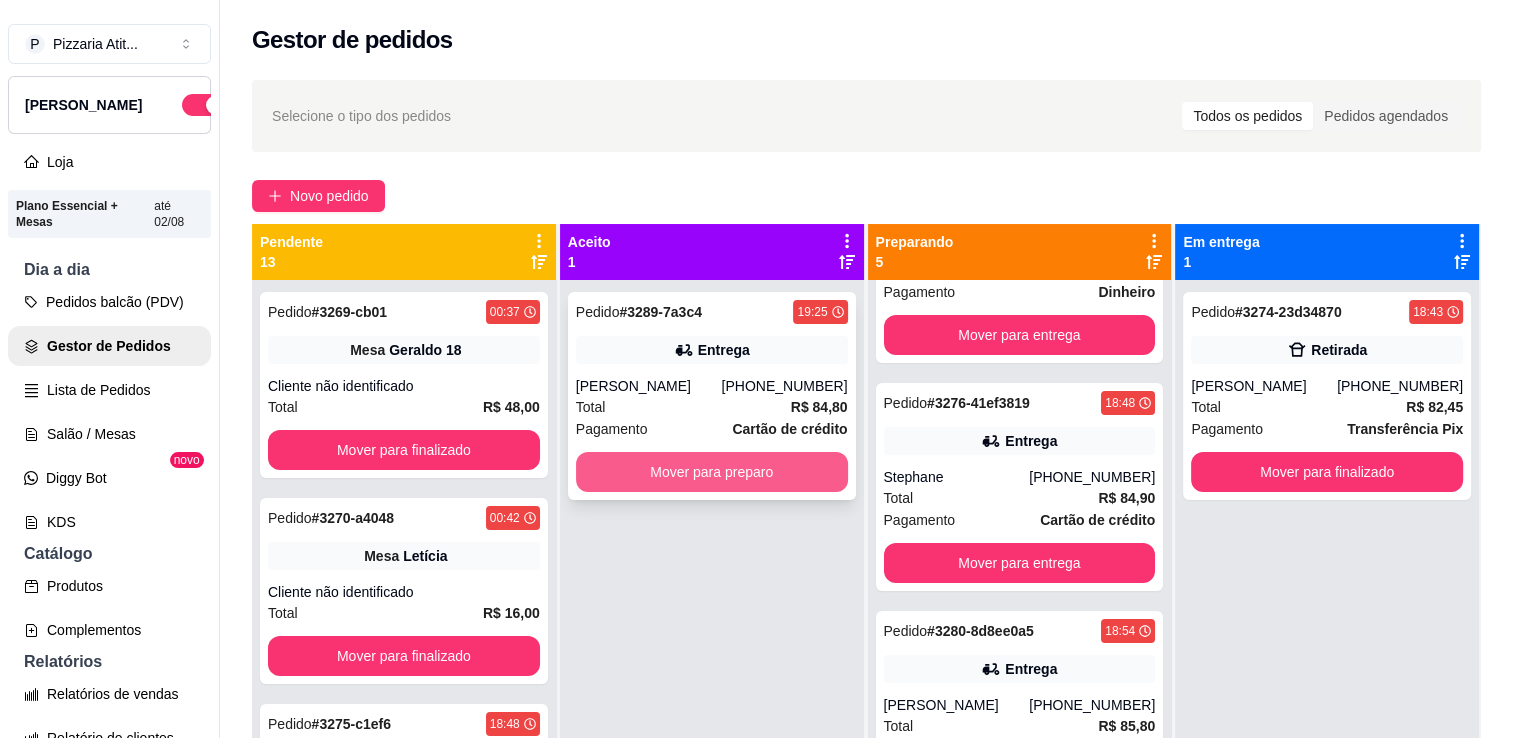 click on "Mover para preparo" at bounding box center (712, 472) 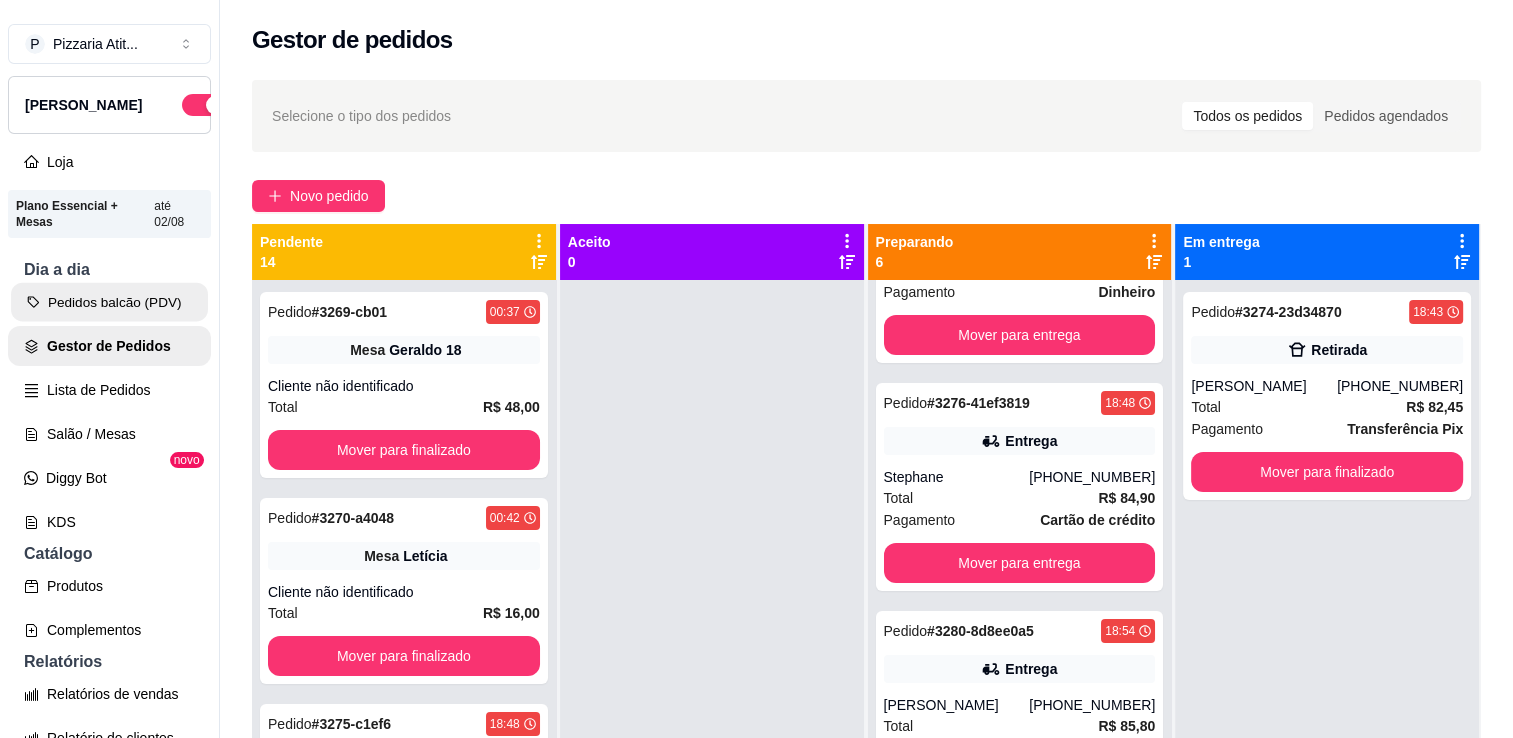 click on "Pedidos balcão (PDV)" at bounding box center [109, 302] 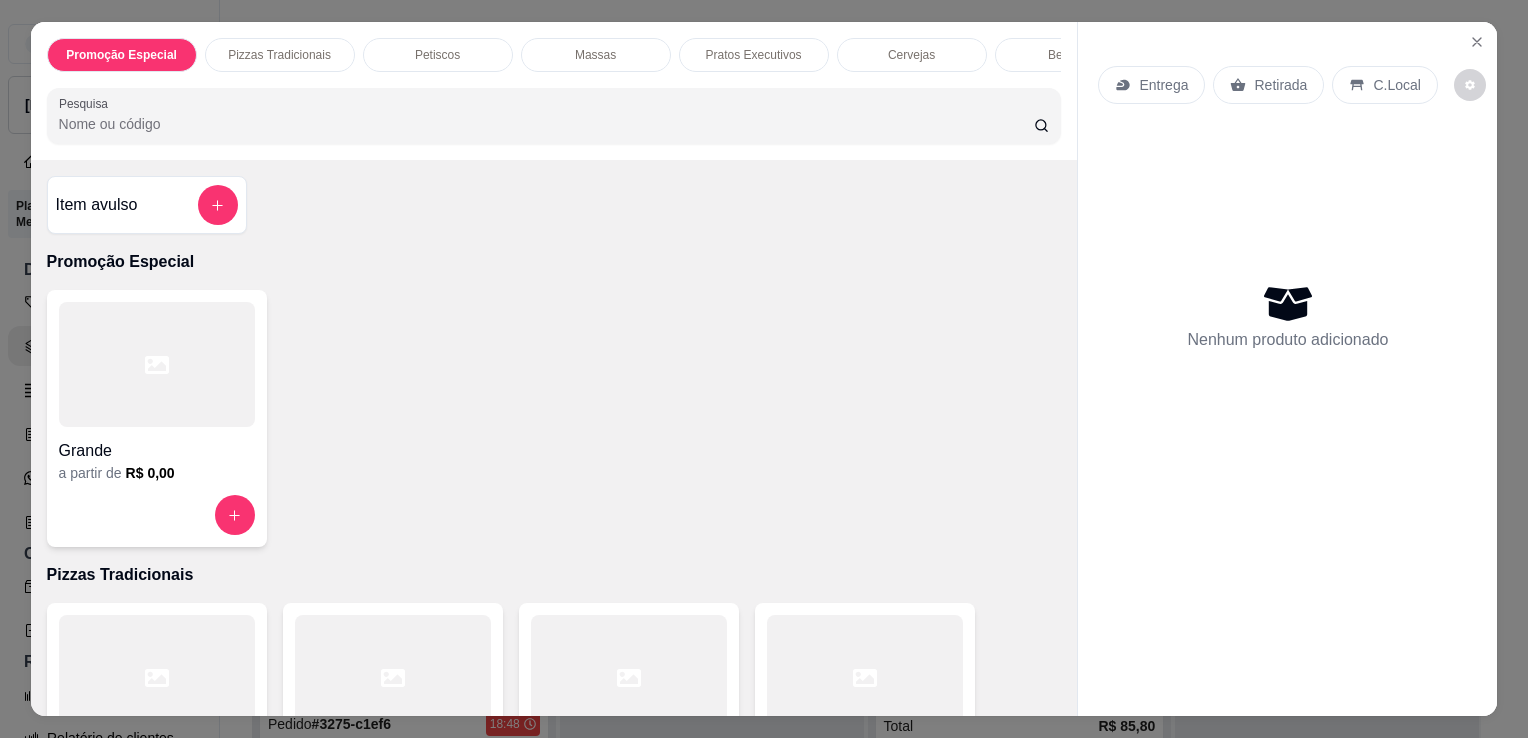click at bounding box center [865, 677] 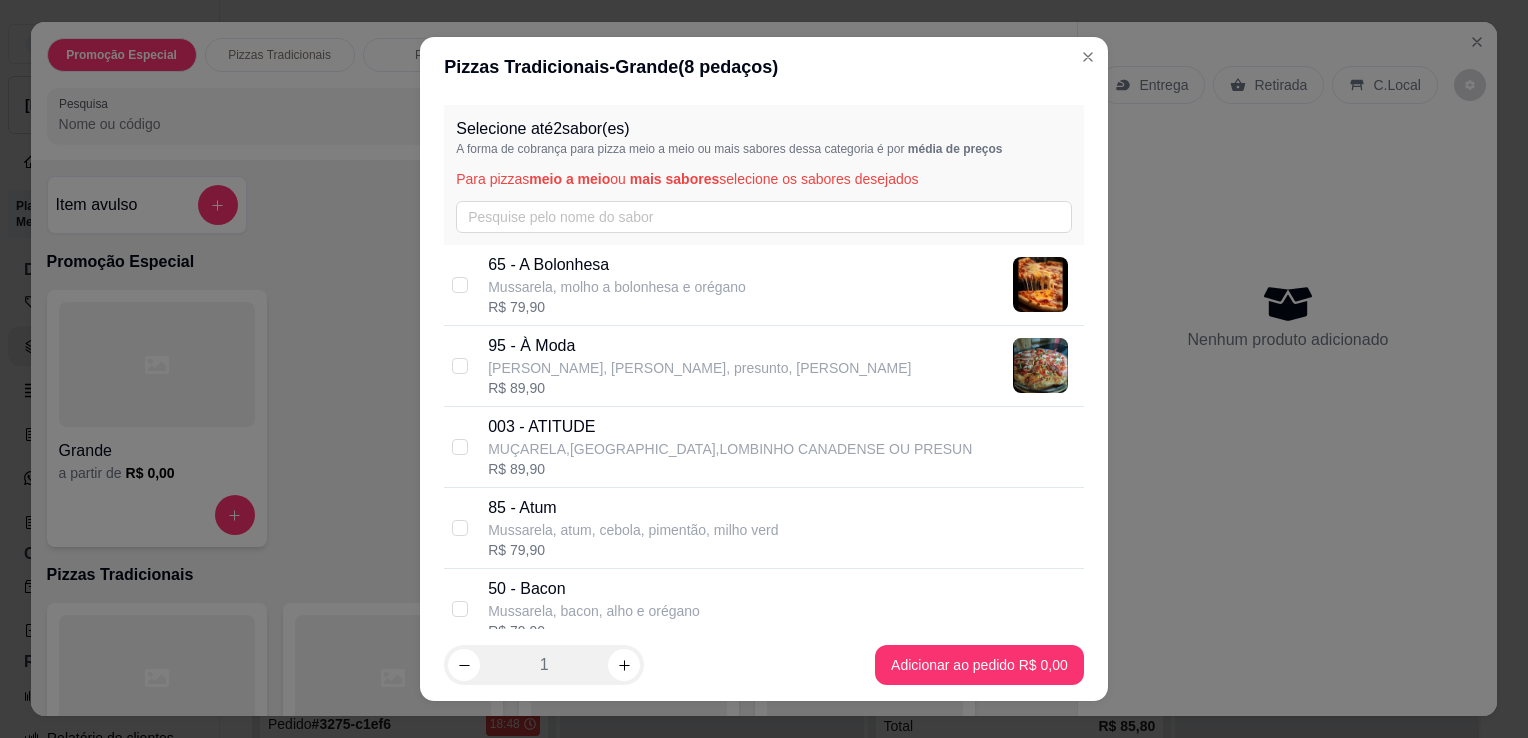 click on "[PERSON_NAME], [PERSON_NAME], presunto, [PERSON_NAME]" at bounding box center [699, 368] 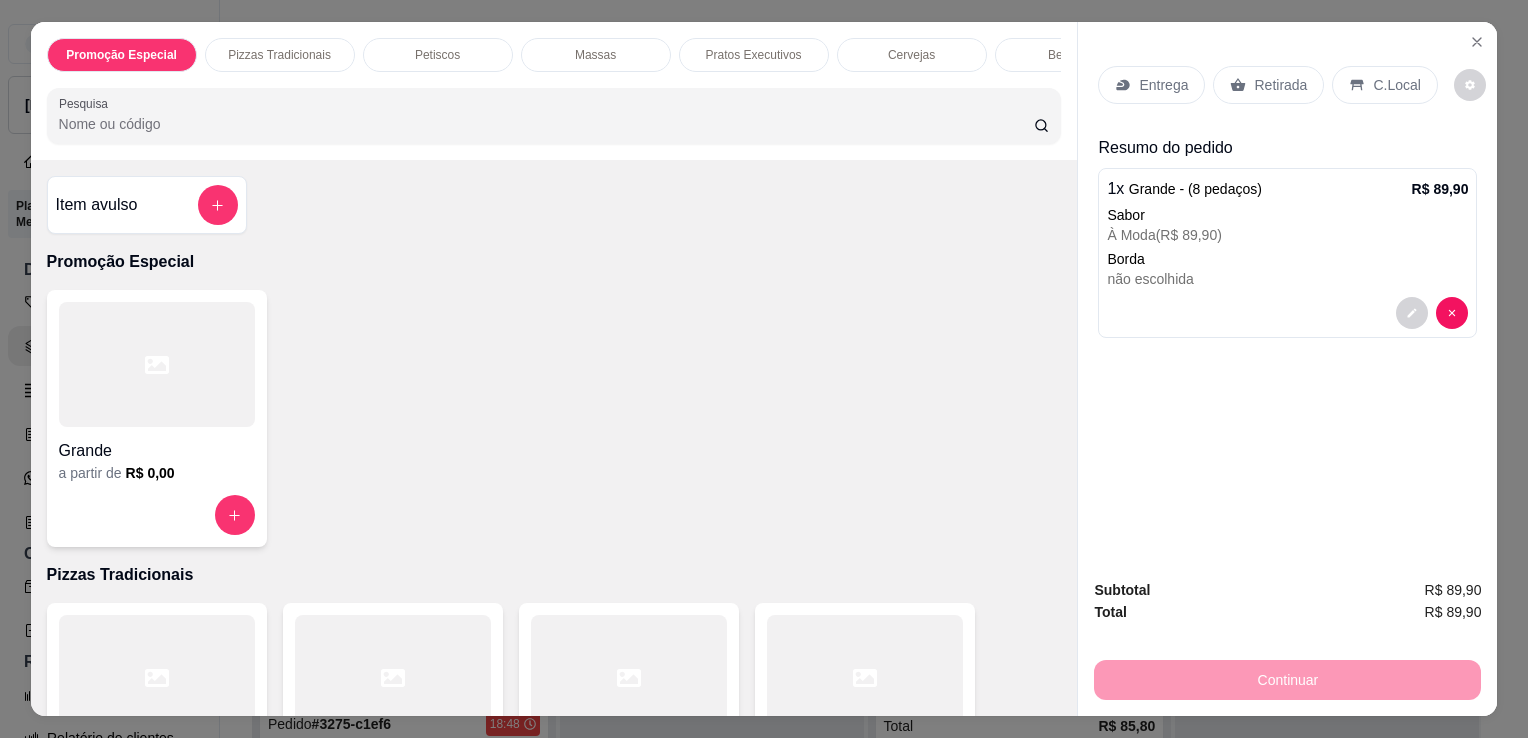 click at bounding box center (865, 677) 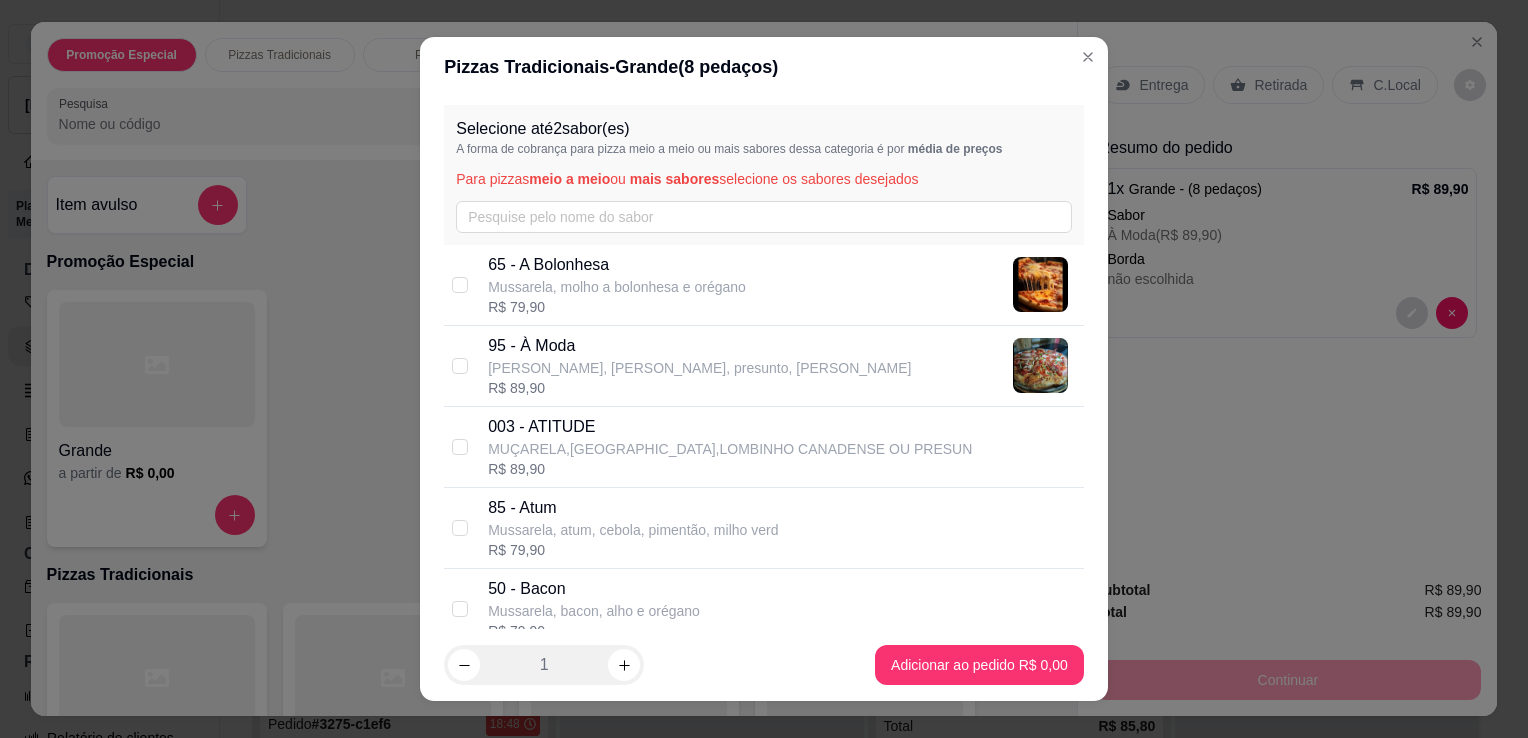 click on "Mussarela, molho a bolonhesa e orégano" at bounding box center [617, 287] 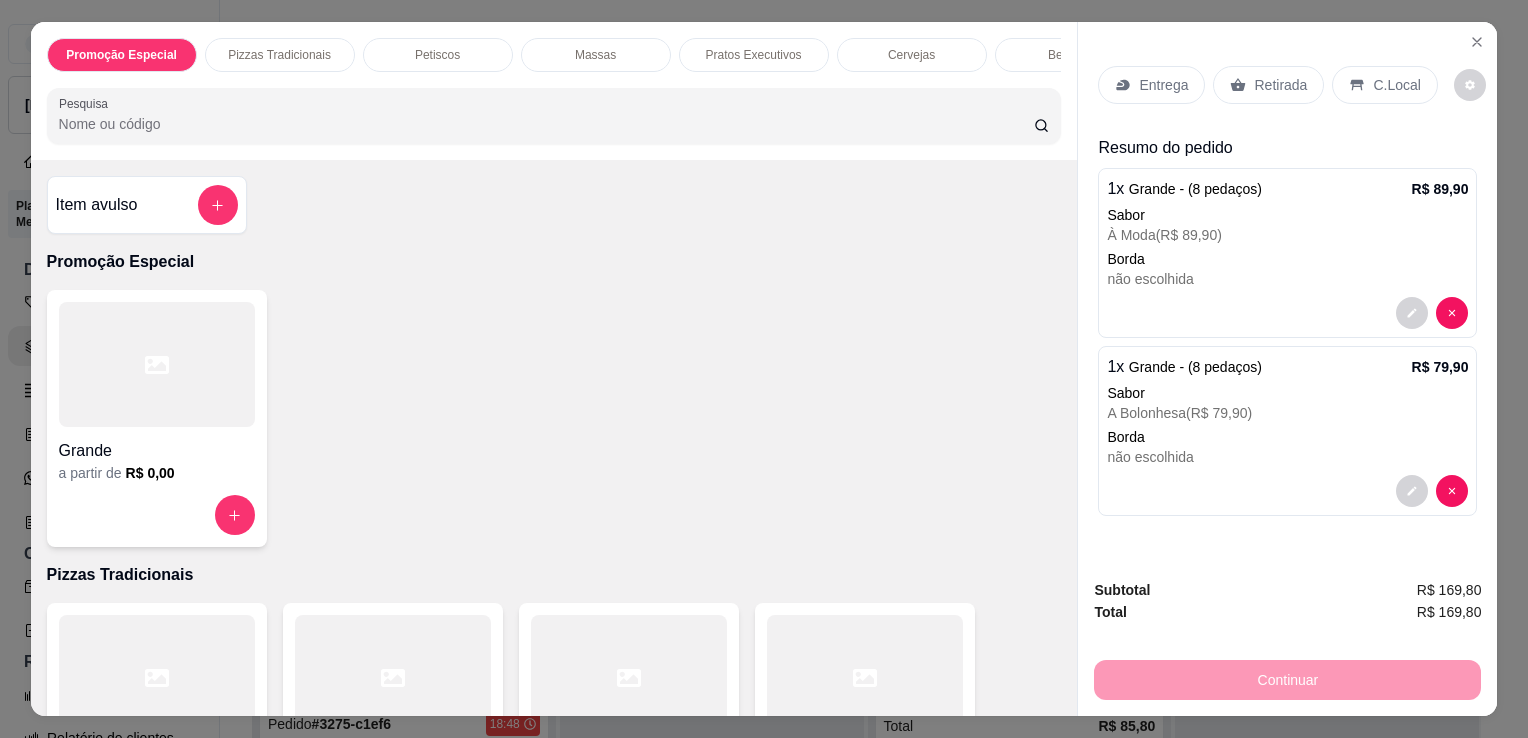 click on "Pesquisa" at bounding box center [546, 124] 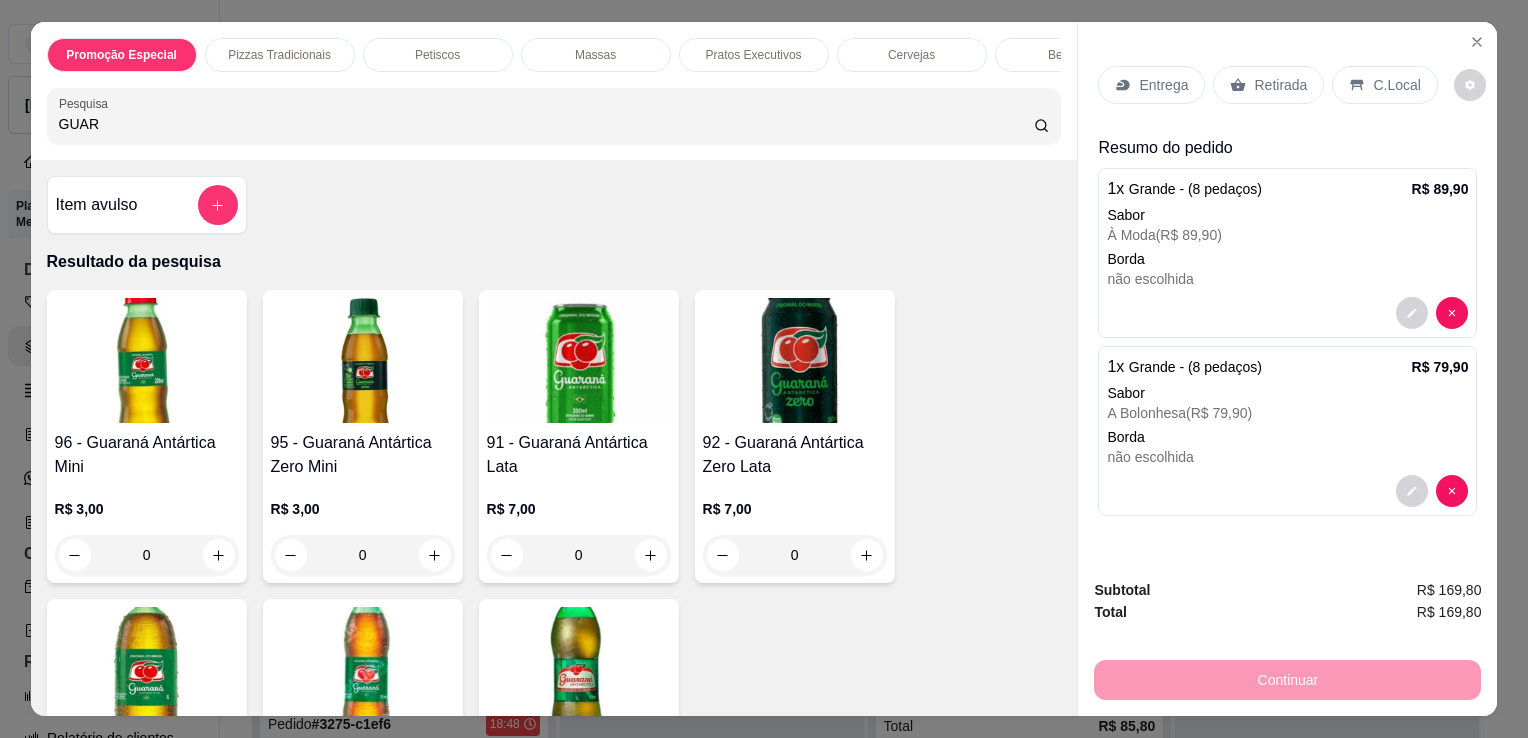 type on "GUAR" 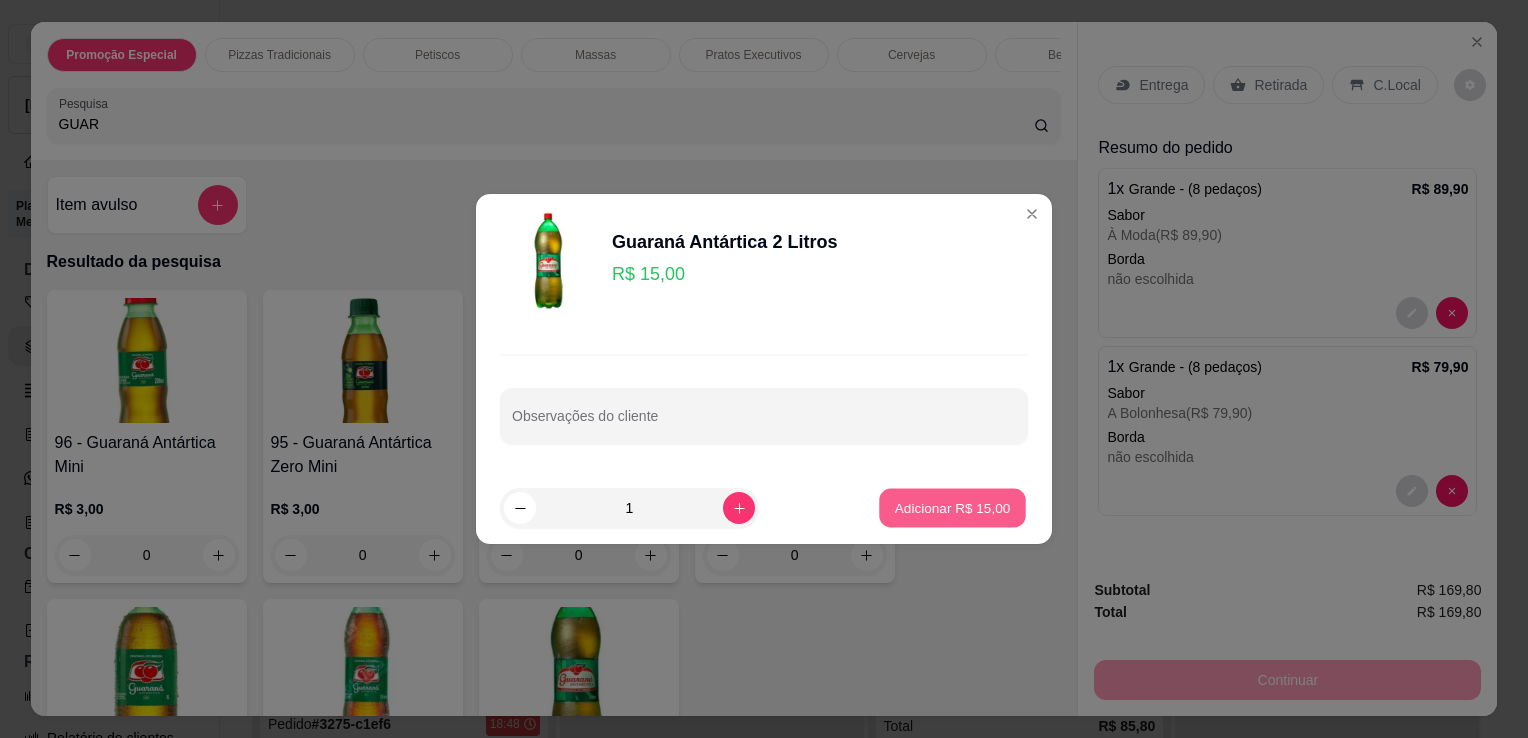 click on "Adicionar   R$ 15,00" at bounding box center (953, 507) 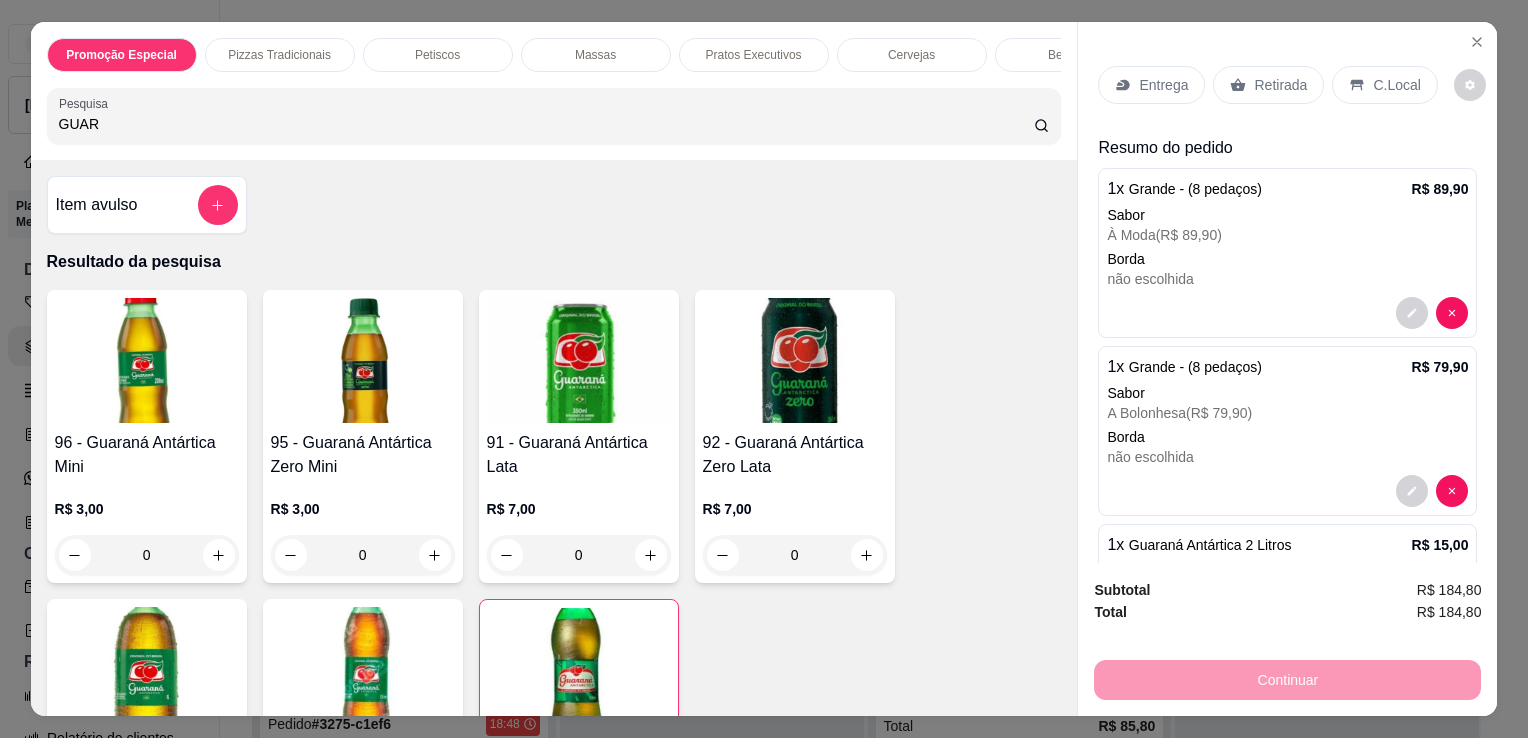 click on "Retirada" at bounding box center [1268, 85] 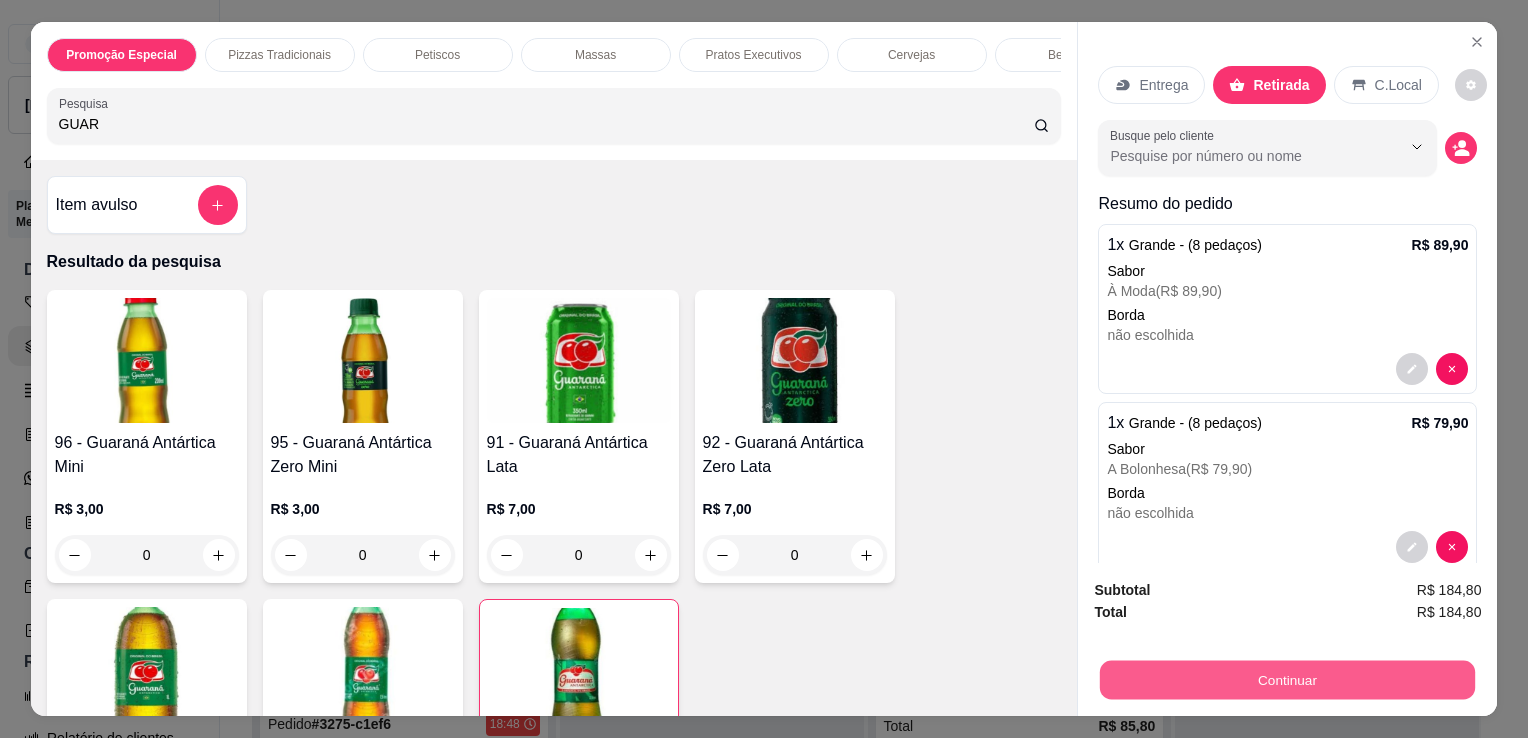 click on "Continuar" at bounding box center [1287, 679] 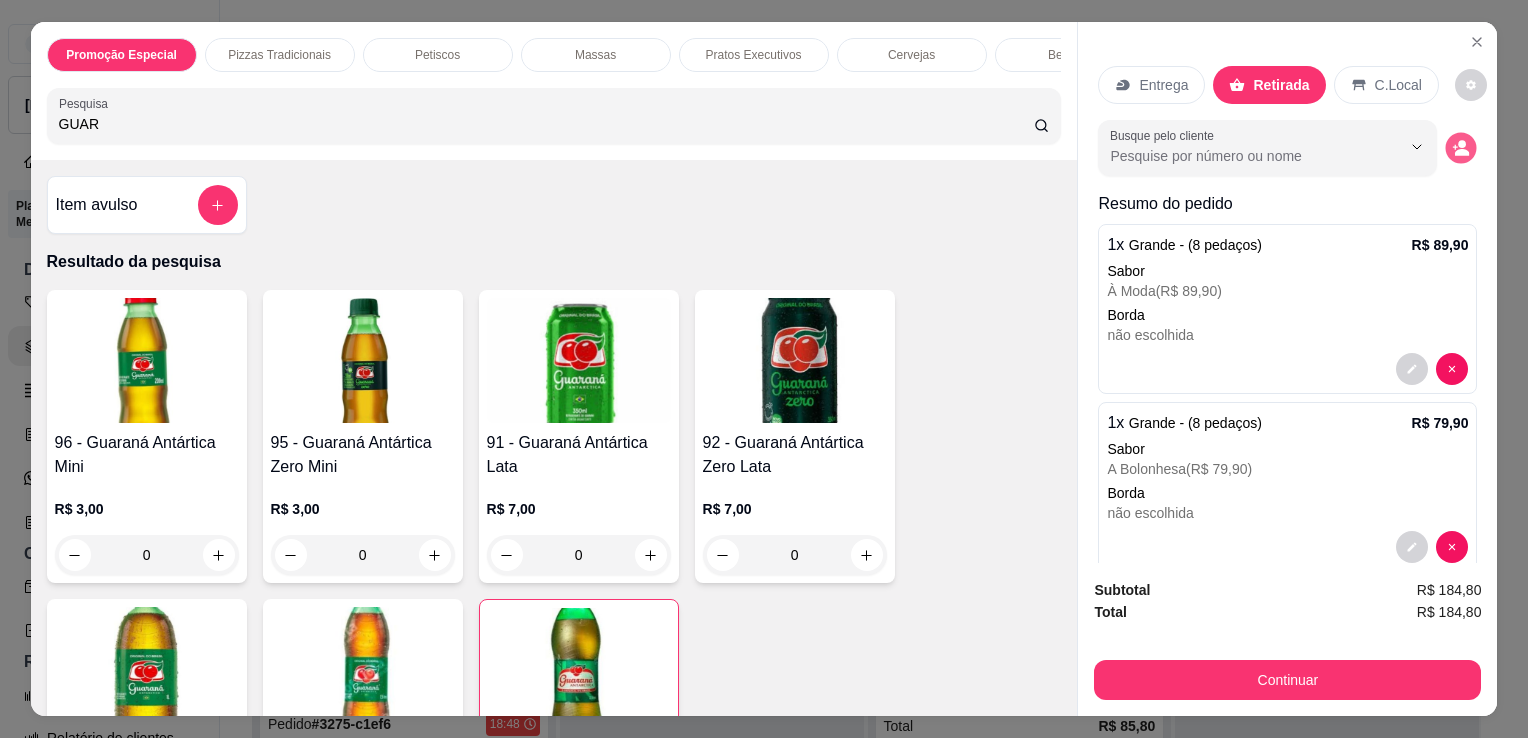 click 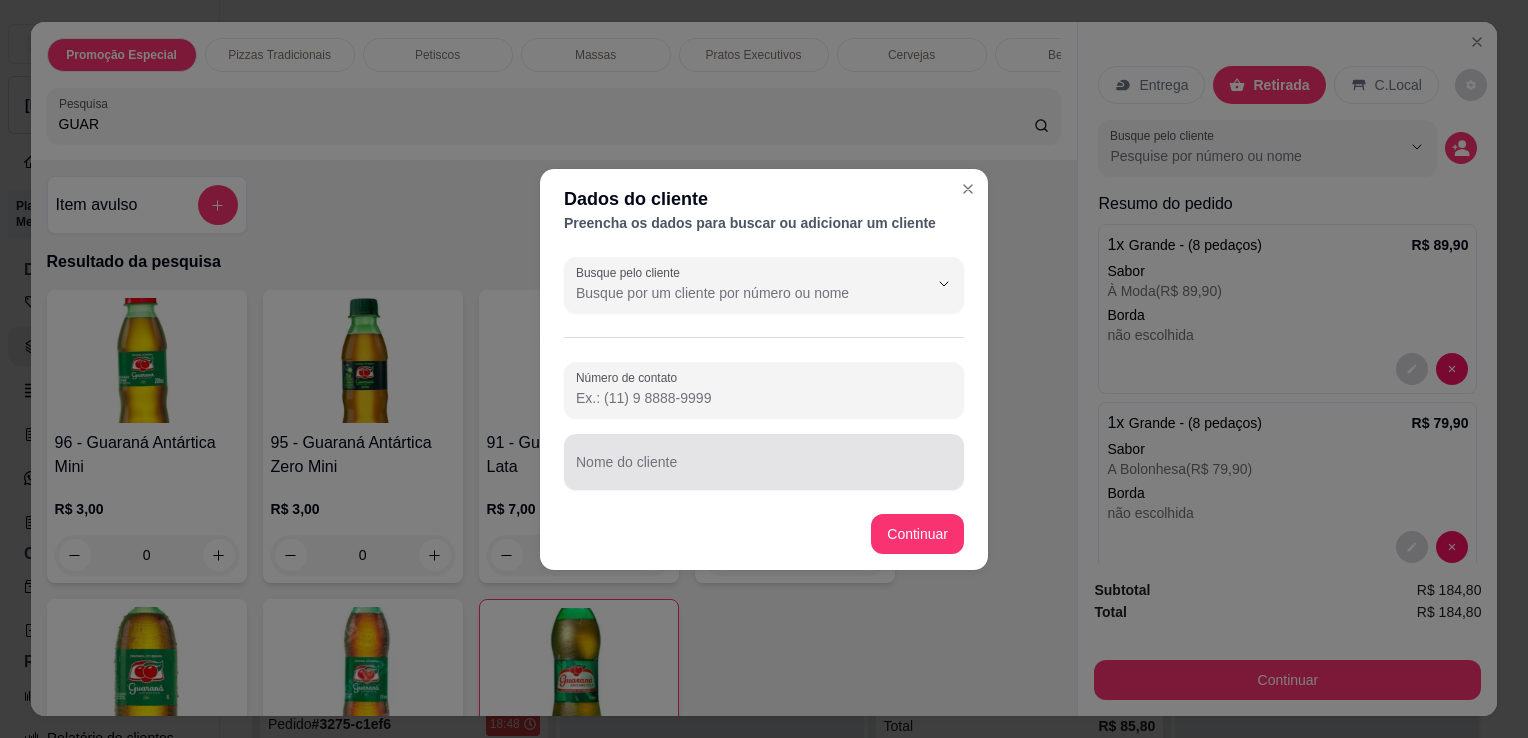 click at bounding box center (764, 462) 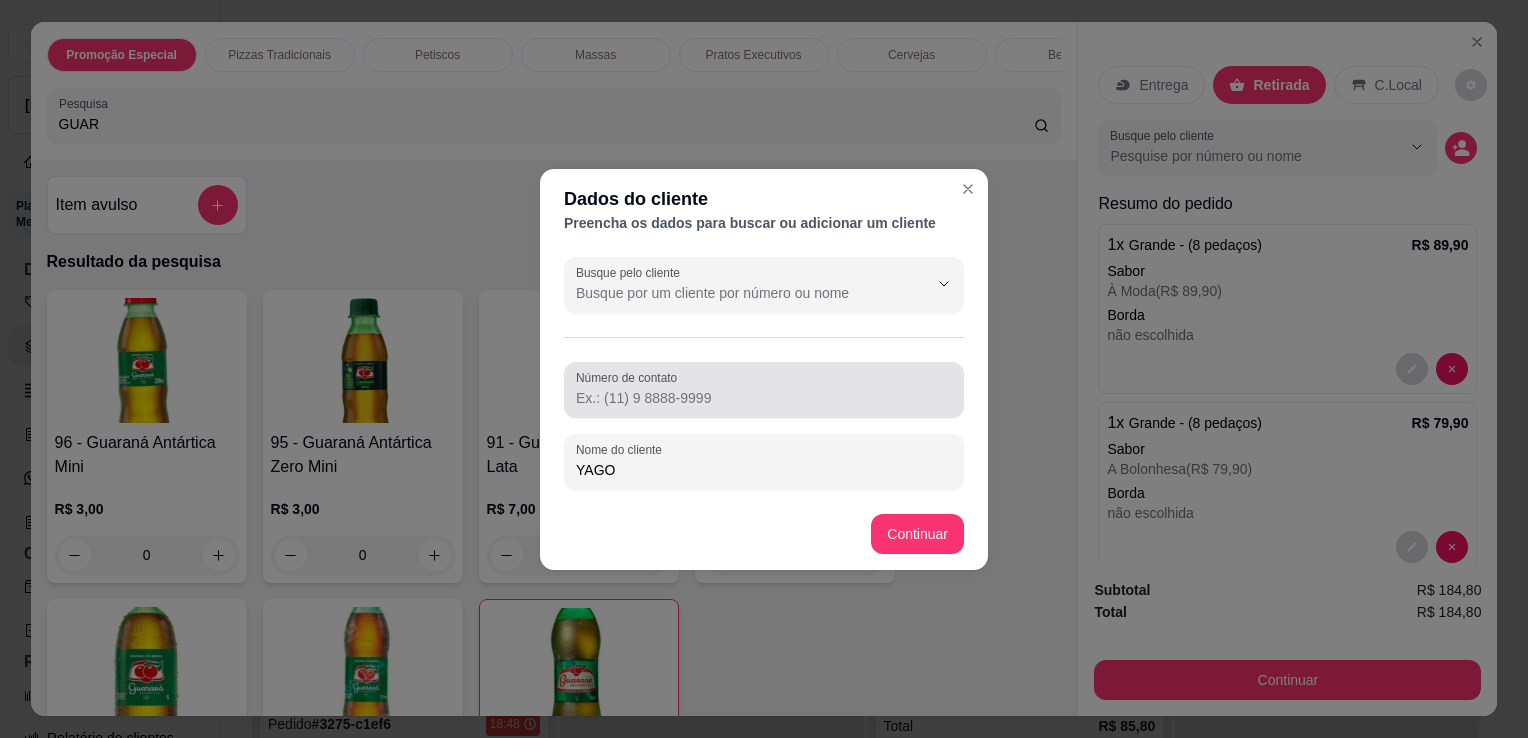 type on "YAGO" 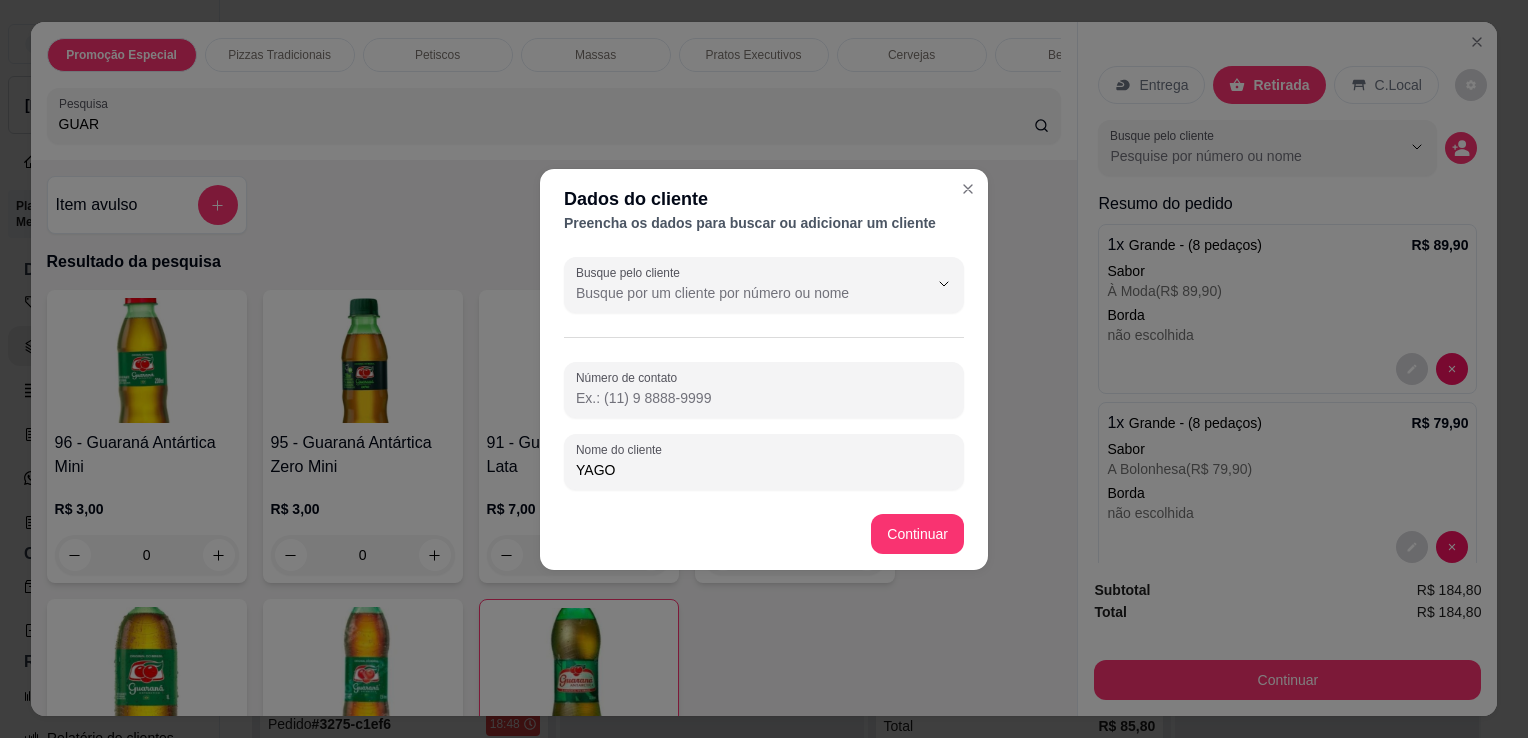 click on "Número de contato" at bounding box center [764, 398] 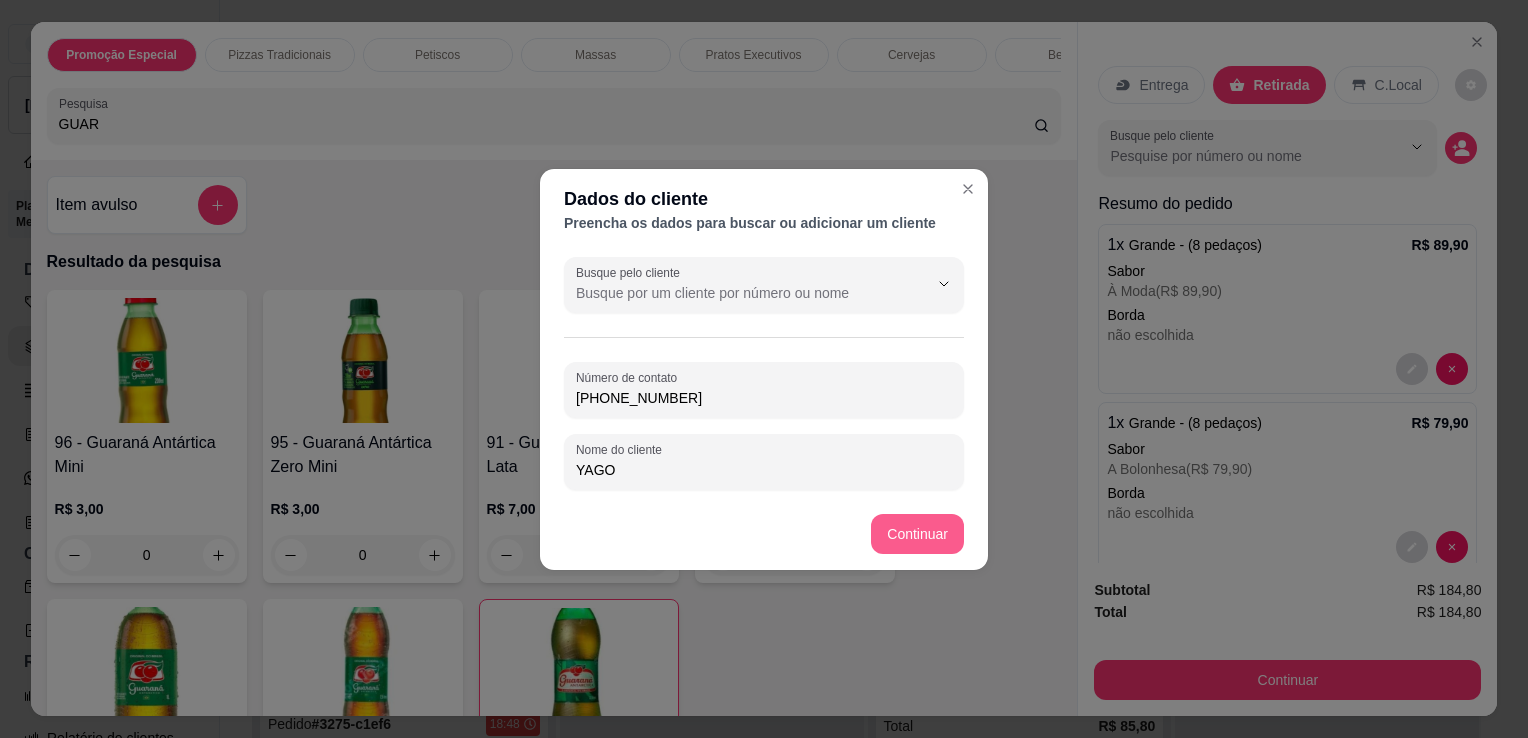 type on "[PHONE_NUMBER]" 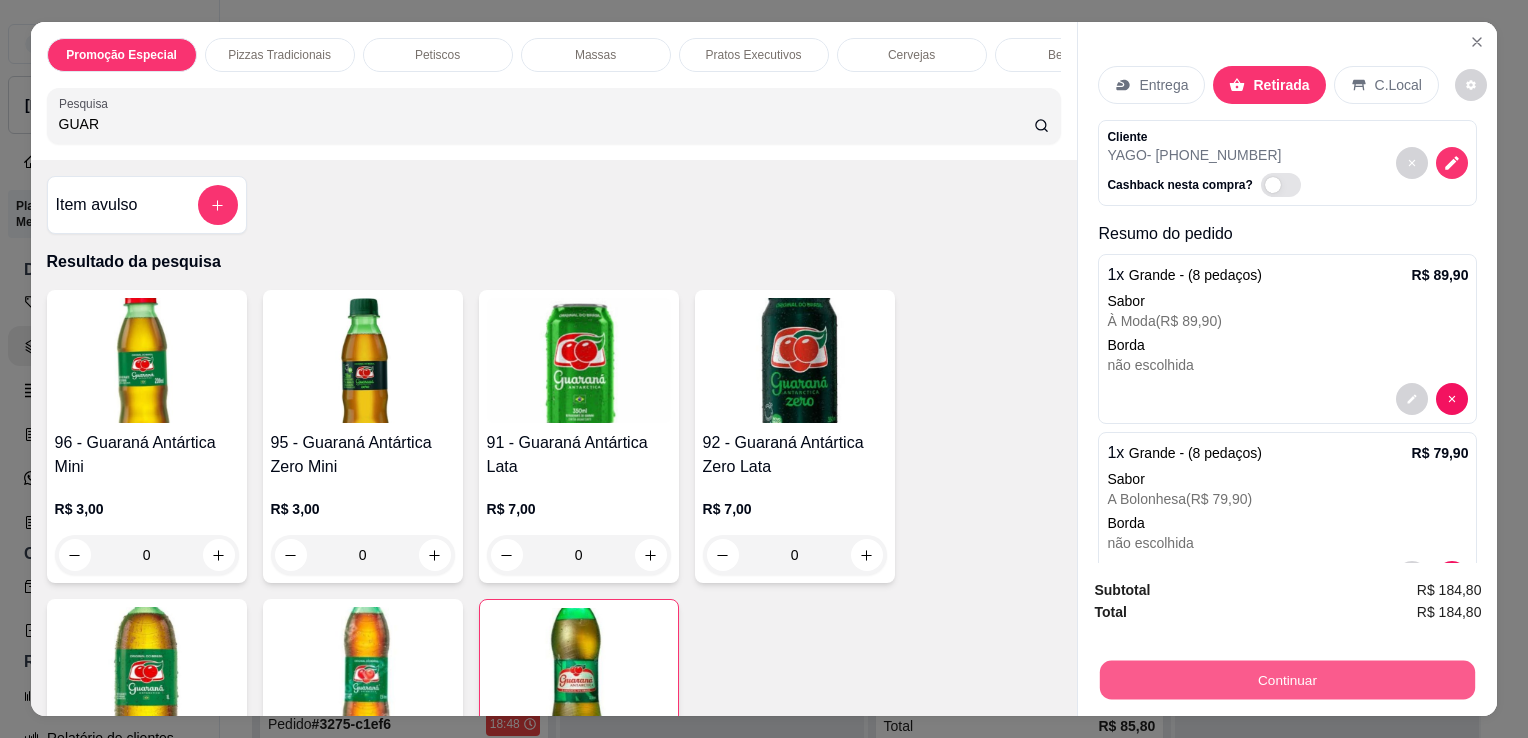 click on "Continuar" at bounding box center (1287, 679) 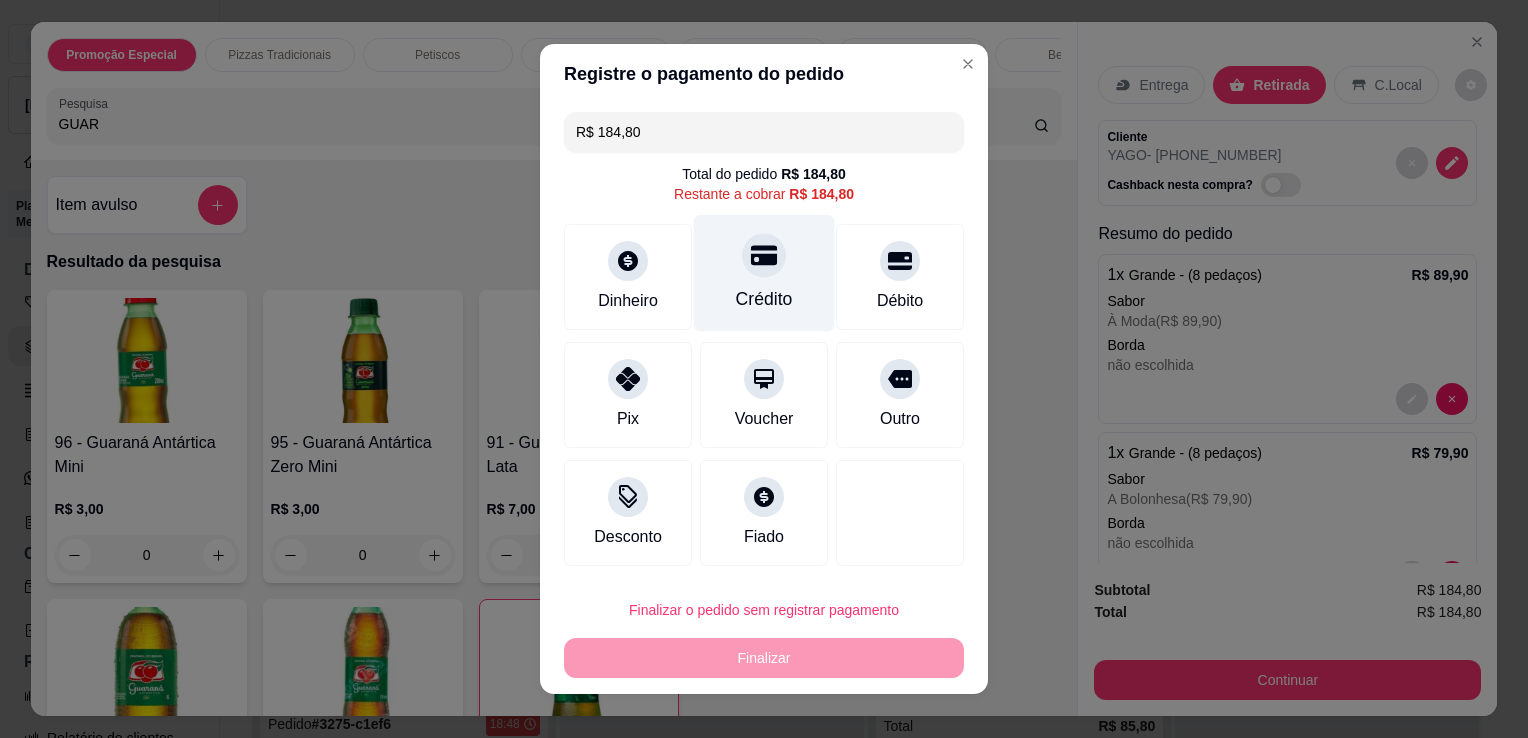 click on "Crédito" at bounding box center (764, 273) 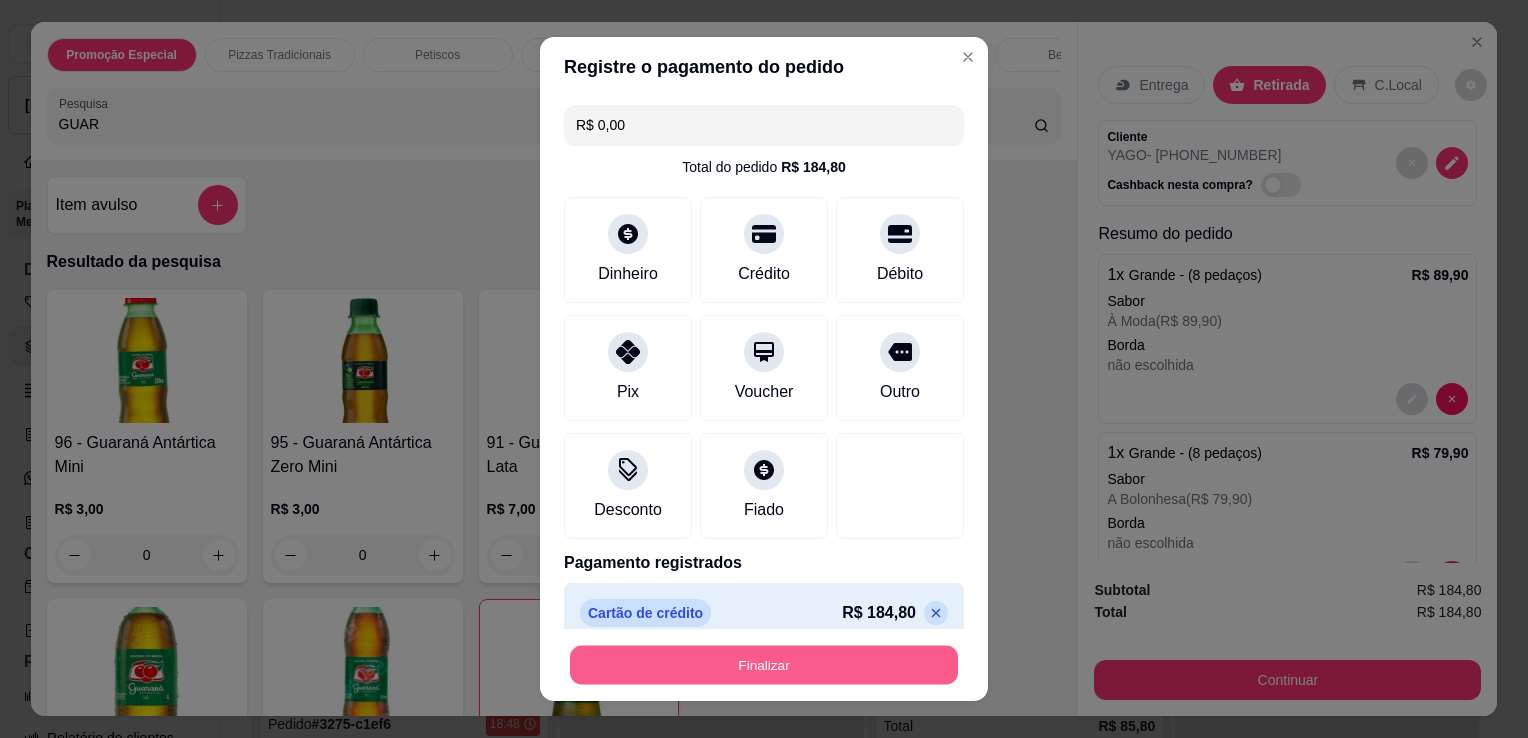 click on "Finalizar" at bounding box center (764, 665) 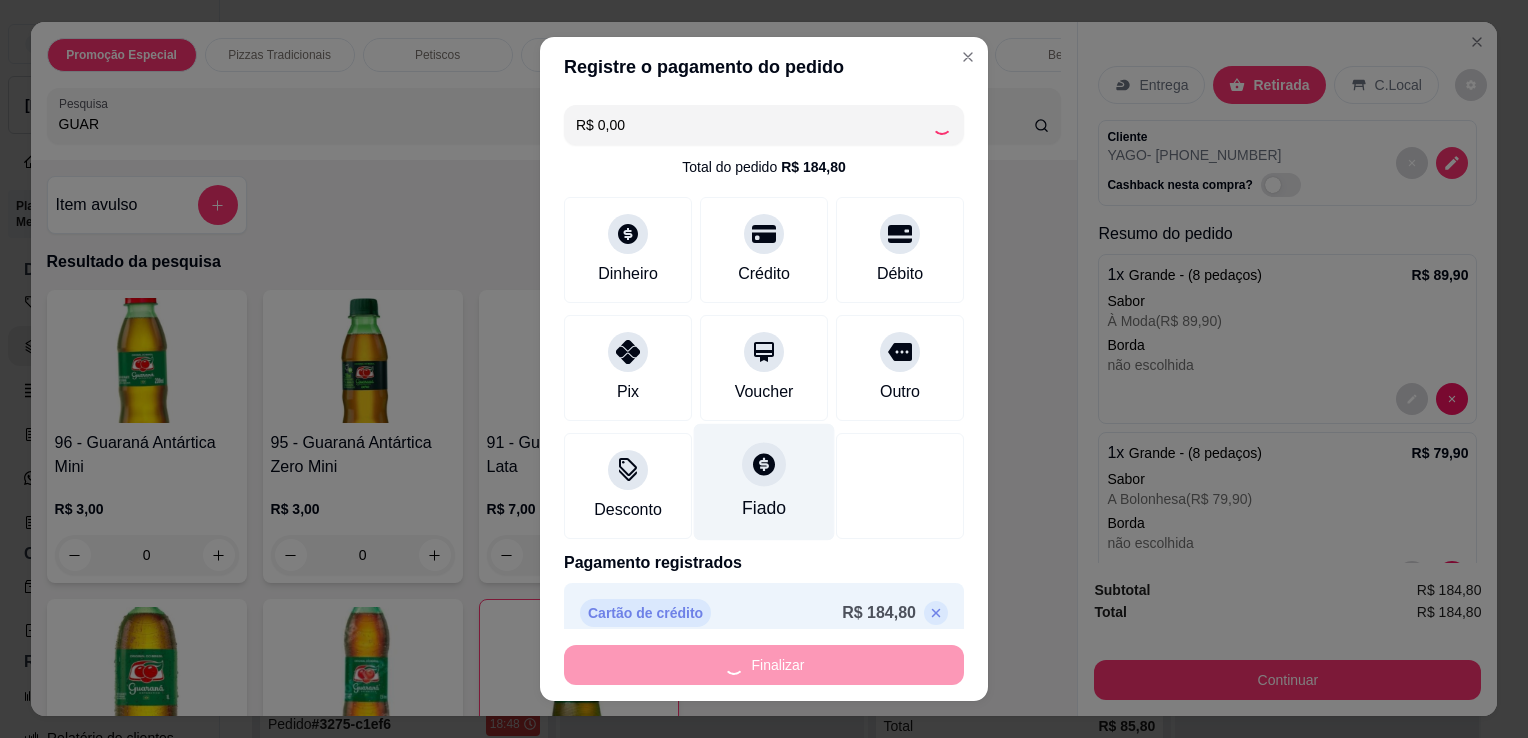 type on "0" 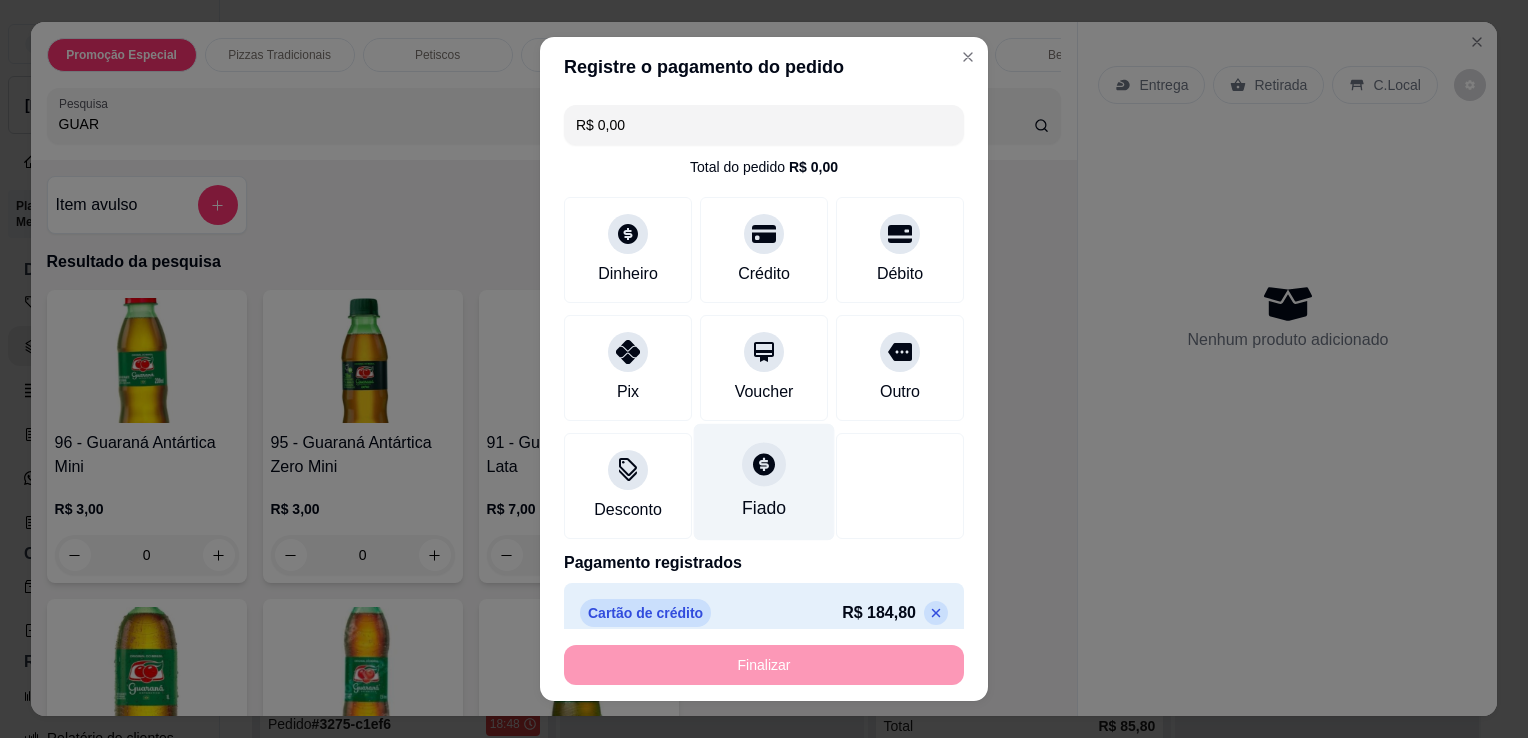 type on "-R$ 184,80" 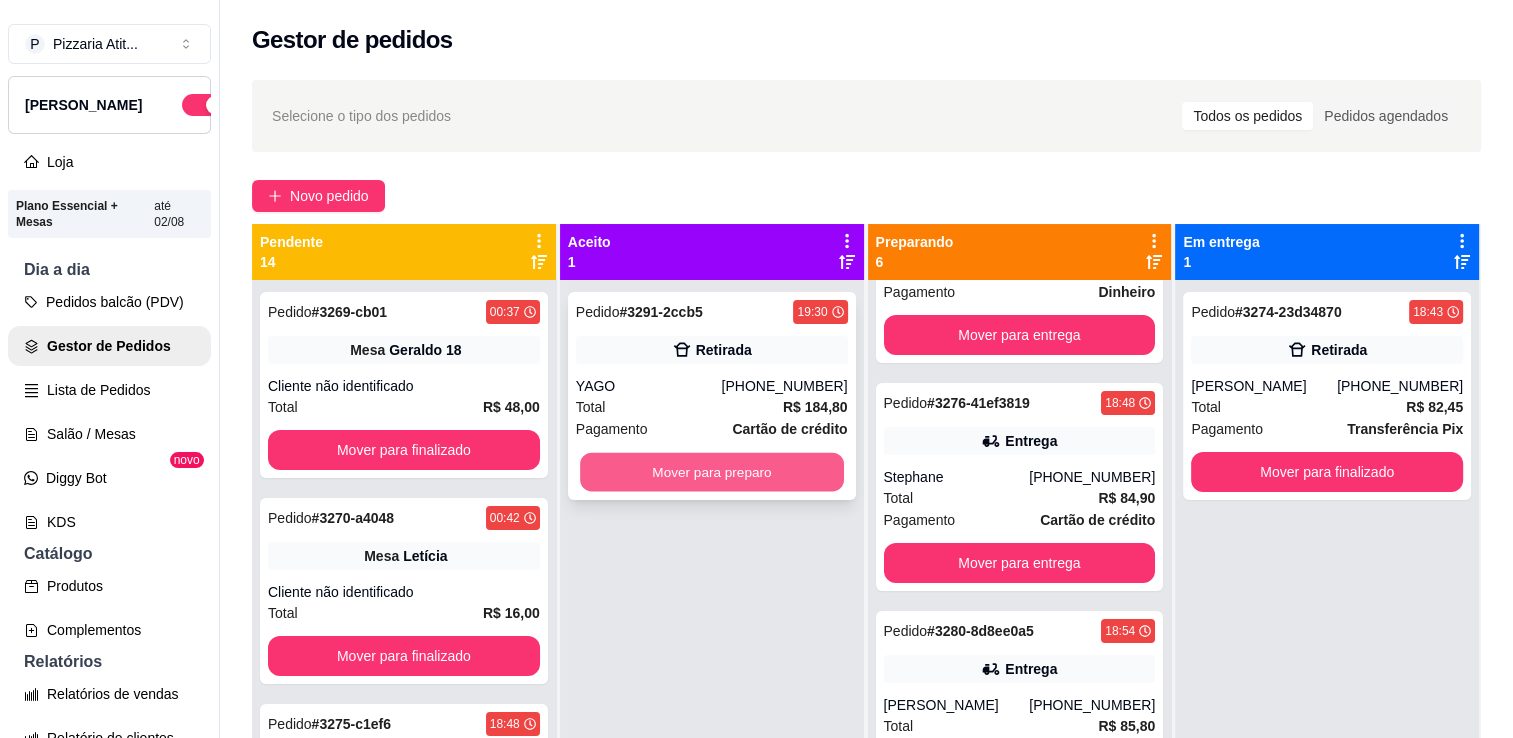 click on "Mover para preparo" at bounding box center [712, 472] 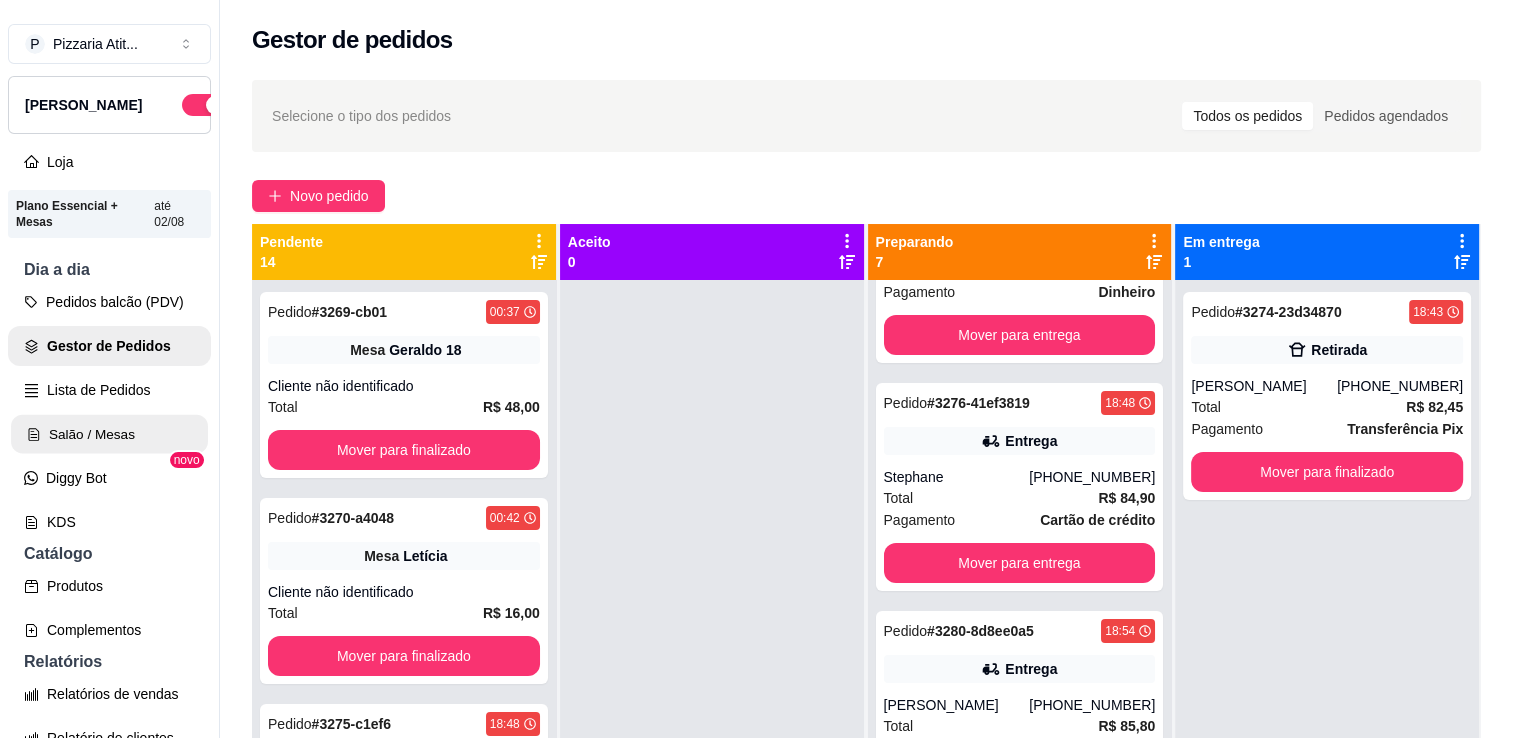 click on "Salão / Mesas" at bounding box center (109, 434) 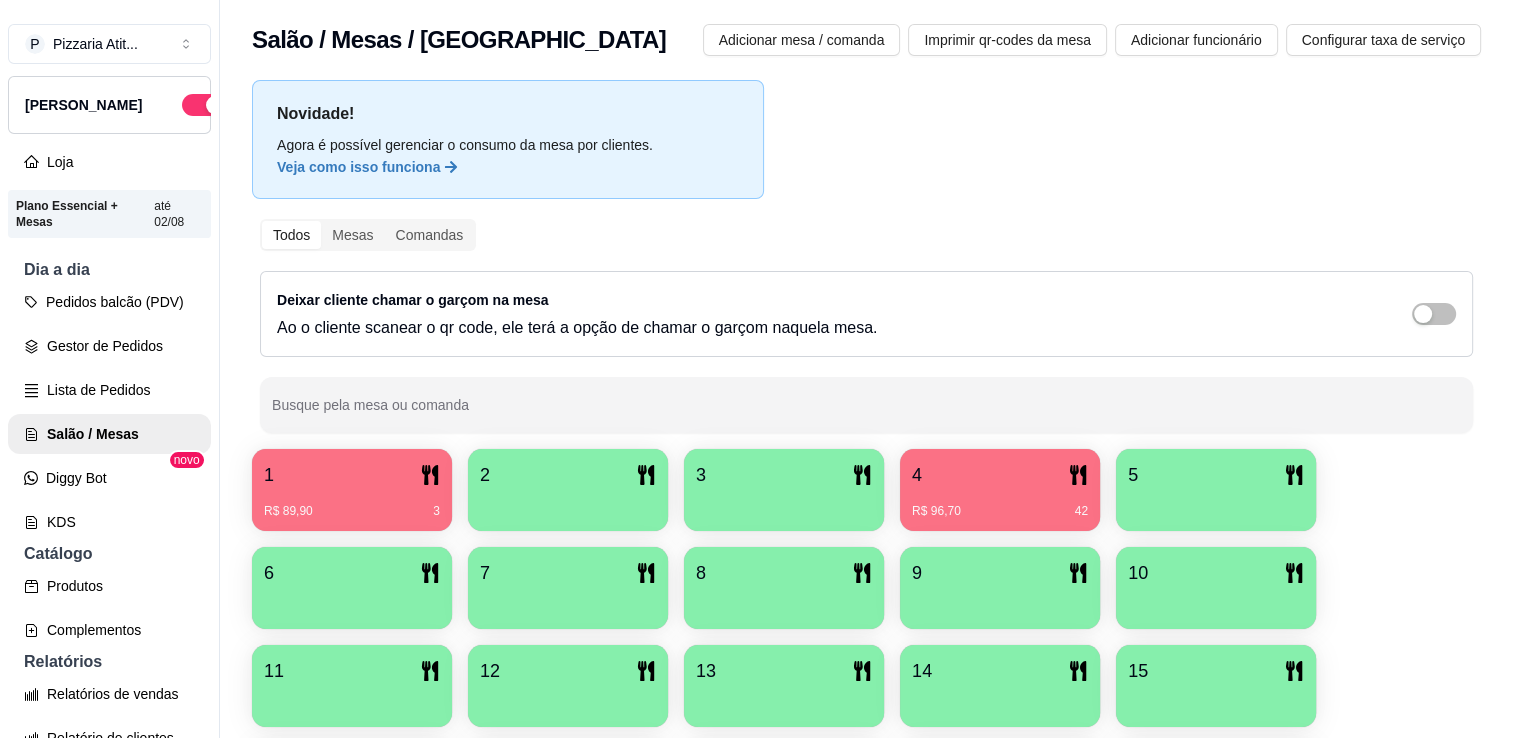 click on "1" at bounding box center [352, 475] 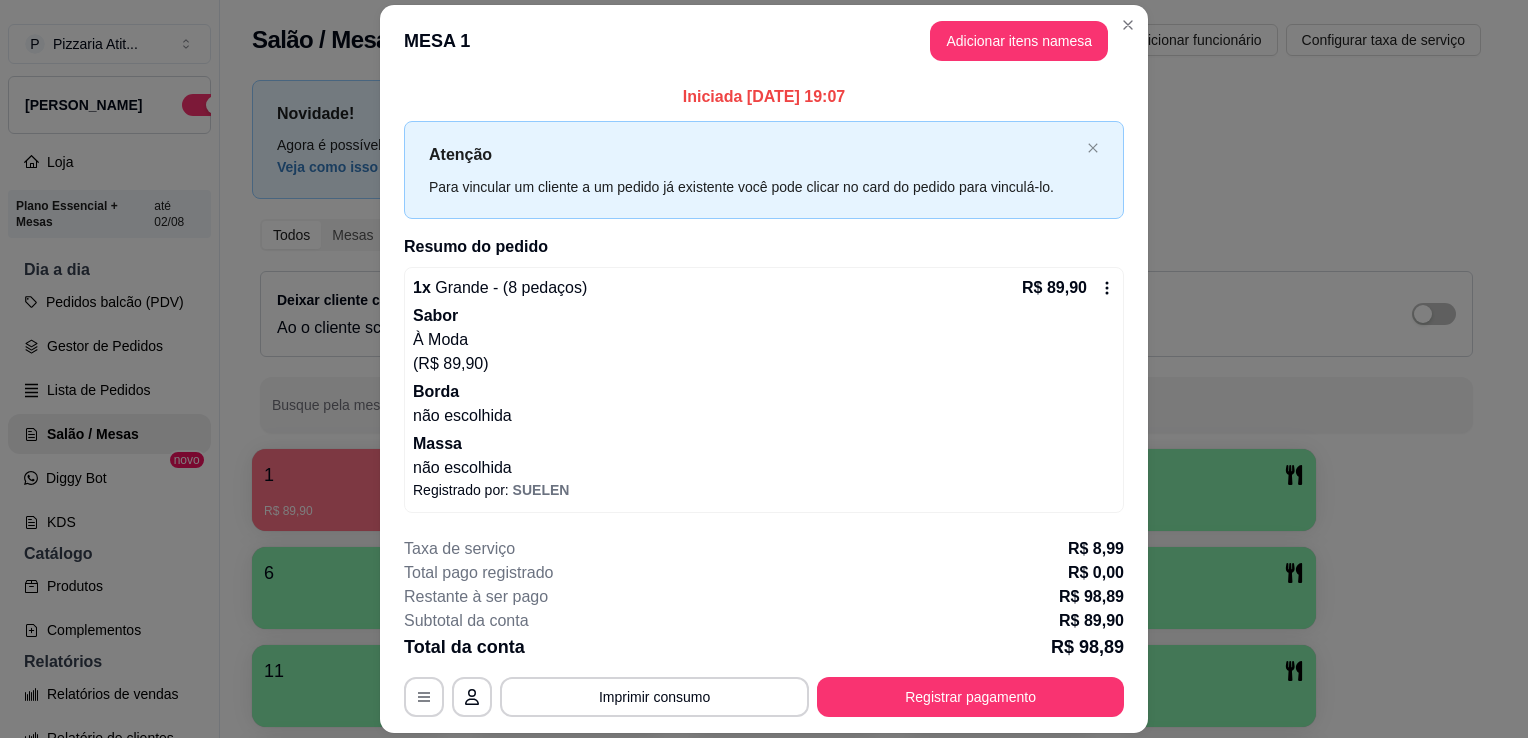 click on "Sabor" at bounding box center [764, 316] 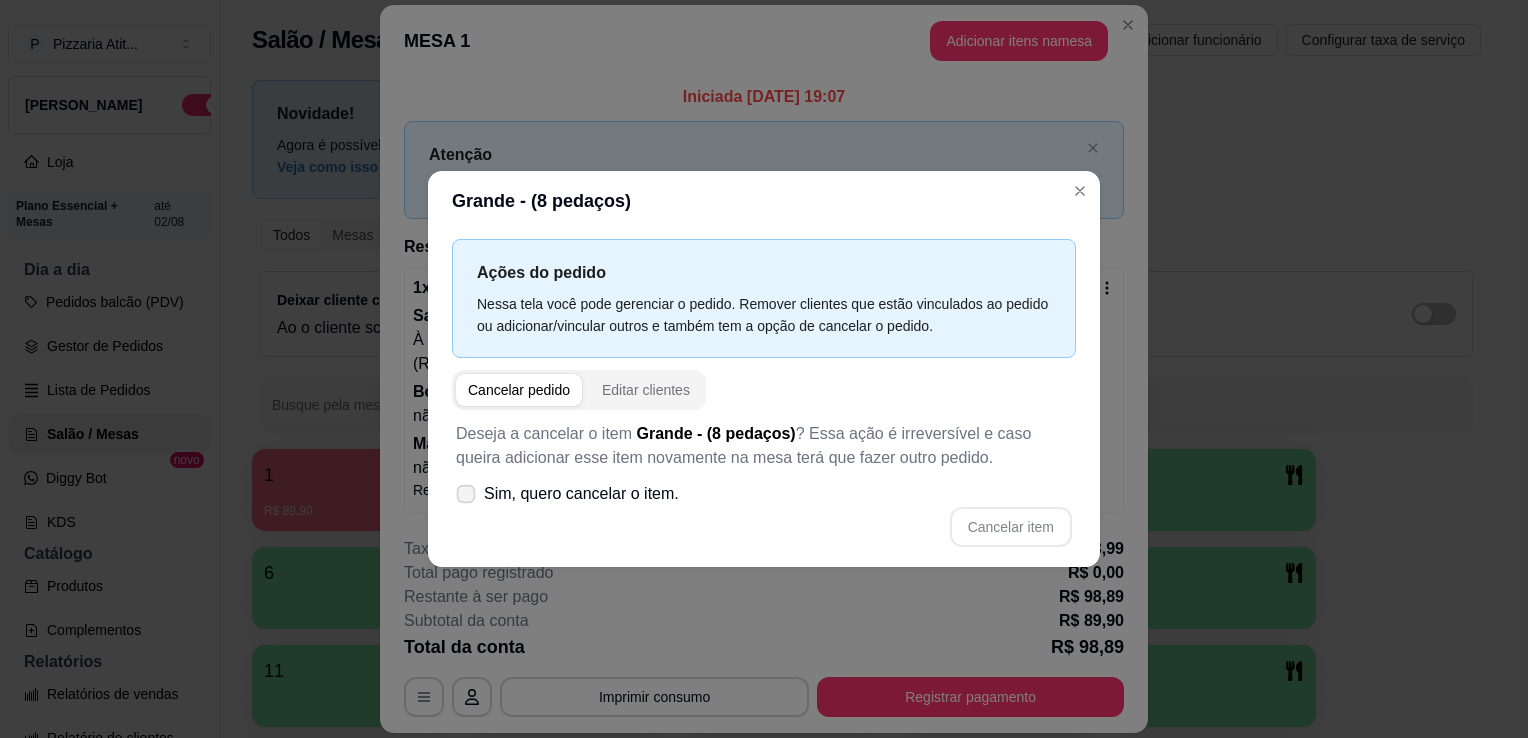 click at bounding box center [466, 494] 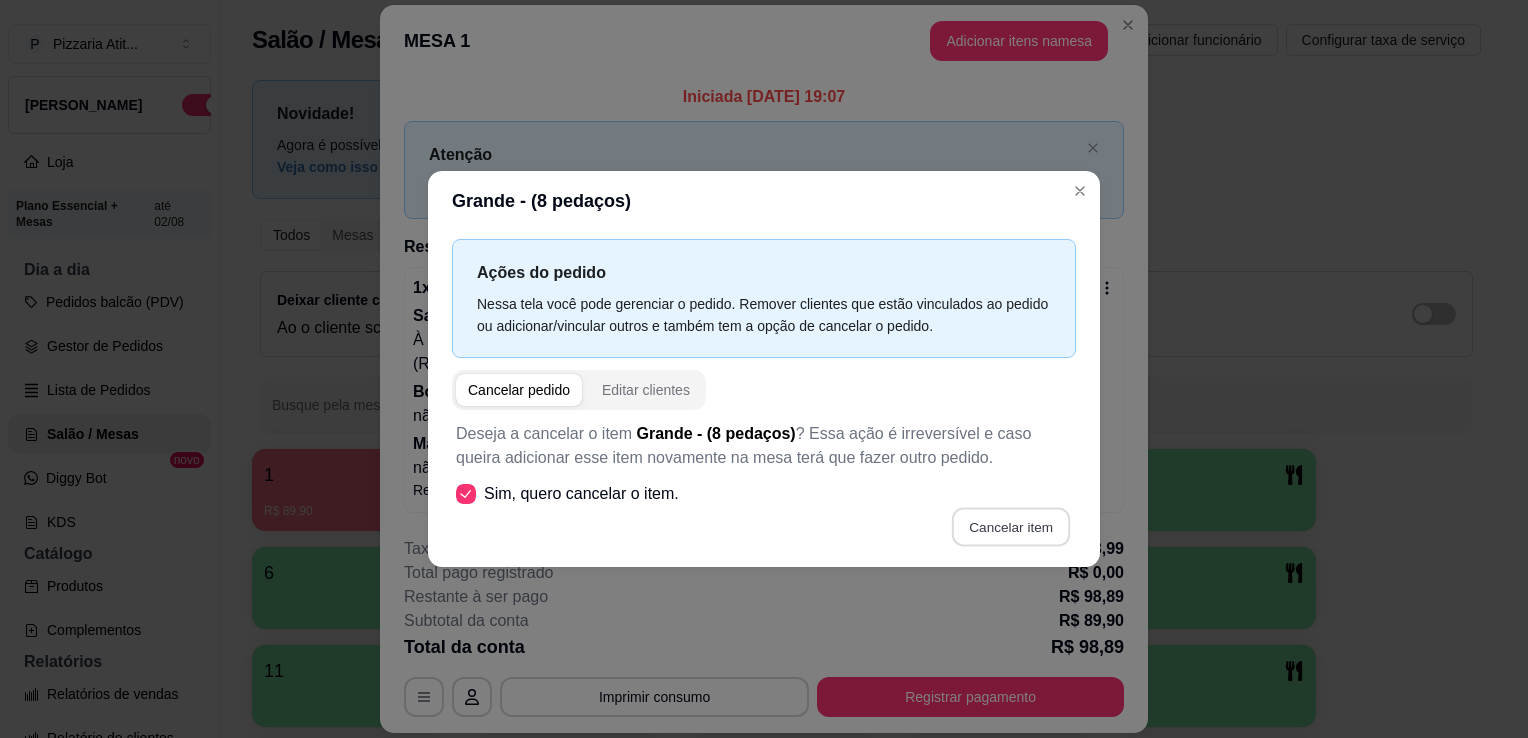 click on "Cancelar item" at bounding box center [1010, 527] 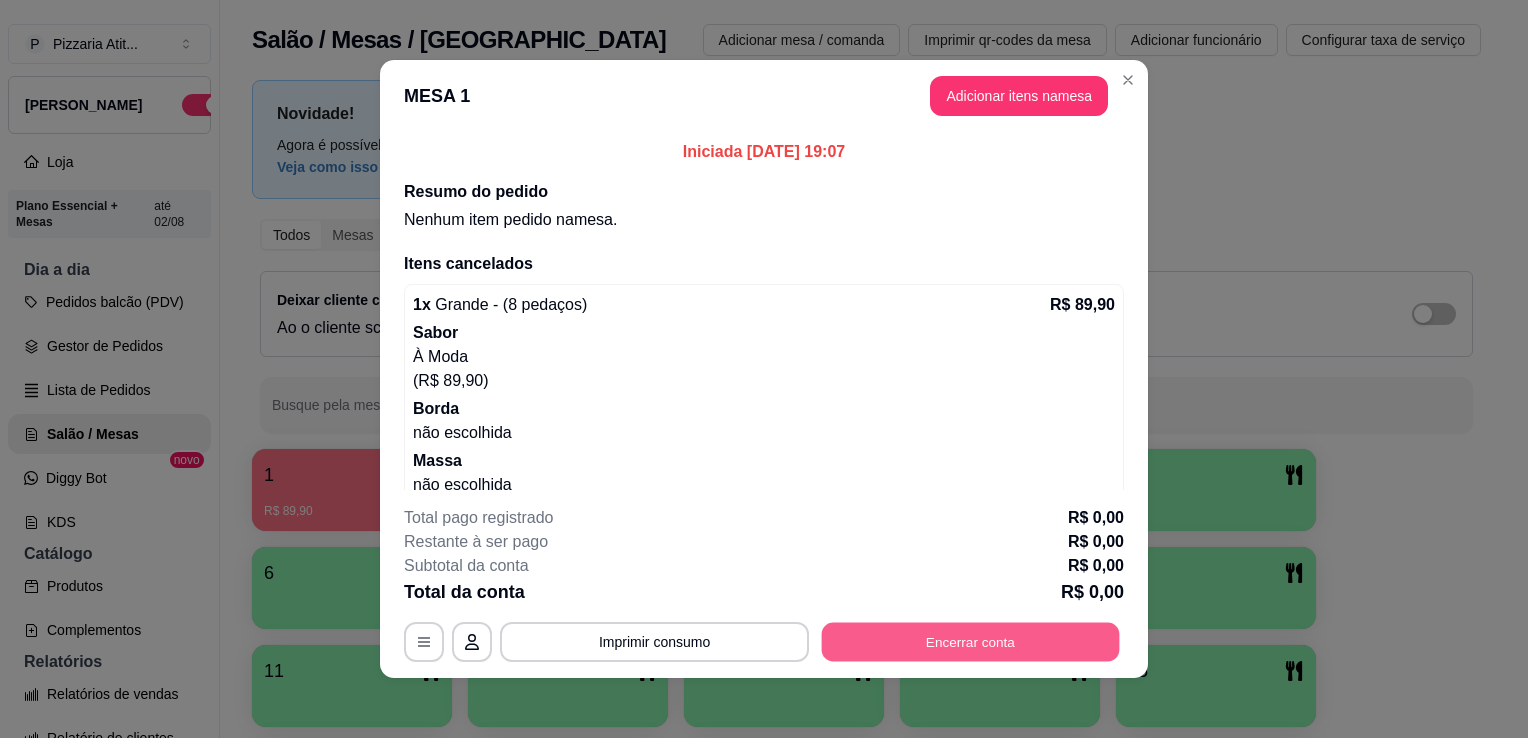 click on "Encerrar conta" at bounding box center [971, 642] 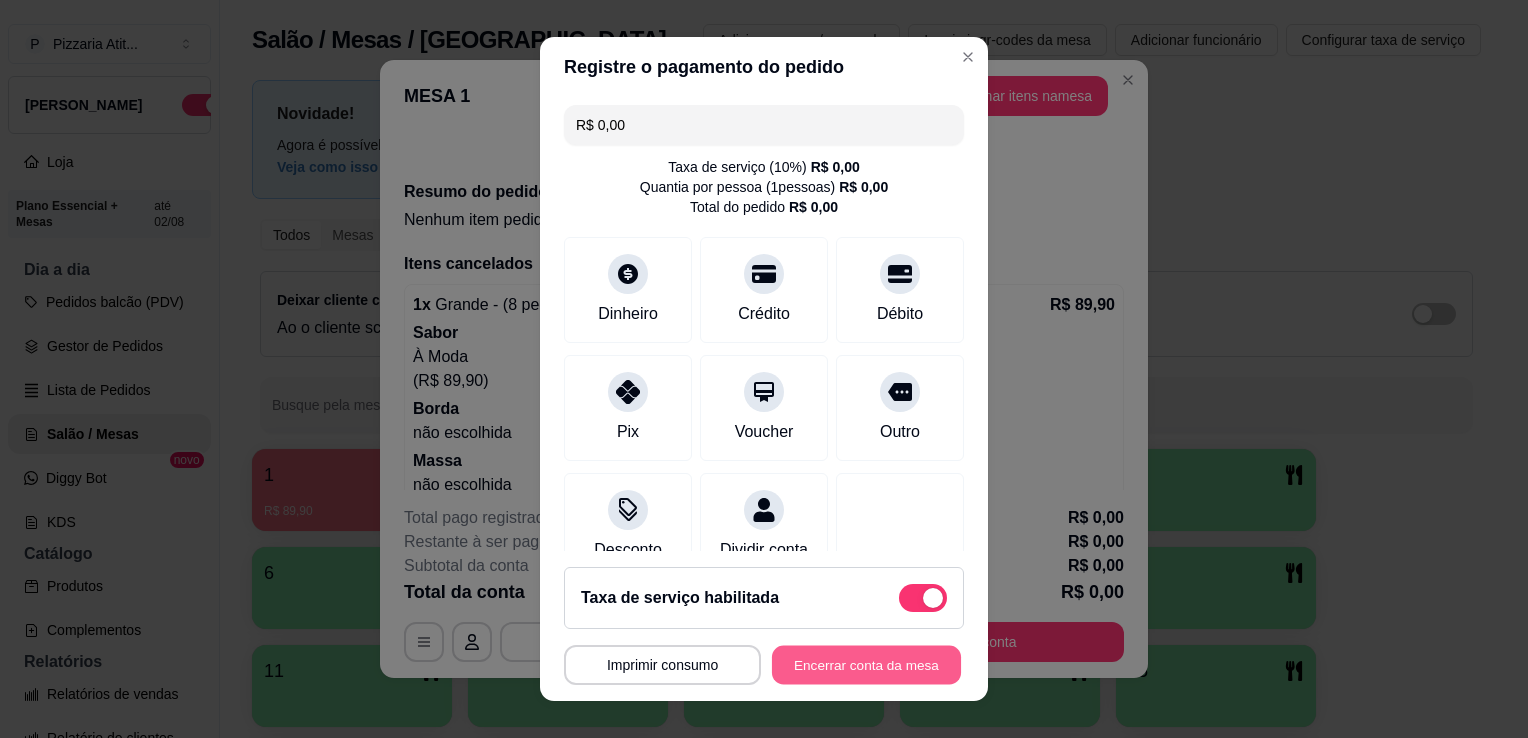 click on "Encerrar conta da mesa" at bounding box center (866, 665) 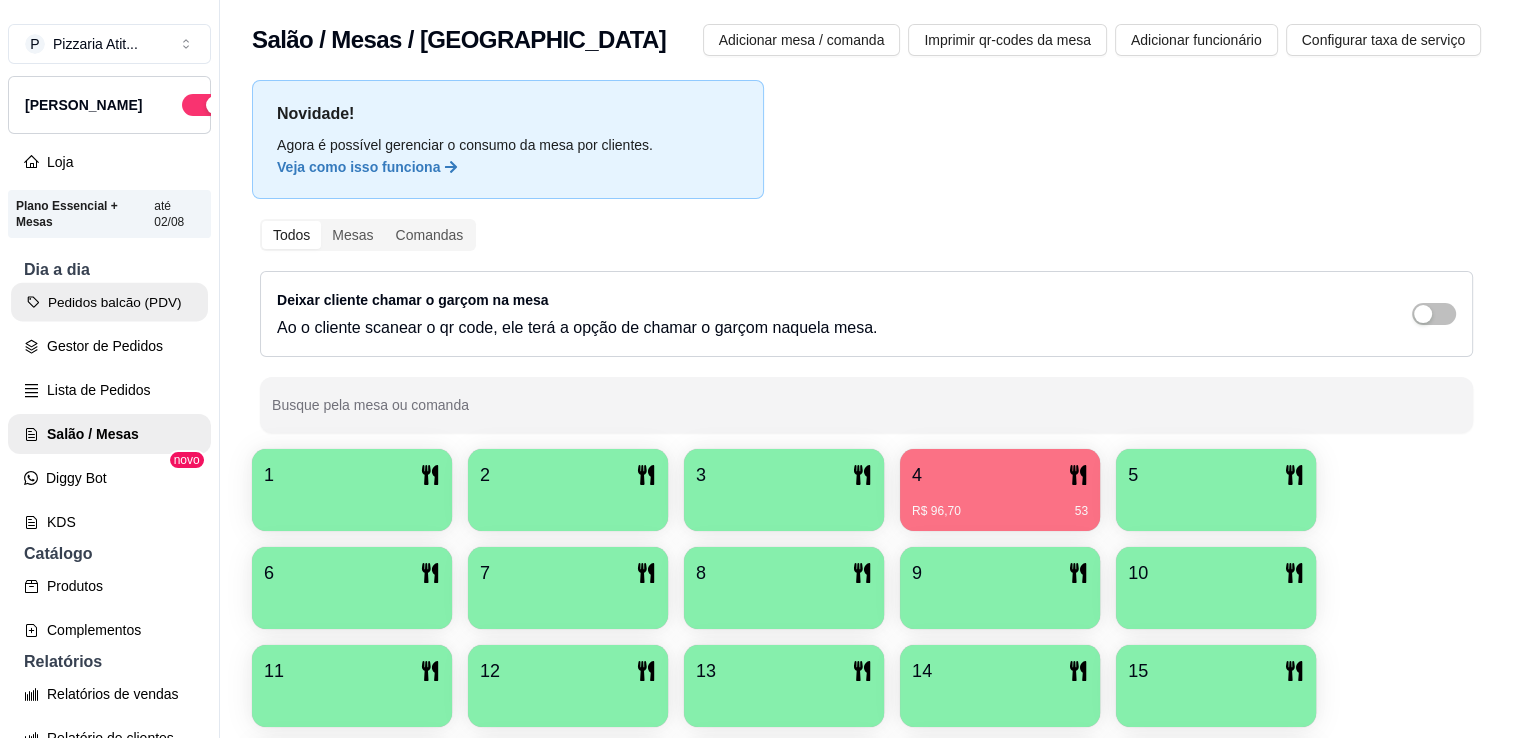 click on "Pedidos balcão (PDV)" at bounding box center [109, 302] 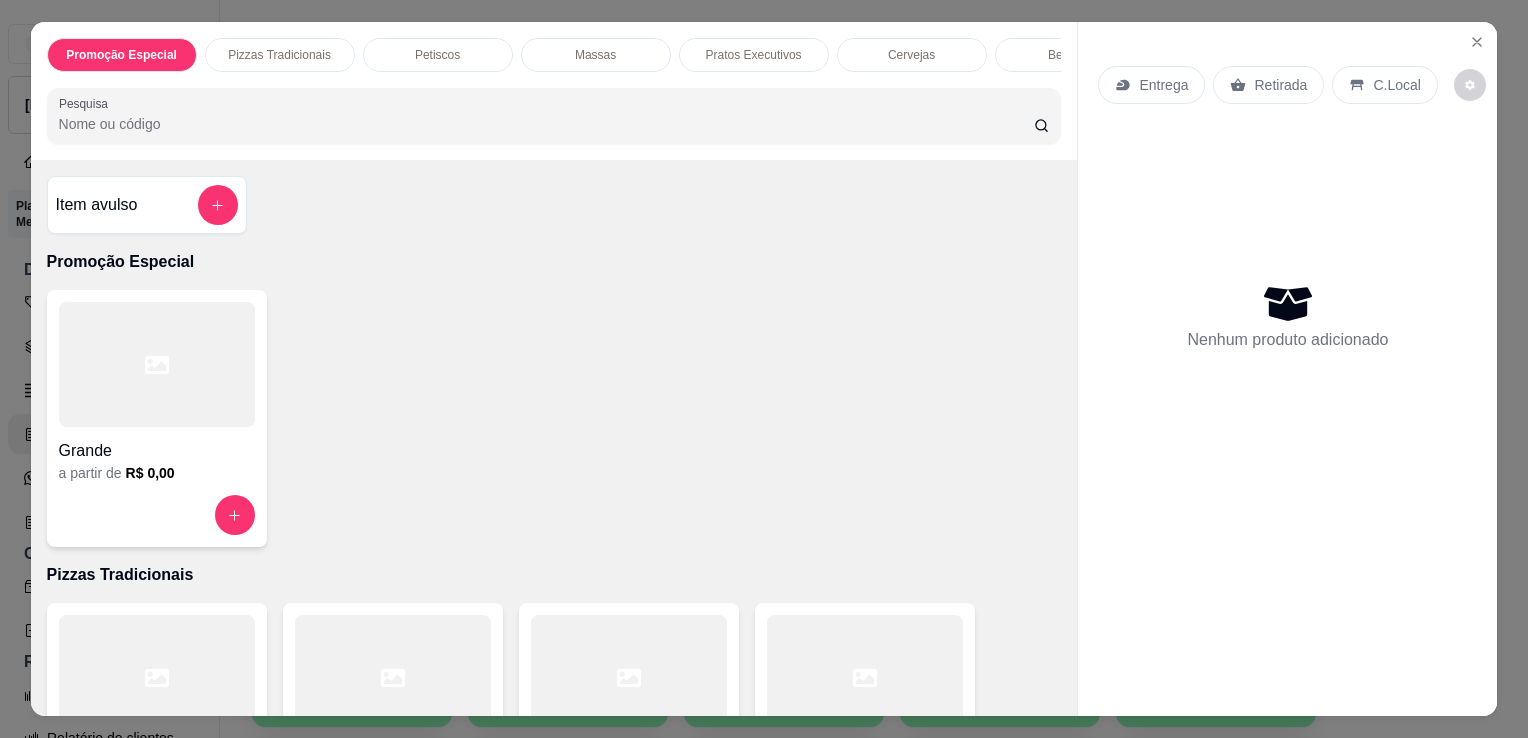 click at bounding box center (865, 677) 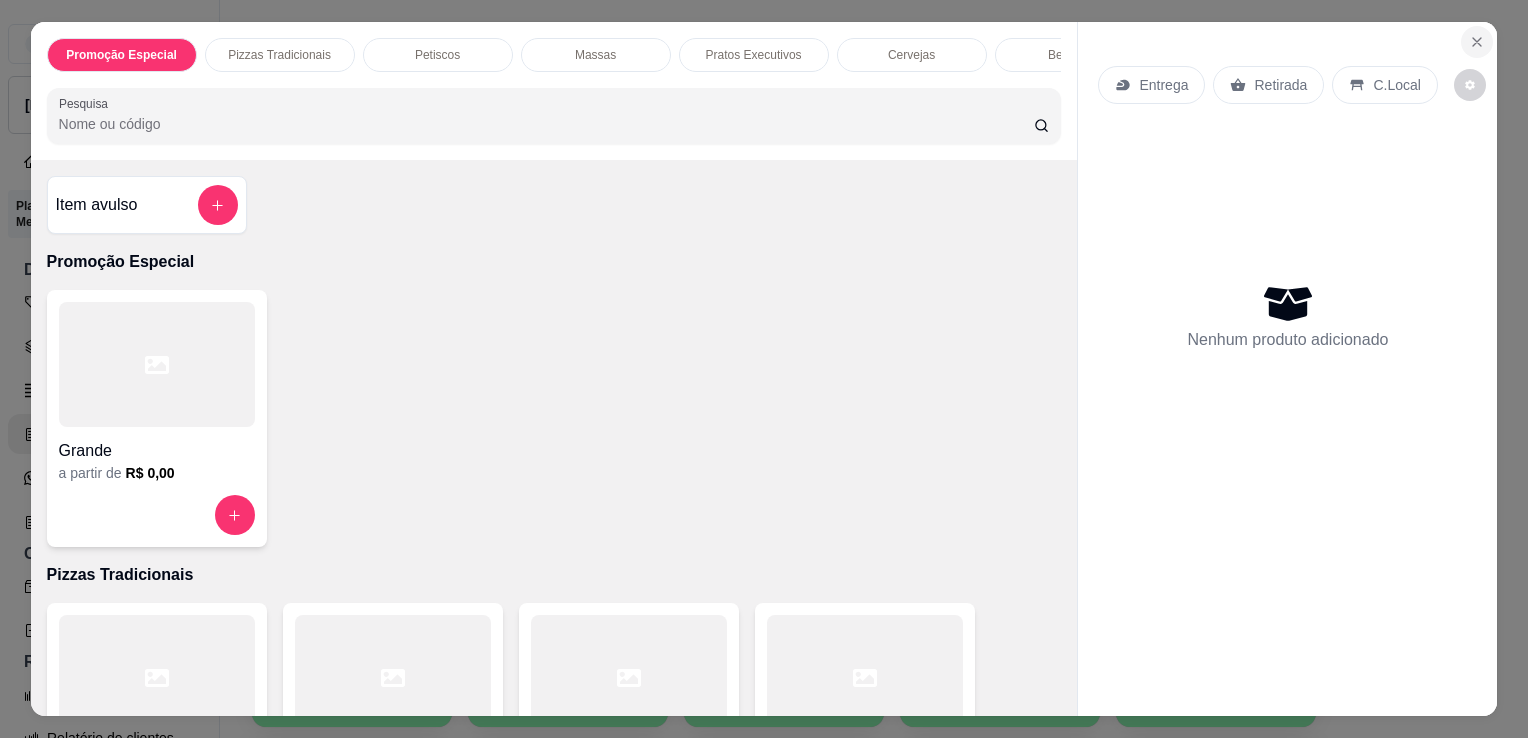 click 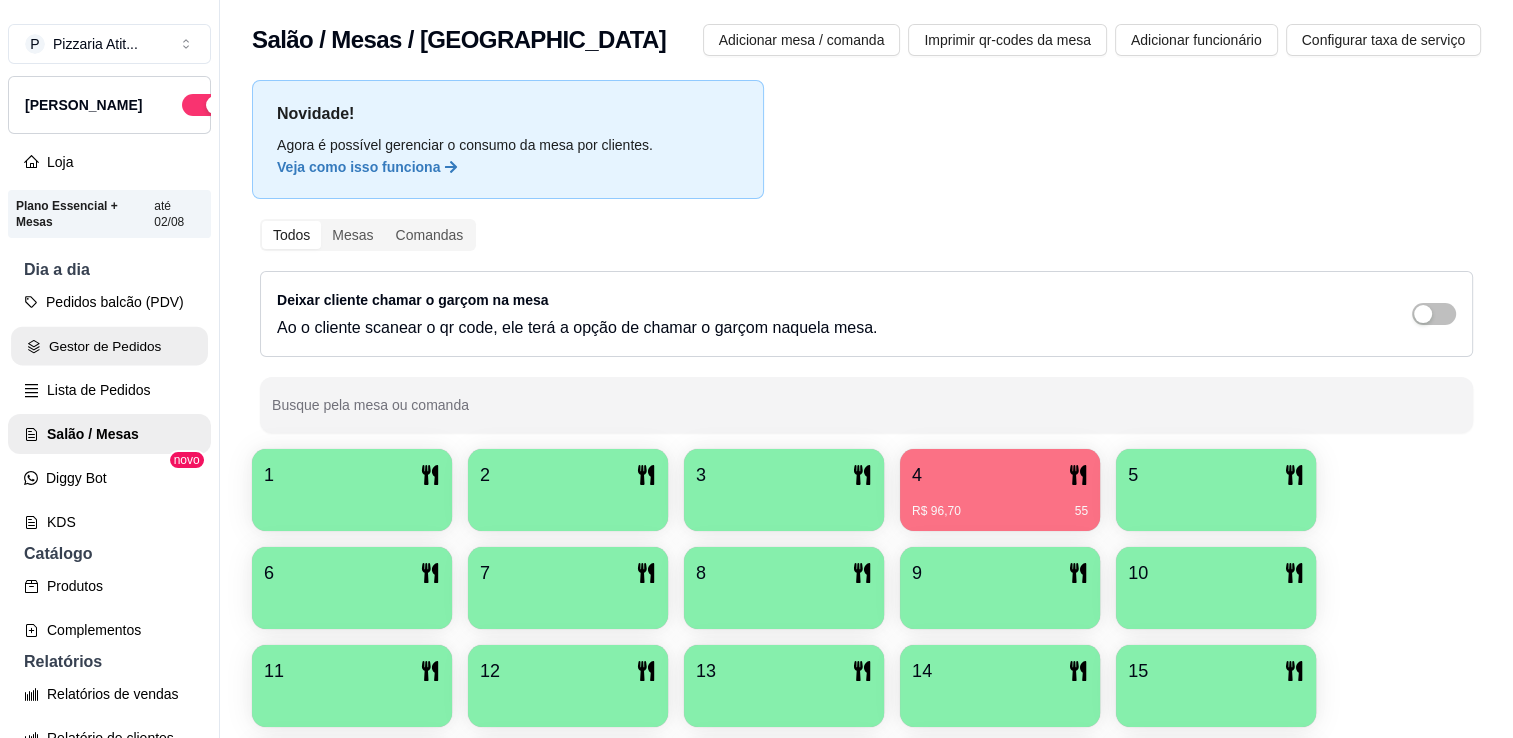 click on "Gestor de Pedidos" at bounding box center [109, 346] 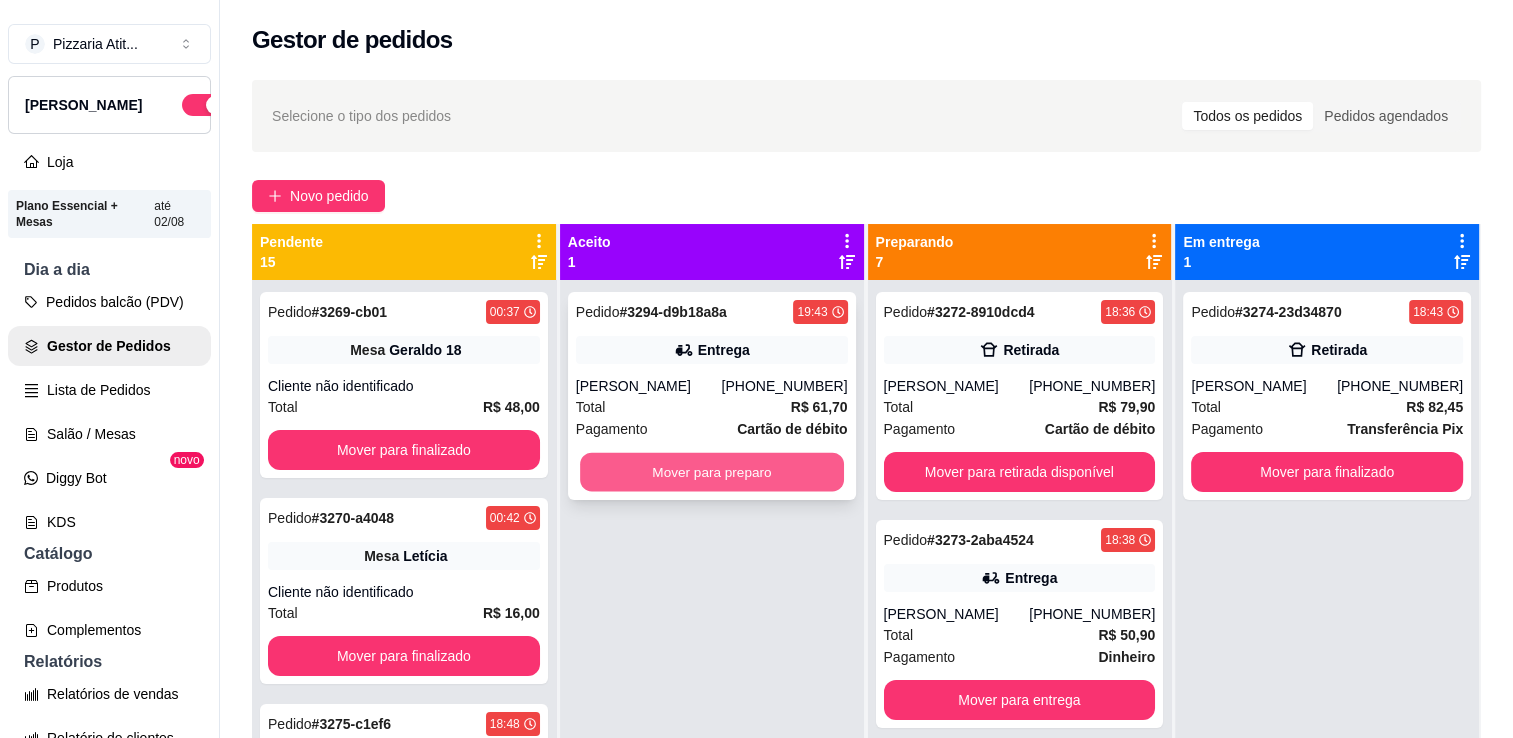 click on "Mover para preparo" at bounding box center [712, 472] 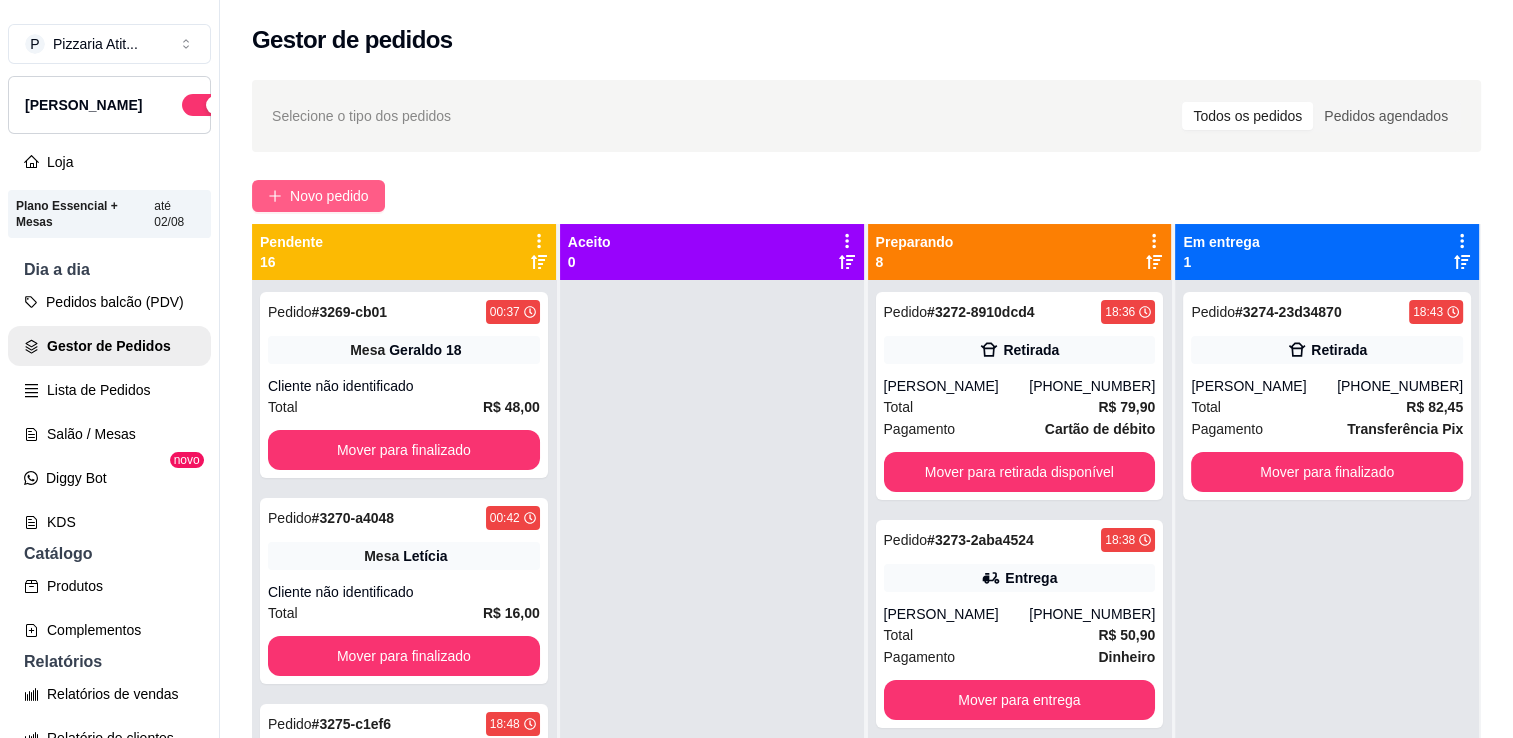click on "Novo pedido" at bounding box center (329, 196) 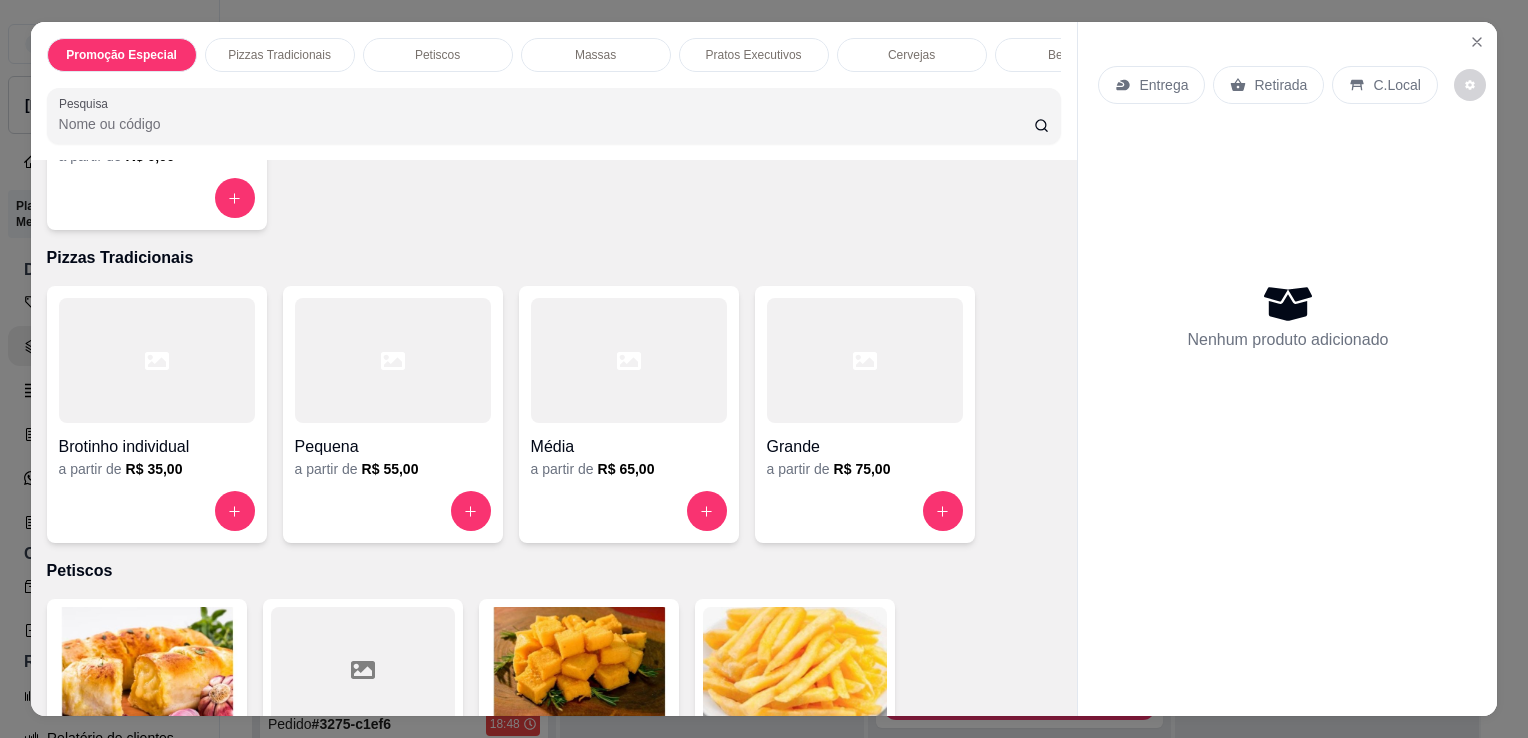 scroll, scrollTop: 360, scrollLeft: 0, axis: vertical 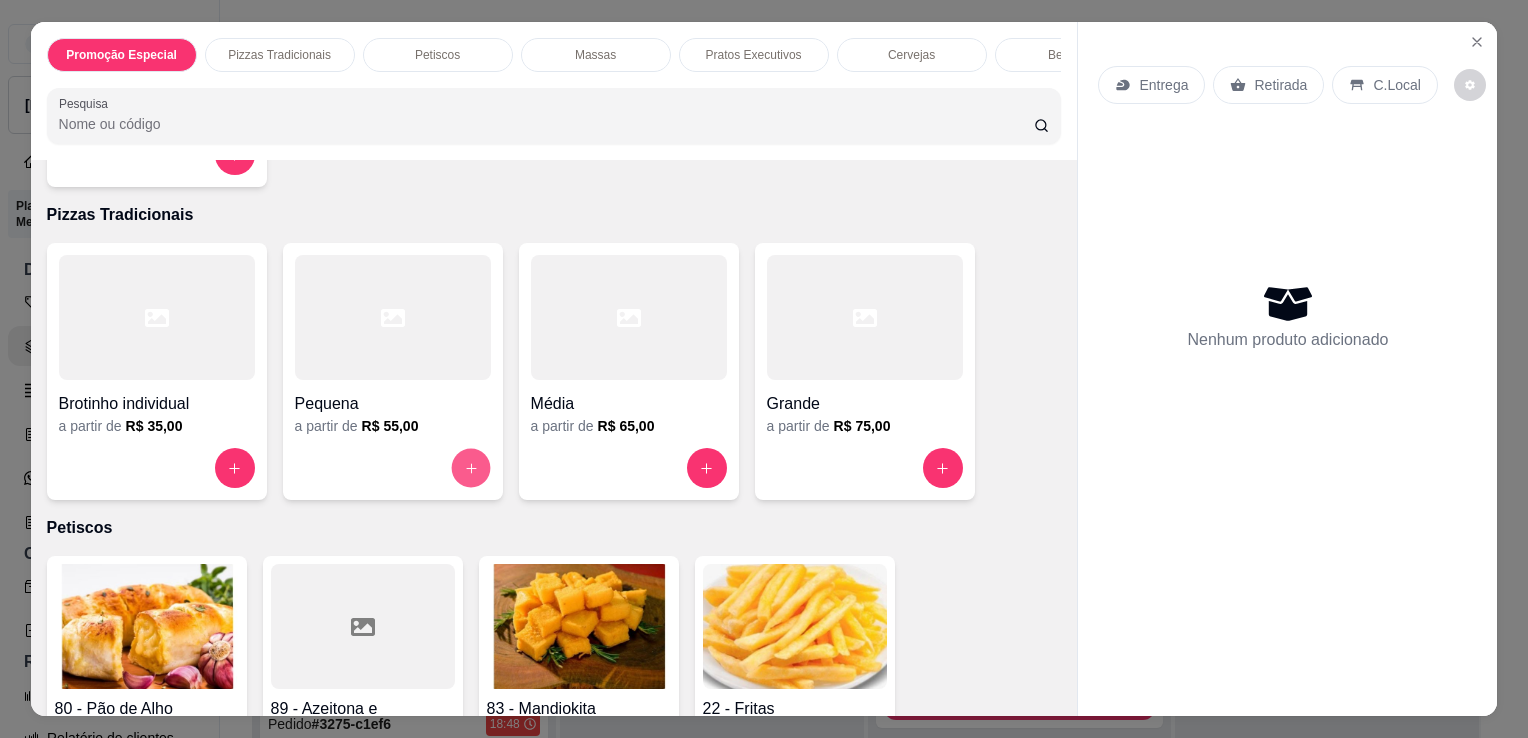 click at bounding box center [470, 468] 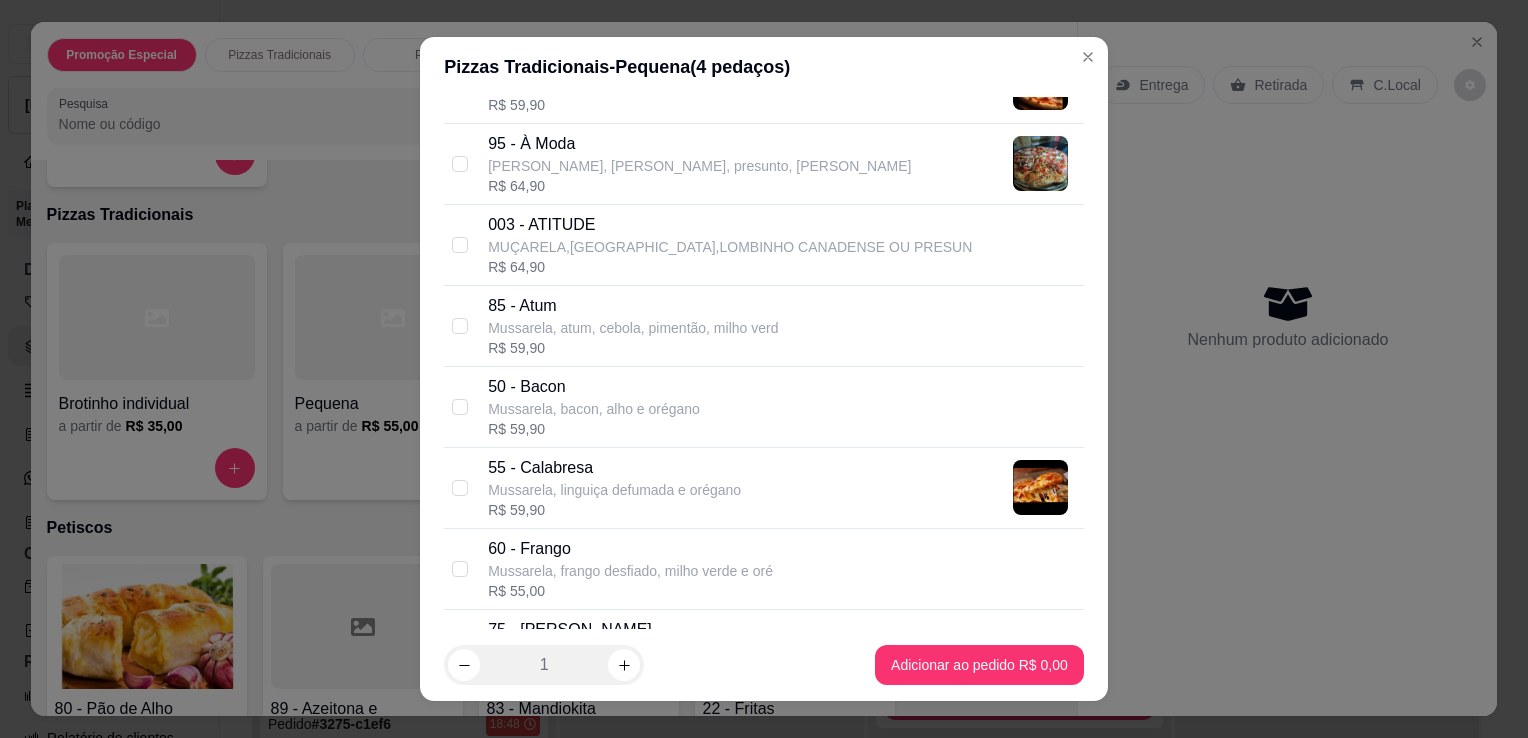scroll, scrollTop: 280, scrollLeft: 0, axis: vertical 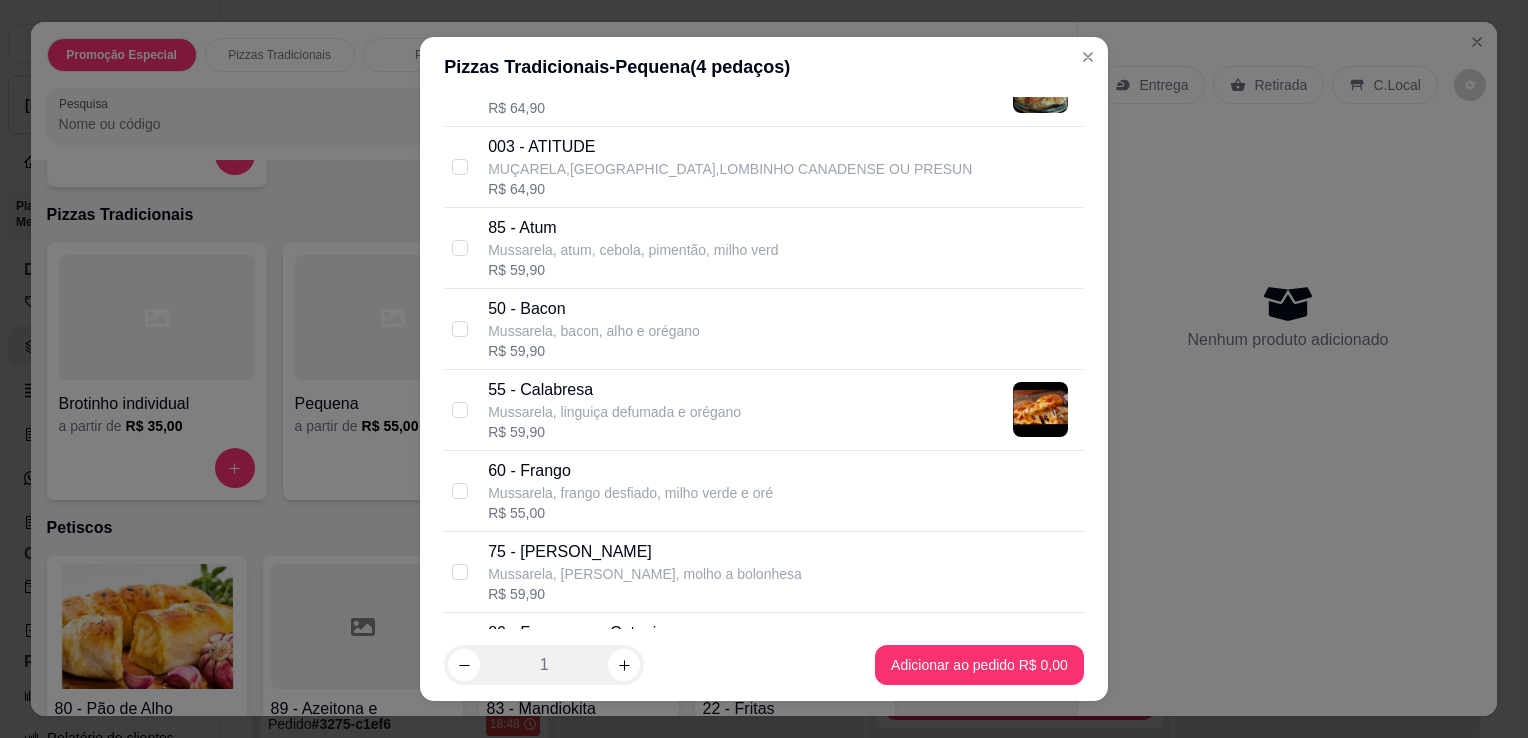 click on "Mussarela, linguiça defumada e orégano" at bounding box center (614, 412) 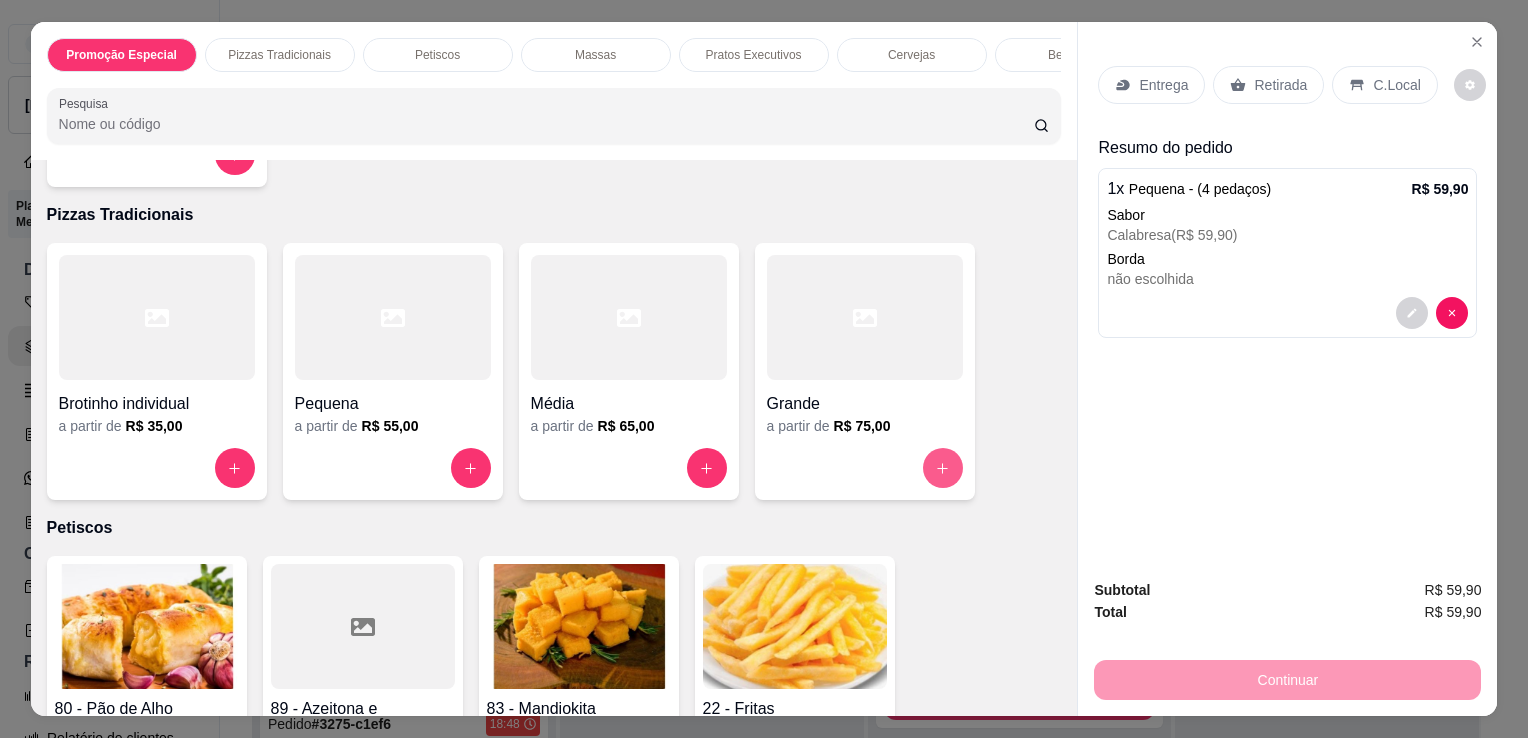 click 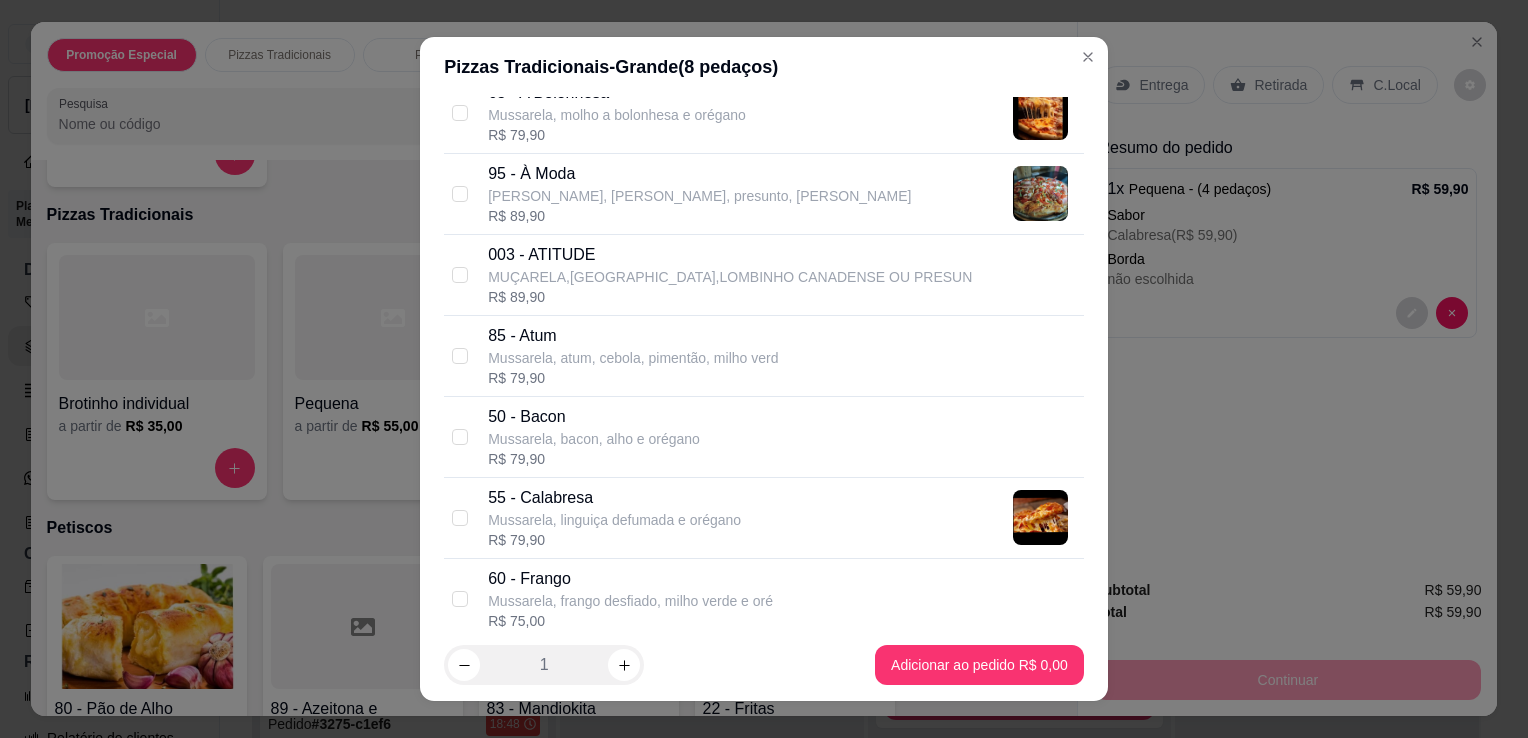 scroll, scrollTop: 200, scrollLeft: 0, axis: vertical 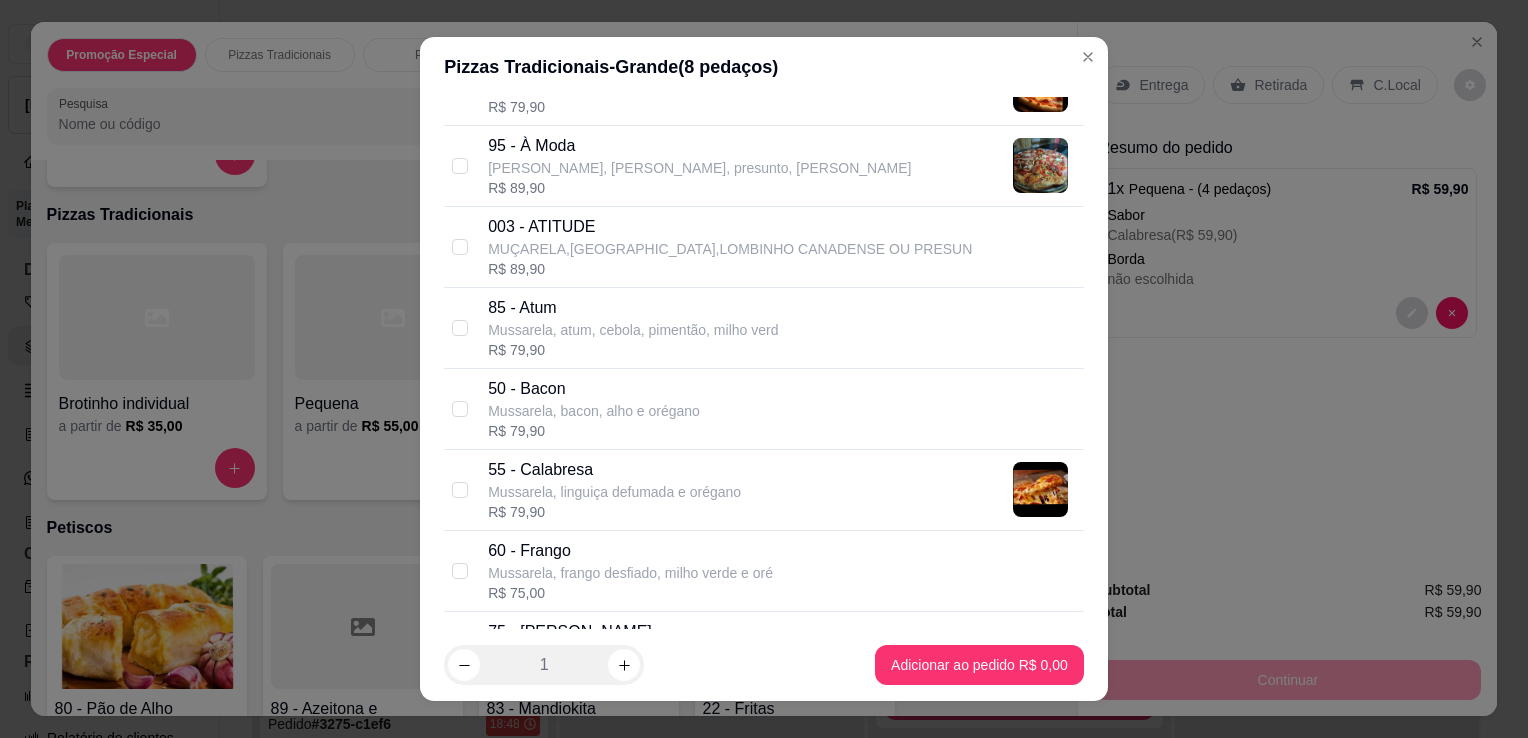 click on "55 - [PERSON_NAME], linguiça defumada e orégano  R$ 79,90" at bounding box center [782, 490] 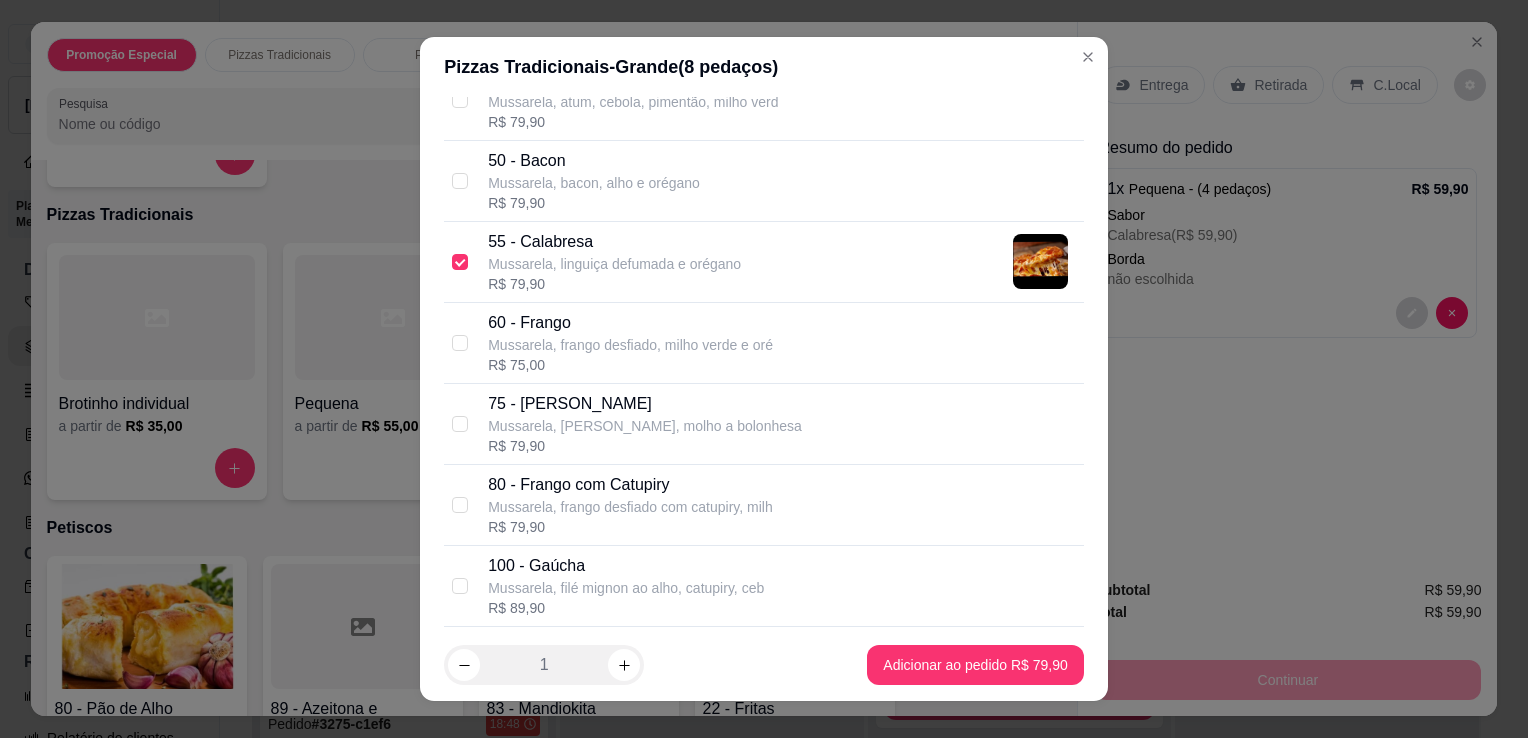scroll, scrollTop: 440, scrollLeft: 0, axis: vertical 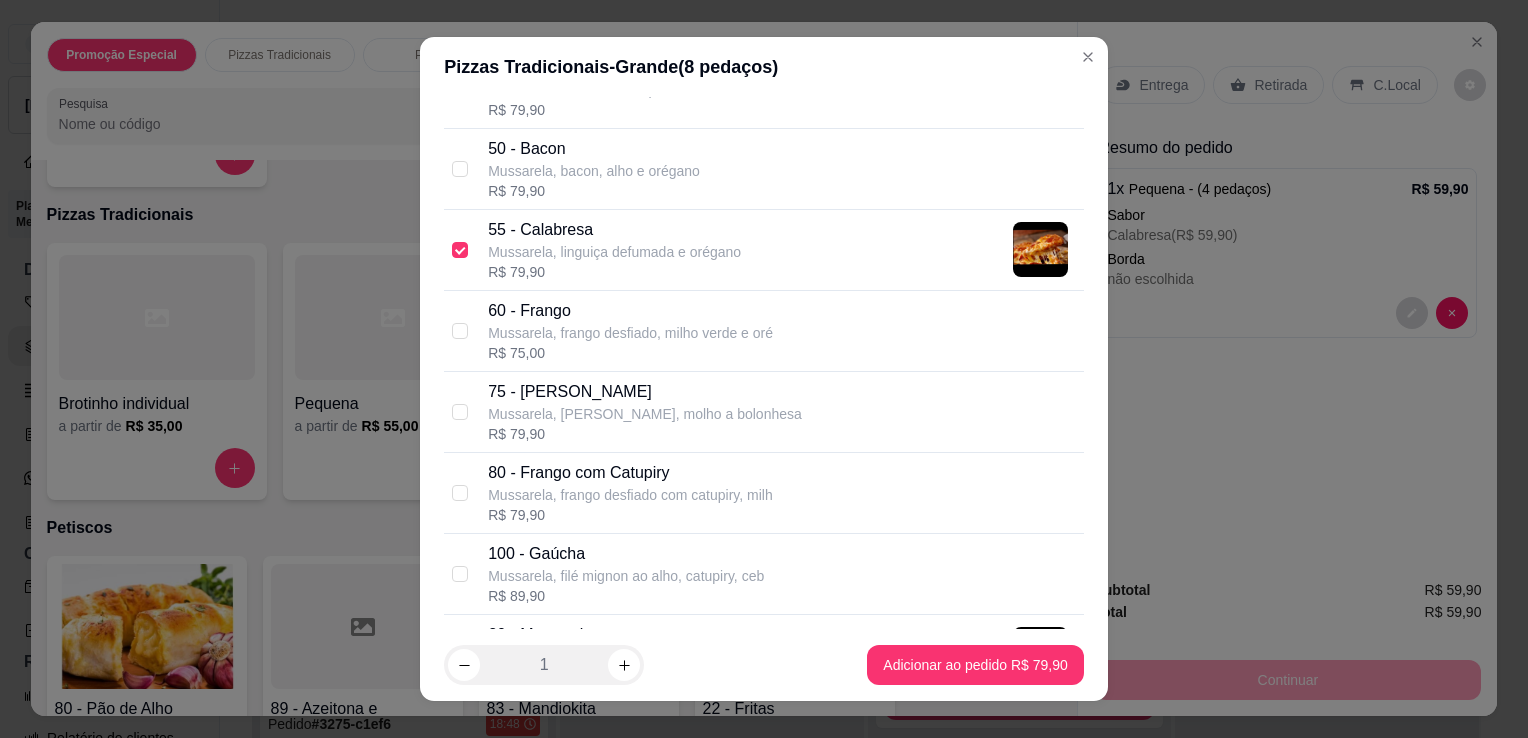 click on "Mussarela, frango desfiado com catupiry, milh" at bounding box center [630, 495] 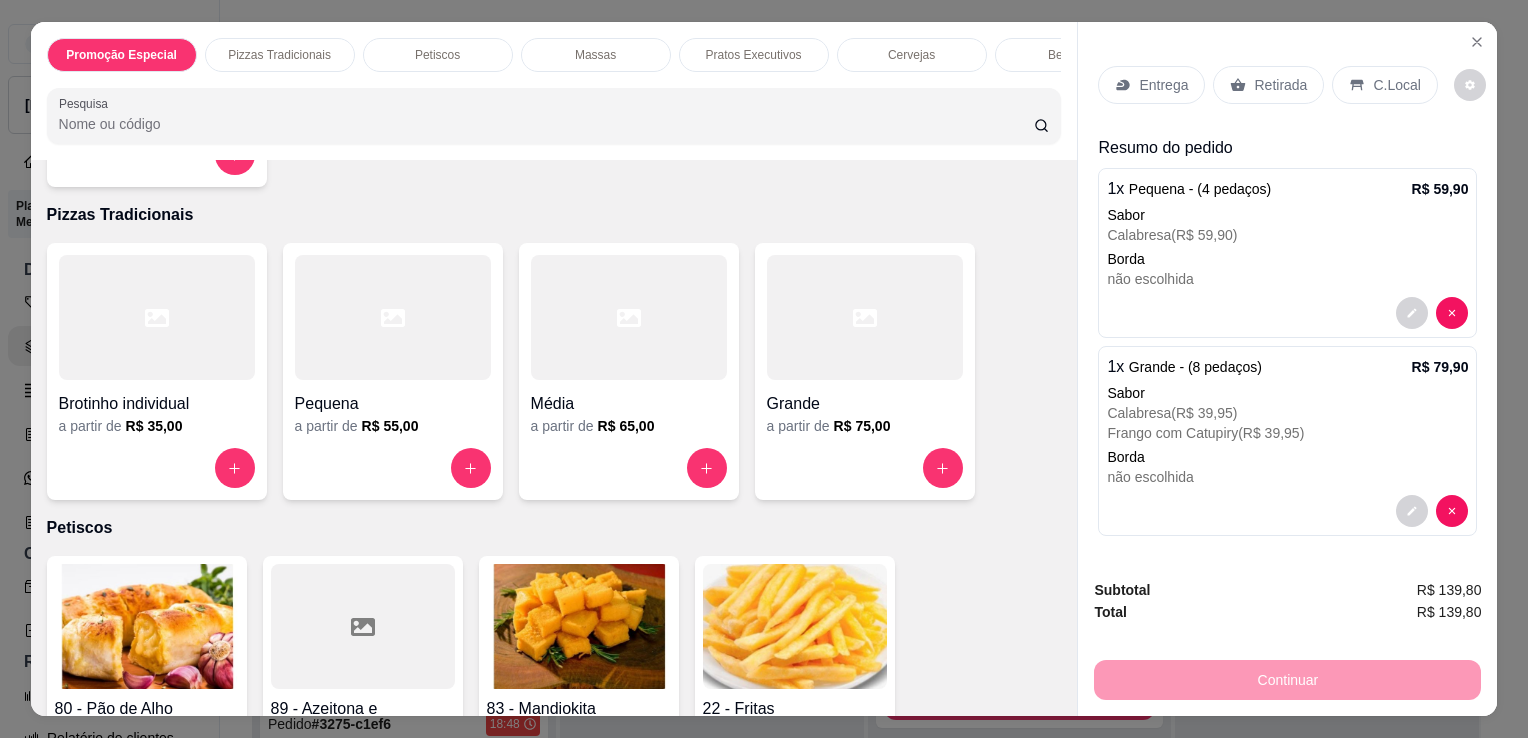 click on "Pesquisa" at bounding box center [546, 124] 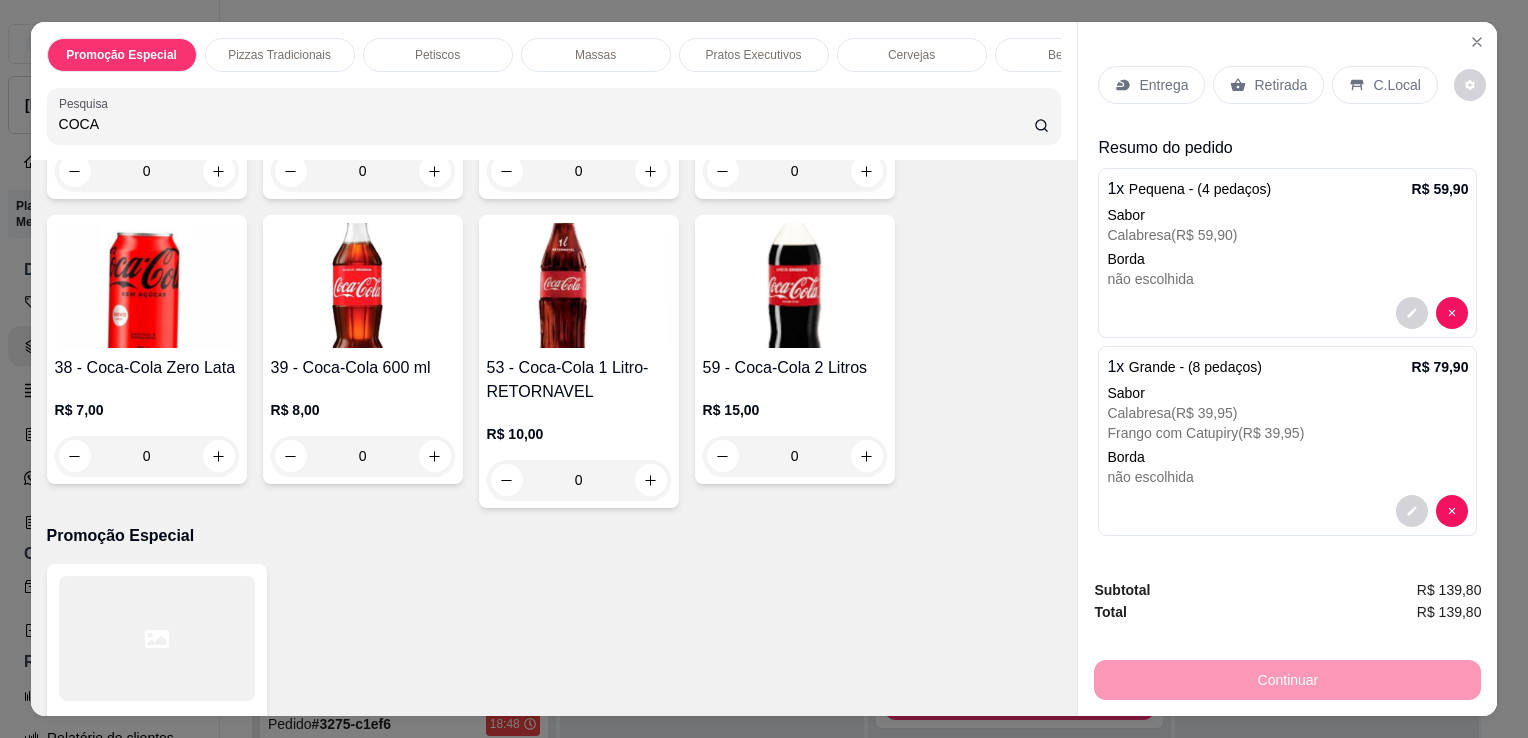 scroll, scrollTop: 993, scrollLeft: 0, axis: vertical 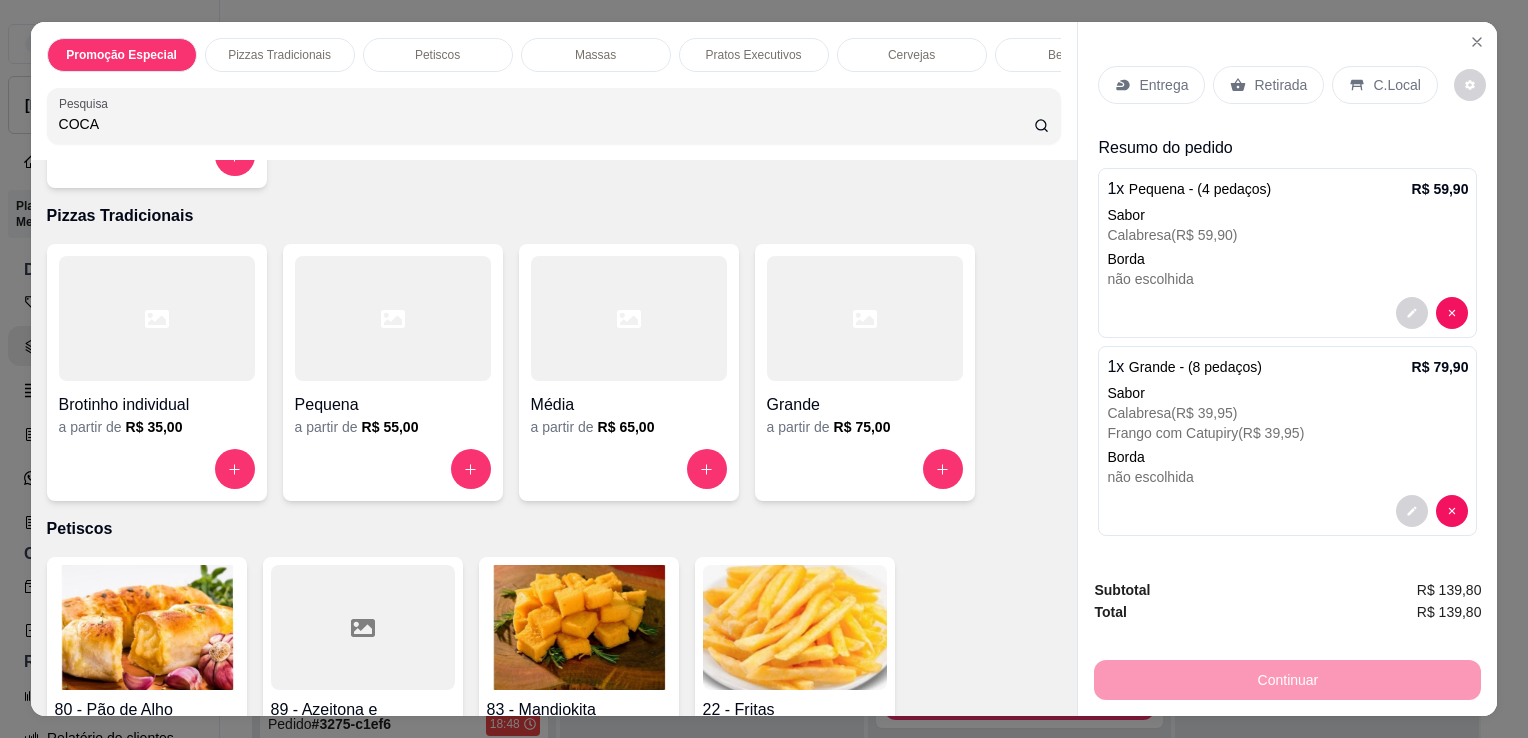 type on "COCA" 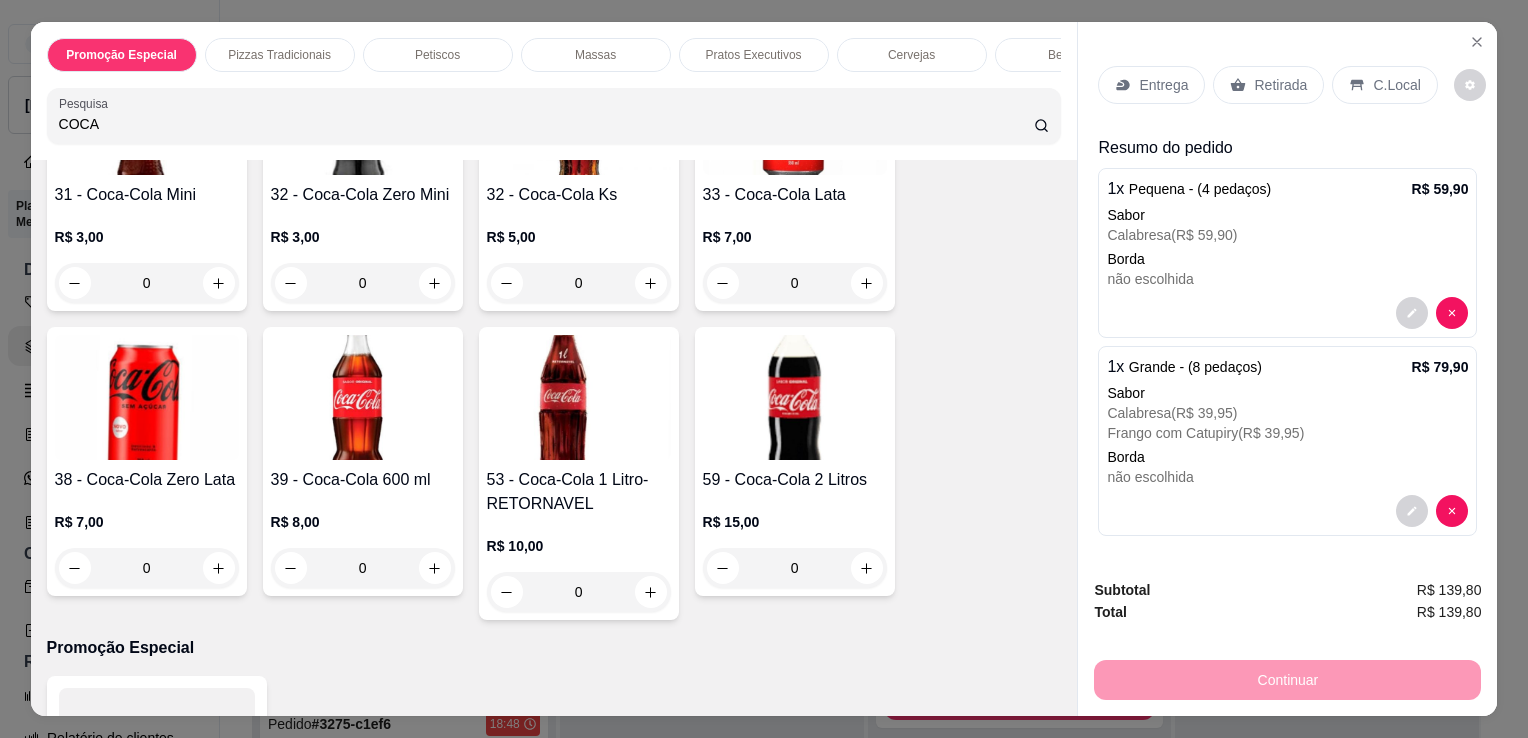 scroll, scrollTop: 73, scrollLeft: 0, axis: vertical 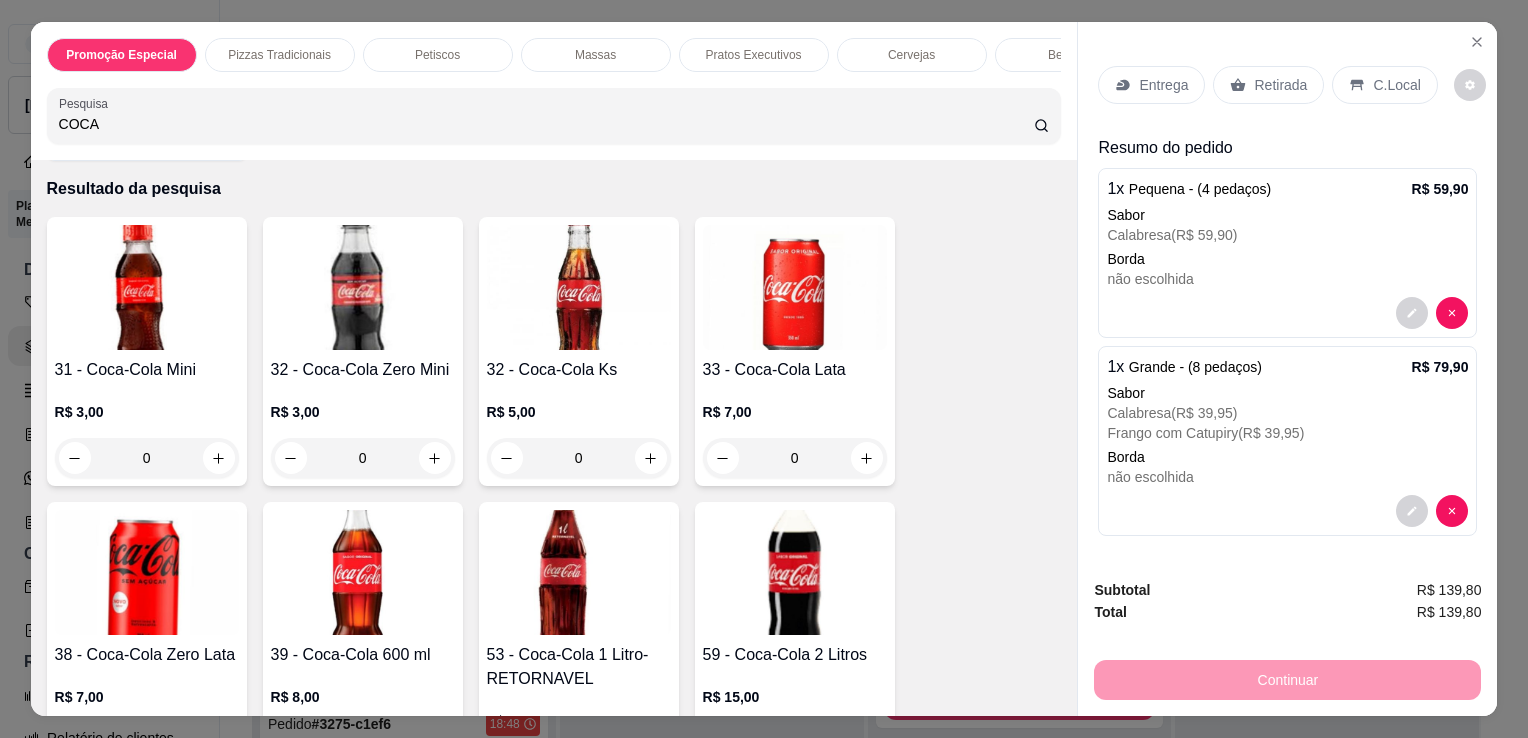 click at bounding box center [795, 572] 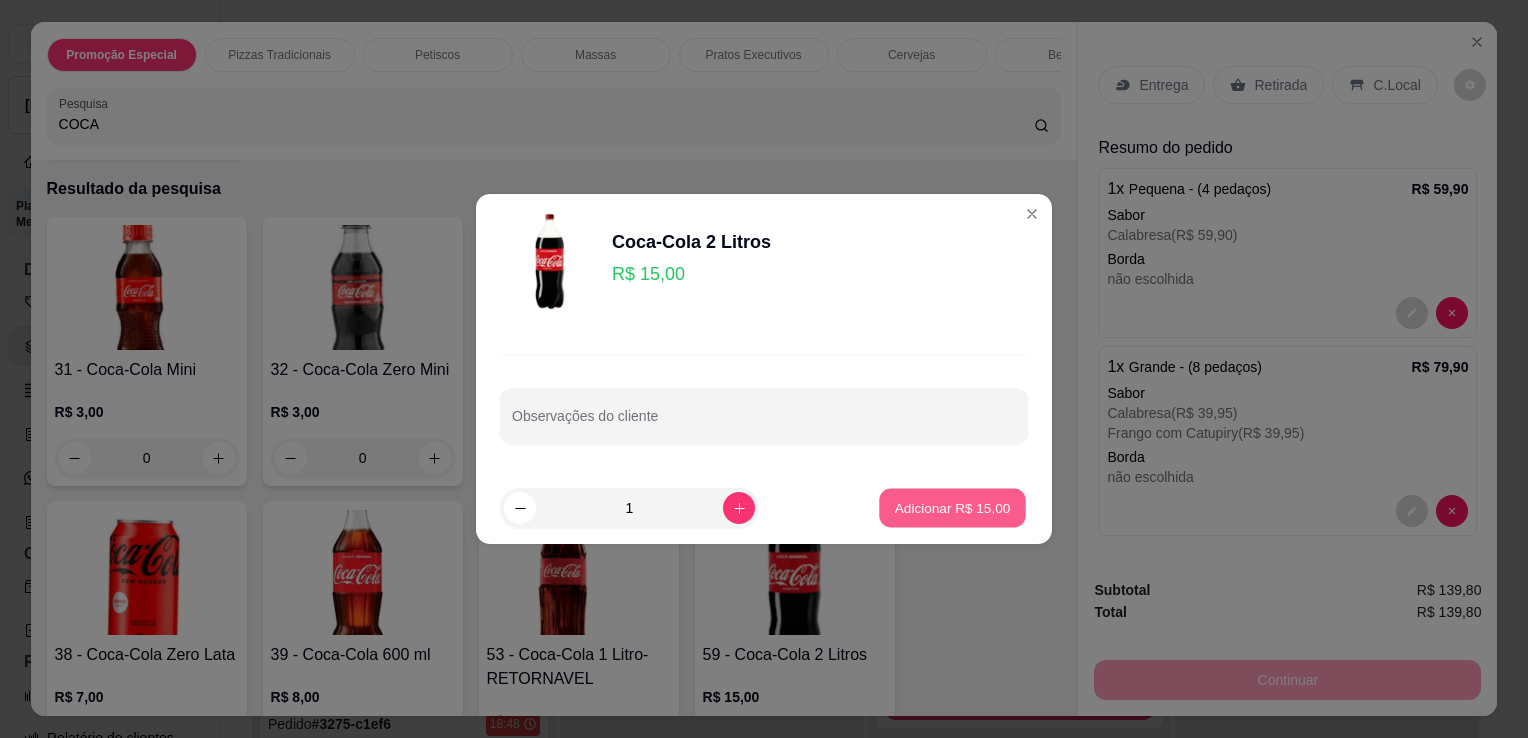 click on "Adicionar   R$ 15,00" at bounding box center [953, 507] 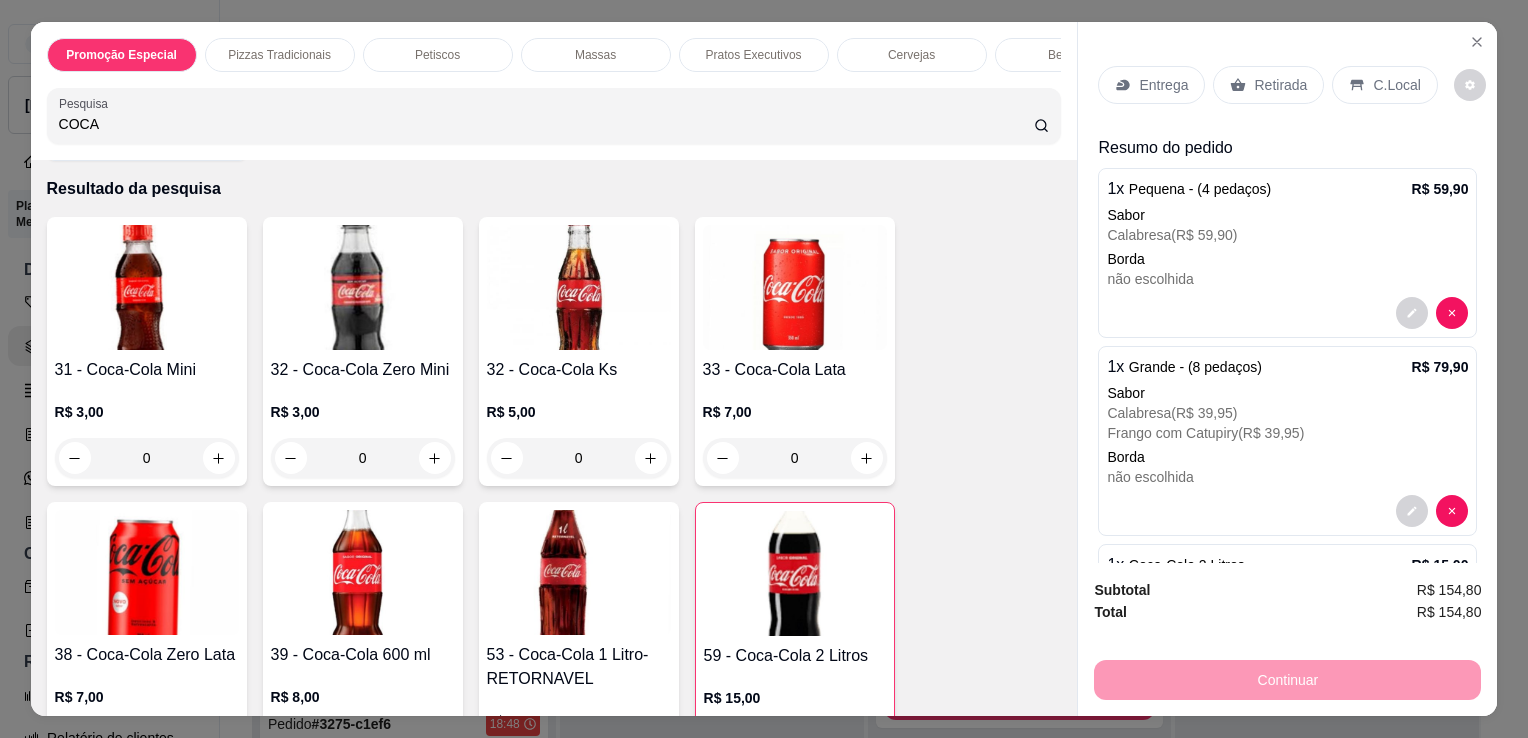 click 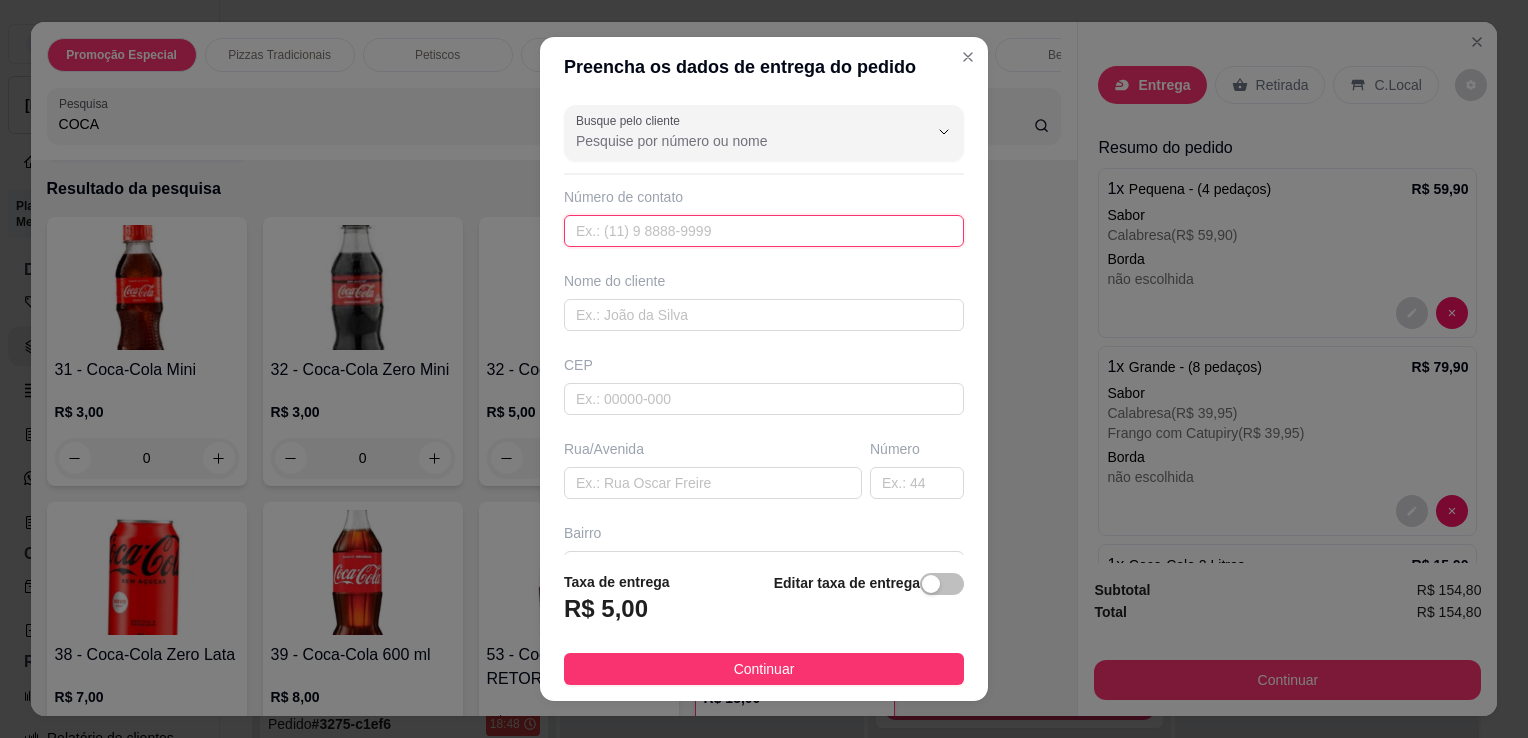 click at bounding box center (764, 231) 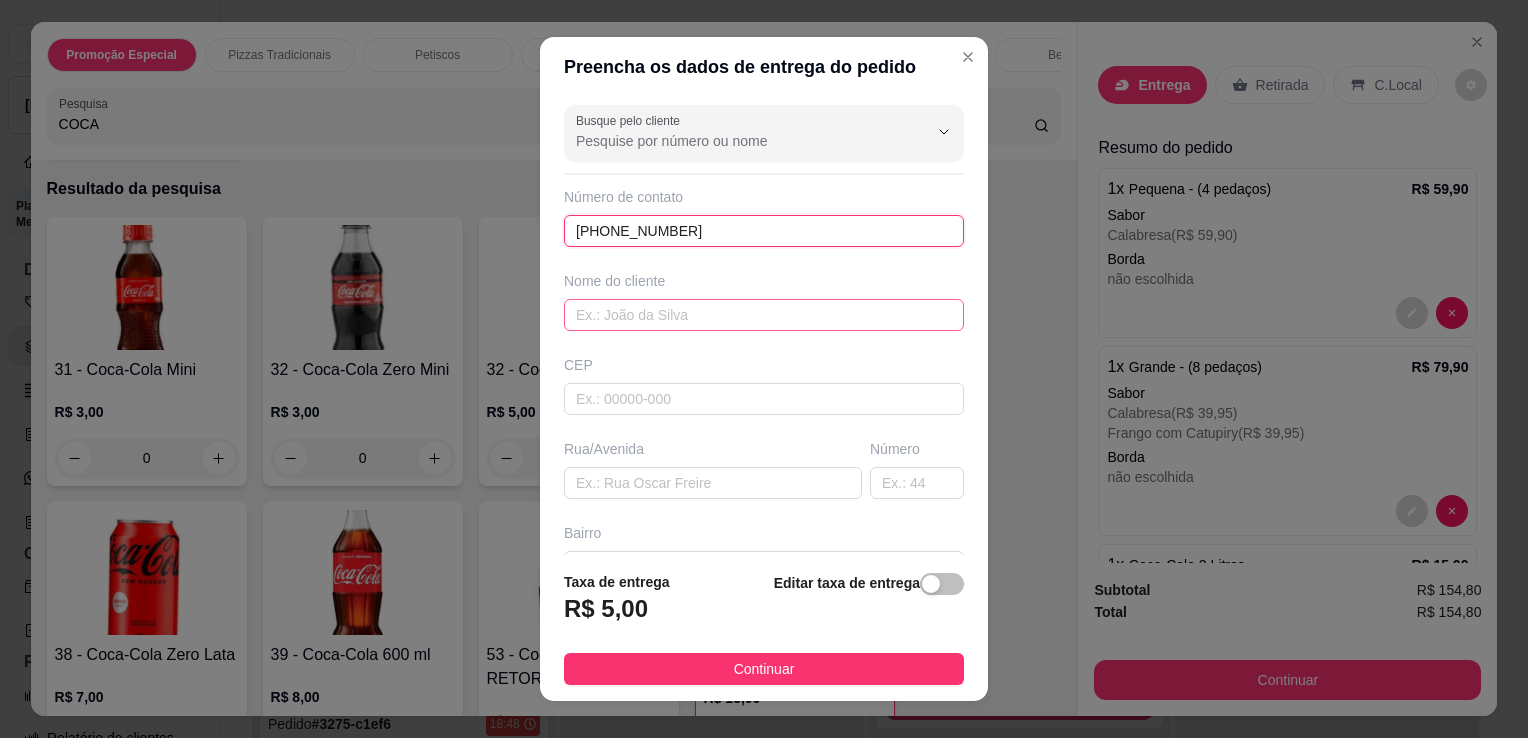 type on "[PHONE_NUMBER]" 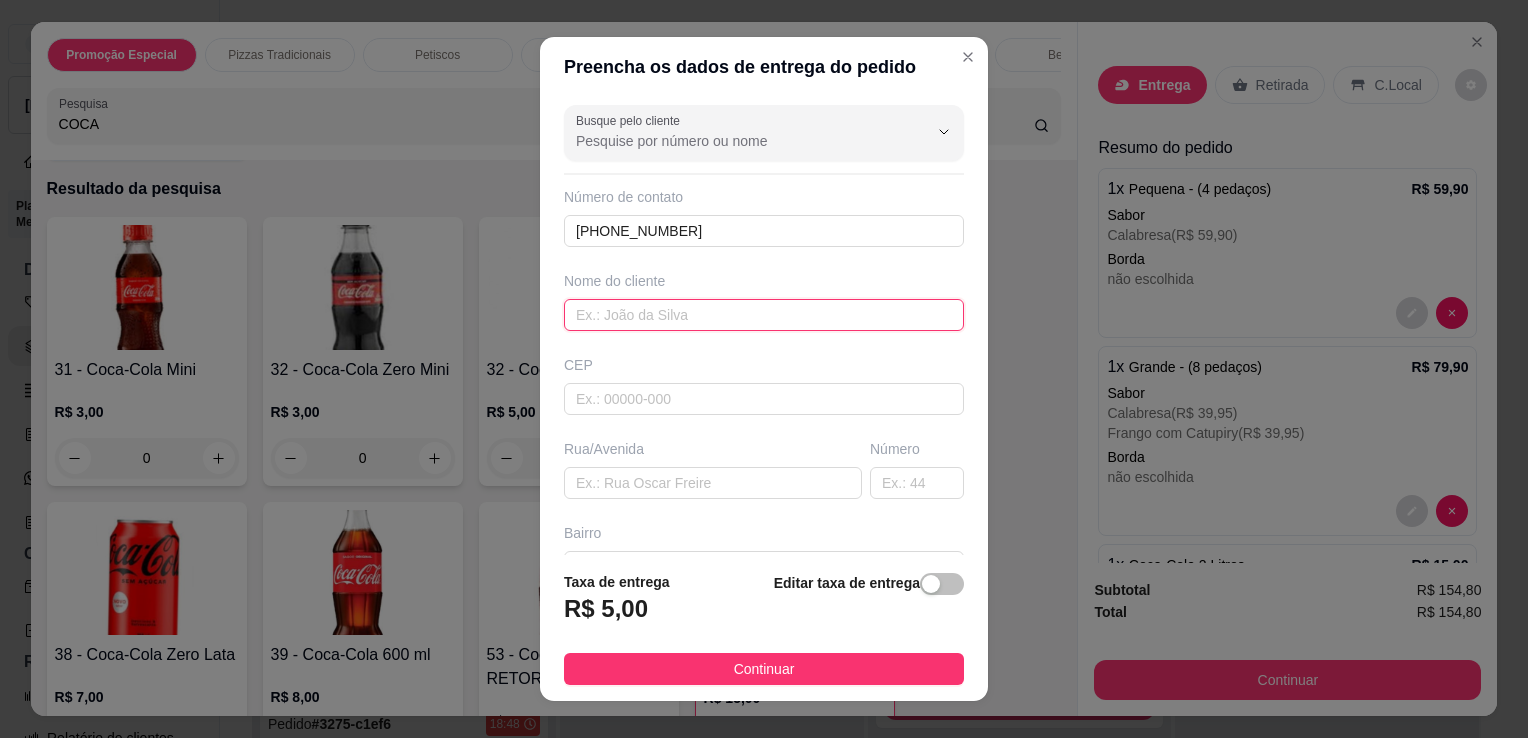 click at bounding box center (764, 315) 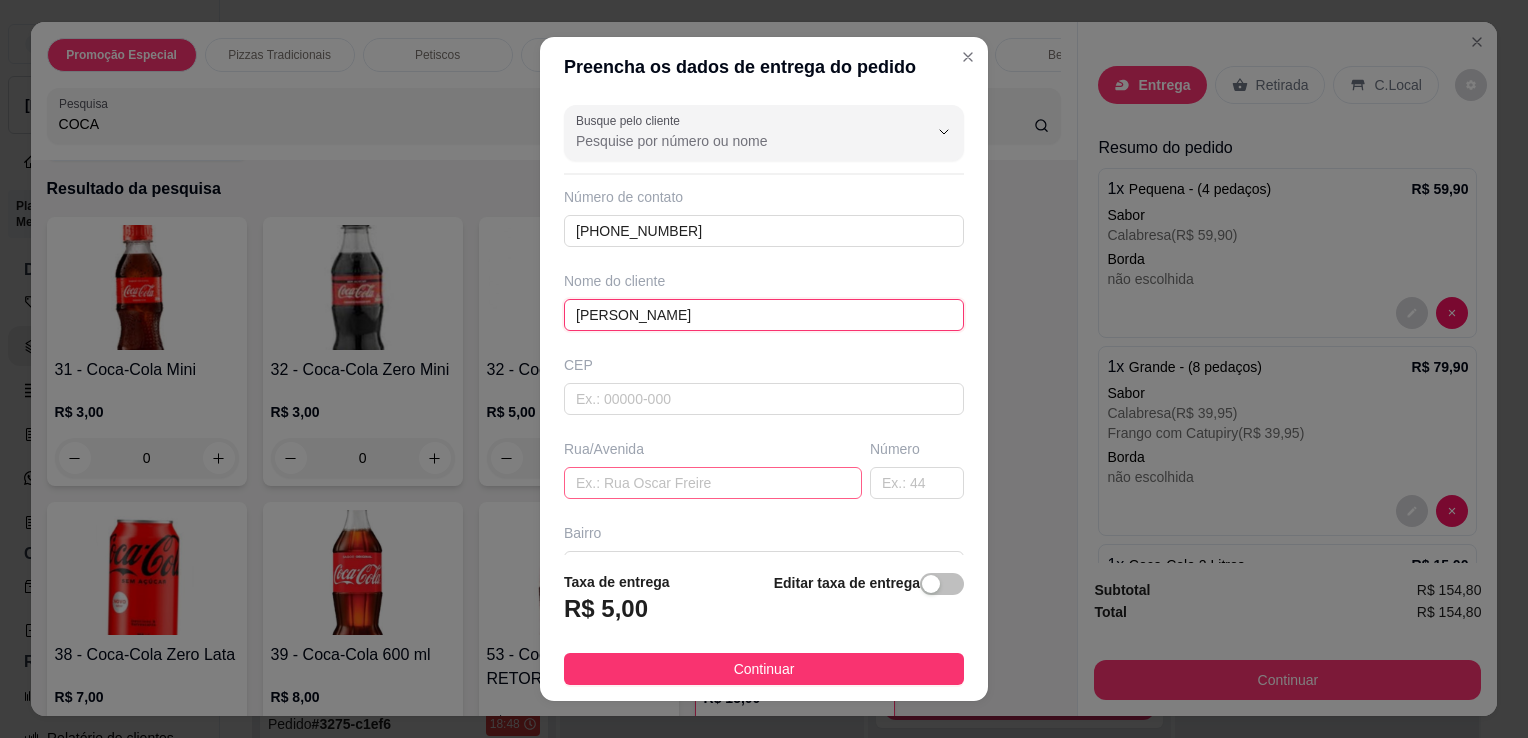 type on "[PERSON_NAME]" 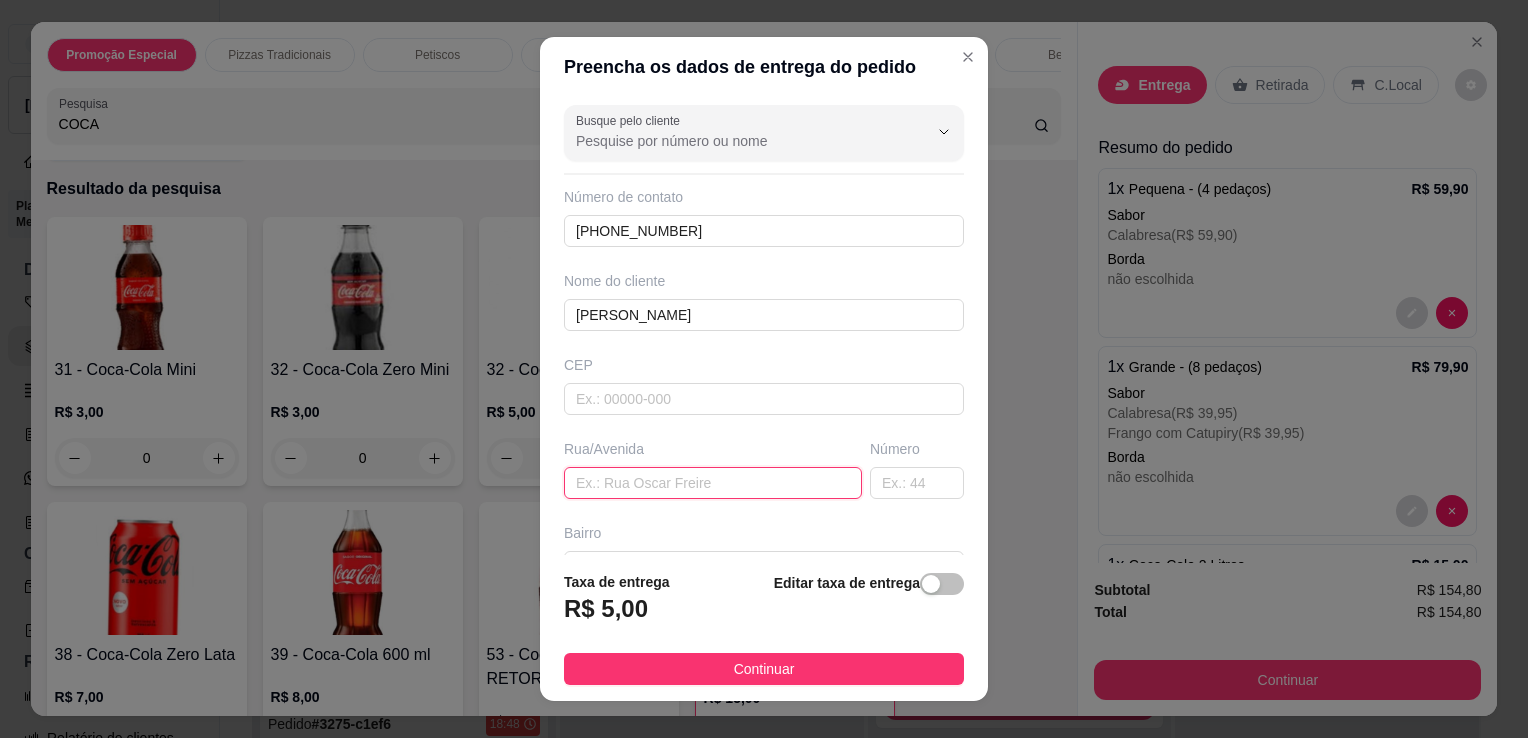 click at bounding box center [713, 483] 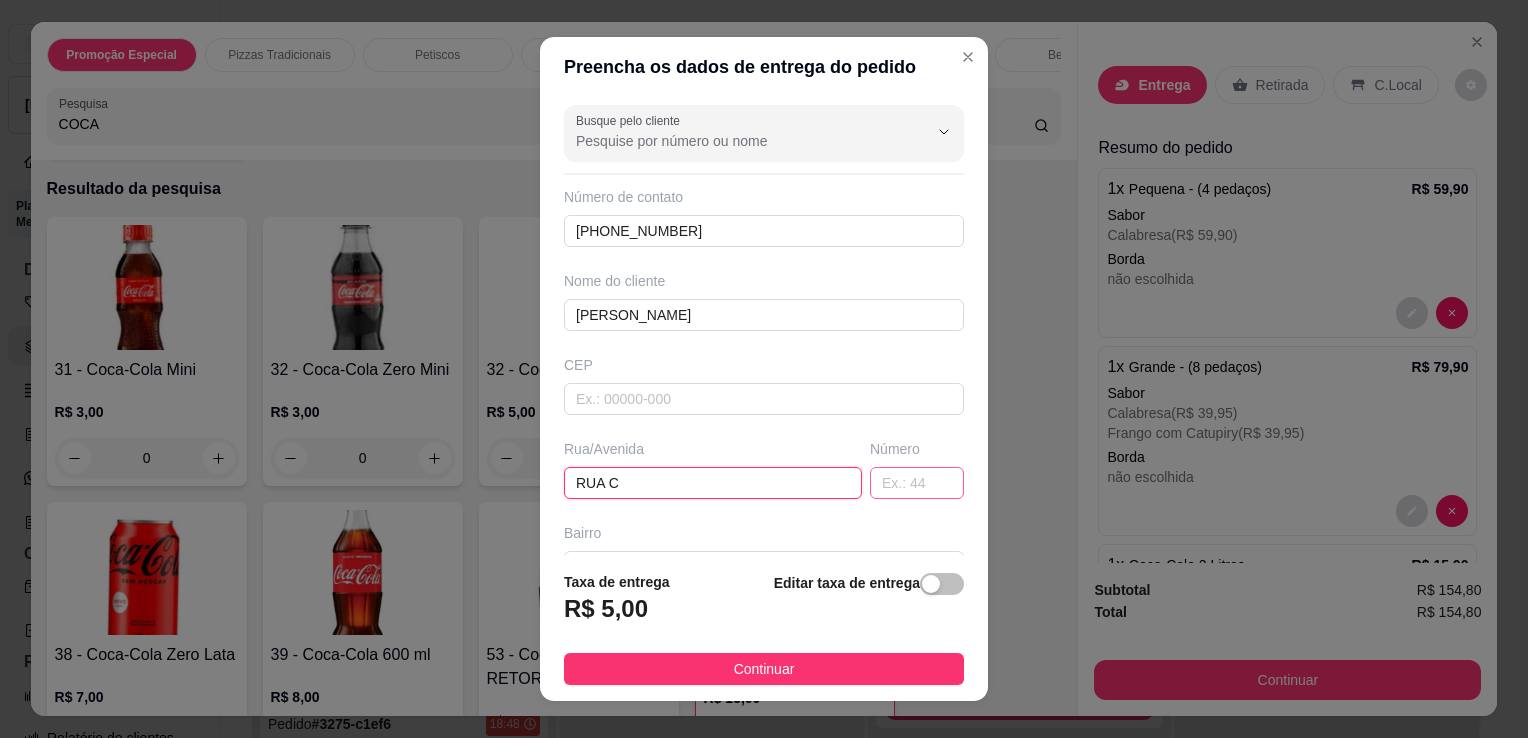 type on "RUA C" 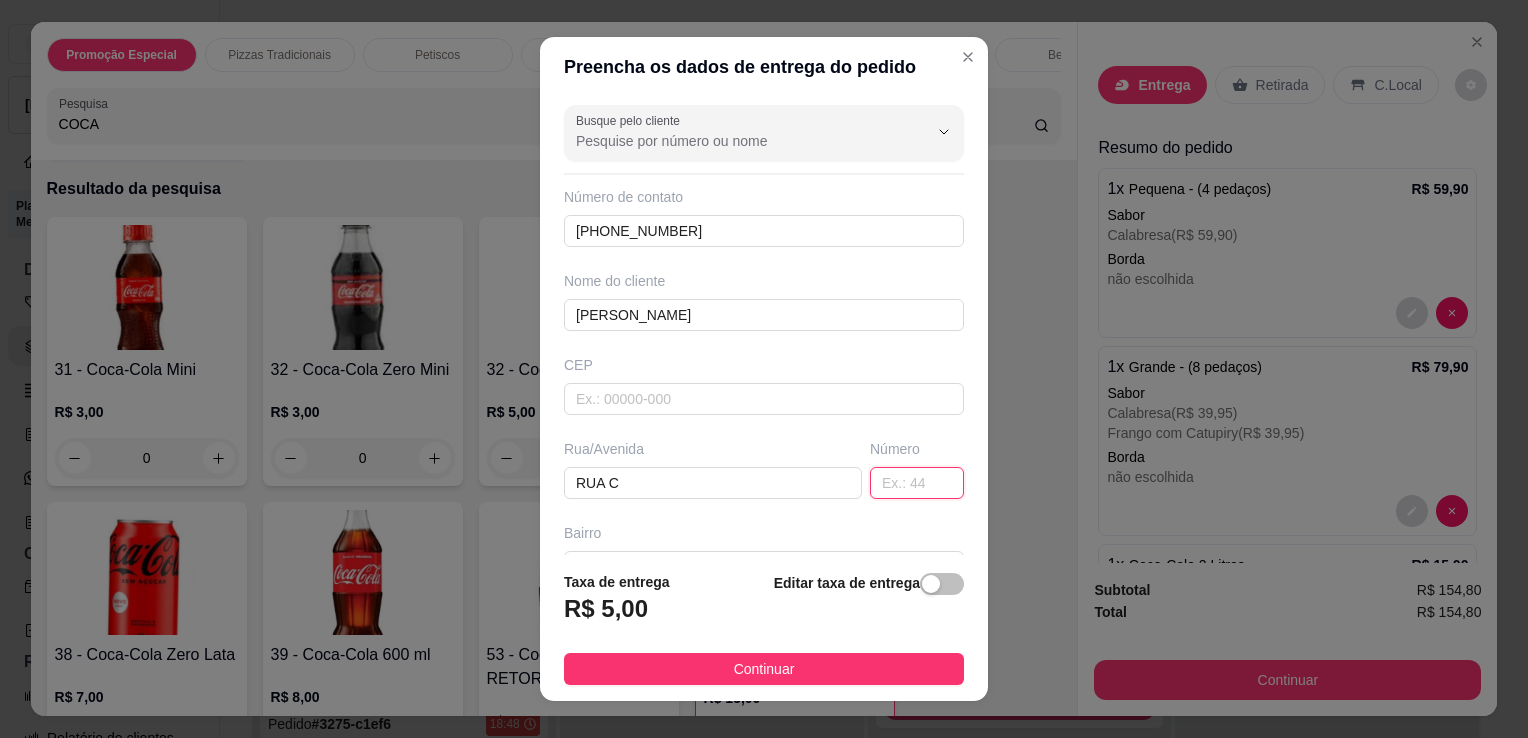 click at bounding box center (917, 483) 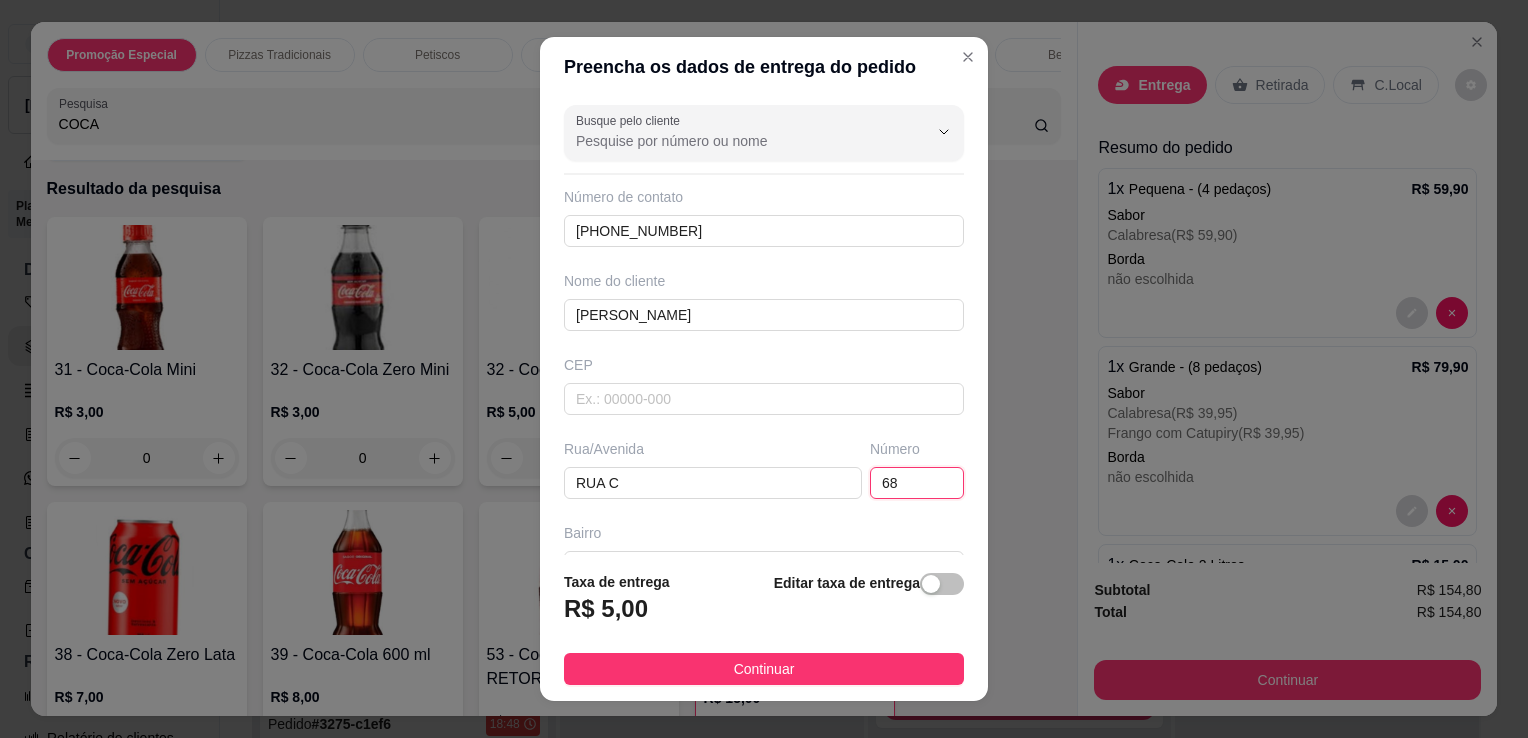 type on "68" 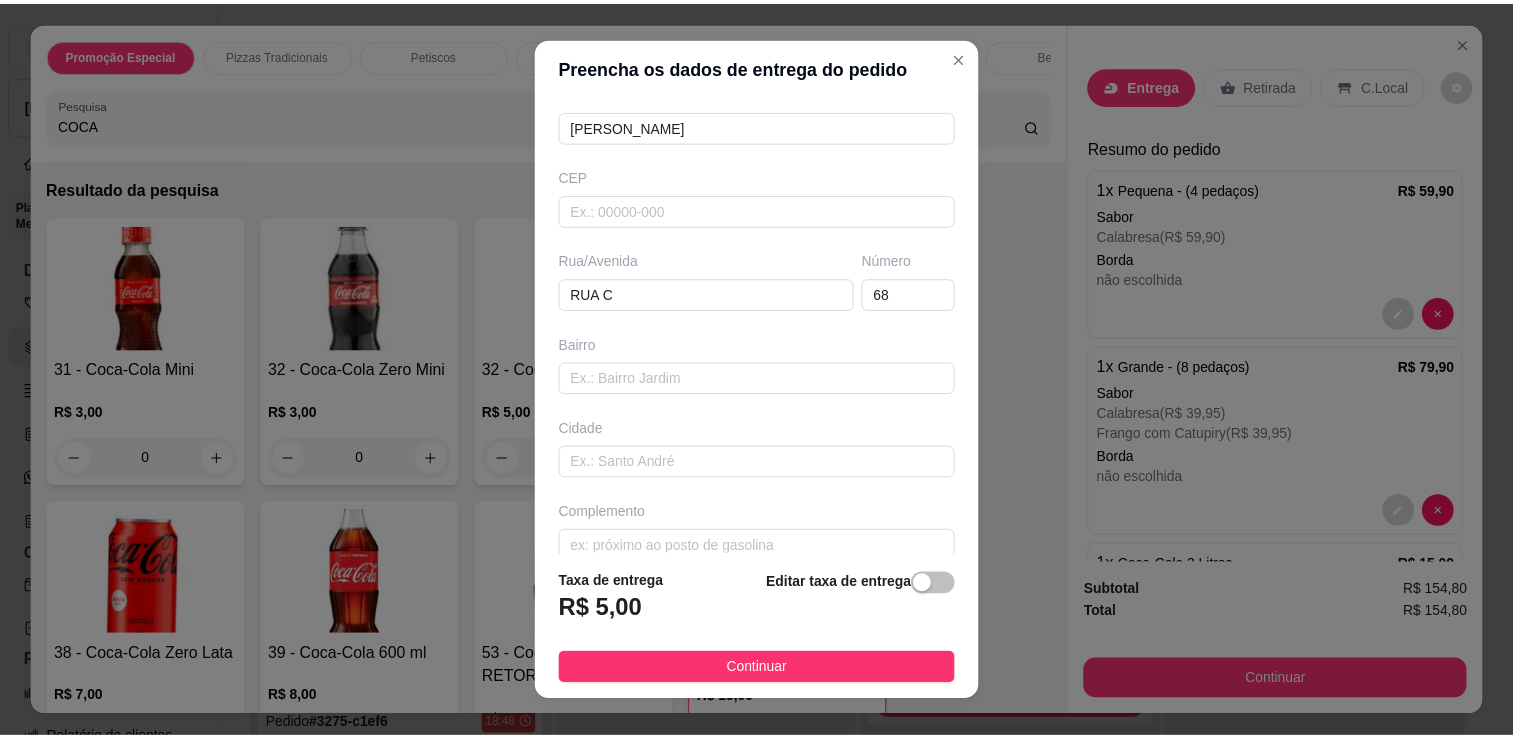 scroll, scrollTop: 200, scrollLeft: 0, axis: vertical 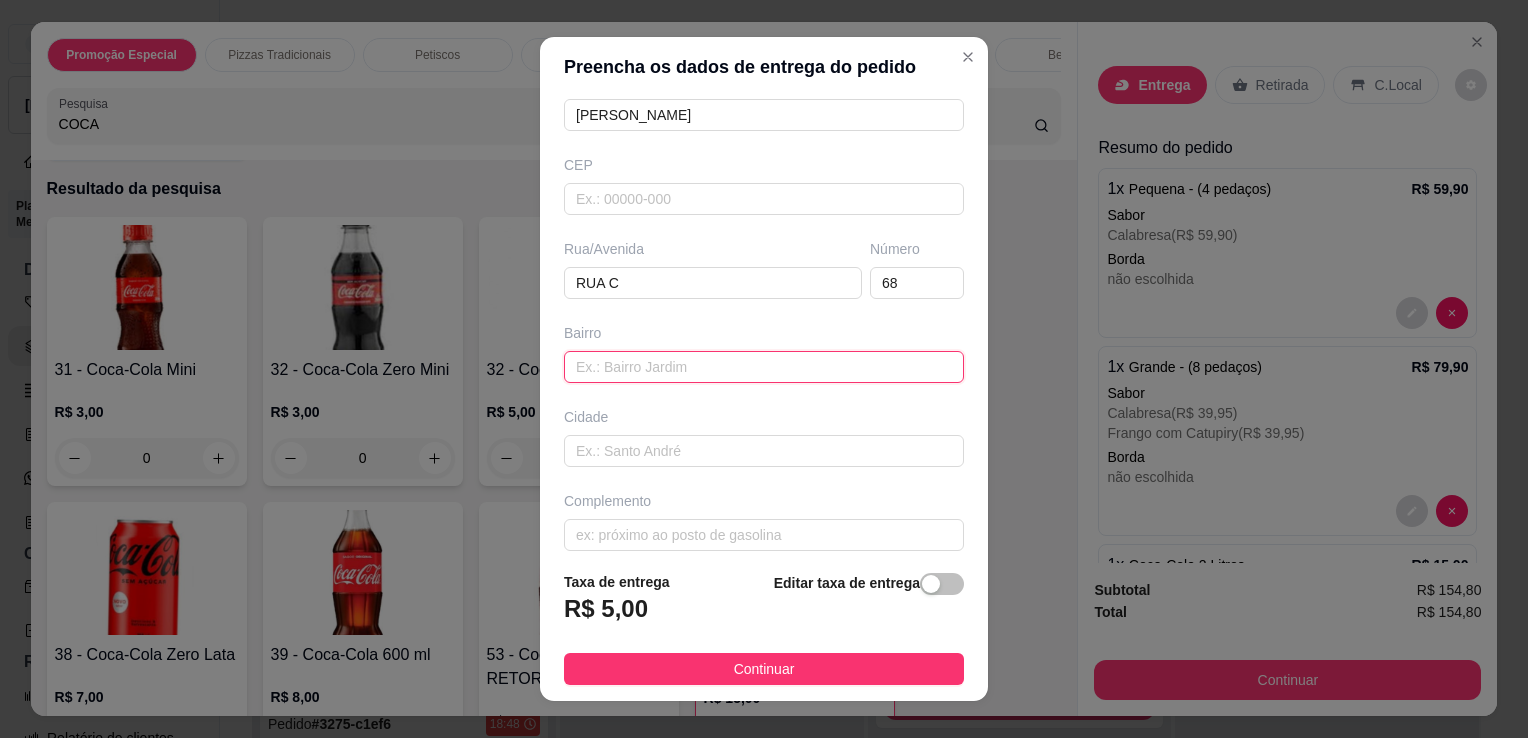 click at bounding box center (764, 367) 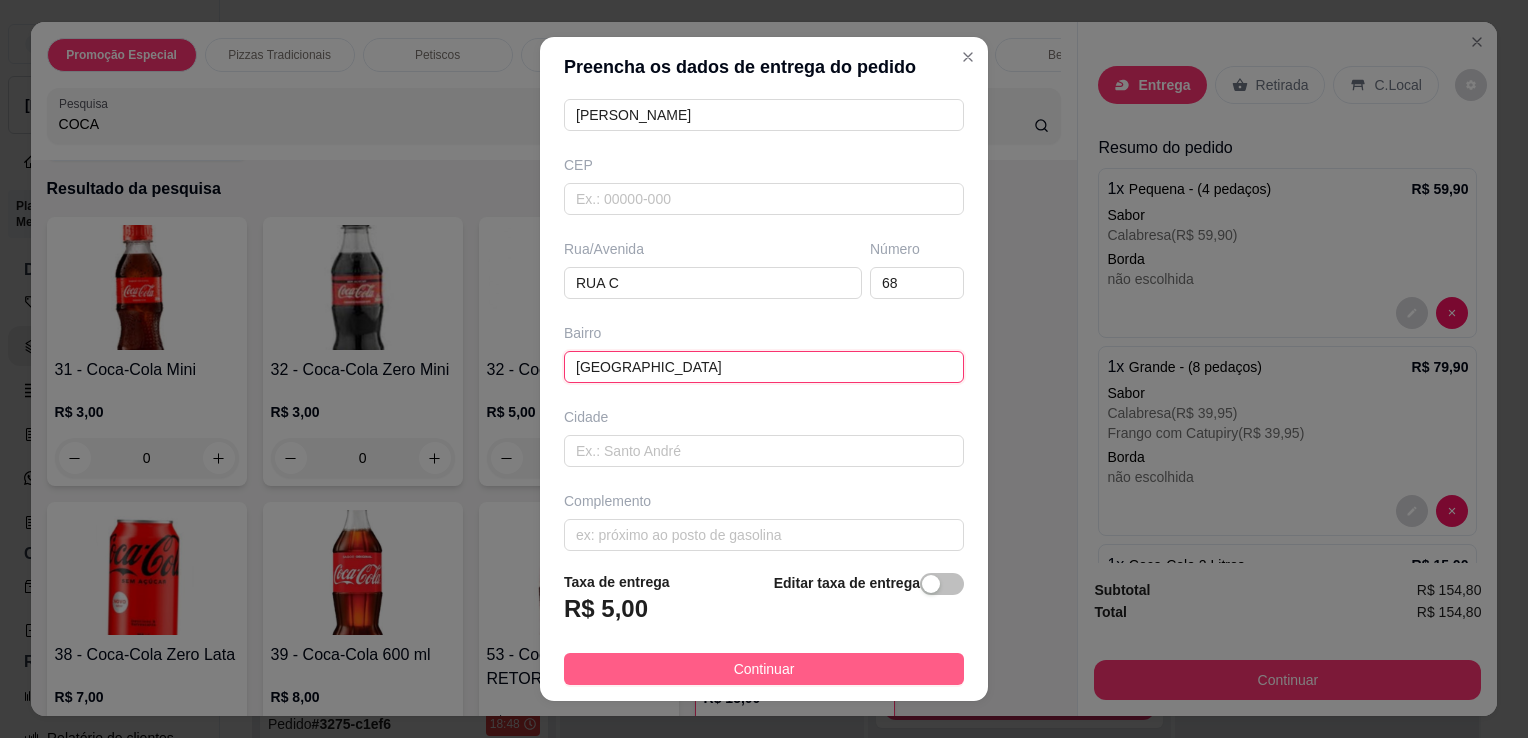 type on "[GEOGRAPHIC_DATA]" 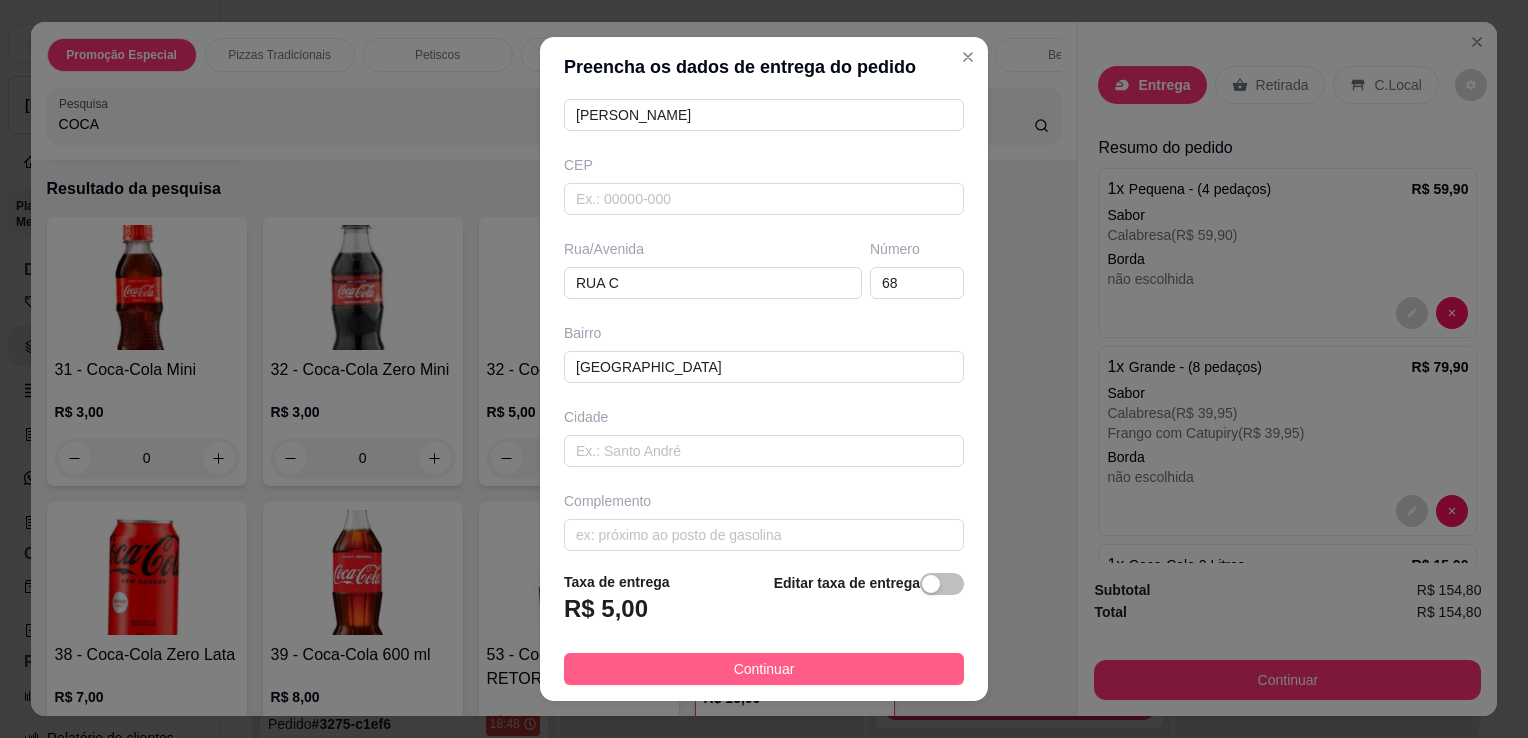 click on "Continuar" at bounding box center [764, 669] 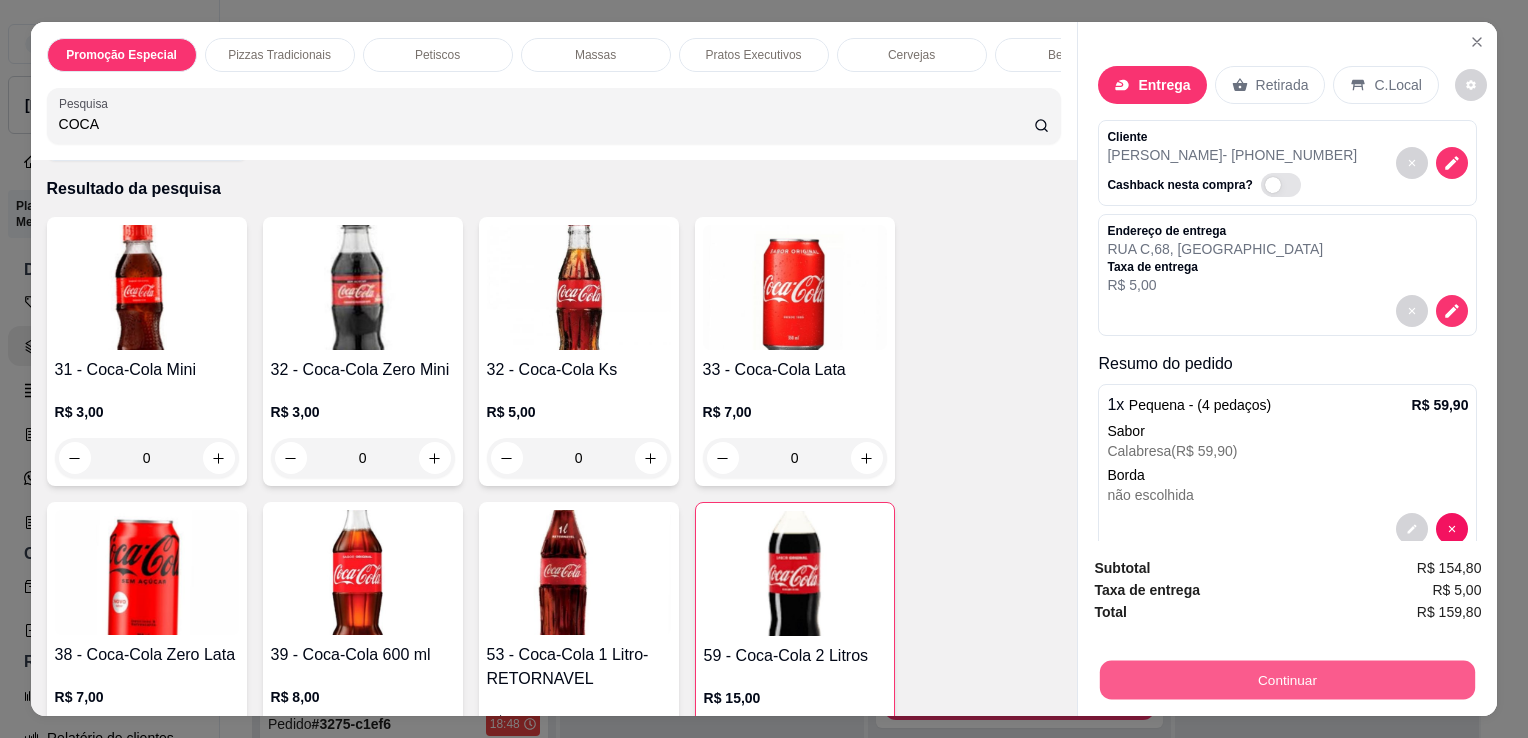 click on "Continuar" at bounding box center [1287, 679] 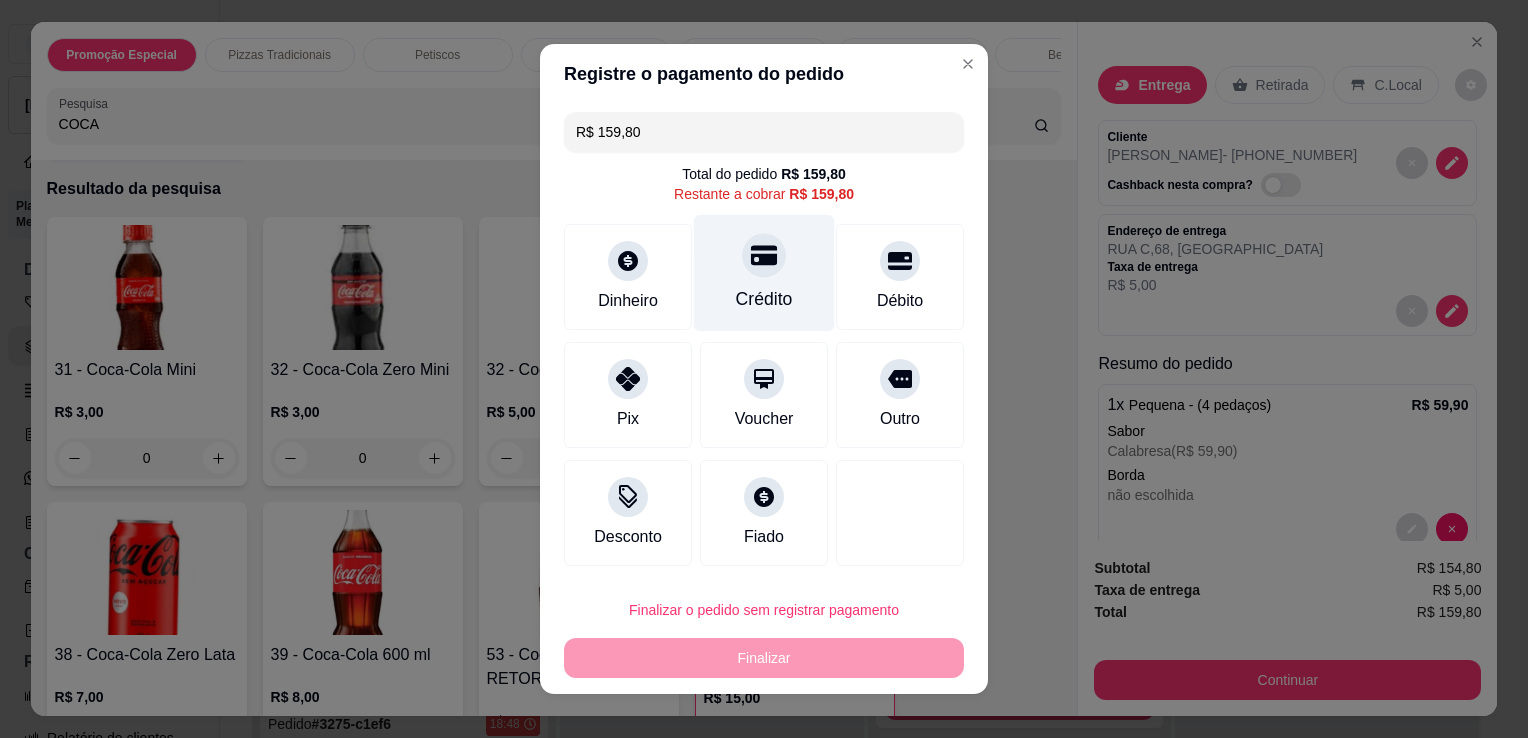 click 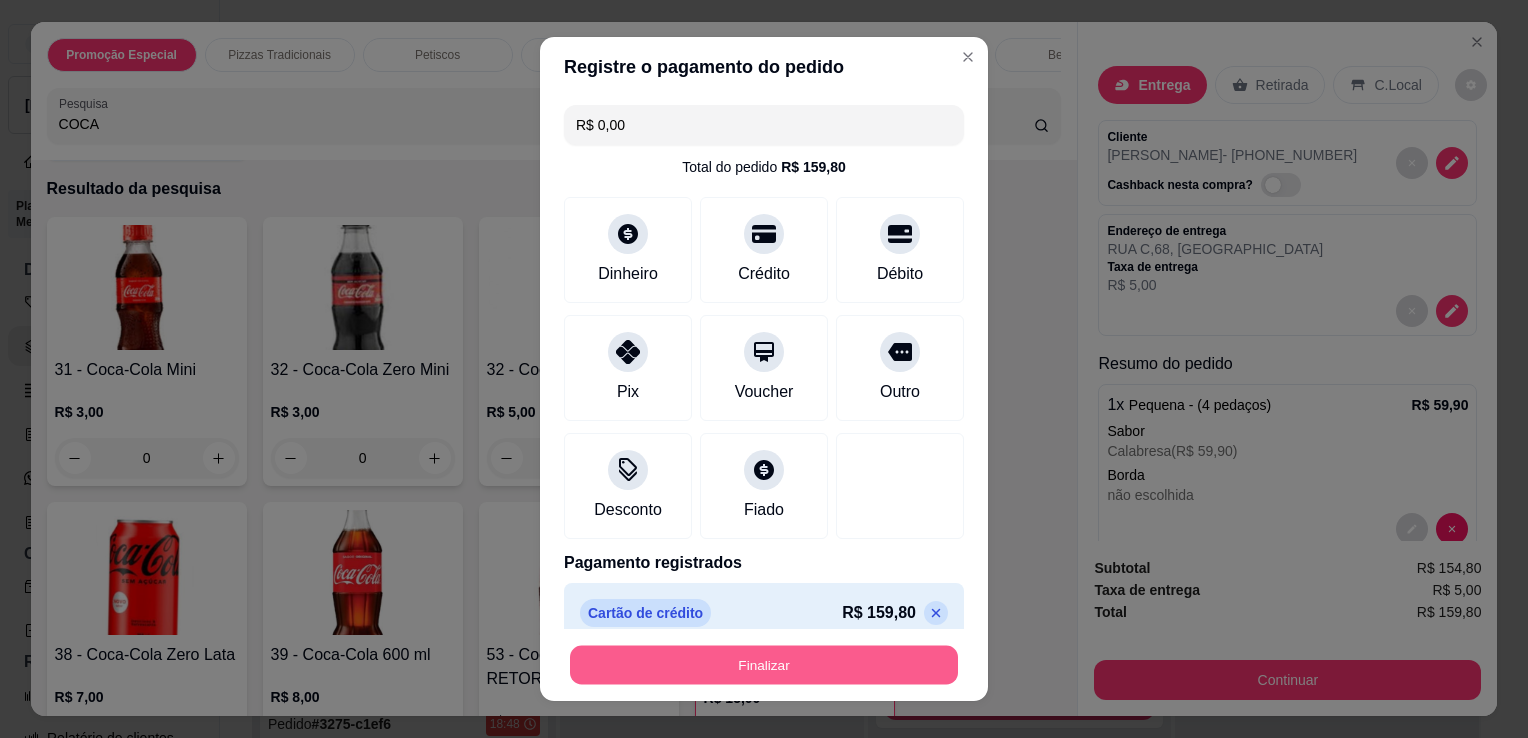 click on "Finalizar" at bounding box center [764, 665] 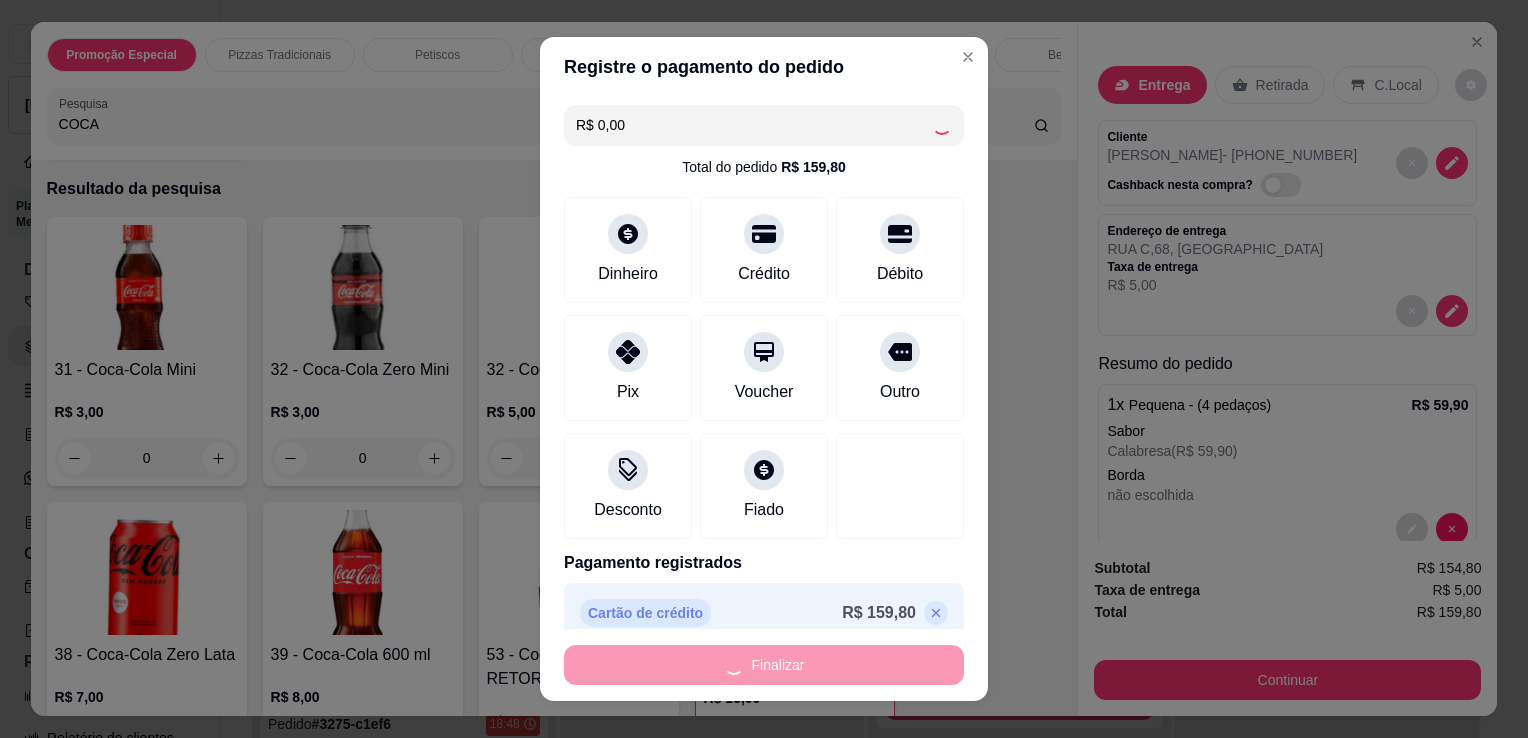 type on "0" 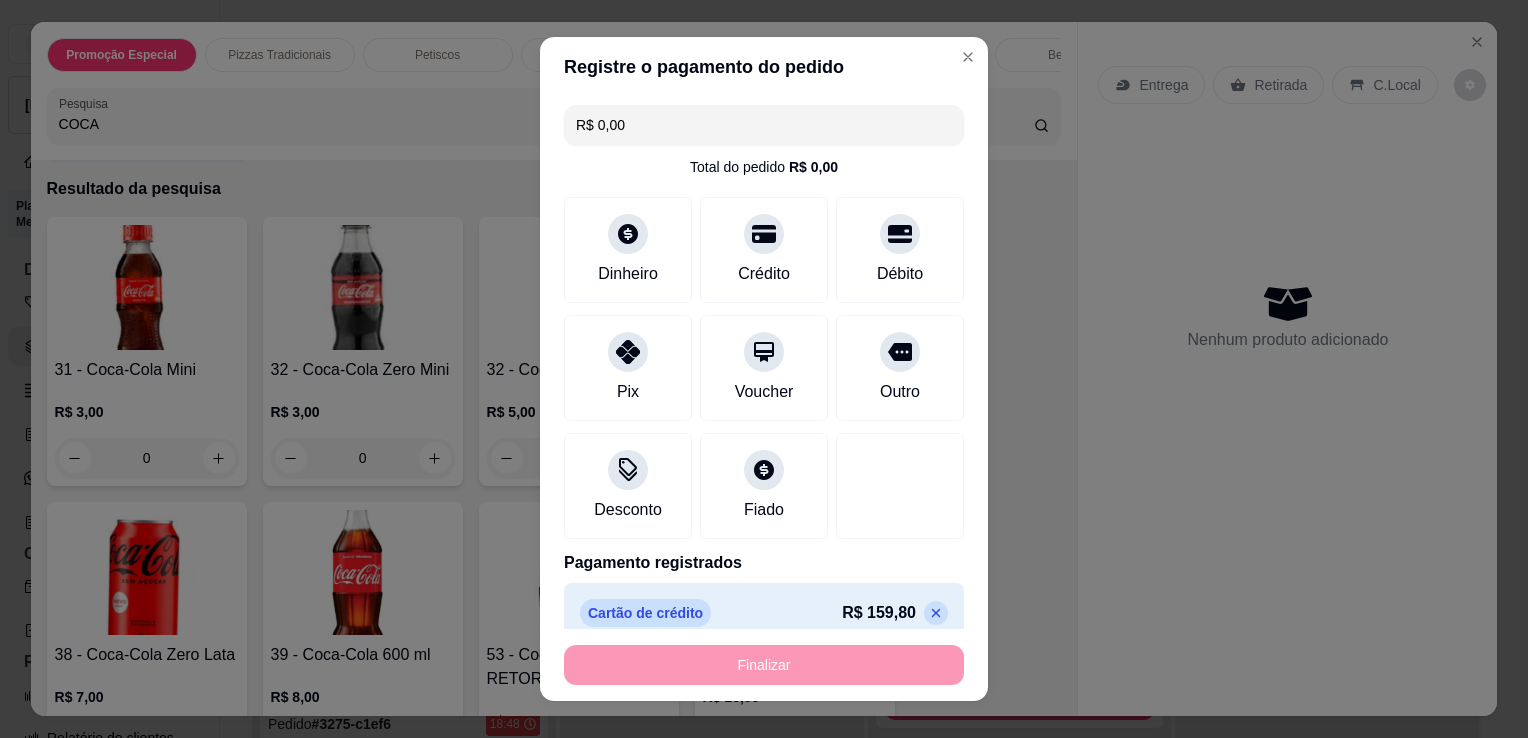 type on "-R$ 159,80" 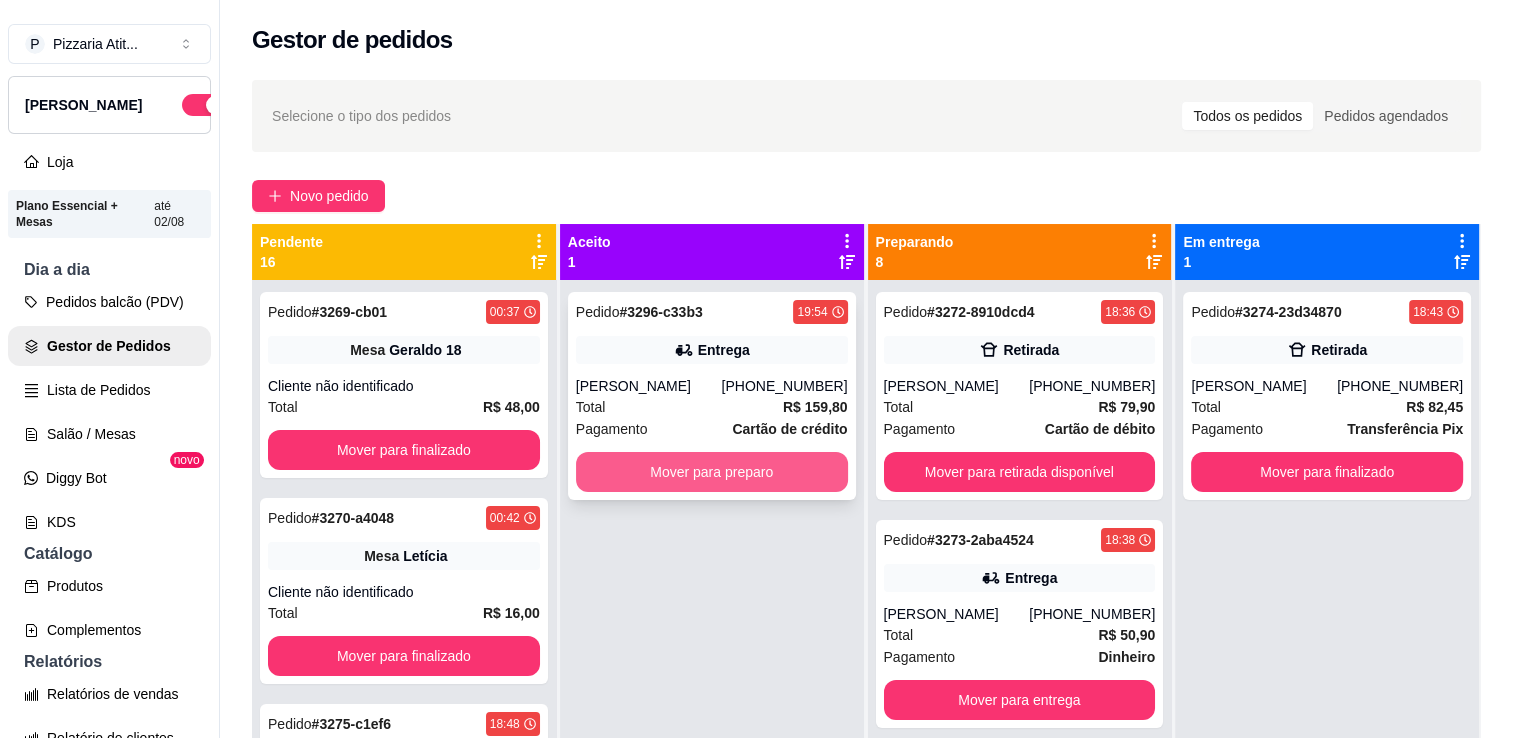 click on "Mover para preparo" at bounding box center (712, 472) 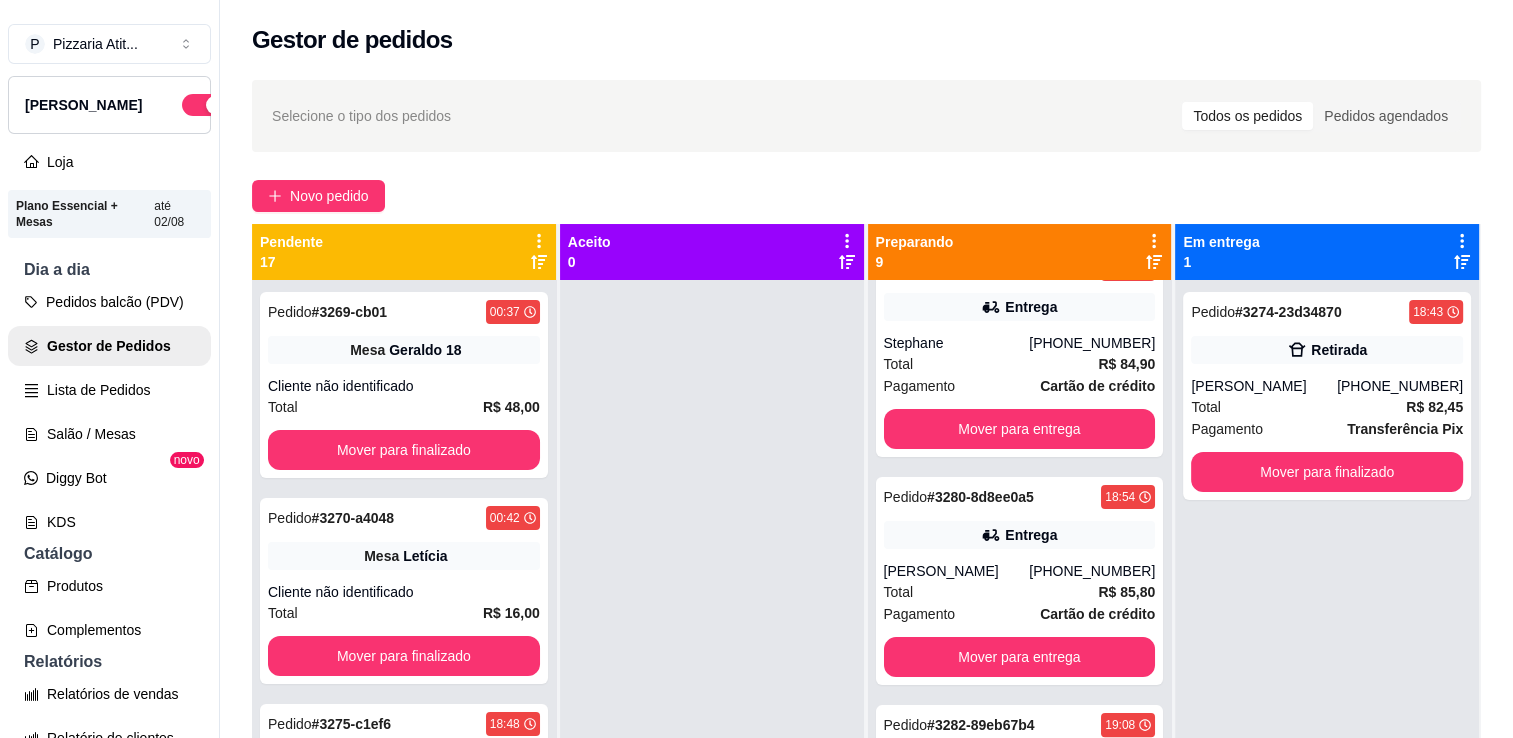 scroll, scrollTop: 501, scrollLeft: 0, axis: vertical 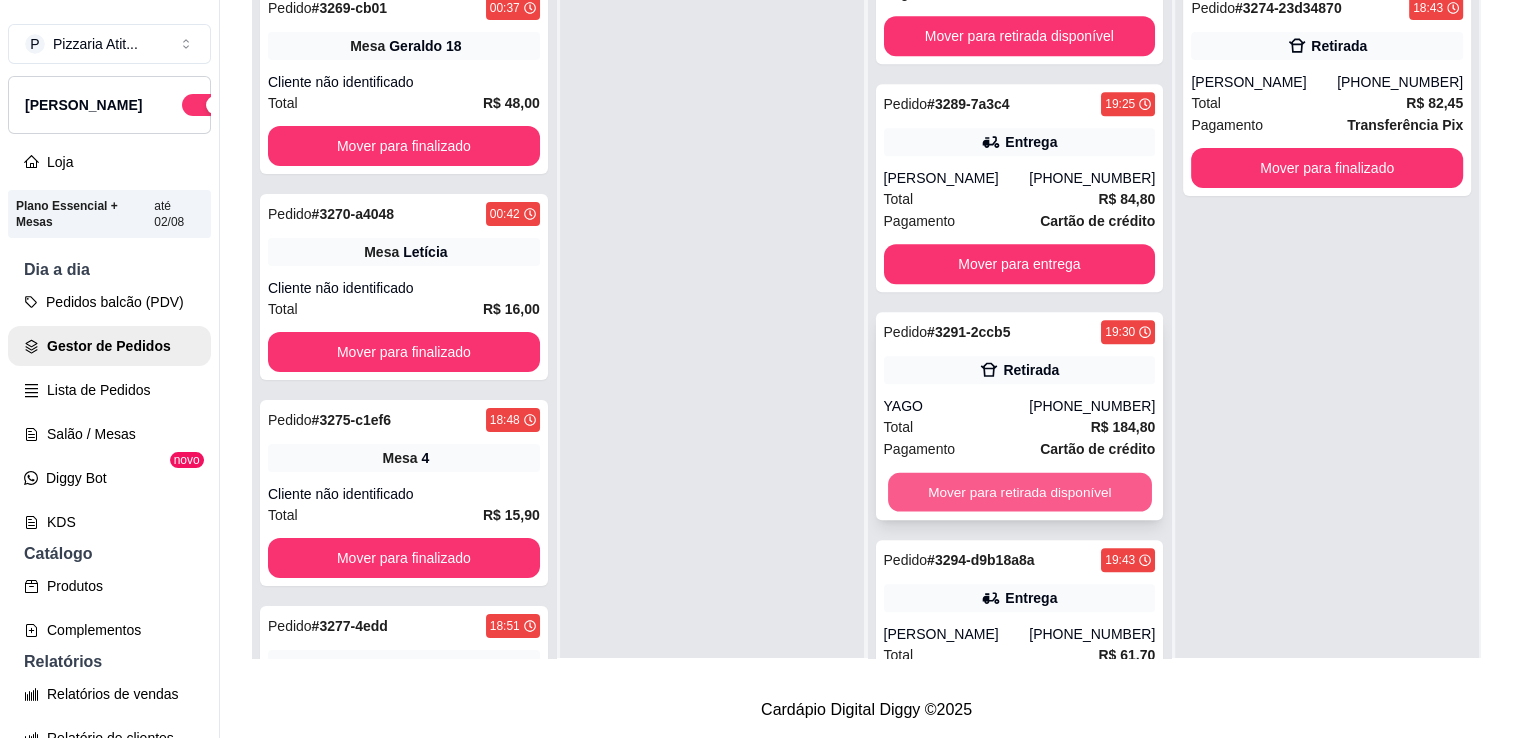click on "Mover para retirada disponível" at bounding box center [1020, 492] 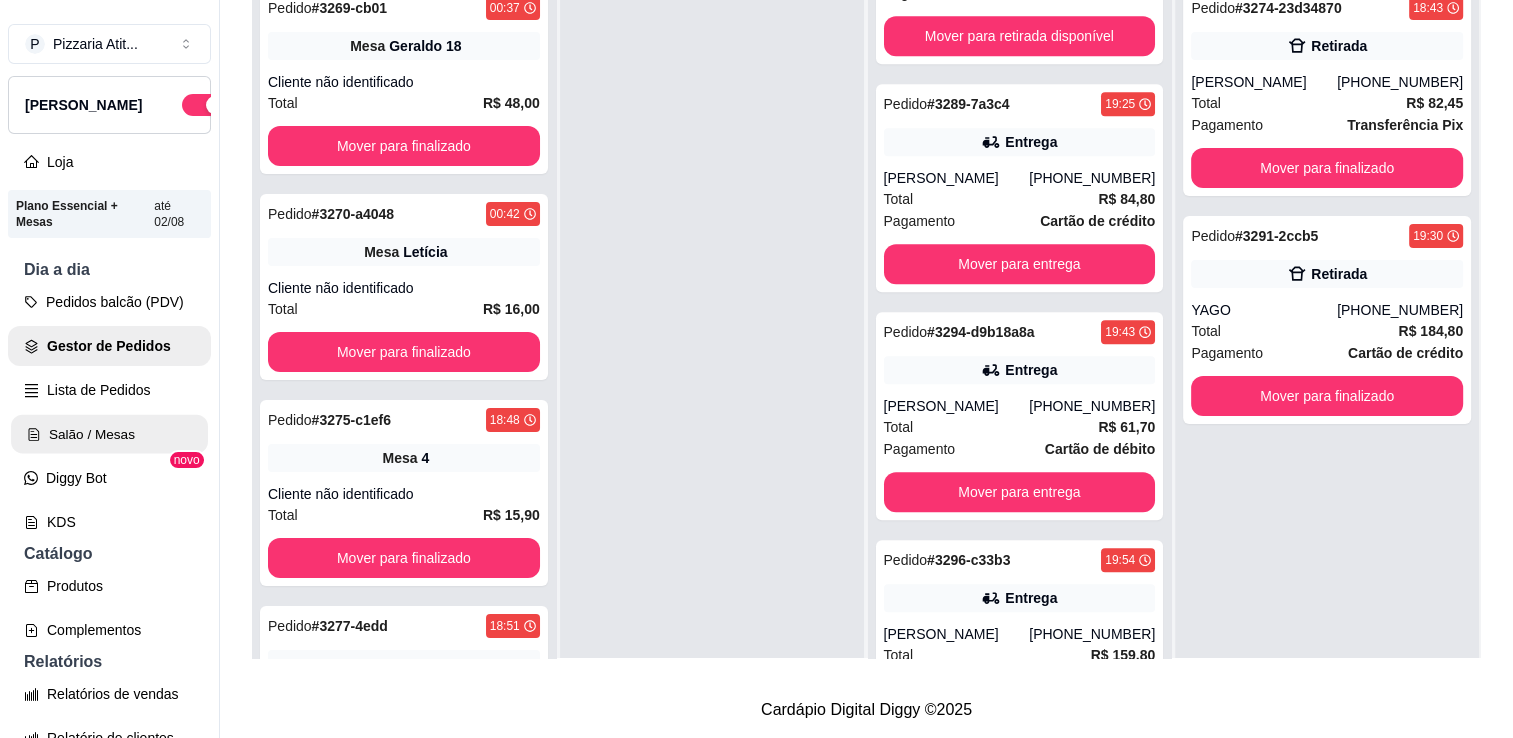 click on "Salão / Mesas" at bounding box center (109, 434) 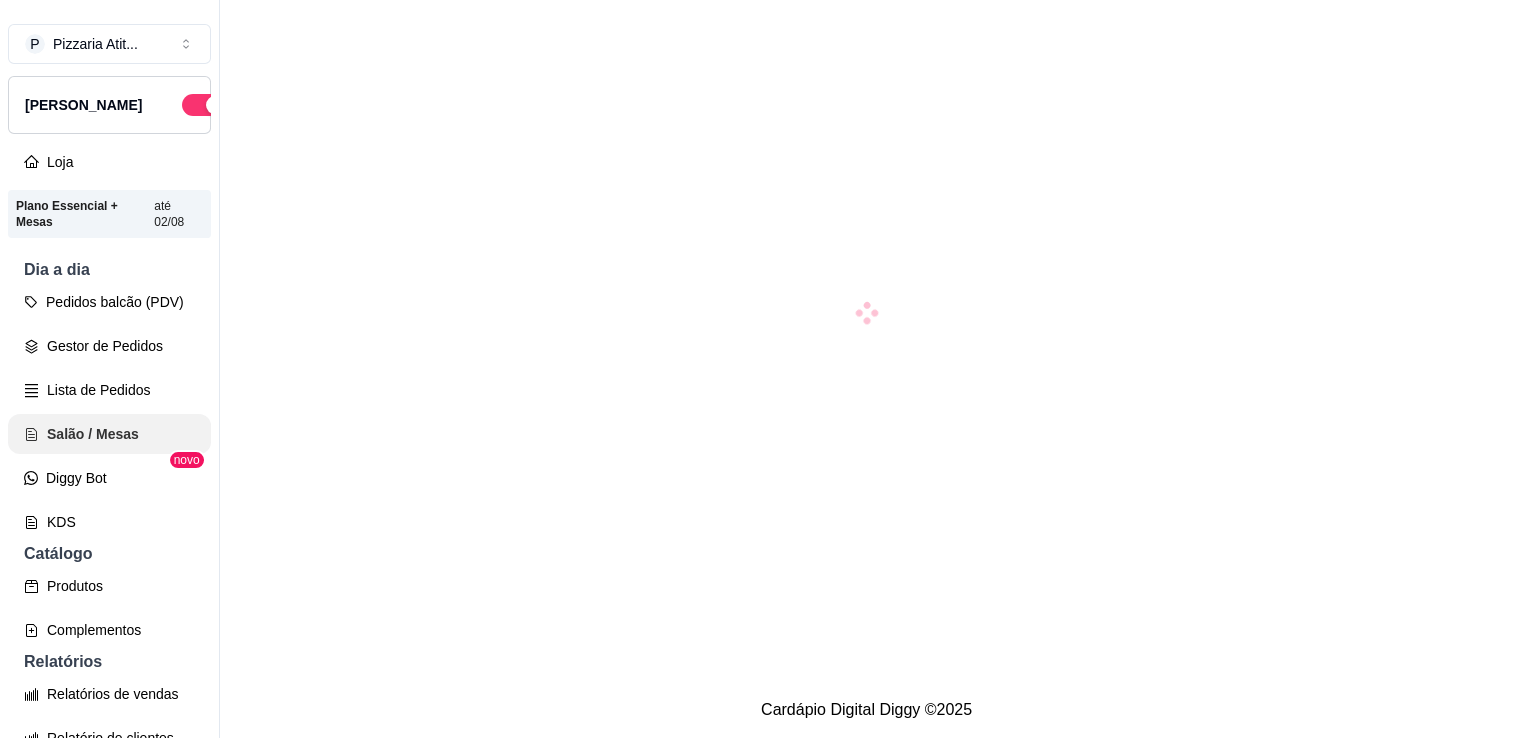 scroll, scrollTop: 0, scrollLeft: 0, axis: both 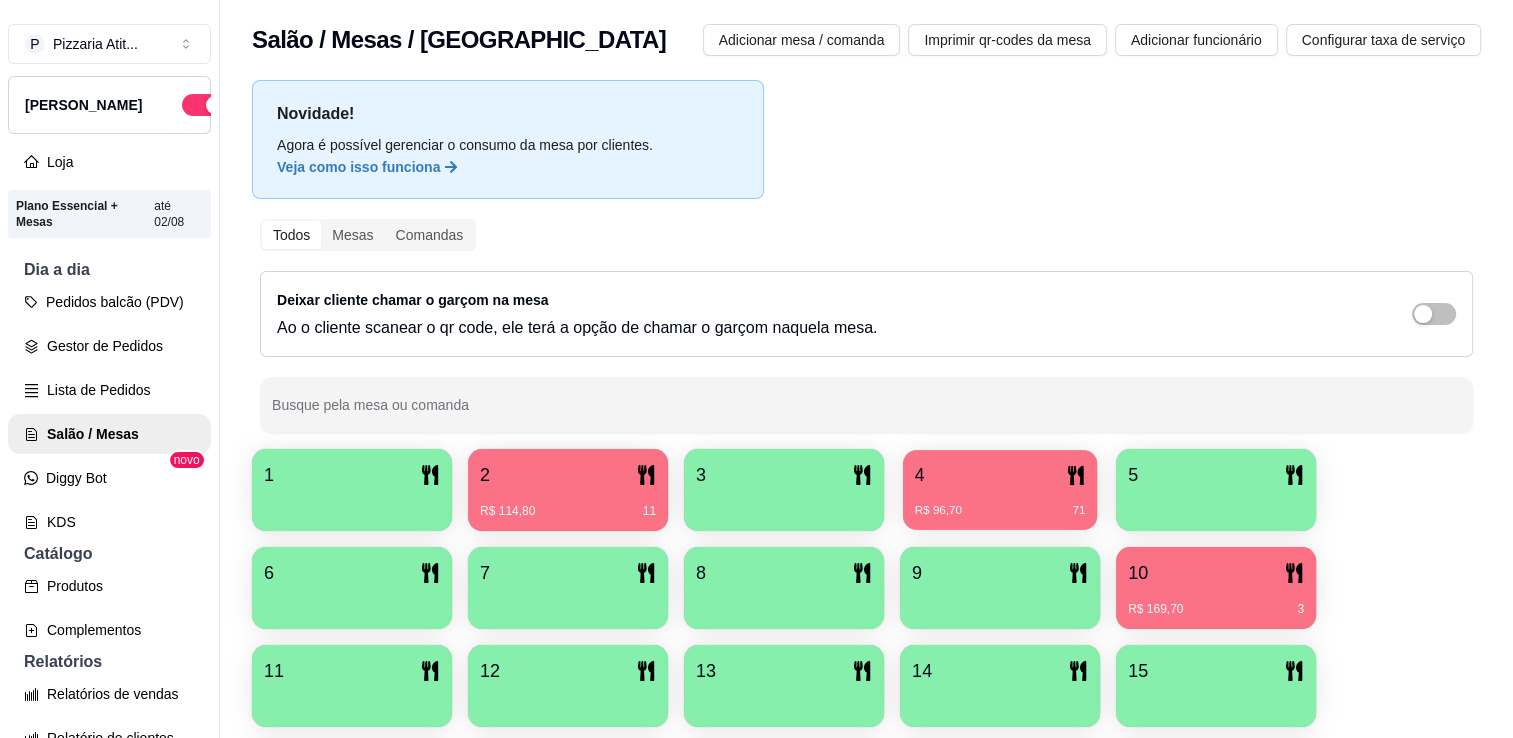 click on "R$ 96,70 71" at bounding box center (1000, 503) 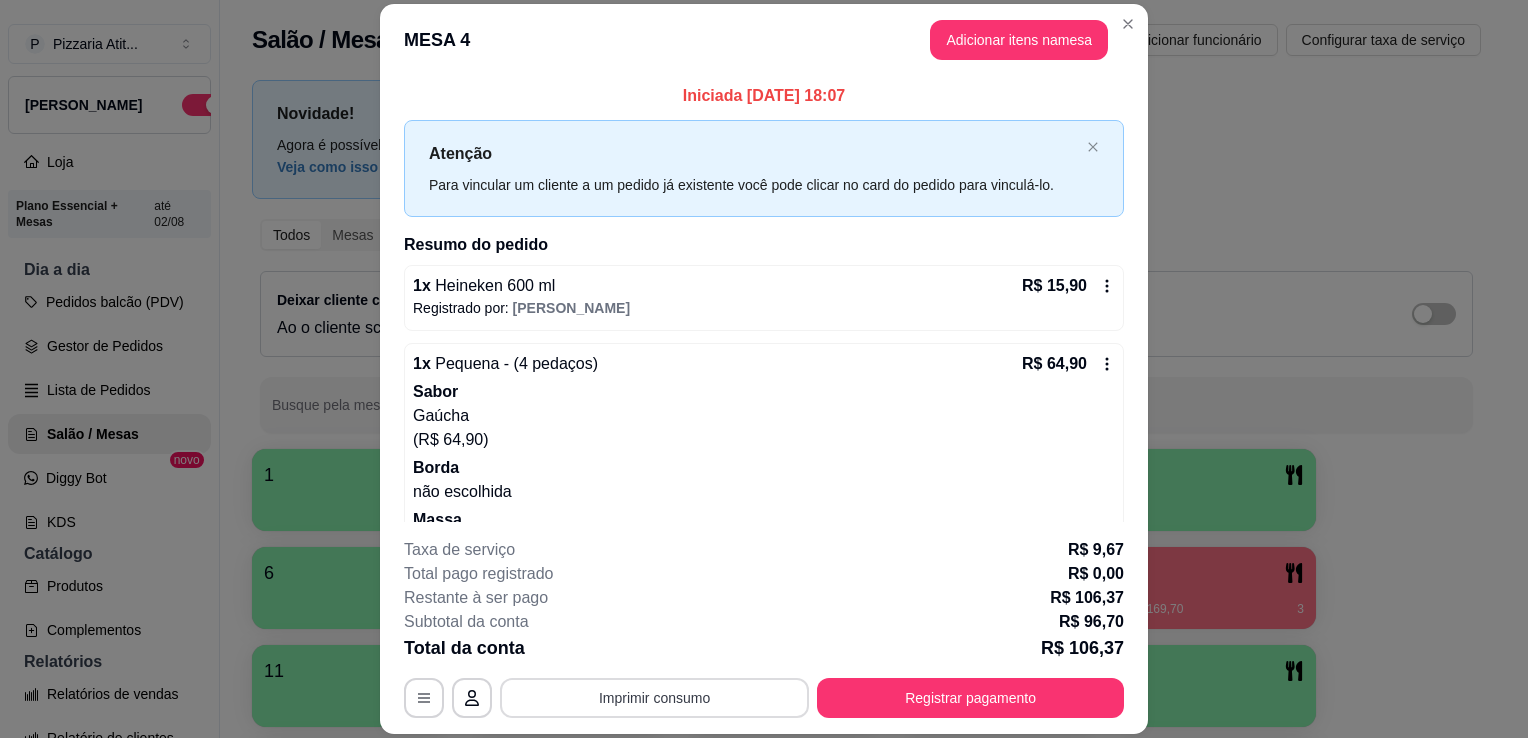 click on "Imprimir consumo" at bounding box center [654, 698] 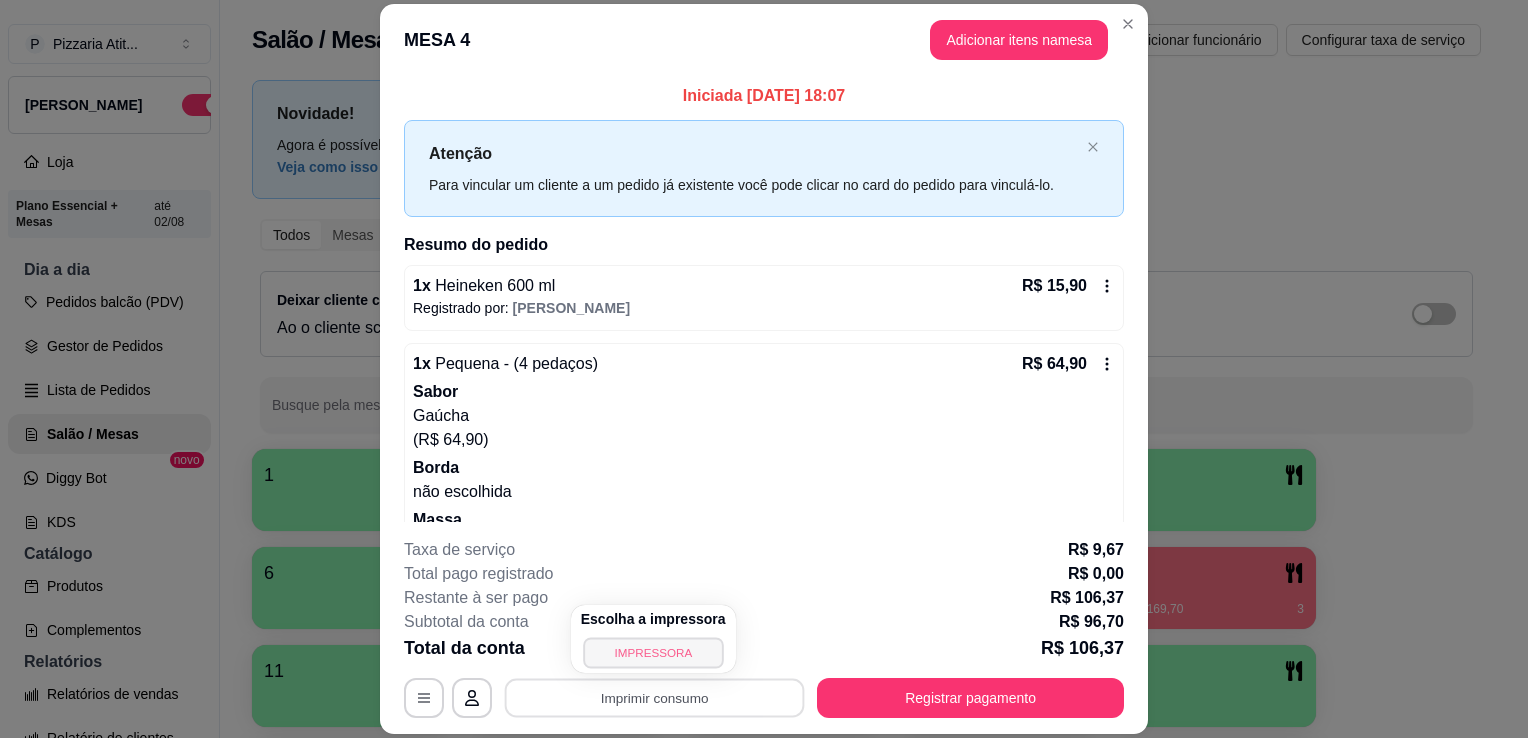 click on "IMPRESSORA" at bounding box center [653, 652] 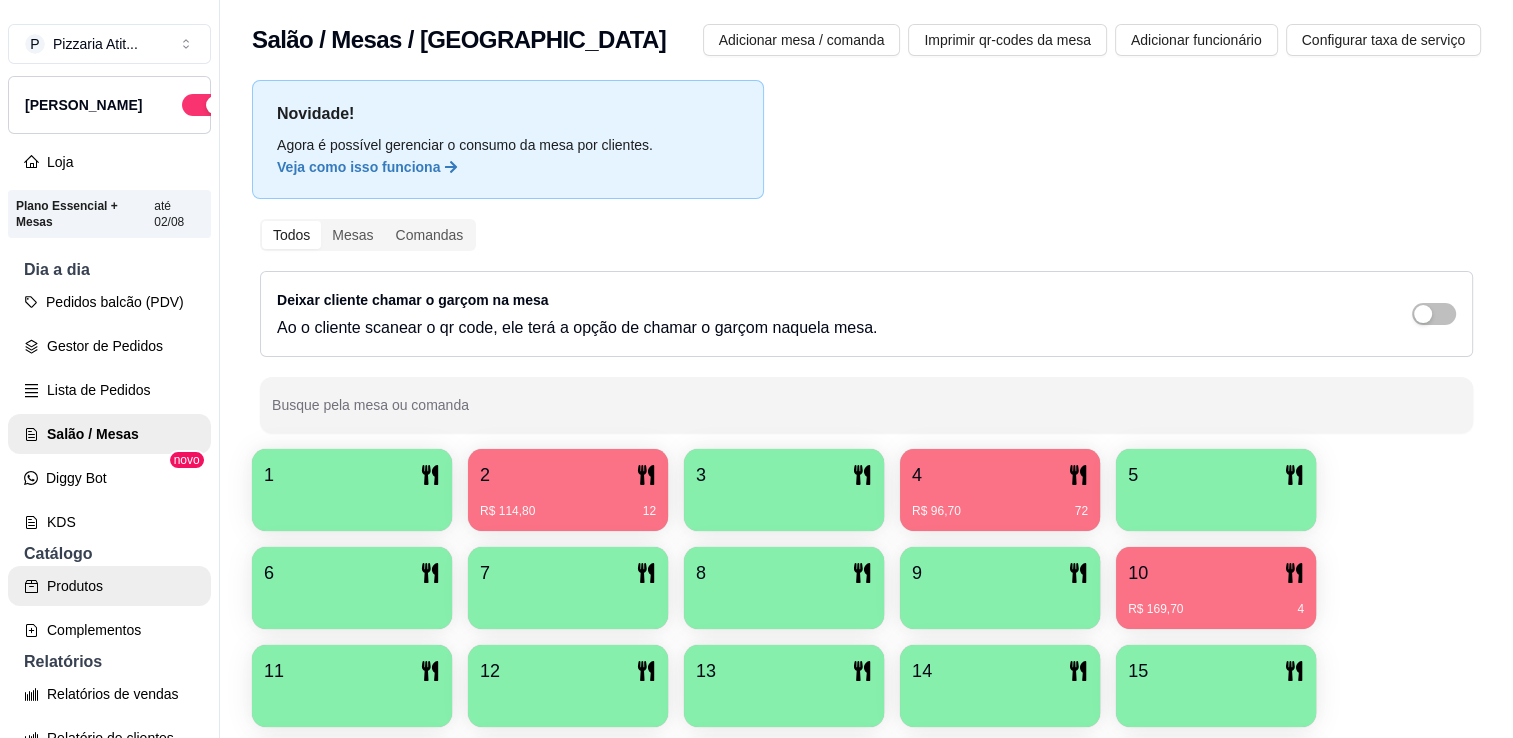 click on "Produtos" at bounding box center (109, 586) 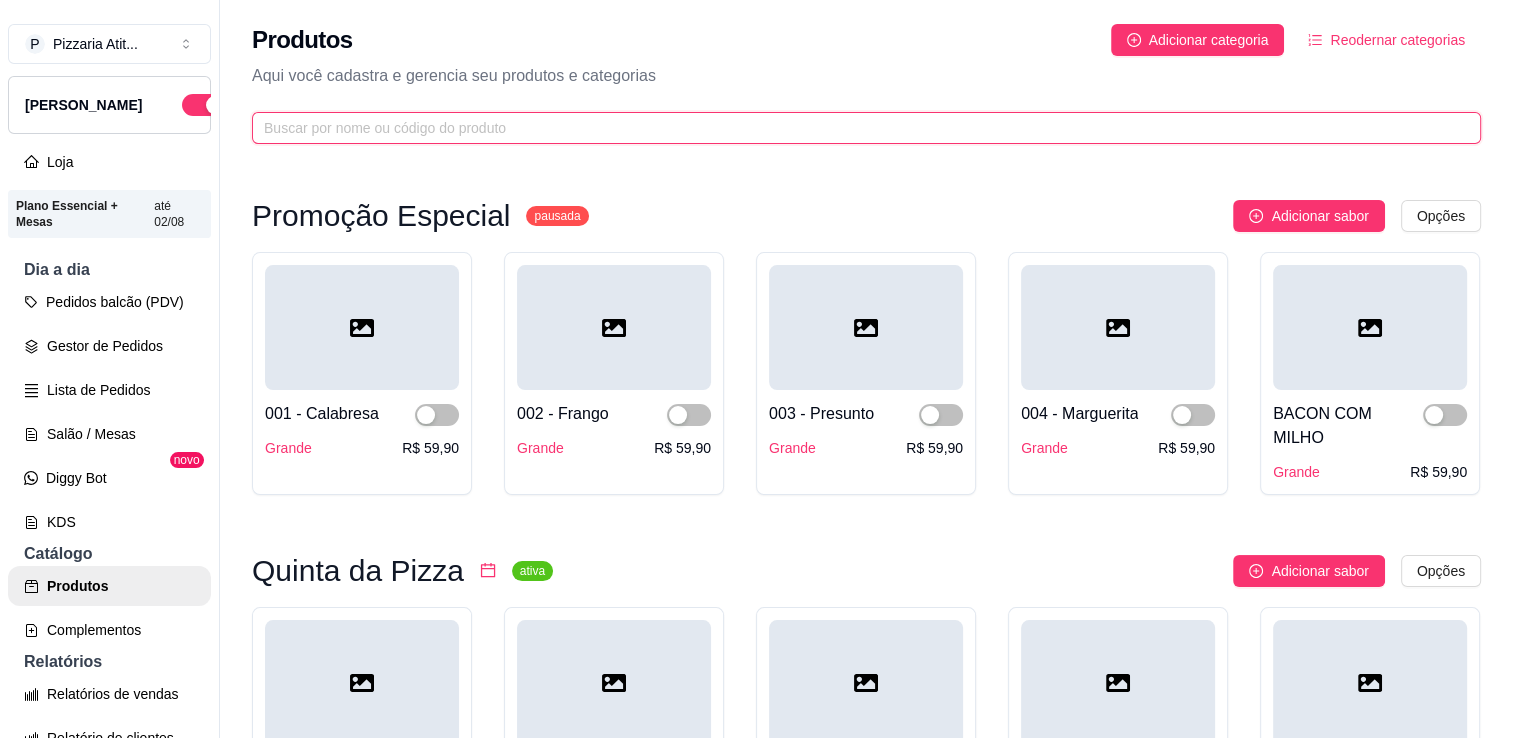 click at bounding box center [858, 128] 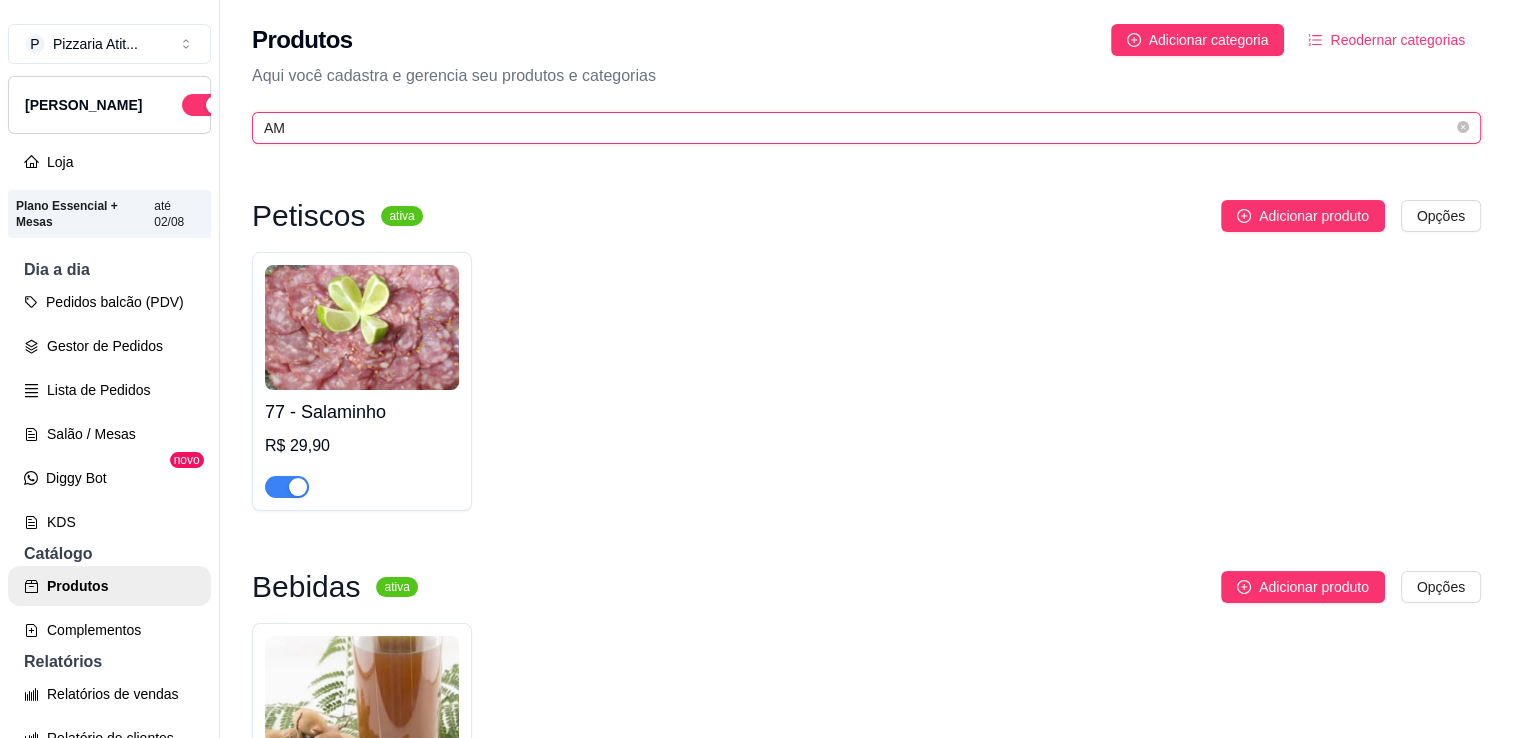 type on "A" 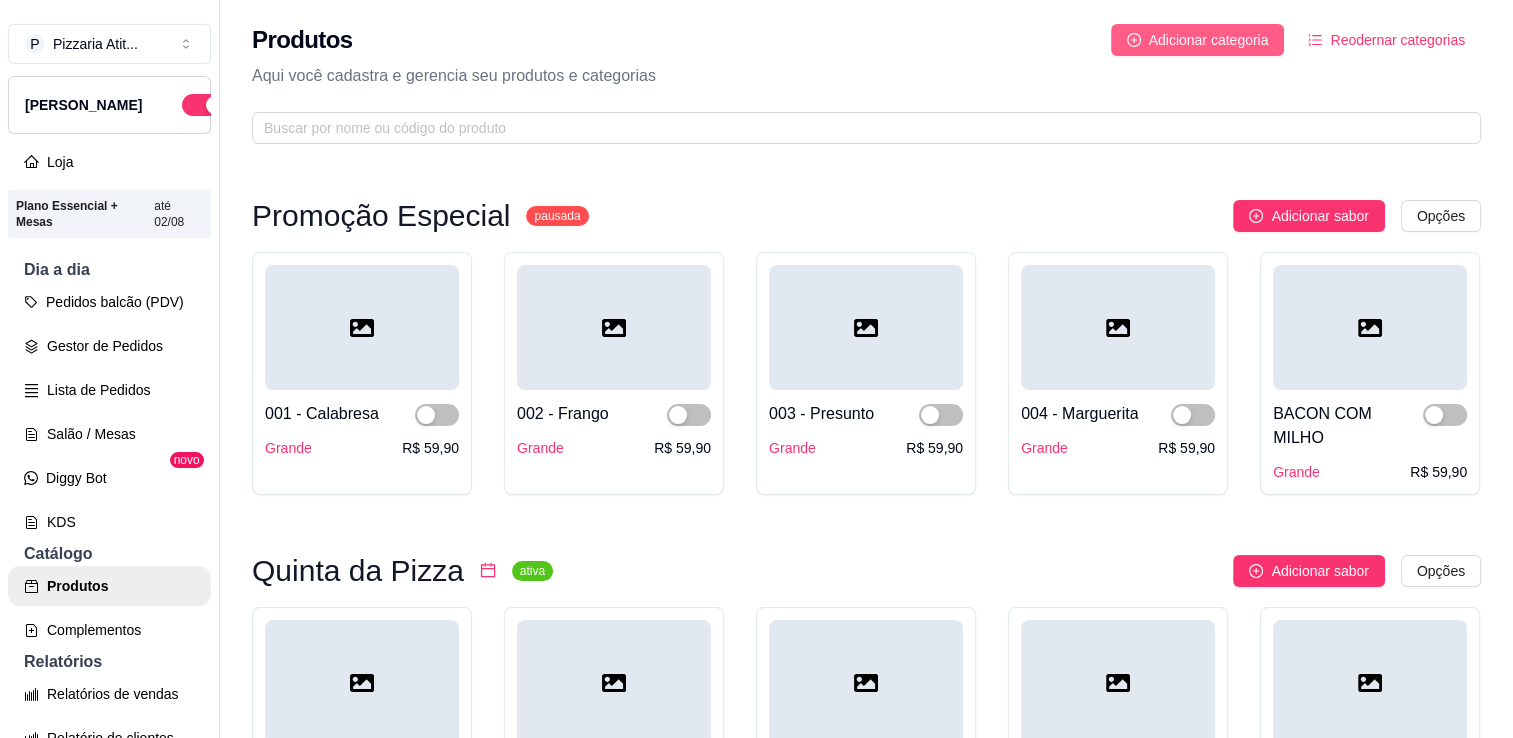 click on "Adicionar categoria" at bounding box center [1198, 40] 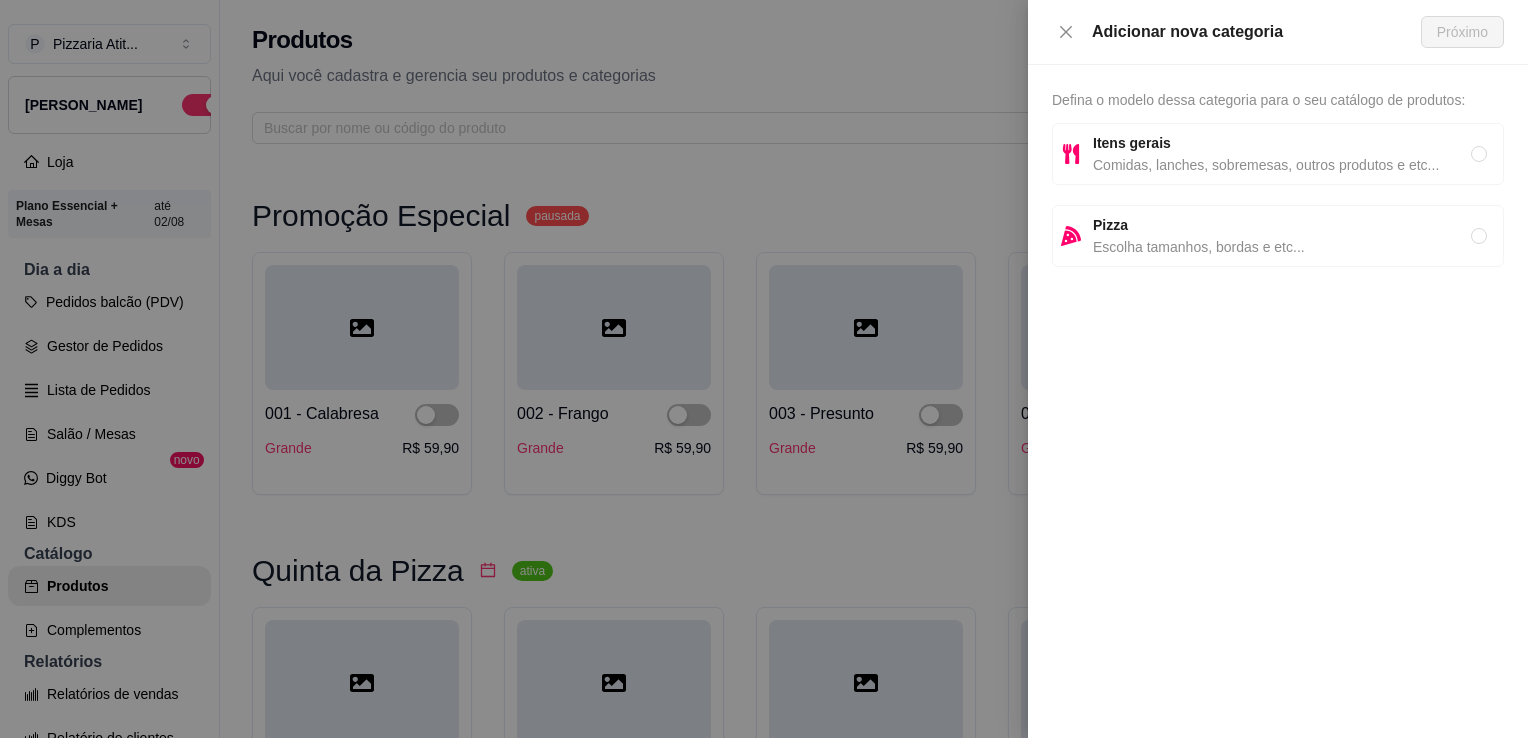 click at bounding box center (764, 369) 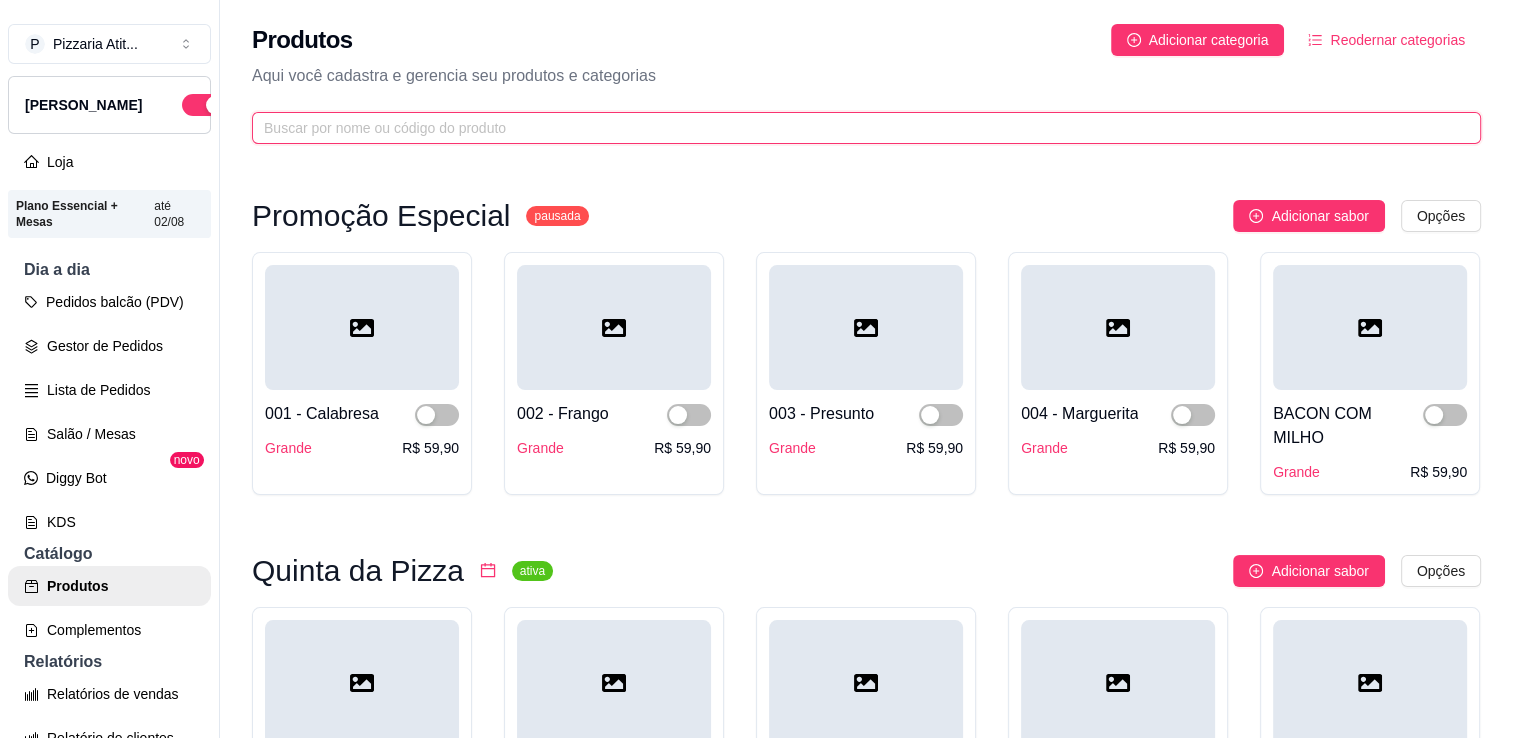 click at bounding box center [858, 128] 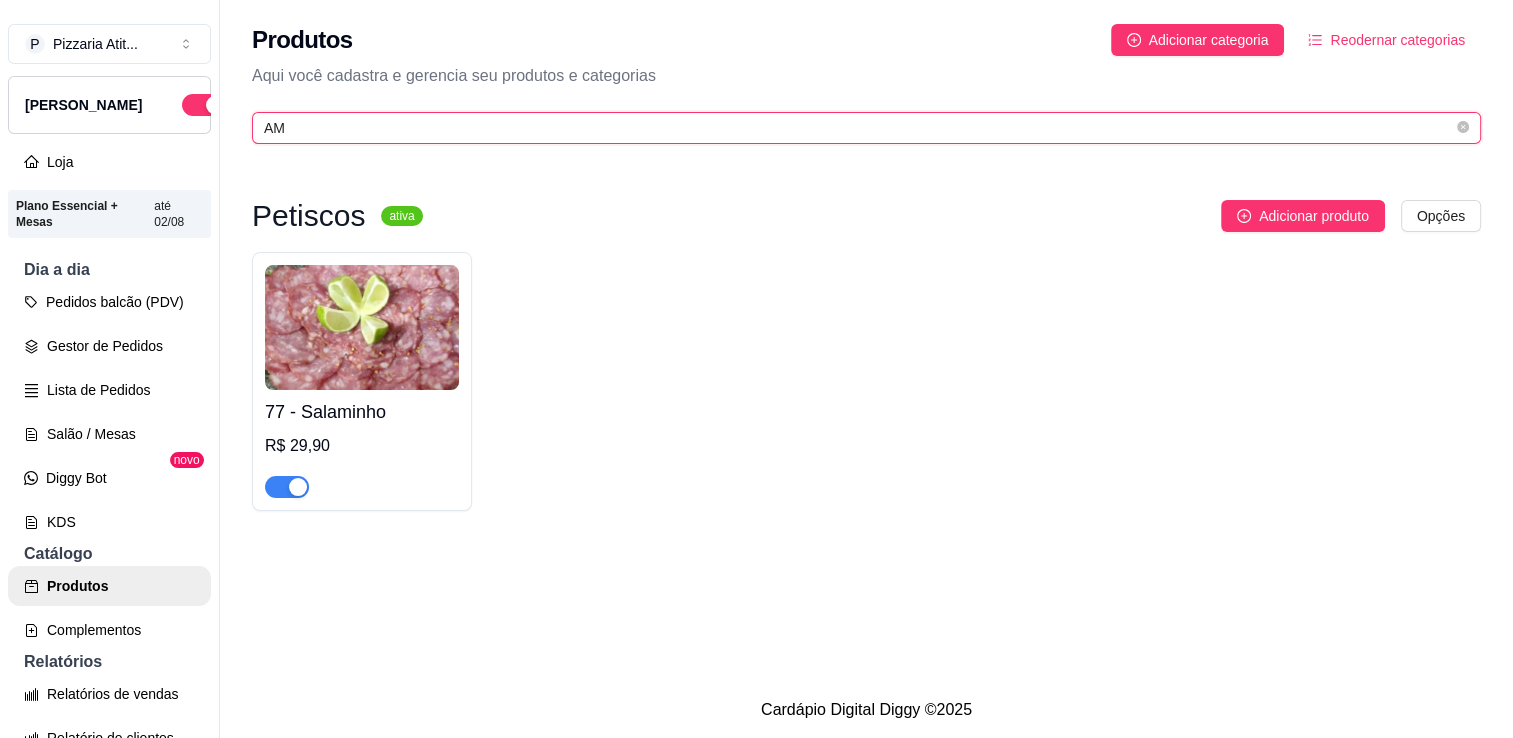 type on "A" 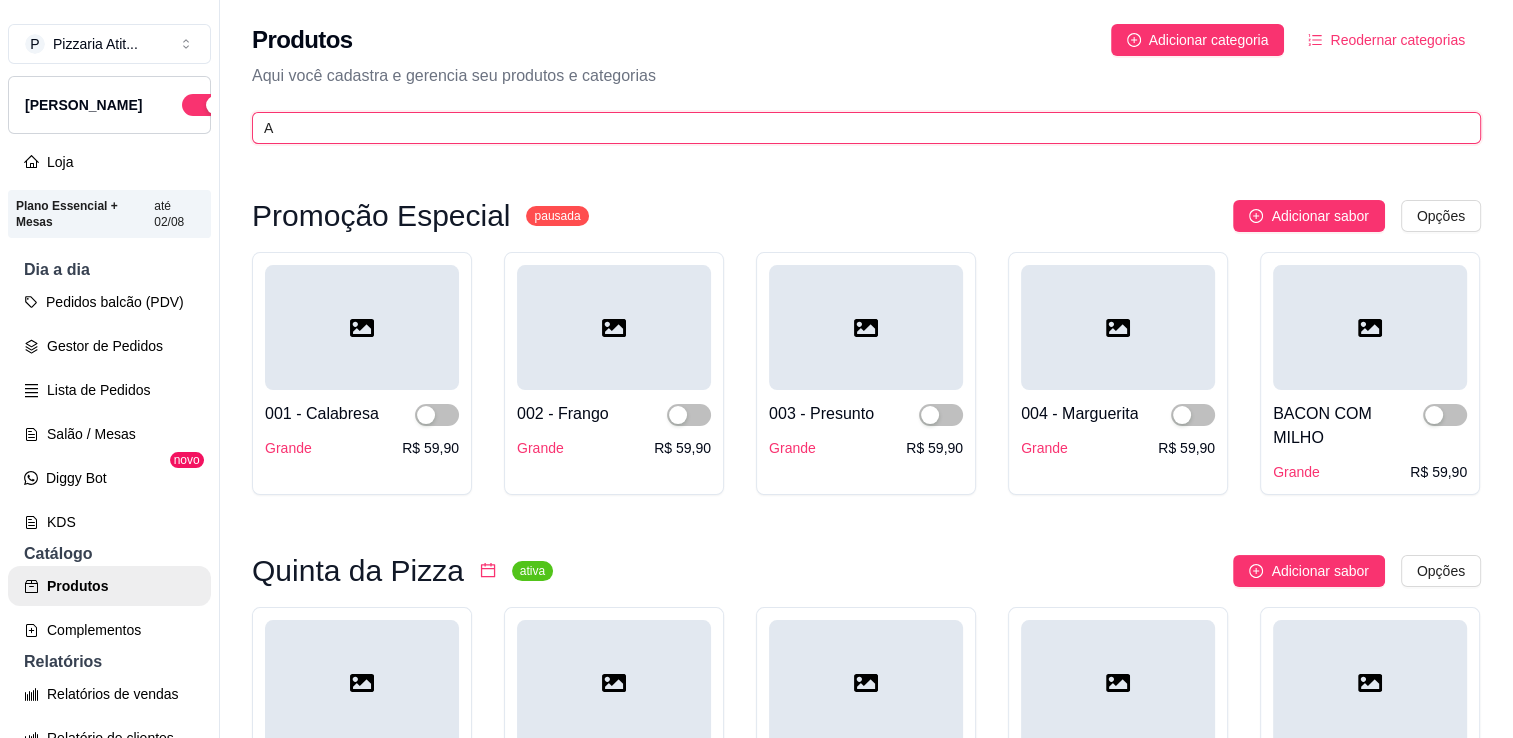 type 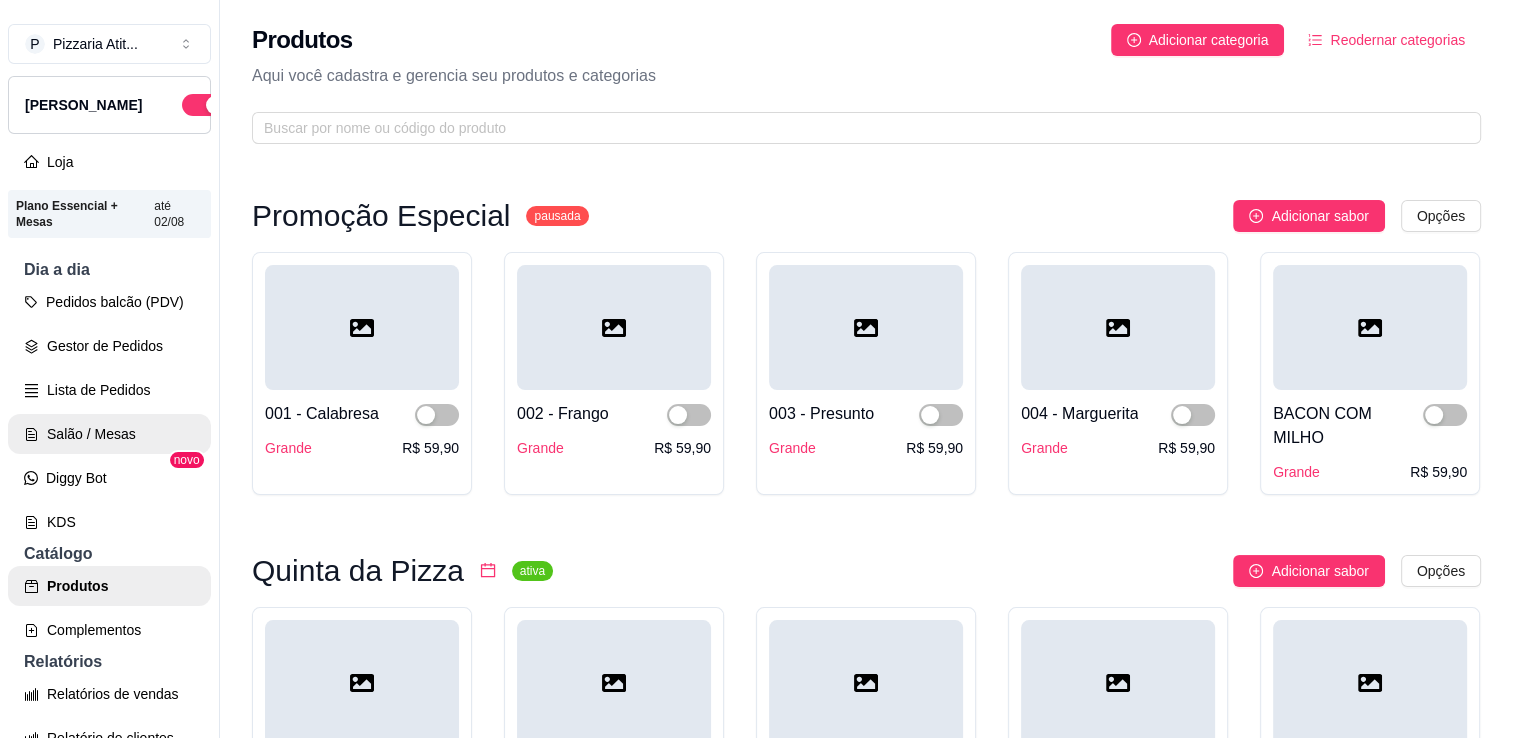 click on "Salão / Mesas" at bounding box center [109, 434] 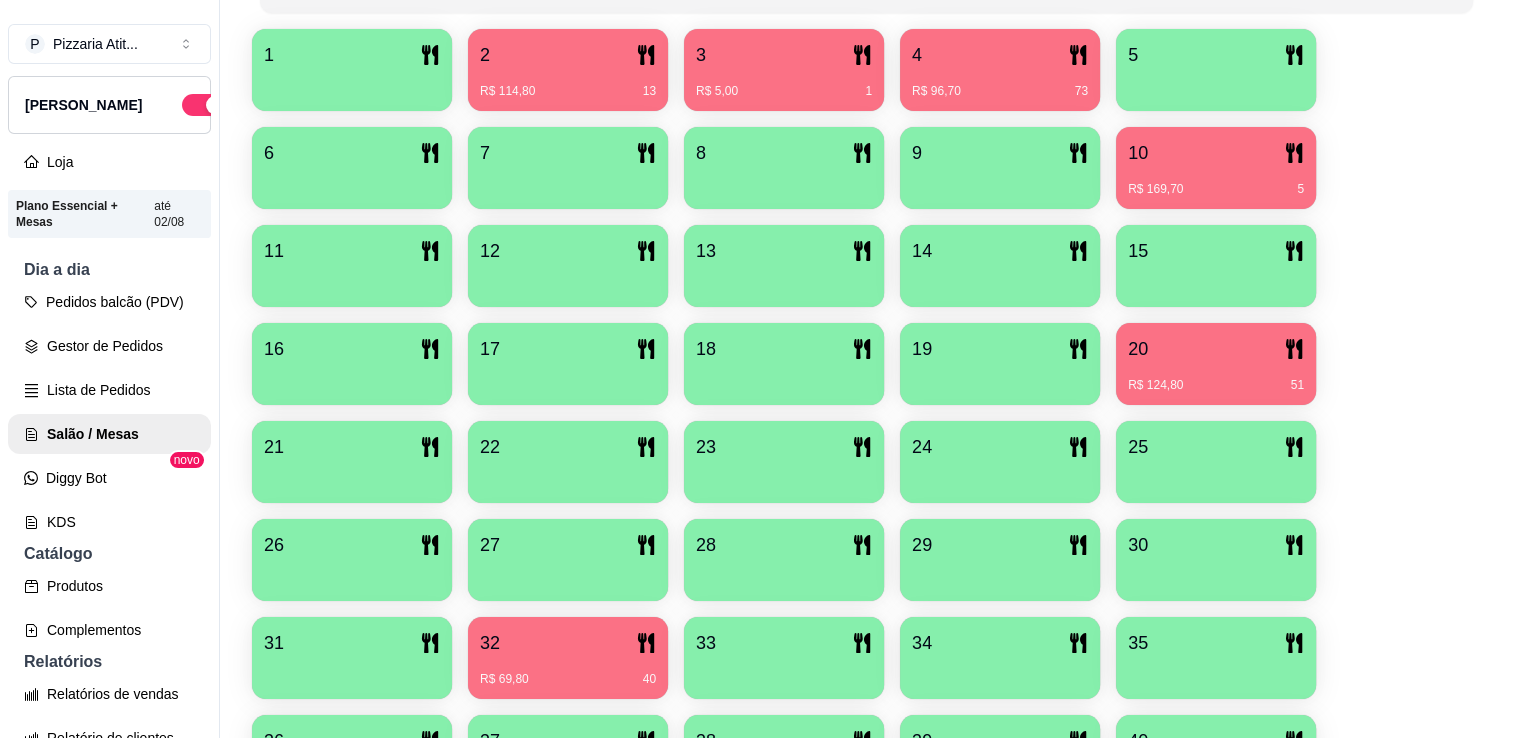 scroll, scrollTop: 429, scrollLeft: 0, axis: vertical 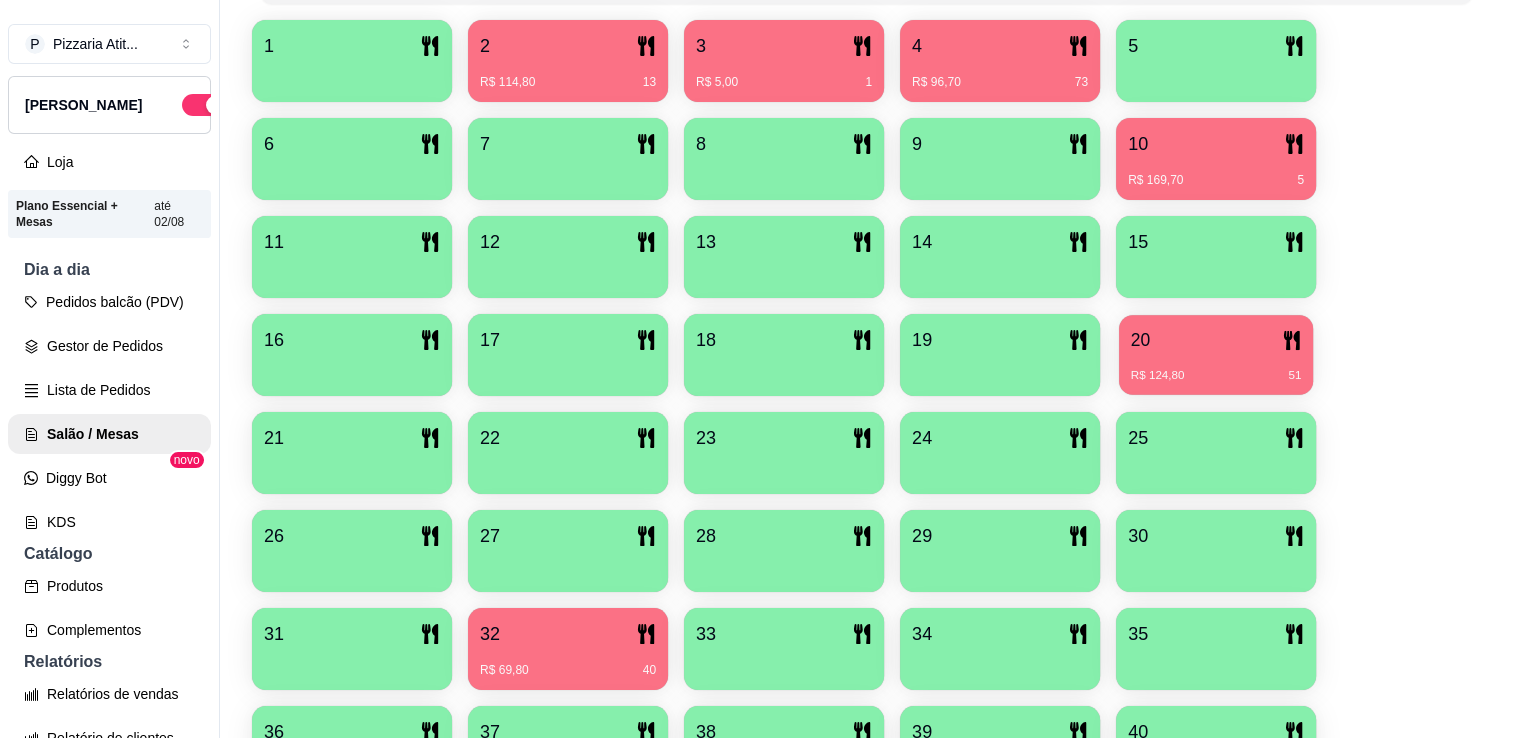 click on "20" at bounding box center (1216, 340) 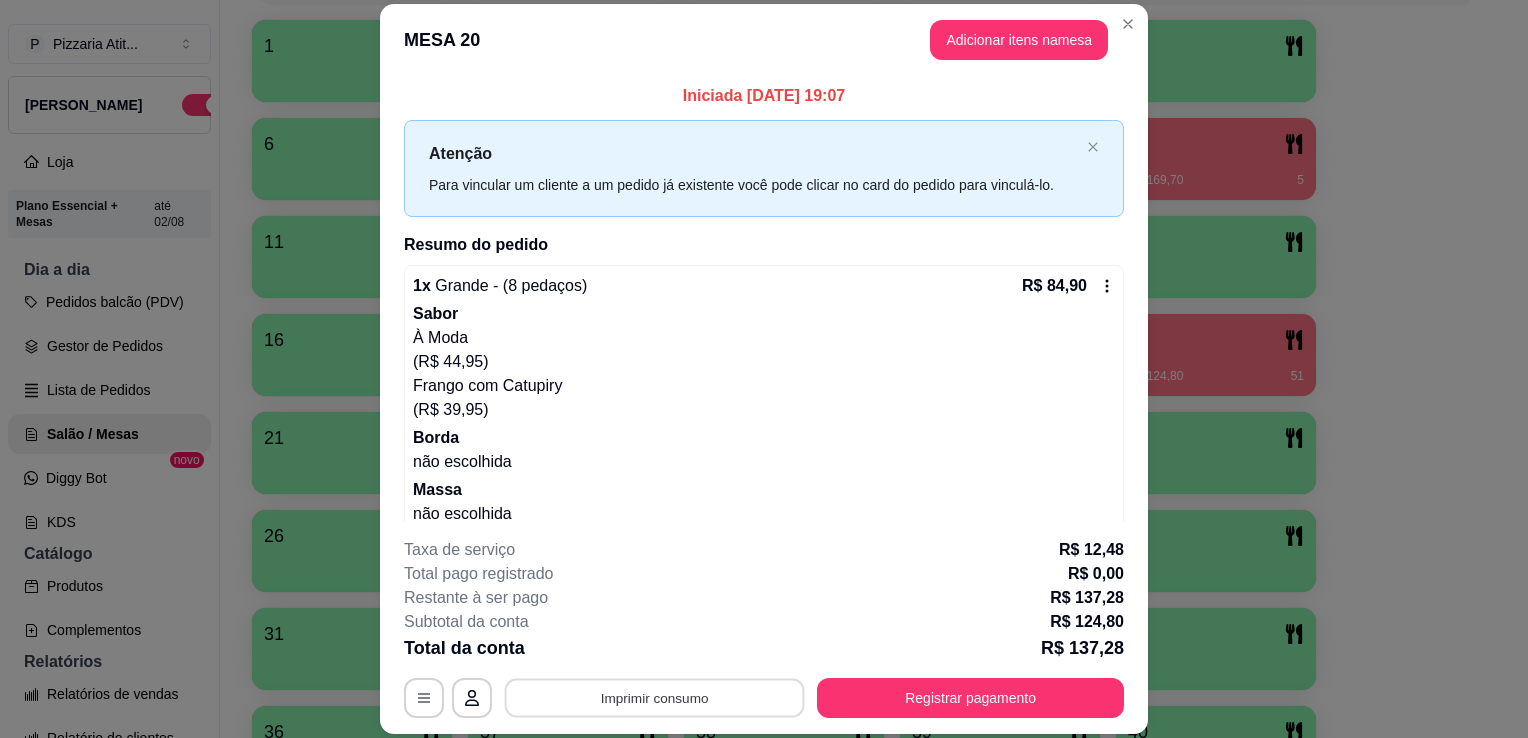 click on "Imprimir consumo" at bounding box center [655, 698] 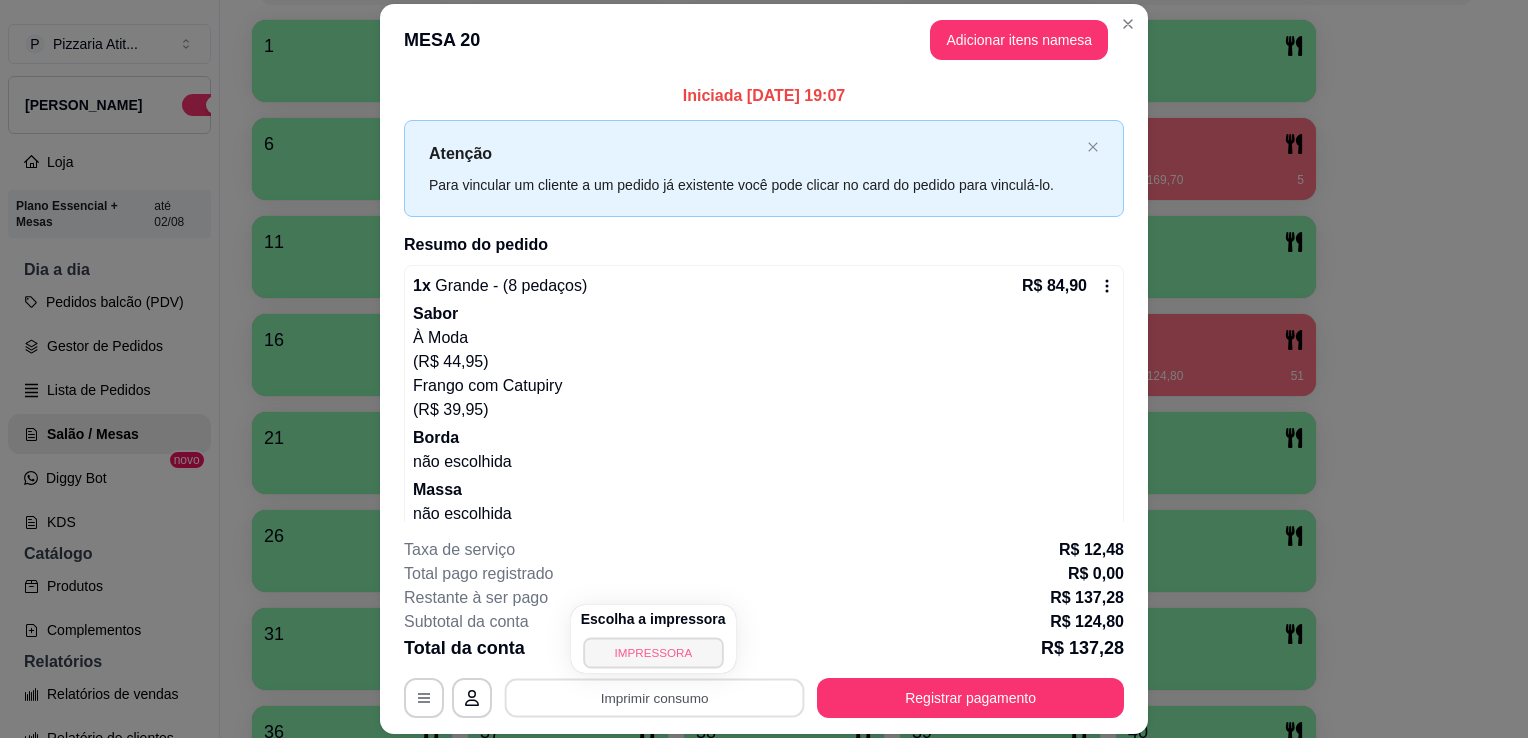 click on "IMPRESSORA" at bounding box center [653, 652] 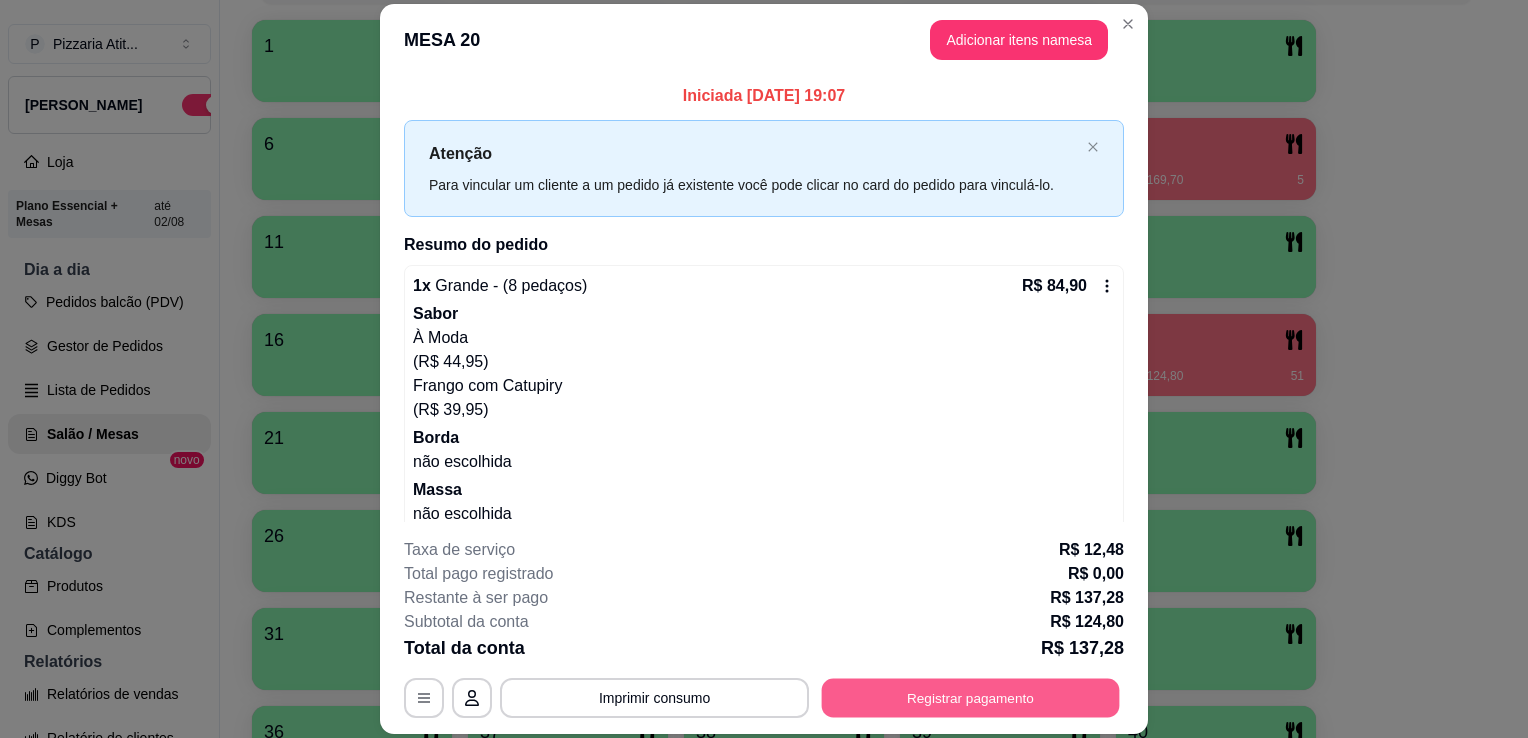 click on "Registrar pagamento" at bounding box center (971, 698) 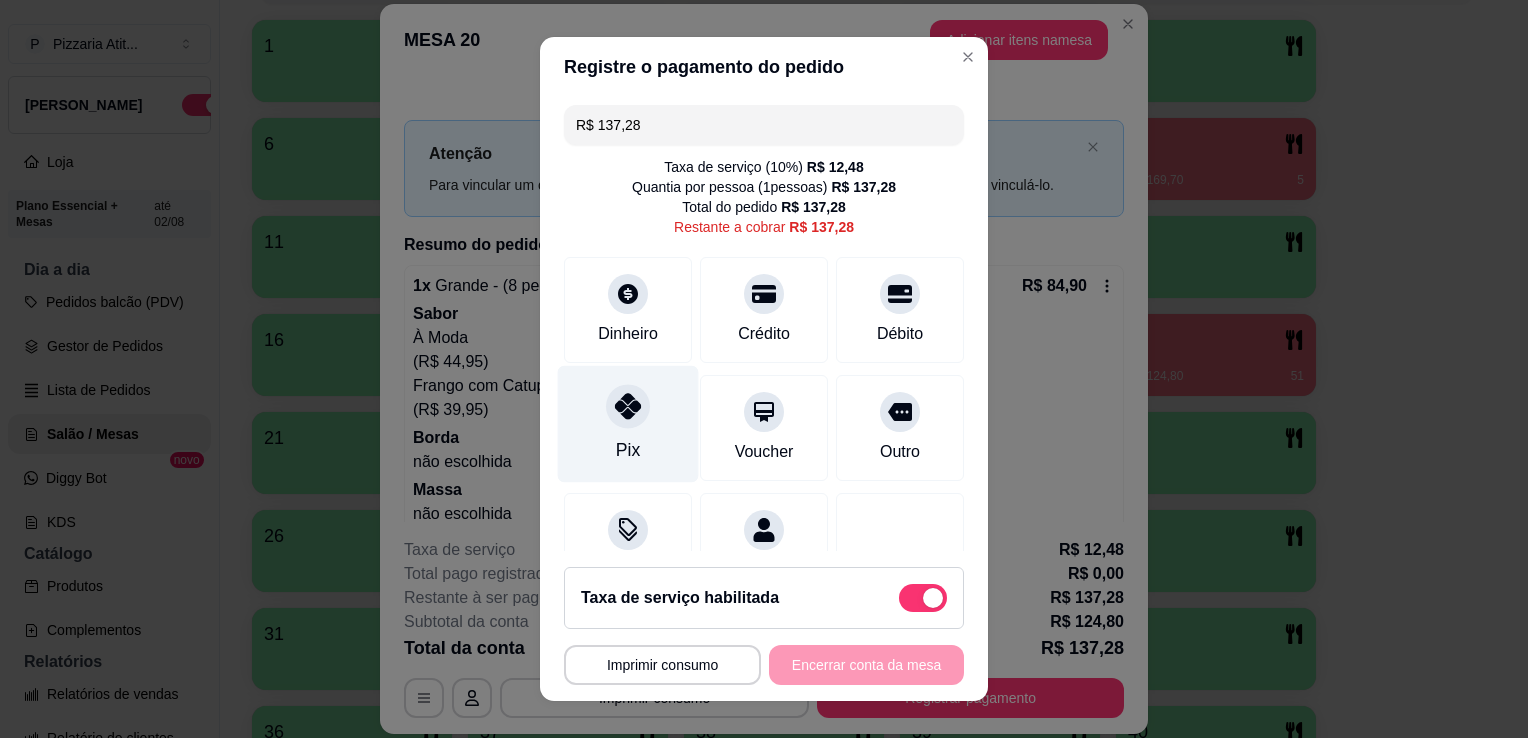 click at bounding box center [628, 406] 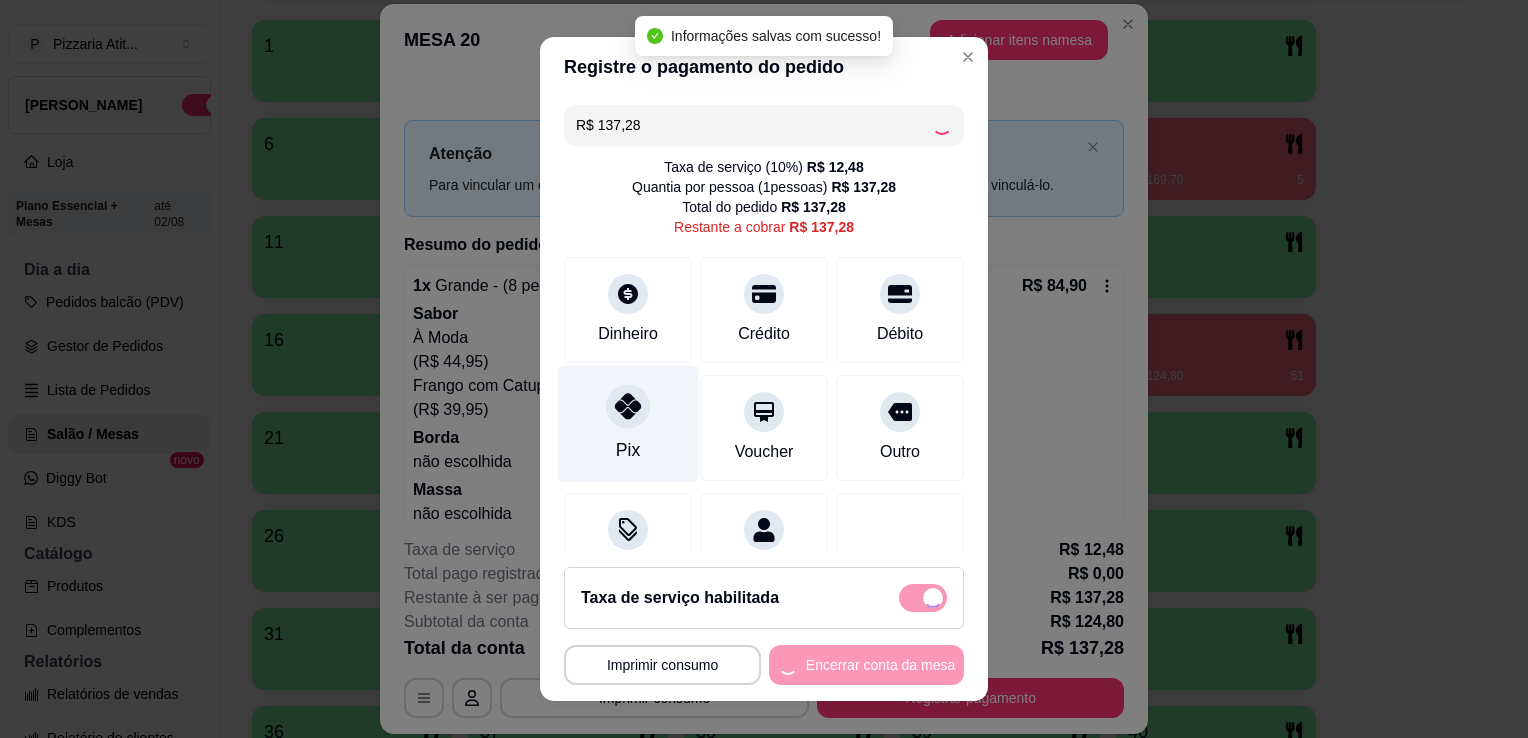 type on "R$ 0,00" 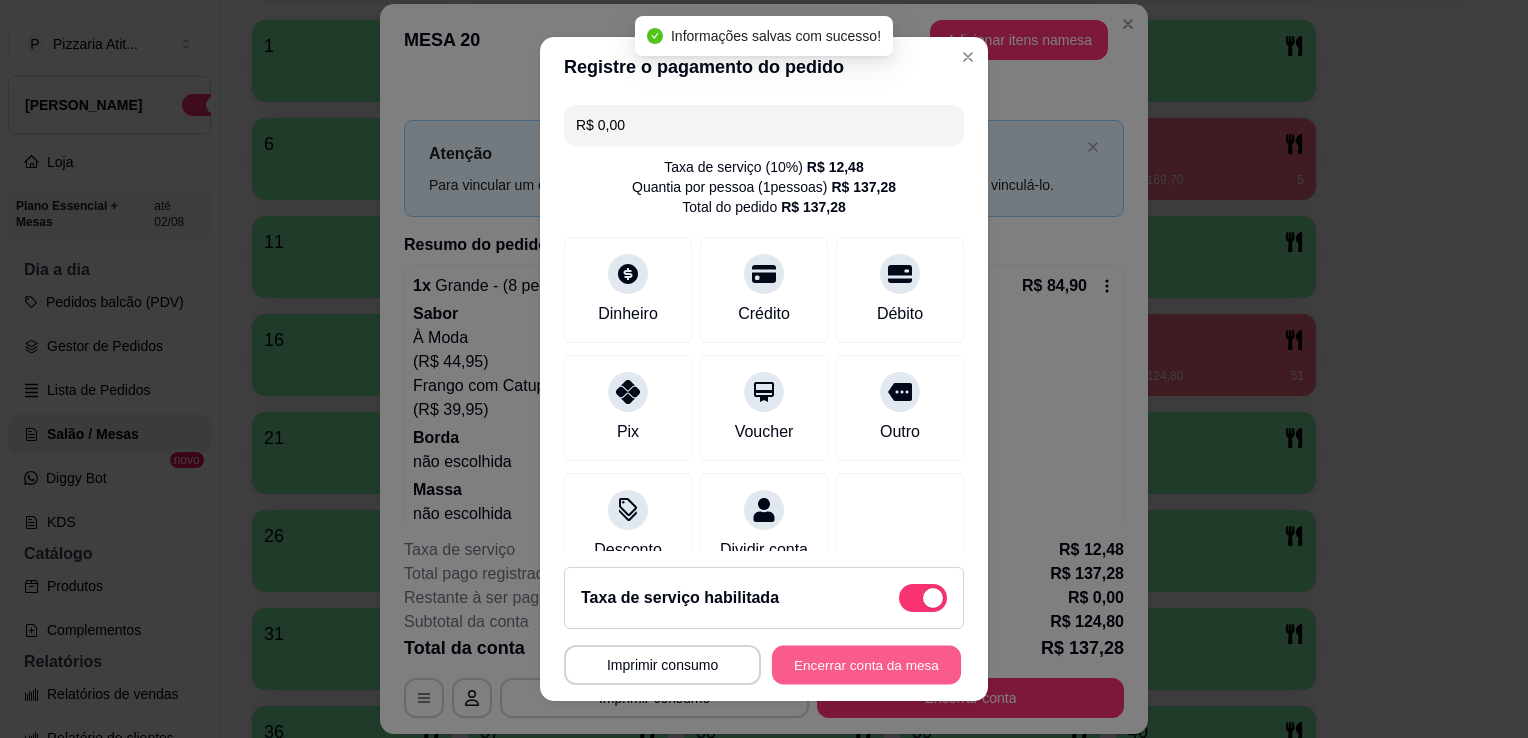 click on "Encerrar conta da mesa" at bounding box center [866, 665] 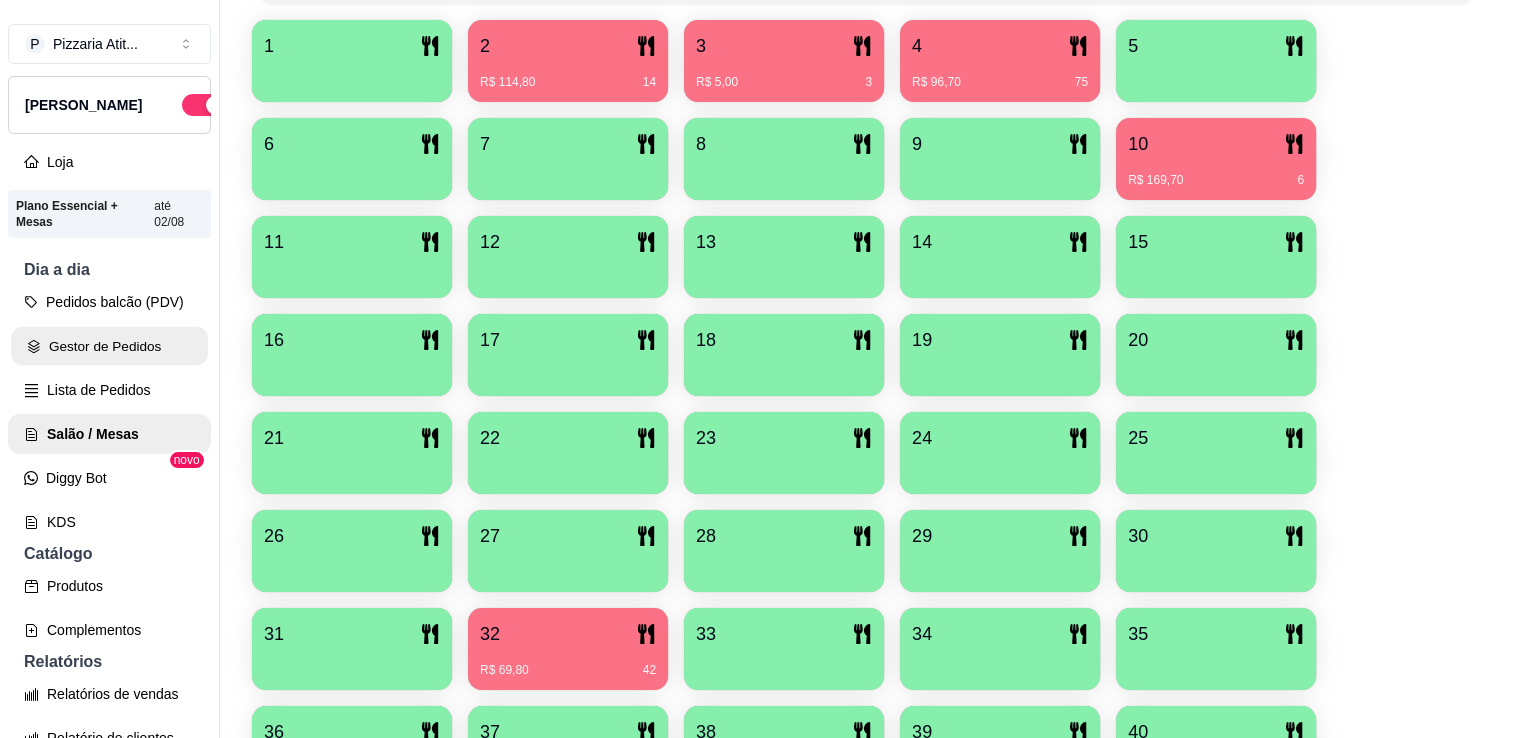 click on "Gestor de Pedidos" at bounding box center (109, 346) 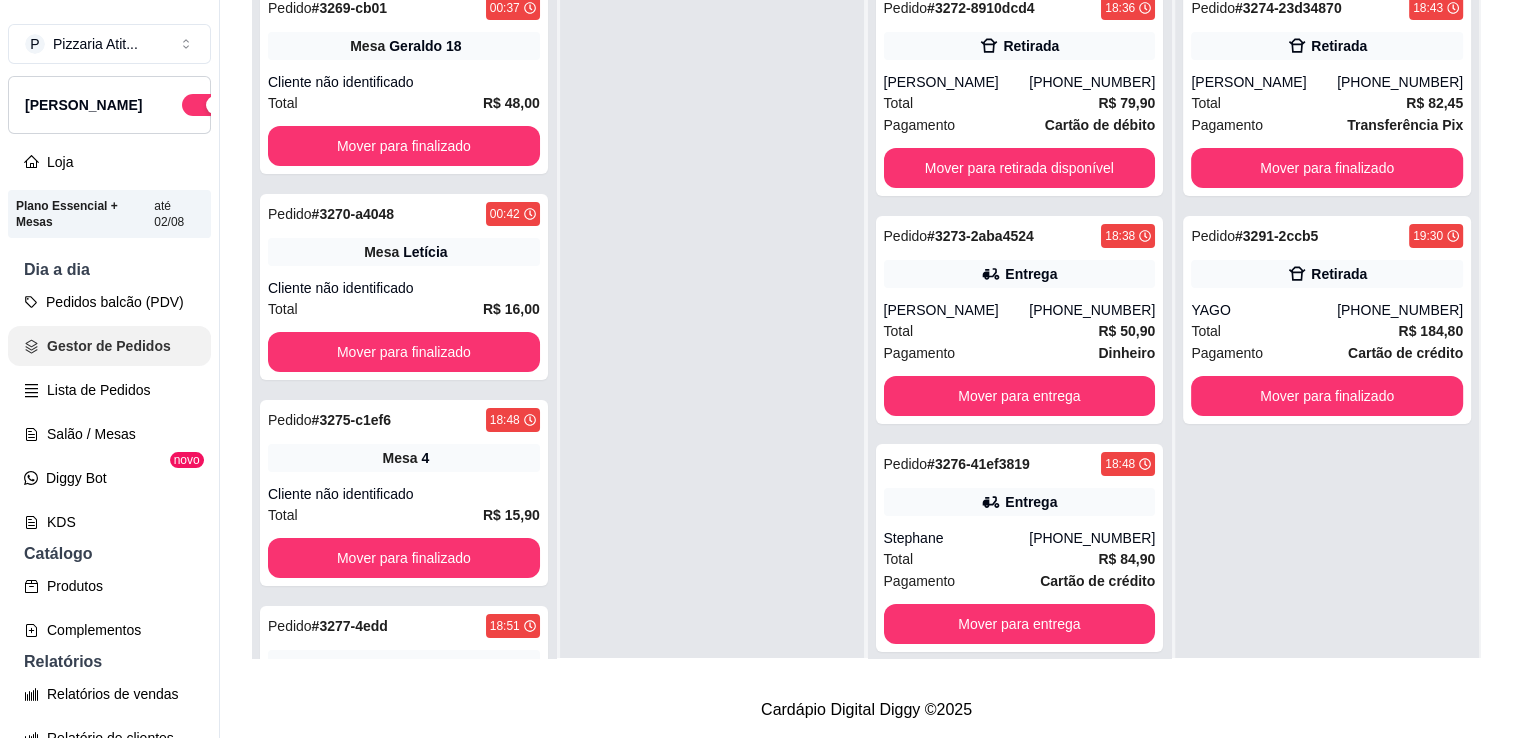 scroll, scrollTop: 0, scrollLeft: 0, axis: both 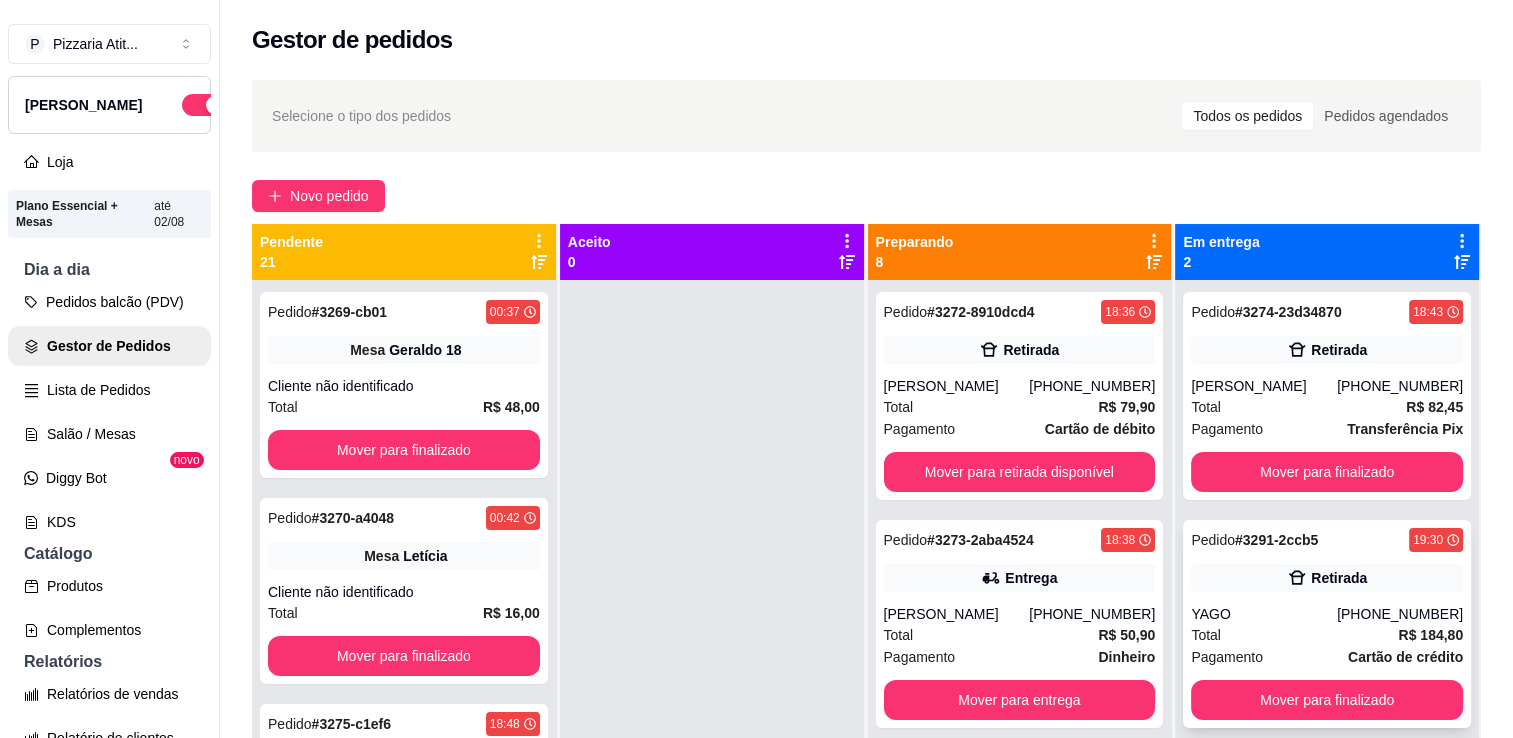 click on "Pedido  # 3291-2ccb5 19:30 Retirada YAGO [PHONE_NUMBER] Total R$ 184,80 Pagamento Cartão de crédito Mover para finalizado" at bounding box center (1327, 624) 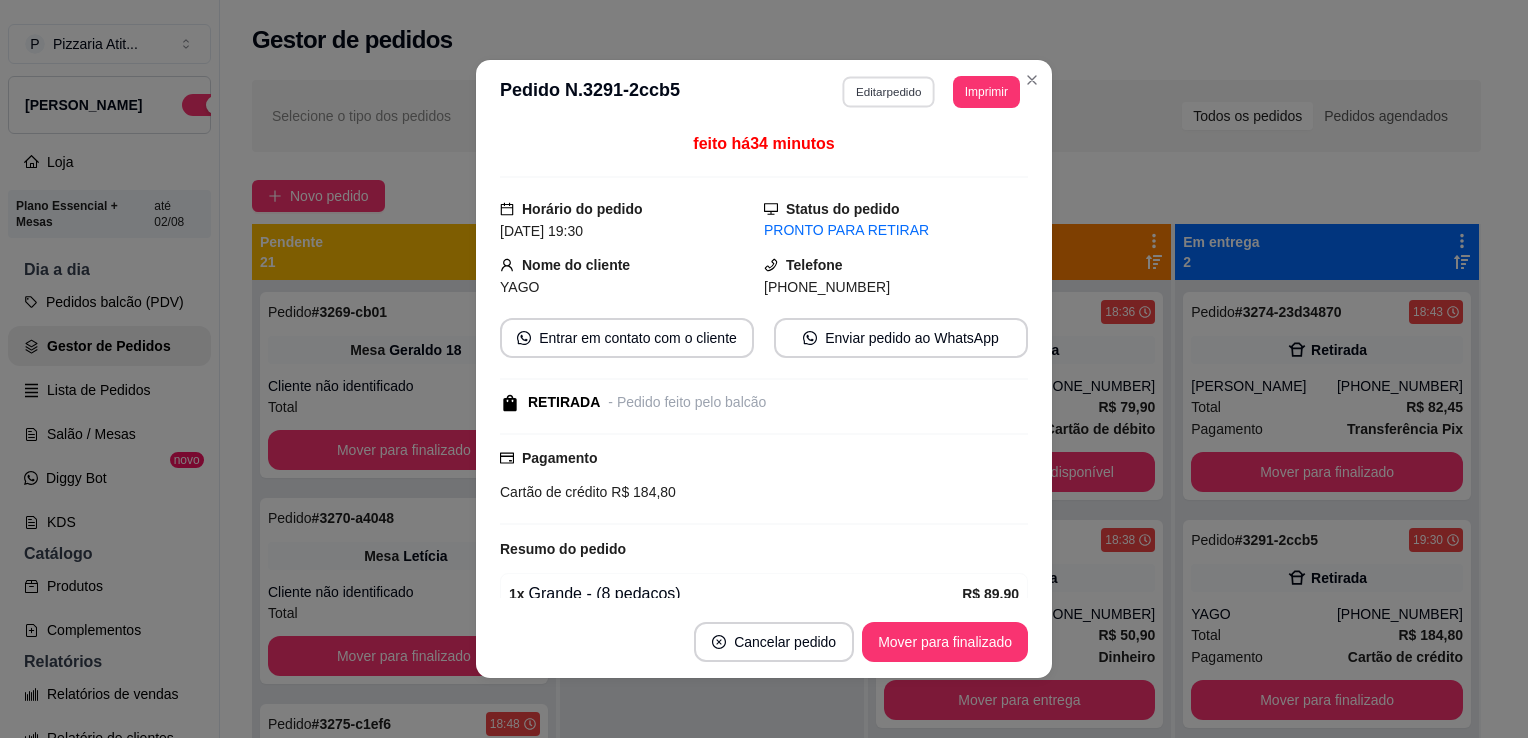click on "**********" at bounding box center (930, 92) 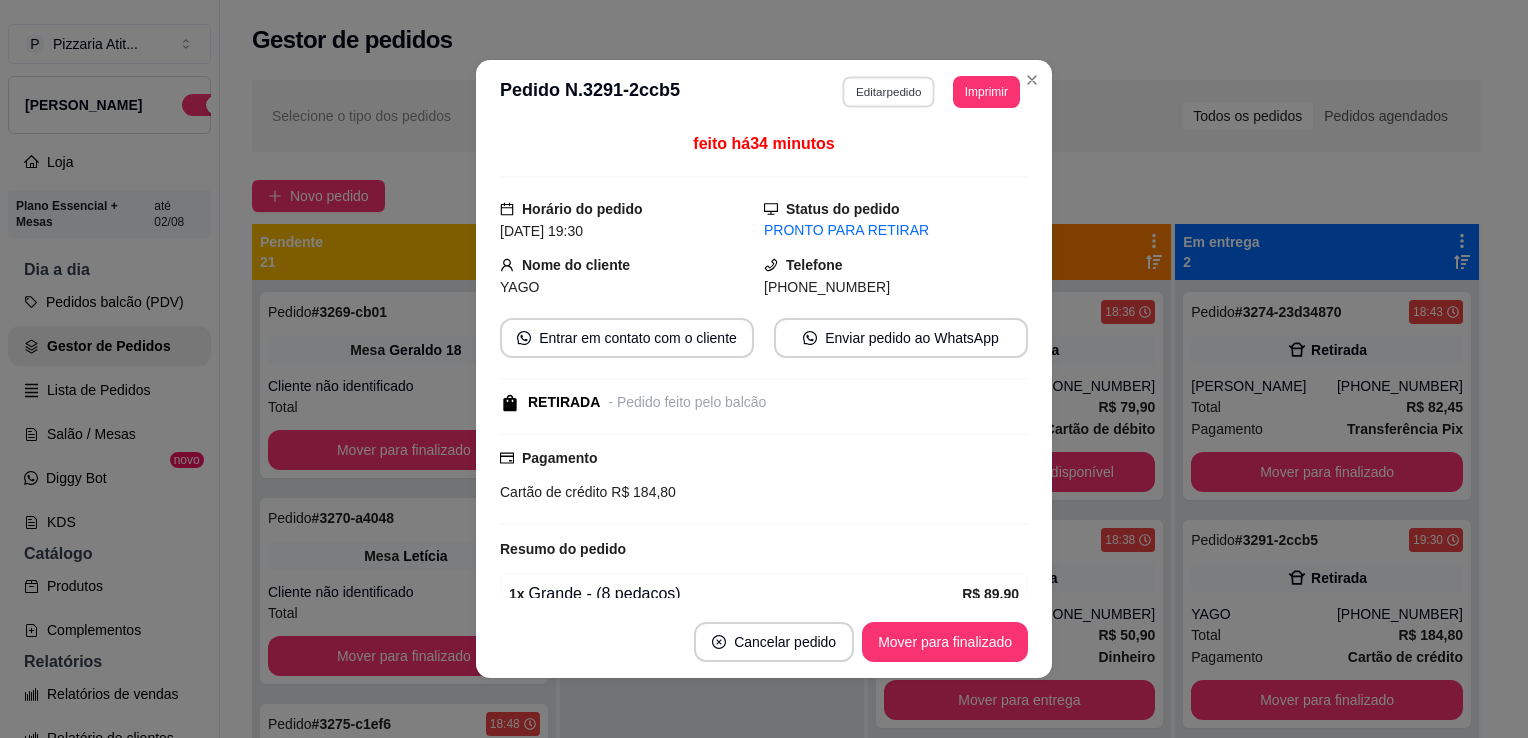 click on "Editar  pedido" at bounding box center (889, 91) 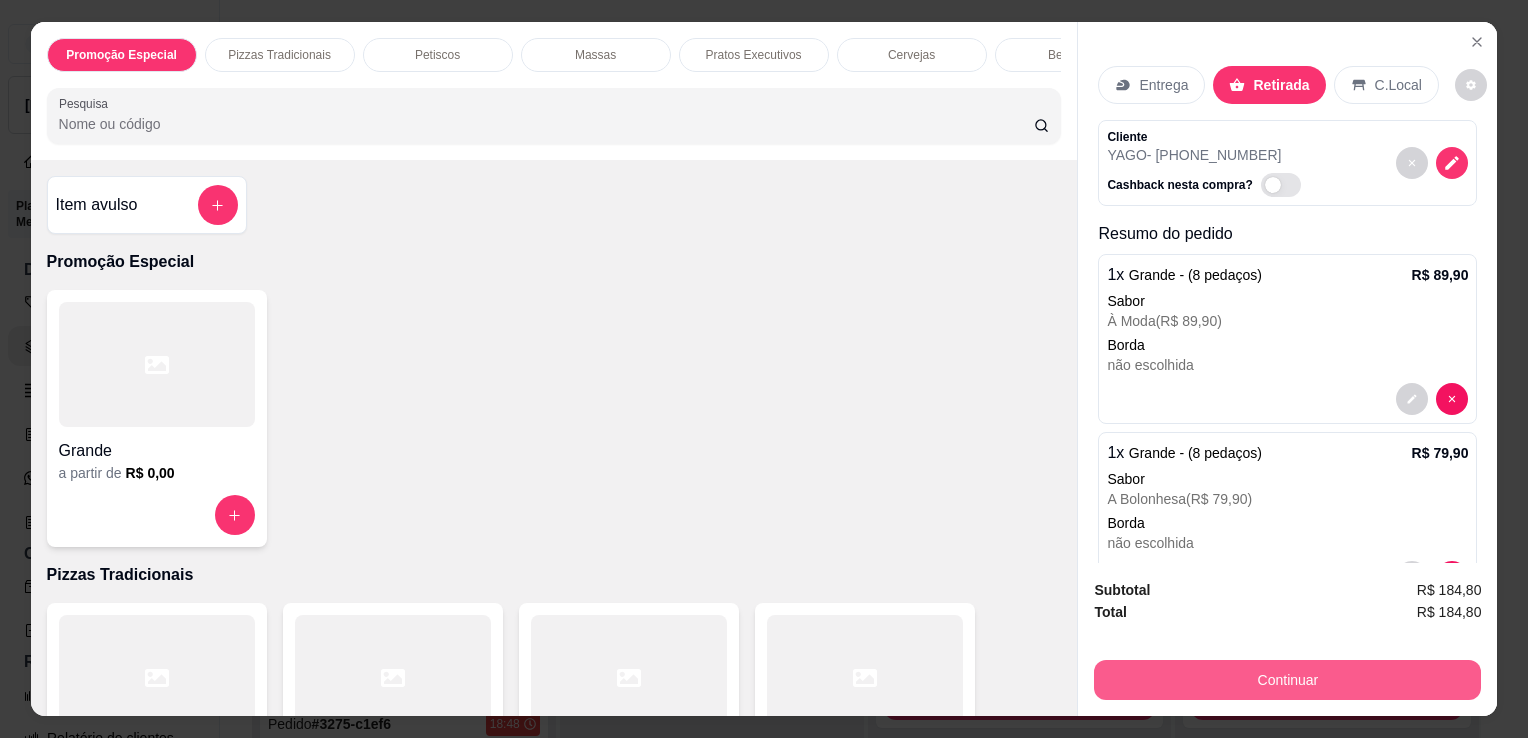 click on "Continuar" at bounding box center (1287, 680) 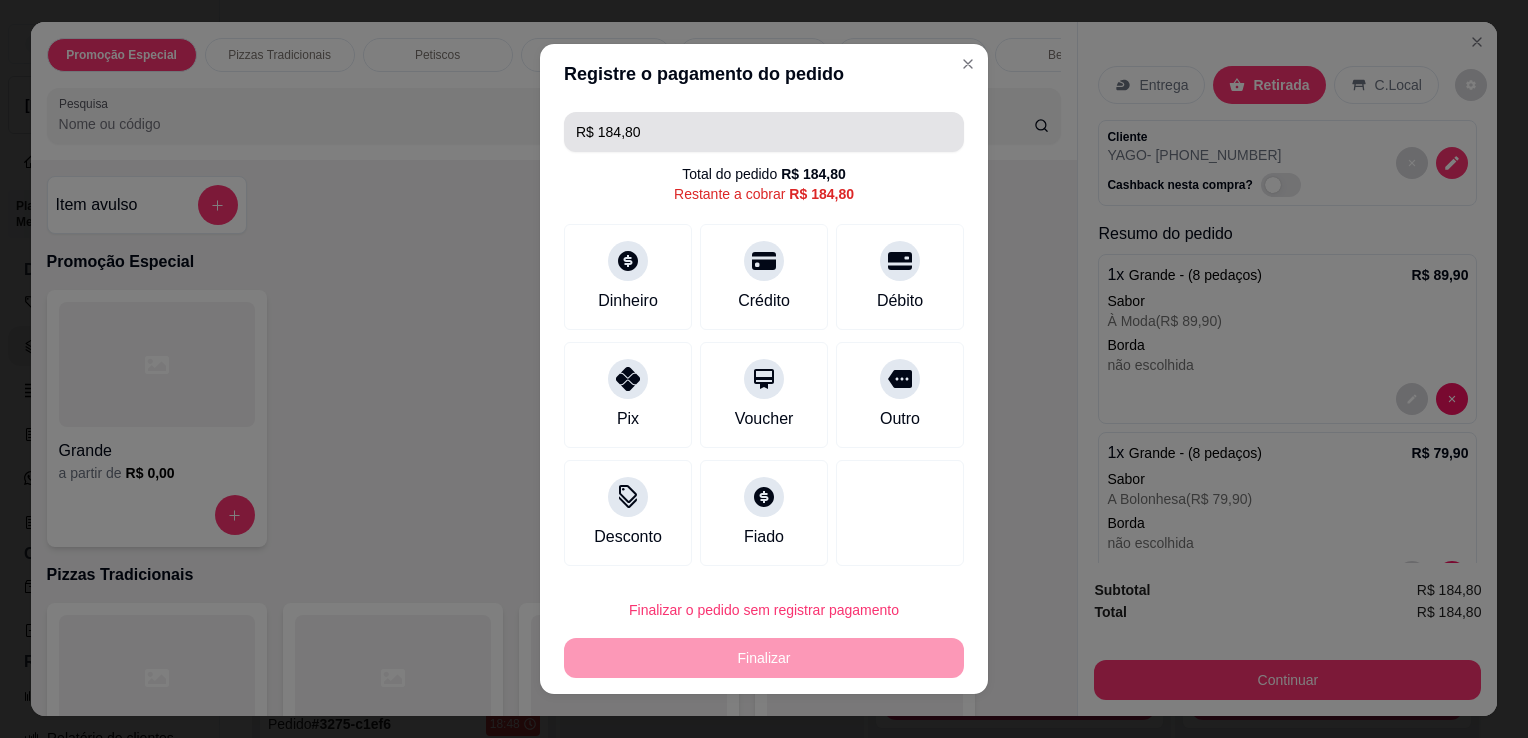 click on "R$ 184,80" at bounding box center (764, 132) 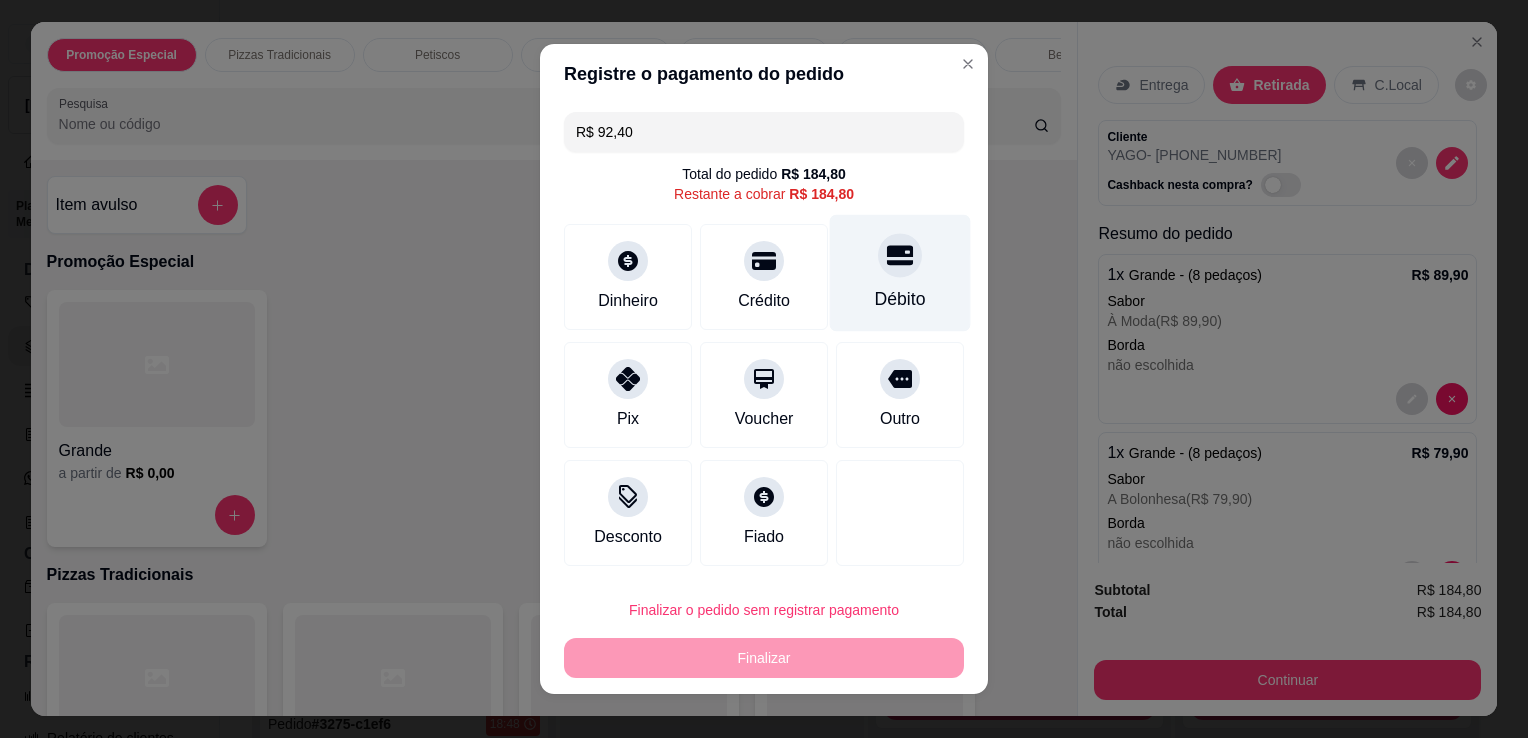 click on "Débito" at bounding box center [900, 299] 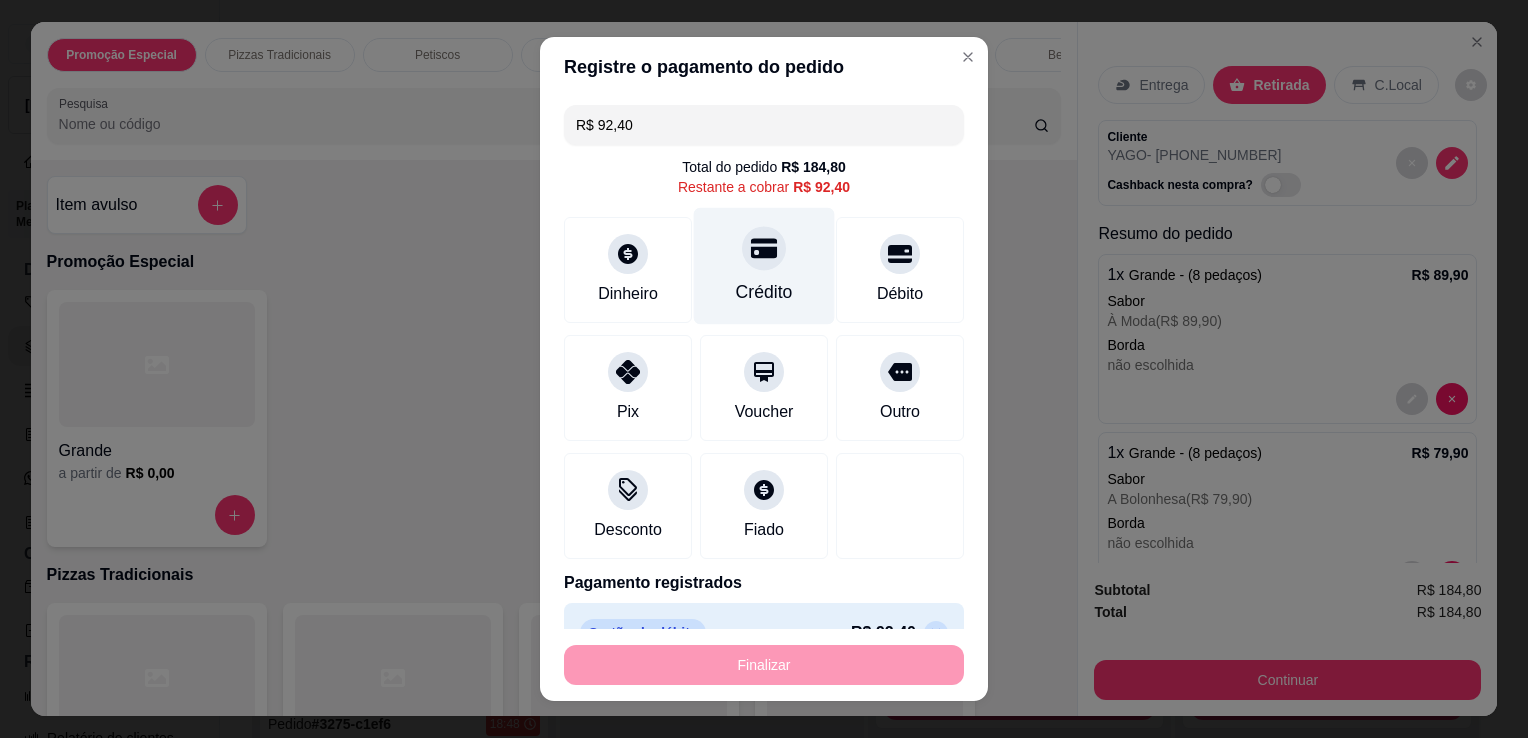 click on "Crédito" at bounding box center (764, 266) 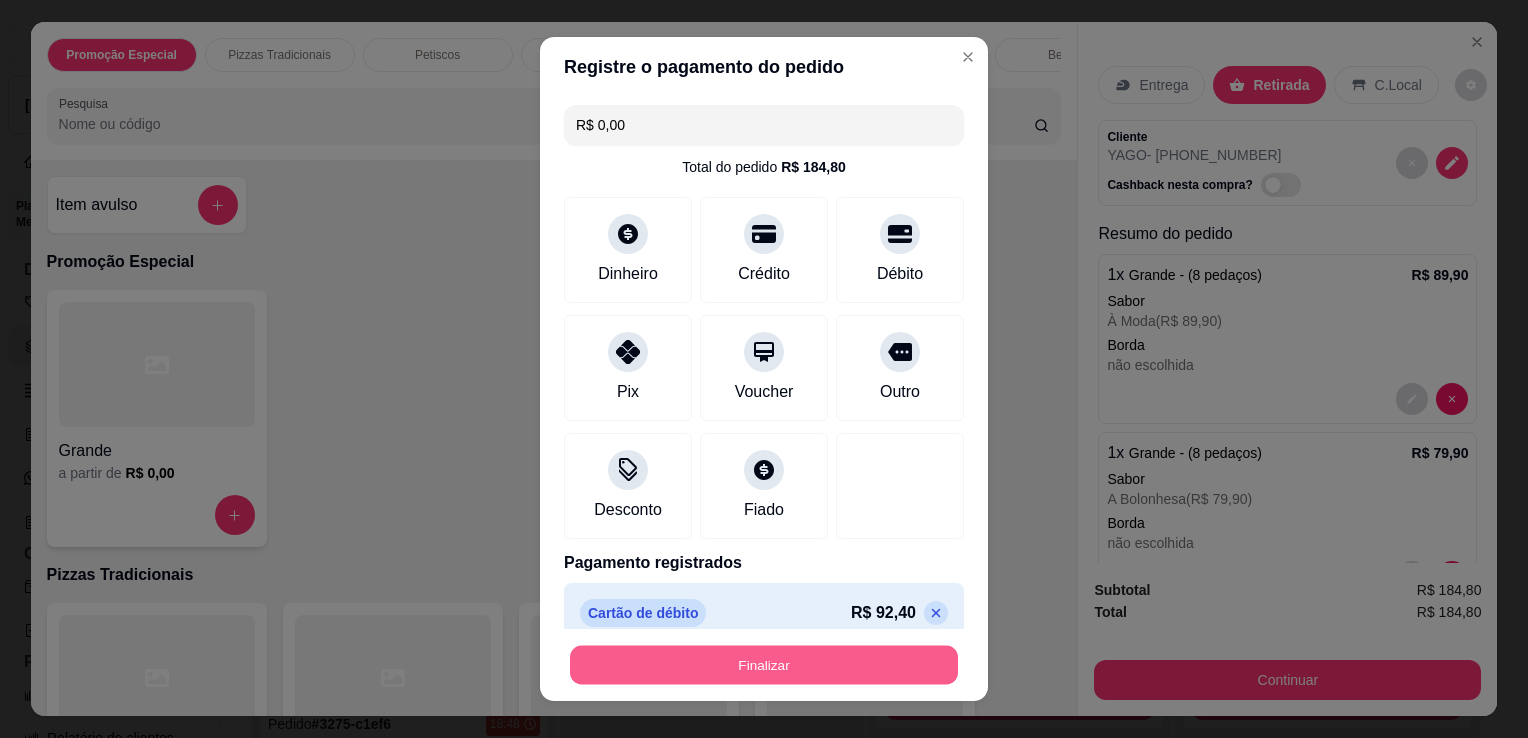click on "Finalizar" at bounding box center (764, 665) 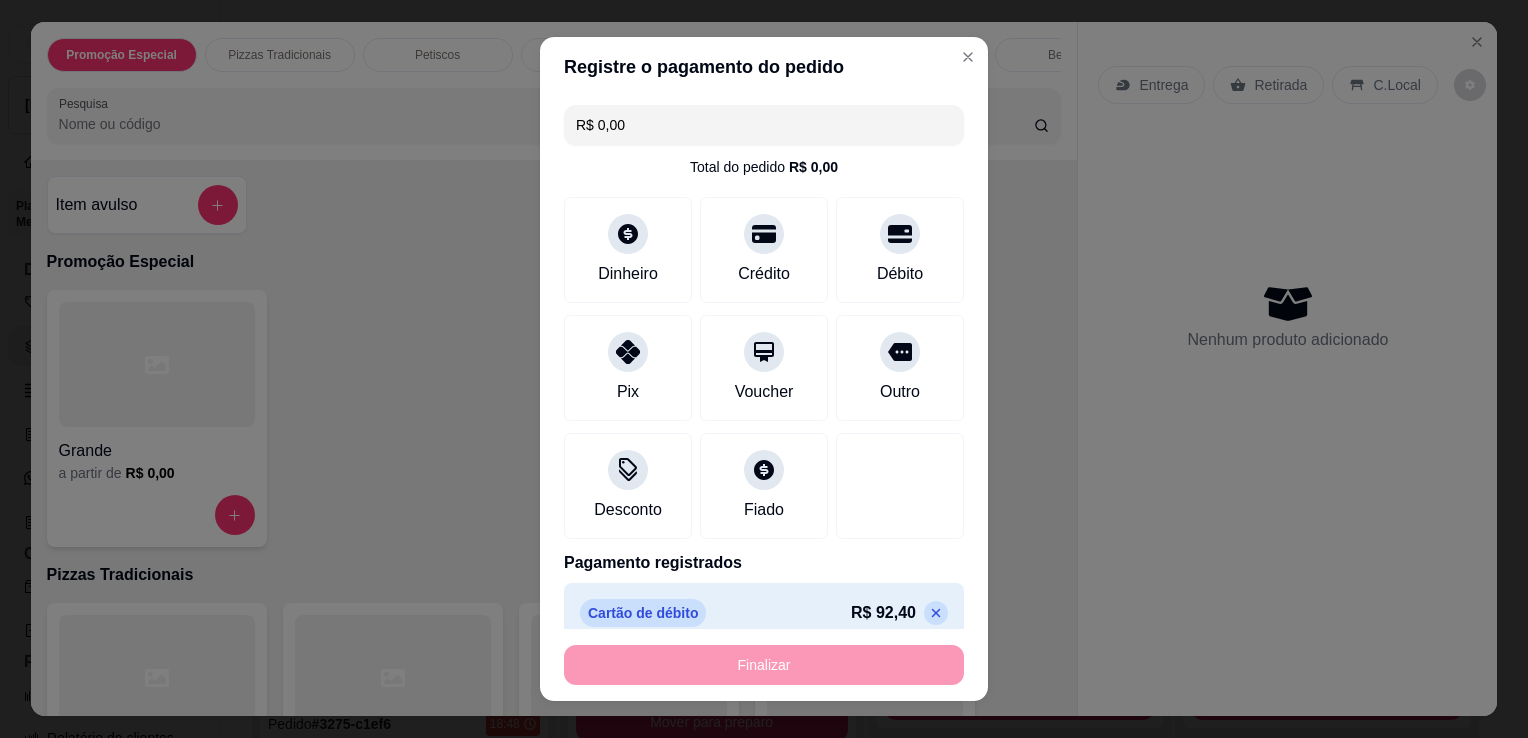 type on "0" 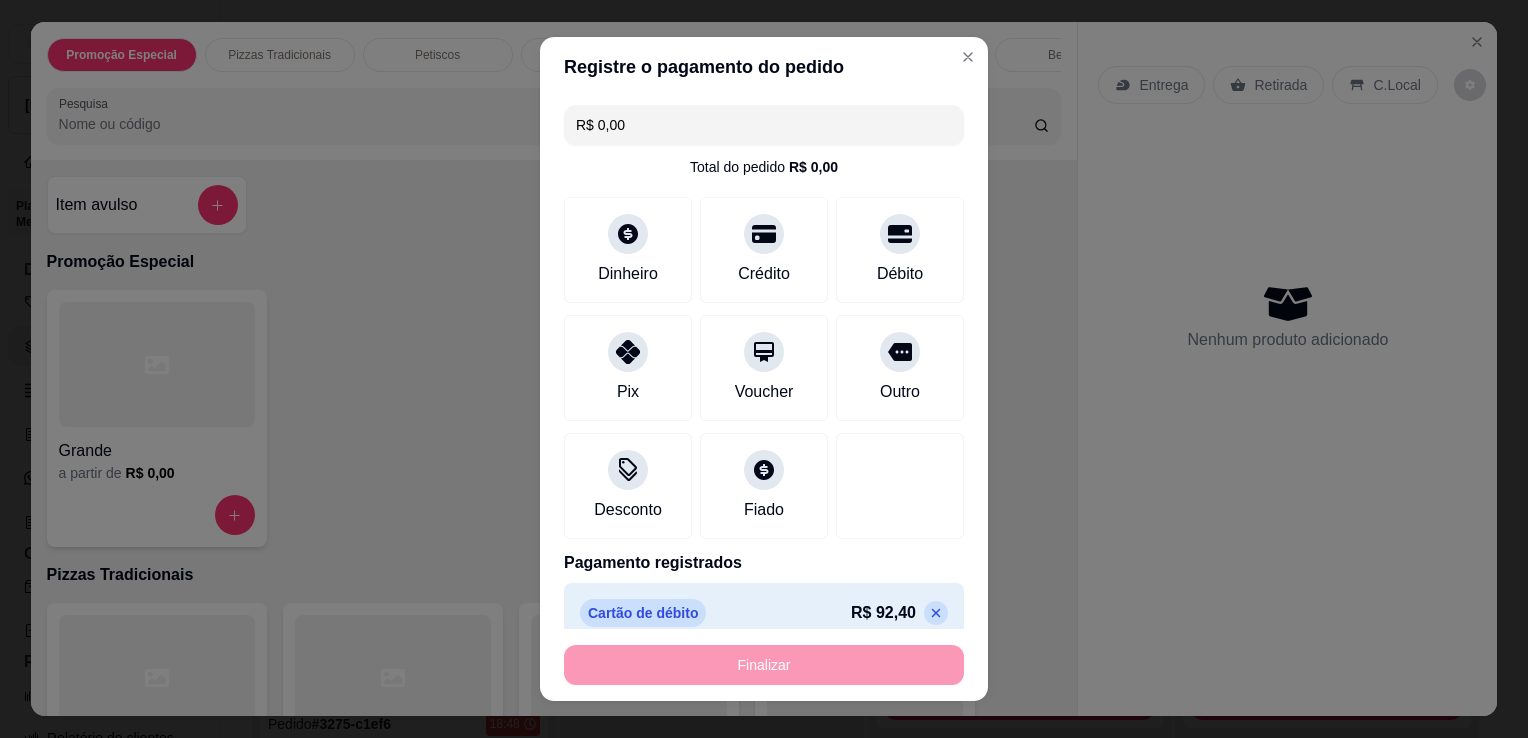 type on "-R$ 184,80" 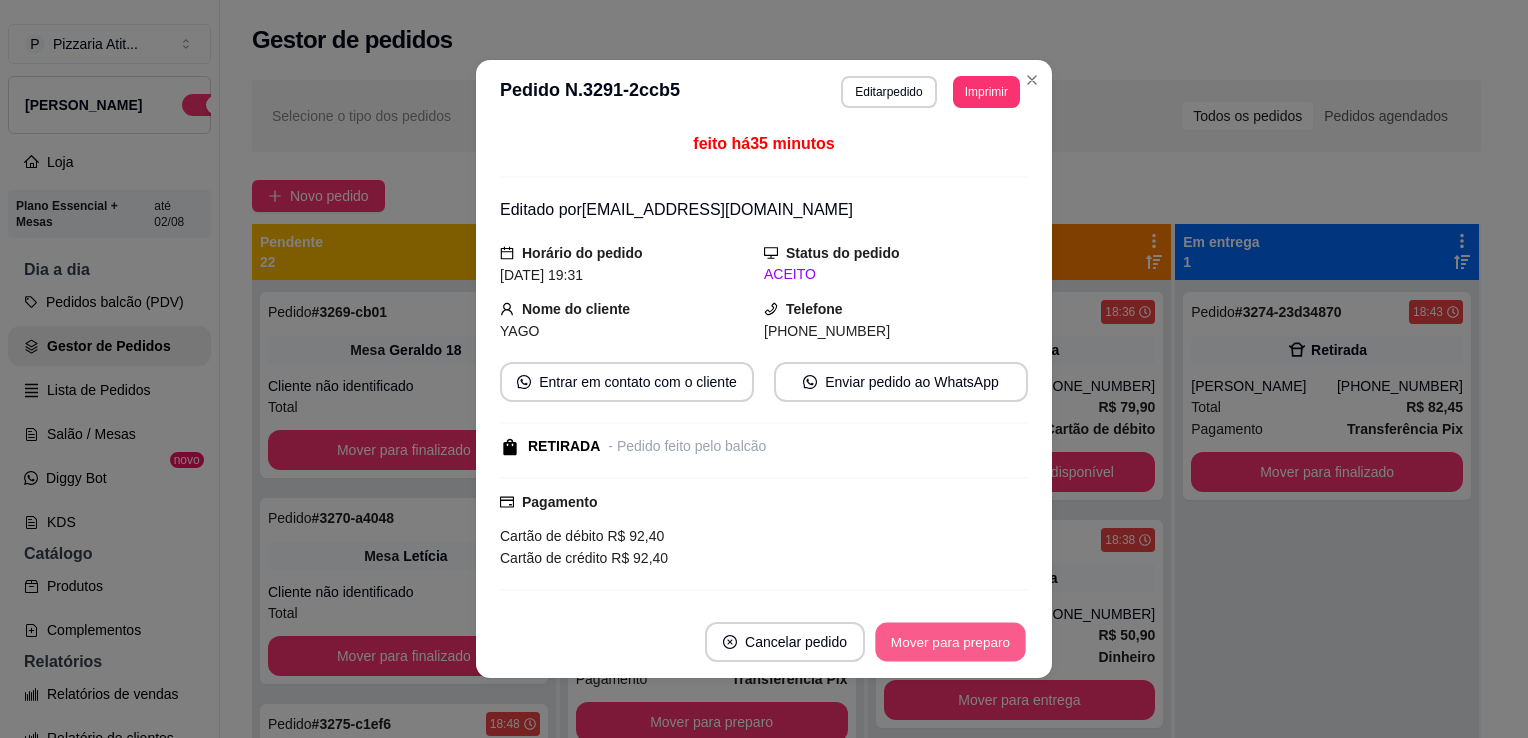 click on "Mover para preparo" at bounding box center [950, 642] 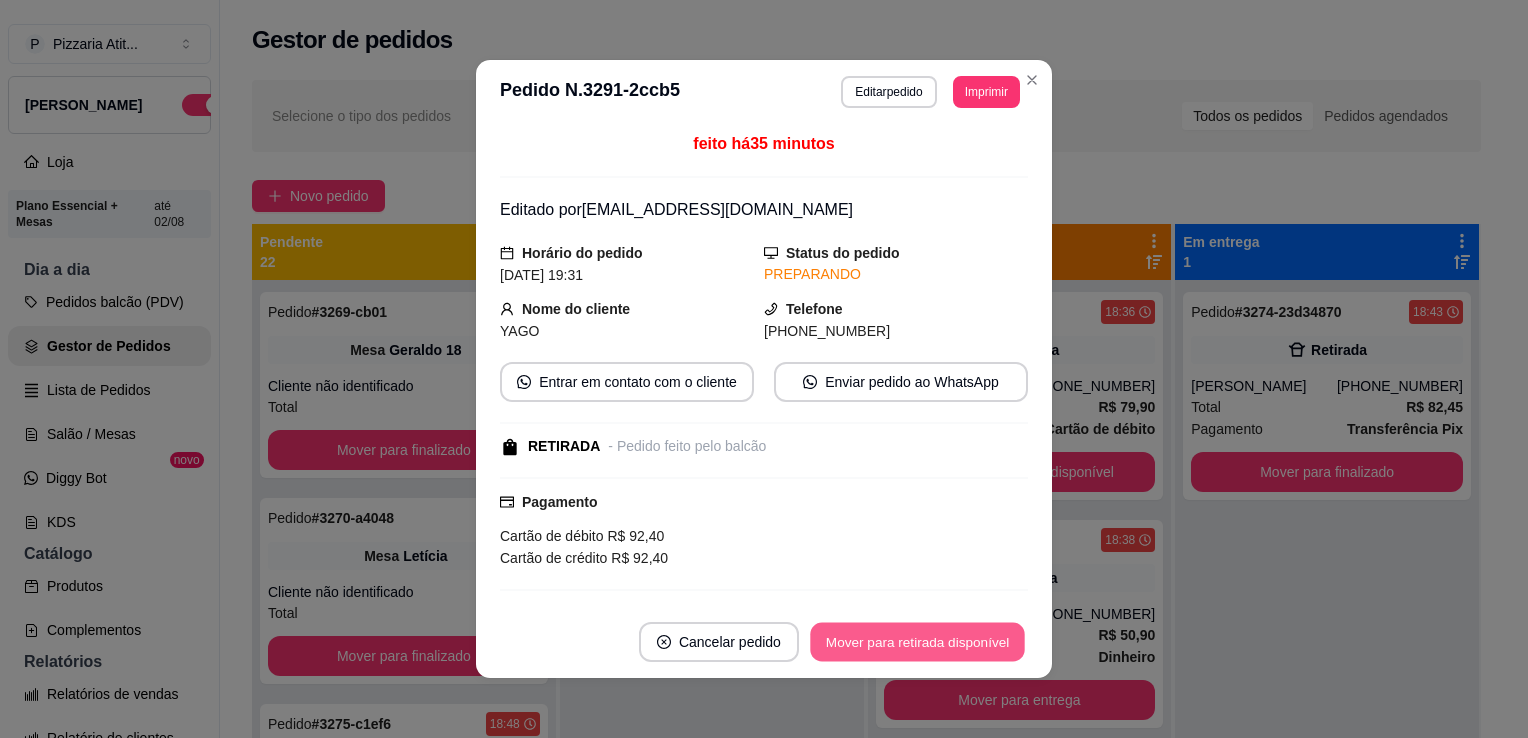 click on "Mover para retirada disponível" at bounding box center (917, 642) 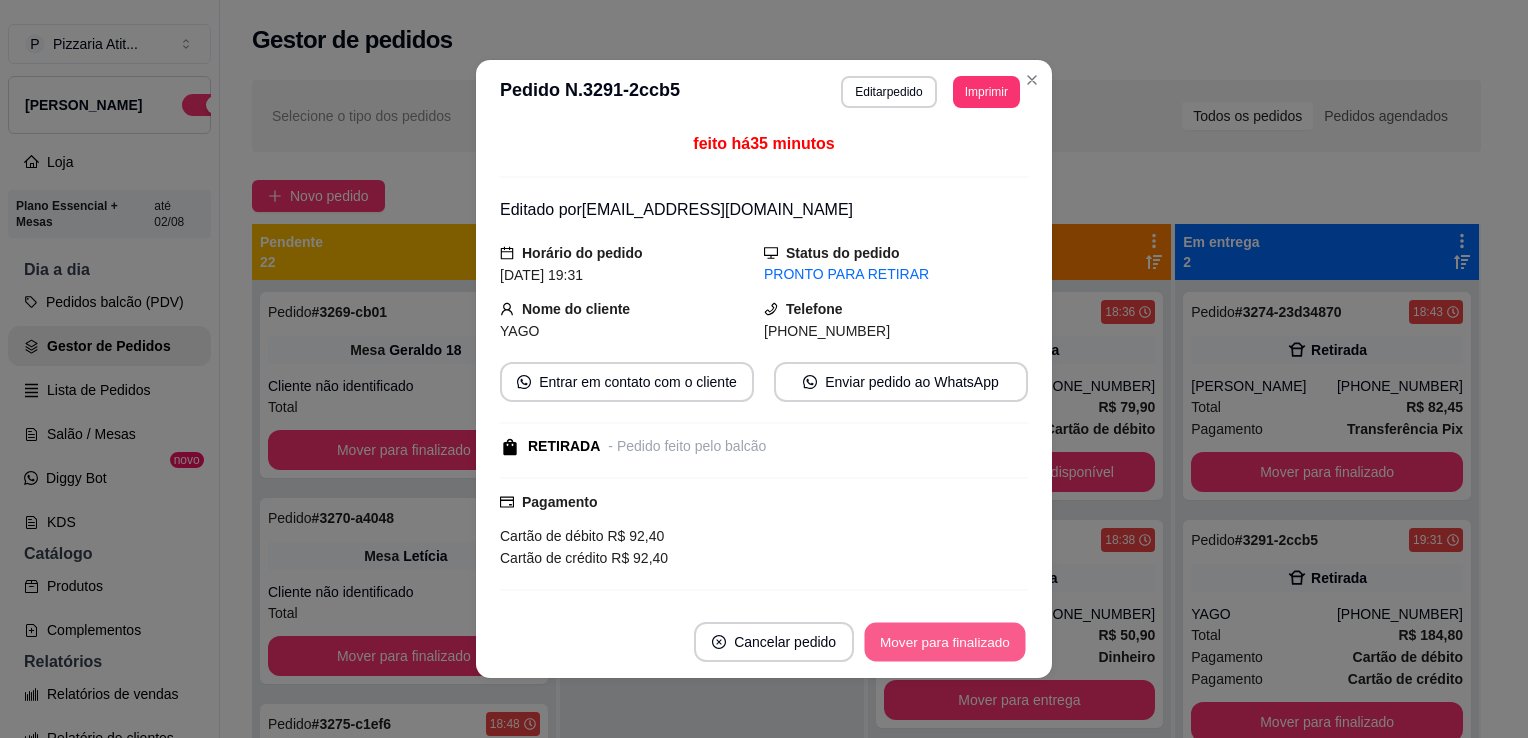 click on "Mover para finalizado" at bounding box center [945, 642] 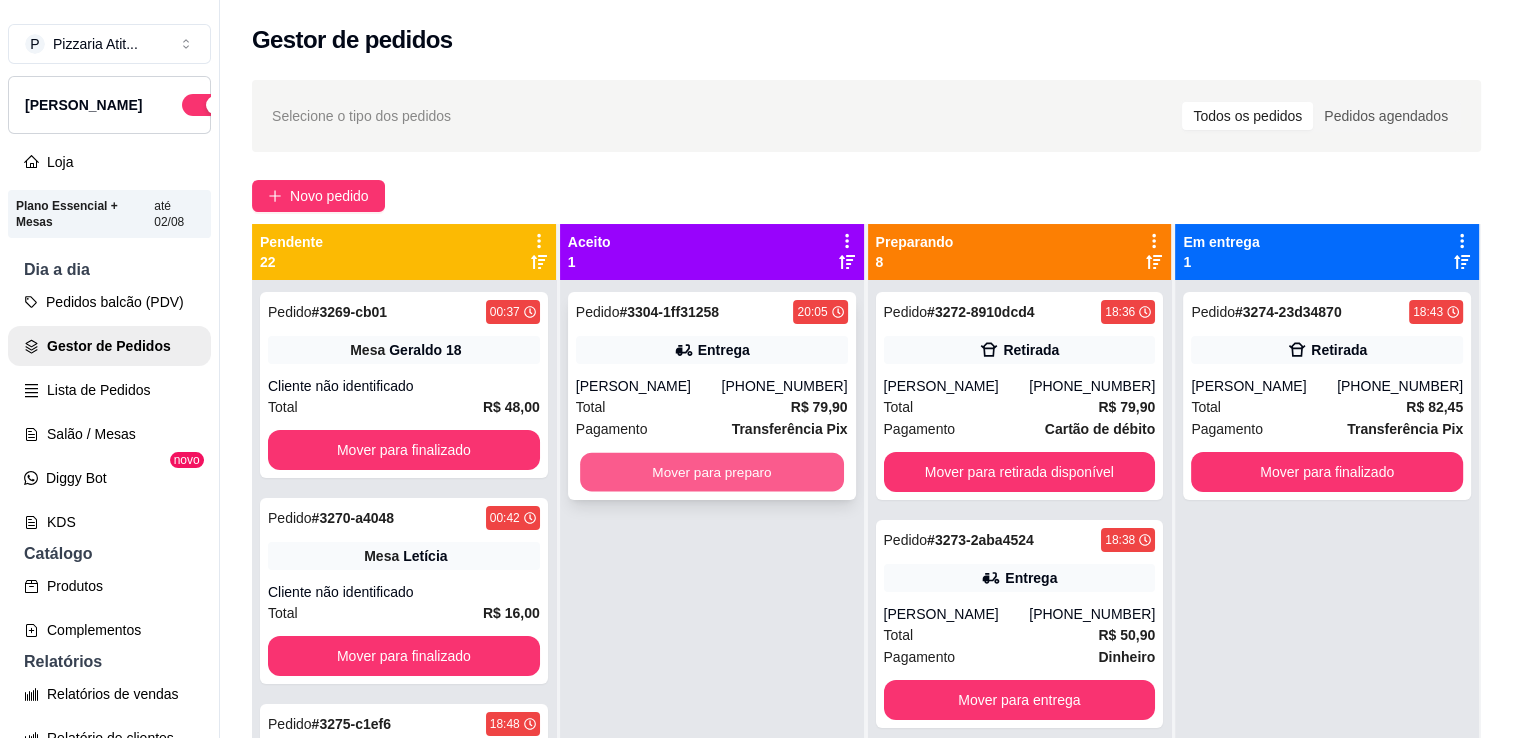 click on "Mover para preparo" at bounding box center (712, 472) 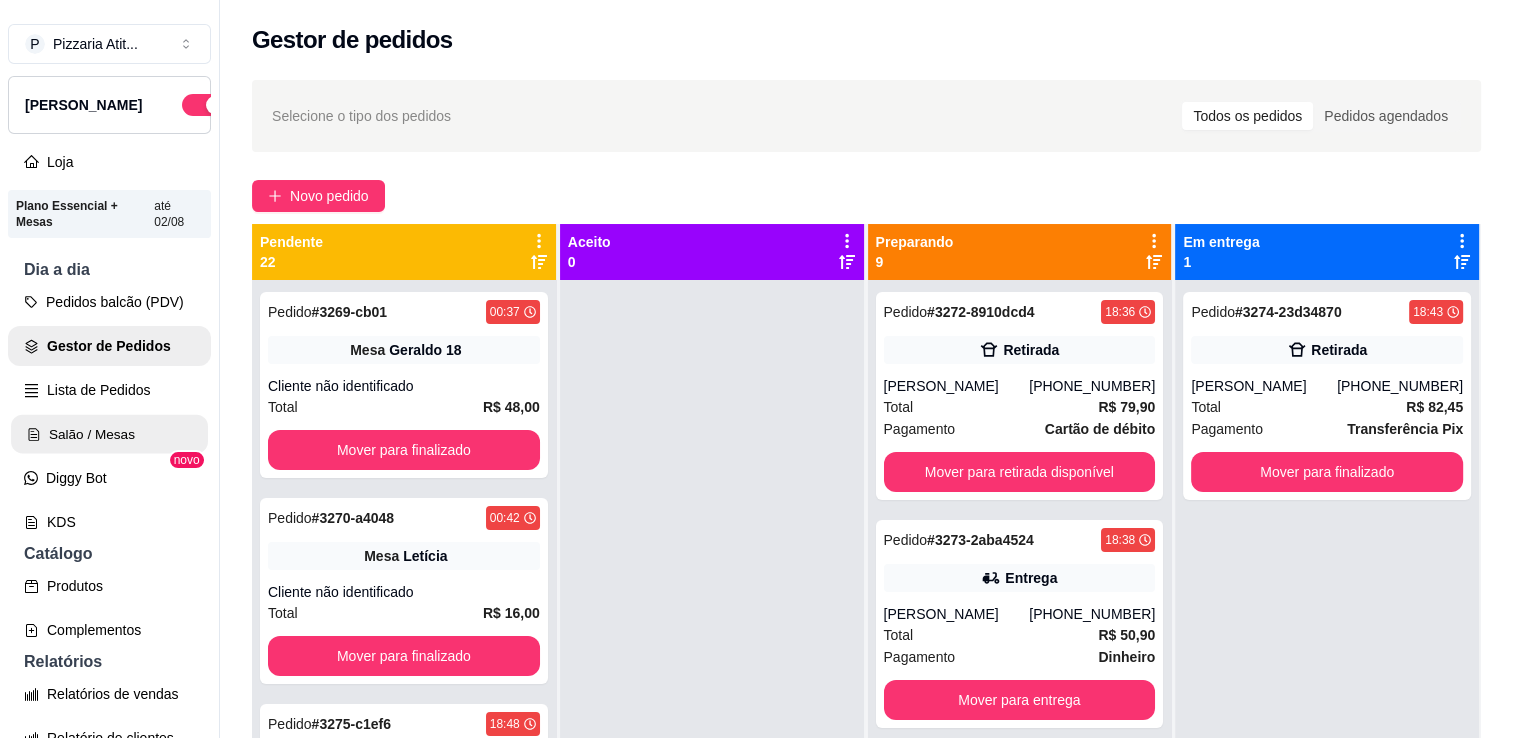 click on "Salão / Mesas" at bounding box center (109, 434) 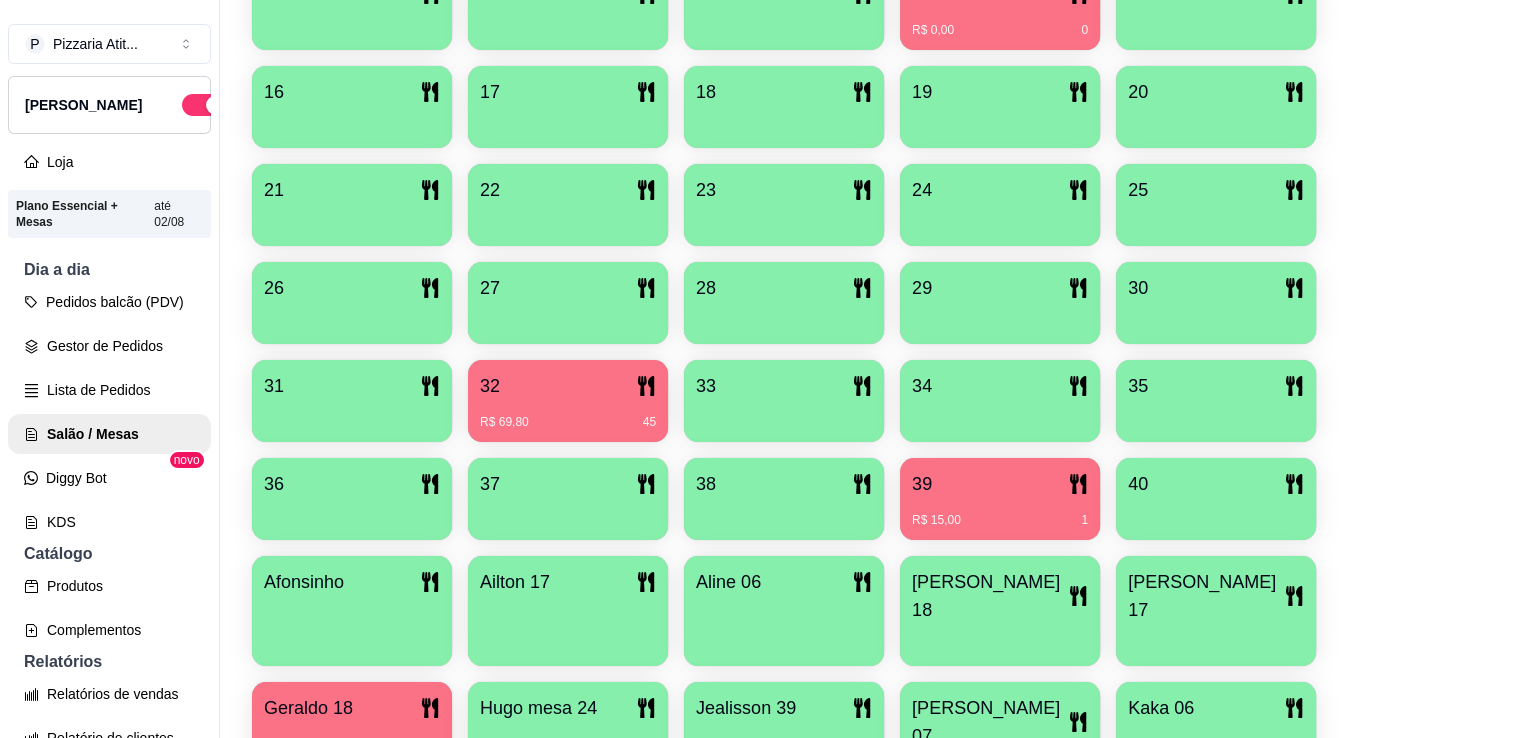 scroll, scrollTop: 676, scrollLeft: 0, axis: vertical 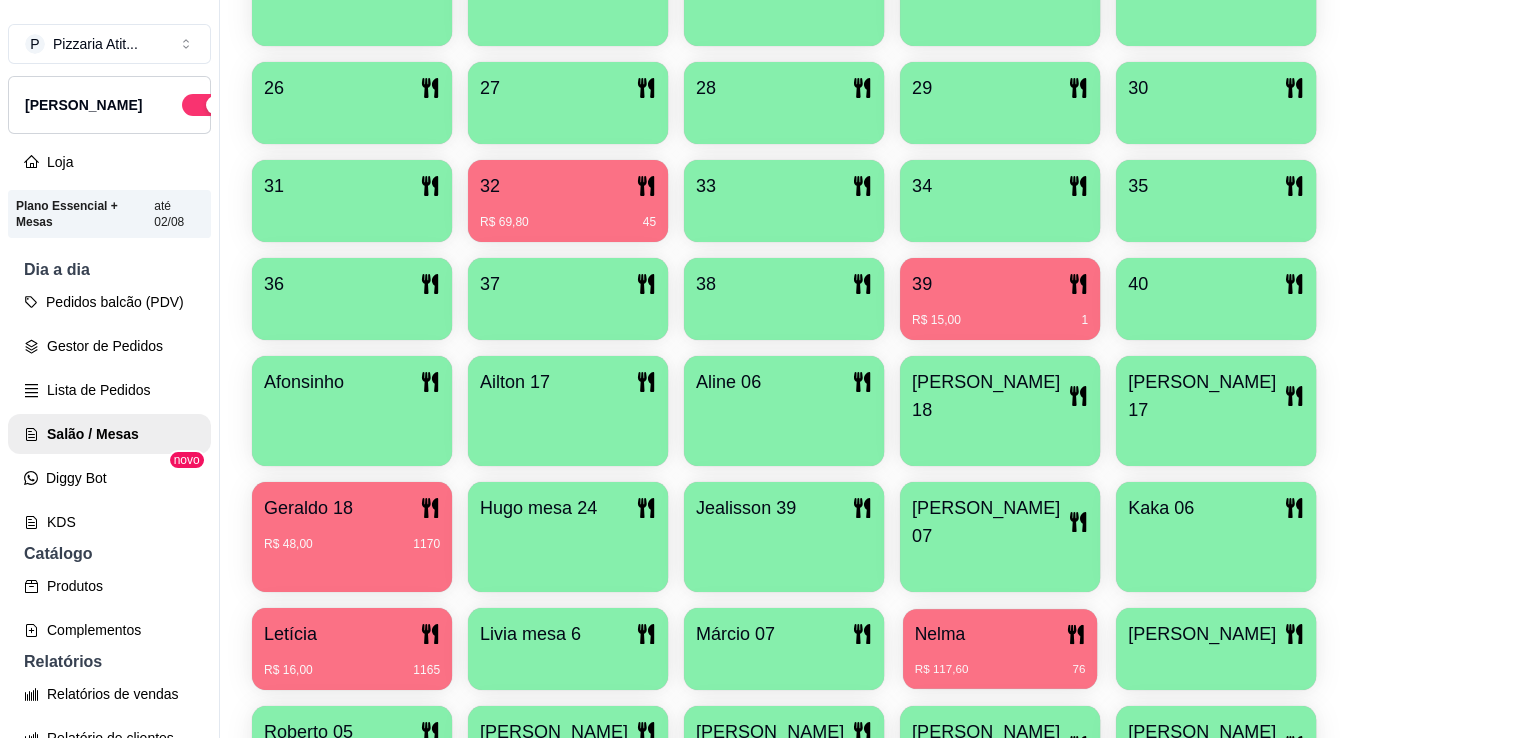 click on "R$ 117,60 76" at bounding box center [1000, 662] 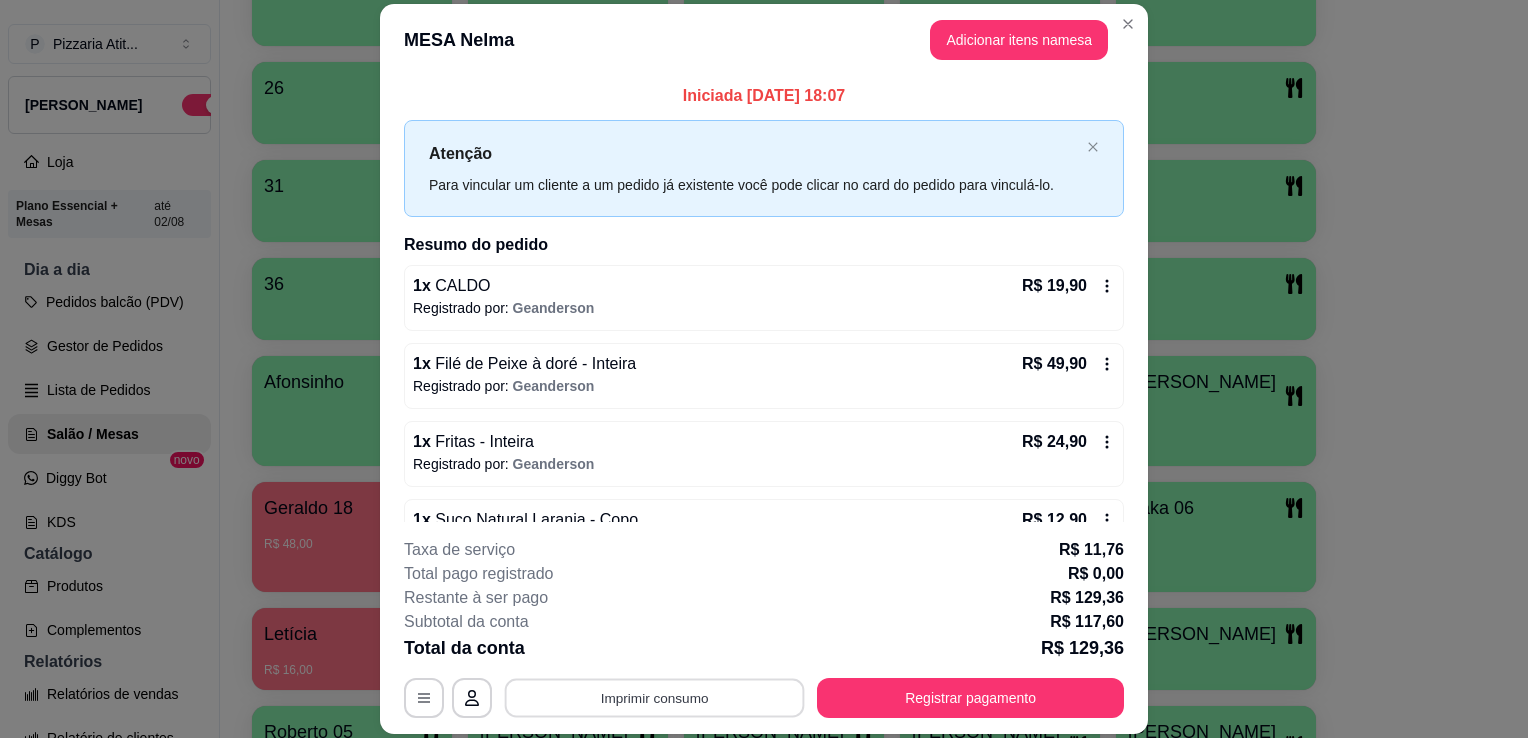 click on "Imprimir consumo" at bounding box center [655, 698] 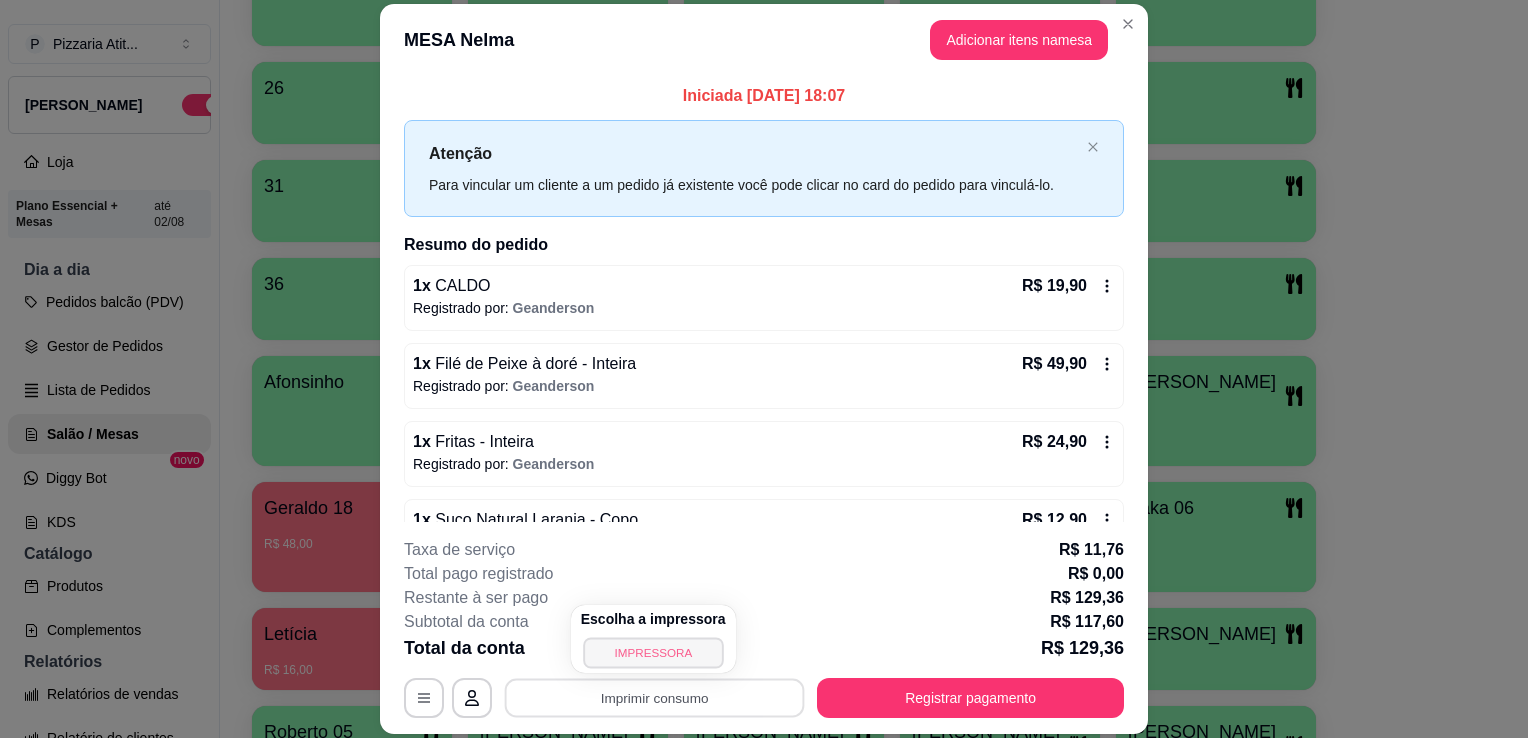 click on "IMPRESSORA" at bounding box center [653, 652] 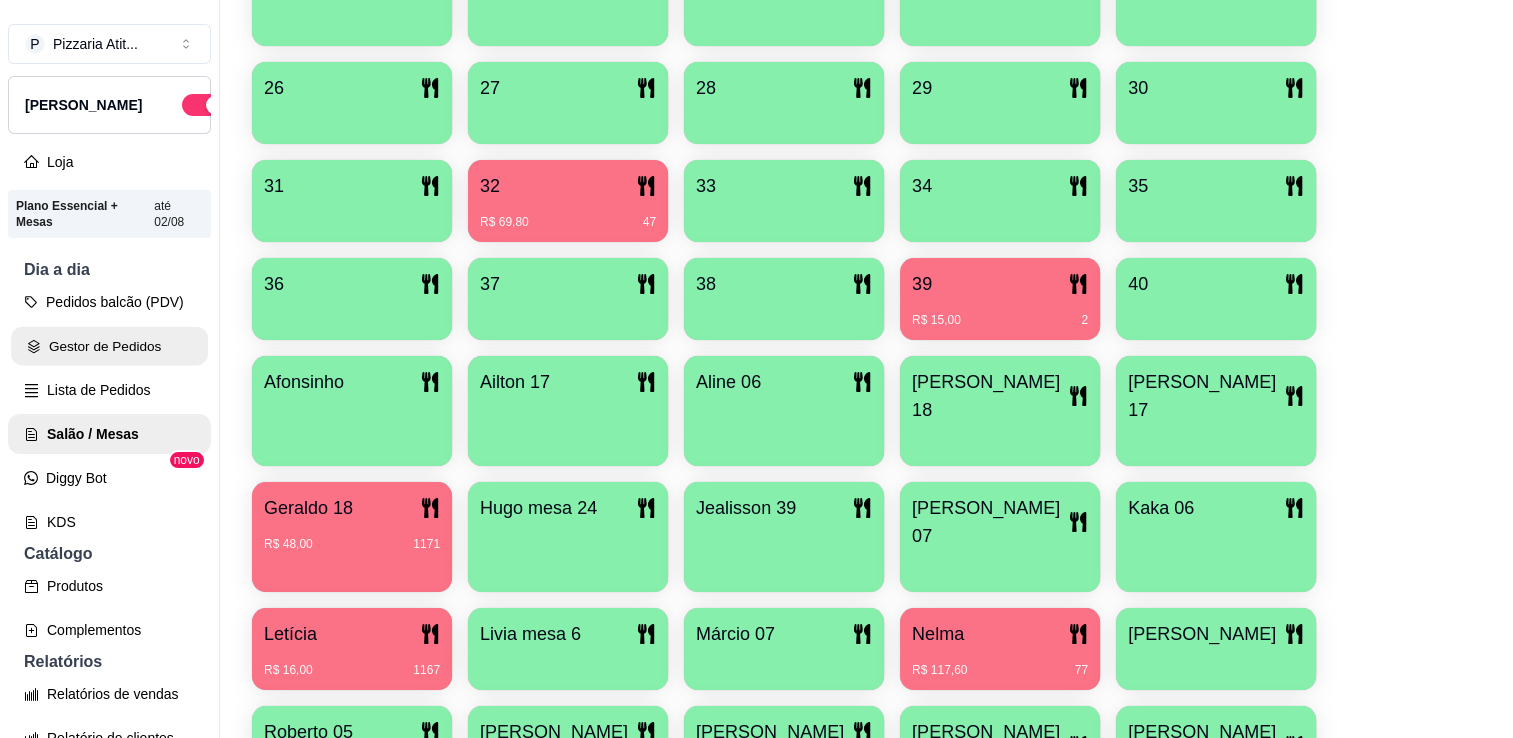 click on "Gestor de Pedidos" at bounding box center [109, 346] 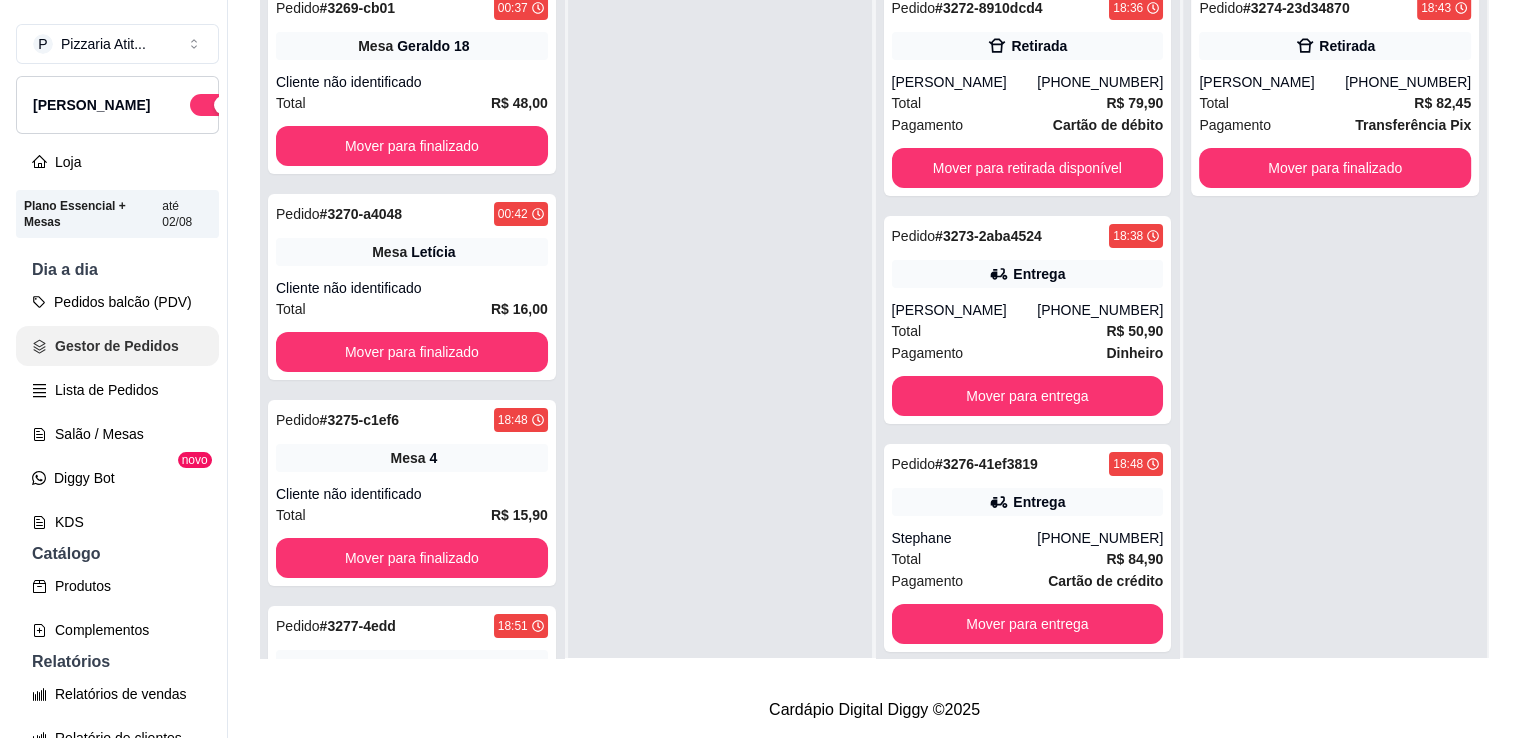 scroll, scrollTop: 0, scrollLeft: 0, axis: both 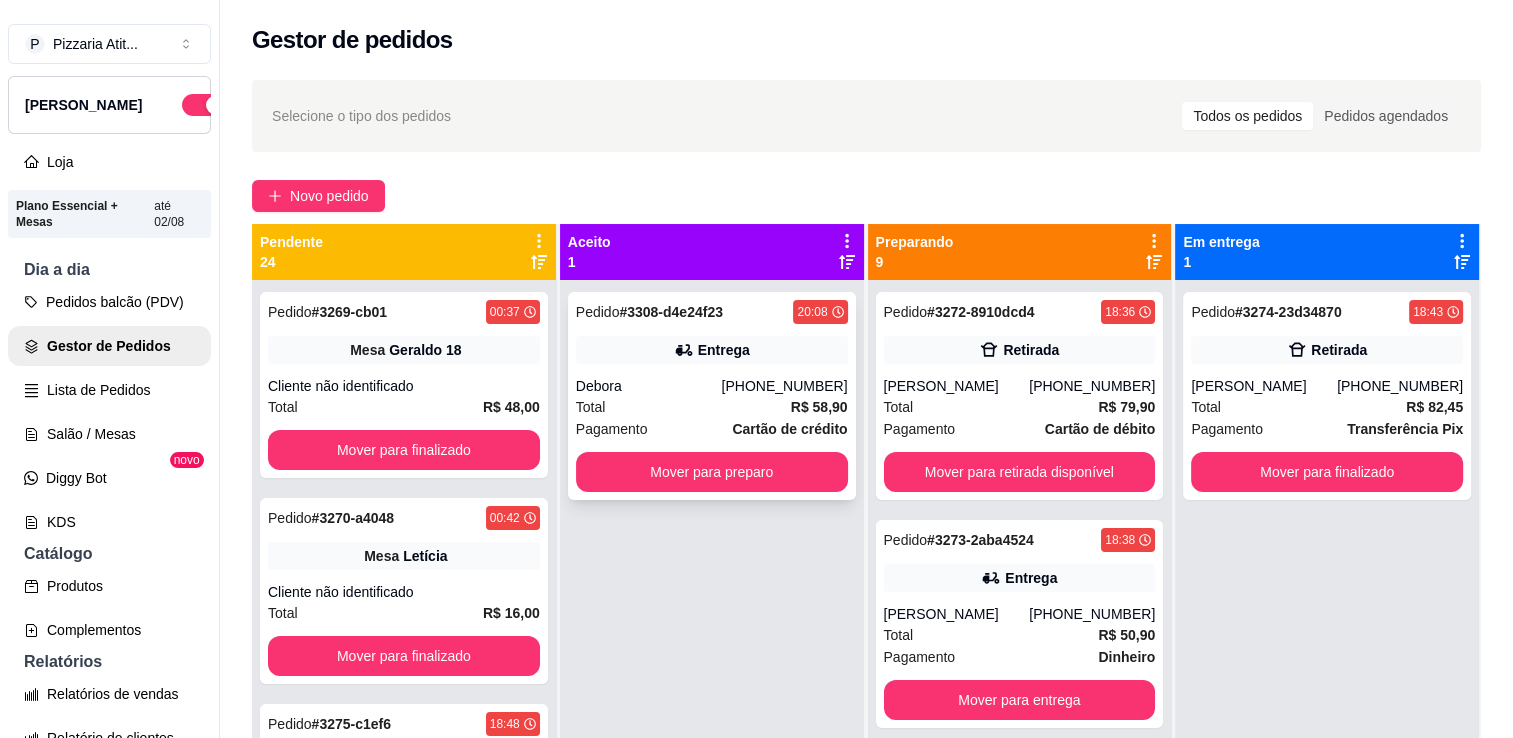 click on "Pedido  # 3308-d4e24f23 20:08 Entrega Debora [PHONE_NUMBER] Total R$ 58,90 Pagamento Cartão de crédito Mover para preparo" at bounding box center (712, 396) 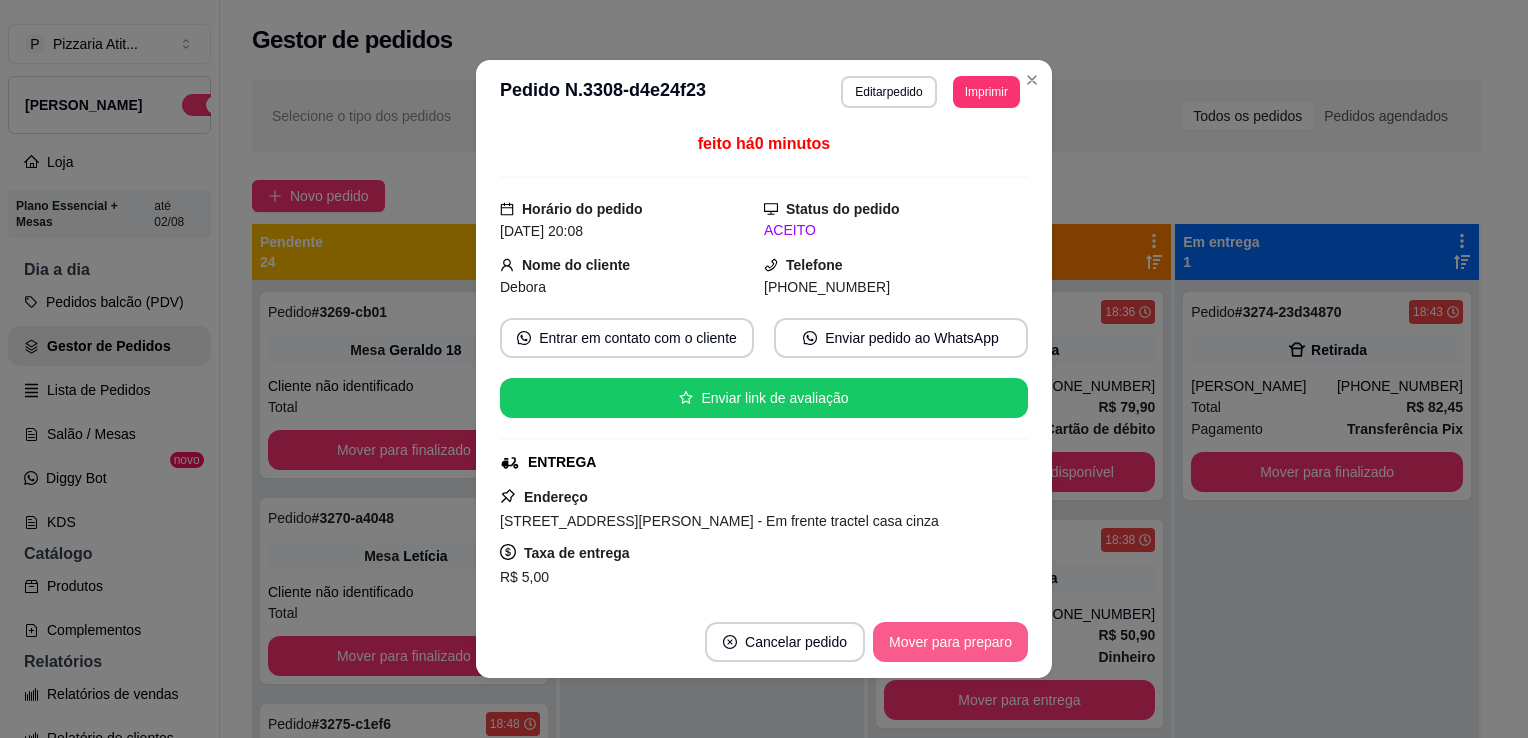 click on "Mover para preparo" at bounding box center (950, 642) 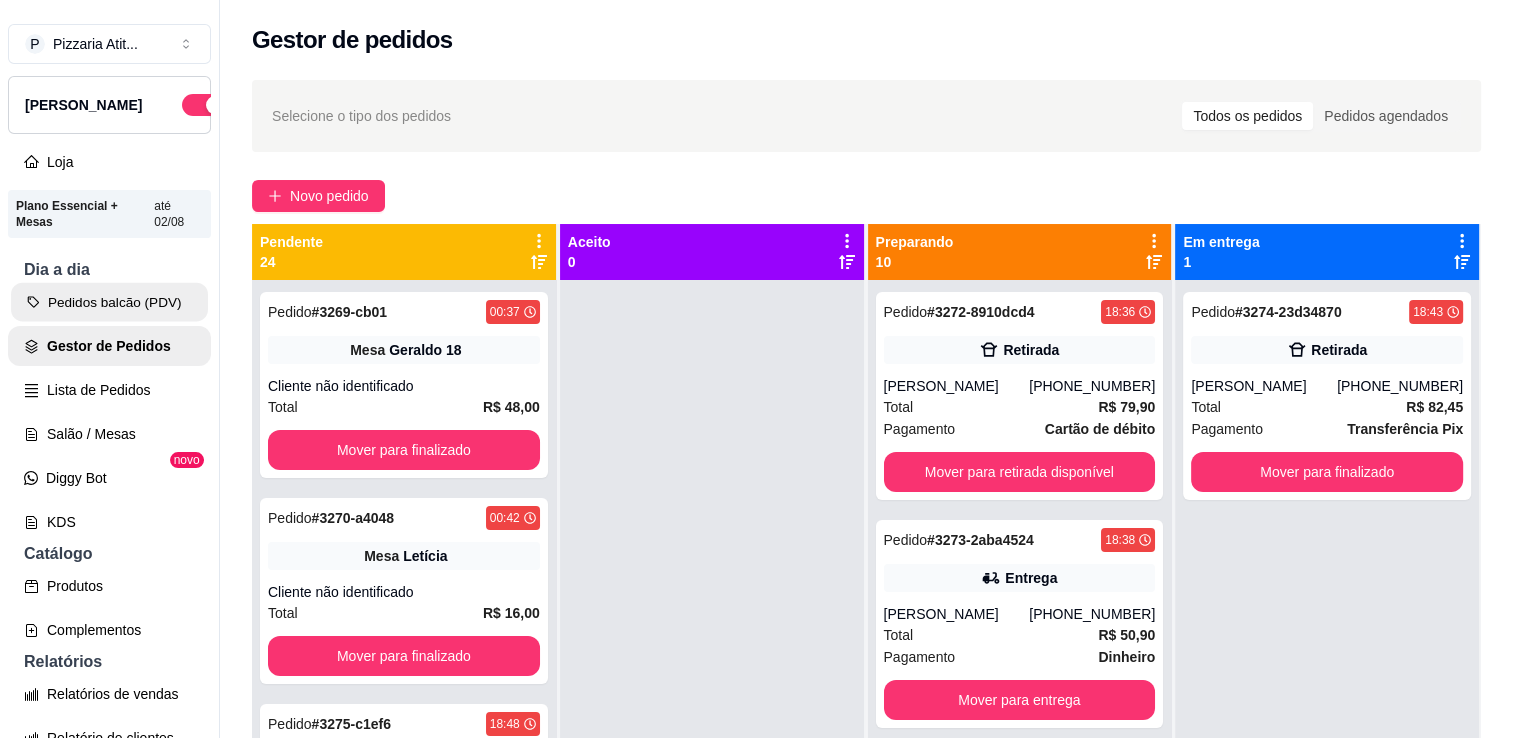 click on "Pedidos balcão (PDV)" at bounding box center [109, 302] 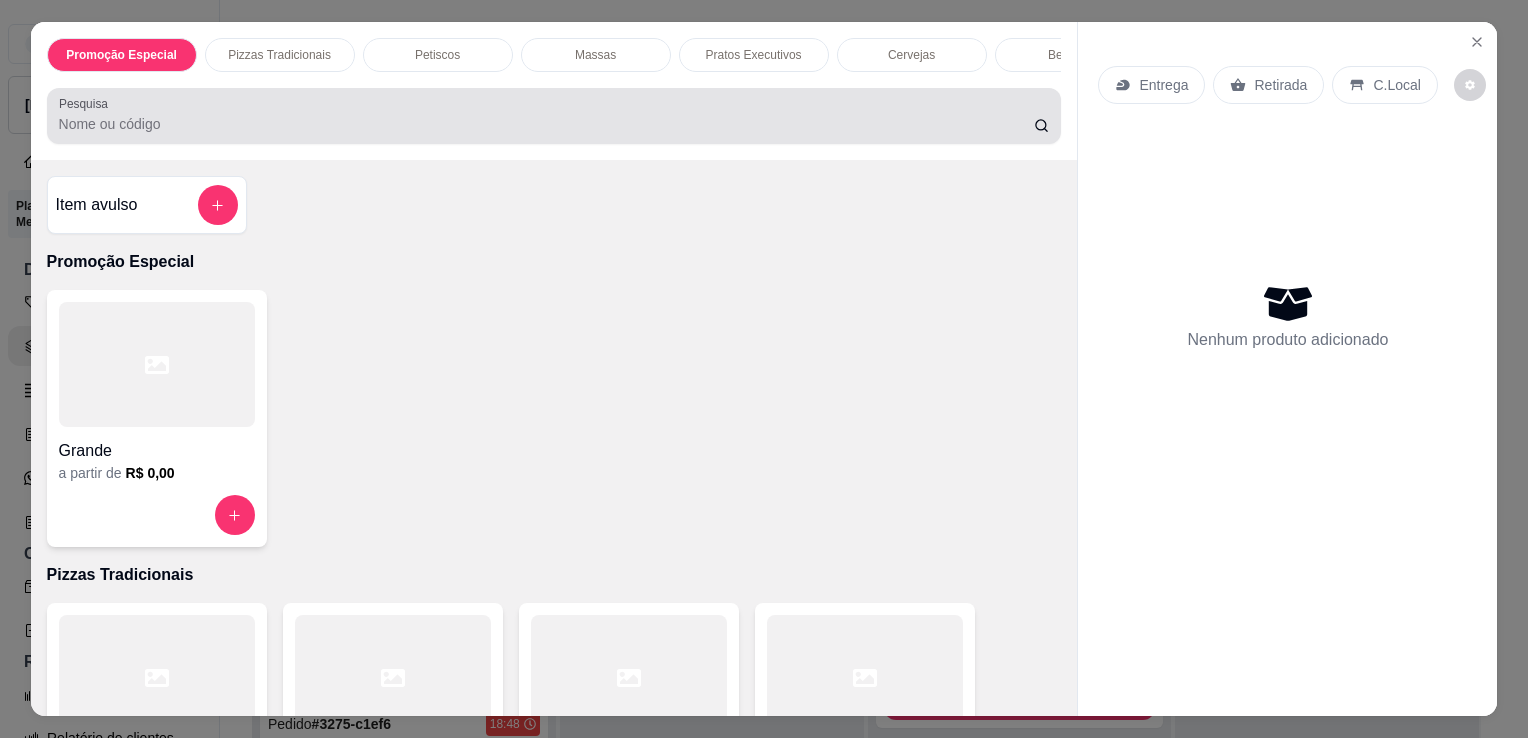 click at bounding box center [554, 116] 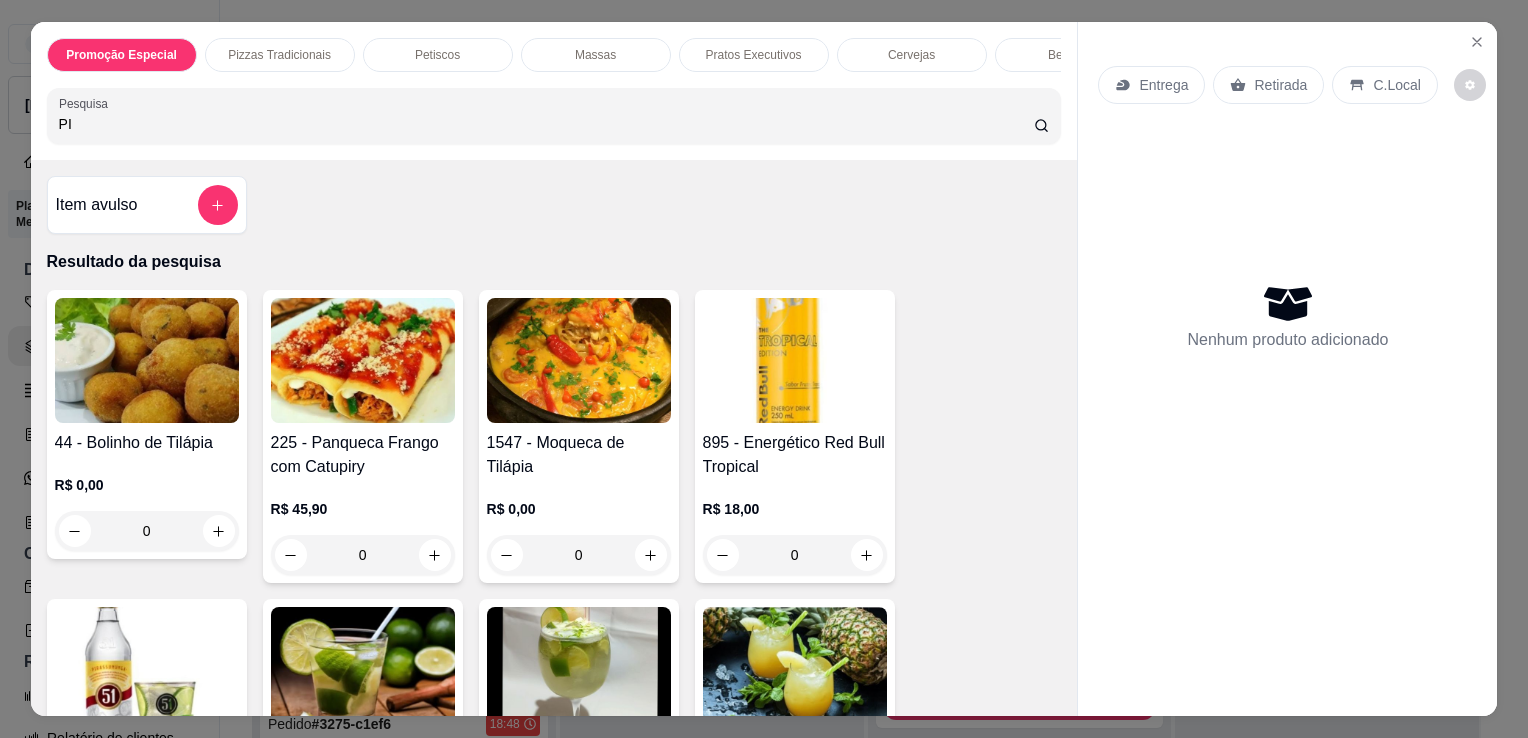 type on "PI" 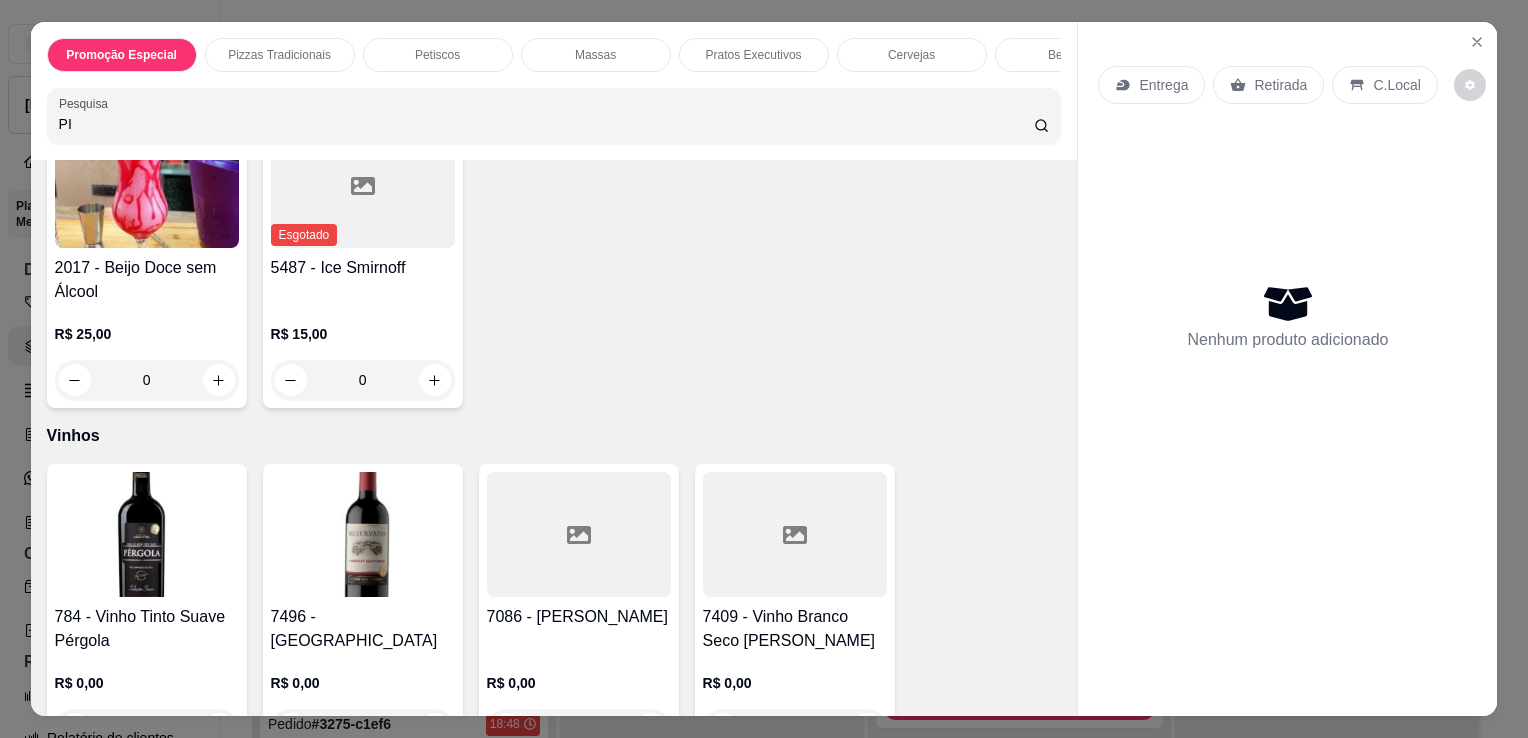 scroll, scrollTop: 13288, scrollLeft: 0, axis: vertical 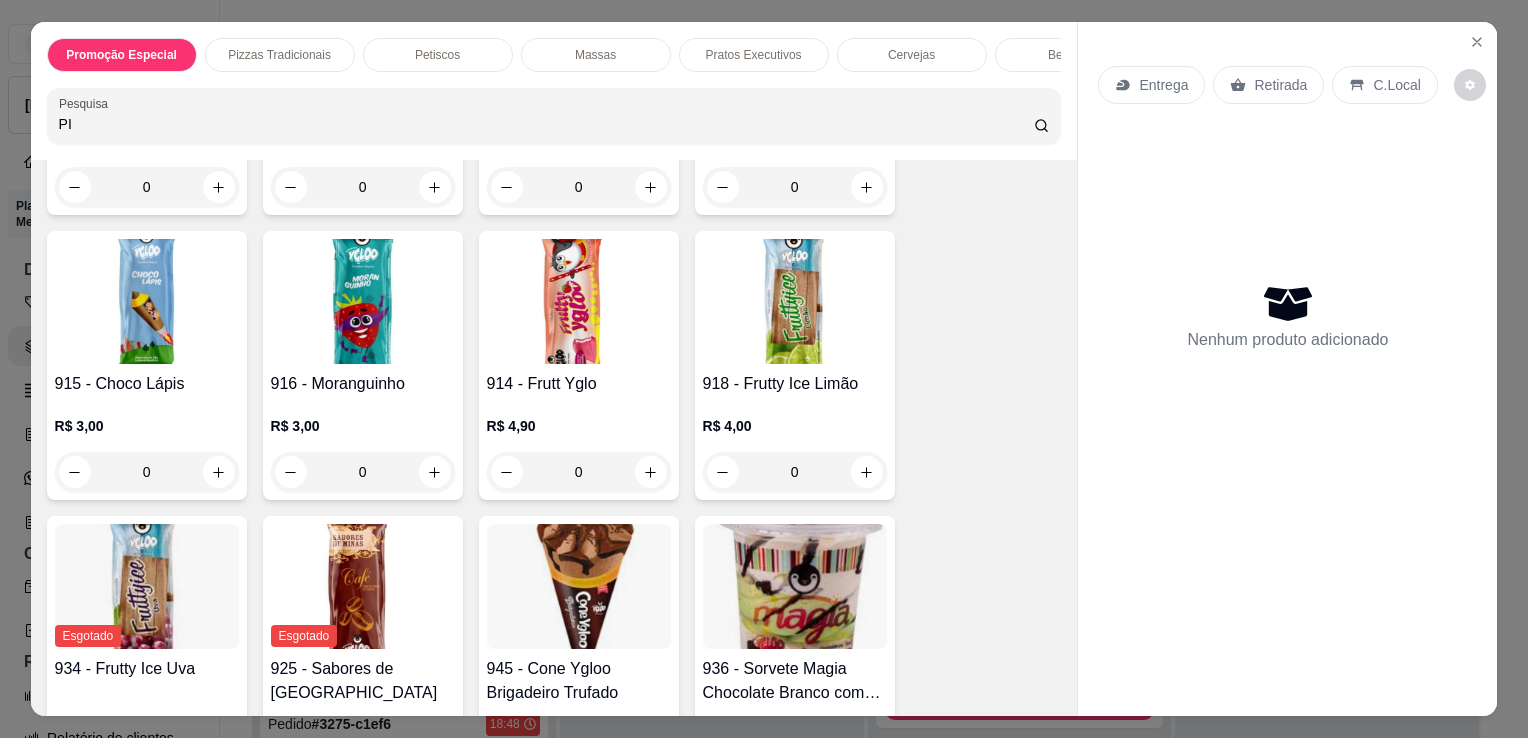 click at bounding box center [795, 301] 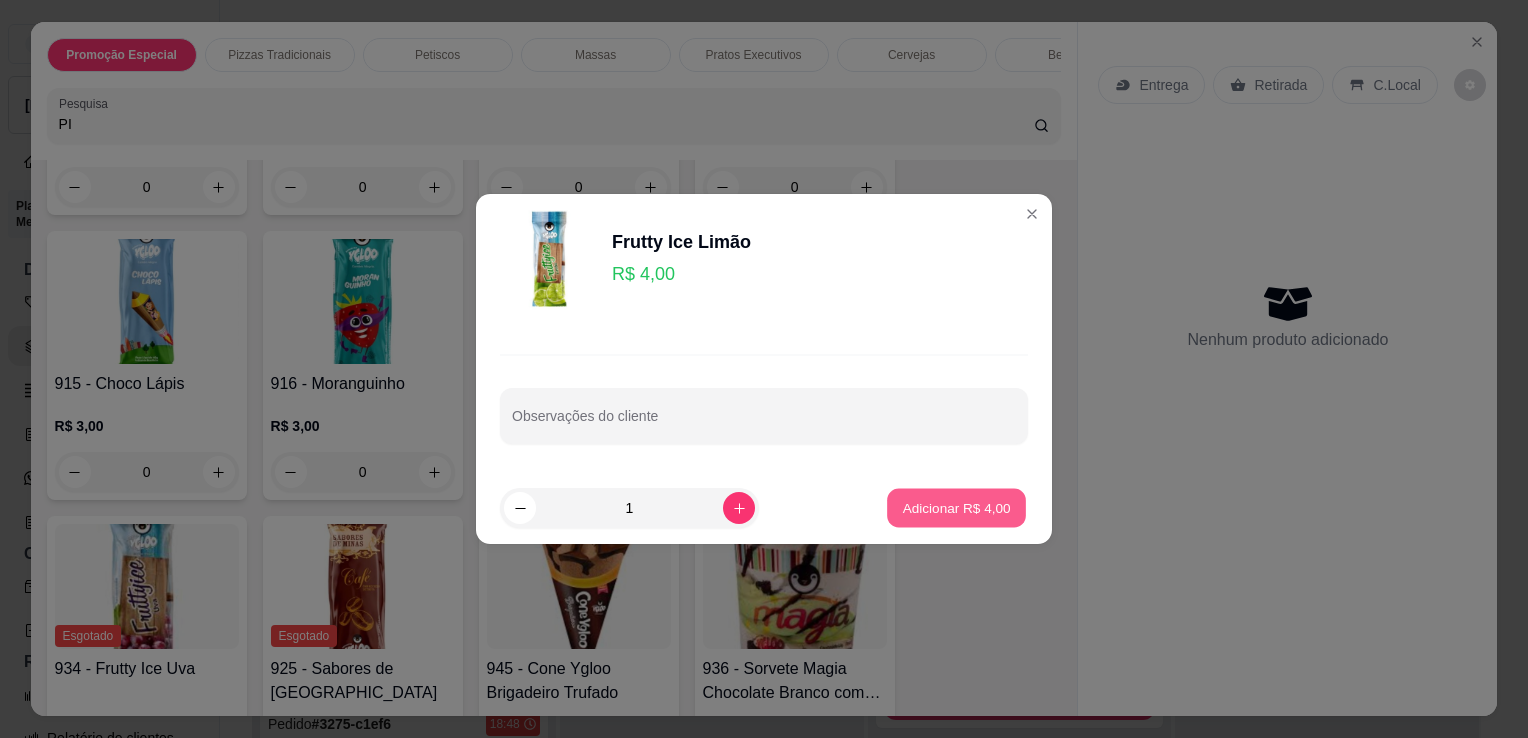 click on "Adicionar   R$ 4,00" at bounding box center (956, 507) 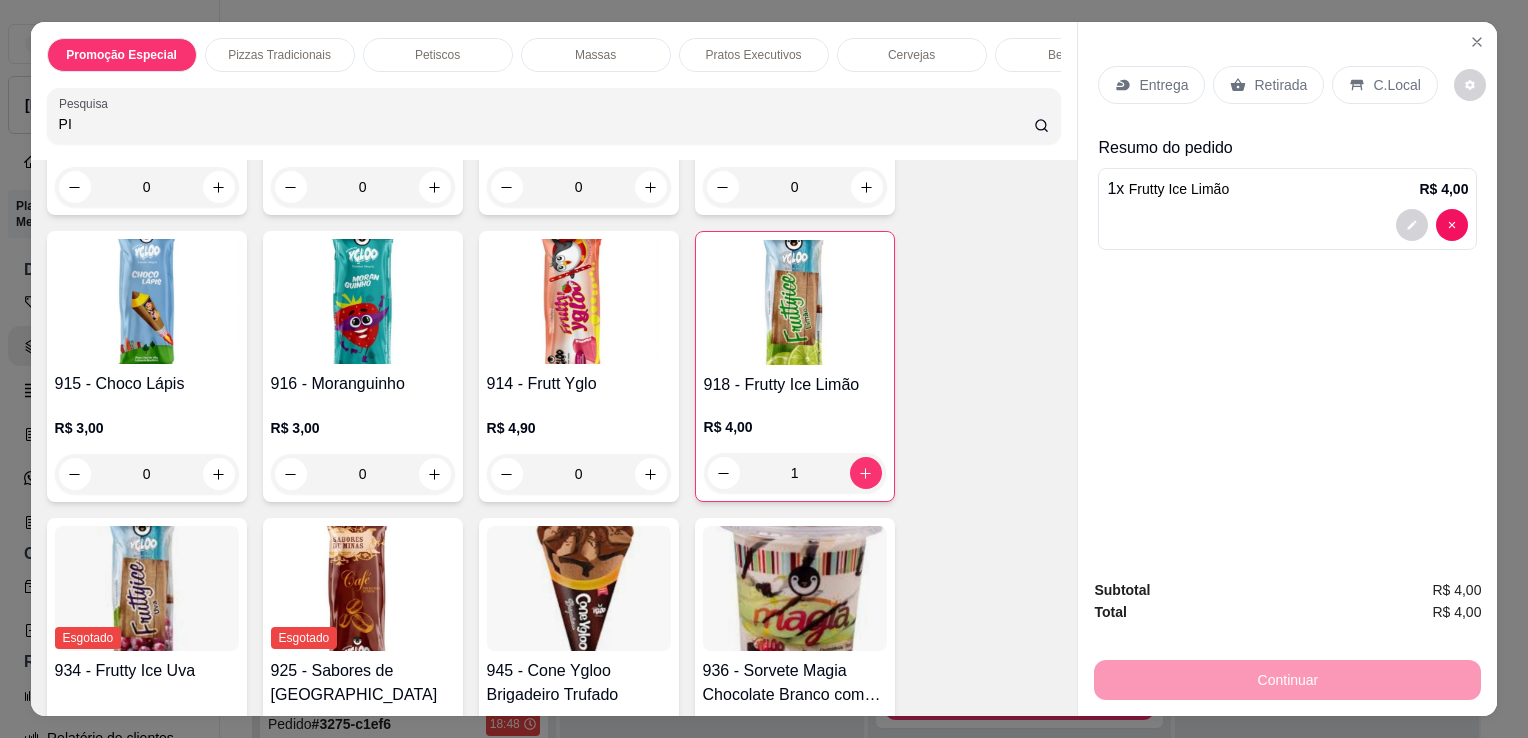 click on "C.Local" at bounding box center (1396, 85) 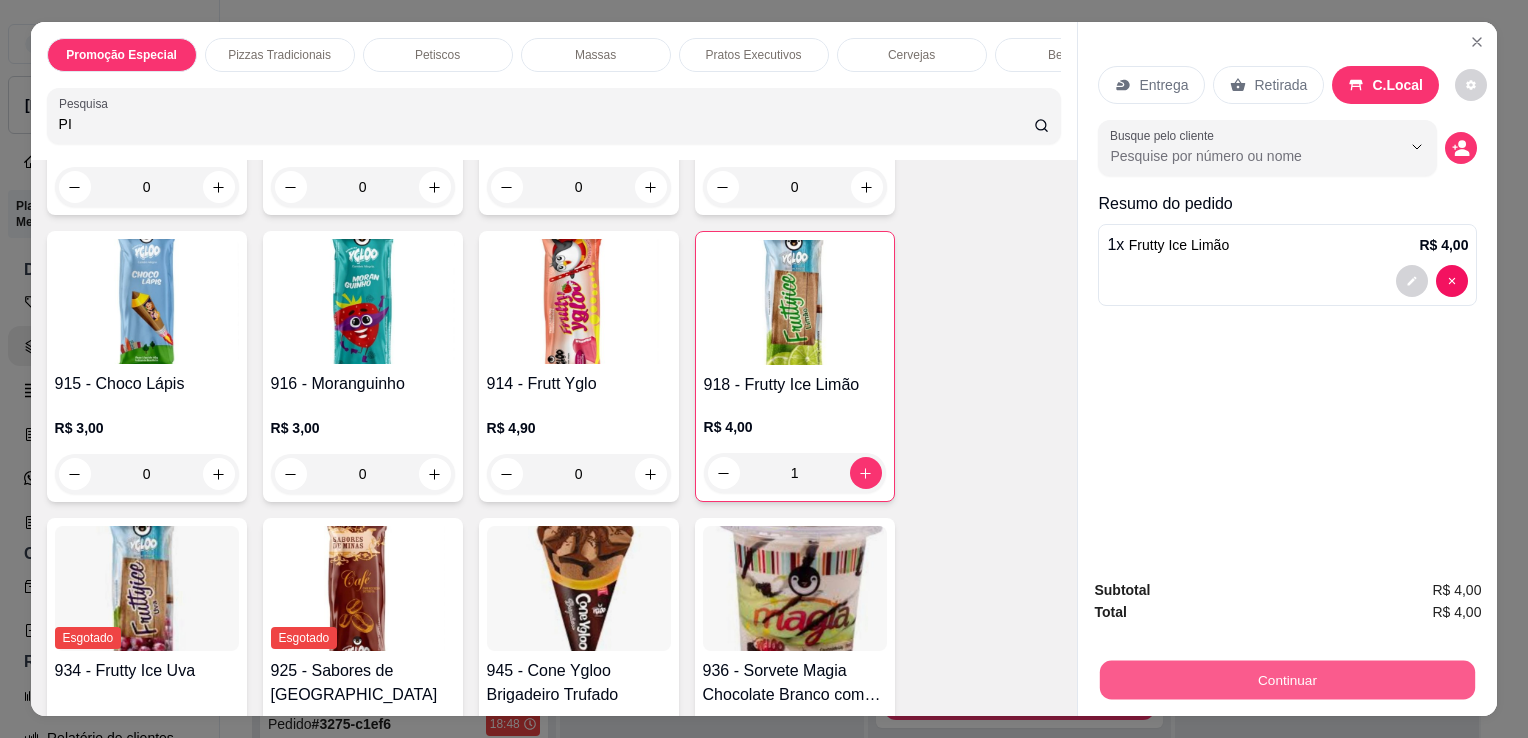 click on "Continuar" at bounding box center [1287, 679] 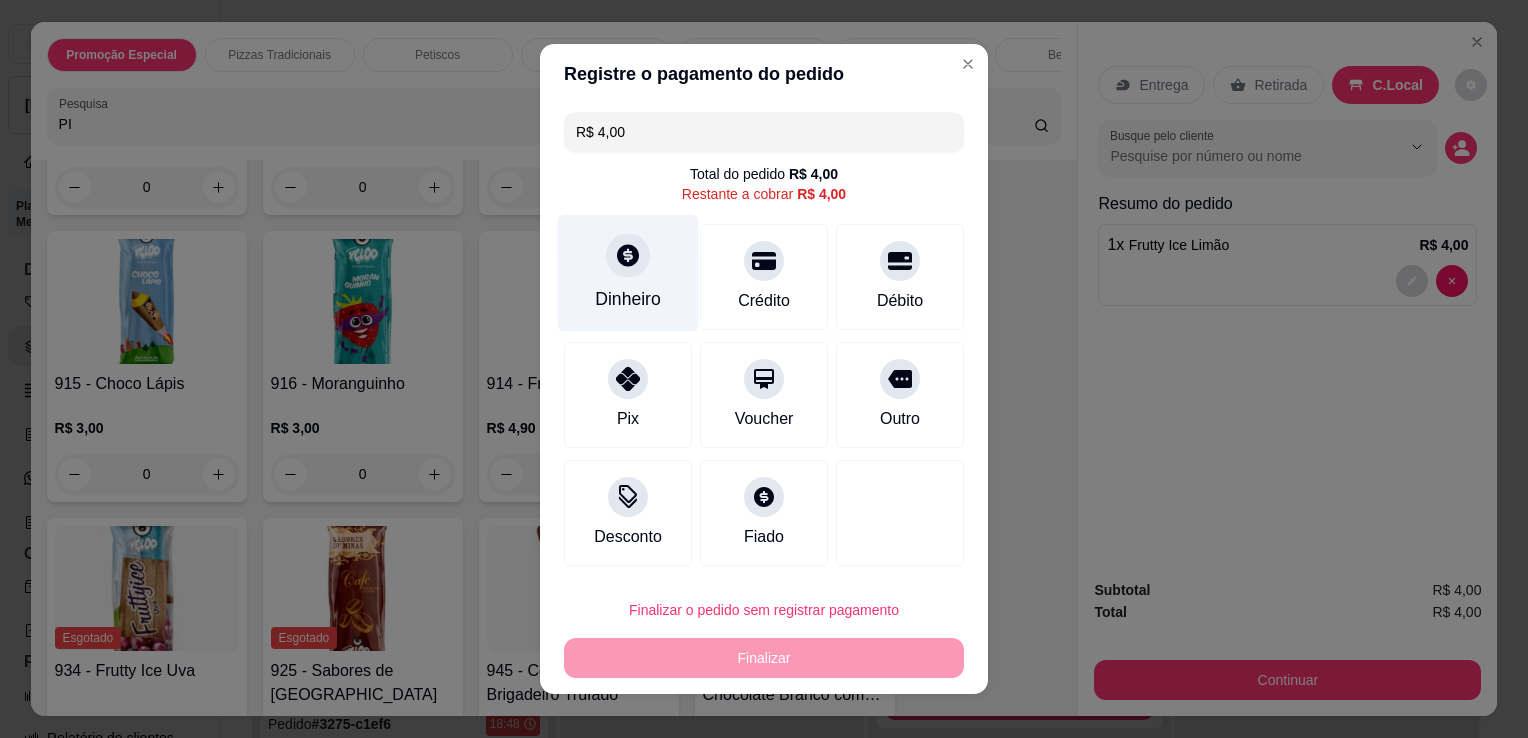 click at bounding box center [628, 255] 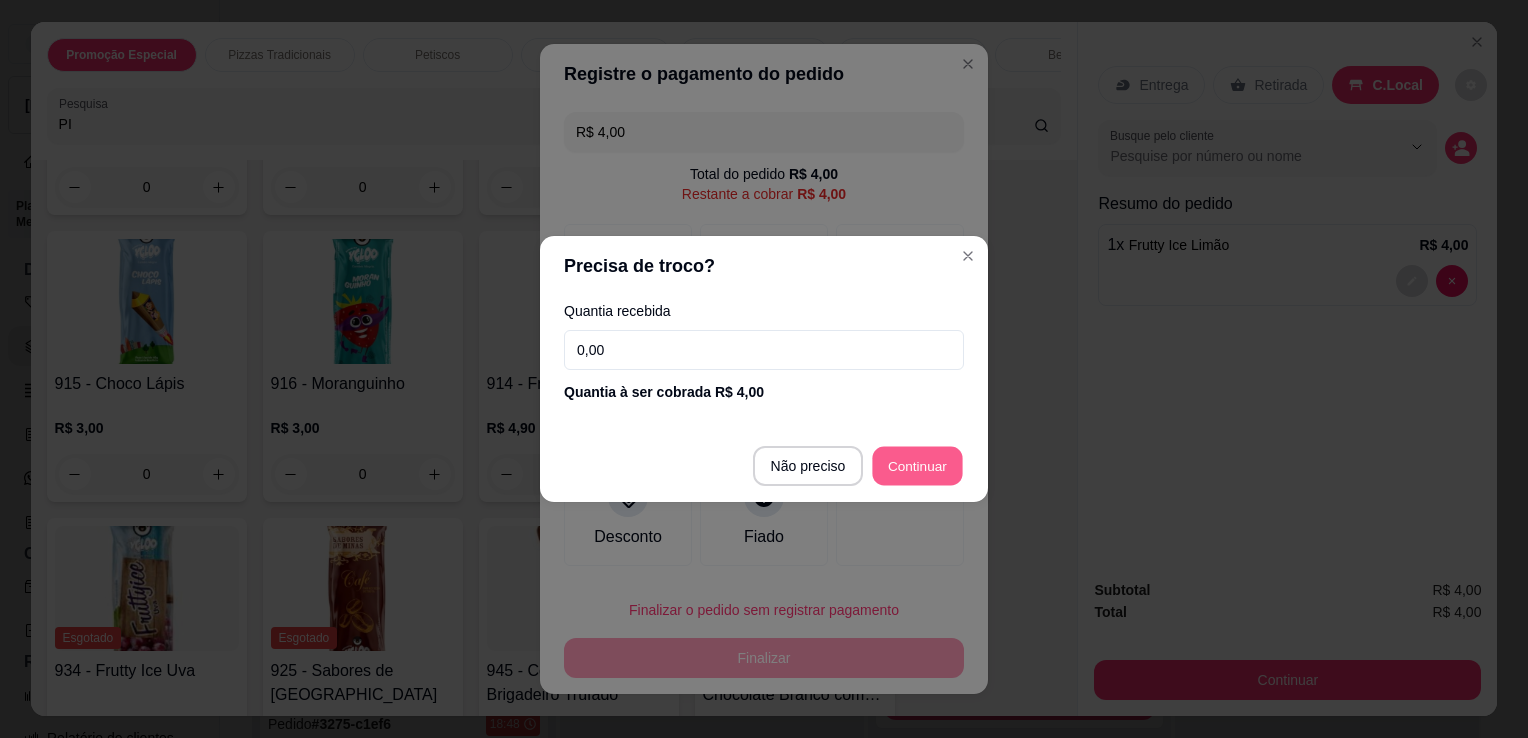 type on "R$ 0,00" 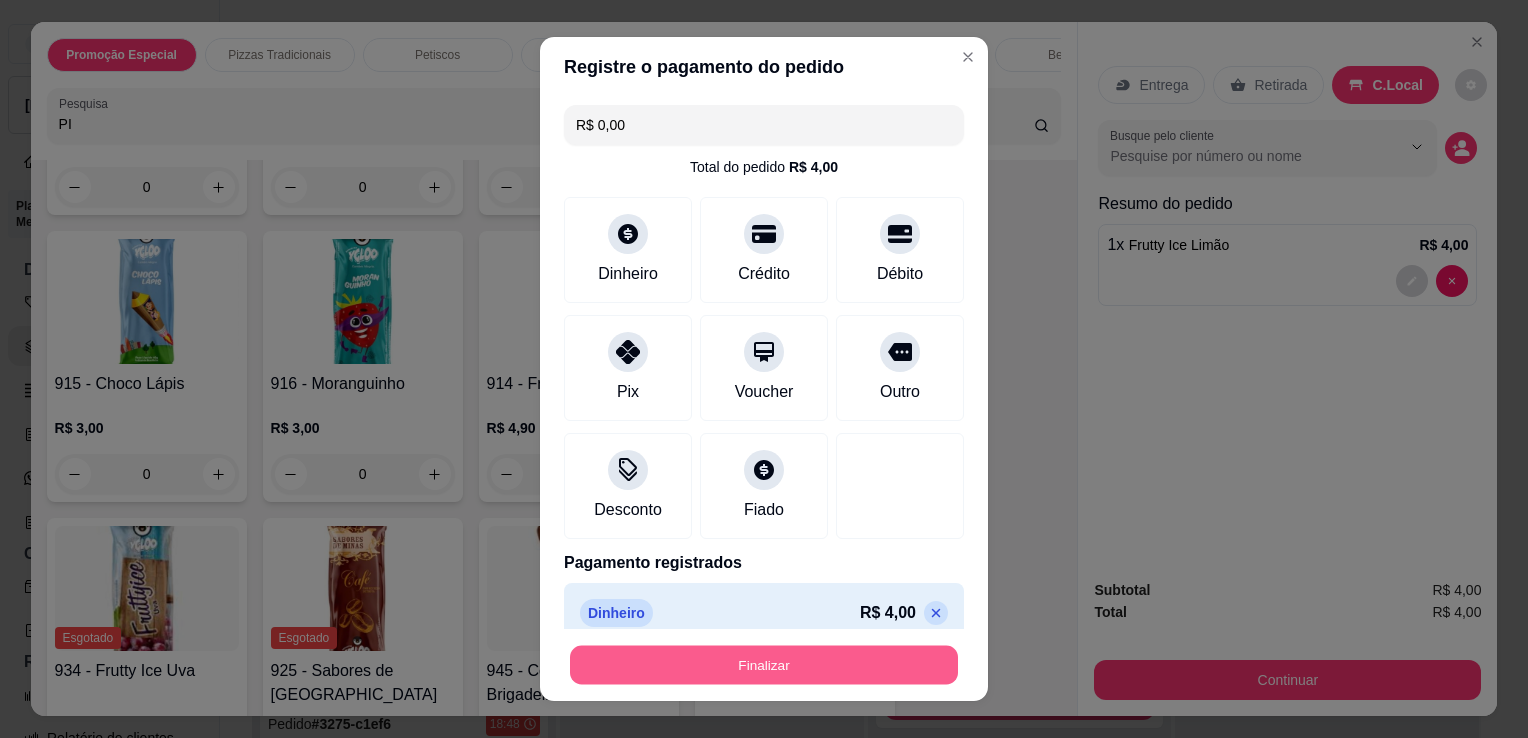 click on "Finalizar" at bounding box center [764, 665] 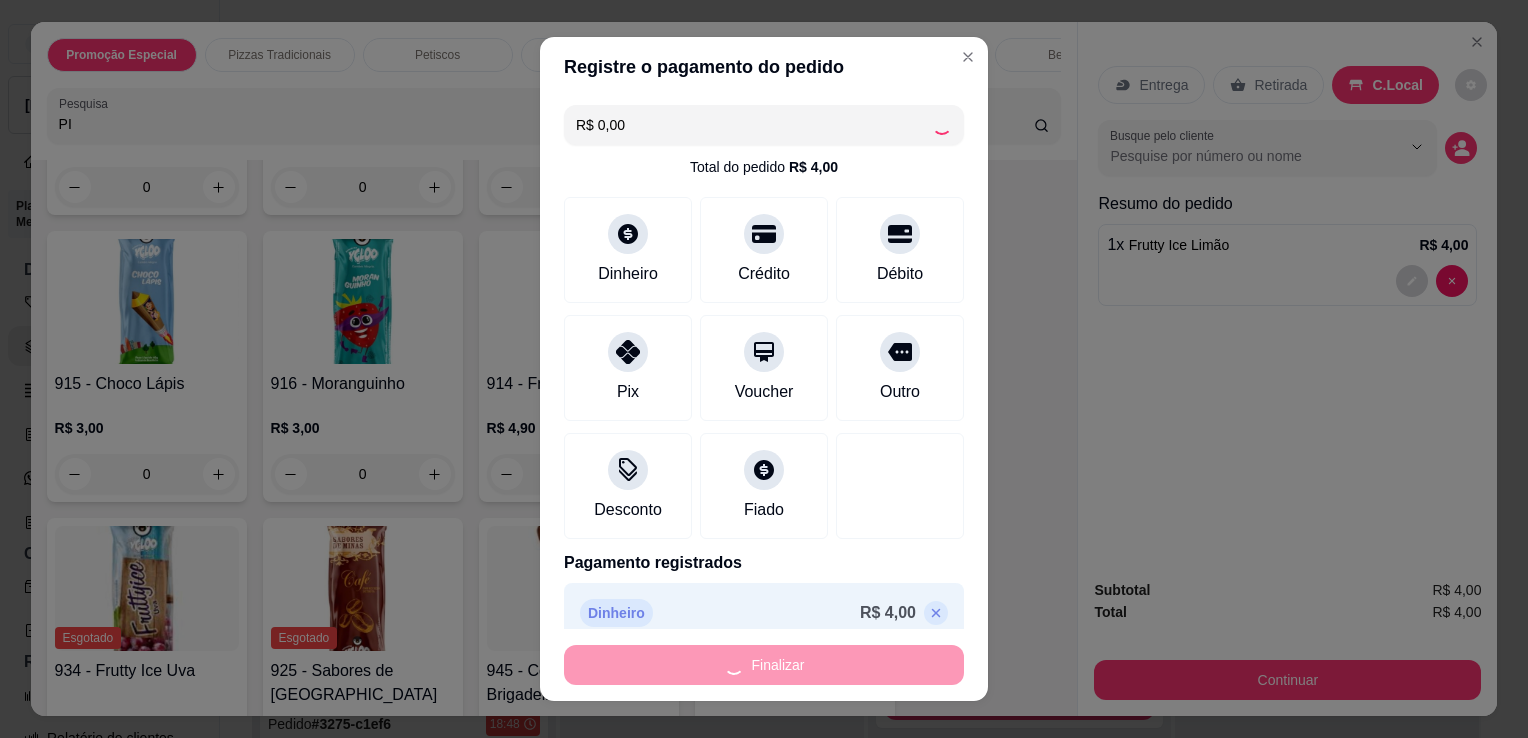 type on "0" 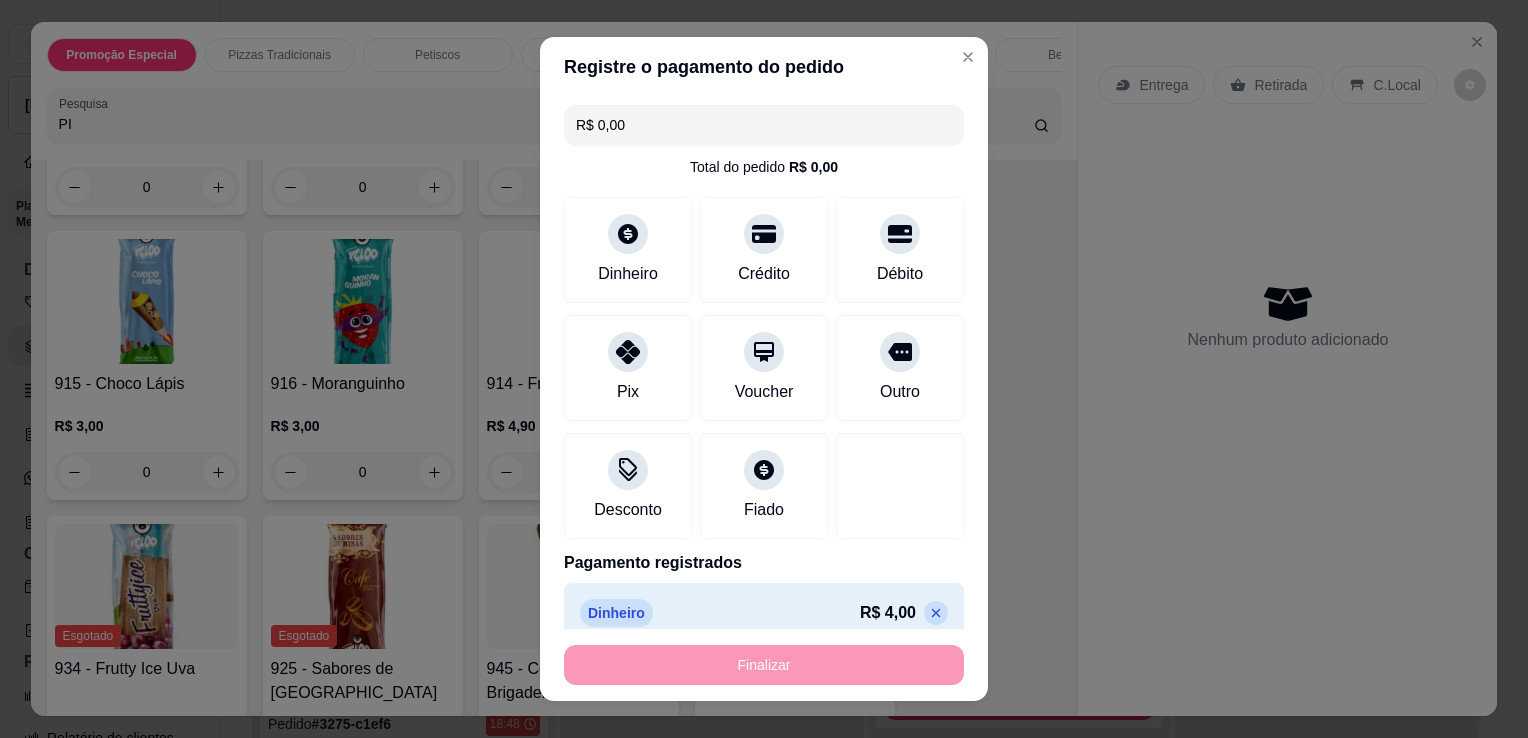 type on "-R$ 4,00" 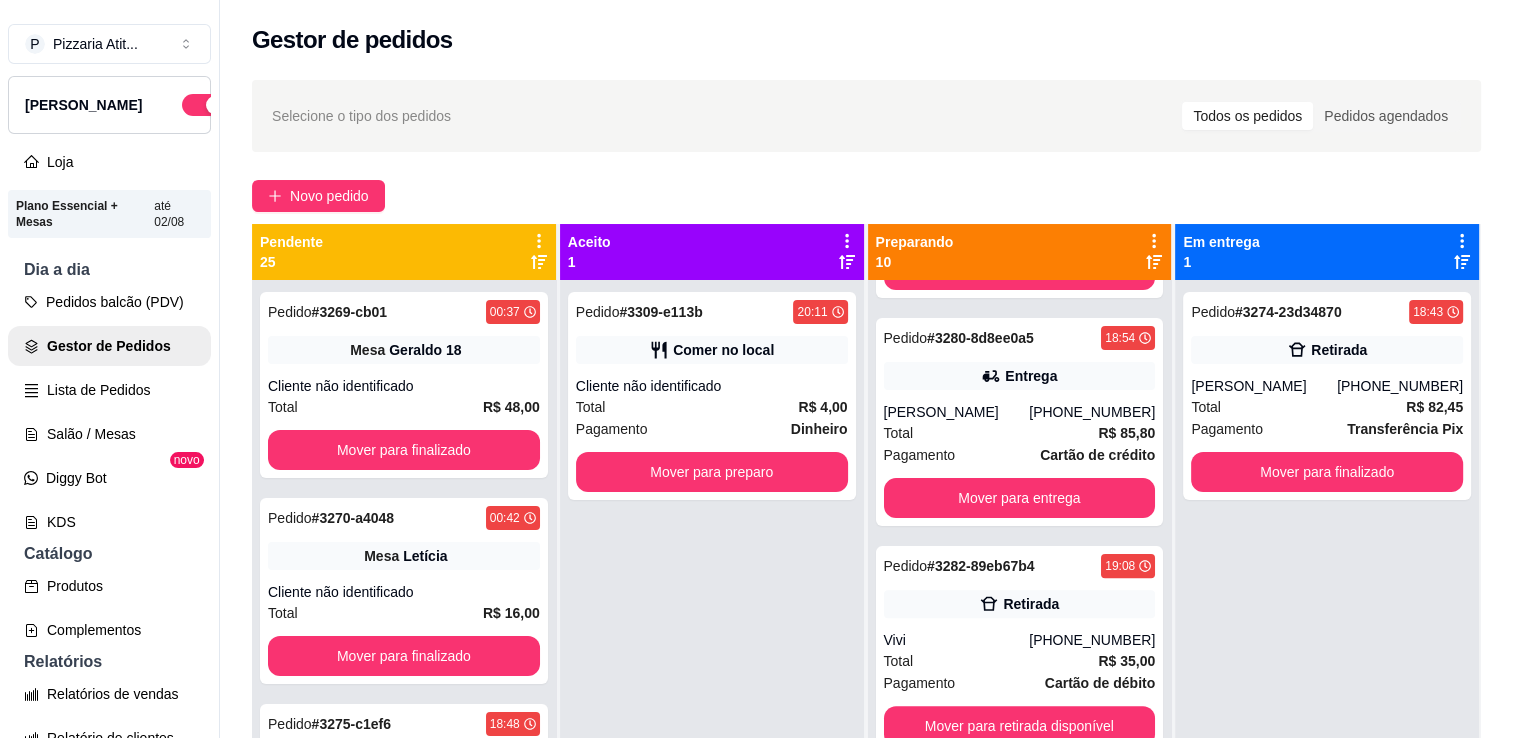 scroll, scrollTop: 674, scrollLeft: 0, axis: vertical 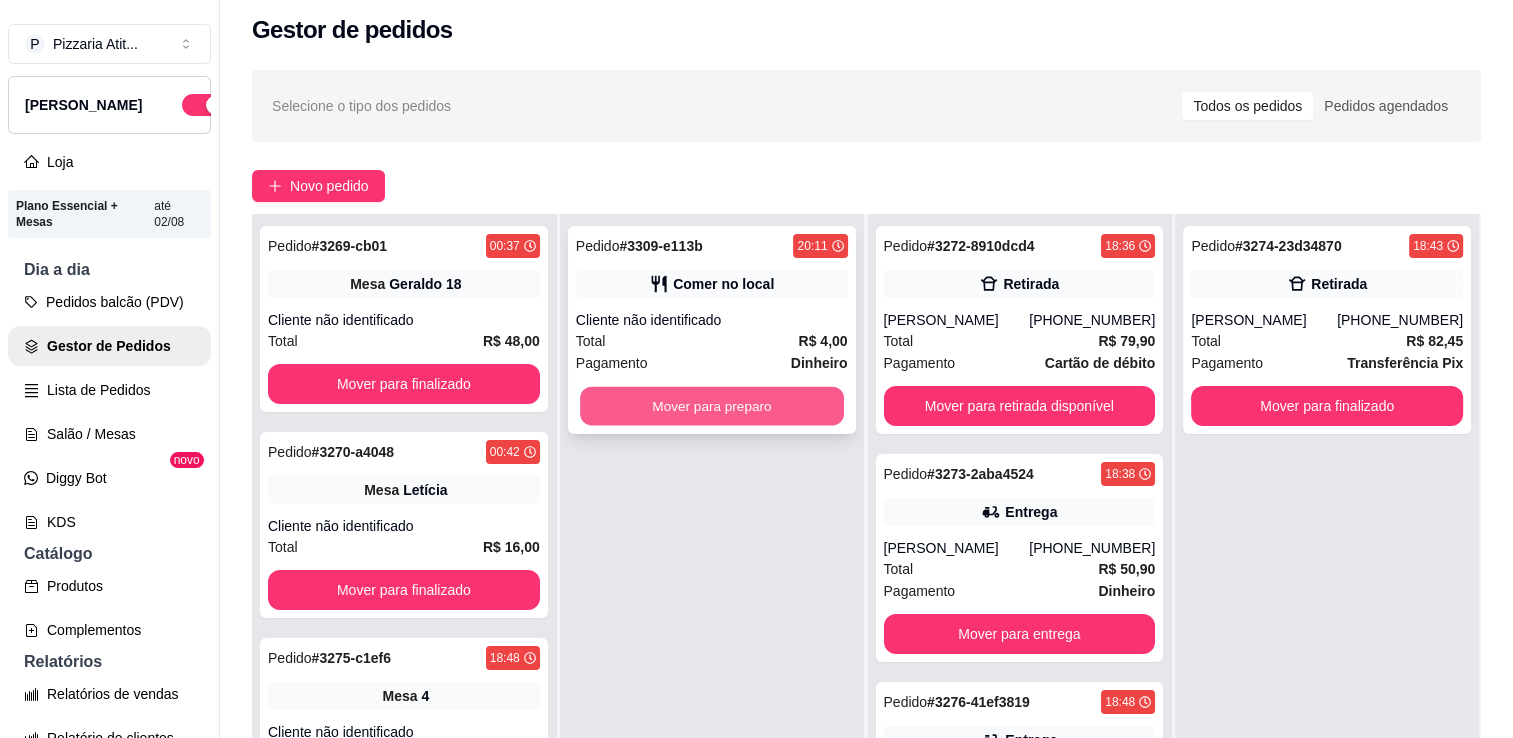 click on "Mover para preparo" at bounding box center [712, 406] 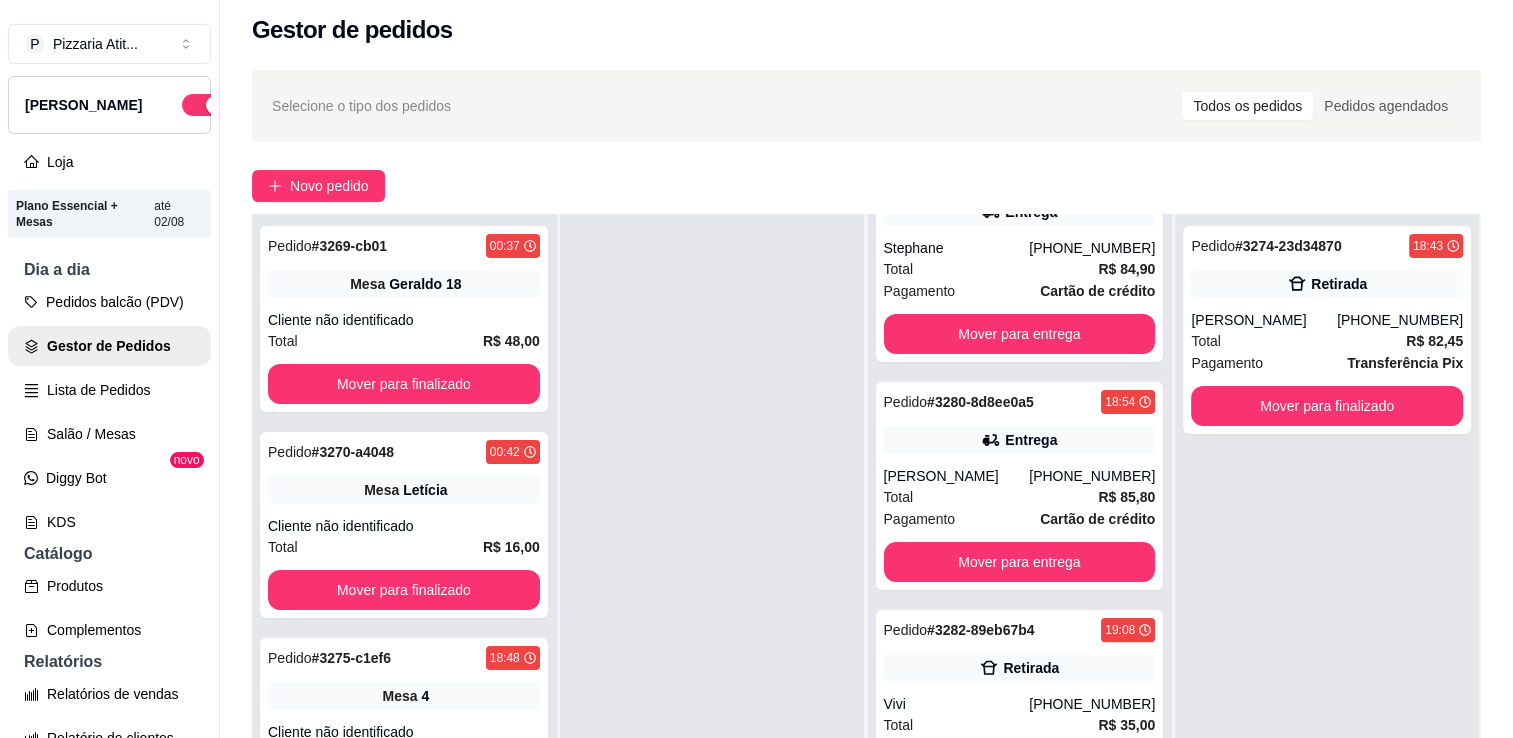 scroll, scrollTop: 542, scrollLeft: 0, axis: vertical 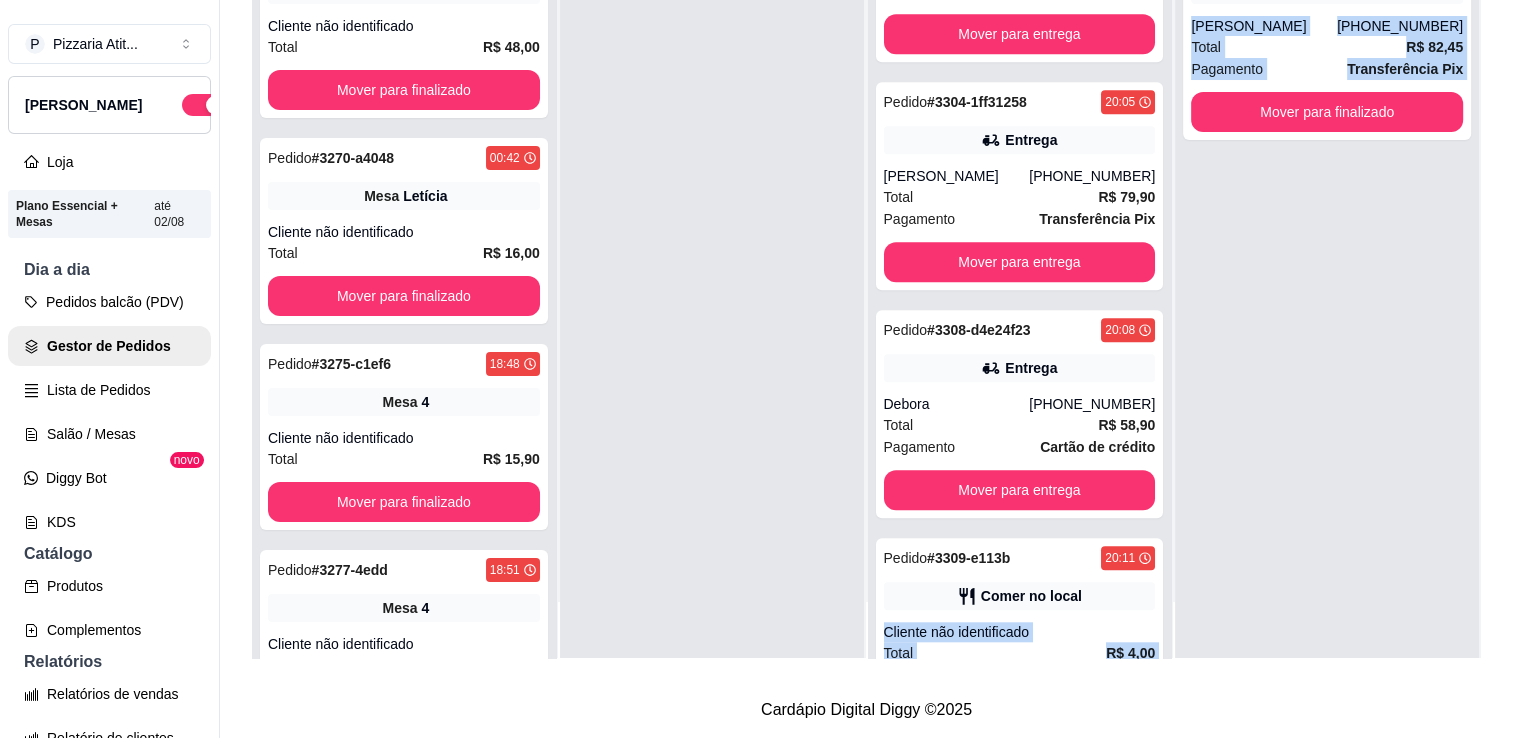 drag, startPoint x: 1148, startPoint y: 578, endPoint x: 1167, endPoint y: 638, distance: 62.936478 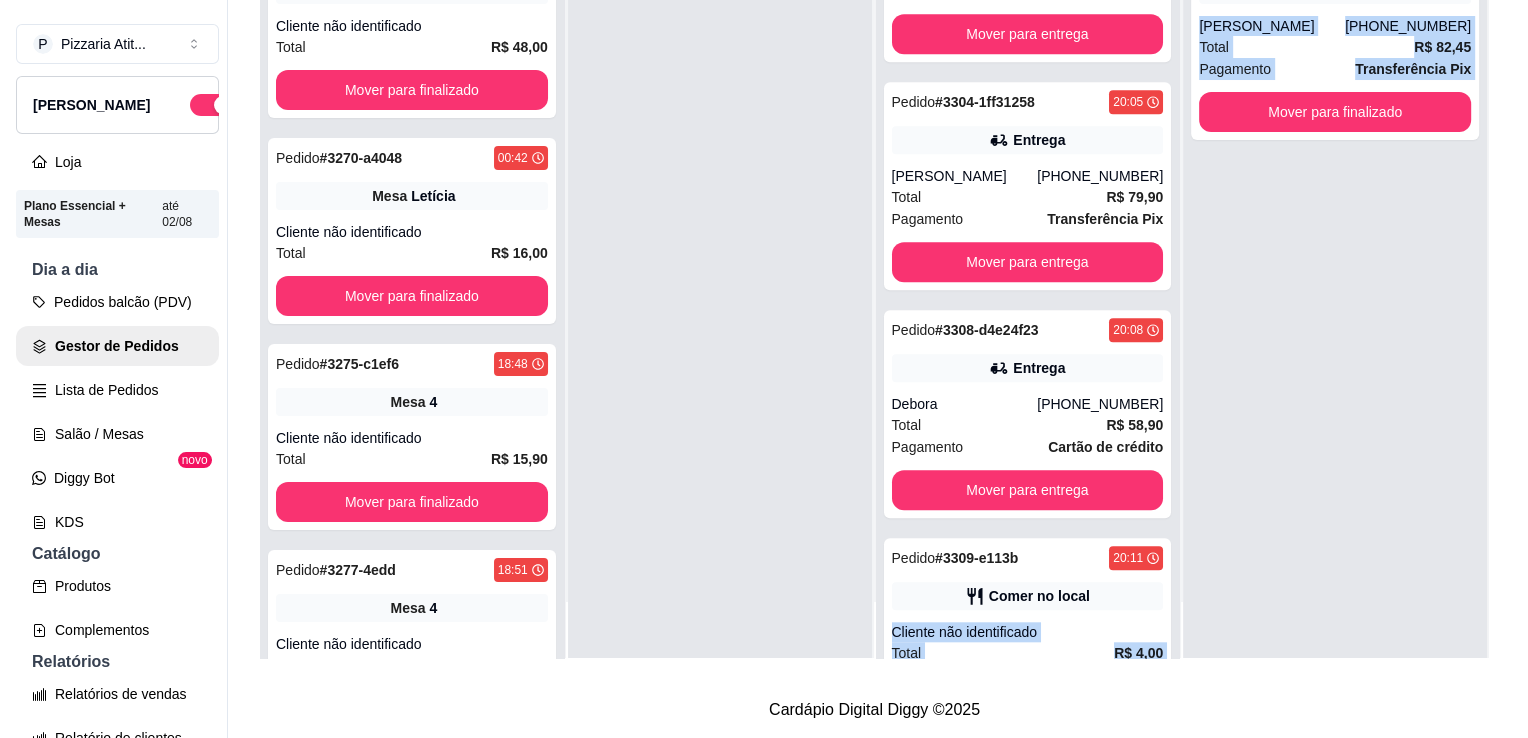 scroll, scrollTop: 1789, scrollLeft: 0, axis: vertical 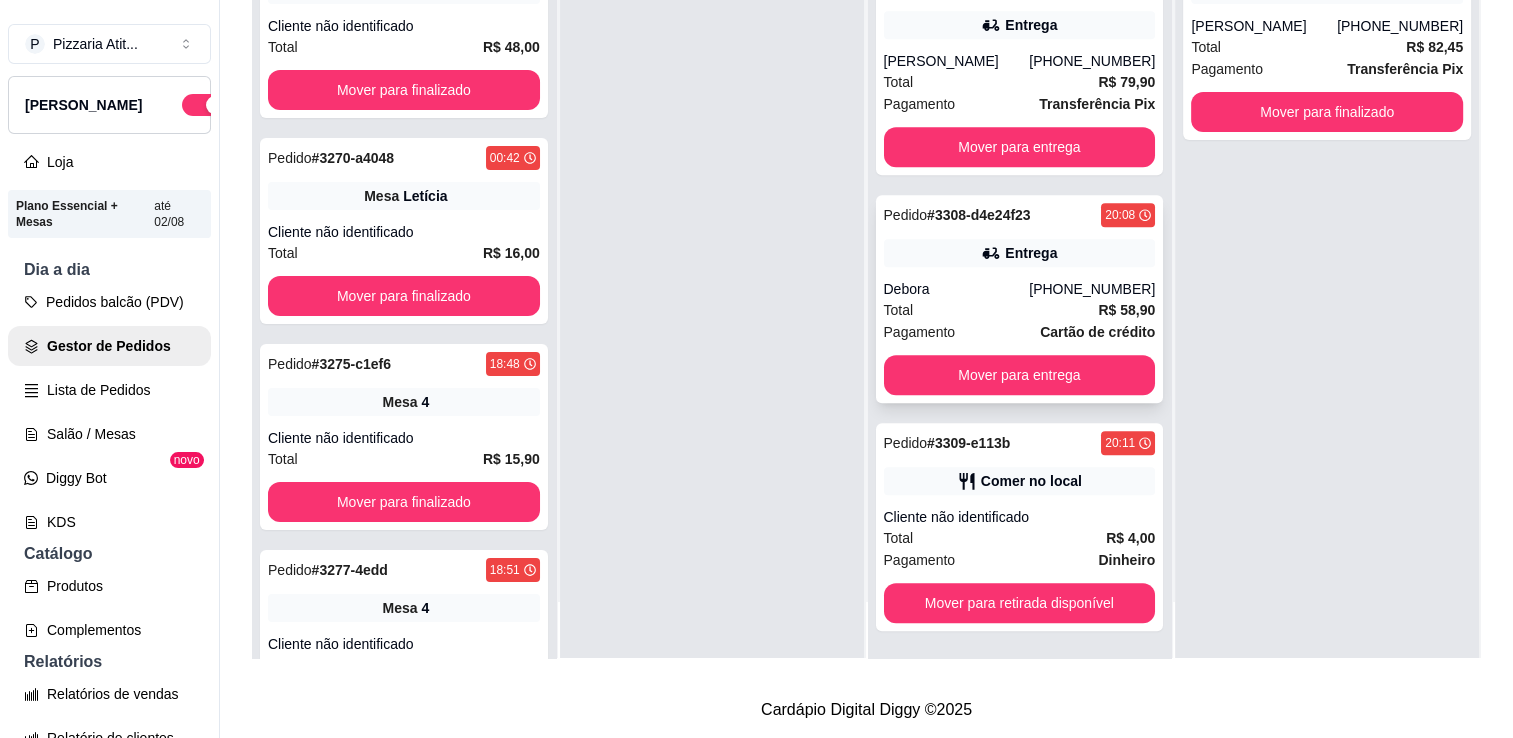 click on "[PHONE_NUMBER]" at bounding box center (1092, 289) 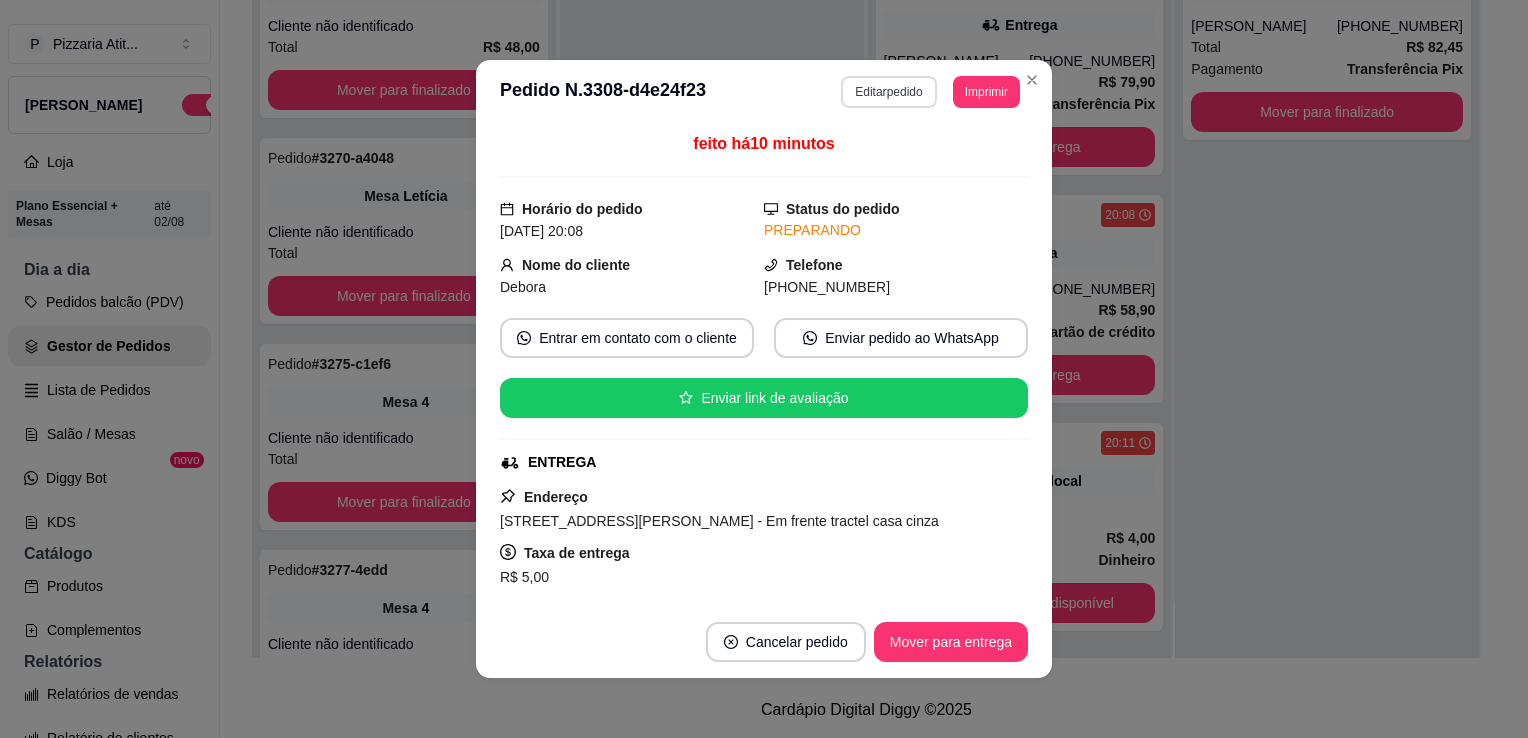 drag, startPoint x: 838, startPoint y: 72, endPoint x: 880, endPoint y: 86, distance: 44.27189 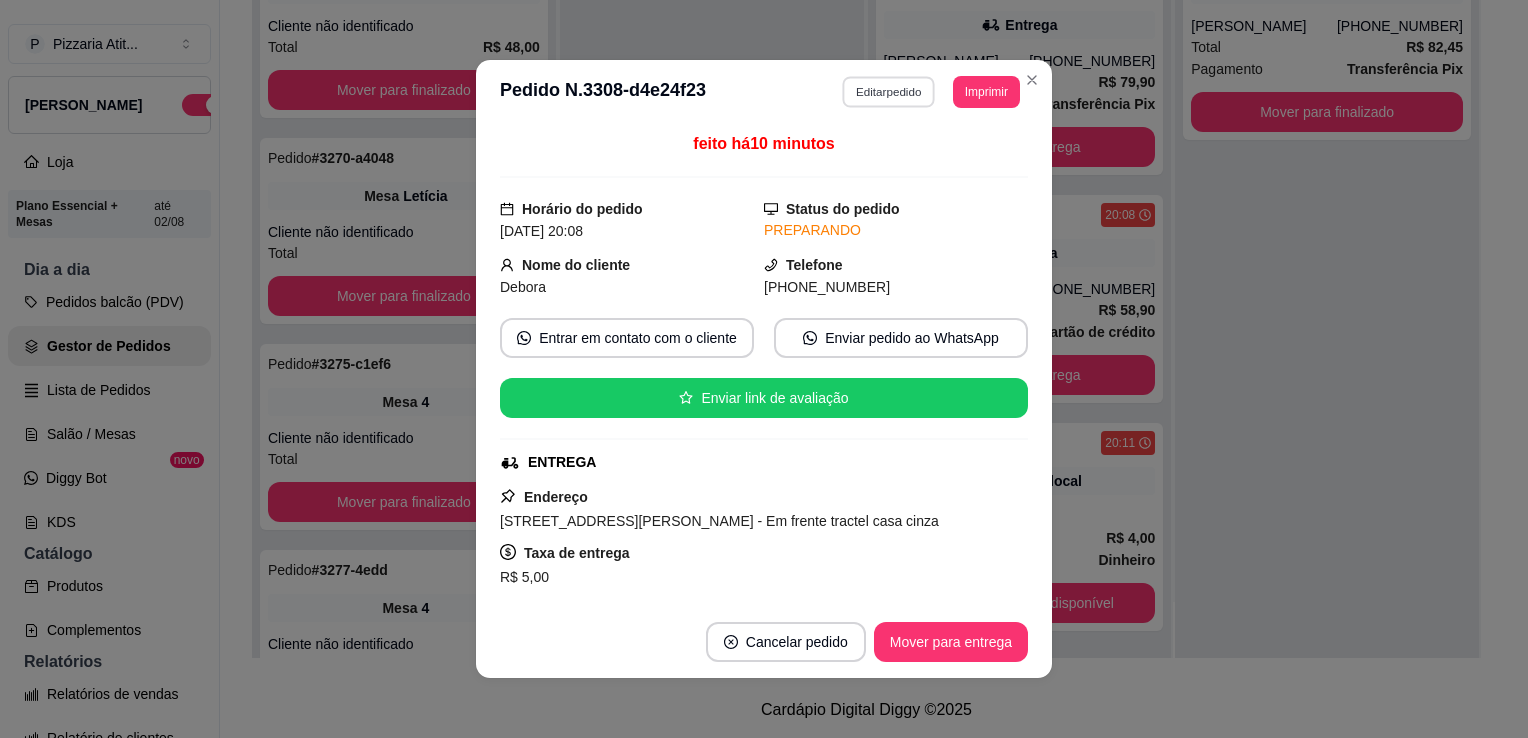 click on "Editar  pedido" at bounding box center [889, 91] 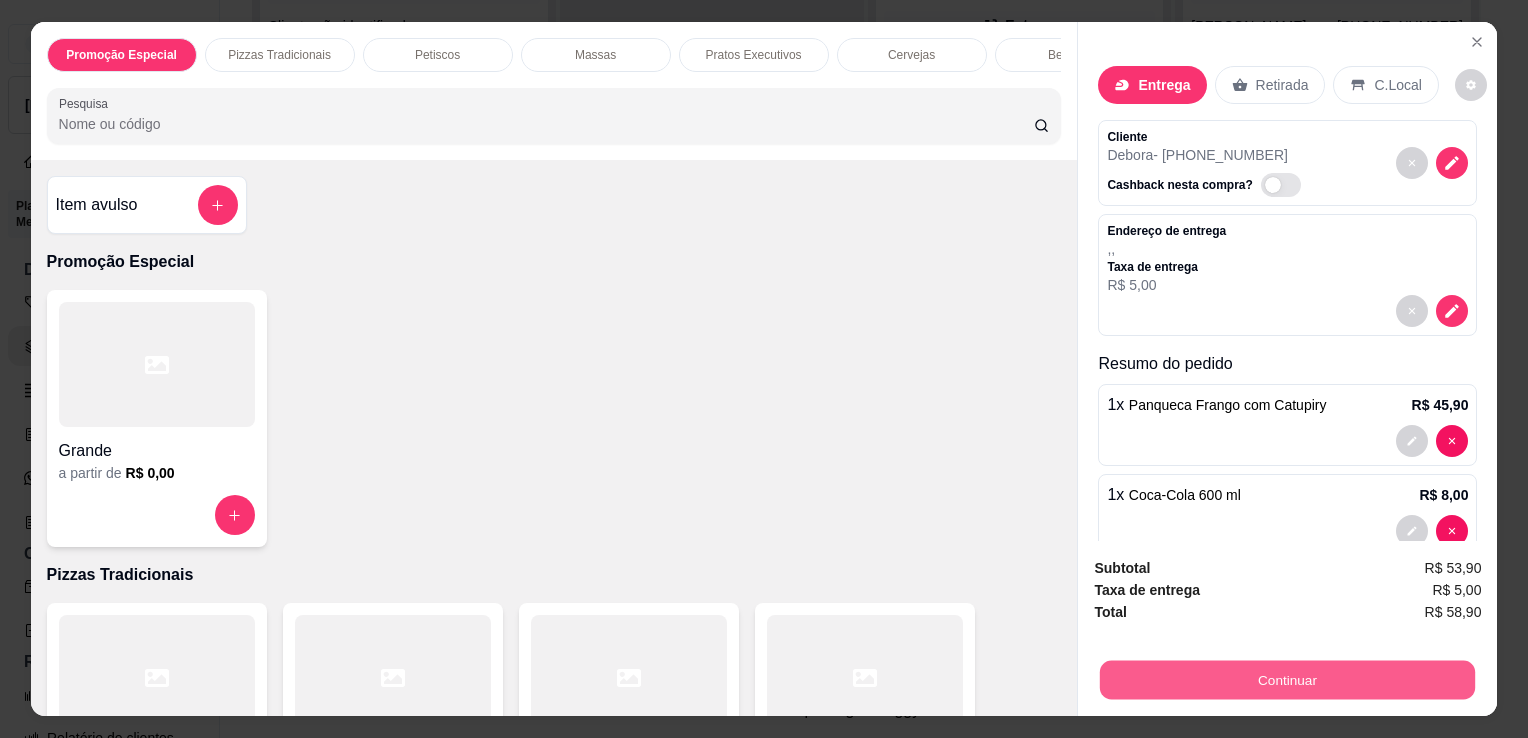 click on "Continuar" at bounding box center (1287, 679) 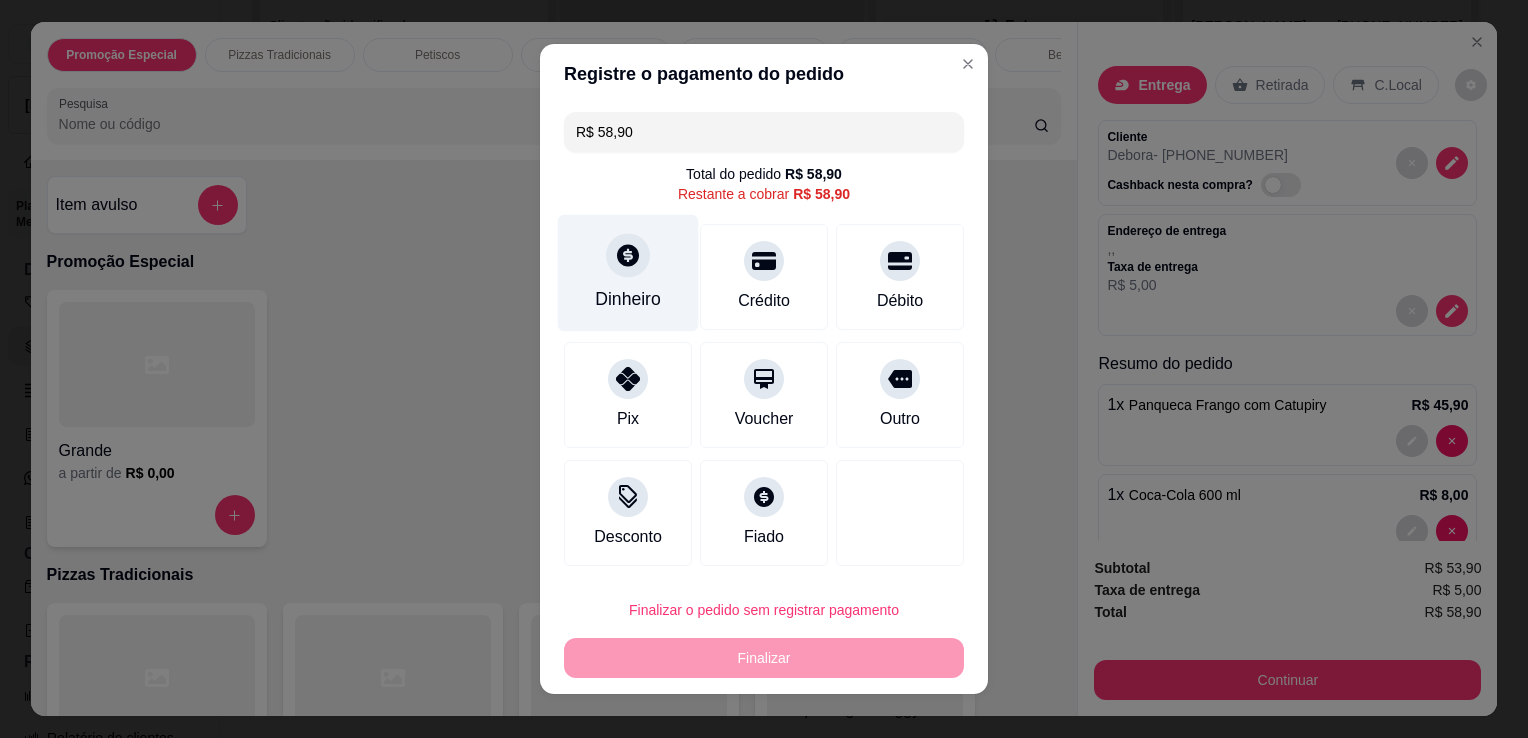 click on "Dinheiro" at bounding box center (628, 299) 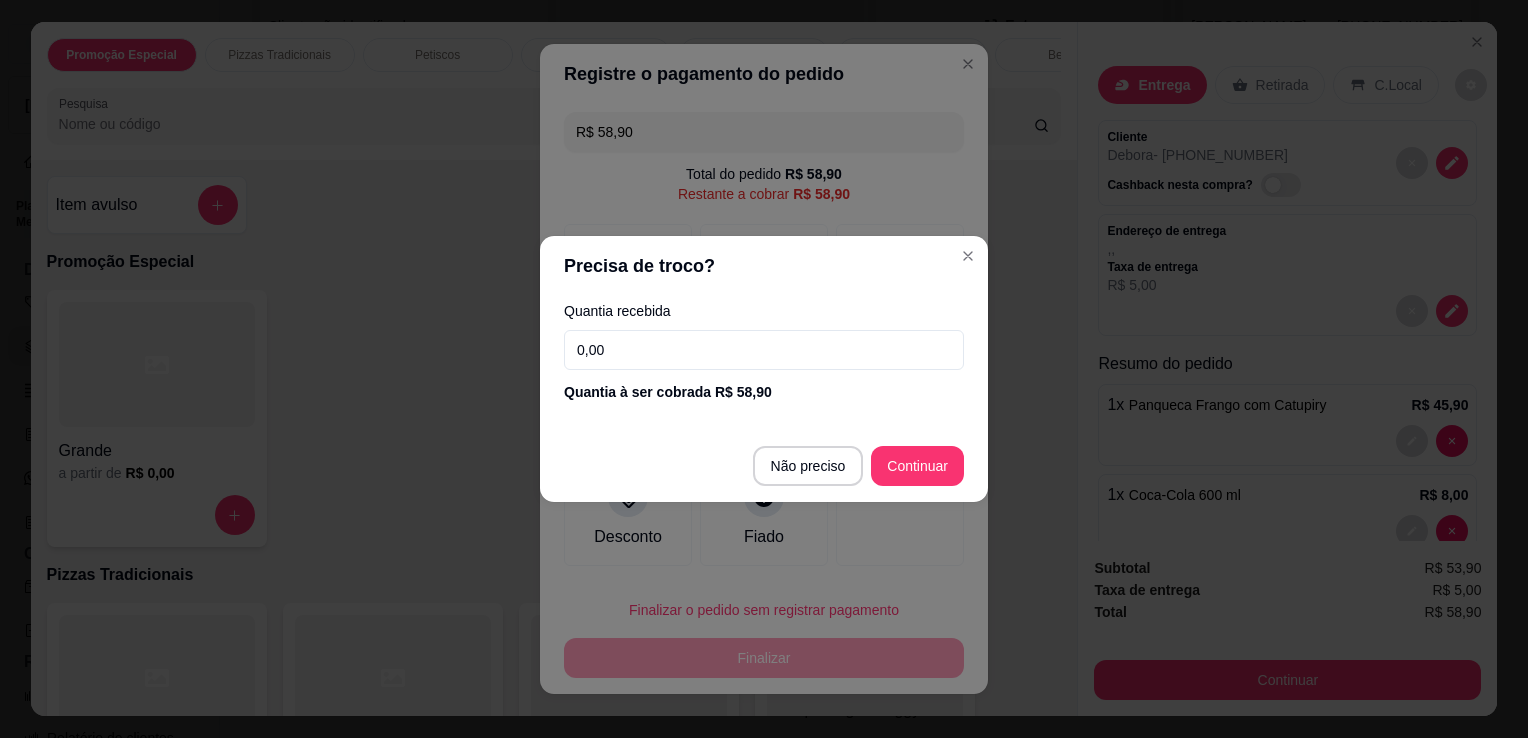 click on "0,00" at bounding box center (764, 350) 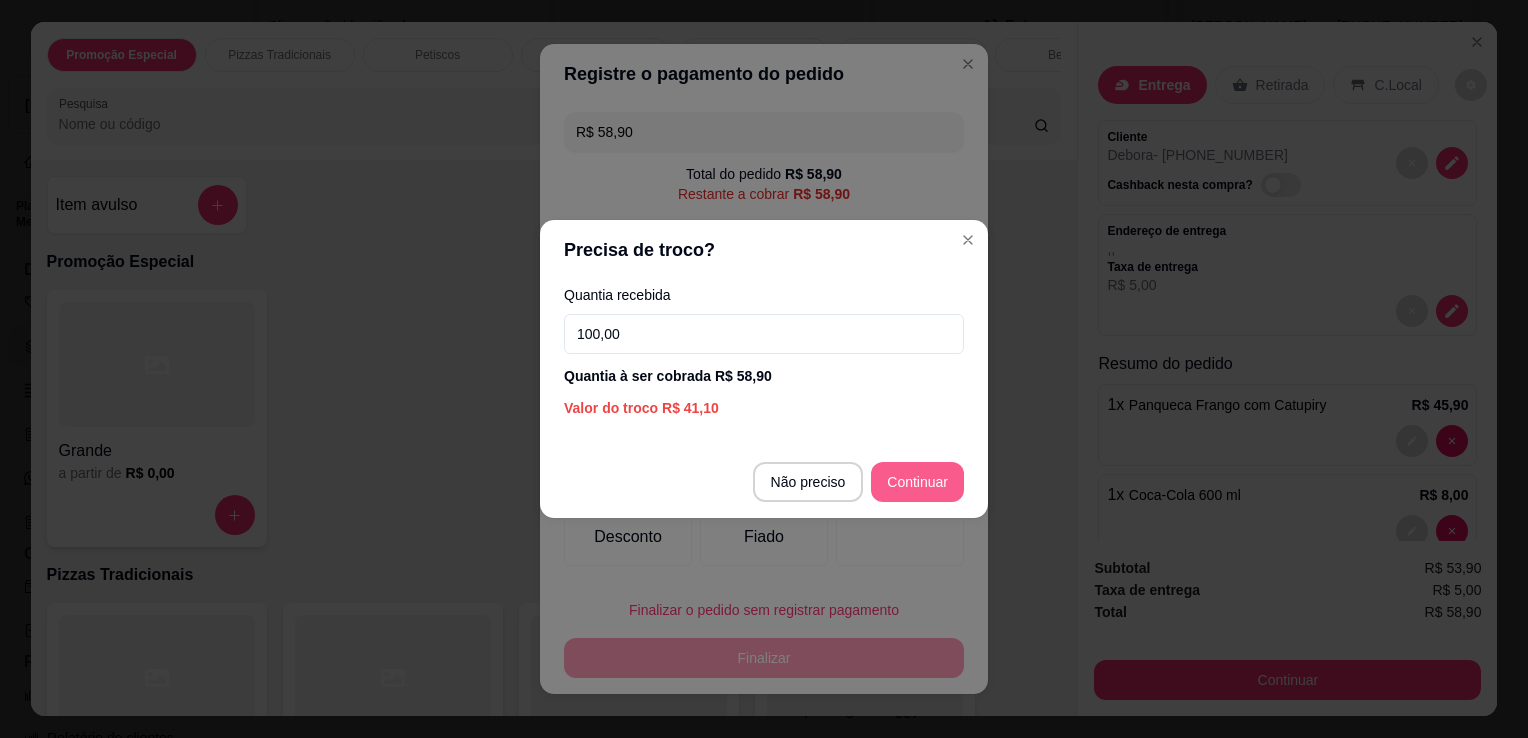 type on "100,00" 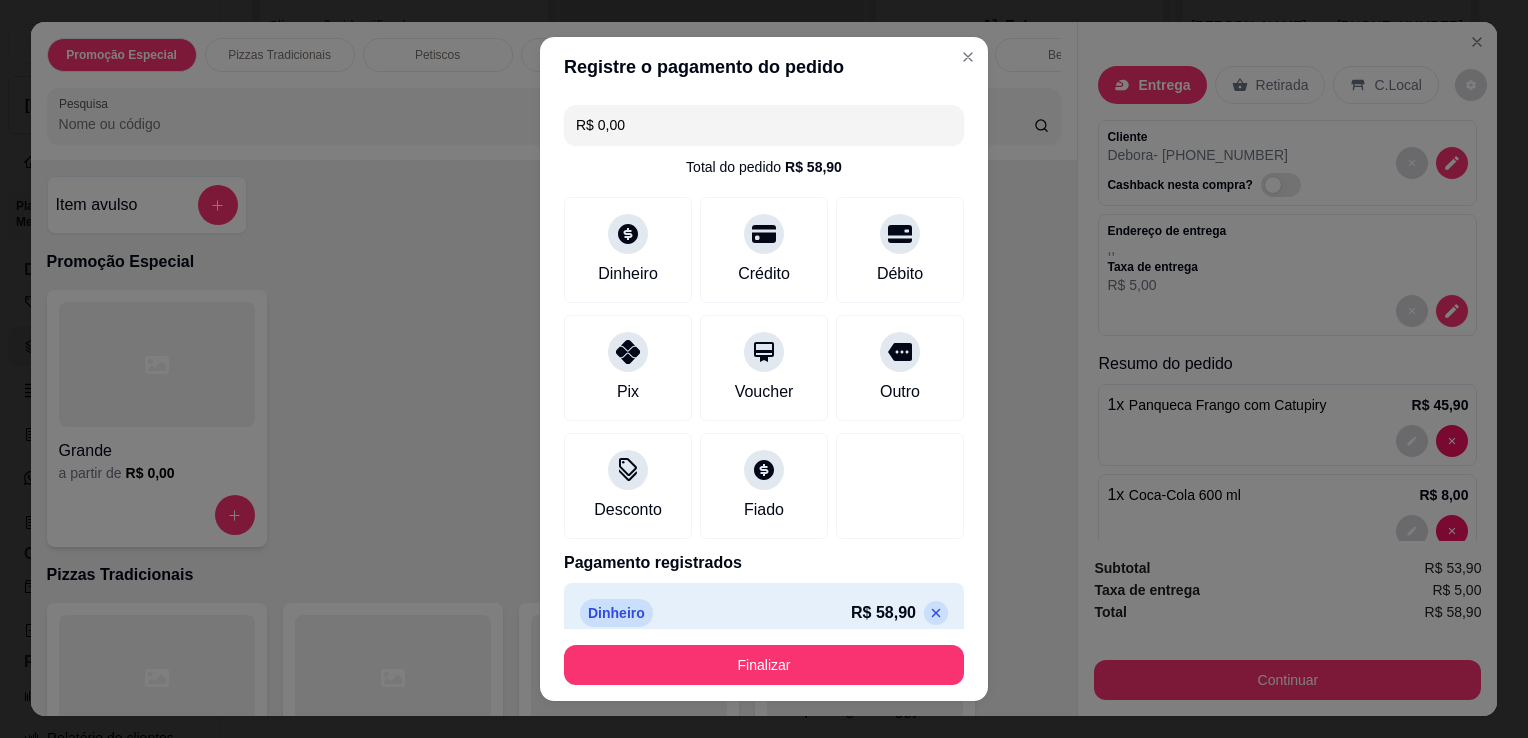type on "R$ 0,00" 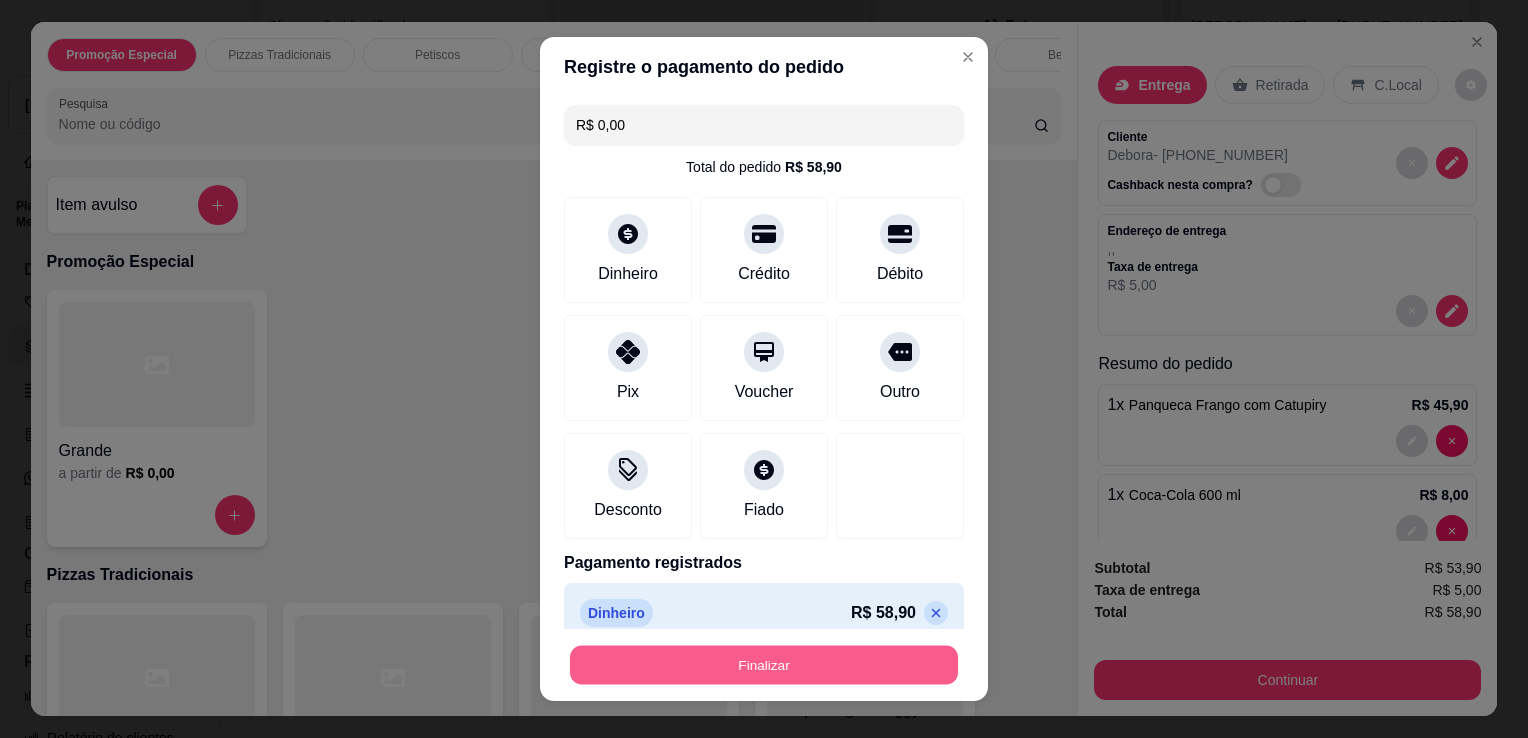 click on "Finalizar" at bounding box center [764, 665] 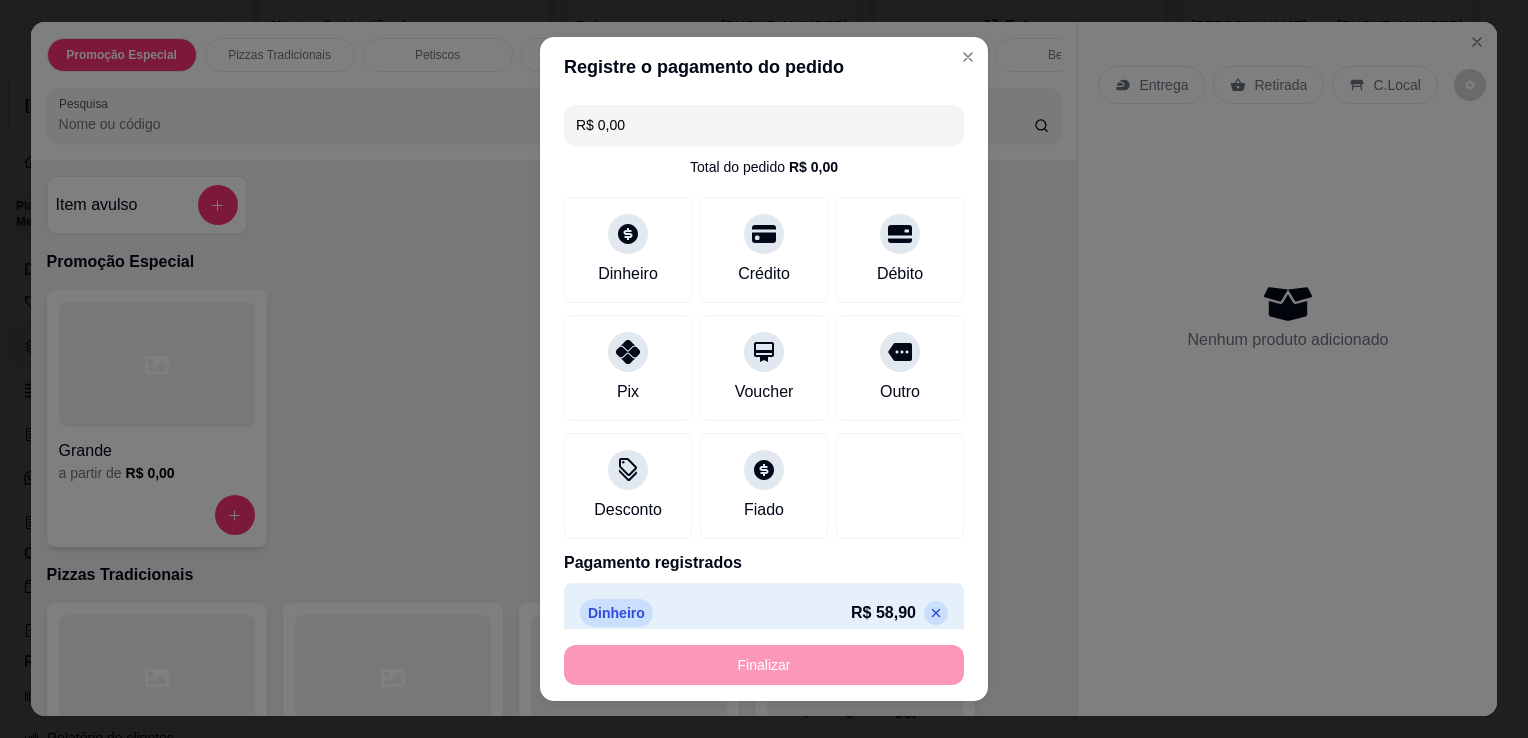 type on "0" 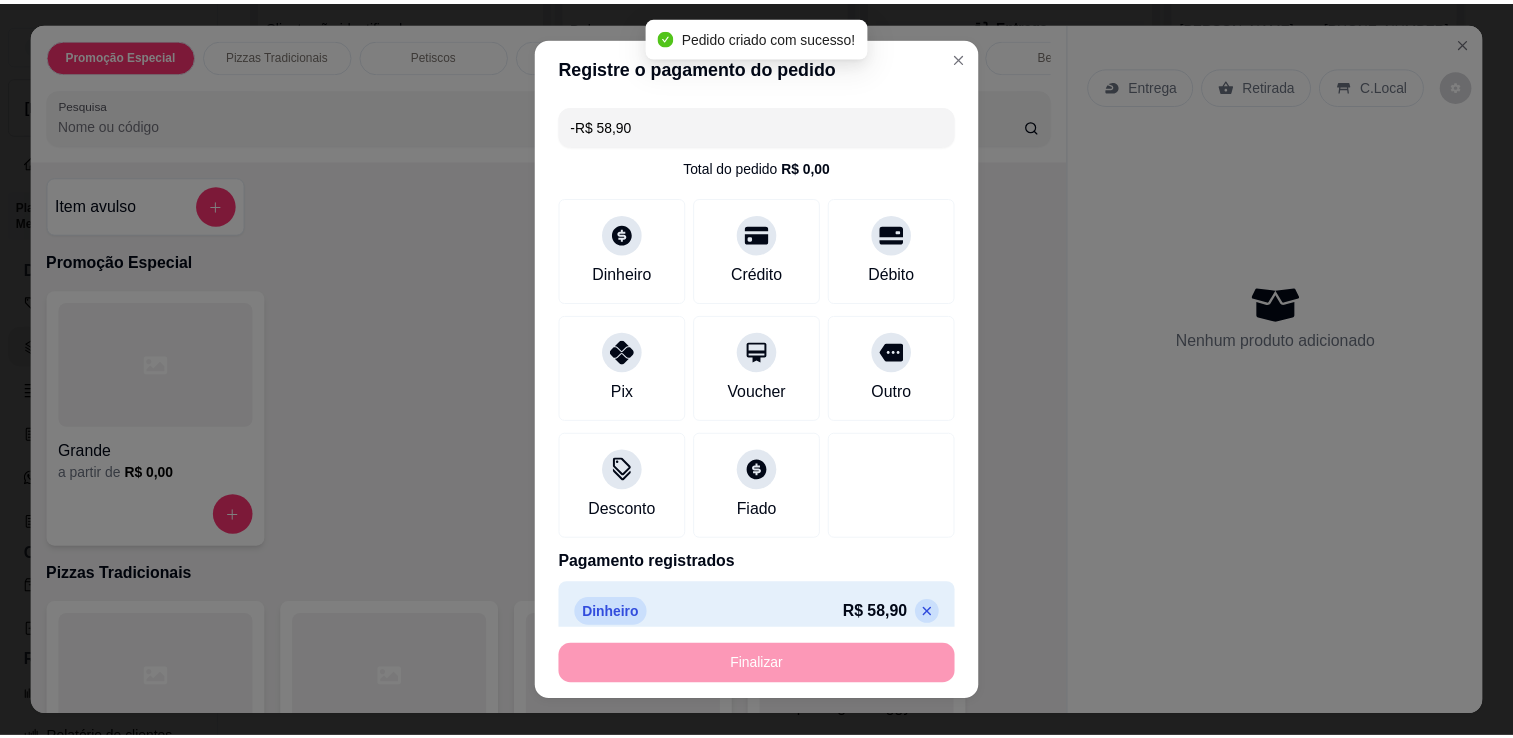 scroll, scrollTop: 1561, scrollLeft: 0, axis: vertical 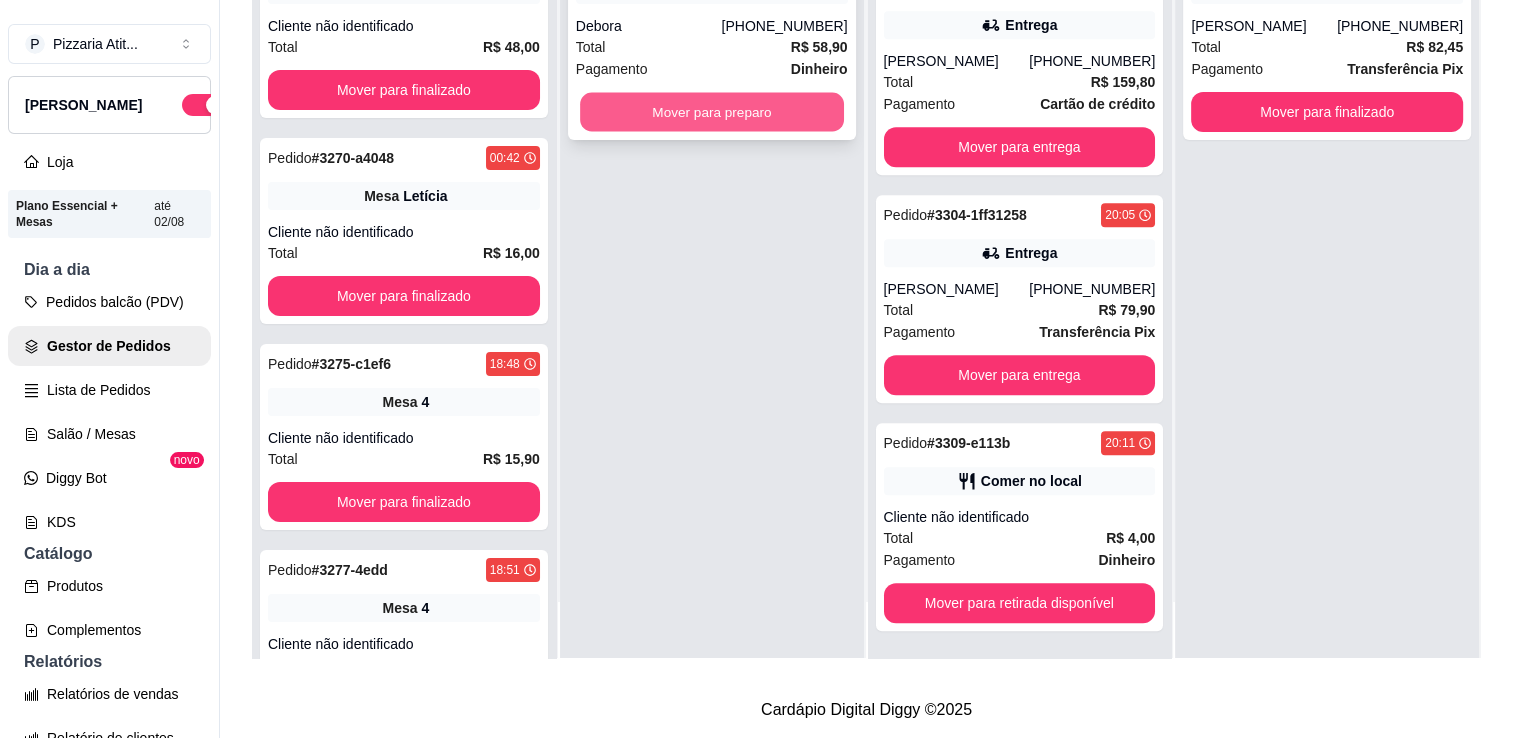 click on "Mover para preparo" at bounding box center [712, 112] 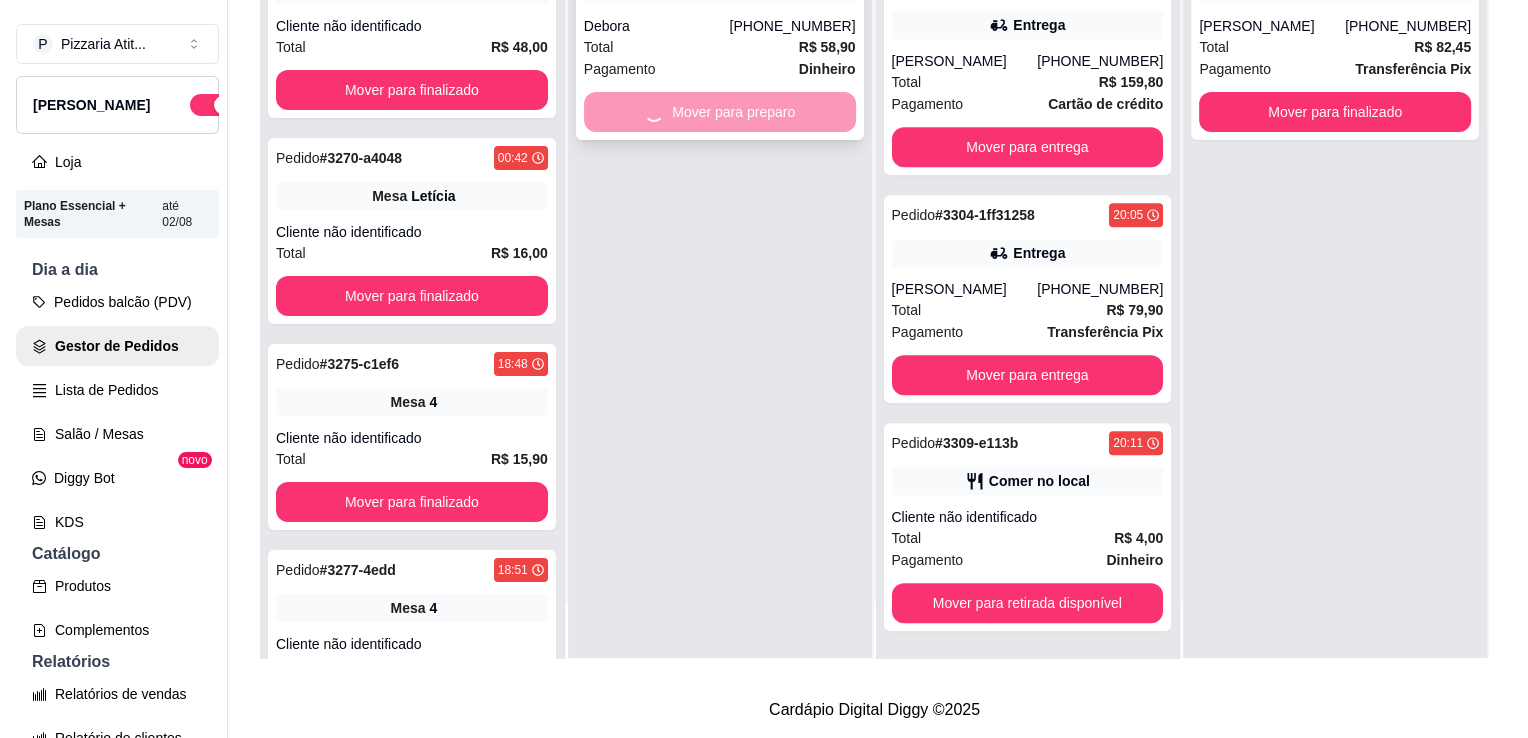 scroll, scrollTop: 1789, scrollLeft: 0, axis: vertical 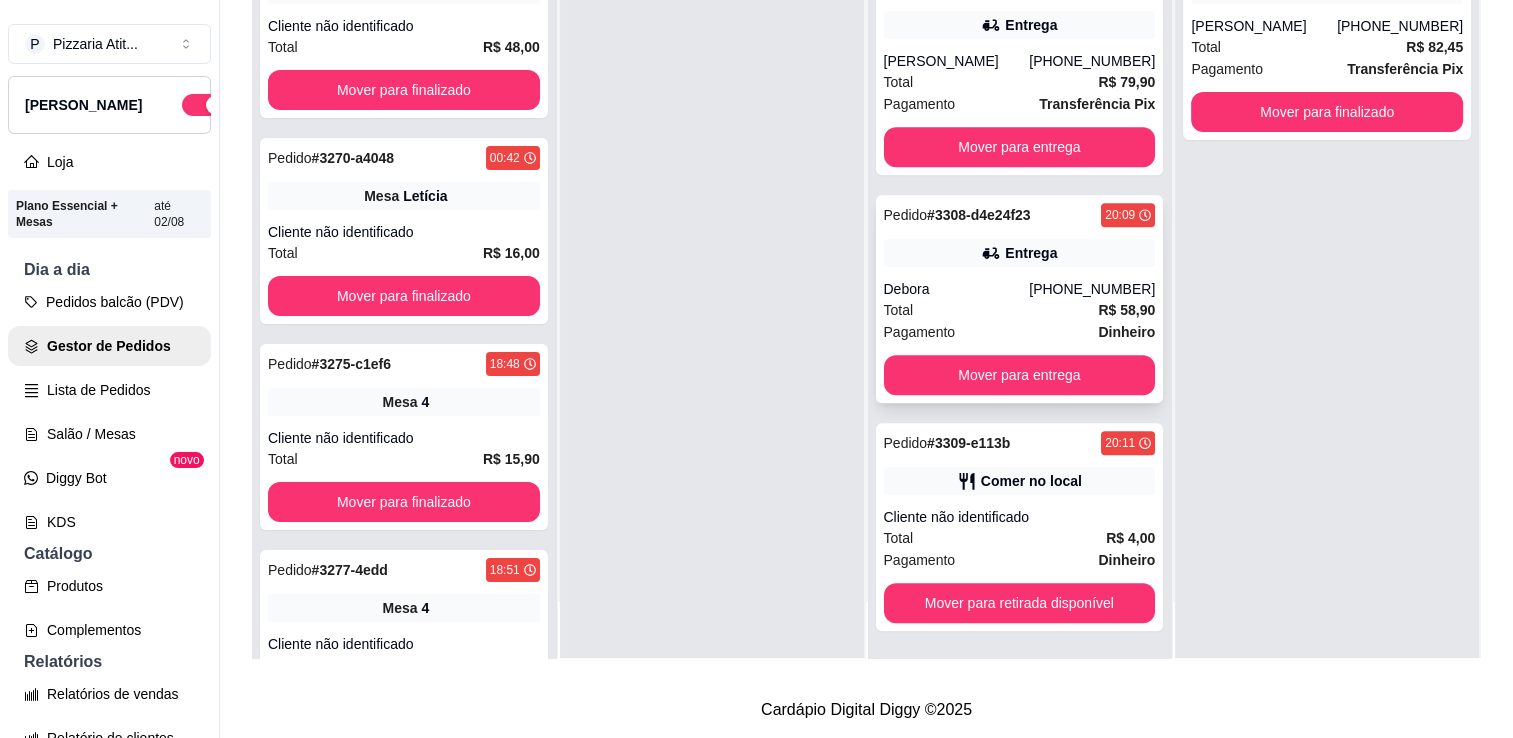 click on "Debora" at bounding box center (957, 289) 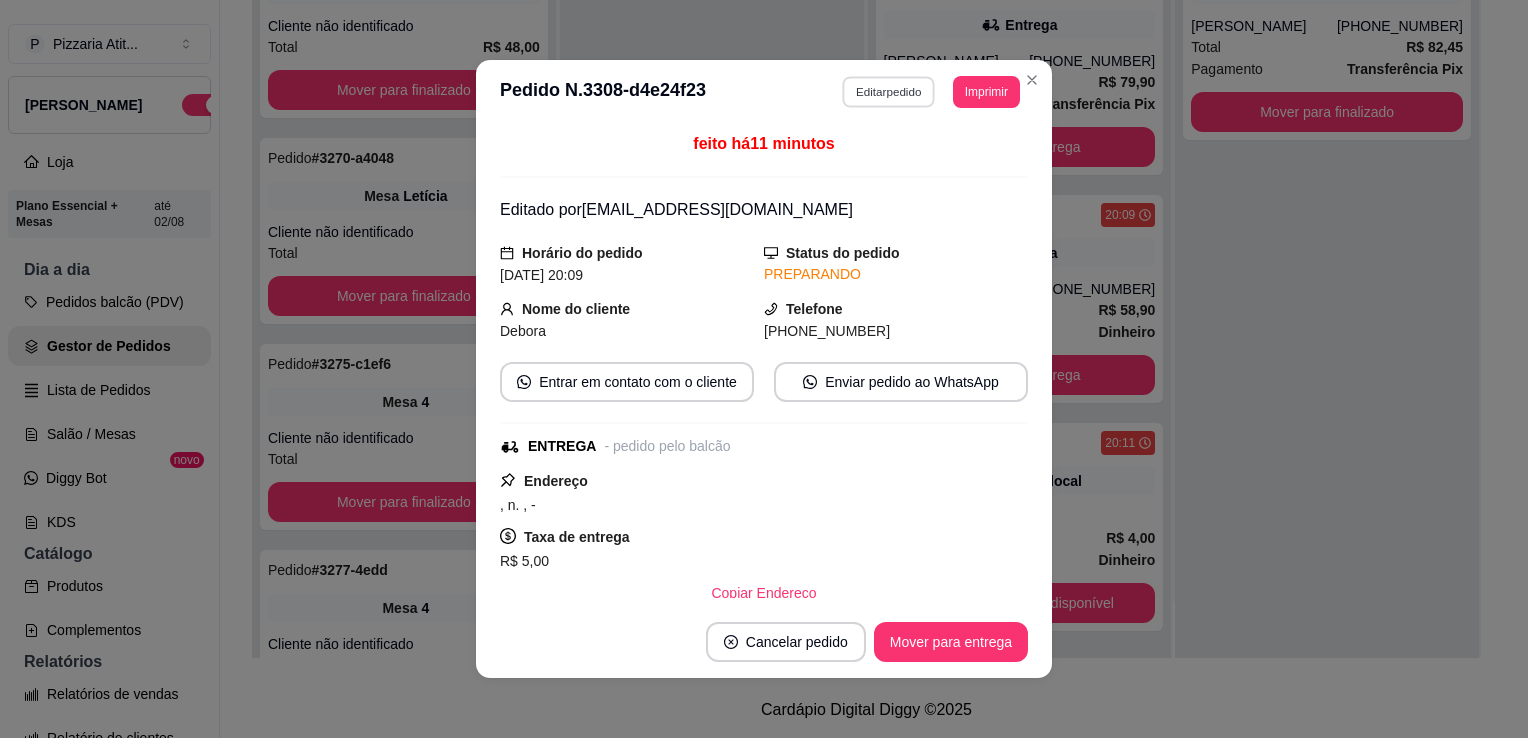 click on "Editar  pedido" at bounding box center (889, 91) 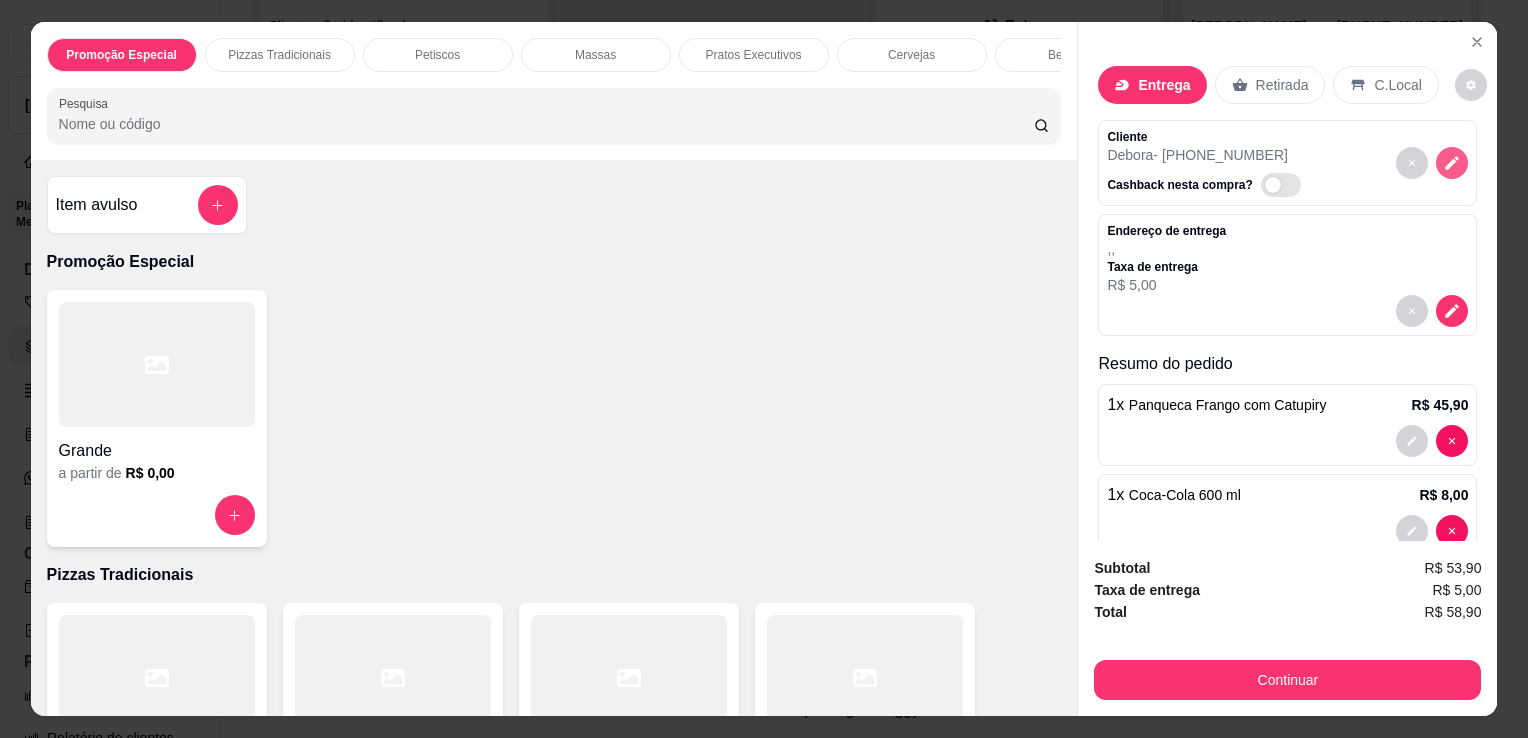 click 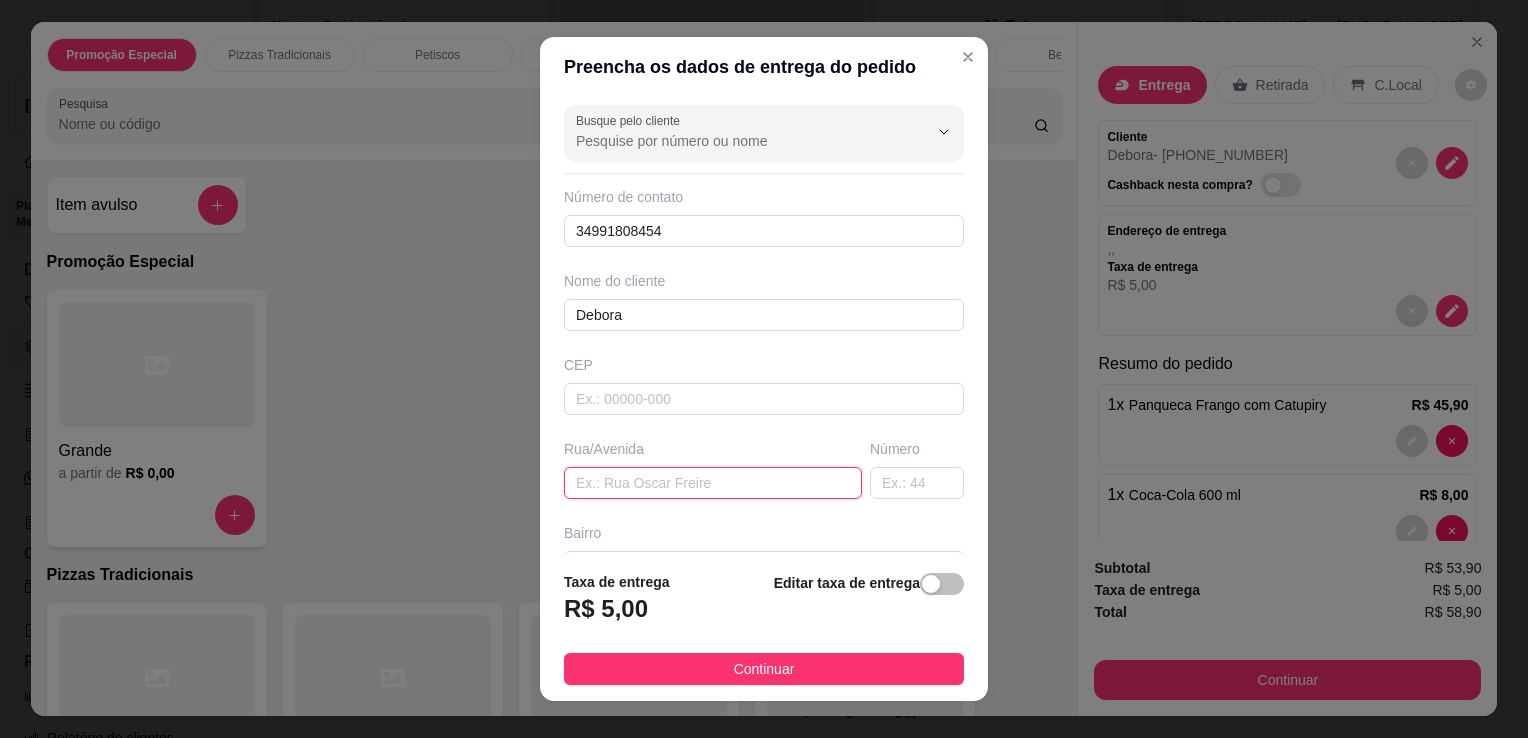 click at bounding box center (713, 483) 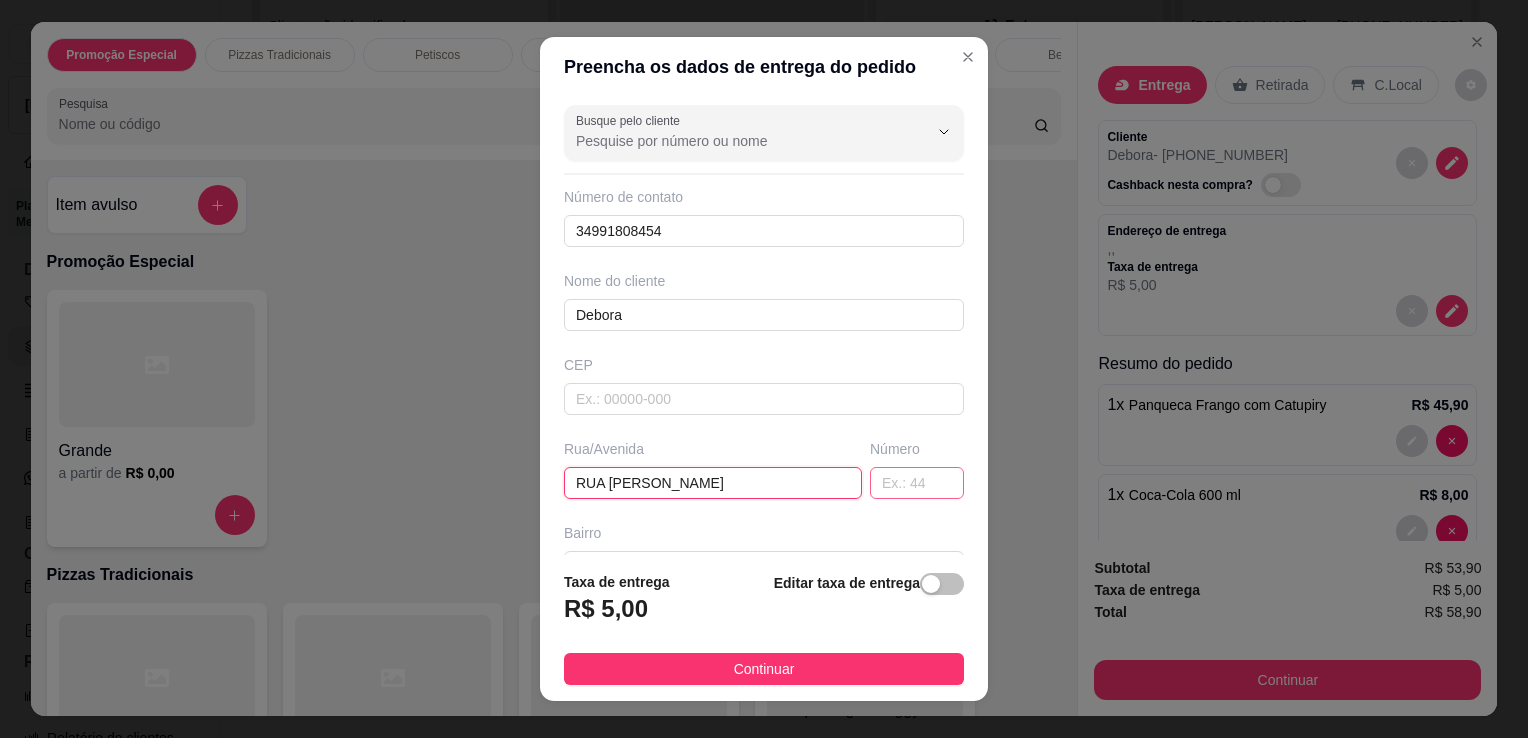 type on "RUA [PERSON_NAME]" 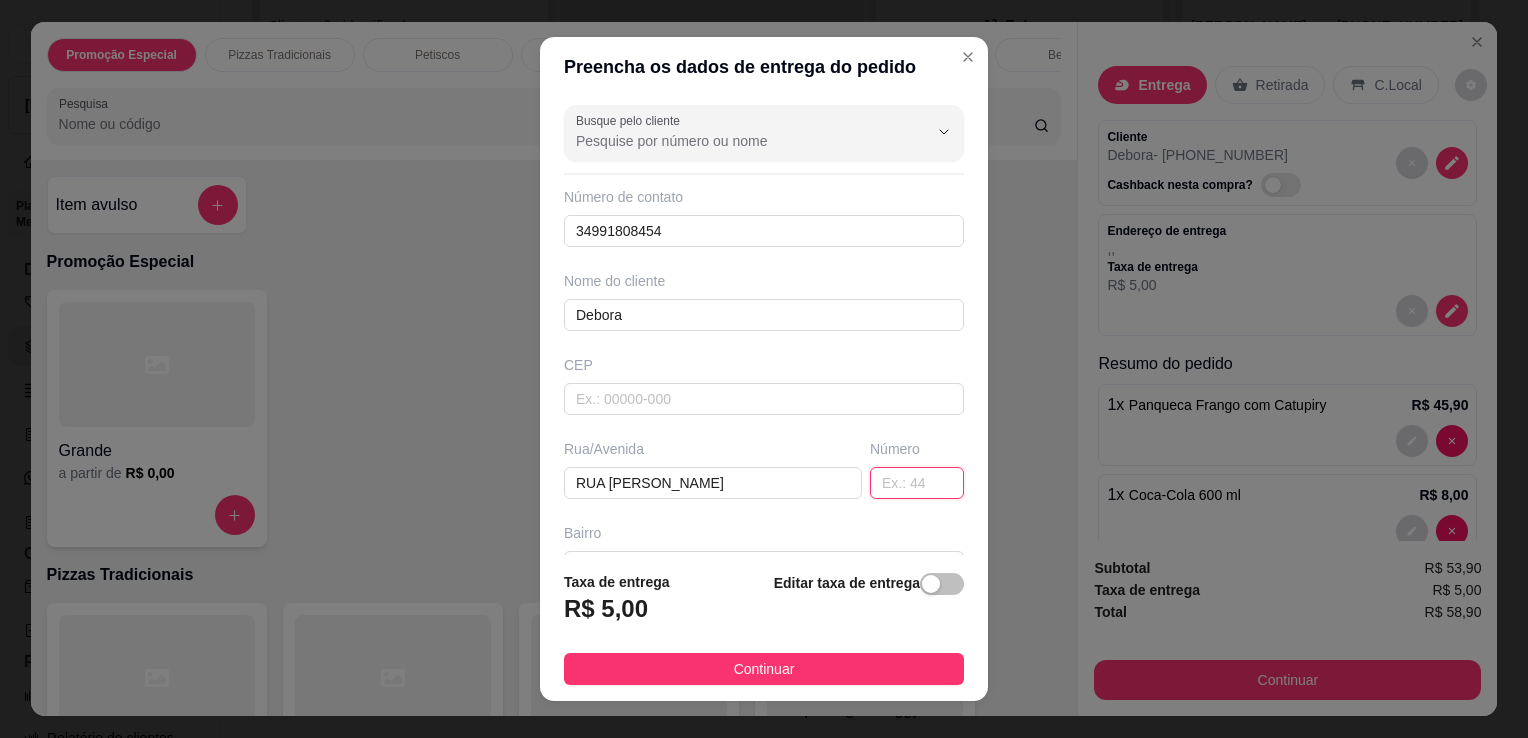 click at bounding box center (917, 483) 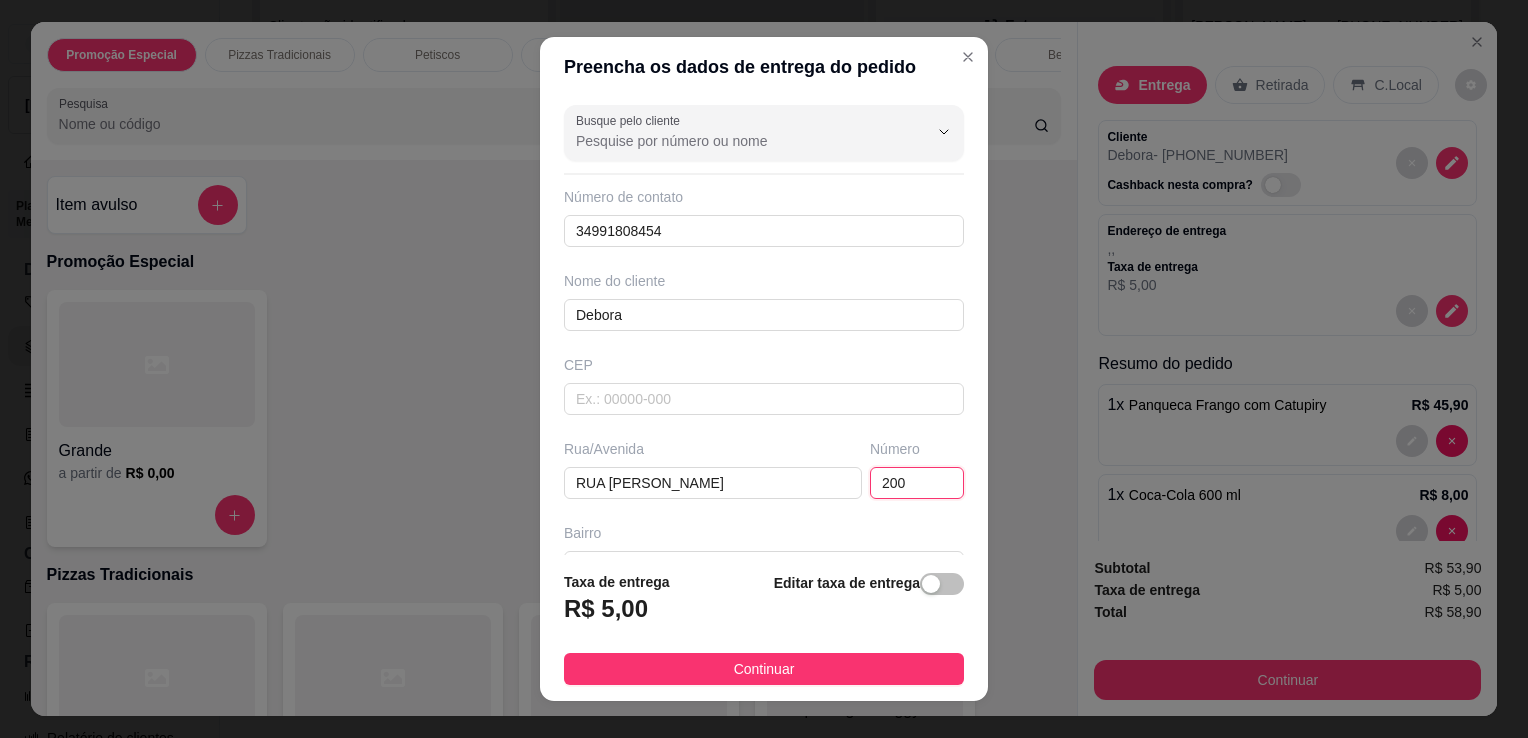 type on "200" 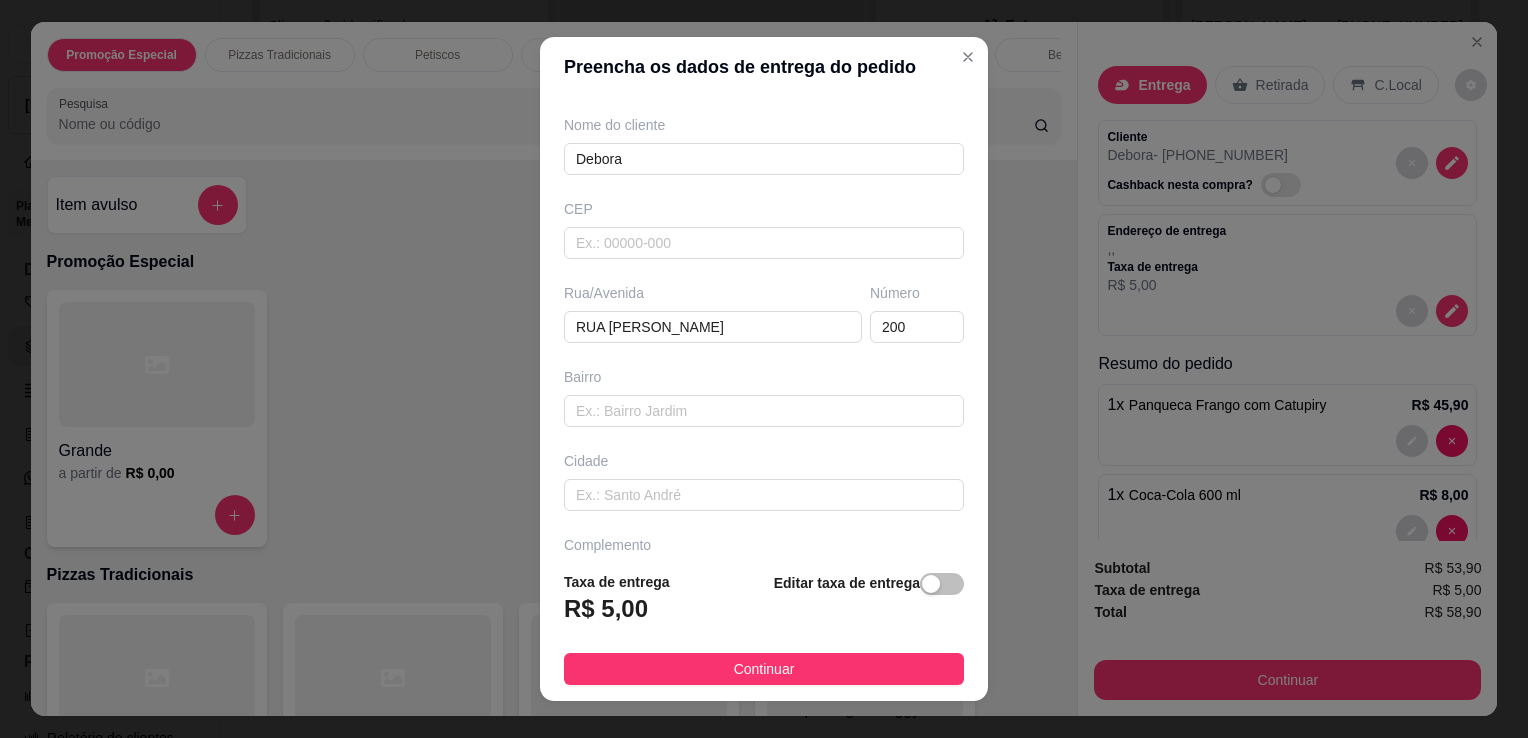 scroll, scrollTop: 179, scrollLeft: 0, axis: vertical 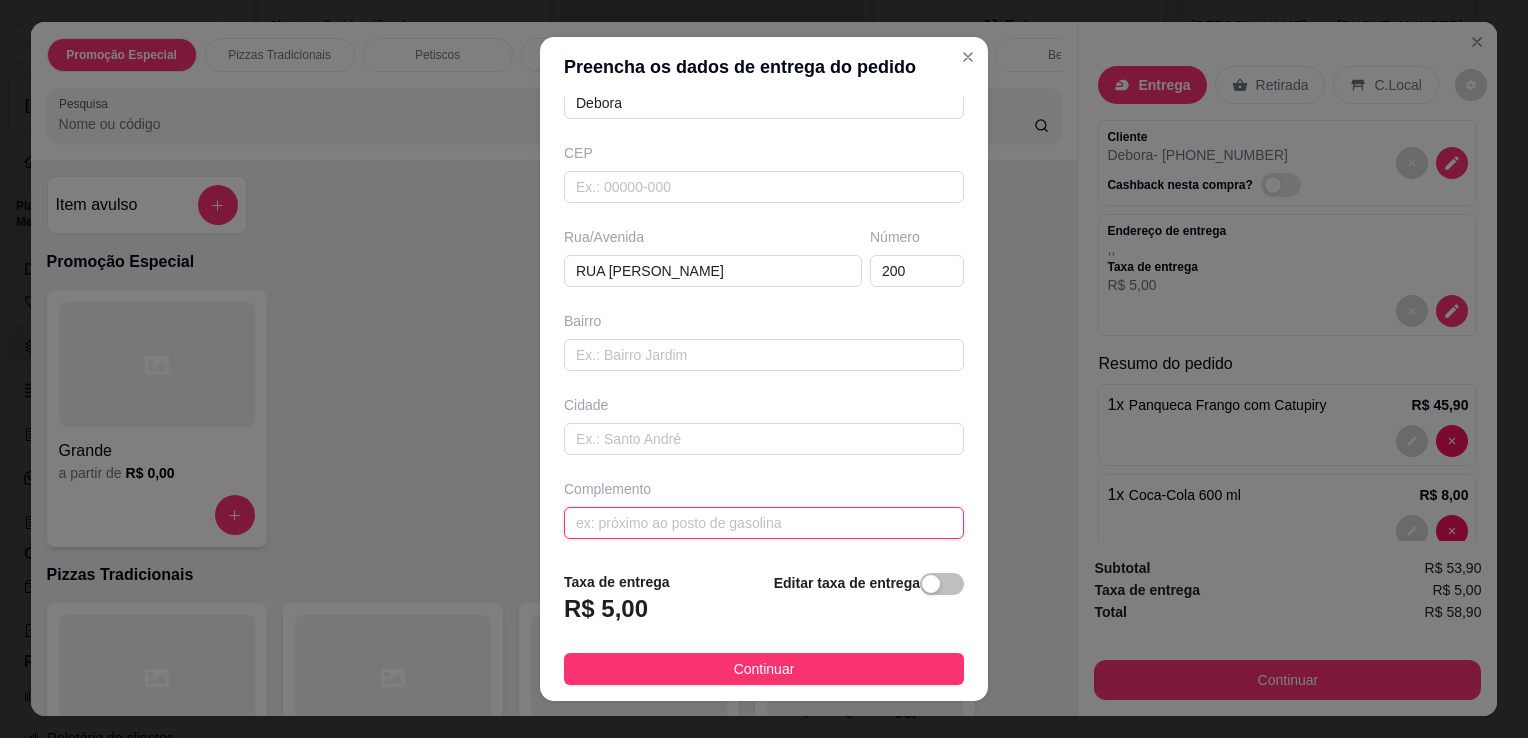 click at bounding box center (764, 523) 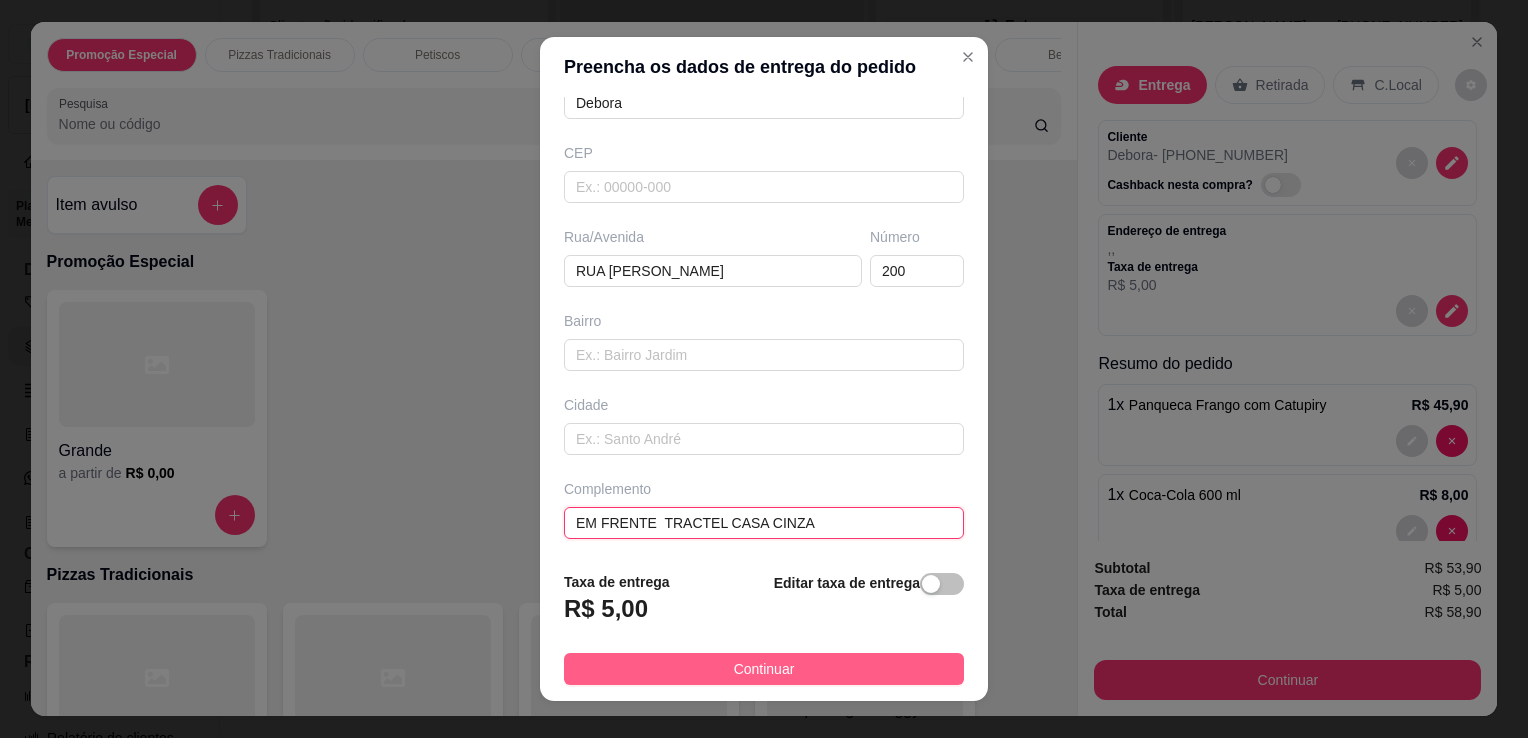 type on "EM FRENTE  TRACTEL CASA CINZA" 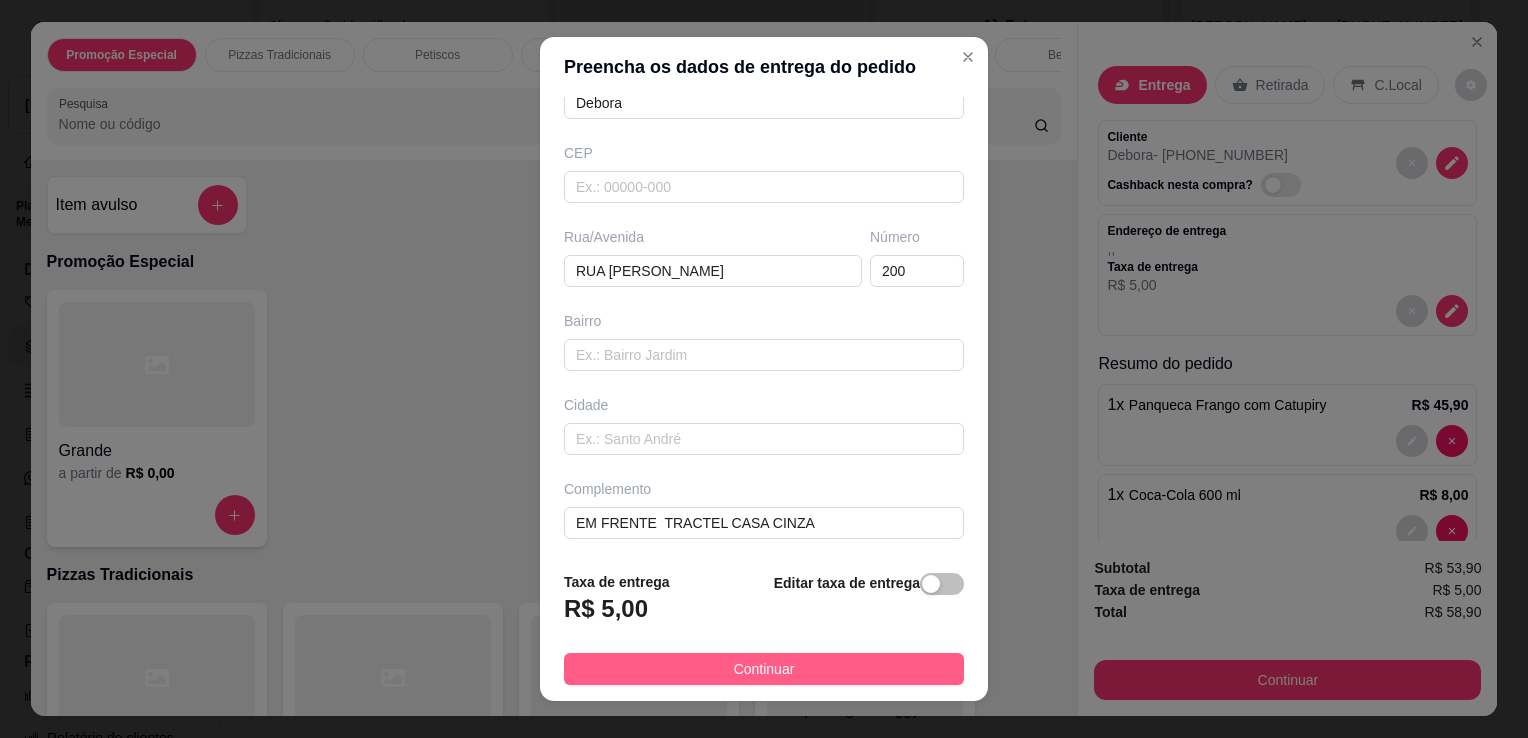 click on "Continuar" at bounding box center (764, 669) 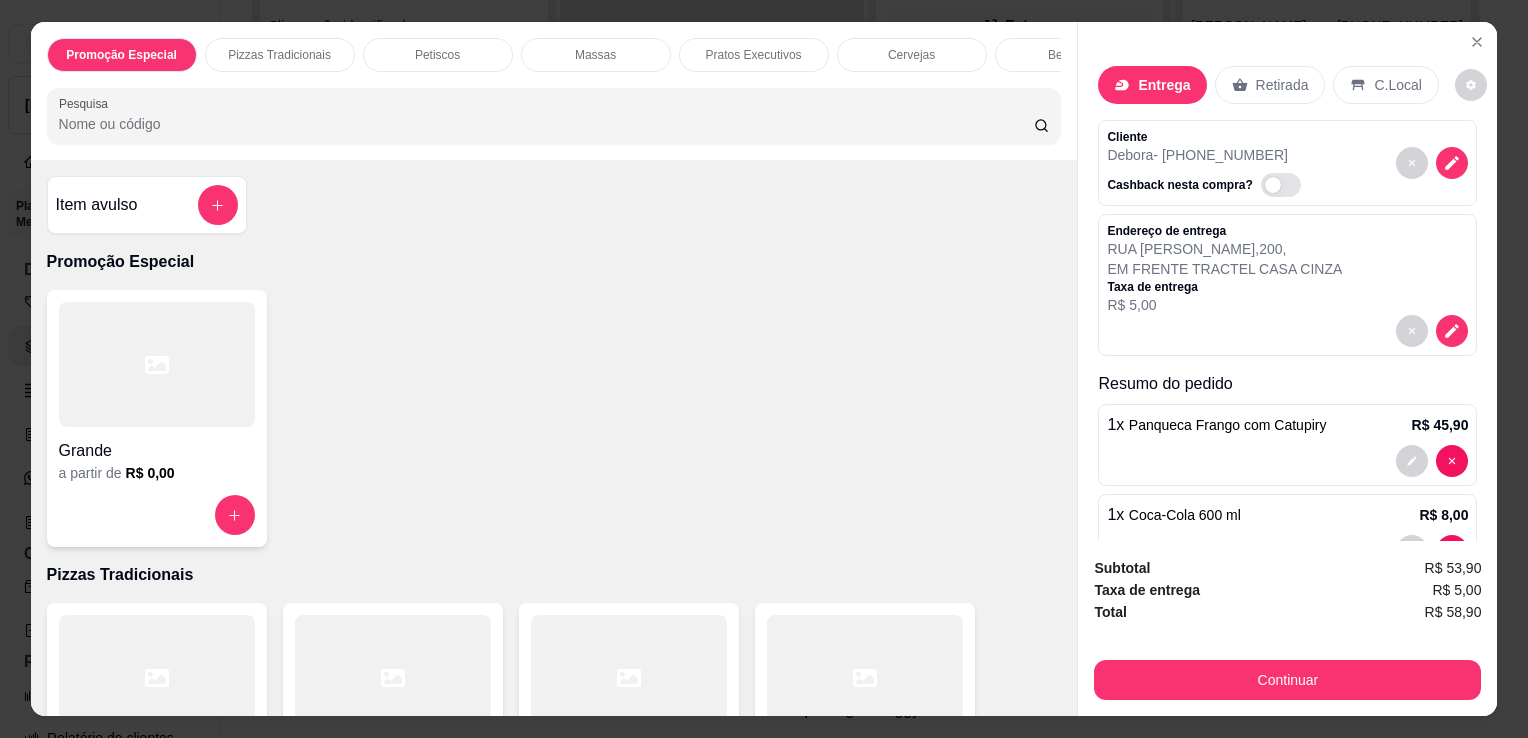 scroll, scrollTop: 60, scrollLeft: 0, axis: vertical 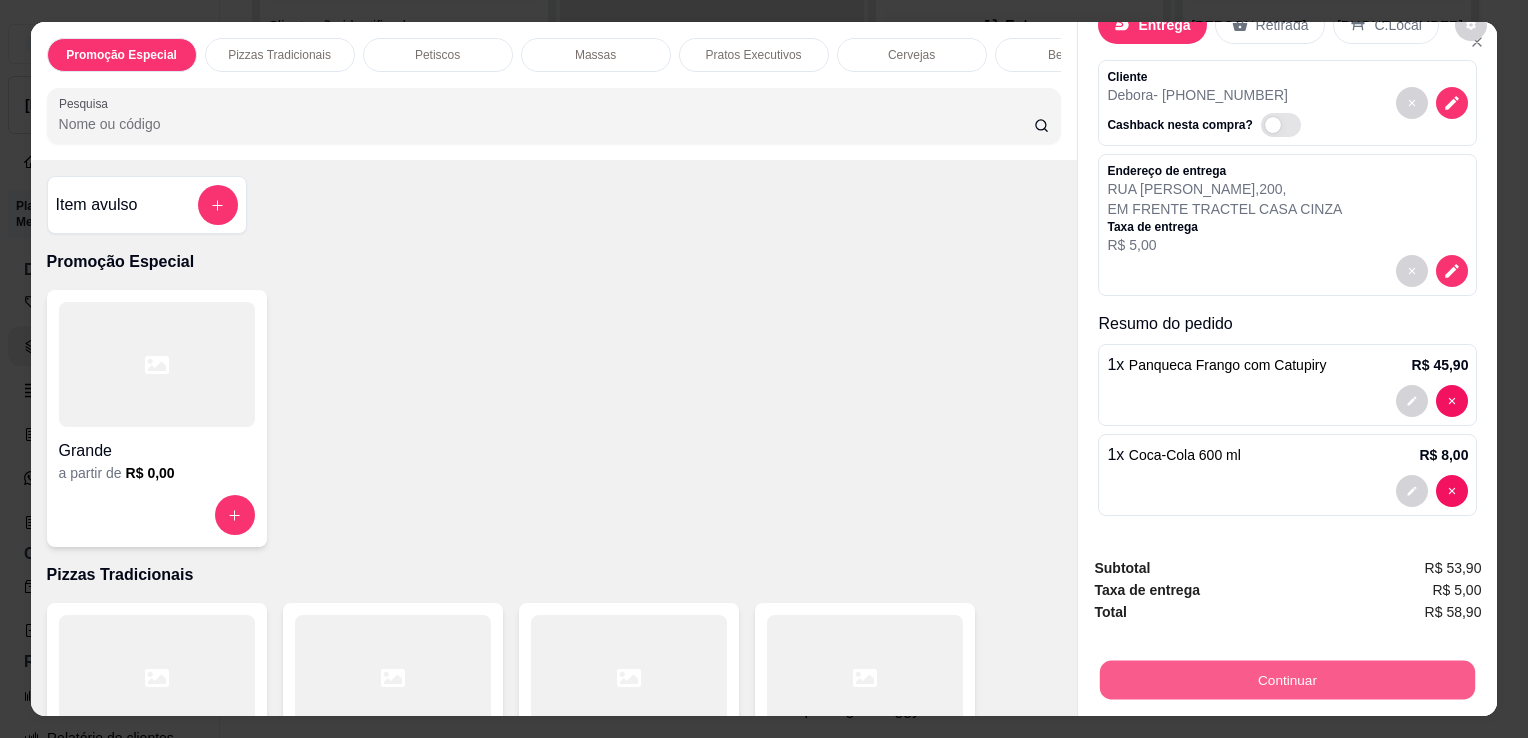 click on "Continuar" at bounding box center (1287, 679) 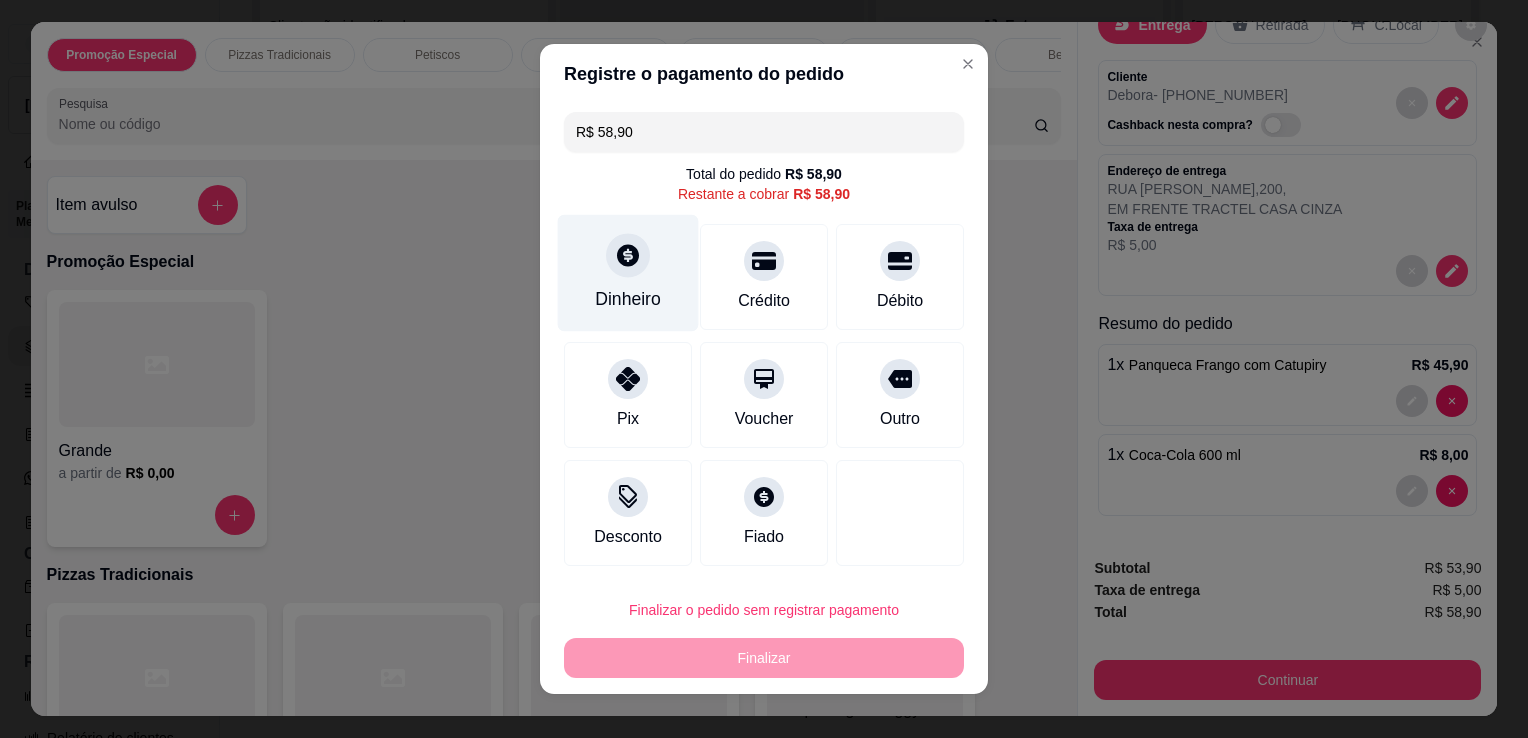 click on "Dinheiro" at bounding box center (628, 273) 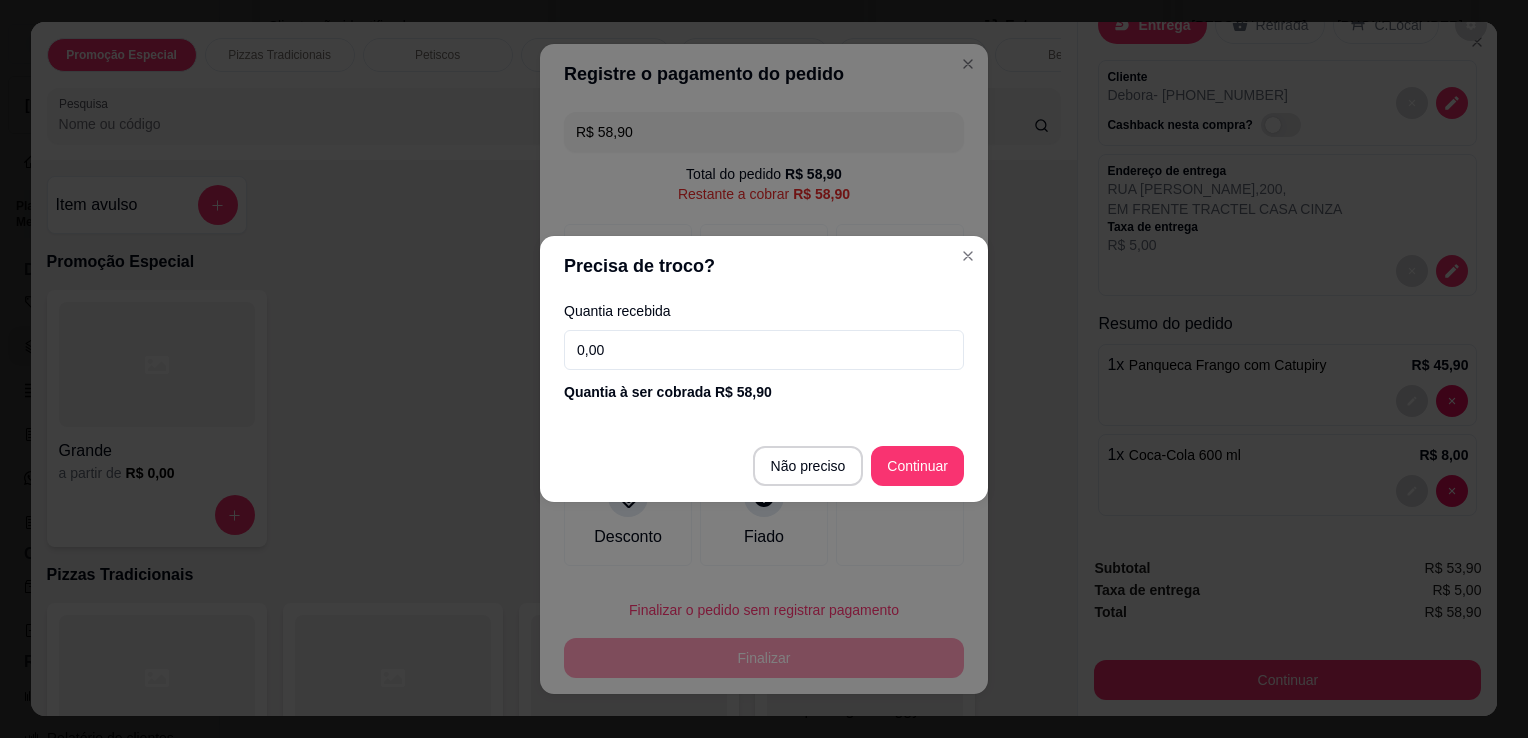 click on "0,00" at bounding box center (764, 350) 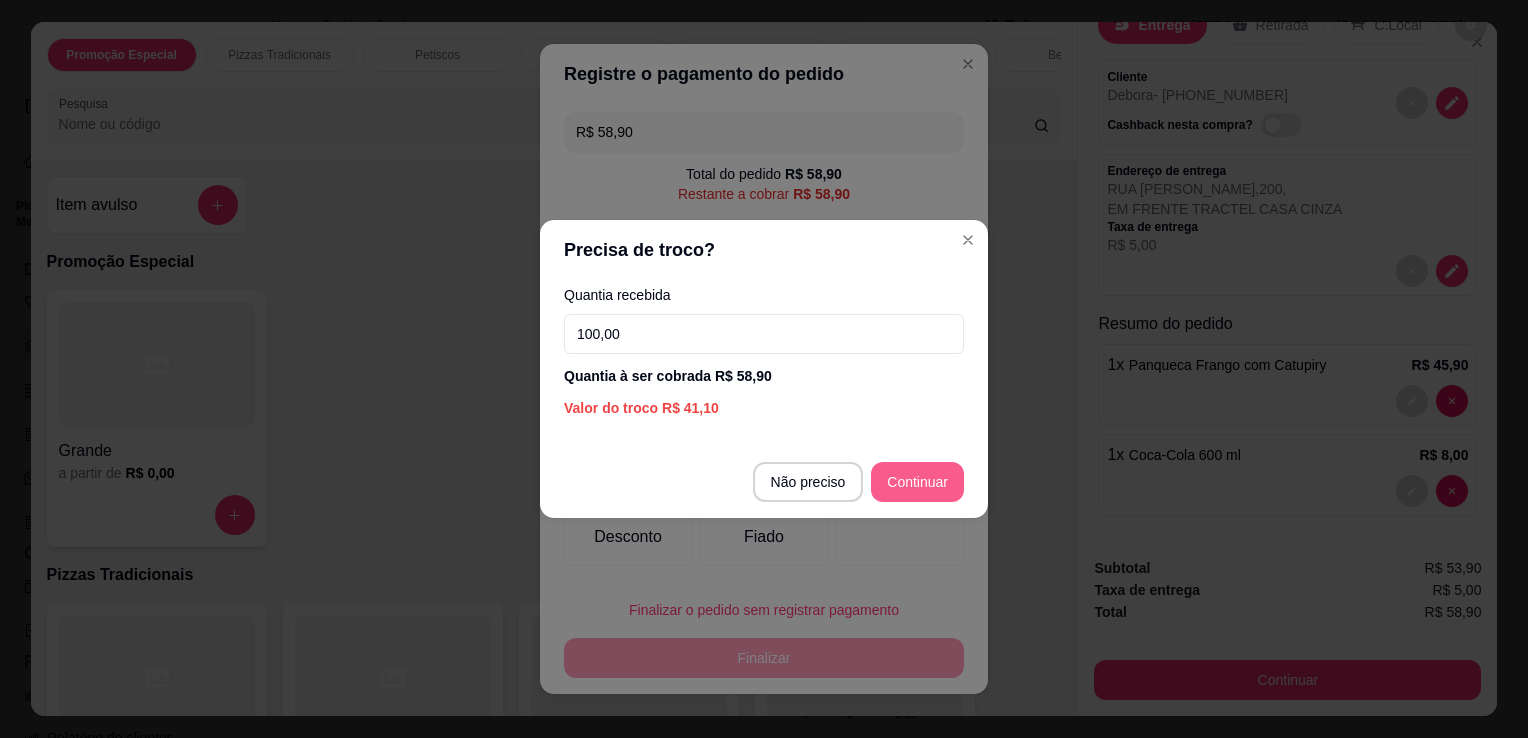 type on "100,00" 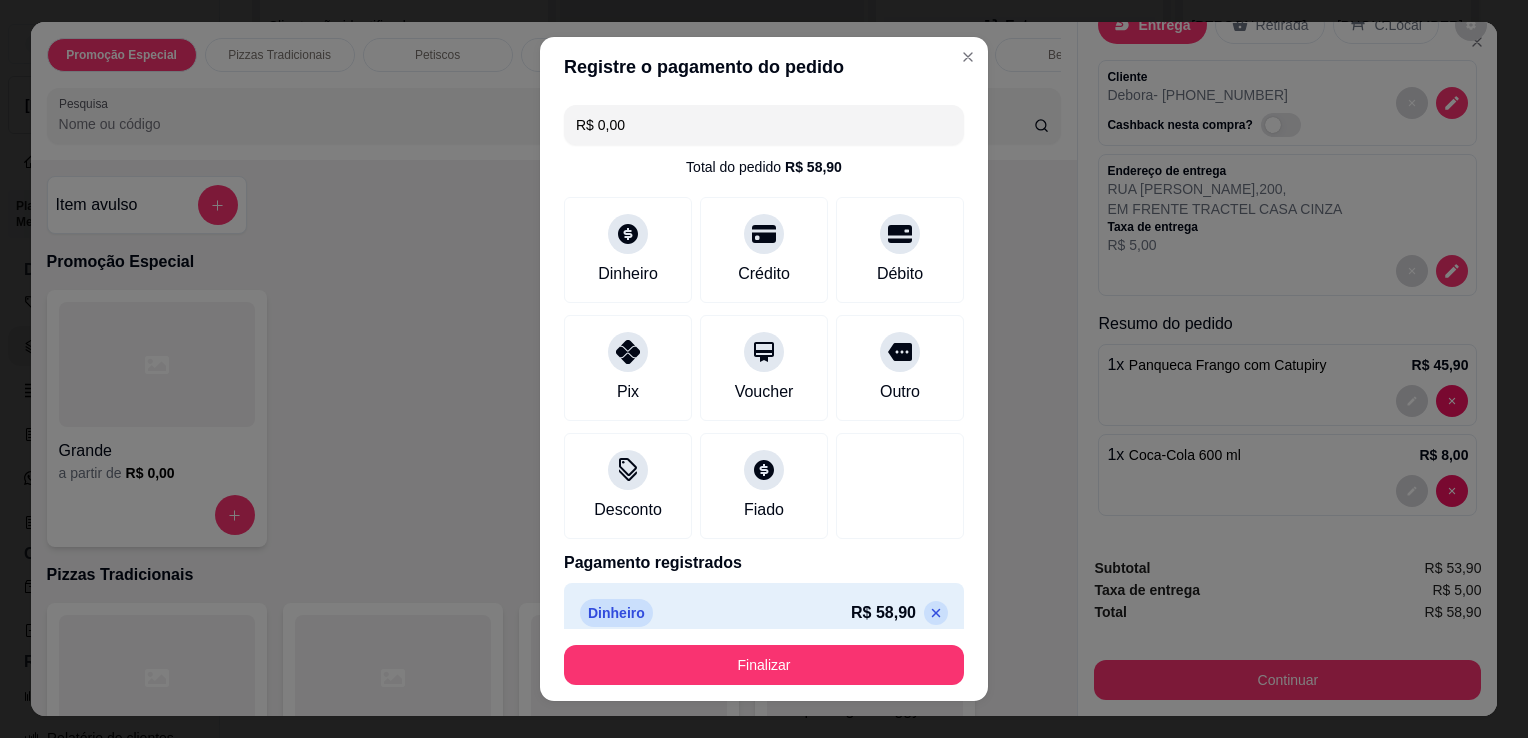 type on "R$ 0,00" 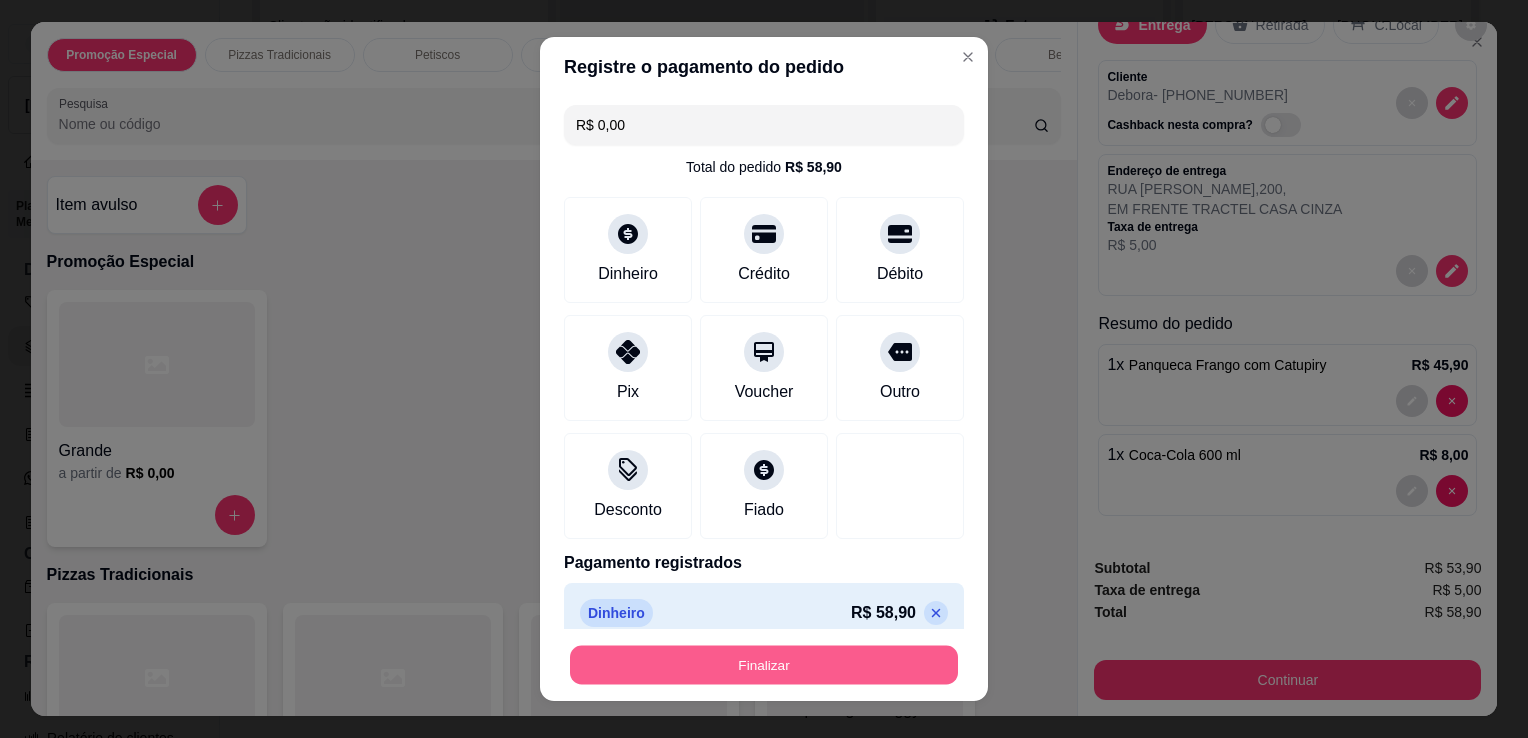 click on "Finalizar" at bounding box center [764, 665] 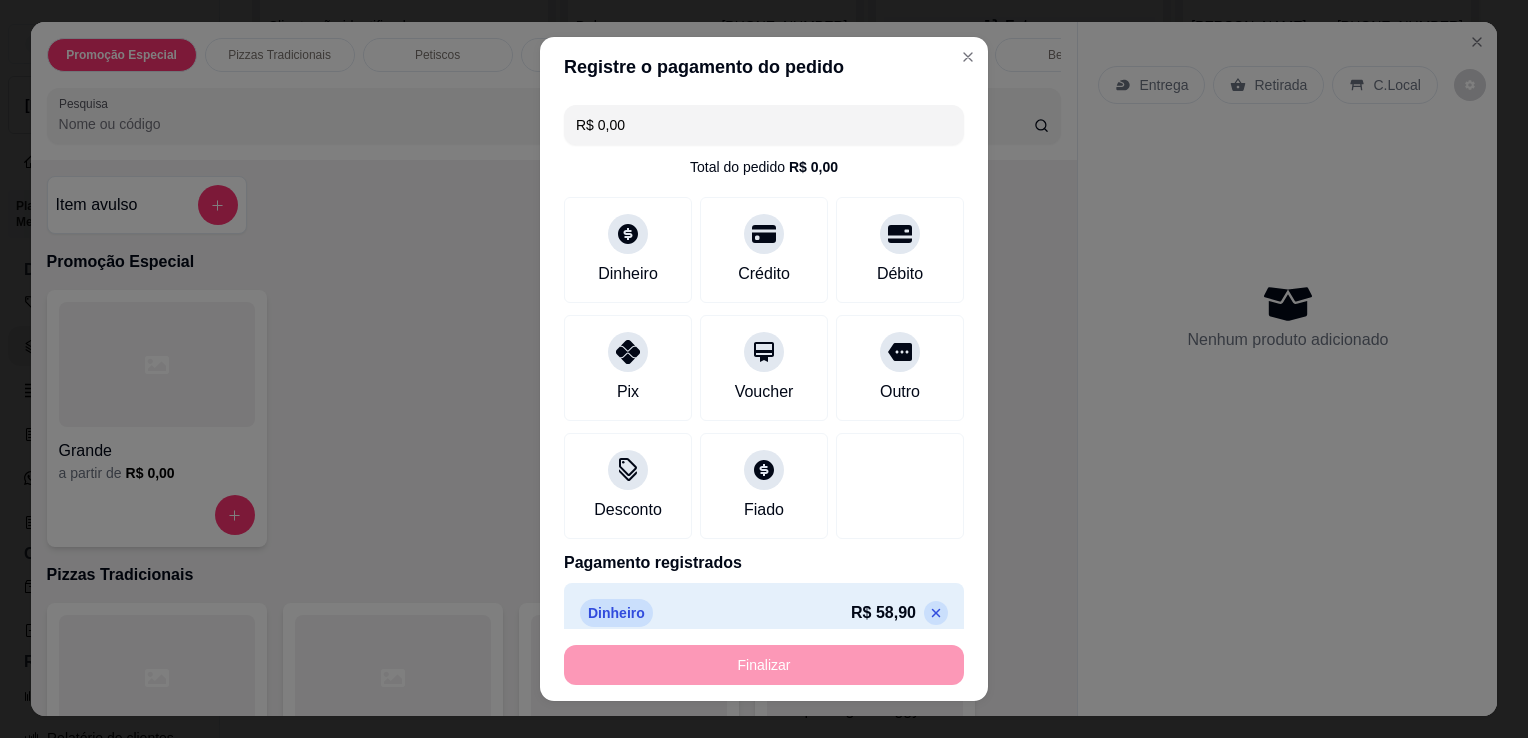 type on "0" 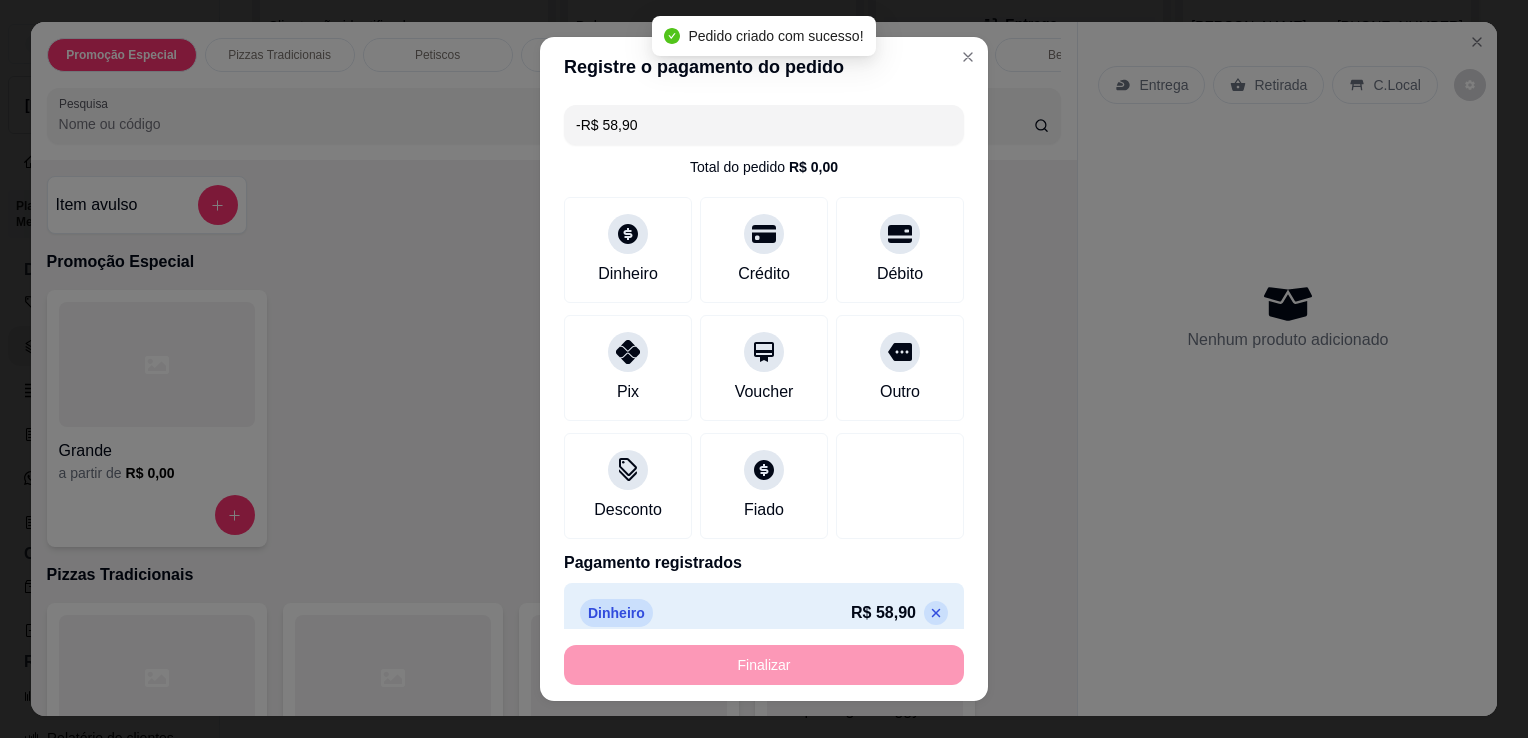 scroll, scrollTop: 0, scrollLeft: 0, axis: both 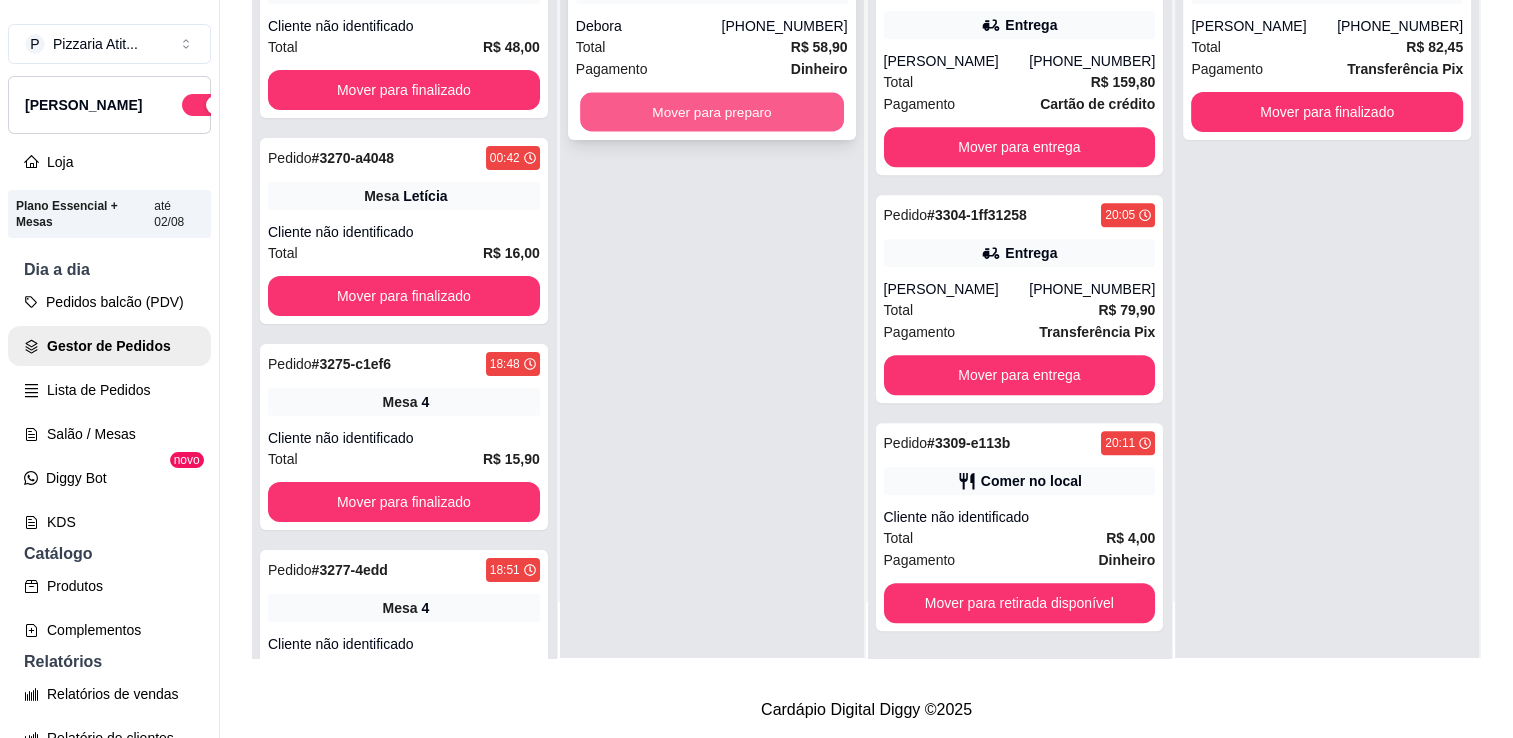 click on "Mover para preparo" at bounding box center [712, 112] 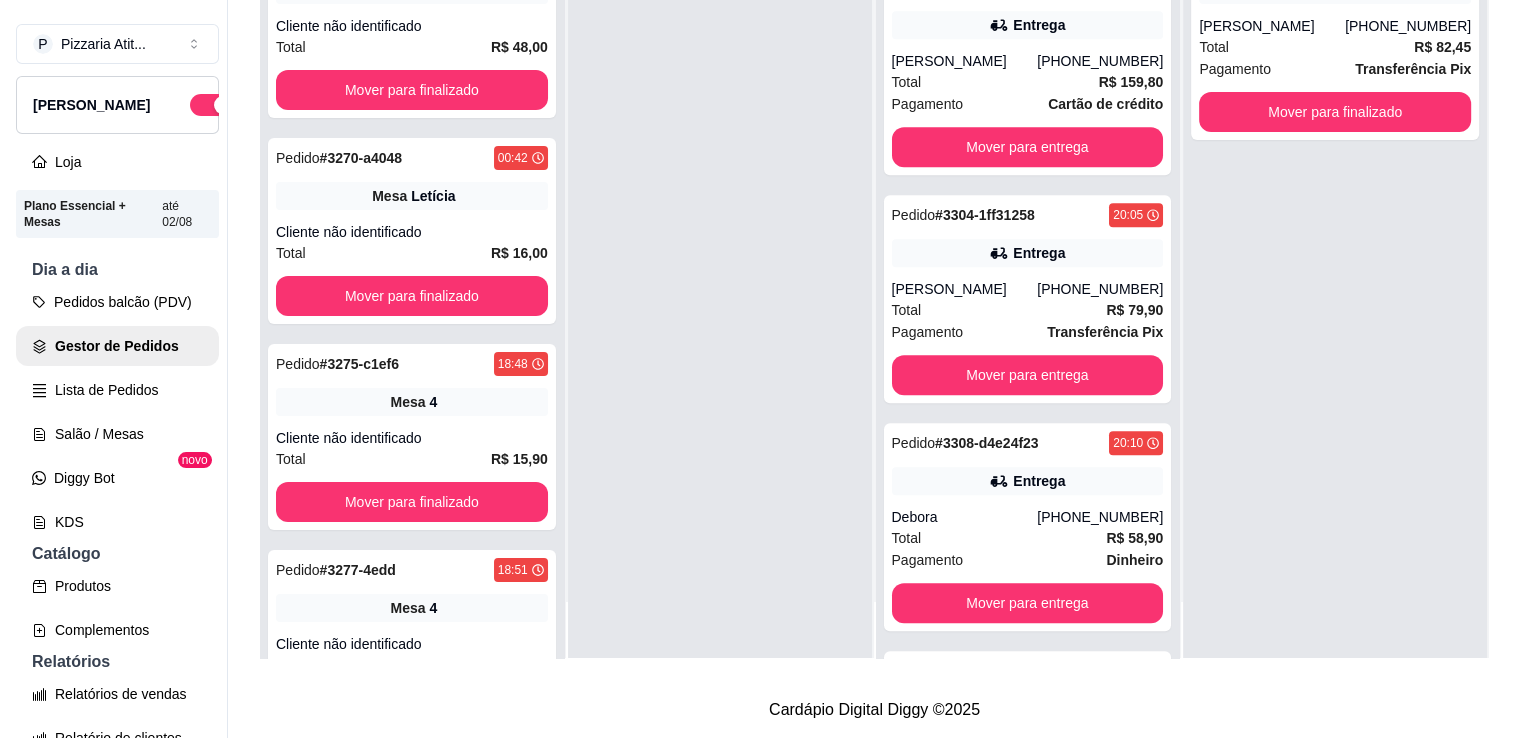 scroll, scrollTop: 1789, scrollLeft: 0, axis: vertical 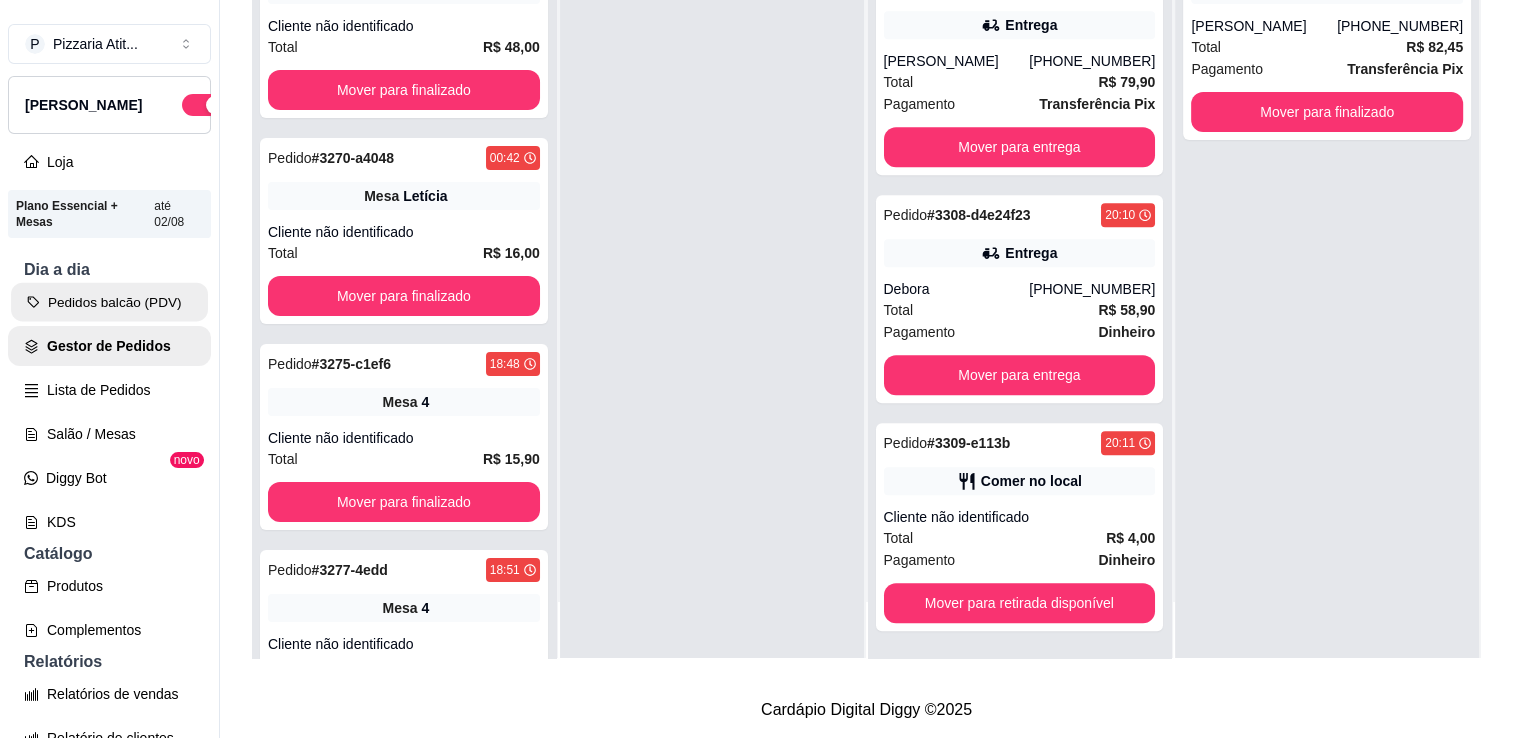 click on "Pedidos balcão (PDV)" at bounding box center (109, 302) 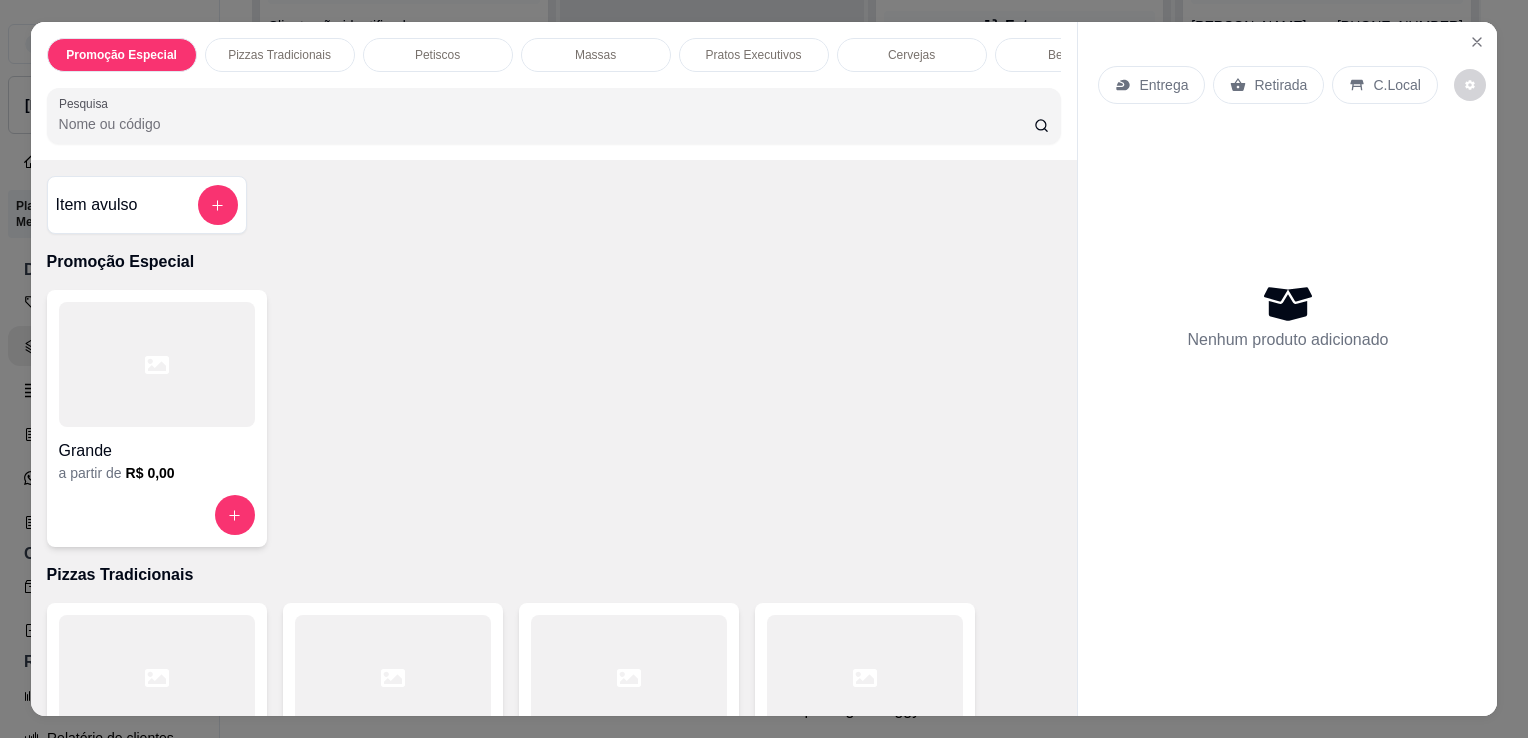 click on "Pesquisa" at bounding box center [546, 124] 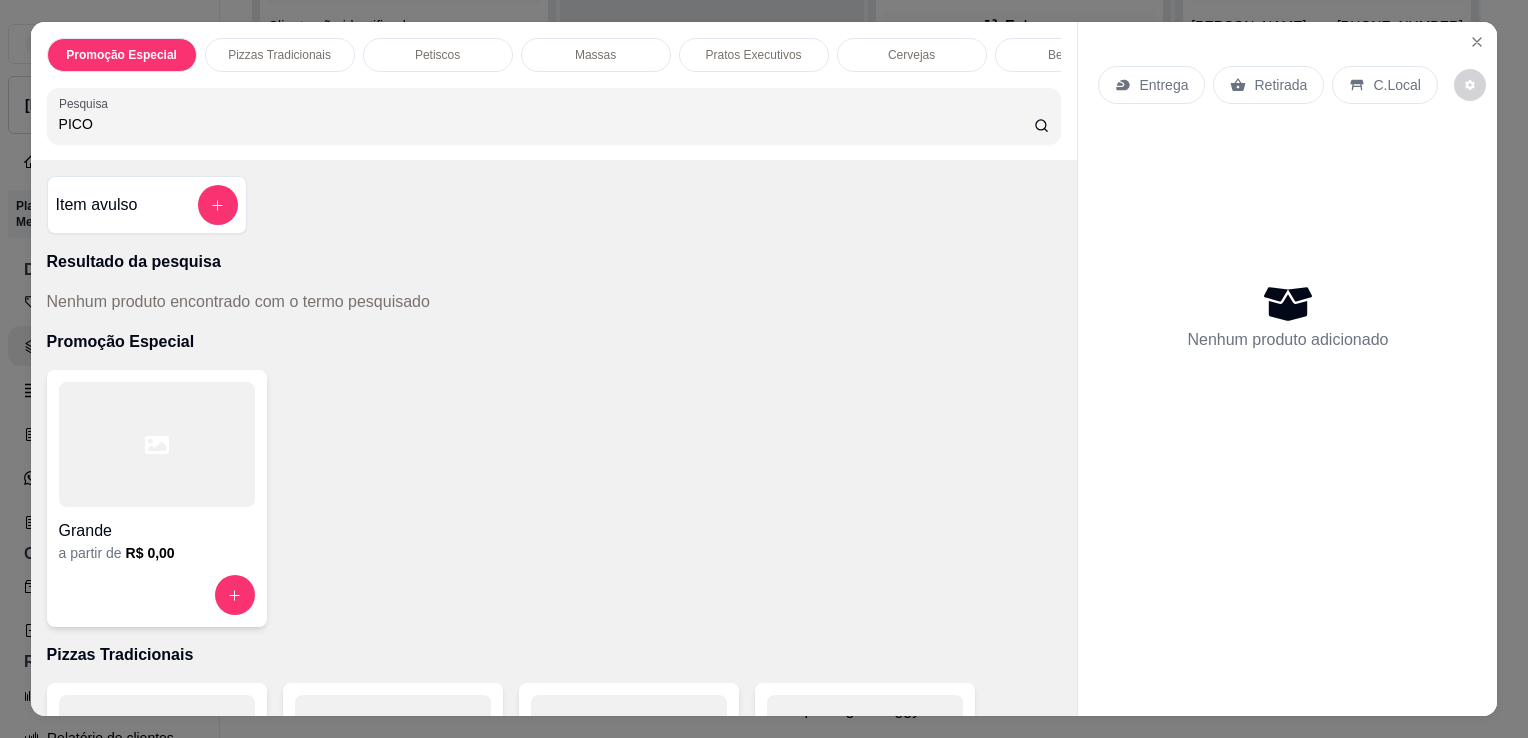 type on "PICO" 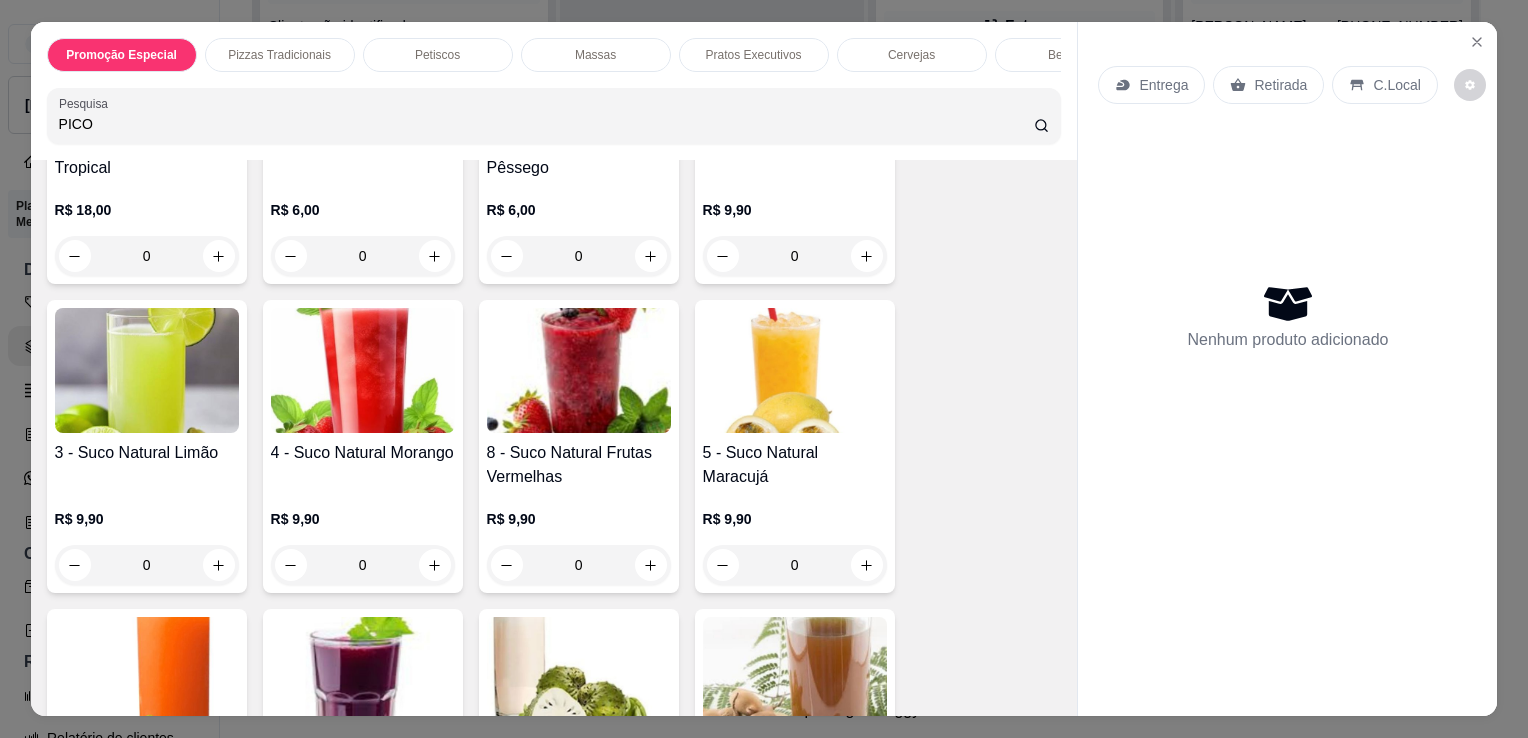 scroll, scrollTop: 7717, scrollLeft: 0, axis: vertical 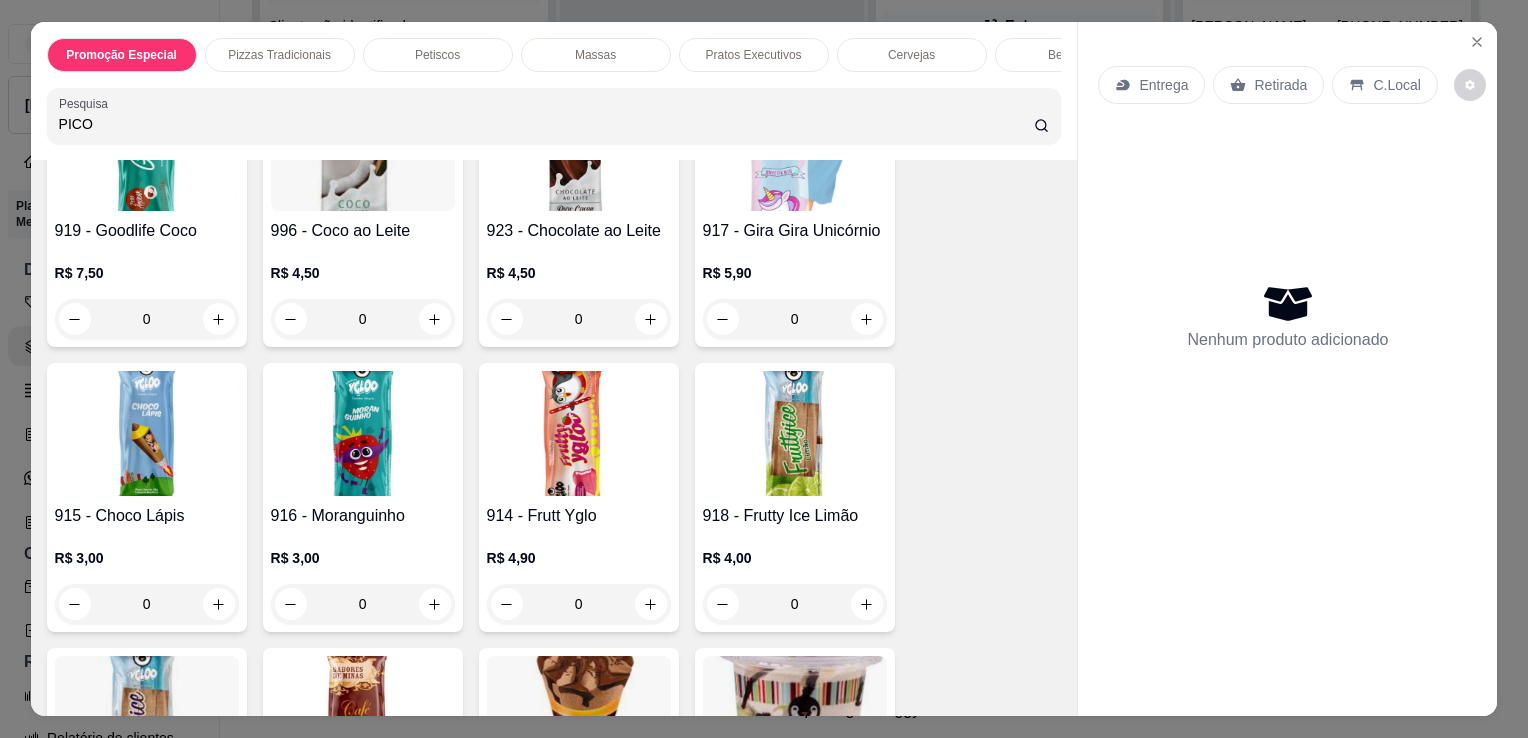 click at bounding box center [795, 433] 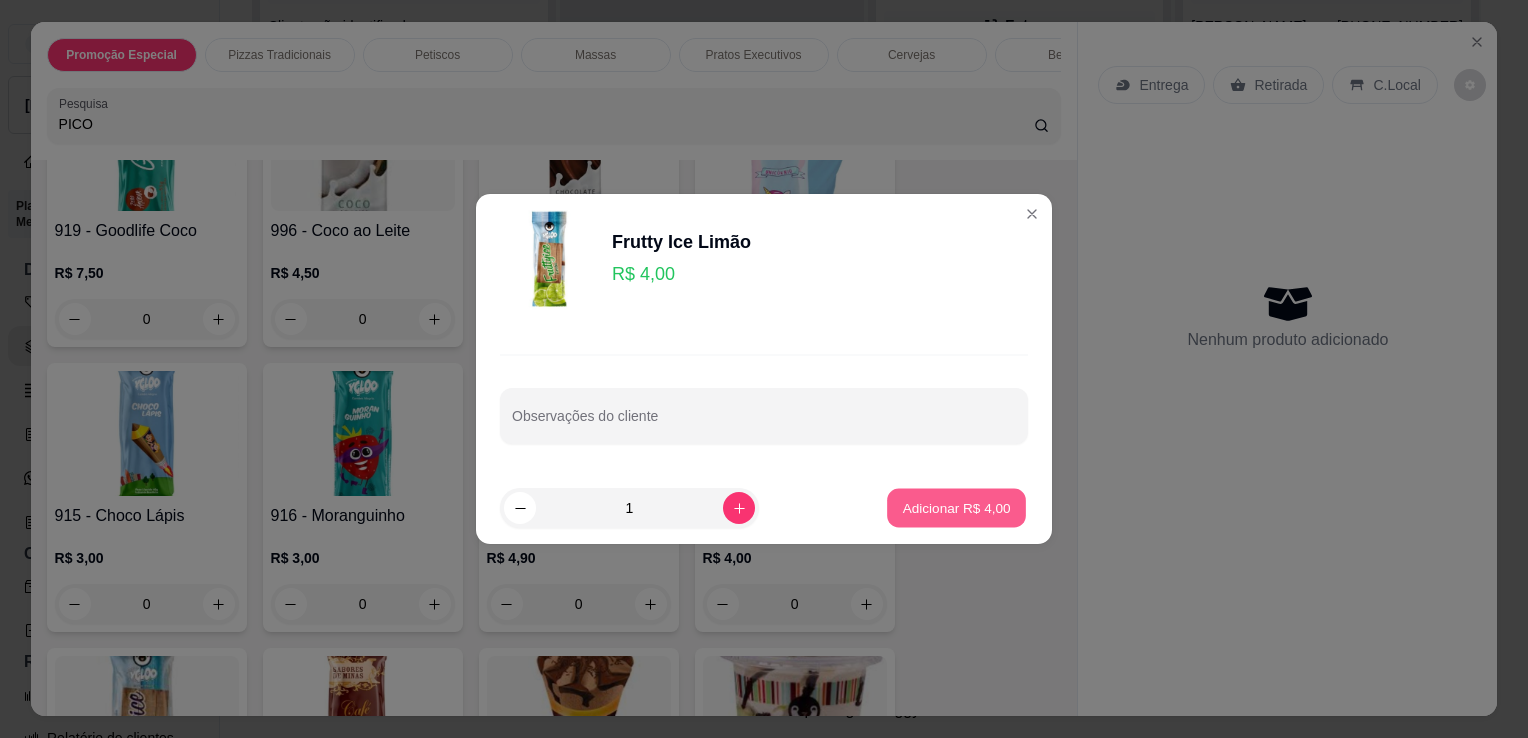 click on "Adicionar   R$ 4,00" at bounding box center [956, 507] 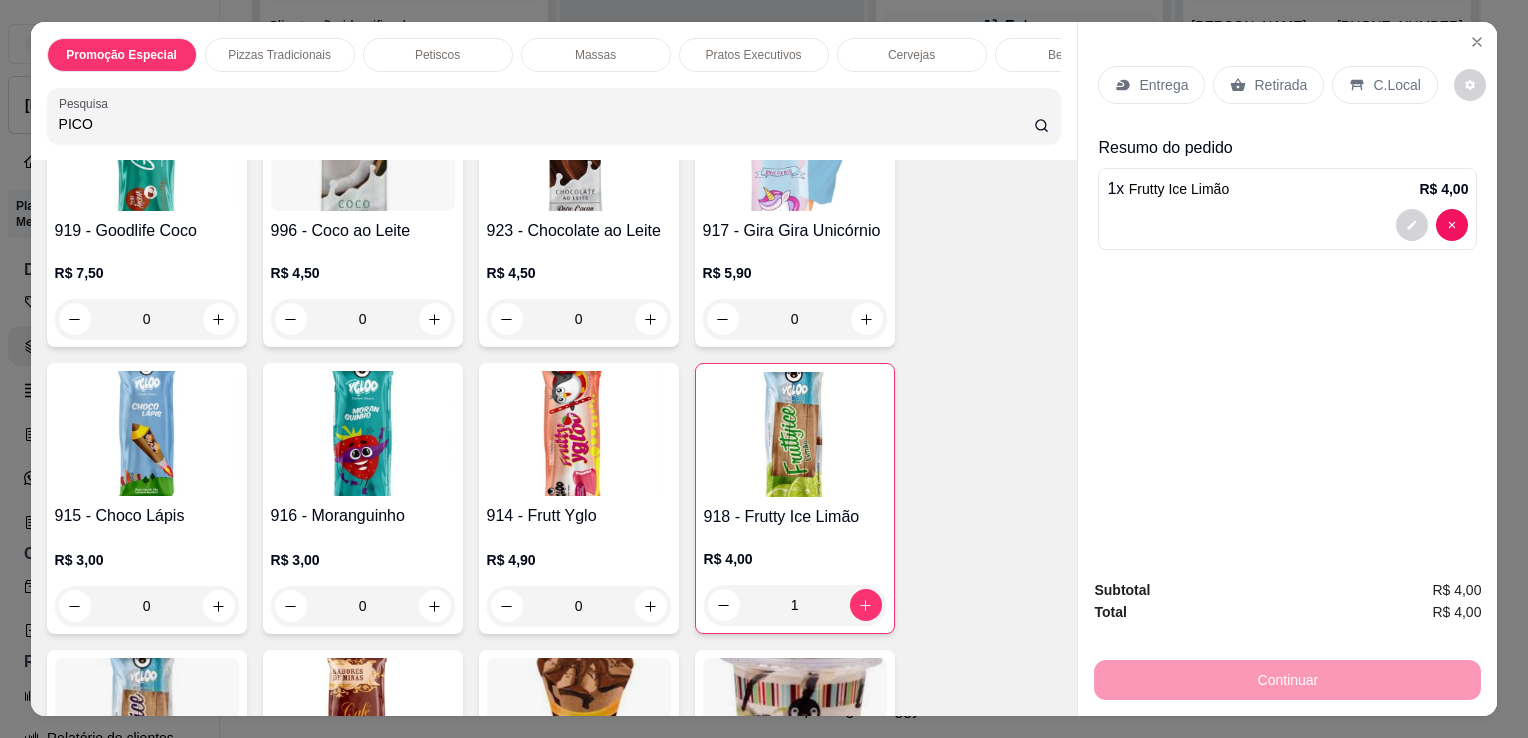 click on "C.Local" at bounding box center [1396, 85] 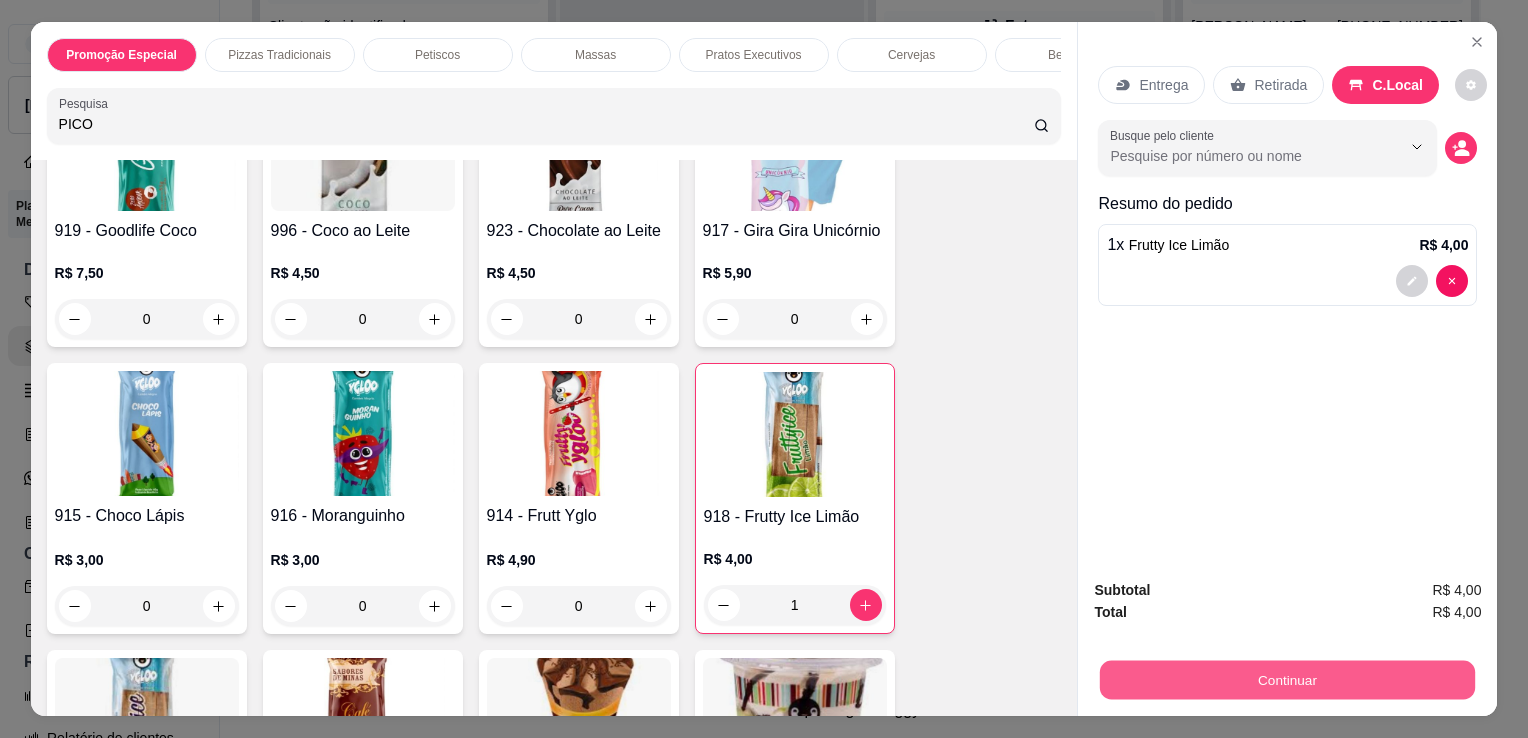 click on "Continuar" at bounding box center [1287, 679] 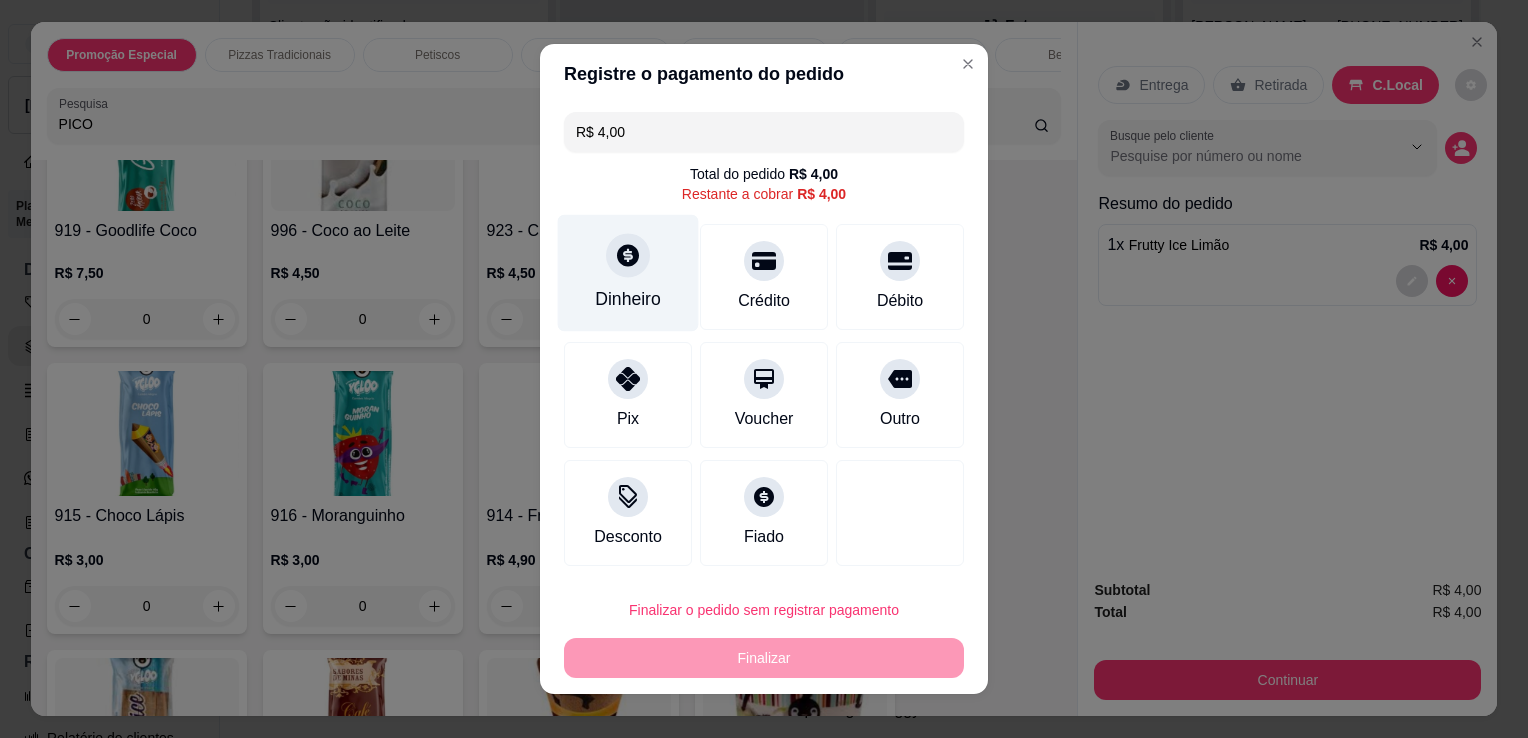 click on "Dinheiro" at bounding box center (628, 299) 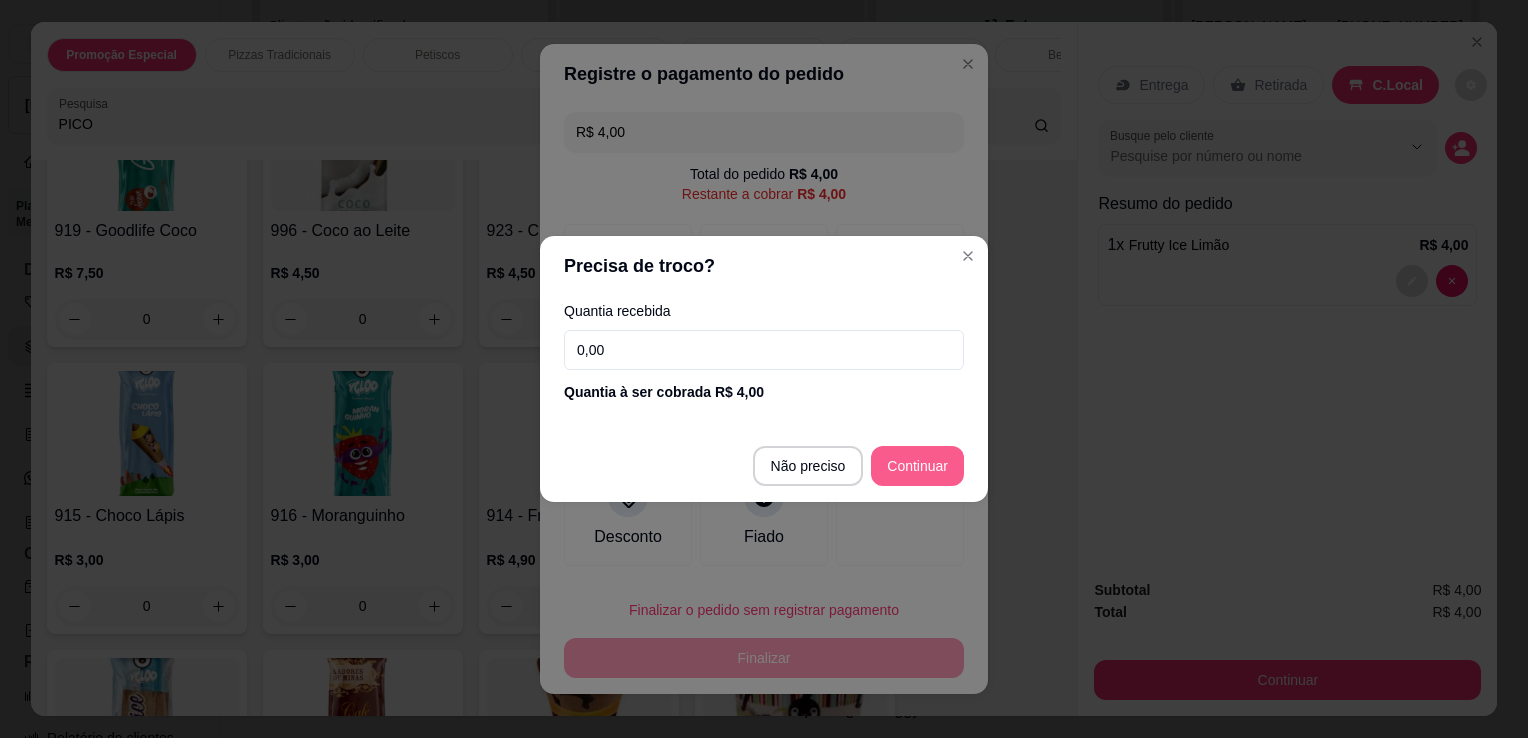 drag, startPoint x: 904, startPoint y: 439, endPoint x: 913, endPoint y: 454, distance: 17.492855 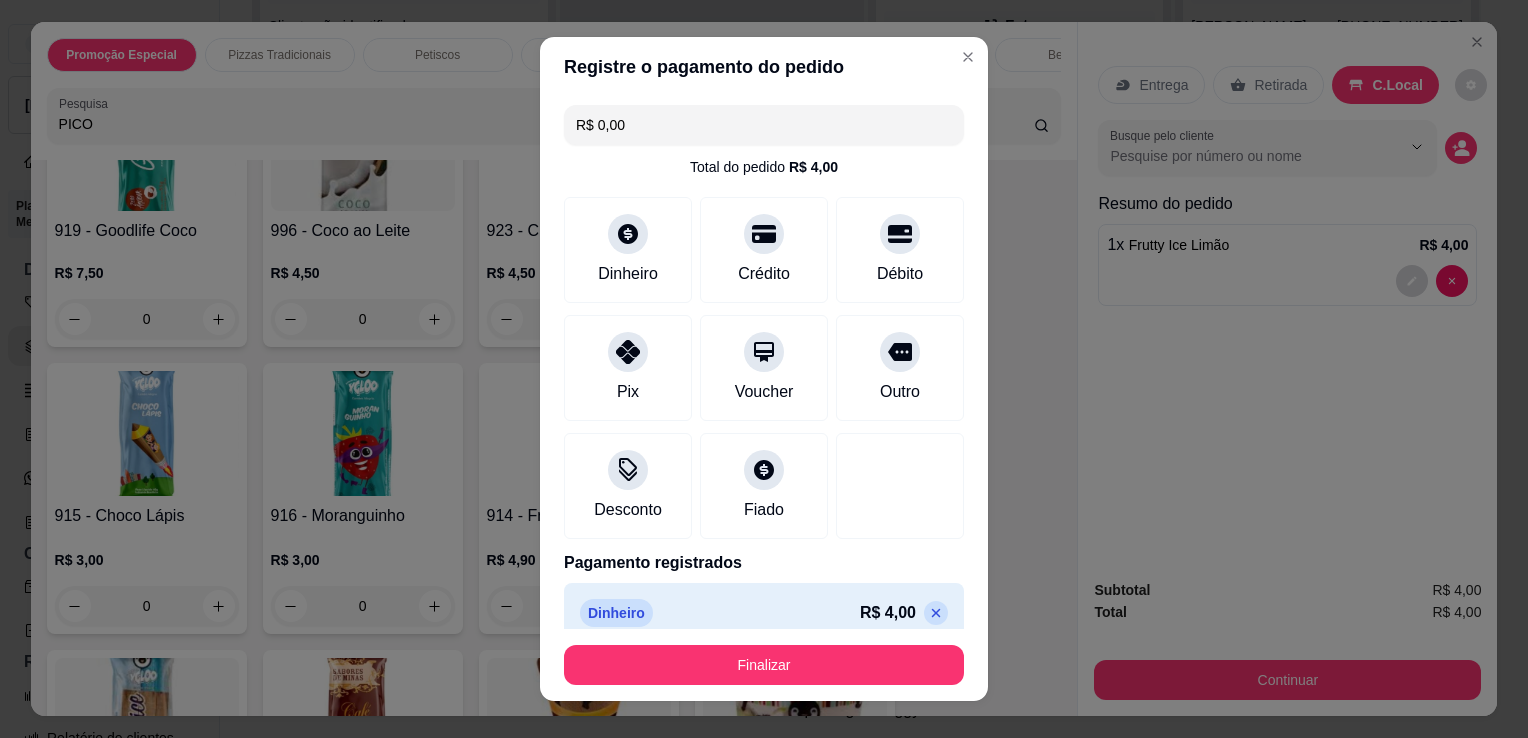 type on "R$ 0,00" 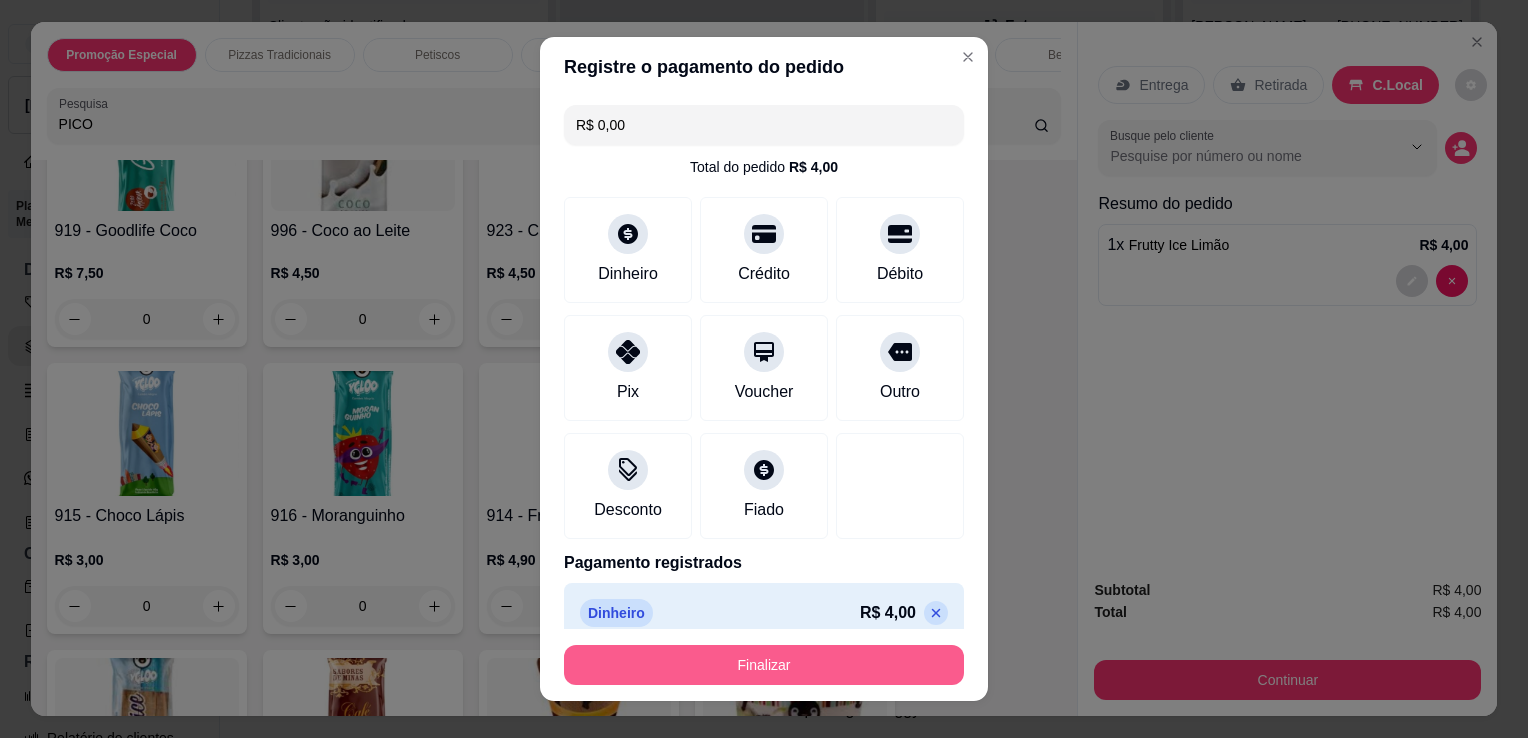 click on "Finalizar" at bounding box center [764, 665] 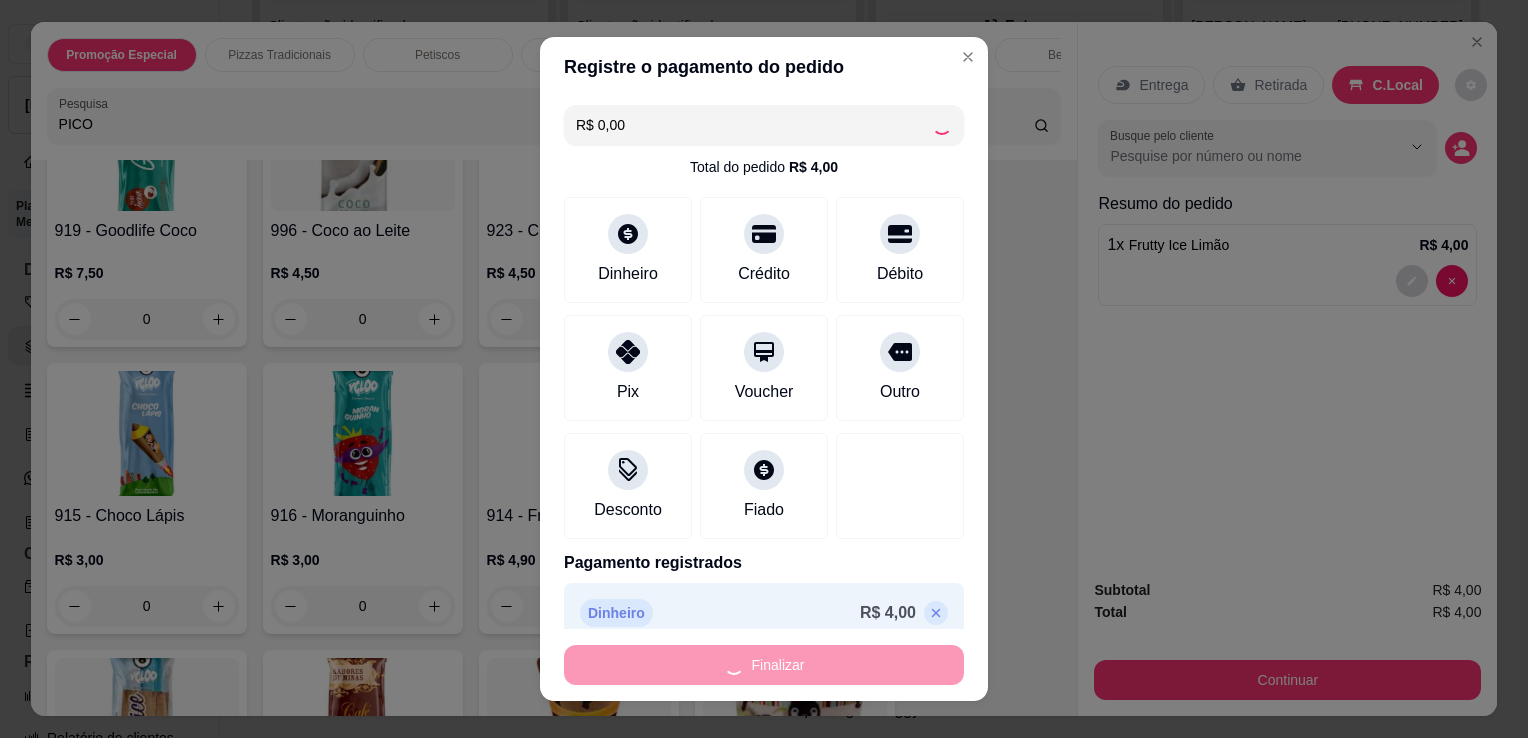type on "0" 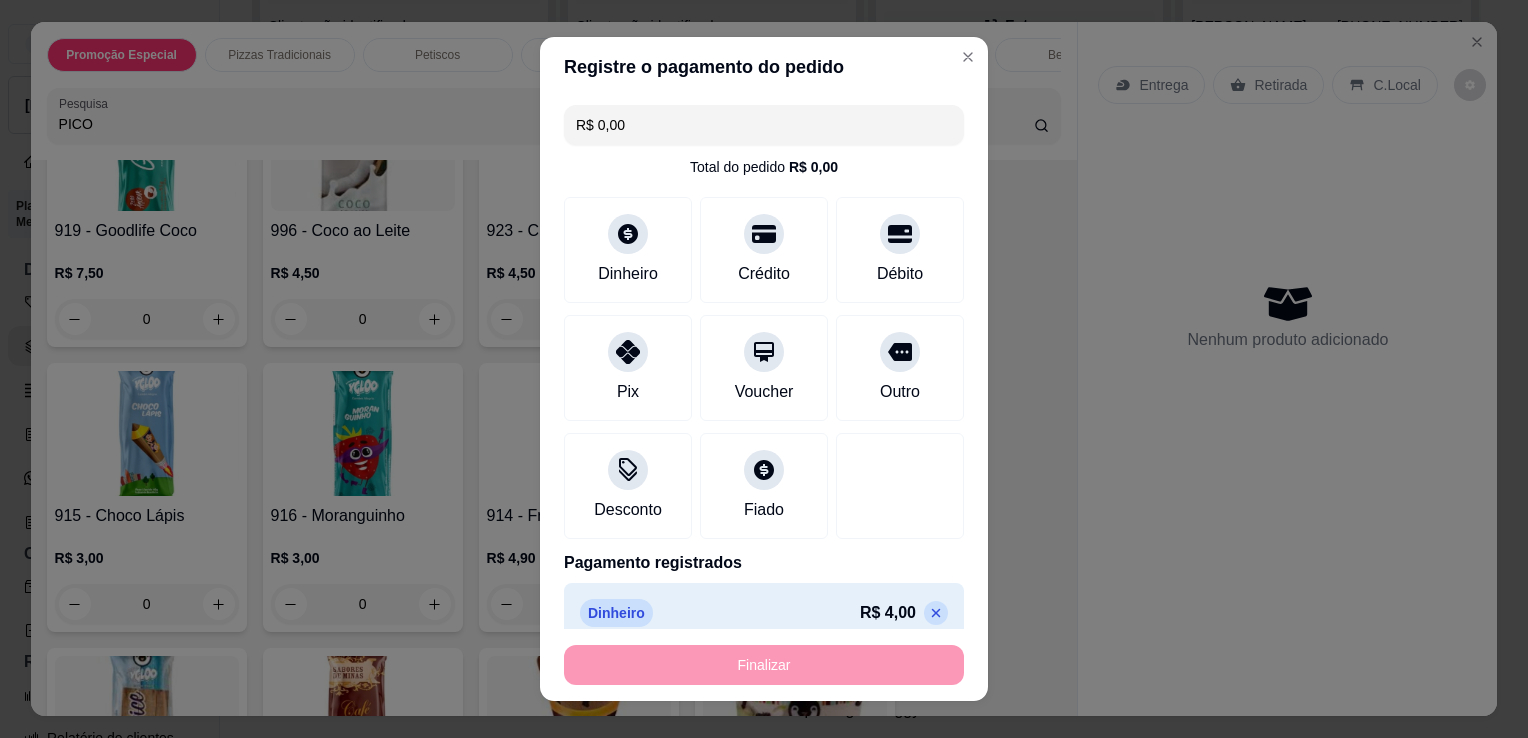 type on "-R$ 4,00" 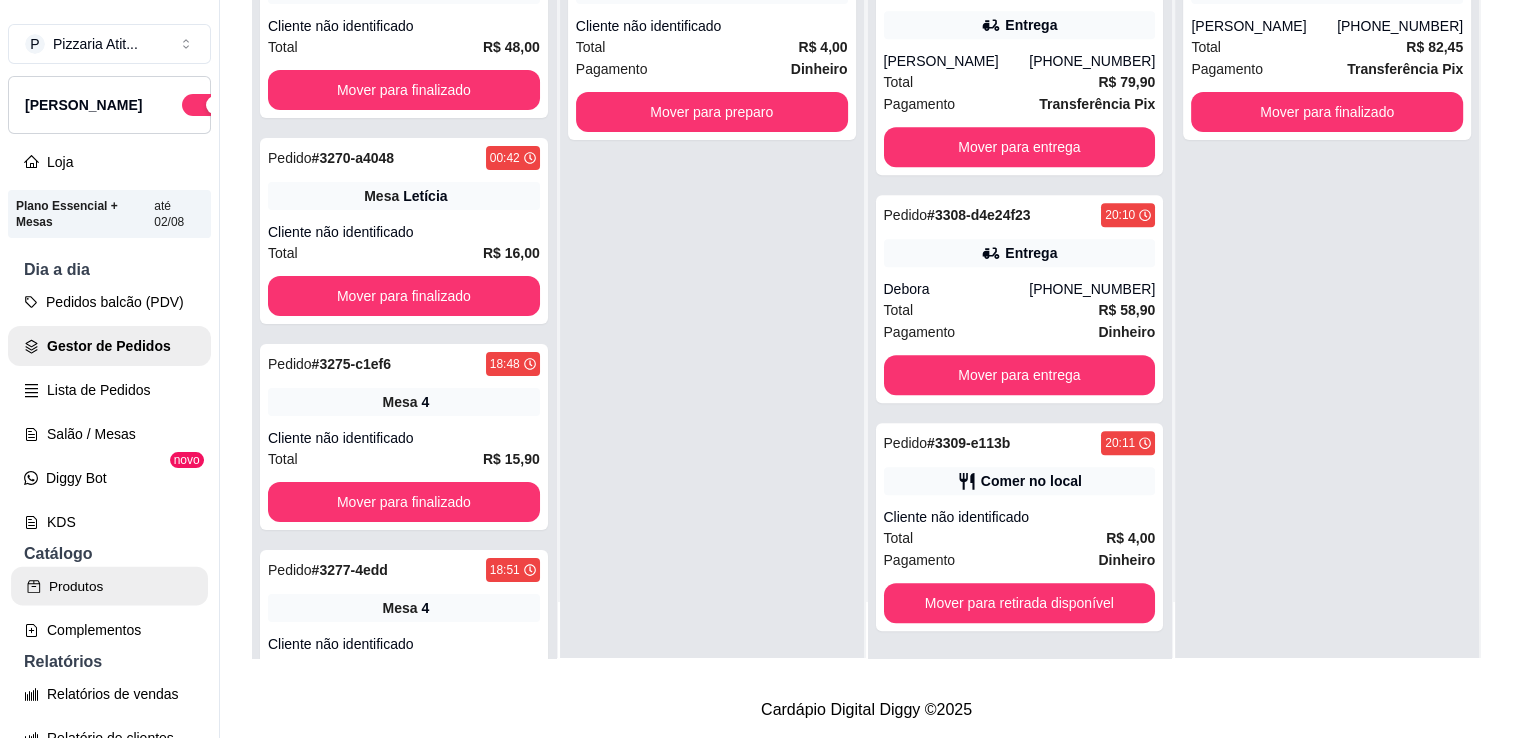 click on "Produtos" at bounding box center [109, 586] 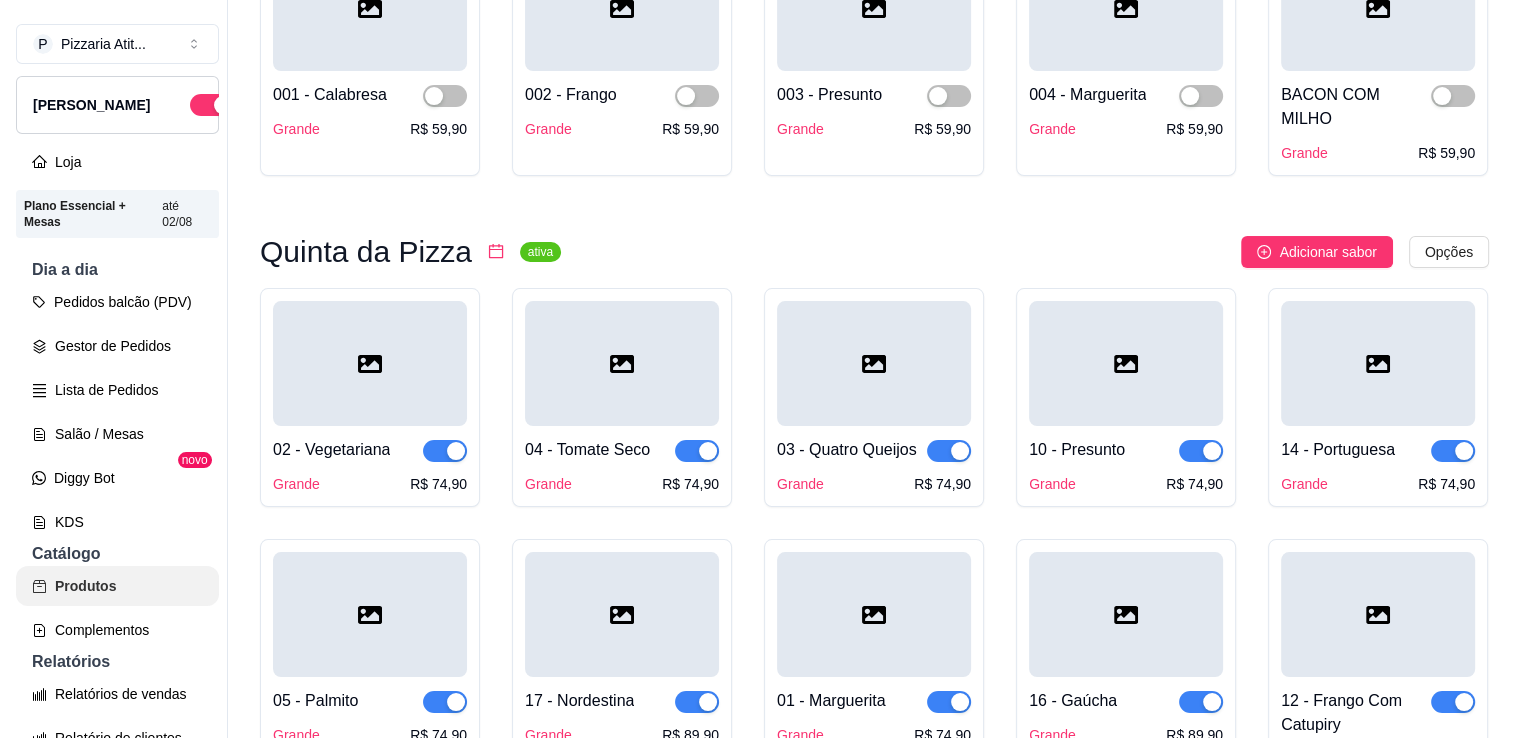 scroll, scrollTop: 0, scrollLeft: 0, axis: both 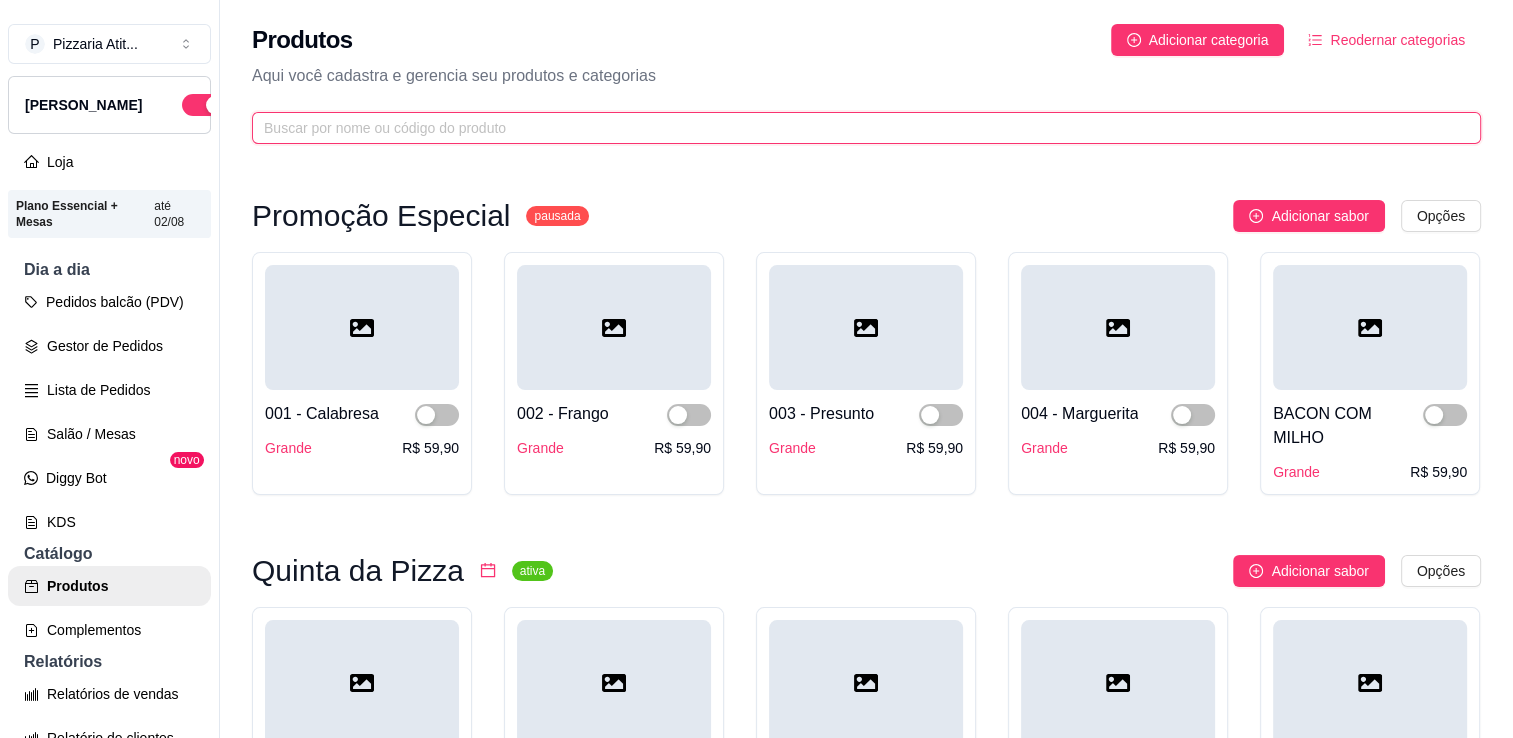 click at bounding box center [858, 128] 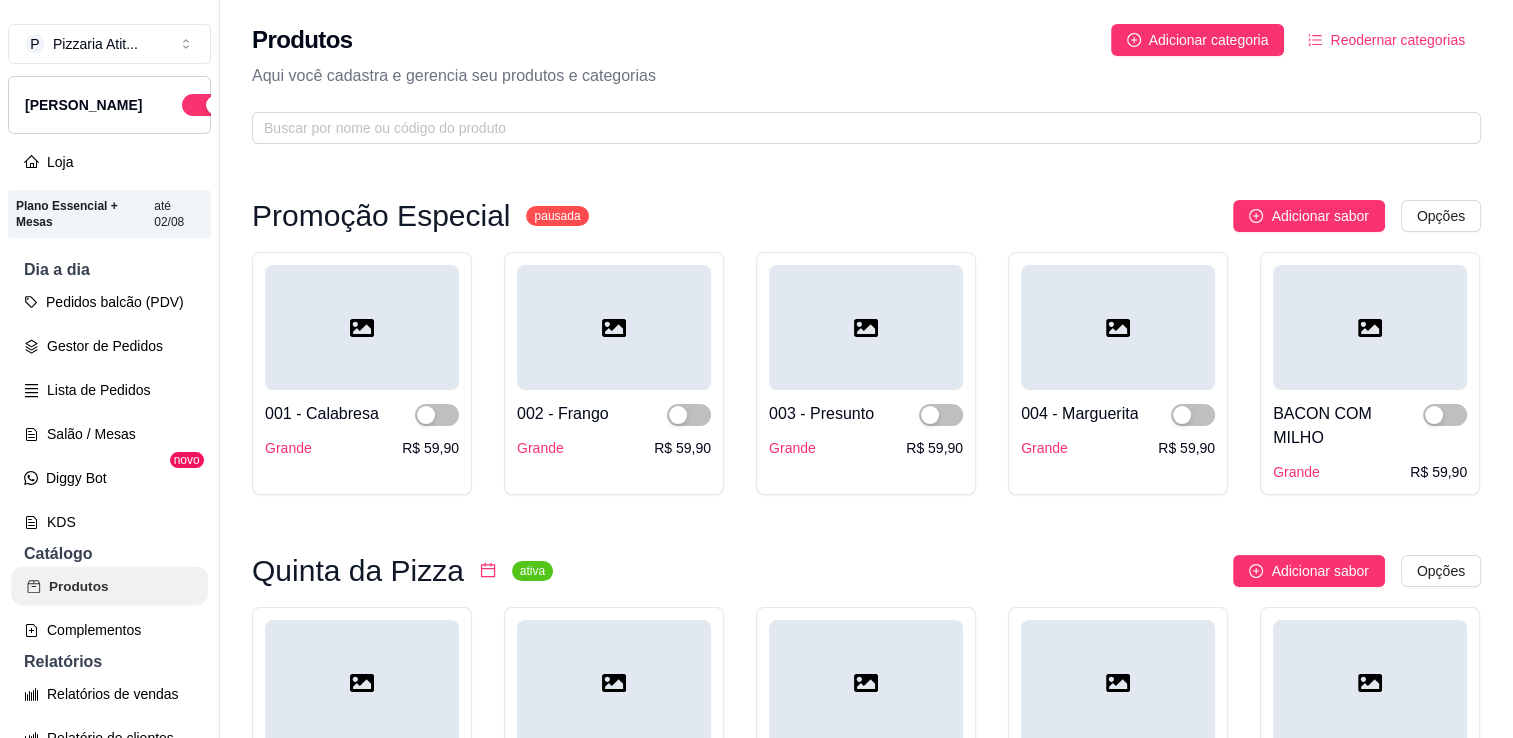 click on "Produtos" at bounding box center (109, 586) 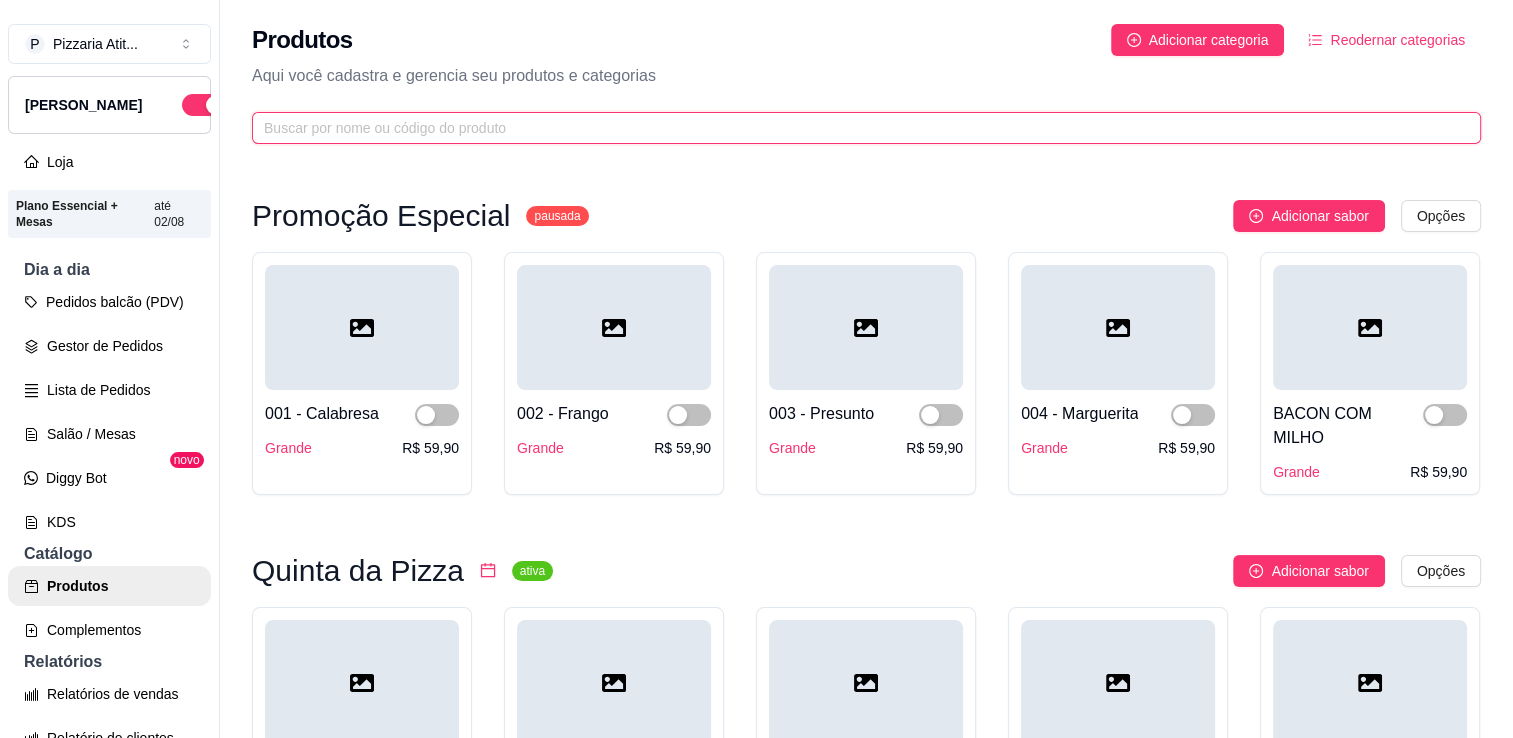 click at bounding box center [858, 128] 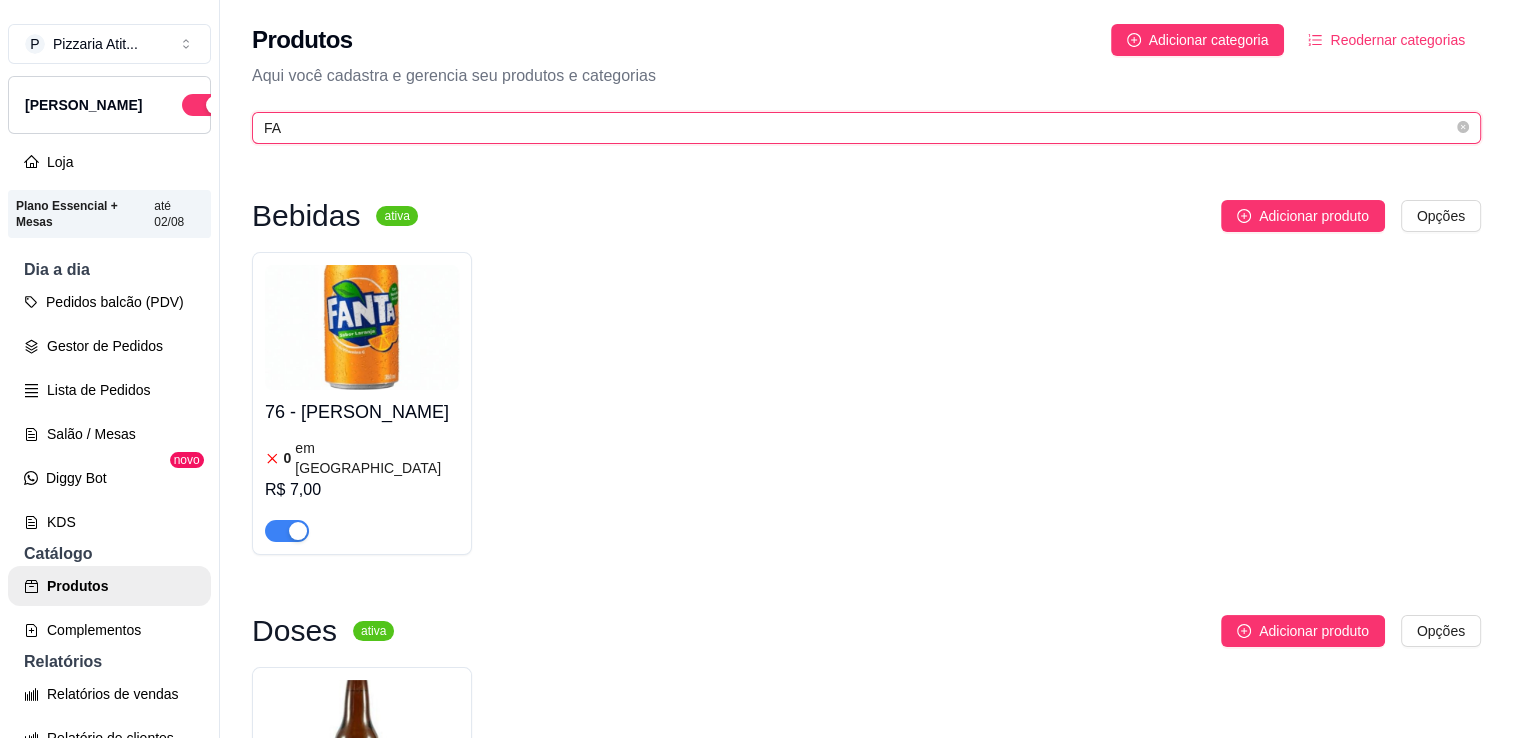 type on "FA" 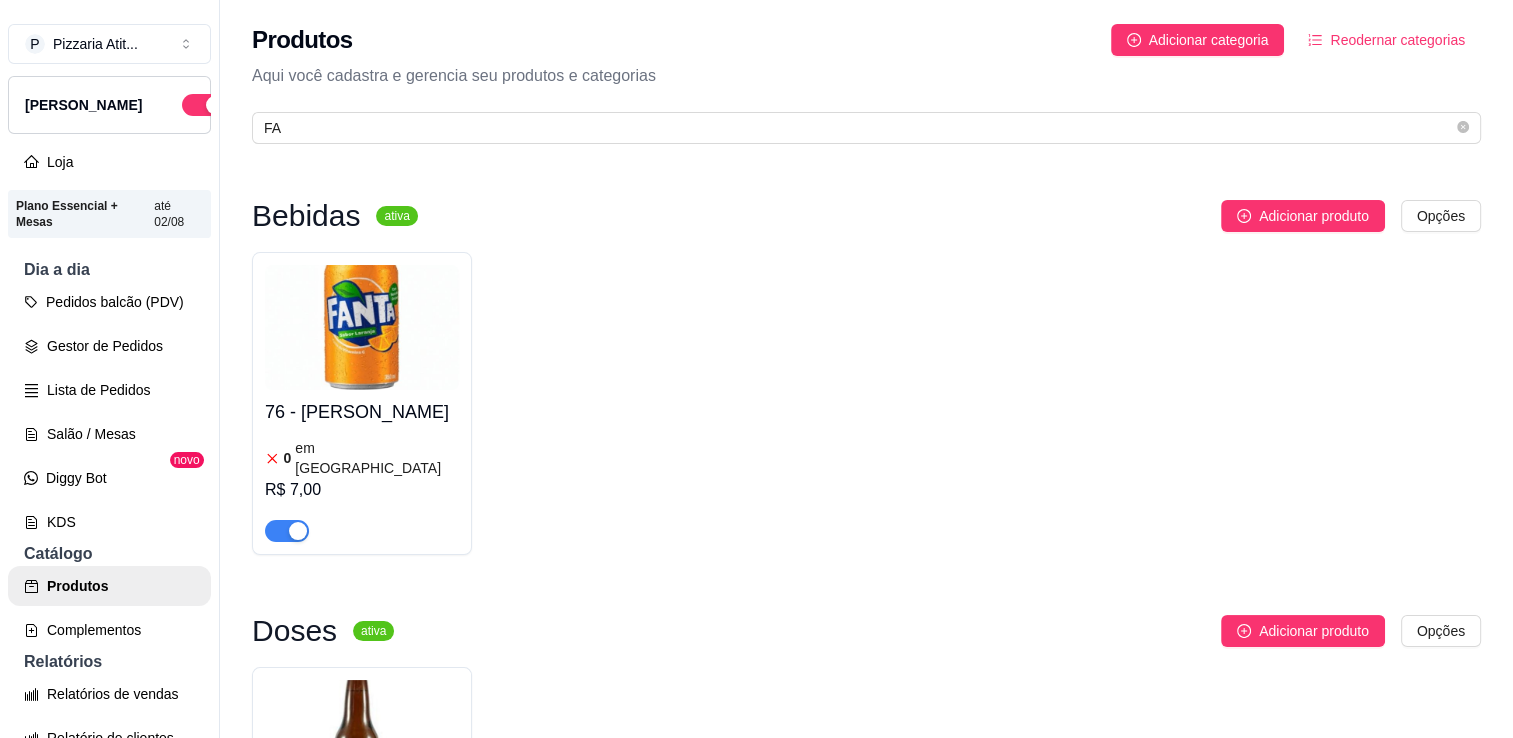 click at bounding box center [362, 522] 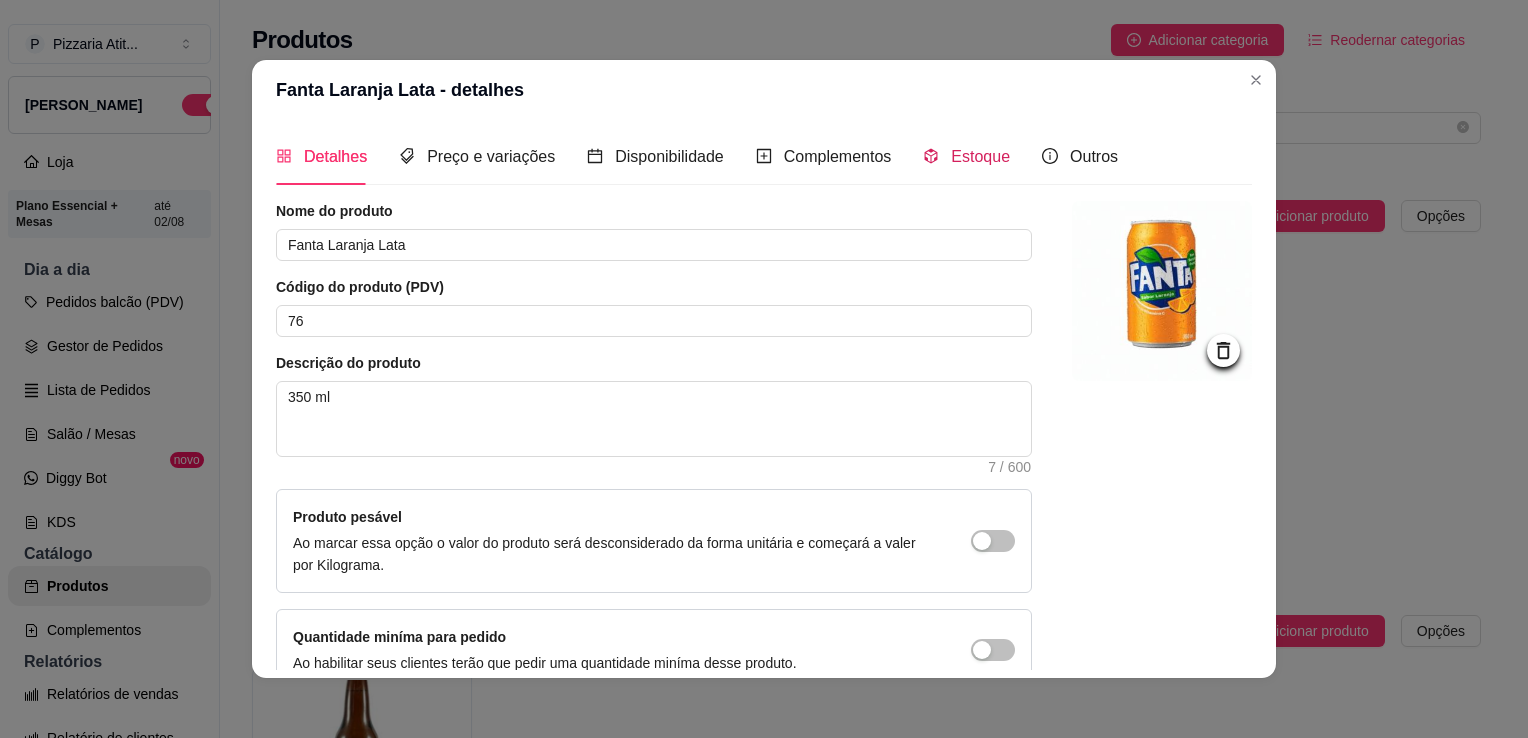 click on "Estoque" at bounding box center (980, 156) 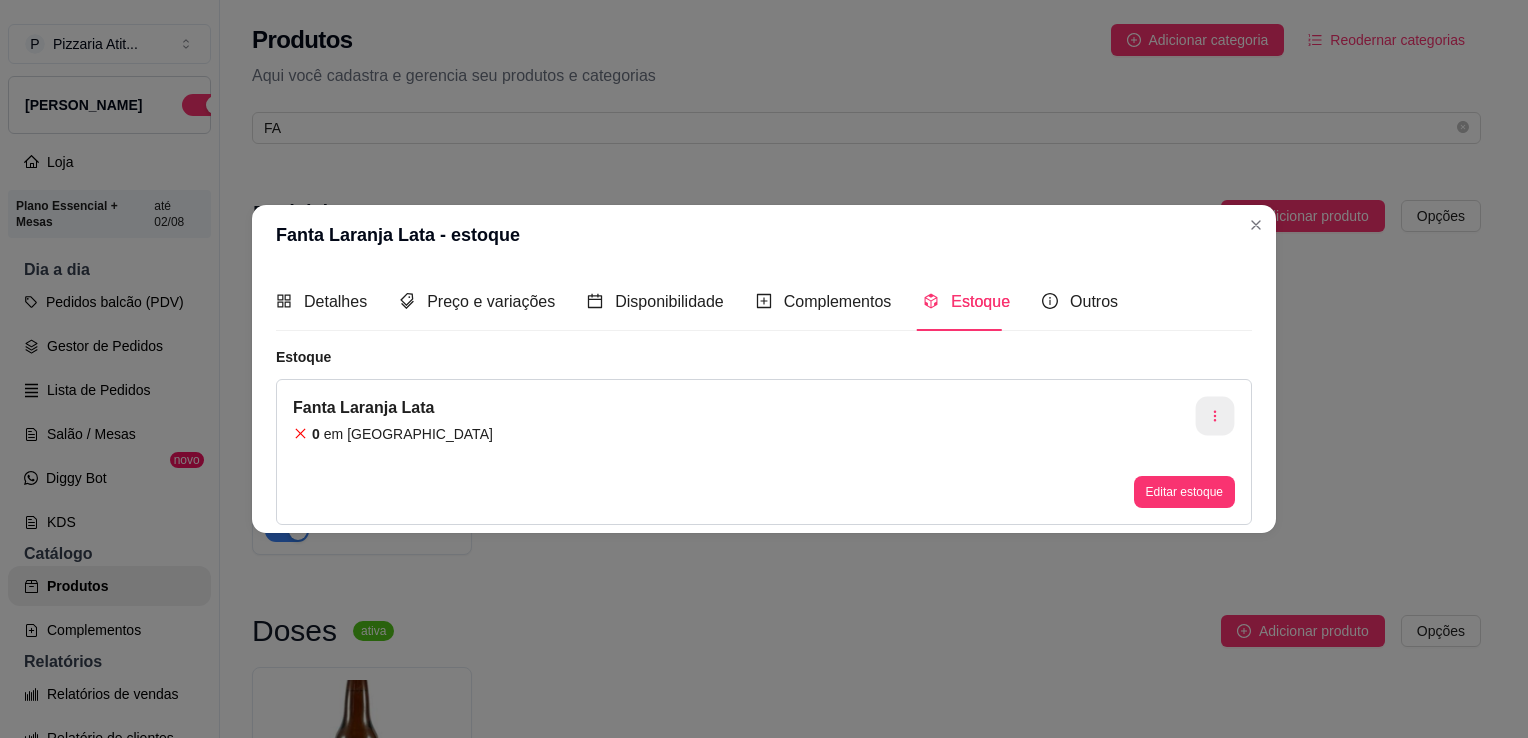 click 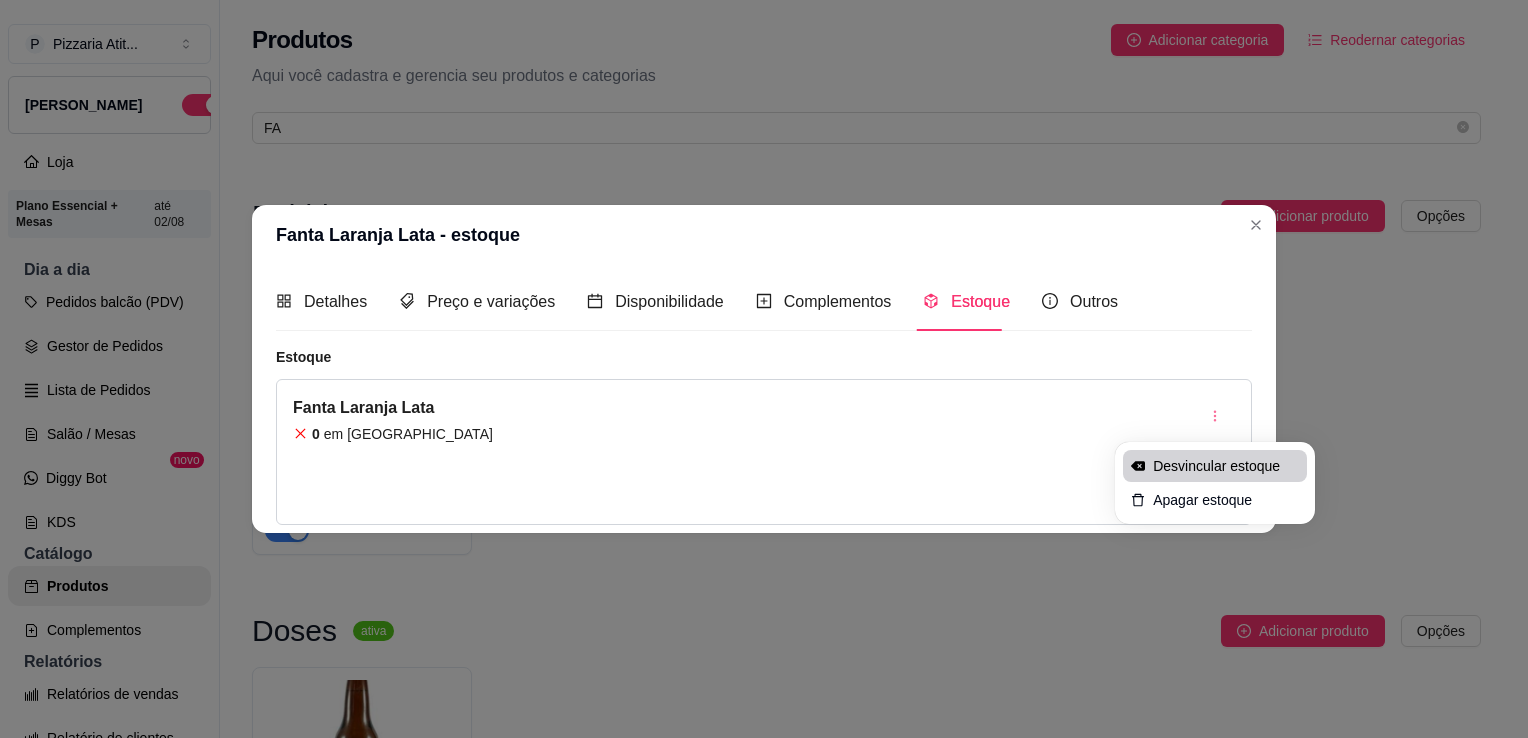 click on "Desvincular estoque" at bounding box center [1226, 466] 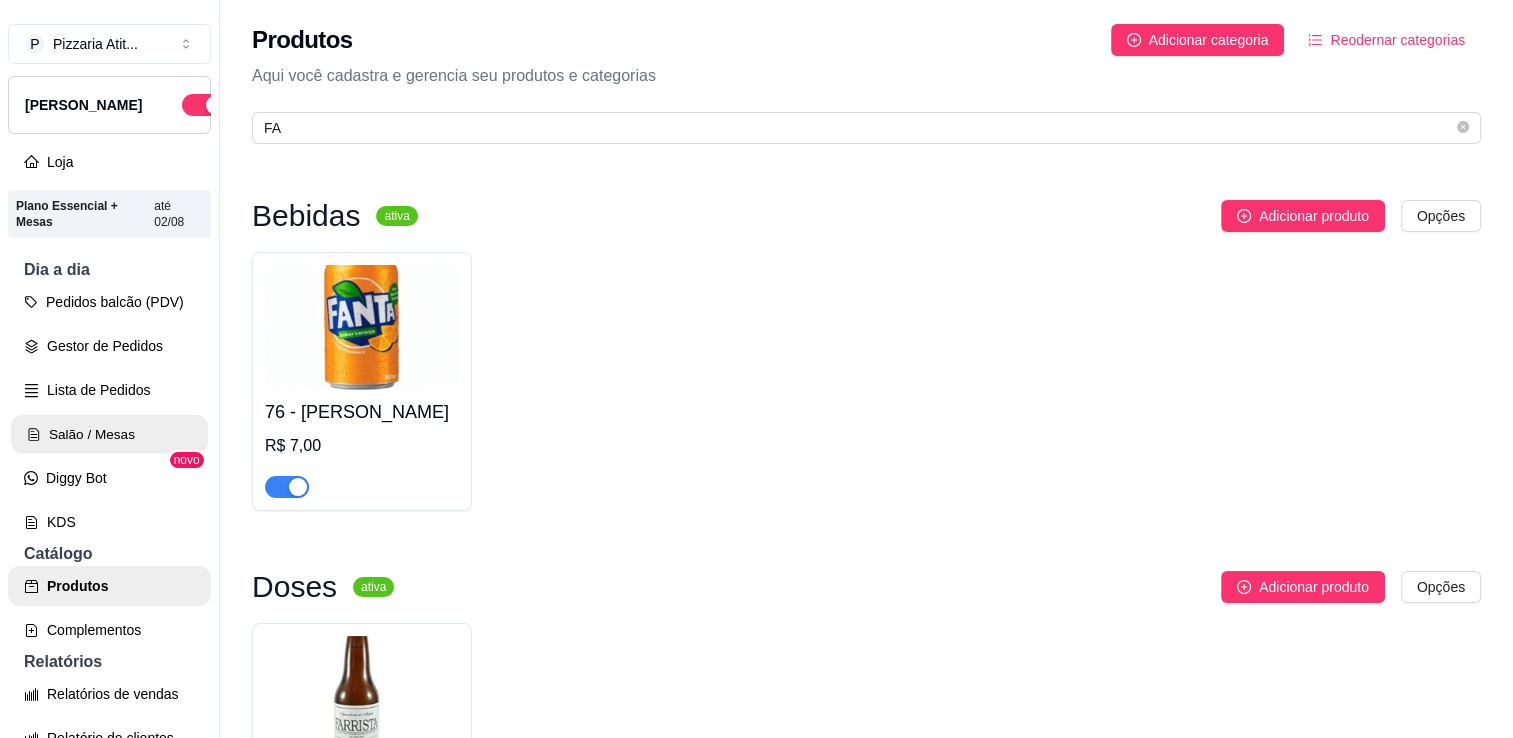 click on "Salão / Mesas" at bounding box center (109, 434) 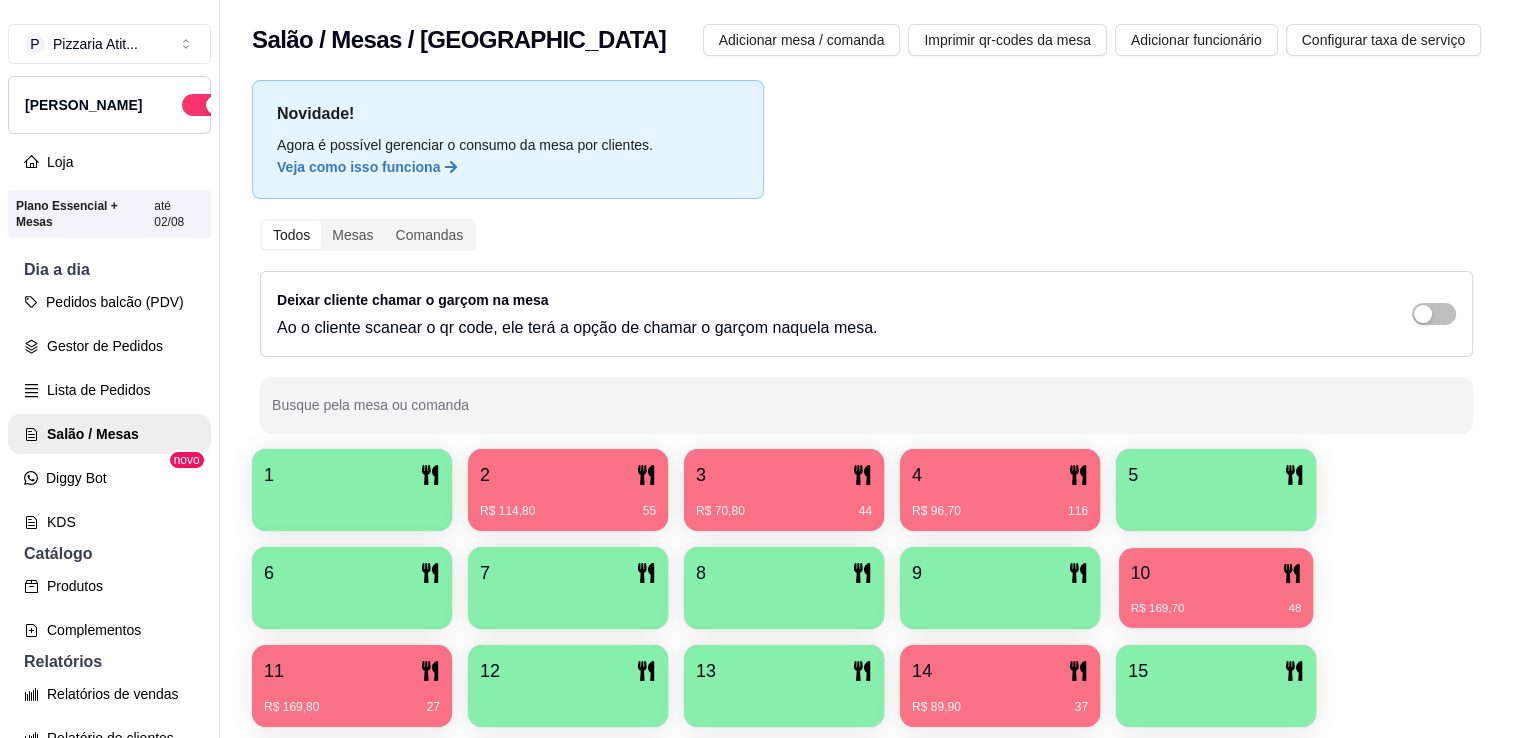 click on "10" at bounding box center (1216, 573) 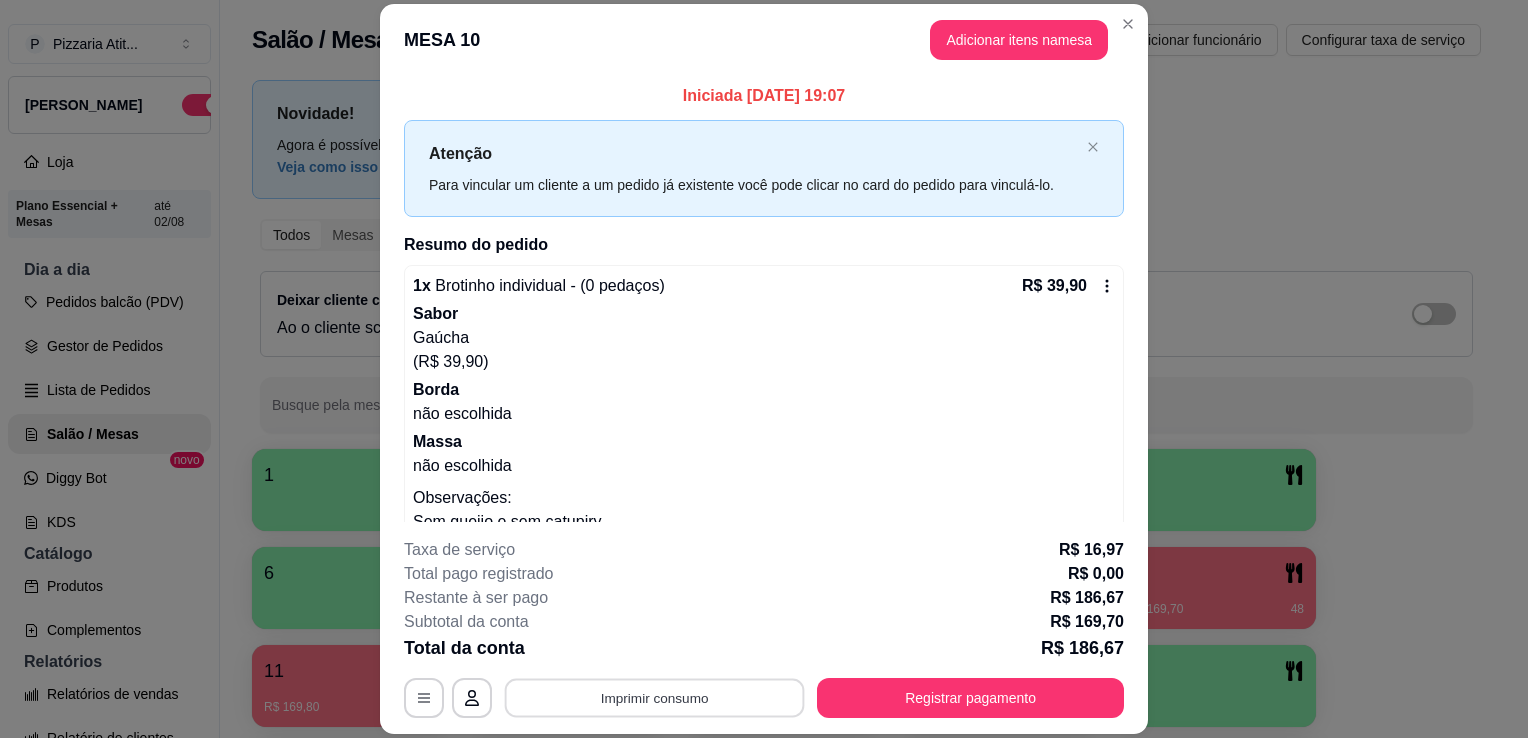 click on "Imprimir consumo" at bounding box center (655, 698) 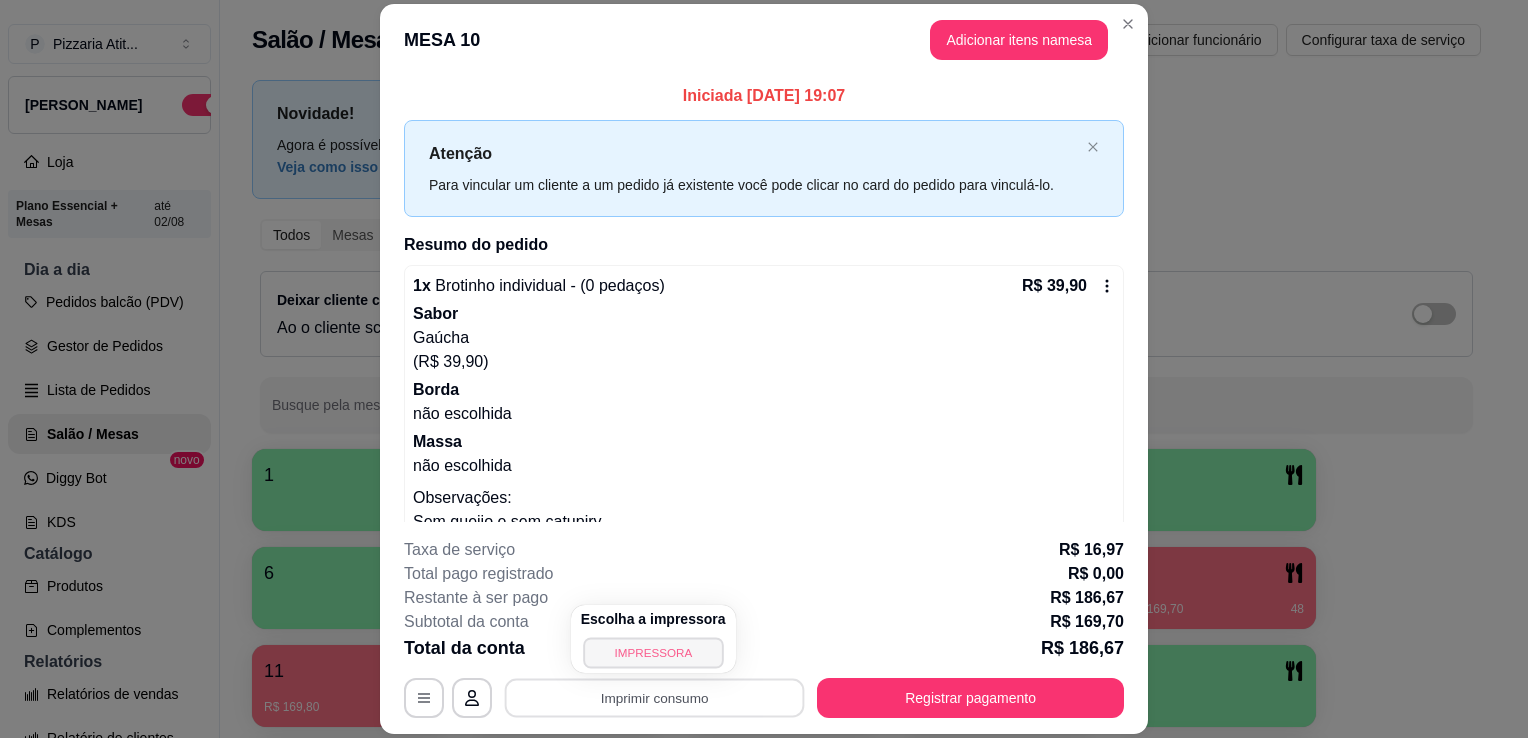 click on "IMPRESSORA" at bounding box center [653, 652] 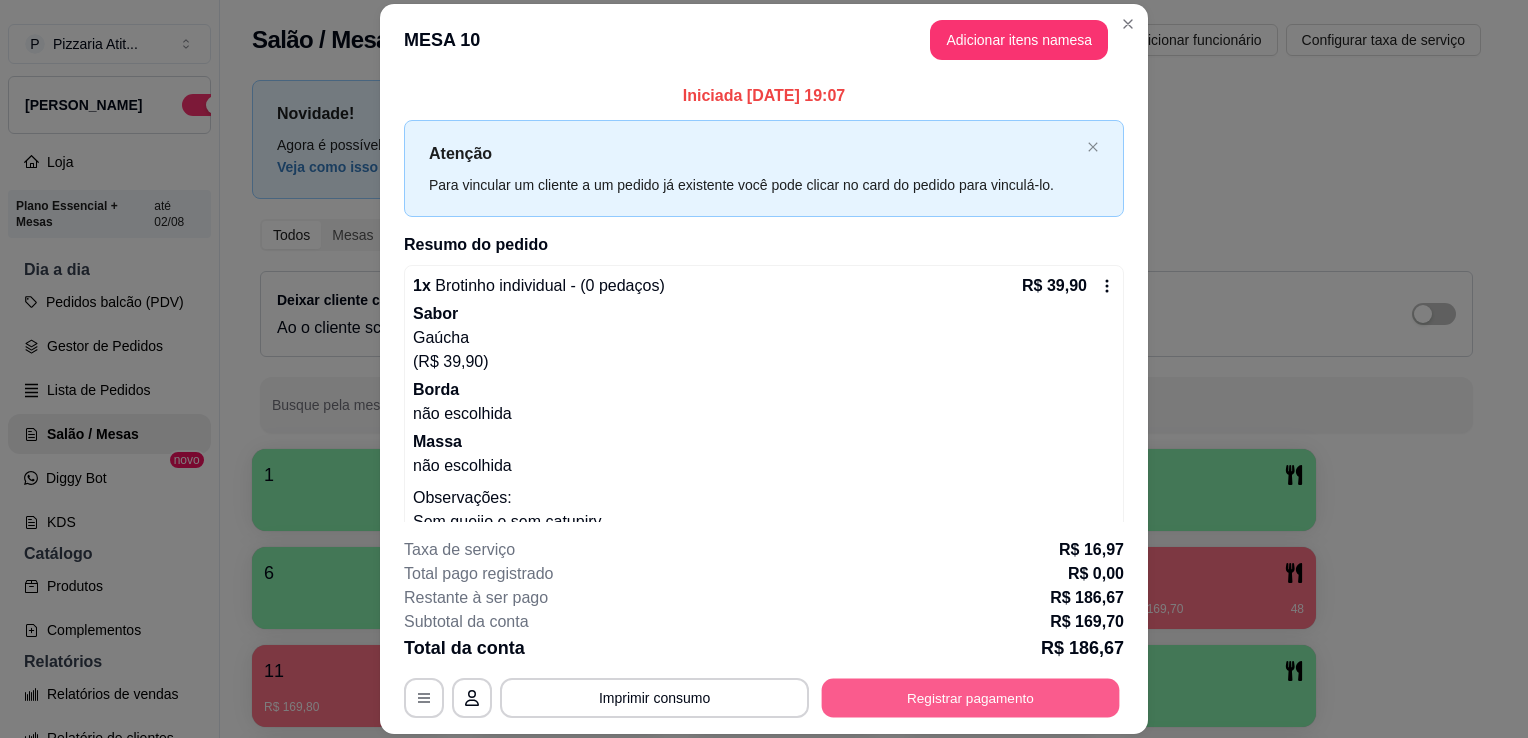 click on "Registrar pagamento" at bounding box center (971, 698) 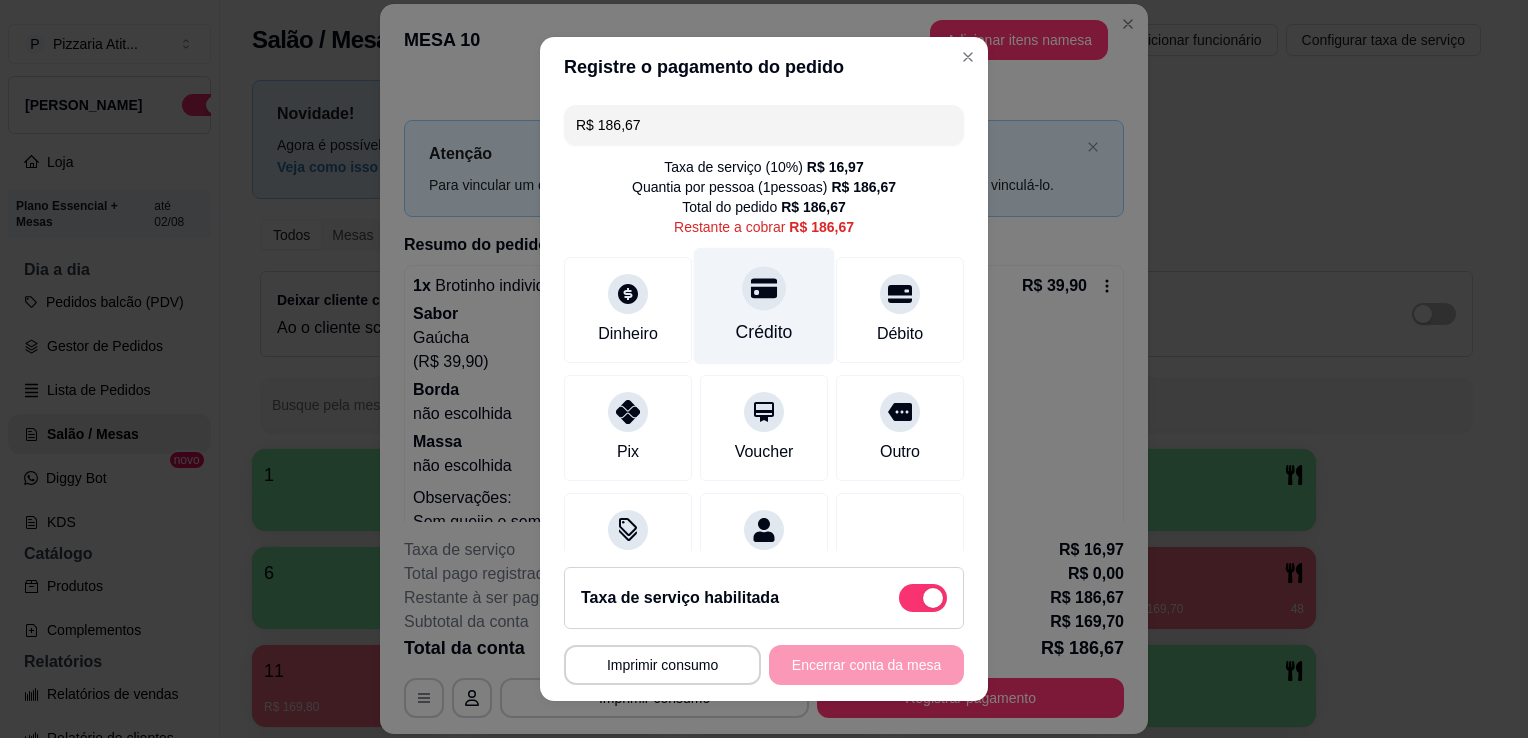 click on "Crédito" at bounding box center [764, 306] 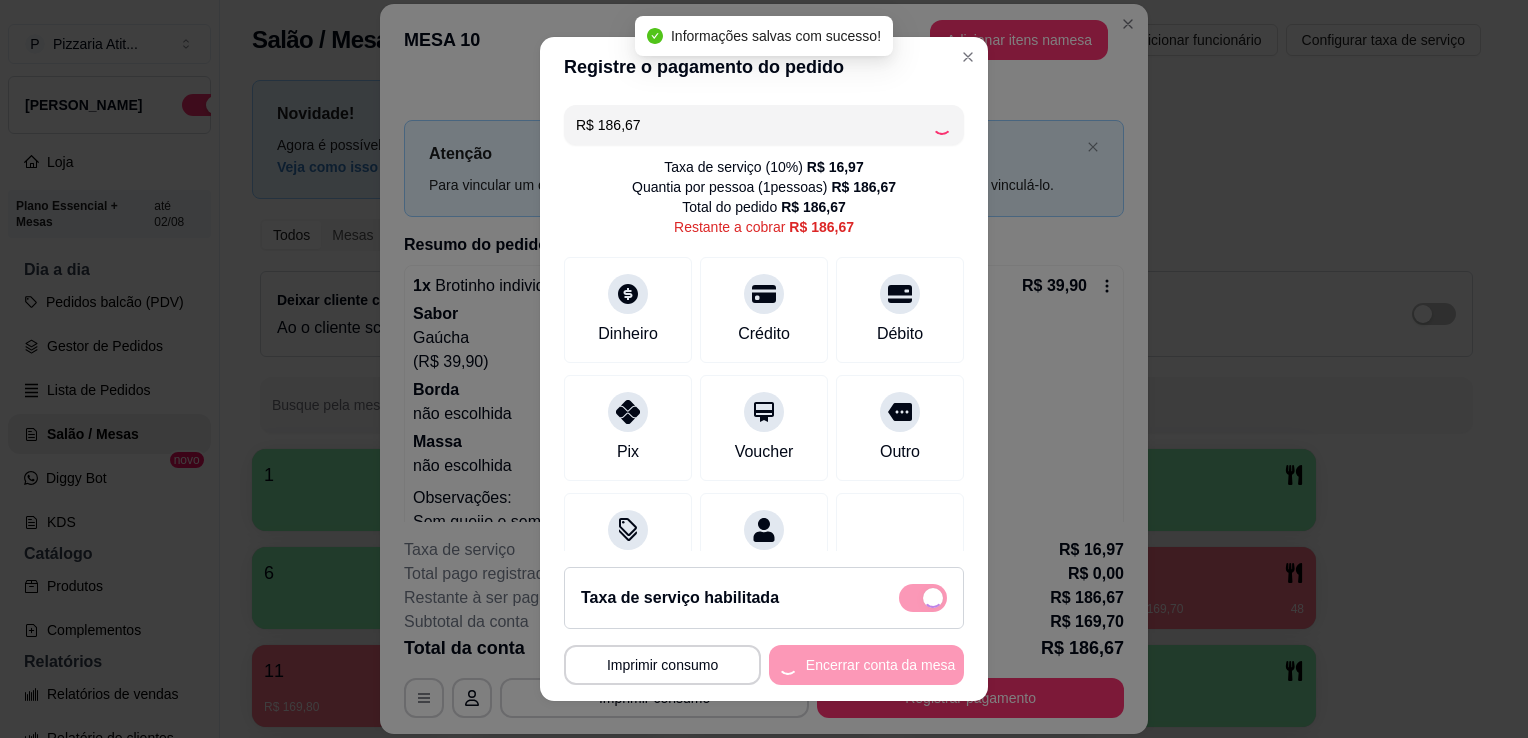 type on "R$ 0,00" 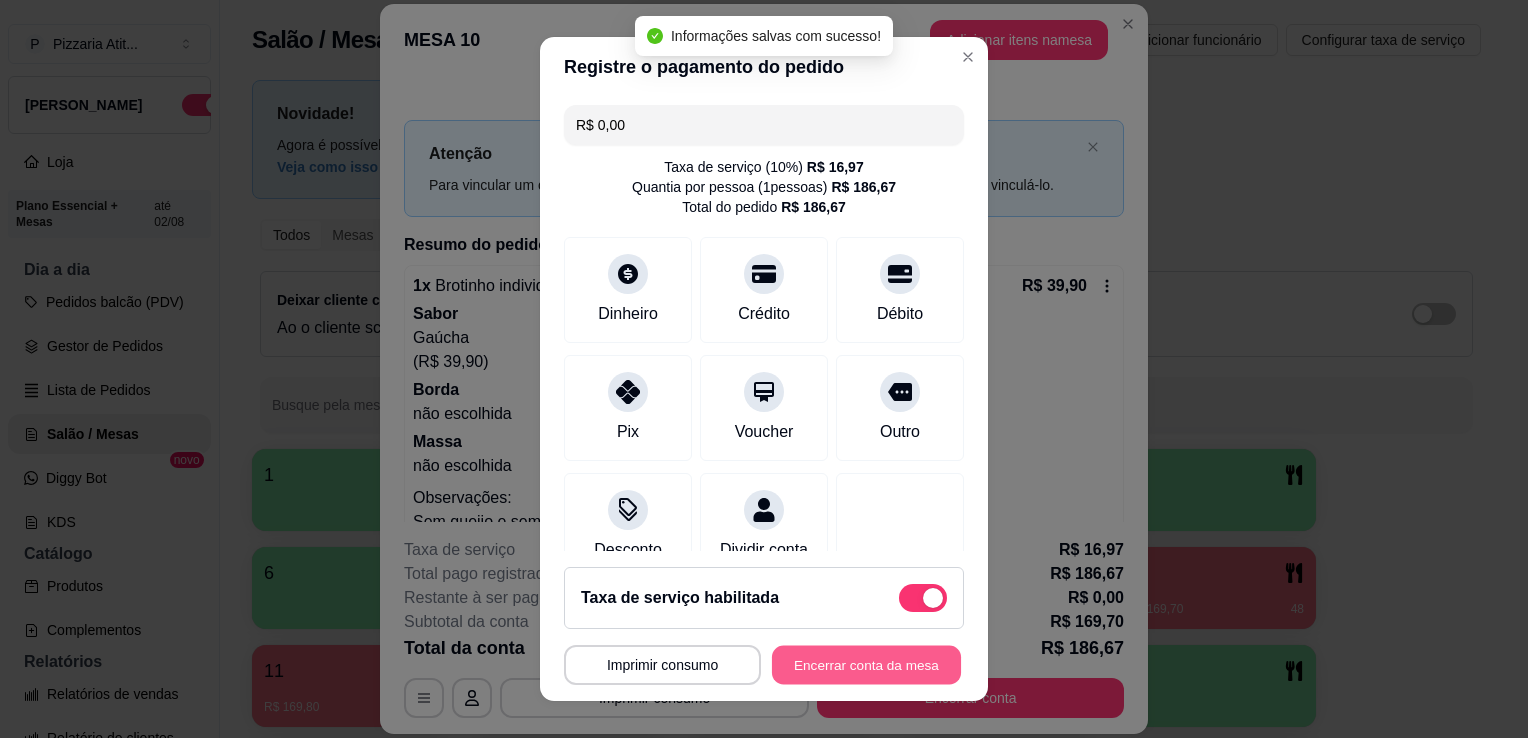 click on "Encerrar conta da mesa" at bounding box center (866, 665) 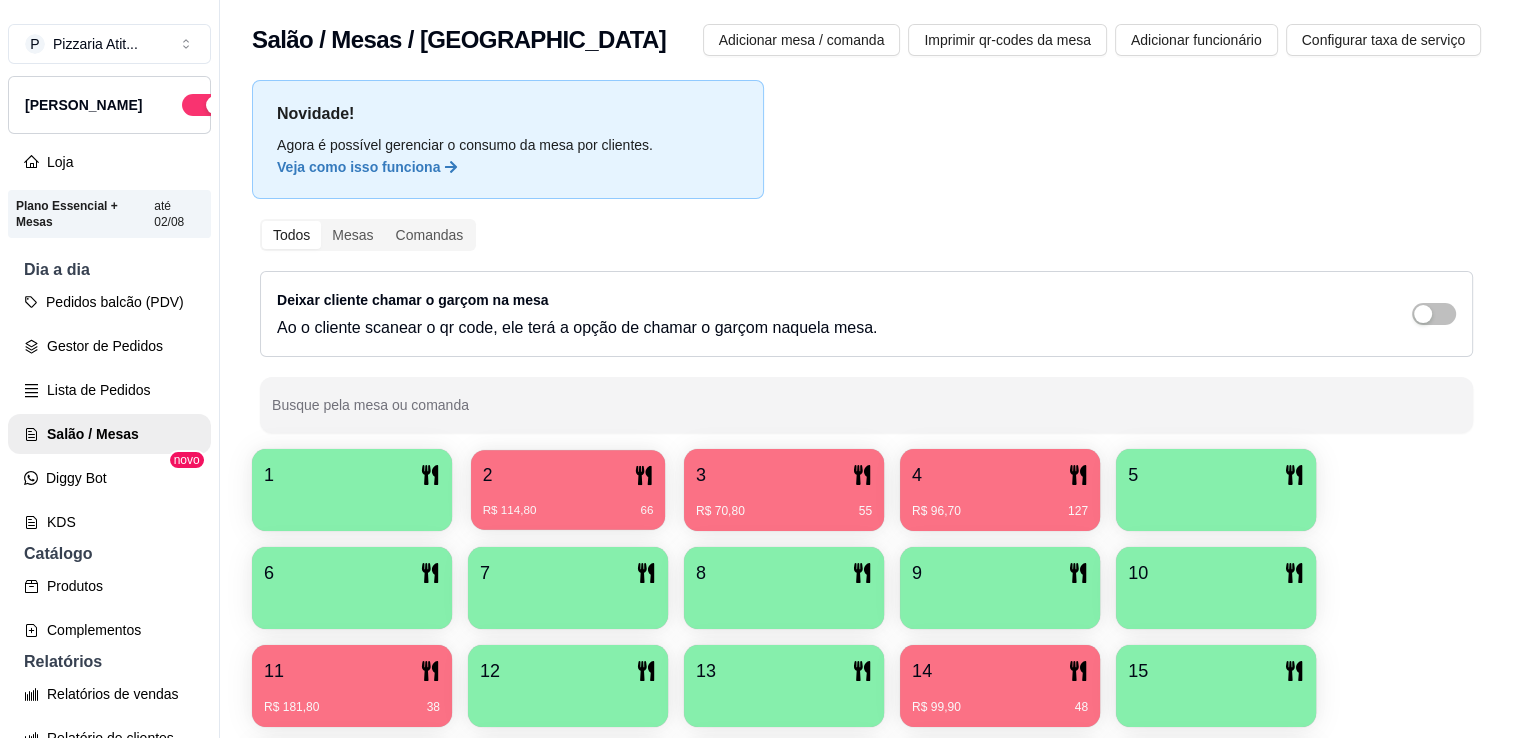click on "2" at bounding box center (568, 475) 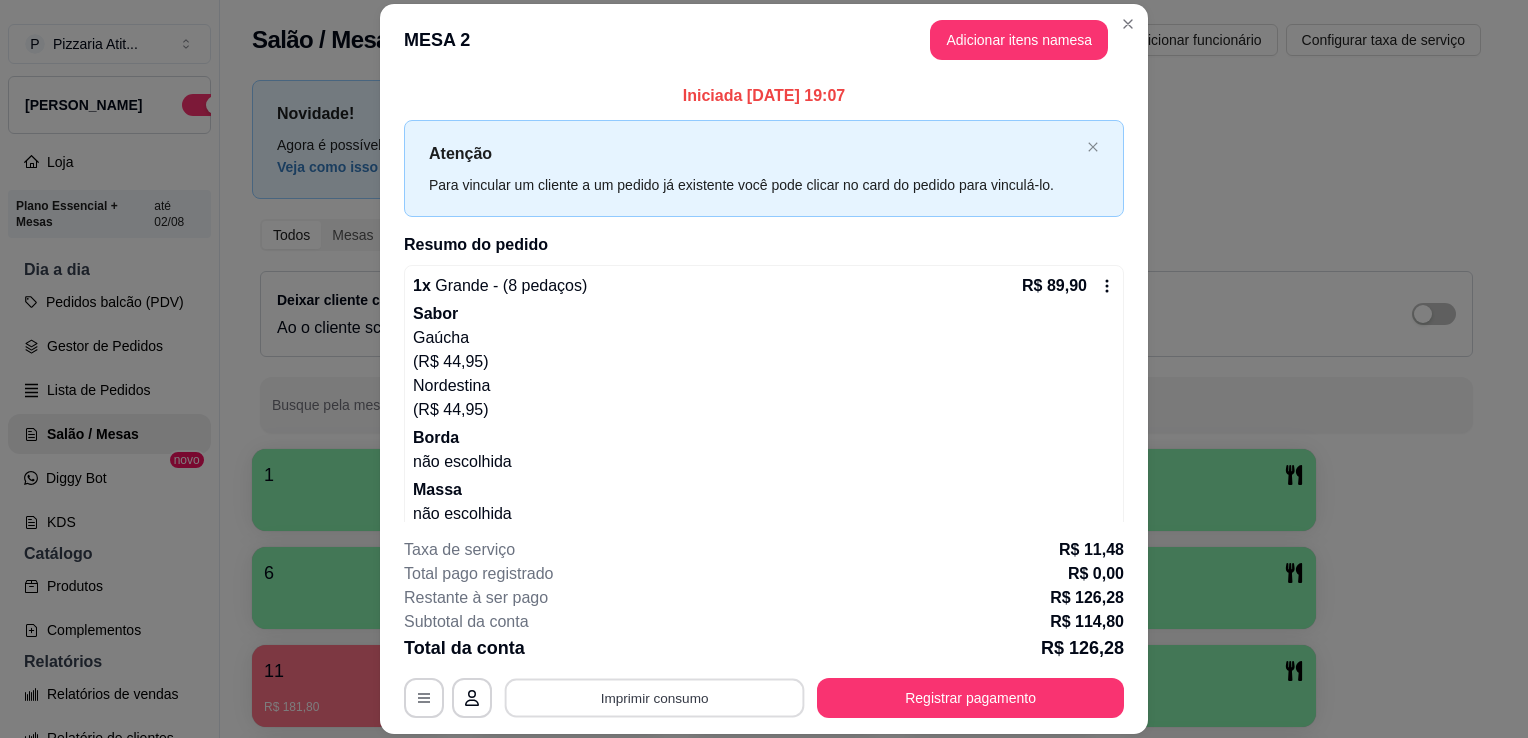 click on "Imprimir consumo" at bounding box center [655, 698] 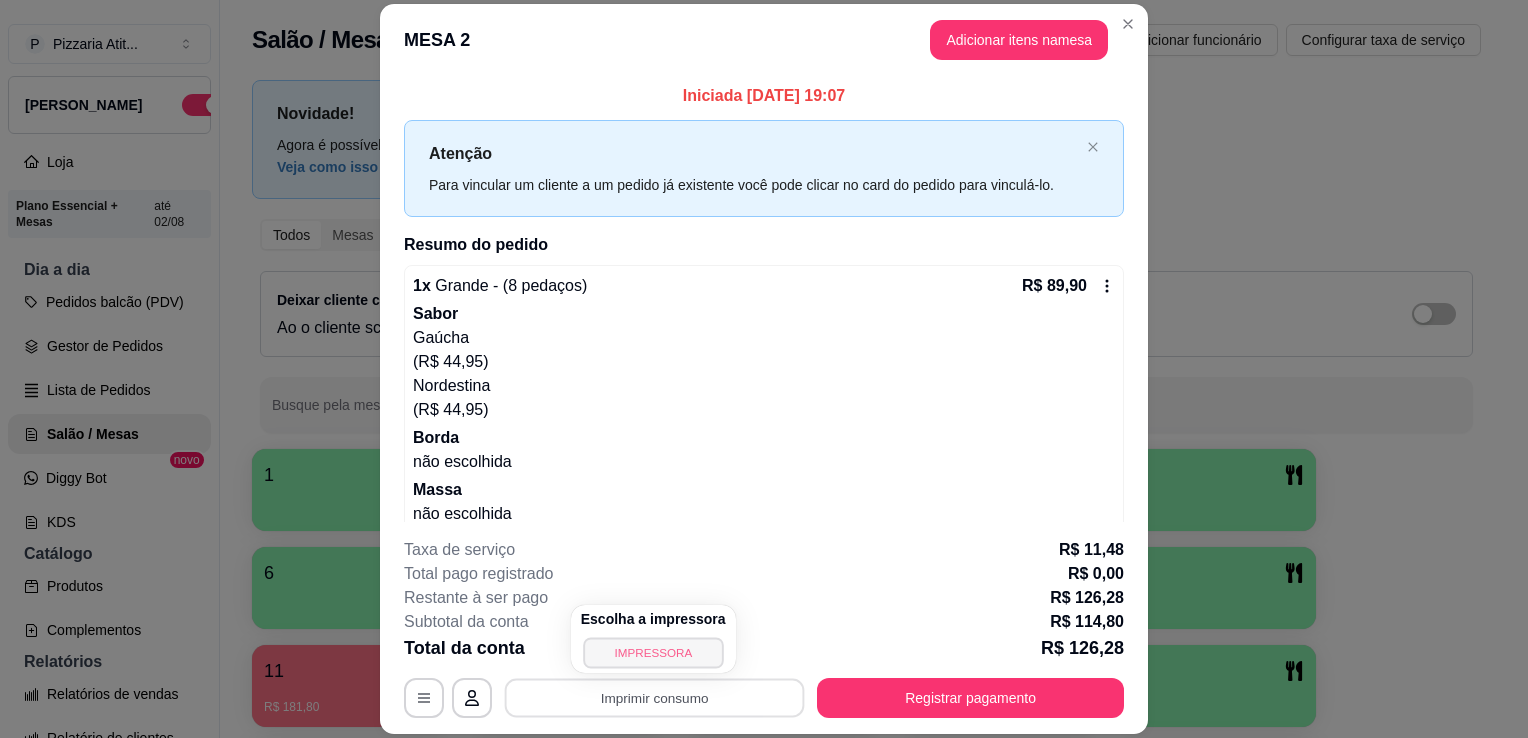 click on "IMPRESSORA" at bounding box center (653, 652) 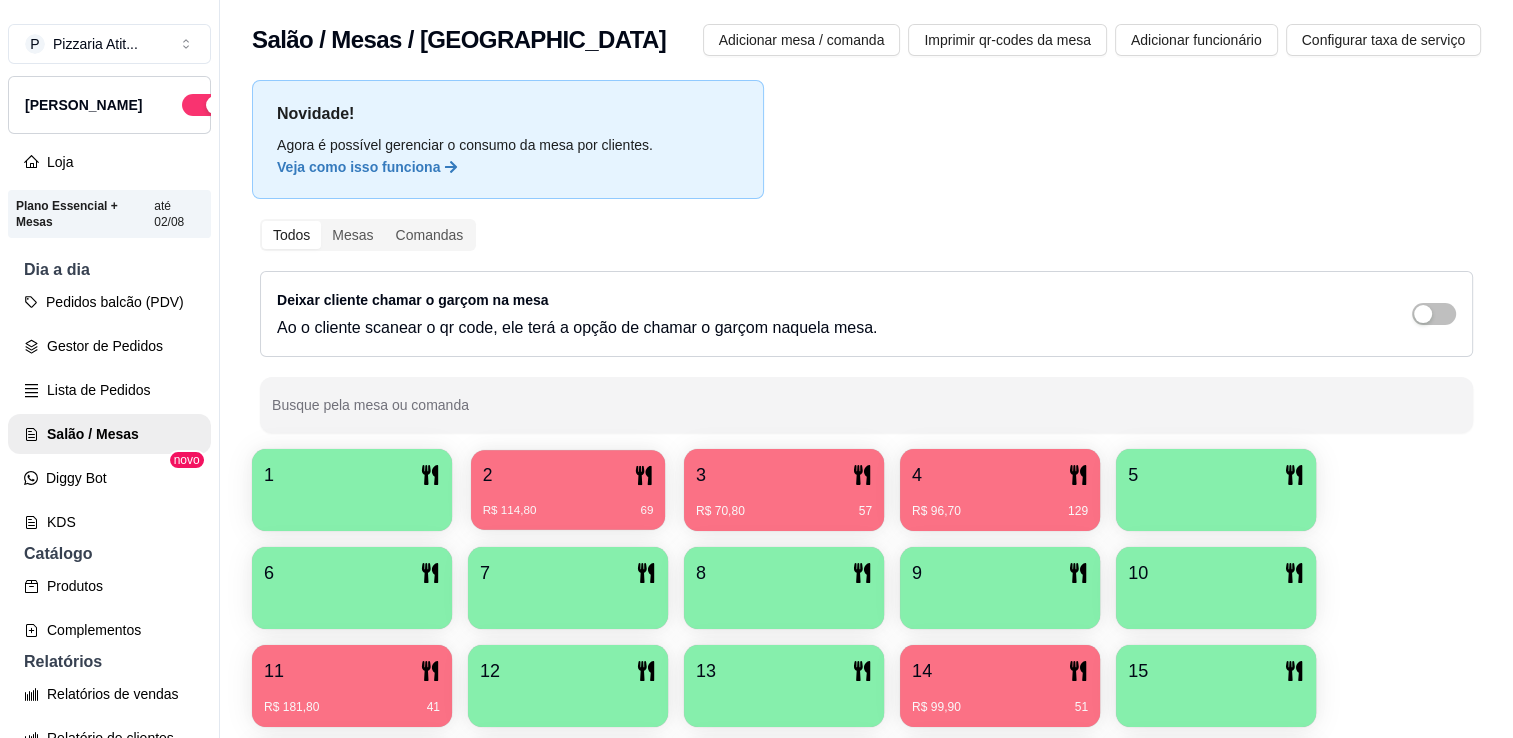 click on "R$ 114,80 69" at bounding box center (568, 503) 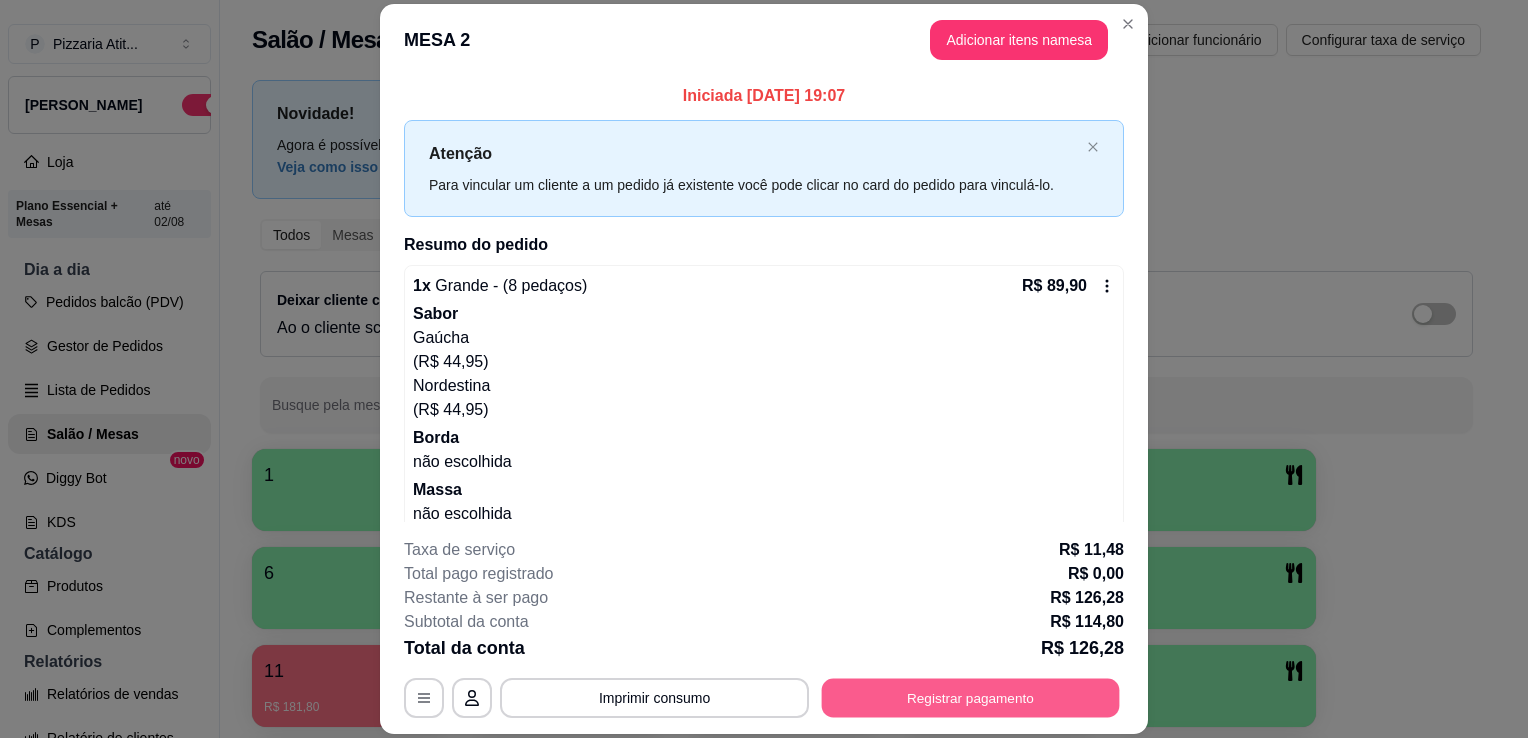 click on "Registrar pagamento" at bounding box center (971, 698) 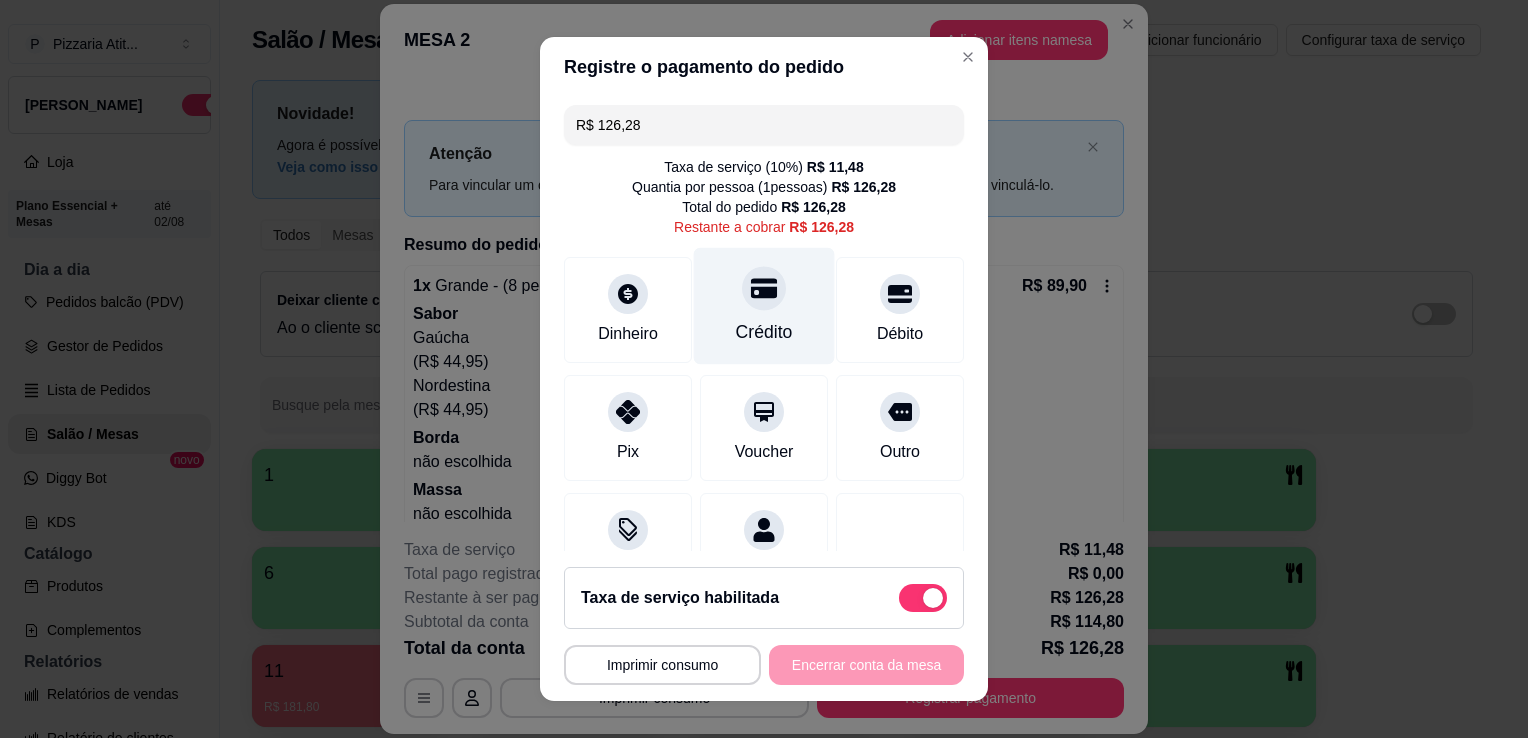click at bounding box center (764, 288) 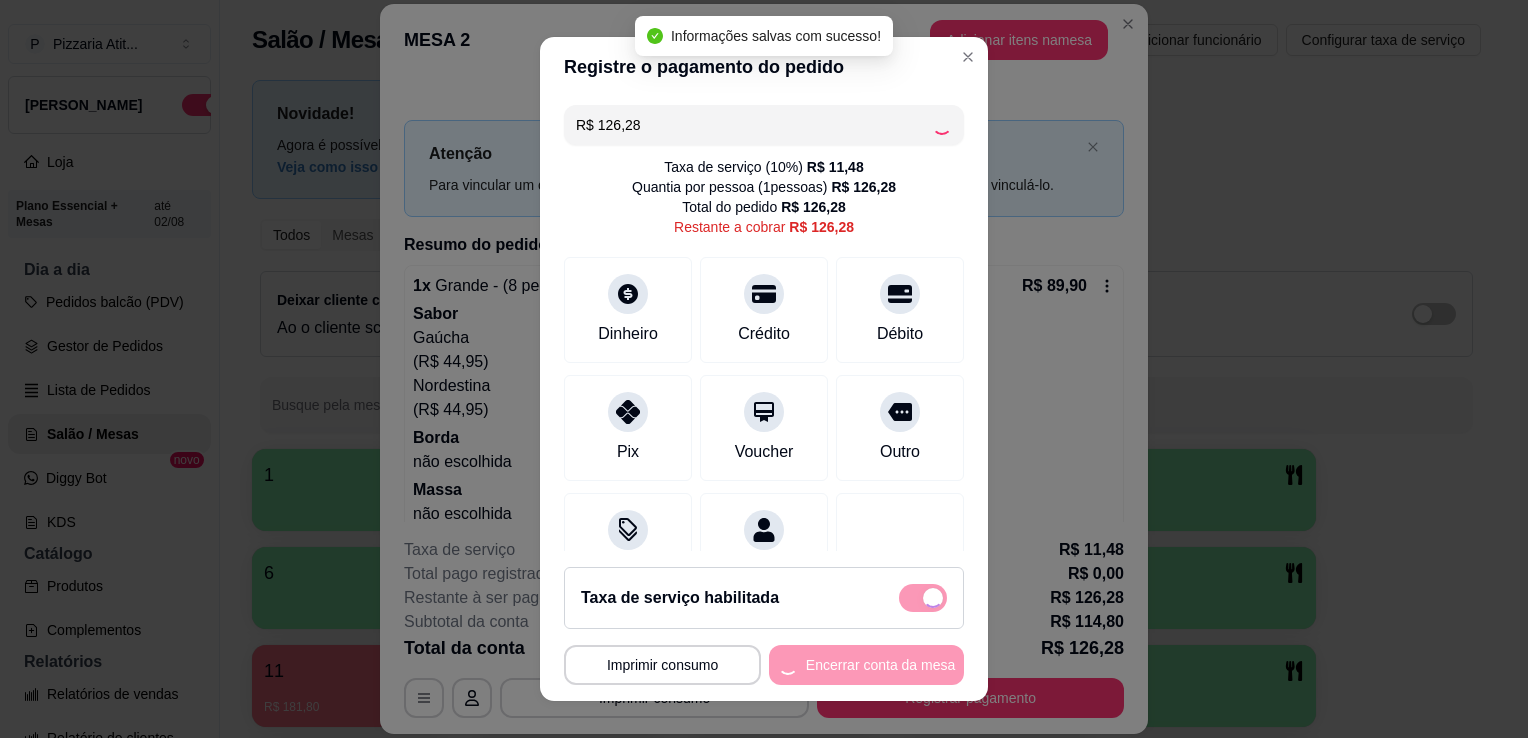 type on "R$ 0,00" 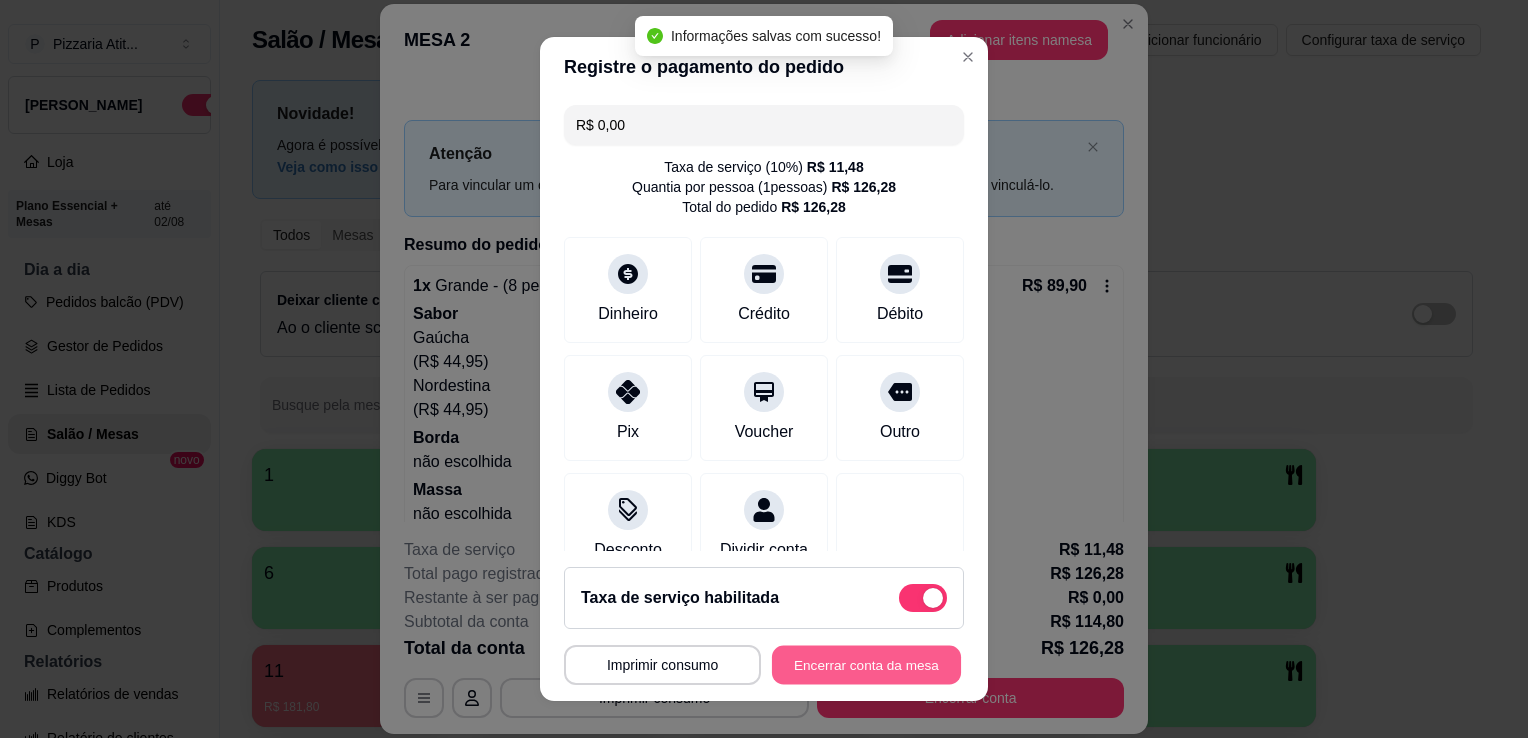 click on "Encerrar conta da mesa" at bounding box center (866, 665) 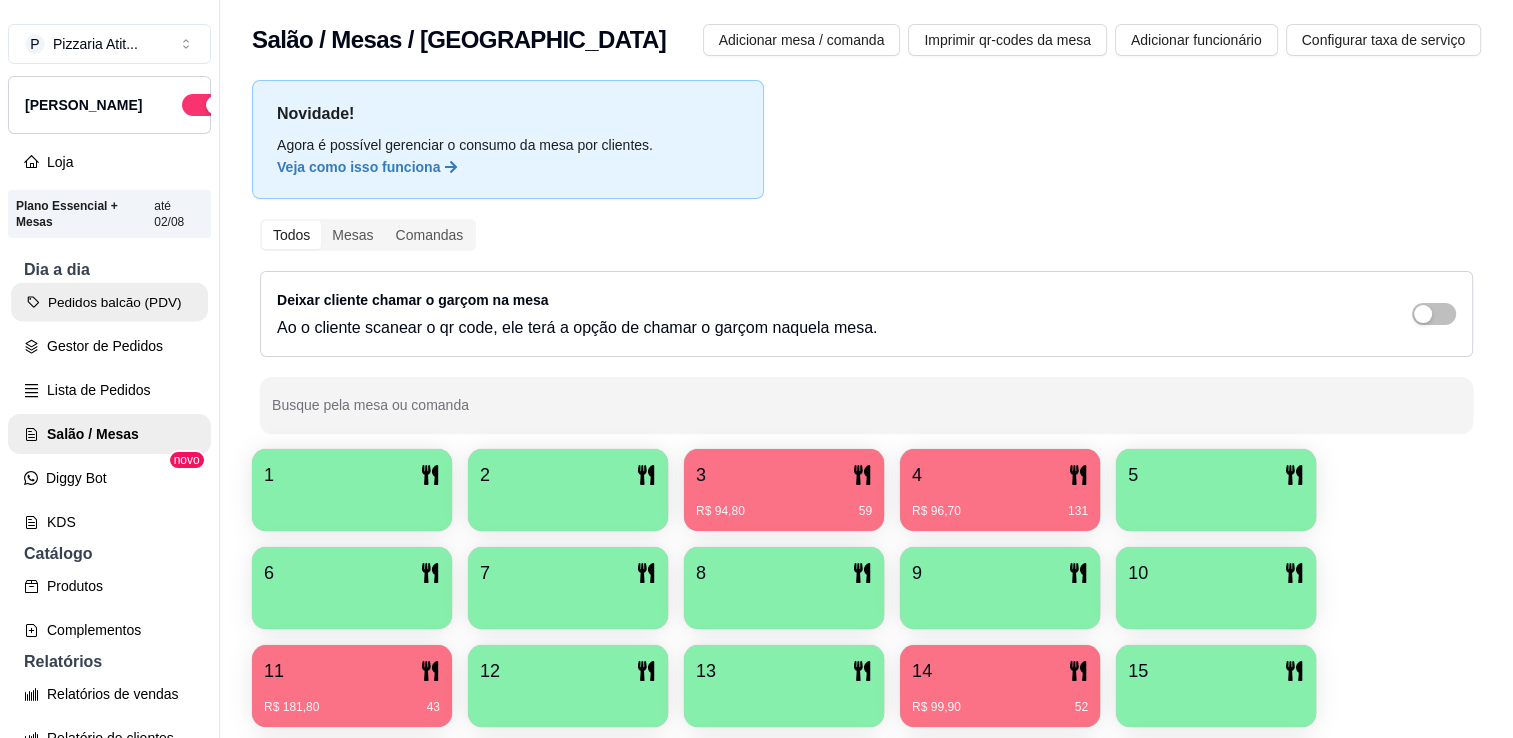 click on "Pedidos balcão (PDV)" at bounding box center [109, 302] 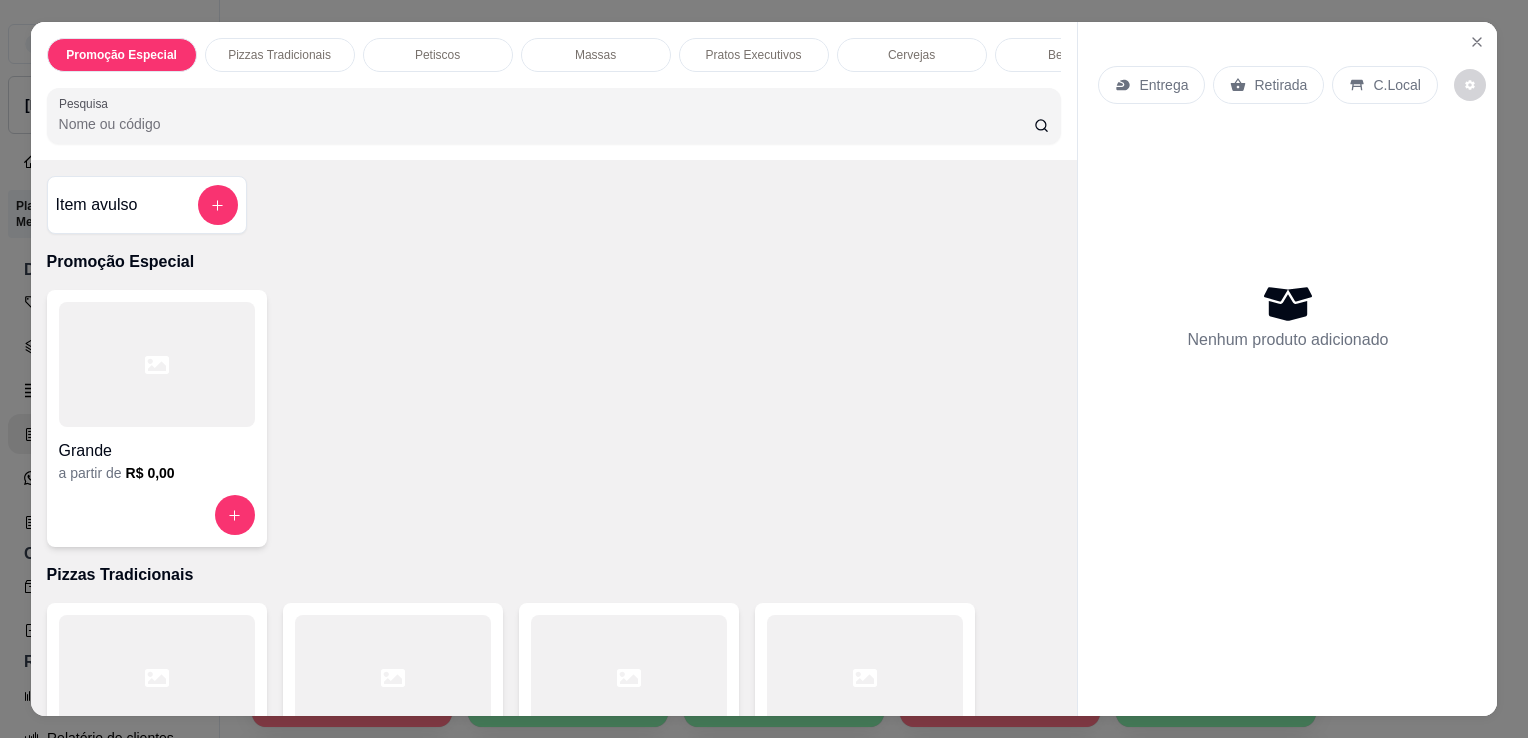 click on "Pesquisa" at bounding box center [546, 124] 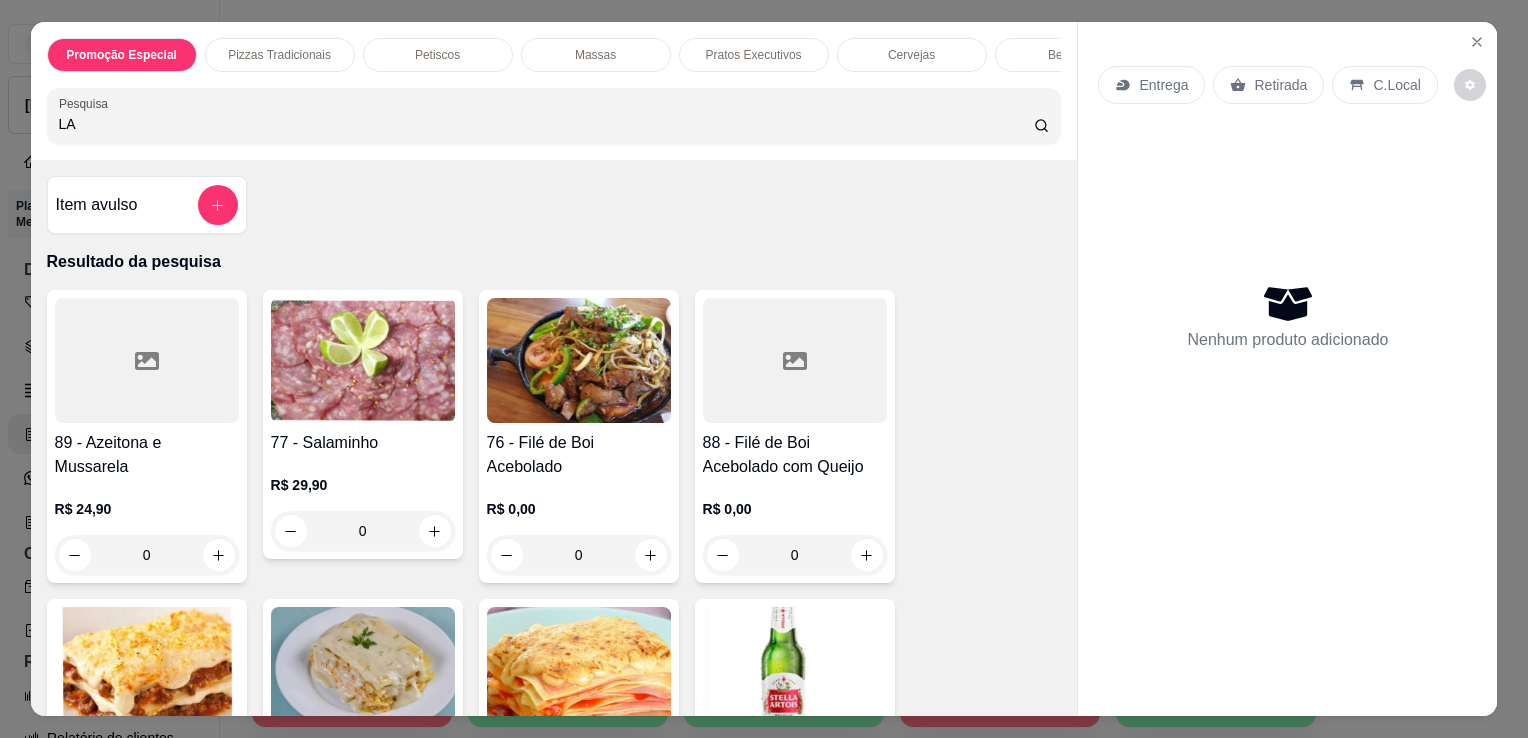 type on "LA" 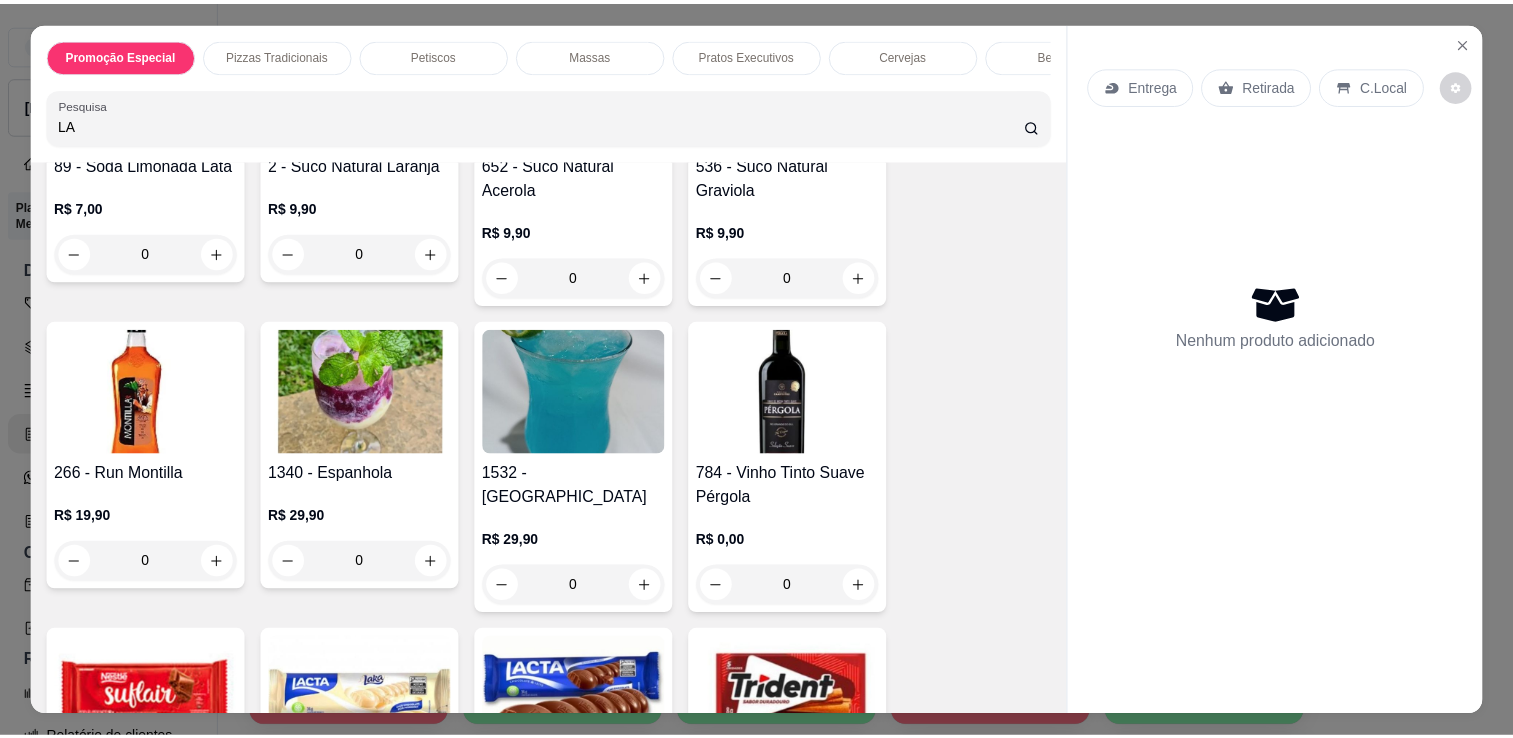 scroll, scrollTop: 1054, scrollLeft: 0, axis: vertical 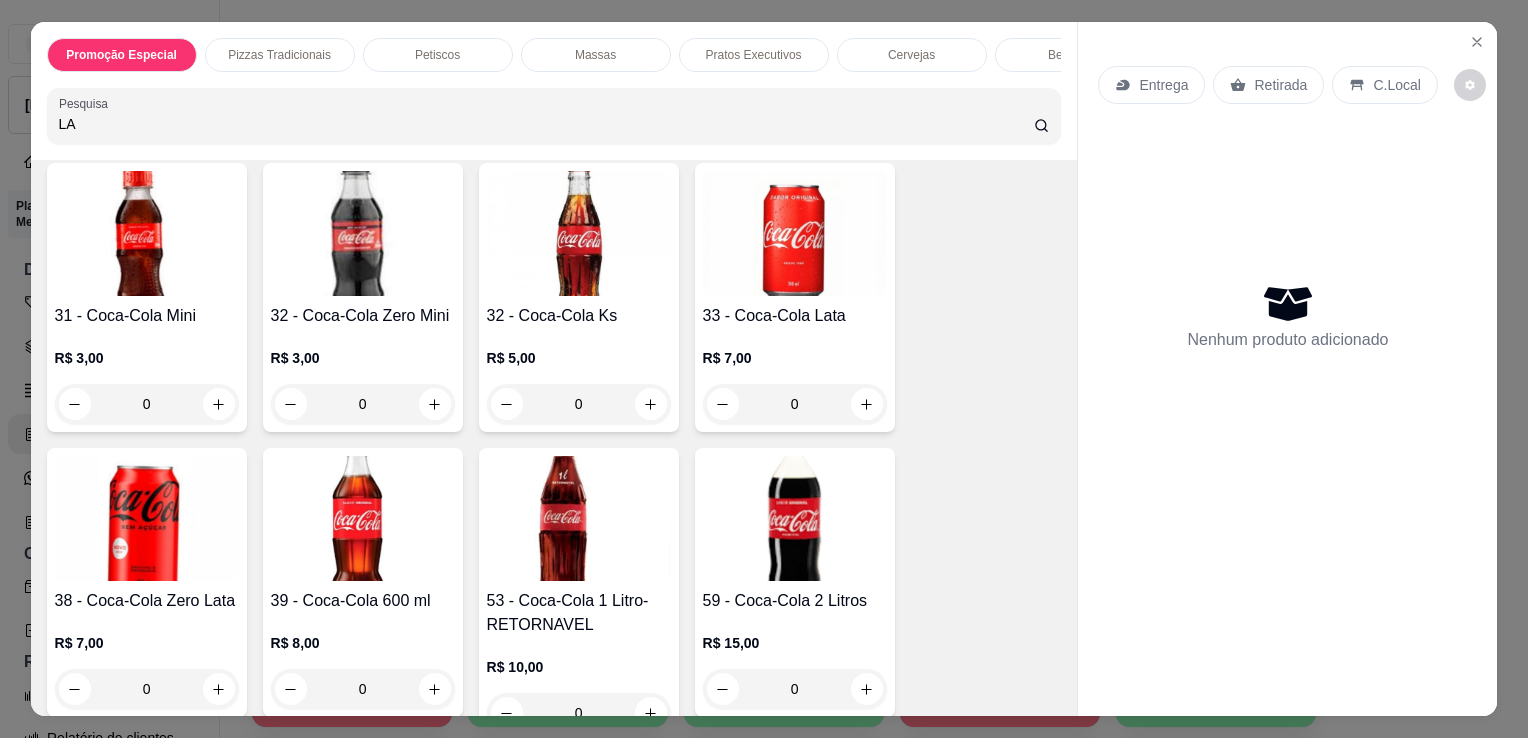 click on "33 - Coca-Cola Lata" at bounding box center (795, 316) 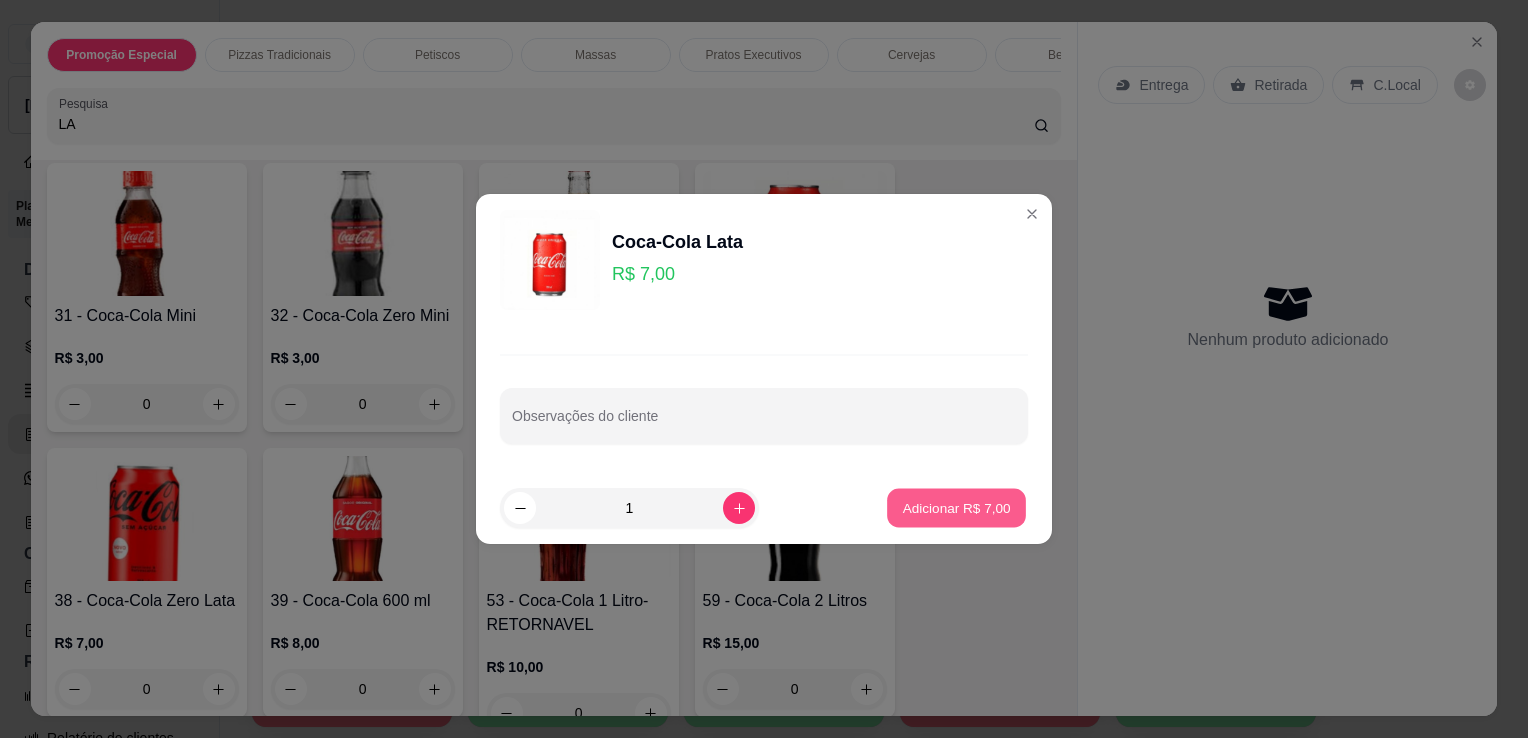 click on "Adicionar   R$ 7,00" at bounding box center (956, 507) 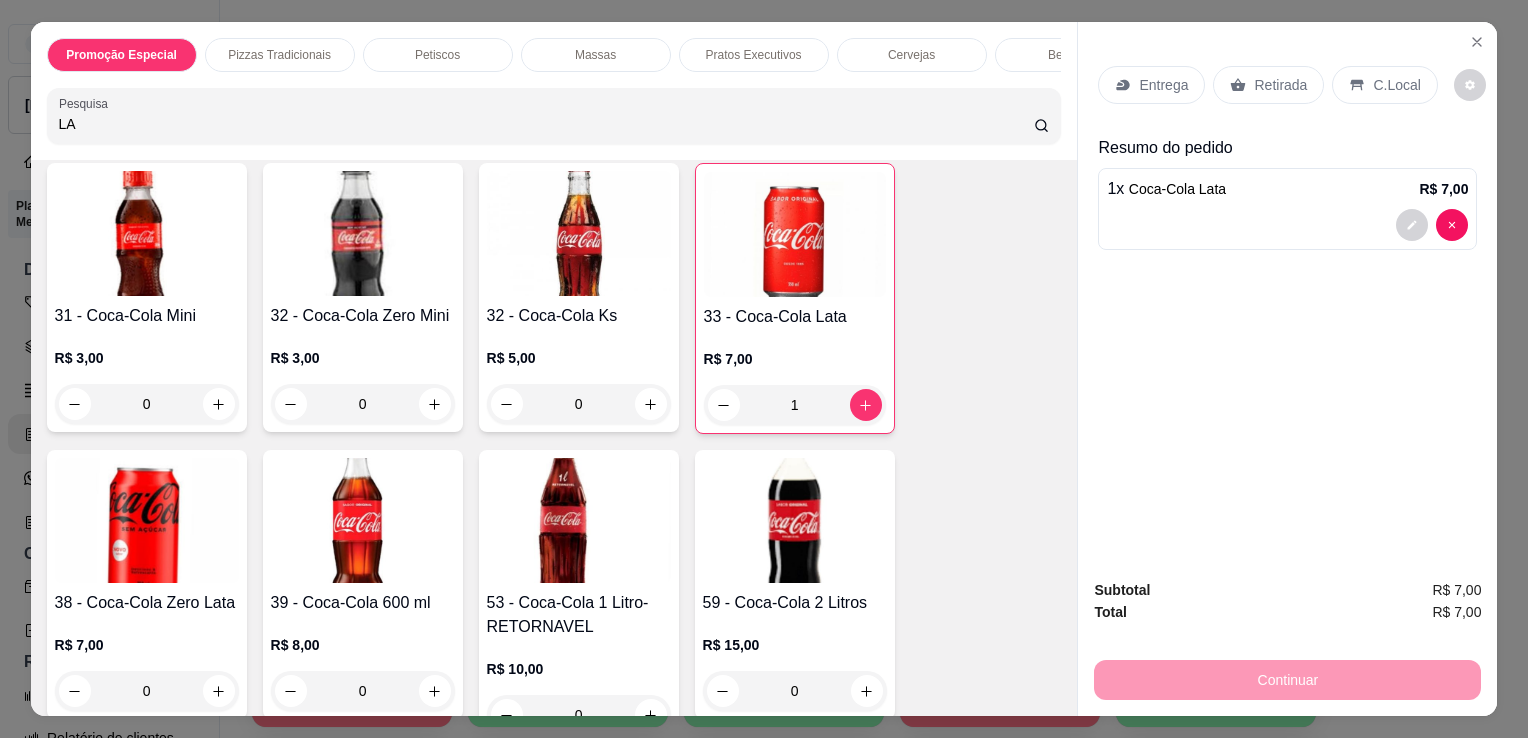 click on "C.Local" at bounding box center (1384, 85) 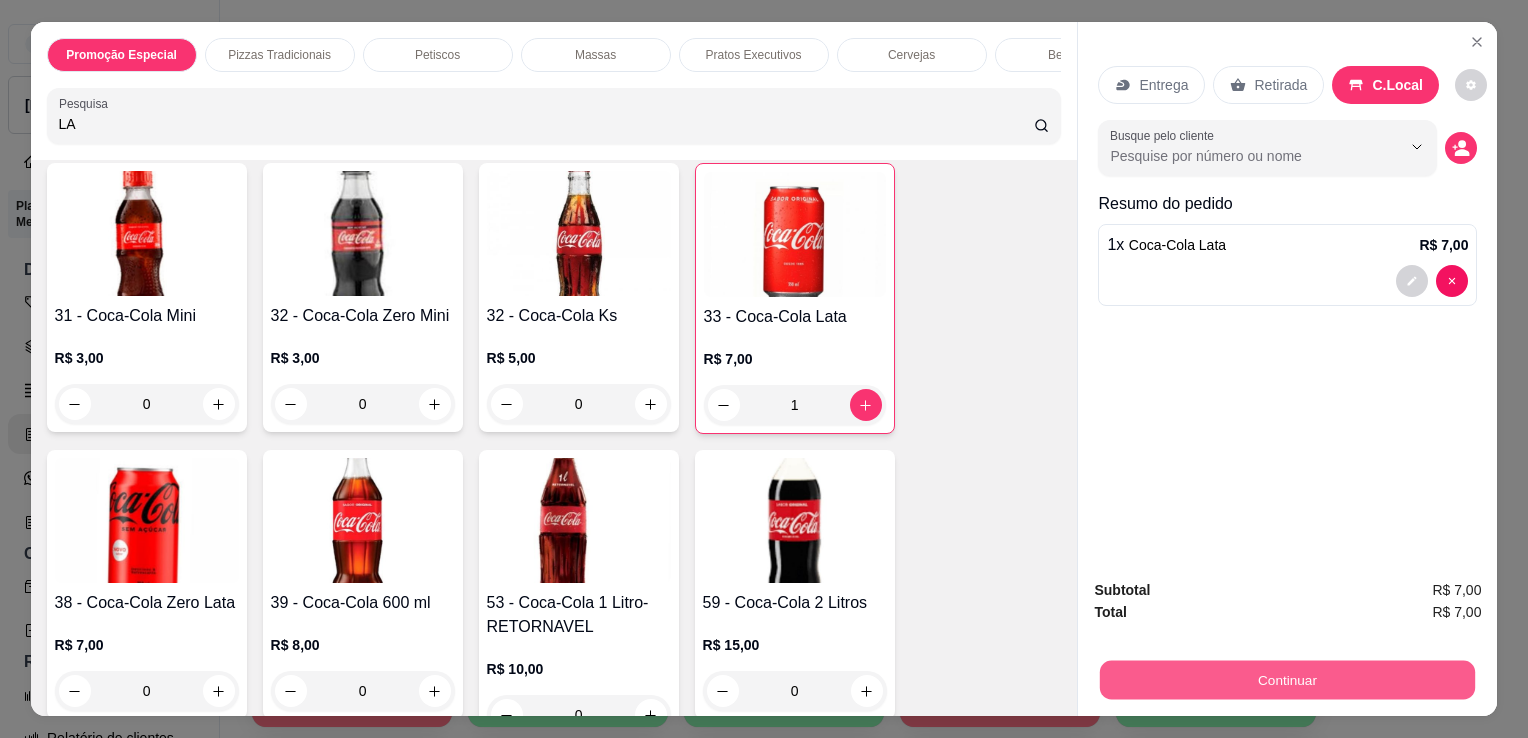 click on "Continuar" at bounding box center (1287, 679) 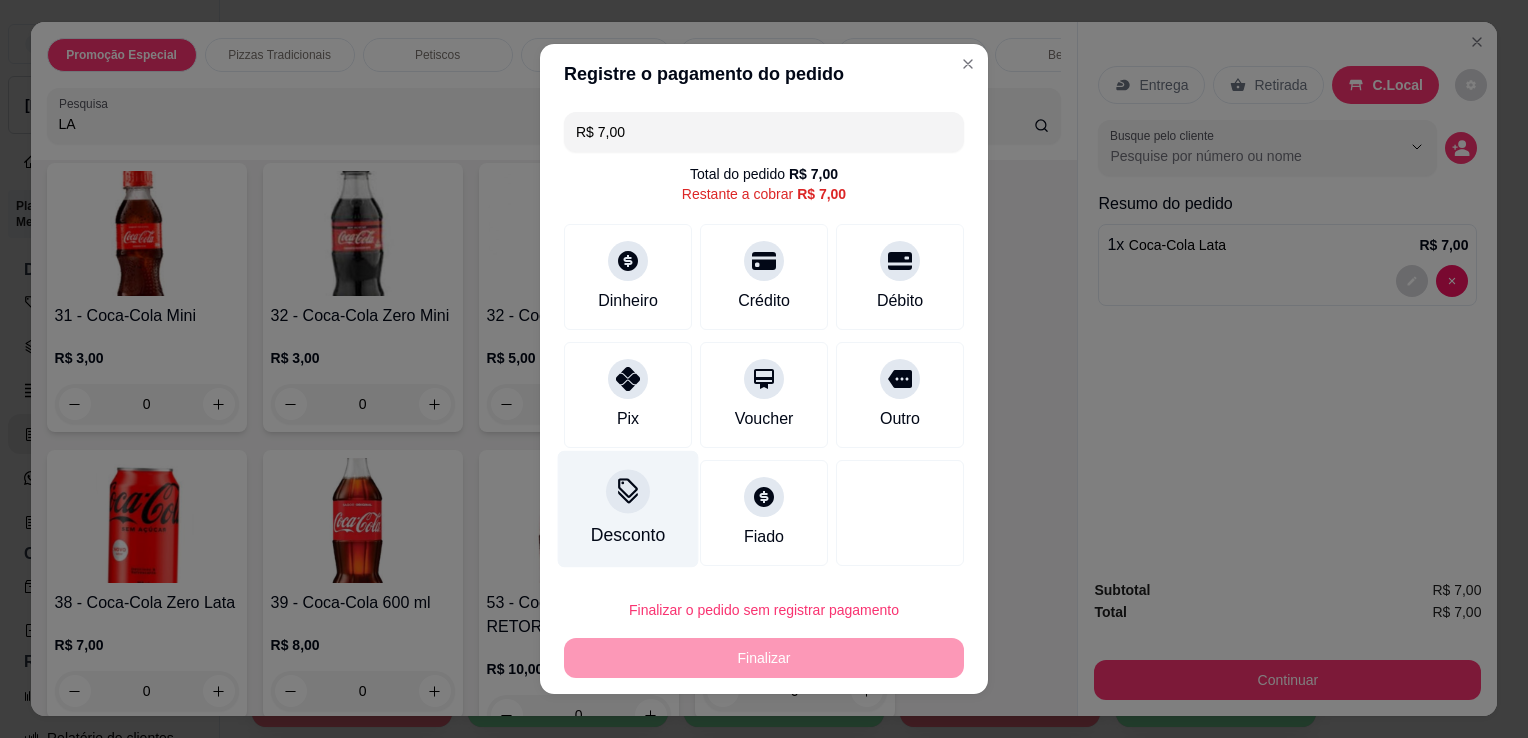click on "Desconto" at bounding box center (628, 509) 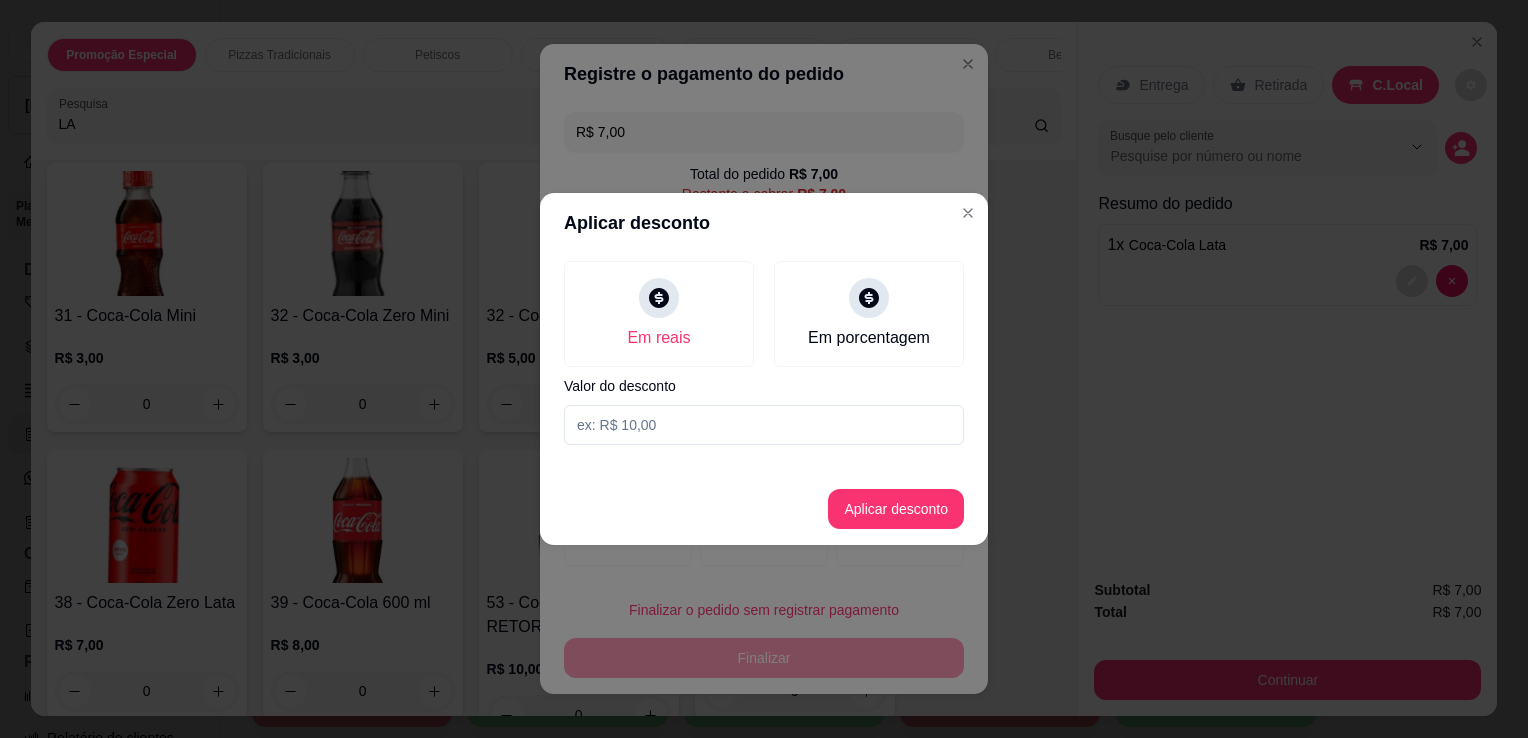 click at bounding box center [764, 425] 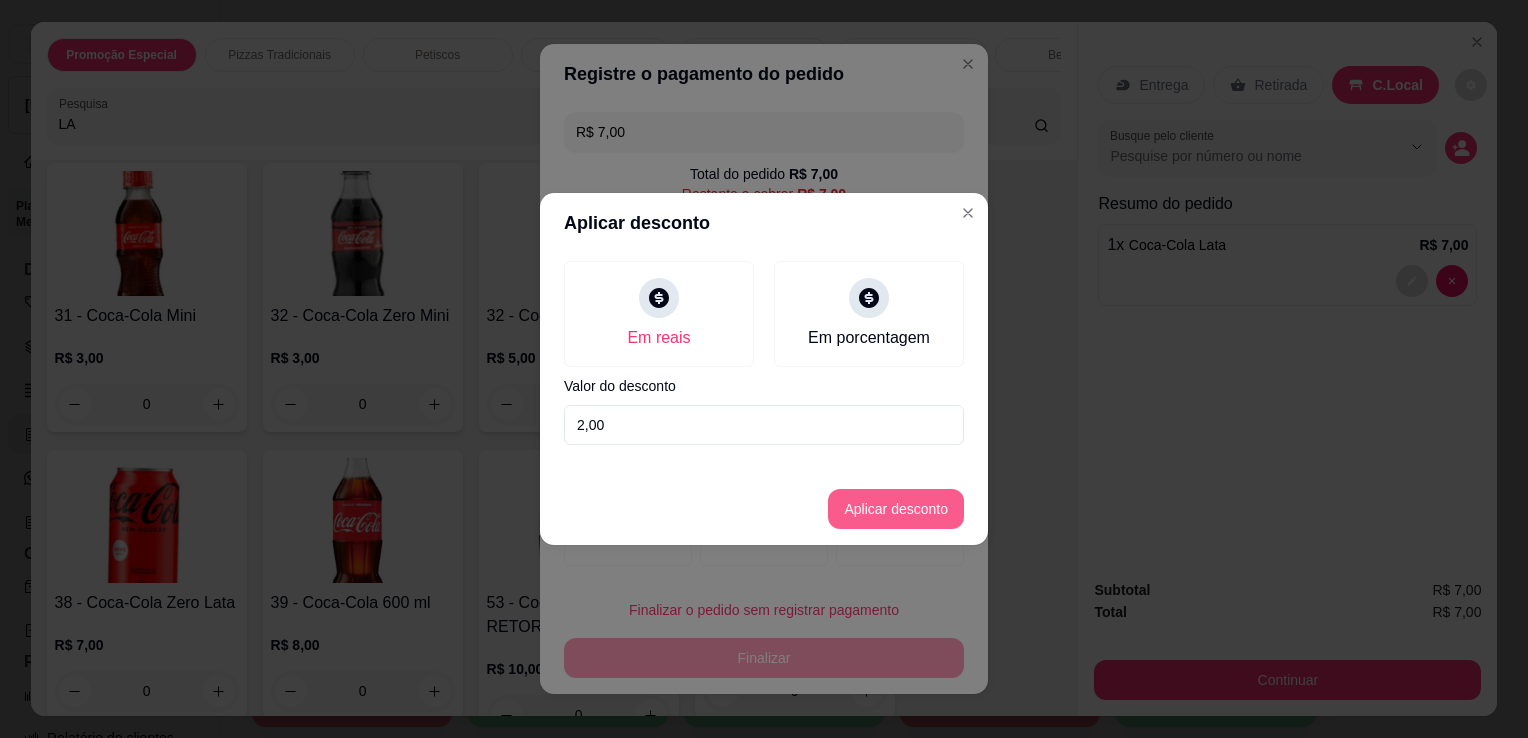 type on "2,00" 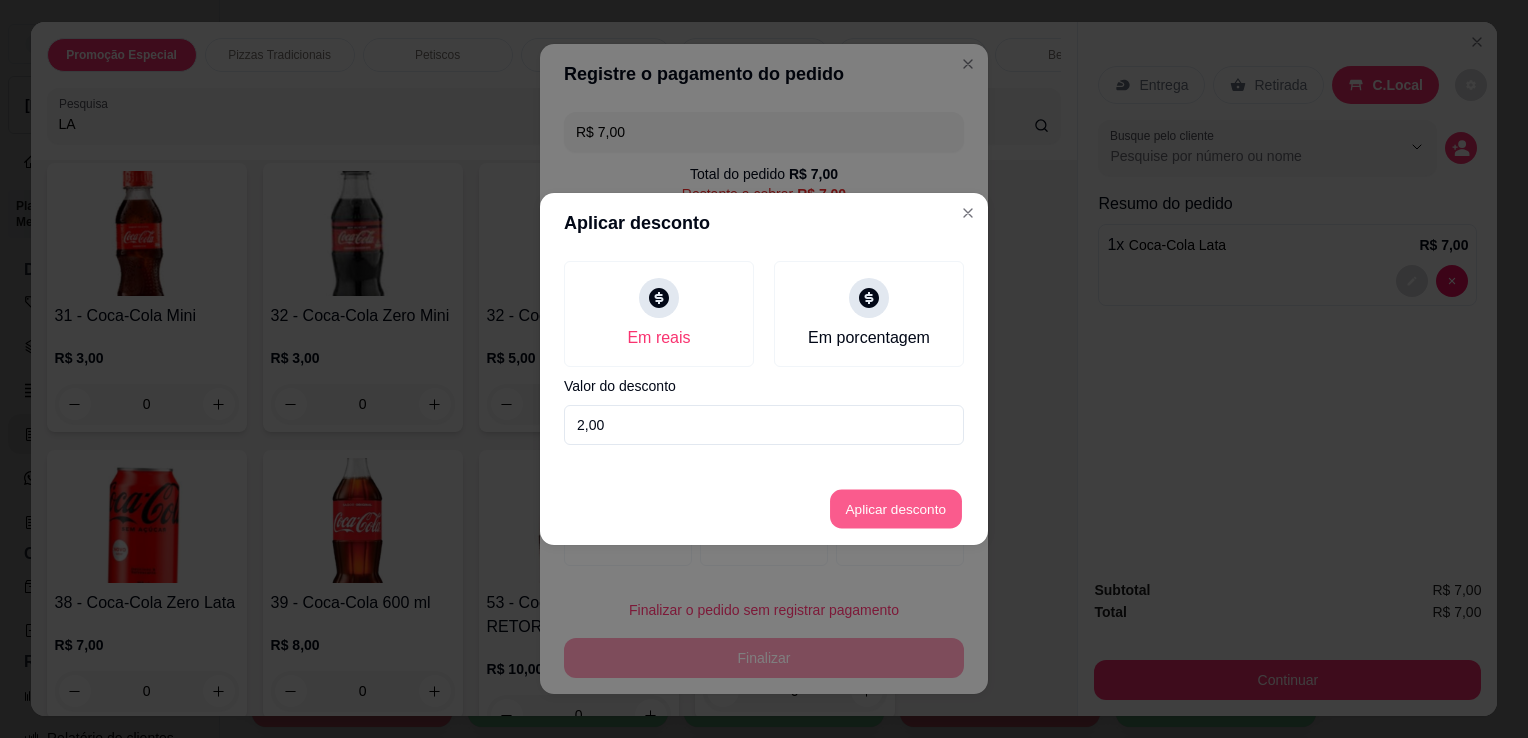 click on "Aplicar desconto" at bounding box center [896, 509] 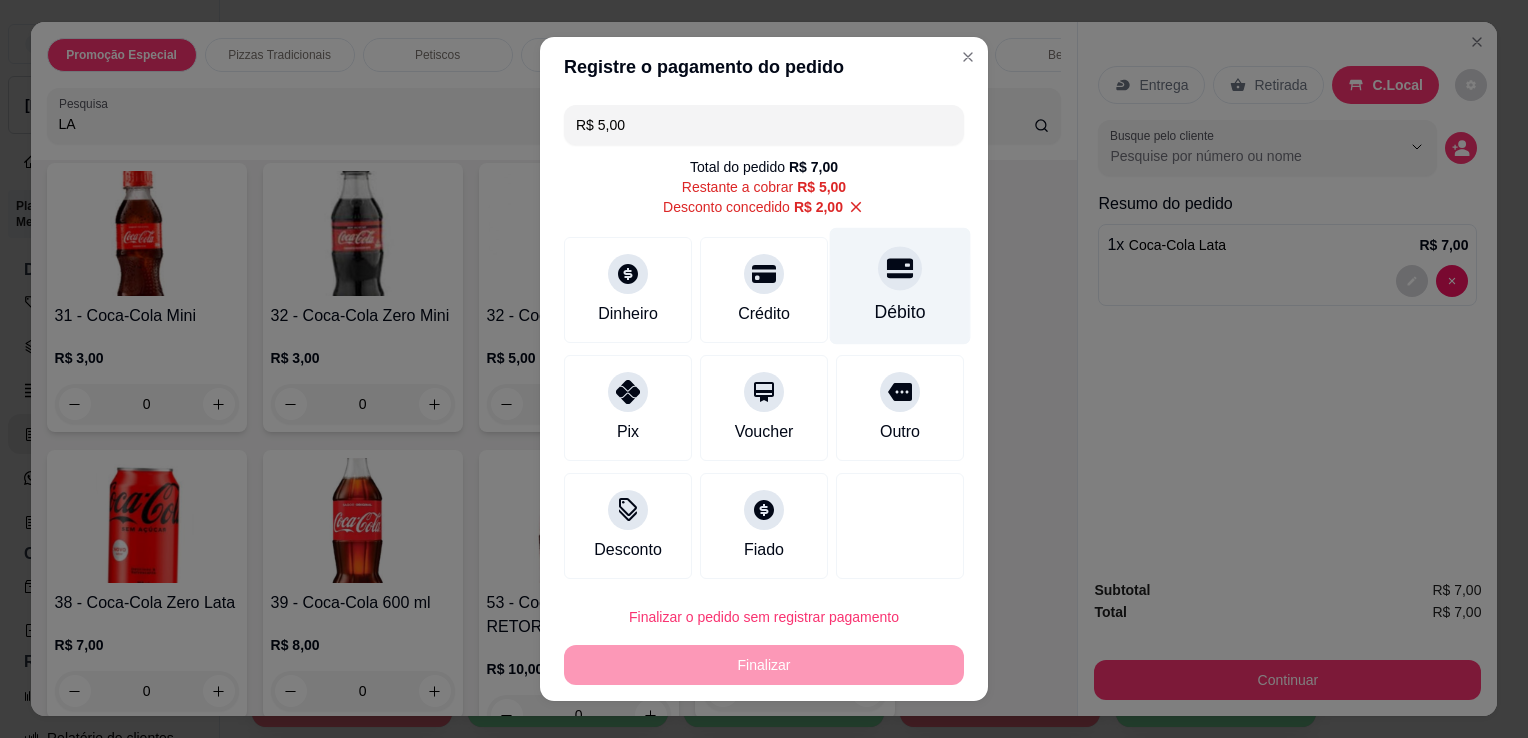 click on "Débito" at bounding box center (900, 286) 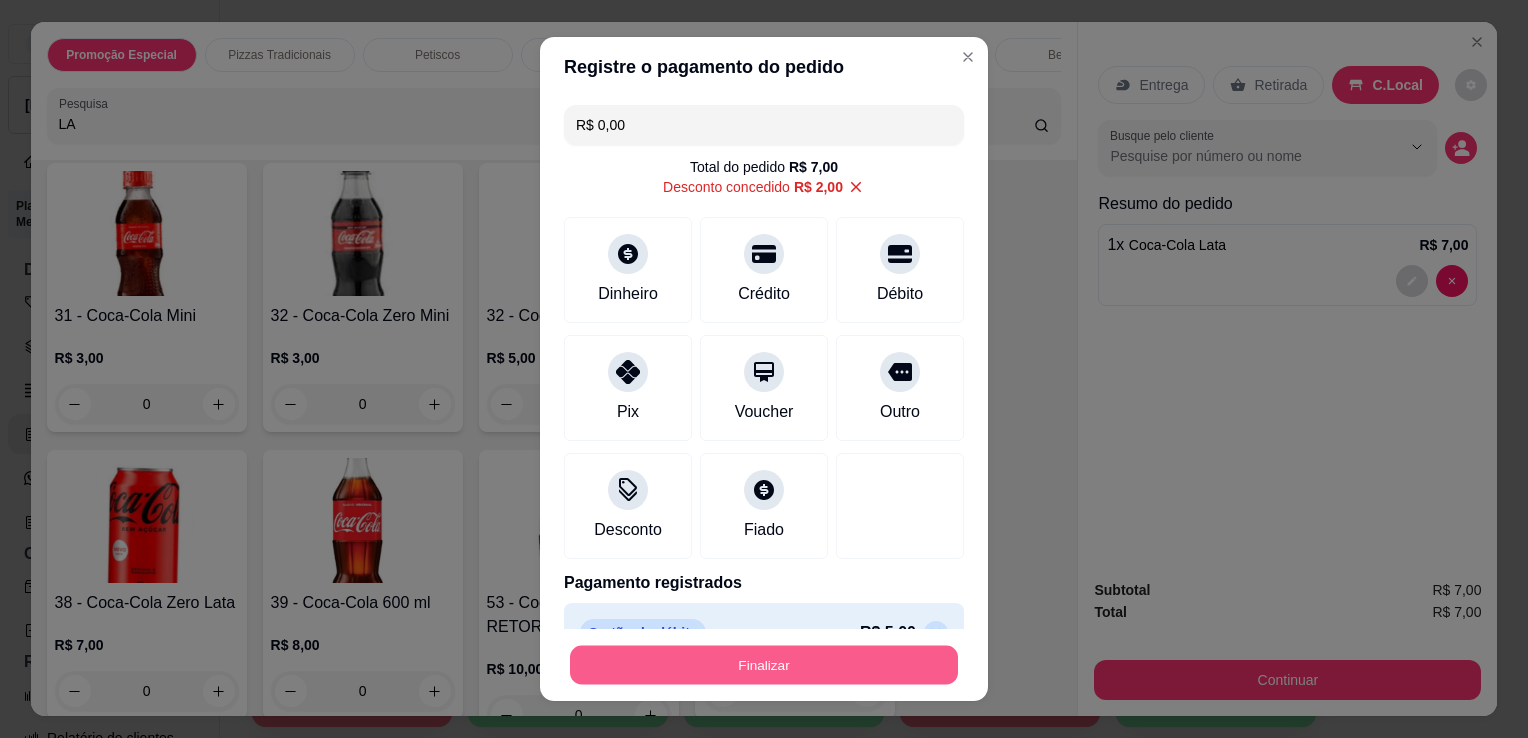 click on "Finalizar" at bounding box center (764, 665) 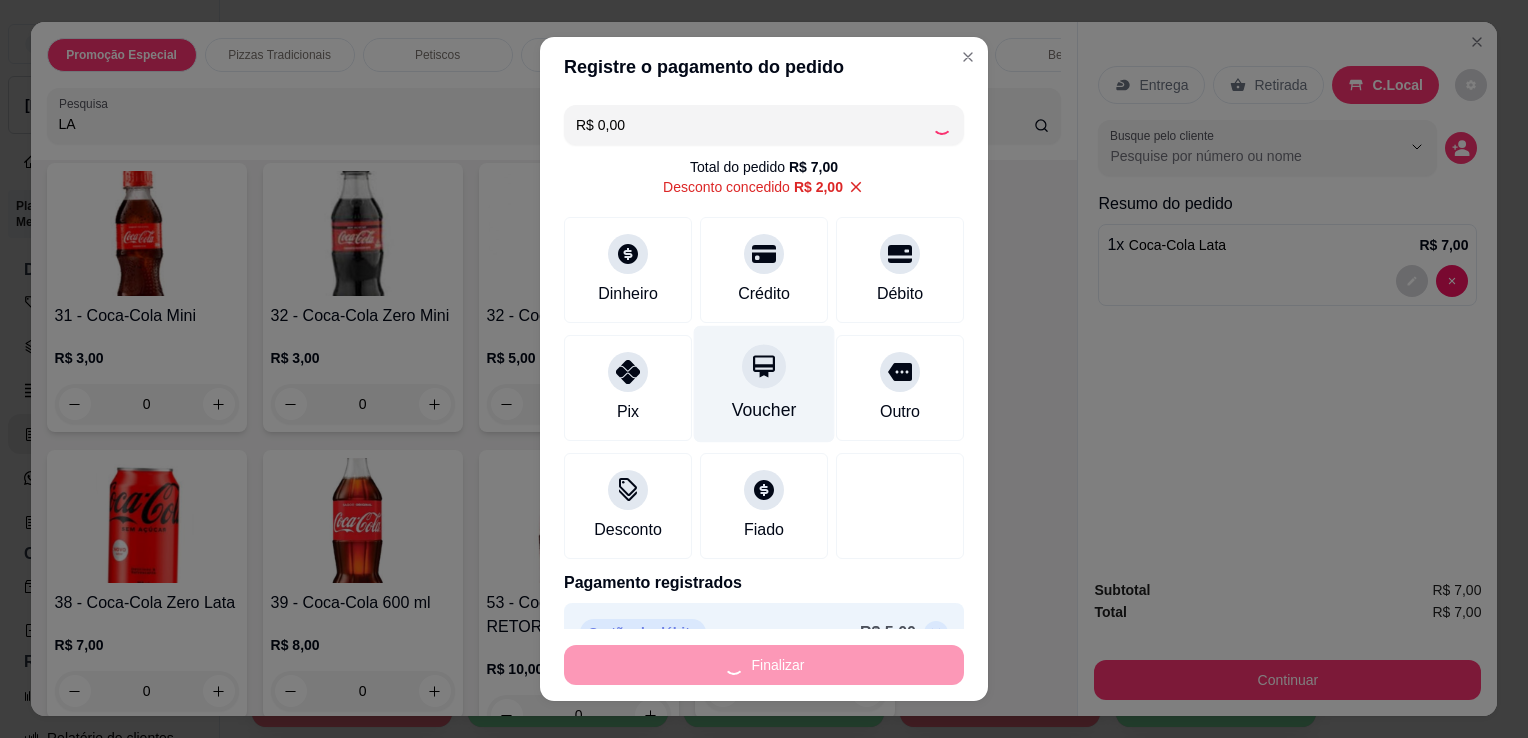 type on "0" 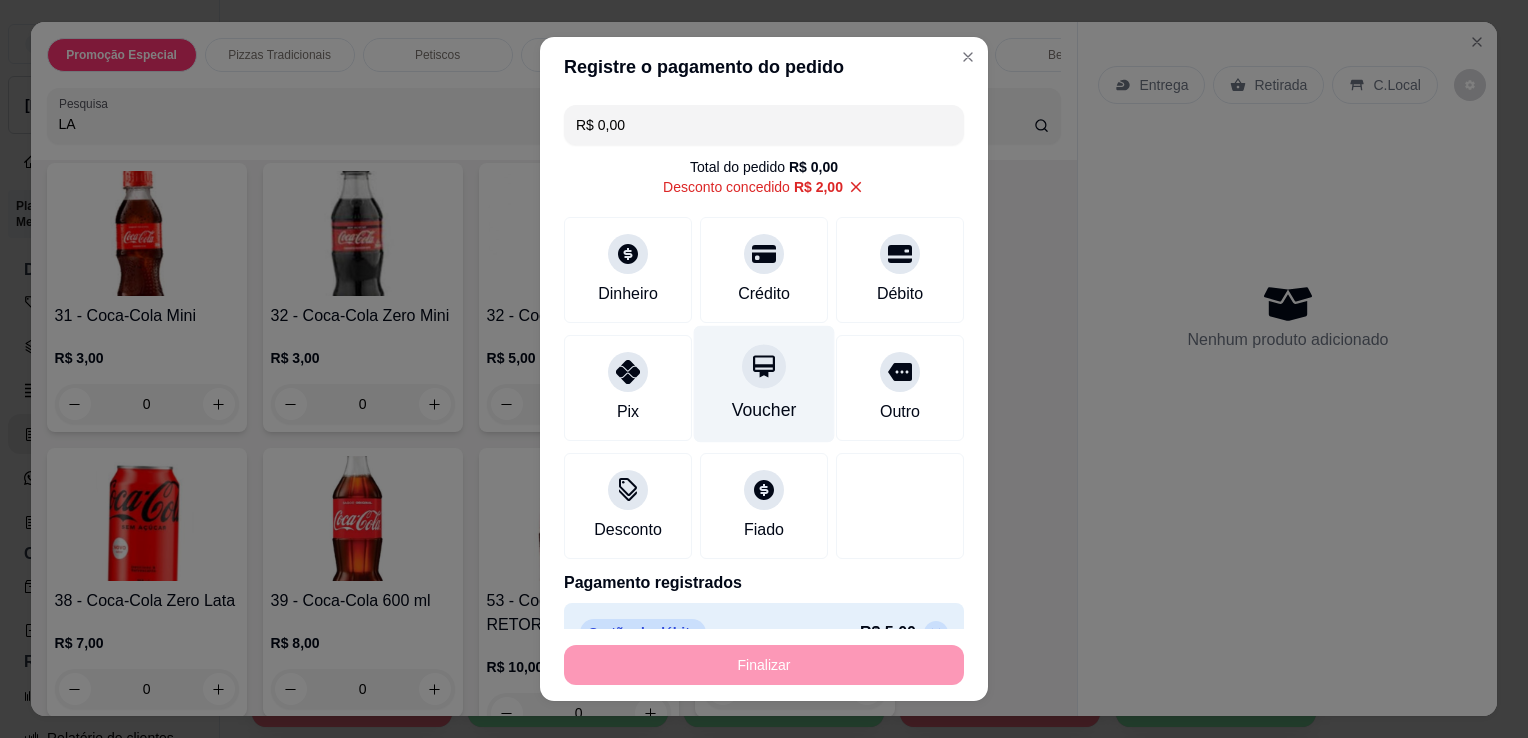 type on "-R$ 7,00" 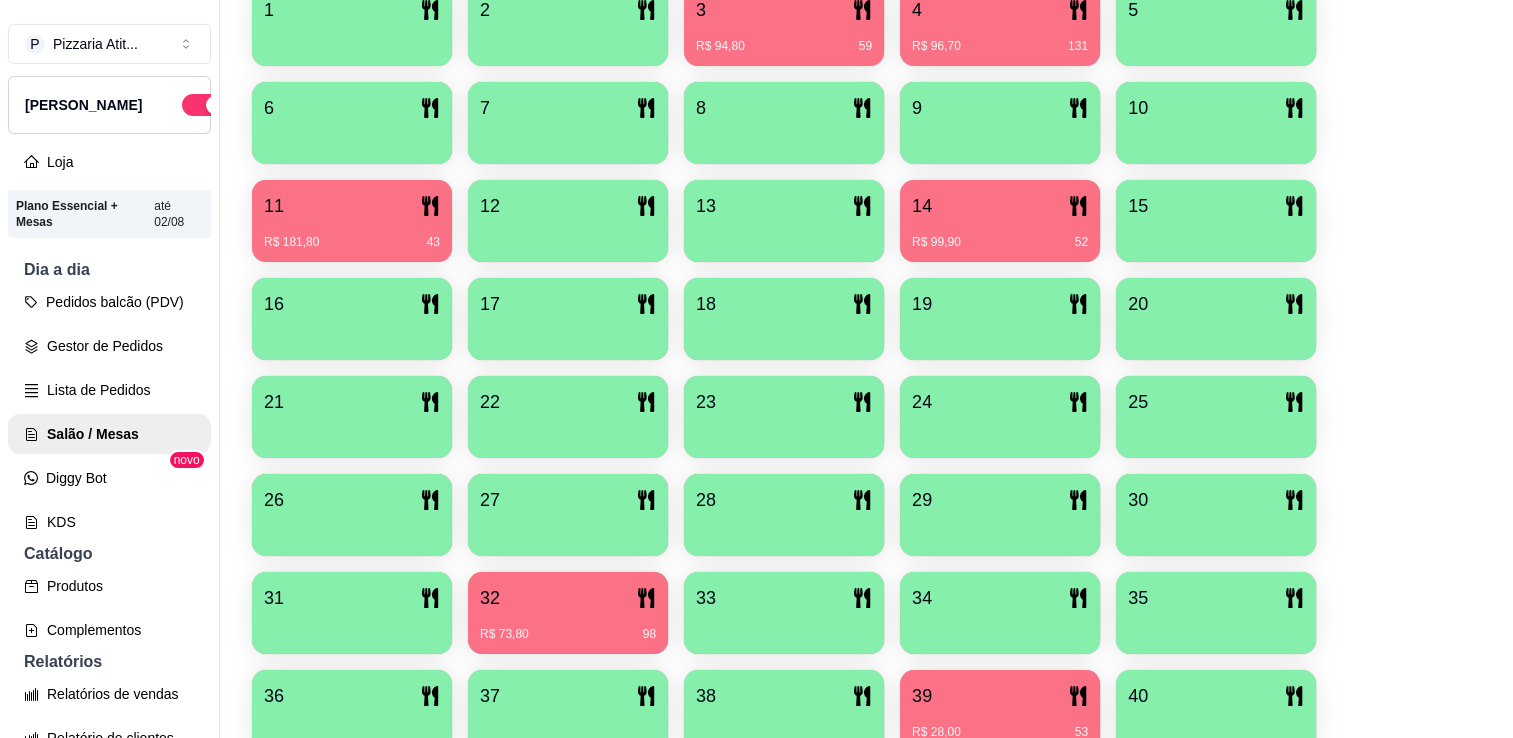 scroll, scrollTop: 488, scrollLeft: 0, axis: vertical 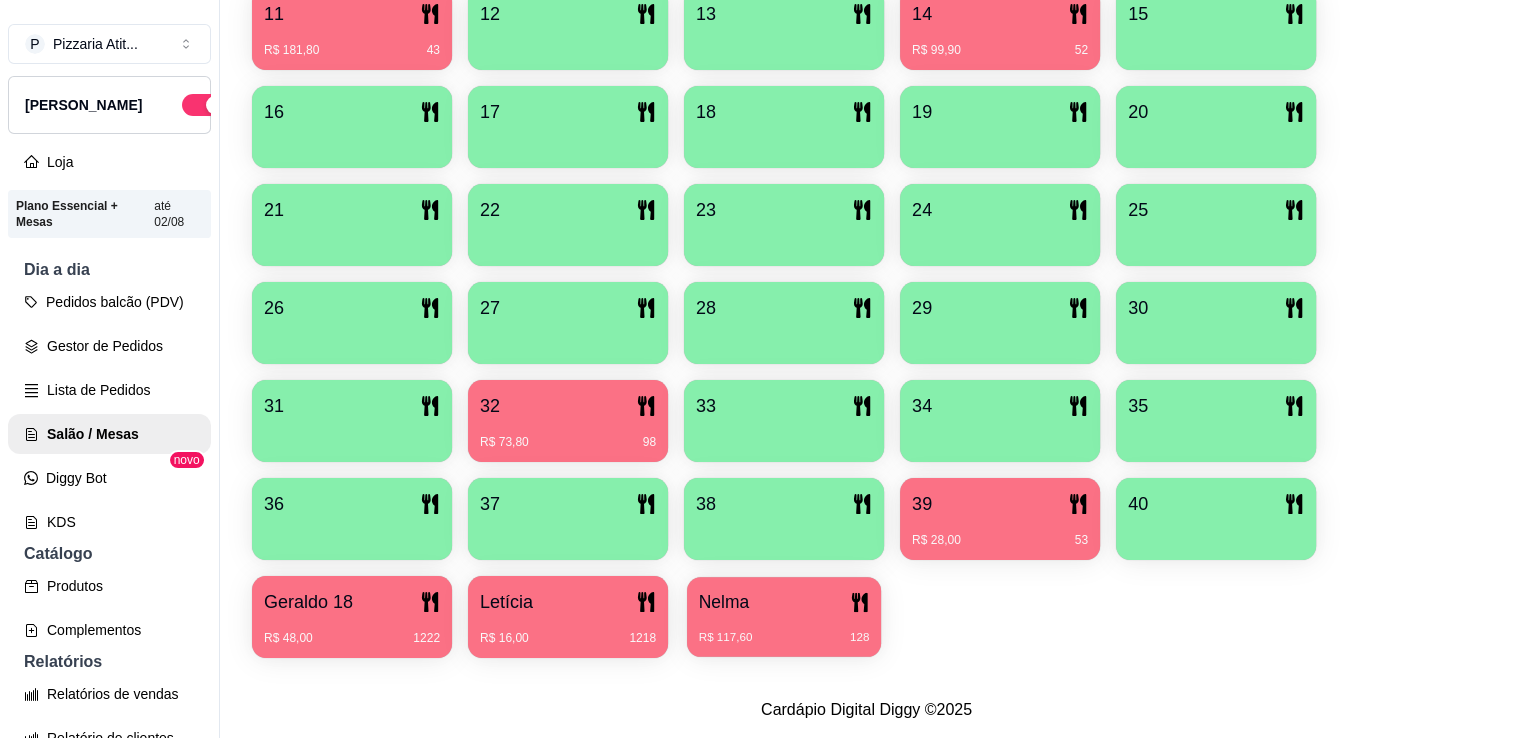 click on "R$ 117,60 128" at bounding box center [784, 630] 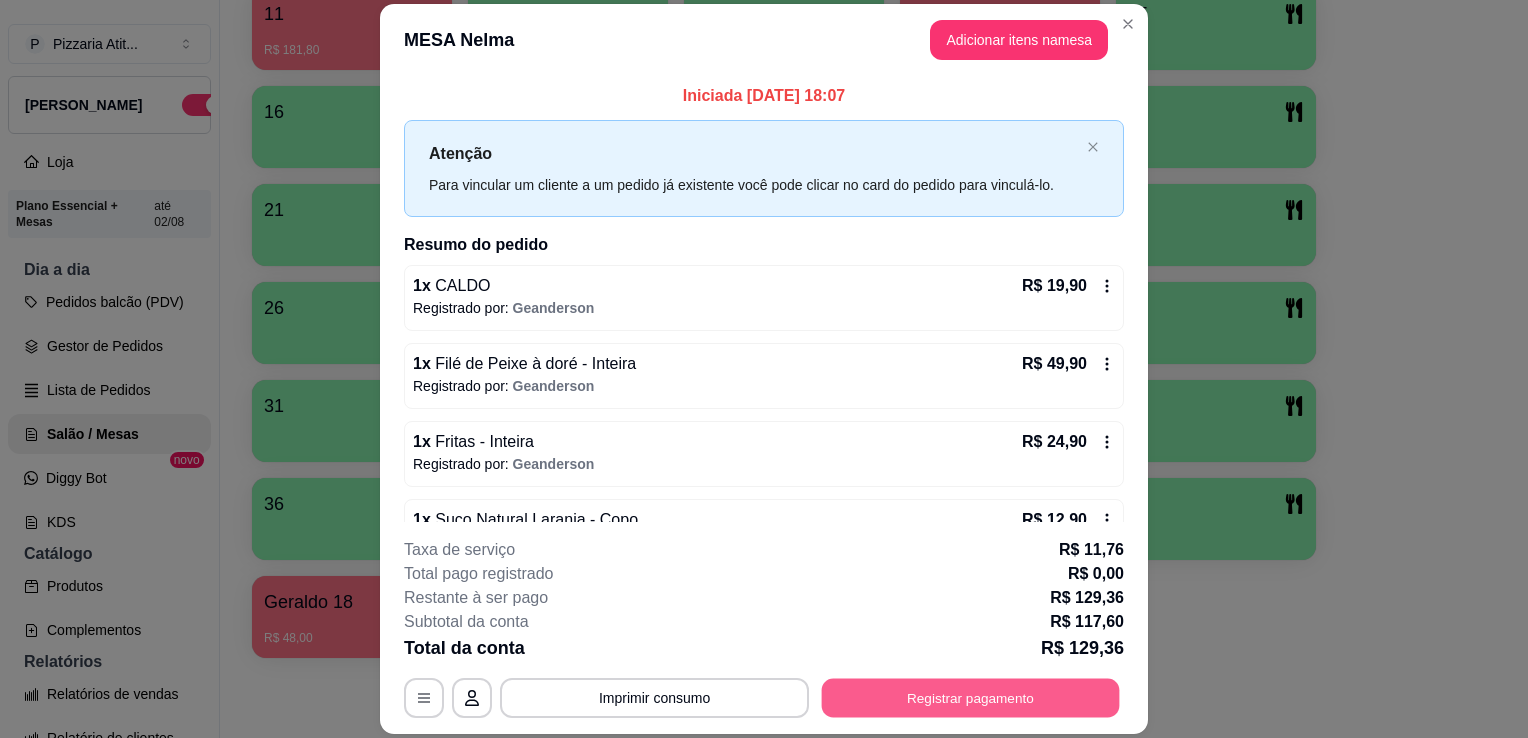 click on "Registrar pagamento" at bounding box center [971, 698] 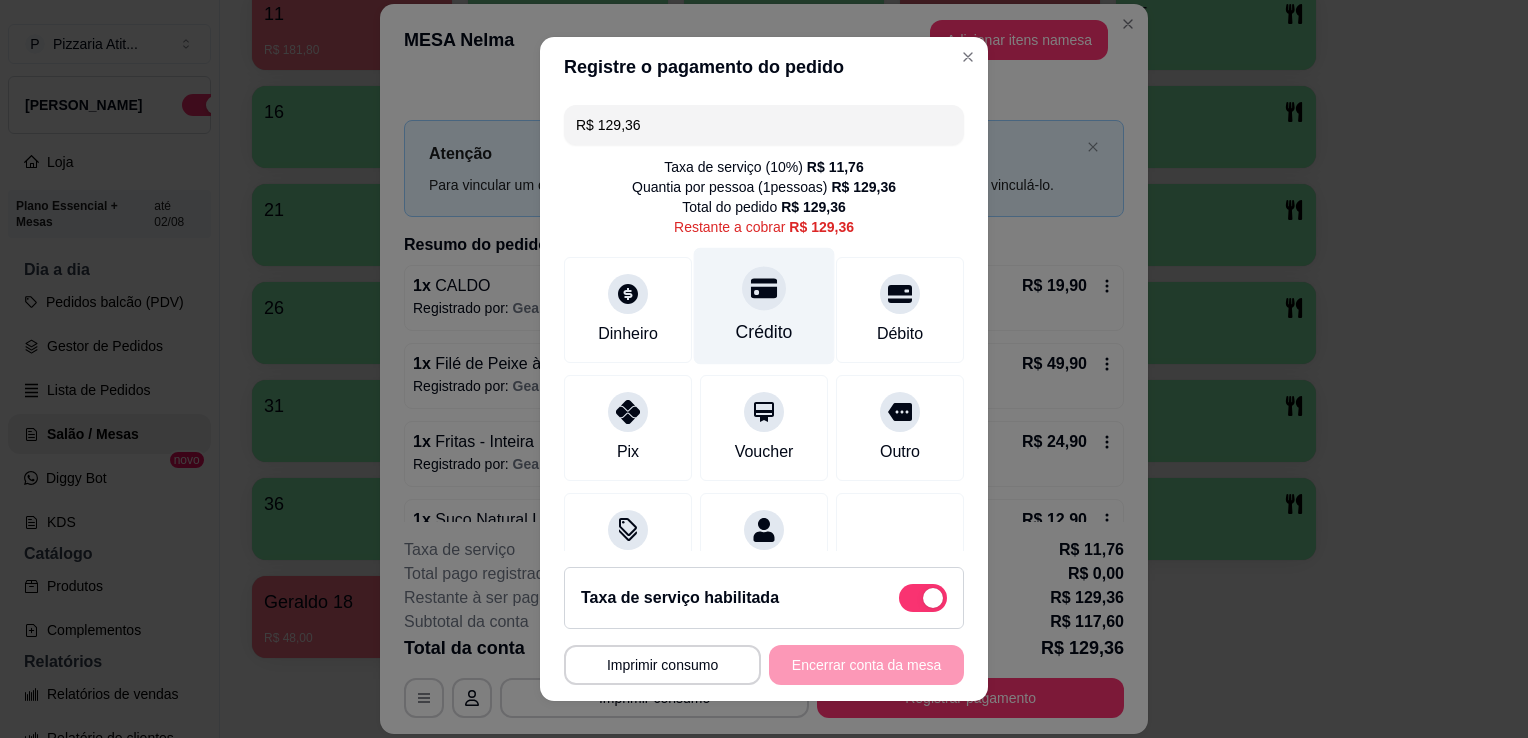 click on "Crédito" at bounding box center (764, 332) 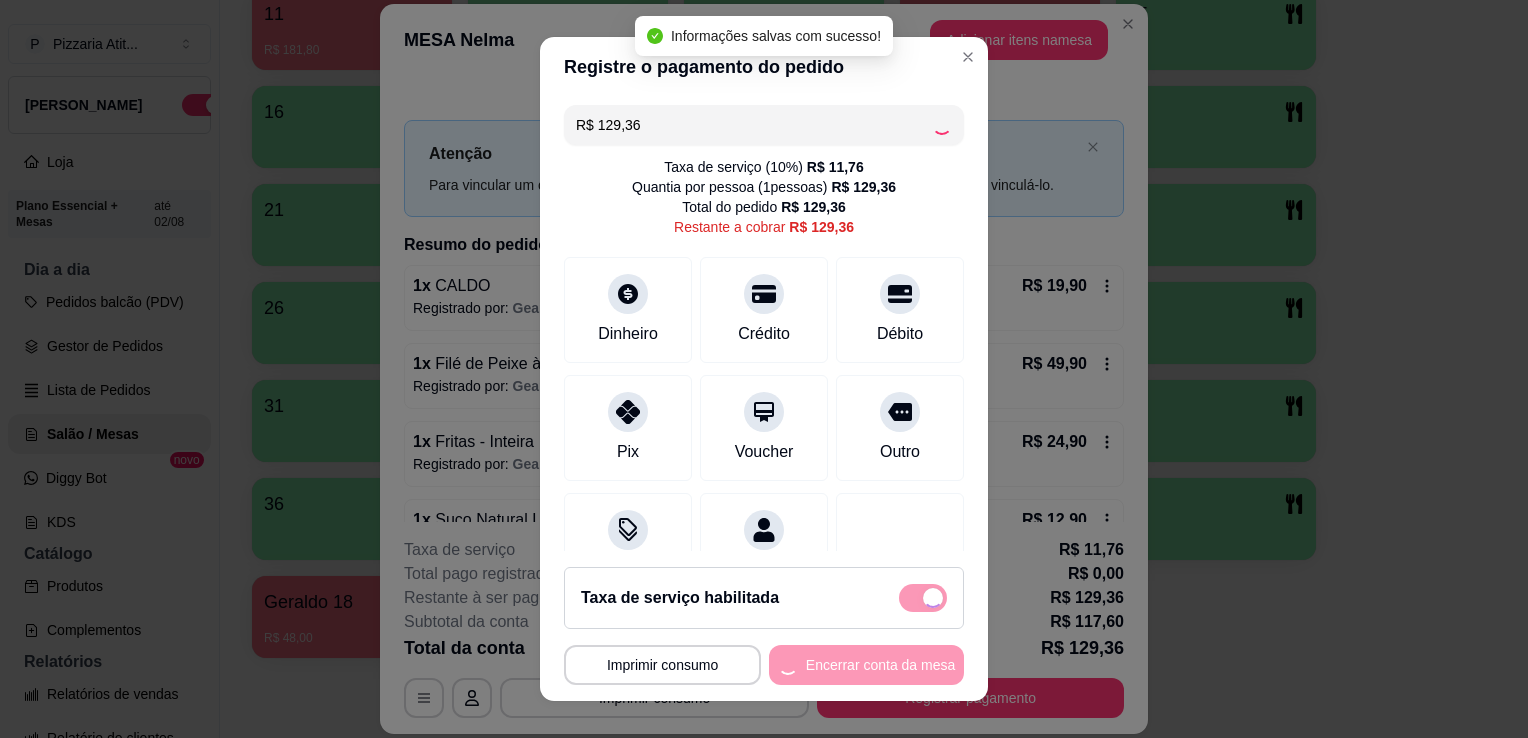 type on "R$ 0,00" 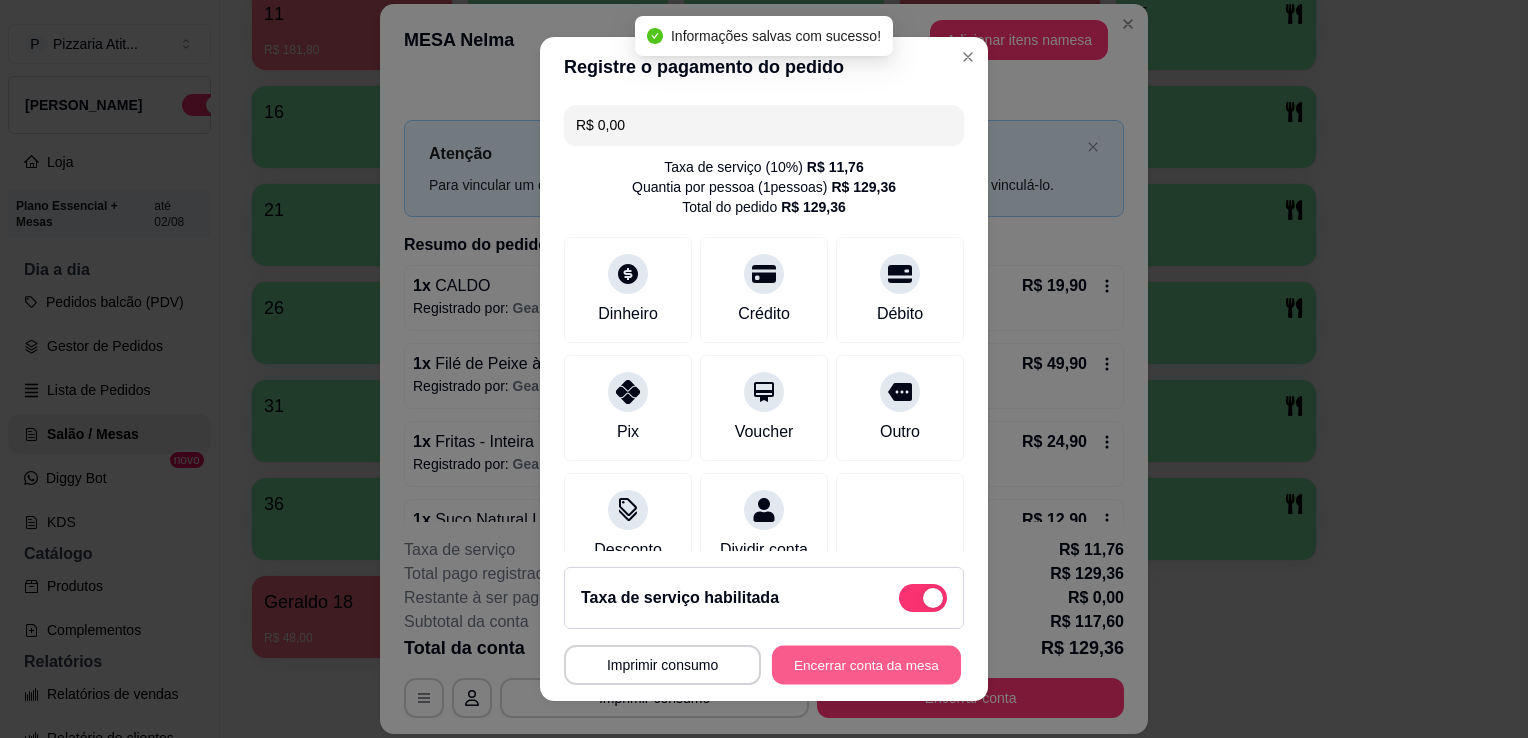 click on "Encerrar conta da mesa" at bounding box center [866, 665] 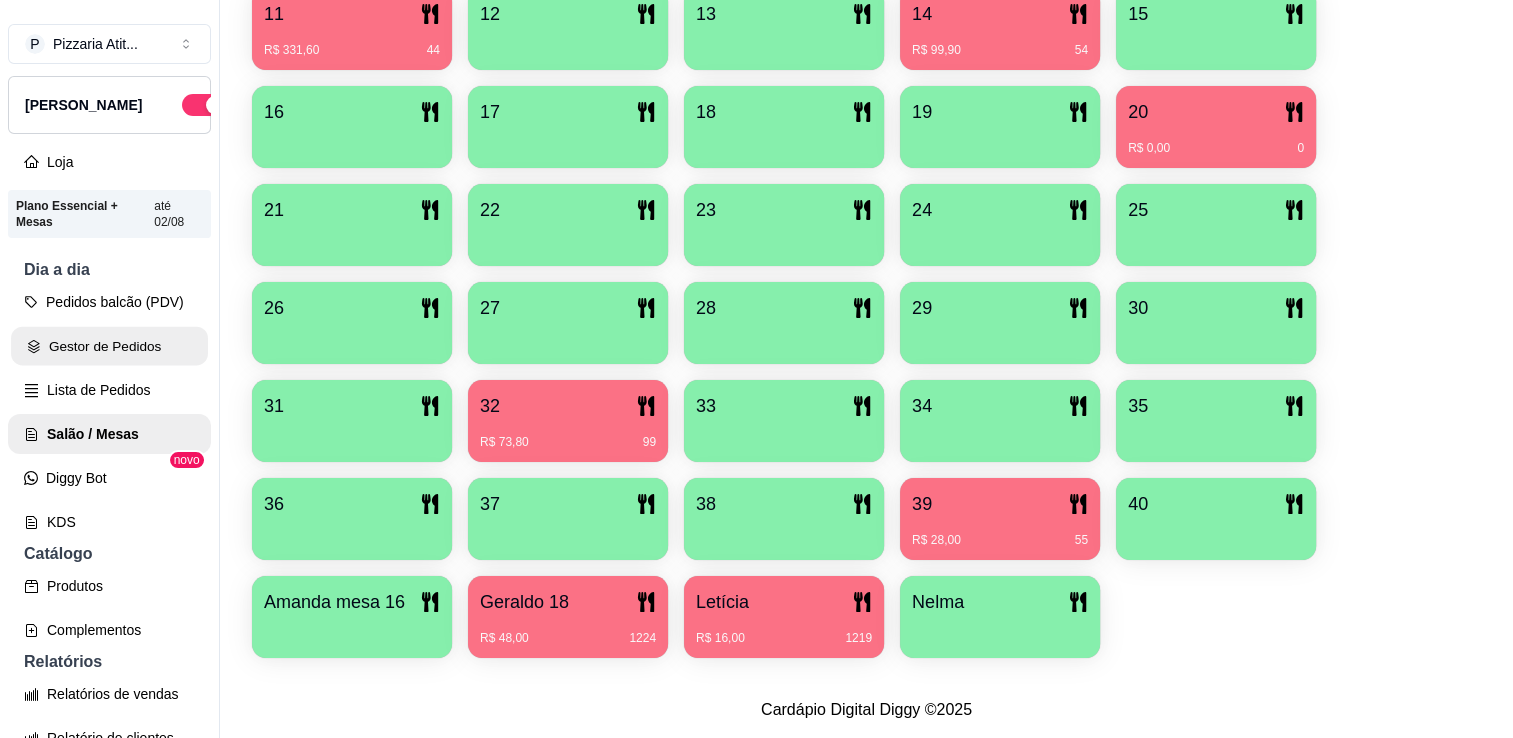 click on "Gestor de Pedidos" at bounding box center [109, 346] 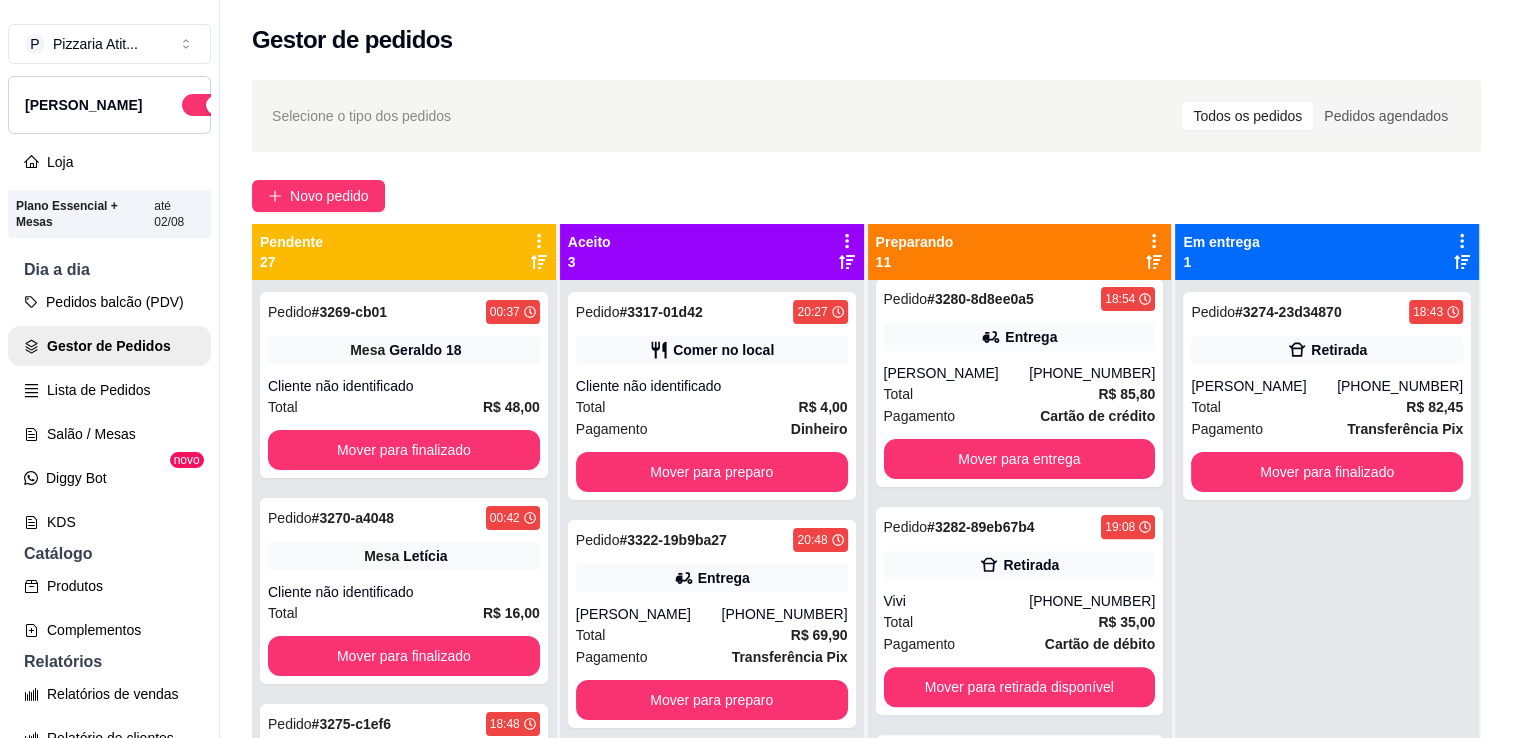 scroll, scrollTop: 700, scrollLeft: 0, axis: vertical 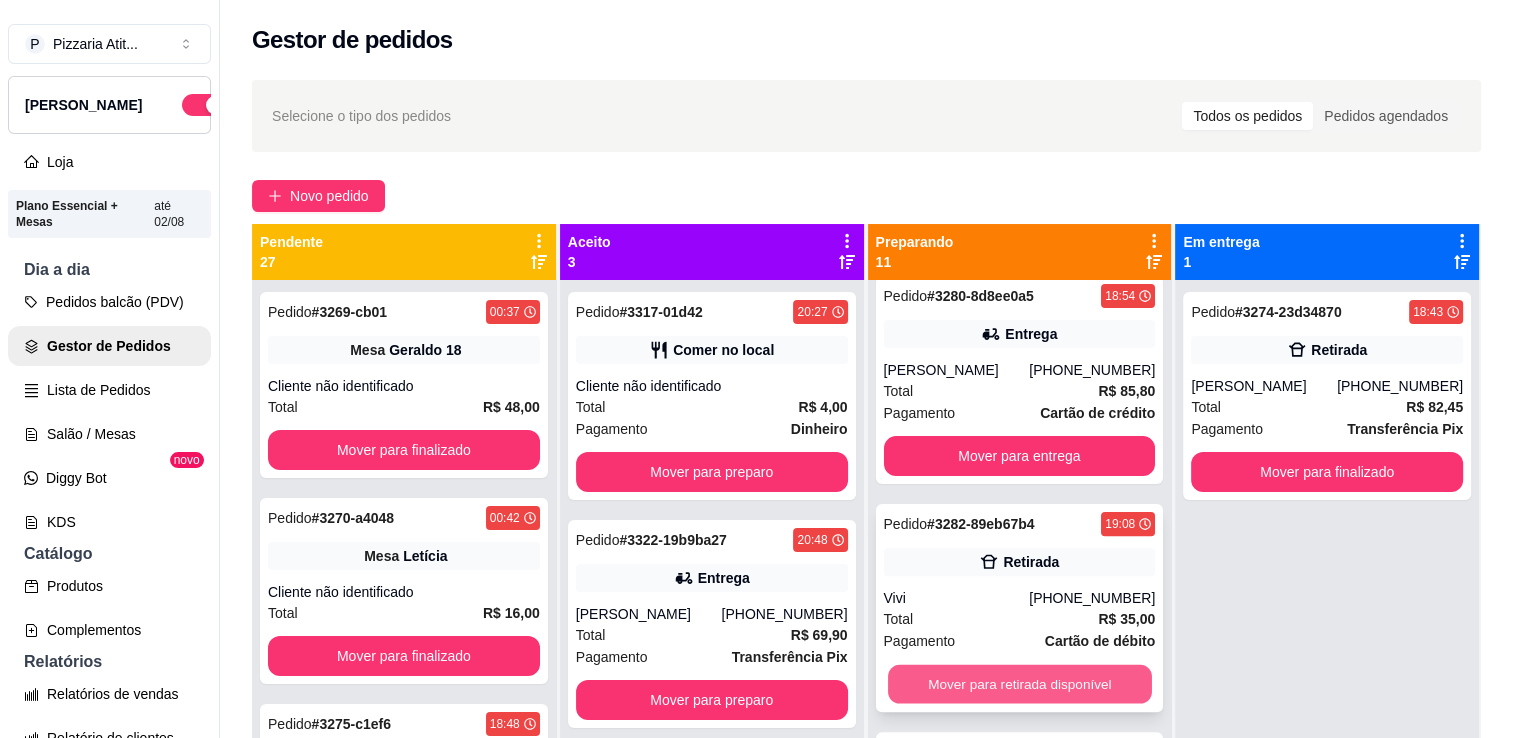 click on "Mover para retirada disponível" at bounding box center [1020, 684] 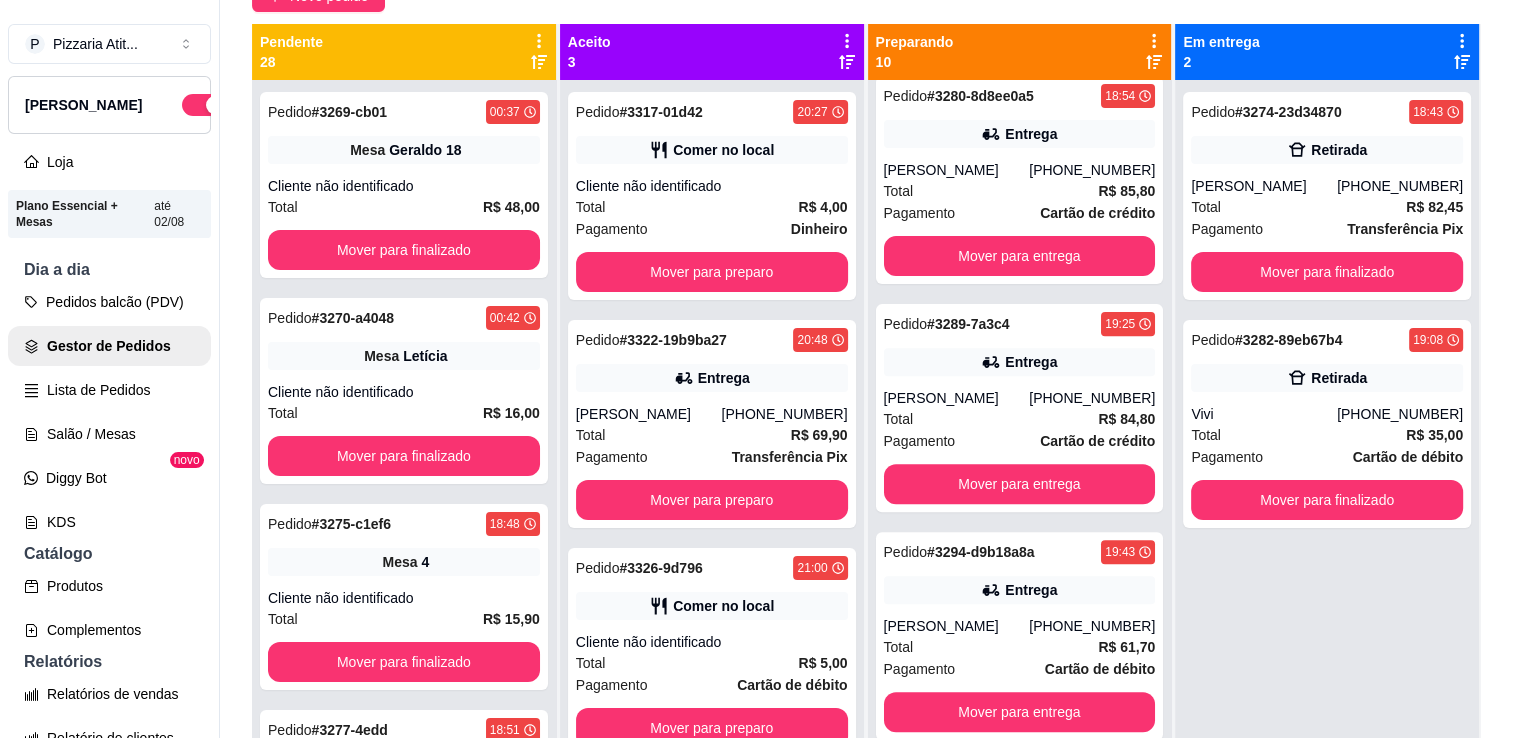 scroll, scrollTop: 234, scrollLeft: 0, axis: vertical 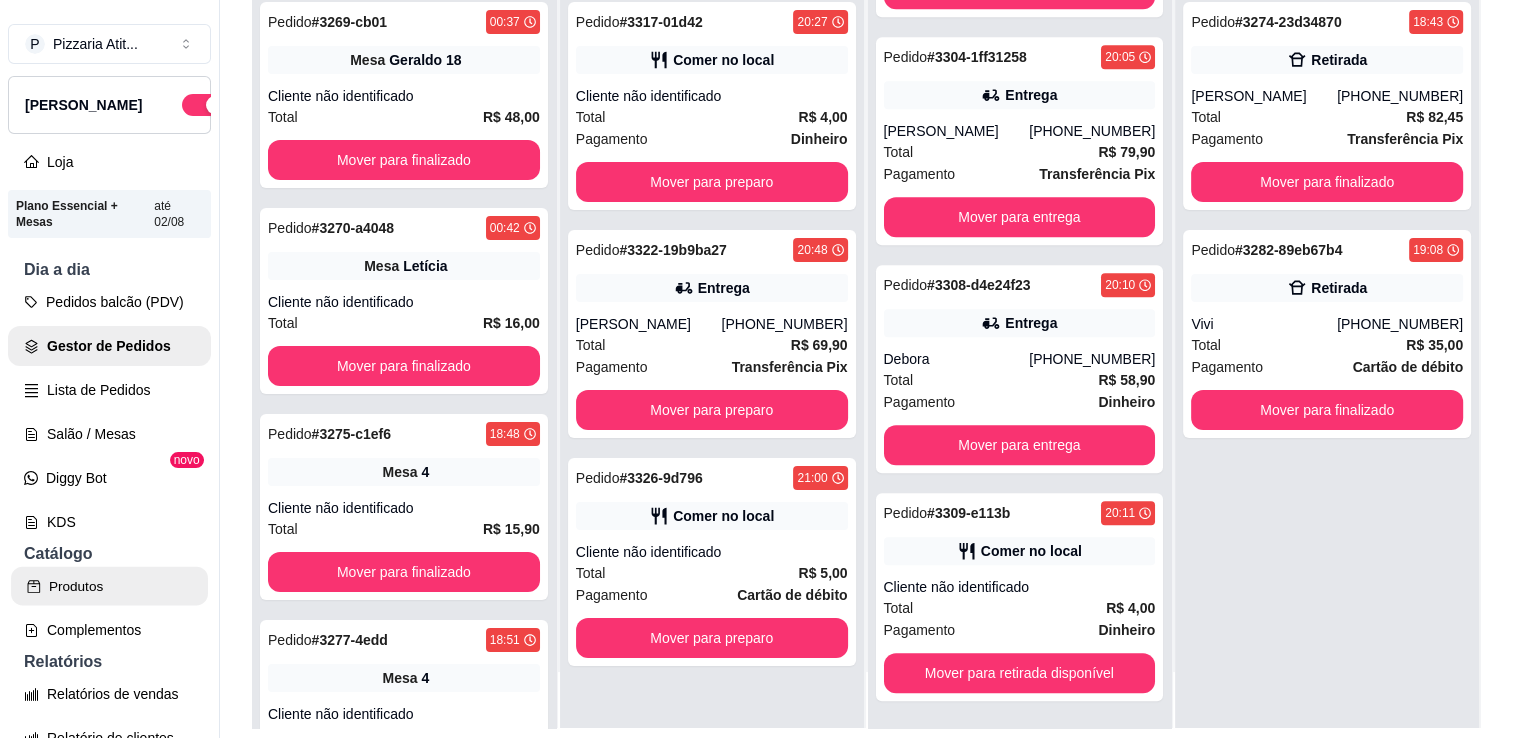 click on "Produtos" at bounding box center (109, 586) 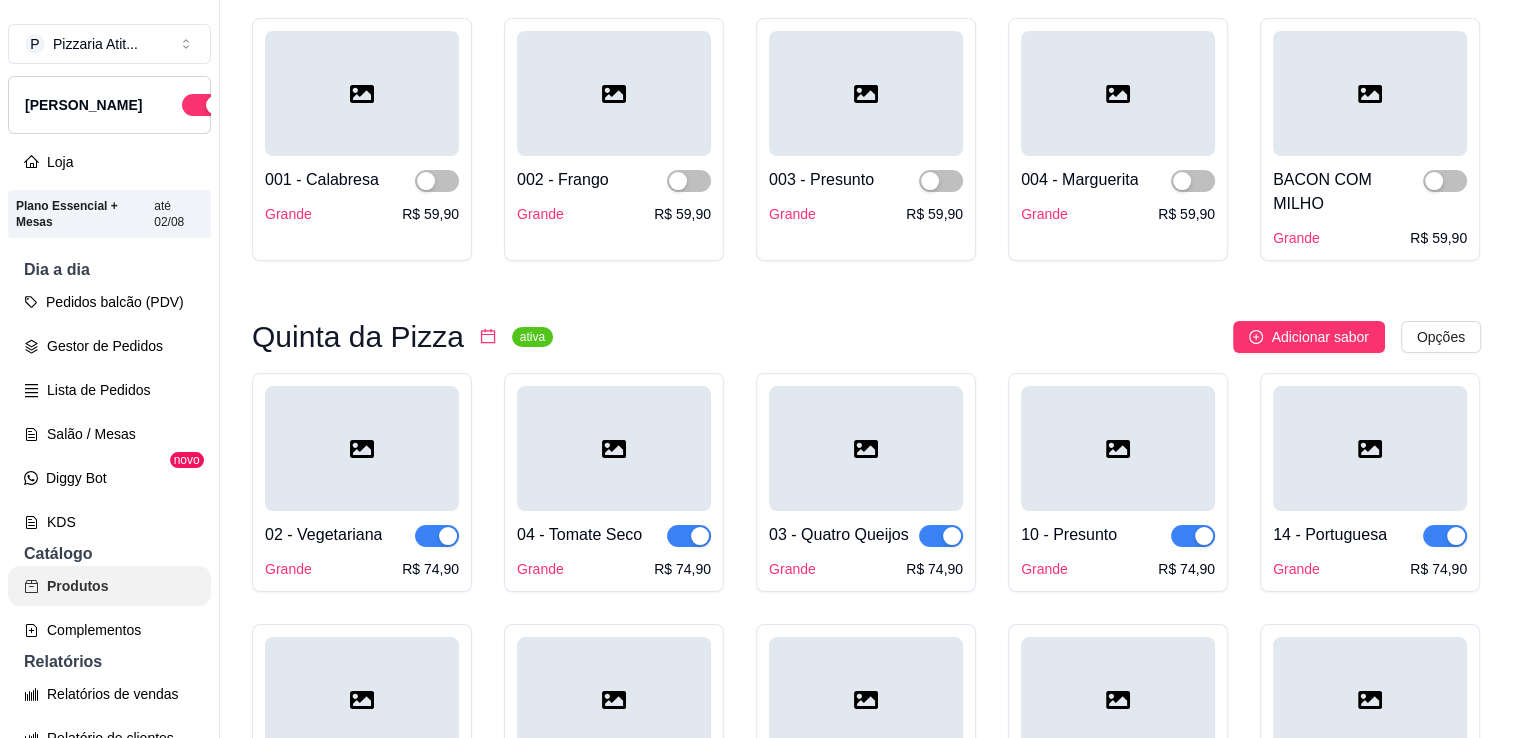 scroll, scrollTop: 0, scrollLeft: 0, axis: both 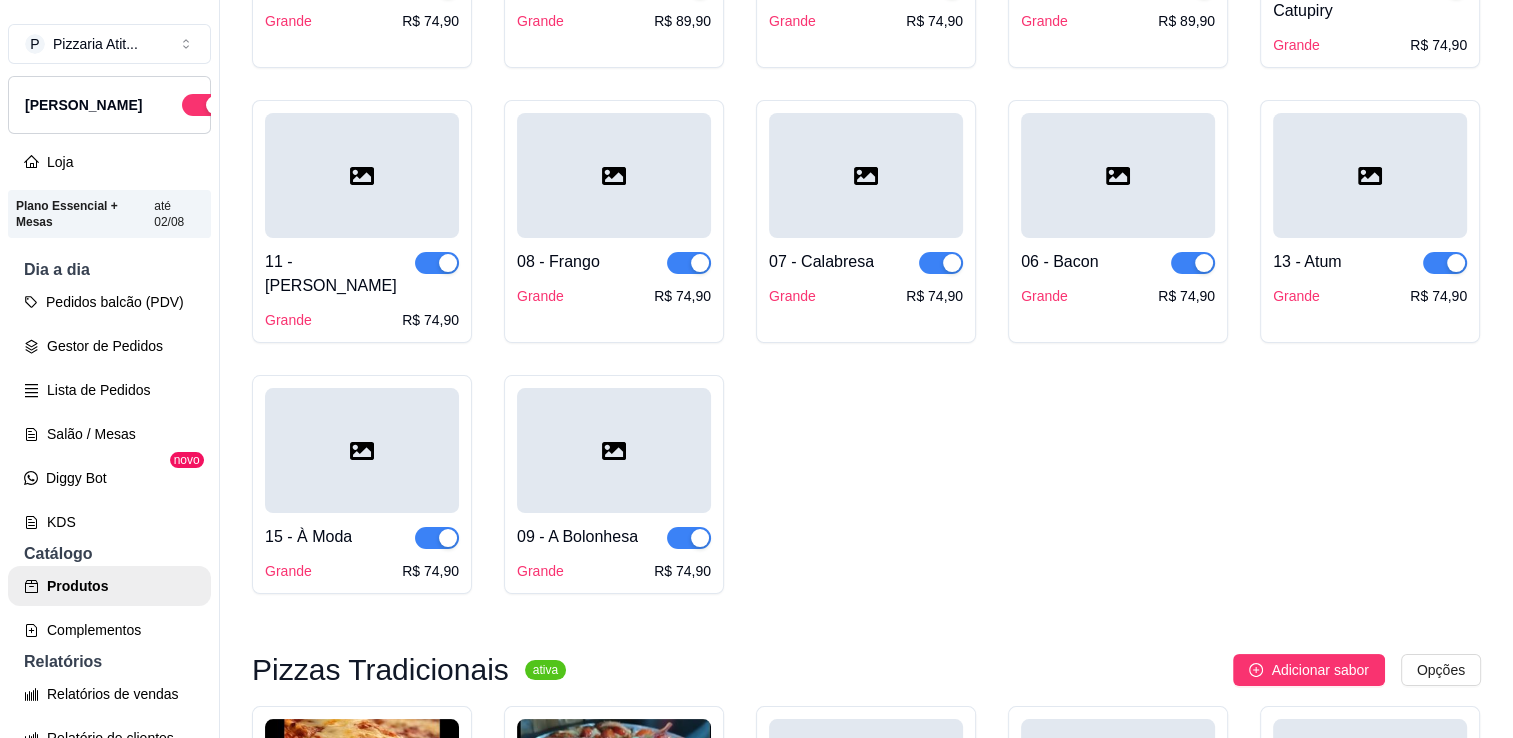 click on "Promoção Especial pausada Adicionar sabor Opções 001 - Calabresa   Grande R$ 59,90 002 - Frango    Grande R$ 59,90 003 - Presunto   Grande R$ 59,90 004 - Marguerita   Grande R$ 59,90 BACON COM MILHO    Grande R$ 59,90 Quinta da Pizza  ativa Adicionar sabor Opções 02 - Vegetariana   Grande R$ 74,90 04 - Tomate Seco   Grande R$ 74,90 03 - Quatro Queijos   Grande R$ 74,90 10 - Presunto   Grande R$ 74,90 14 - Portuguesa   Grande R$ 74,90 05 - Palmito   Grande R$ 74,90 17 - Nordestina   Grande R$ 89,90 01 - Marguerita   Grande R$ 74,90 16 - Gaúcha   Grande R$ 89,90 12 - Frango Com Catupiry   Grande R$ 74,90 11 - [PERSON_NAME]   Grande R$ 74,90 08 - Frango   Grande R$ 74,90 07 - Calabresa   Grande R$ 74,90 06 - Bacon   Grande R$ 74,90 13 - Atum   Grande R$ 74,90 15 - À Moda   Grande R$ 74,90 09 - A Bolonhesa   Grande R$ 74,90 Pizzas Tradicionais ativa Adicionar sabor Opções 65 - A Bolonhesa   Brotinho individual  Pequena  Média  Grande R$ 35,00 R$ 59,90 R$ 69,90 R$ 79,90" at bounding box center [866, 9023] 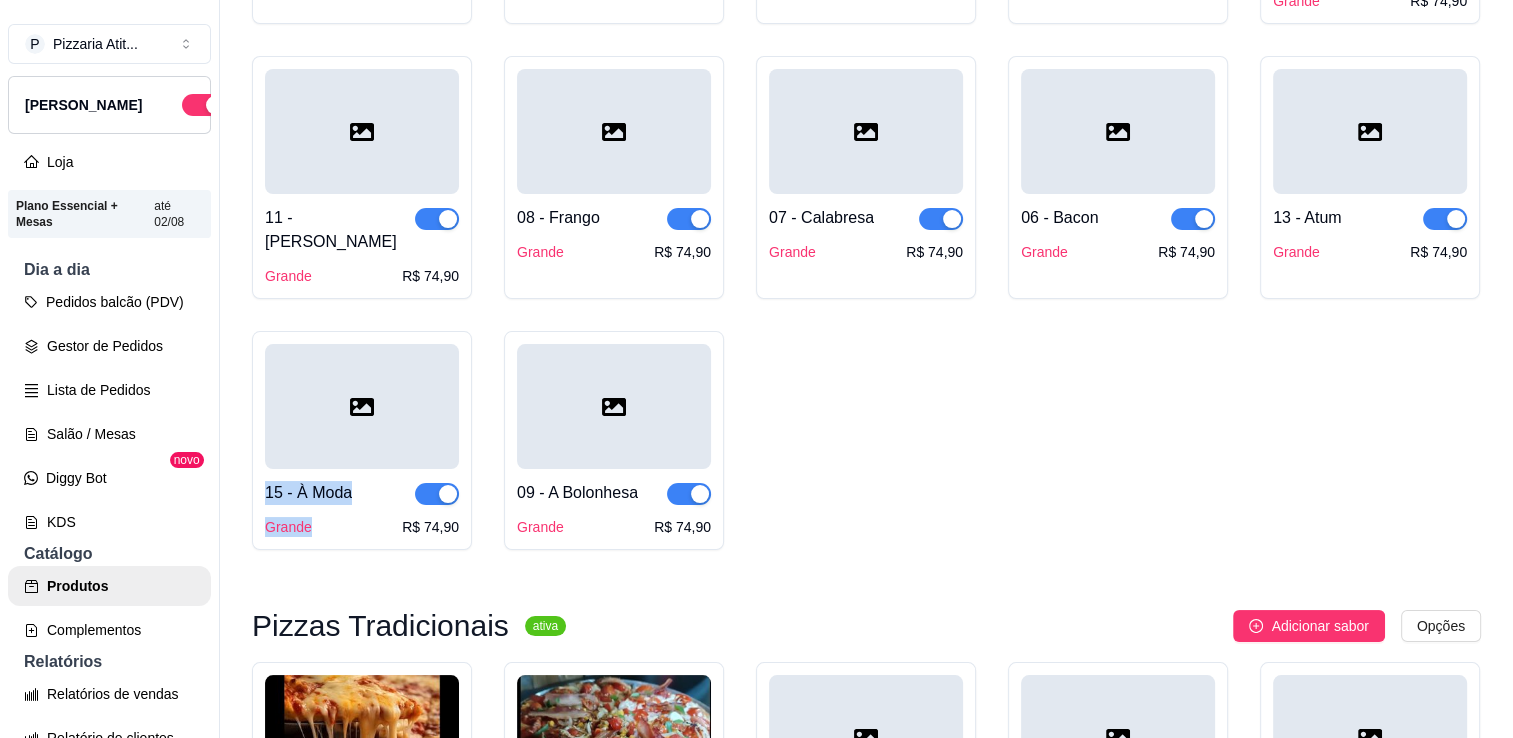 drag, startPoint x: 1494, startPoint y: 710, endPoint x: 1508, endPoint y: 710, distance: 14 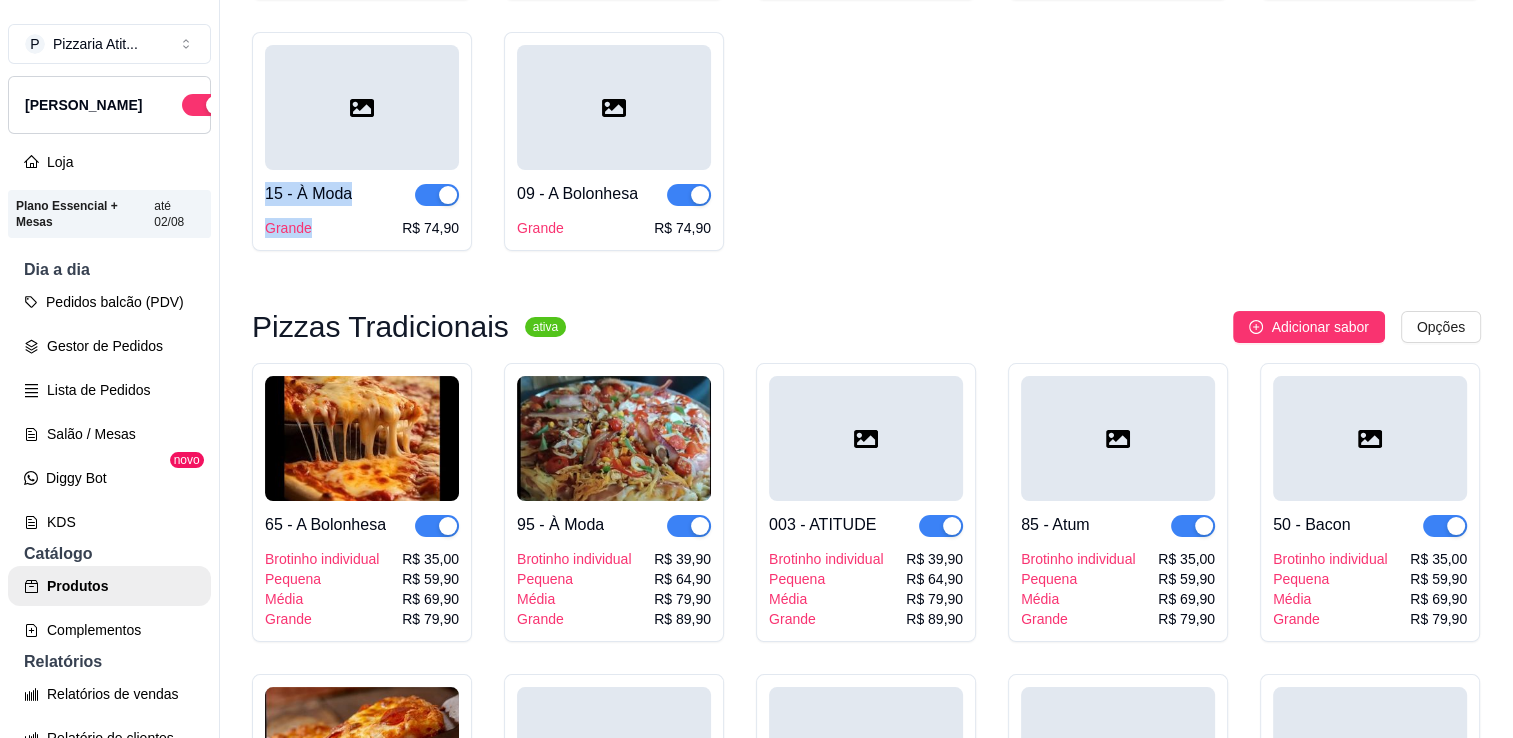 scroll, scrollTop: 1382, scrollLeft: 0, axis: vertical 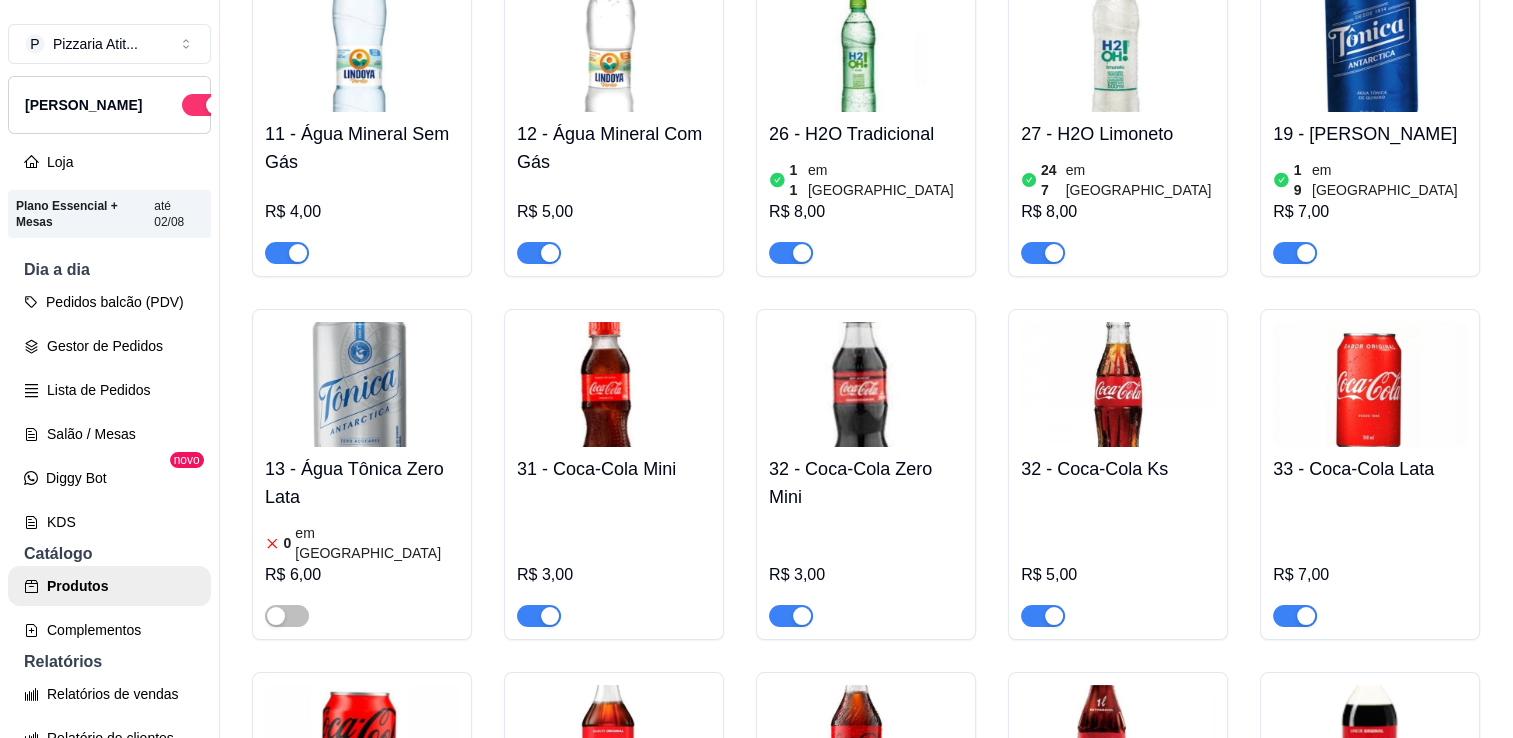 click on "Adicionar produto" at bounding box center (1303, -1566) 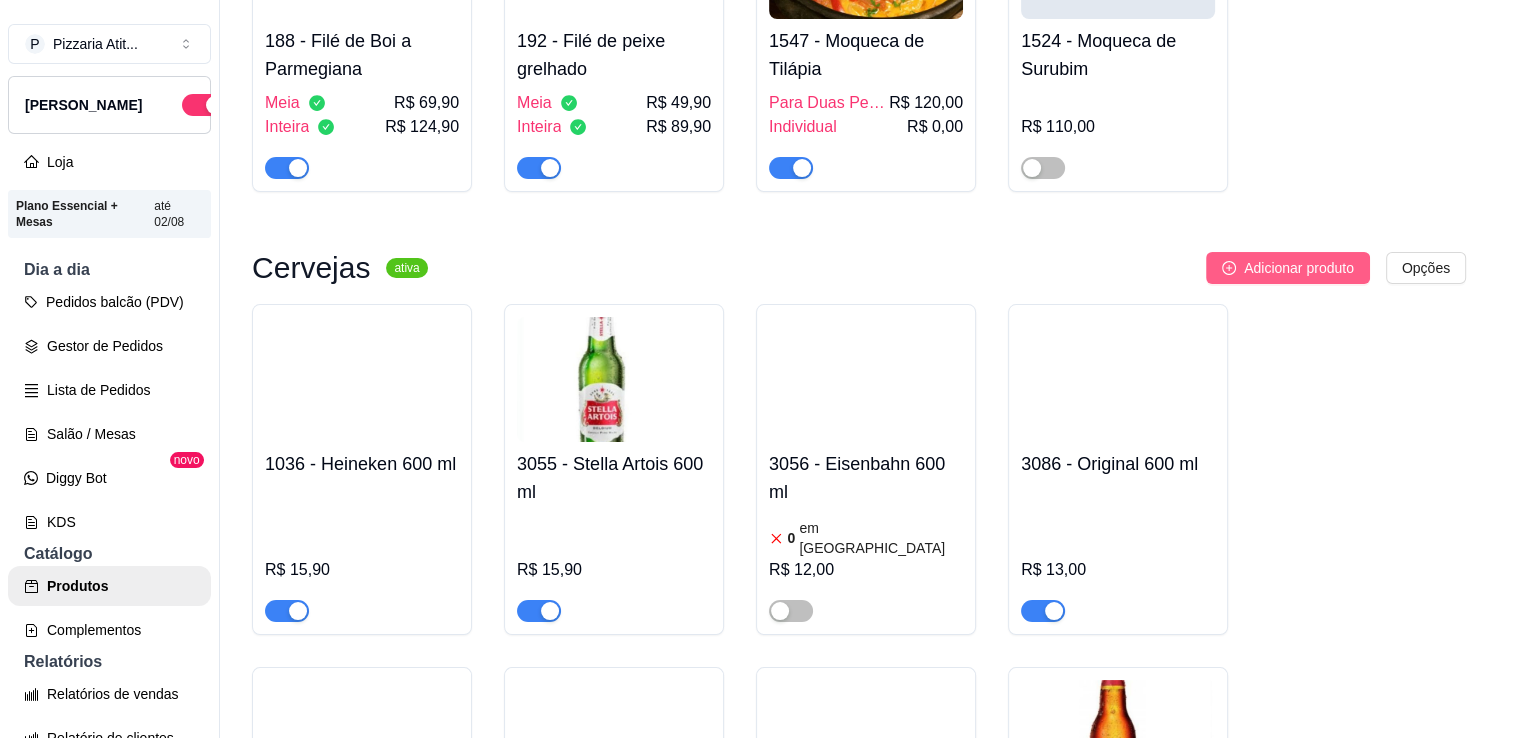 type 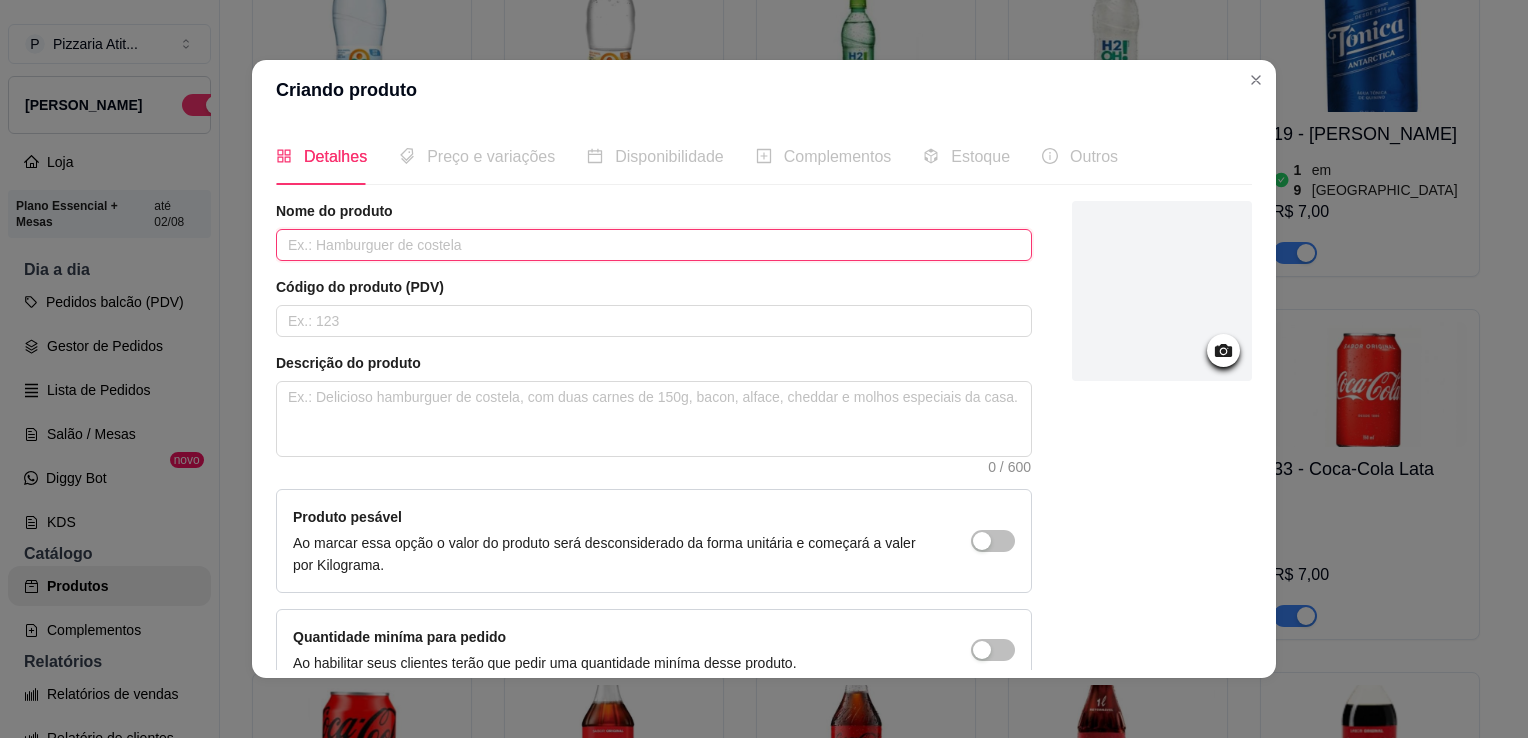 click at bounding box center (654, 245) 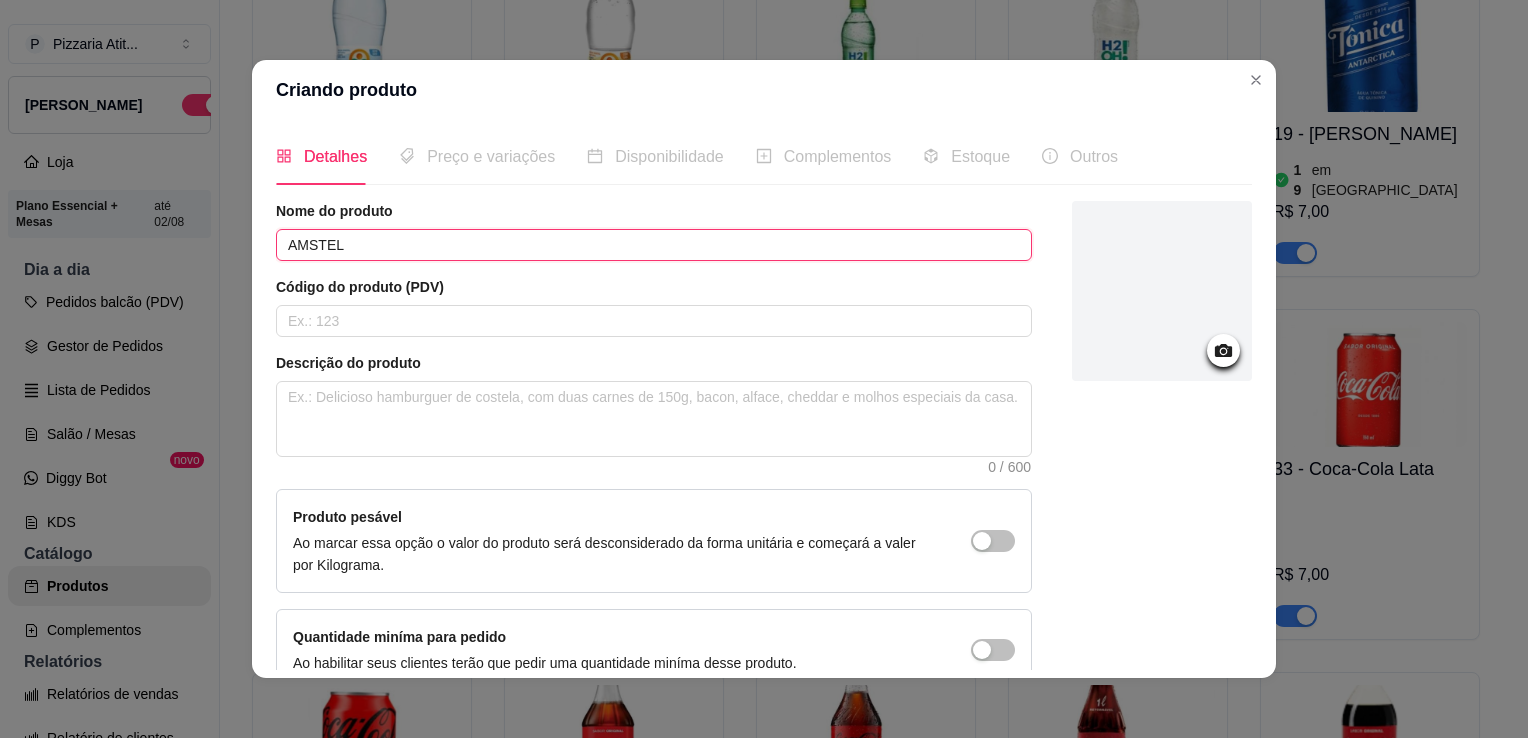type on "AMSTEL" 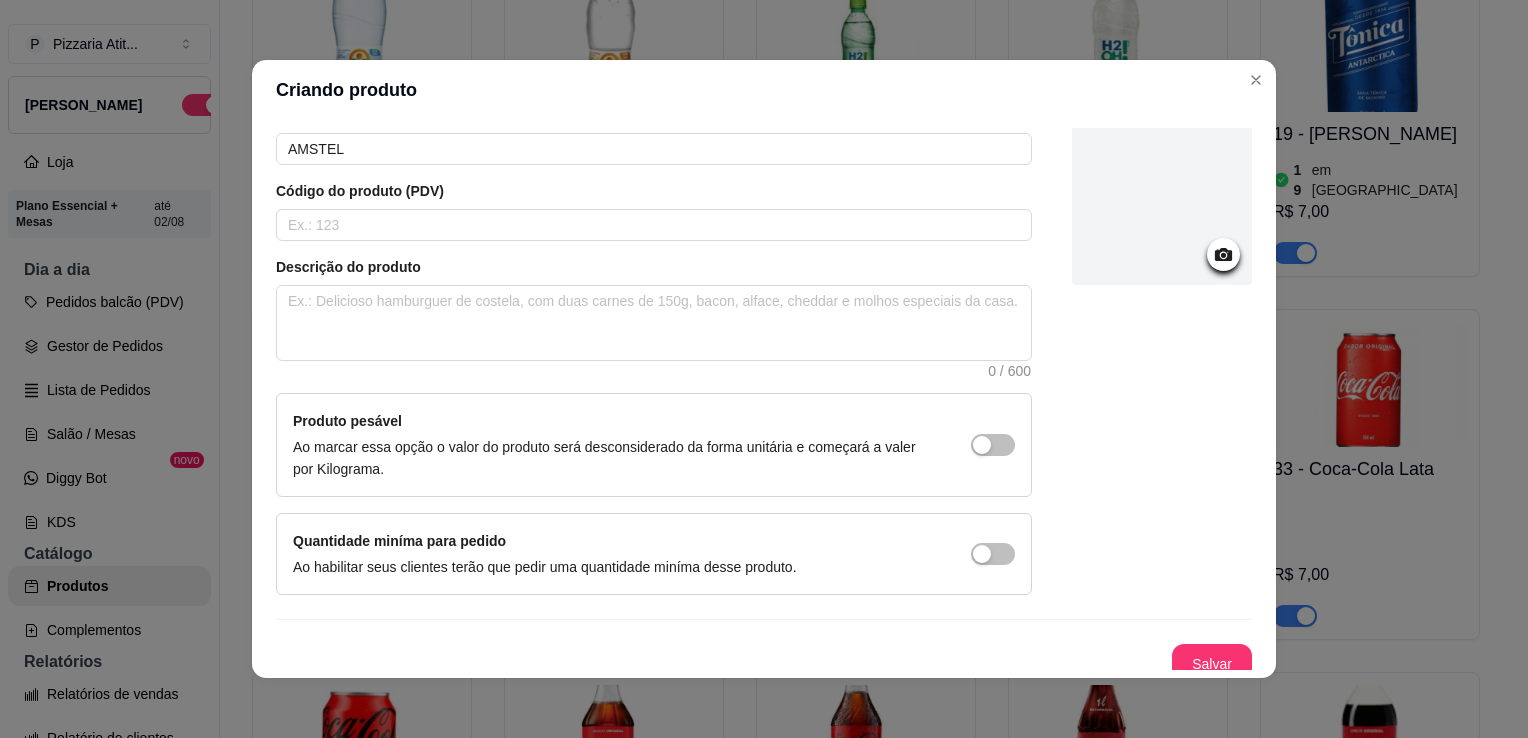 scroll, scrollTop: 107, scrollLeft: 0, axis: vertical 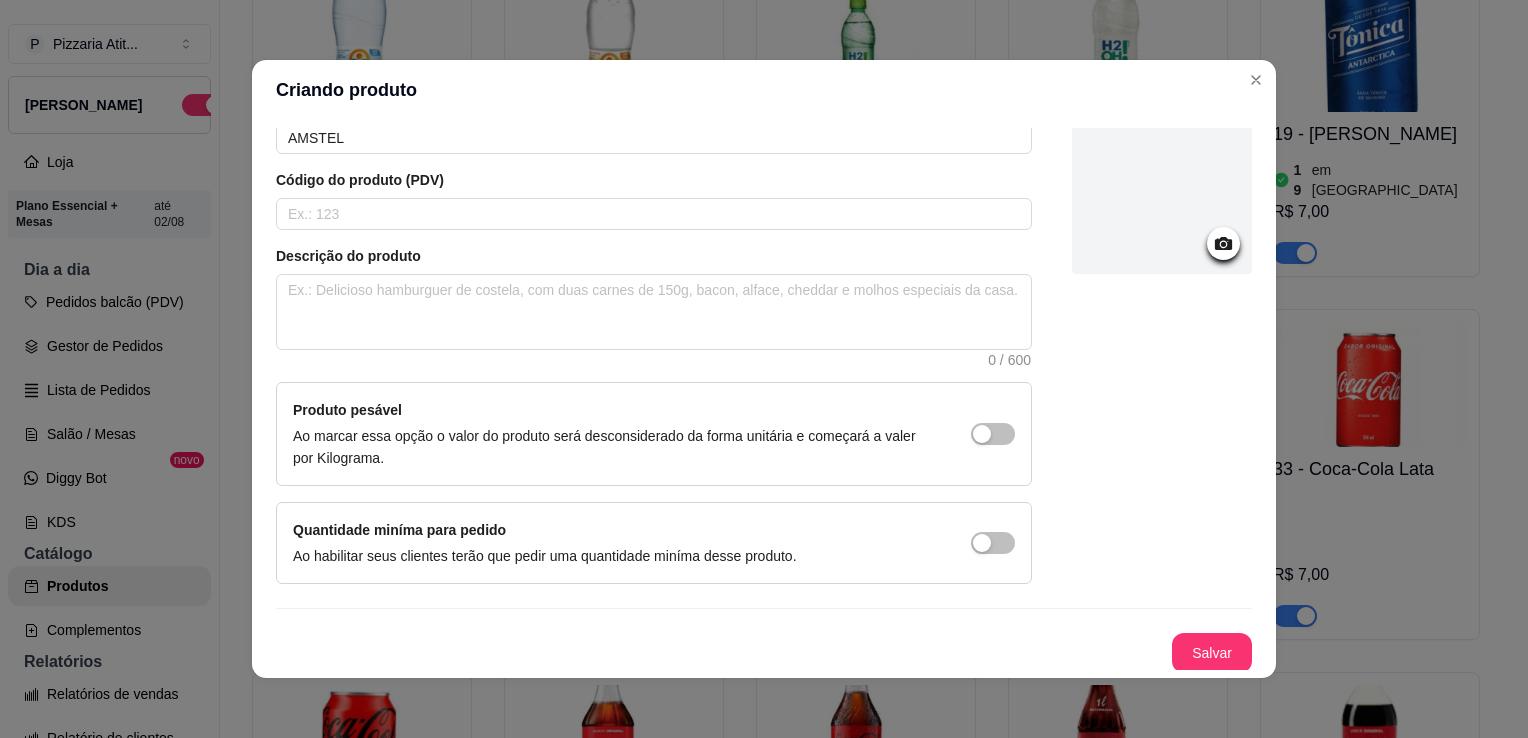 click at bounding box center (1162, 184) 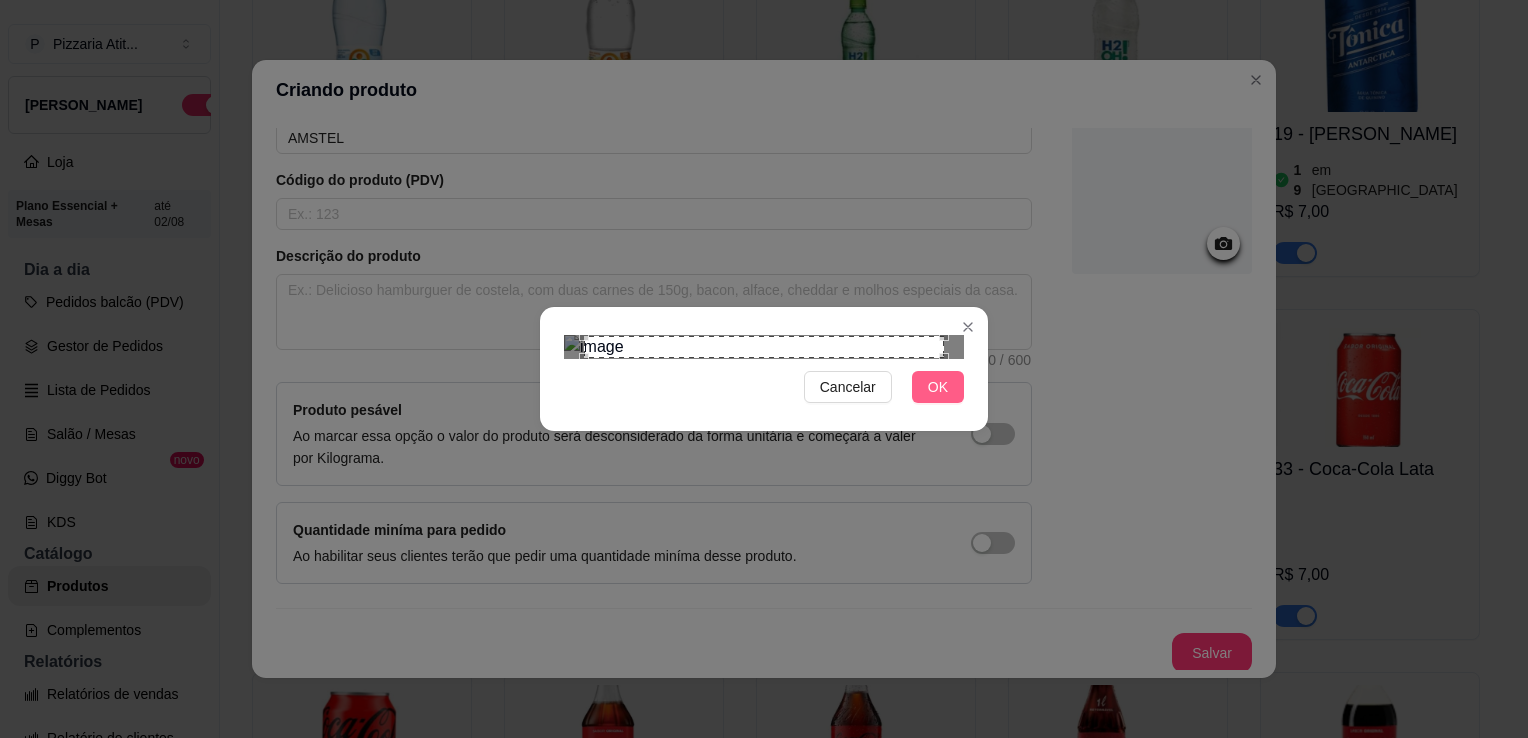 click on "OK" at bounding box center (938, 387) 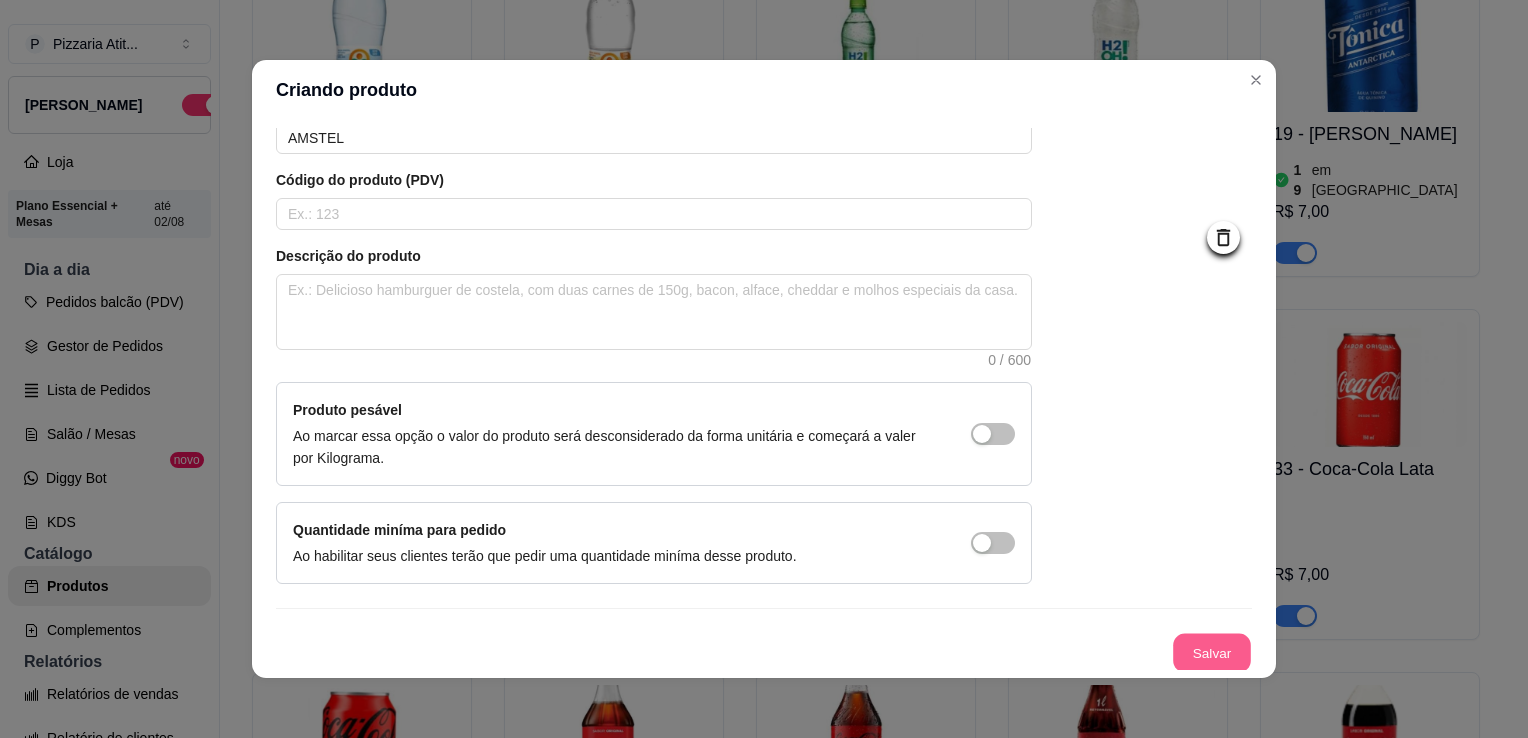 click on "Salvar" at bounding box center [1212, 653] 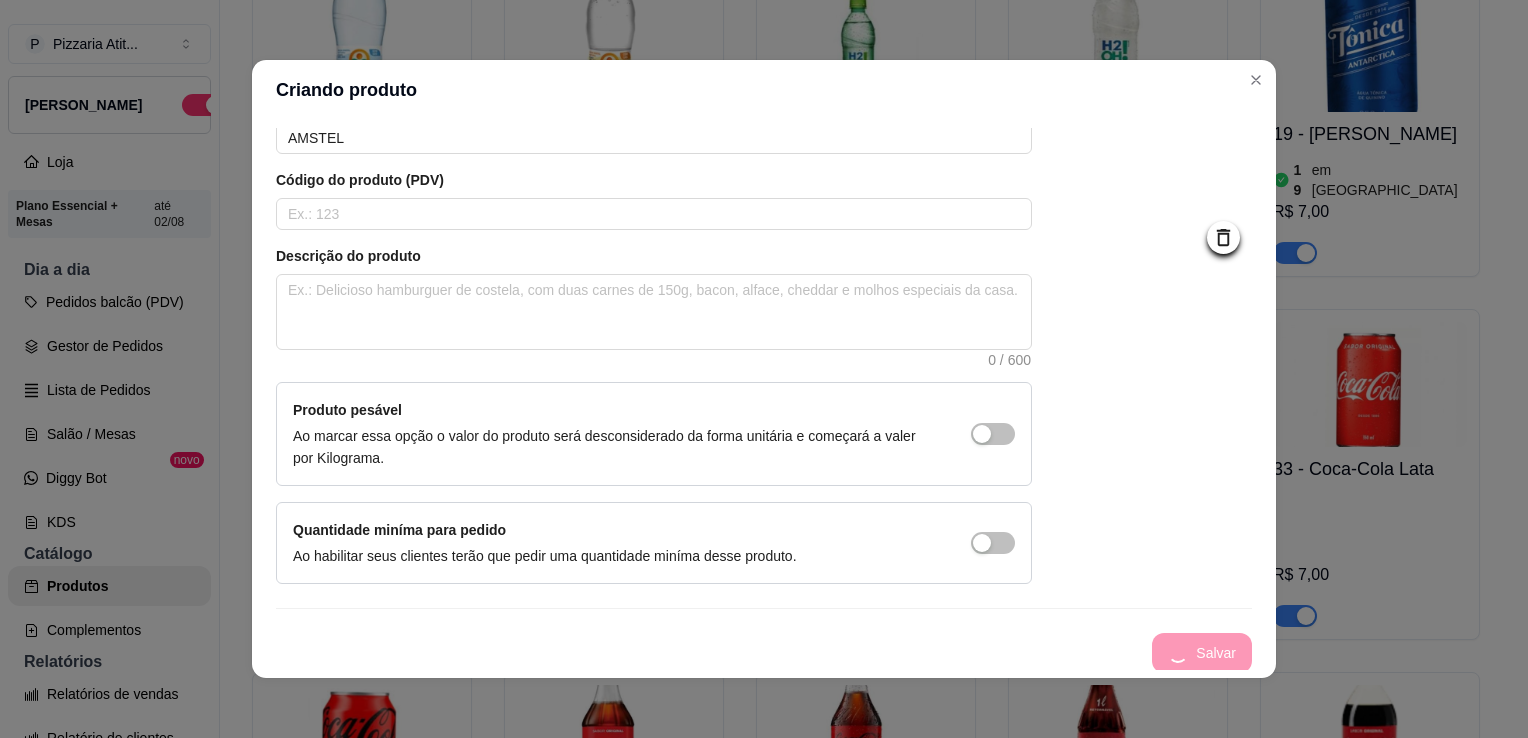 type 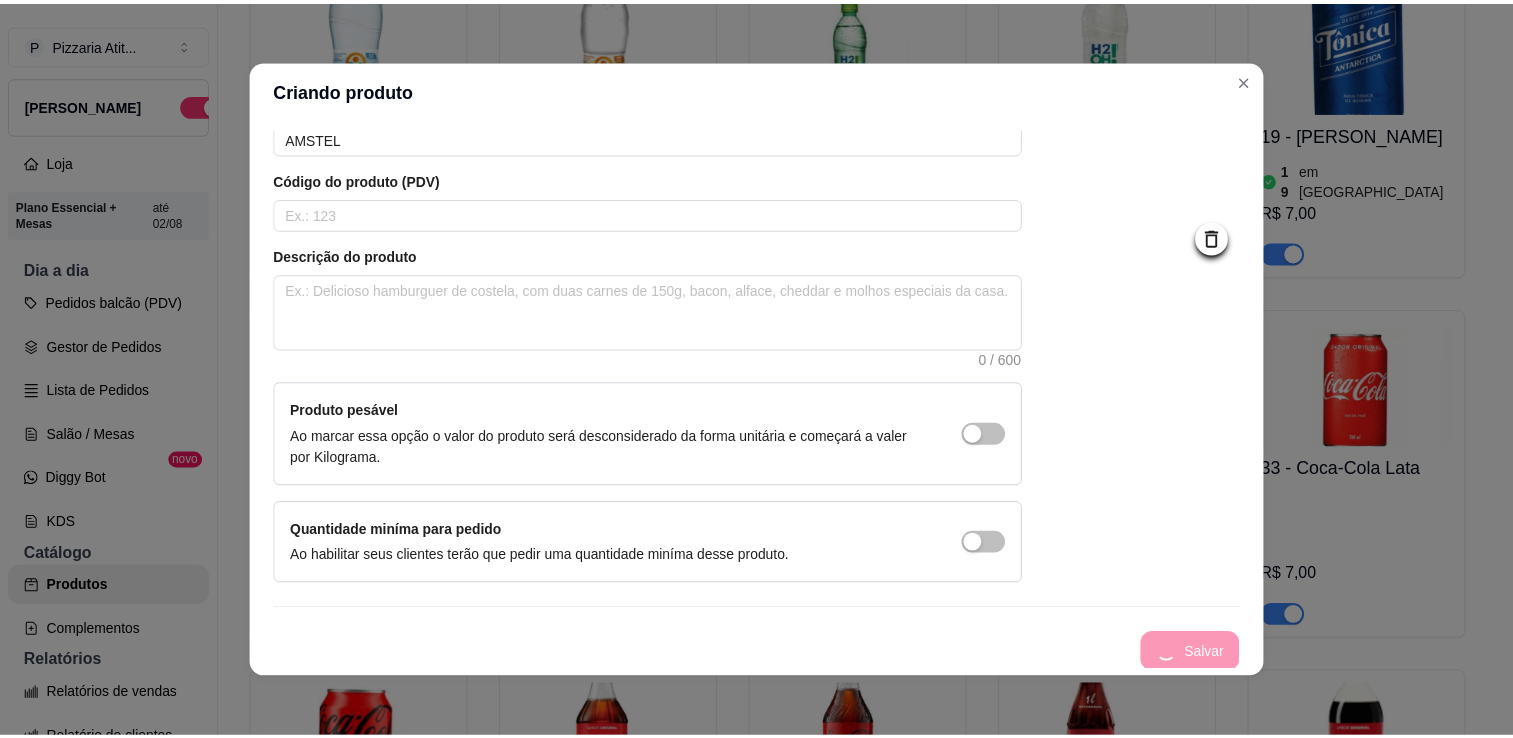 scroll, scrollTop: 0, scrollLeft: 0, axis: both 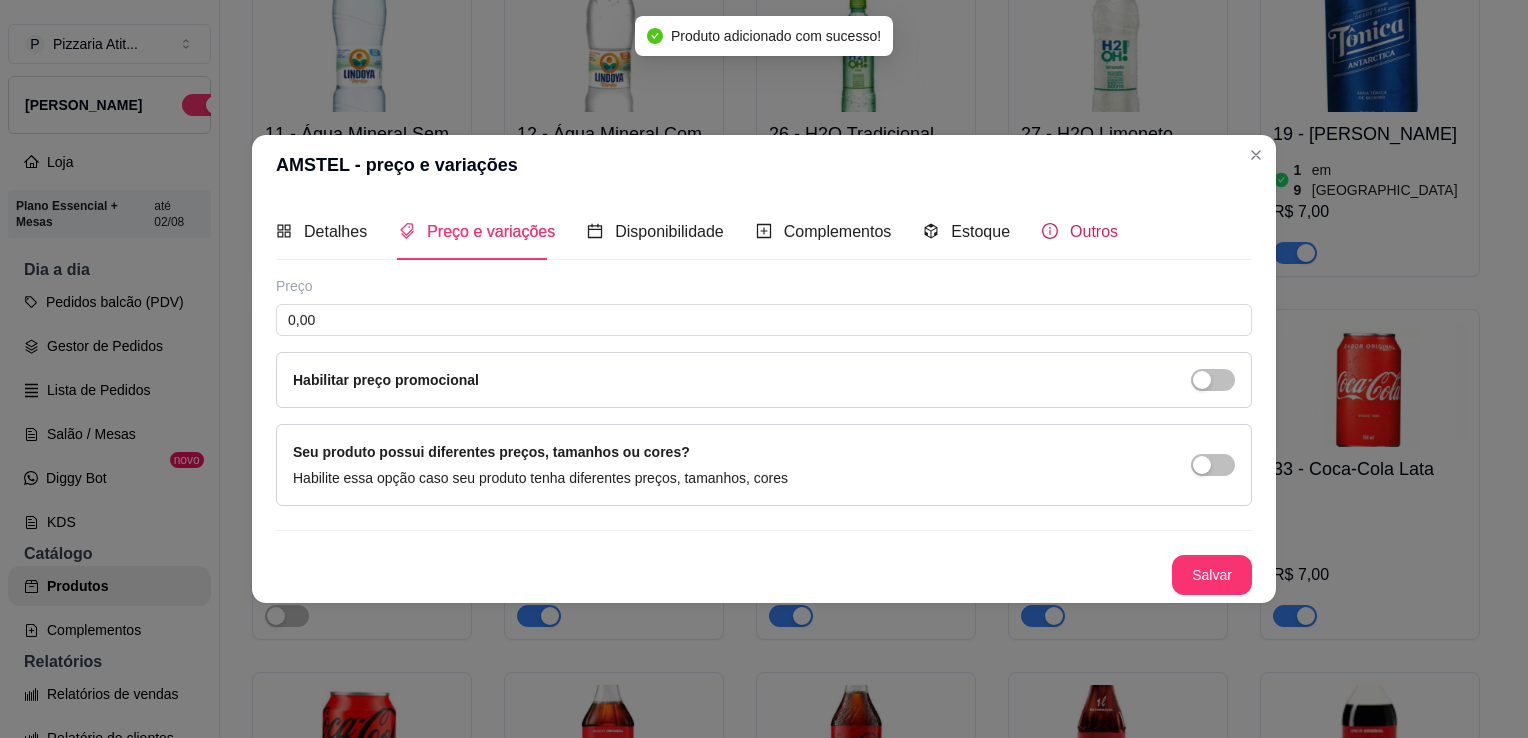 click on "Outros" at bounding box center [1094, 231] 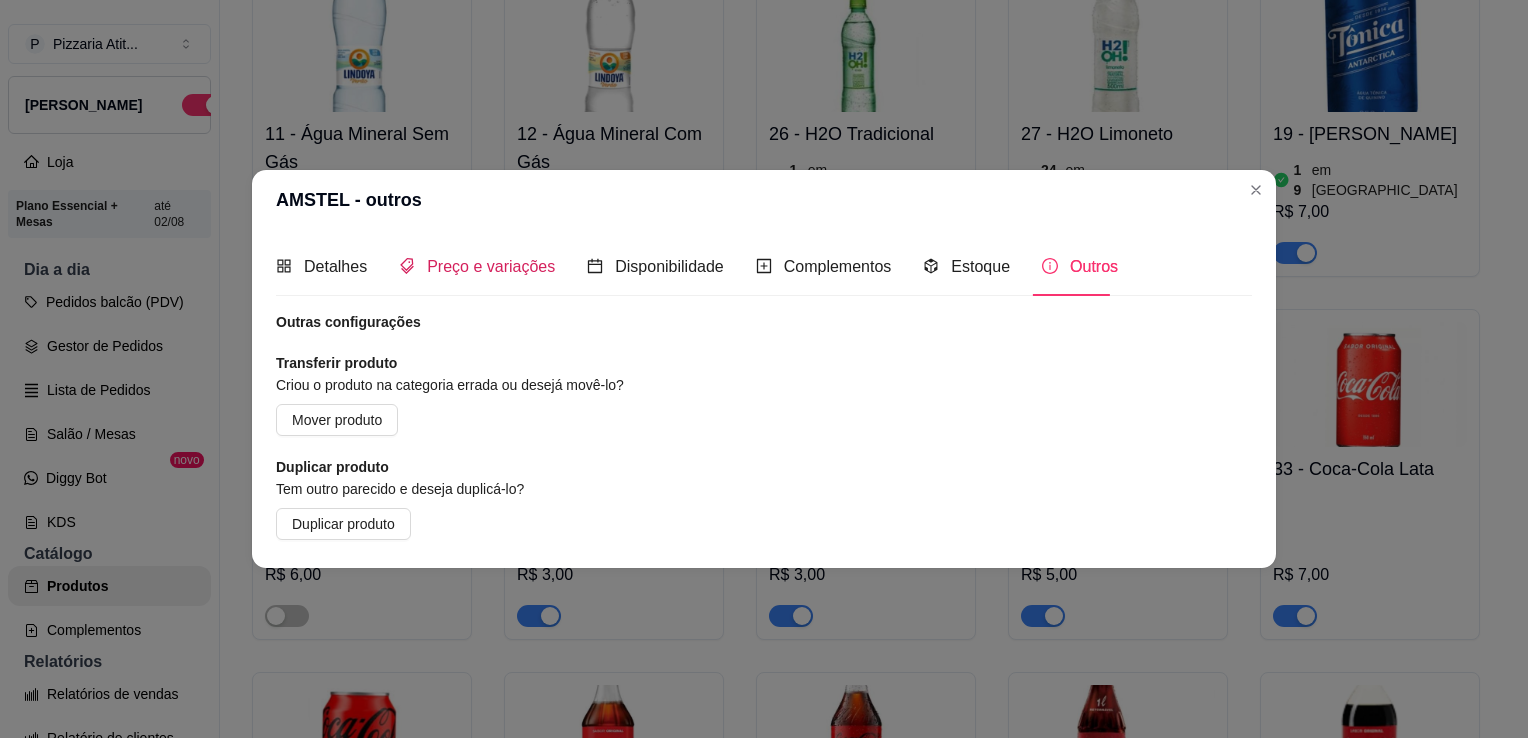 click on "Preço e variações" at bounding box center (491, 266) 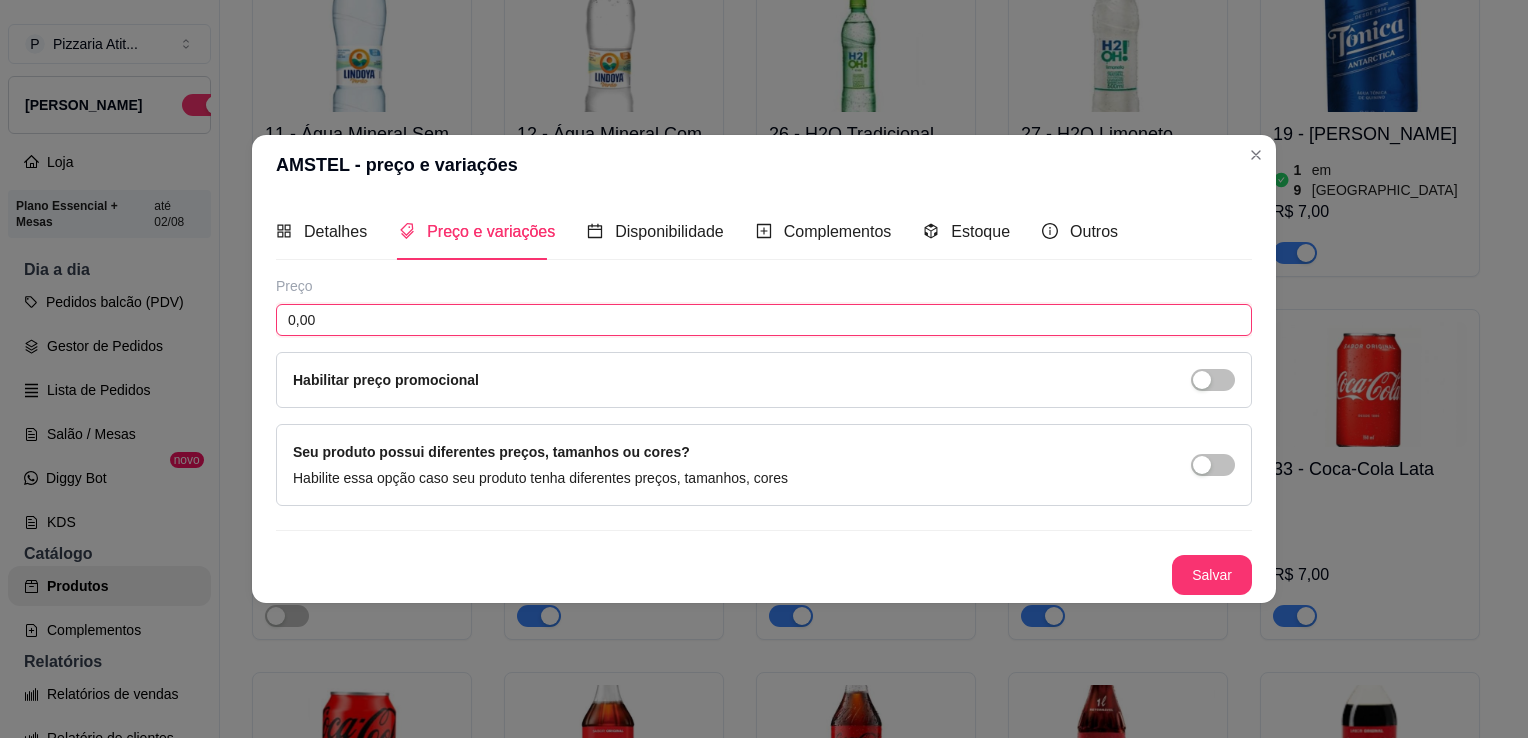 click on "0,00" at bounding box center (764, 320) 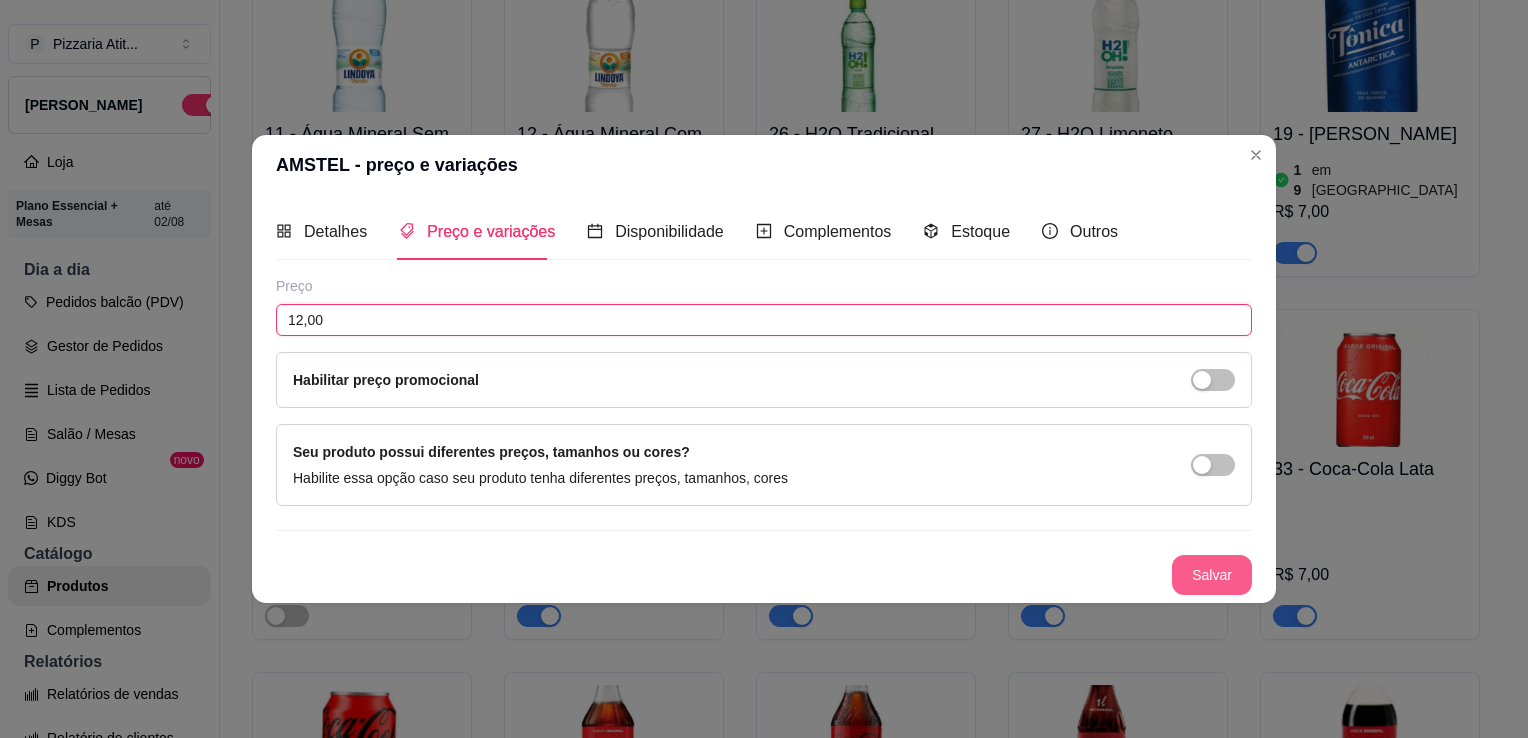 type on "12,00" 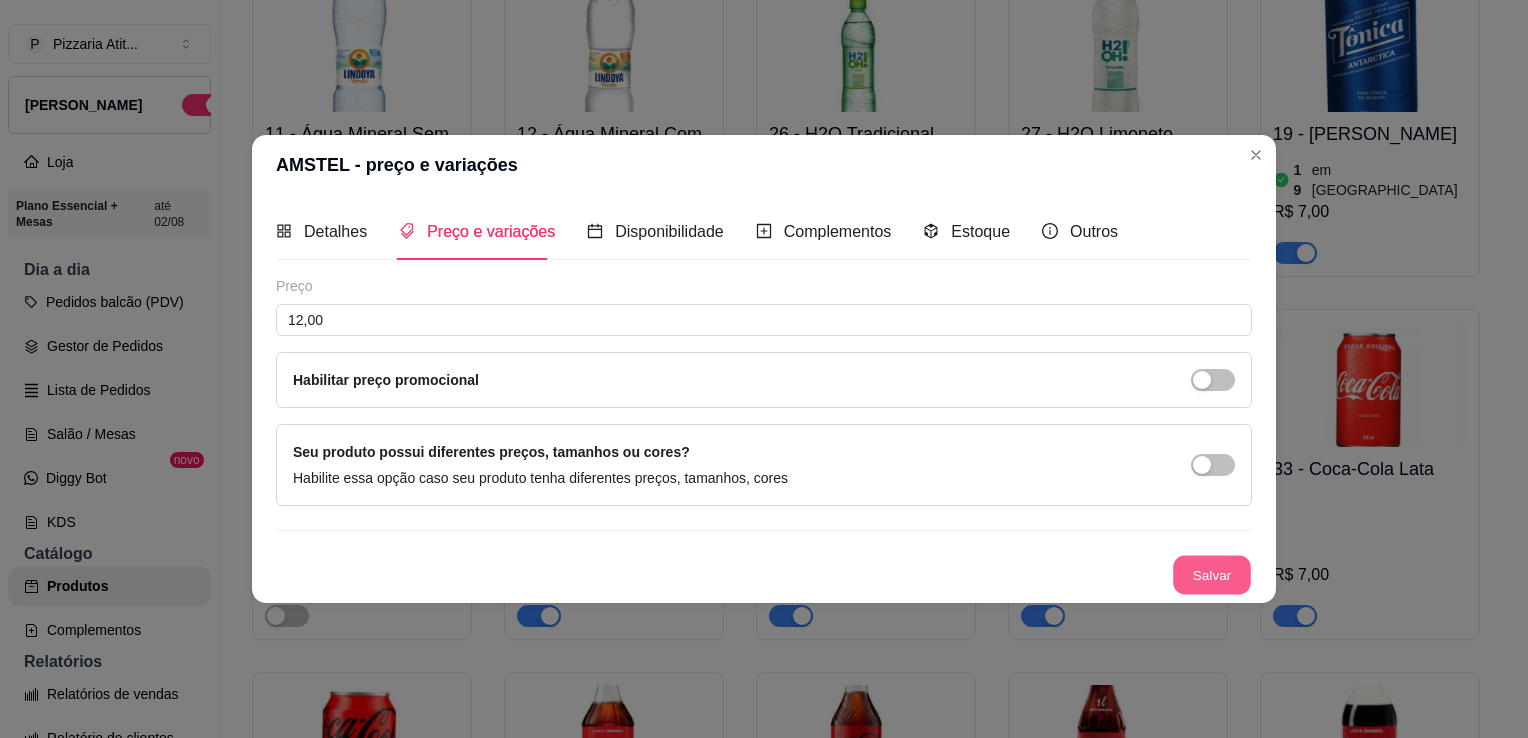 click on "Salvar" at bounding box center [1212, 575] 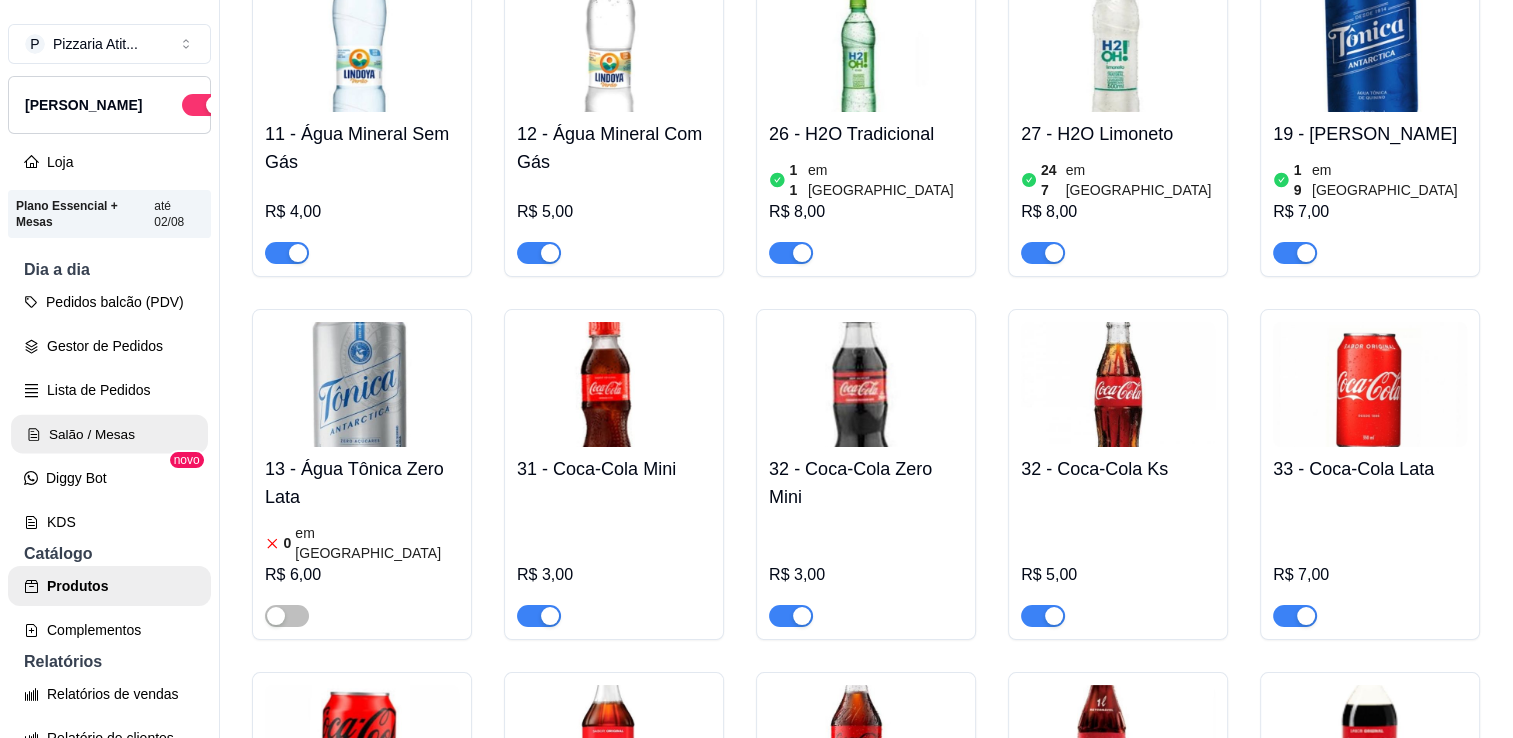 click on "Salão / Mesas" at bounding box center (109, 434) 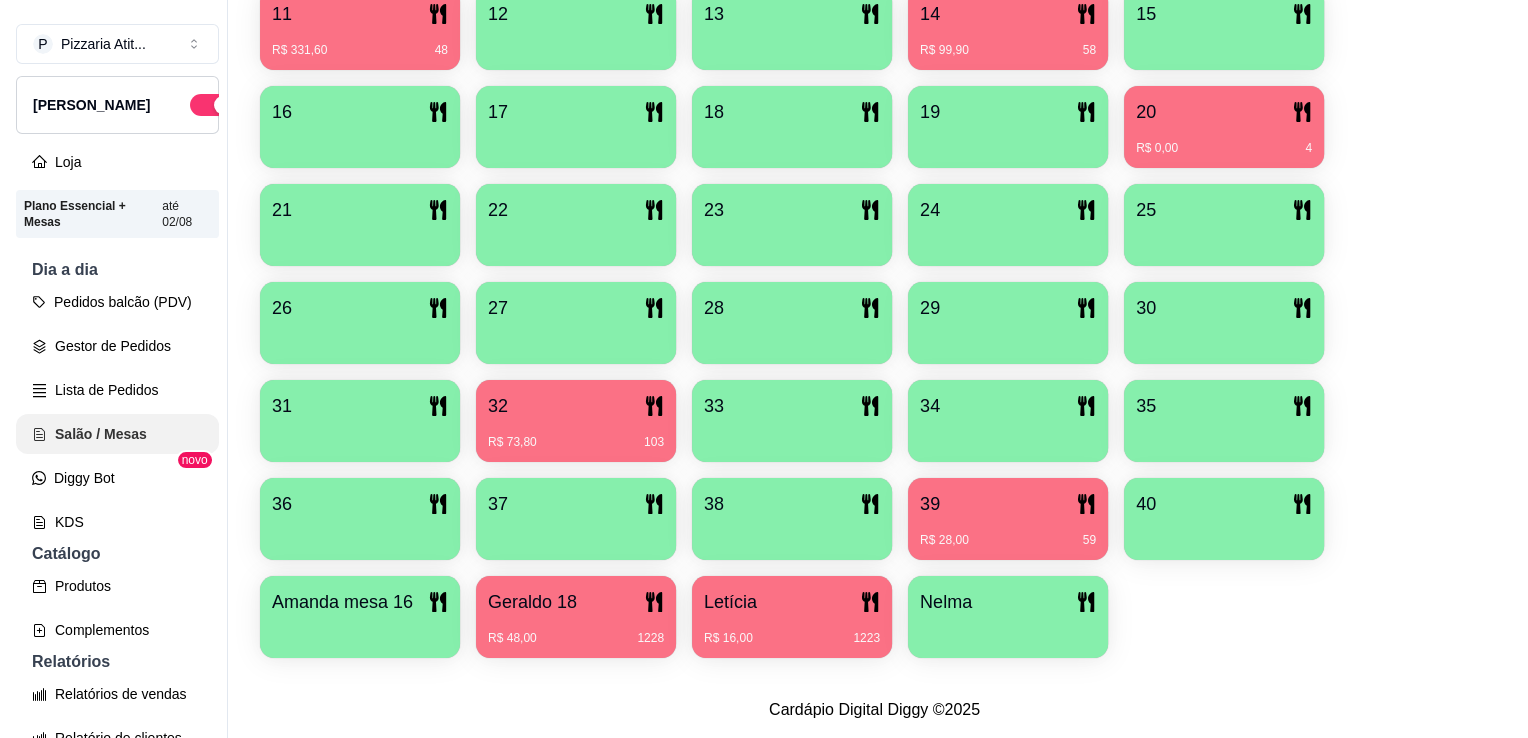 scroll, scrollTop: 0, scrollLeft: 0, axis: both 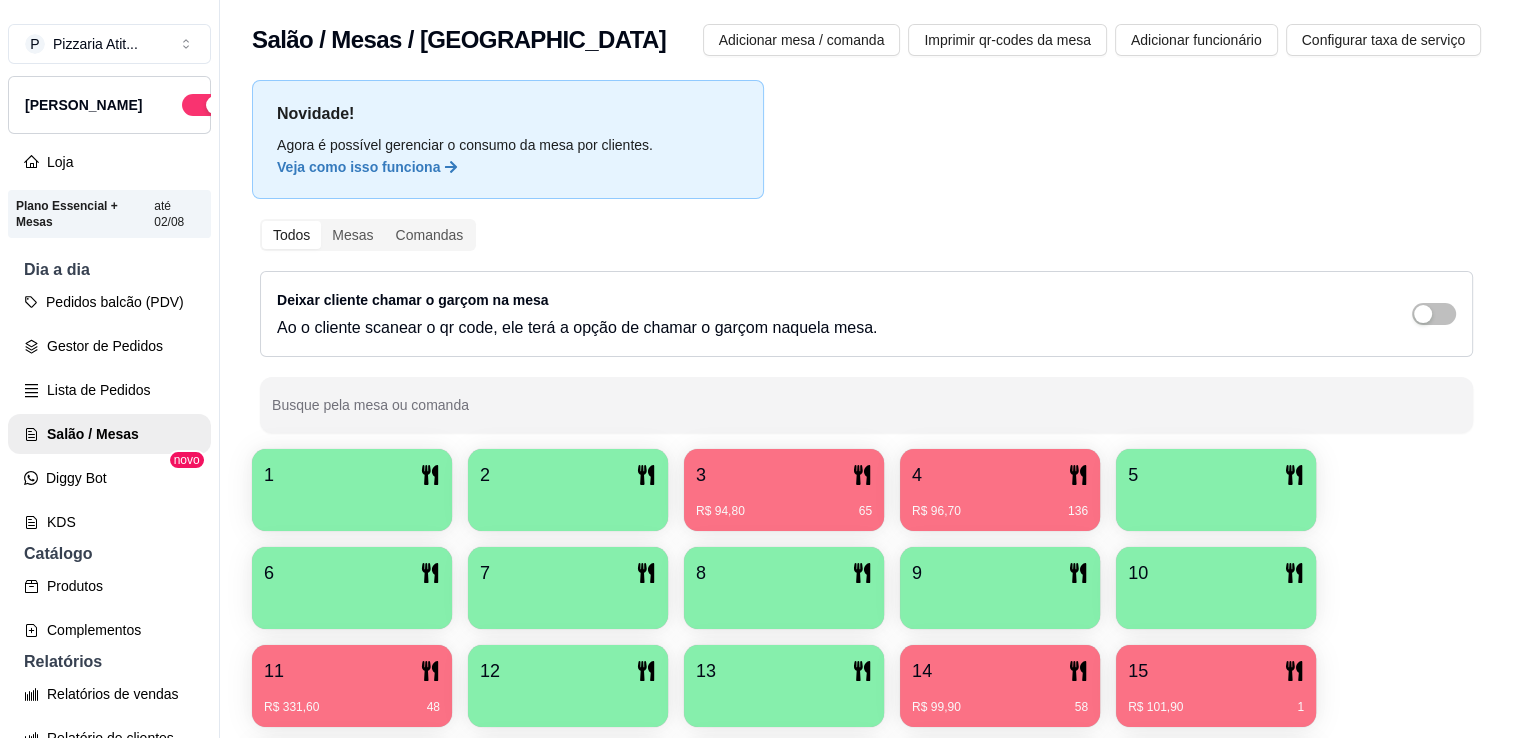 click on "R$ 94,80 65" at bounding box center (784, 504) 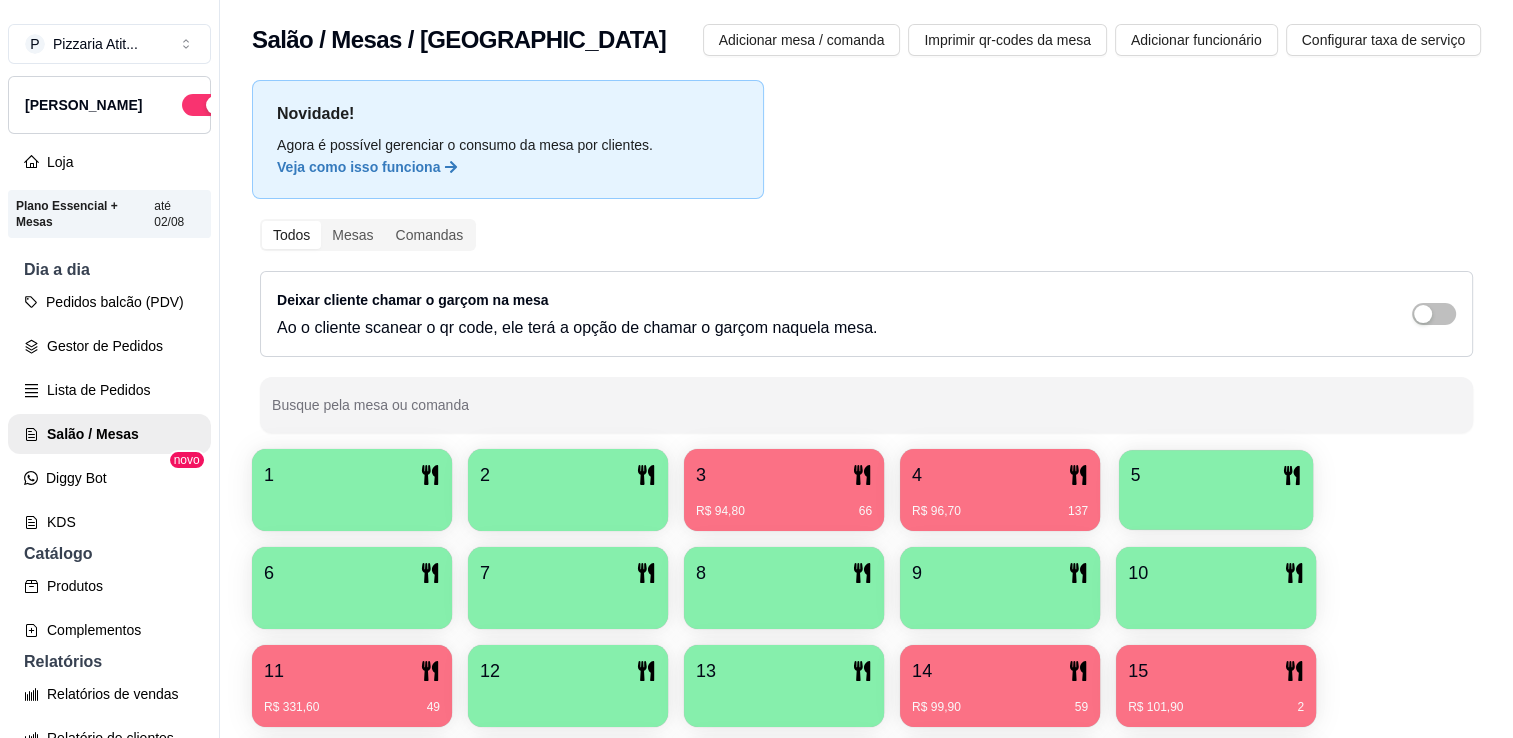 click at bounding box center [1216, 503] 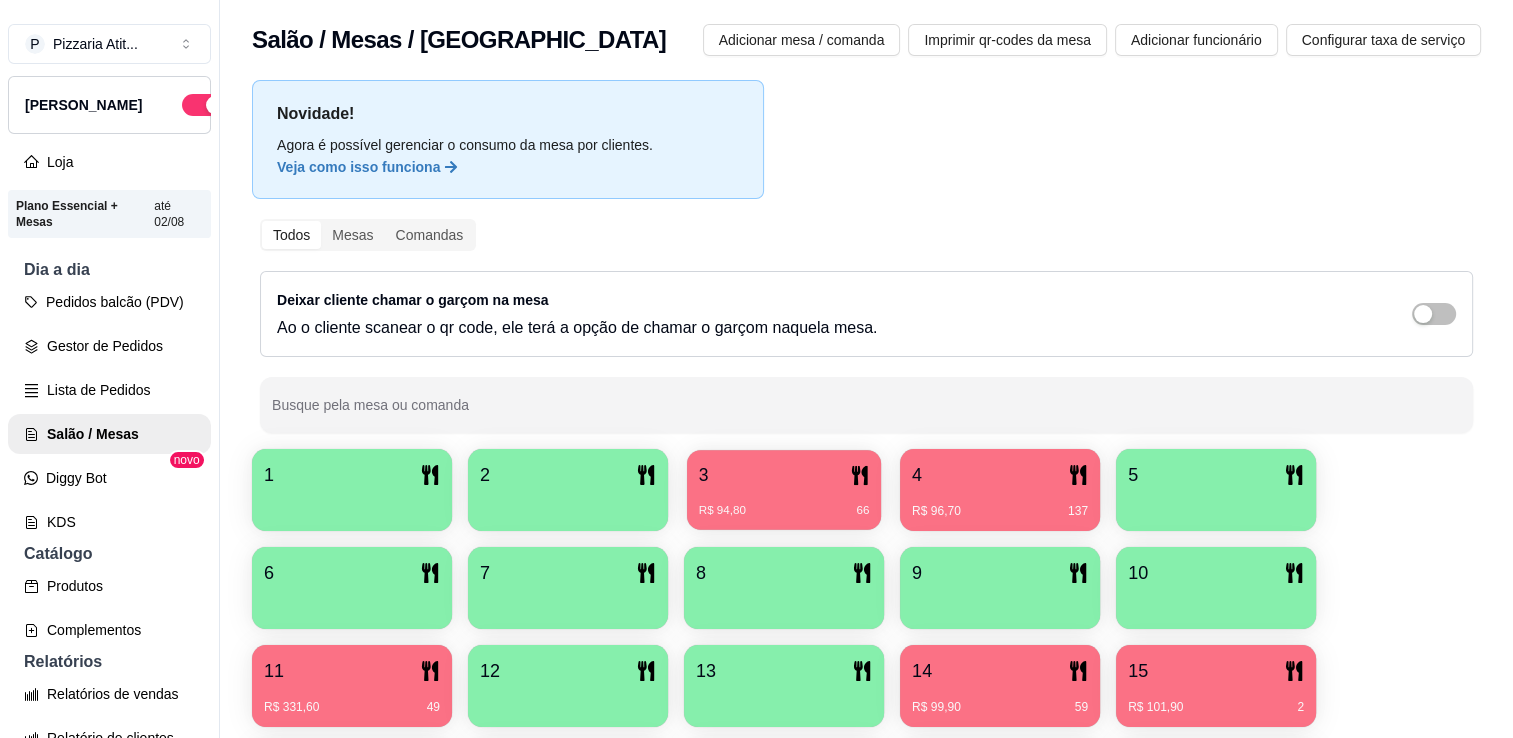 click on "3" at bounding box center [784, 475] 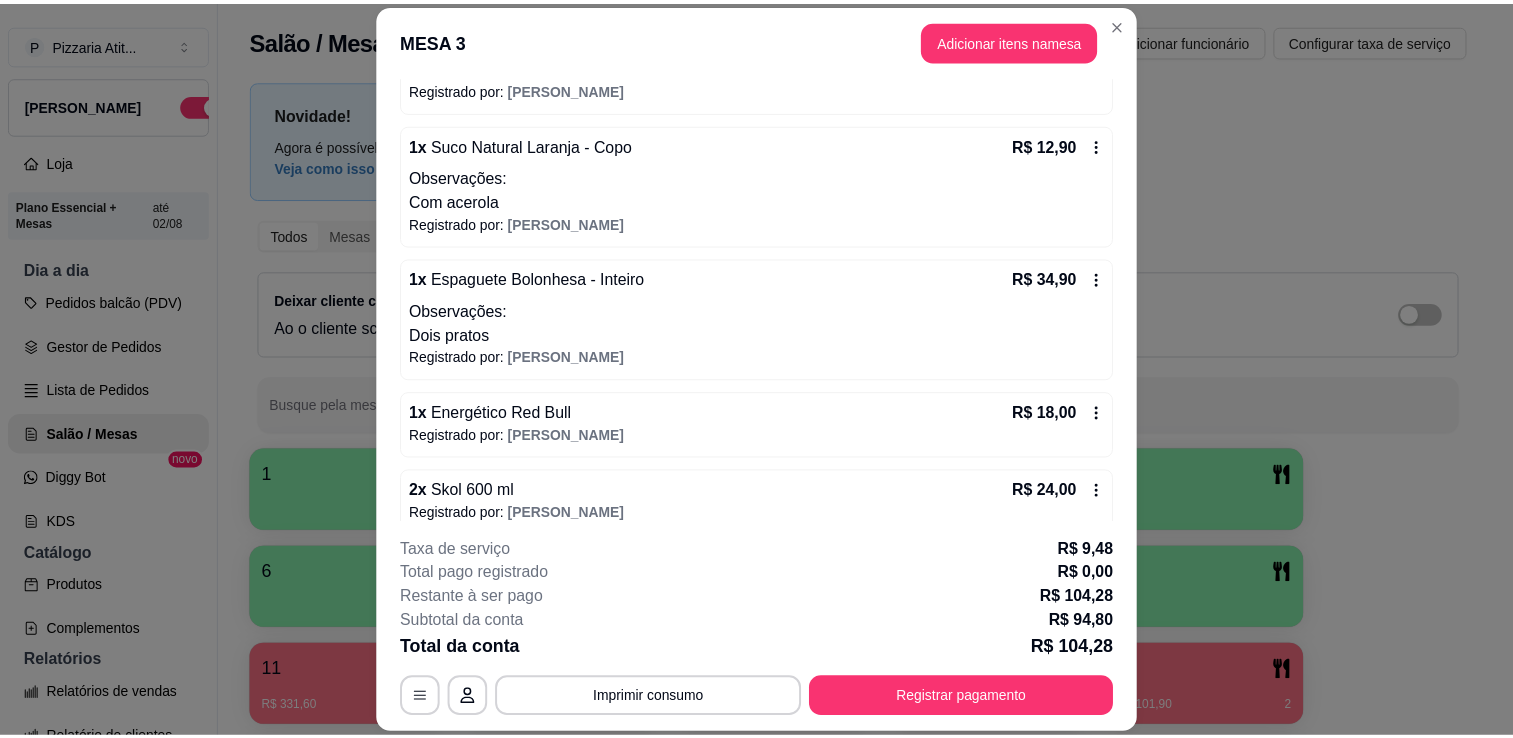 scroll, scrollTop: 237, scrollLeft: 0, axis: vertical 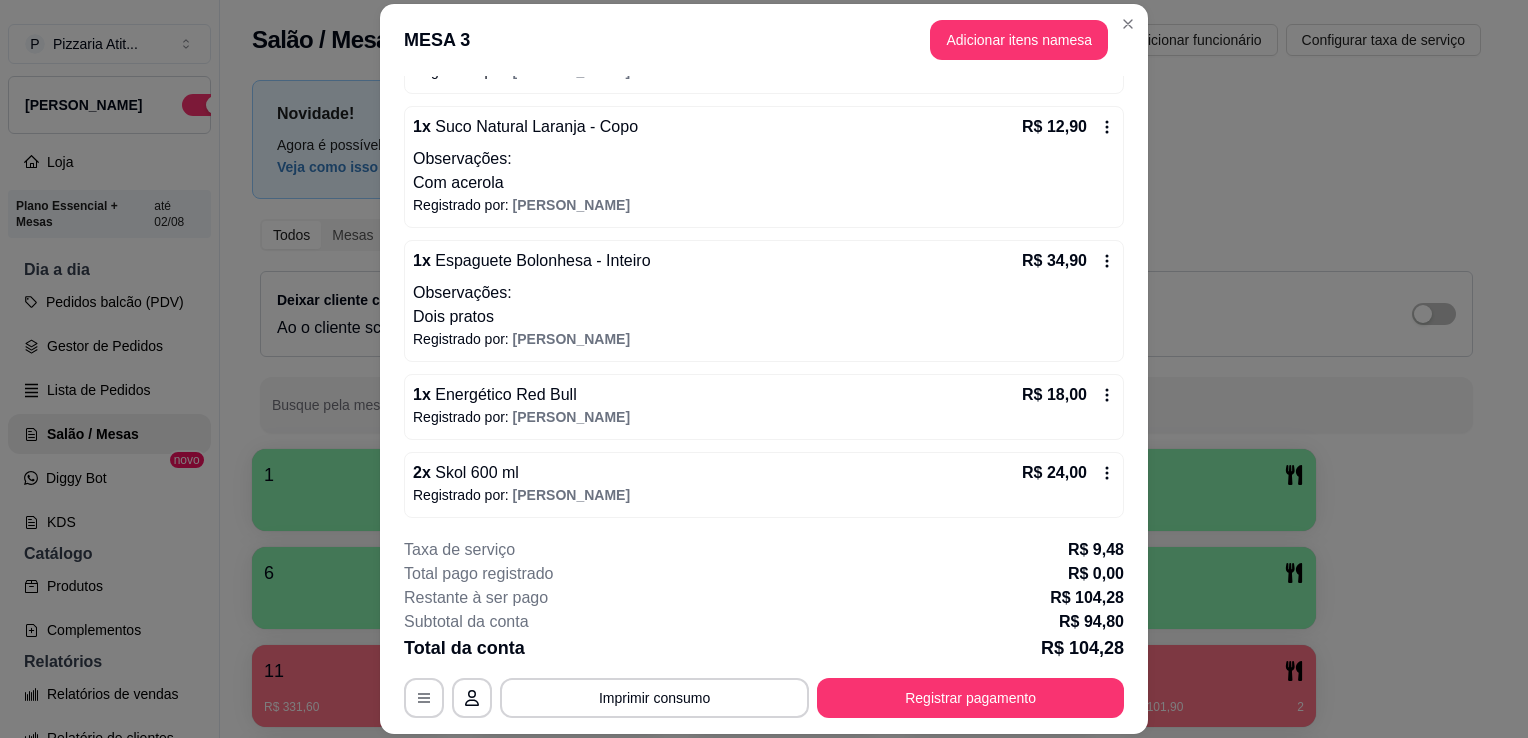 click 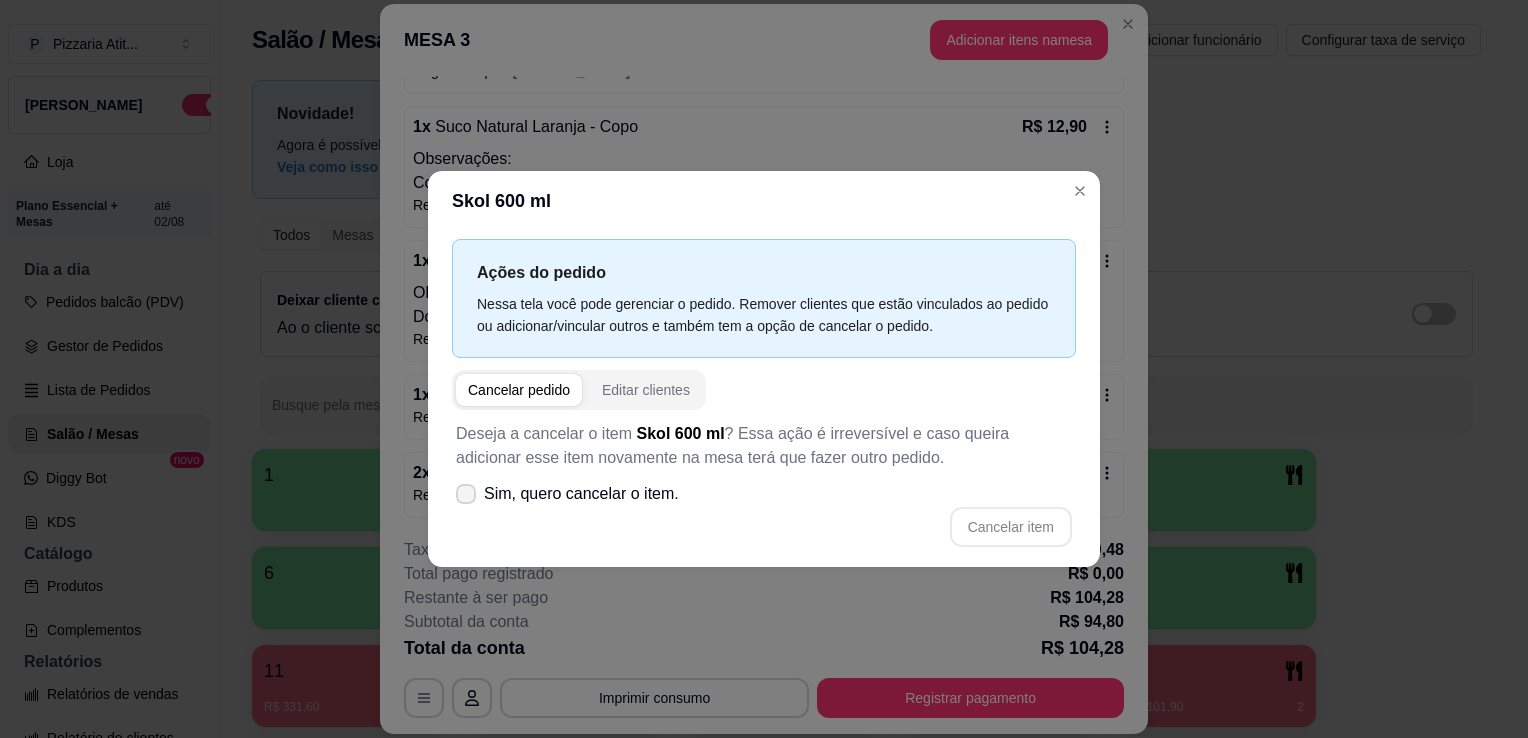 click on "Sim, quero cancelar o item." at bounding box center (581, 494) 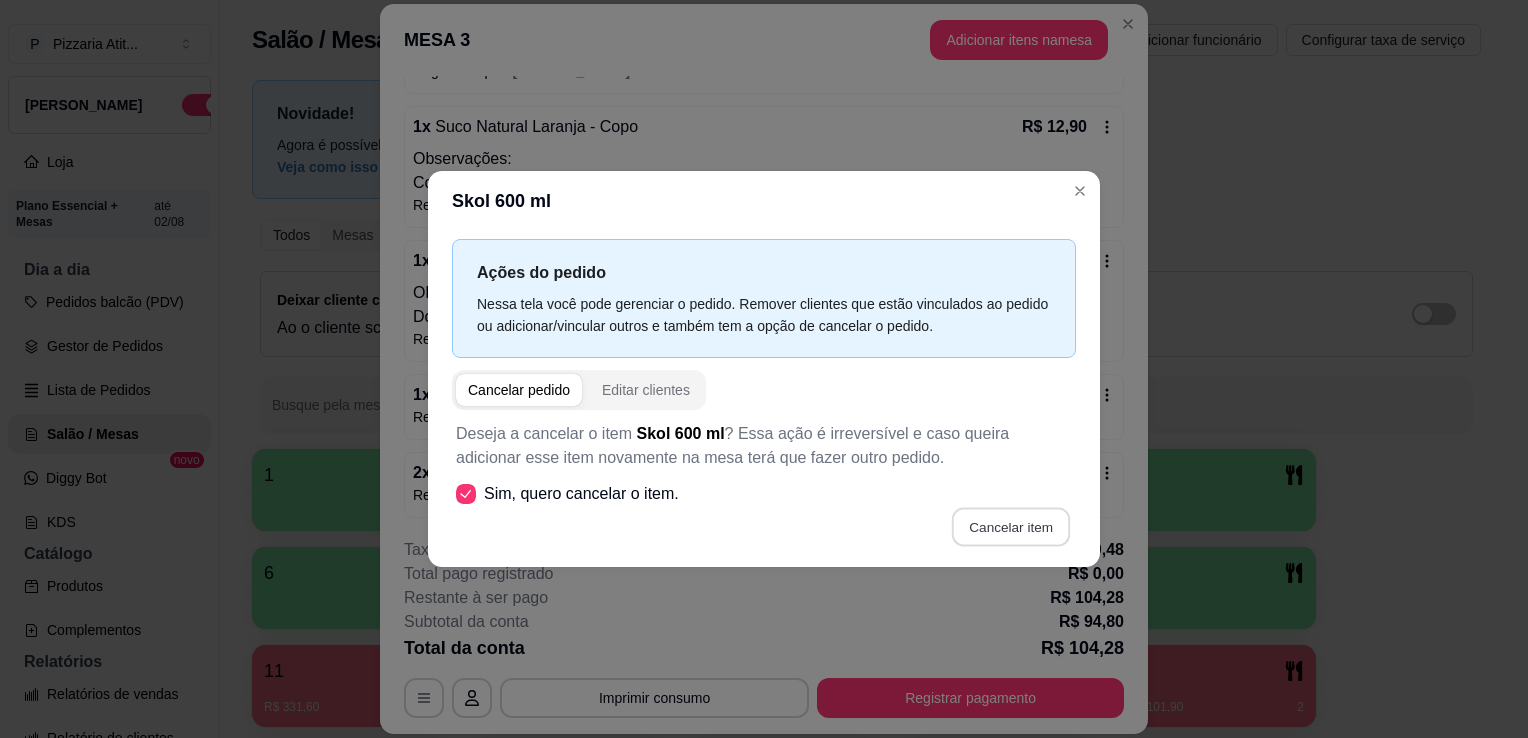 click on "Cancelar item" at bounding box center (1010, 527) 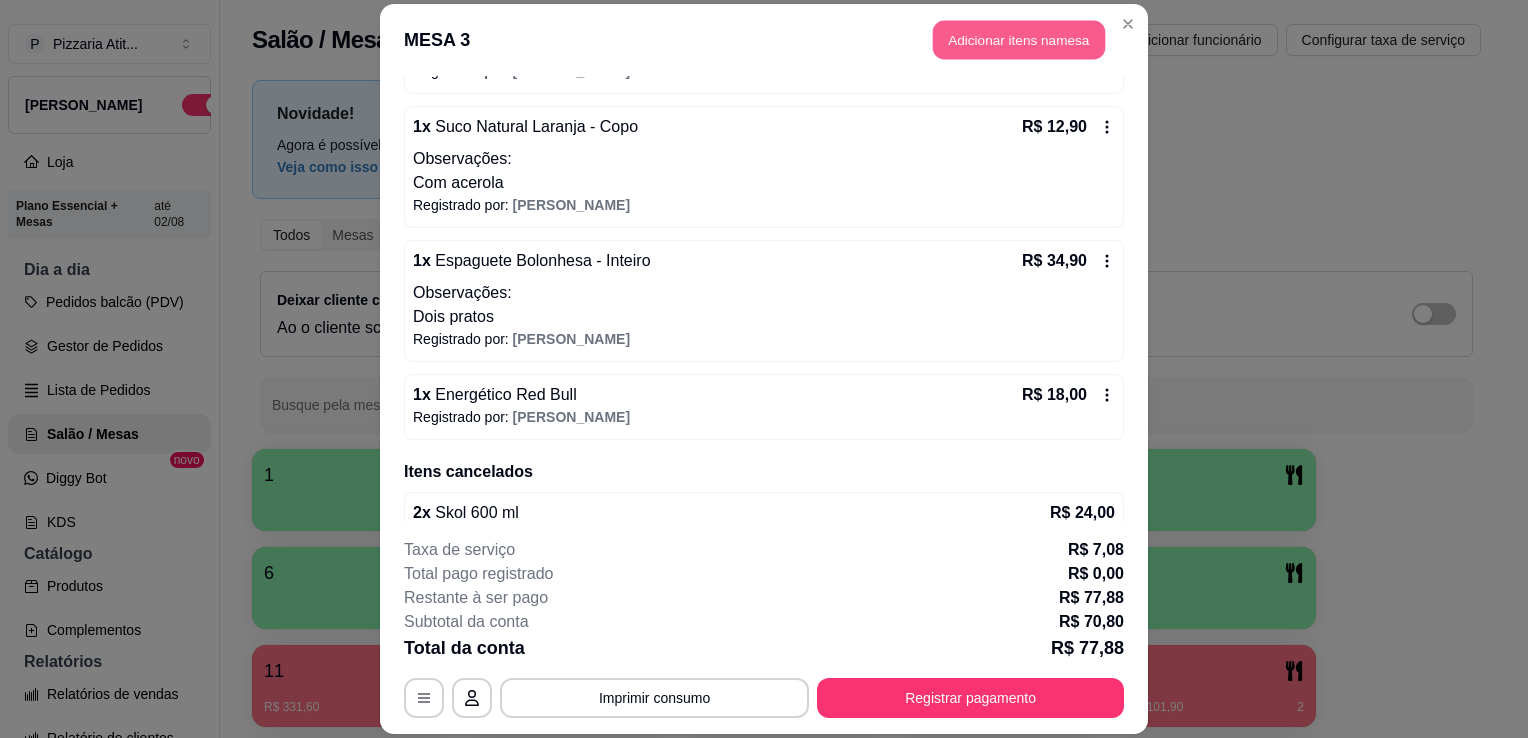 click on "Adicionar itens na  mesa" at bounding box center [1019, 39] 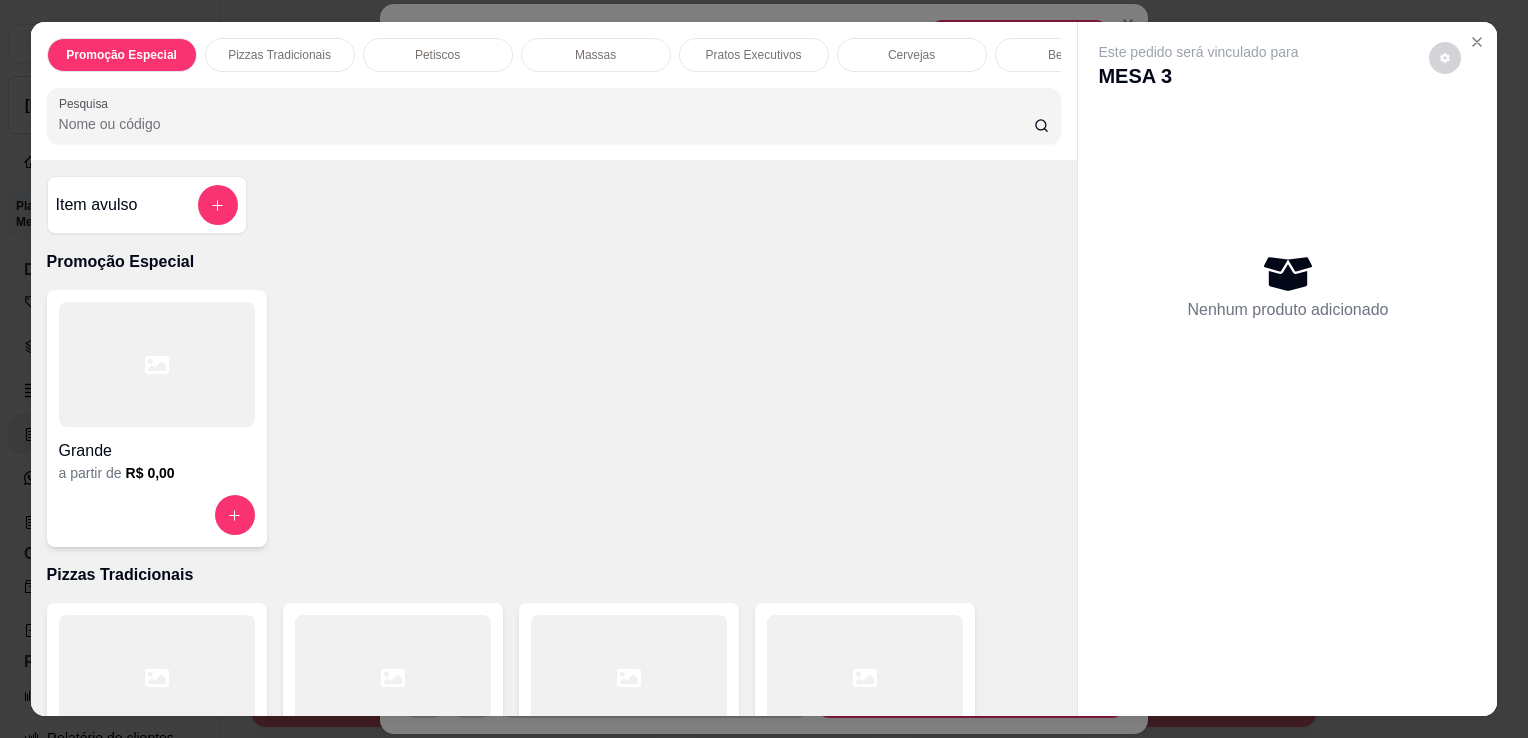 click on "Pesquisa" at bounding box center (546, 124) 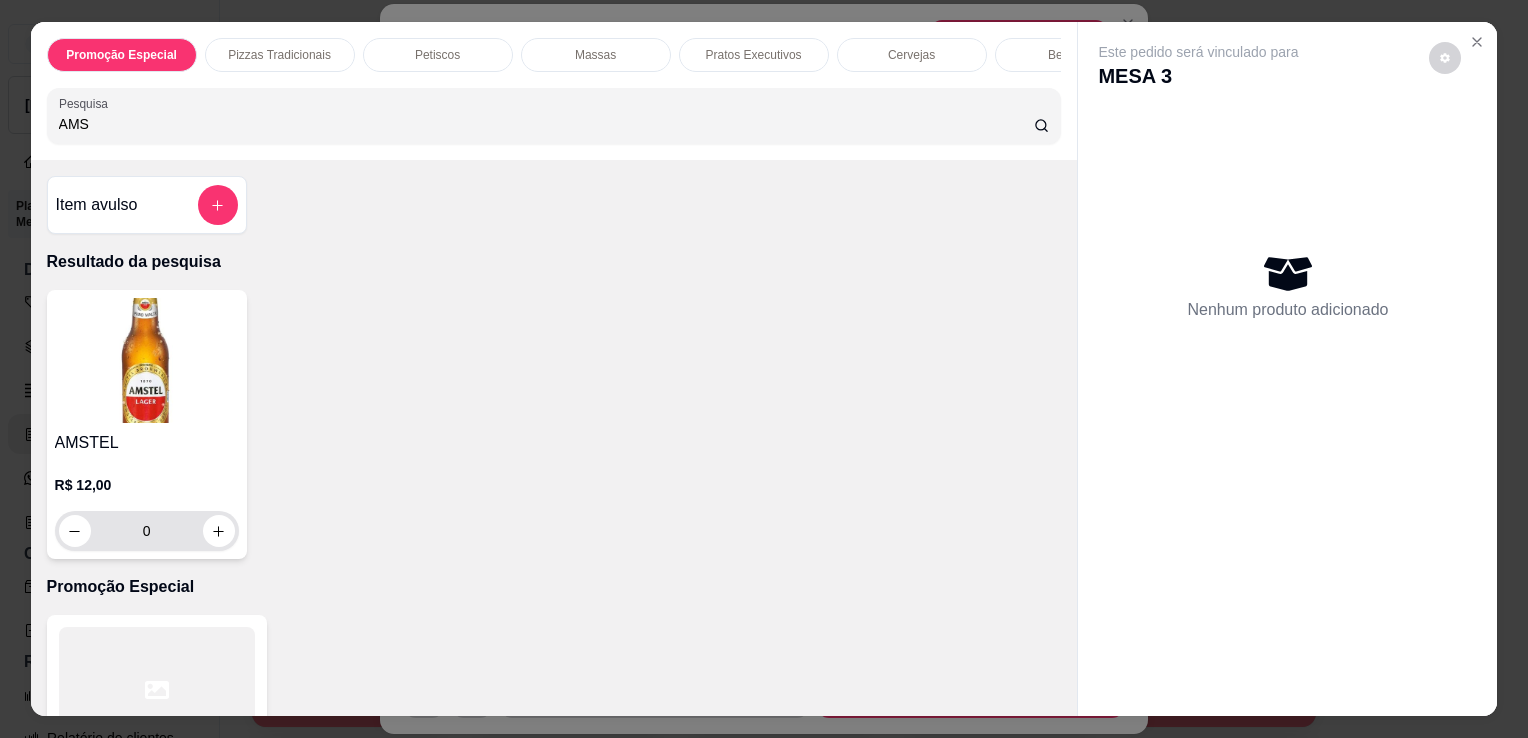 type on "AMS" 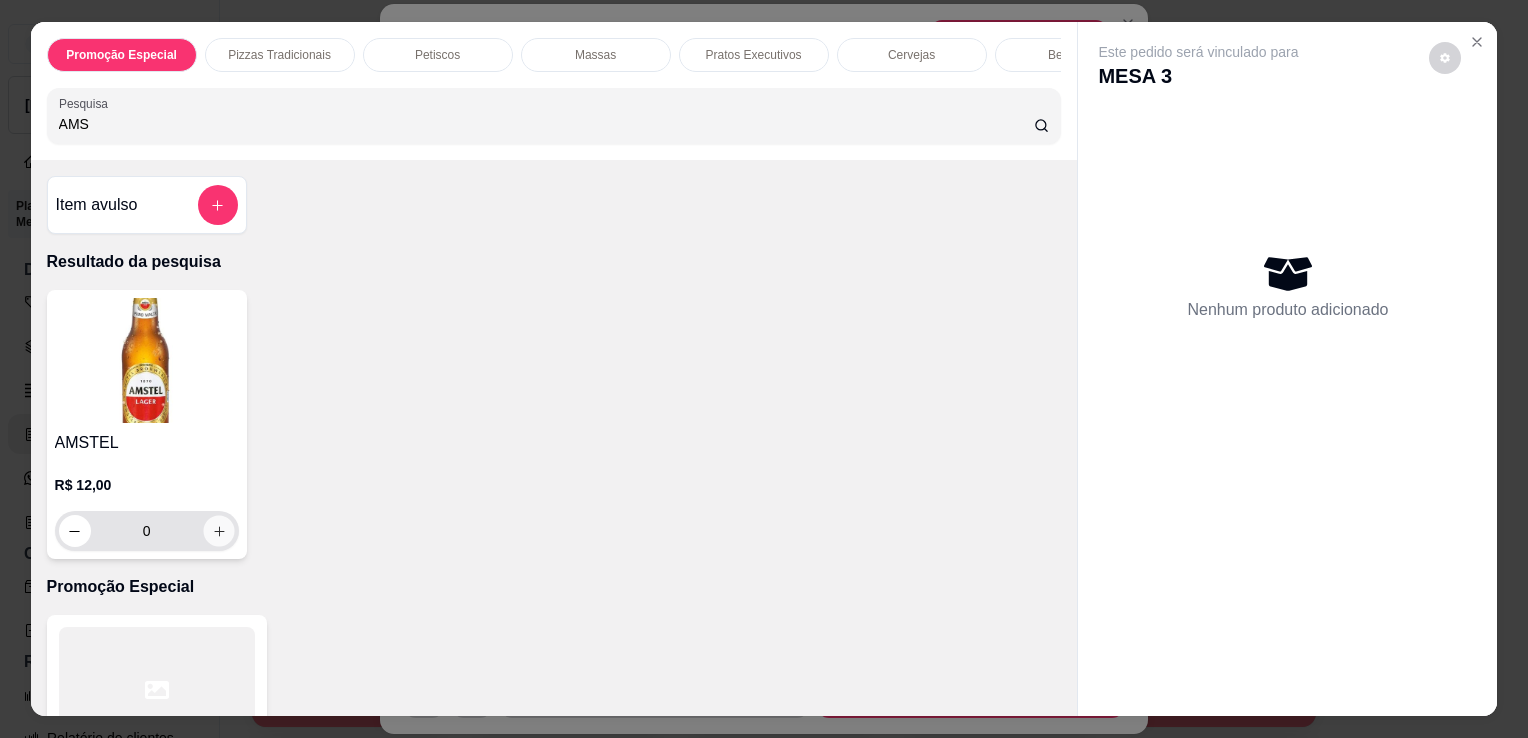 click at bounding box center (218, 531) 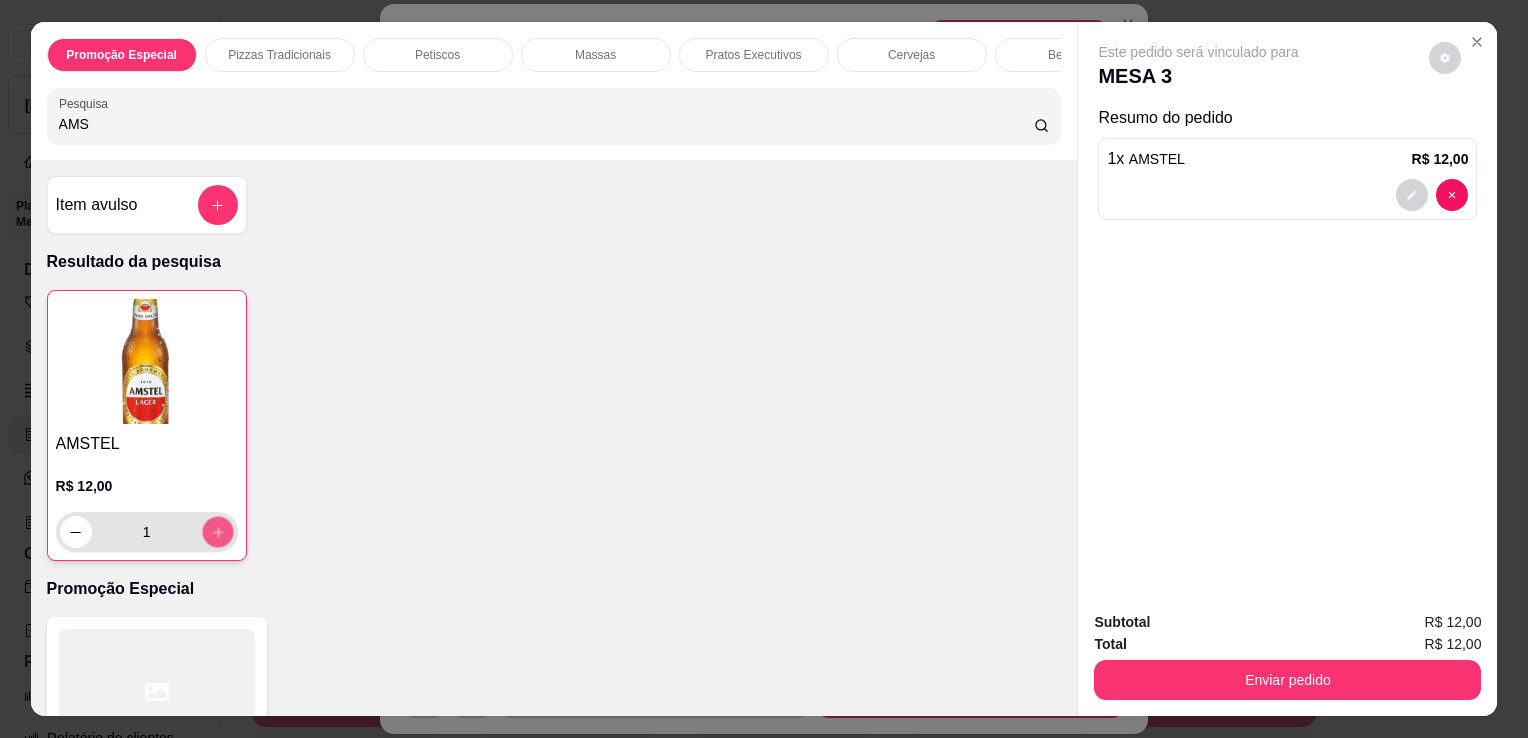 click at bounding box center [217, 532] 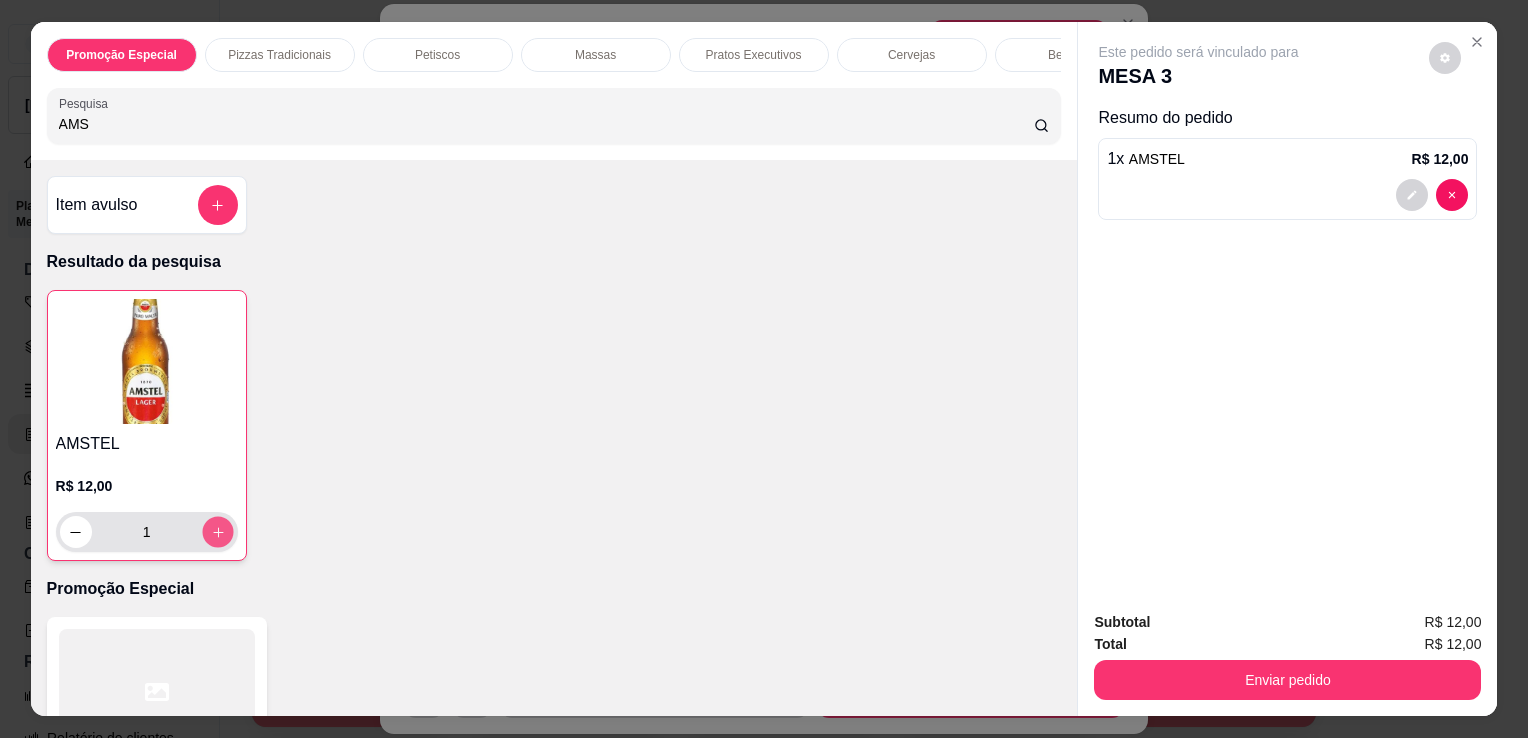 type on "2" 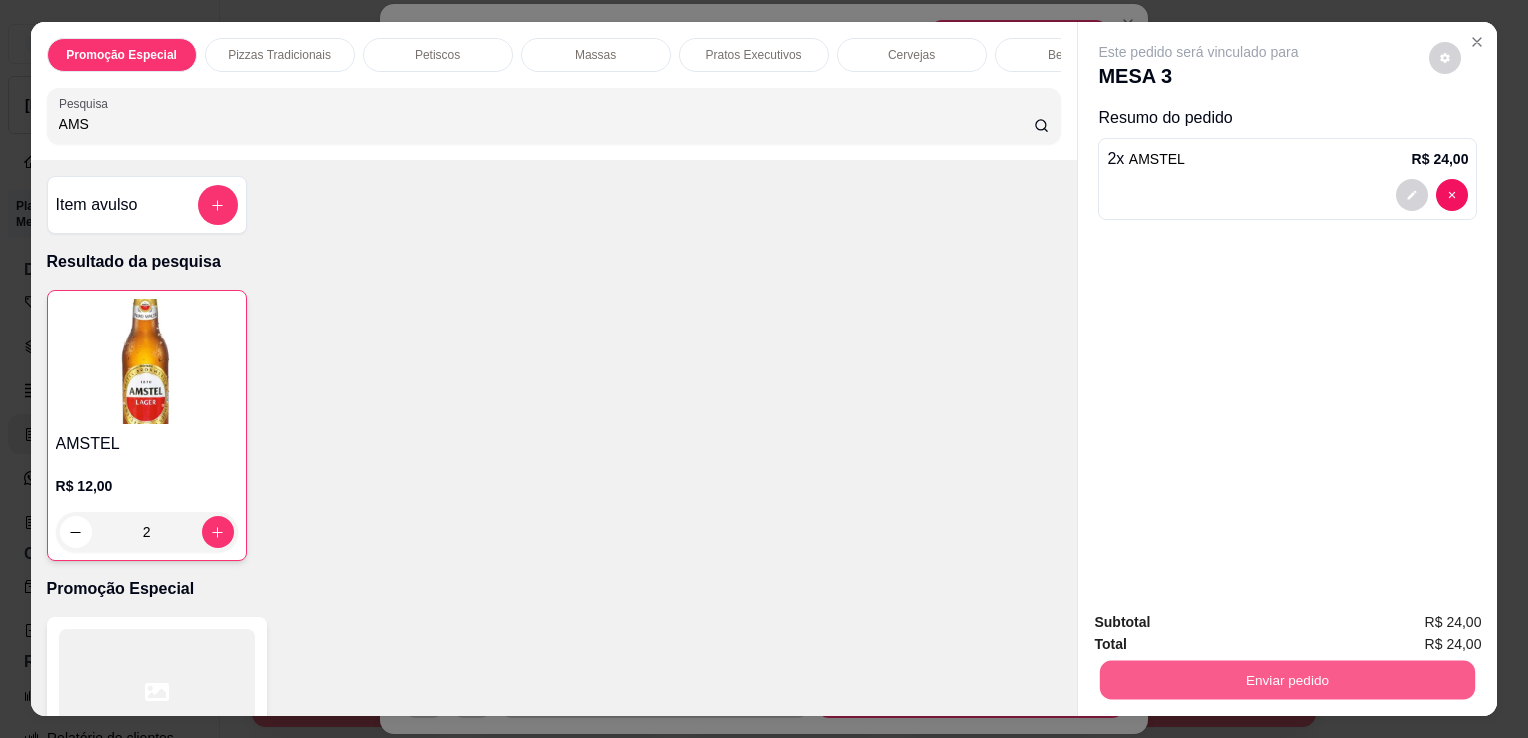 click on "Enviar pedido" at bounding box center [1287, 679] 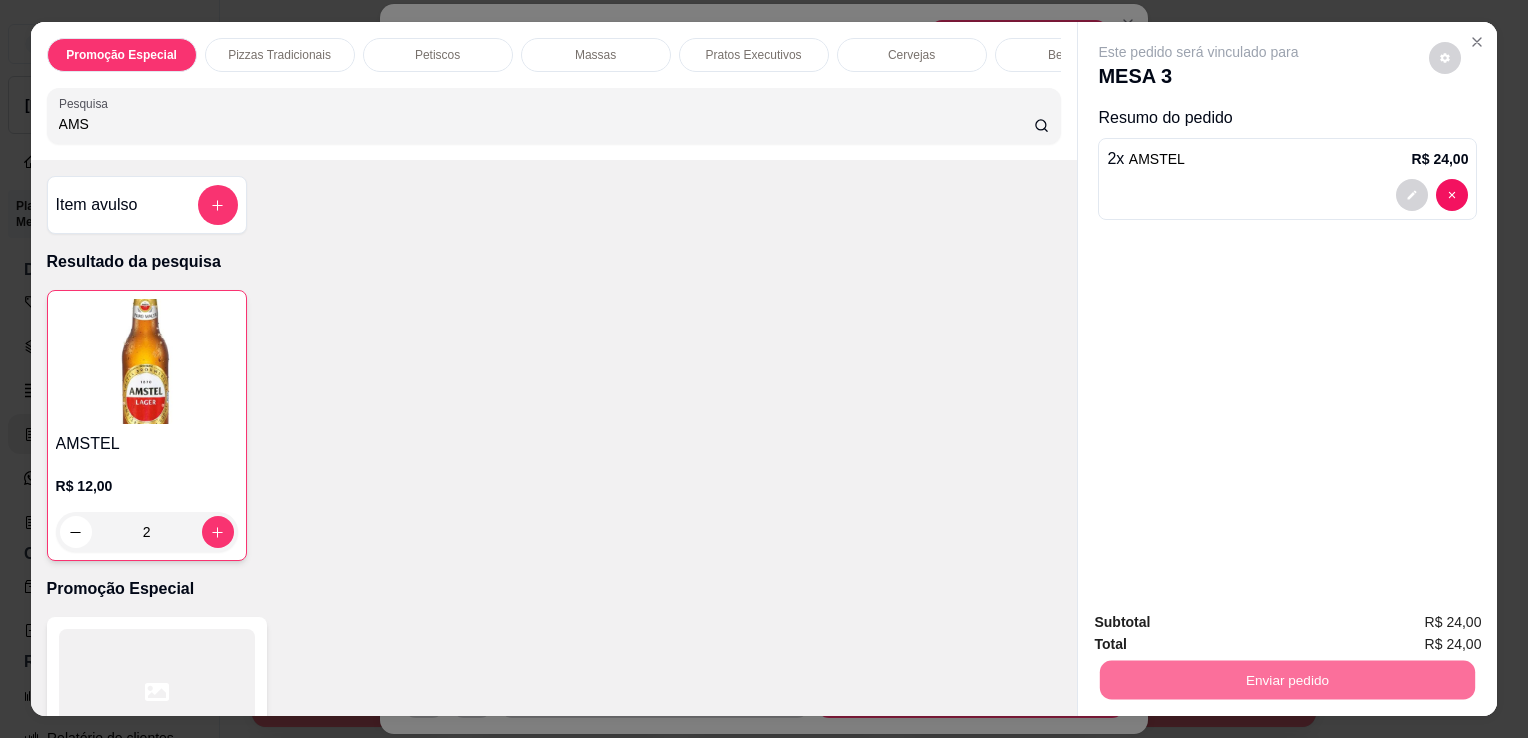click on "Não registrar e enviar pedido" at bounding box center (1222, 623) 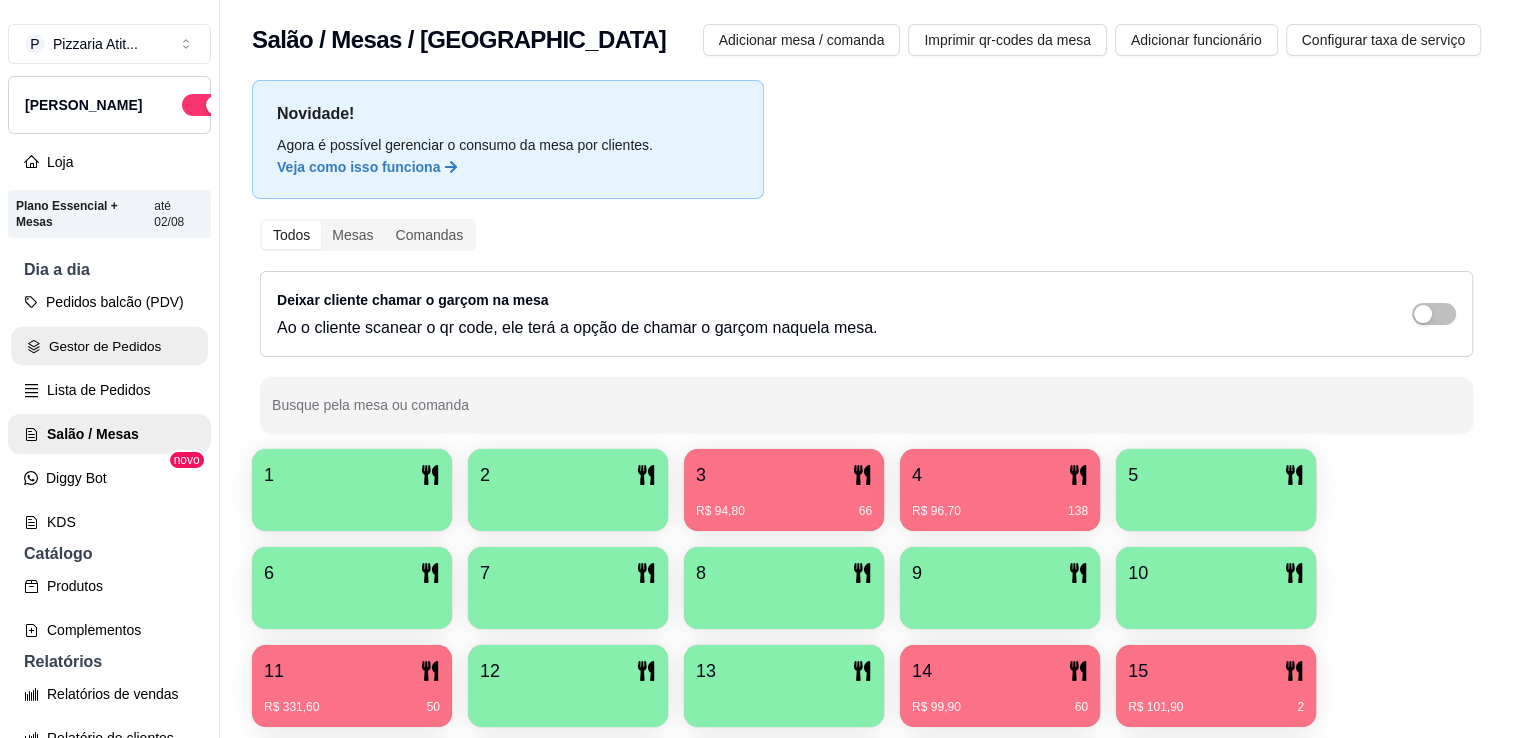 click on "Gestor de Pedidos" at bounding box center [109, 346] 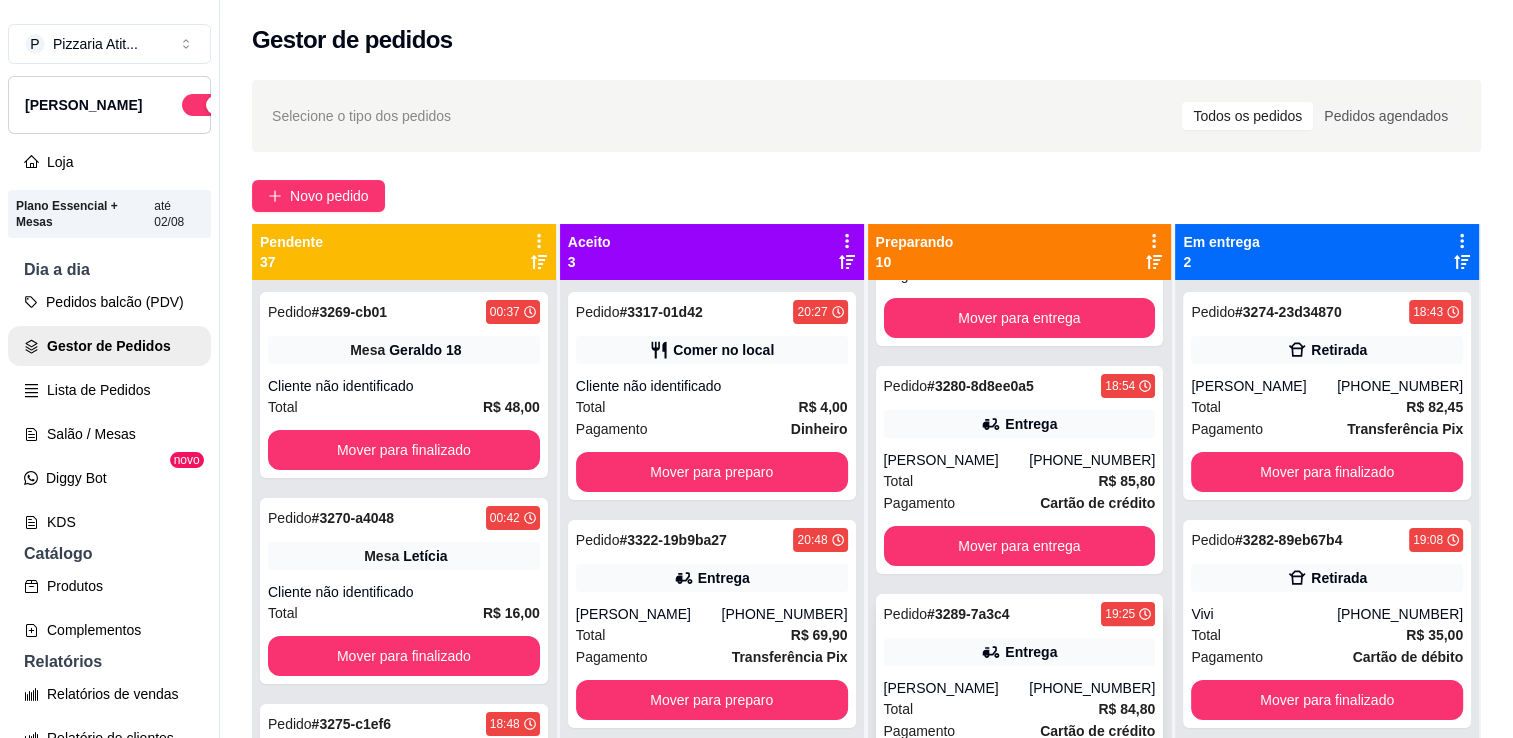 scroll, scrollTop: 632, scrollLeft: 0, axis: vertical 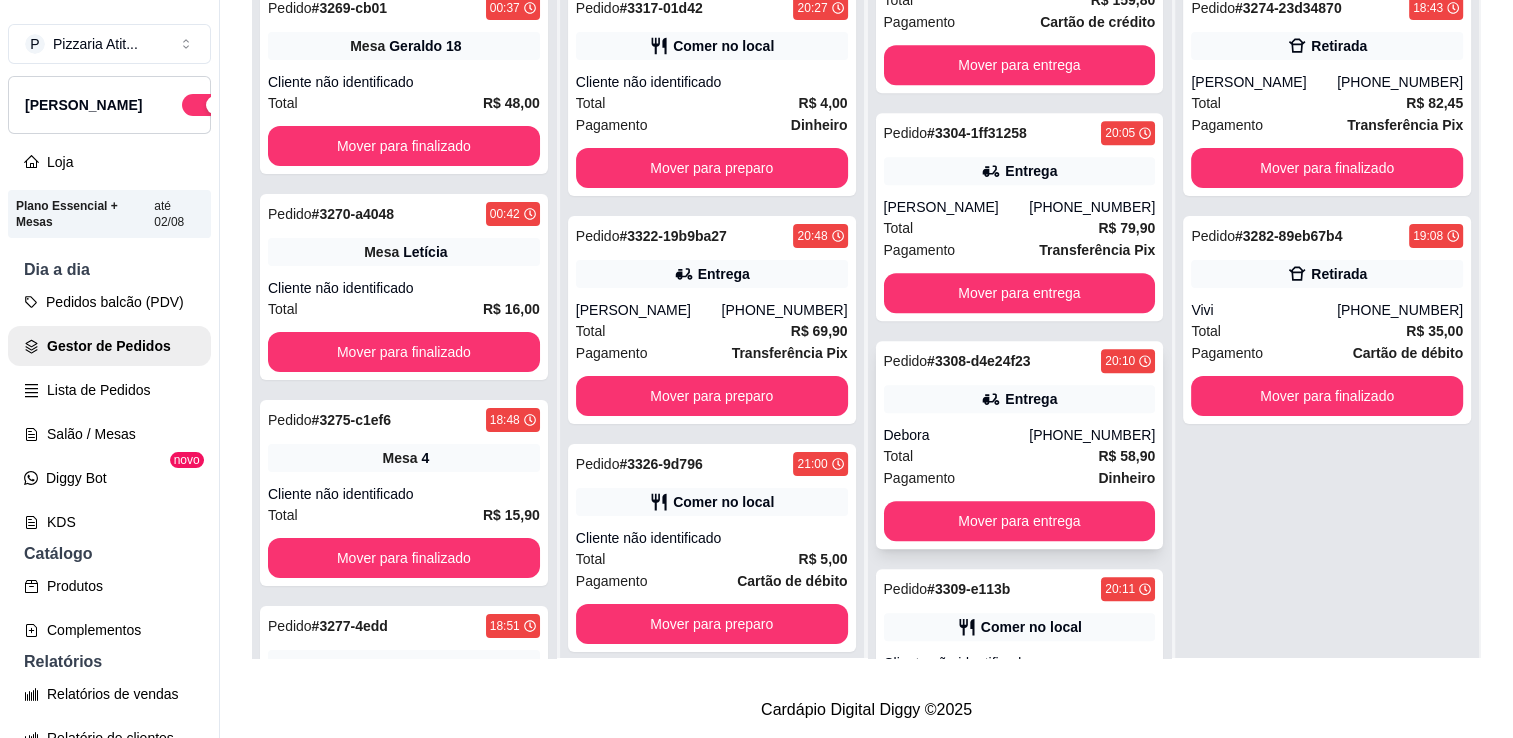 click on "R$ 58,90" at bounding box center (1126, 456) 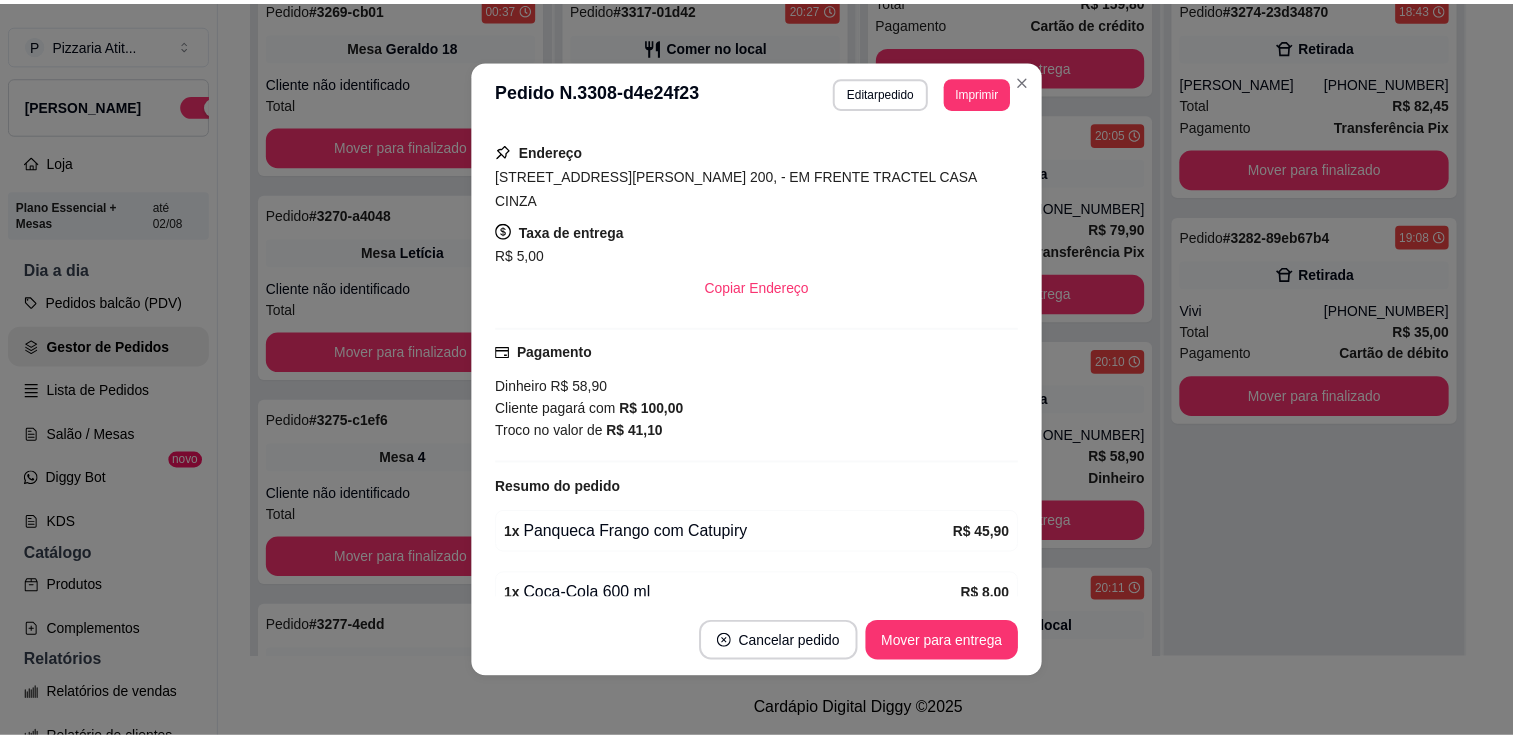 scroll, scrollTop: 332, scrollLeft: 0, axis: vertical 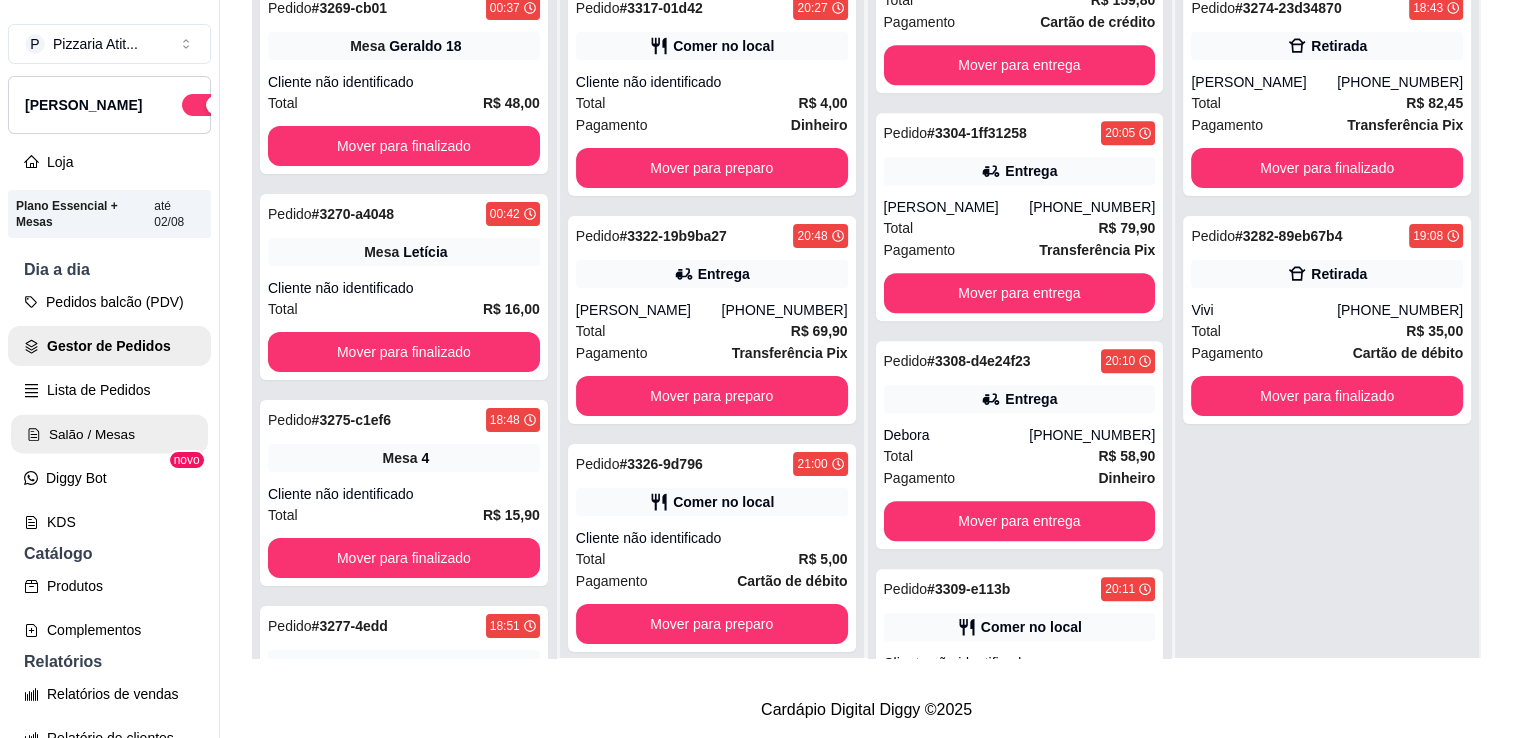 click on "Salão / Mesas" at bounding box center [109, 434] 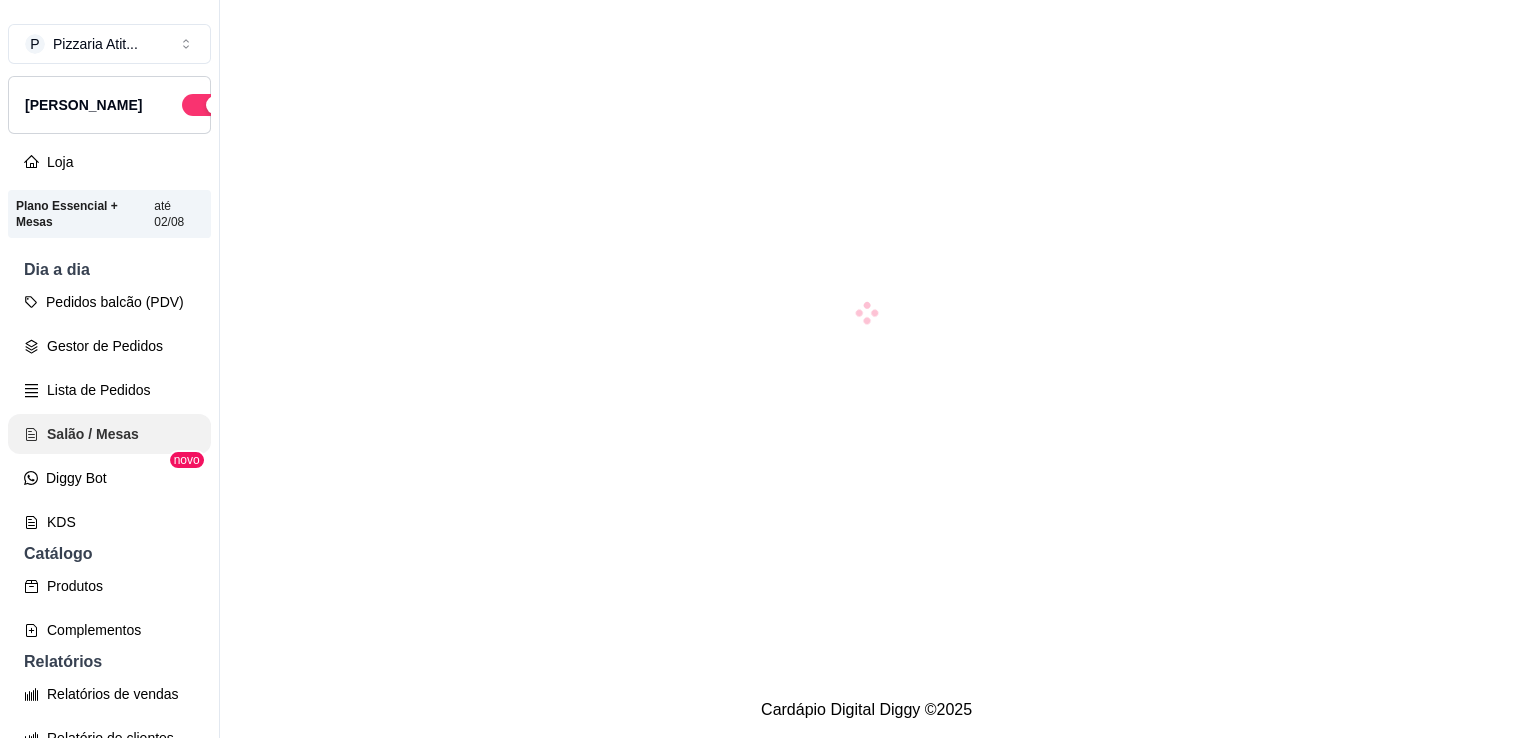 scroll, scrollTop: 0, scrollLeft: 0, axis: both 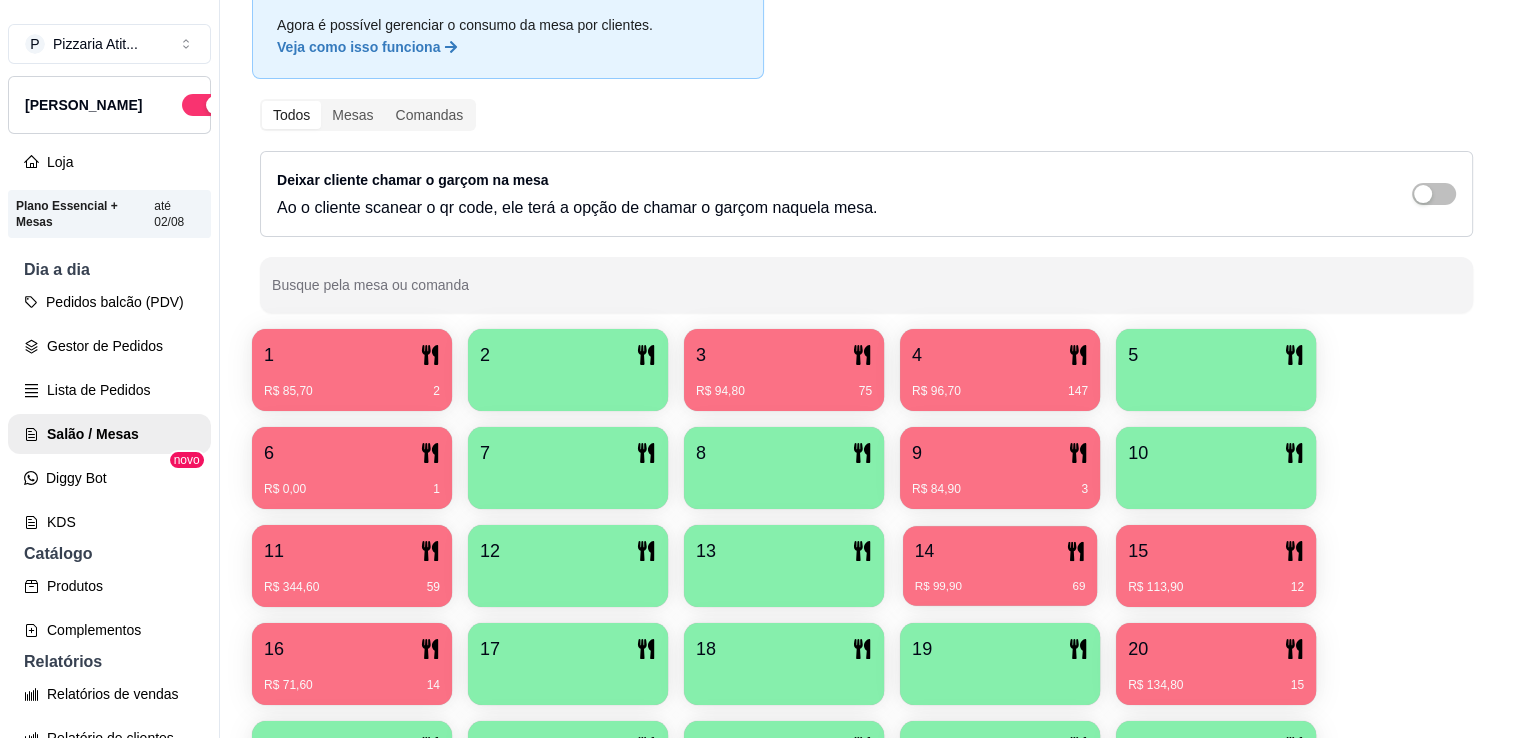 click on "14" at bounding box center [924, 551] 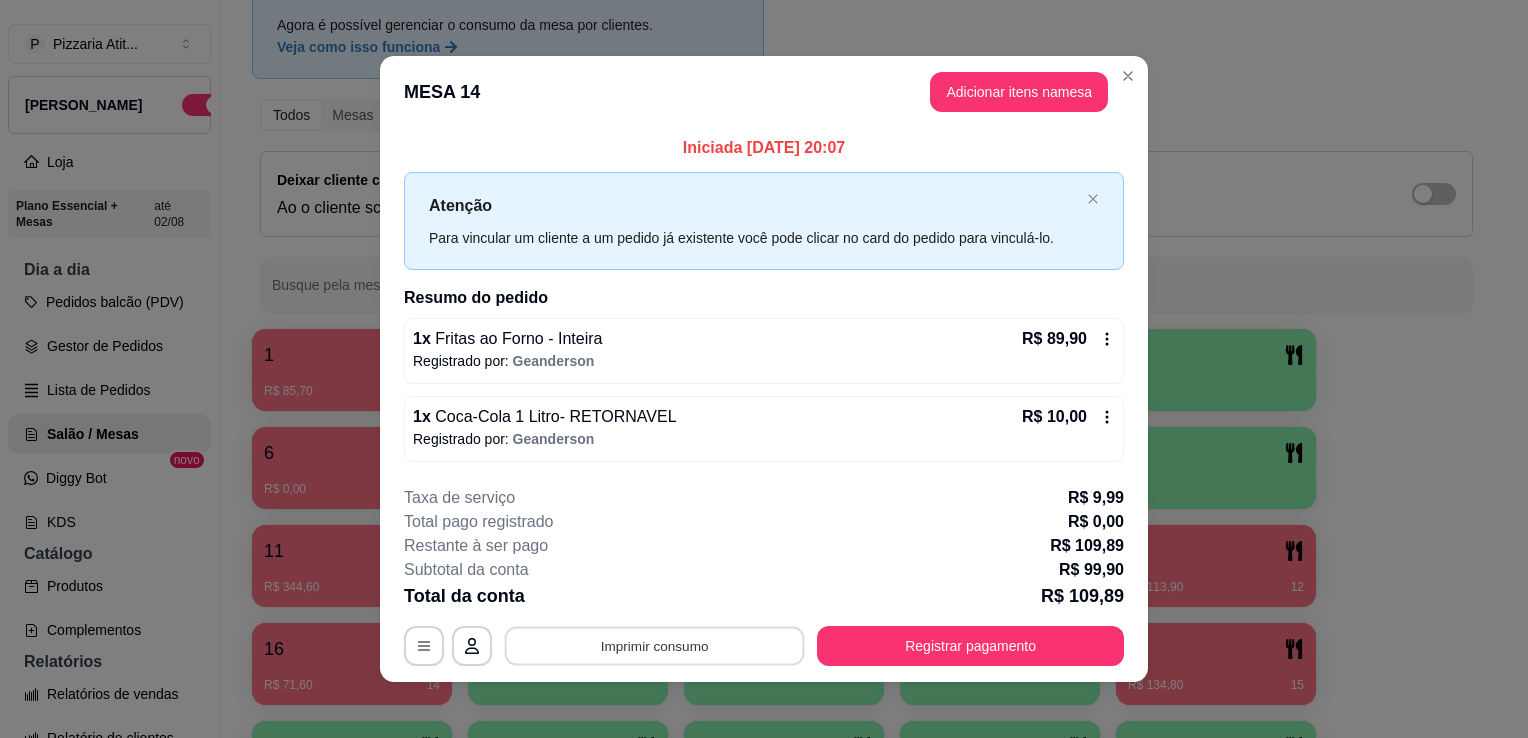click on "Imprimir consumo" at bounding box center (655, 645) 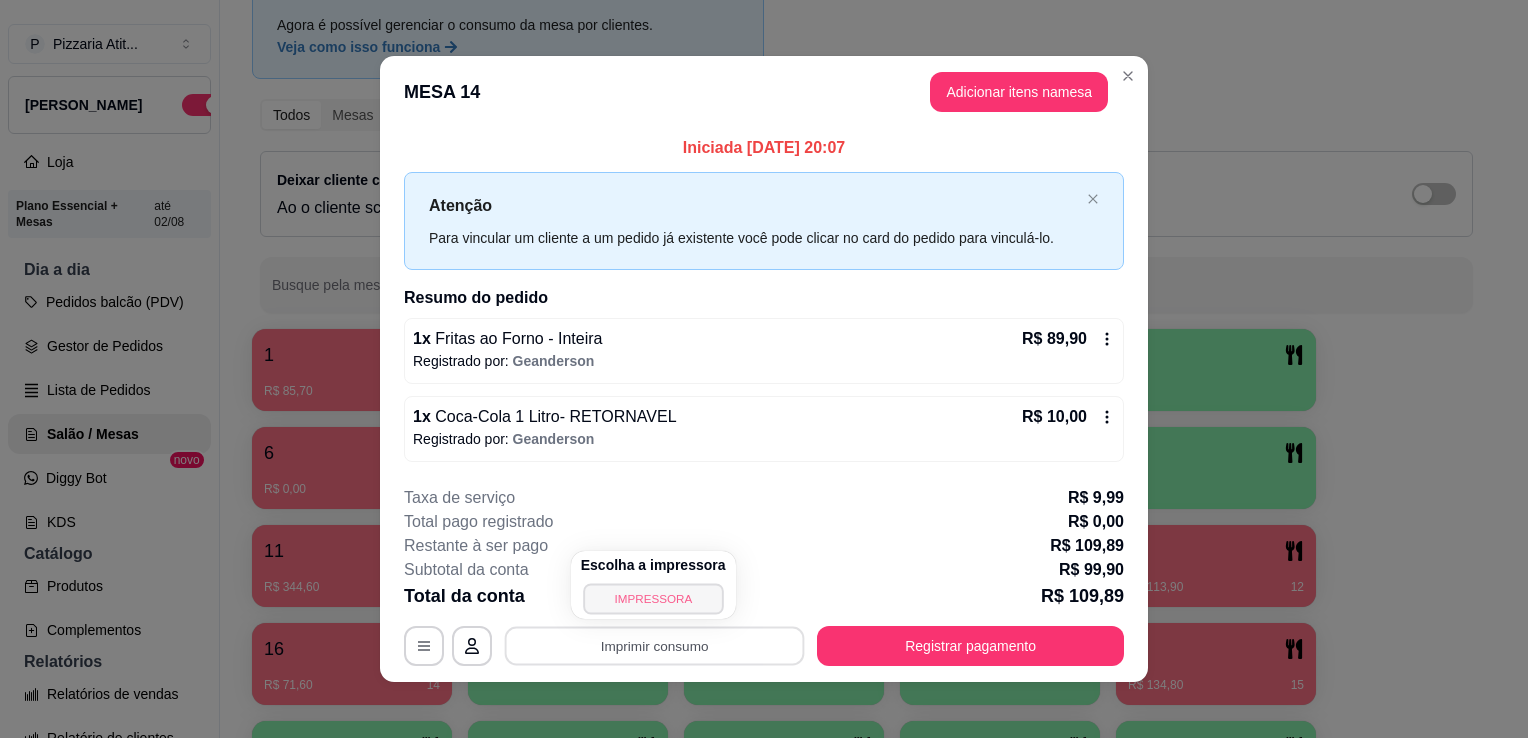 click on "IMPRESSORA" at bounding box center (653, 598) 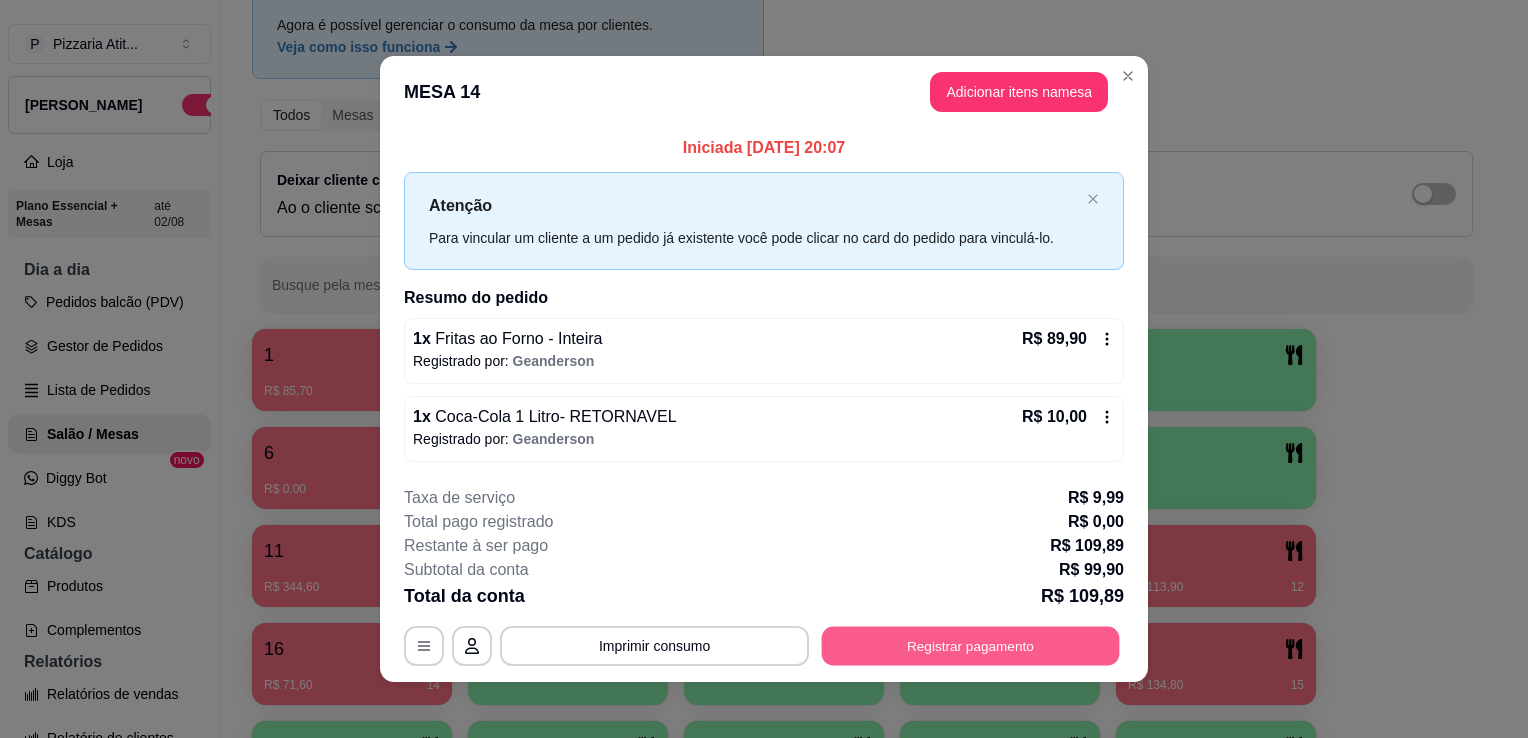 click on "Registrar pagamento" at bounding box center (971, 645) 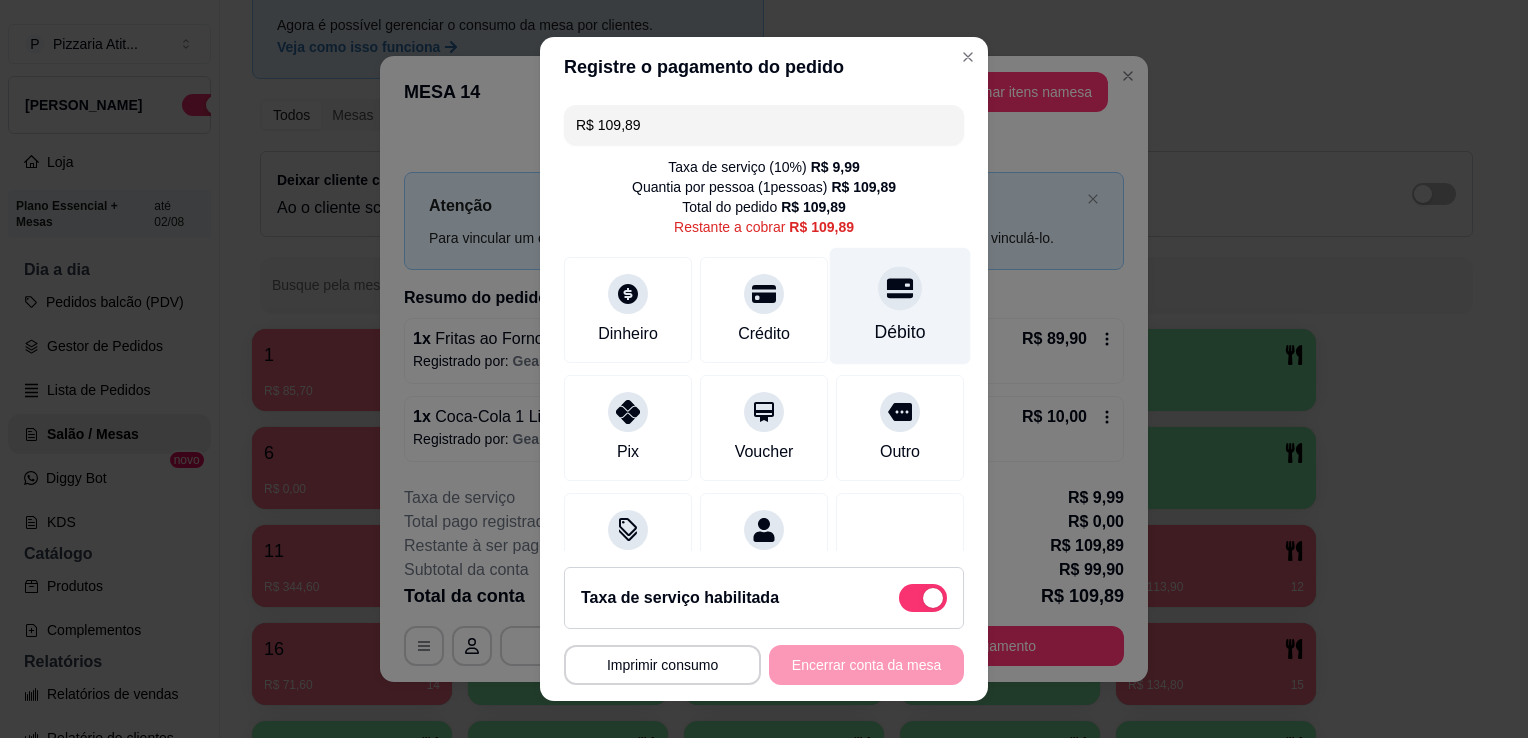 click 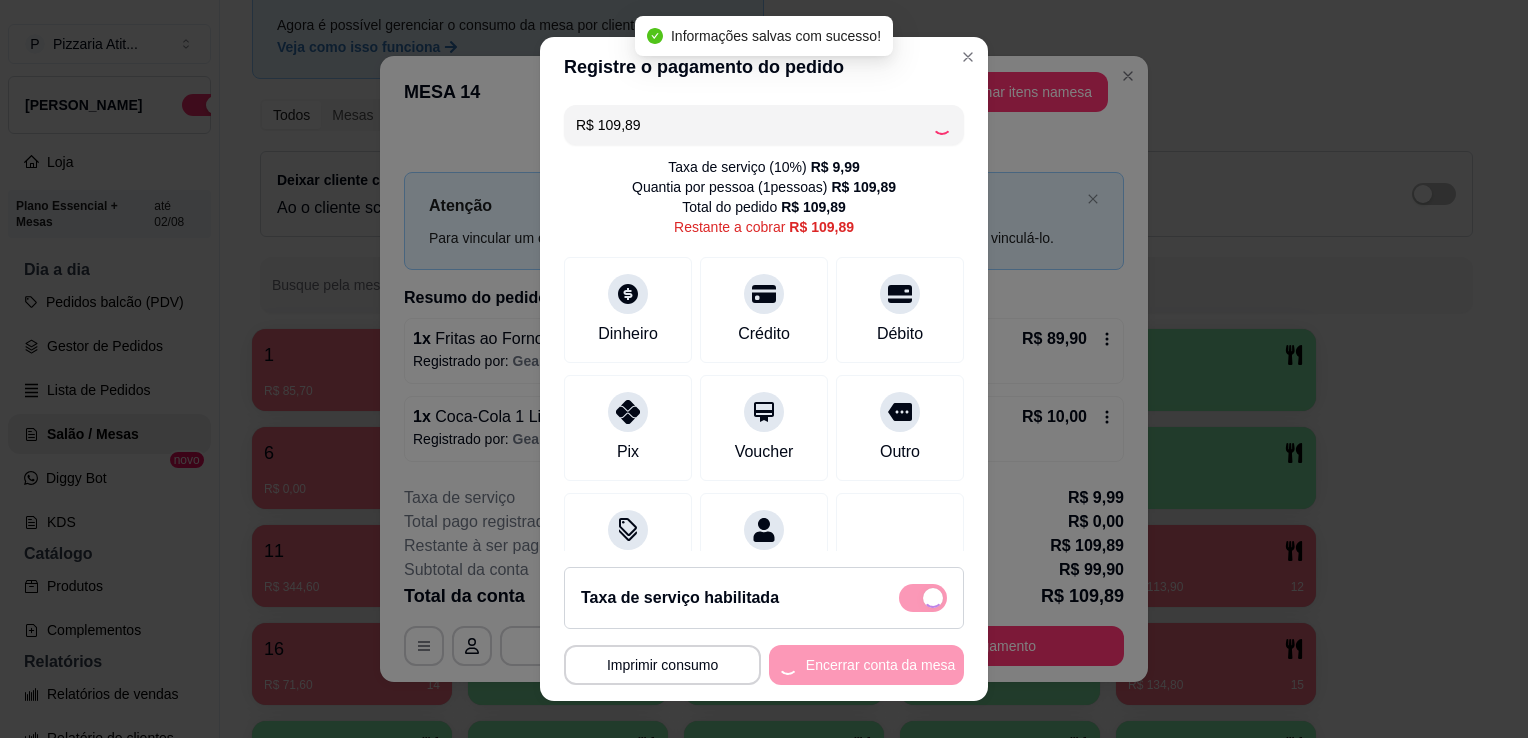 type on "R$ 0,00" 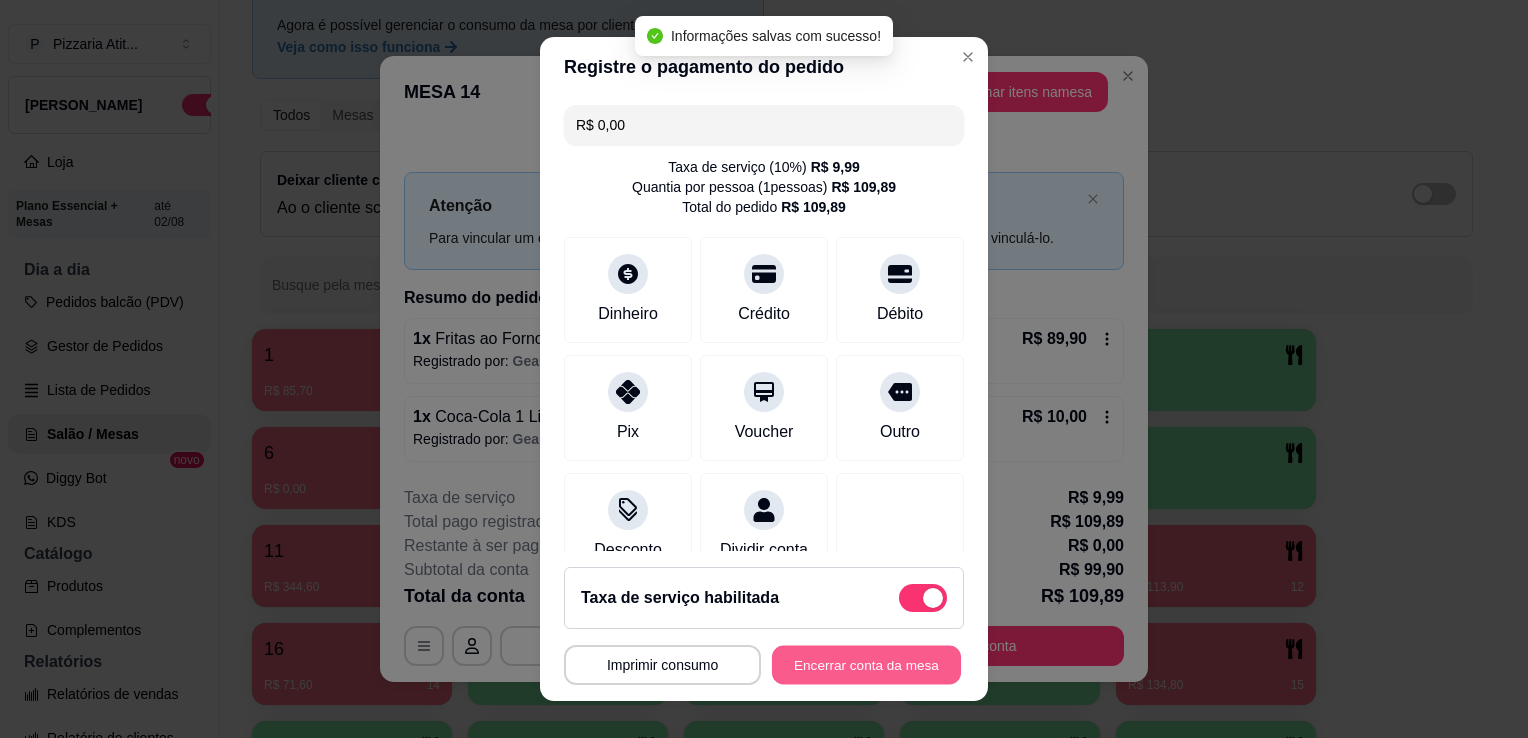 click on "Encerrar conta da mesa" at bounding box center [866, 665] 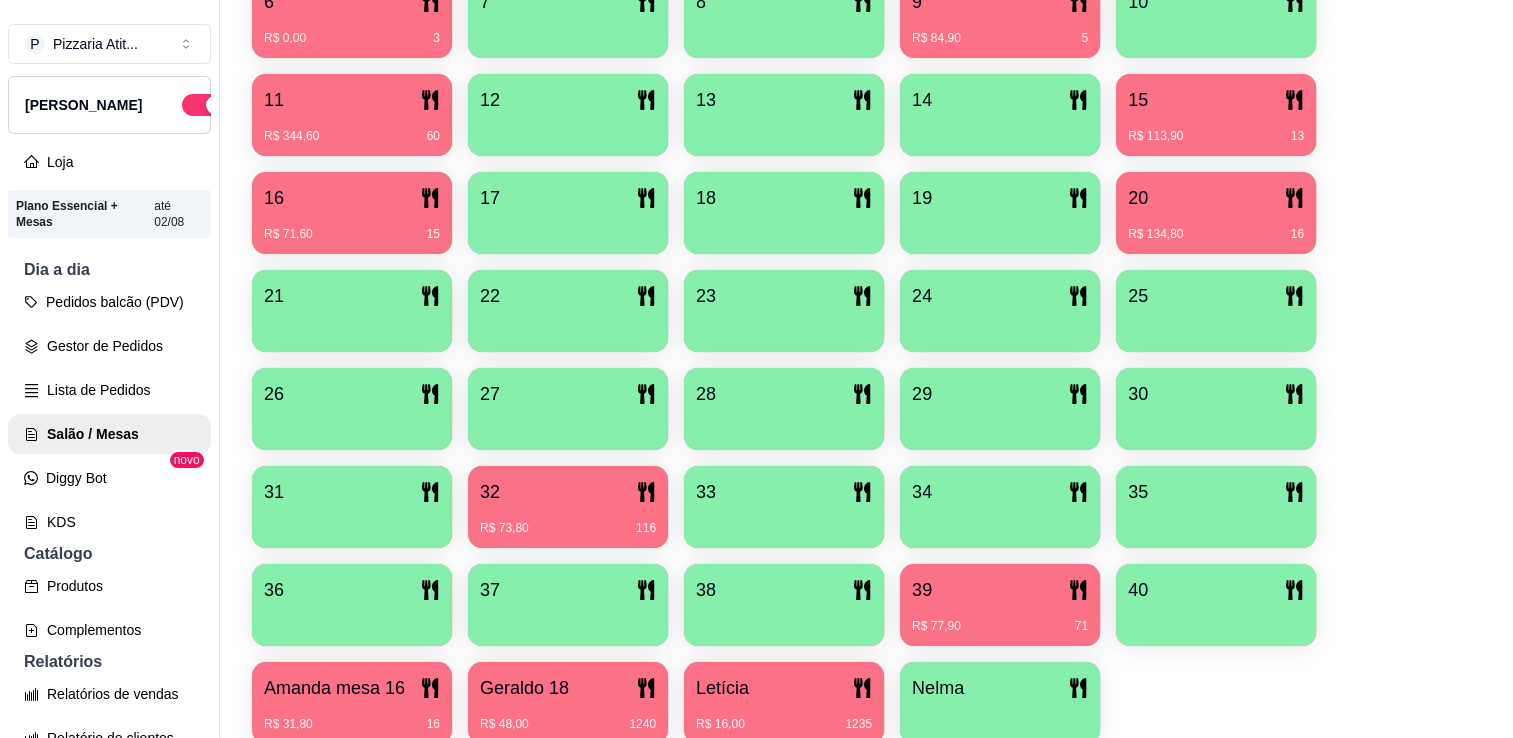 scroll, scrollTop: 588, scrollLeft: 0, axis: vertical 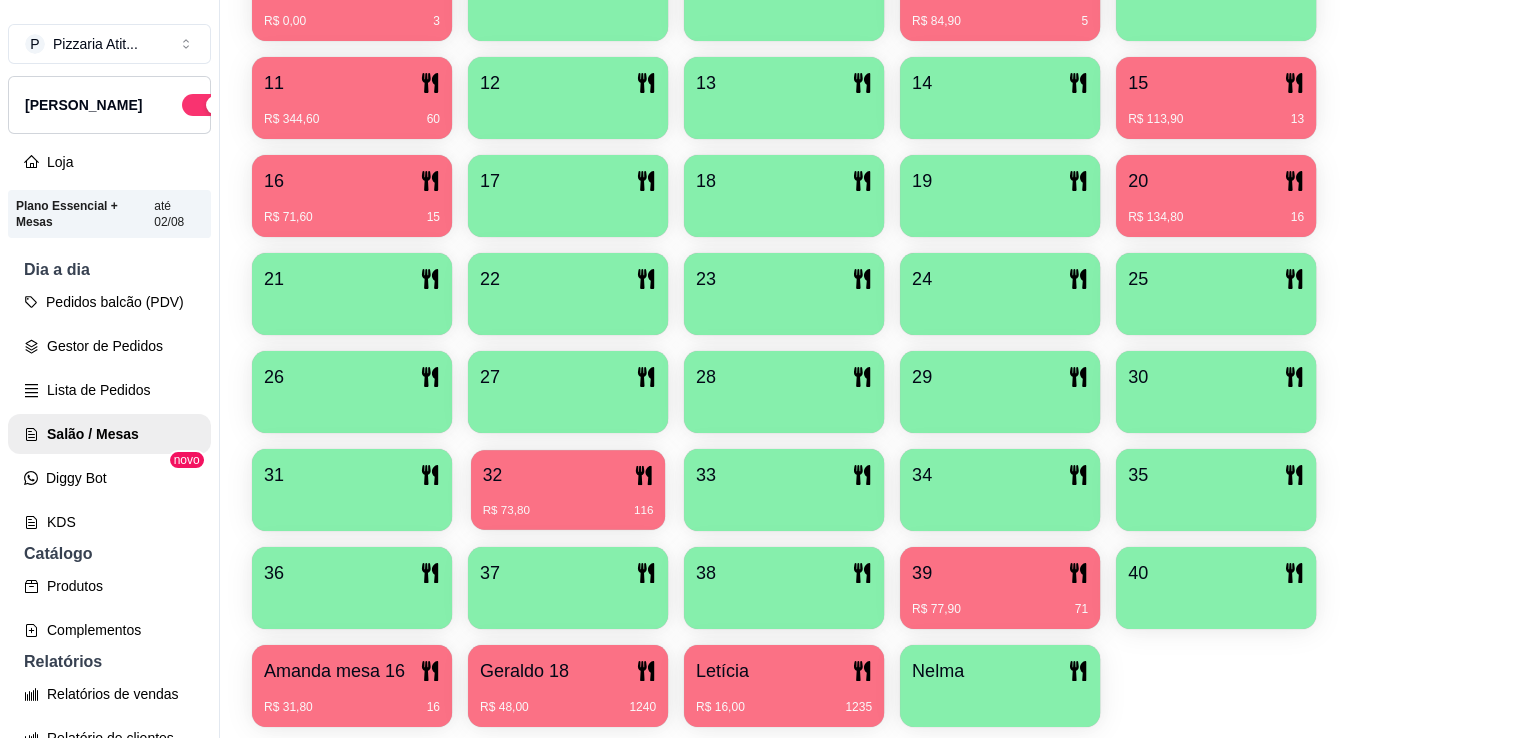 click on "32" at bounding box center [568, 475] 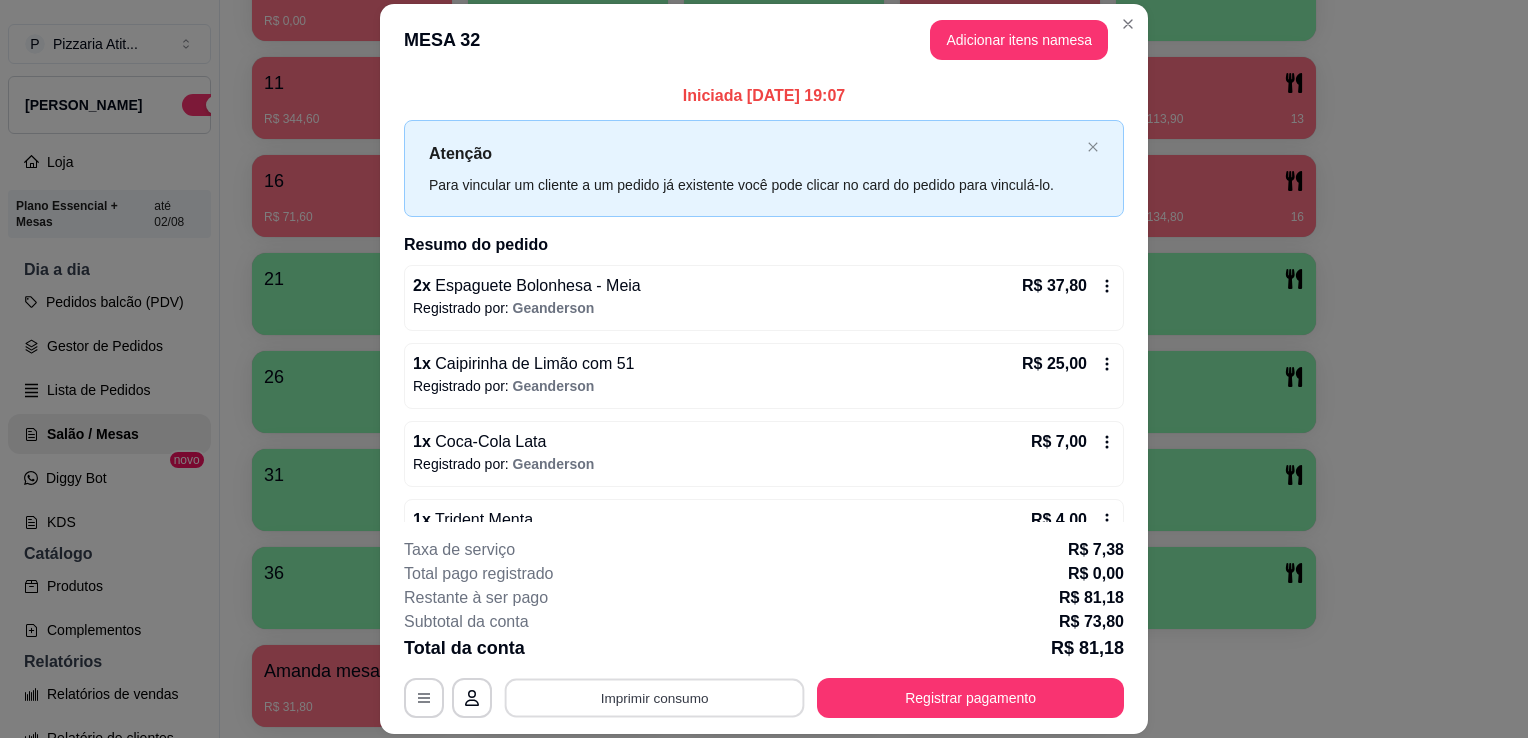 click on "Imprimir consumo" at bounding box center [655, 698] 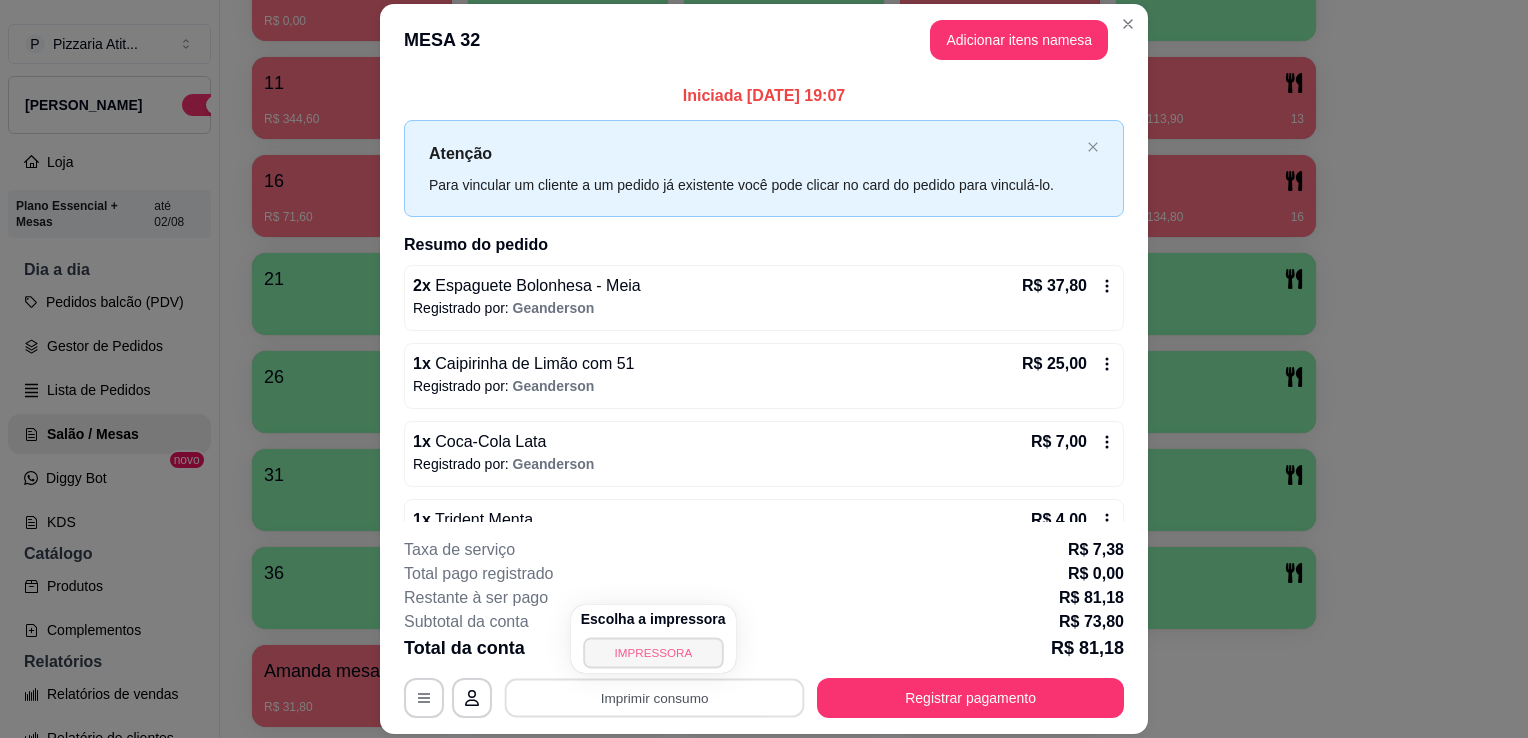 click on "IMPRESSORA" at bounding box center (653, 652) 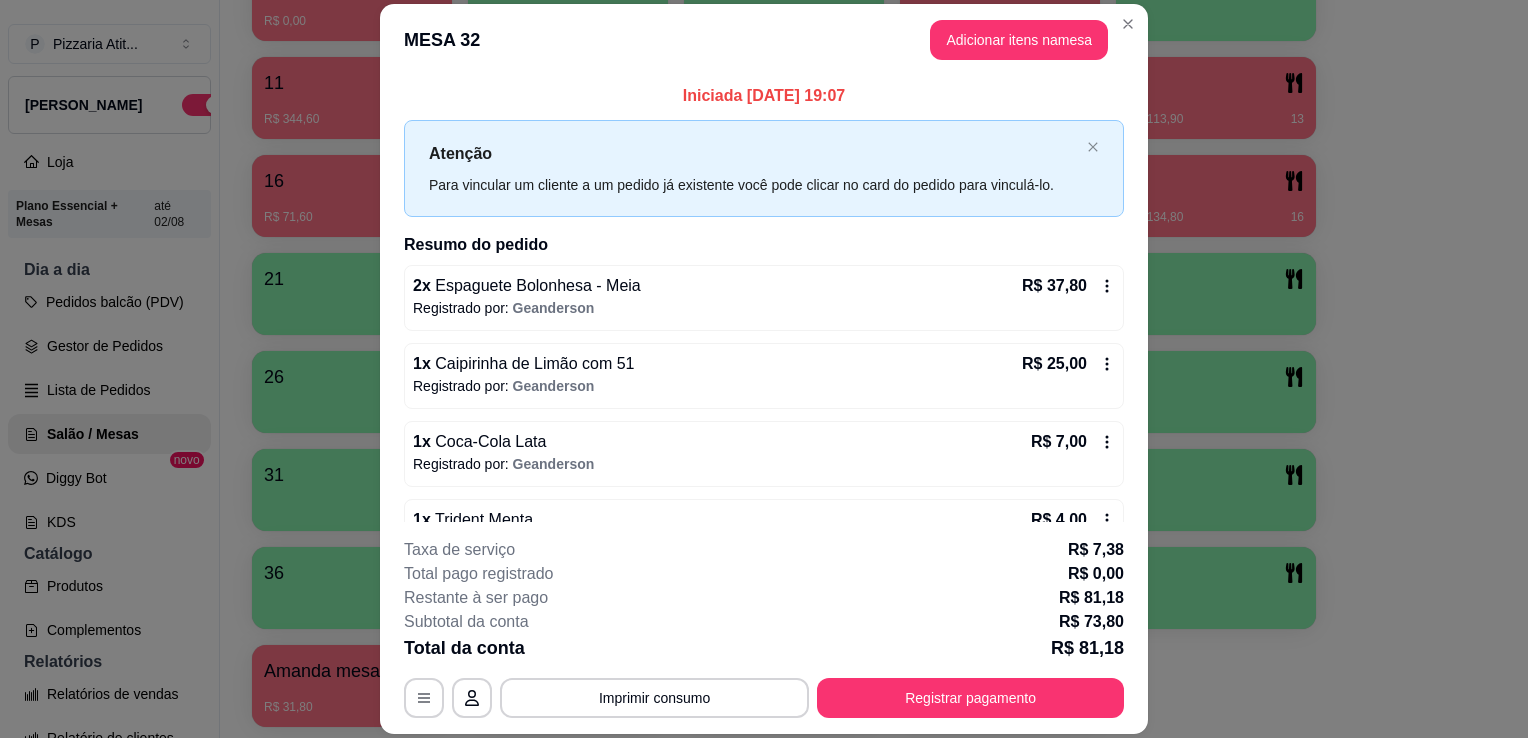 click on "2 x   Espaguete Bolonhesa - Meia R$ 37,80 Registrado por:   Geanderson" at bounding box center [764, 298] 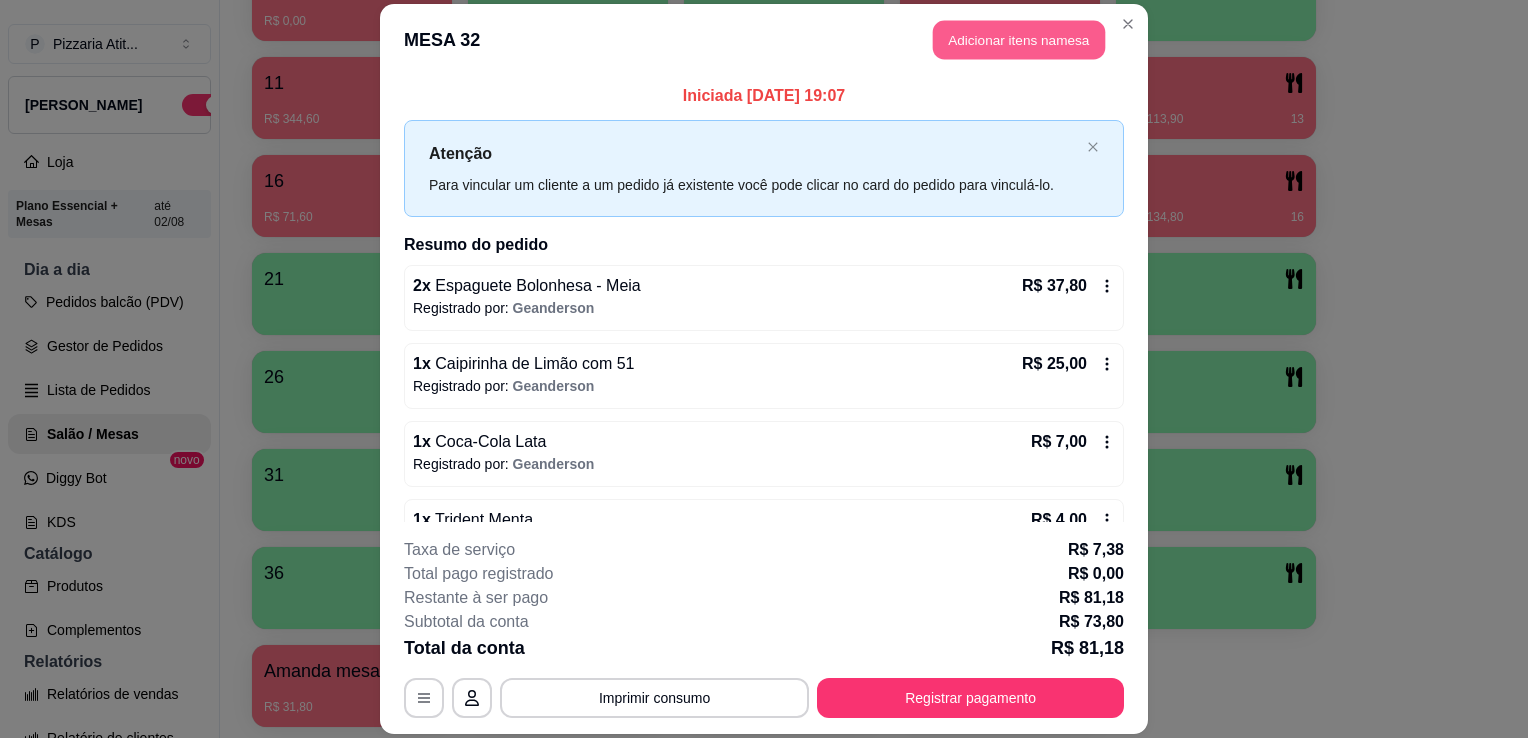 click on "Adicionar itens na  mesa" at bounding box center (1019, 39) 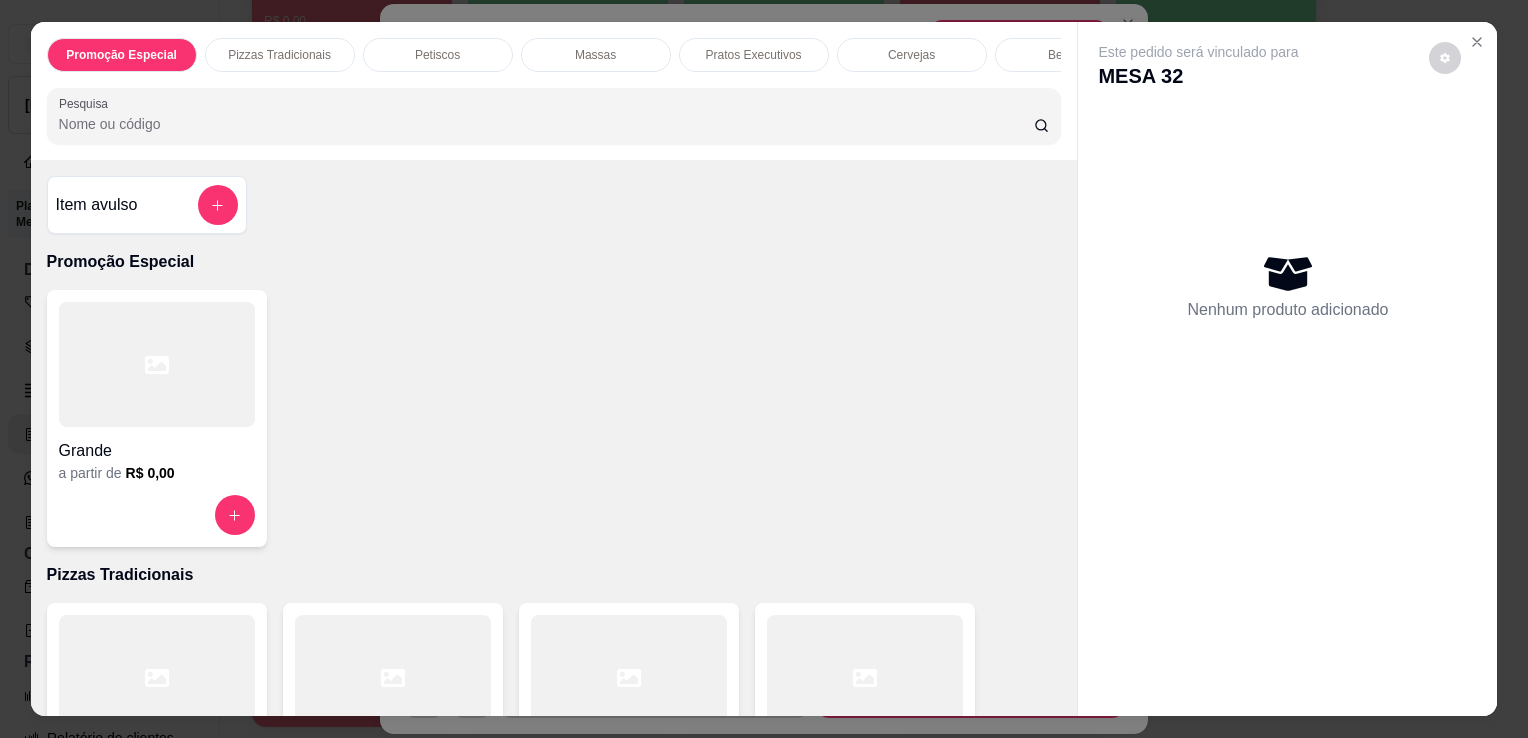 click on "Pesquisa" at bounding box center [546, 124] 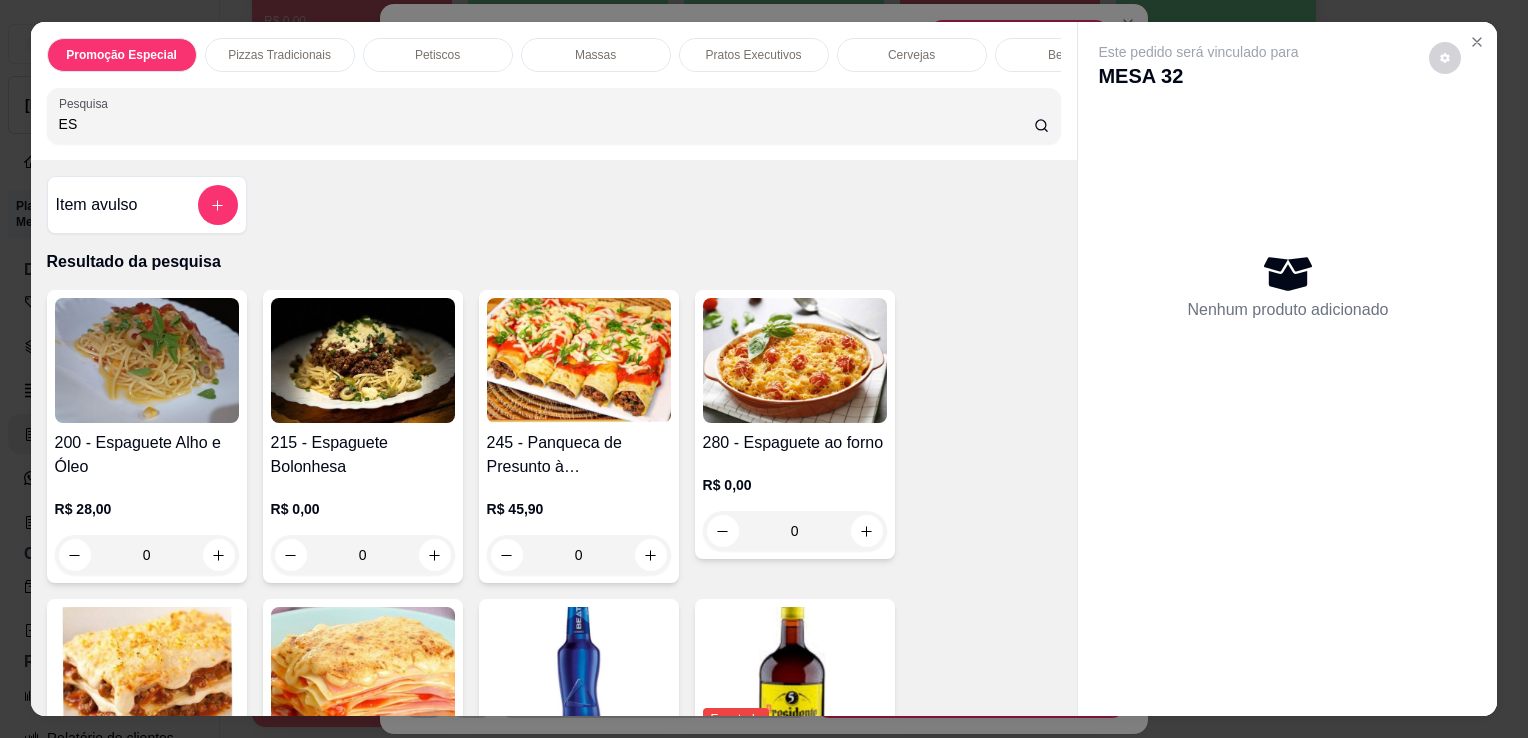 type on "ES" 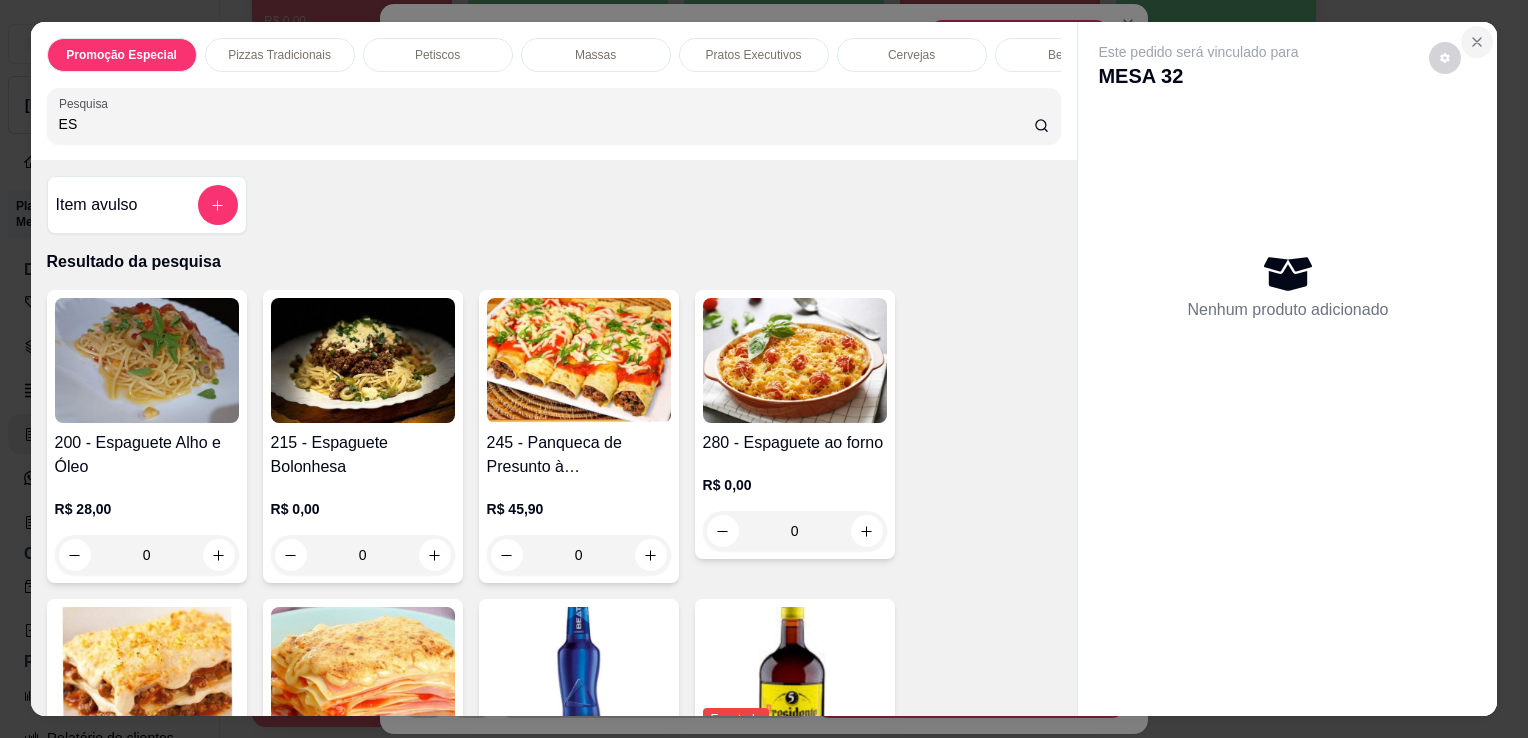 click 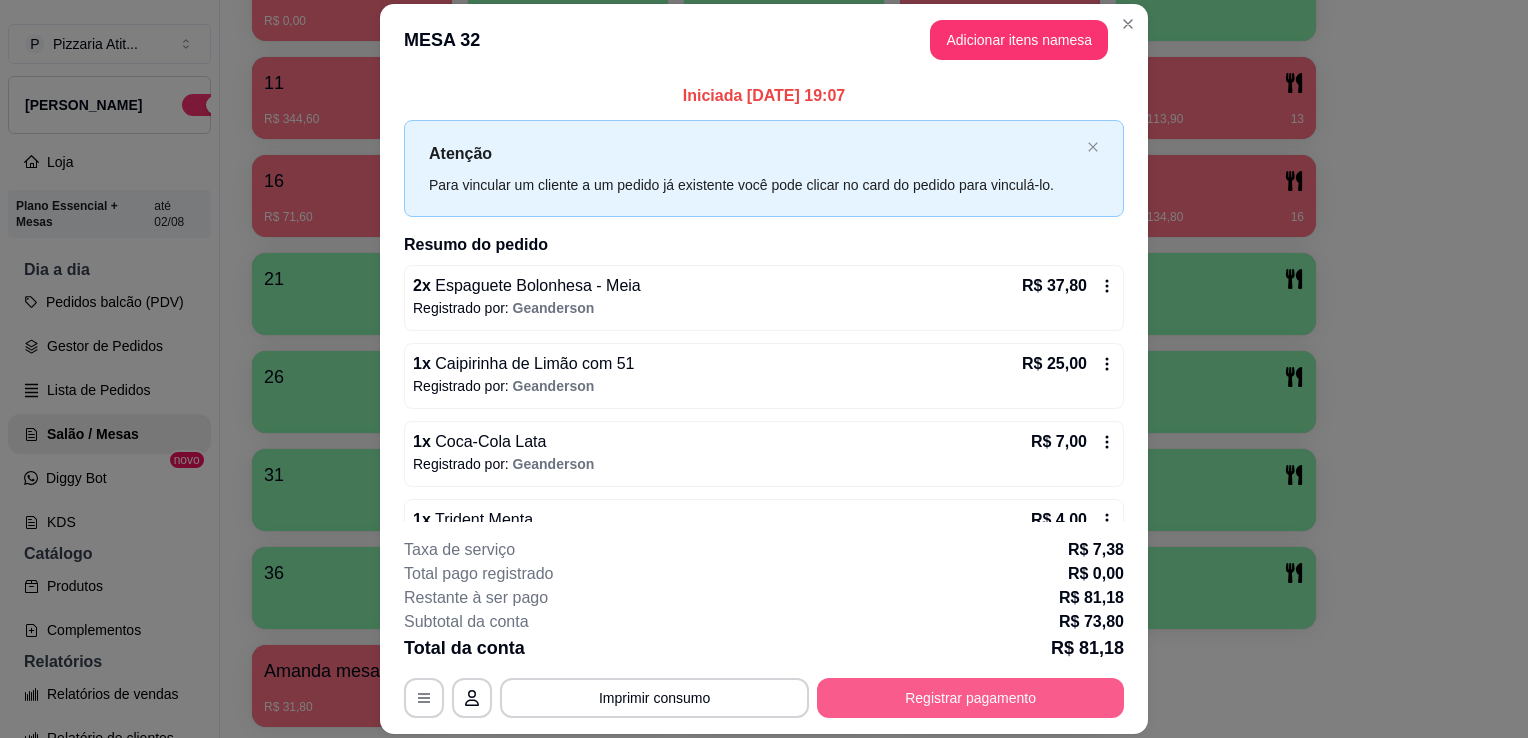 click on "Registrar pagamento" at bounding box center (970, 698) 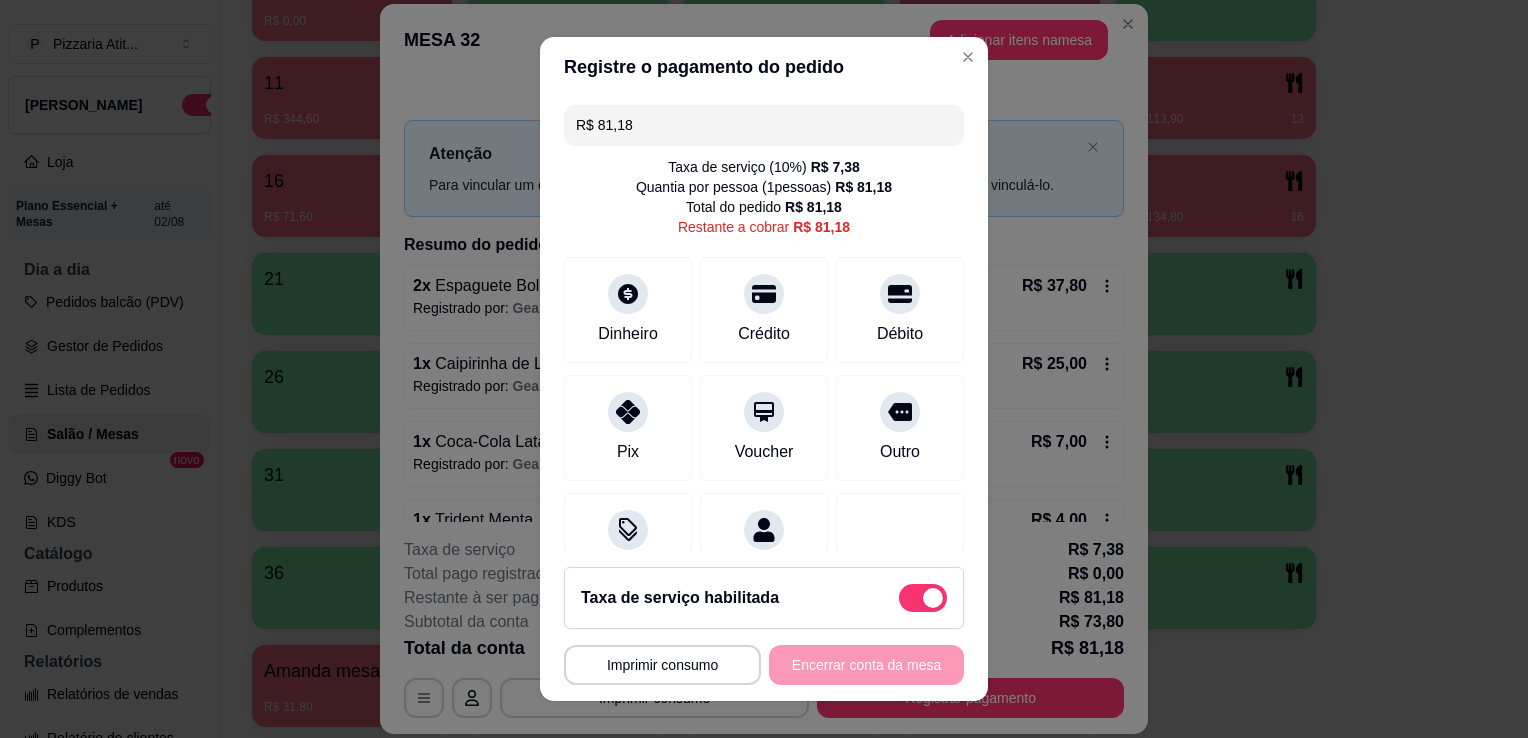 click on "R$ 81,18" at bounding box center (764, 125) 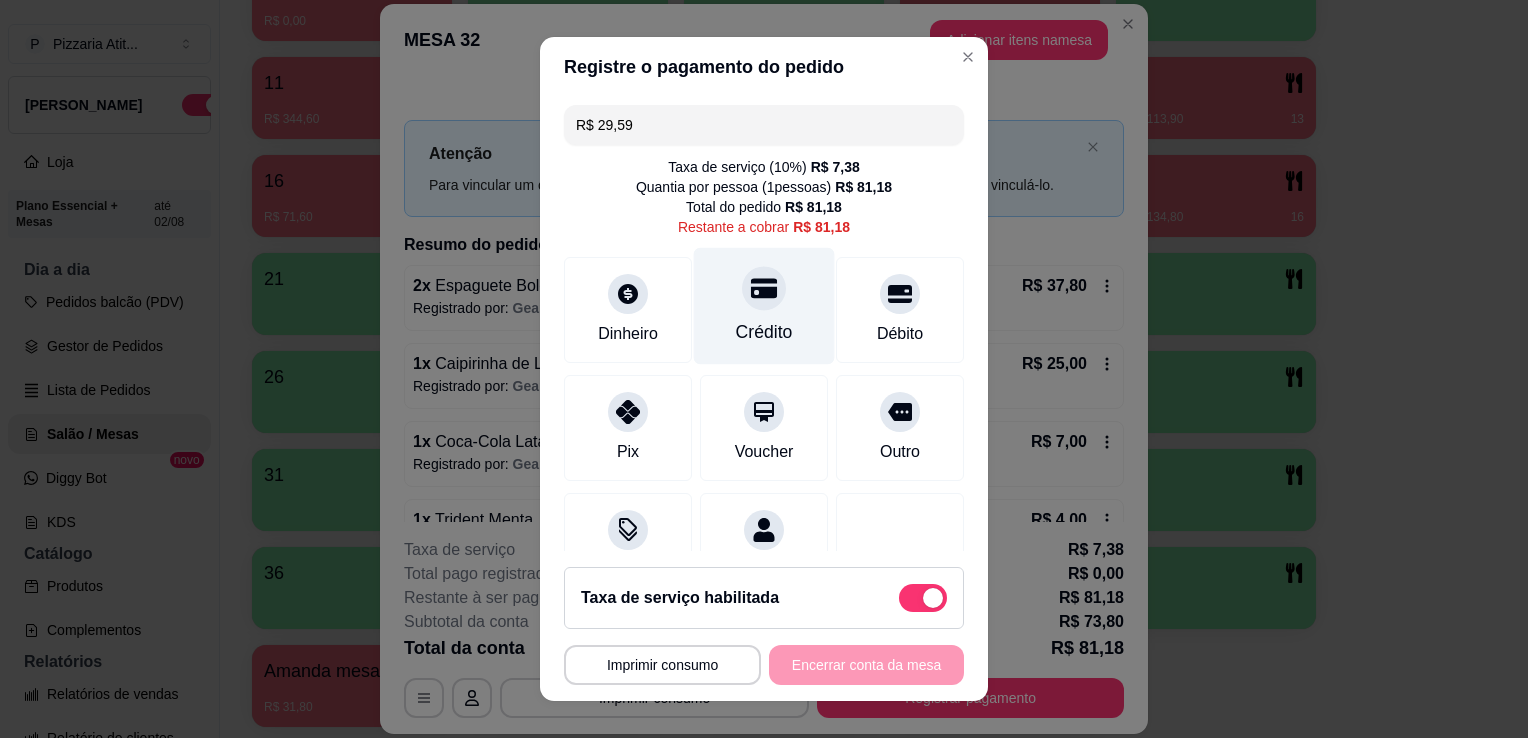 click on "Crédito" at bounding box center [764, 332] 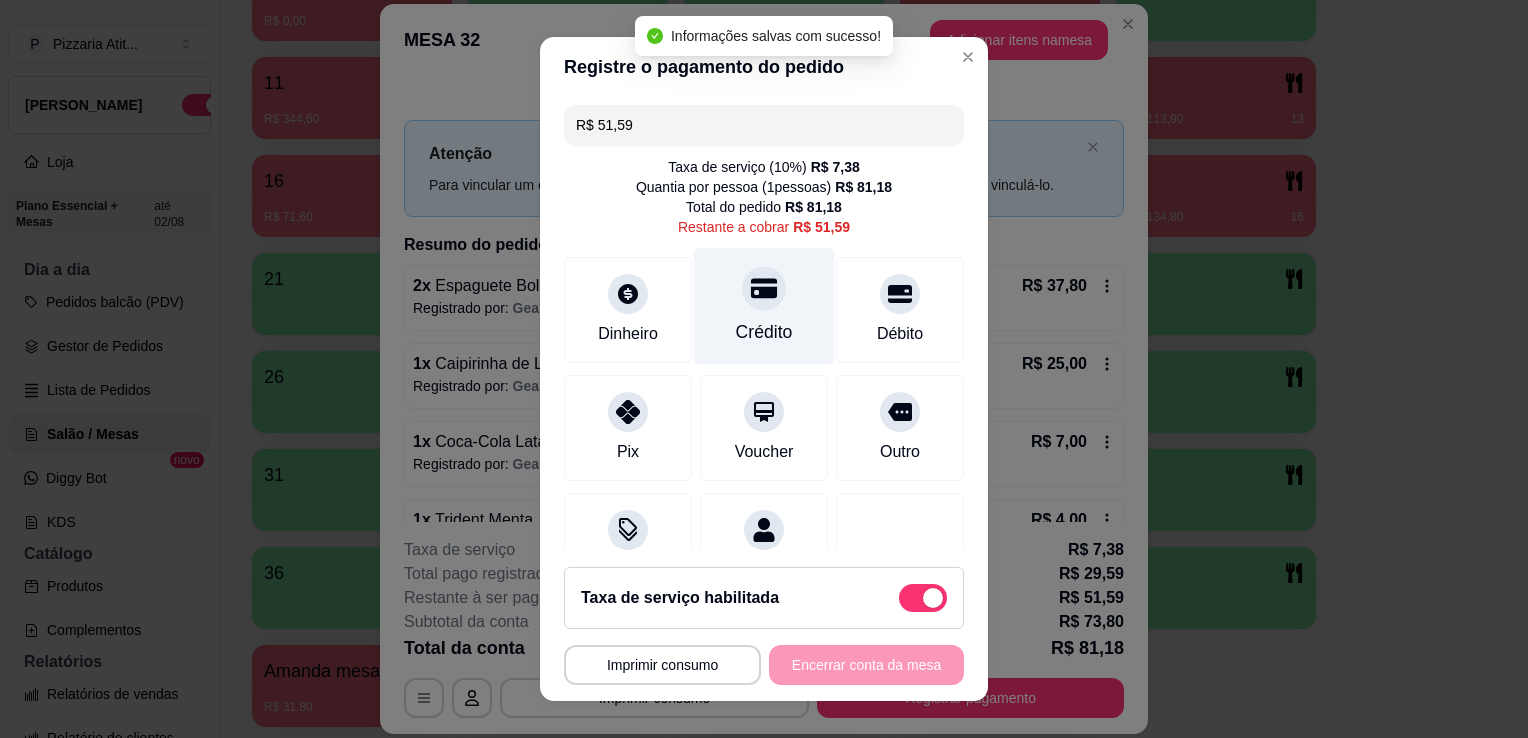 click at bounding box center [764, 288] 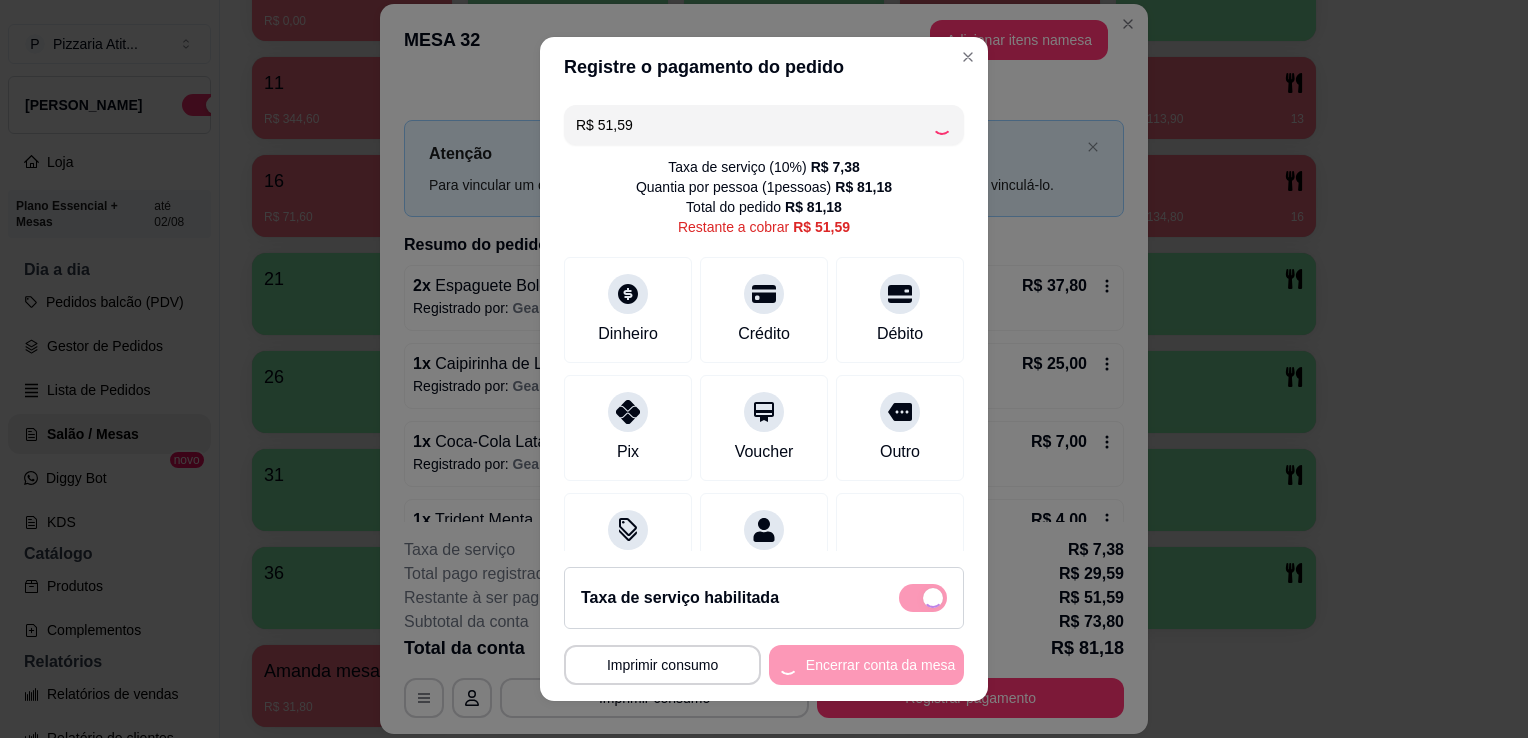 type on "R$ 0,00" 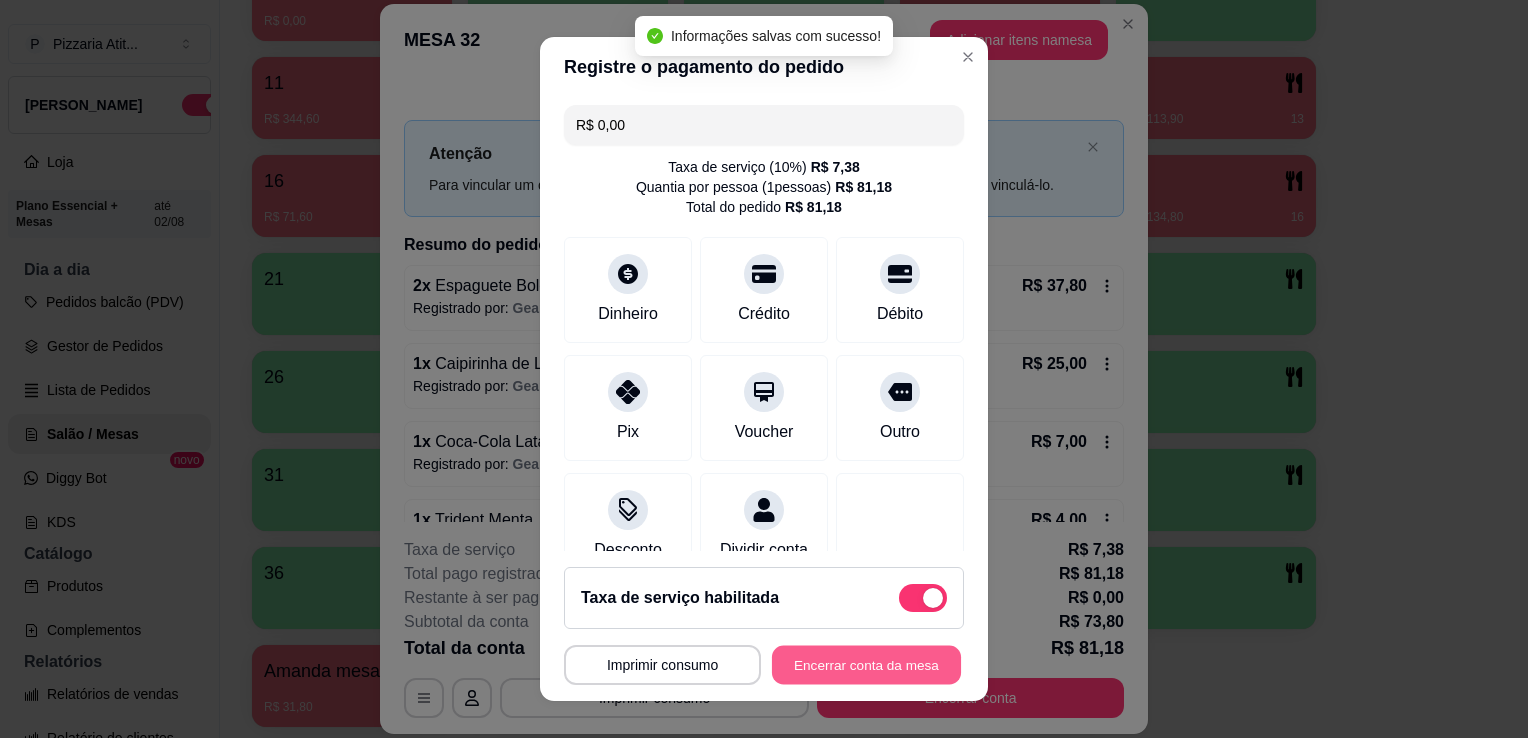 click on "Encerrar conta da mesa" at bounding box center [866, 665] 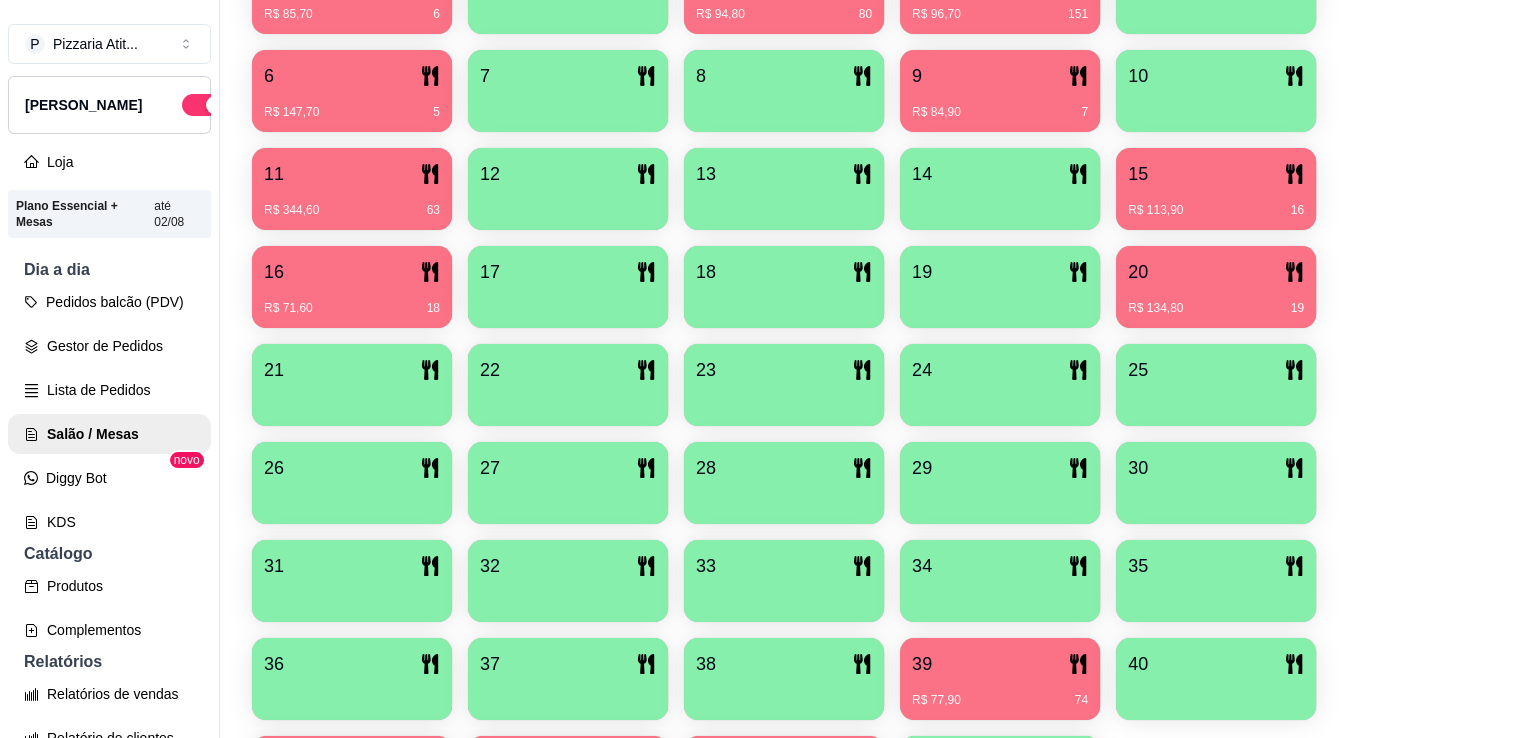 scroll, scrollTop: 494, scrollLeft: 0, axis: vertical 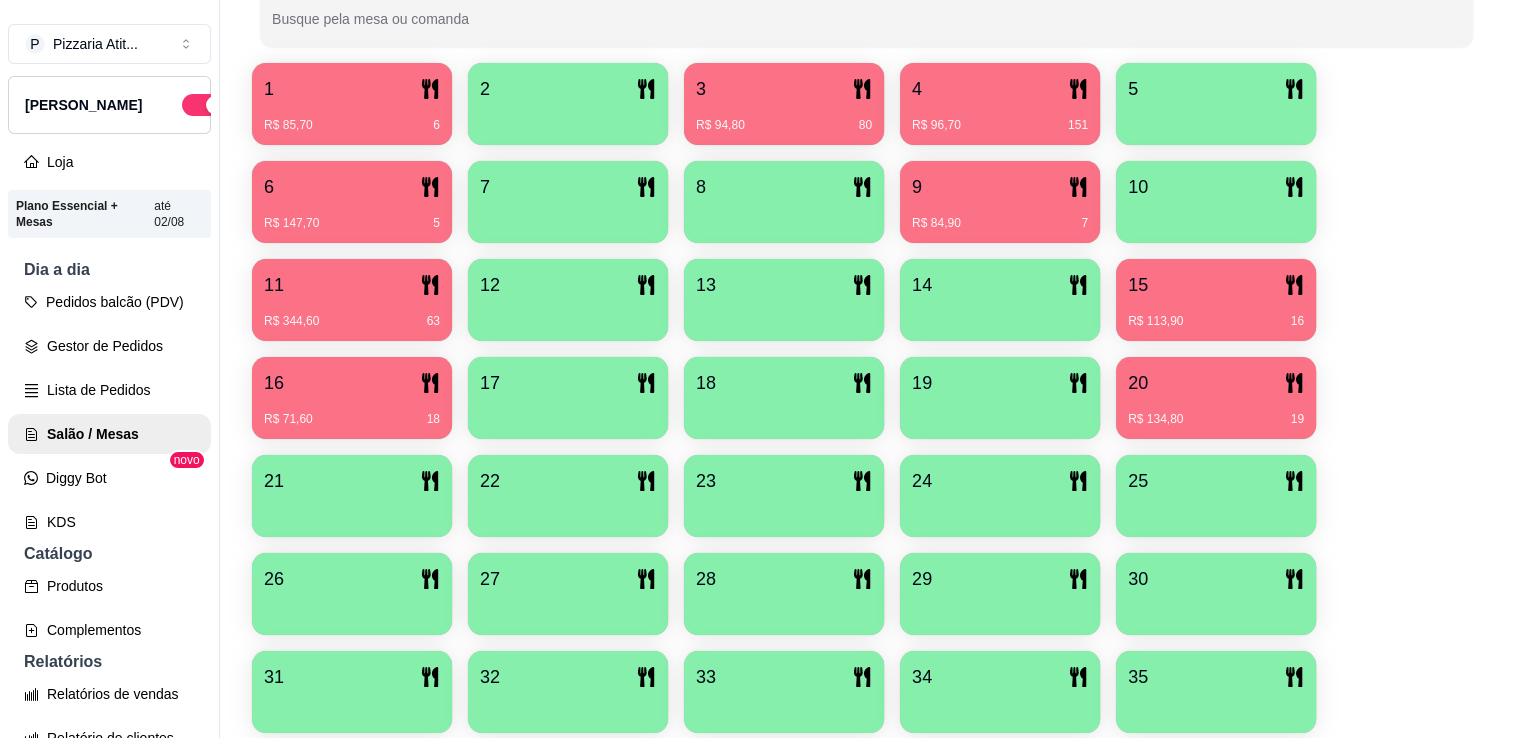 click on "Novidade! Agora é possível gerenciar o consumo da mesa por clientes.   Veja como isso funciona Todos Mesas Comandas Deixar cliente chamar o garçom na mesa Ao o cliente scanear o qr code, ele terá a opção de chamar o garçom naquela mesa. Busque pela mesa ou comanda
1 R$ 85,70 6 2 3 R$ 94,80 80 4 R$ 96,70 151 5 6 R$ 147,70 5 7 8 9 R$ 84,90 7 10 11 R$ 344,60 63 12 13 14 15 R$ 113,90 16 16 R$ 71,60 18 17 18 19 20 R$ 134,80 19 21 22 23 24 25 26 27 28 29 30 31 32 33 34 35 36 37 38 39 R$ 77,90 74 40 Amanda  mesa 16 R$ 31,80 18 Geraldo 18 R$ 48,00 1243 Letícia  R$ 16,00 1238 Nelma" at bounding box center [866, 317] 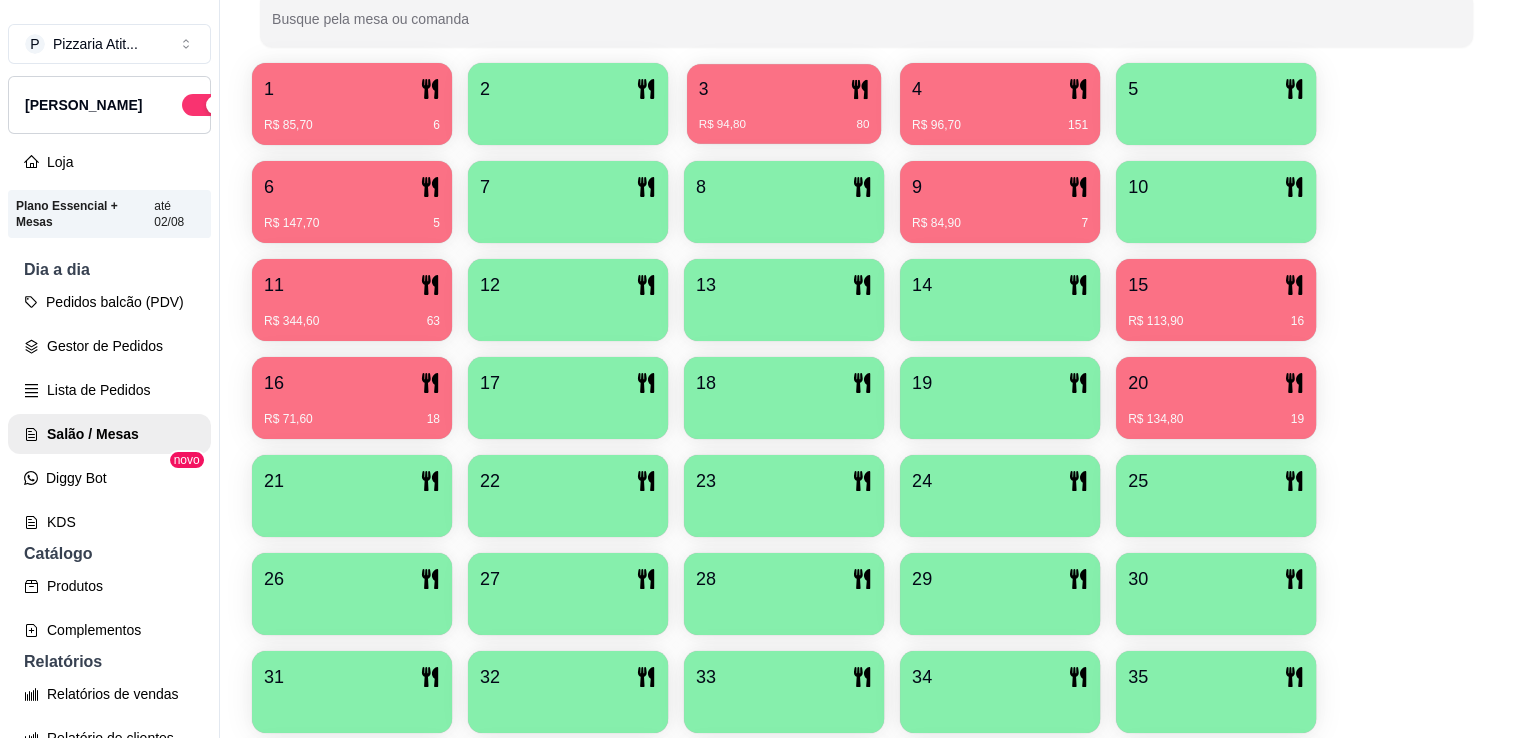 click on "3 R$ 94,80 80" at bounding box center (784, 104) 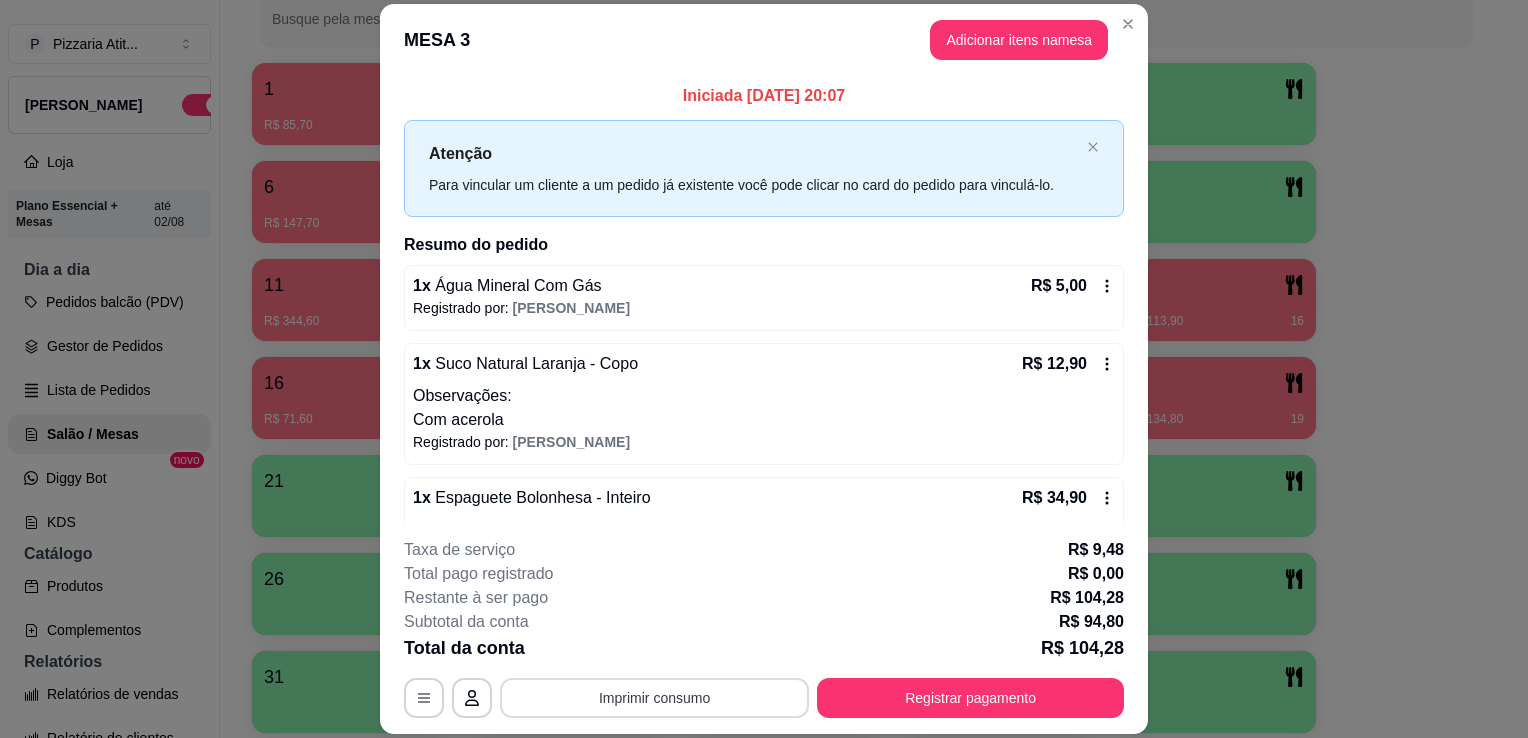 click on "Imprimir consumo" at bounding box center [654, 698] 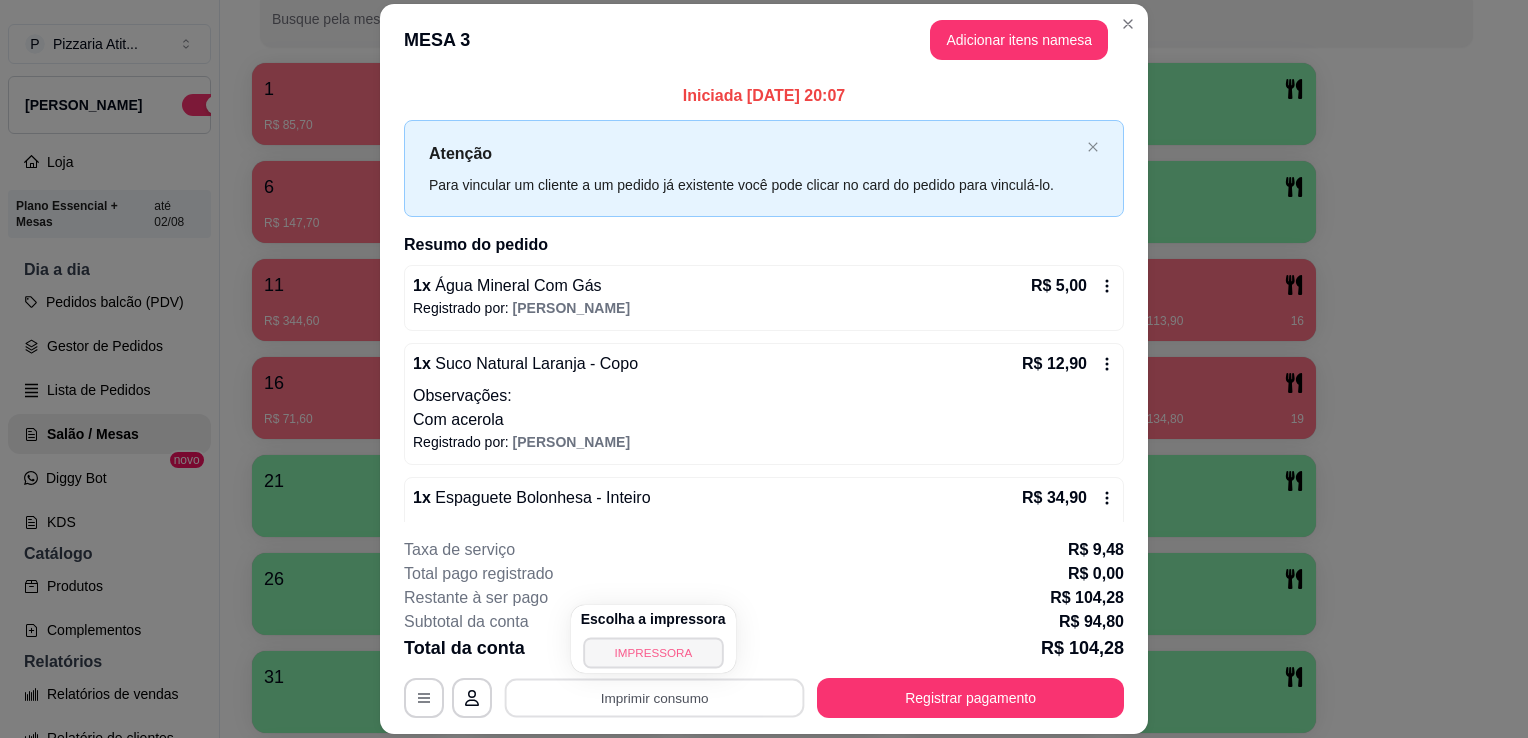 click on "IMPRESSORA" at bounding box center (653, 652) 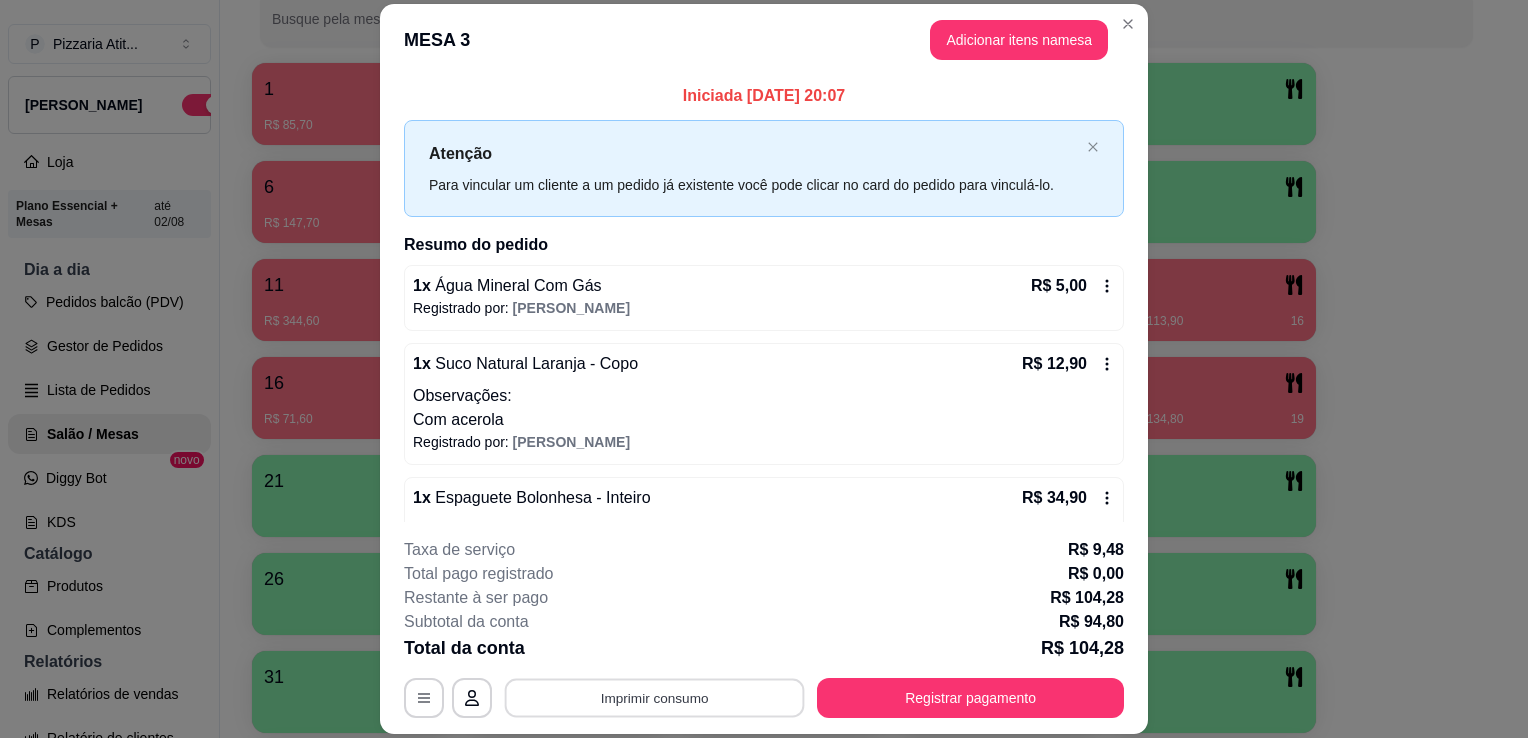 click on "Imprimir consumo" at bounding box center [655, 698] 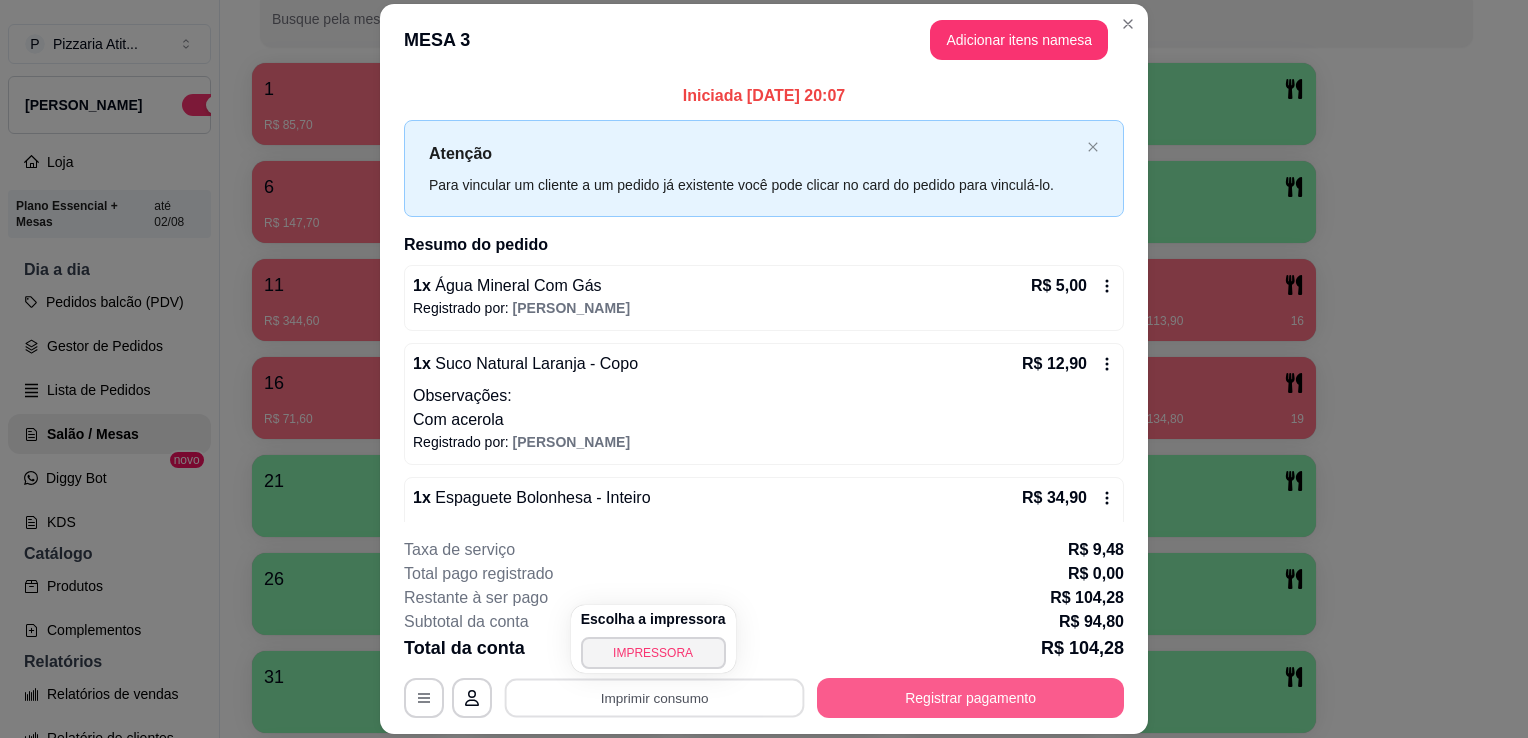 click on "Registrar pagamento" at bounding box center [970, 698] 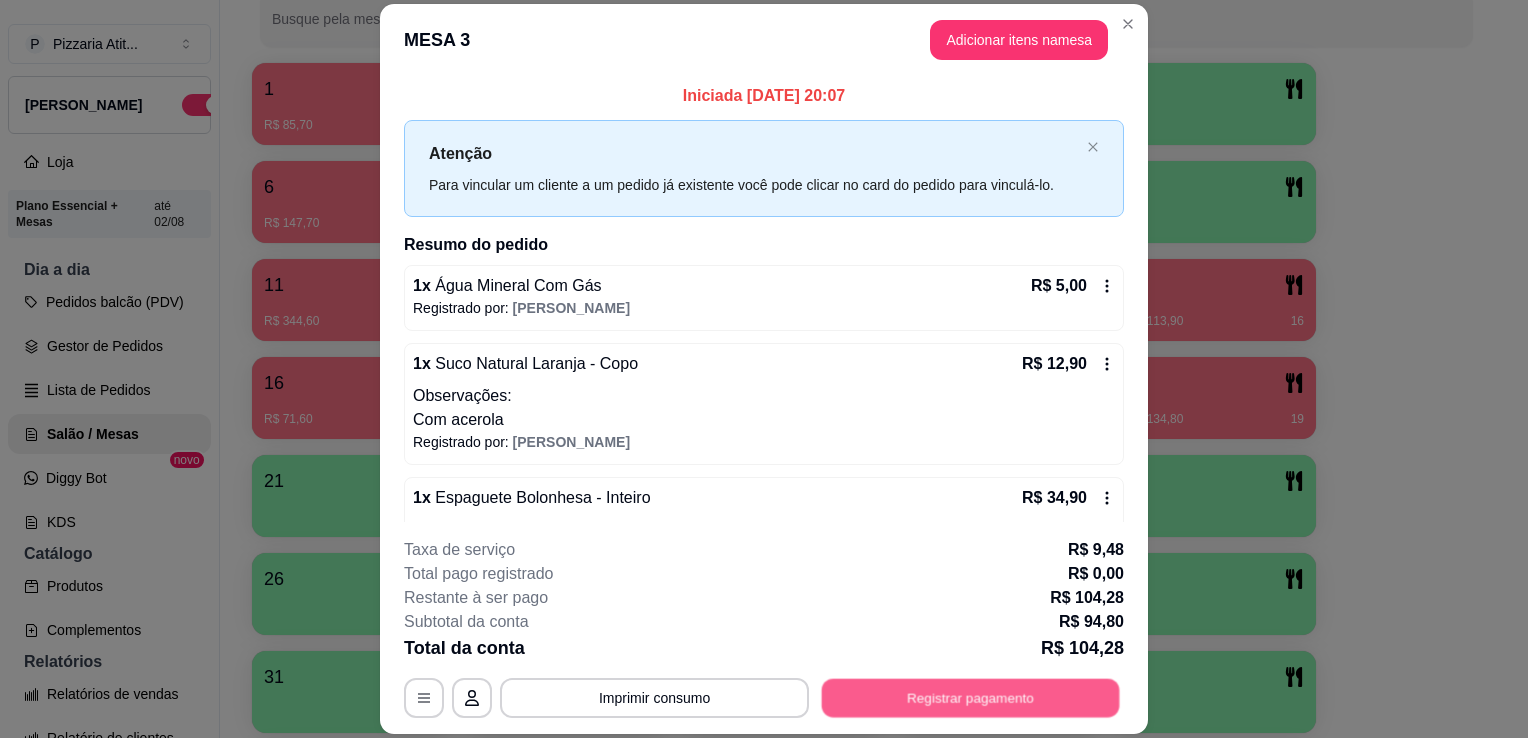 click on "Registrar pagamento" at bounding box center (971, 698) 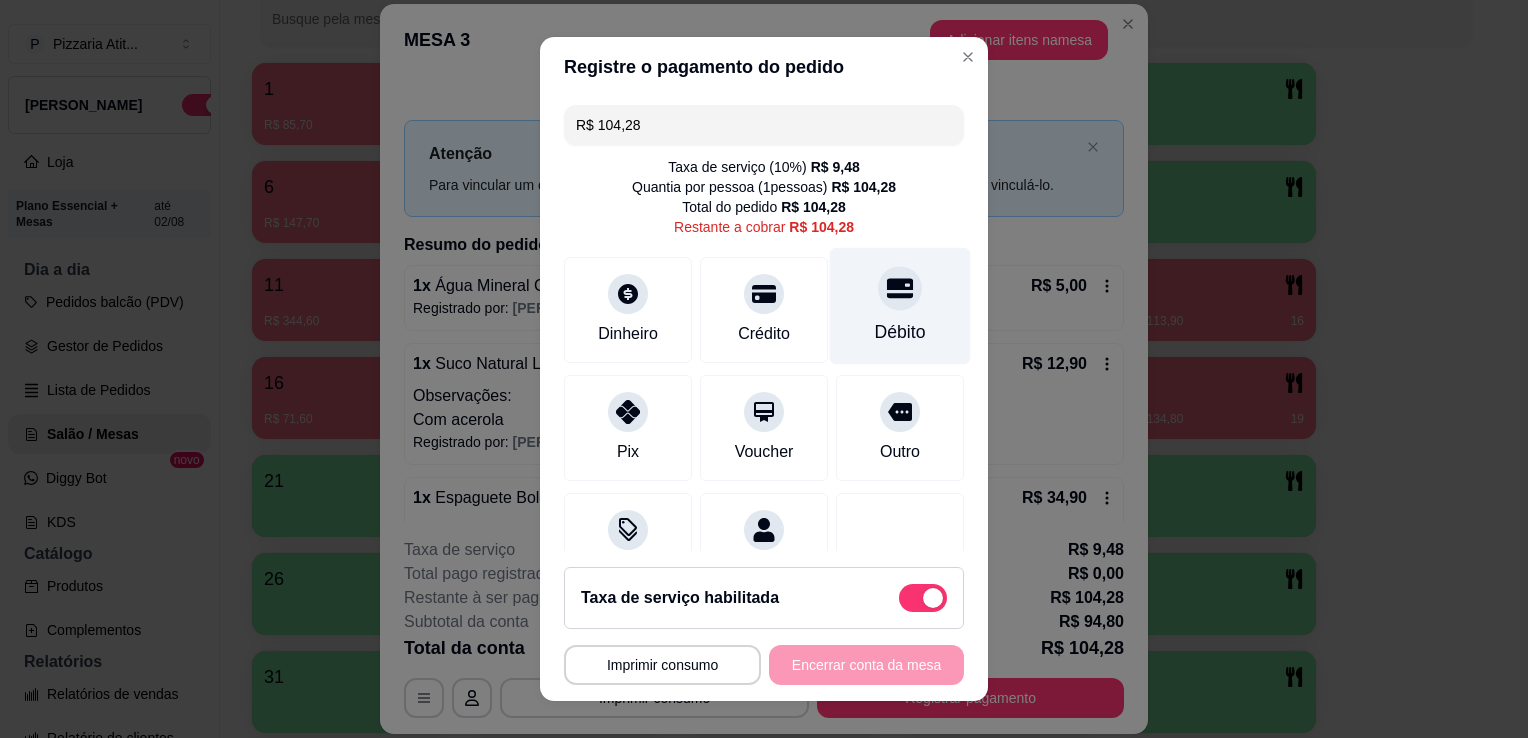 click on "Débito" at bounding box center (900, 306) 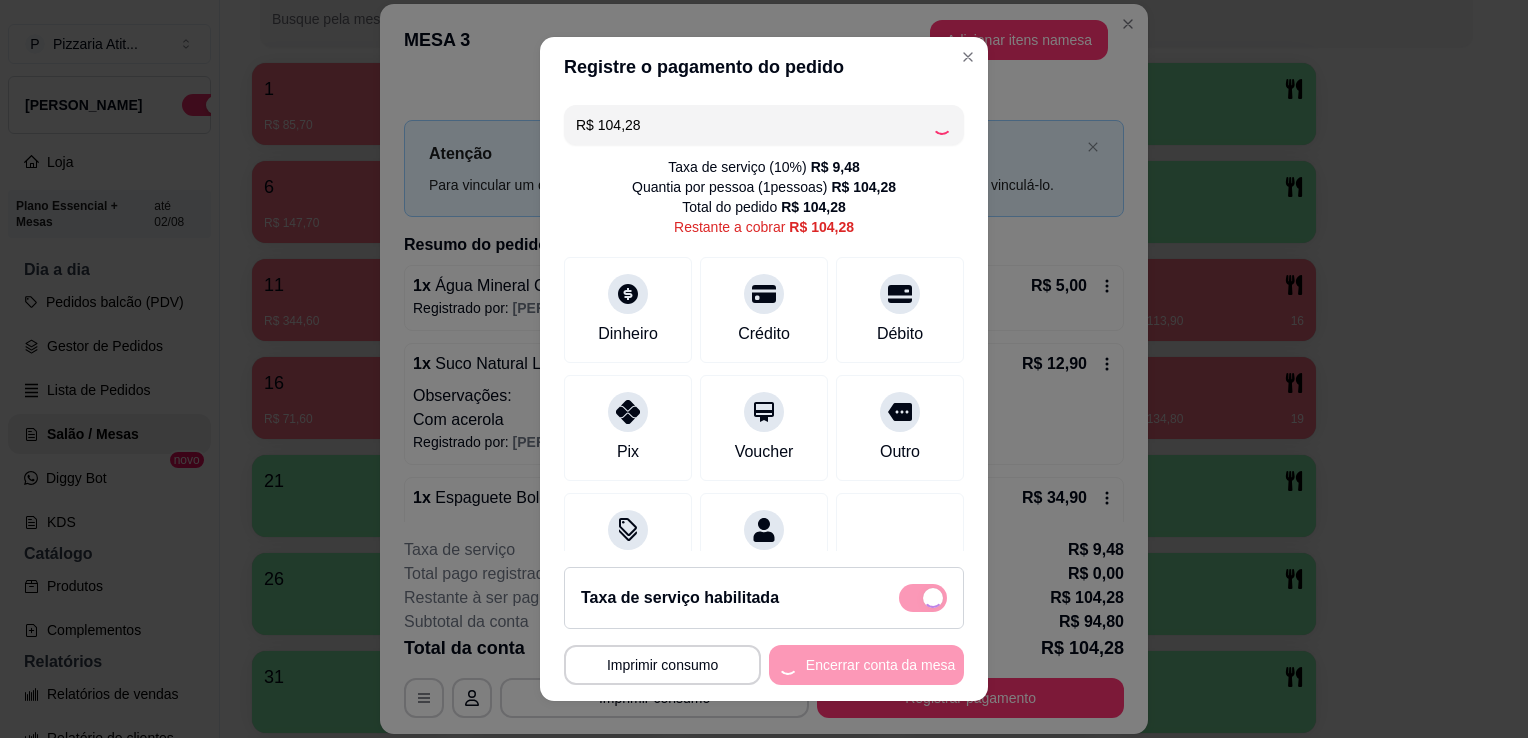 type on "R$ 0,00" 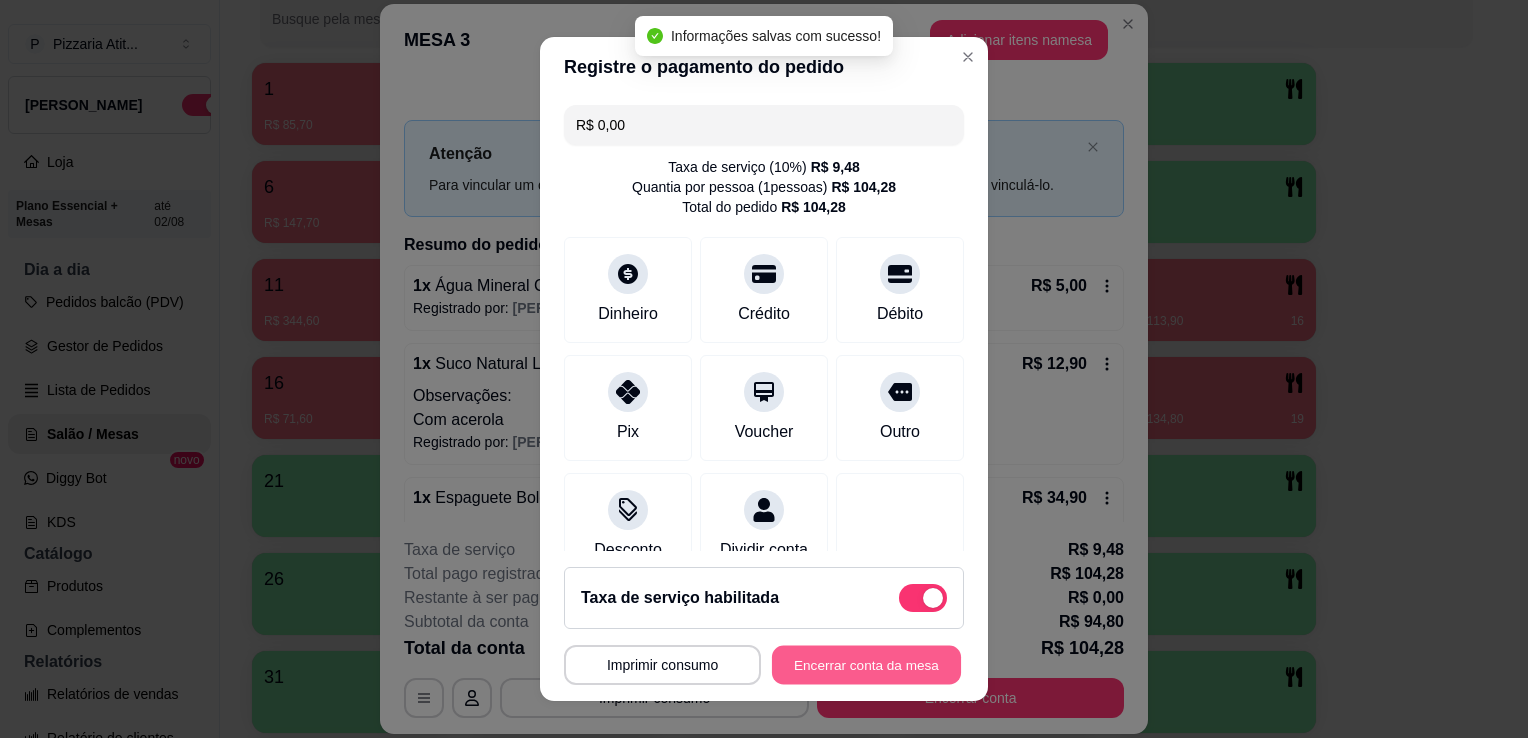 click on "Encerrar conta da mesa" at bounding box center [866, 665] 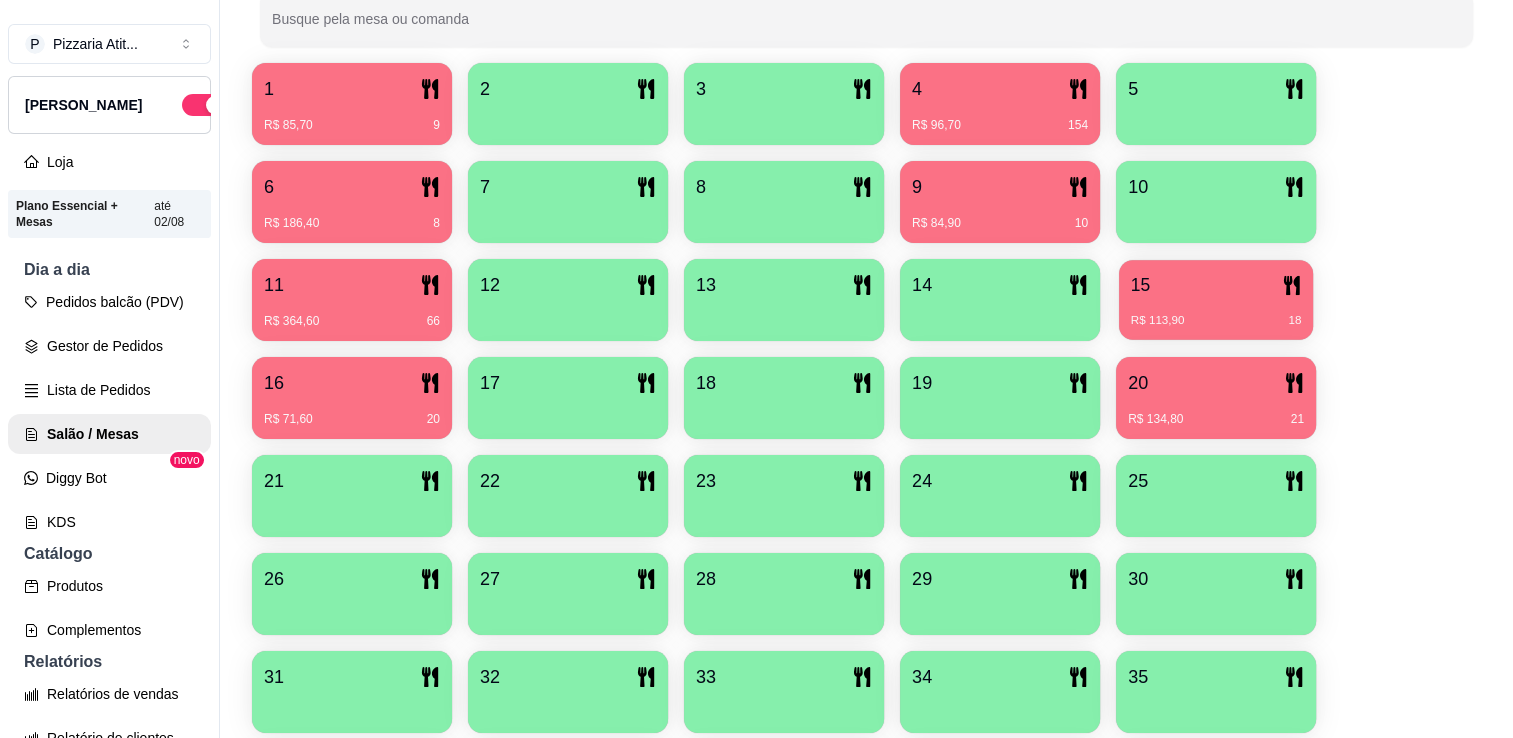 click on "15 R$ 113,90 18" at bounding box center [1216, 300] 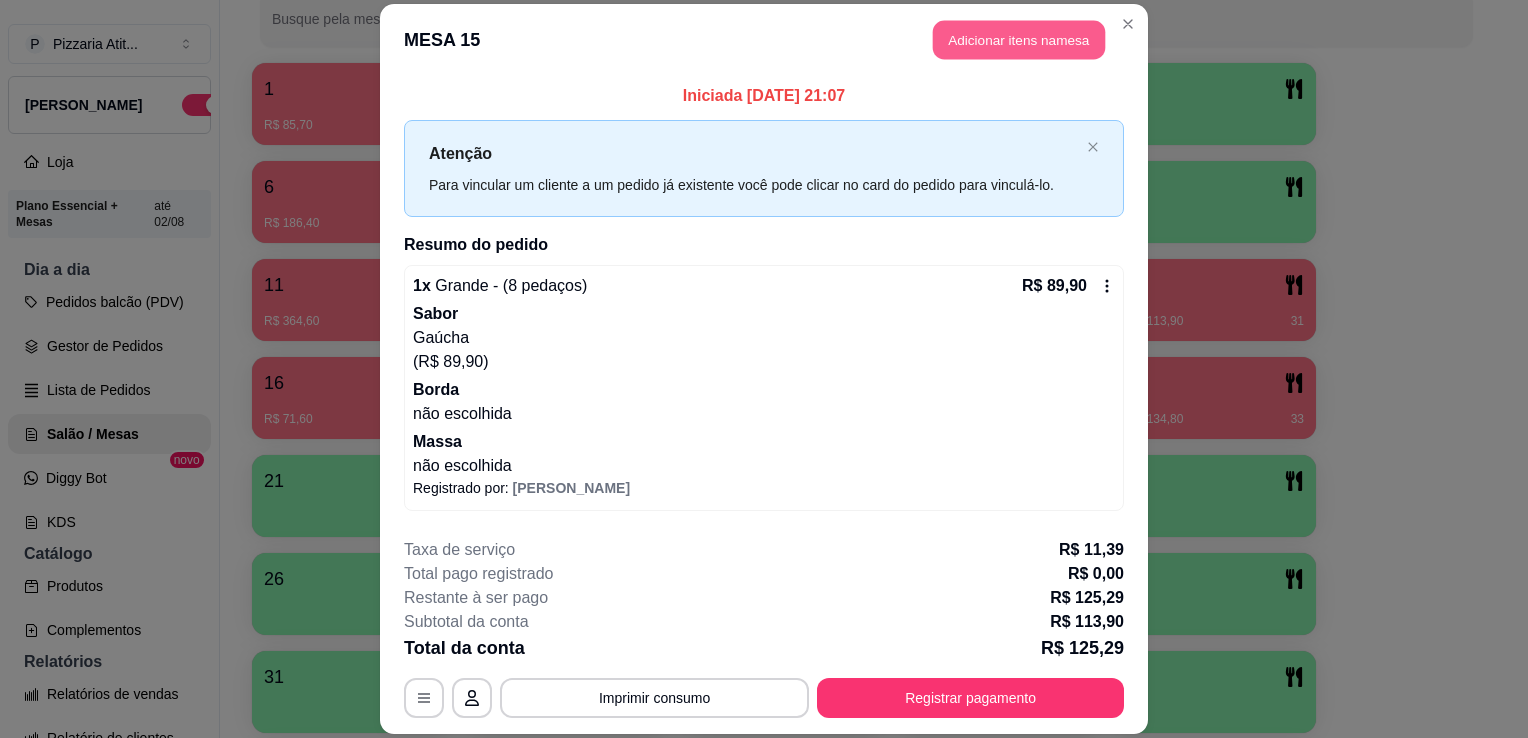 click on "Adicionar itens na  mesa" at bounding box center [1019, 39] 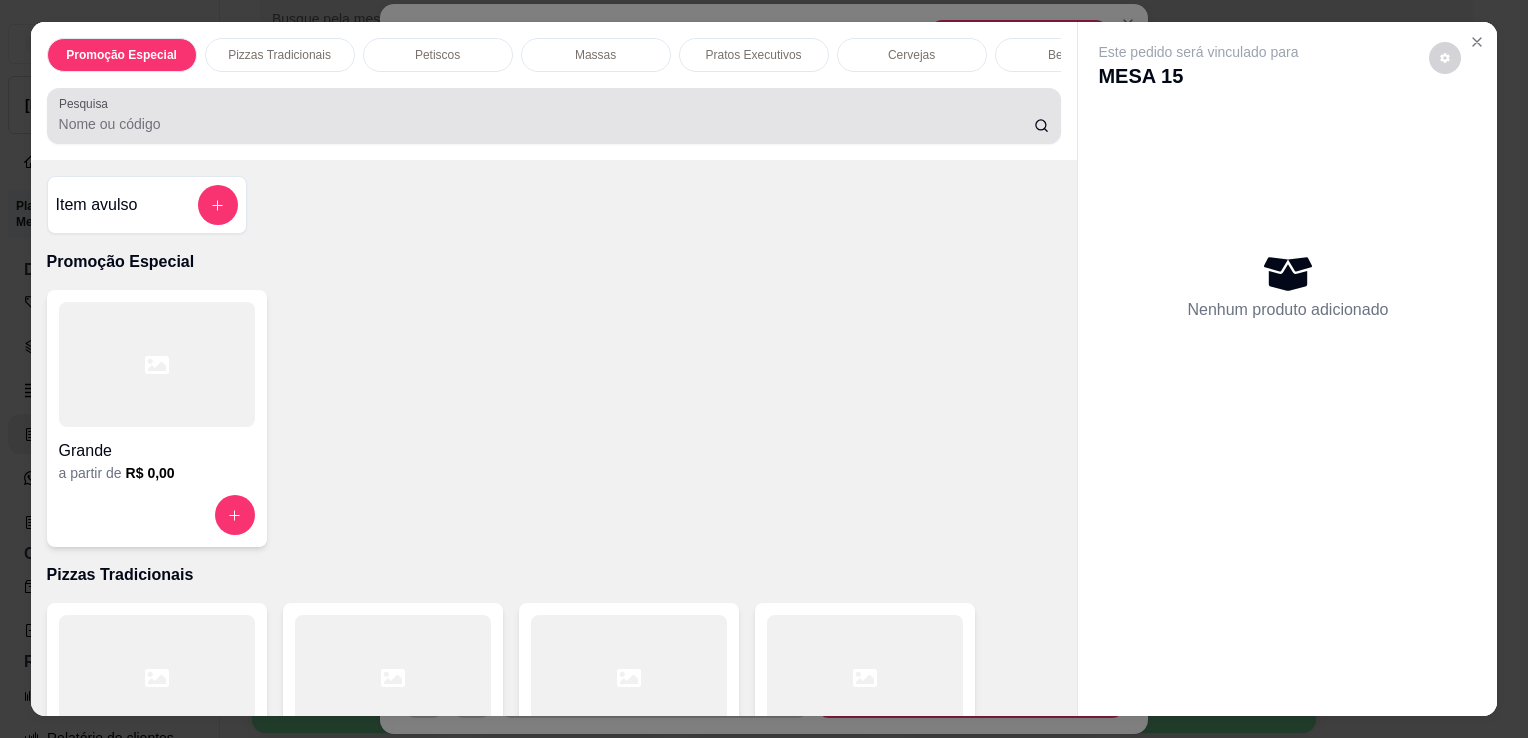 click on "Pesquisa" at bounding box center (554, 116) 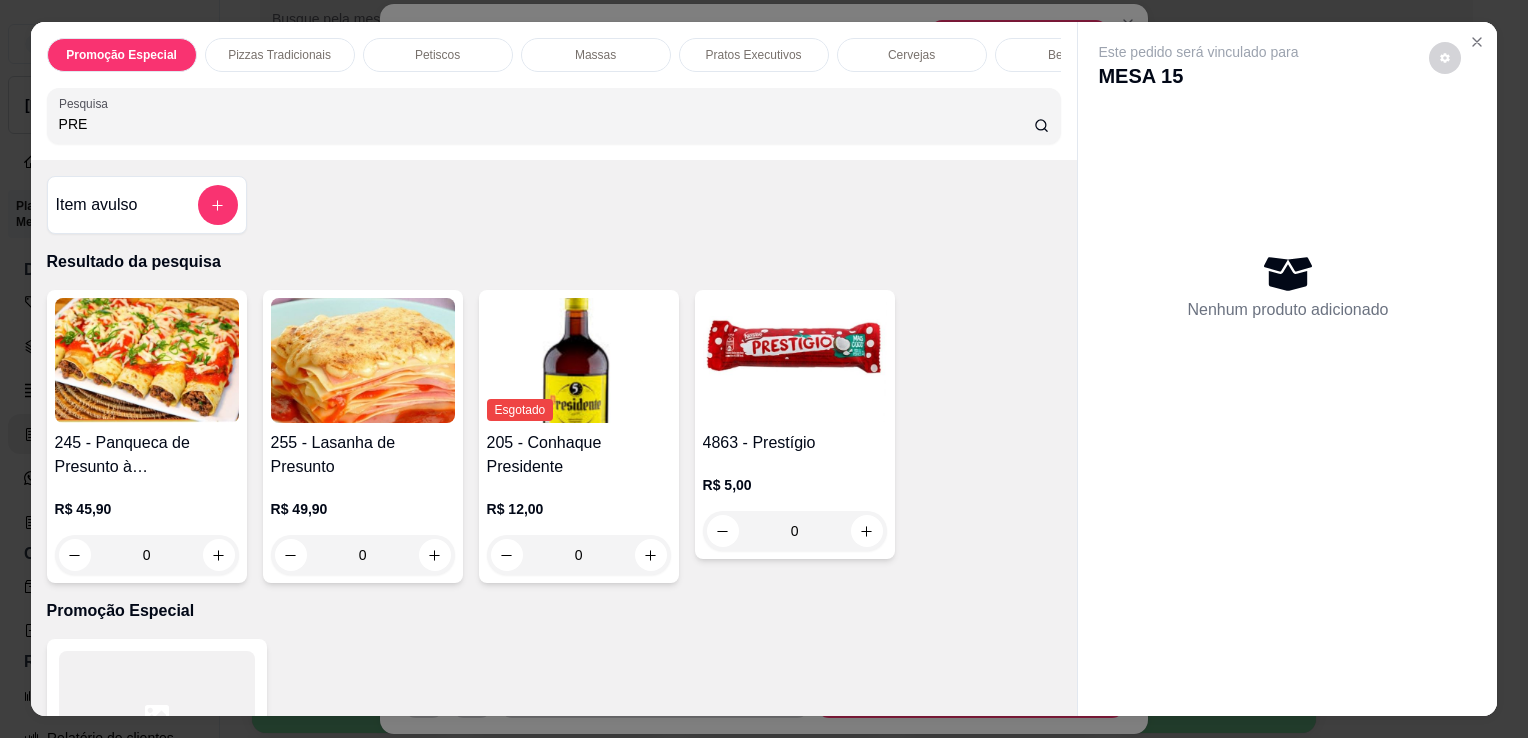 type on "PRE" 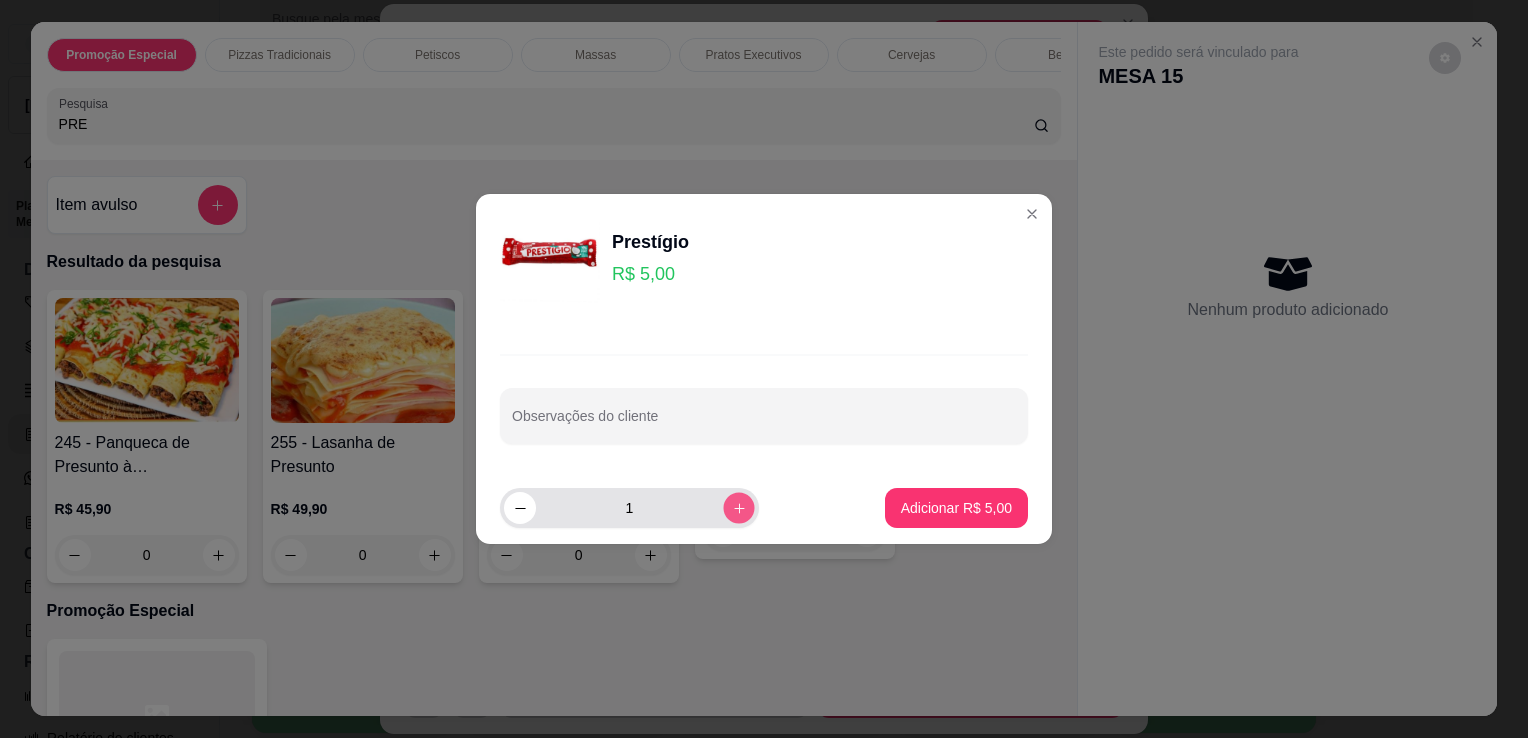 click at bounding box center [738, 507] 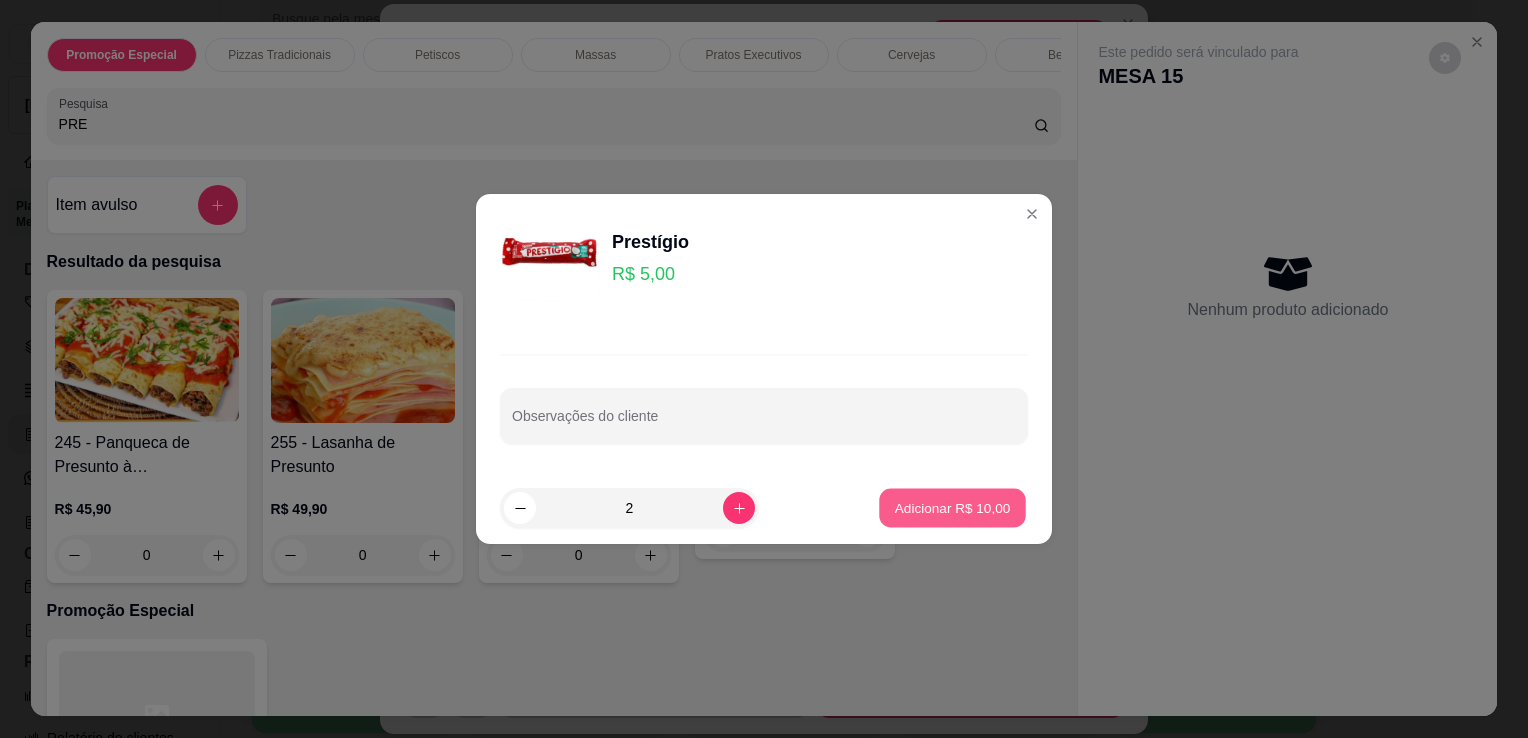 click on "Adicionar   R$ 10,00" at bounding box center [953, 507] 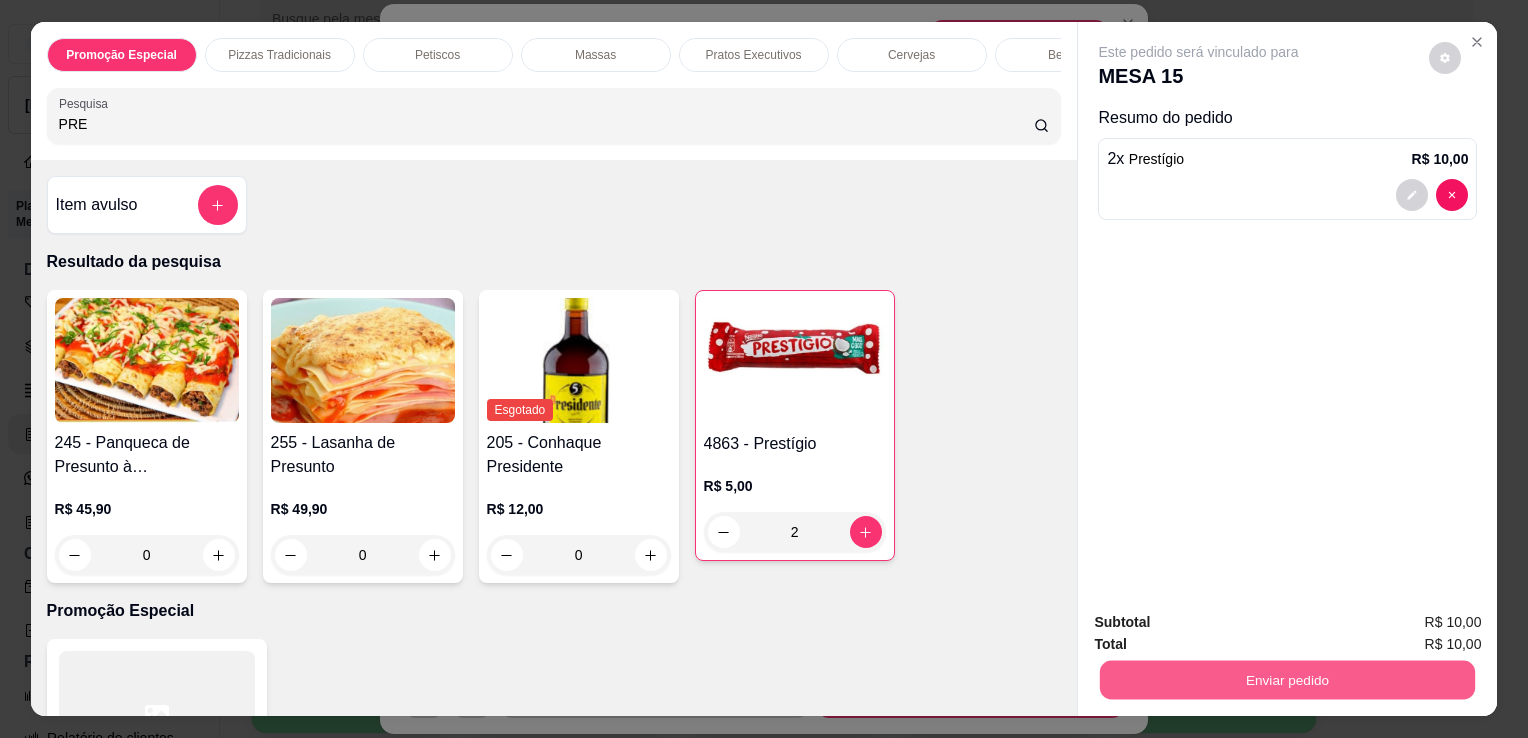 click on "Enviar pedido" at bounding box center (1287, 679) 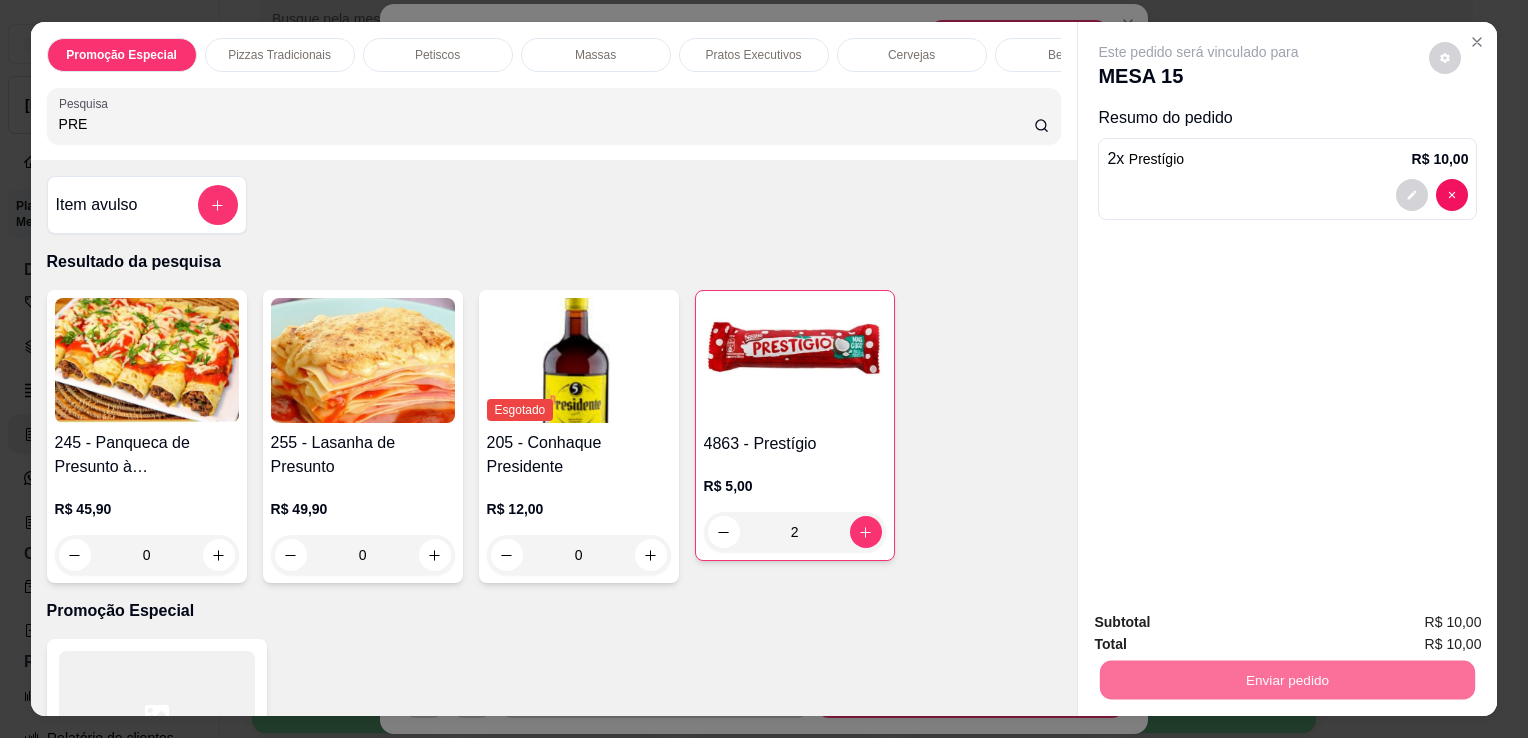 click on "Não registrar e enviar pedido" at bounding box center (1222, 623) 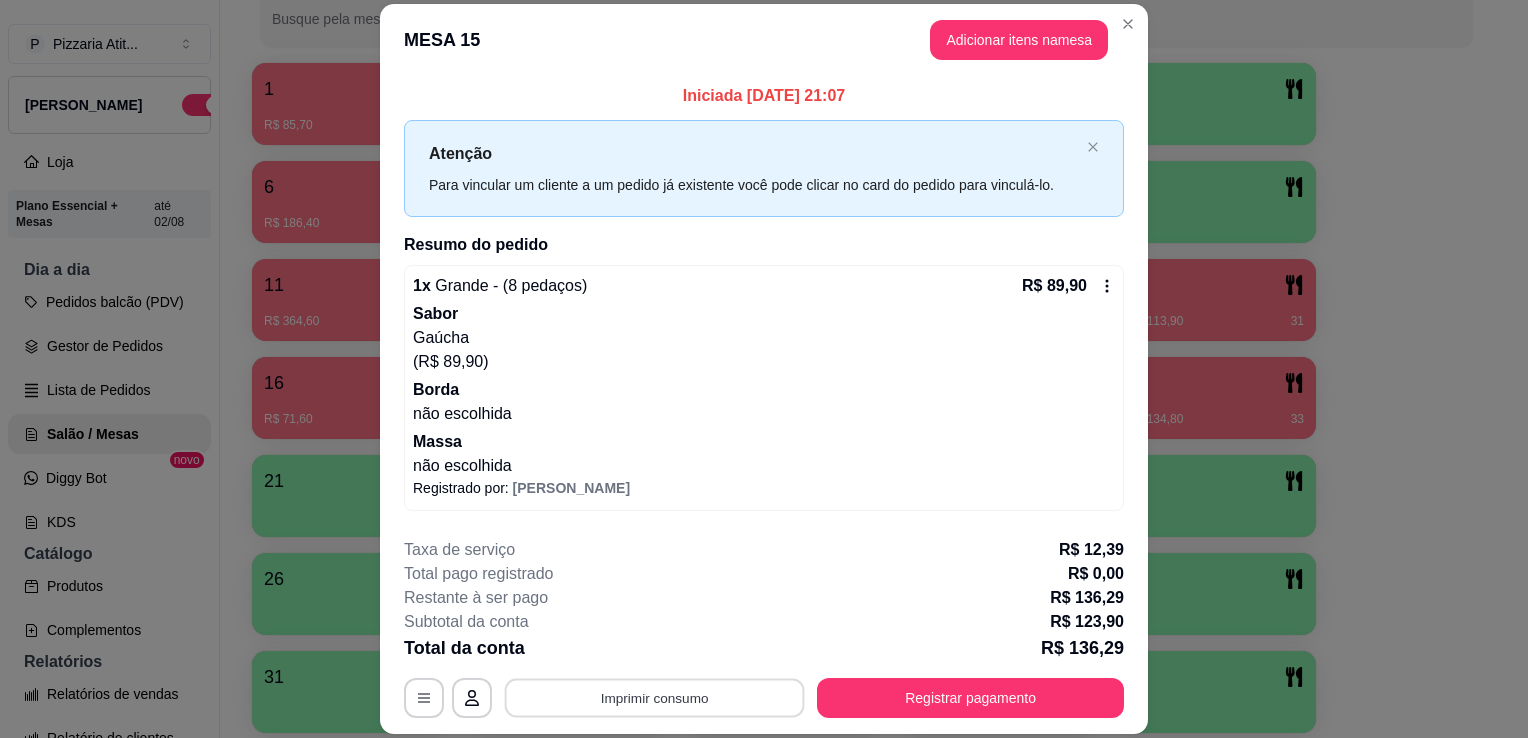 click on "Imprimir consumo" at bounding box center [655, 698] 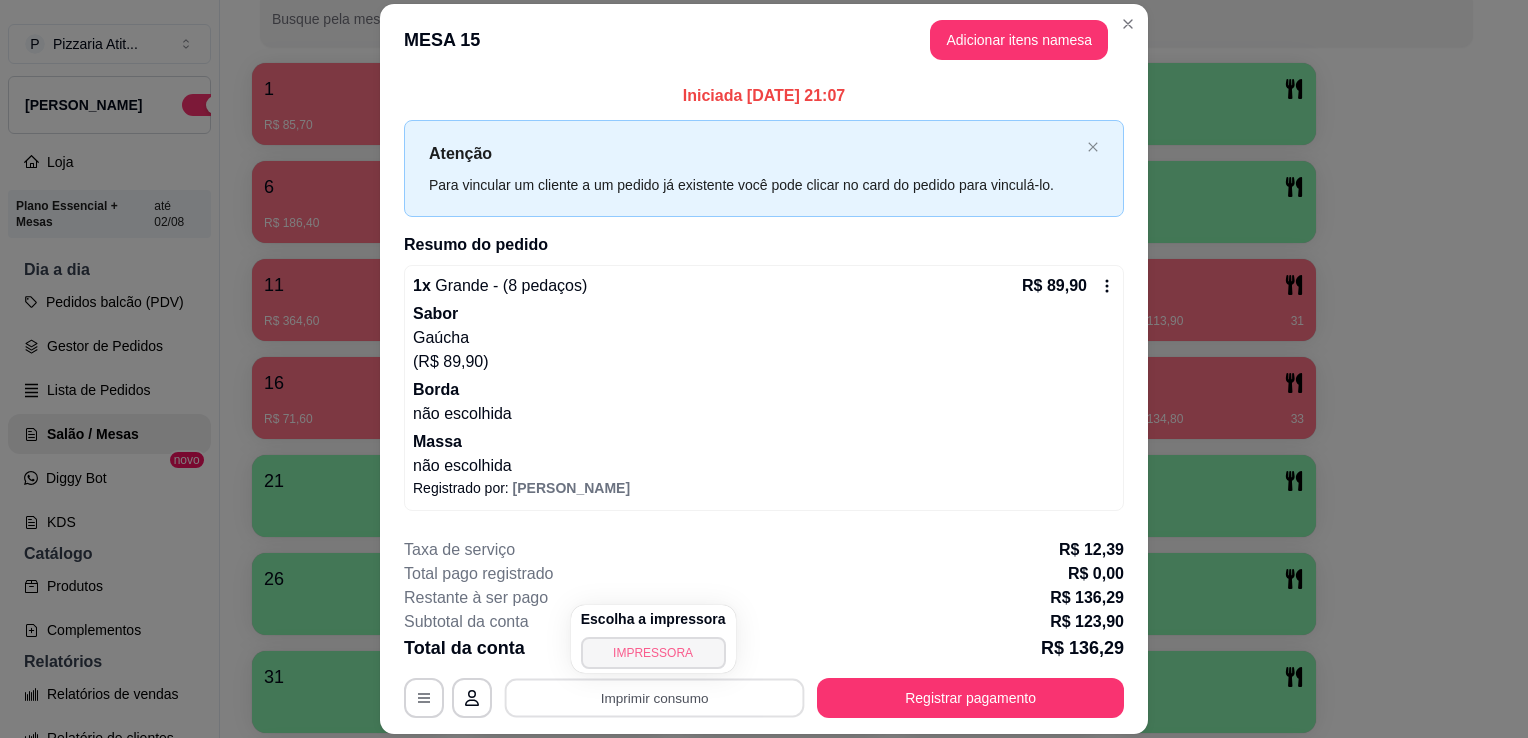click on "IMPRESSORA" at bounding box center (653, 653) 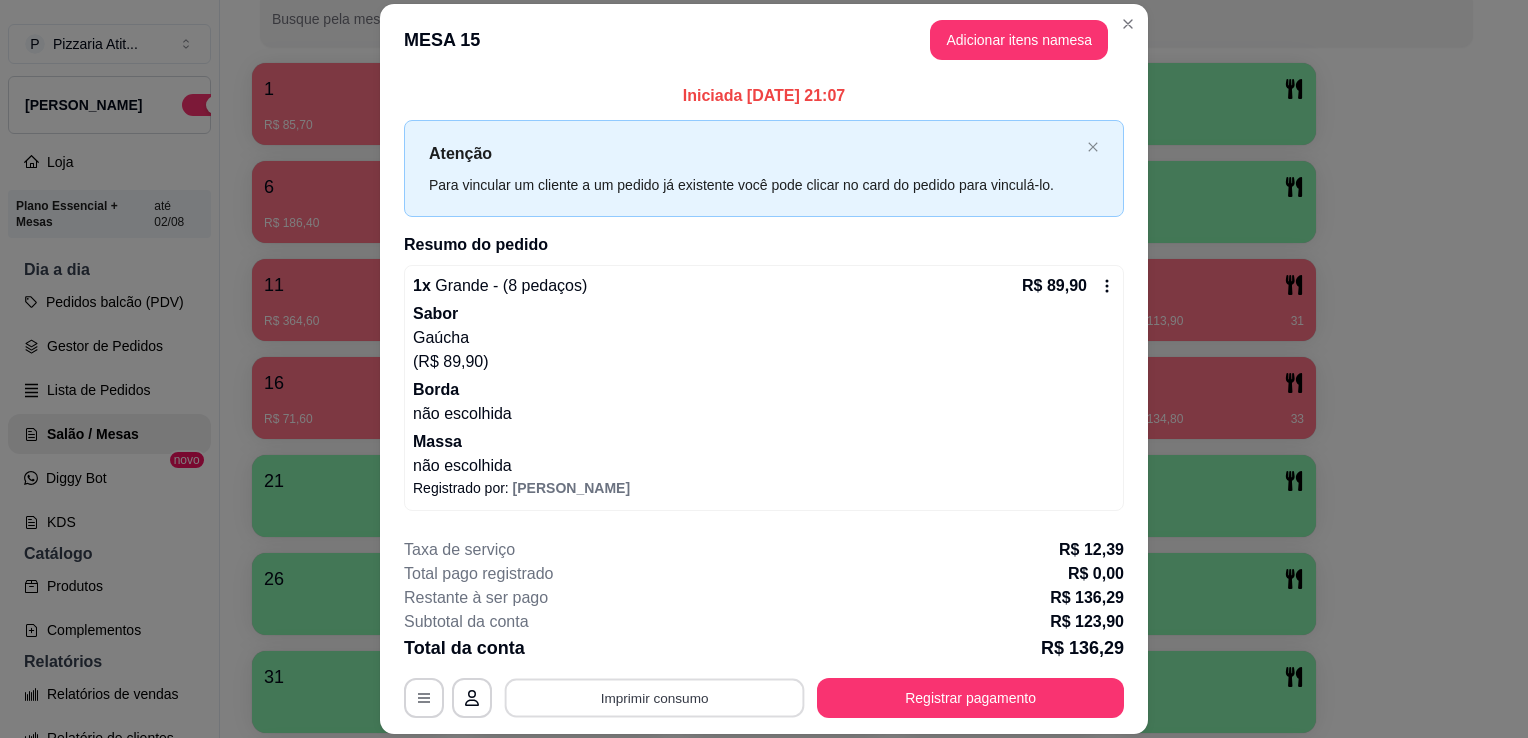 click on "Imprimir consumo" at bounding box center (655, 698) 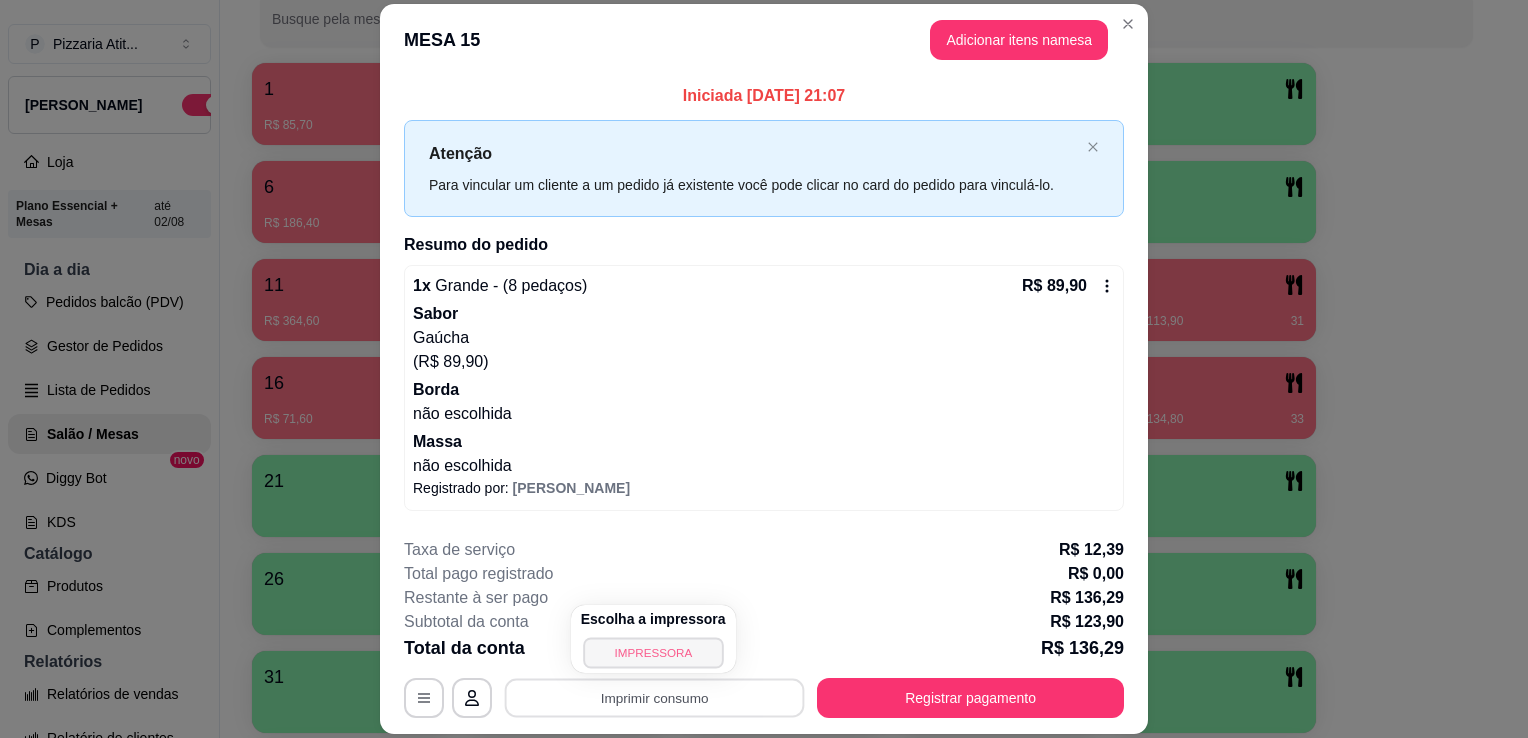 click on "IMPRESSORA" at bounding box center [653, 652] 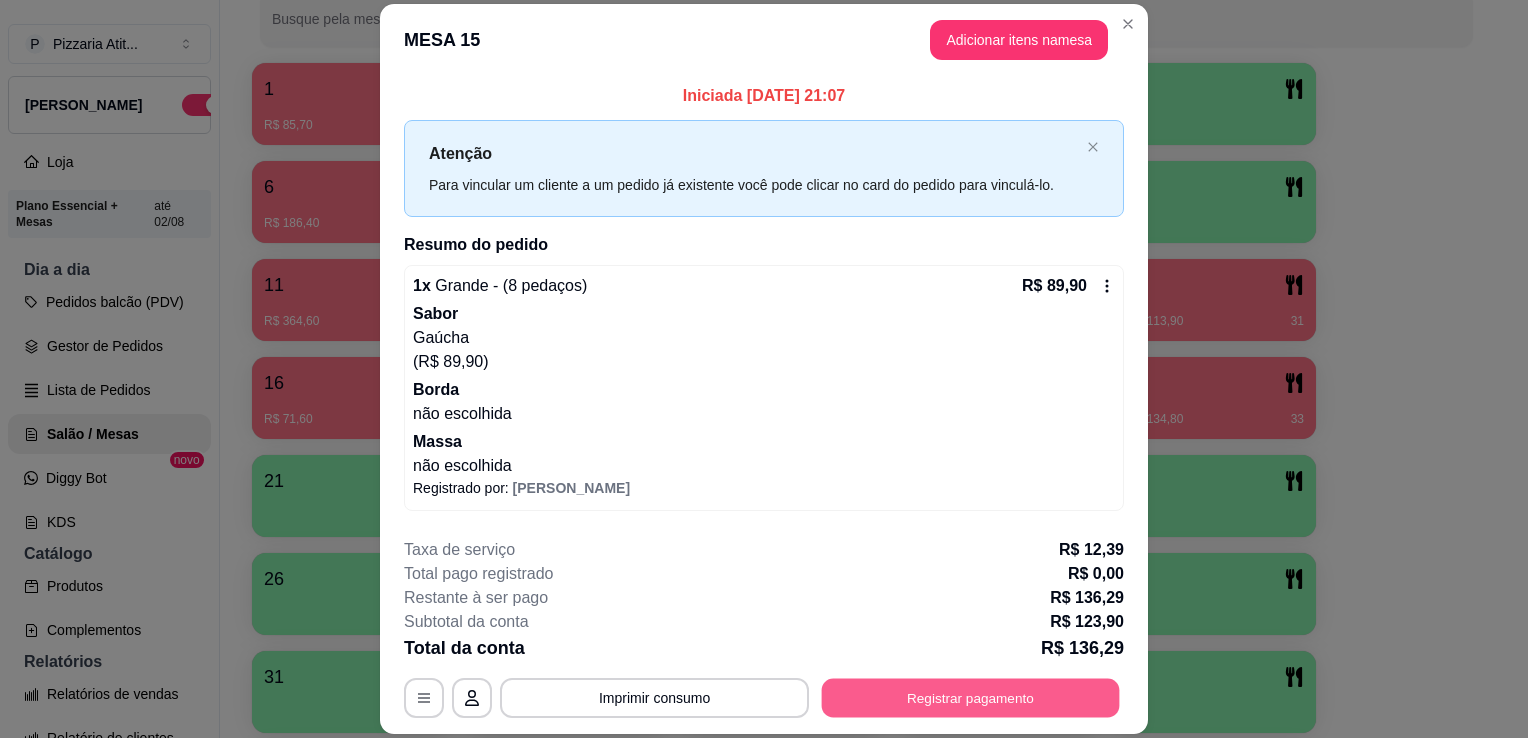 click on "Registrar pagamento" at bounding box center (971, 698) 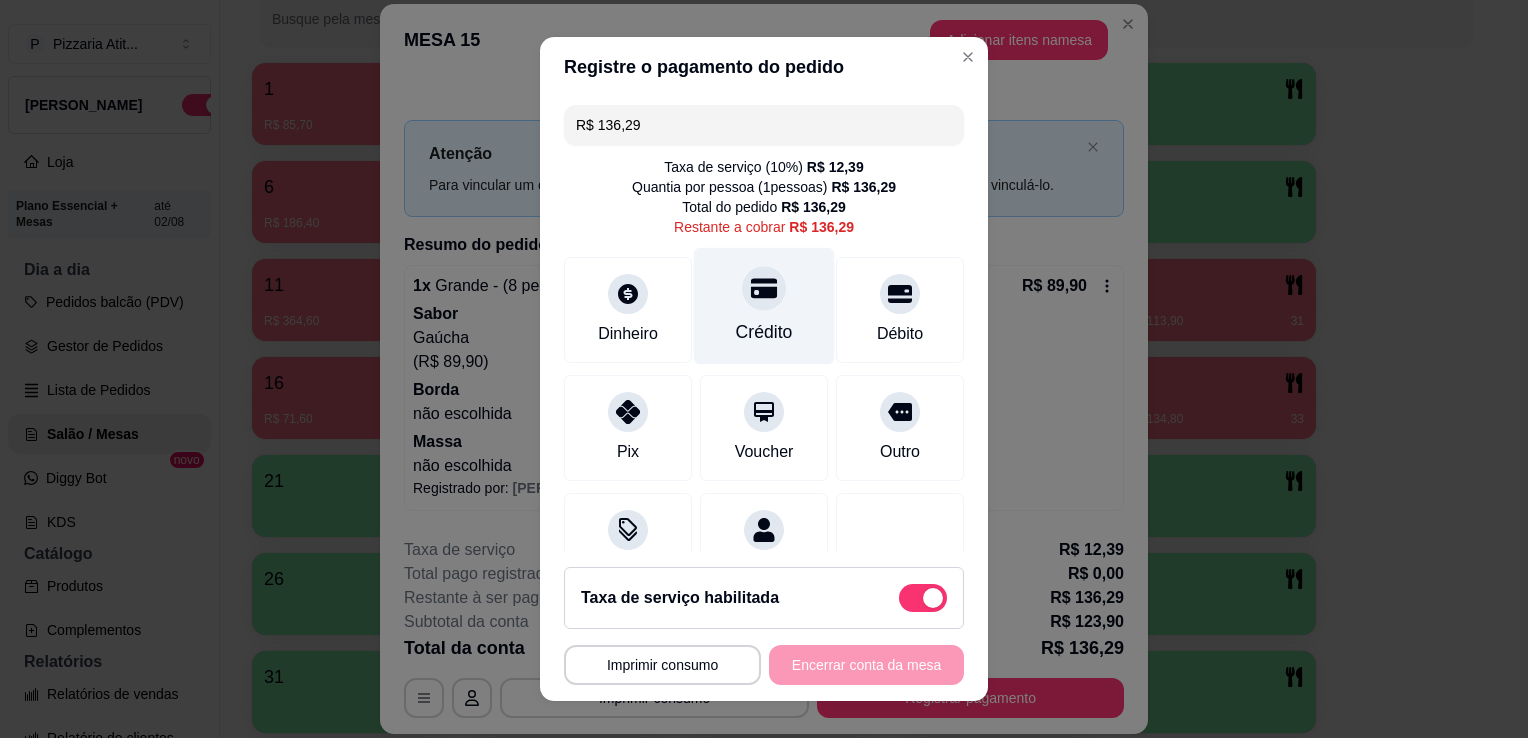 click on "Crédito" at bounding box center [764, 332] 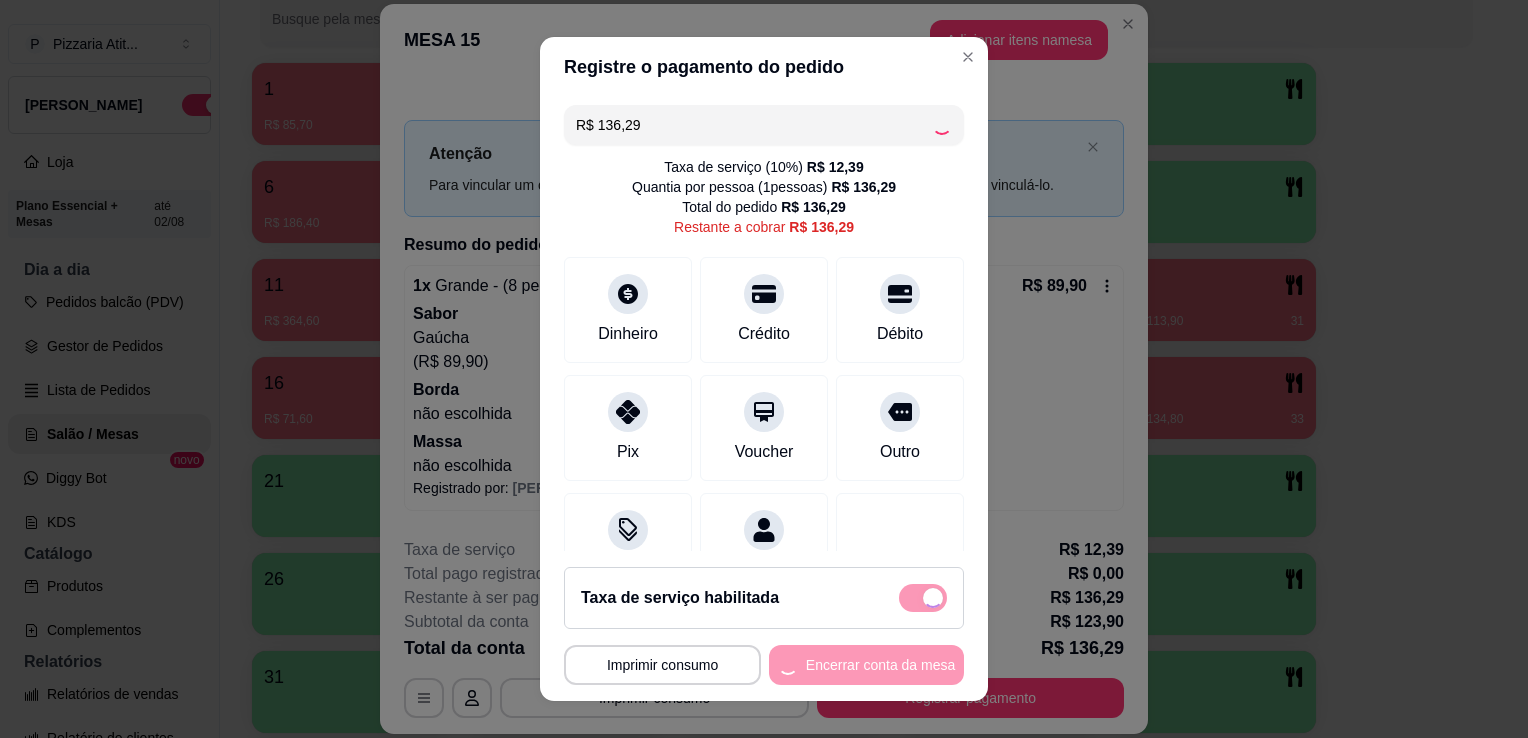 type on "R$ 0,00" 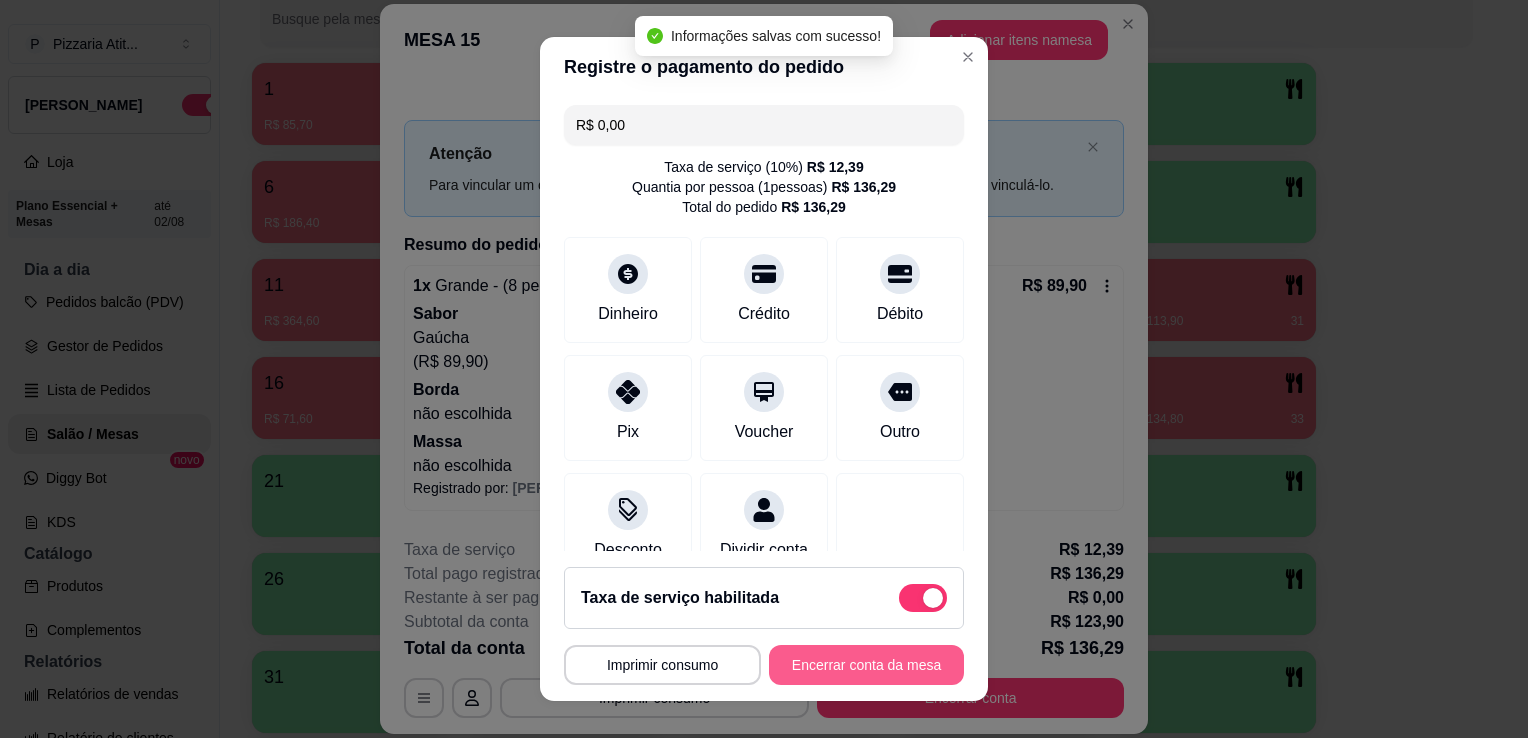 click on "Encerrar conta da mesa" at bounding box center [866, 665] 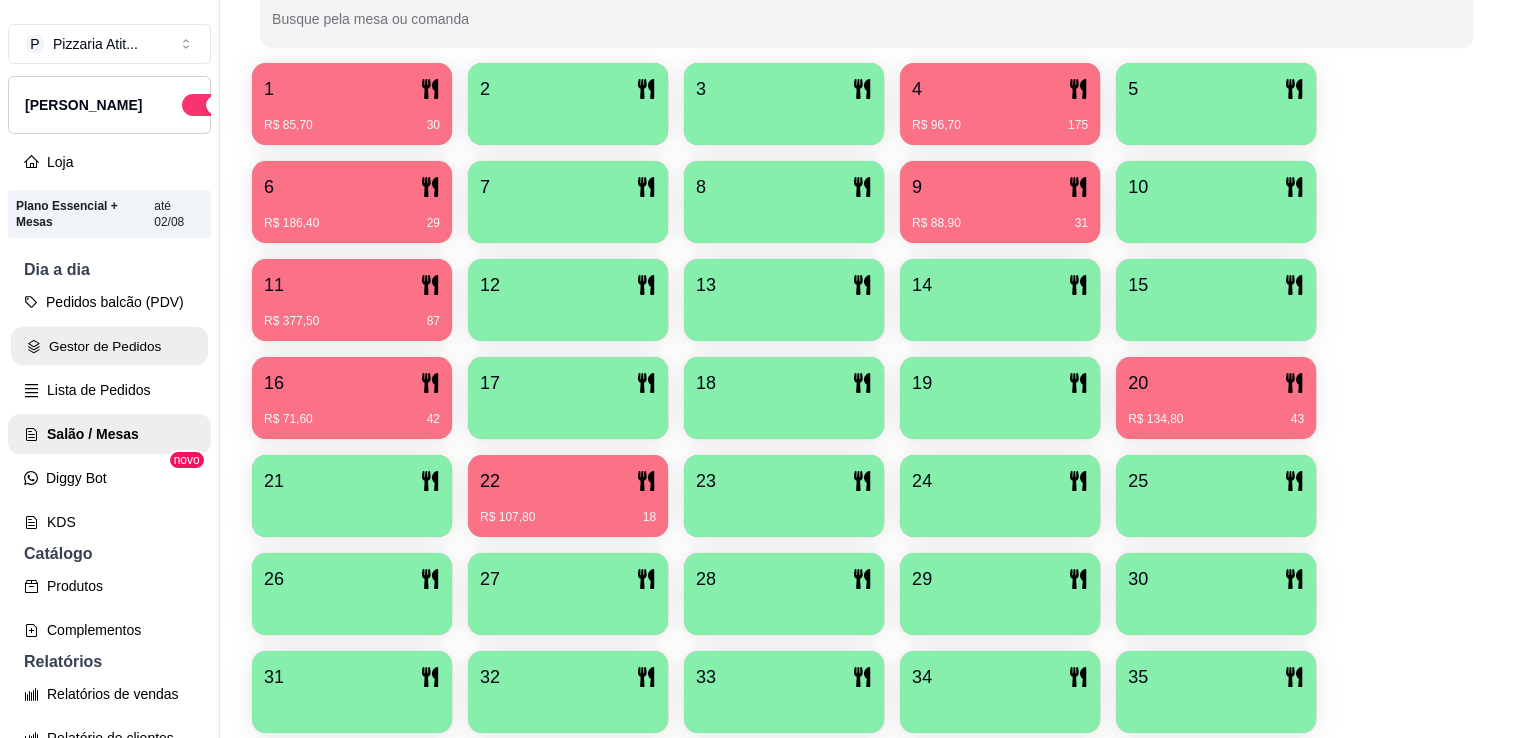 click on "Gestor de Pedidos" at bounding box center (109, 346) 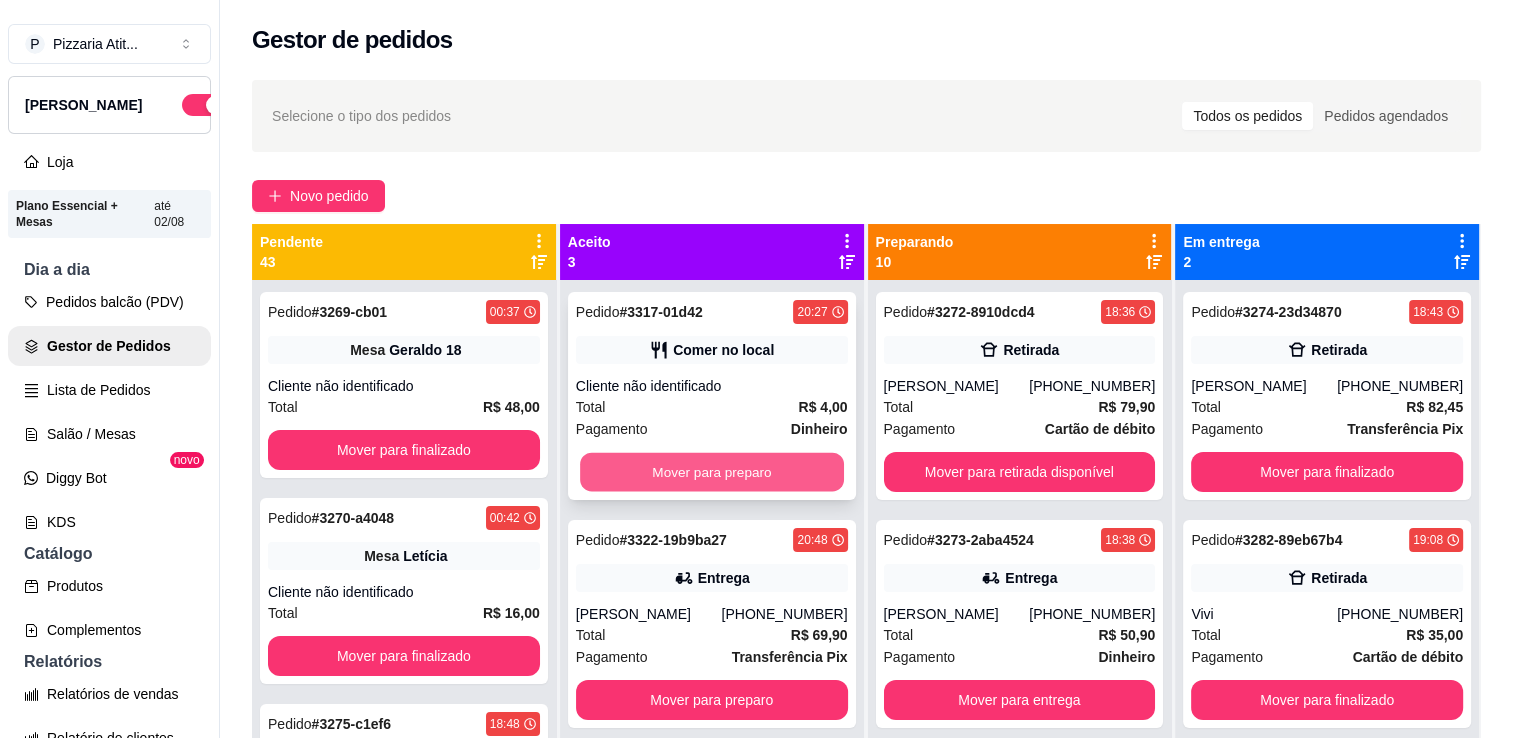 click on "Mover para preparo" at bounding box center (712, 472) 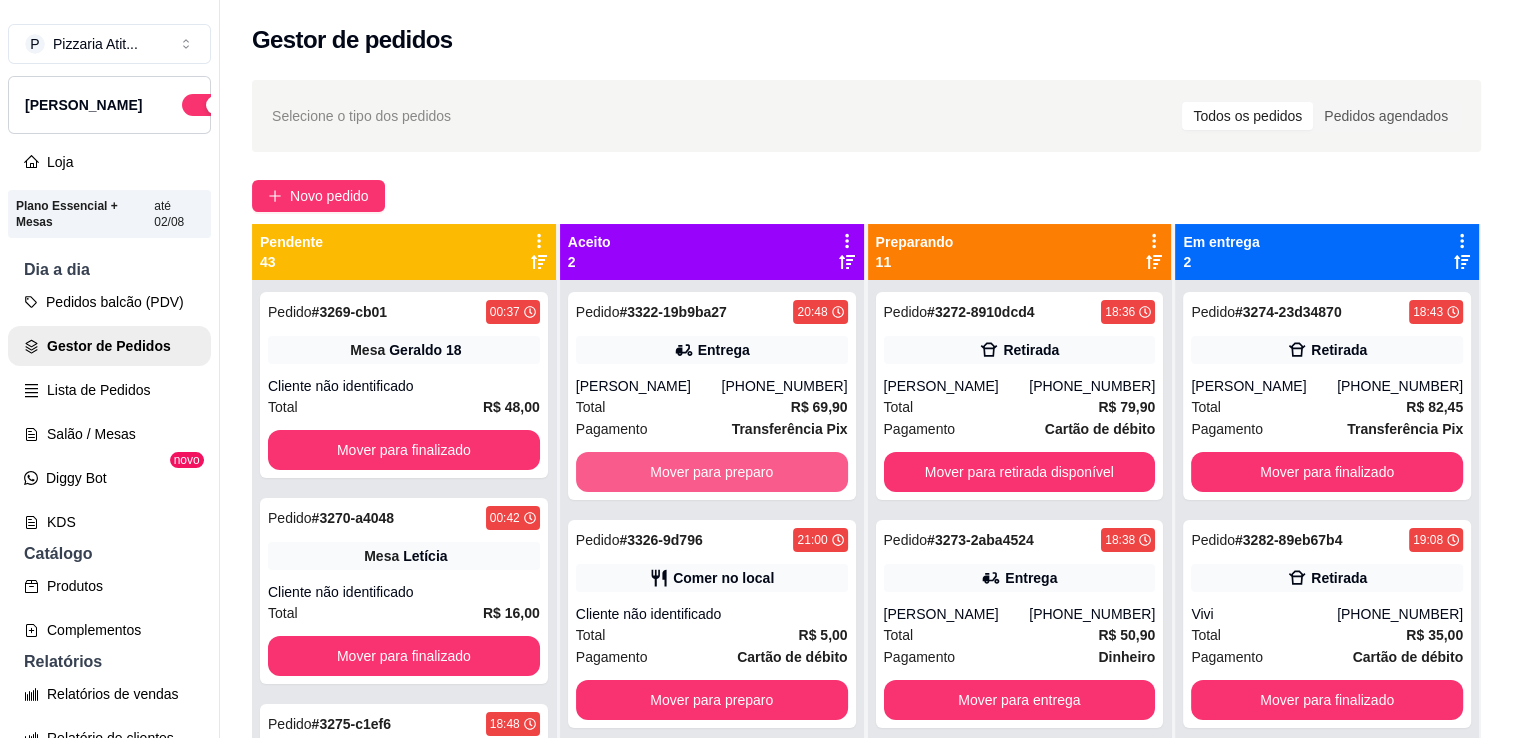 click on "Mover para preparo" at bounding box center [712, 472] 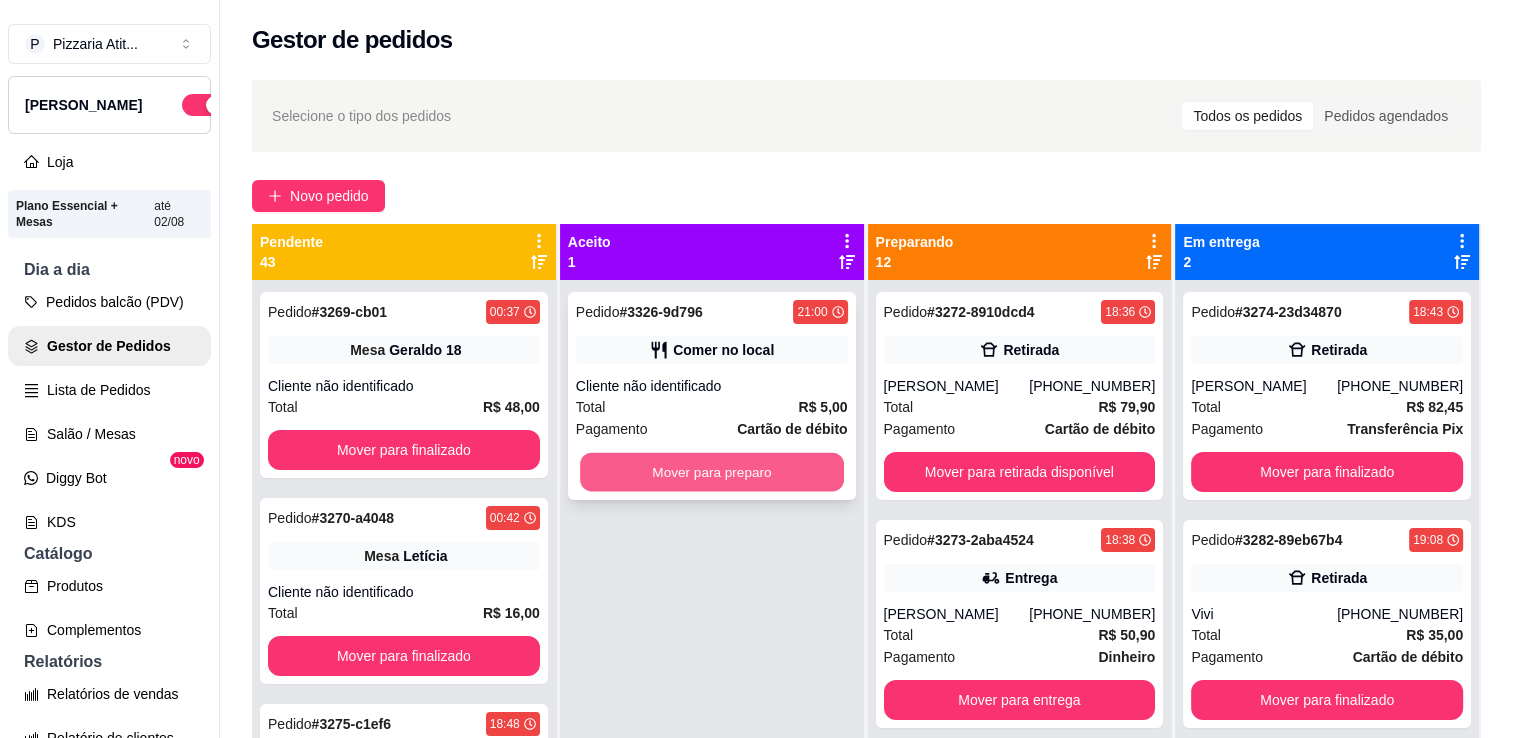 click on "Mover para preparo" at bounding box center (712, 472) 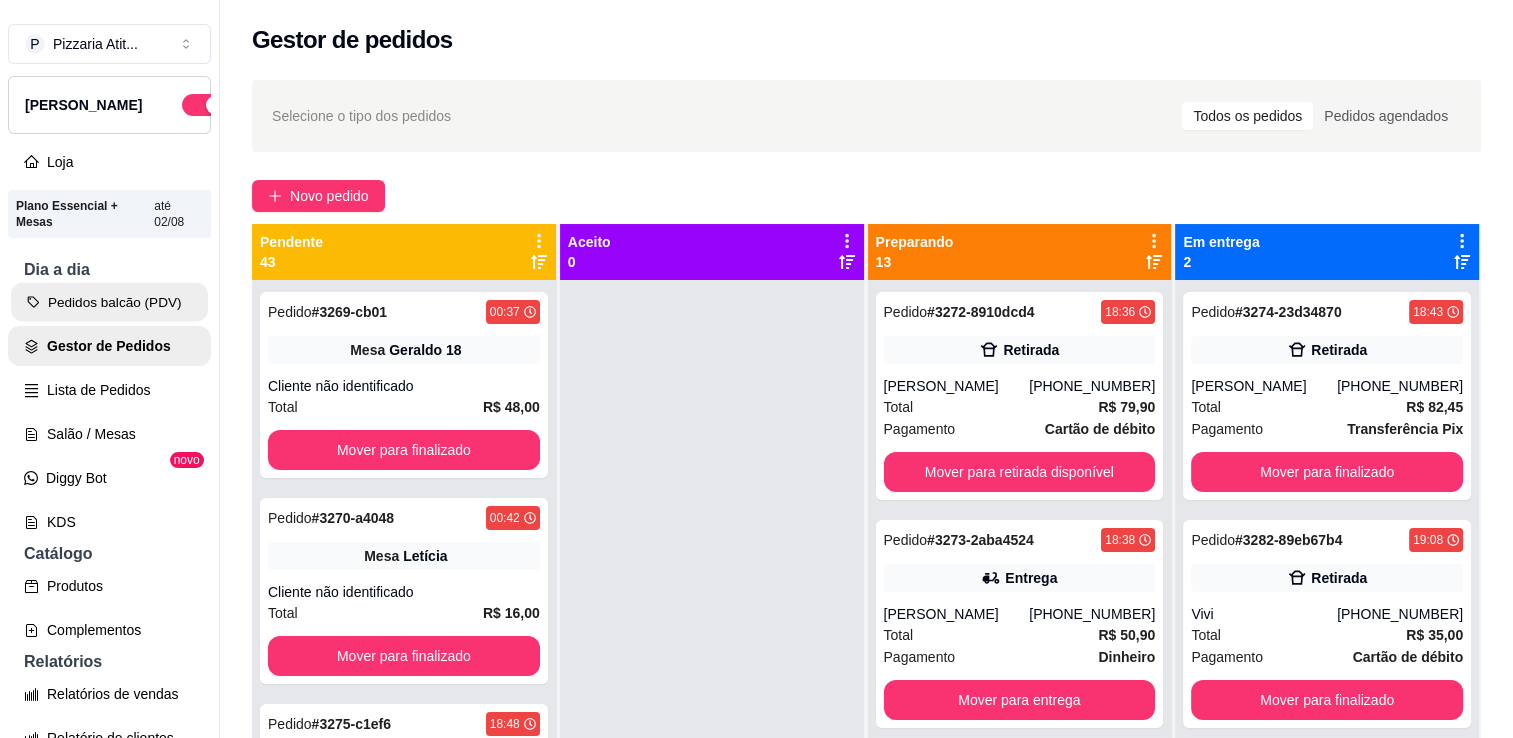 click on "Pedidos balcão (PDV)" at bounding box center (109, 302) 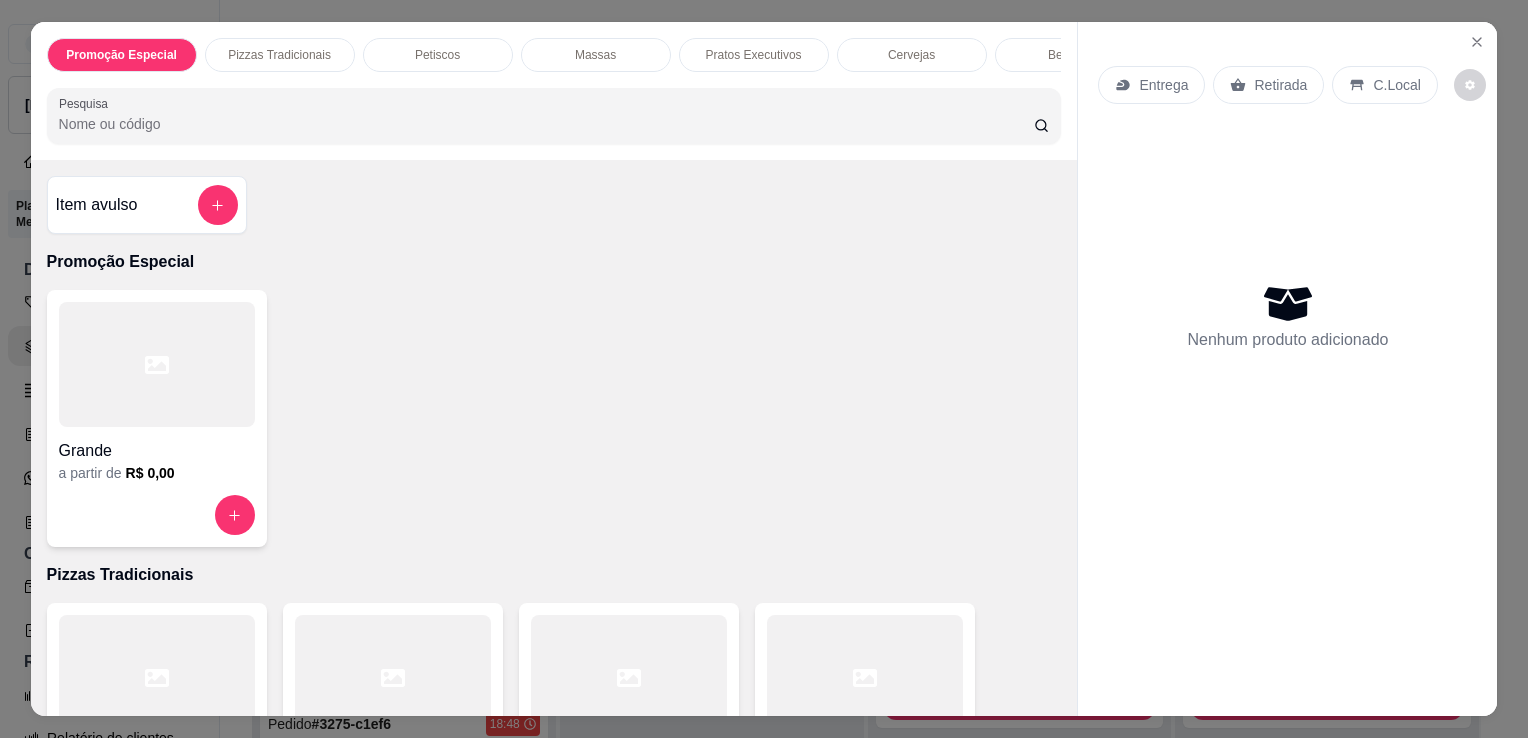 click at bounding box center [629, 677] 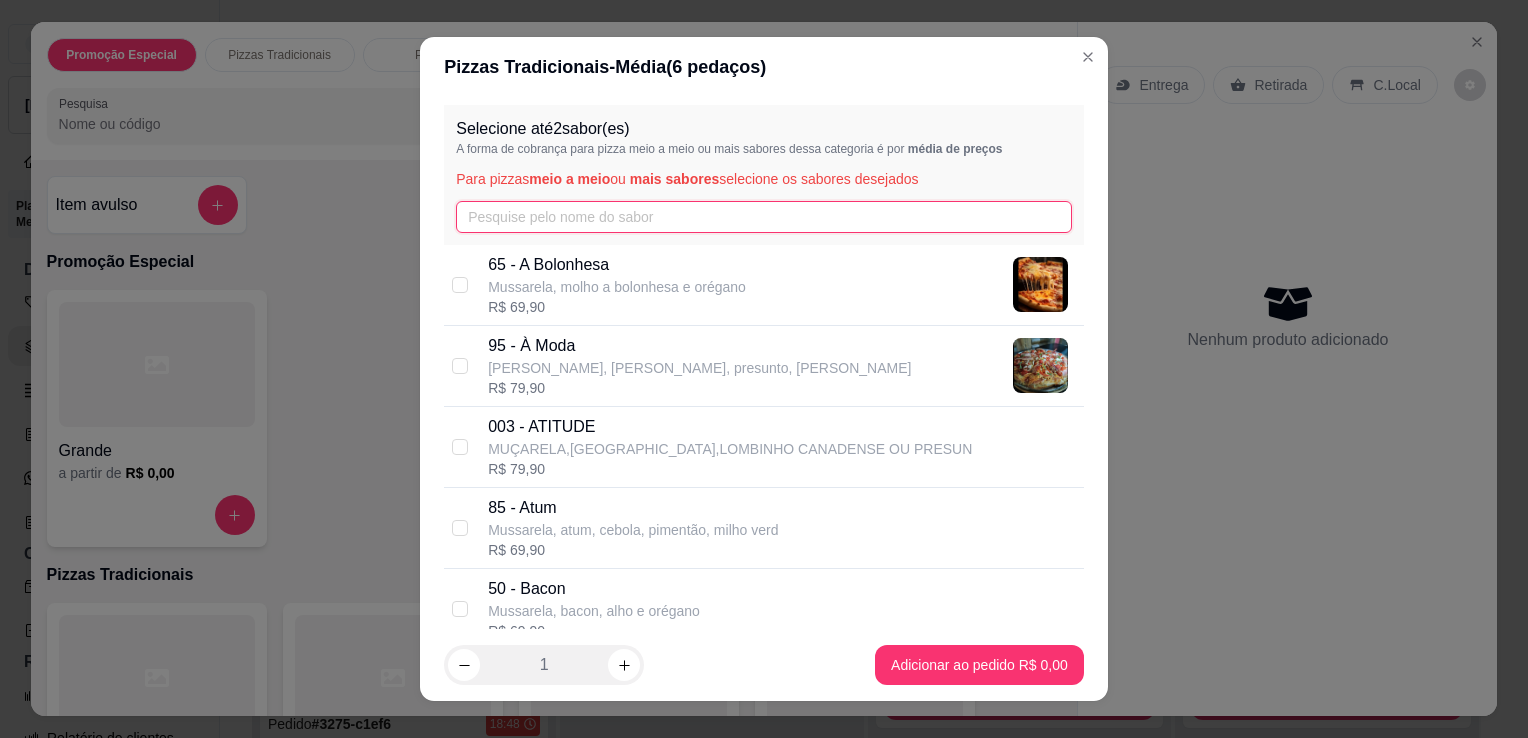 click at bounding box center [764, 217] 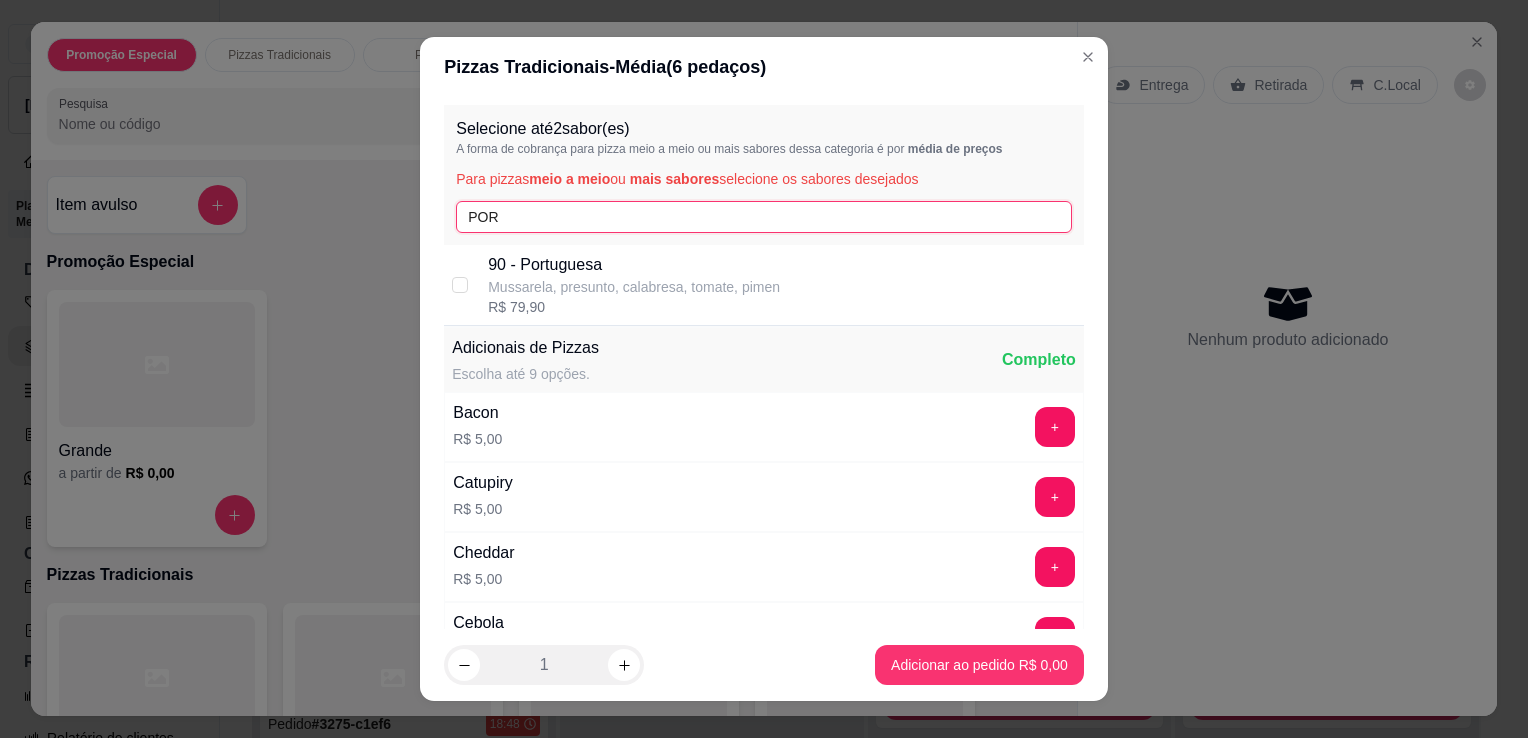 type on "POR" 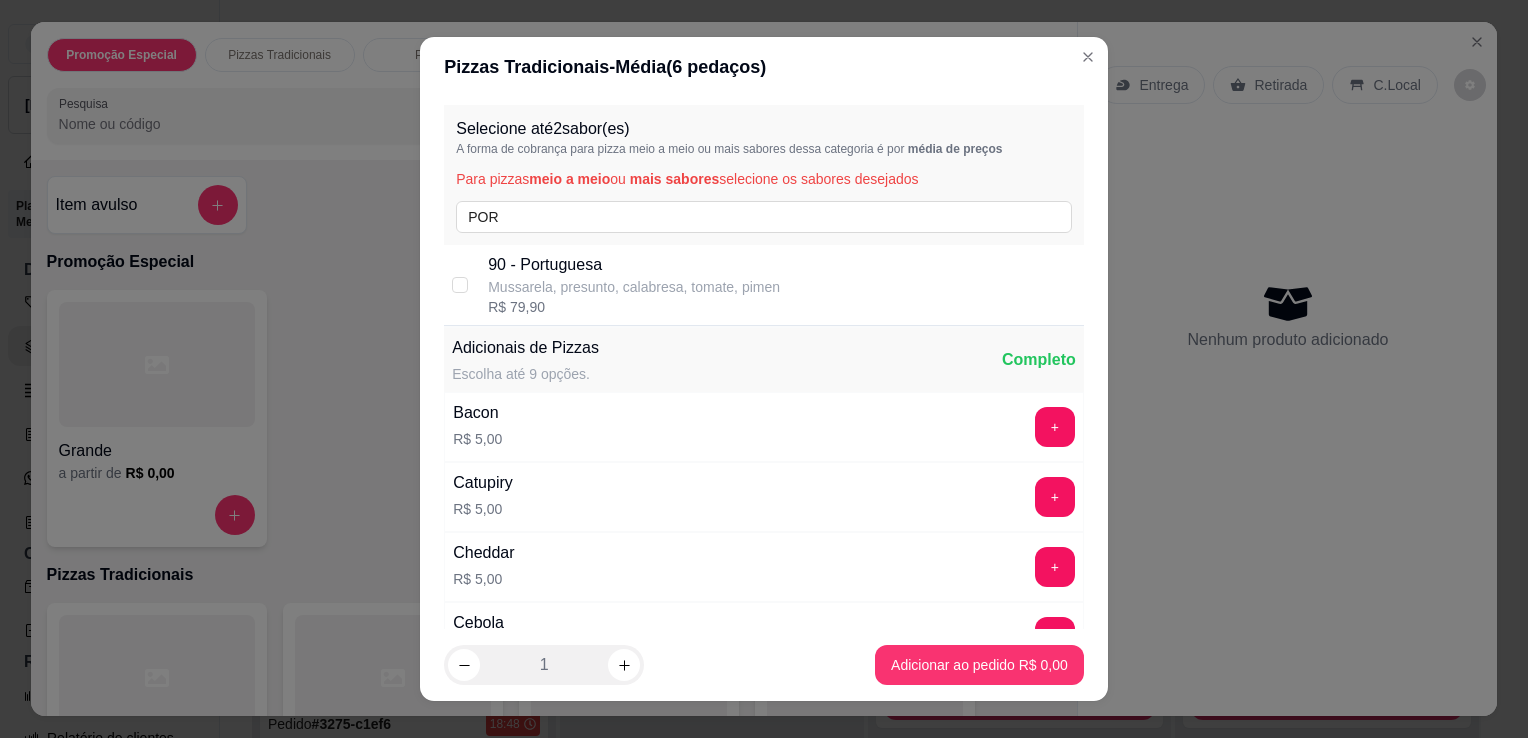 click on "90 - Portuguesa" at bounding box center [634, 265] 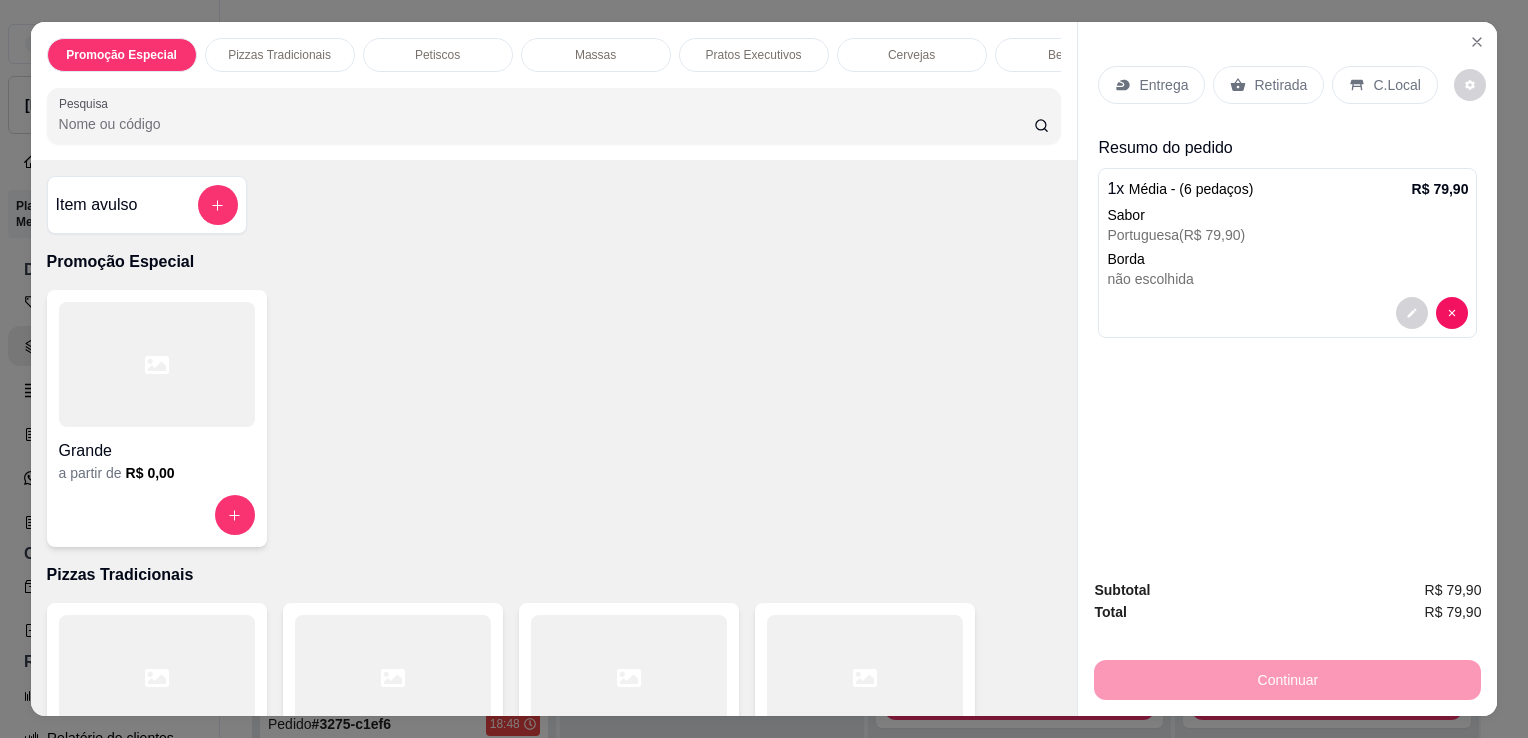 click on "Retirada" at bounding box center [1268, 85] 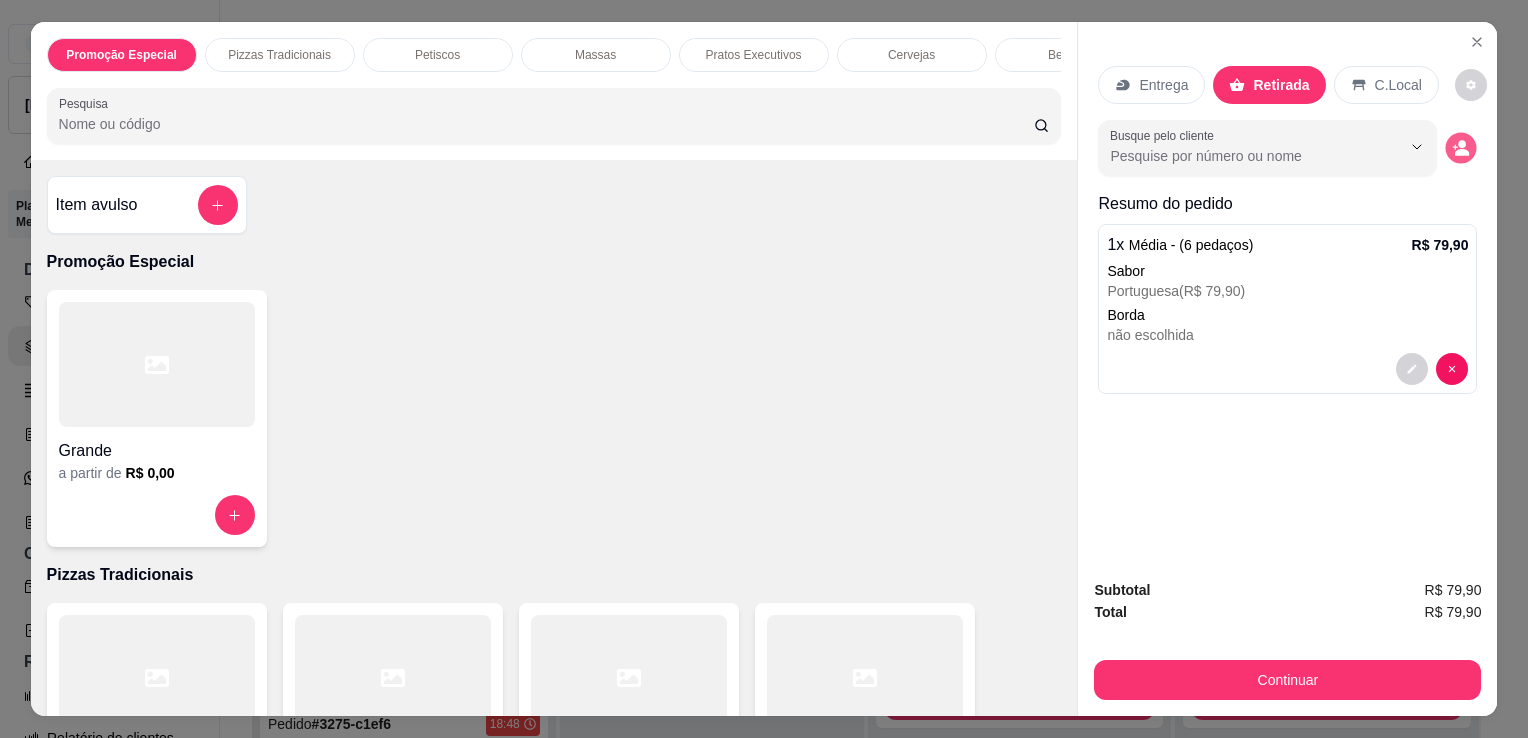 click 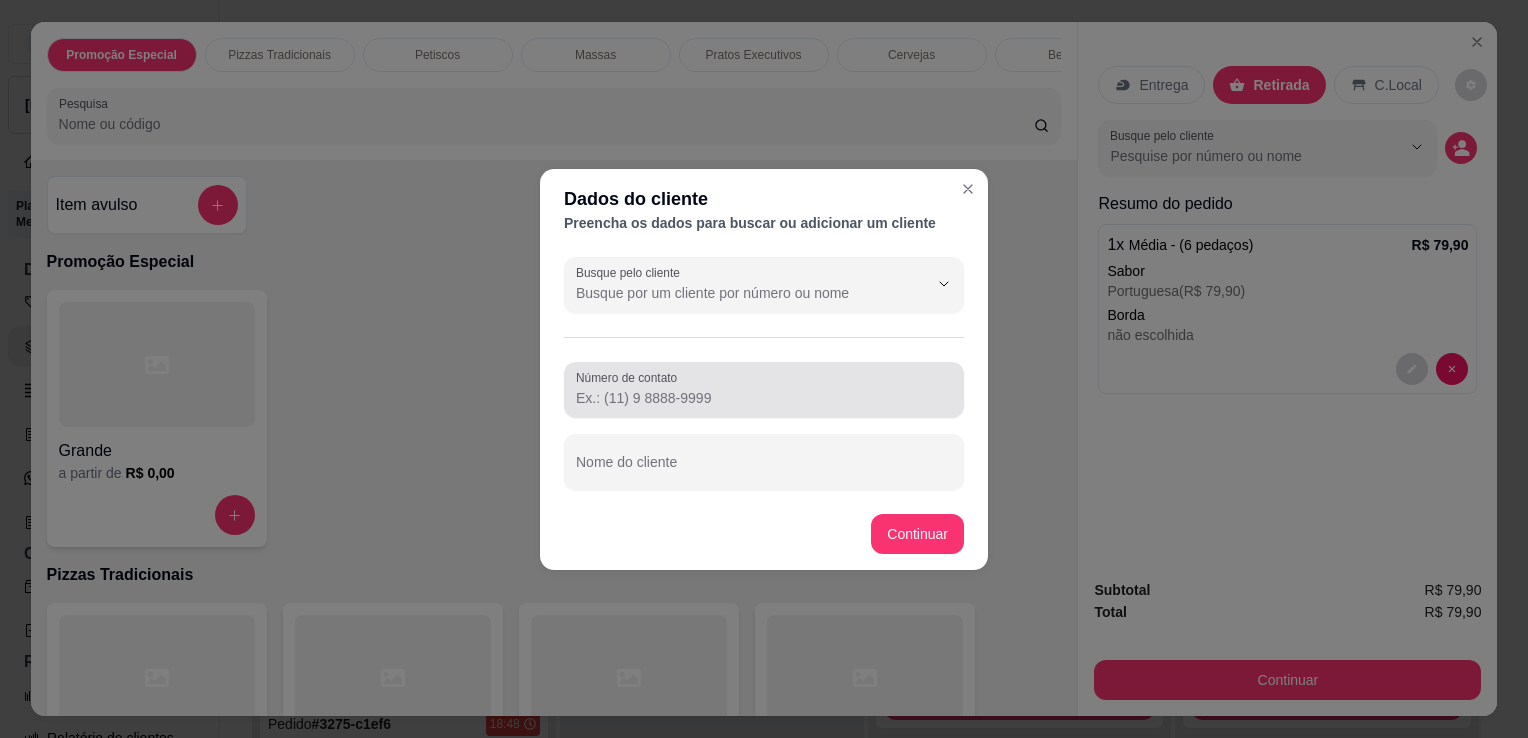 click at bounding box center (764, 390) 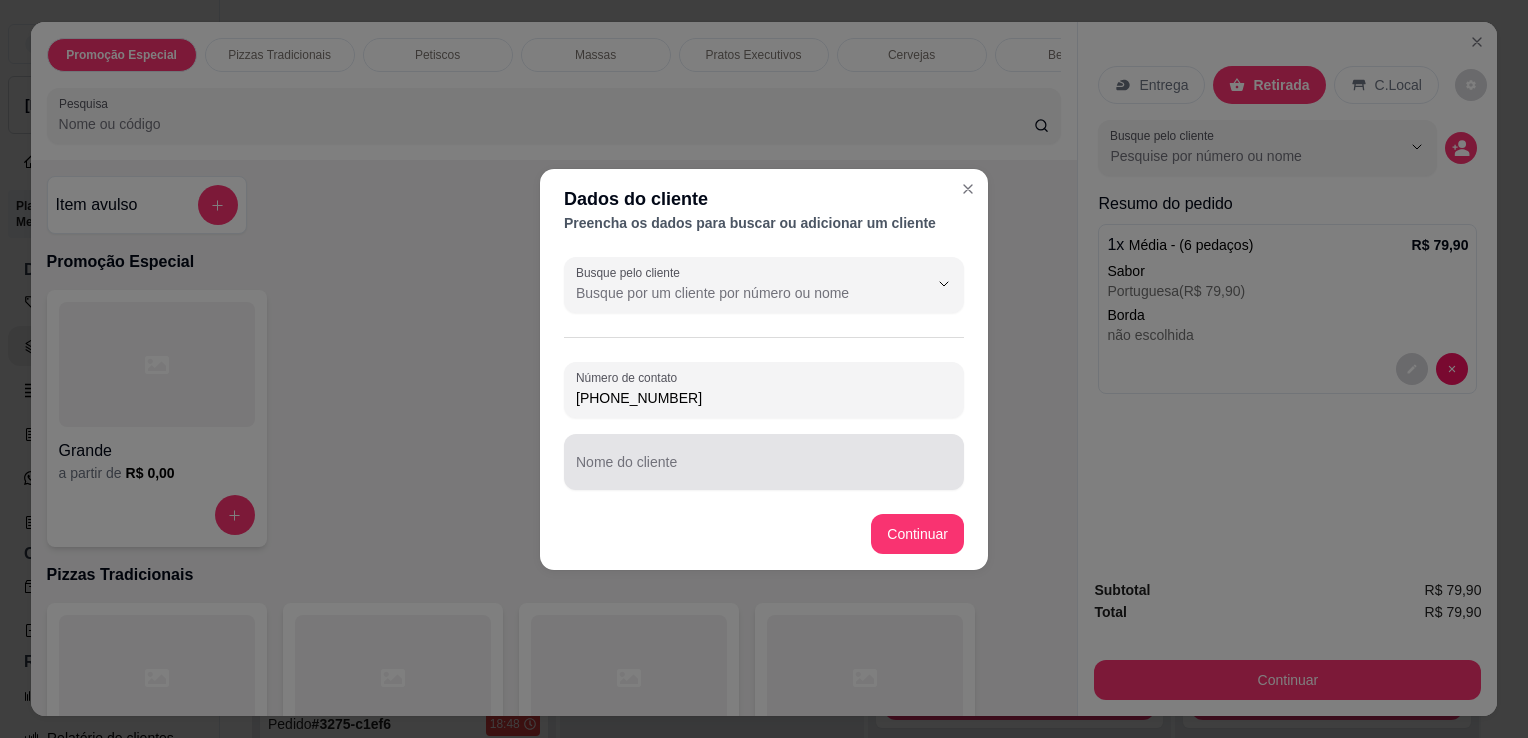 type on "[PHONE_NUMBER]" 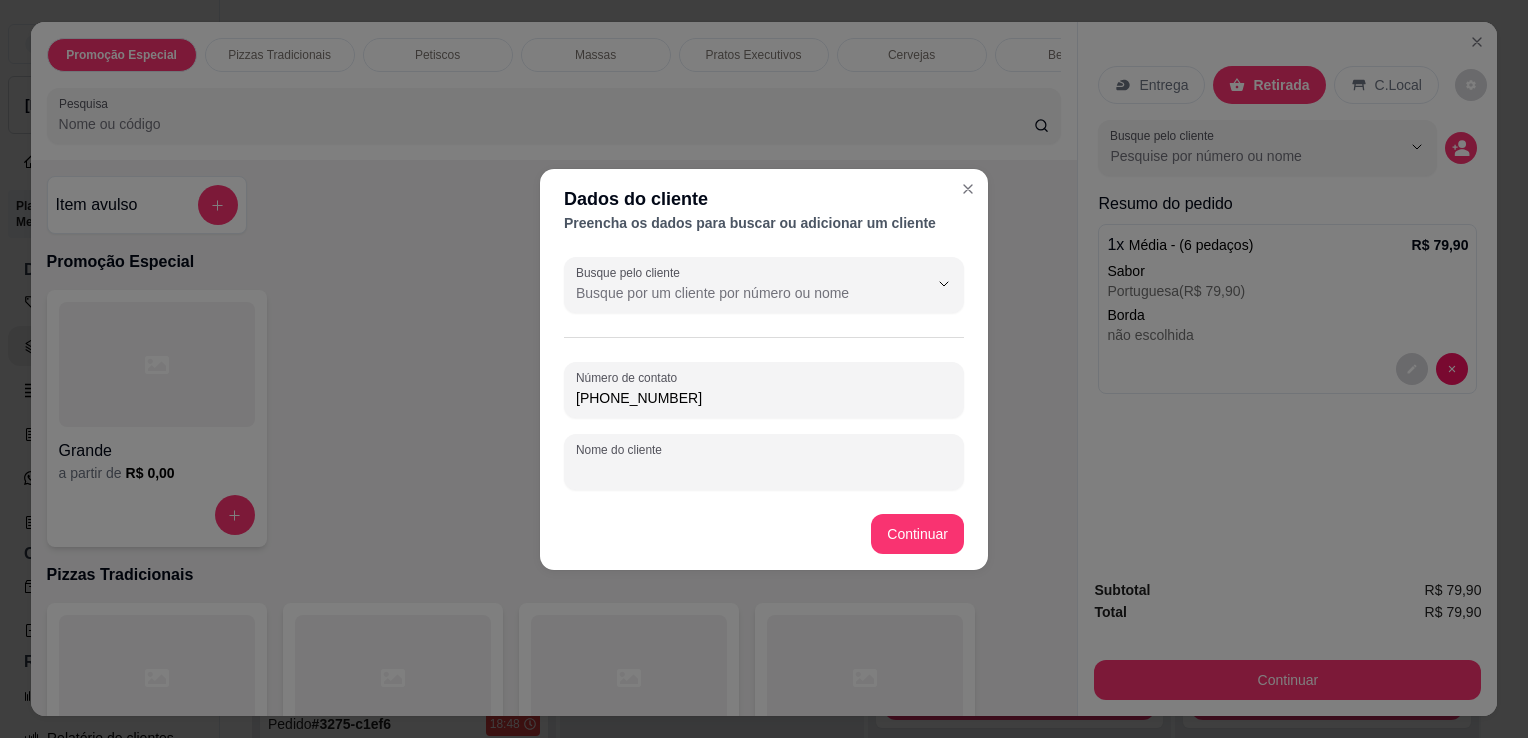 click on "Nome do cliente" at bounding box center (764, 470) 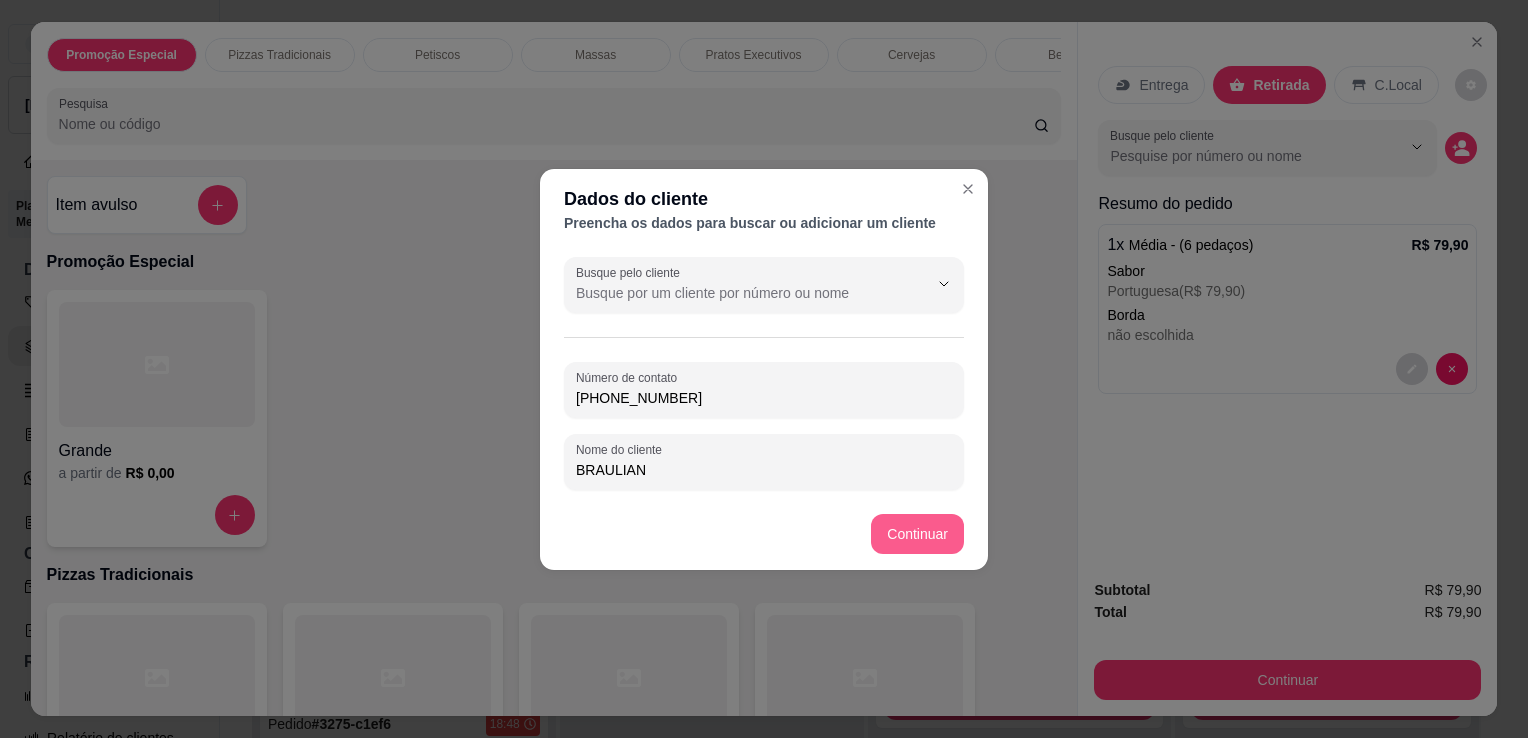 type on "BRAULIAN" 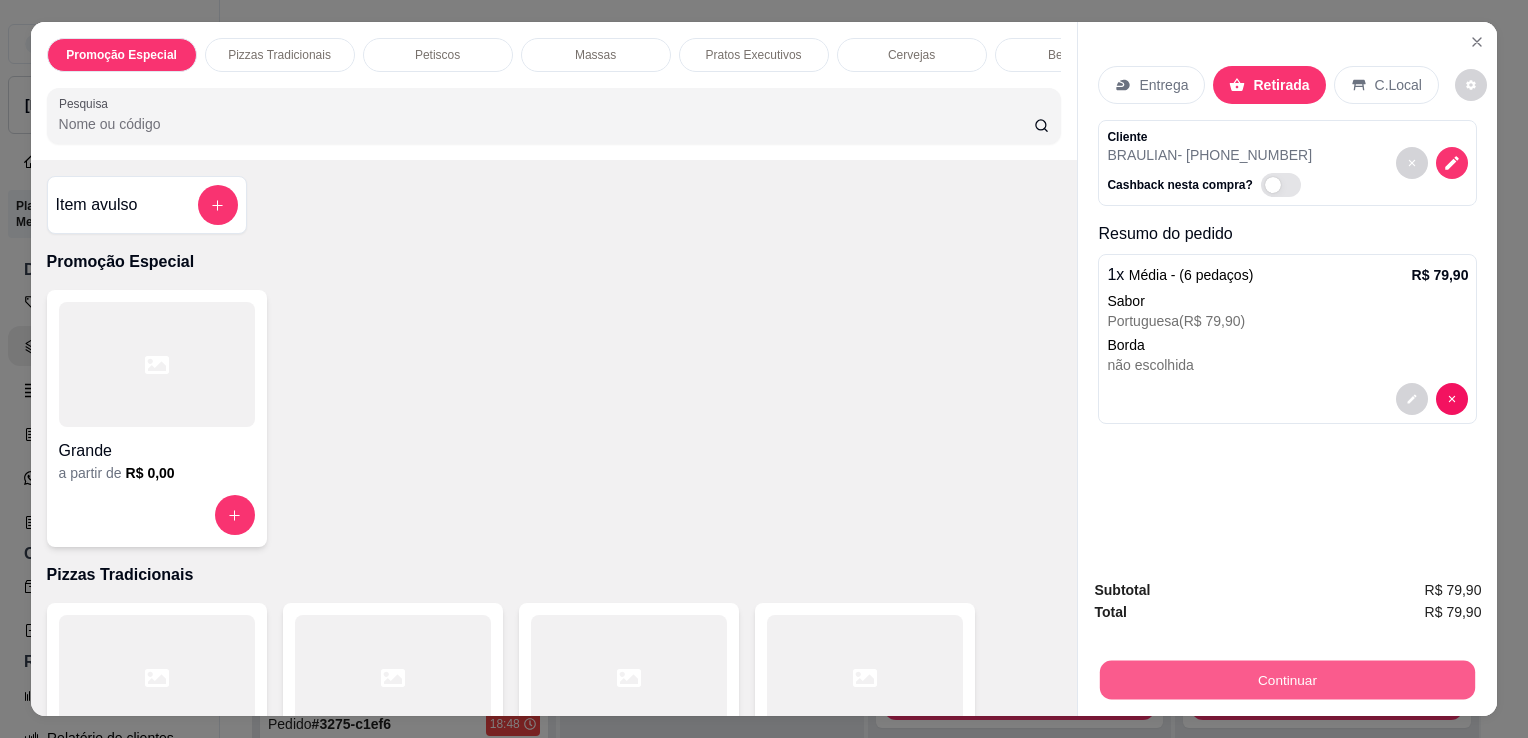 click on "Continuar" at bounding box center (1287, 679) 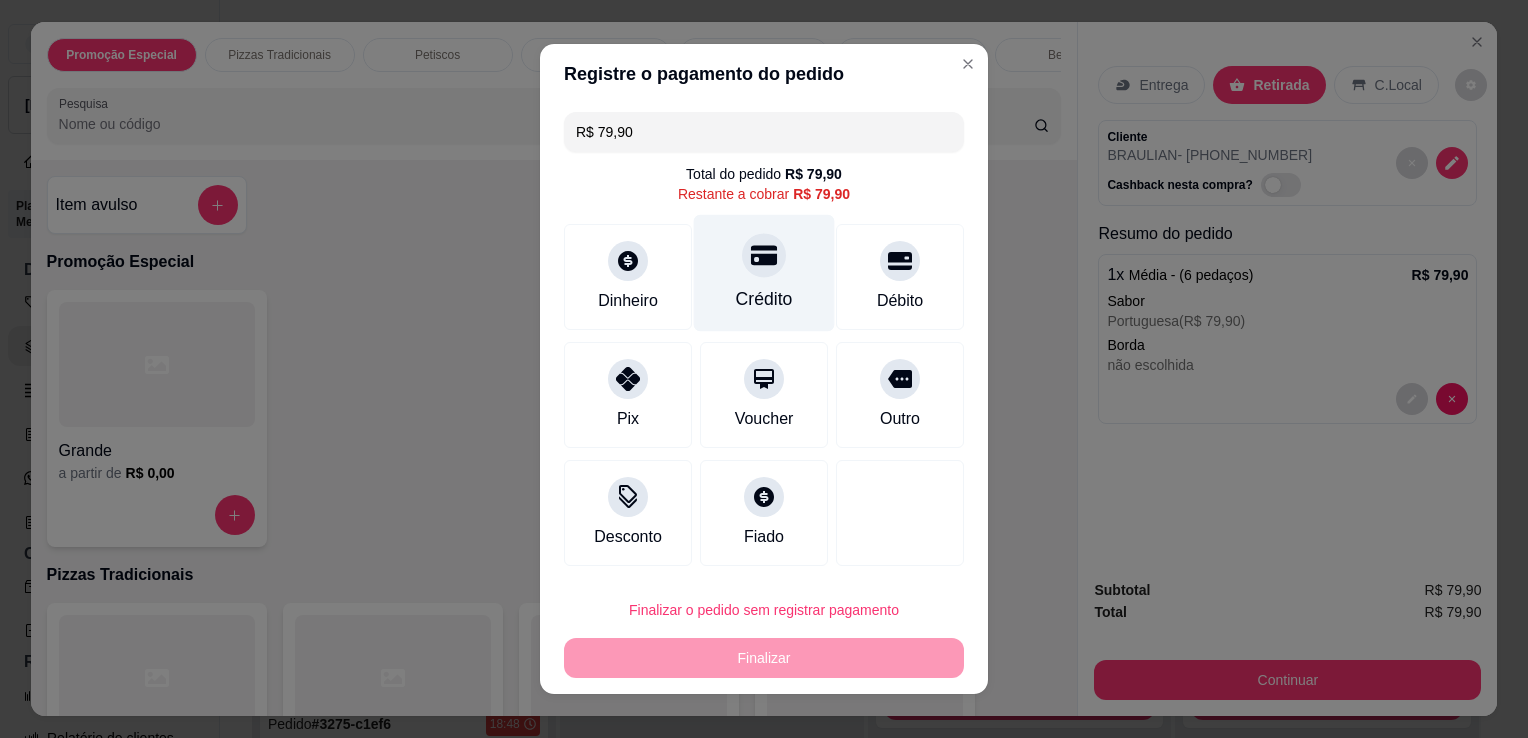 click on "Crédito" at bounding box center [764, 299] 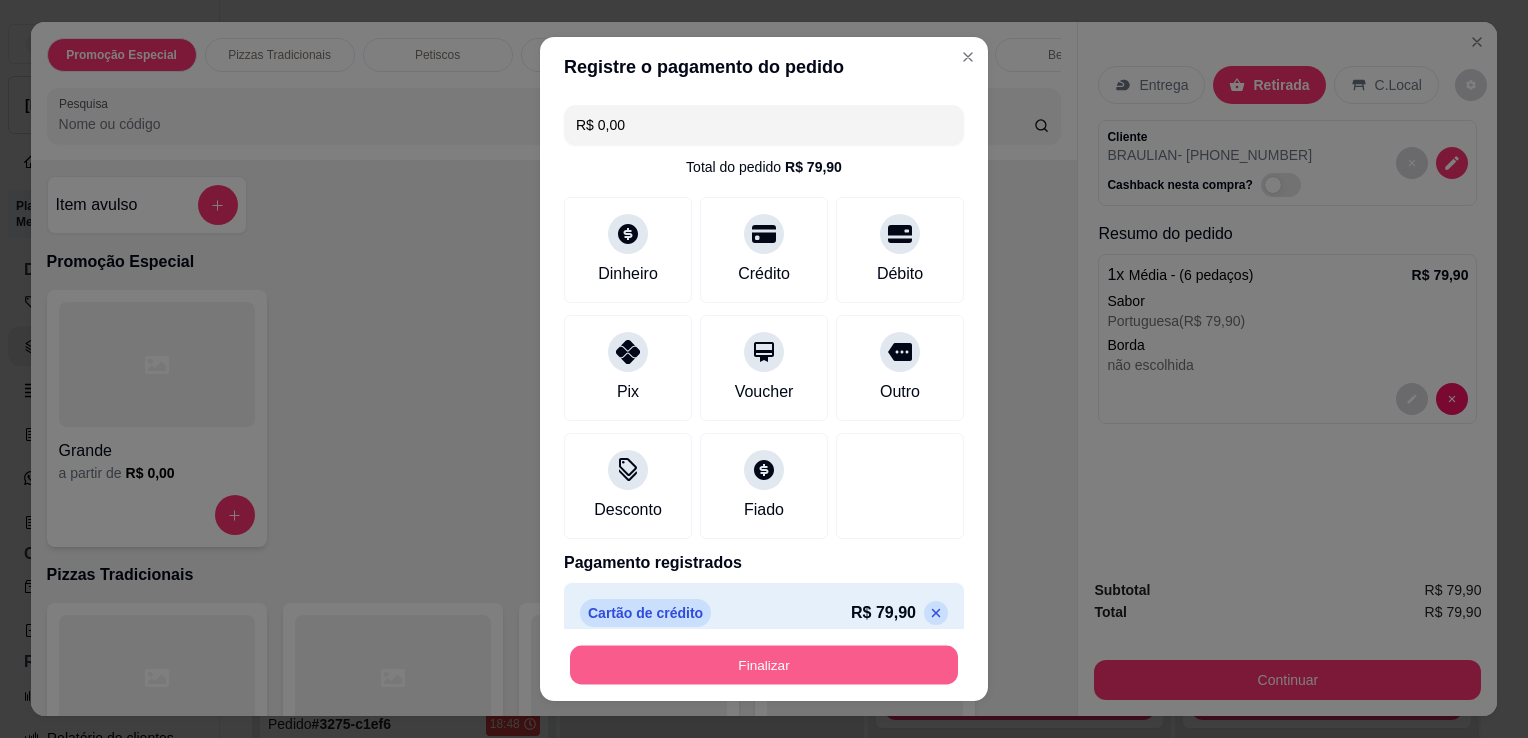 click on "Finalizar" at bounding box center [764, 665] 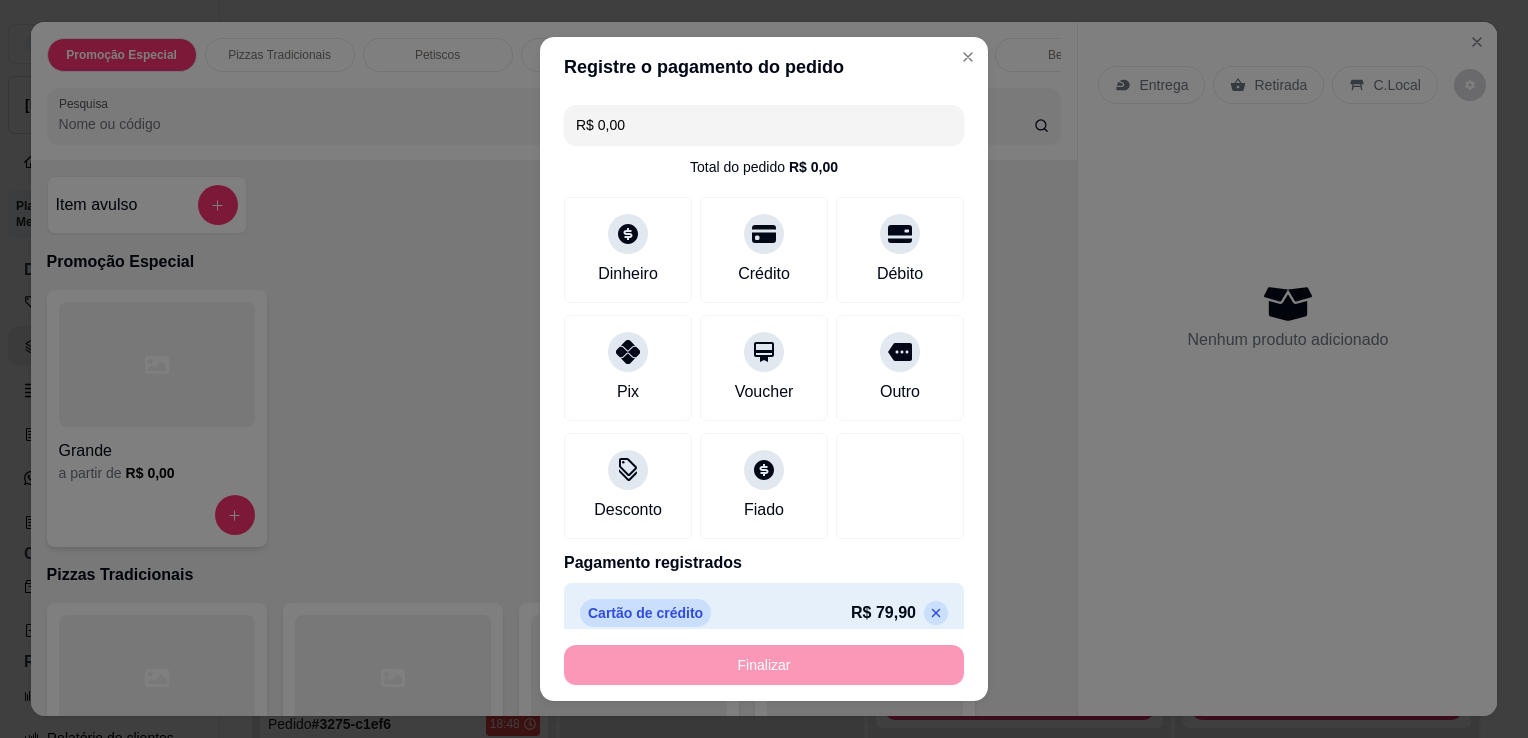 type on "-R$ 79,90" 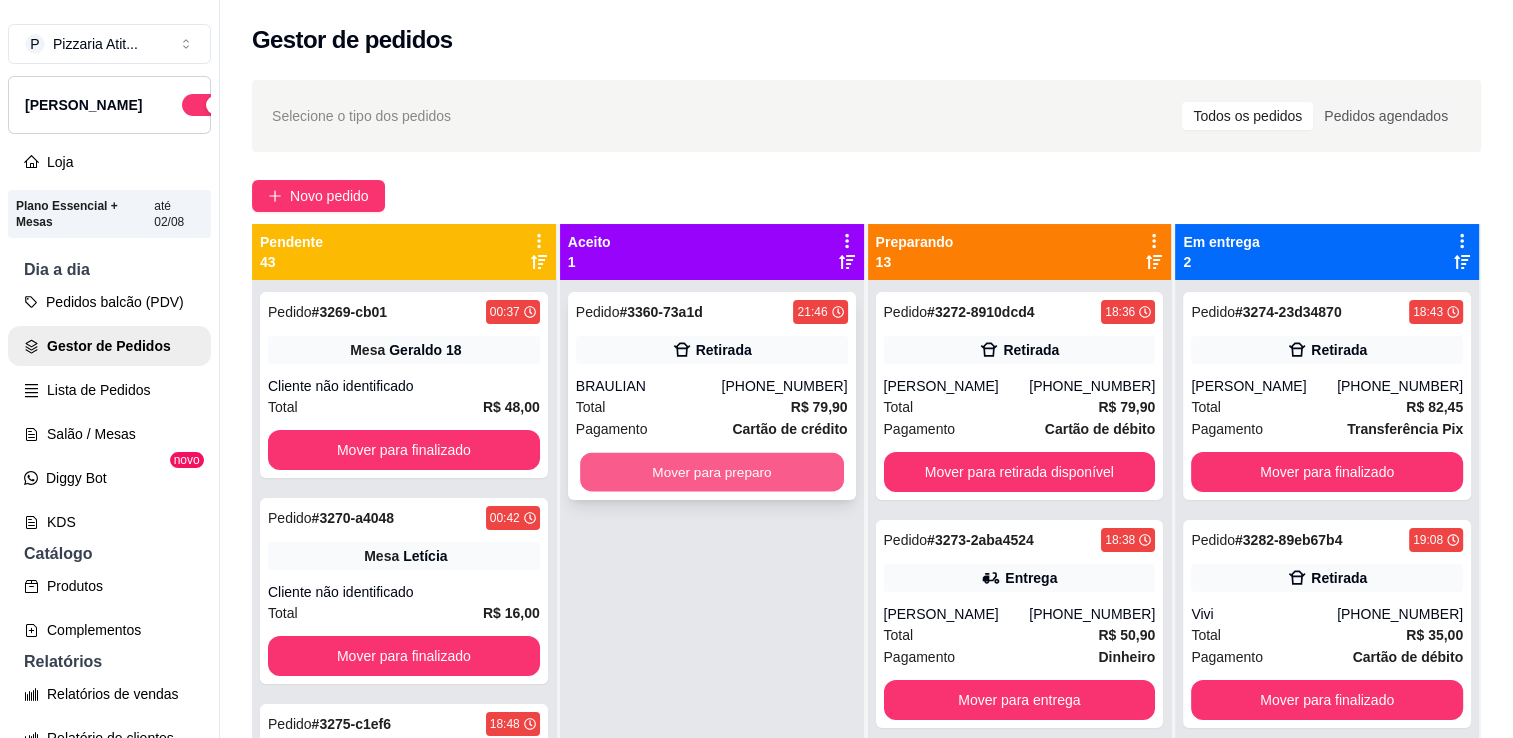 click on "Mover para preparo" at bounding box center (712, 472) 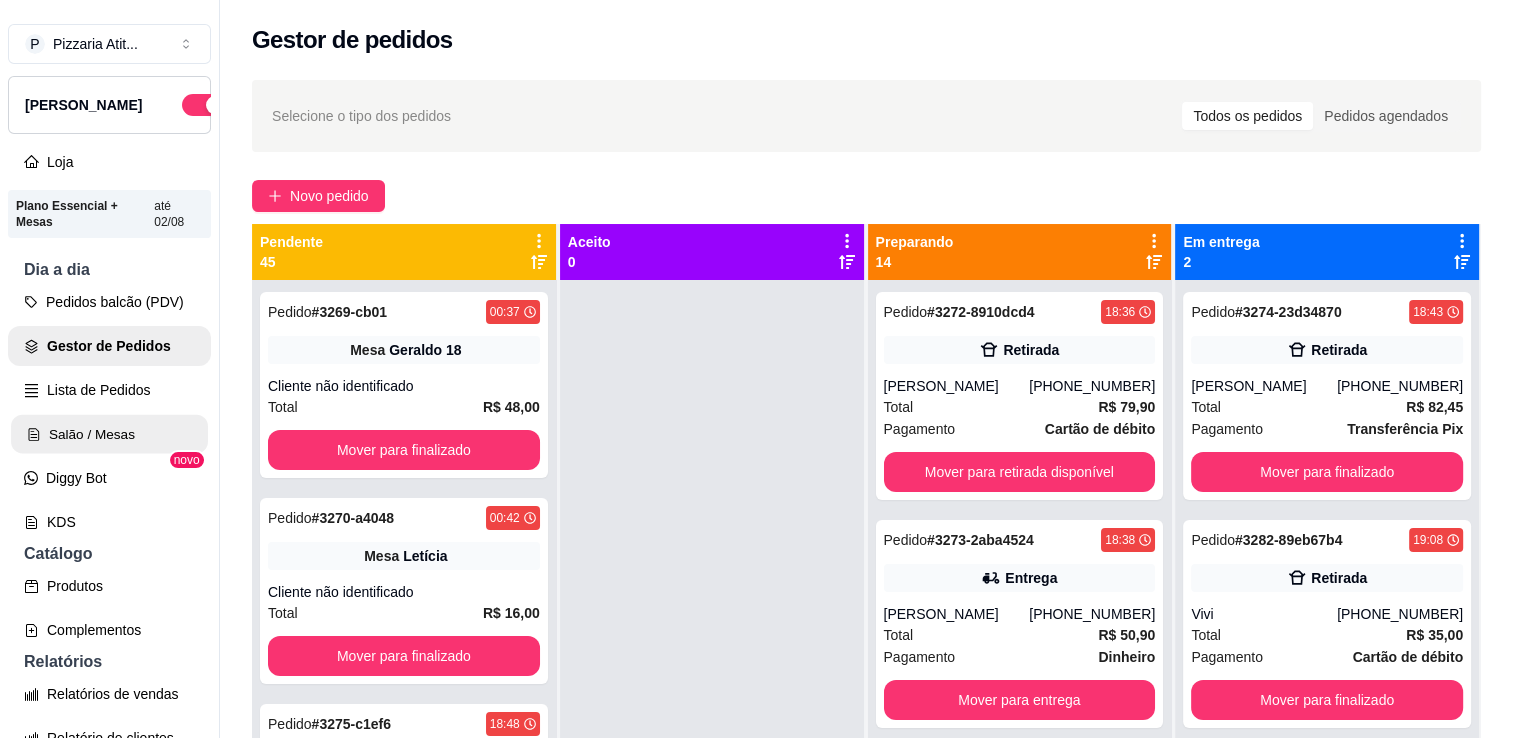 click on "Salão / Mesas" at bounding box center [109, 434] 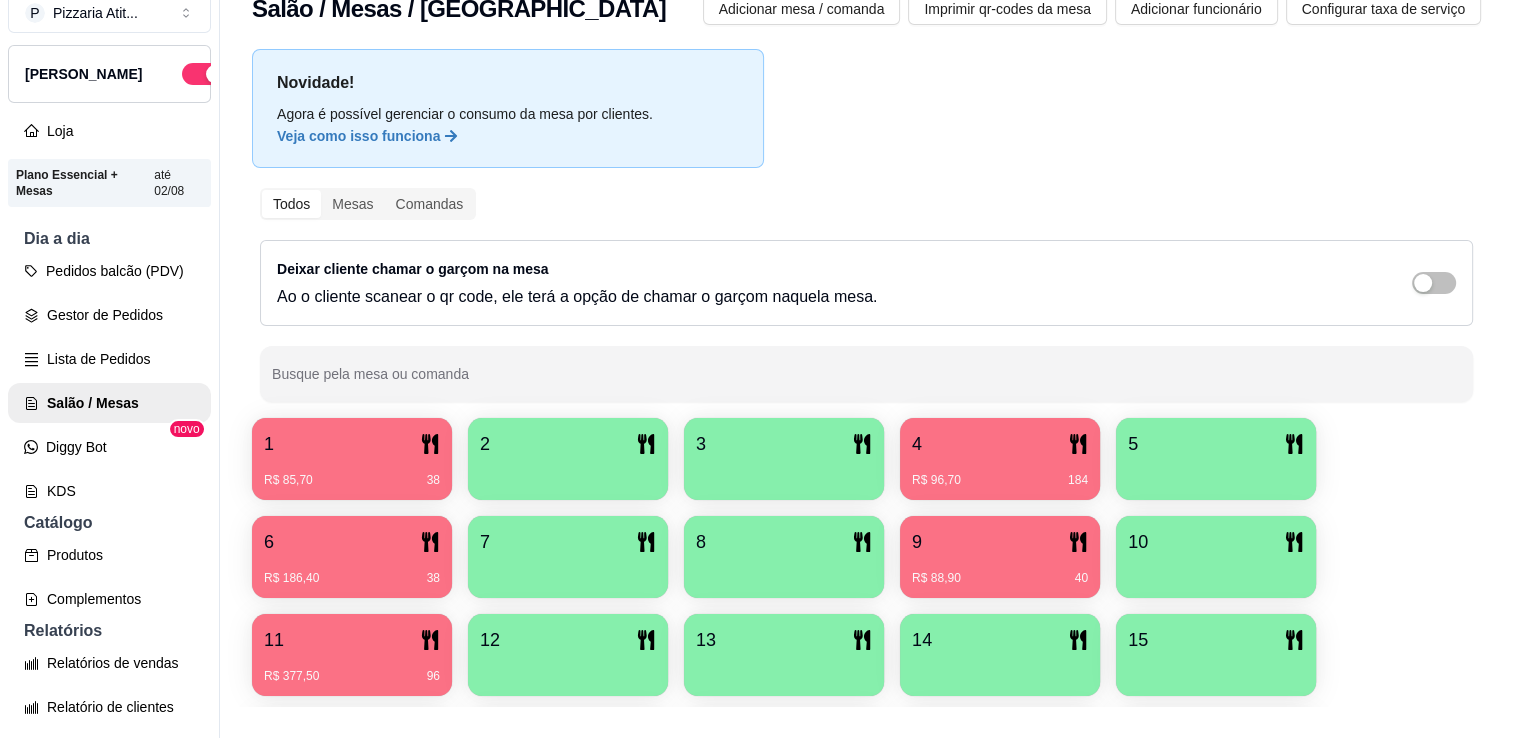 scroll, scrollTop: 32, scrollLeft: 0, axis: vertical 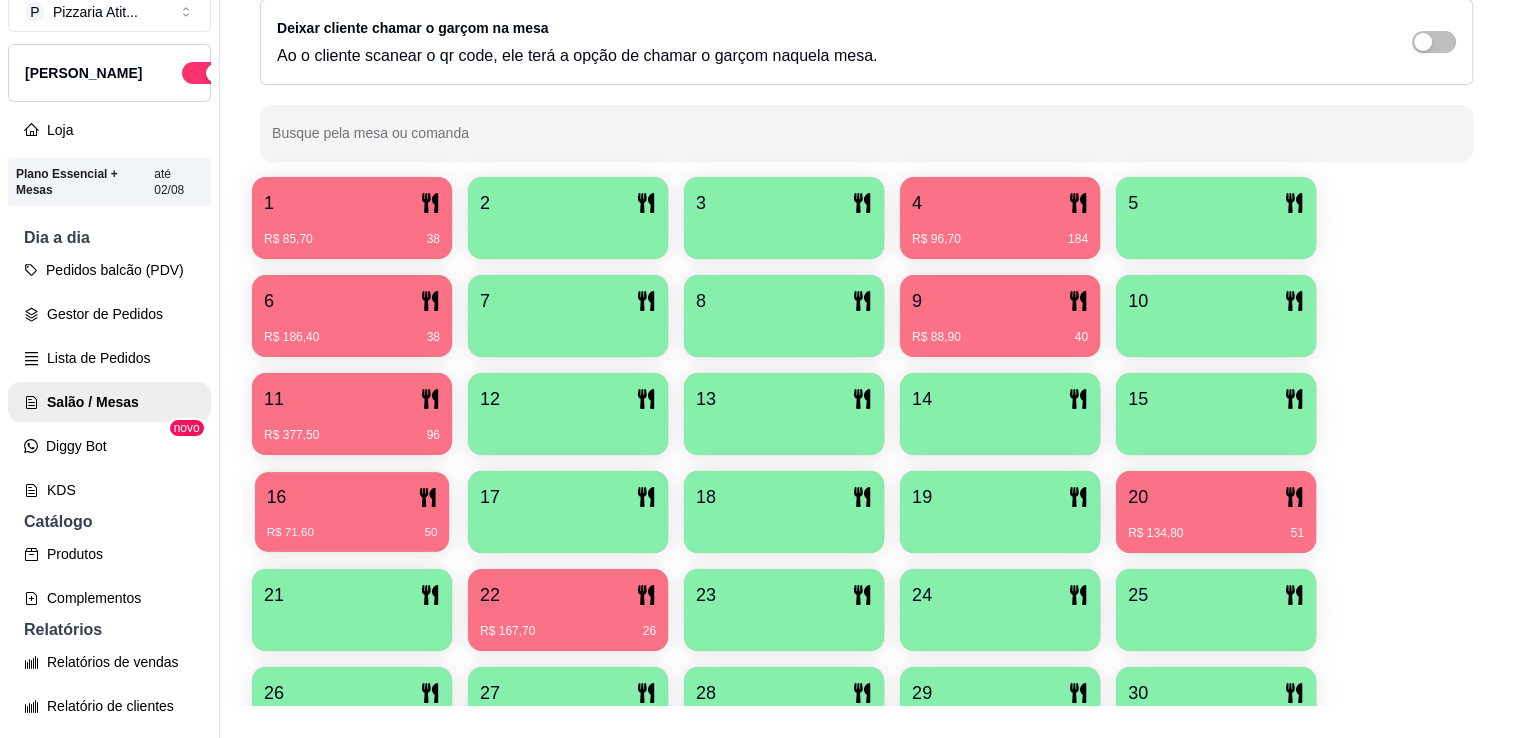 click on "R$ 71,60 50" at bounding box center (352, 533) 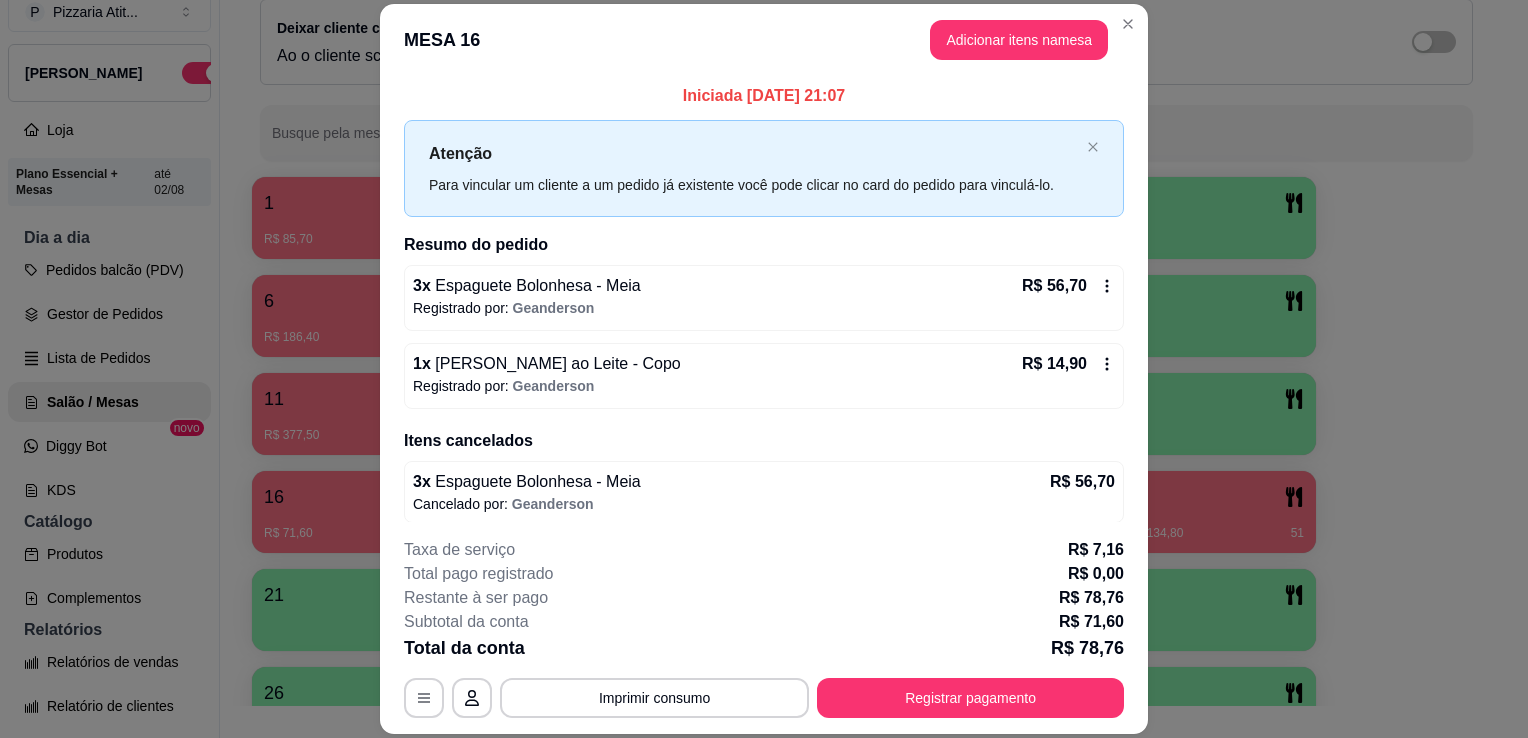 click on "Espaguete Bolonhesa - Meia" at bounding box center (536, 285) 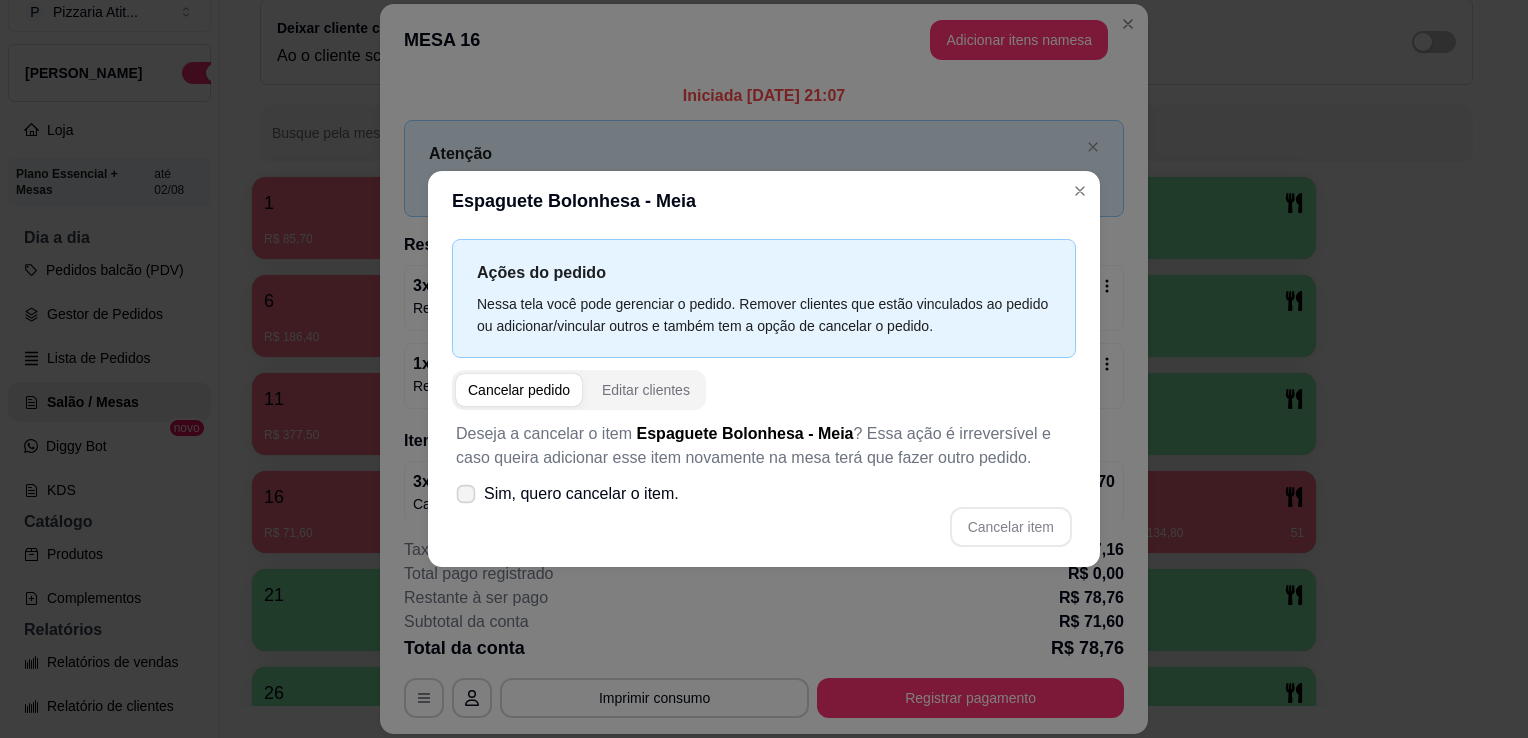 click 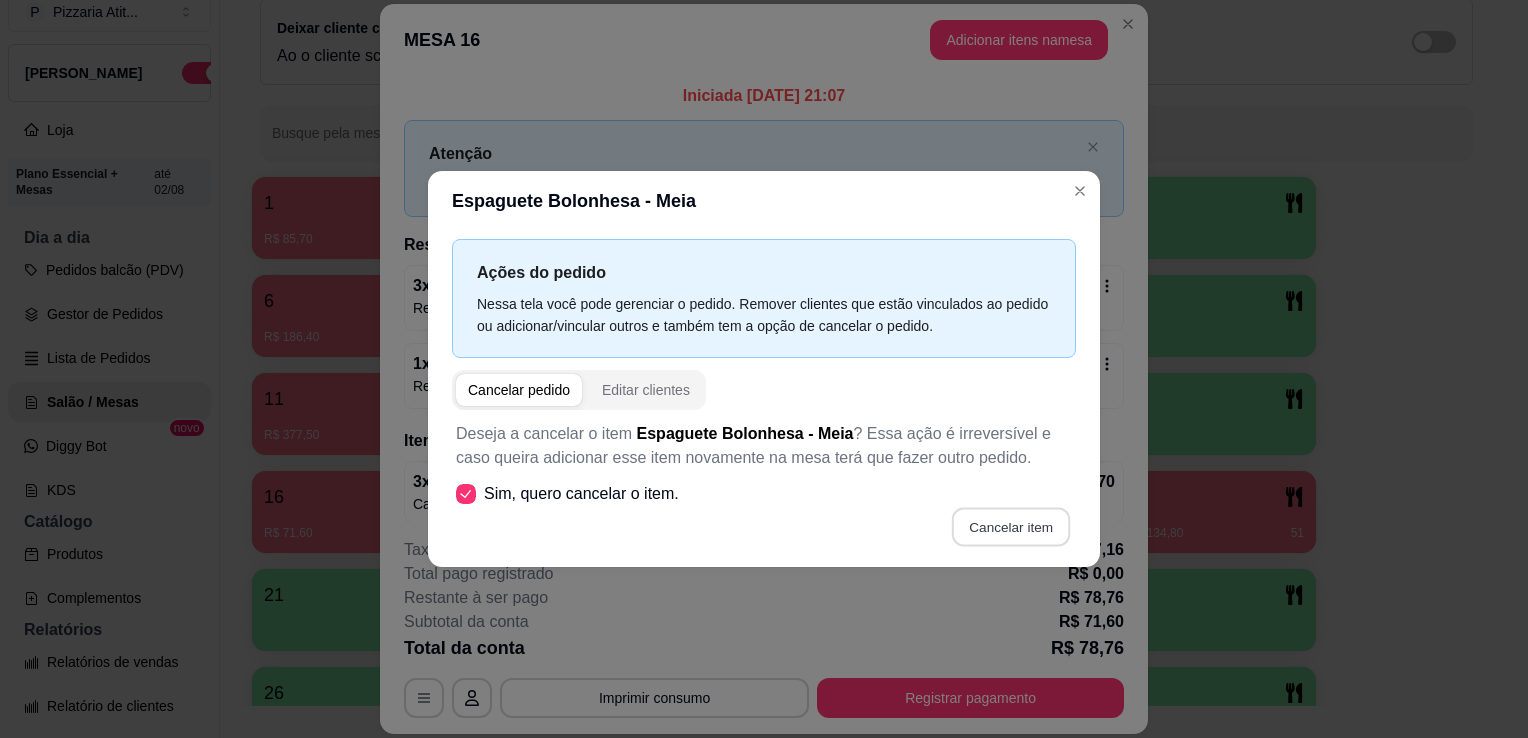 click on "Cancelar item" at bounding box center (1010, 527) 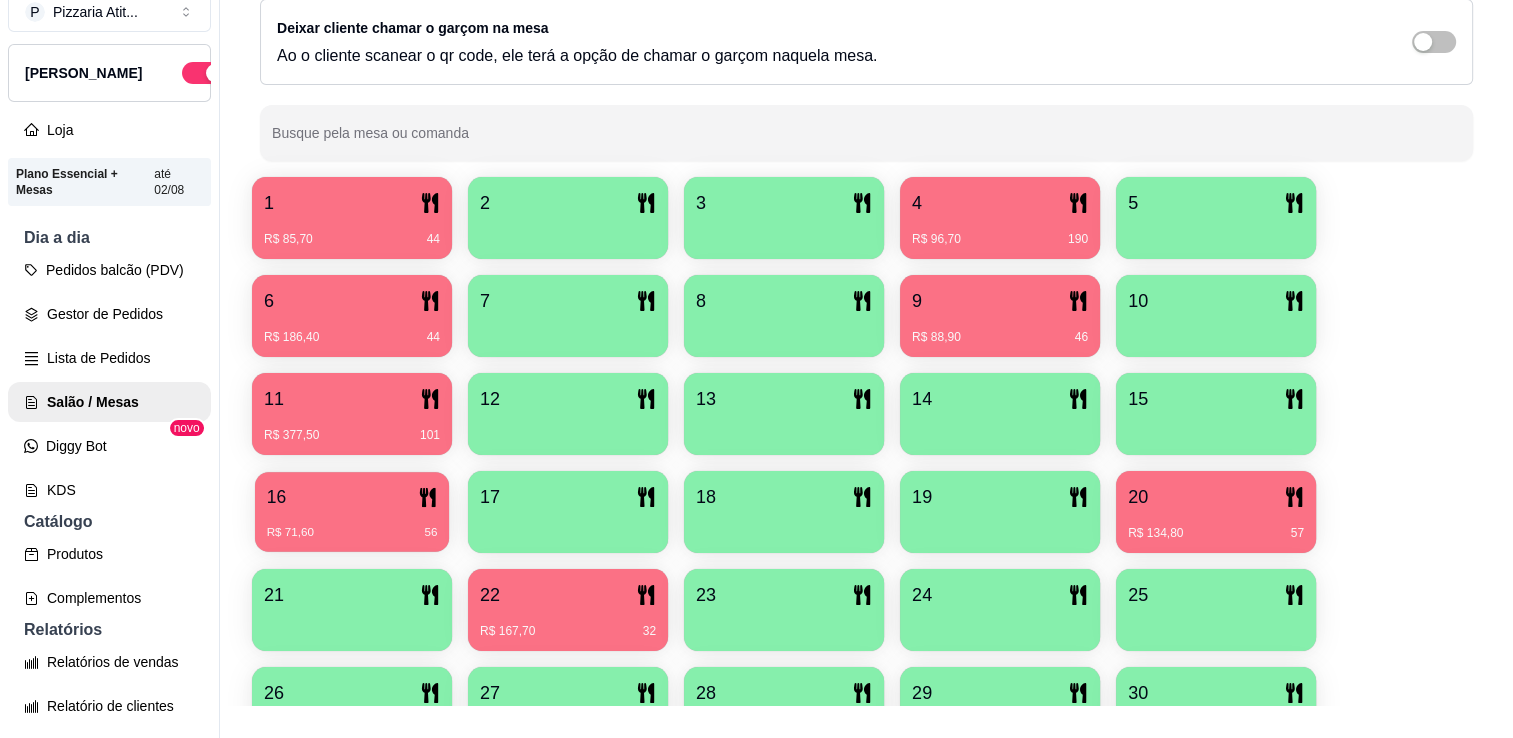 click on "R$ 71,60 56" at bounding box center [352, 525] 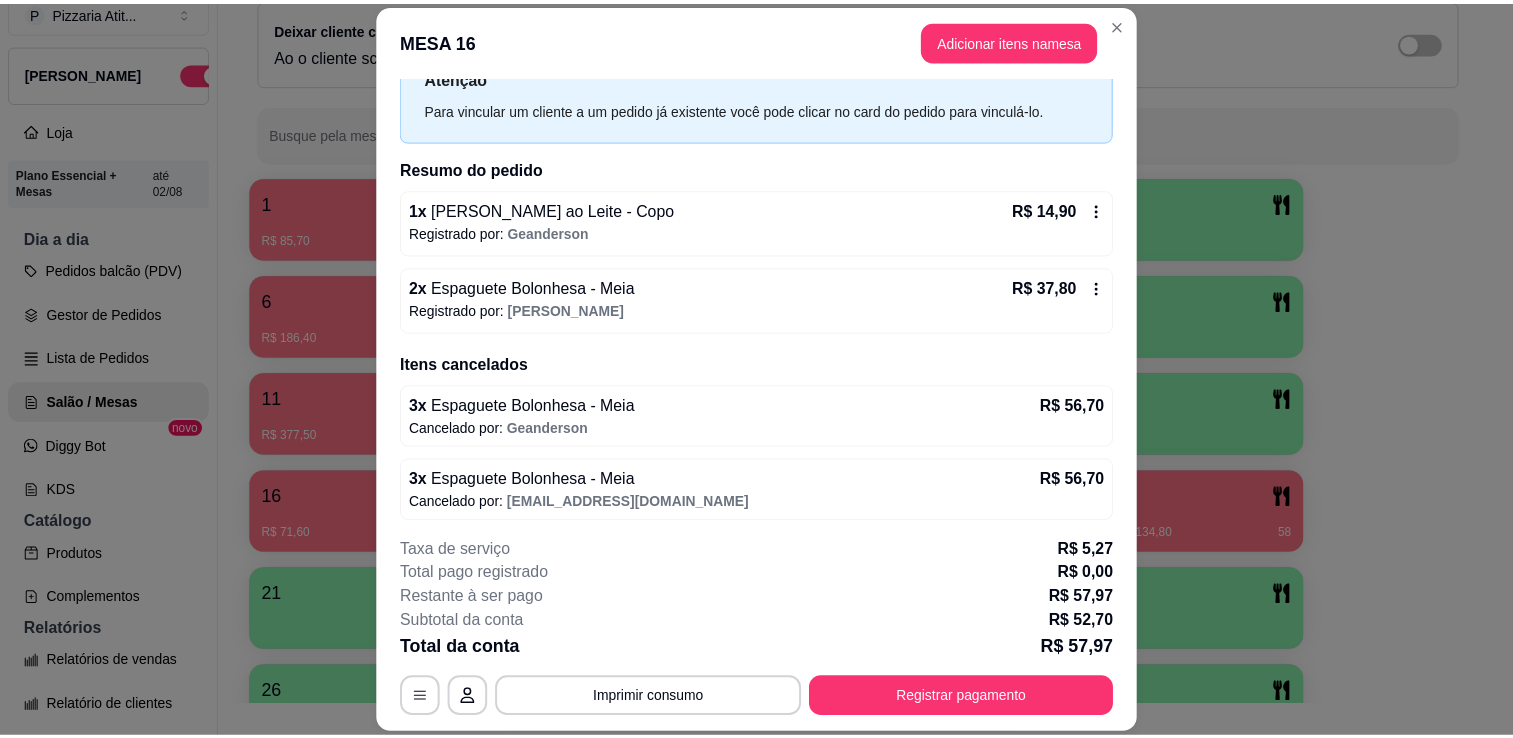 scroll, scrollTop: 0, scrollLeft: 0, axis: both 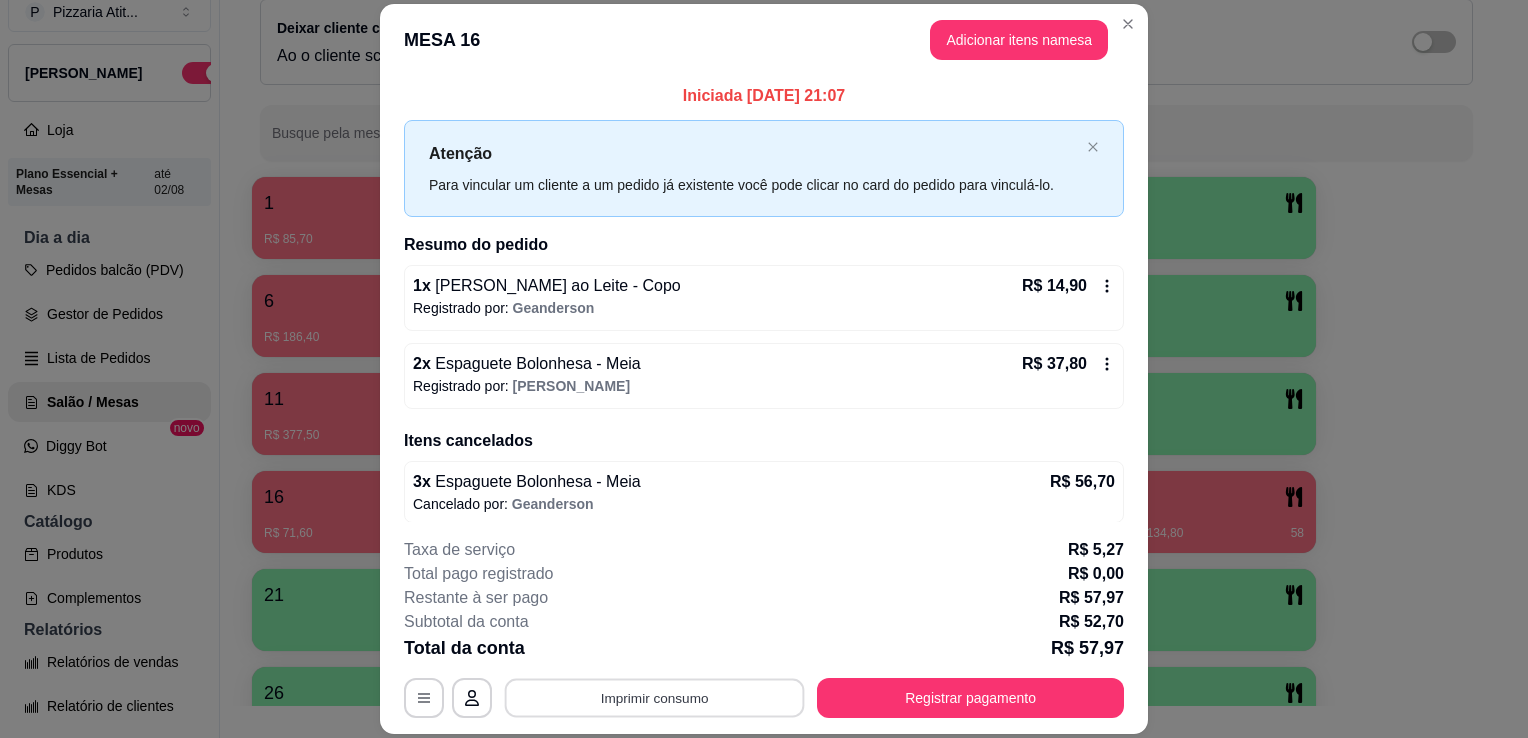 click on "Imprimir consumo" at bounding box center [655, 698] 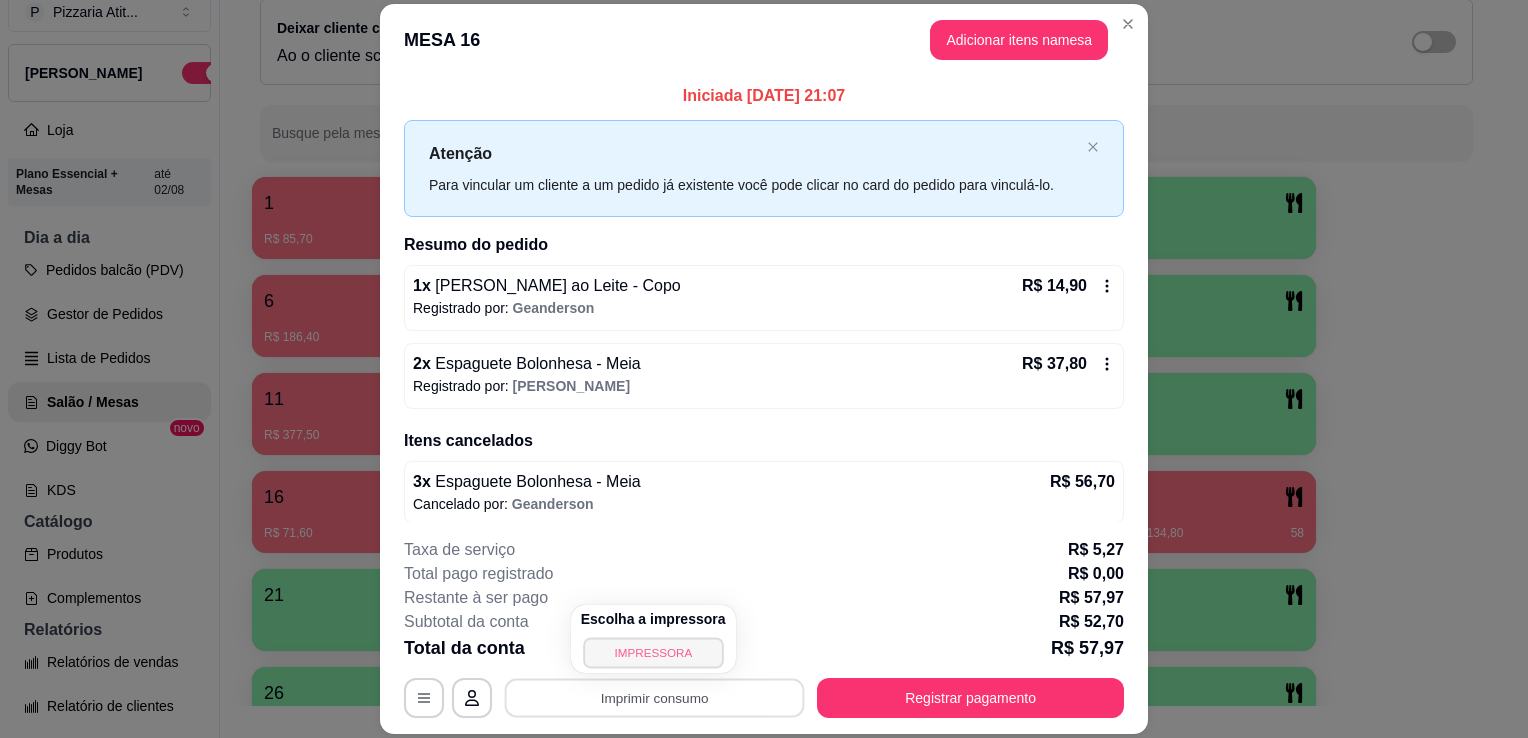 click on "IMPRESSORA" at bounding box center [653, 652] 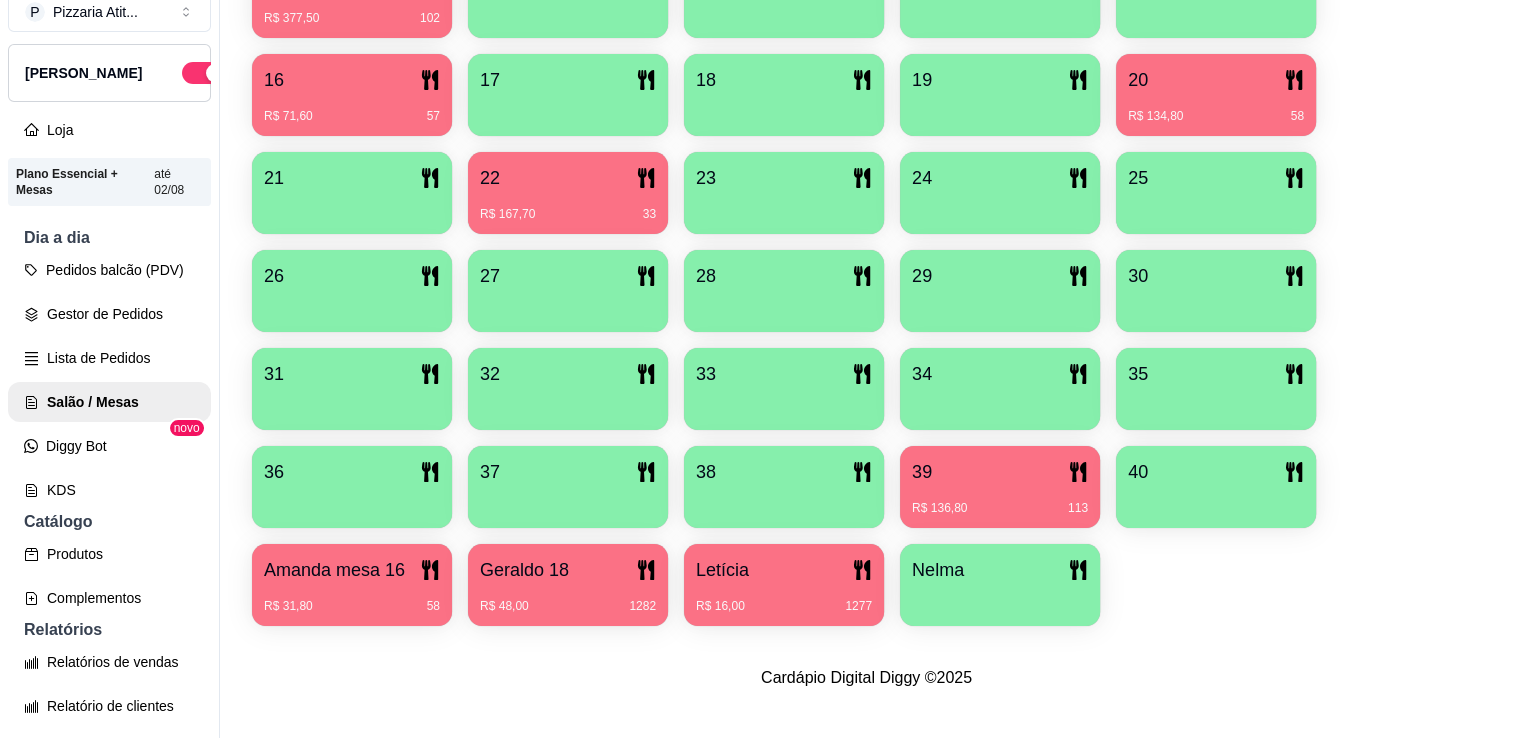 scroll, scrollTop: 666, scrollLeft: 0, axis: vertical 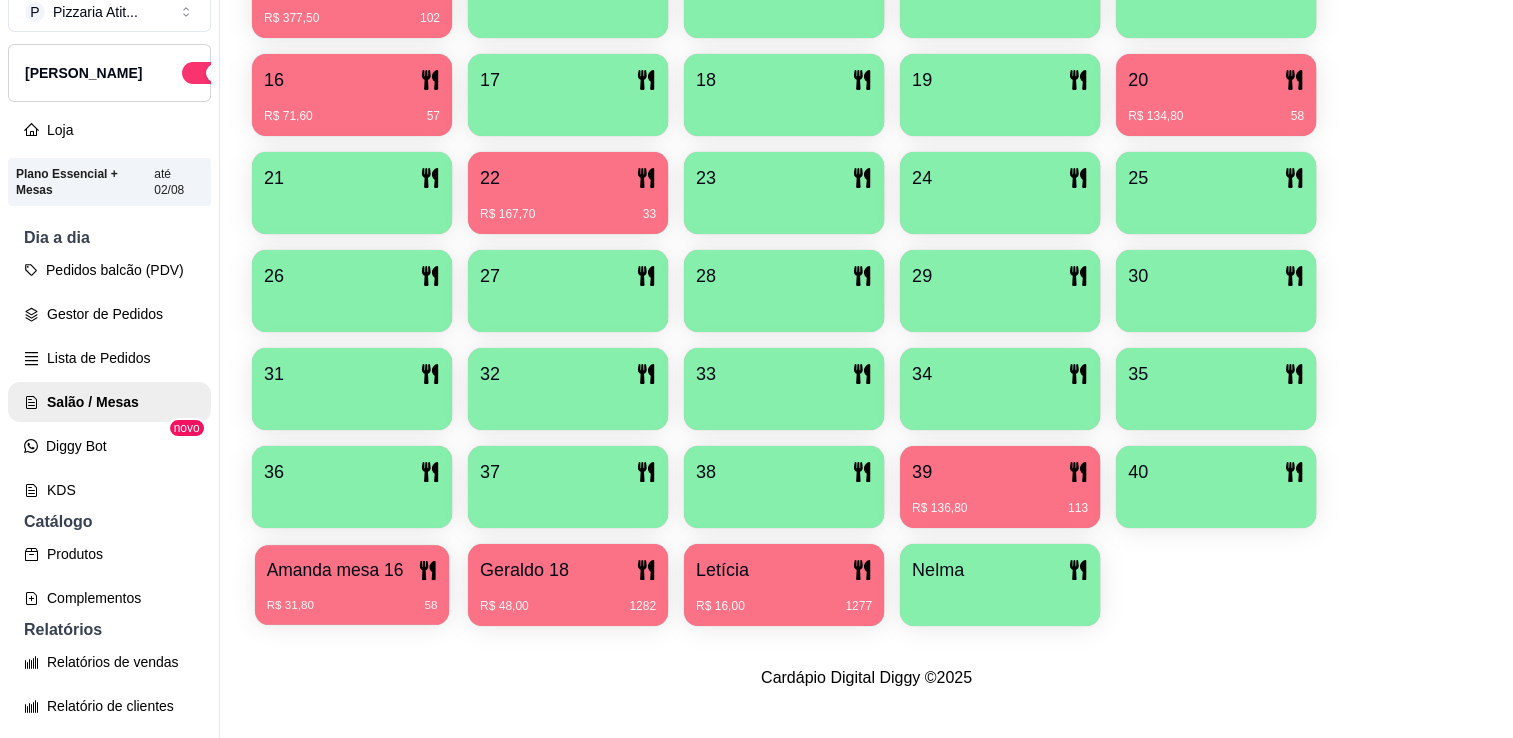 click on "Amanda  mesa 16 R$ 31,80 58" at bounding box center [352, 585] 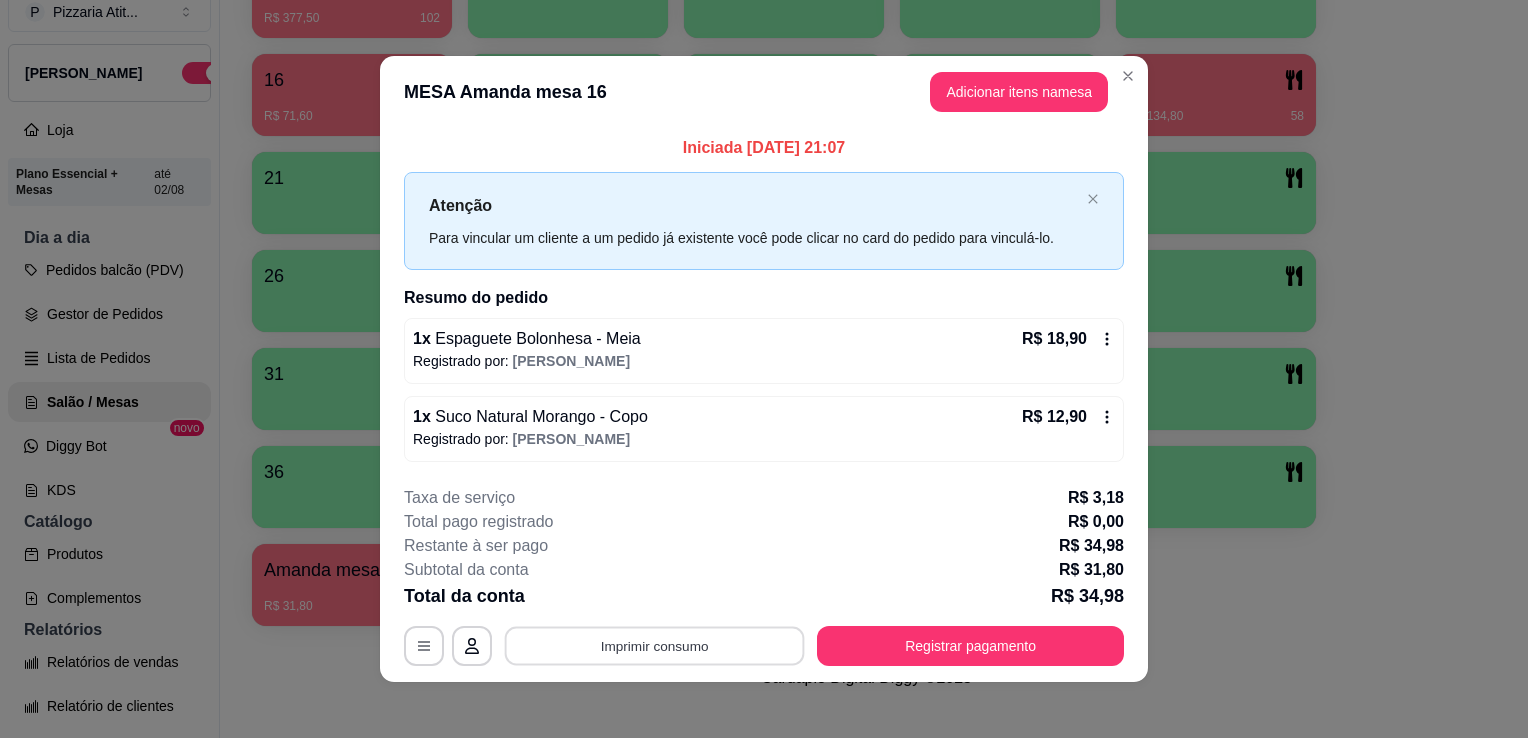 click on "Imprimir consumo" at bounding box center [655, 645] 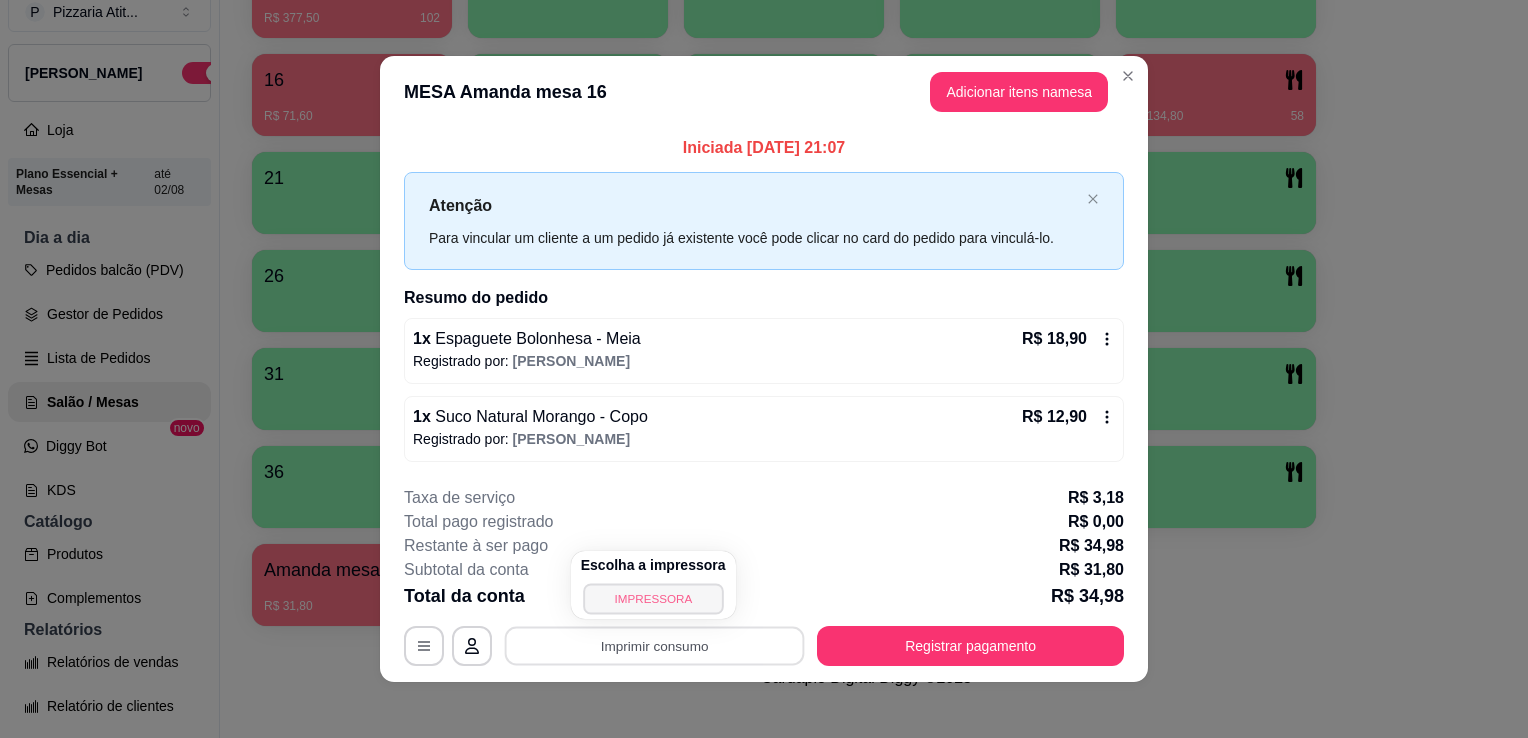 click on "IMPRESSORA" at bounding box center [653, 598] 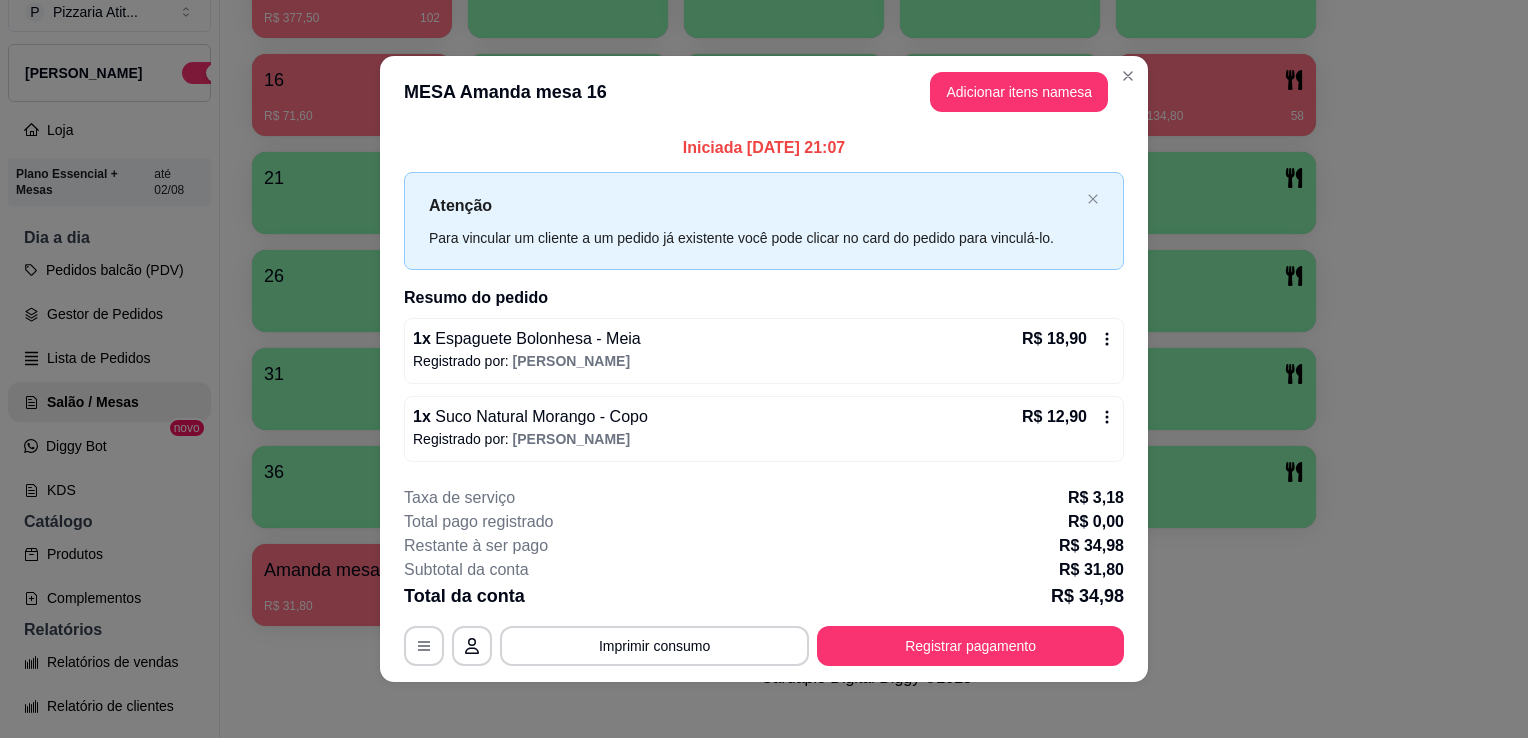 click on "**********" at bounding box center [764, 576] 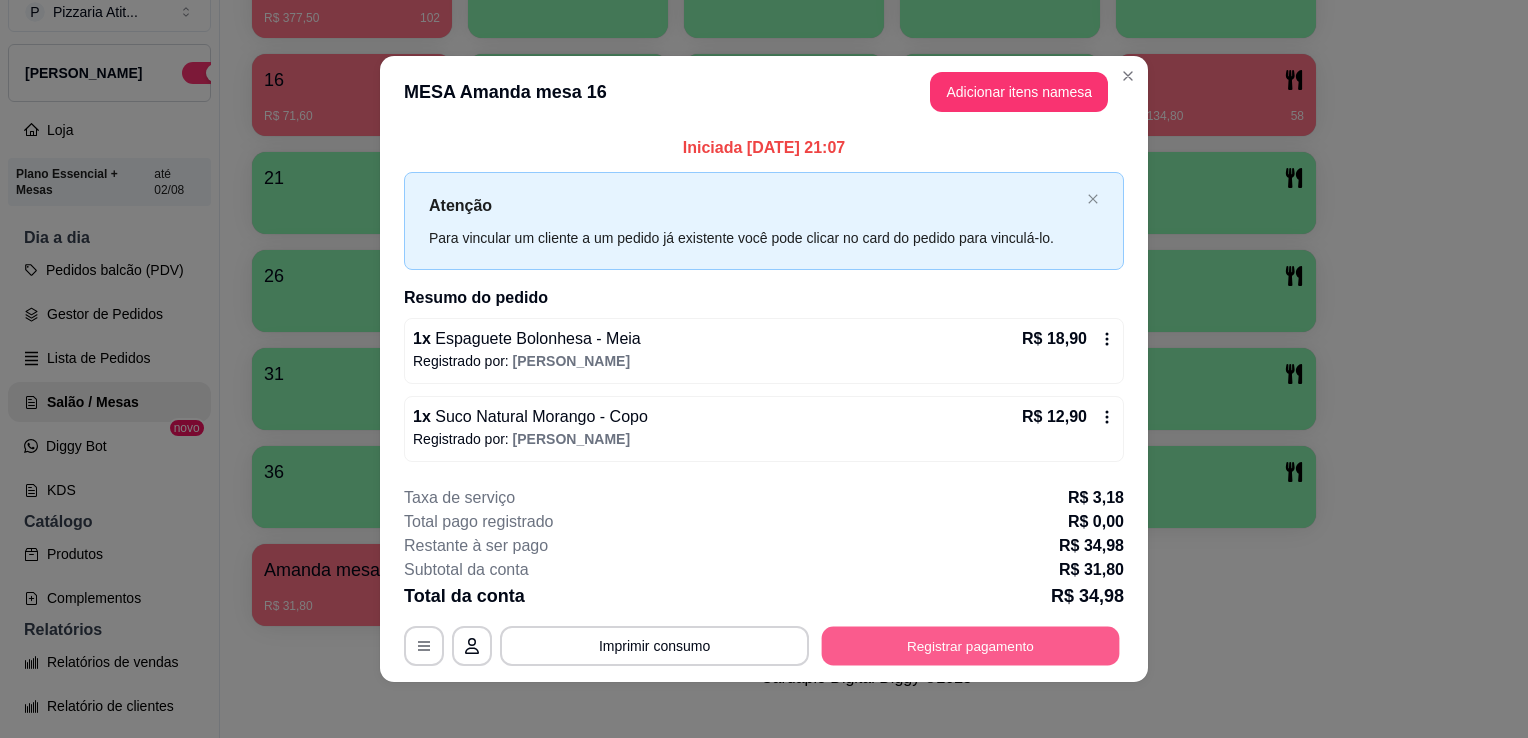 click on "Registrar pagamento" at bounding box center [971, 645] 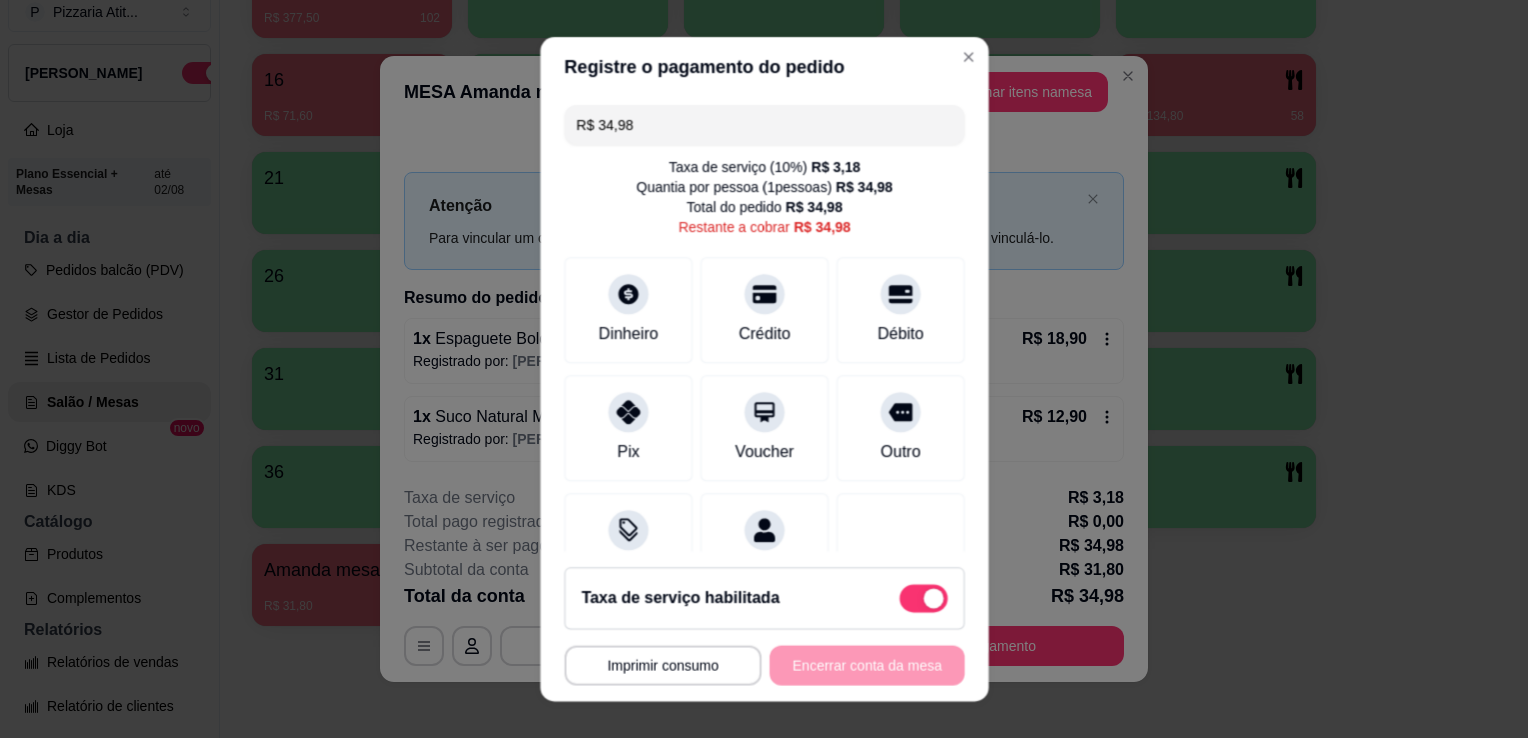 click on "**********" at bounding box center [764, 626] 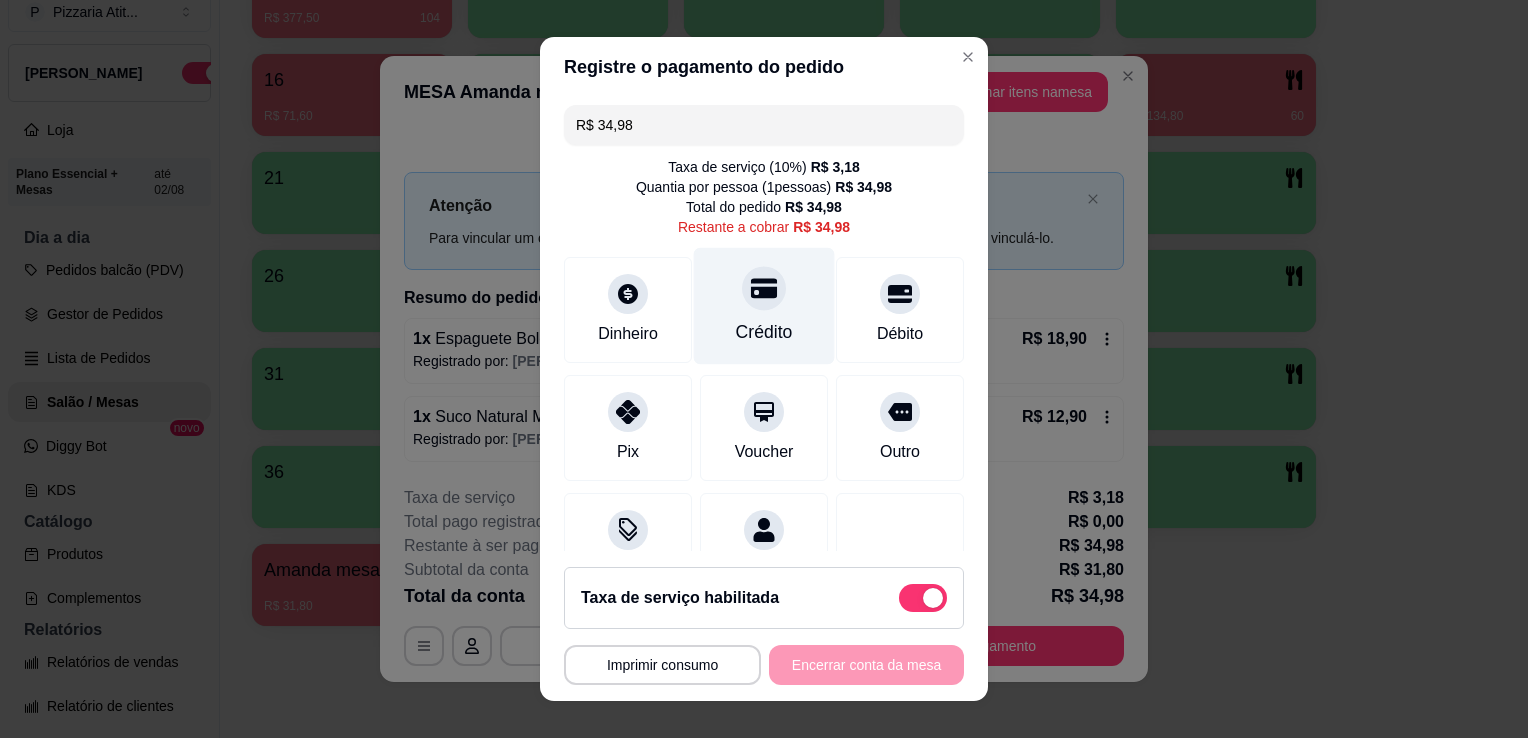 click on "Crédito" at bounding box center [764, 332] 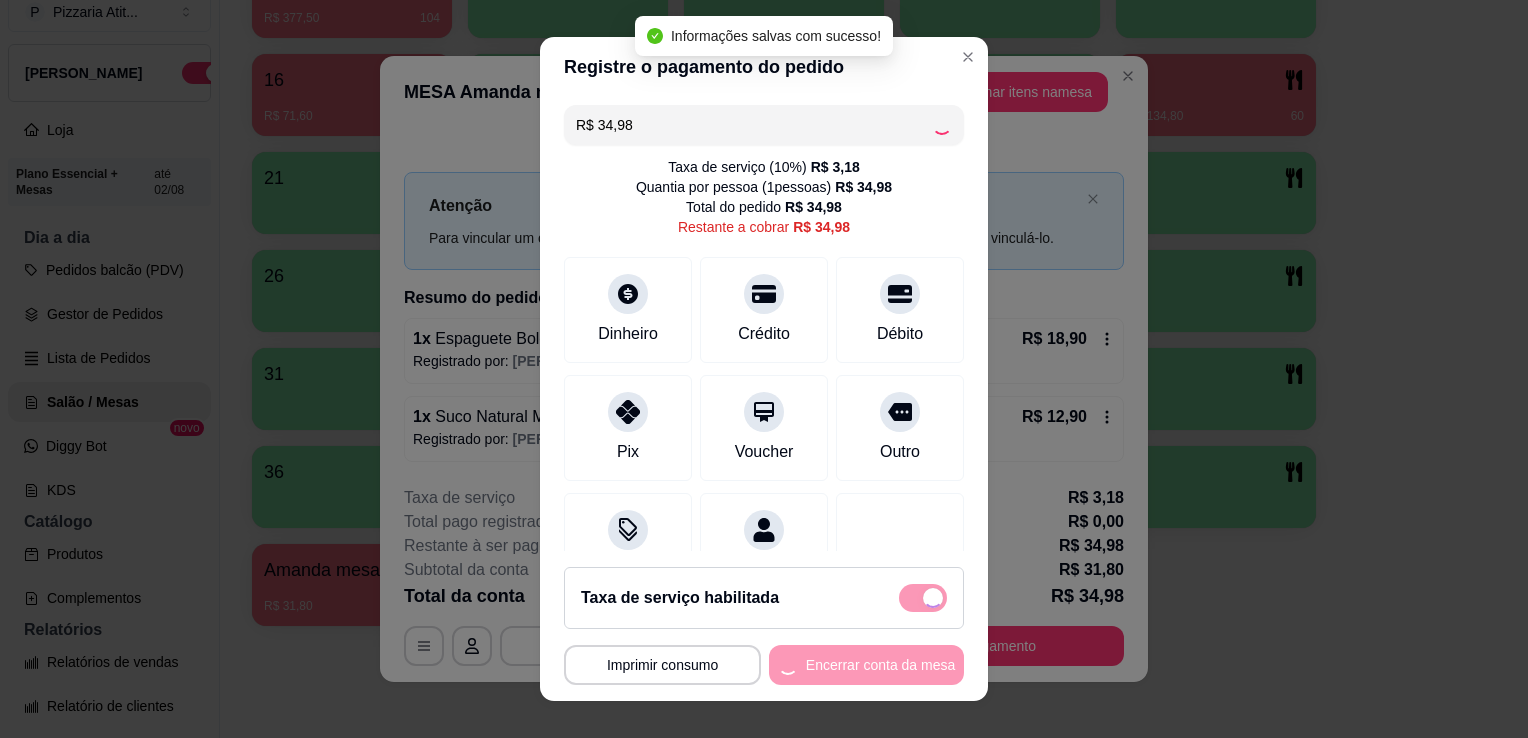 type on "R$ 0,00" 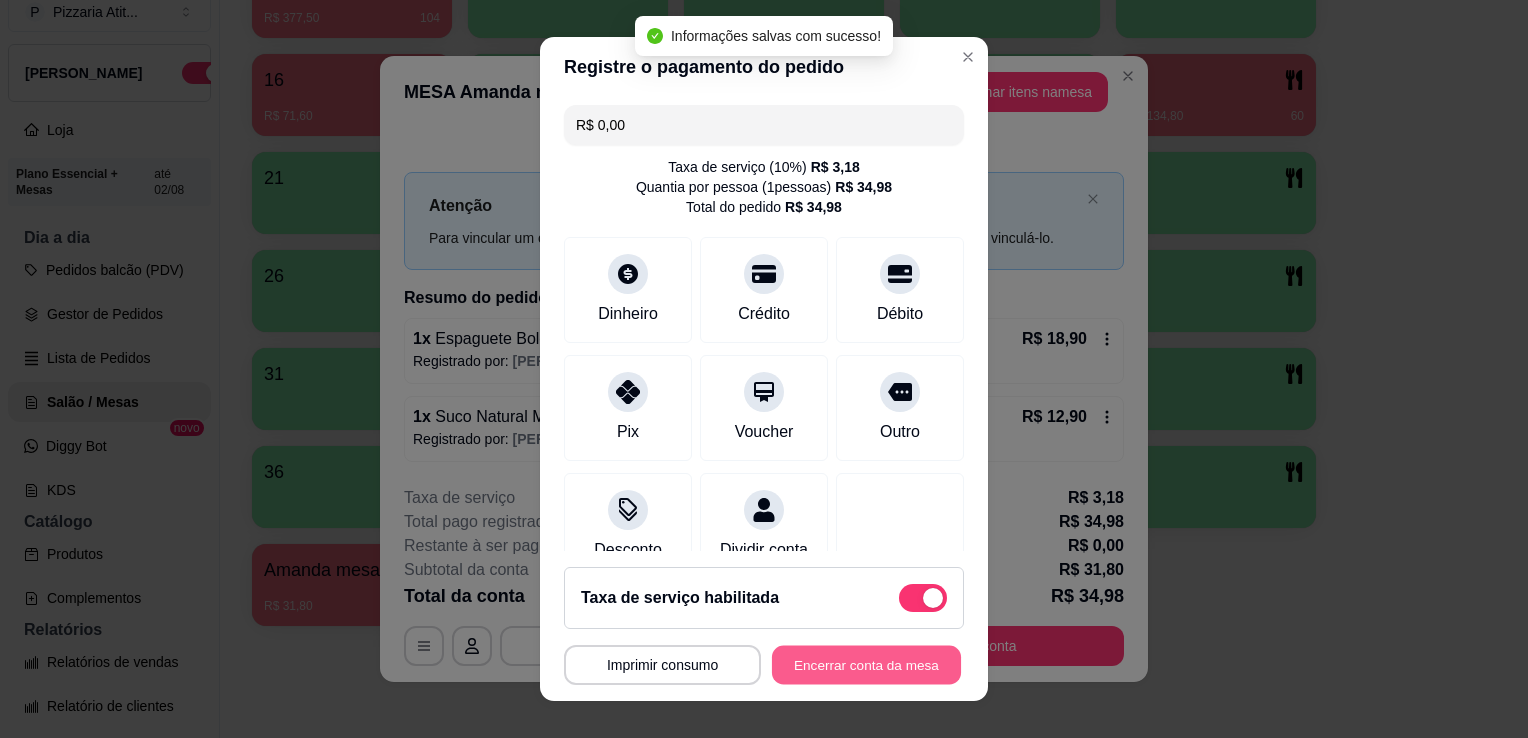 click on "Encerrar conta da mesa" at bounding box center (866, 665) 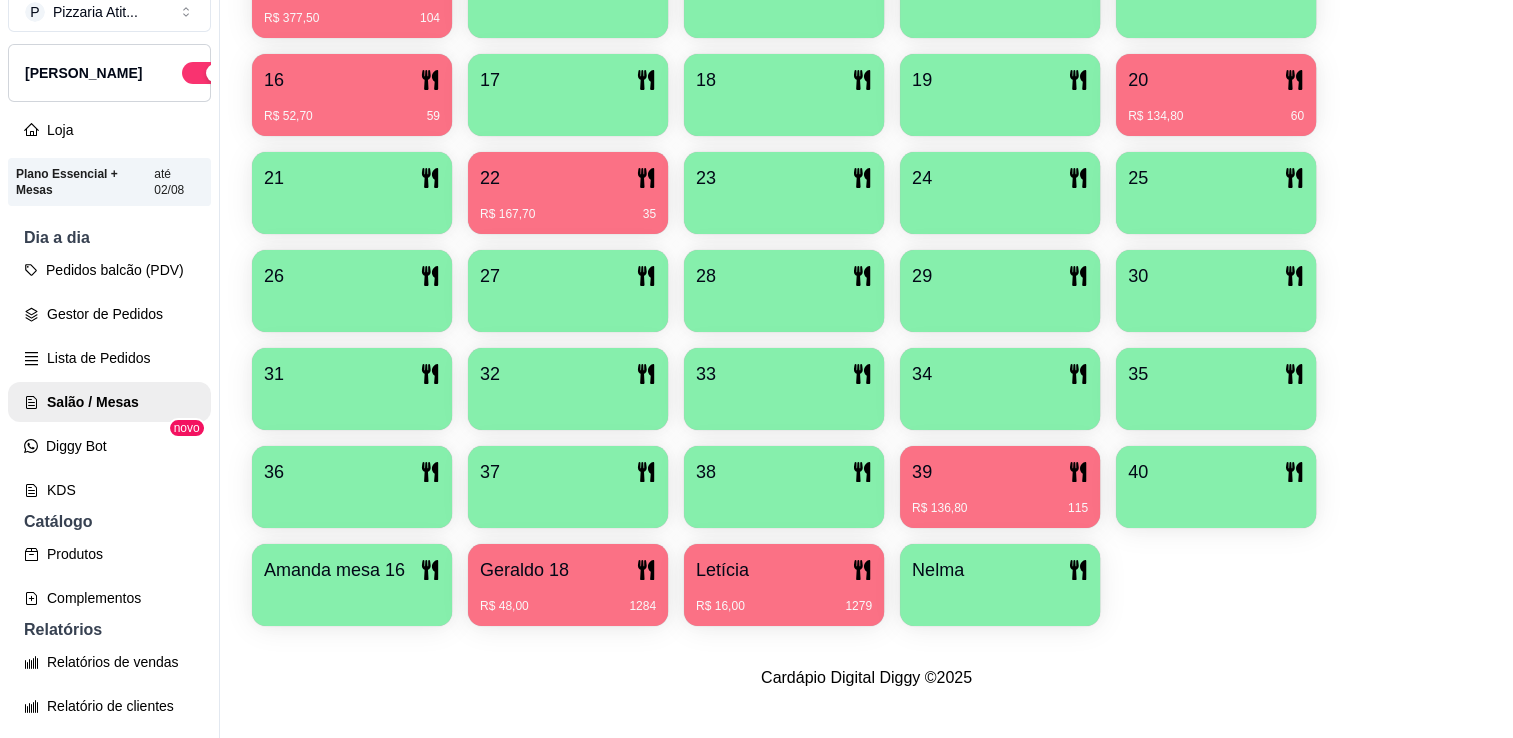click on "16" at bounding box center (352, 80) 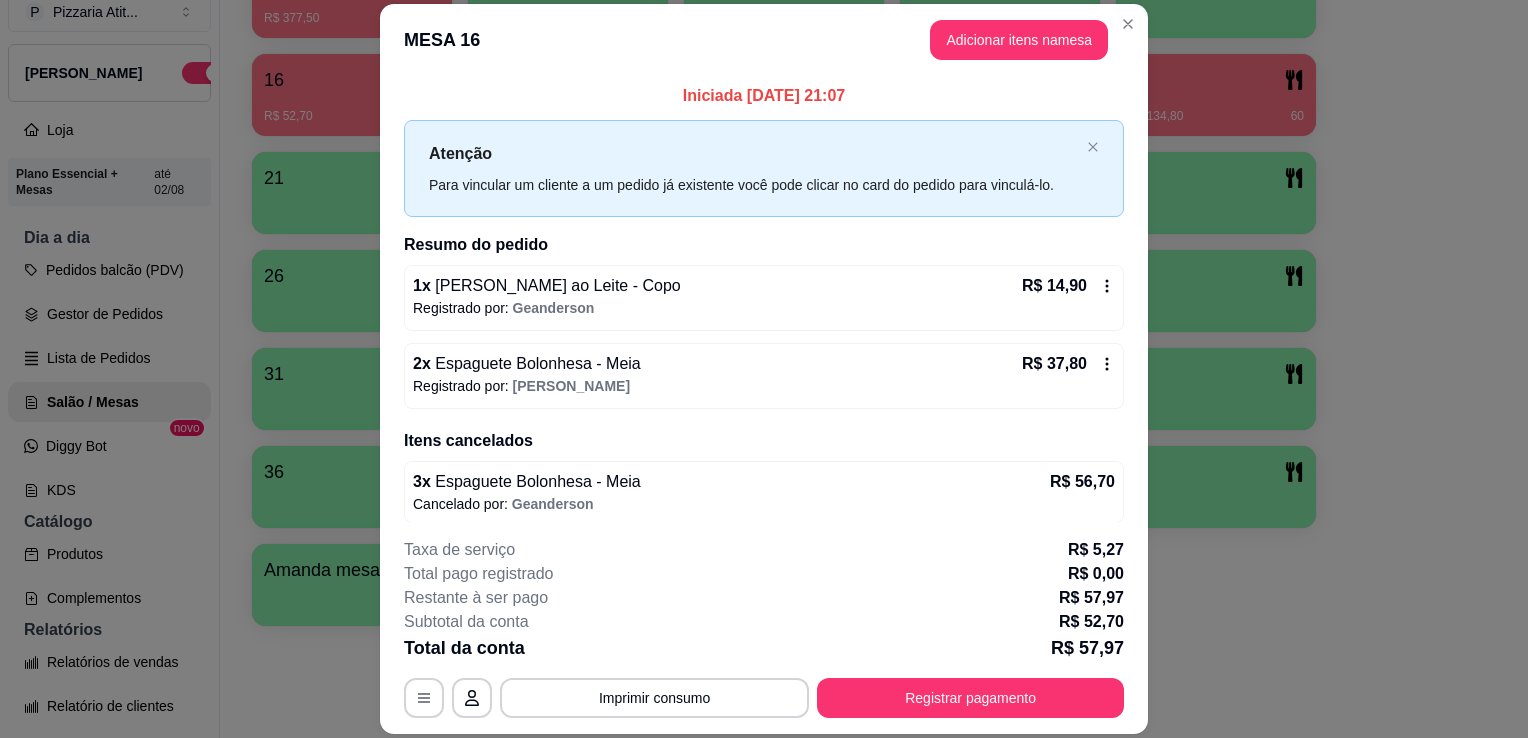 click on "**********" at bounding box center (764, 628) 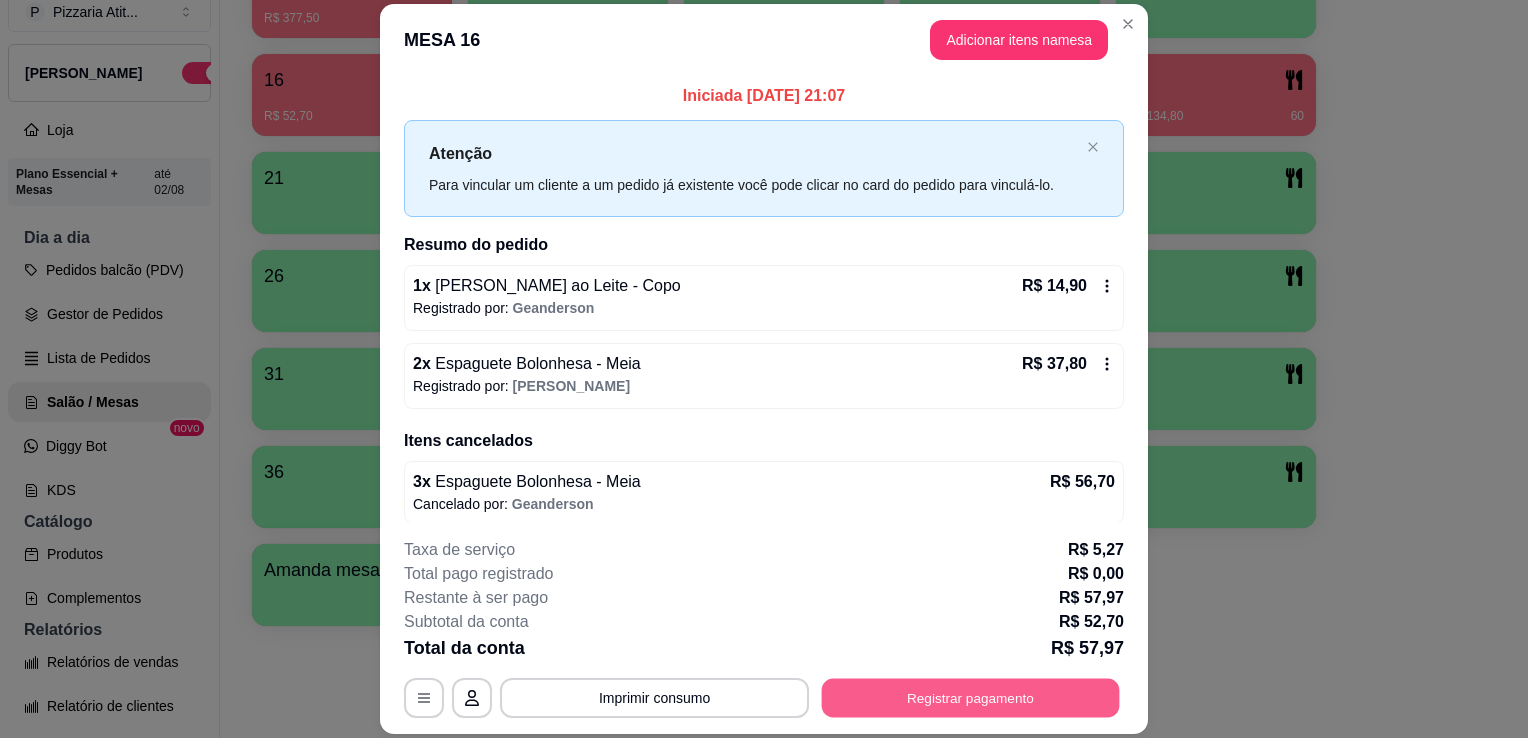 click on "Registrar pagamento" at bounding box center [971, 698] 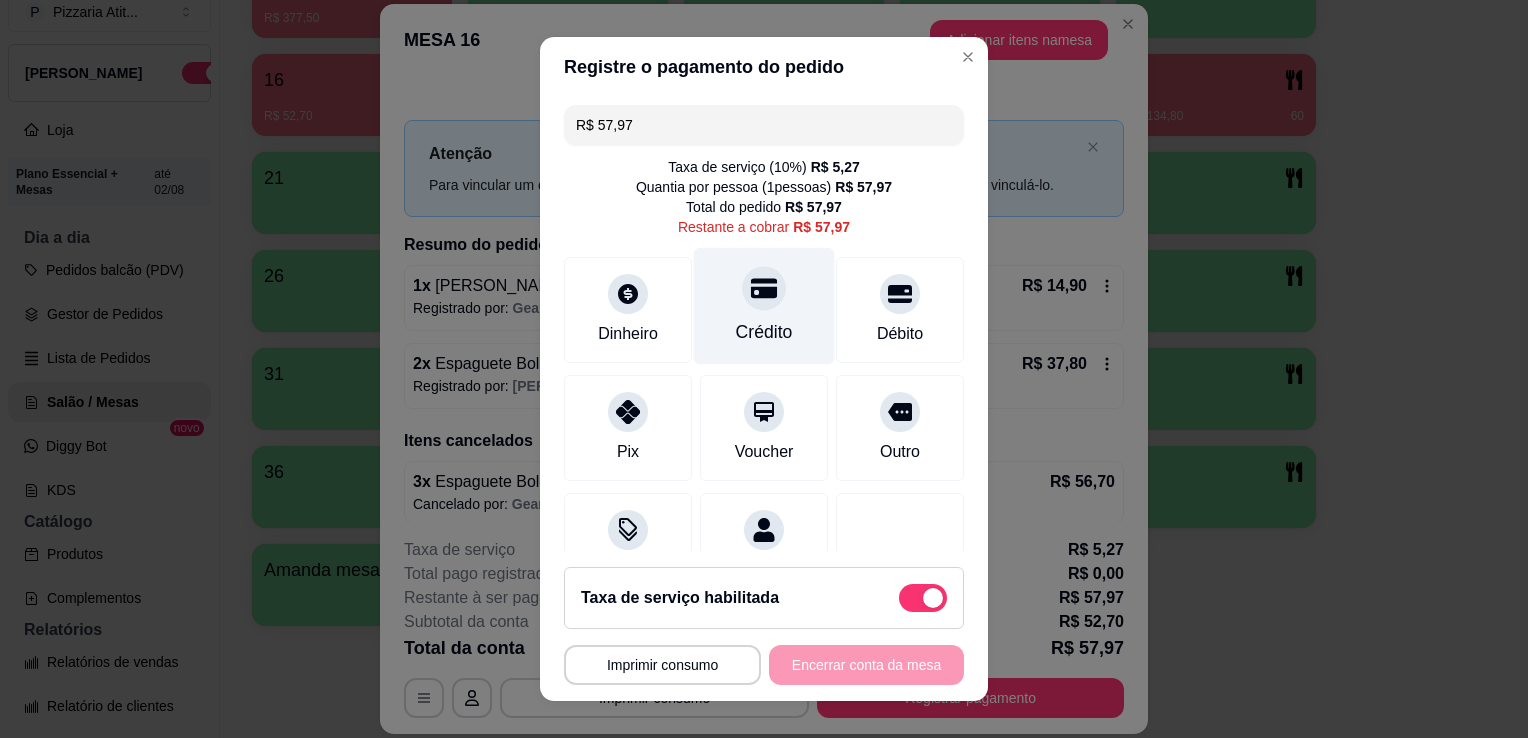 click on "Crédito" at bounding box center [764, 306] 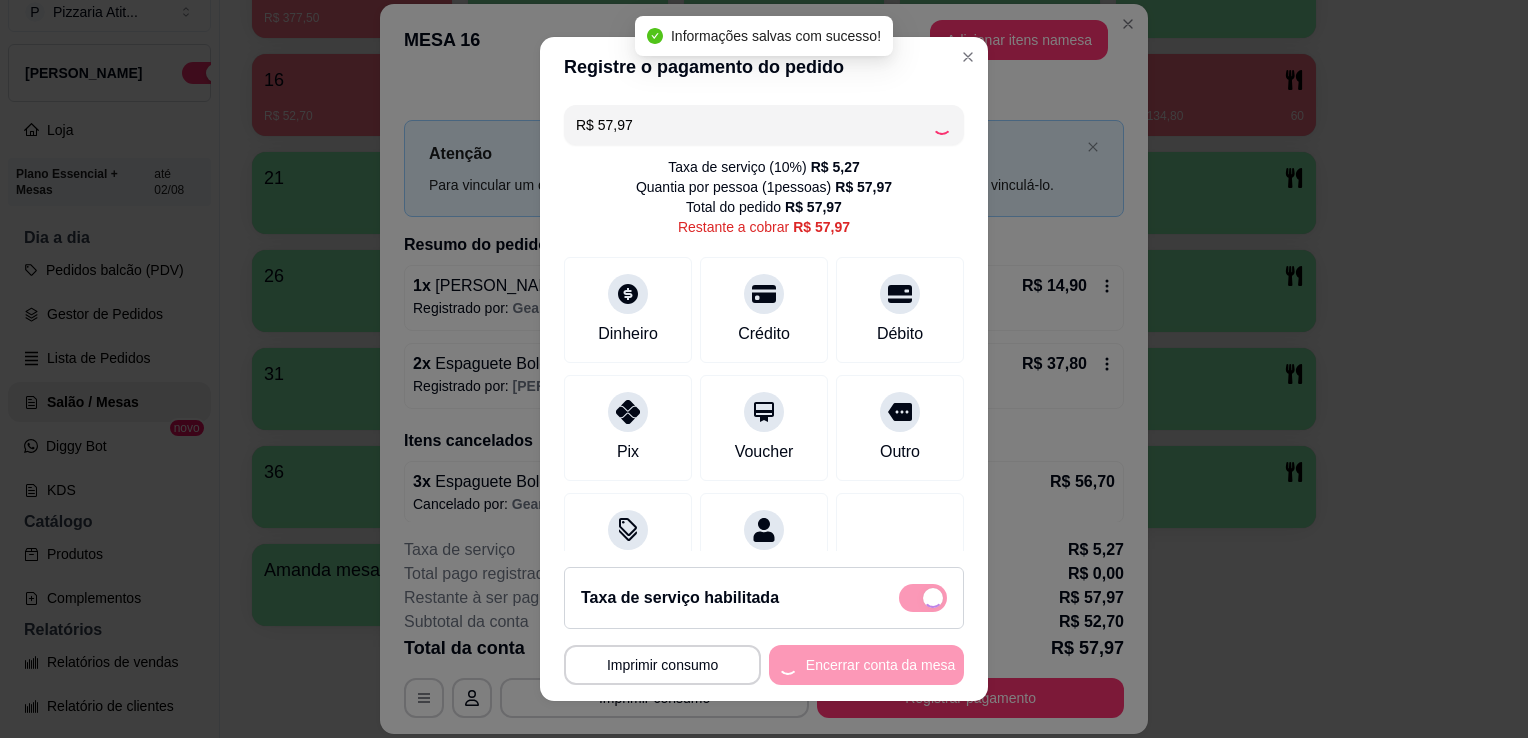type on "R$ 0,00" 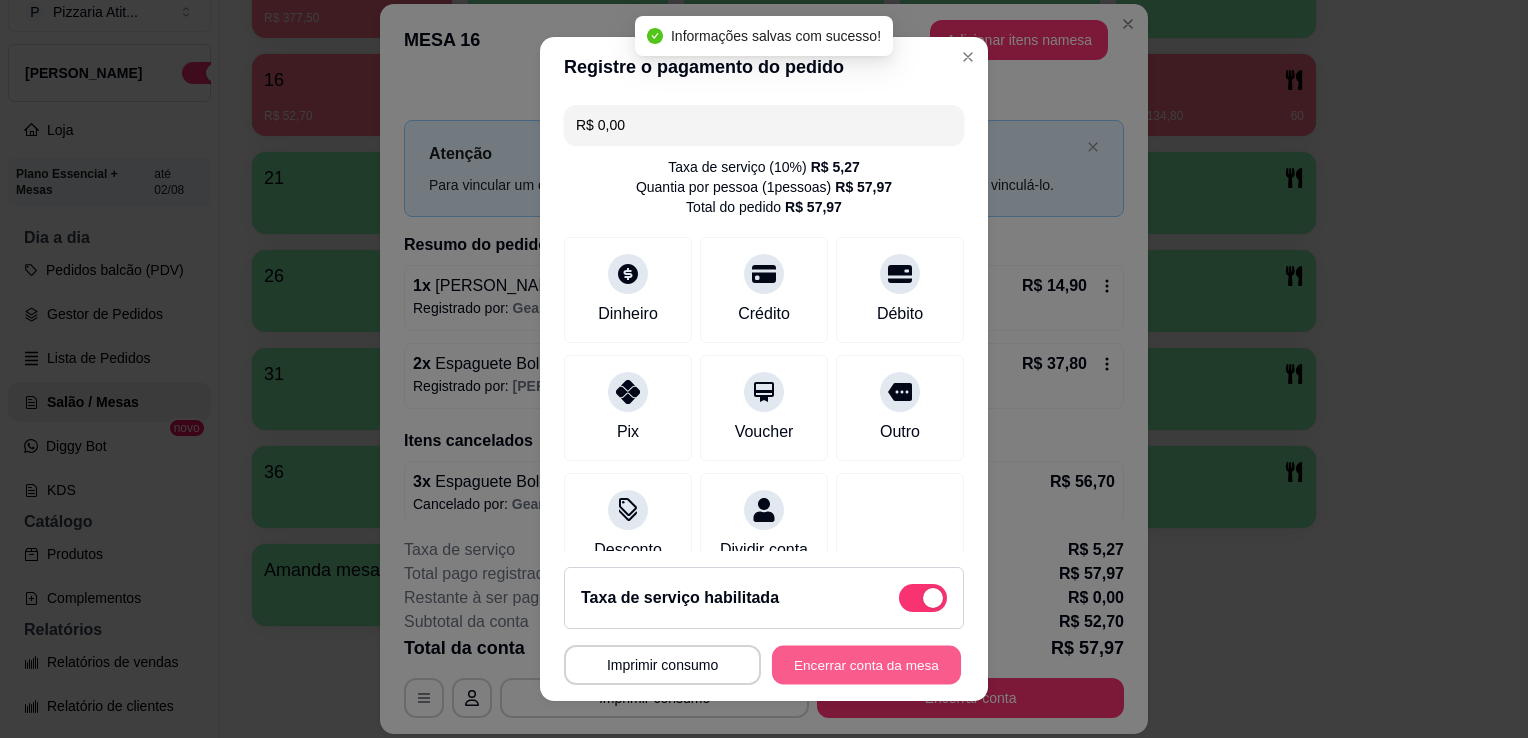 click on "Encerrar conta da mesa" at bounding box center [866, 665] 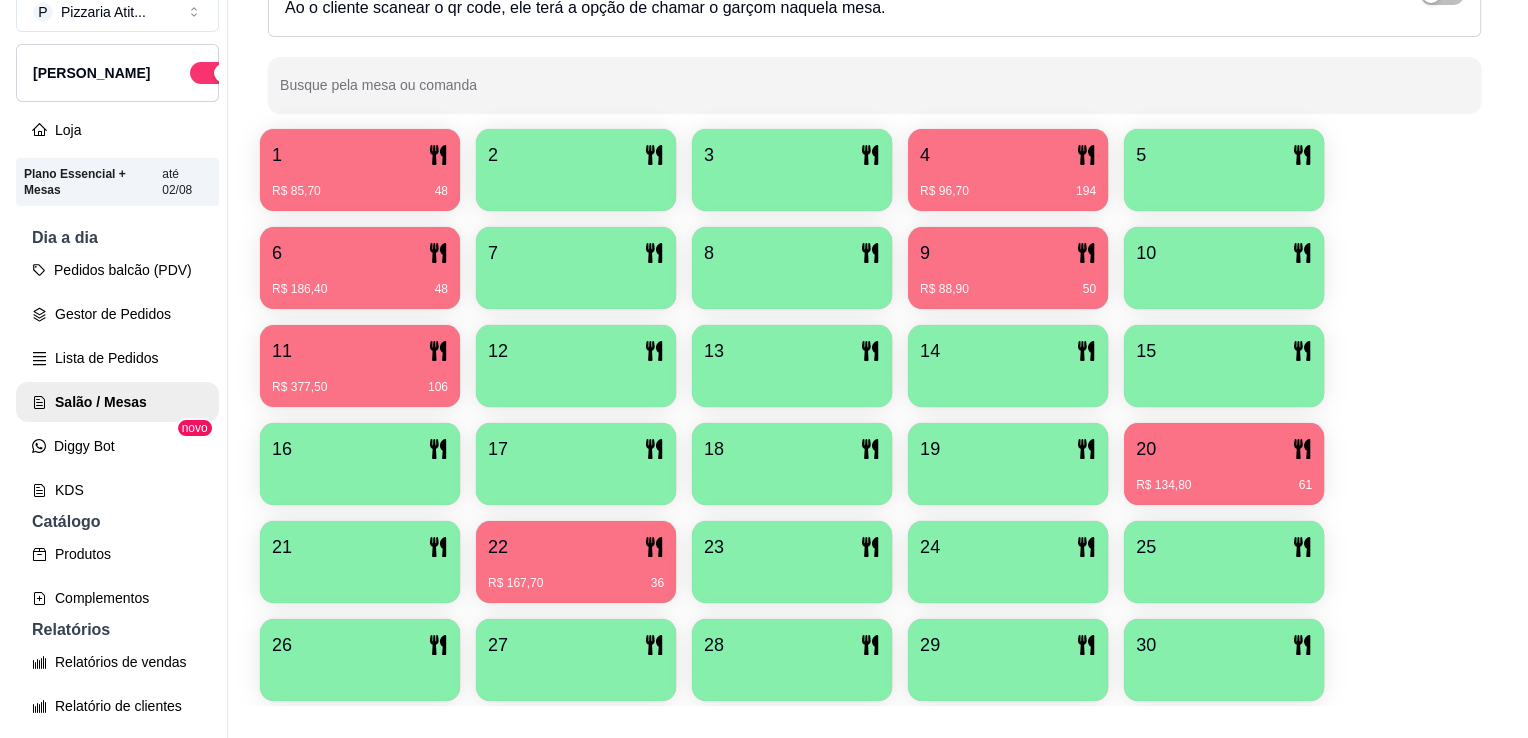 scroll, scrollTop: 286, scrollLeft: 0, axis: vertical 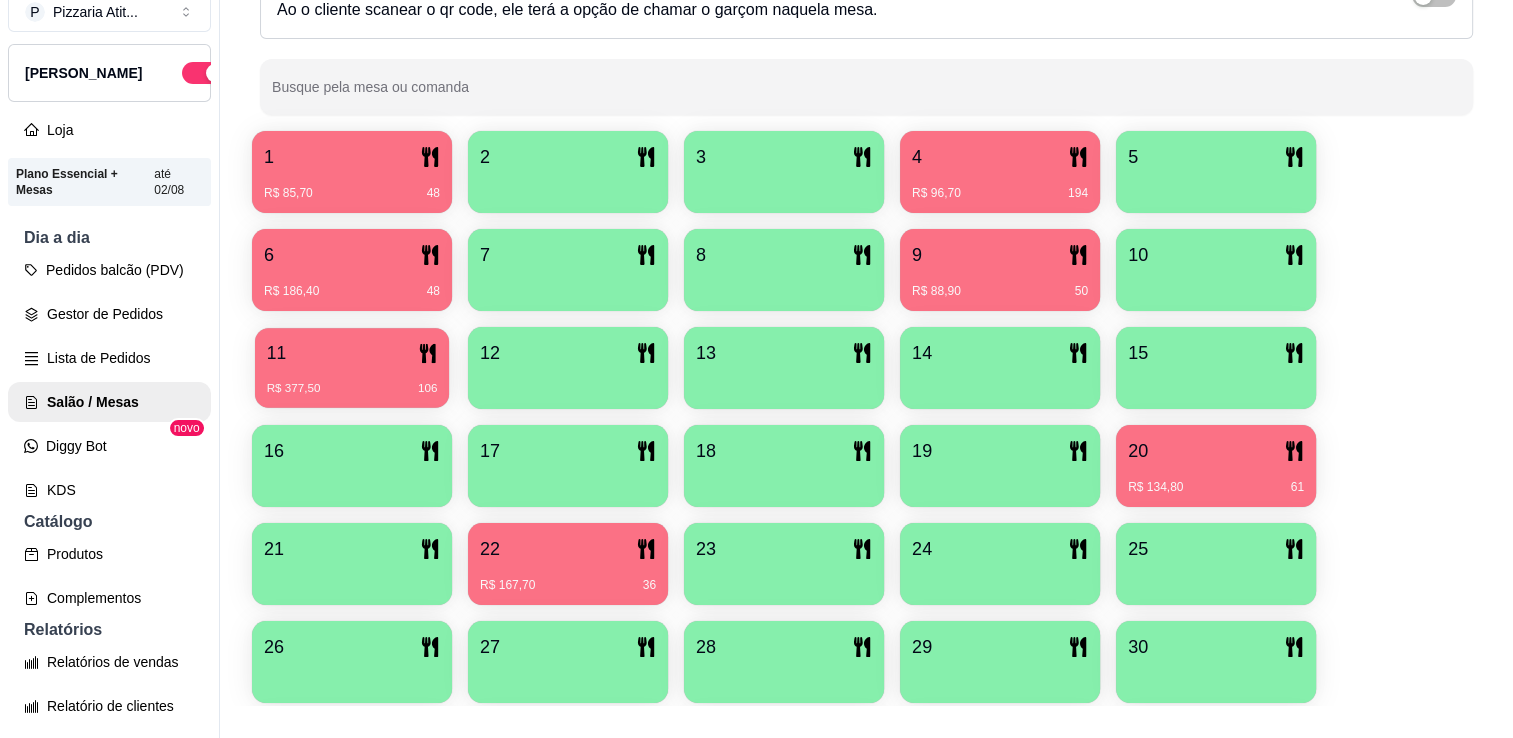 click on "R$ 377,50 106" at bounding box center [352, 381] 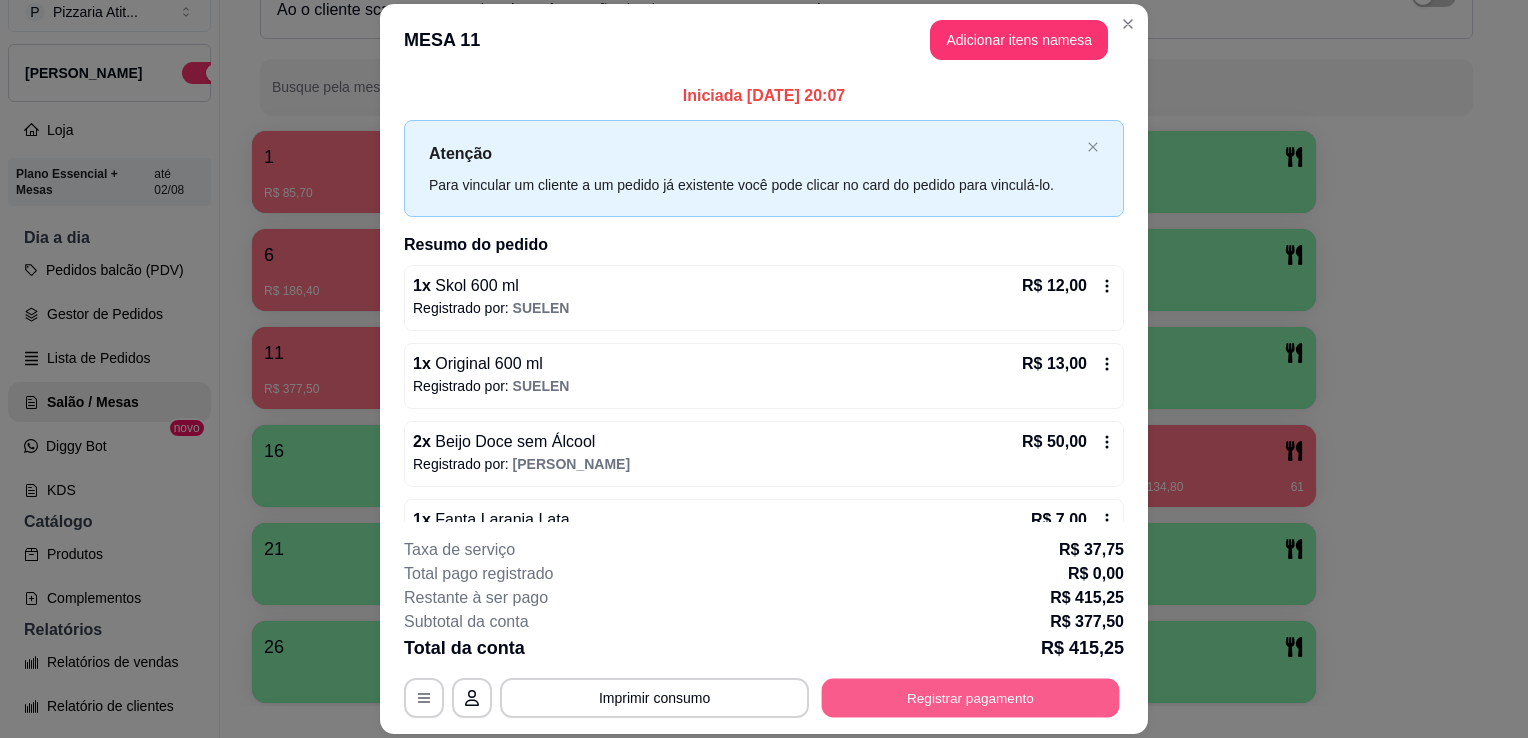 click on "Registrar pagamento" at bounding box center (971, 698) 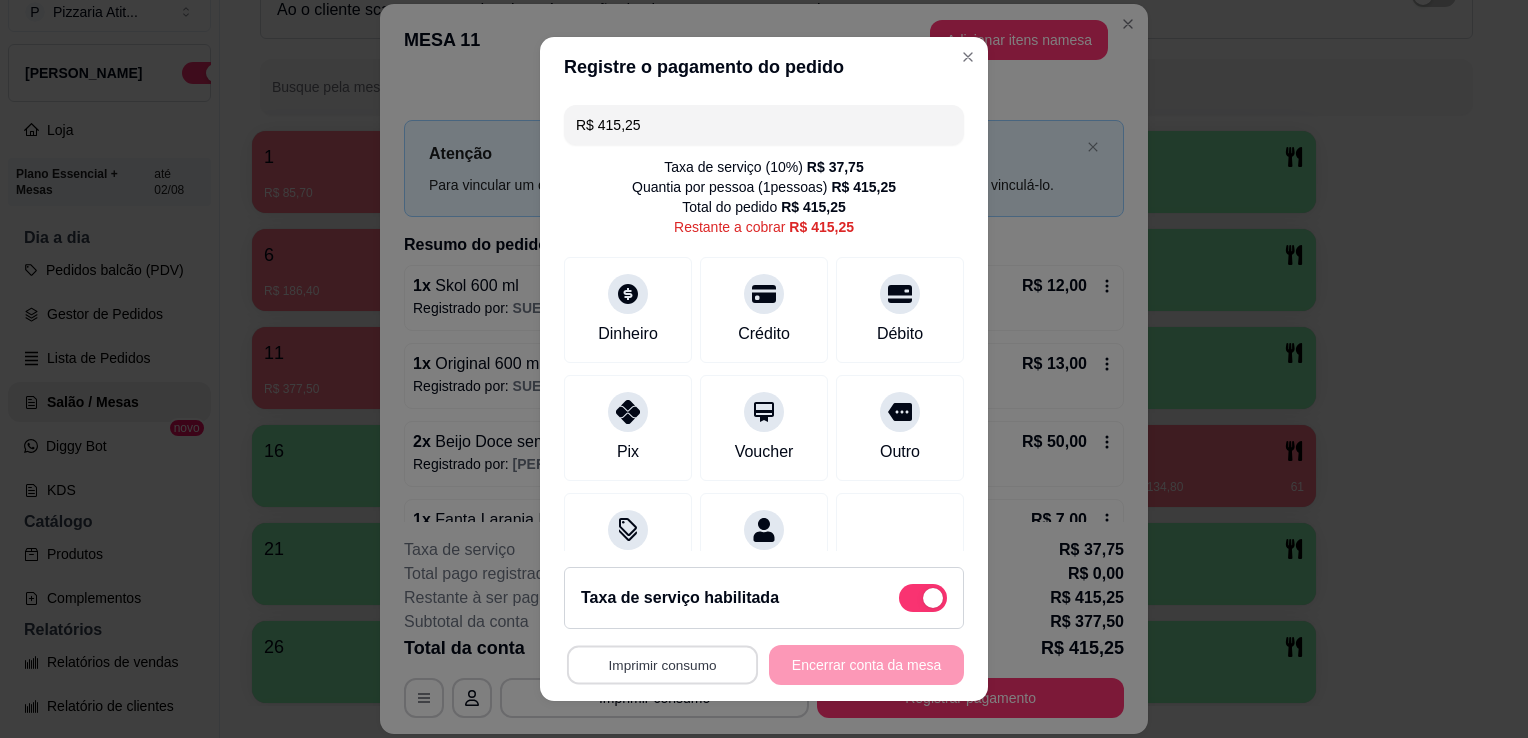 click on "Imprimir consumo" at bounding box center (662, 665) 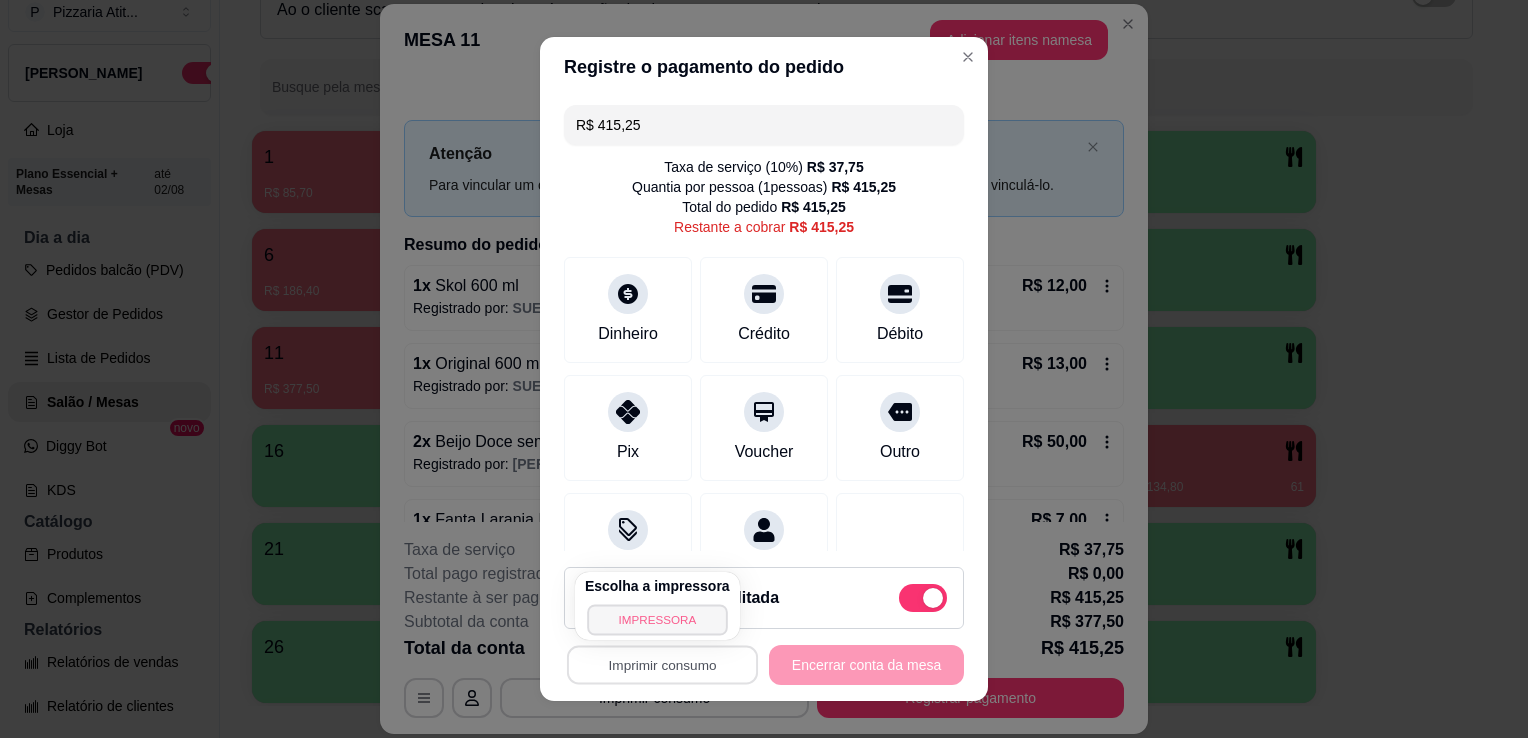 click on "IMPRESSORA" at bounding box center [657, 619] 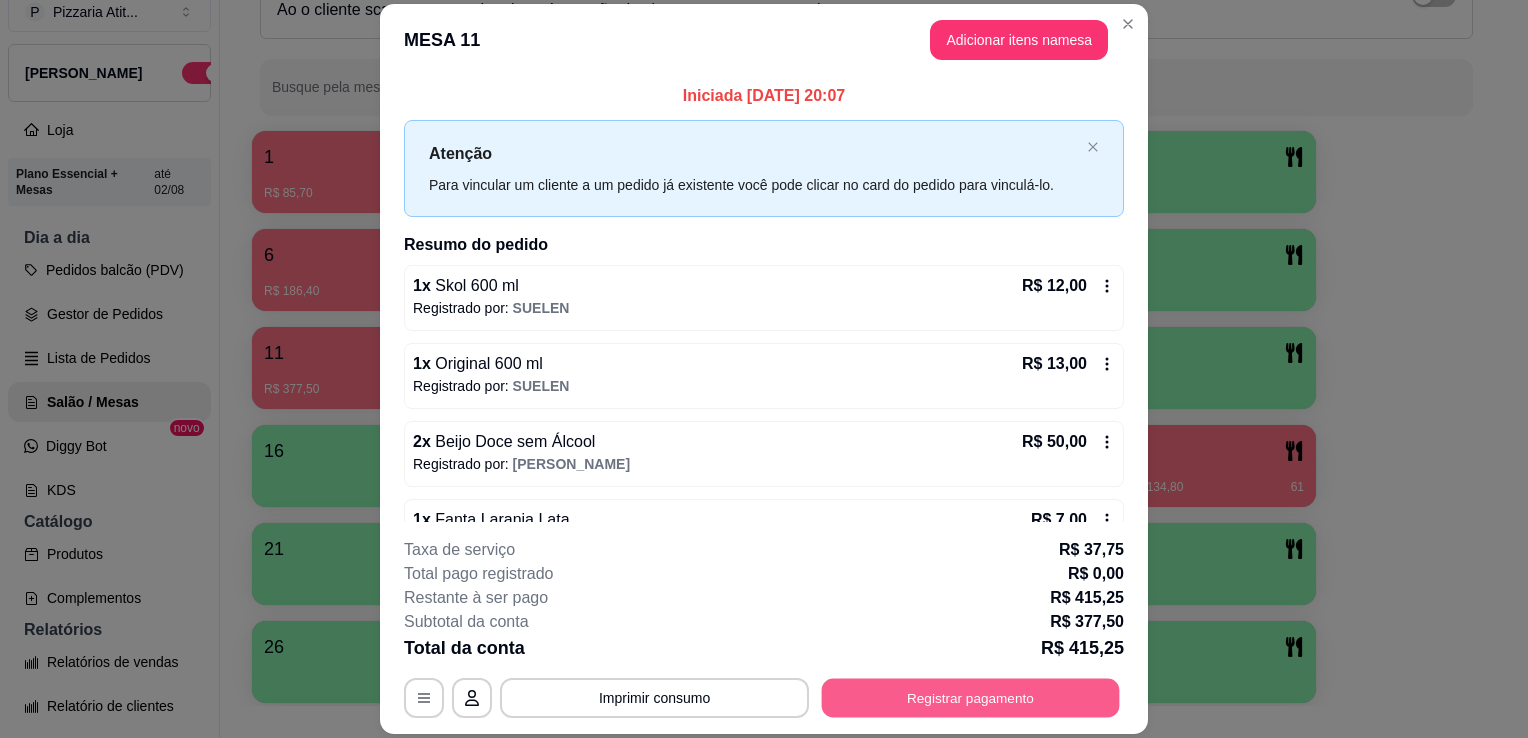 click on "Registrar pagamento" at bounding box center [971, 698] 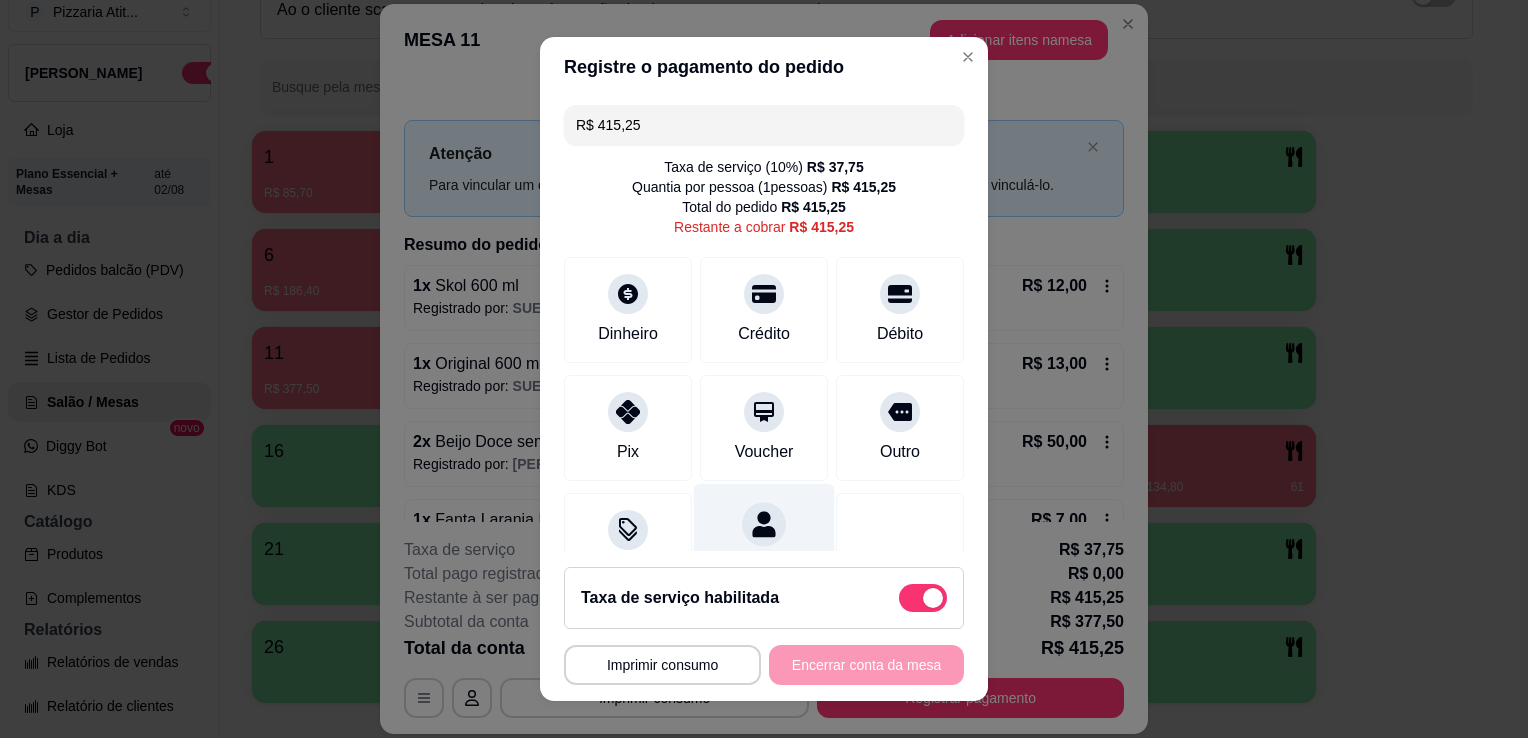 click 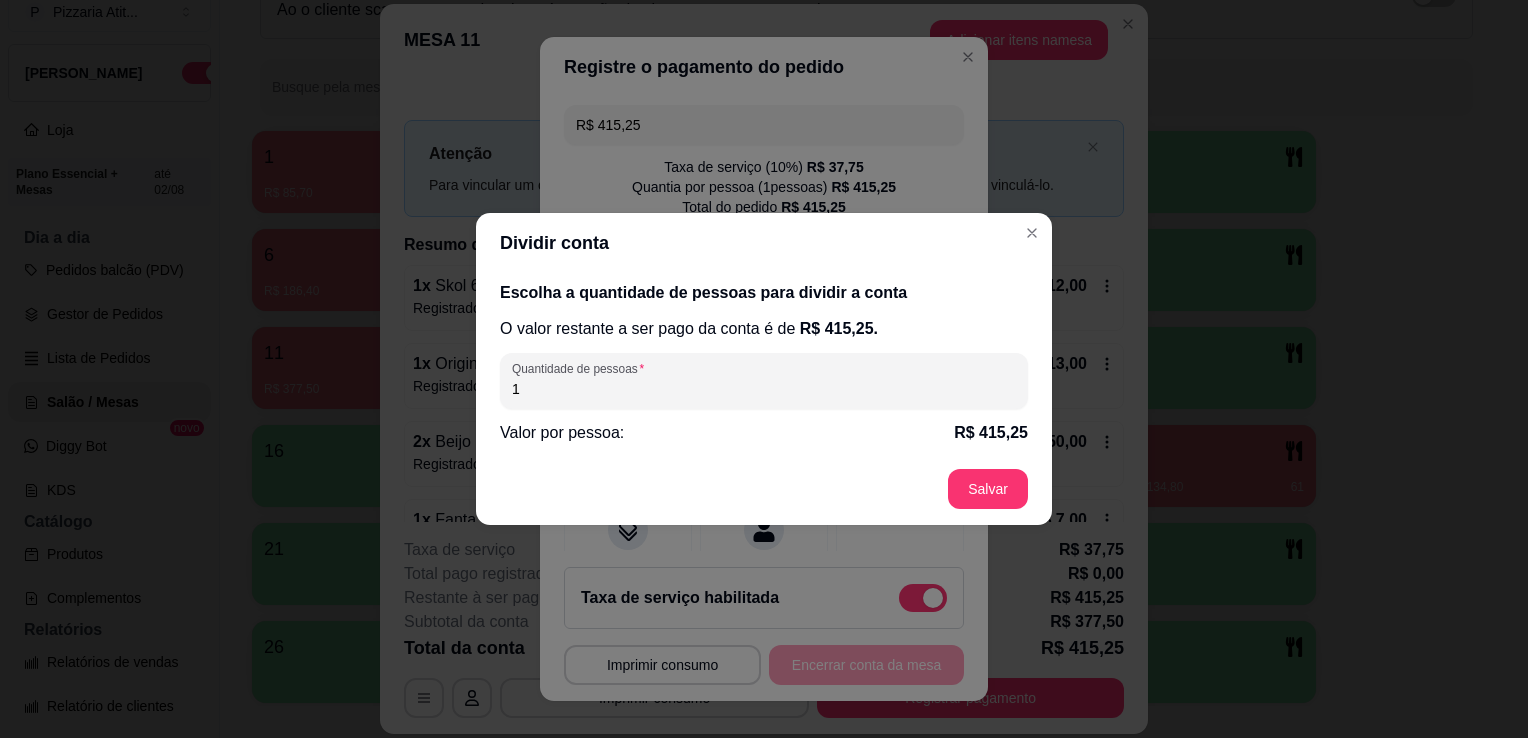 click on "1" at bounding box center [764, 389] 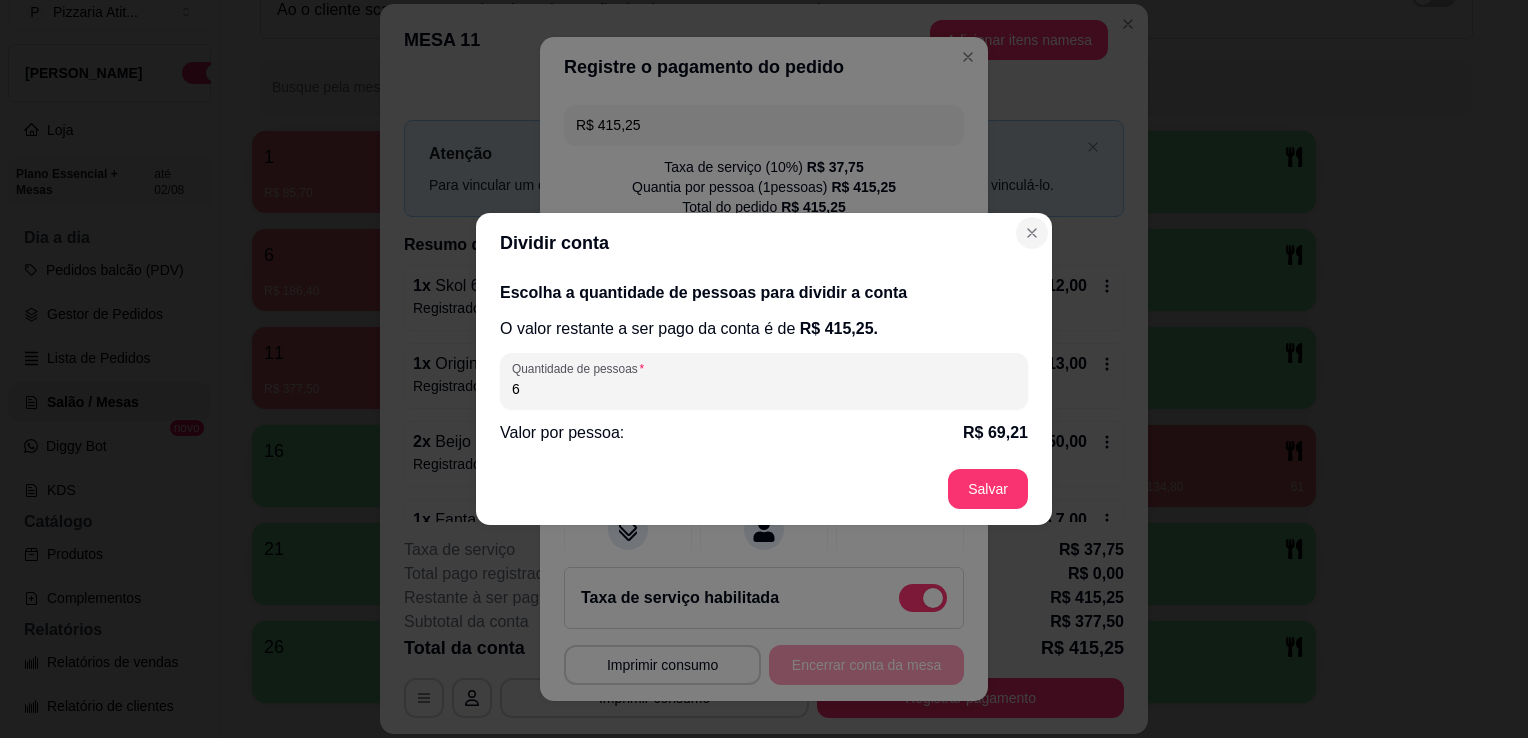type on "6" 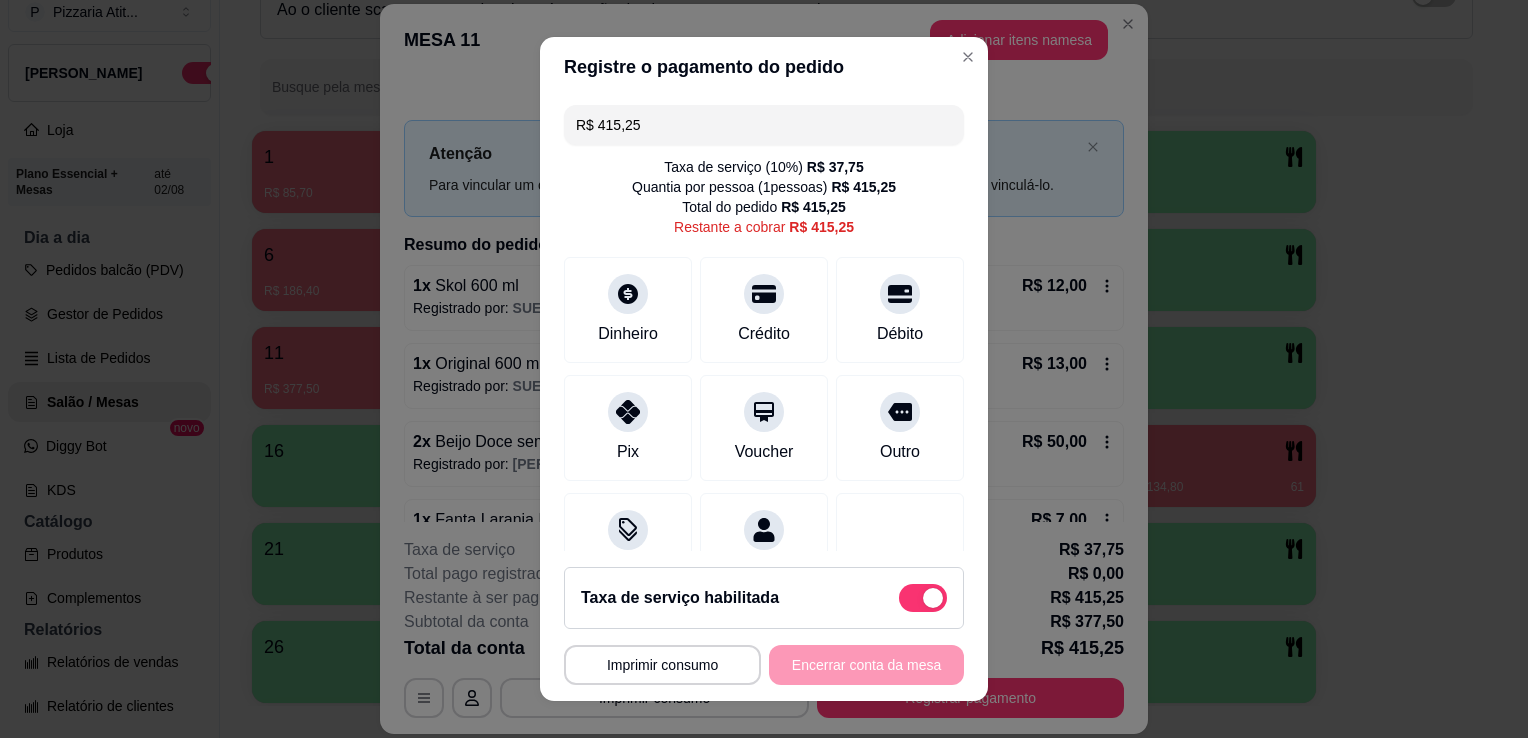 click on "R$ 415,25" at bounding box center [764, 125] 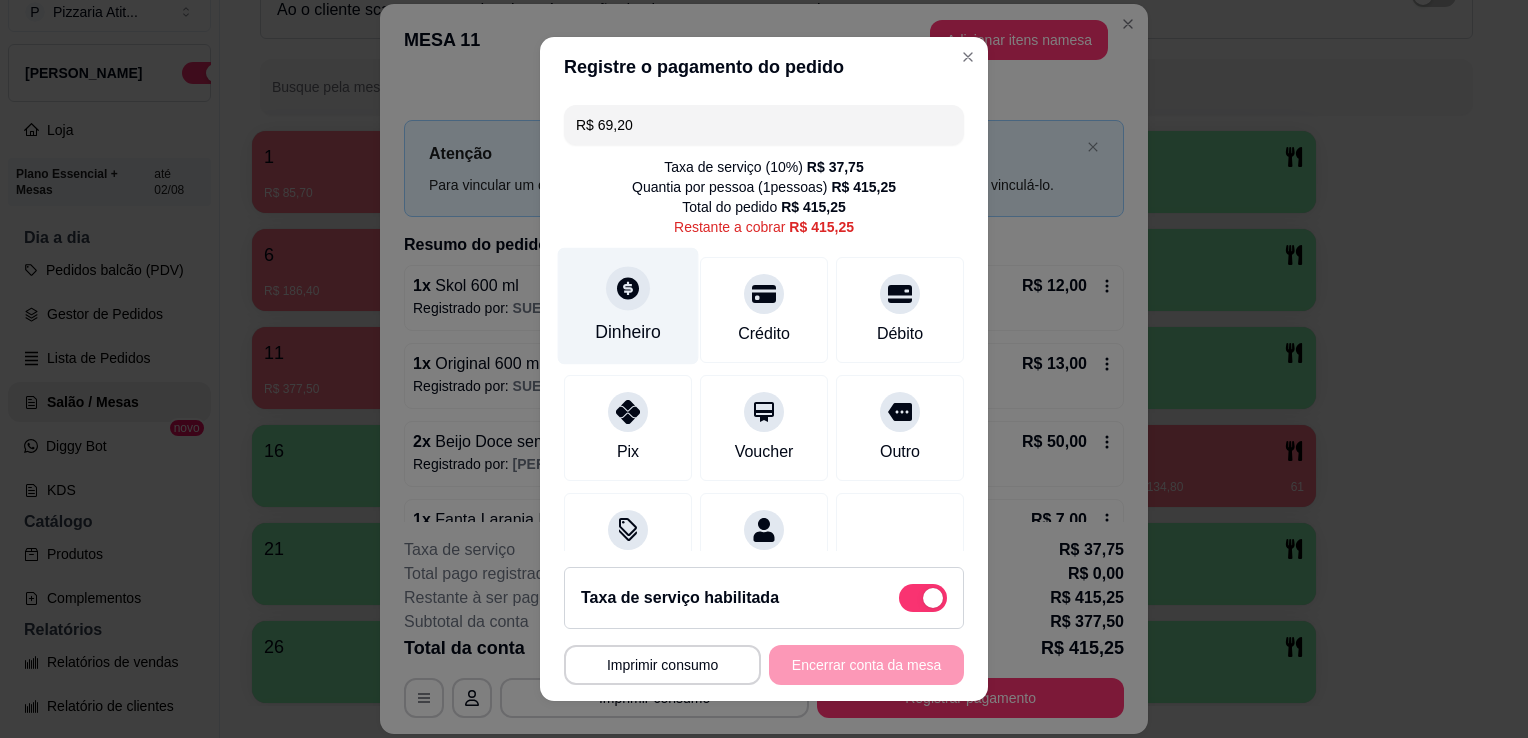 type on "R$ 69,20" 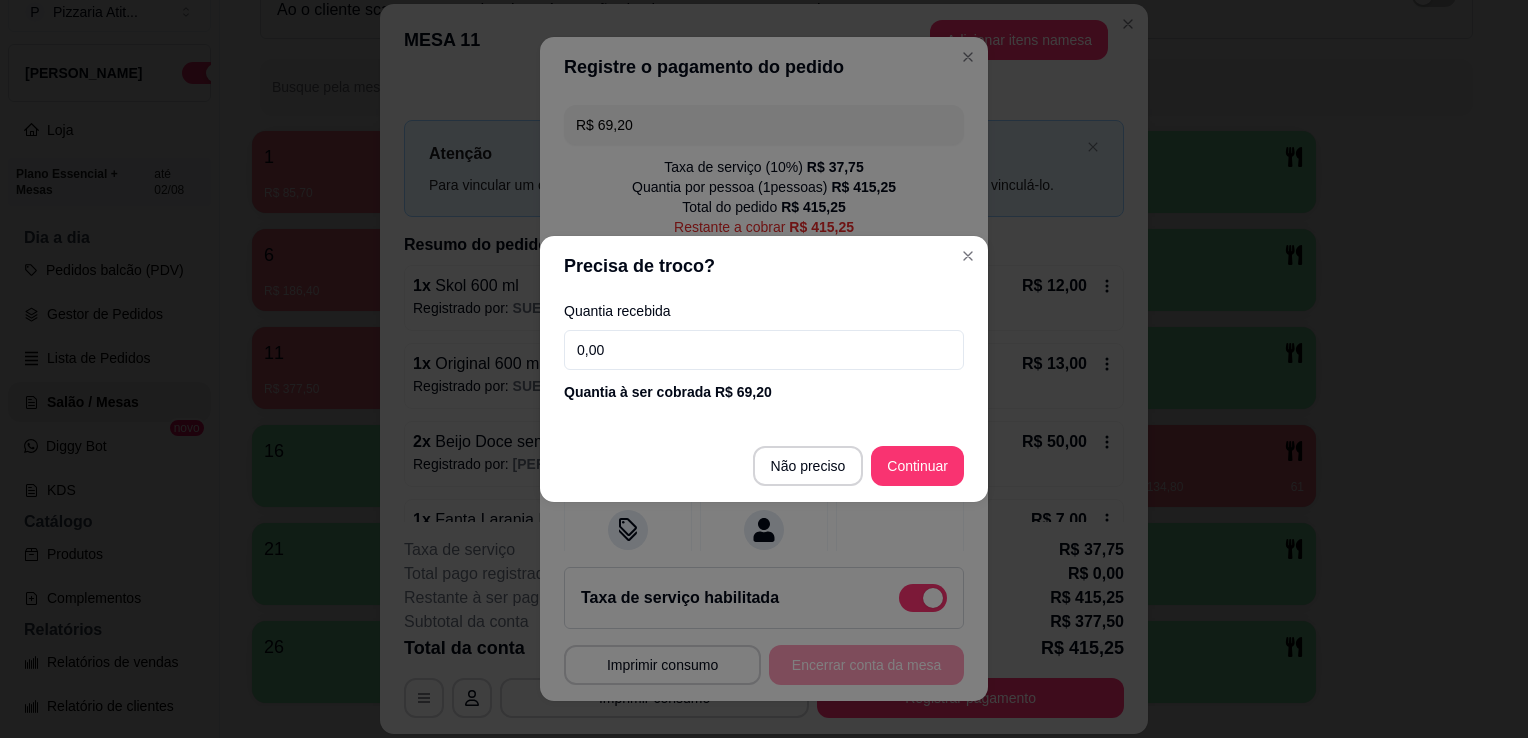 click on "0,00" at bounding box center [764, 350] 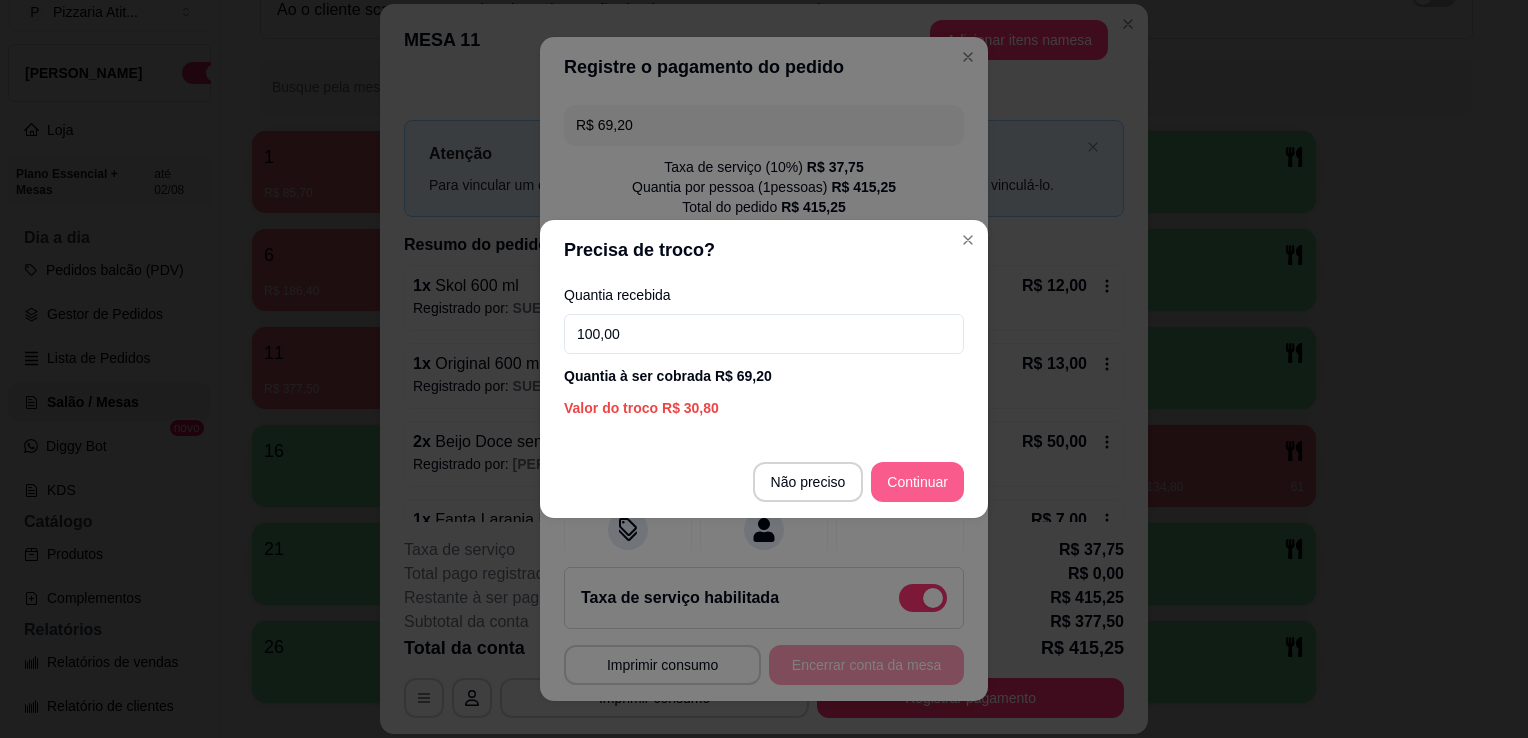 type on "100,00" 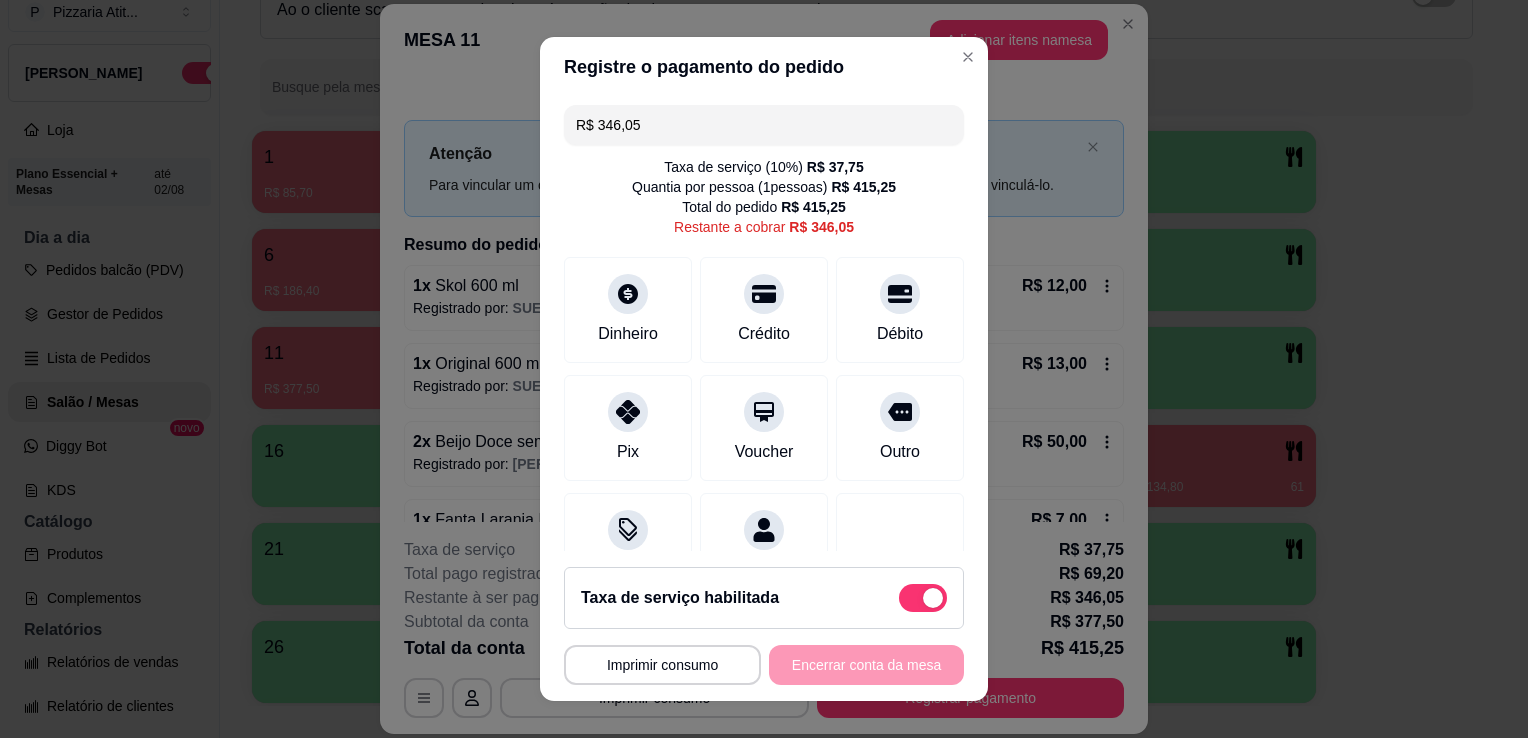 click on "R$ 346,05" at bounding box center [764, 125] 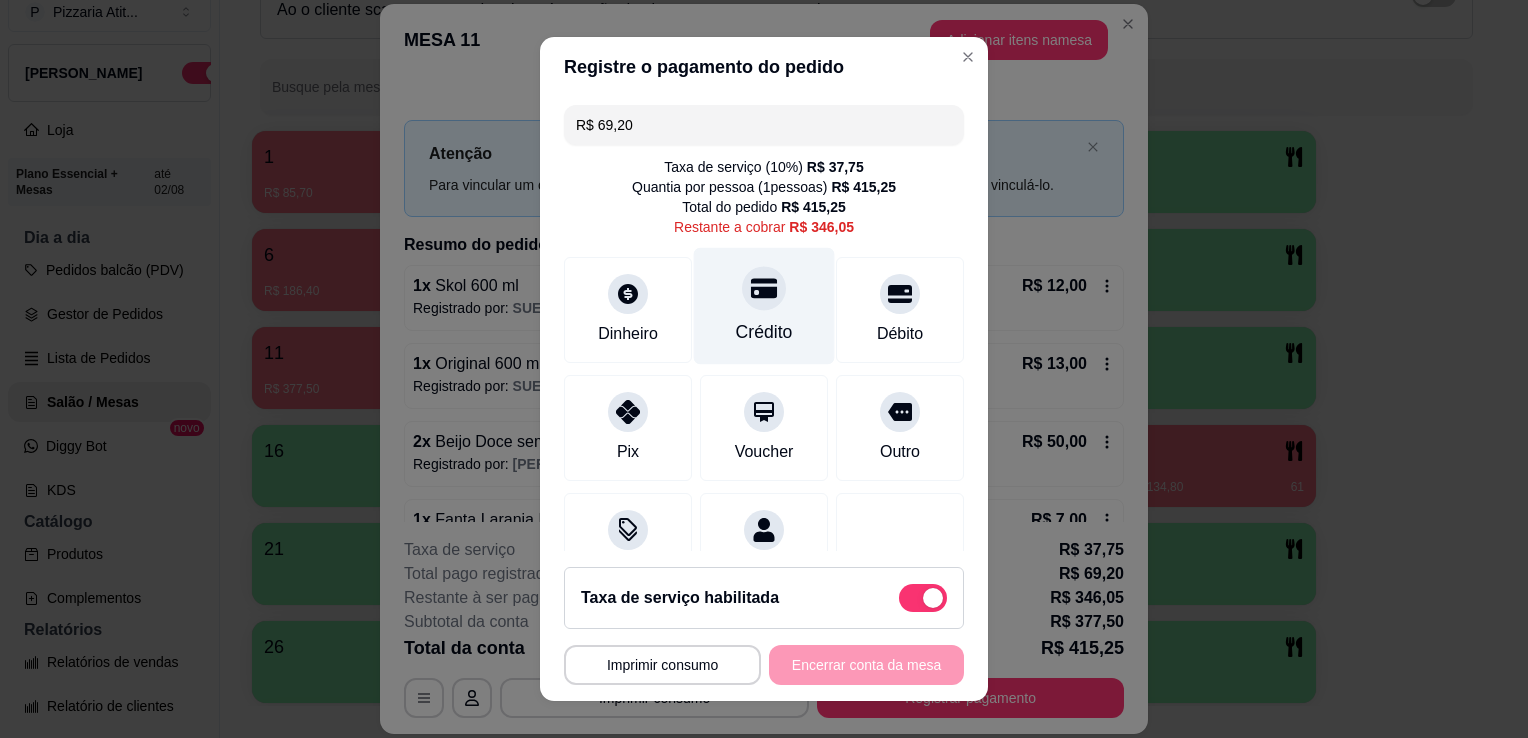 click at bounding box center [764, 288] 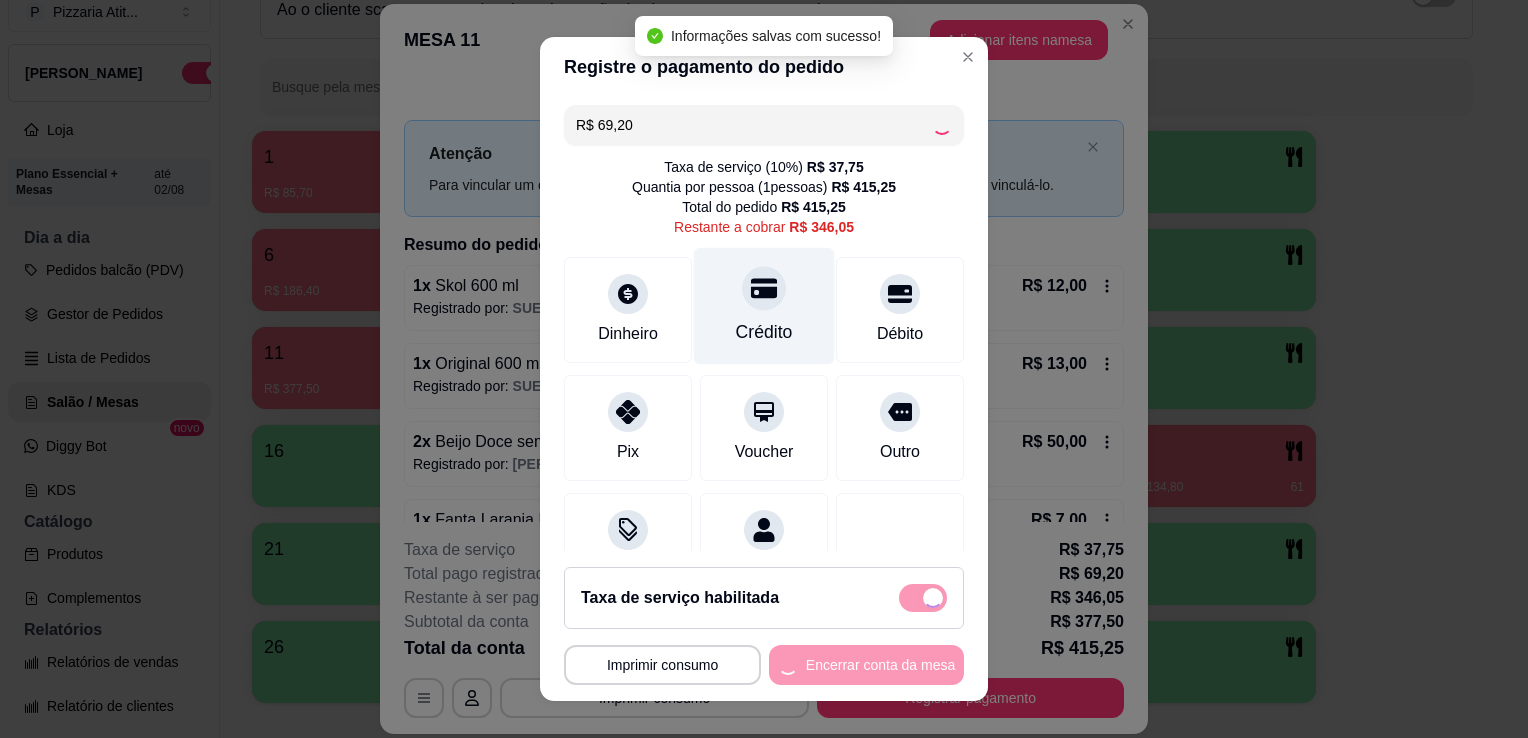 type on "R$ 276,85" 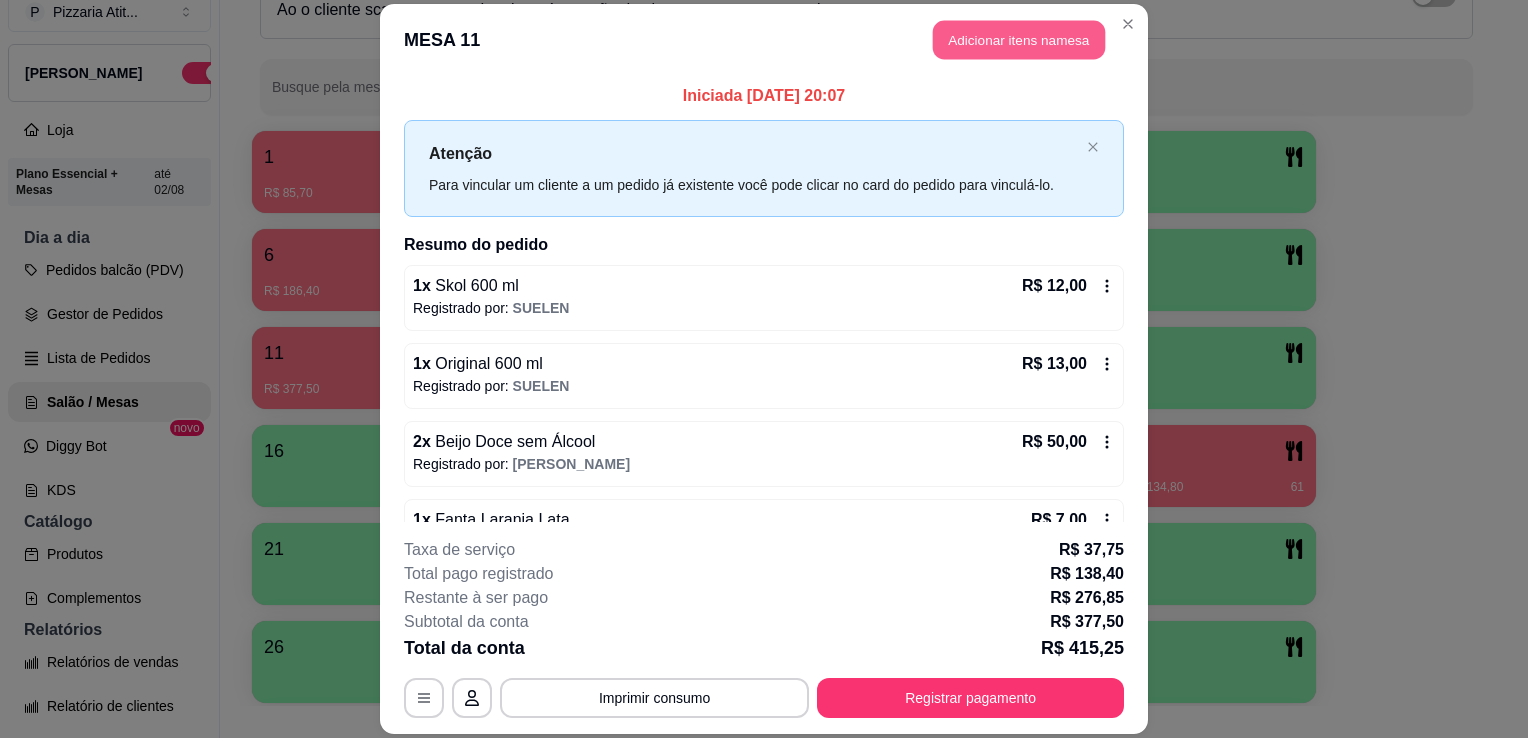 click on "Adicionar itens na  mesa" at bounding box center [1019, 39] 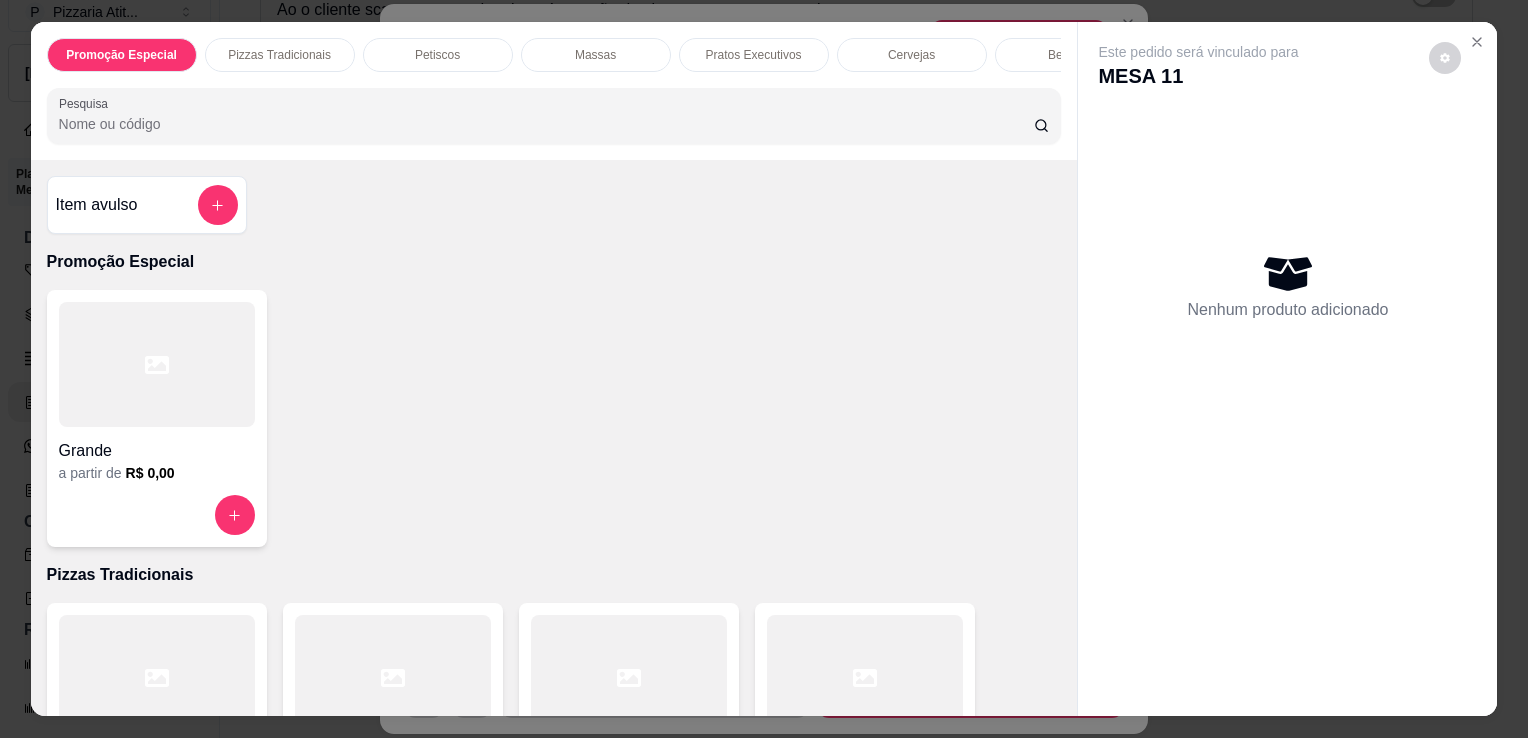 click on "Pesquisa" at bounding box center (546, 124) 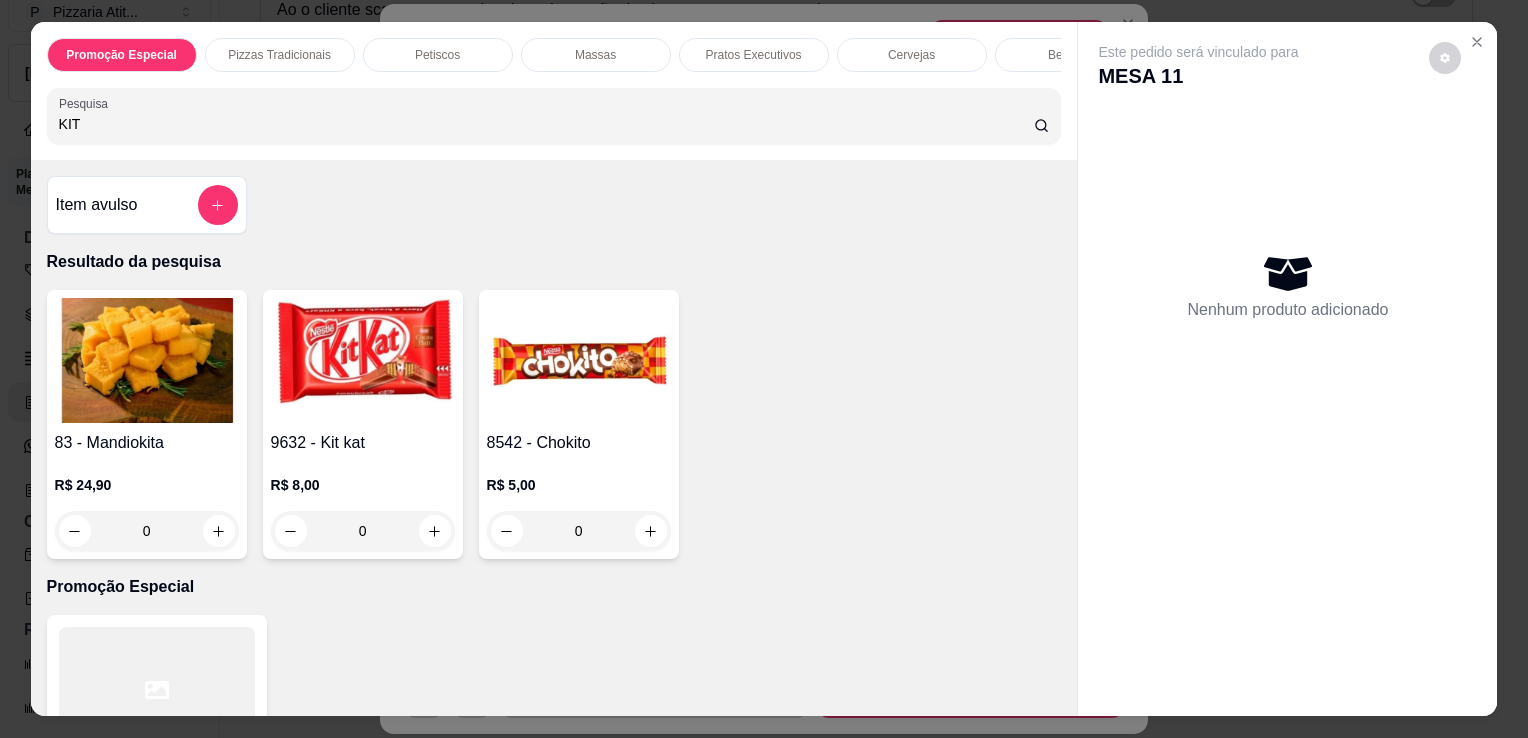 type on "KIT" 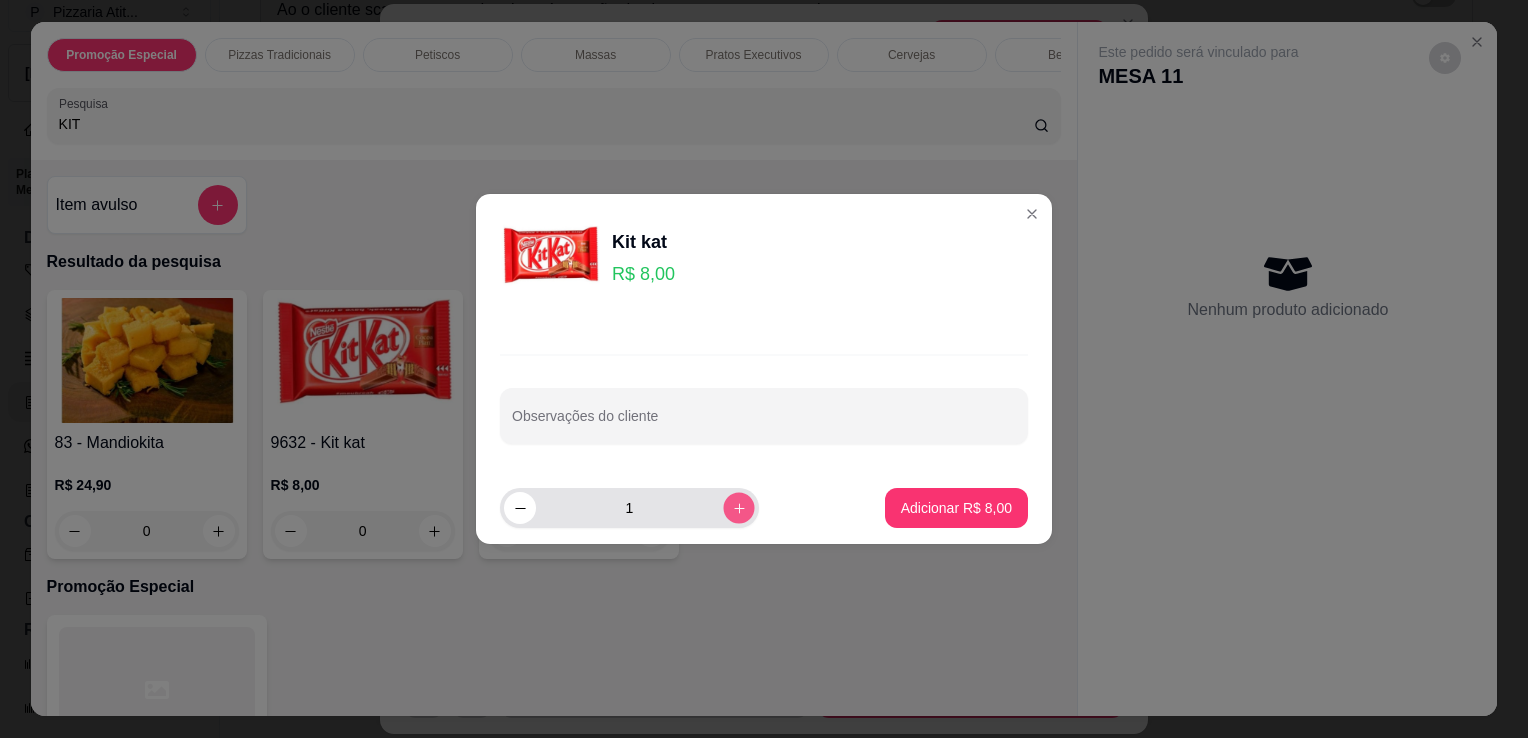 click 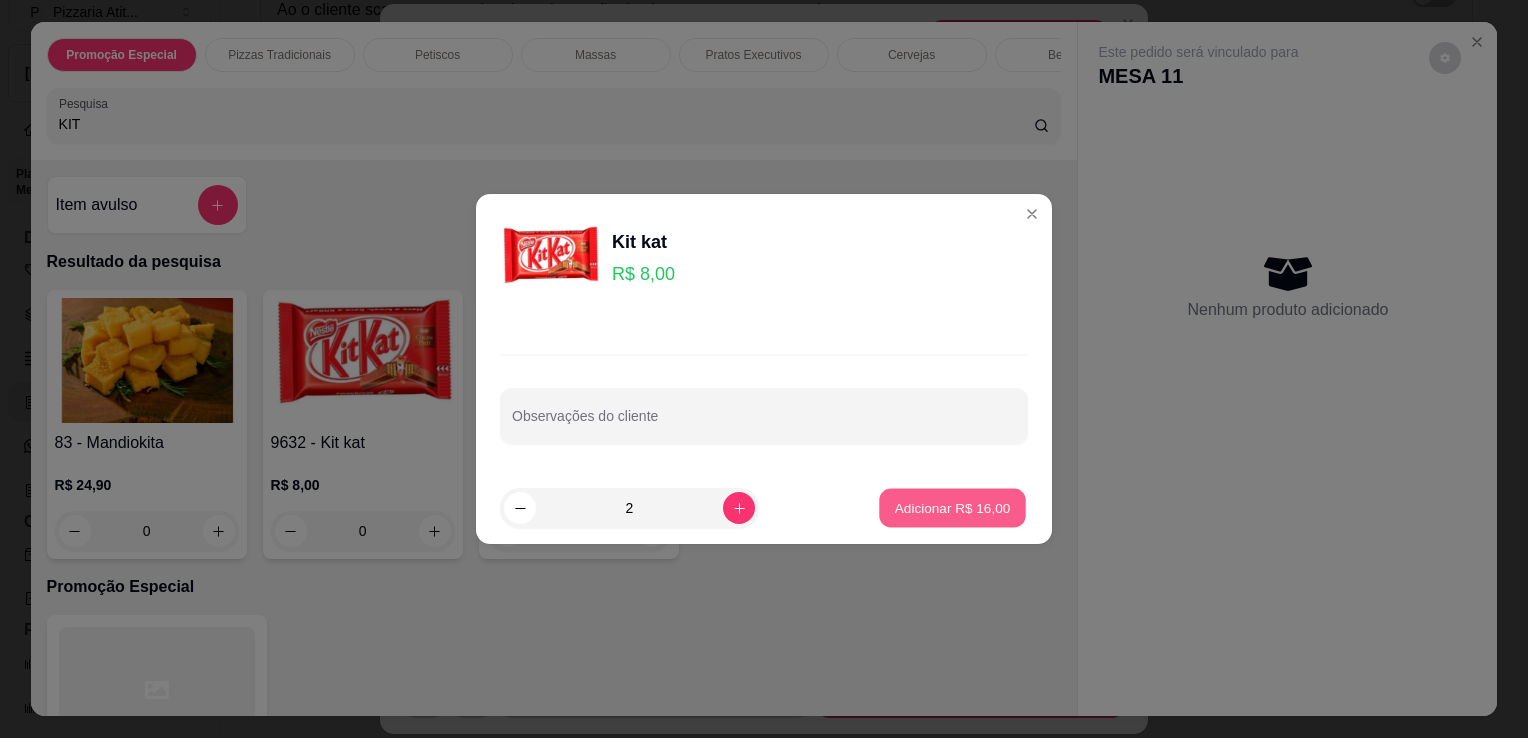 click on "Adicionar   R$ 16,00" at bounding box center [953, 507] 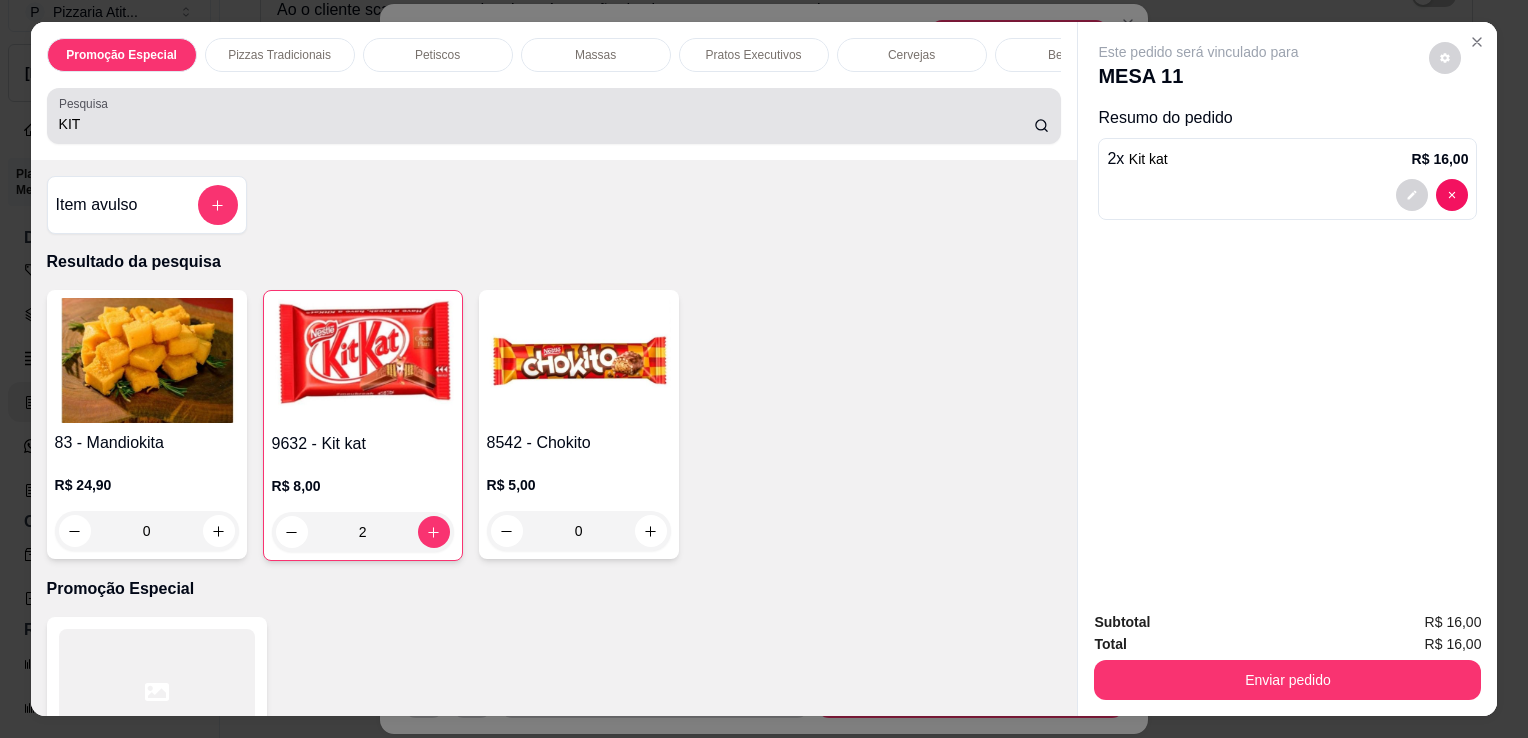 click on "Pesquisa KIT" at bounding box center [554, 116] 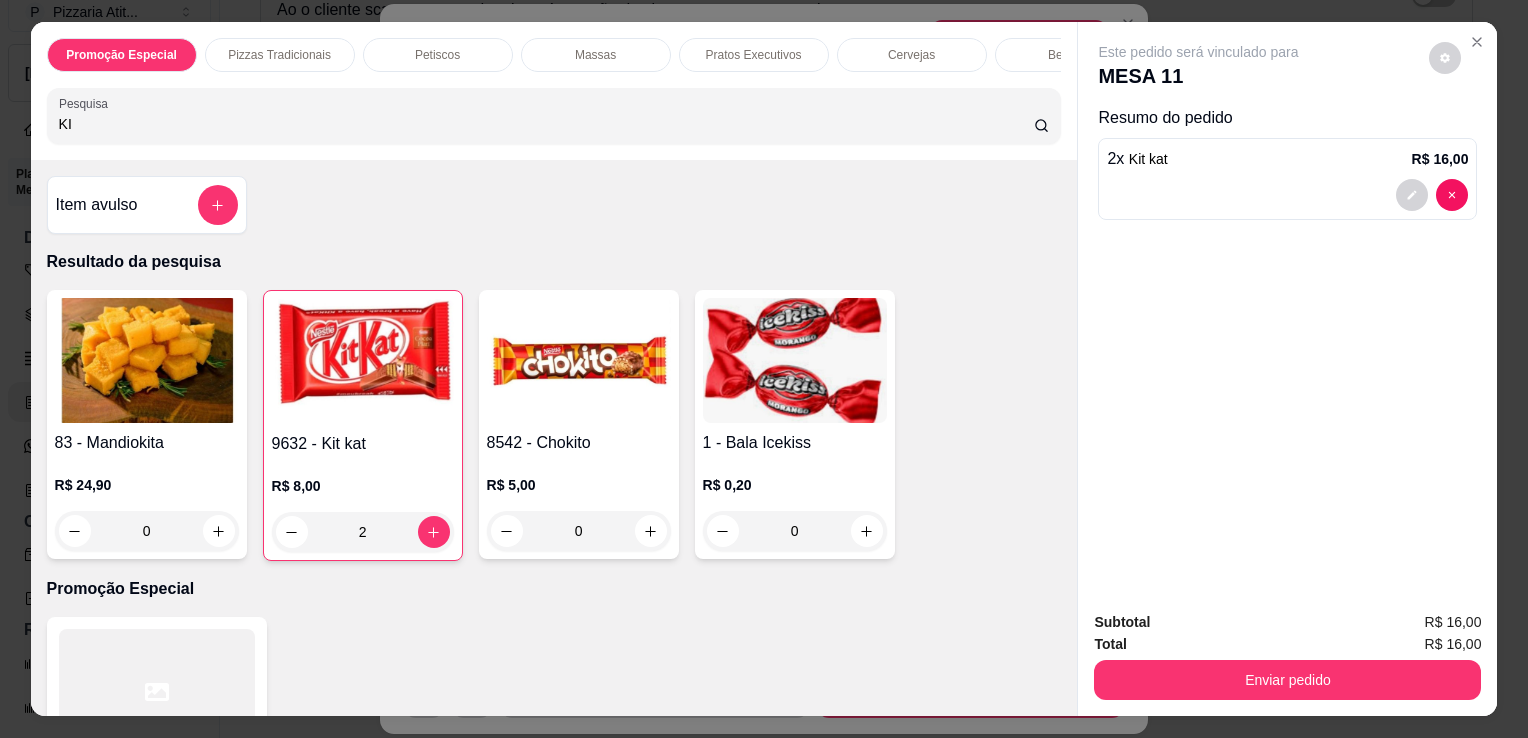 type on "K" 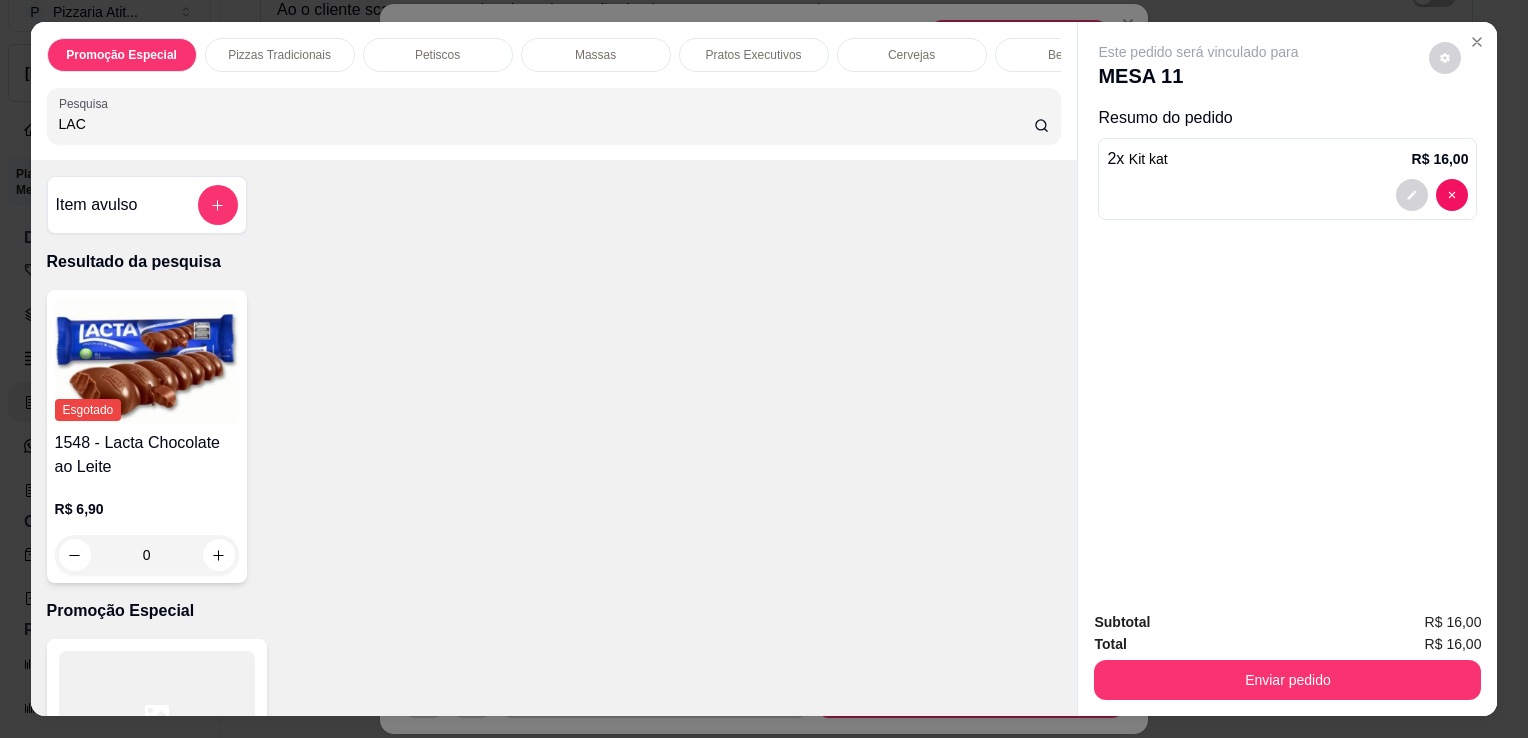 click on "1548 - Lacta Chocolate ao Leite" at bounding box center (147, 455) 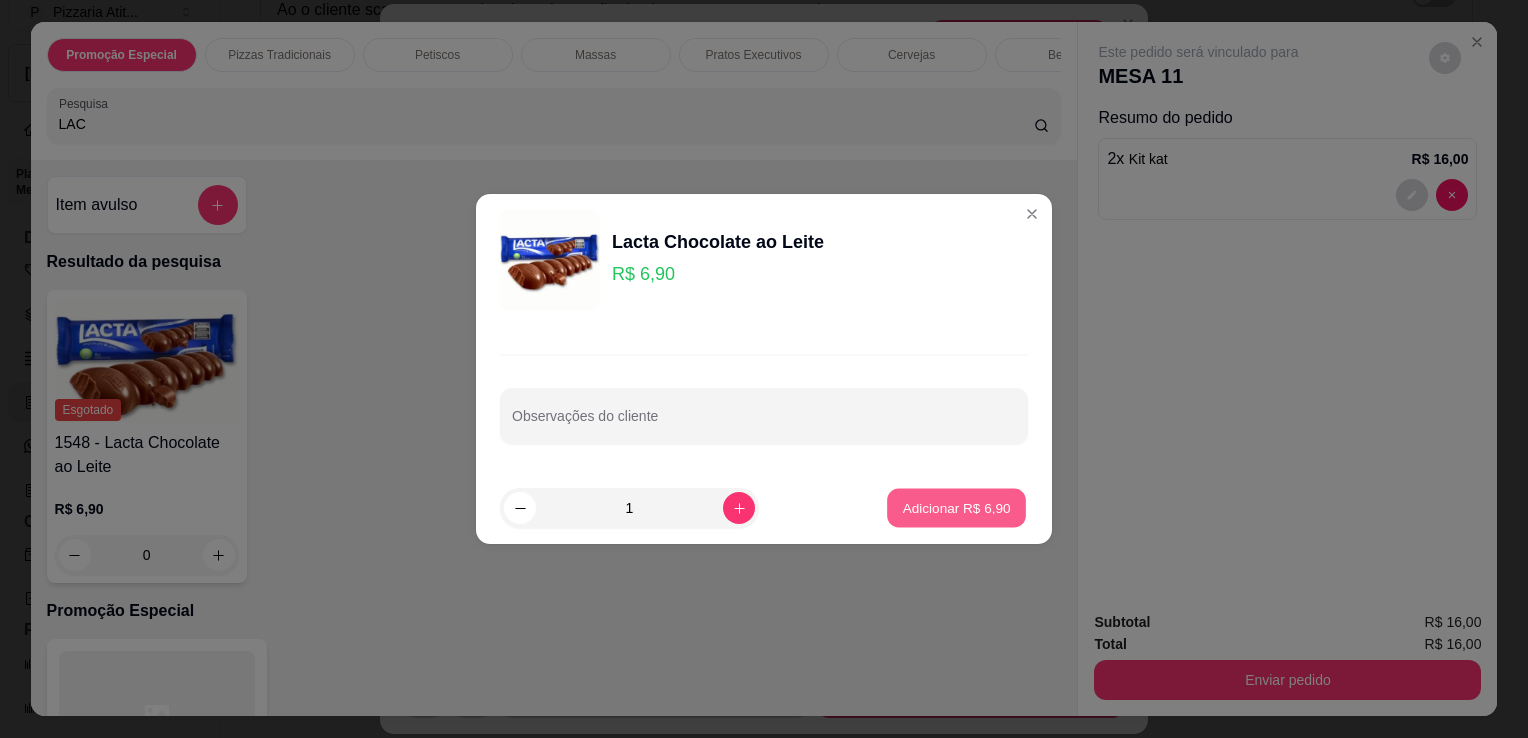 click on "Adicionar   R$ 6,90" at bounding box center (956, 507) 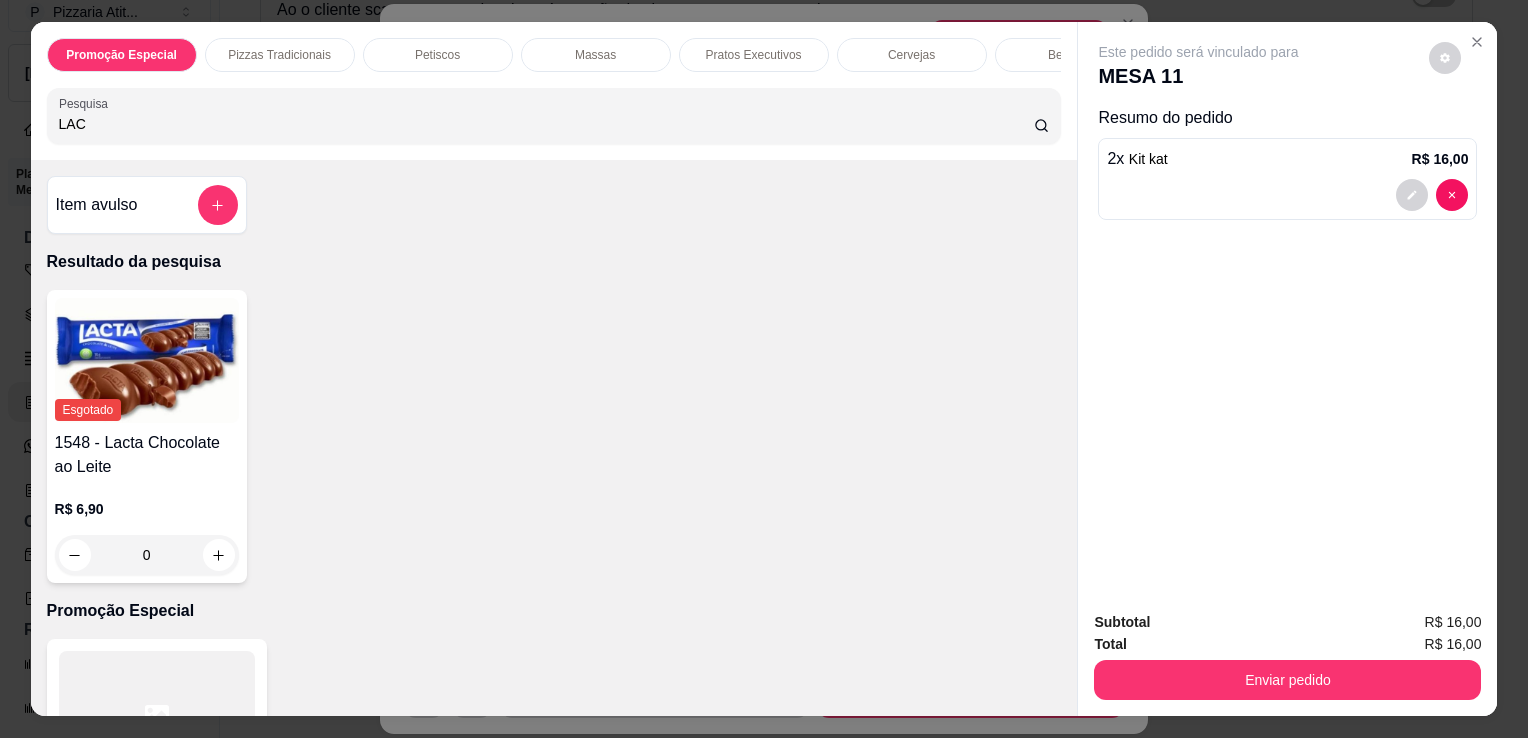 click on "LAC" at bounding box center [546, 124] 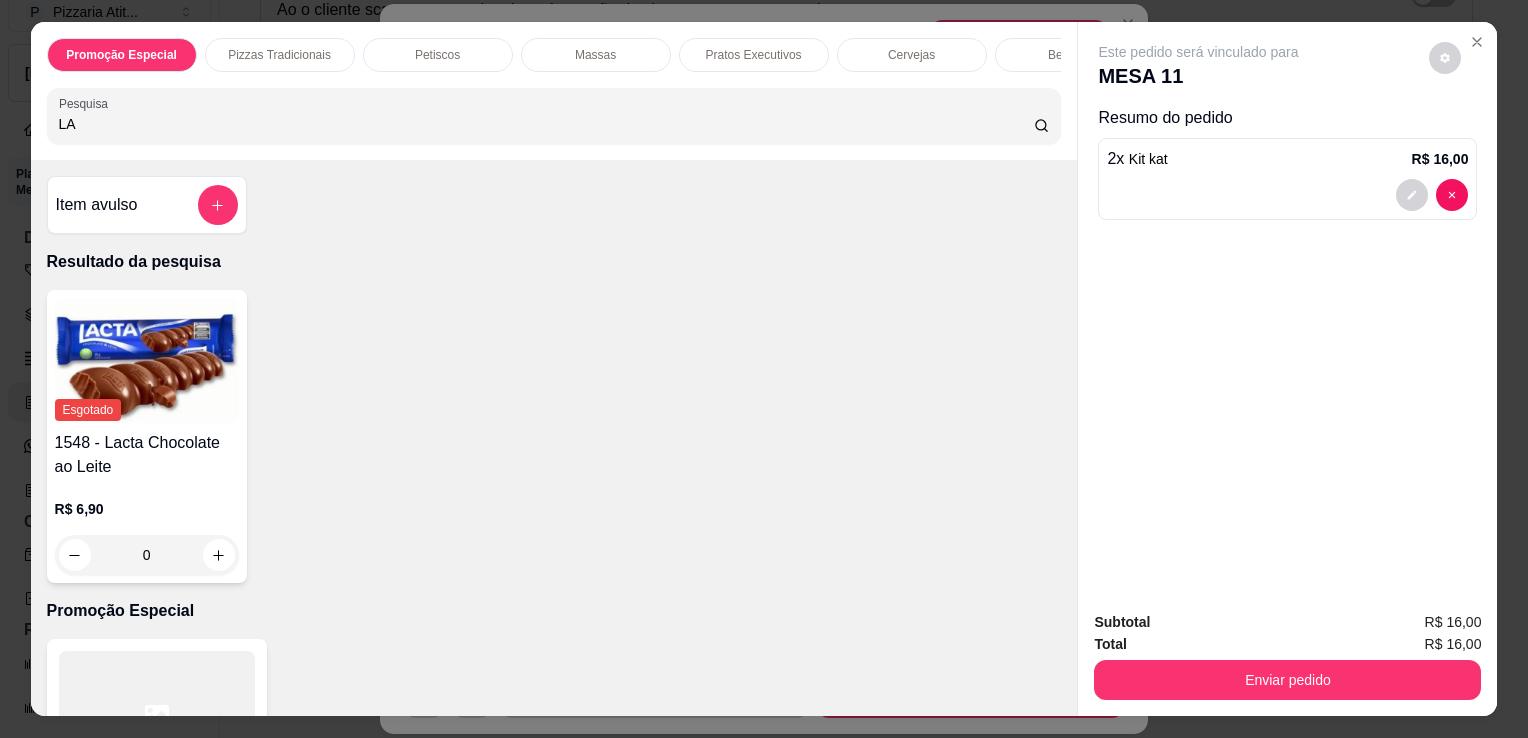 type on "L" 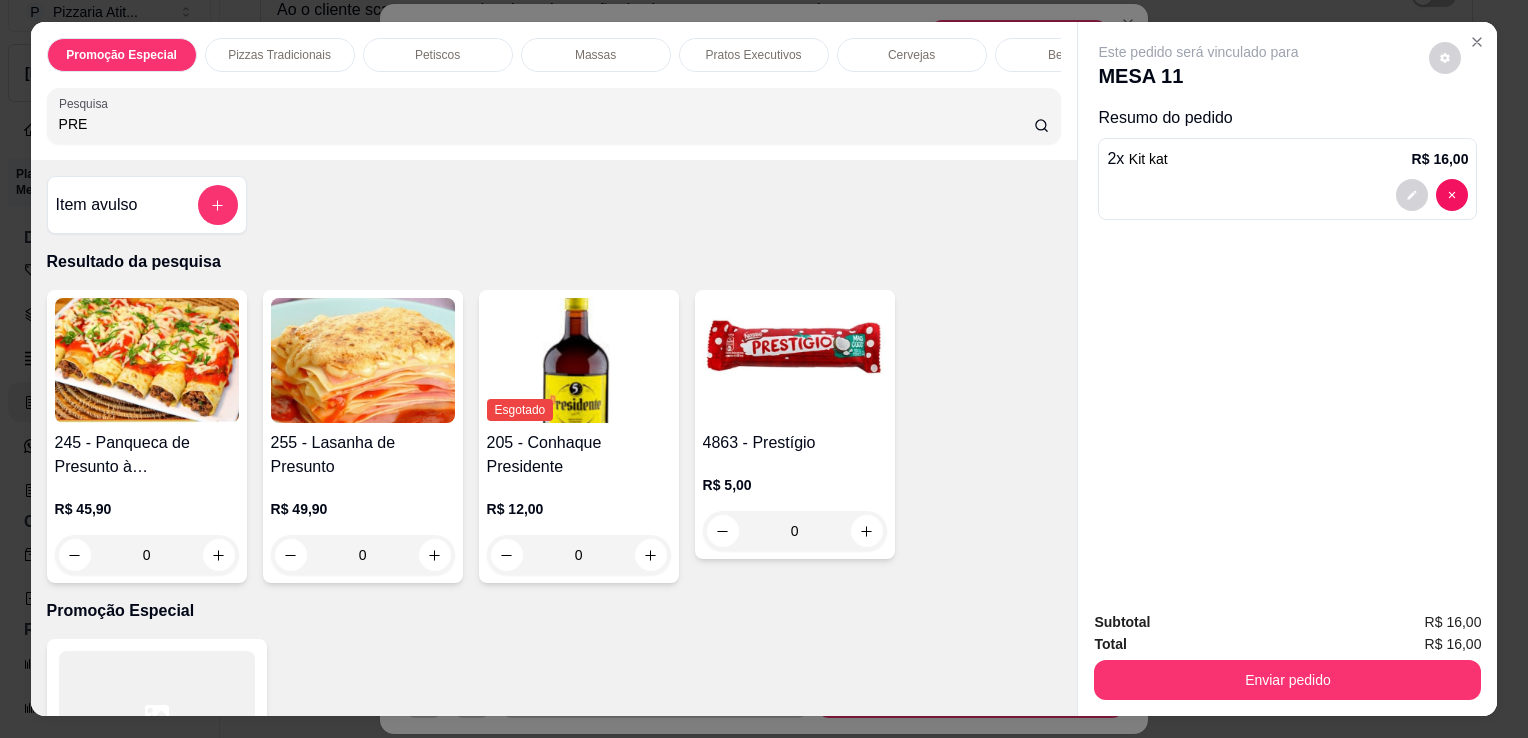 type on "PRE" 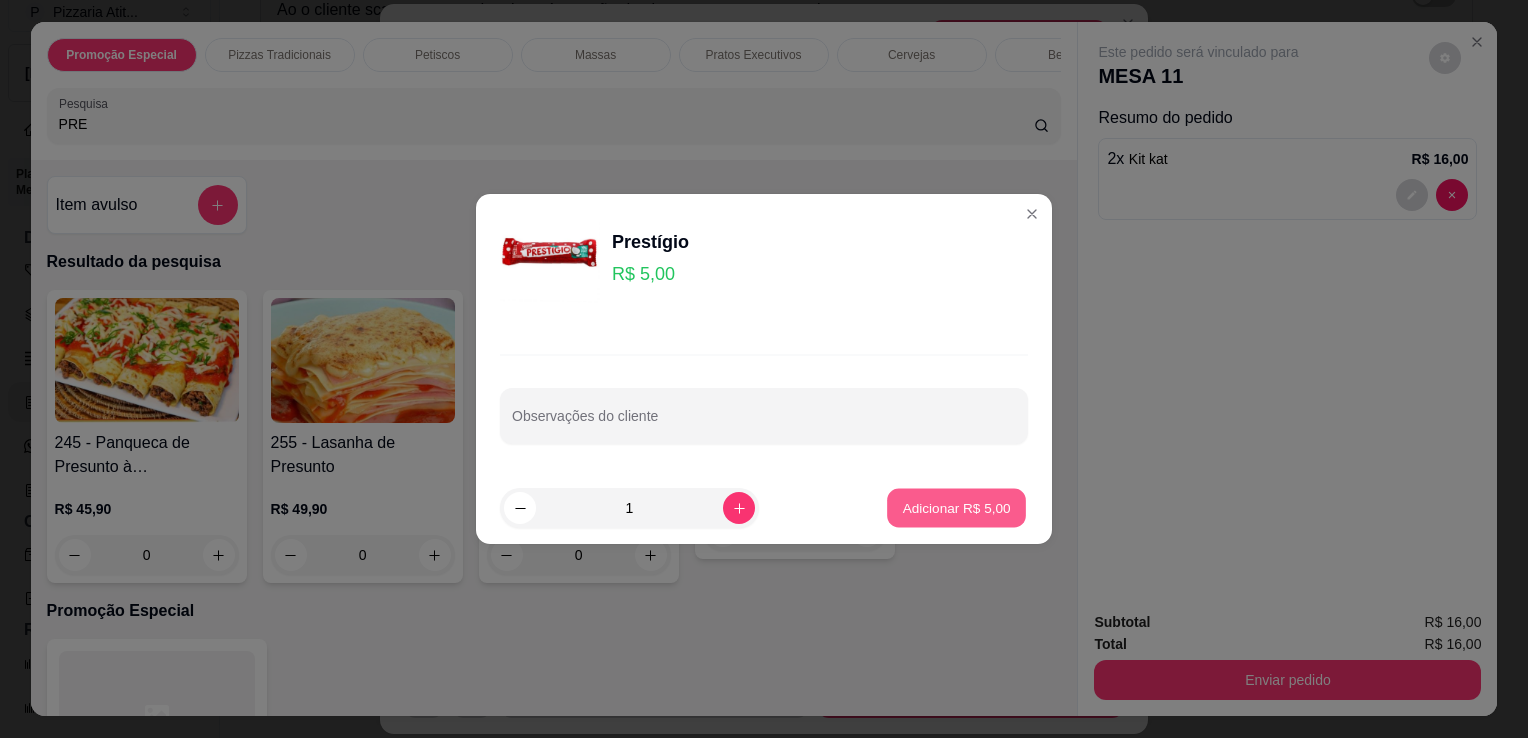 click on "Adicionar   R$ 5,00" at bounding box center [956, 507] 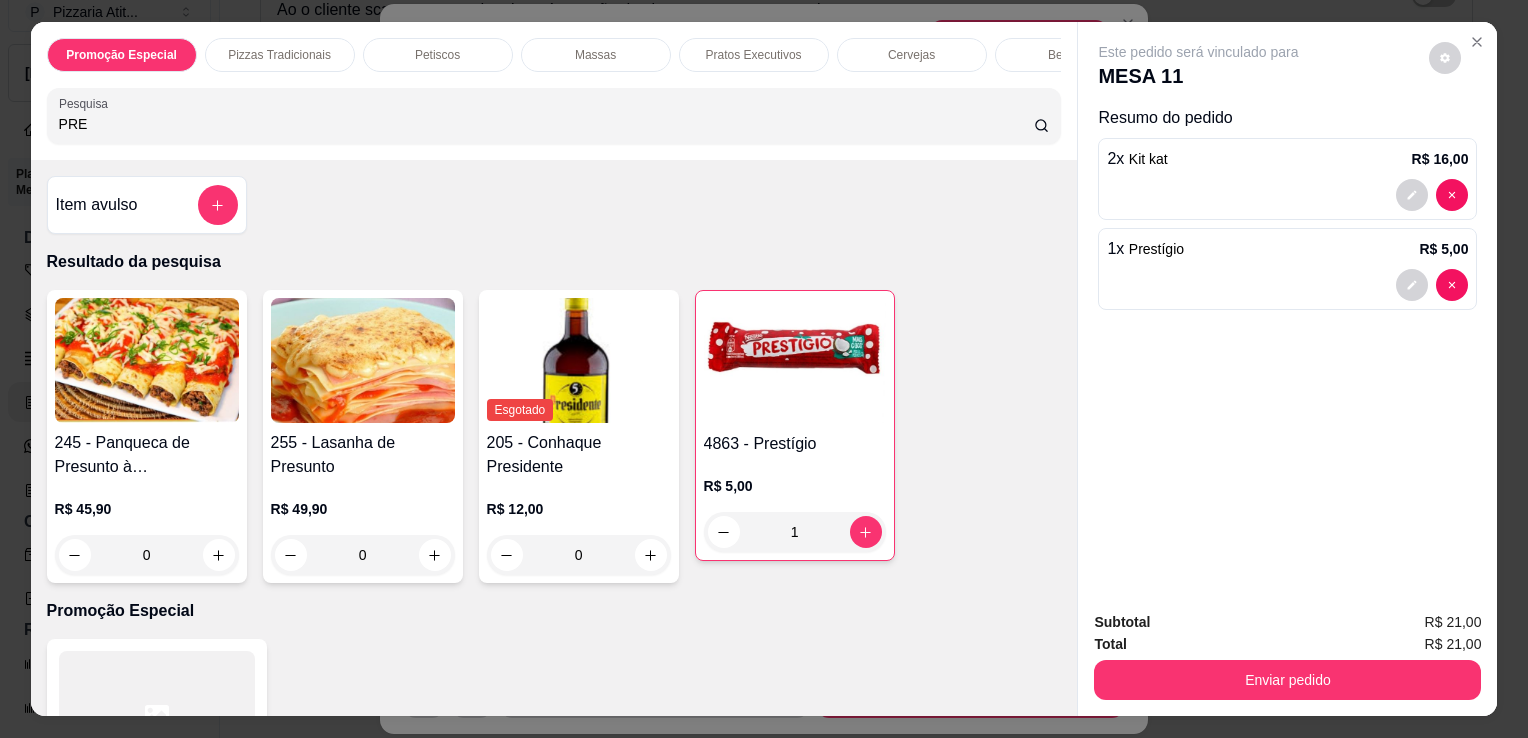 click on "Total R$ 21,00" at bounding box center [1287, 644] 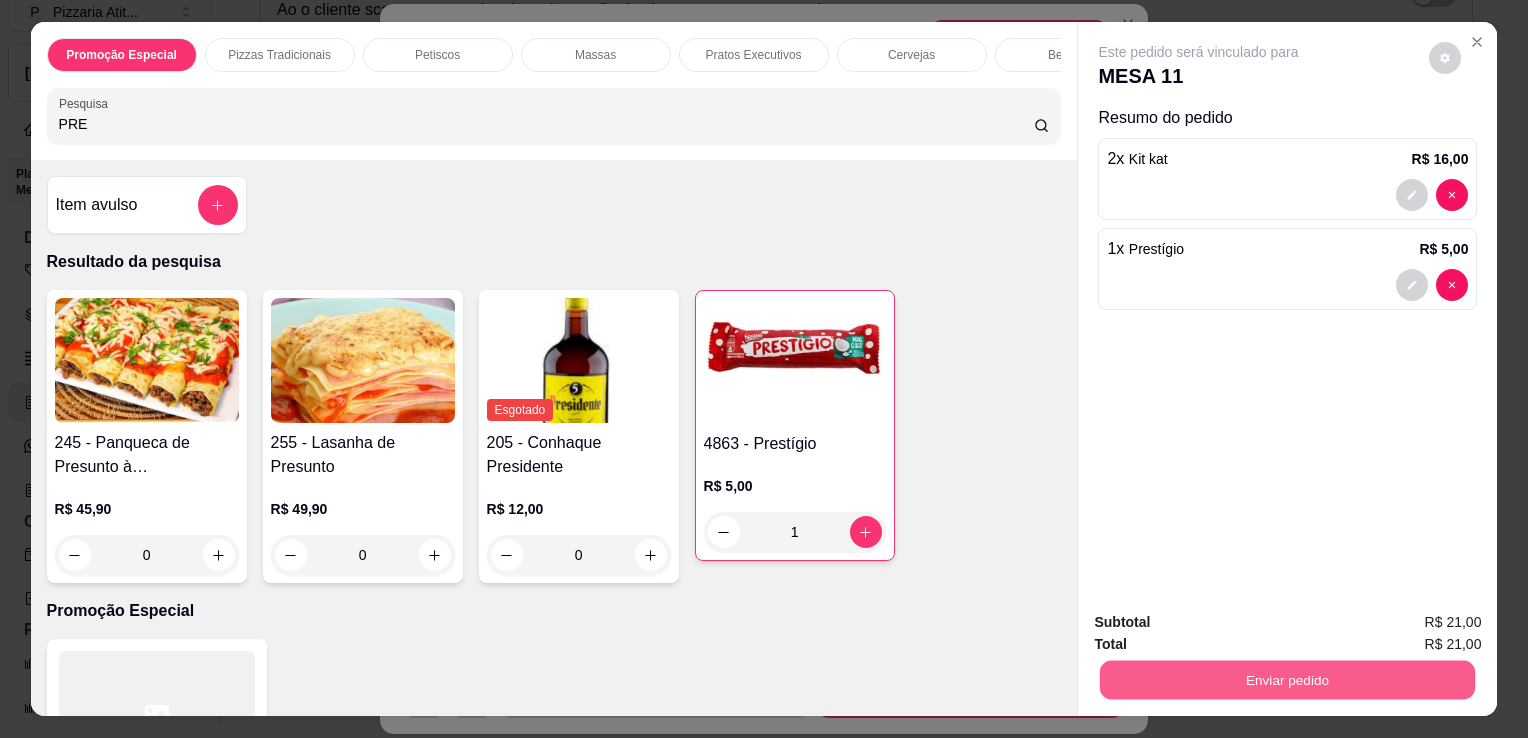 click on "Enviar pedido" at bounding box center [1287, 679] 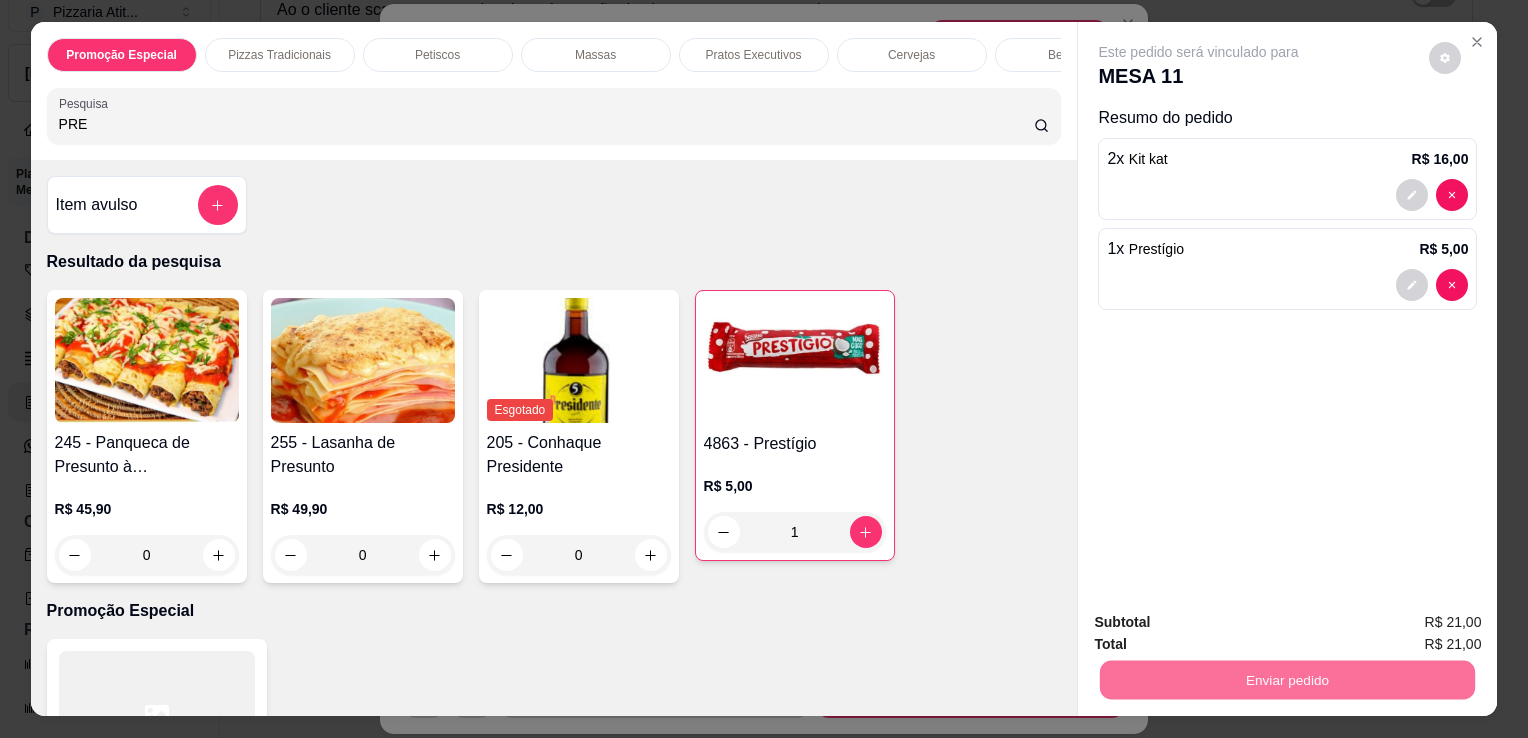 click on "Não registrar e enviar pedido" at bounding box center [1222, 623] 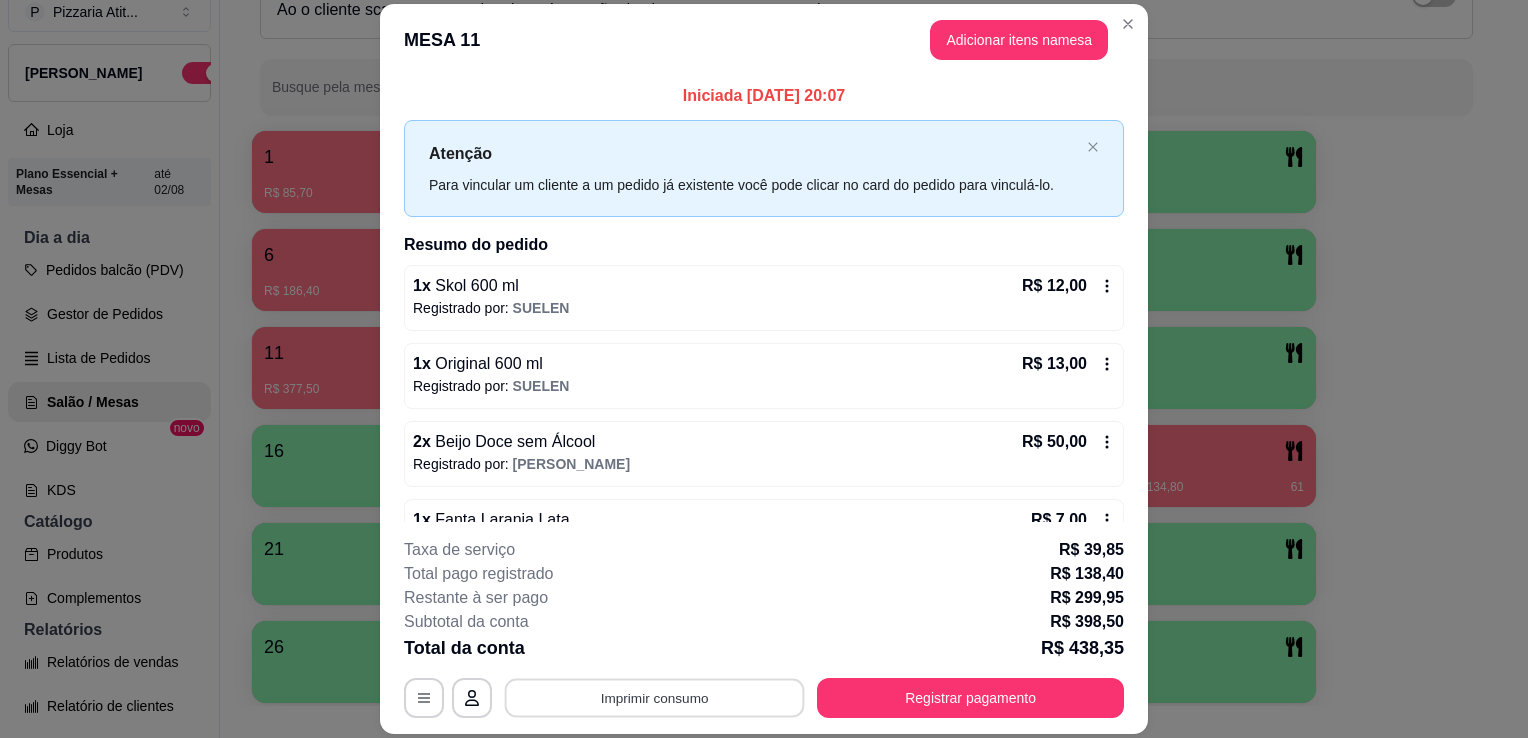 click on "Imprimir consumo" at bounding box center (655, 698) 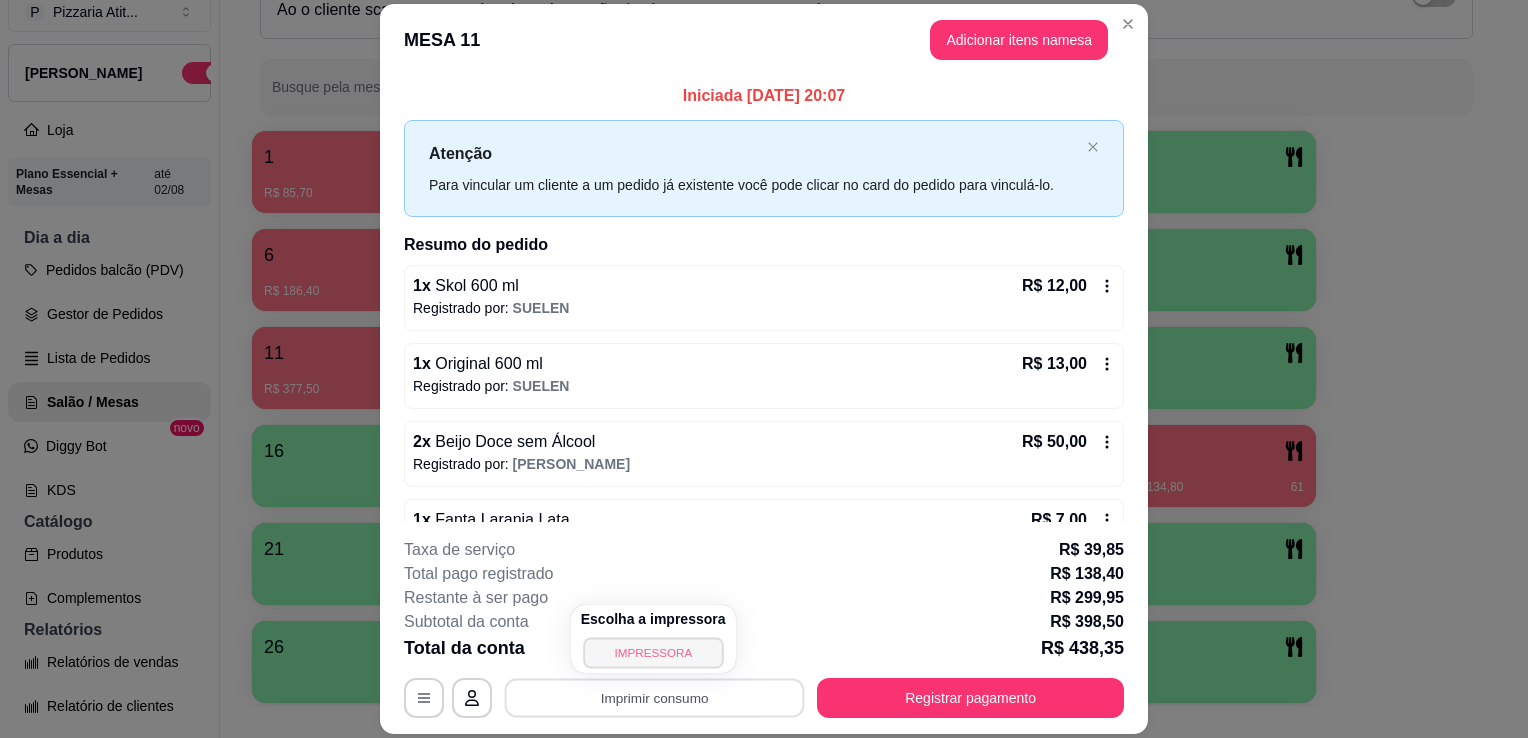 click on "IMPRESSORA" at bounding box center (653, 652) 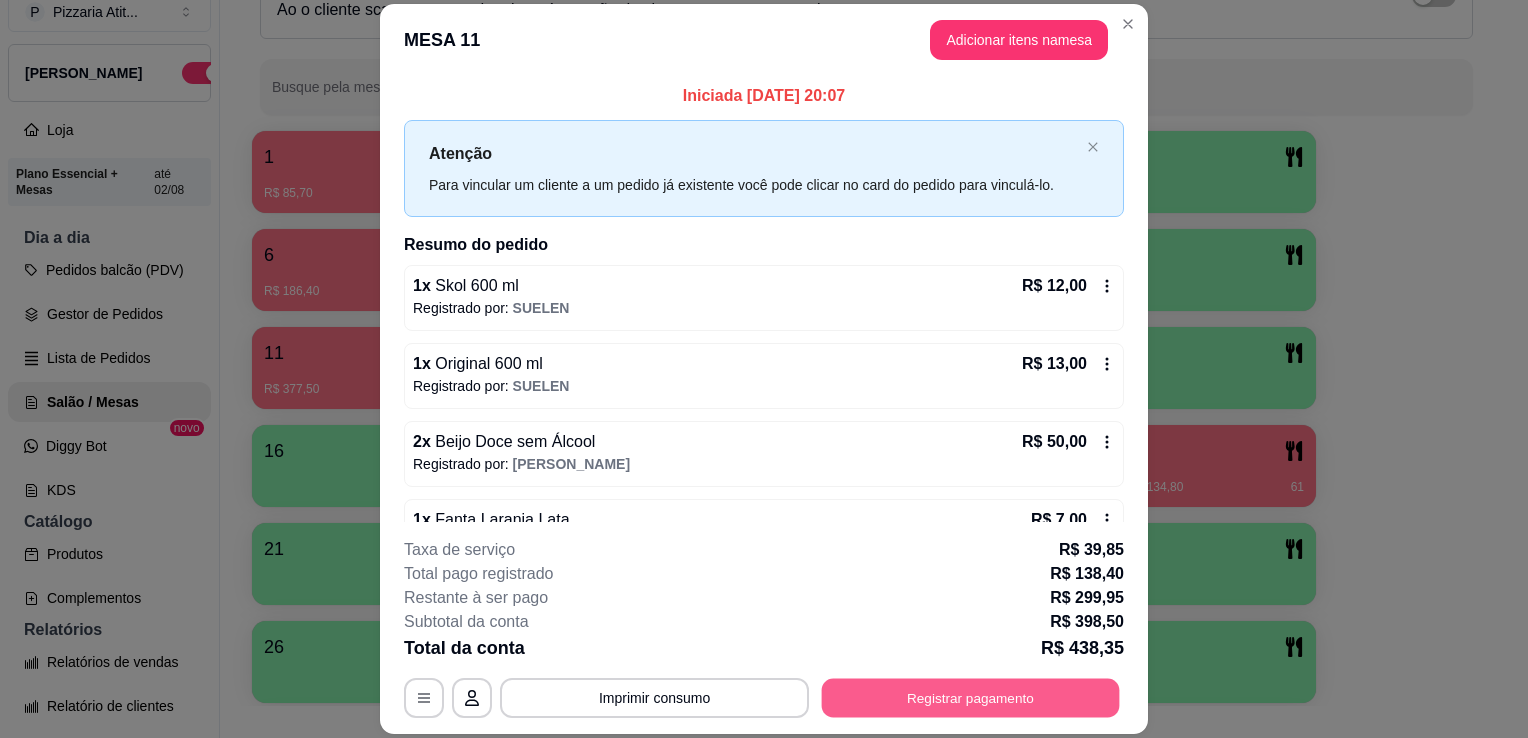 click on "Registrar pagamento" at bounding box center (971, 698) 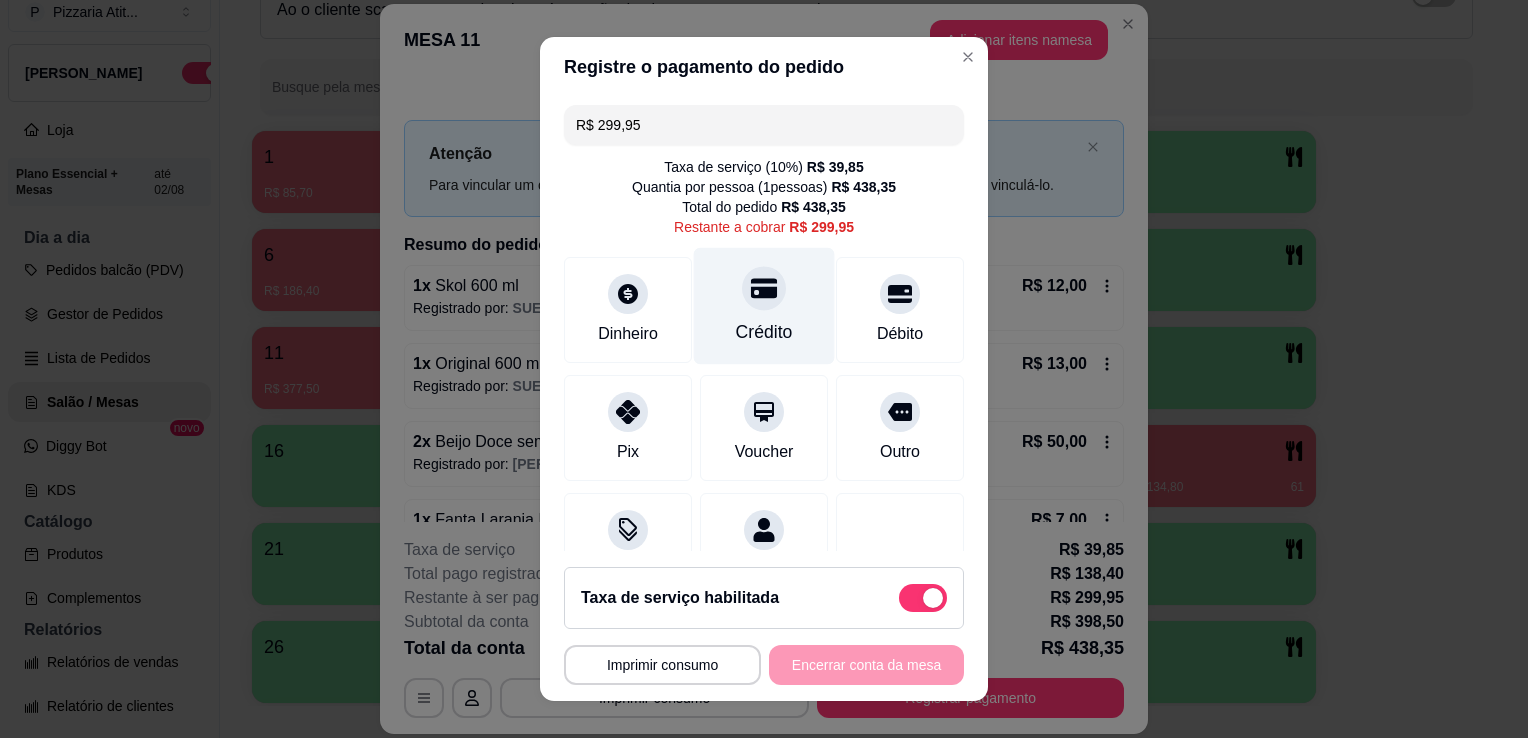 click on "Crédito" at bounding box center [764, 332] 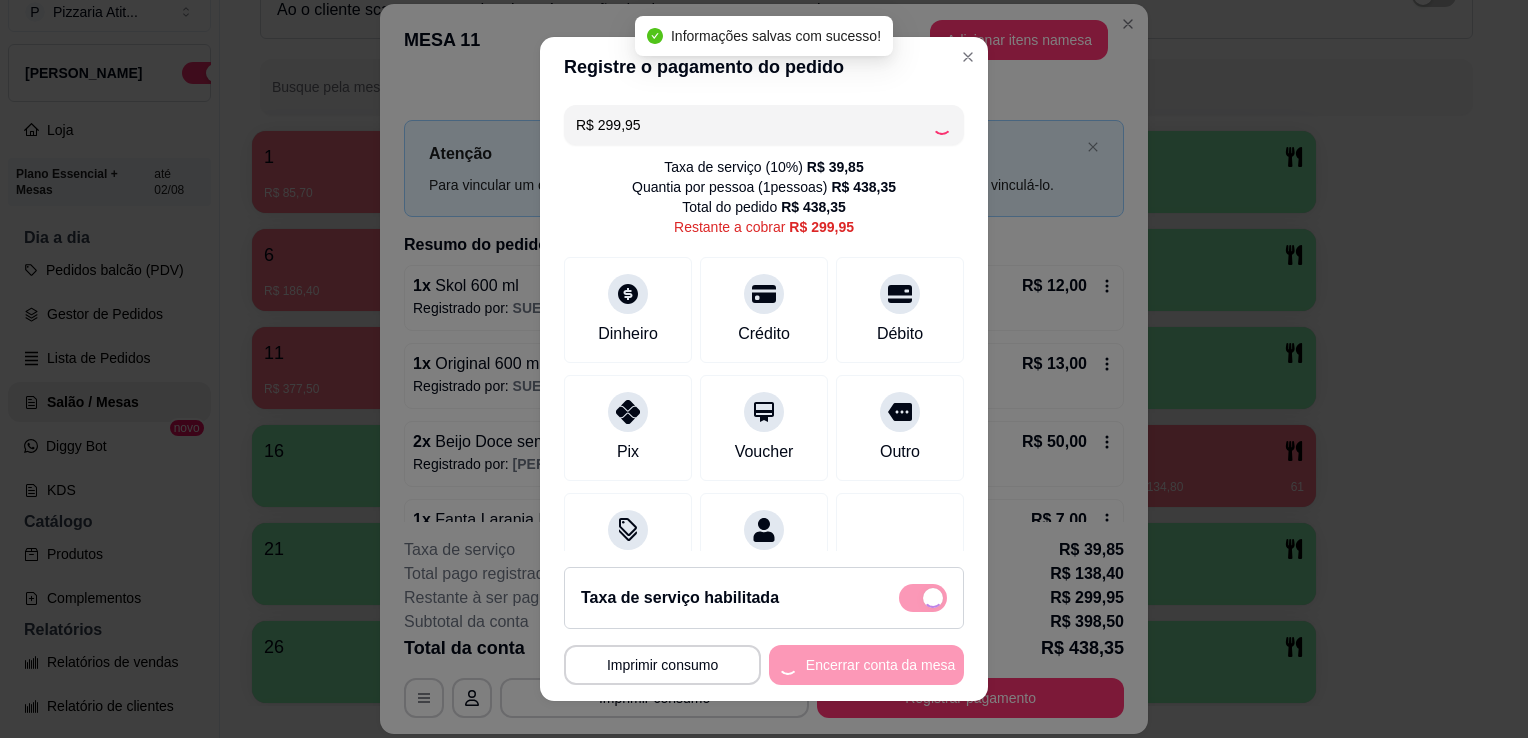 type on "R$ 0,00" 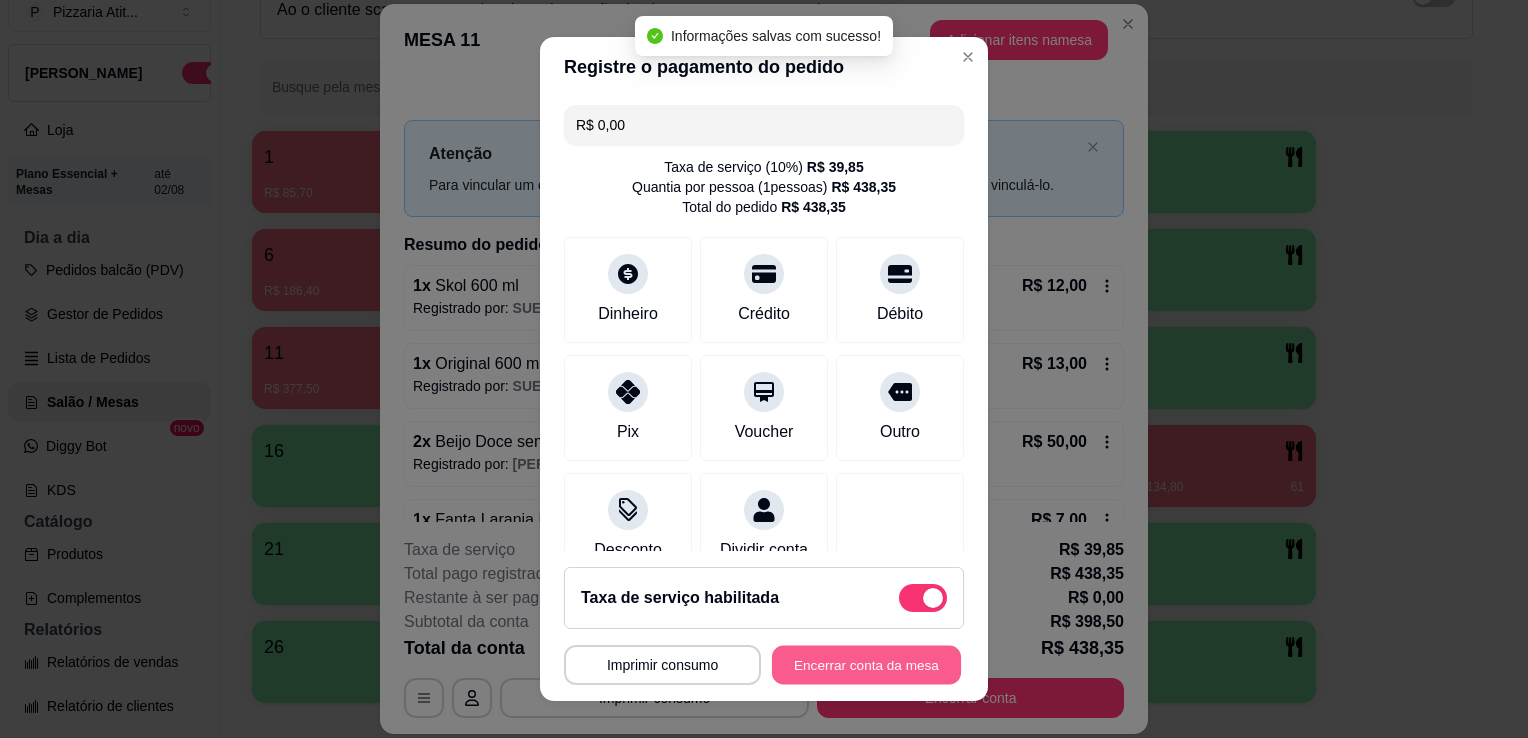 click on "Encerrar conta da mesa" at bounding box center [866, 665] 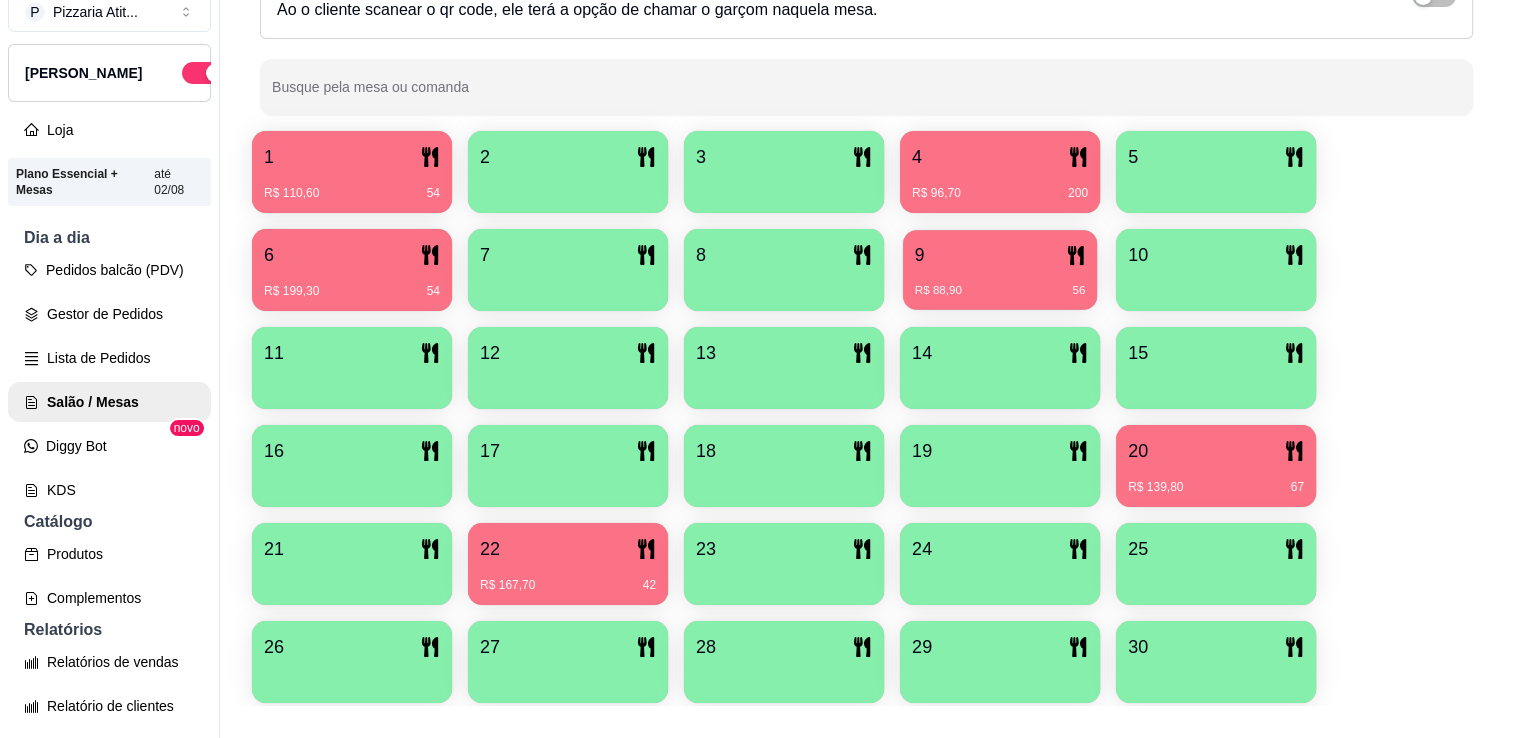 click on "9" at bounding box center (1000, 255) 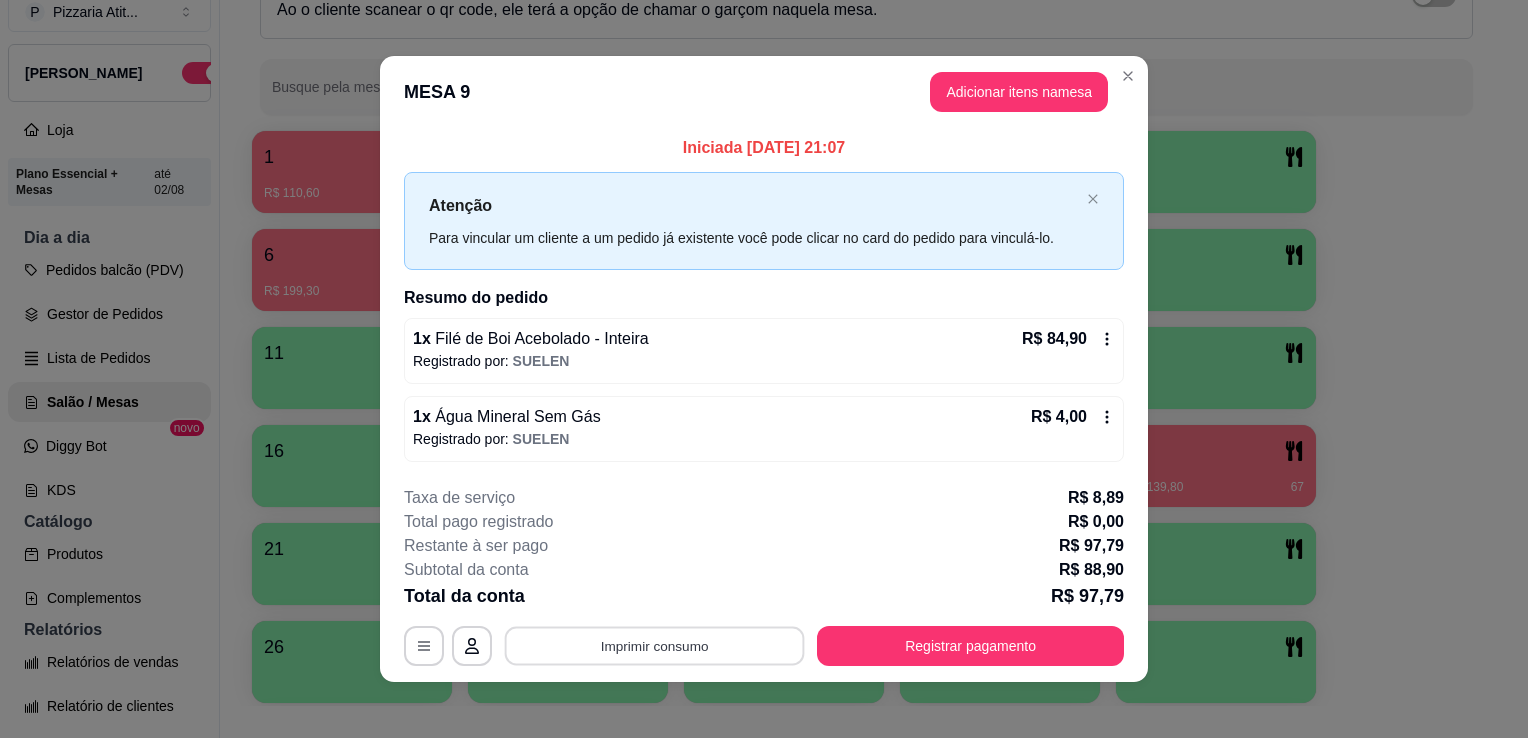 click on "Imprimir consumo" at bounding box center (655, 645) 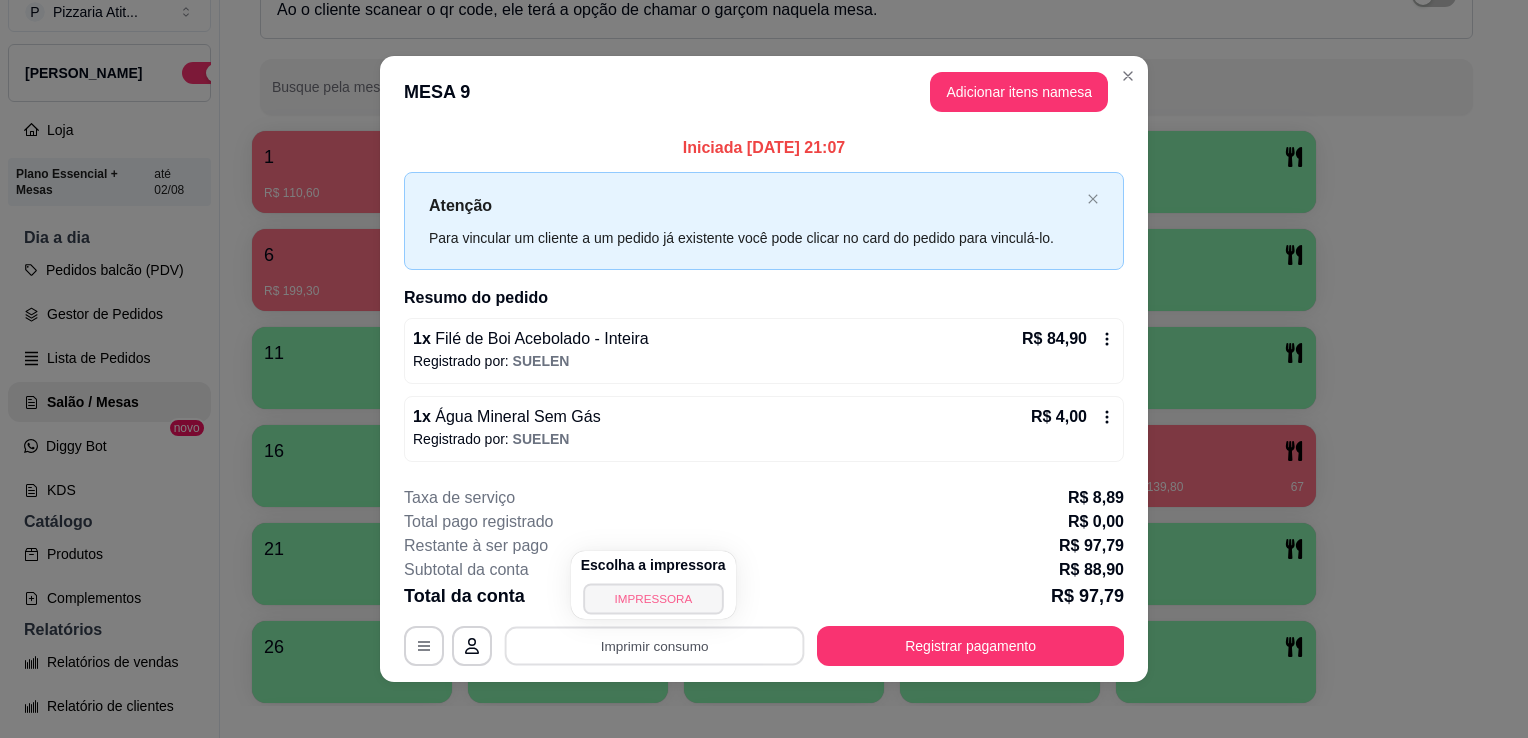 click on "IMPRESSORA" at bounding box center [653, 598] 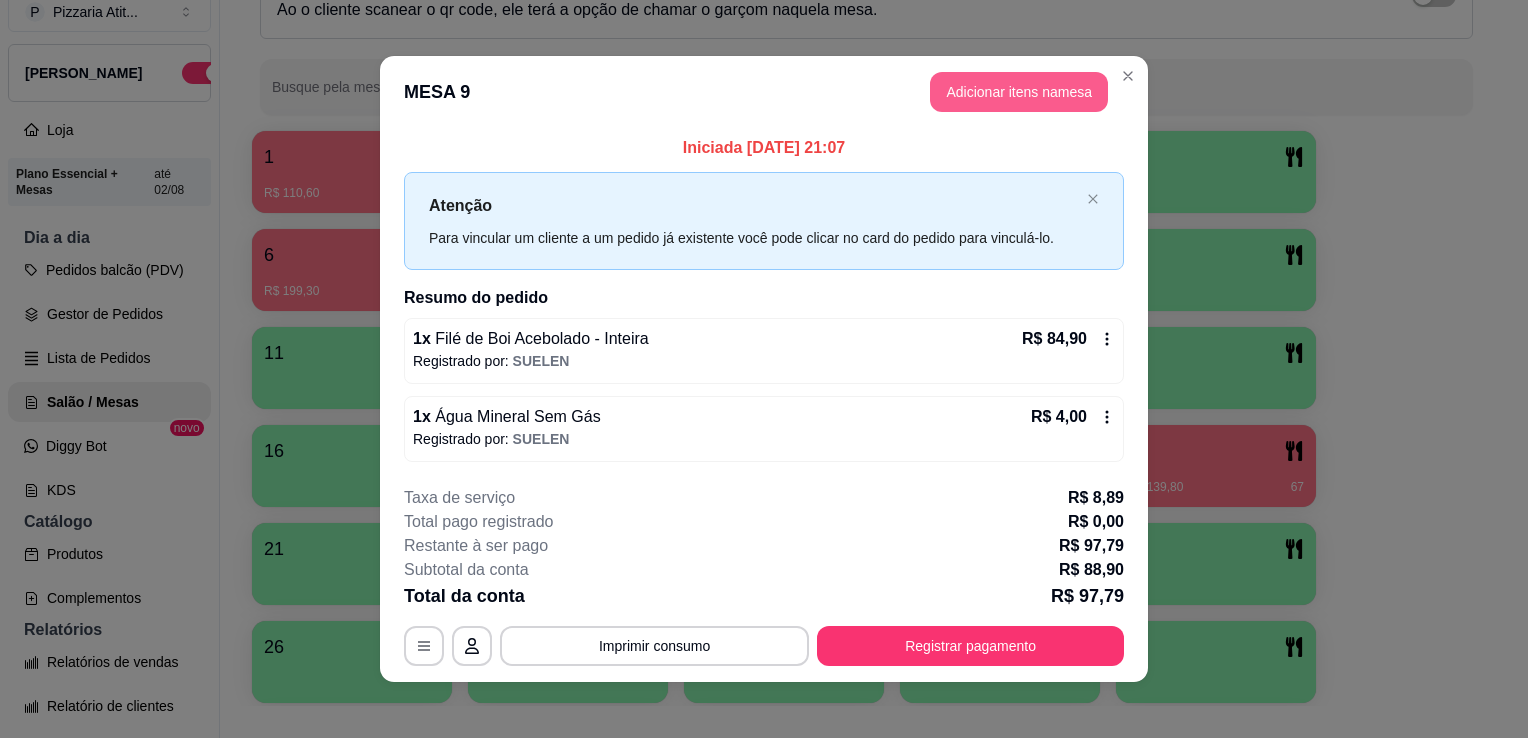 click on "Adicionar itens na  mesa" at bounding box center [1019, 92] 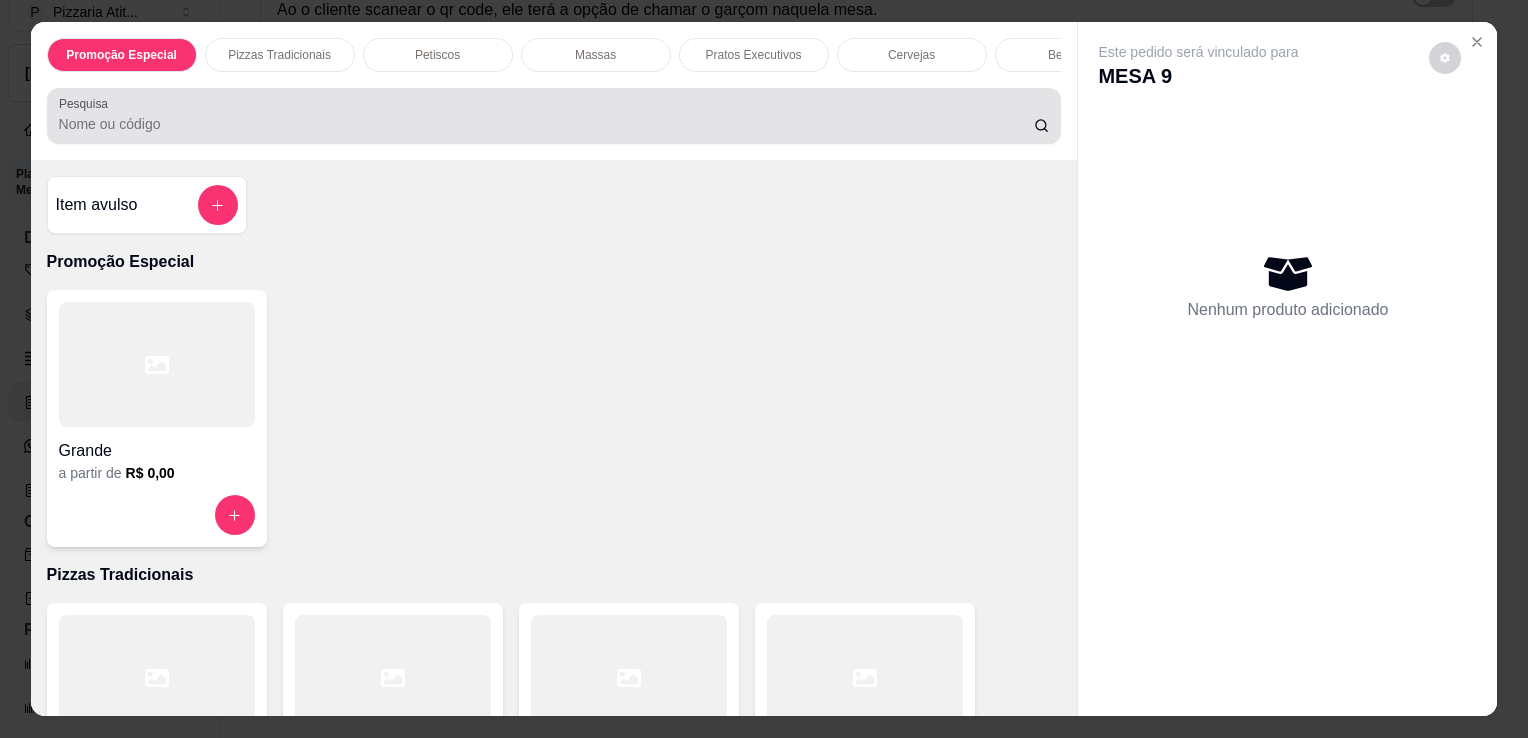 click on "Pesquisa" at bounding box center [554, 116] 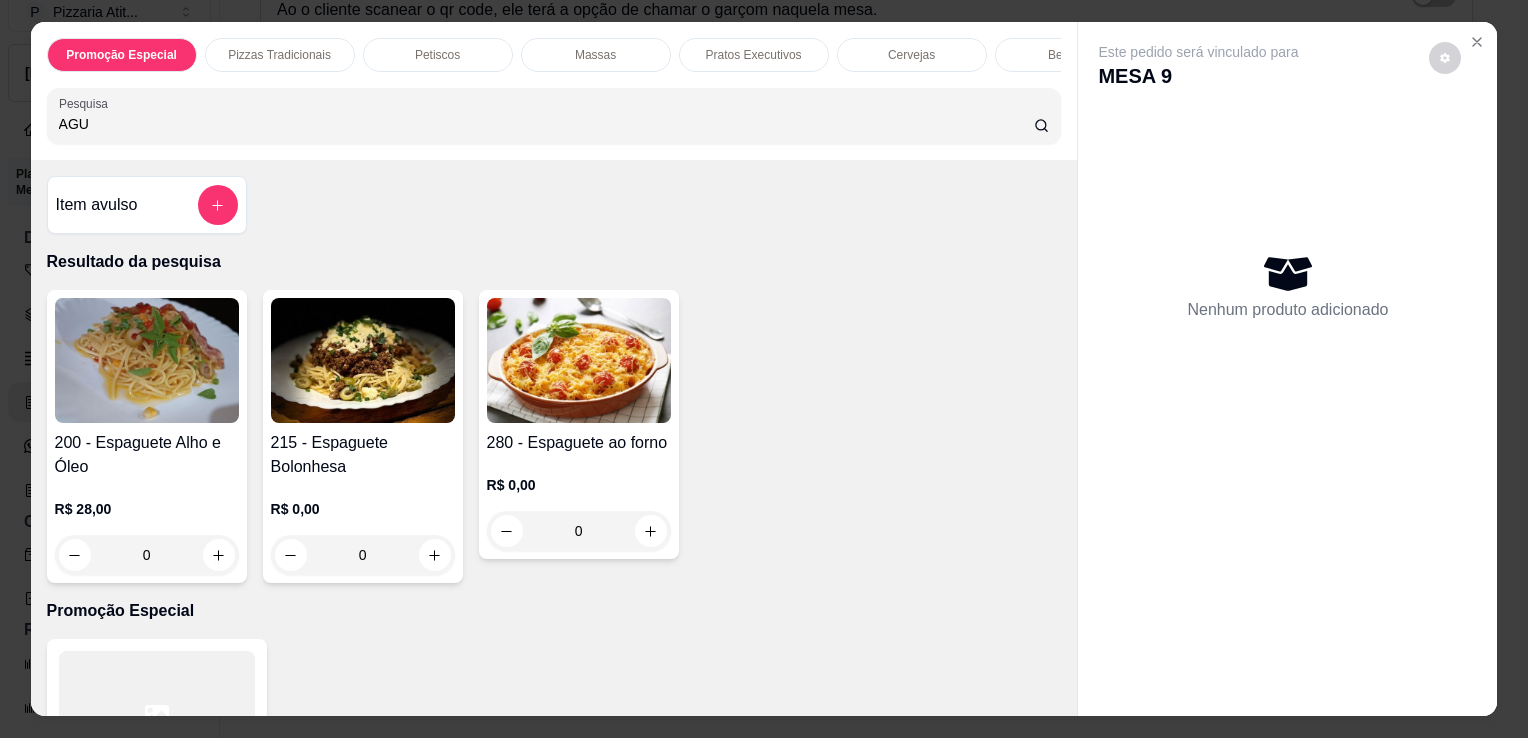 type on "AGU" 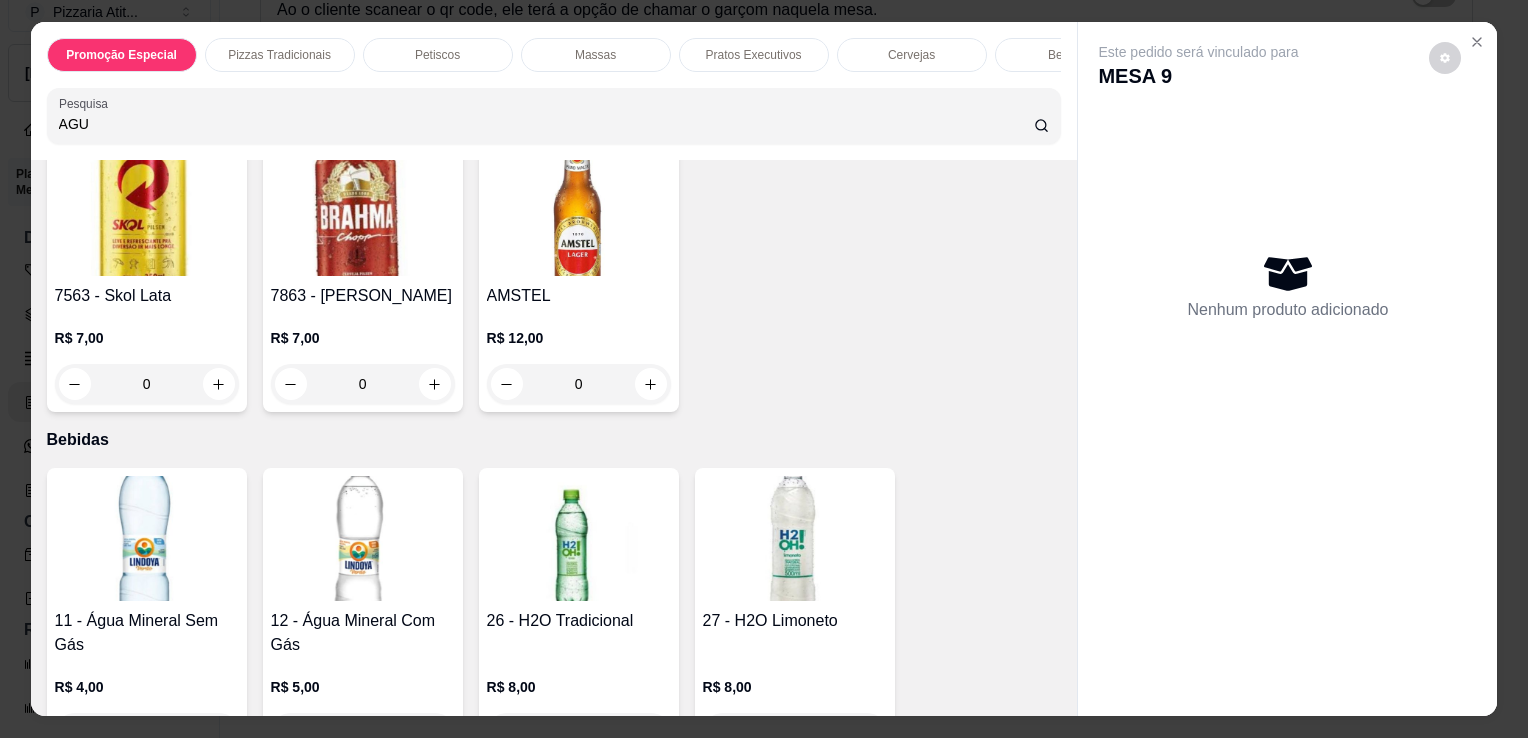 scroll, scrollTop: 5006, scrollLeft: 0, axis: vertical 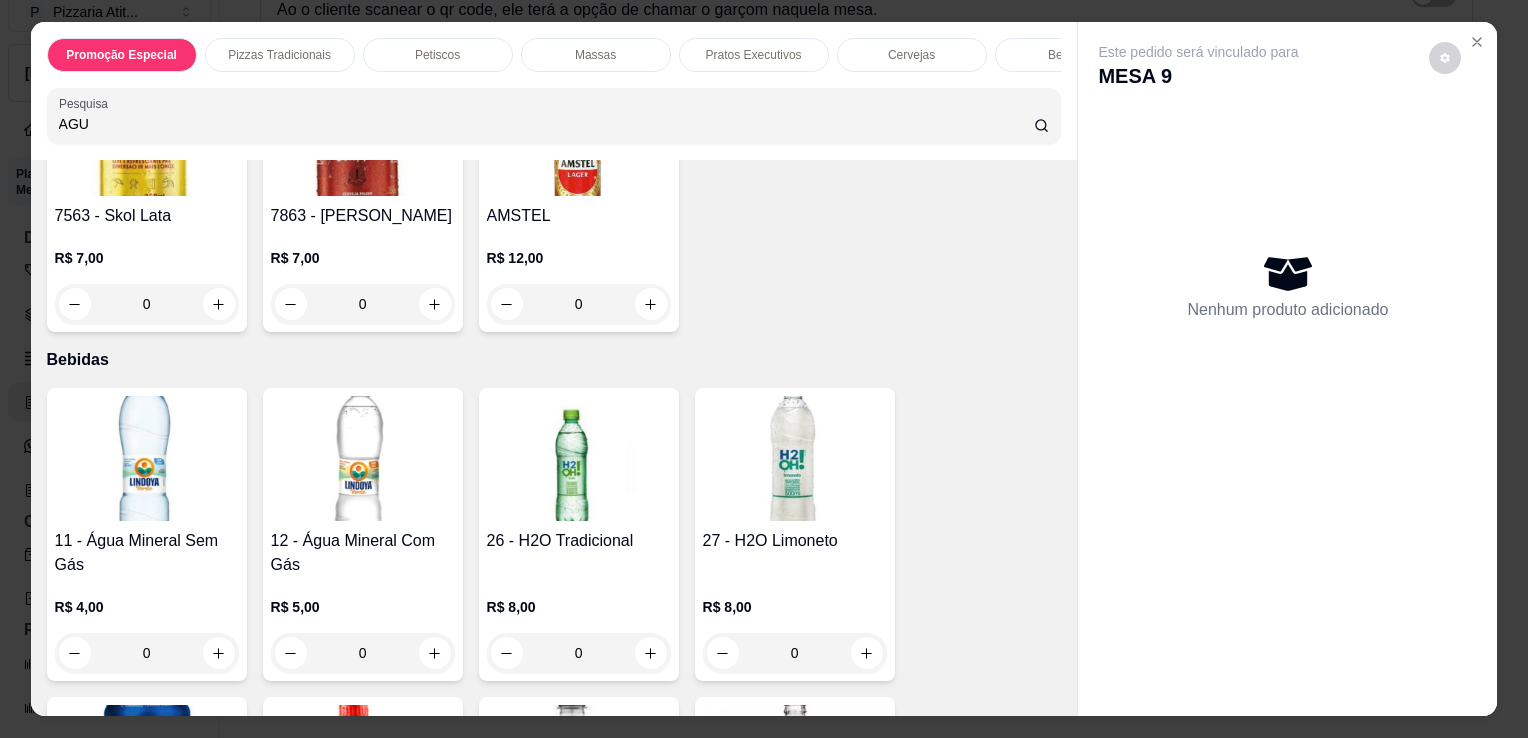 click at bounding box center (147, 458) 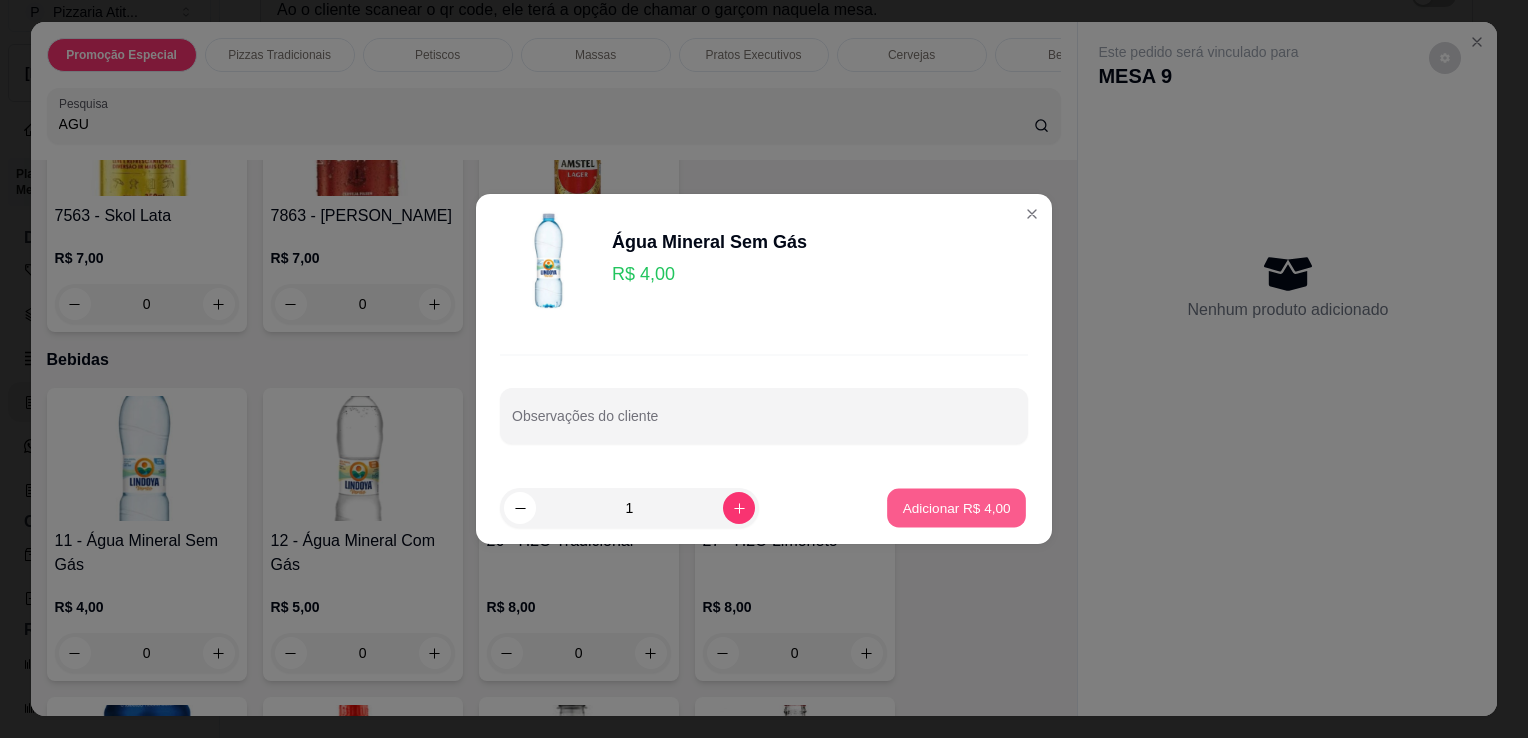 click on "Adicionar   R$ 4,00" at bounding box center (956, 507) 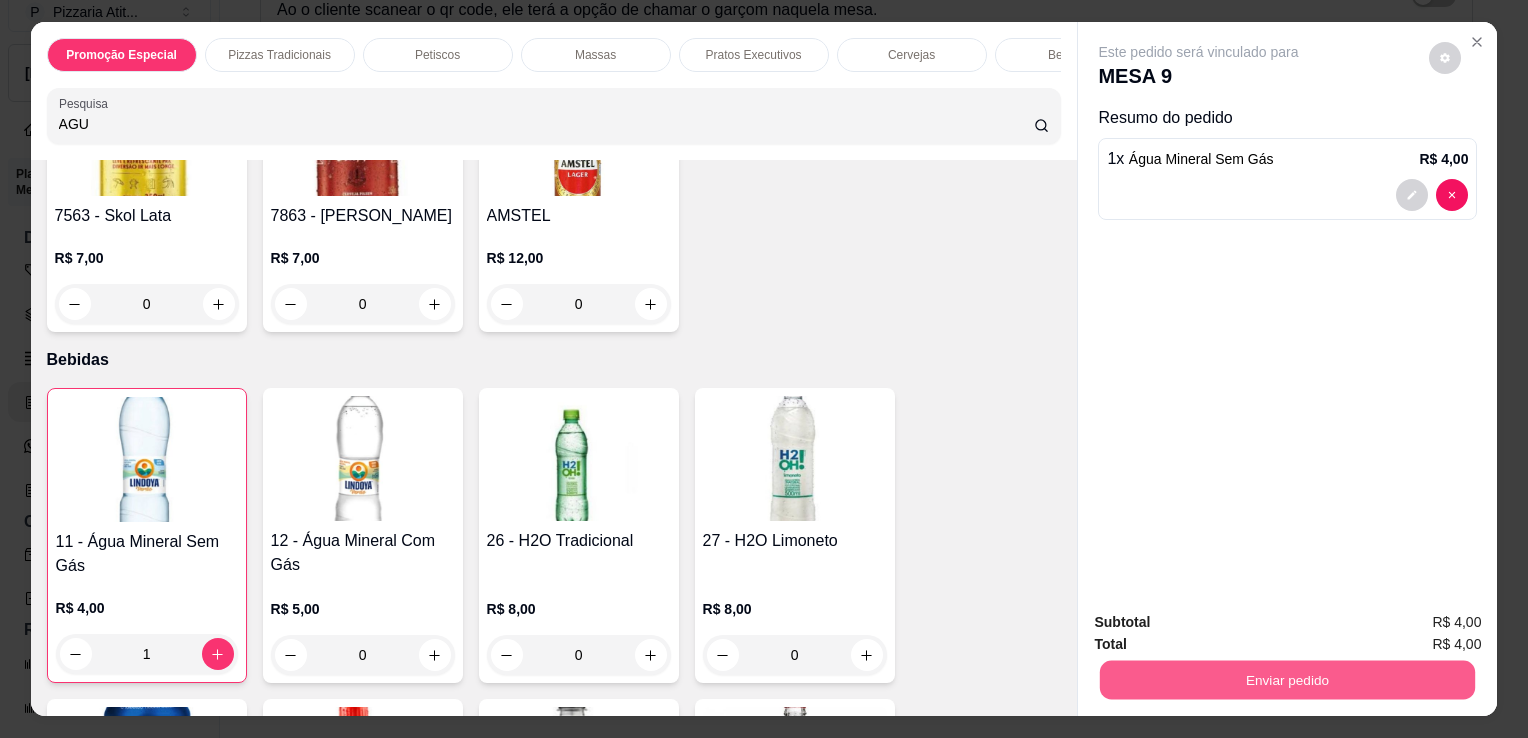 click on "Enviar pedido" at bounding box center [1287, 679] 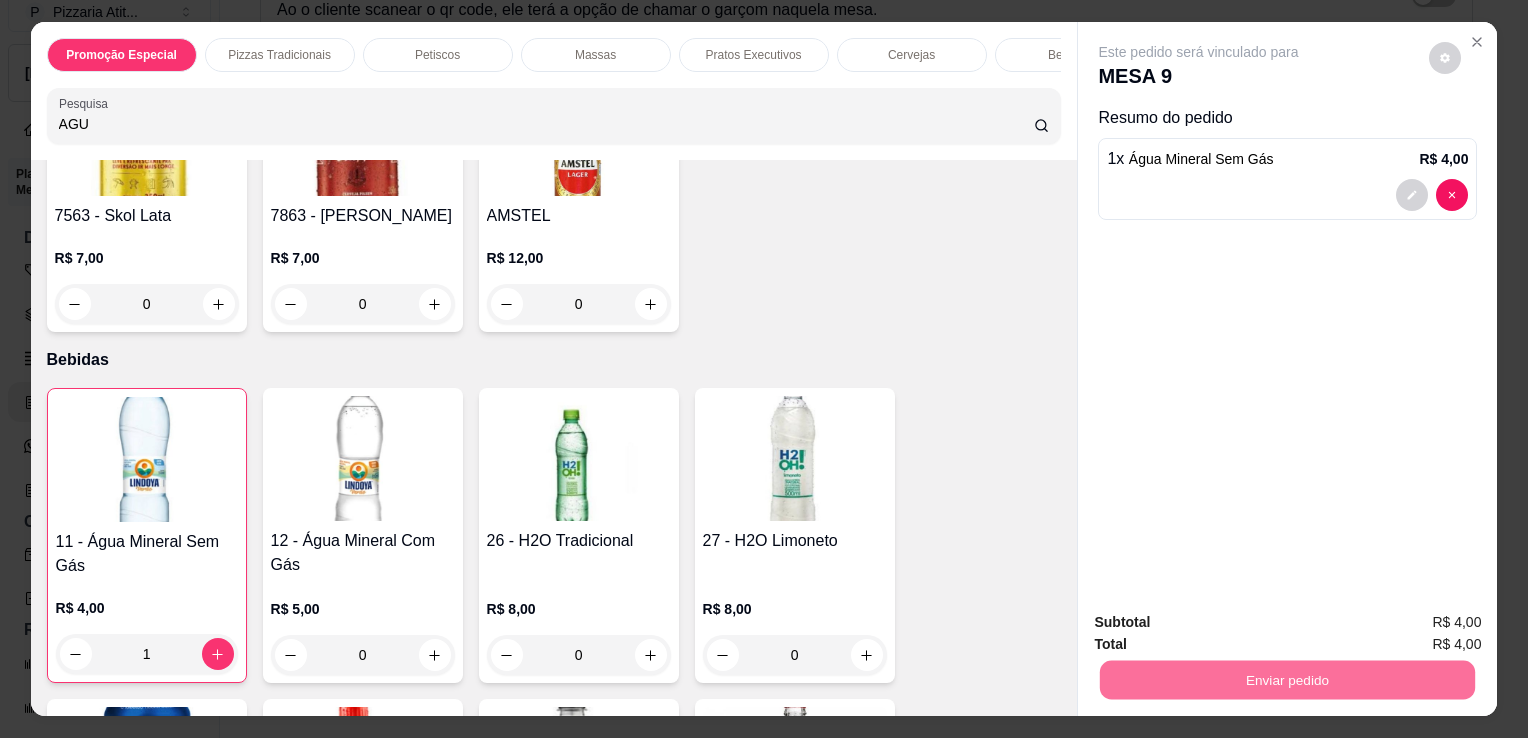 click on "Não registrar e enviar pedido" at bounding box center (1222, 623) 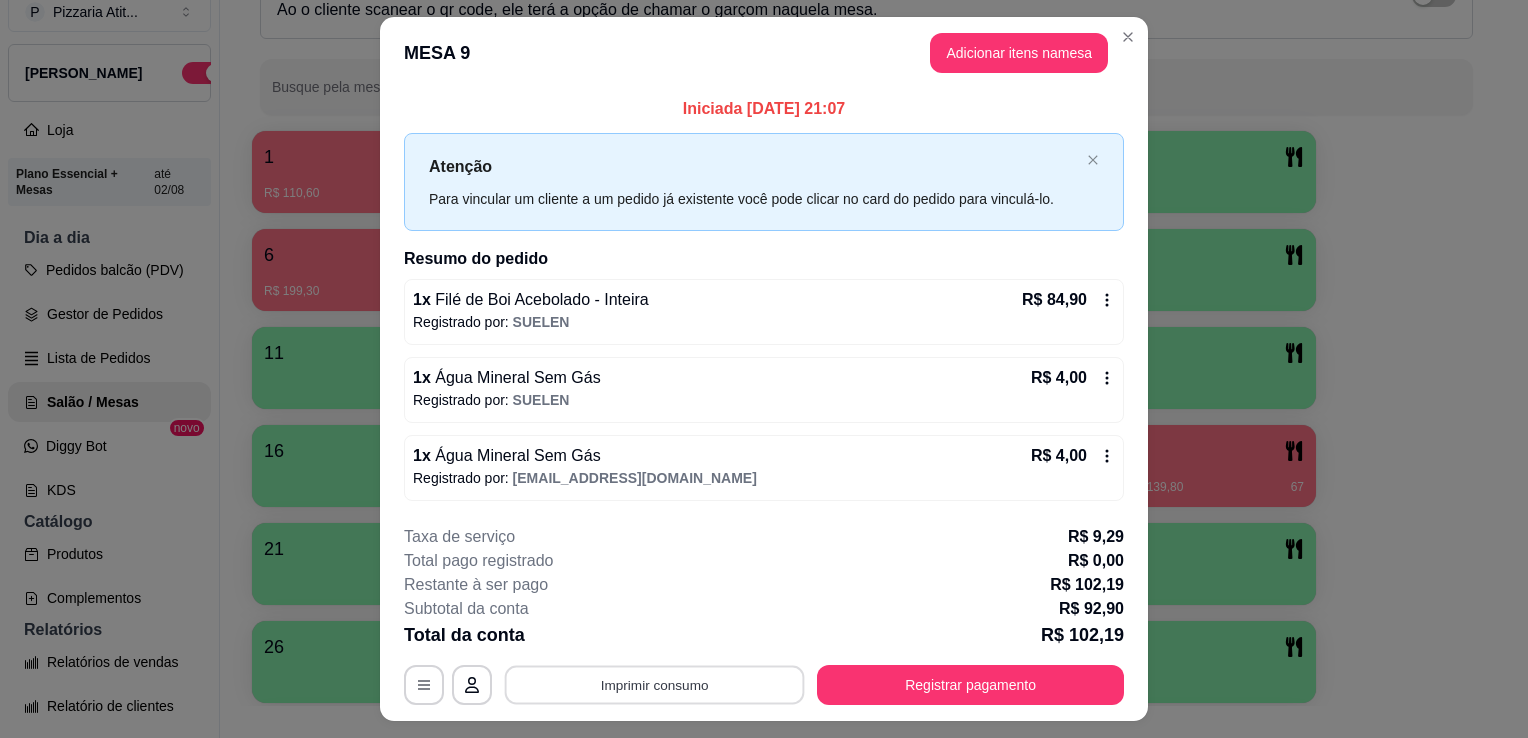 click on "Imprimir consumo" at bounding box center [655, 684] 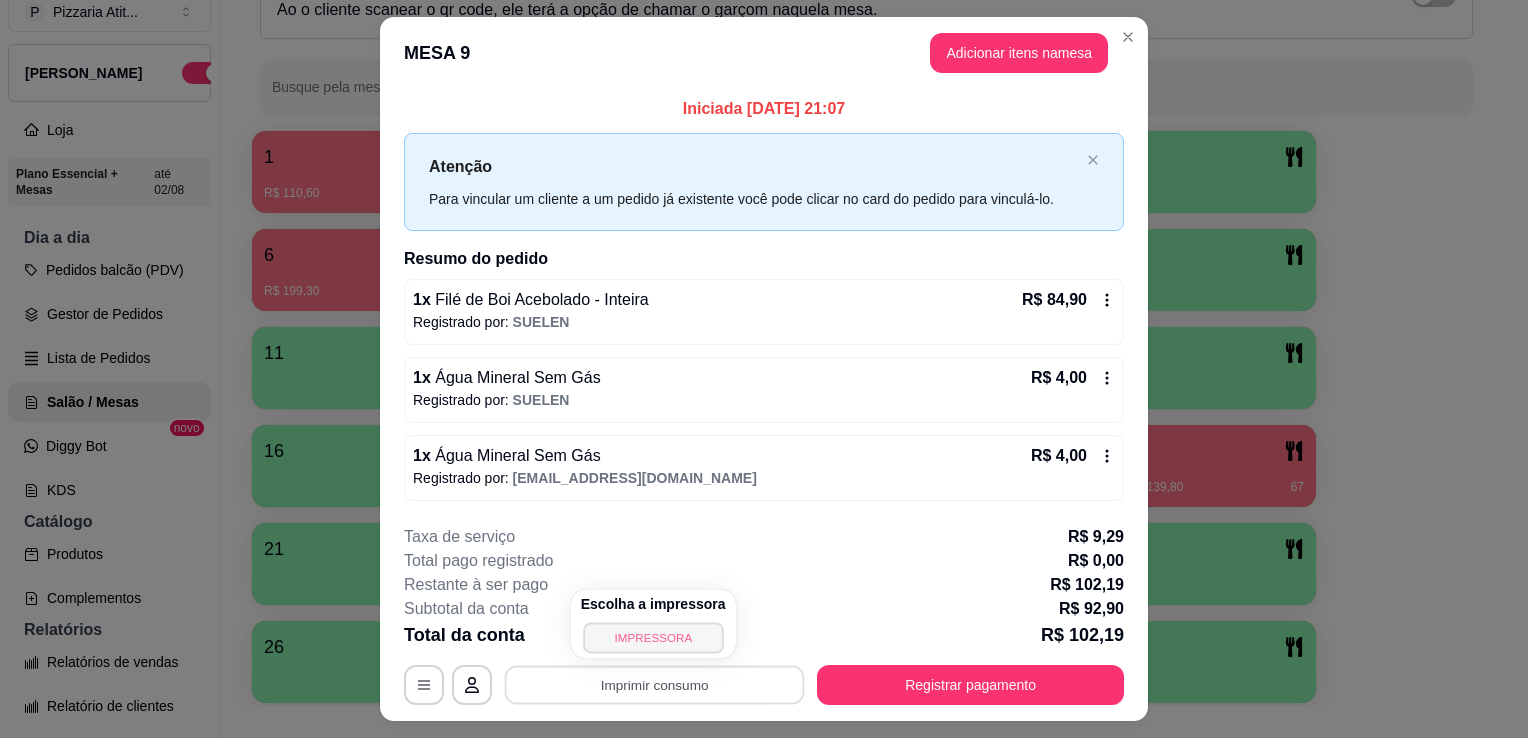 click on "IMPRESSORA" at bounding box center (653, 637) 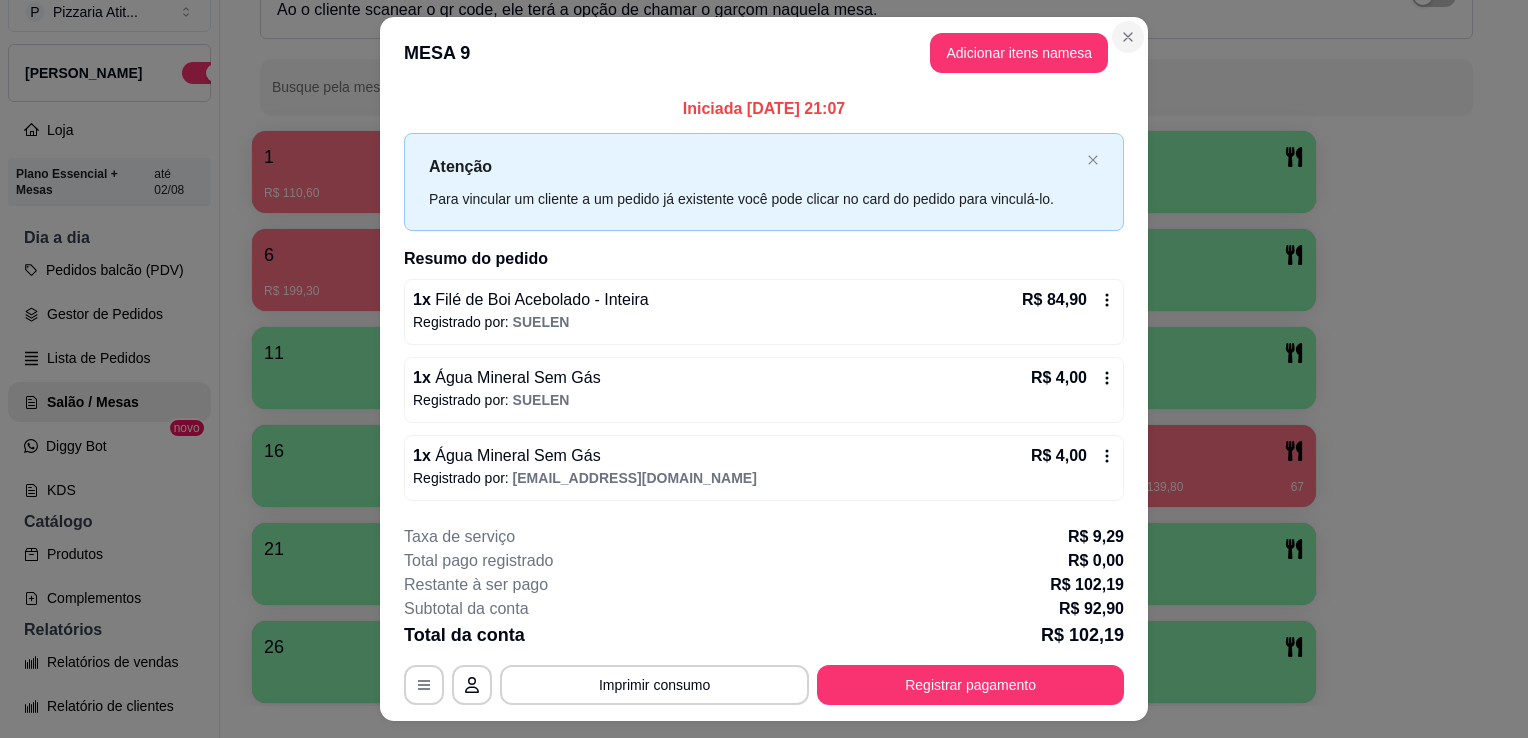click on "MESA 9 Adicionar itens na  mesa" at bounding box center (764, 53) 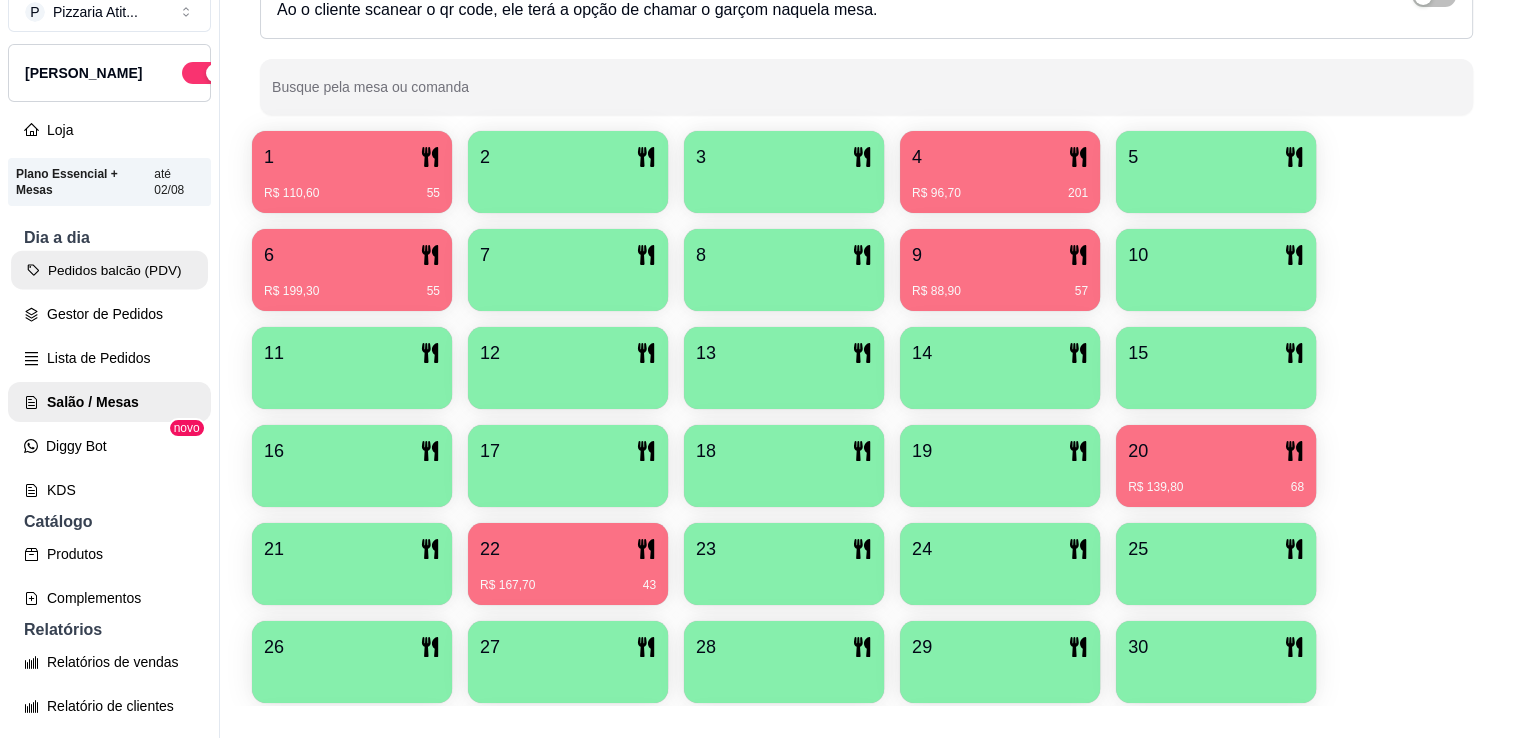 click on "Pedidos balcão (PDV)" at bounding box center [109, 270] 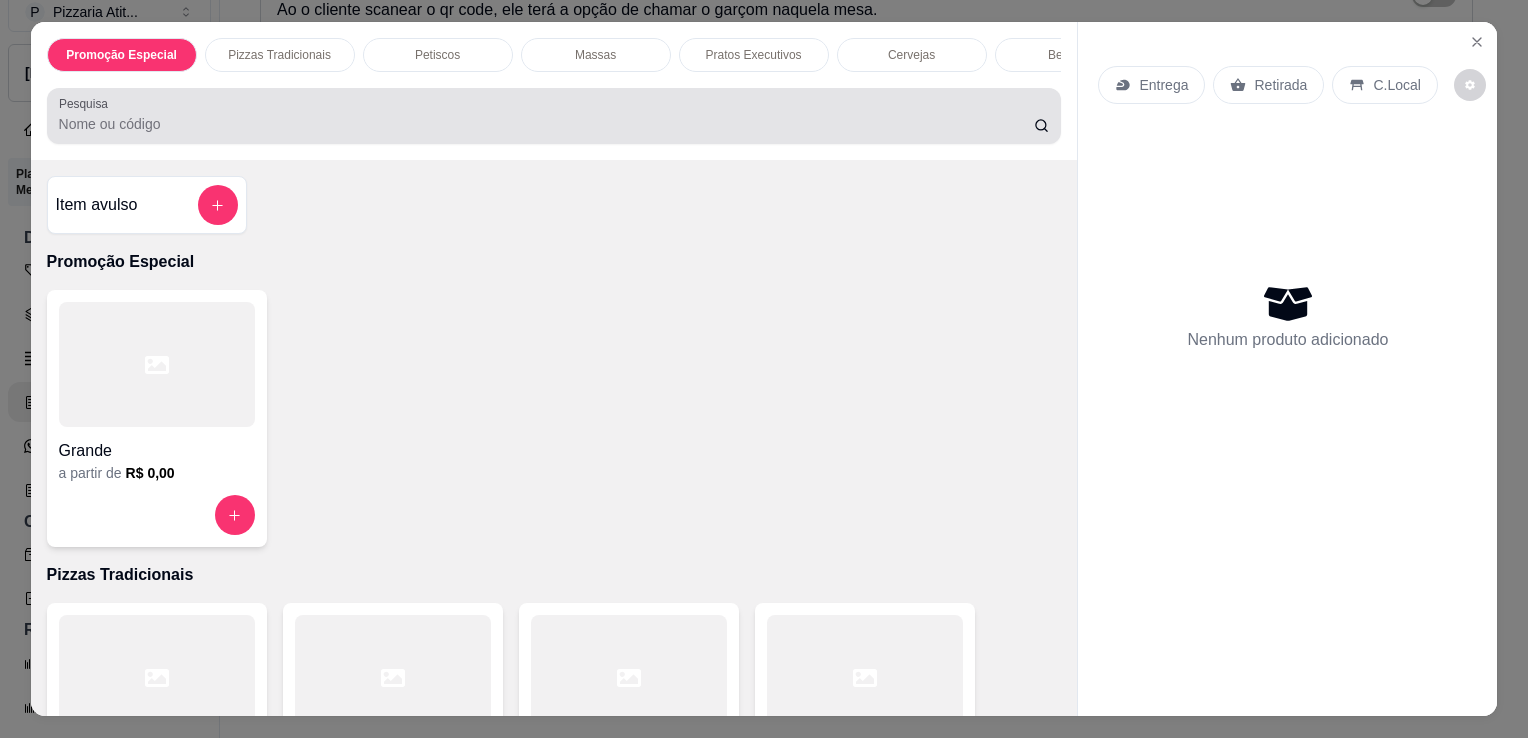 click on "Pesquisa" at bounding box center (554, 116) 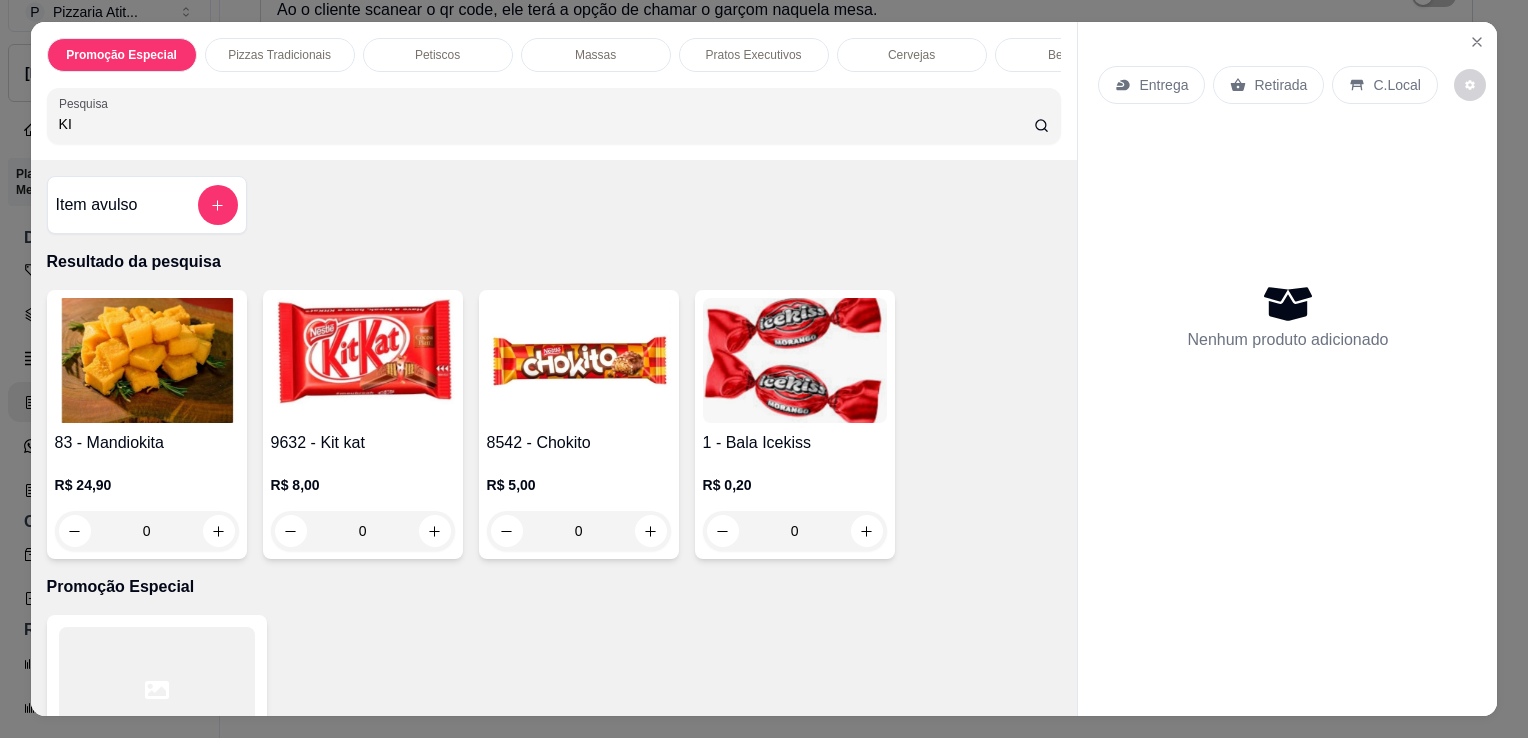 type on "KI" 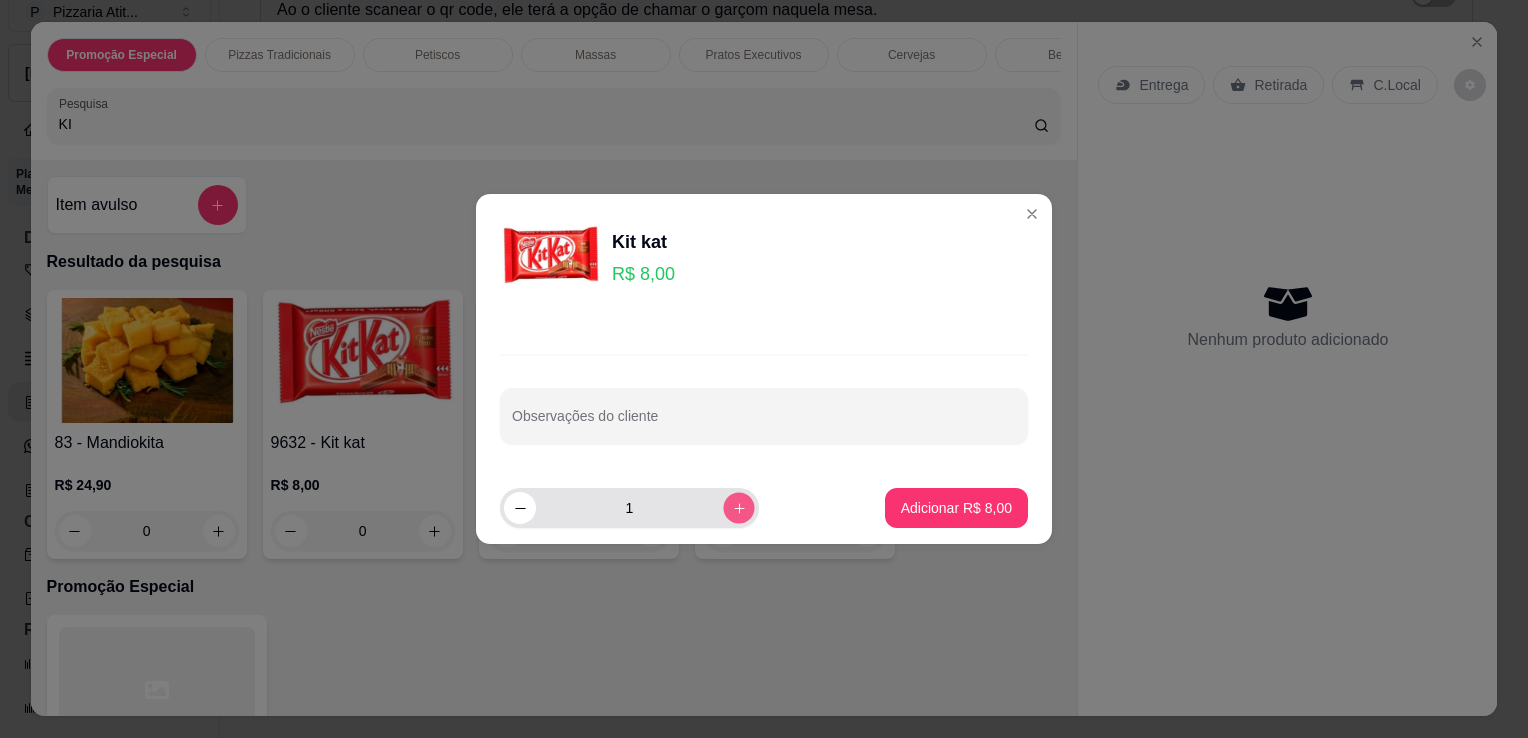 click 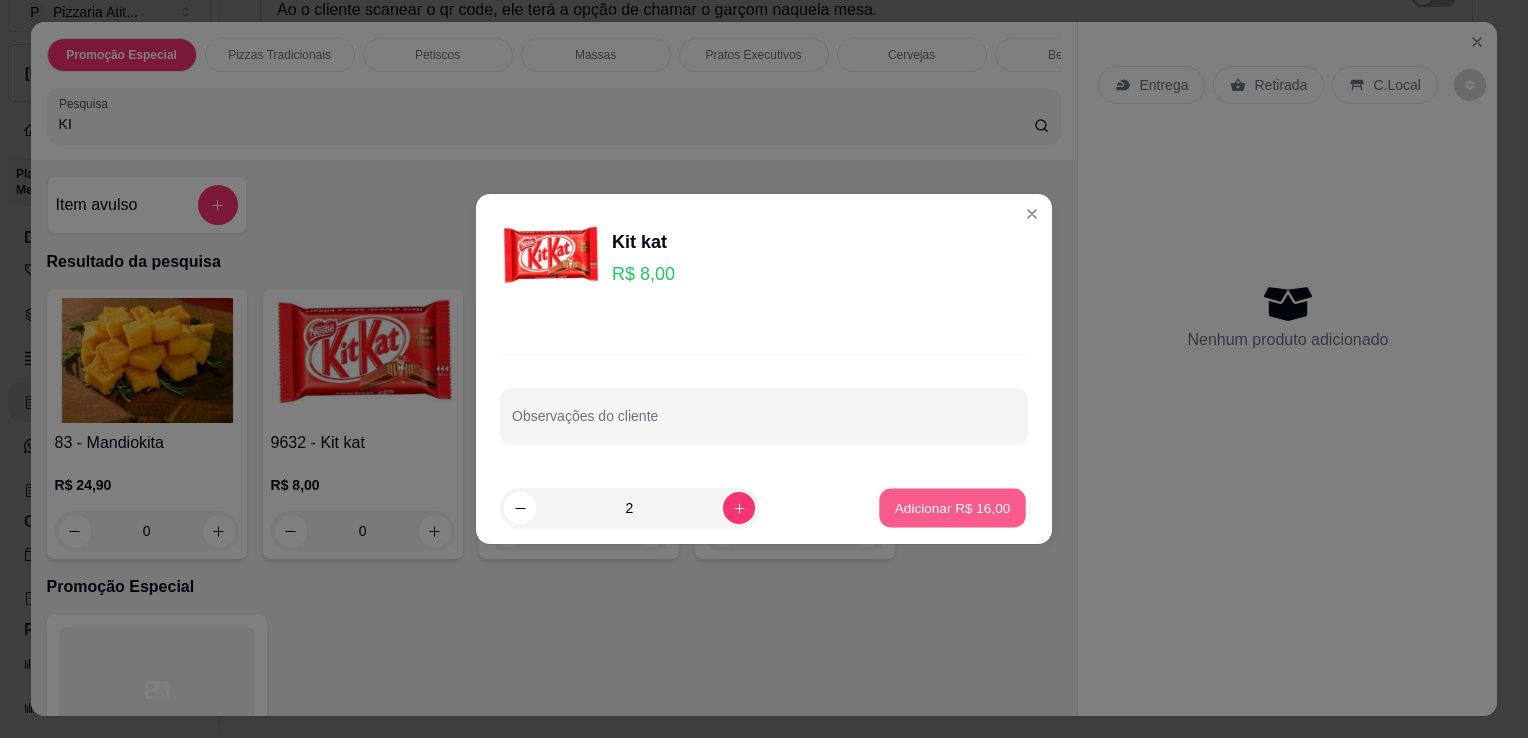 click on "Adicionar   R$ 16,00" at bounding box center (953, 507) 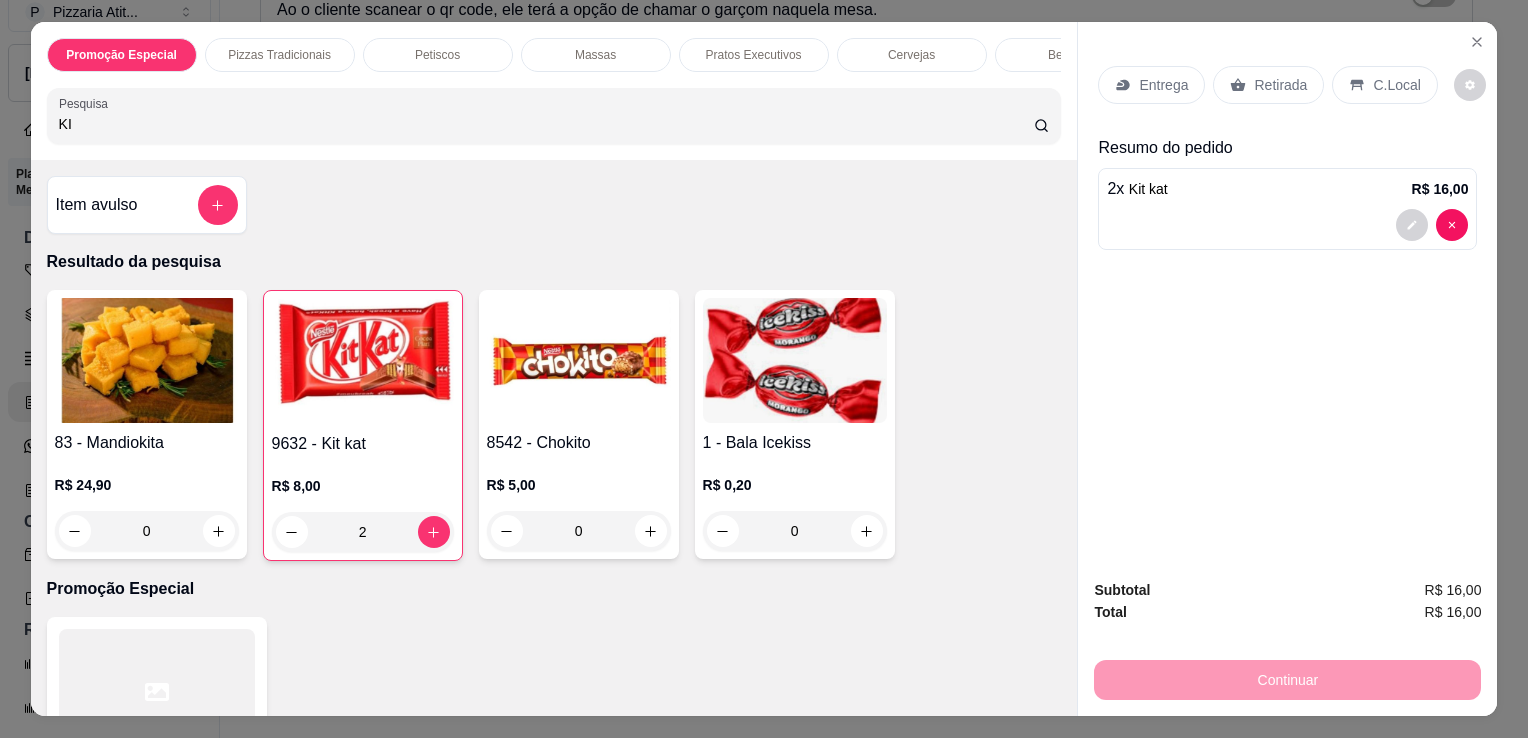 click on "C.Local" at bounding box center [1396, 85] 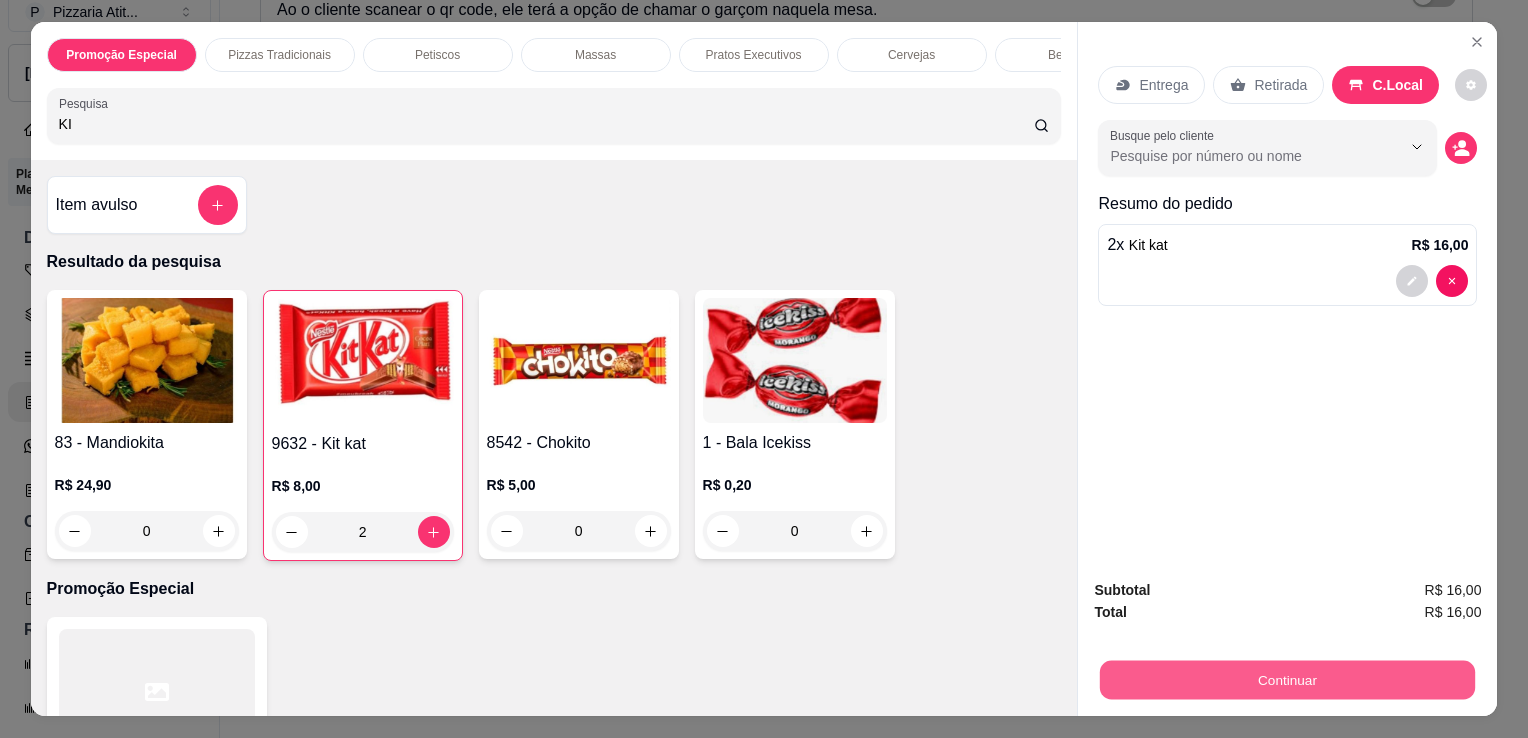 click on "Continuar" at bounding box center (1287, 679) 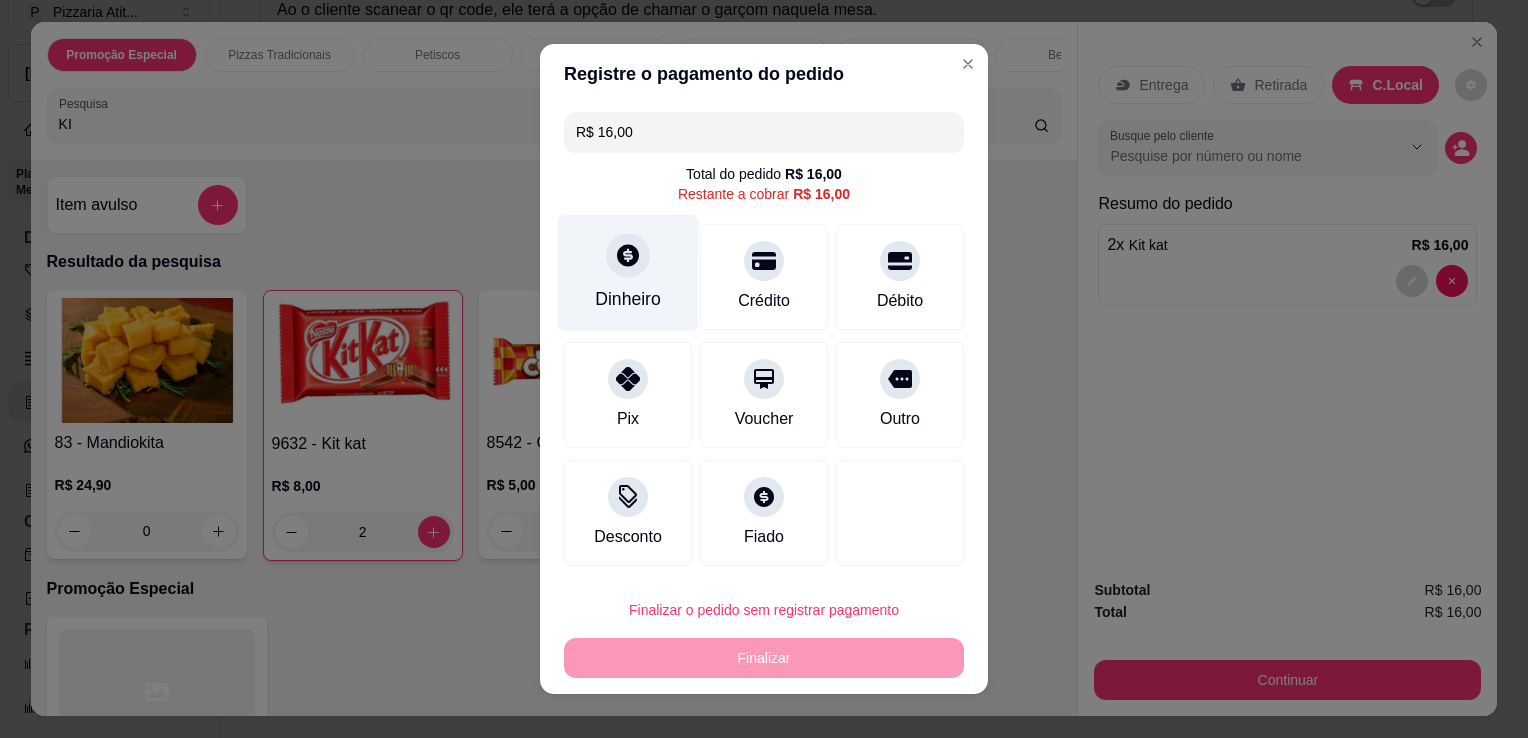click on "Dinheiro" at bounding box center (628, 299) 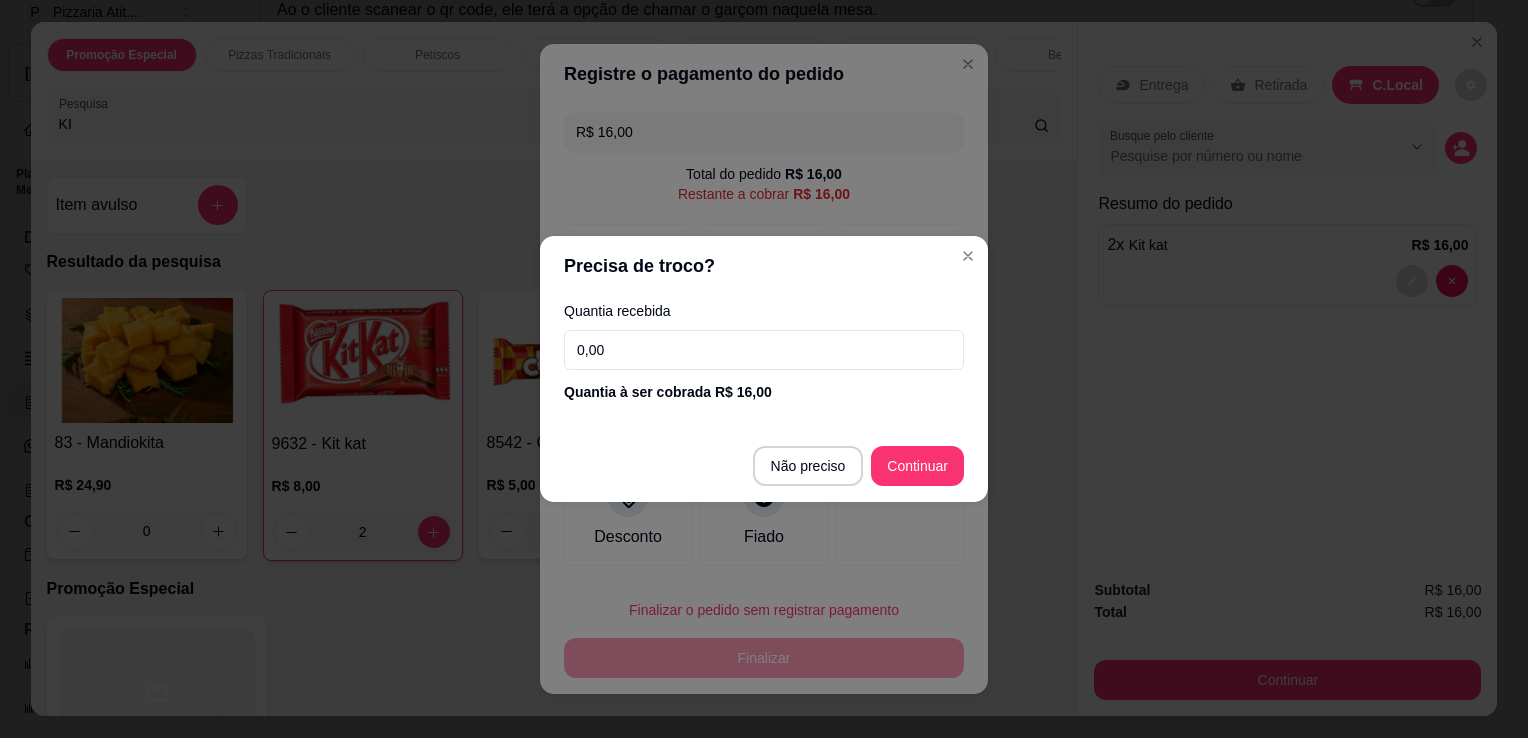 click on "0,00" at bounding box center (764, 350) 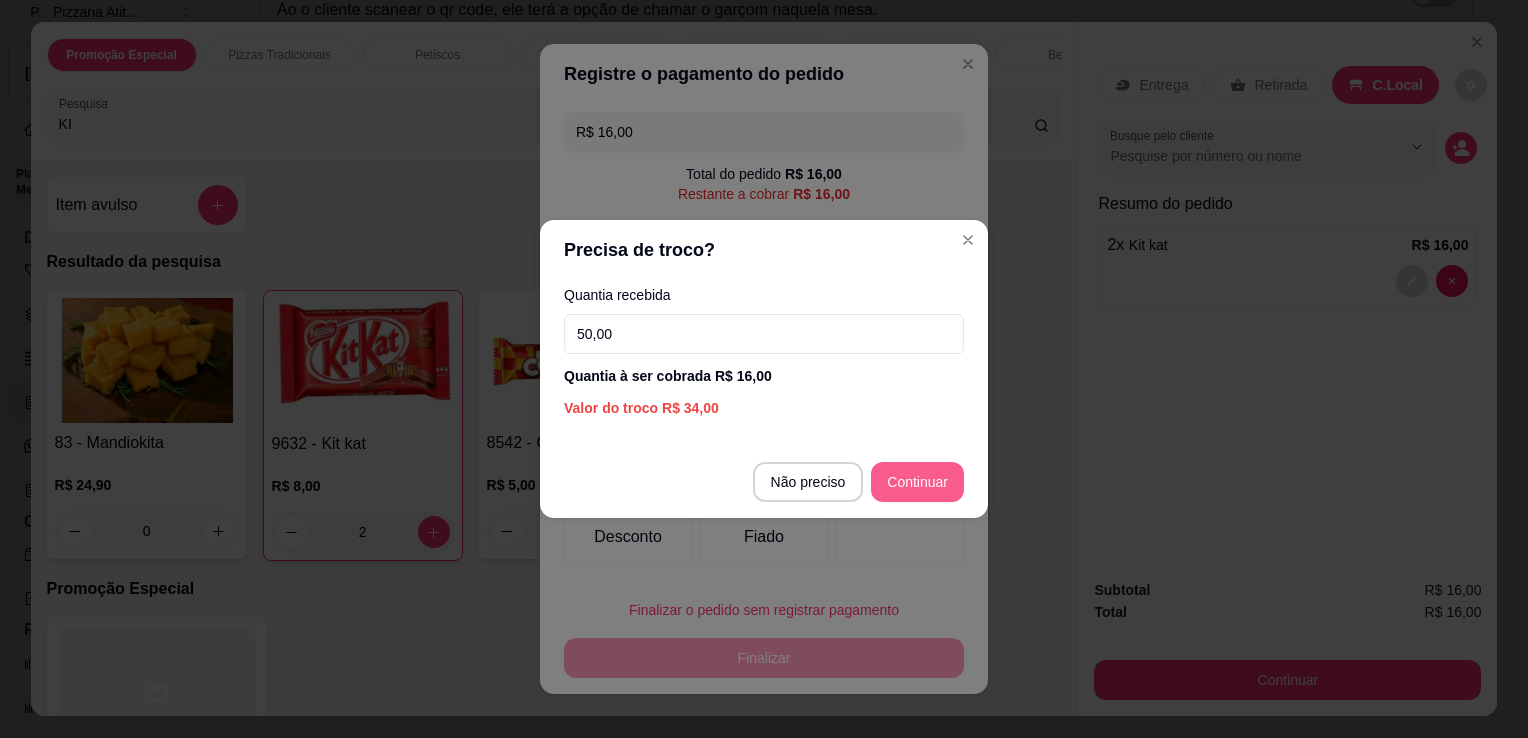 type on "50,00" 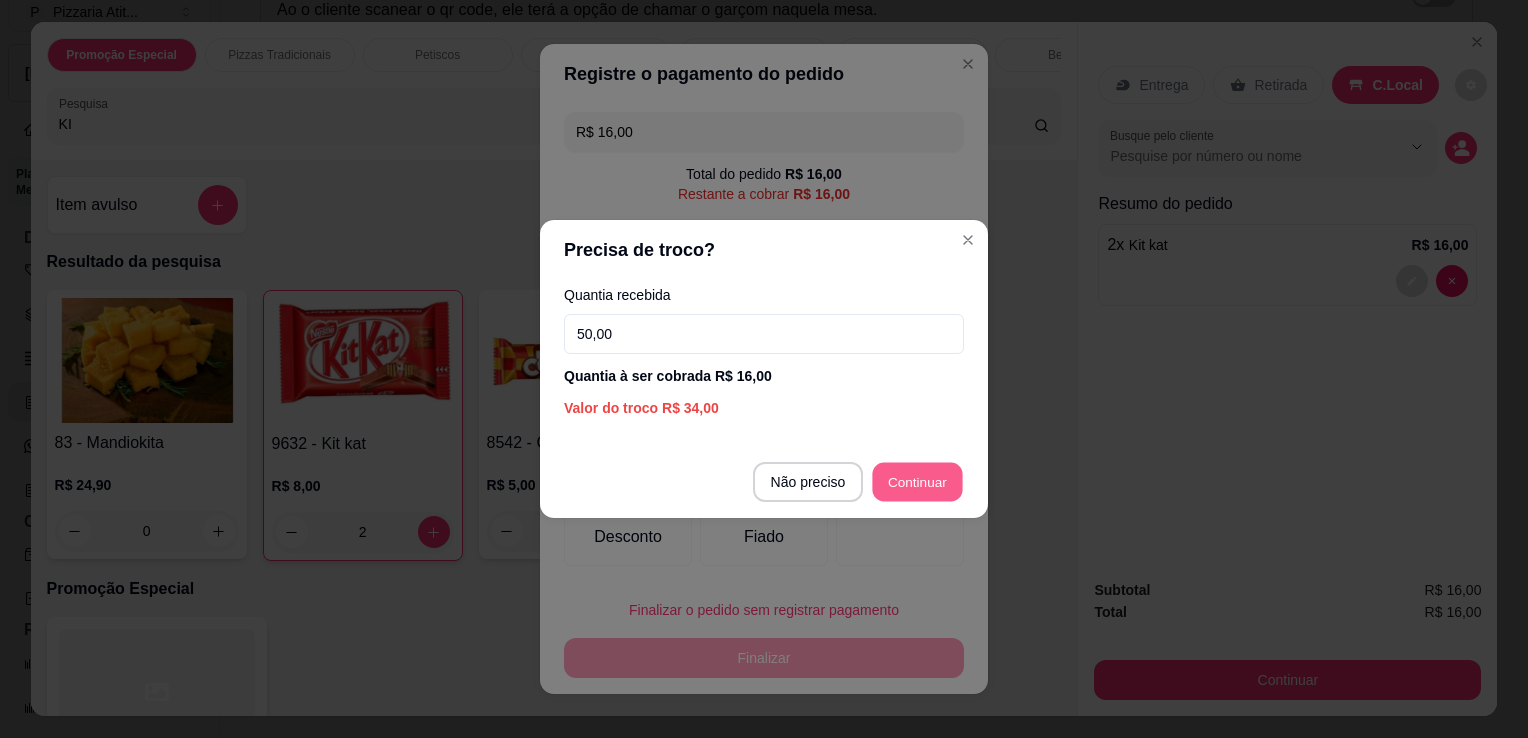 type on "R$ 0,00" 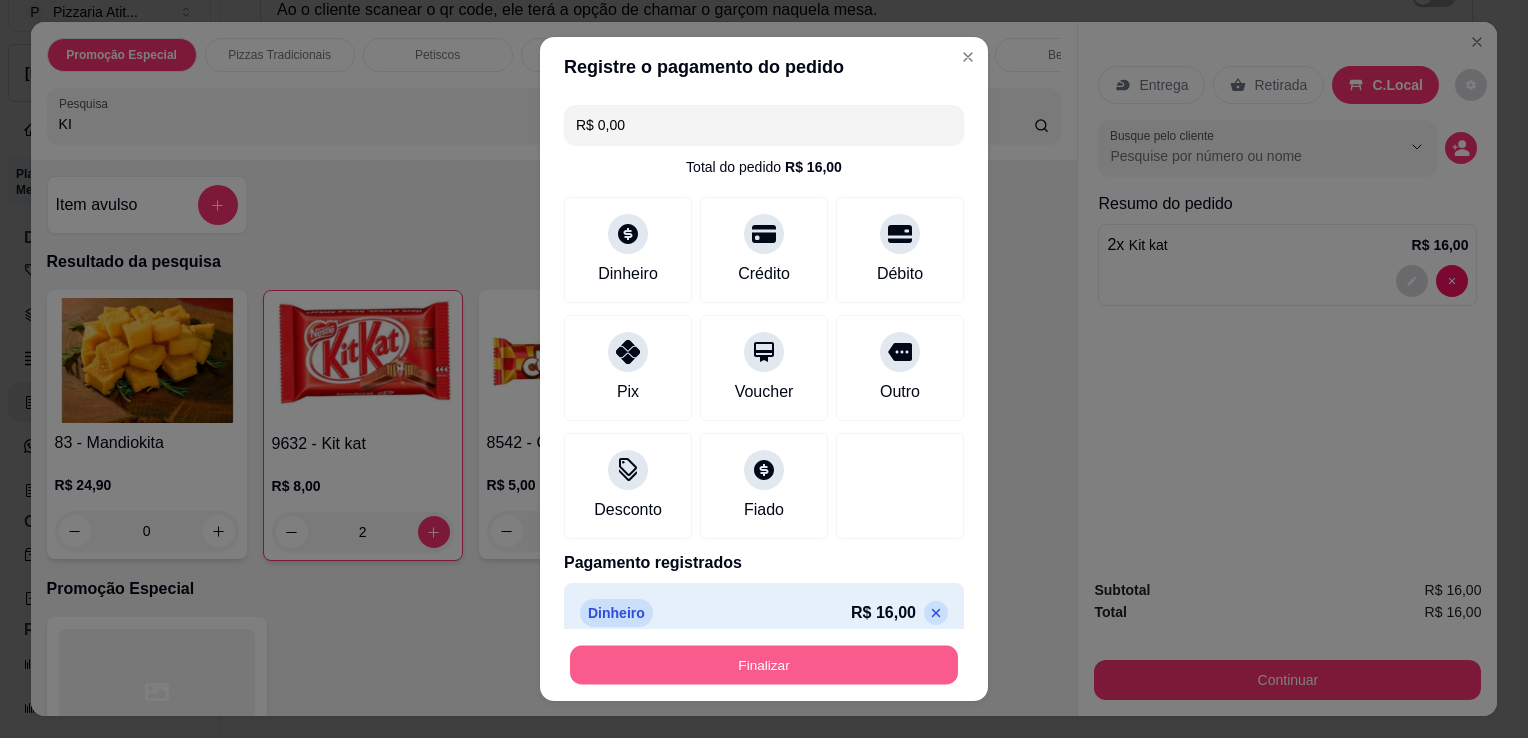 click on "Finalizar" at bounding box center (764, 665) 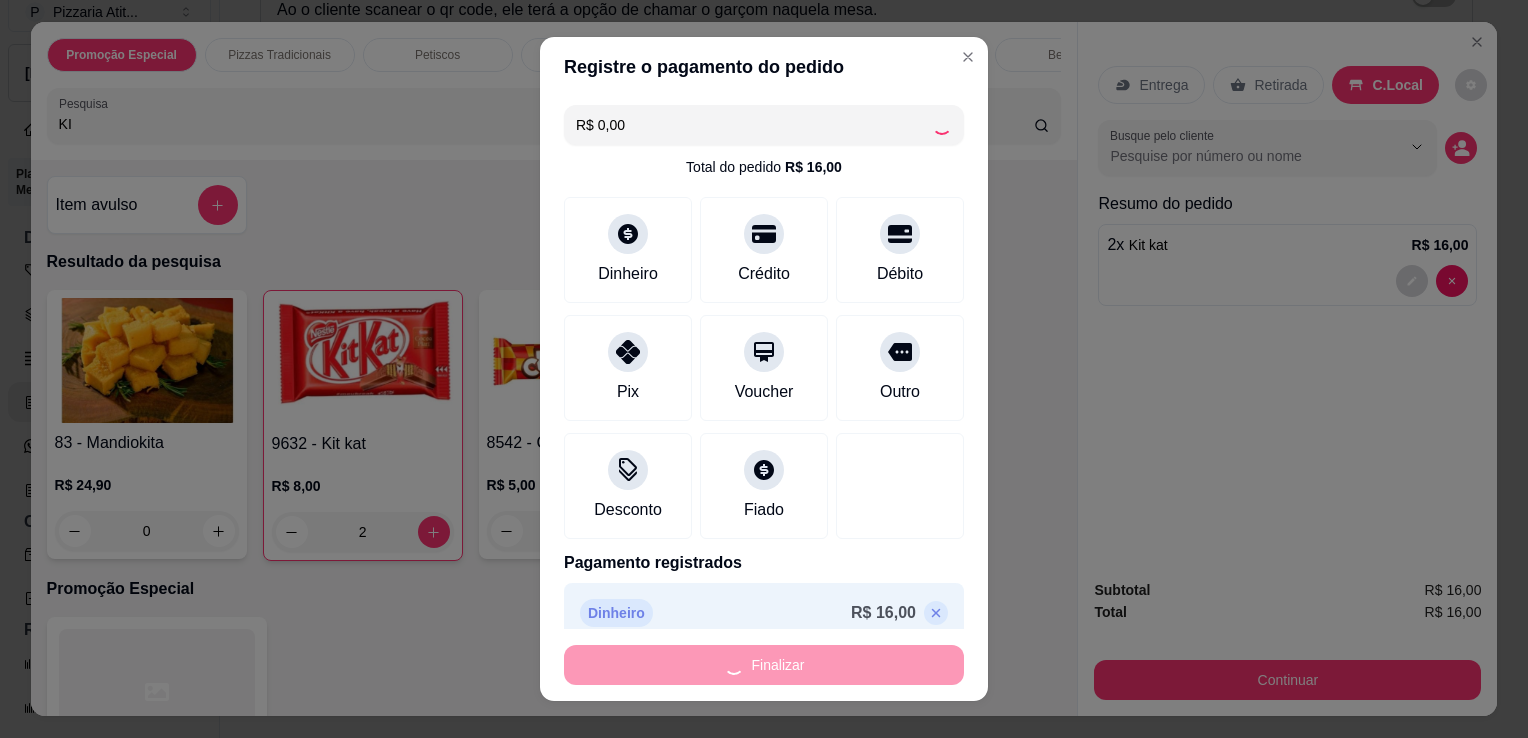 type on "0" 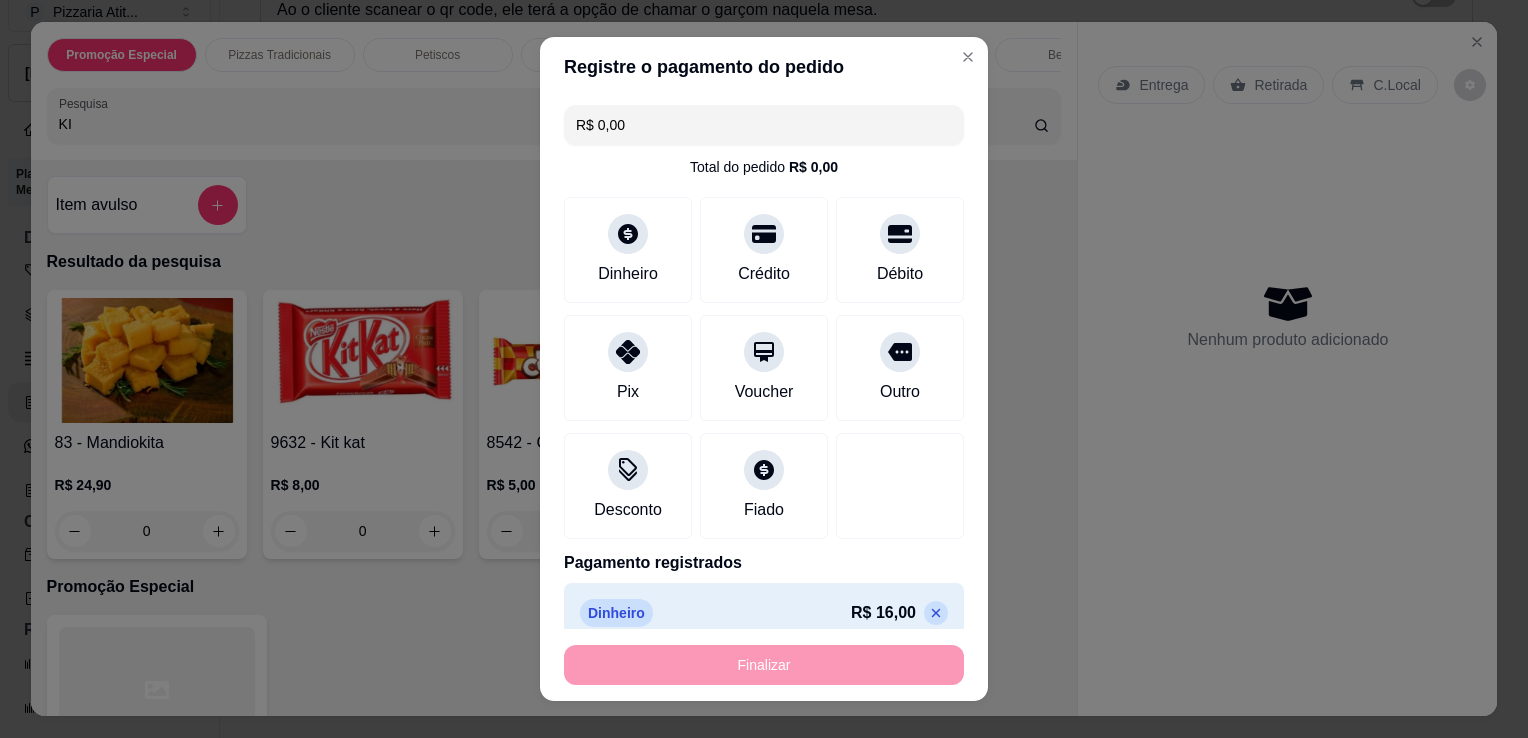 type on "-R$ 16,00" 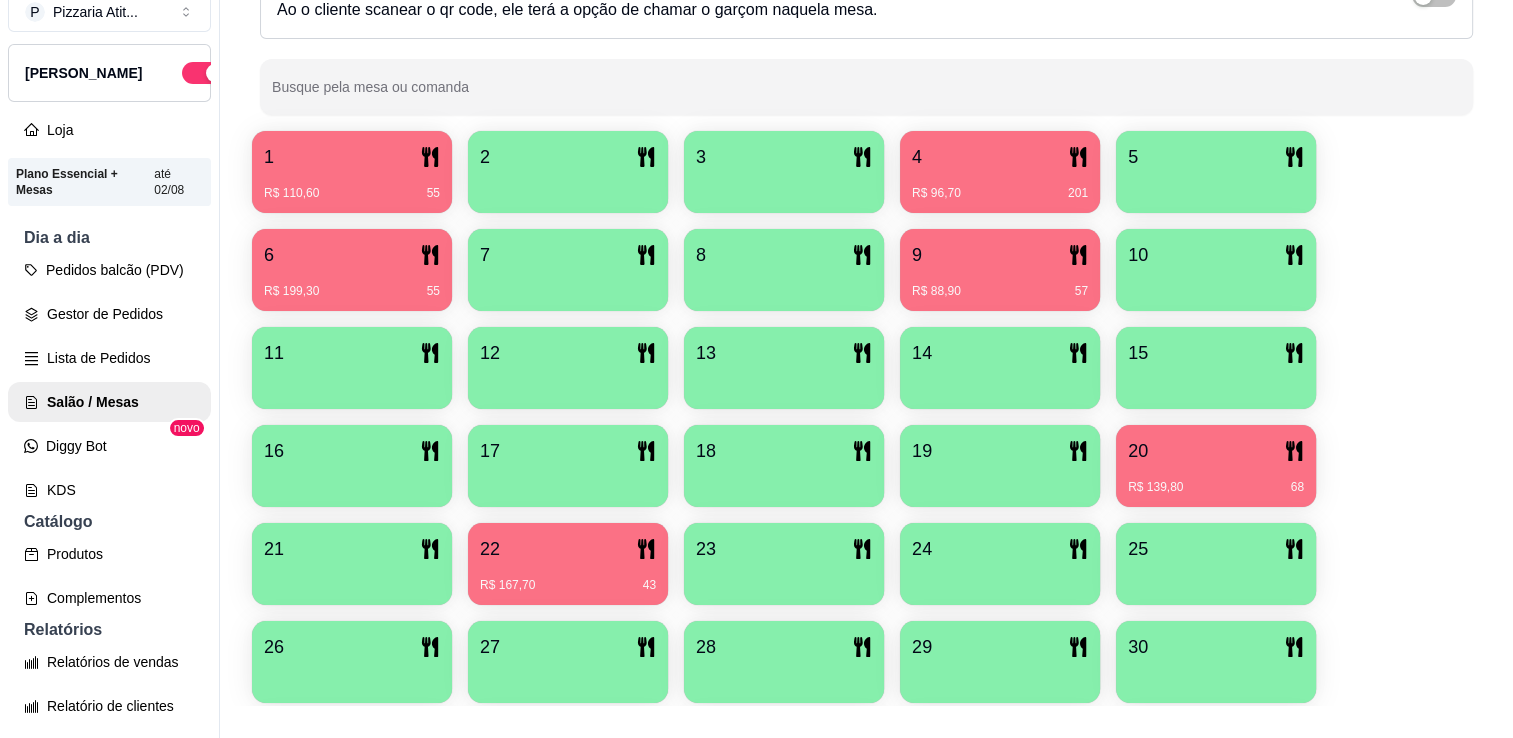 click on "1 R$ 110,60 55 2 3 4 R$ 96,70 201 5 6 R$ 199,30 55 7 8 9 R$ 88,90 57 10 11 12 13 14 15 16 17 18 19 20 R$ 139,80 68 21 22 R$ 167,70 43 23 24 25 26 27 28 29 30 31 32 33 34 35 36 37 38 39 R$ 136,80 123 40 Amanda  mesa 16 Geraldo 18 R$ 48,00 1292 Letícia  R$ 16,00 1287 Nelma" at bounding box center [866, 564] 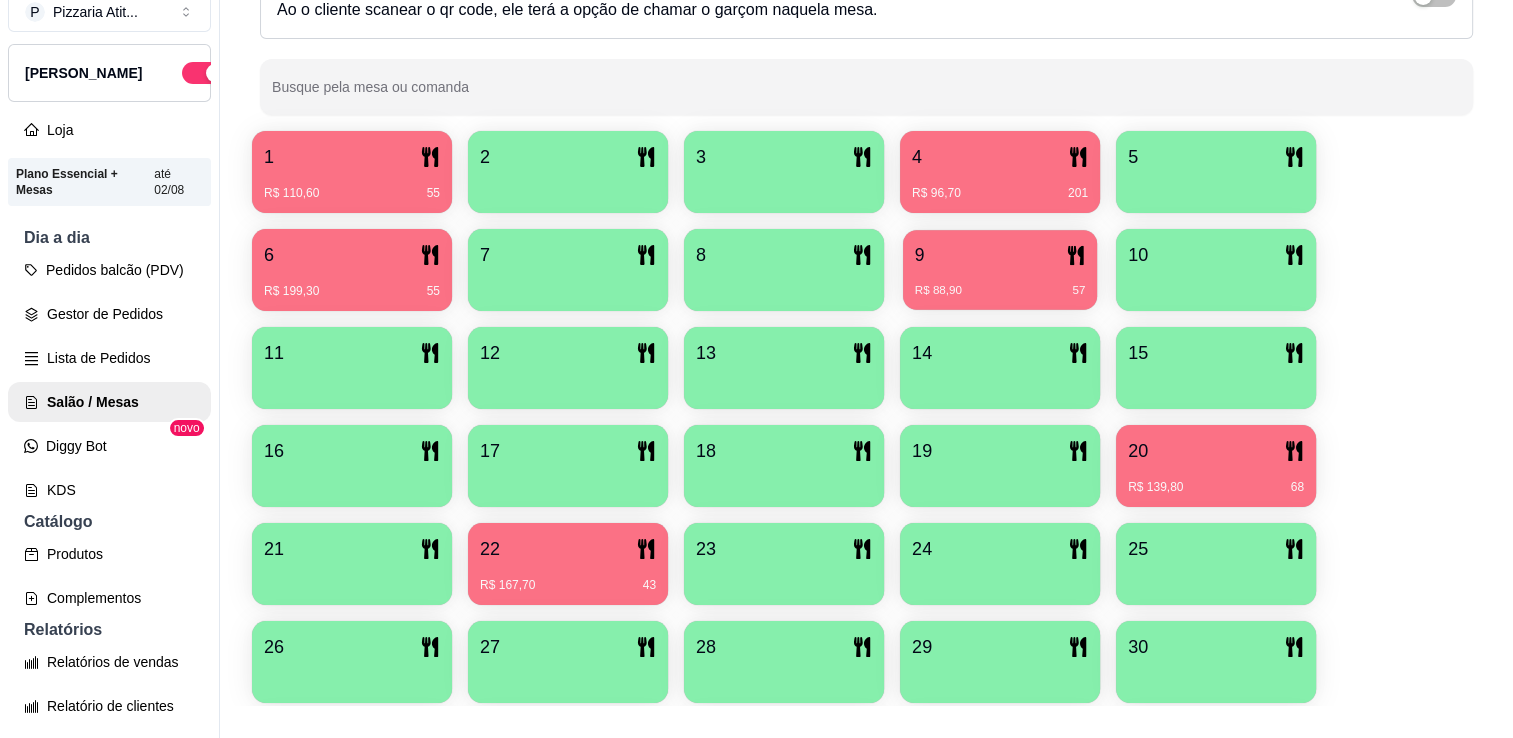 click on "9" at bounding box center (1000, 255) 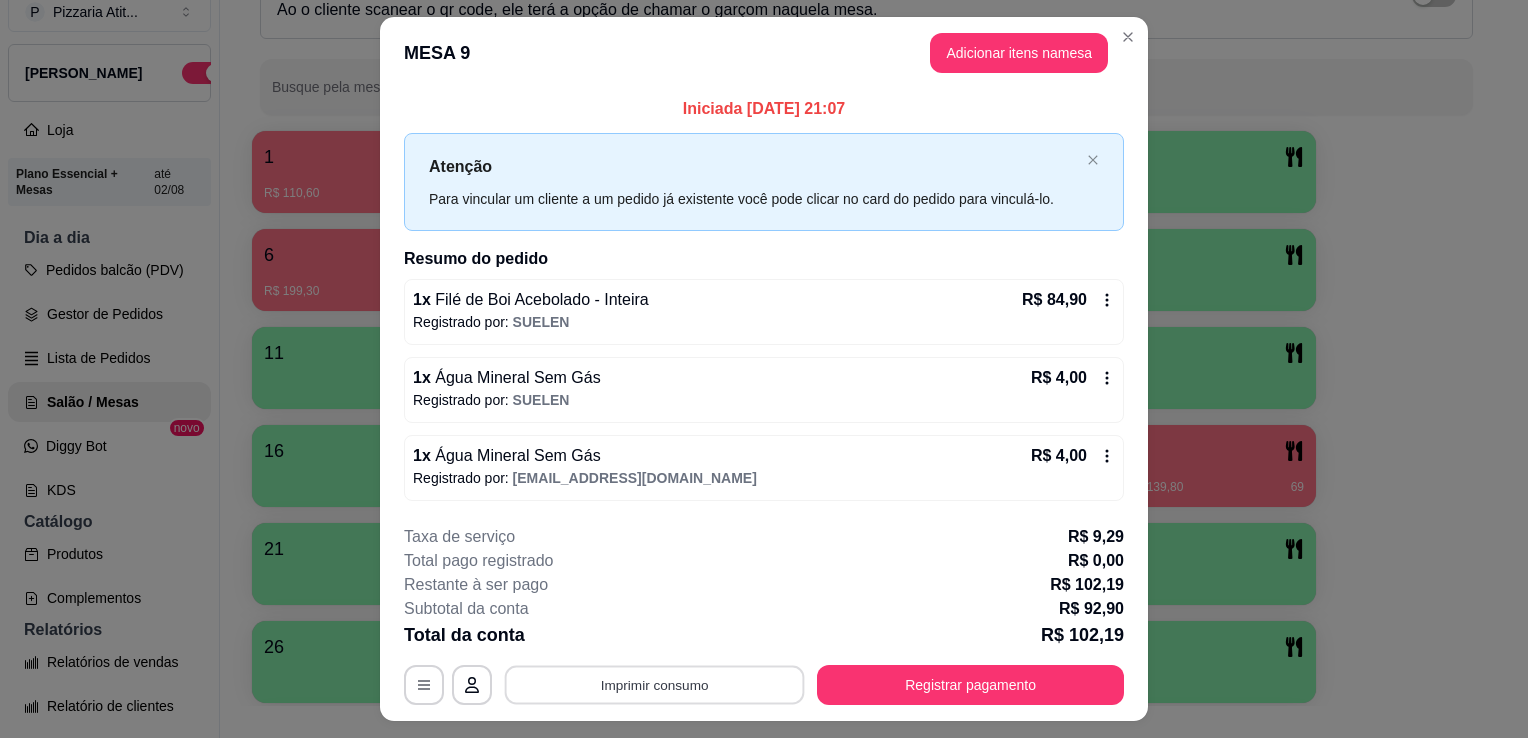 click on "Imprimir consumo" at bounding box center (655, 684) 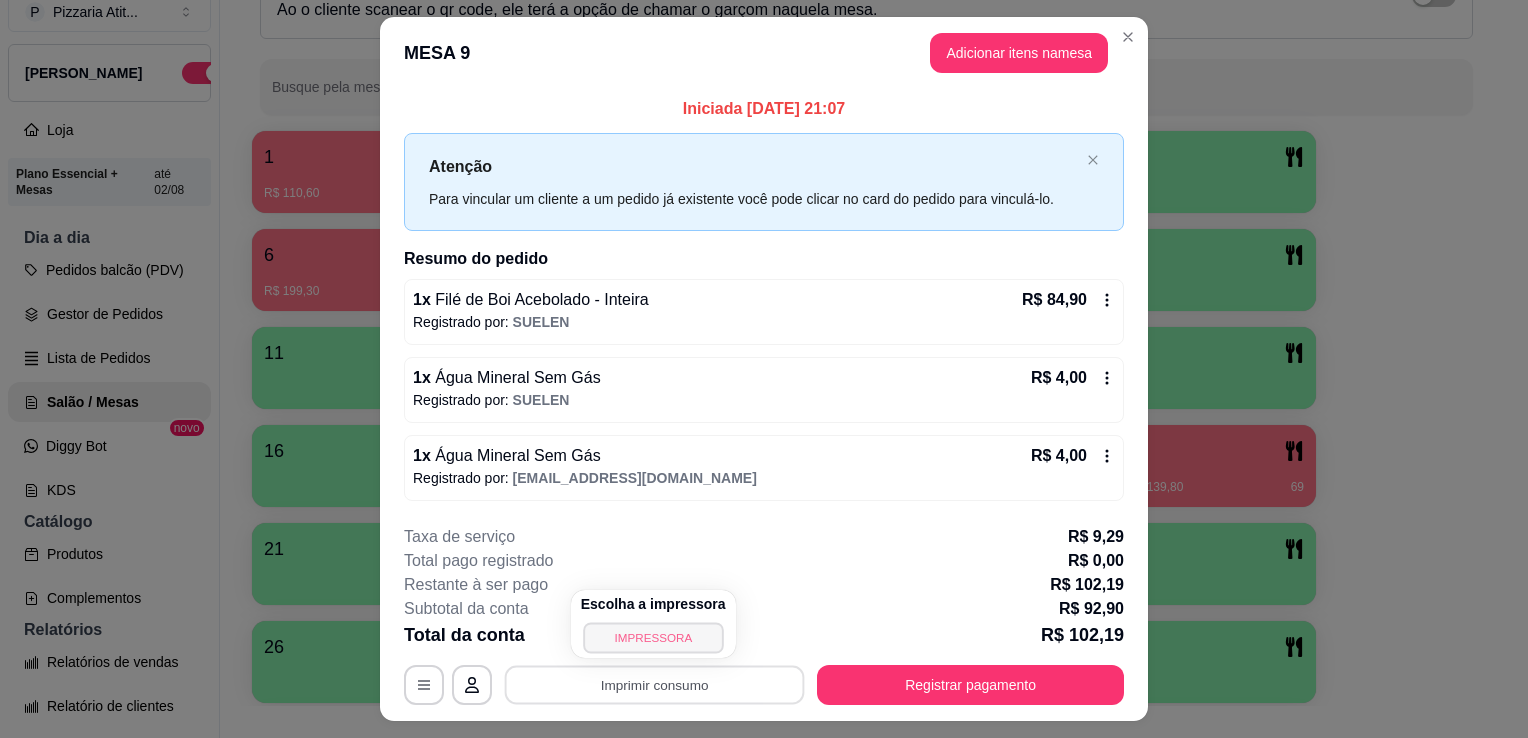click on "IMPRESSORA" at bounding box center [653, 637] 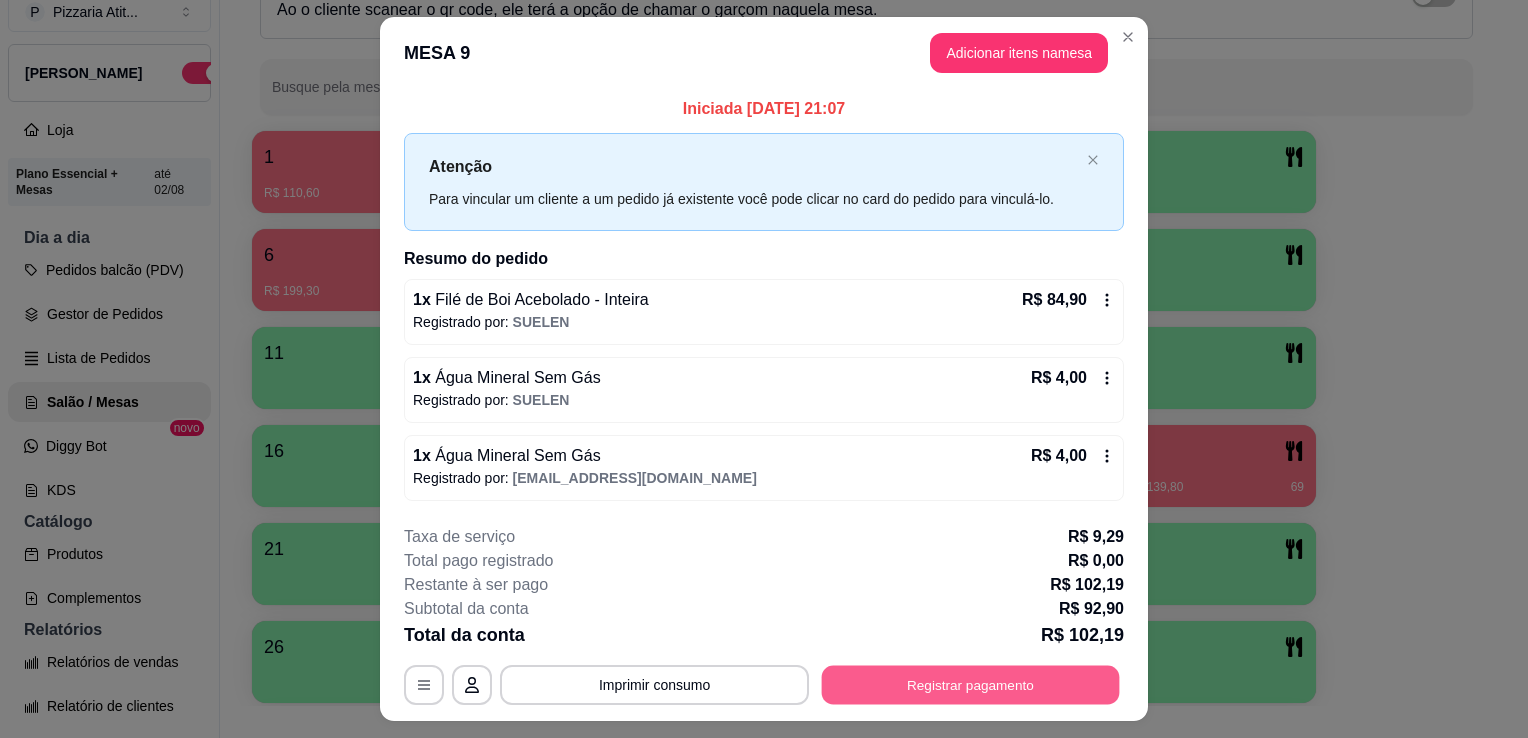 click on "Registrar pagamento" at bounding box center [971, 684] 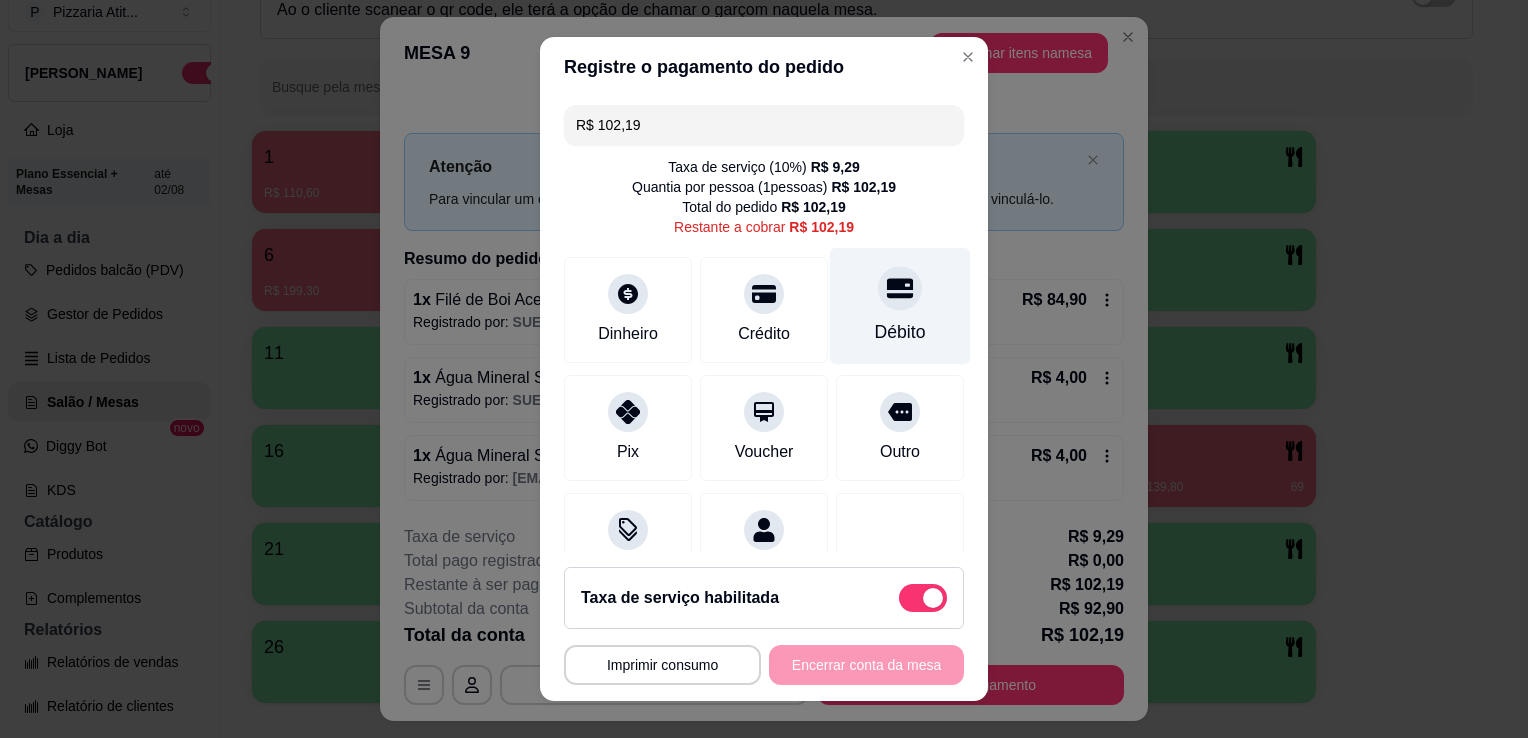 click on "Débito" at bounding box center (900, 332) 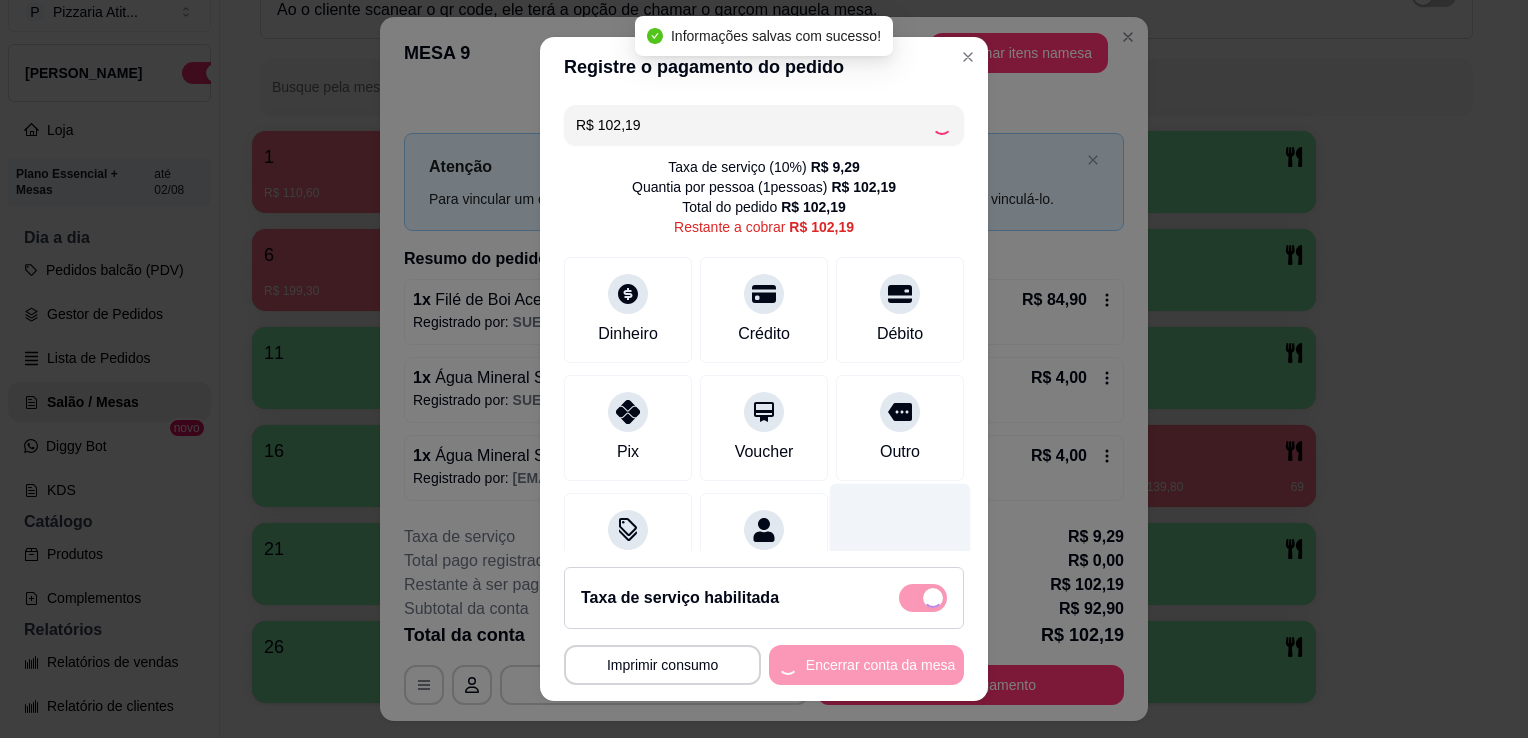 type on "R$ 0,00" 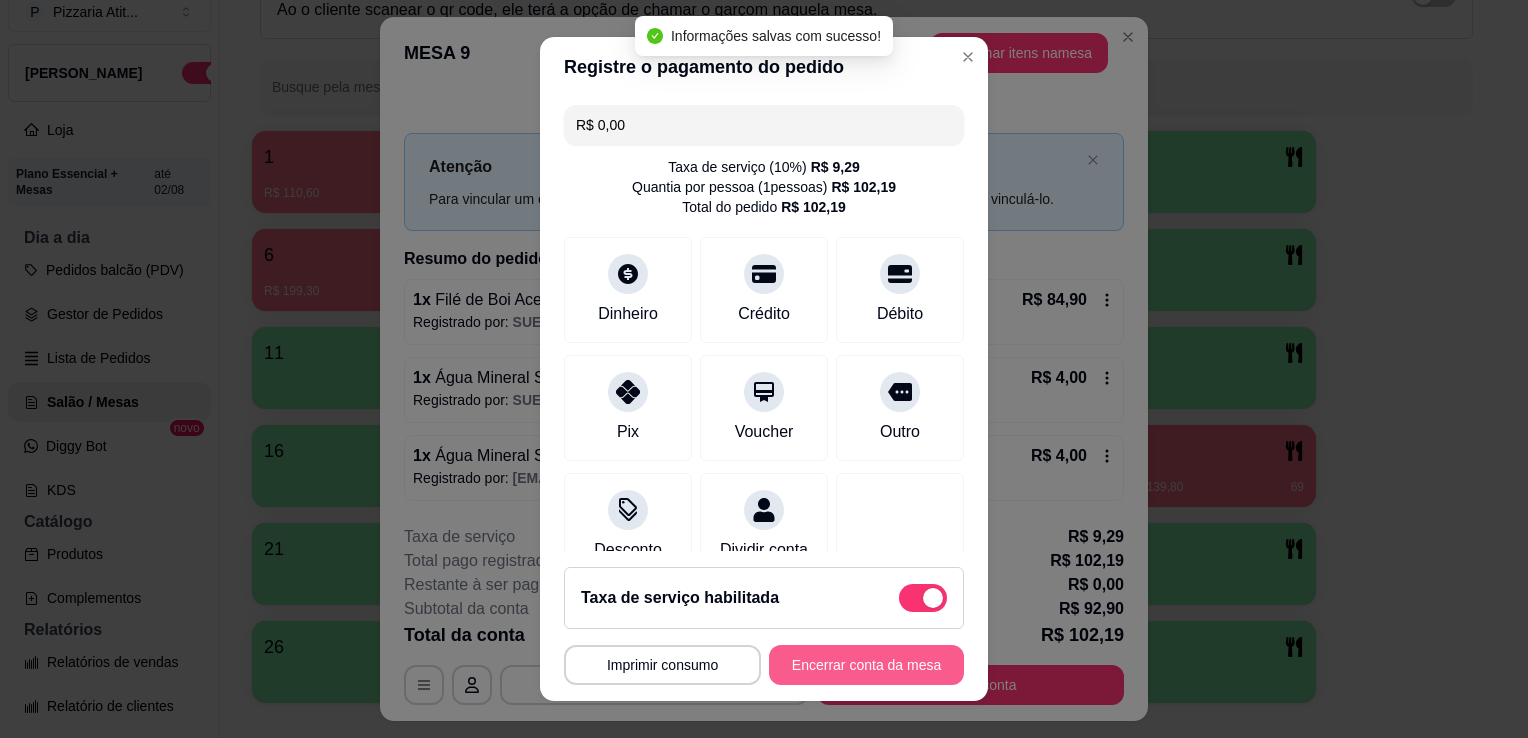 click on "Encerrar conta da mesa" at bounding box center [866, 665] 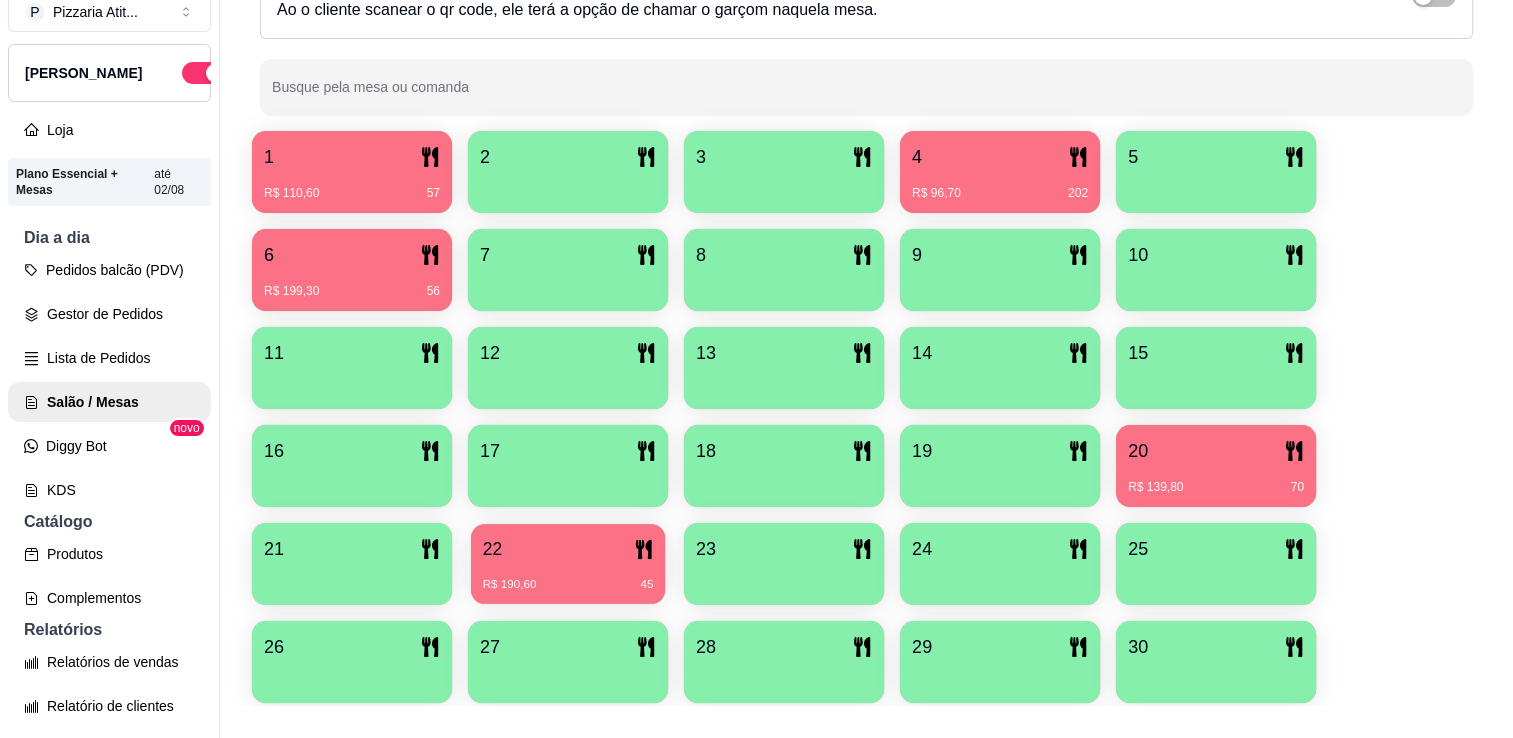 click on "R$ 190,60 45" at bounding box center (568, 585) 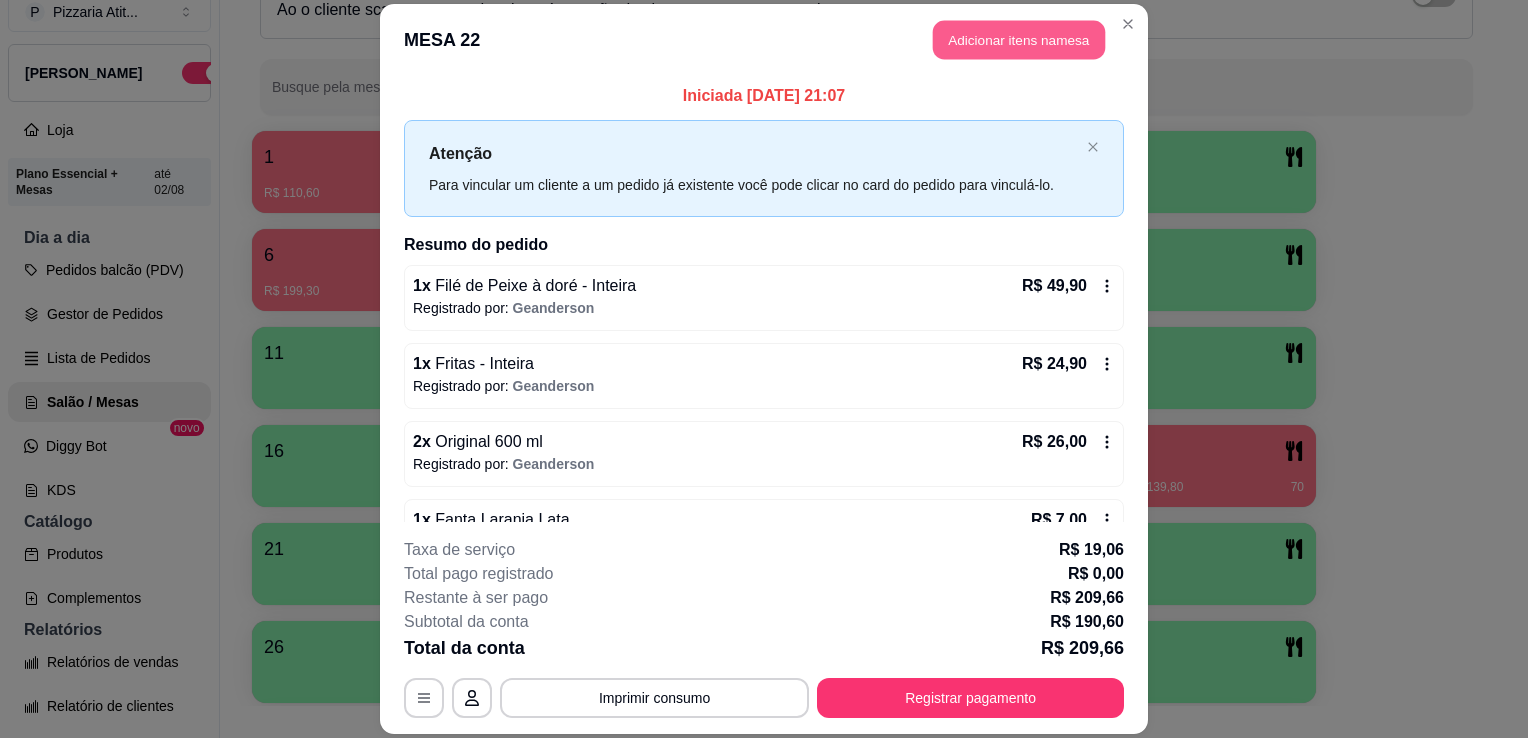 click on "Adicionar itens na  mesa" at bounding box center (1019, 39) 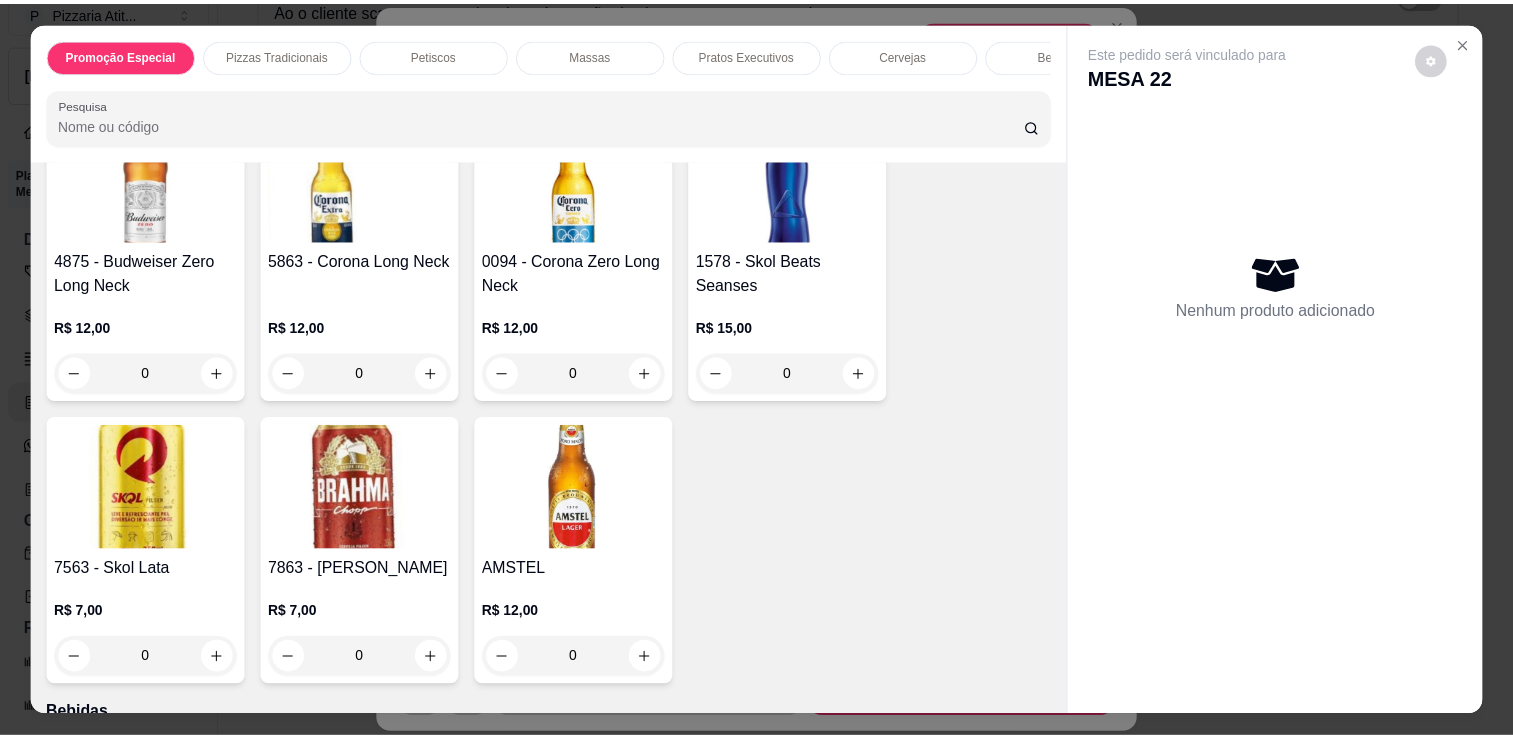 scroll, scrollTop: 4740, scrollLeft: 0, axis: vertical 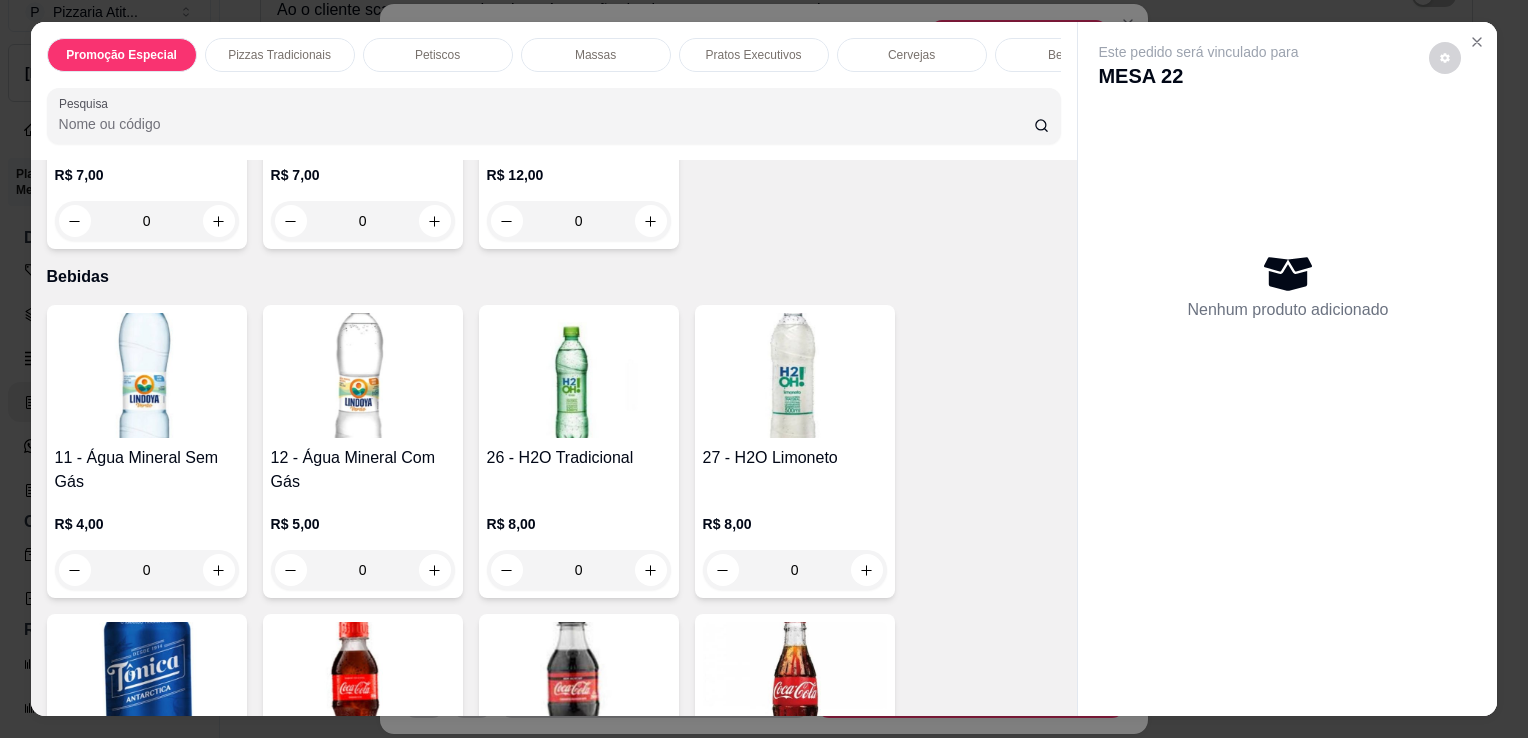 click at bounding box center (147, 375) 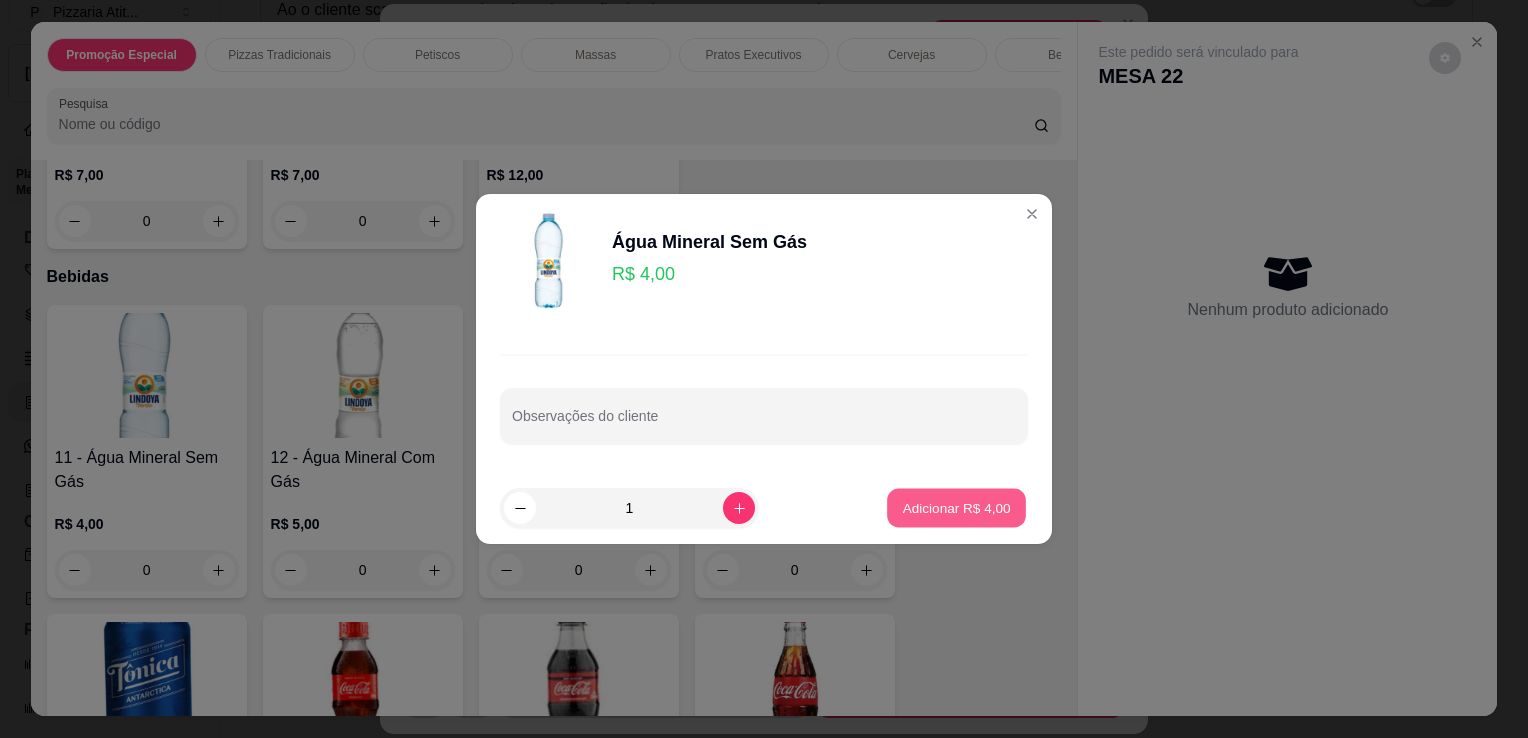 click on "Adicionar   R$ 4,00" at bounding box center (956, 508) 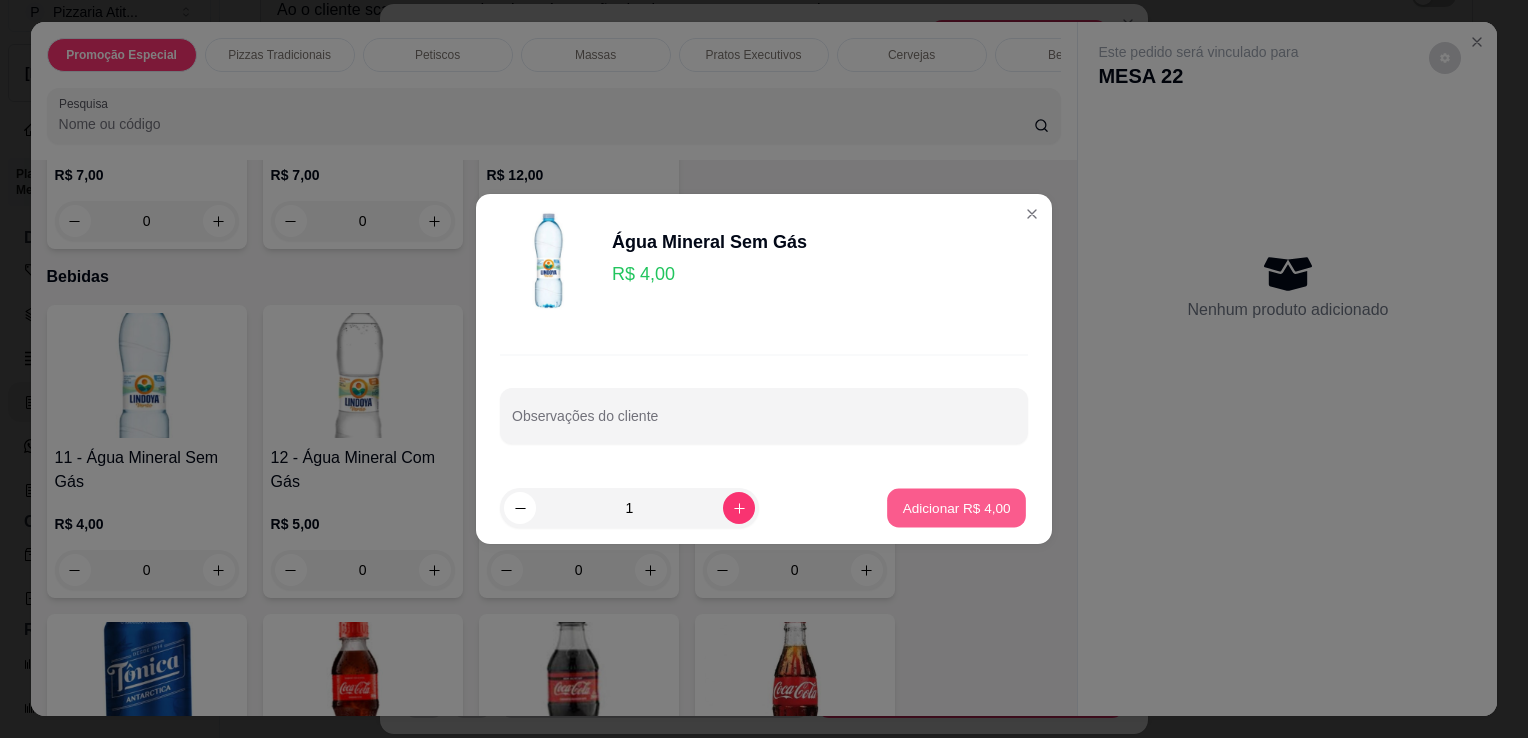 type on "1" 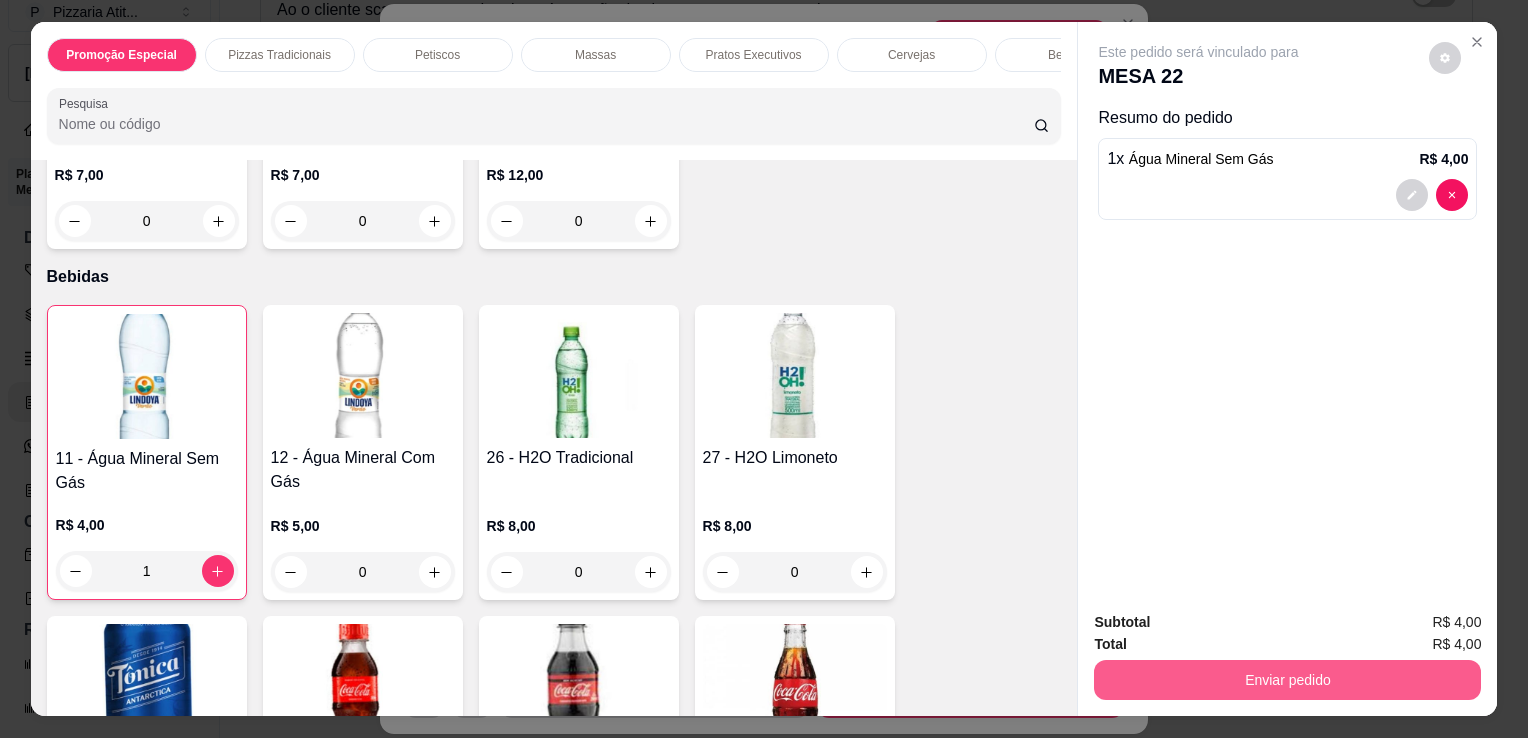 click on "Enviar pedido" at bounding box center (1287, 680) 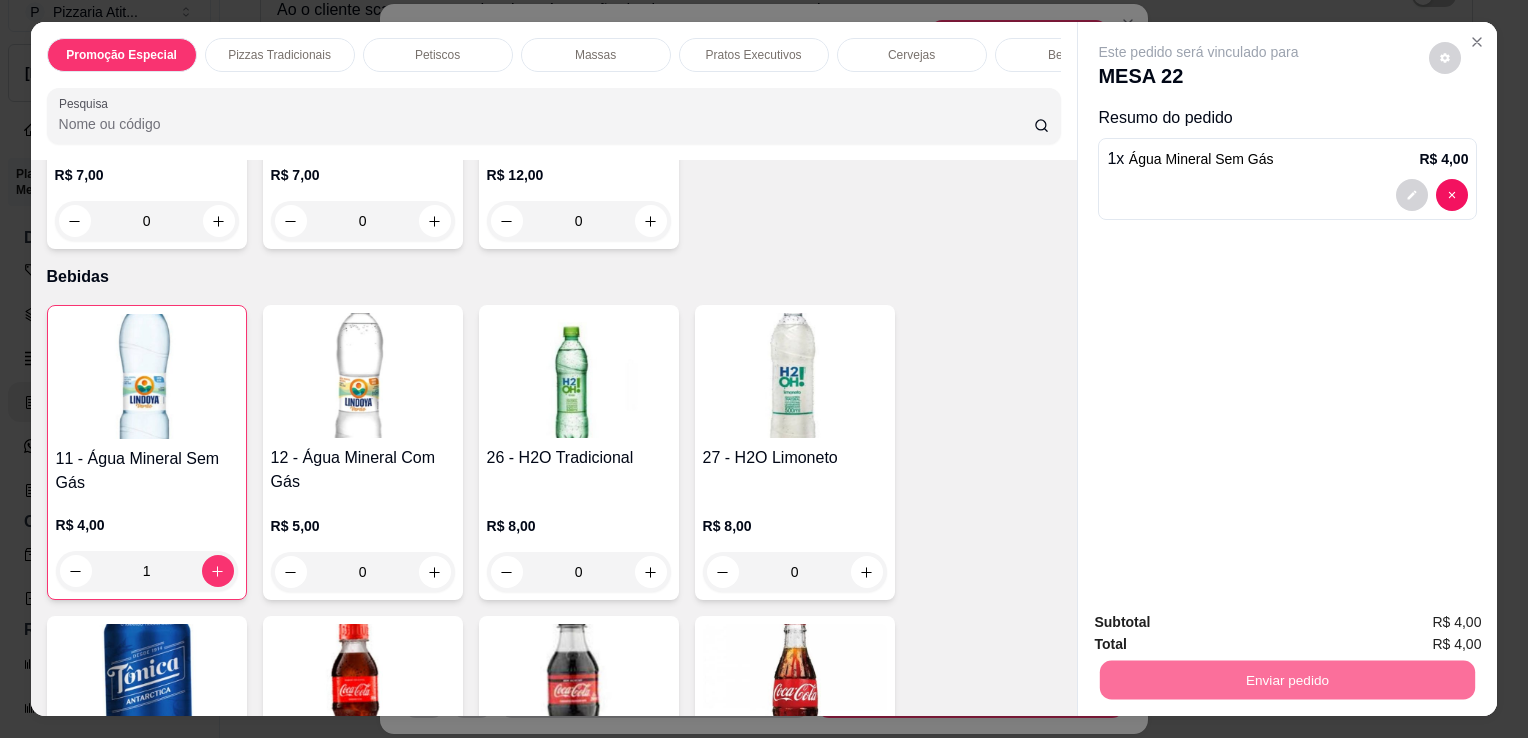 click on "Não registrar e enviar pedido" at bounding box center [1222, 623] 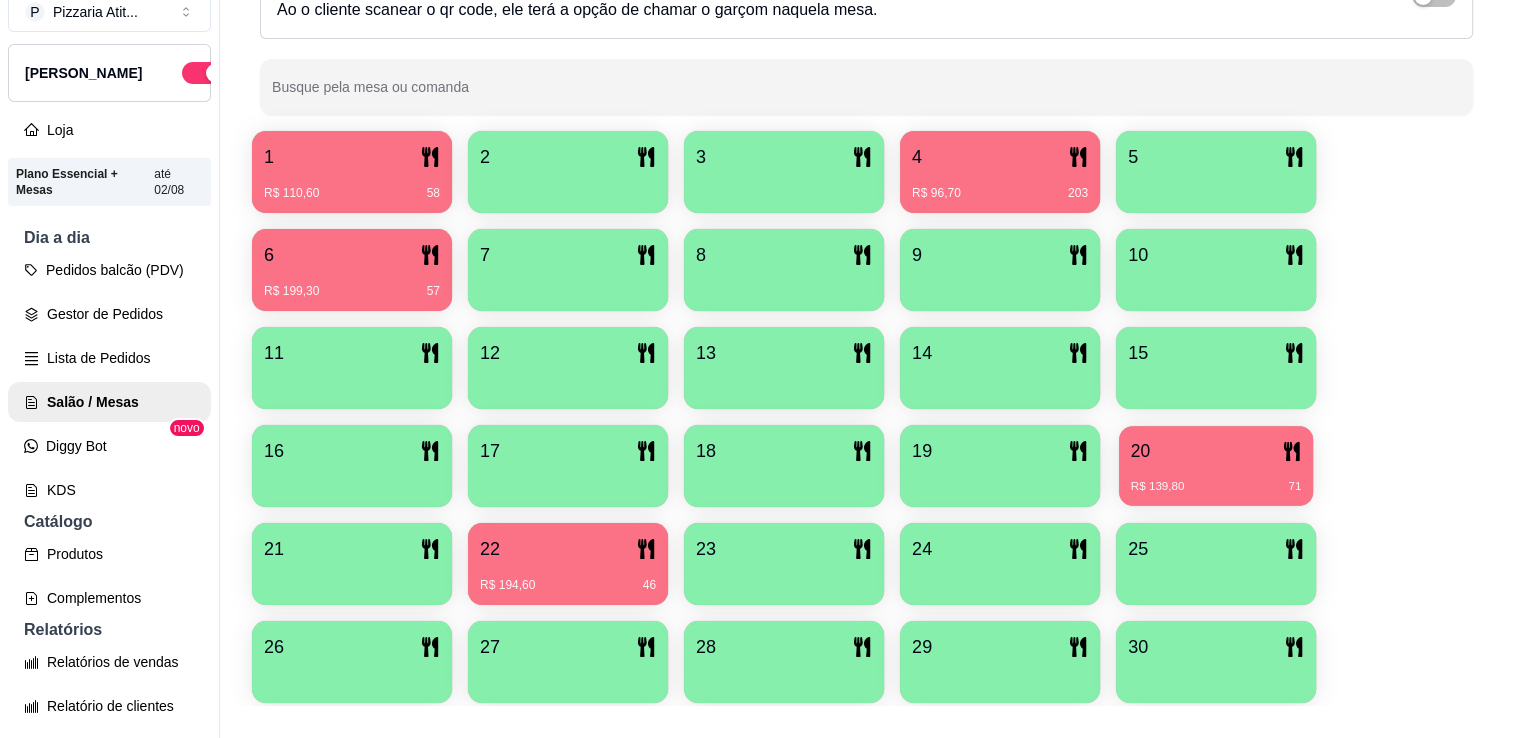 click on "20" at bounding box center (1216, 451) 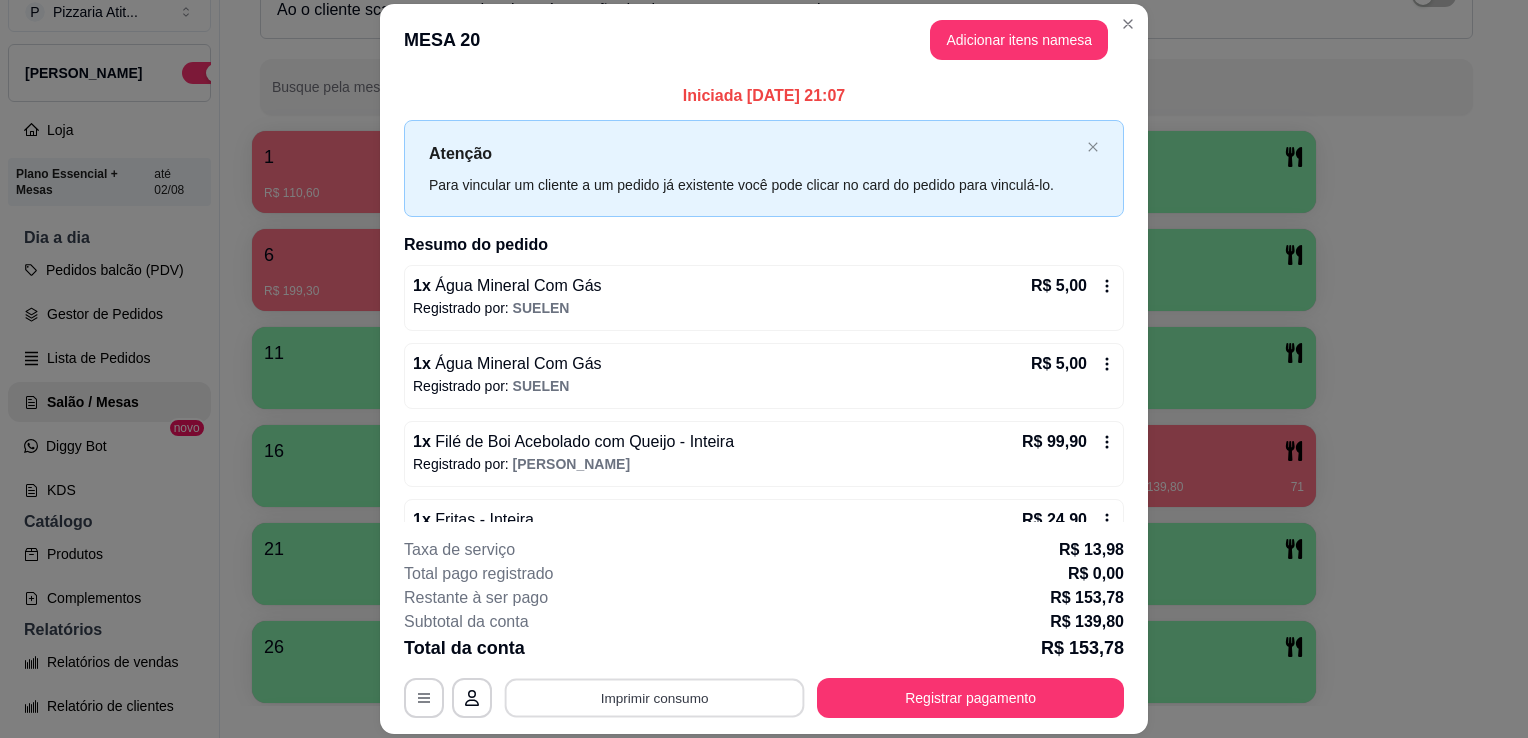 click on "Imprimir consumo" at bounding box center [655, 698] 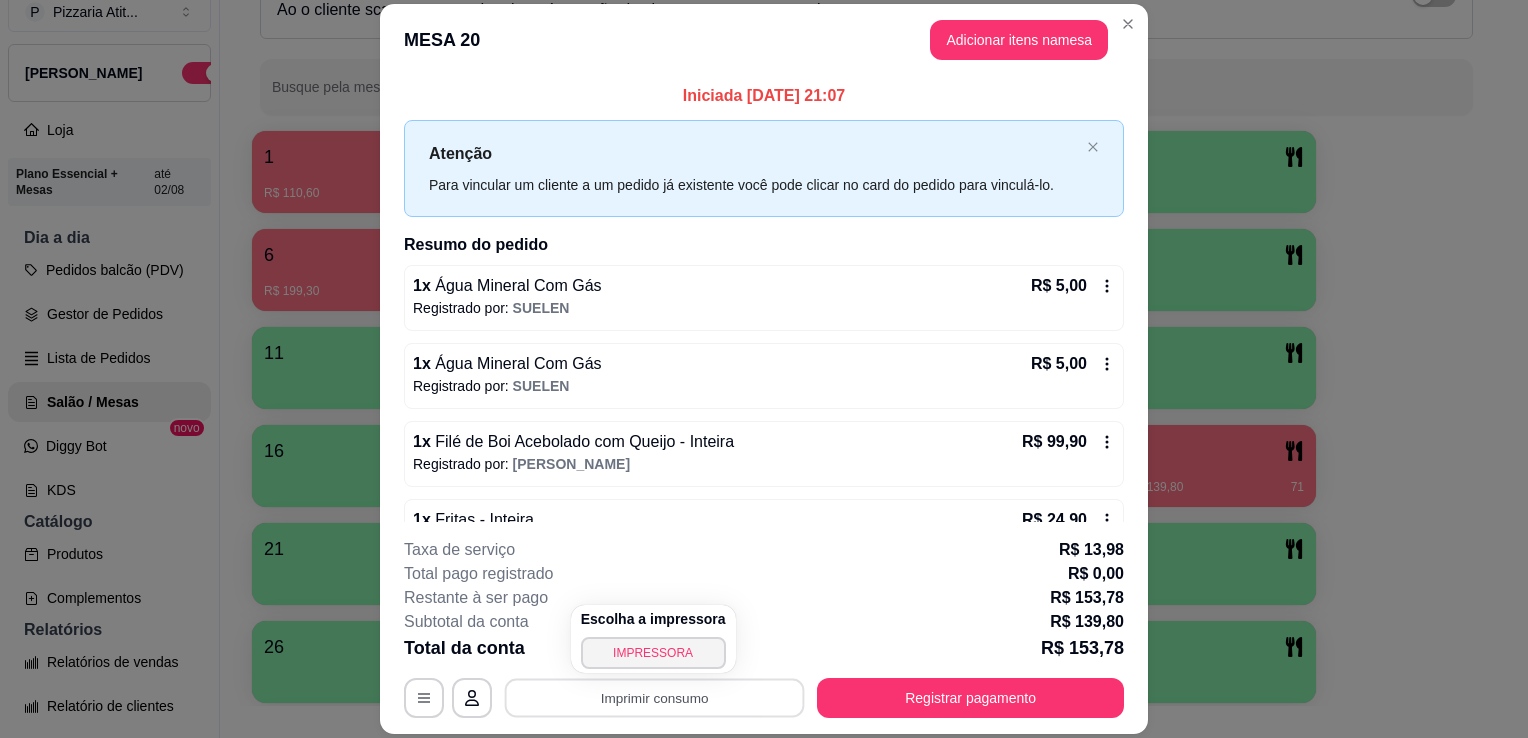 click on "Escolha a impressora IMPRESSORA" at bounding box center [653, 639] 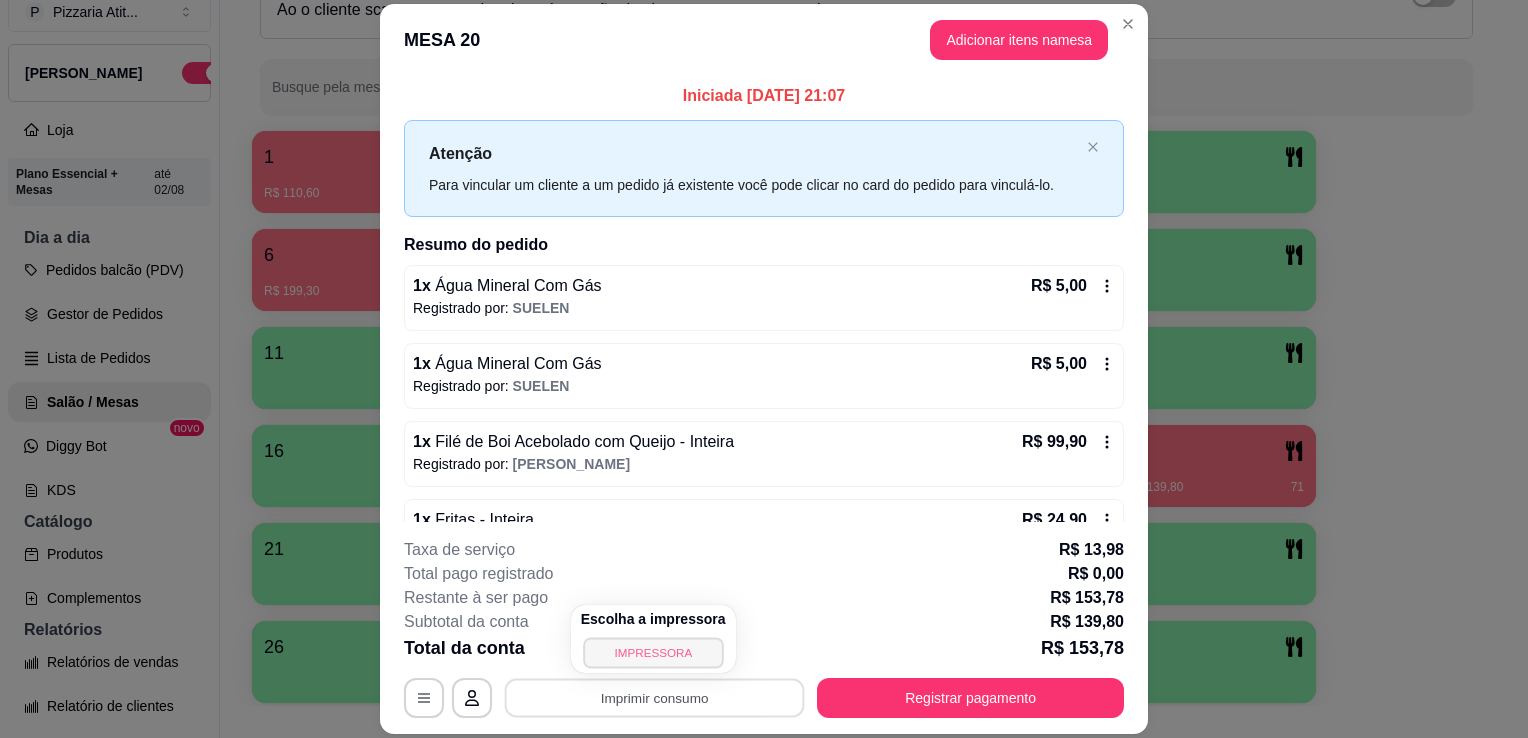click on "IMPRESSORA" at bounding box center (653, 652) 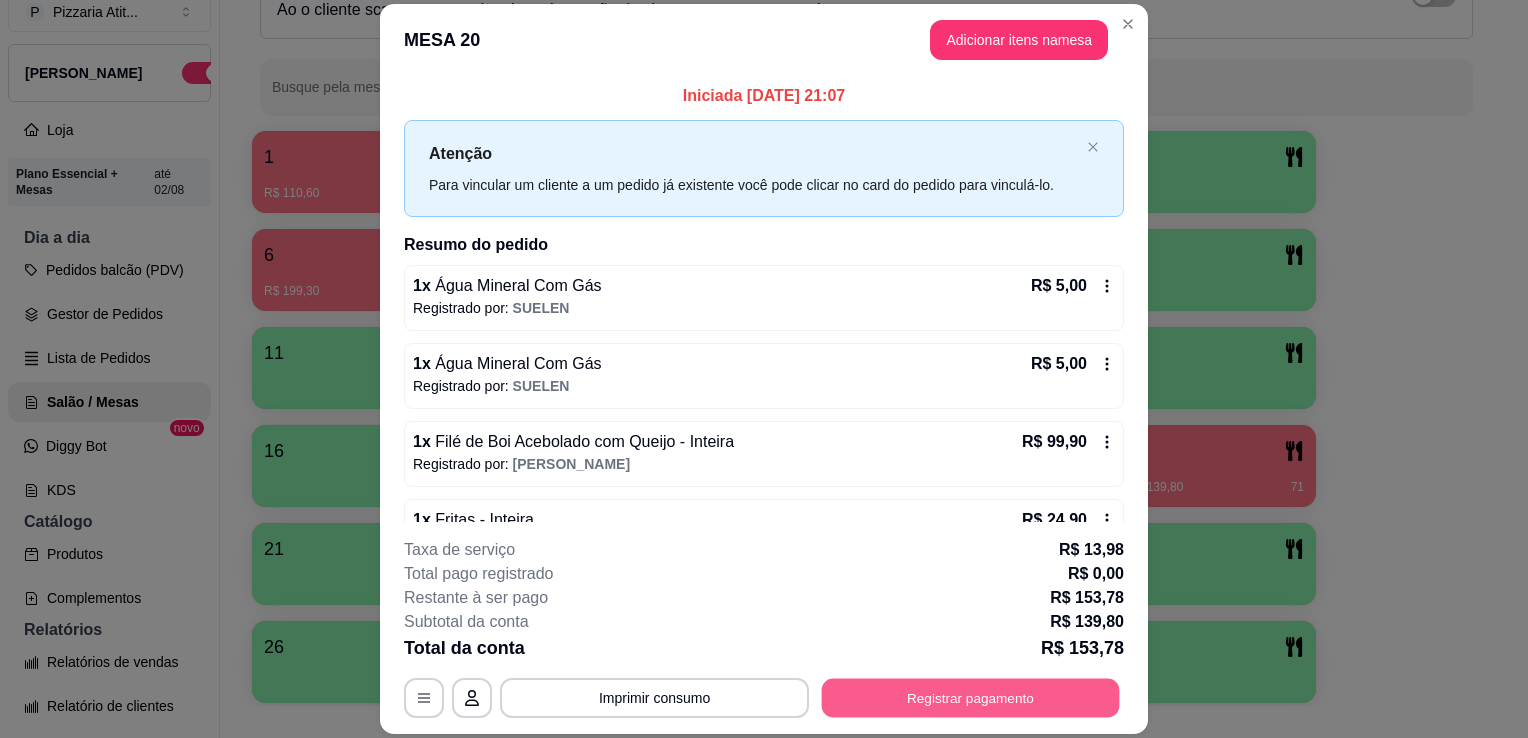 click on "Registrar pagamento" at bounding box center [971, 698] 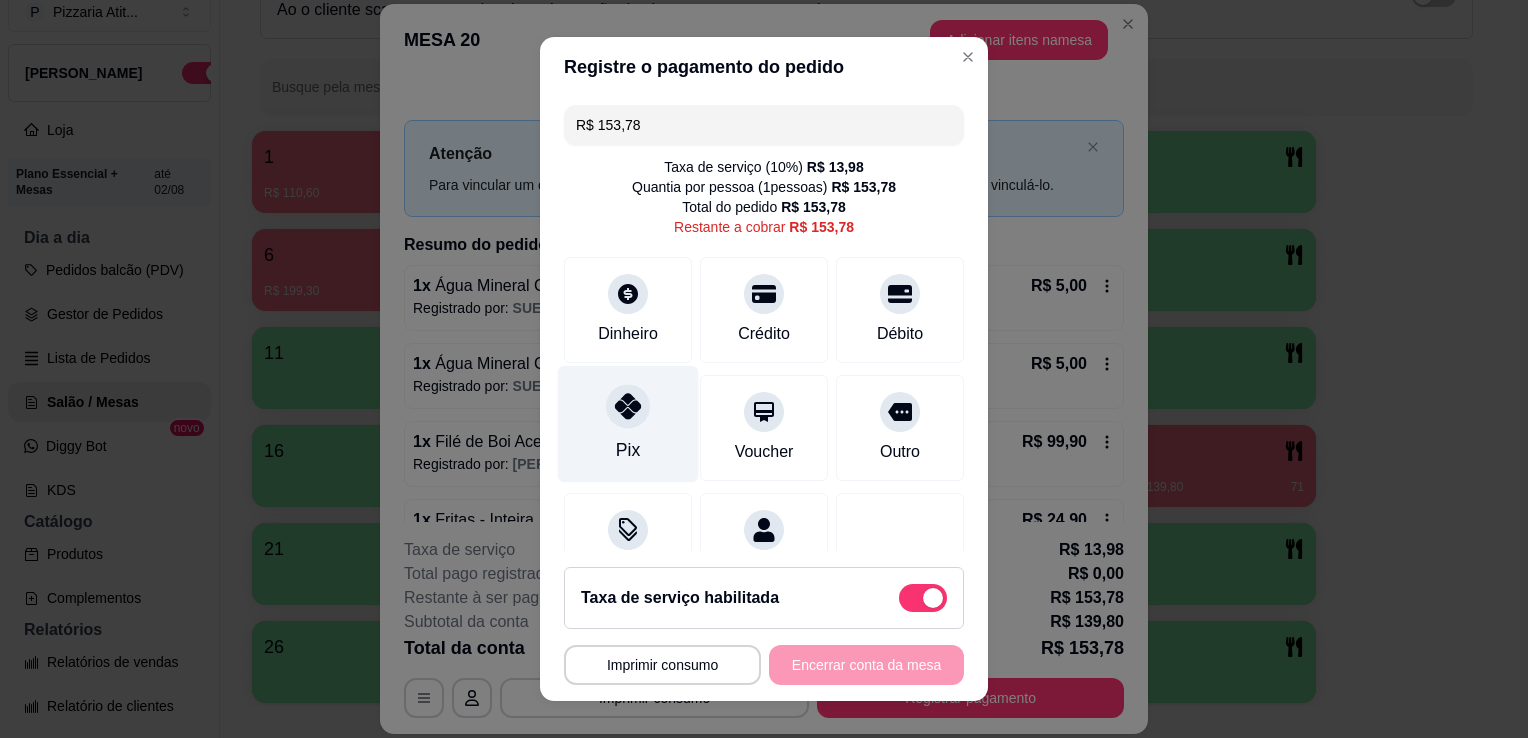 click on "Pix" at bounding box center (628, 424) 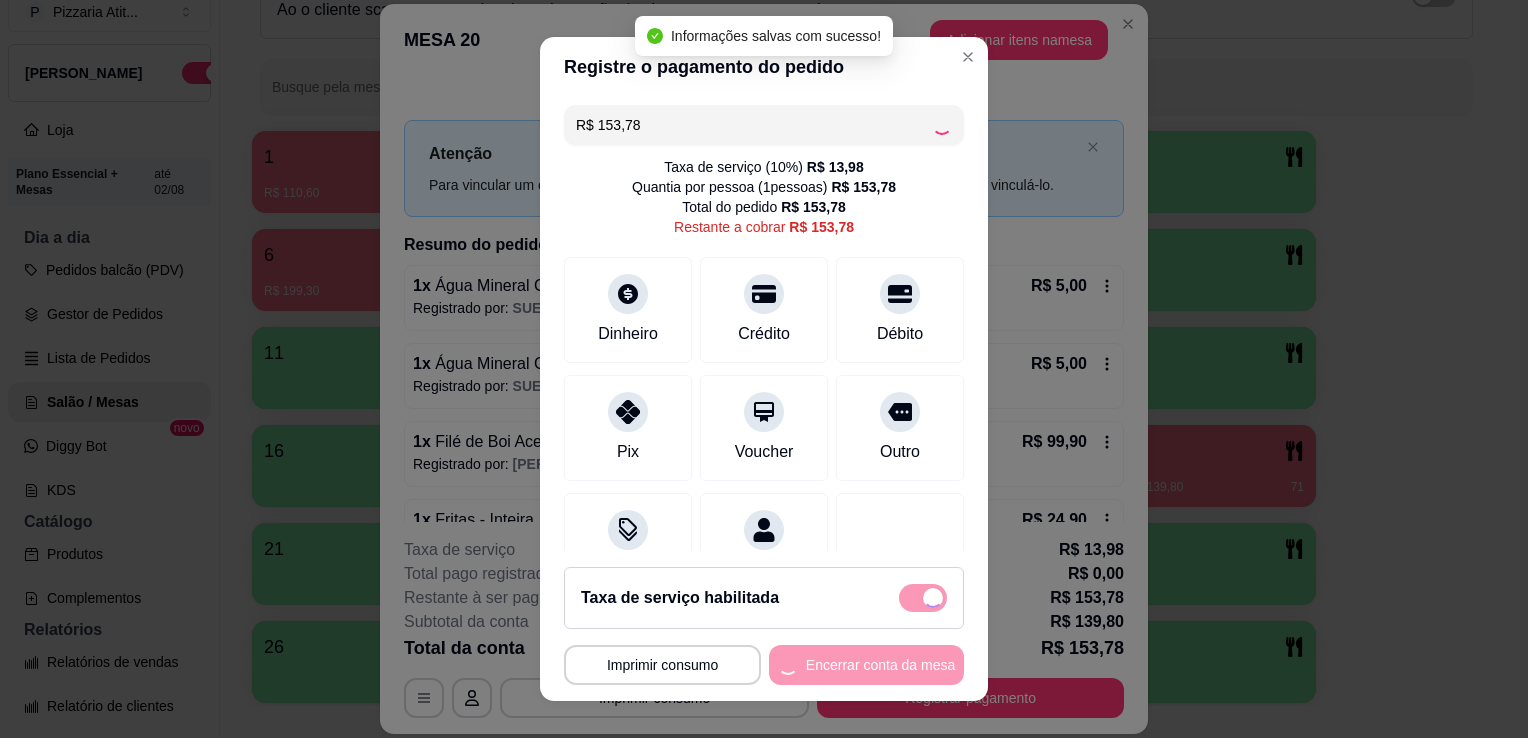 type on "R$ 0,00" 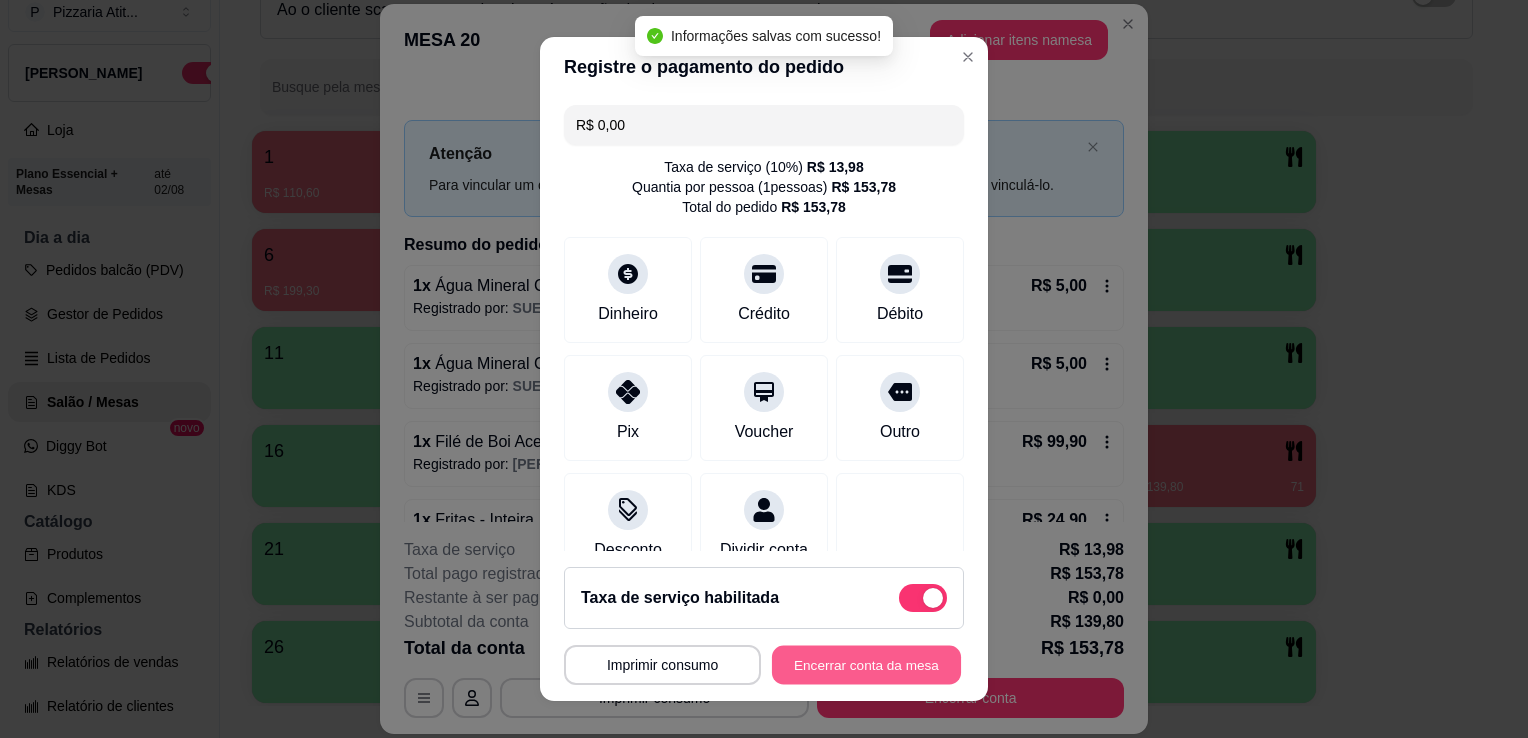 click on "Encerrar conta da mesa" at bounding box center [866, 665] 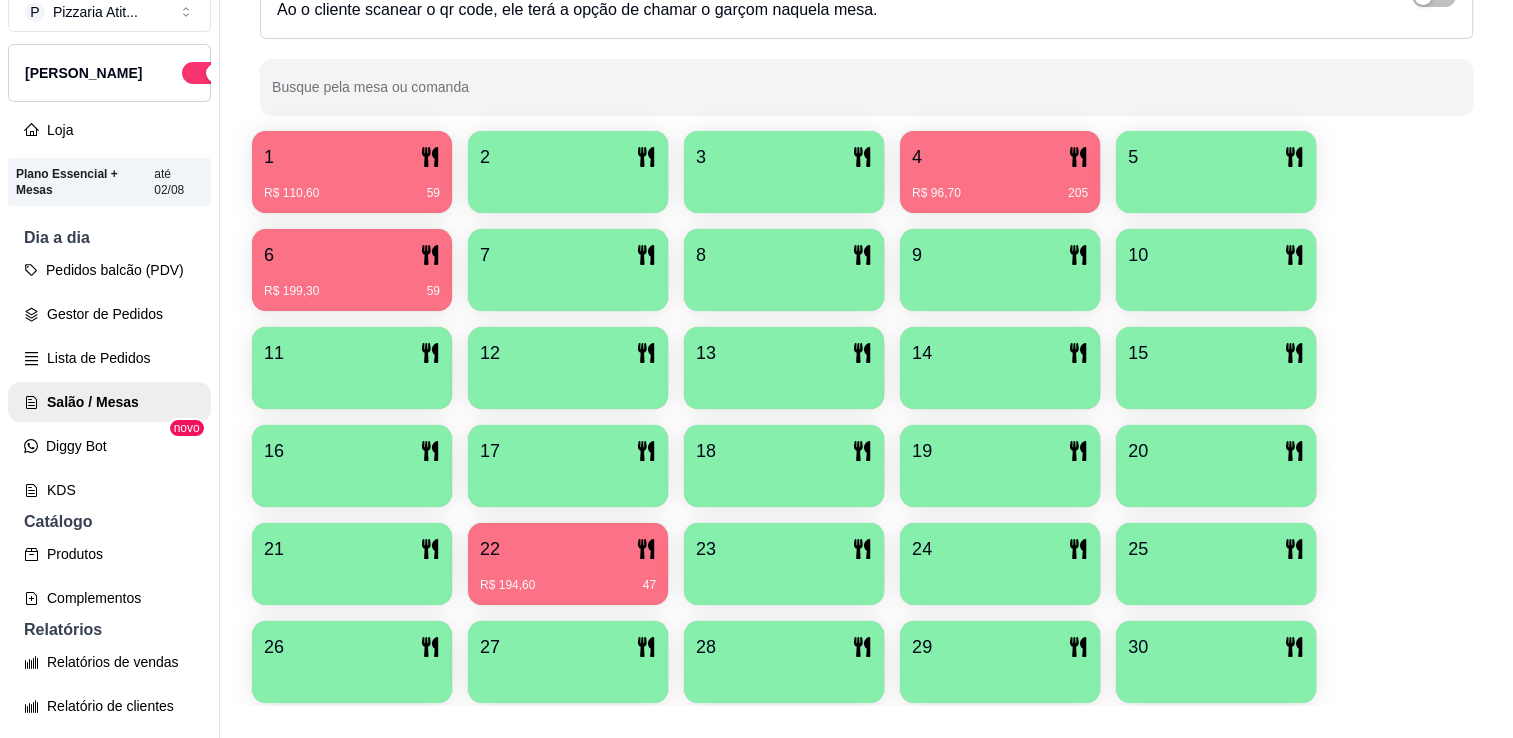 click on "6" at bounding box center [352, 255] 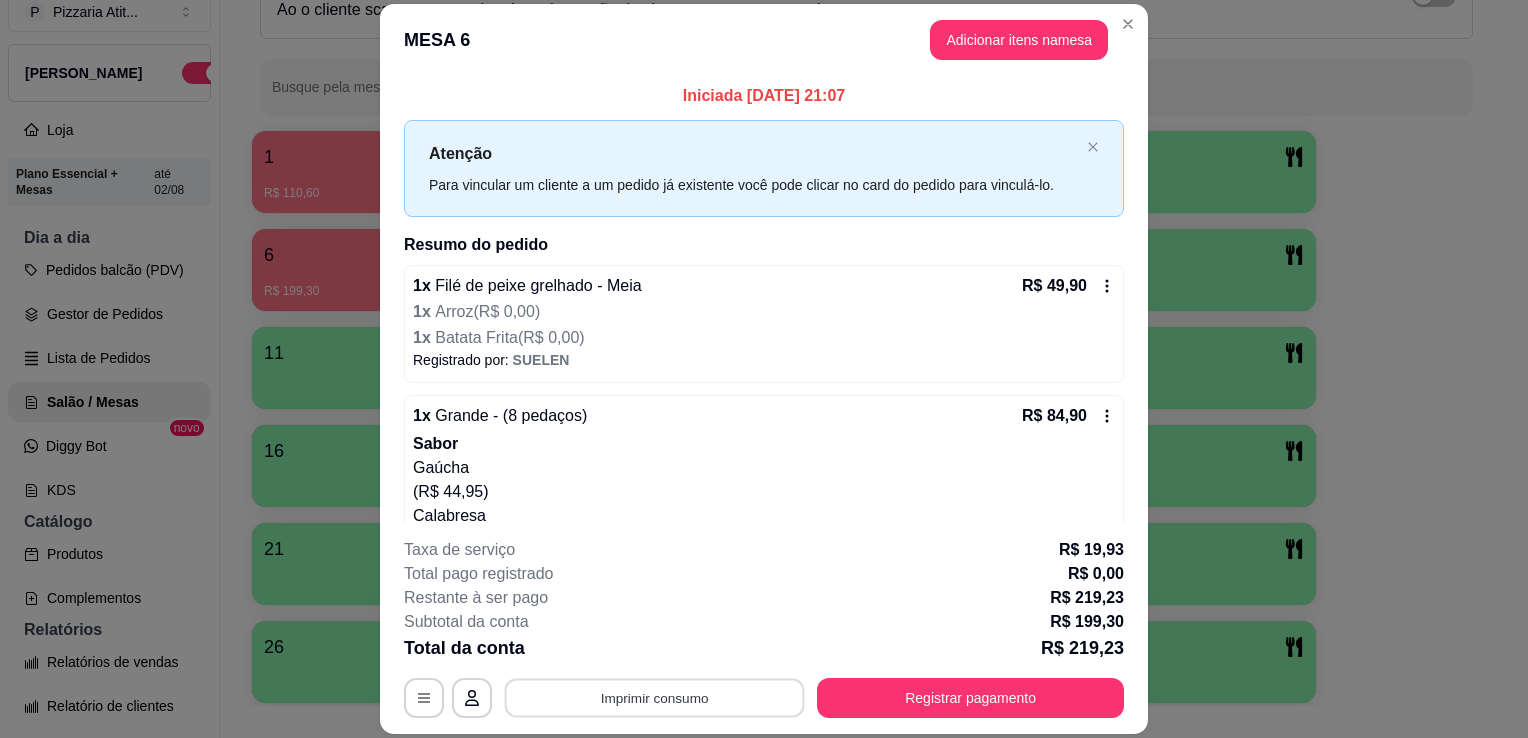 click on "Imprimir consumo" at bounding box center (655, 698) 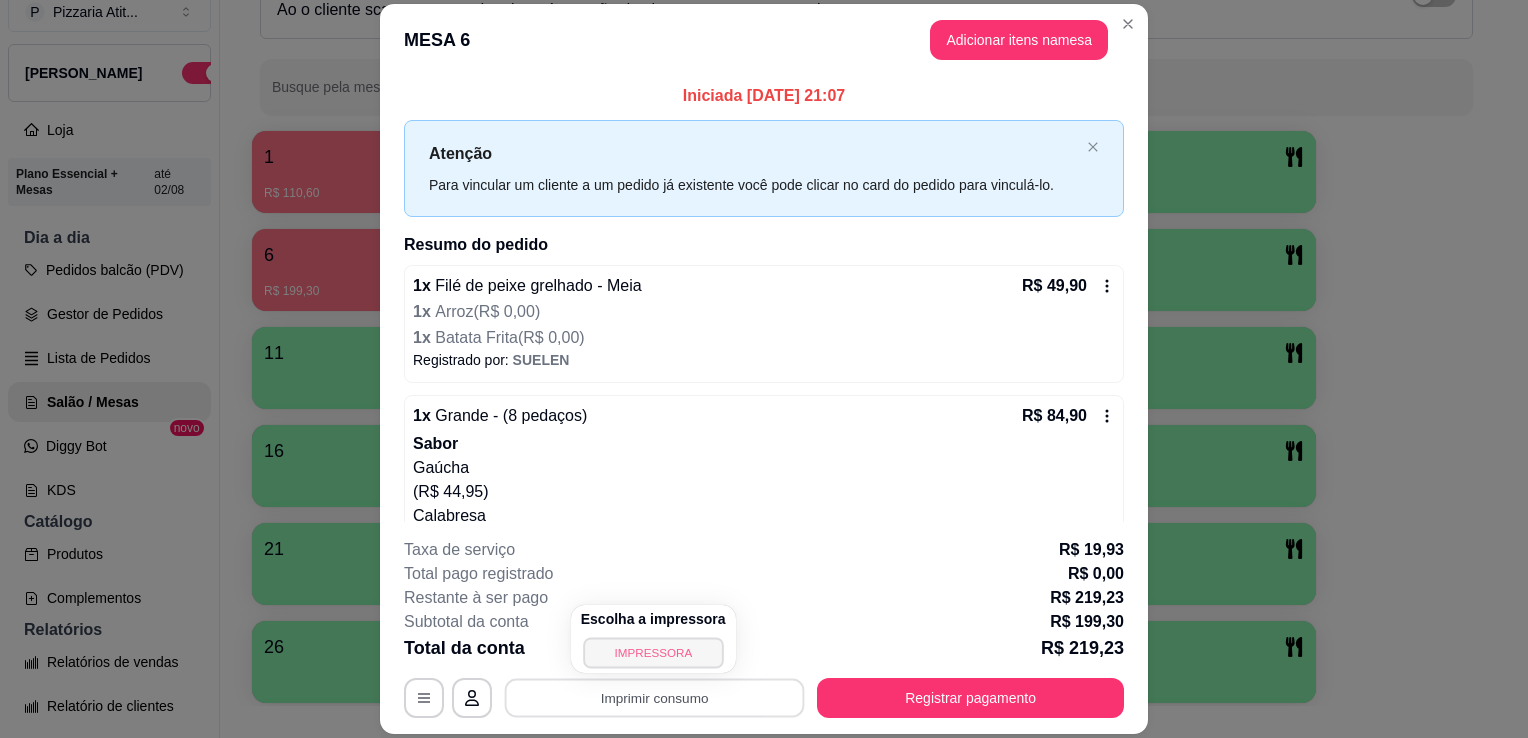 click on "IMPRESSORA" at bounding box center (653, 652) 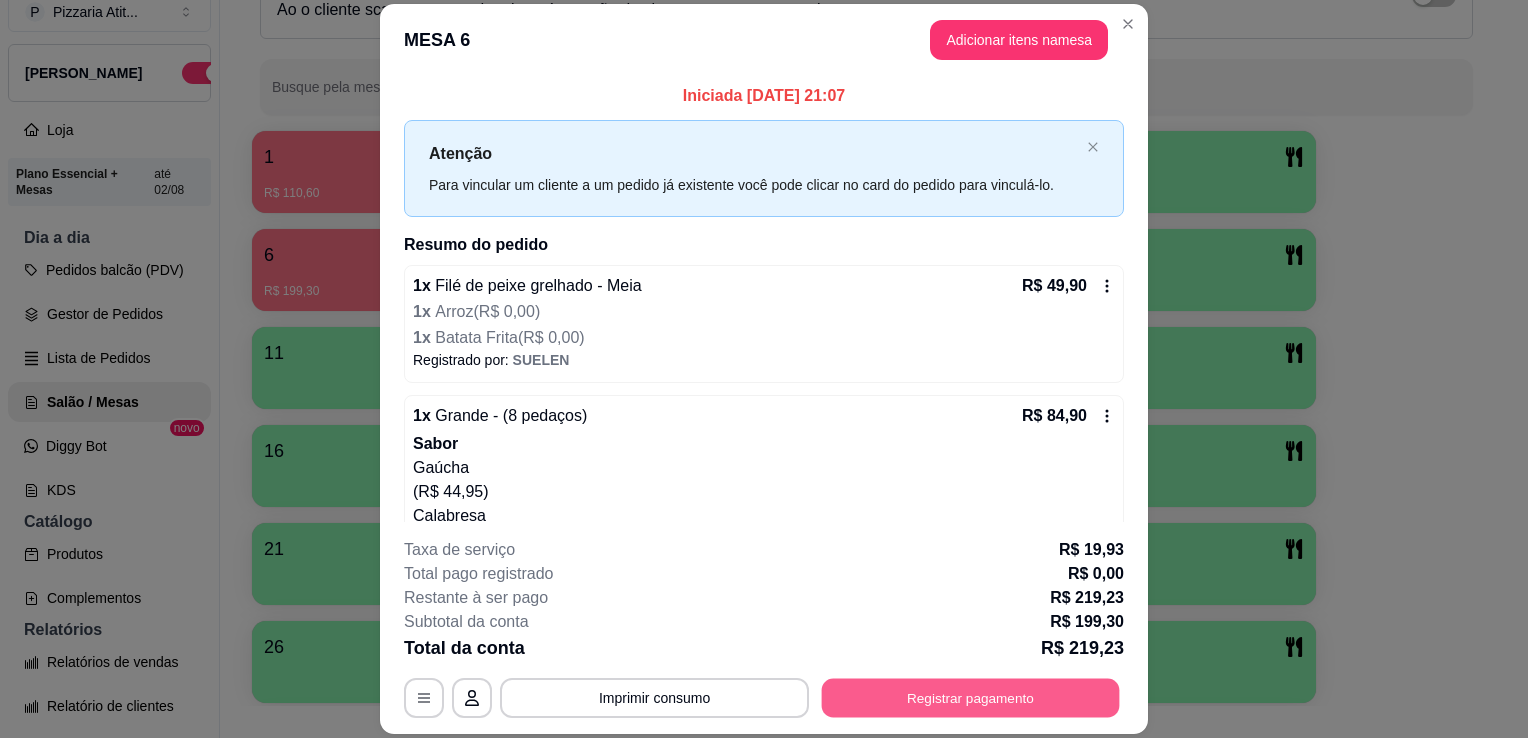 click on "Registrar pagamento" at bounding box center [971, 698] 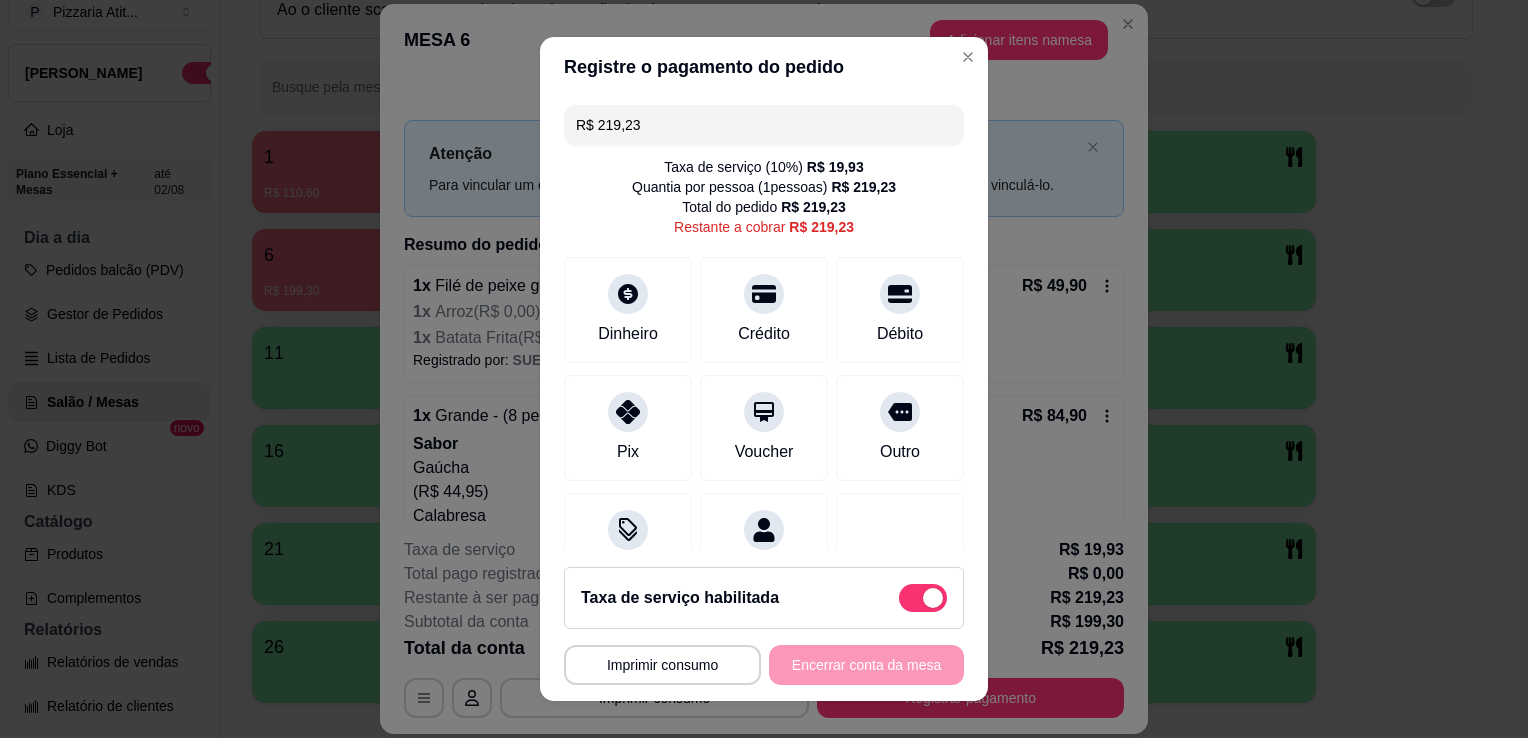 click on "R$ 219,23" at bounding box center [764, 125] 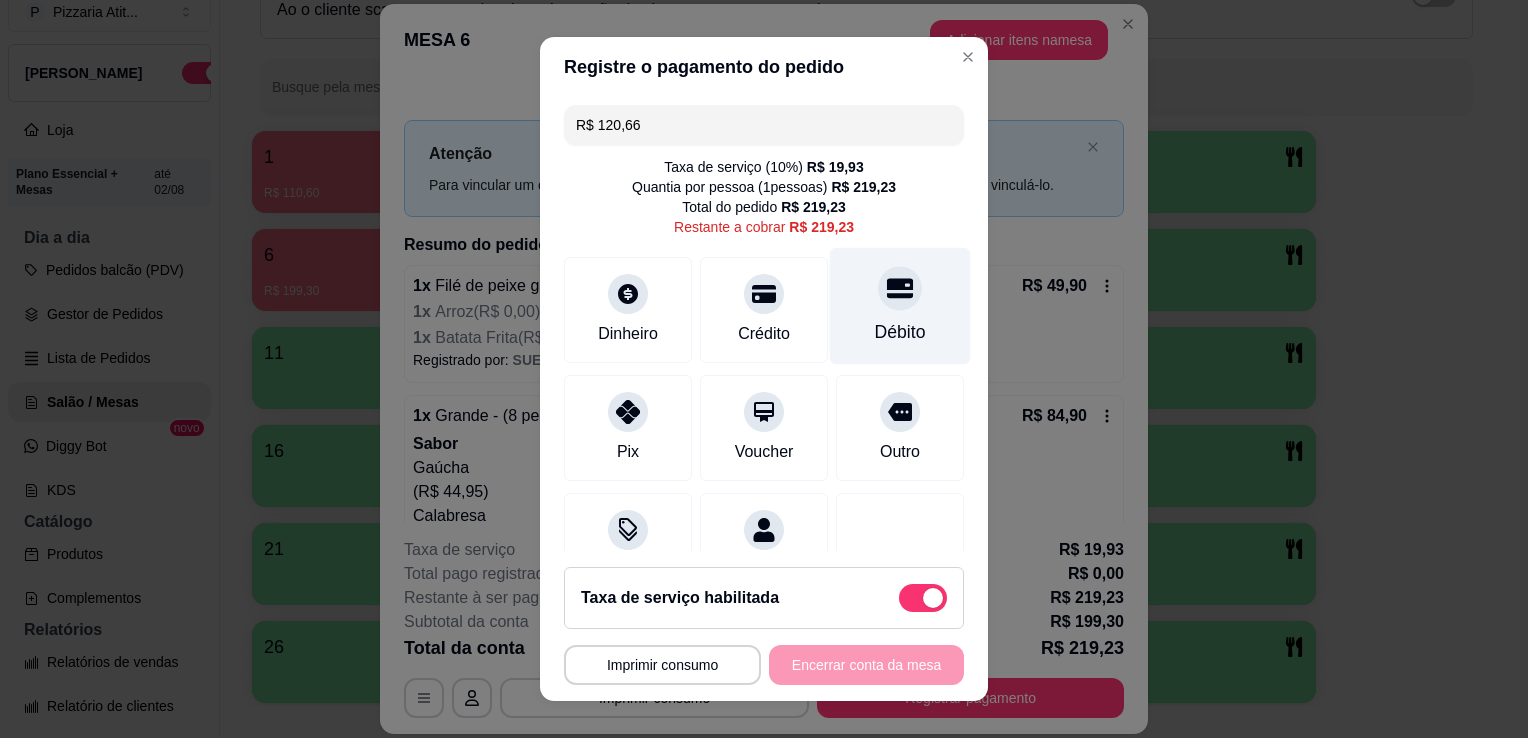 click on "Débito" at bounding box center (900, 306) 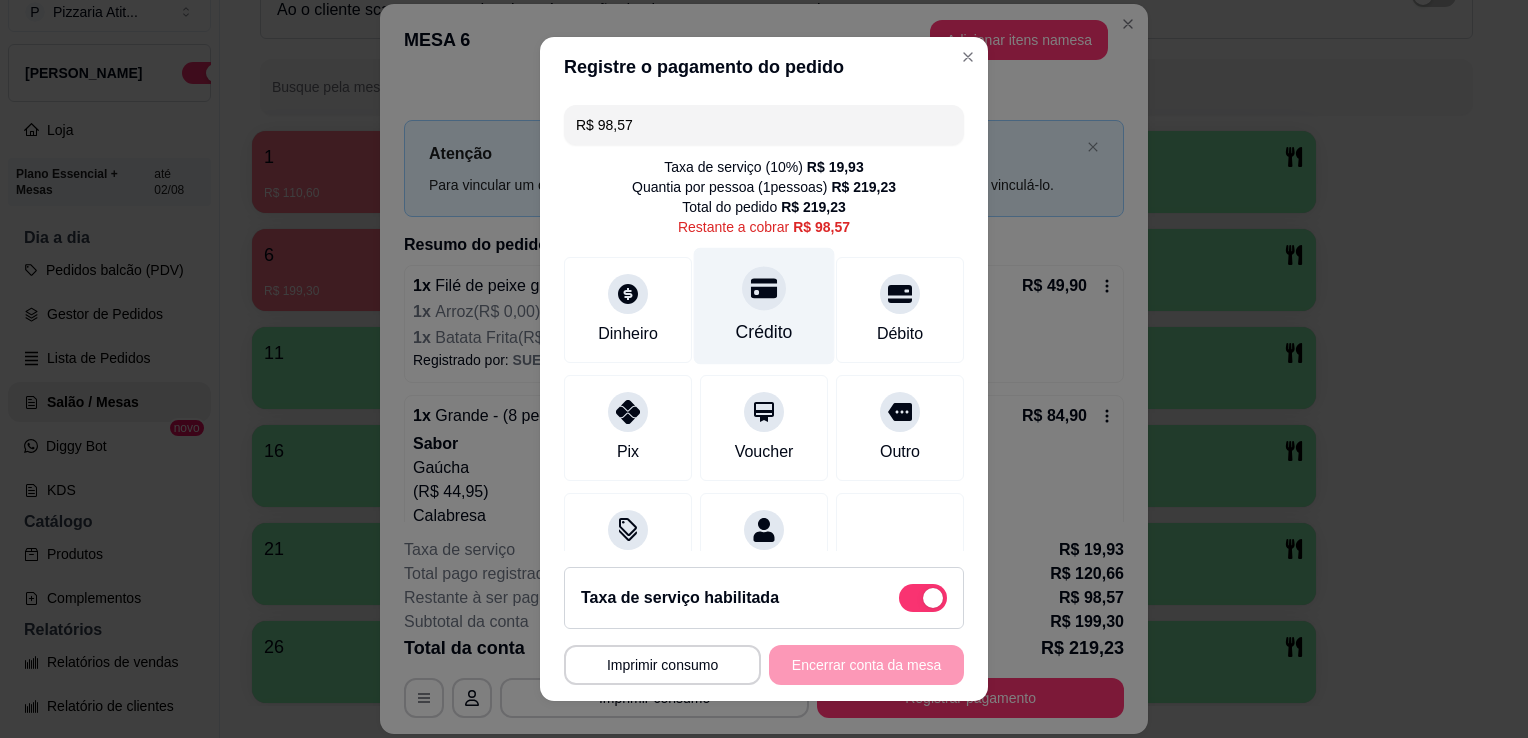click on "Crédito" at bounding box center [764, 306] 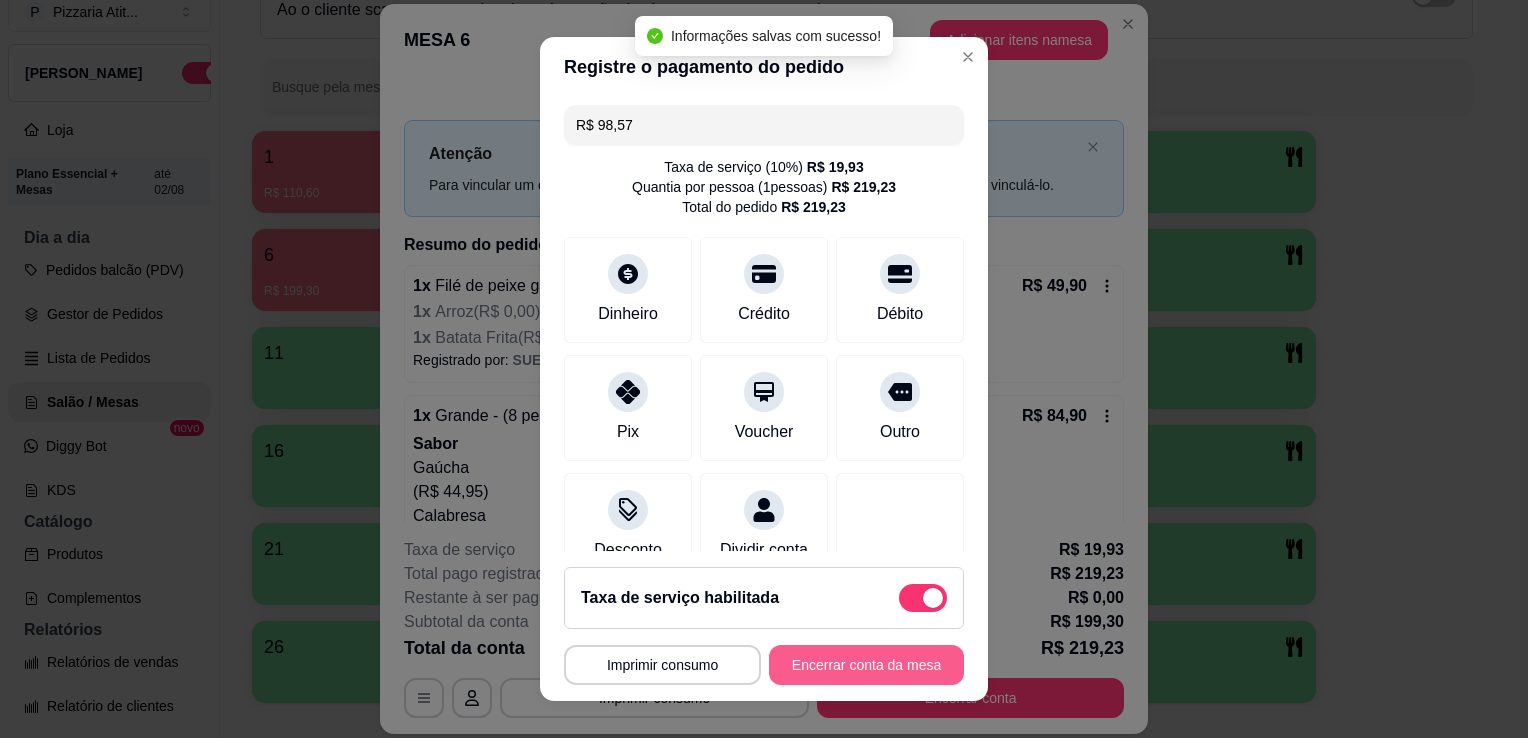type on "R$ 0,00" 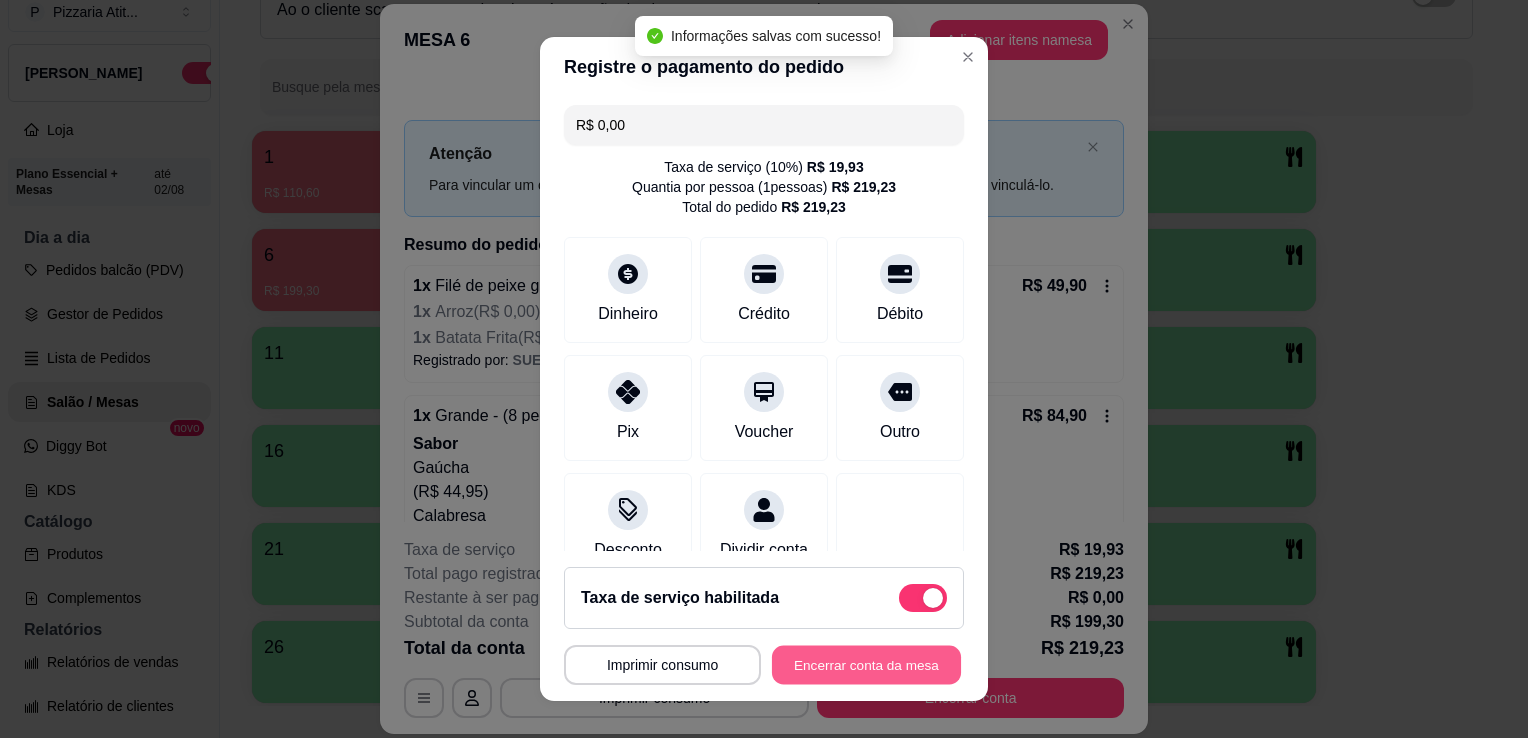 click on "Encerrar conta da mesa" at bounding box center [866, 665] 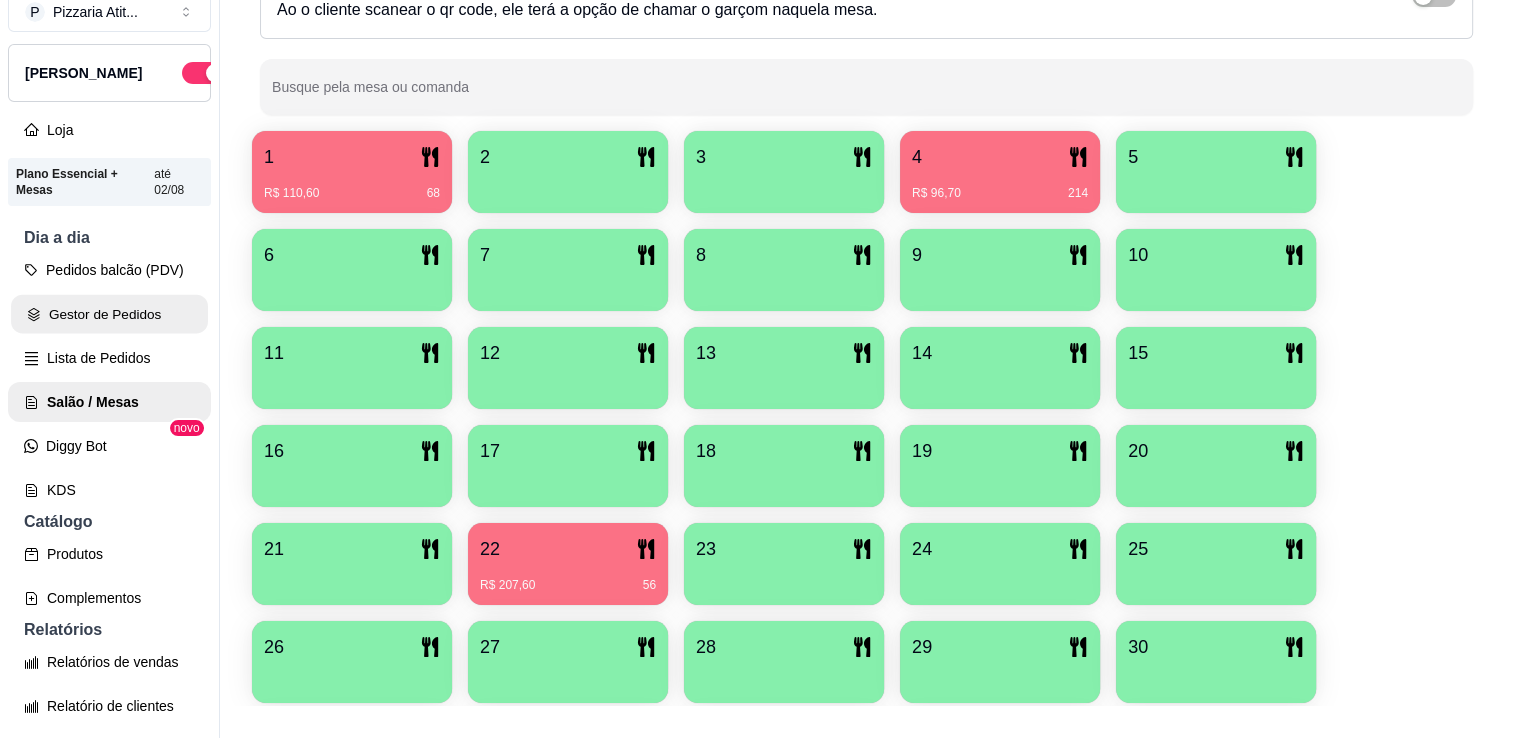 click on "Gestor de Pedidos" at bounding box center (109, 314) 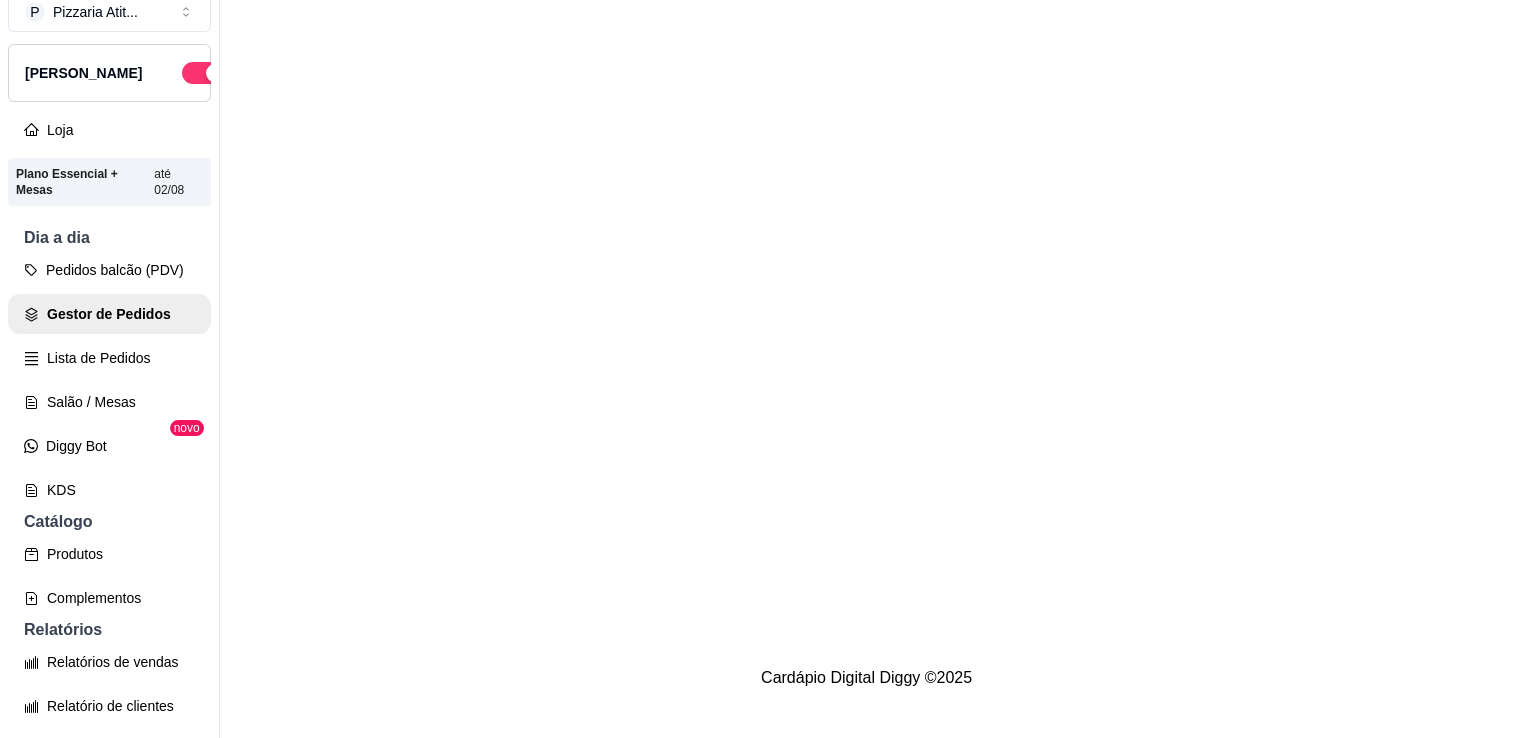 scroll, scrollTop: 0, scrollLeft: 0, axis: both 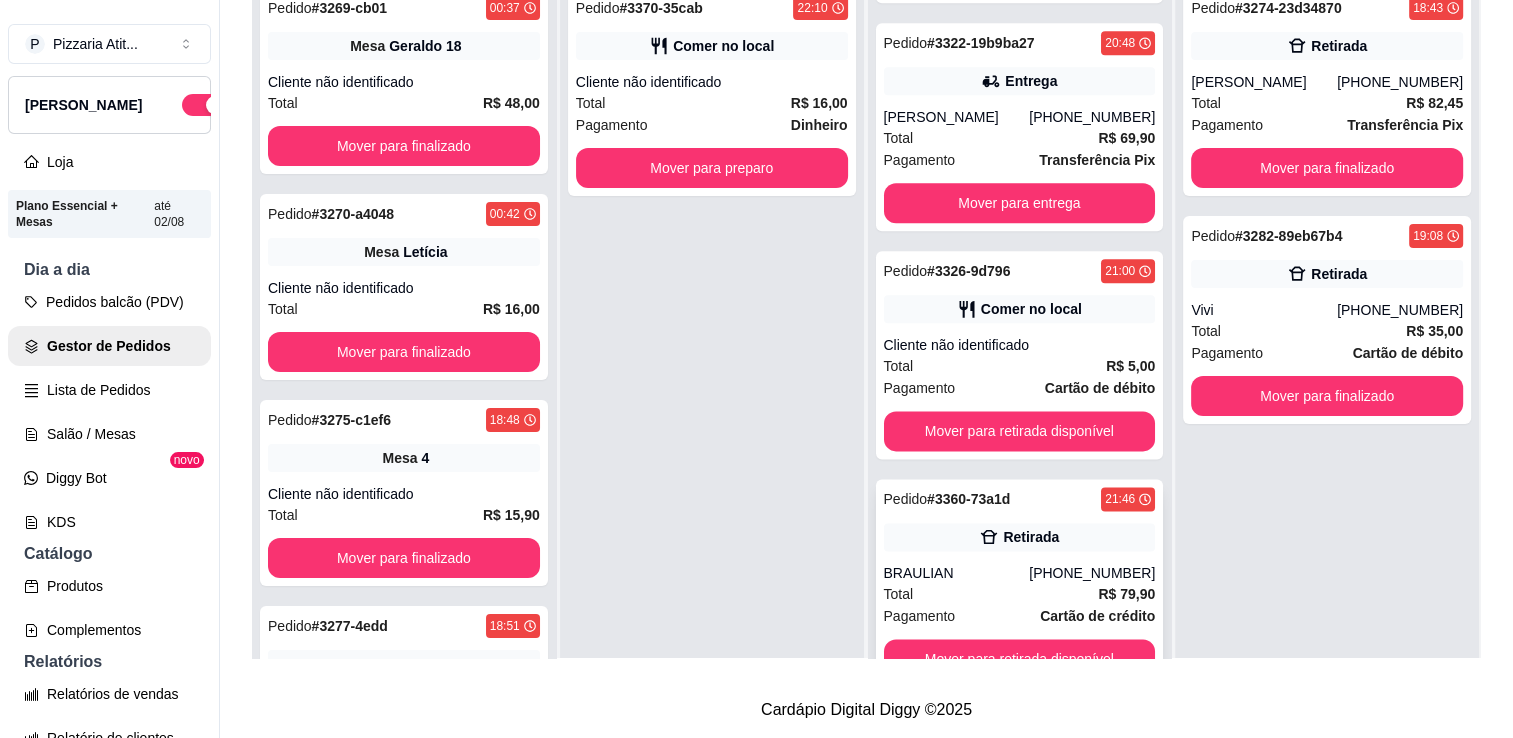 click on "R$ 79,90" at bounding box center (1126, 594) 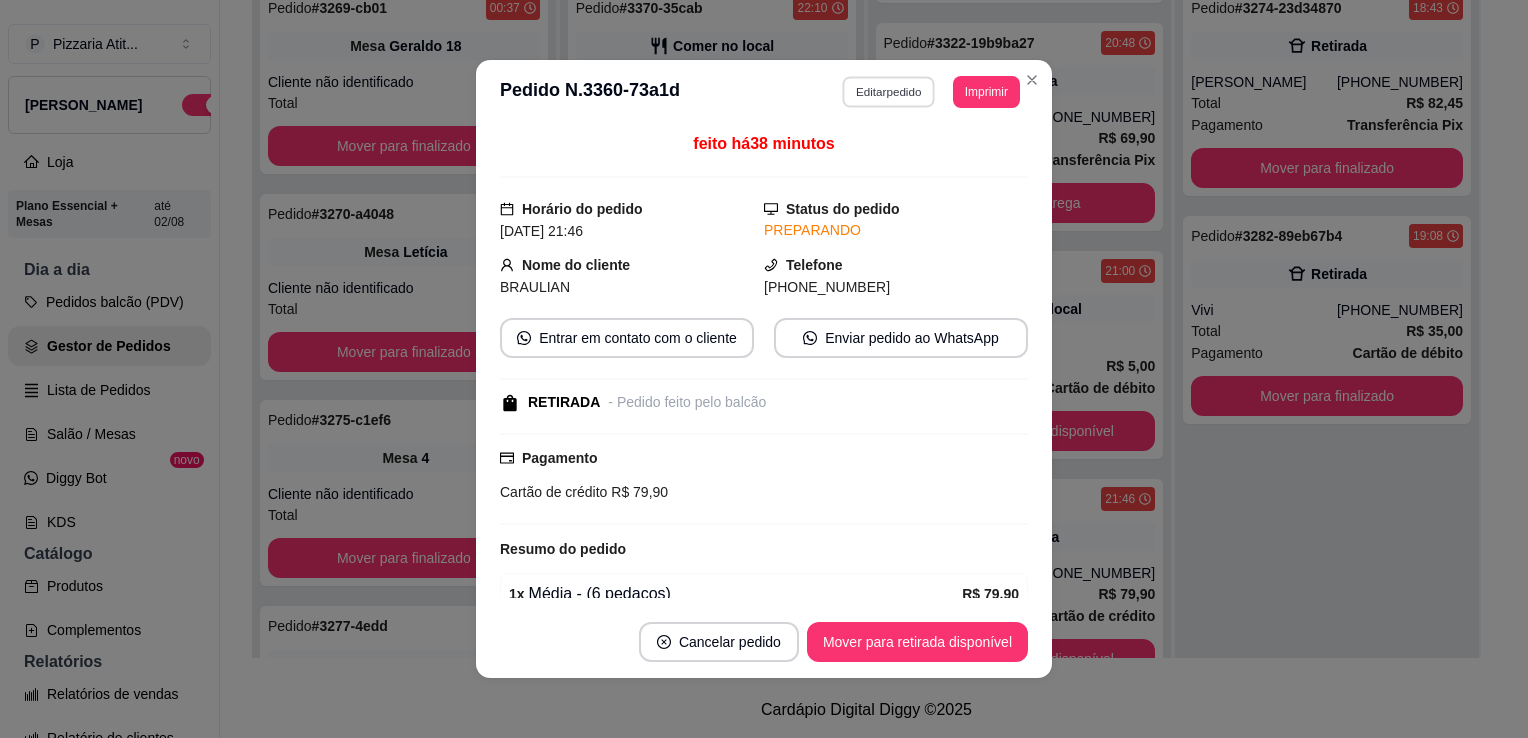 click on "Editar  pedido" at bounding box center (889, 91) 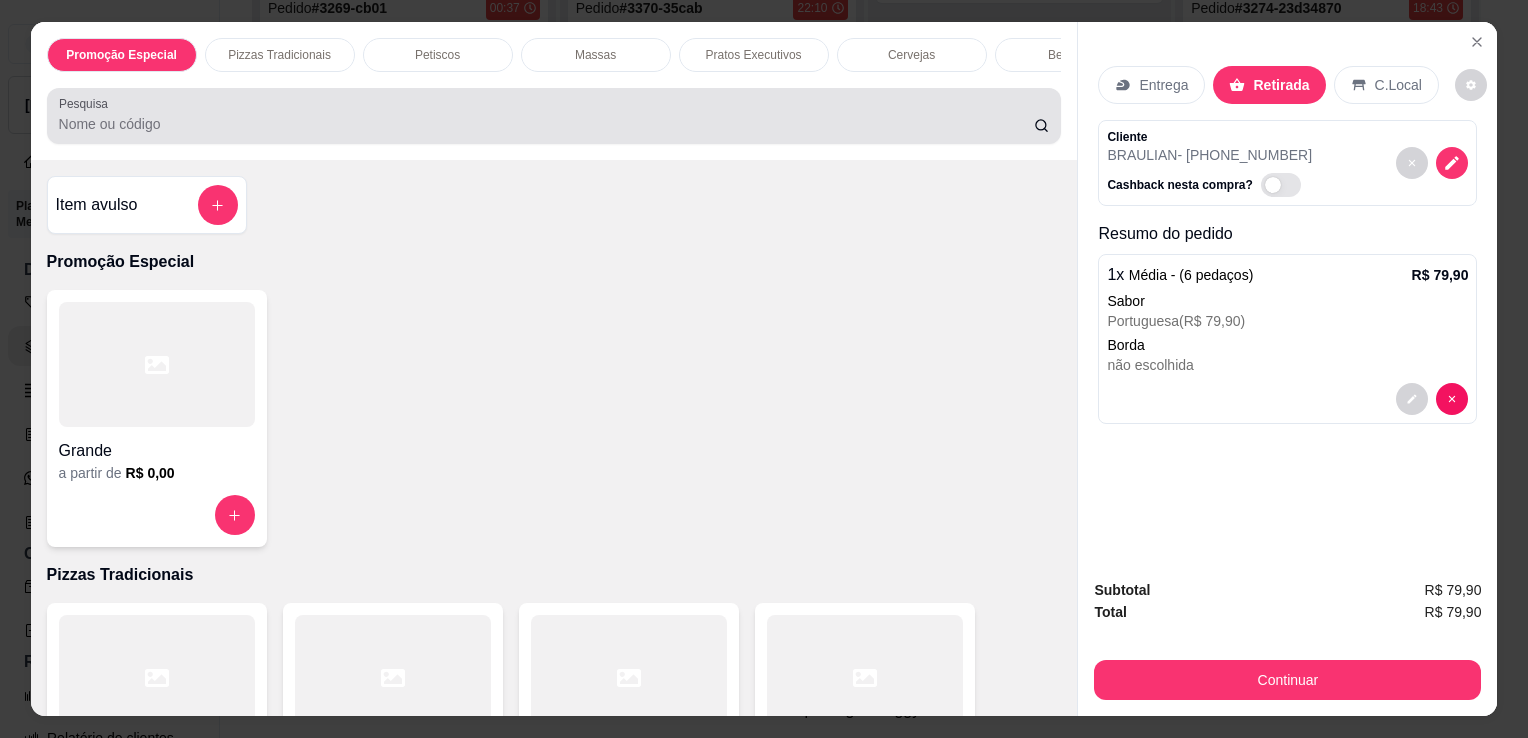 click at bounding box center [554, 116] 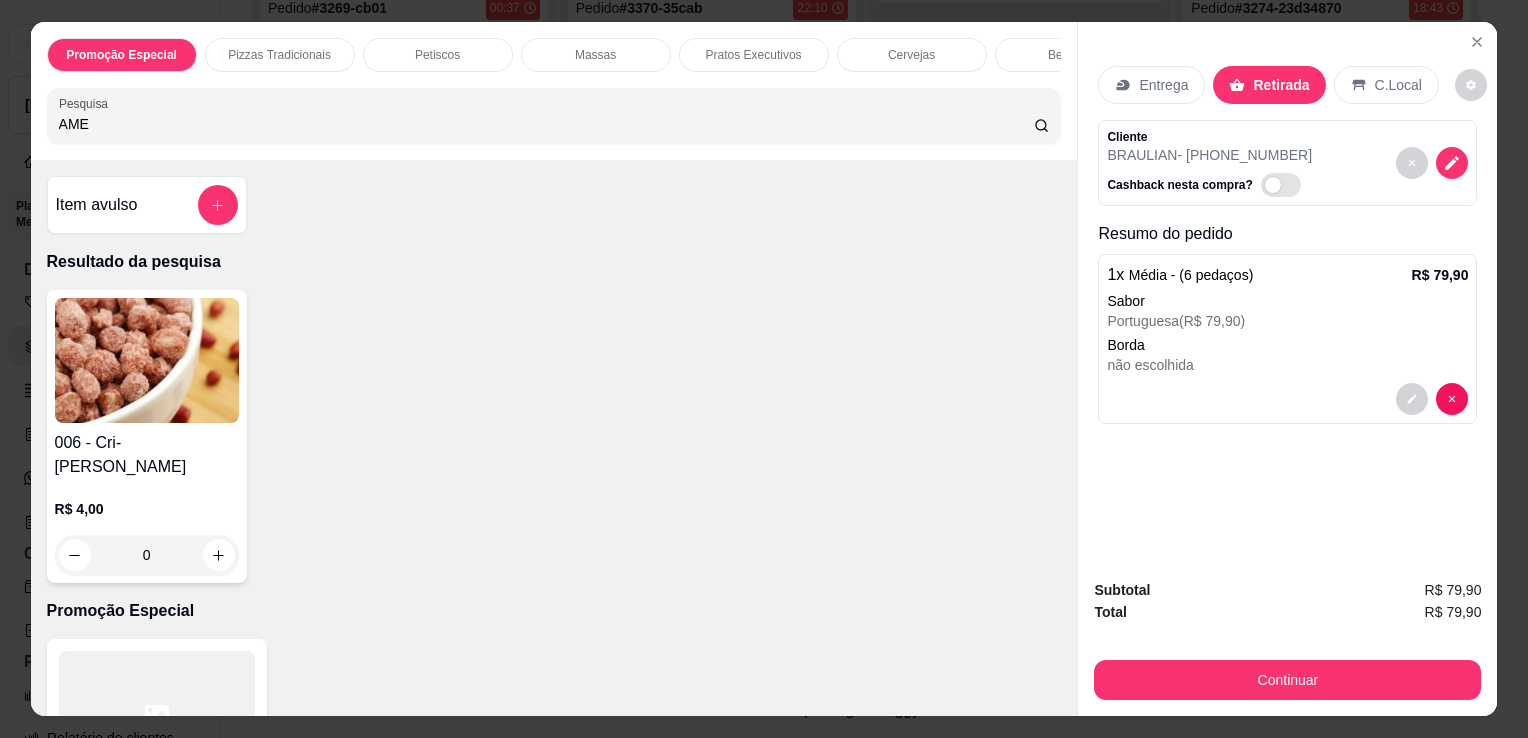 type on "AME" 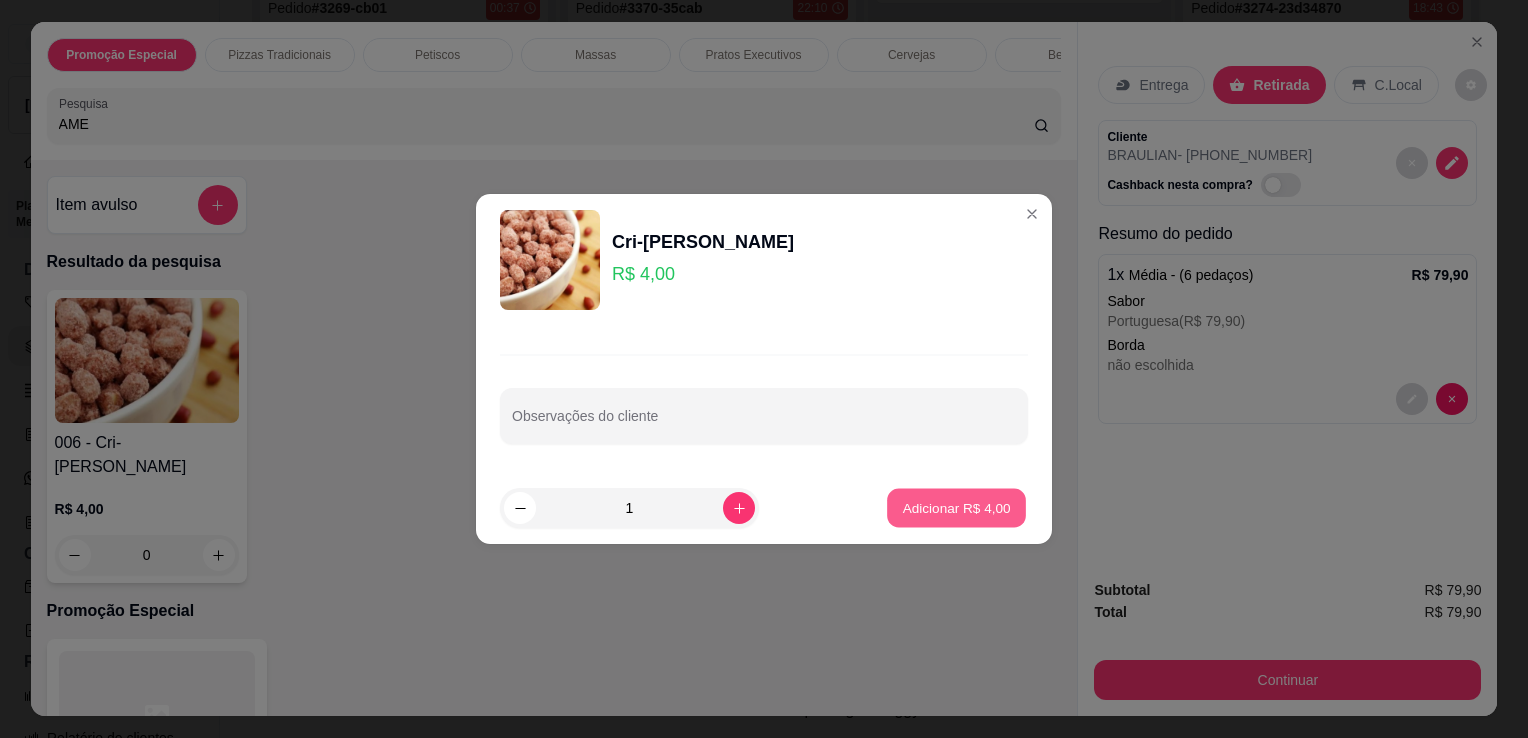 click on "Adicionar   R$ 4,00" at bounding box center (956, 507) 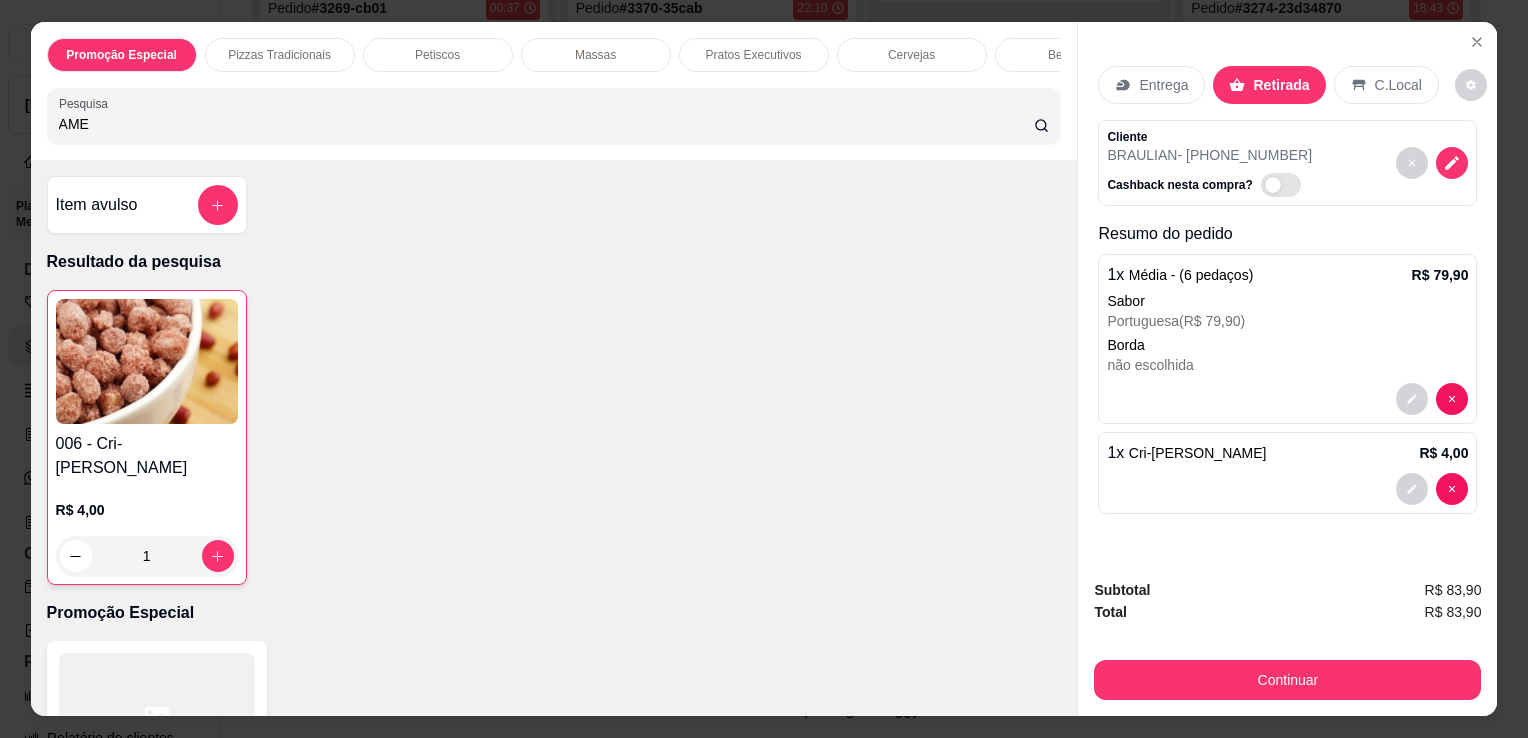 click on "Promoção Especial Pizzas Tradicionais Petiscos Massas Pratos Executivos Cervejas Bebidas Doses Drinks  Vinhos Doces Picolé  PIZZAS DOCES  Pesquisa AME" at bounding box center (554, 91) 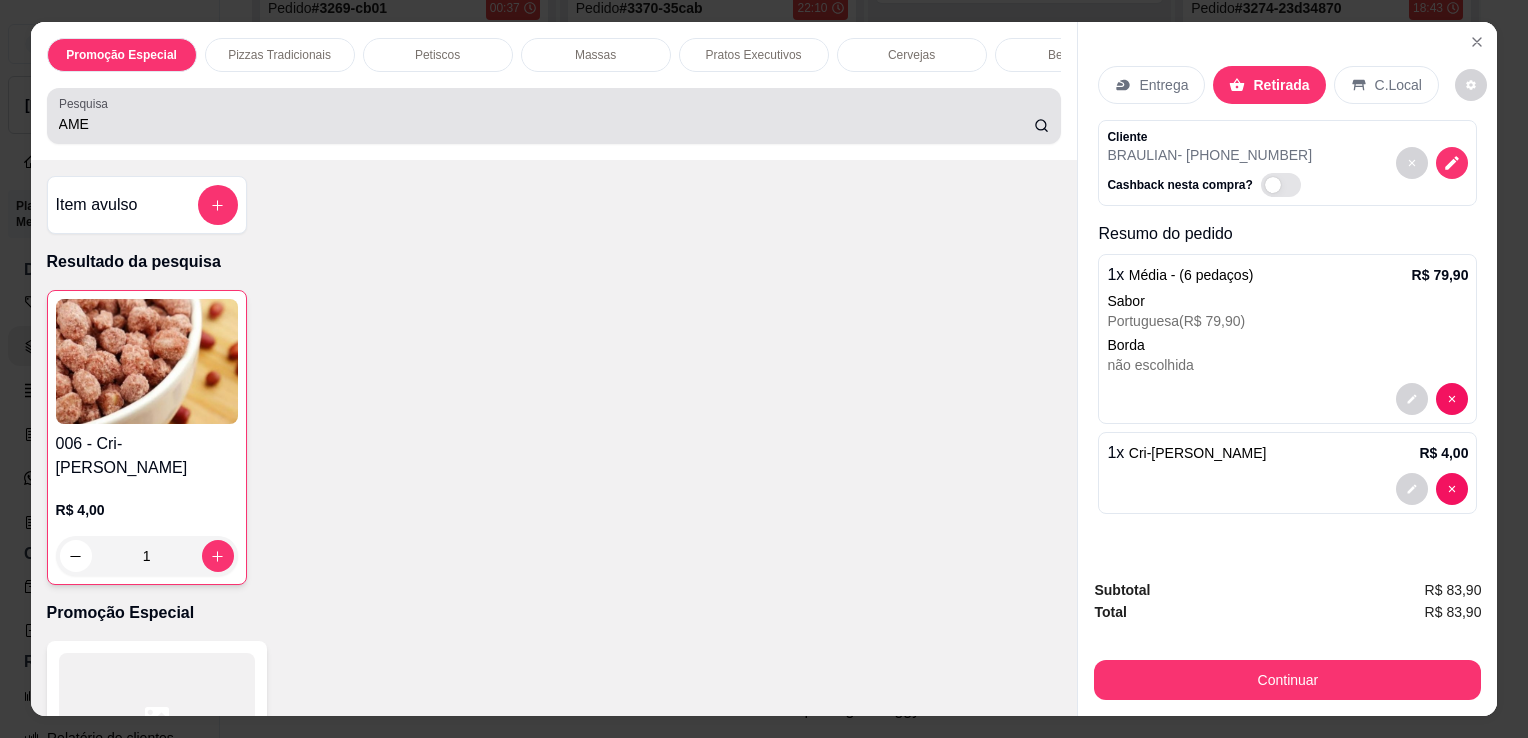 click on "Pesquisa AME" at bounding box center [554, 116] 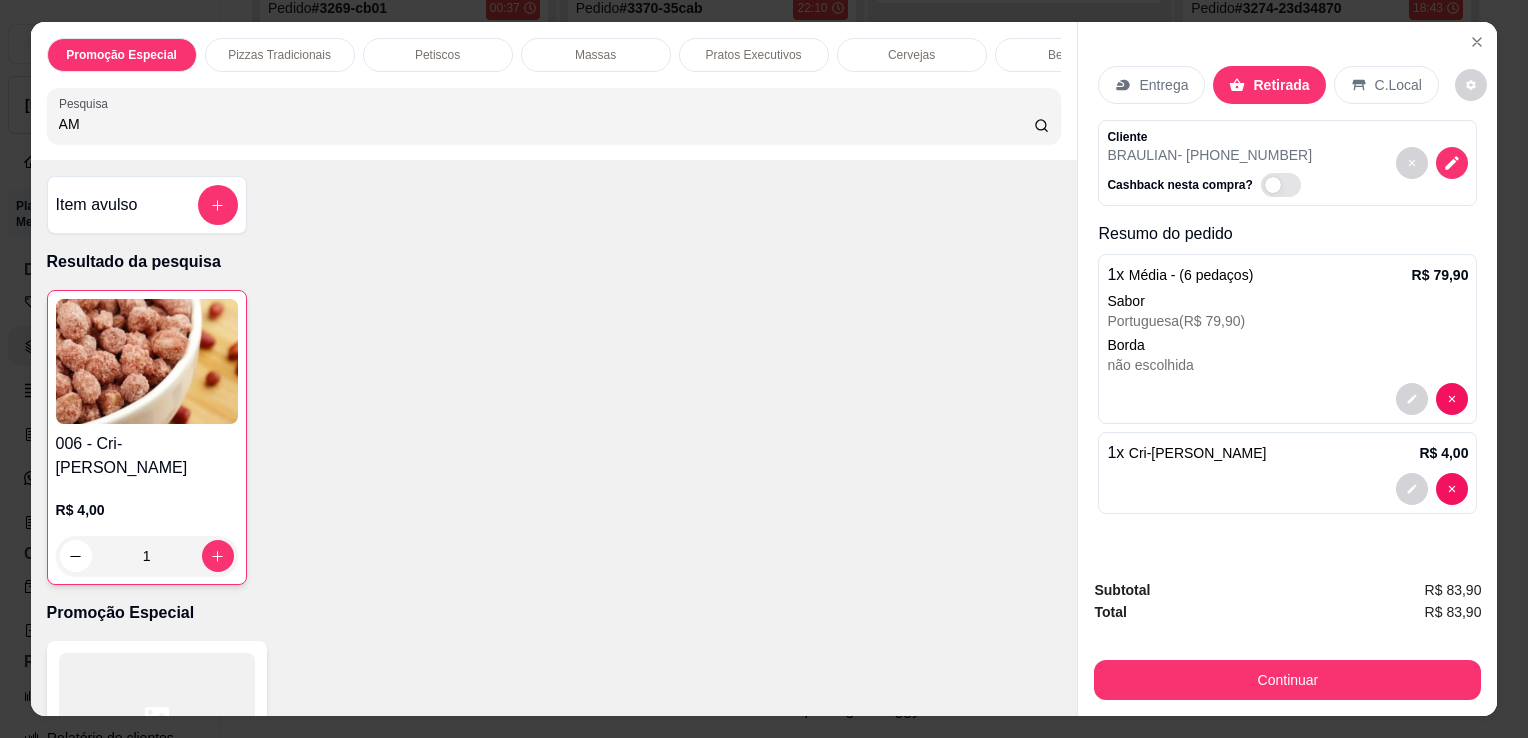 type on "A" 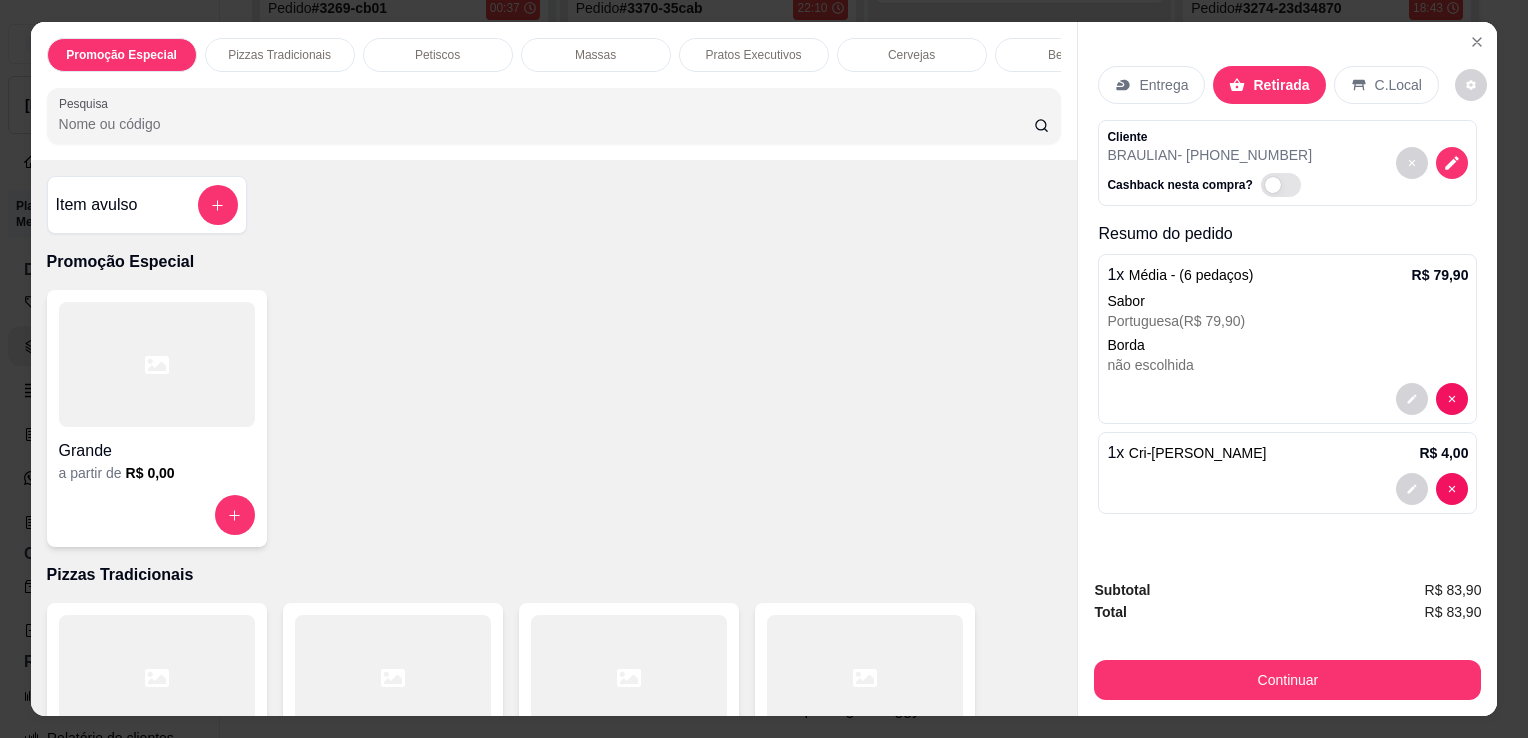 click on "Pesquisa" at bounding box center (554, 116) 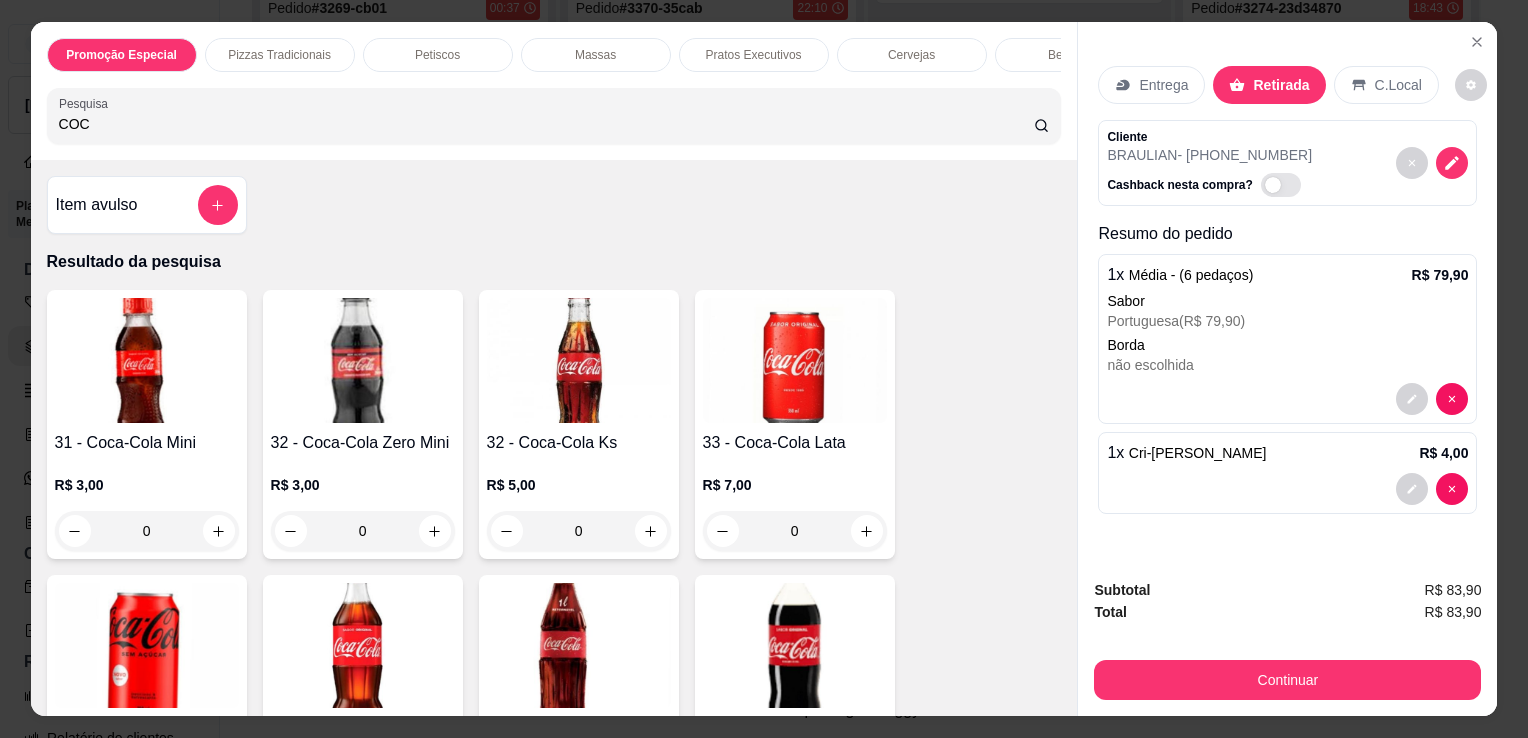 type on "COC" 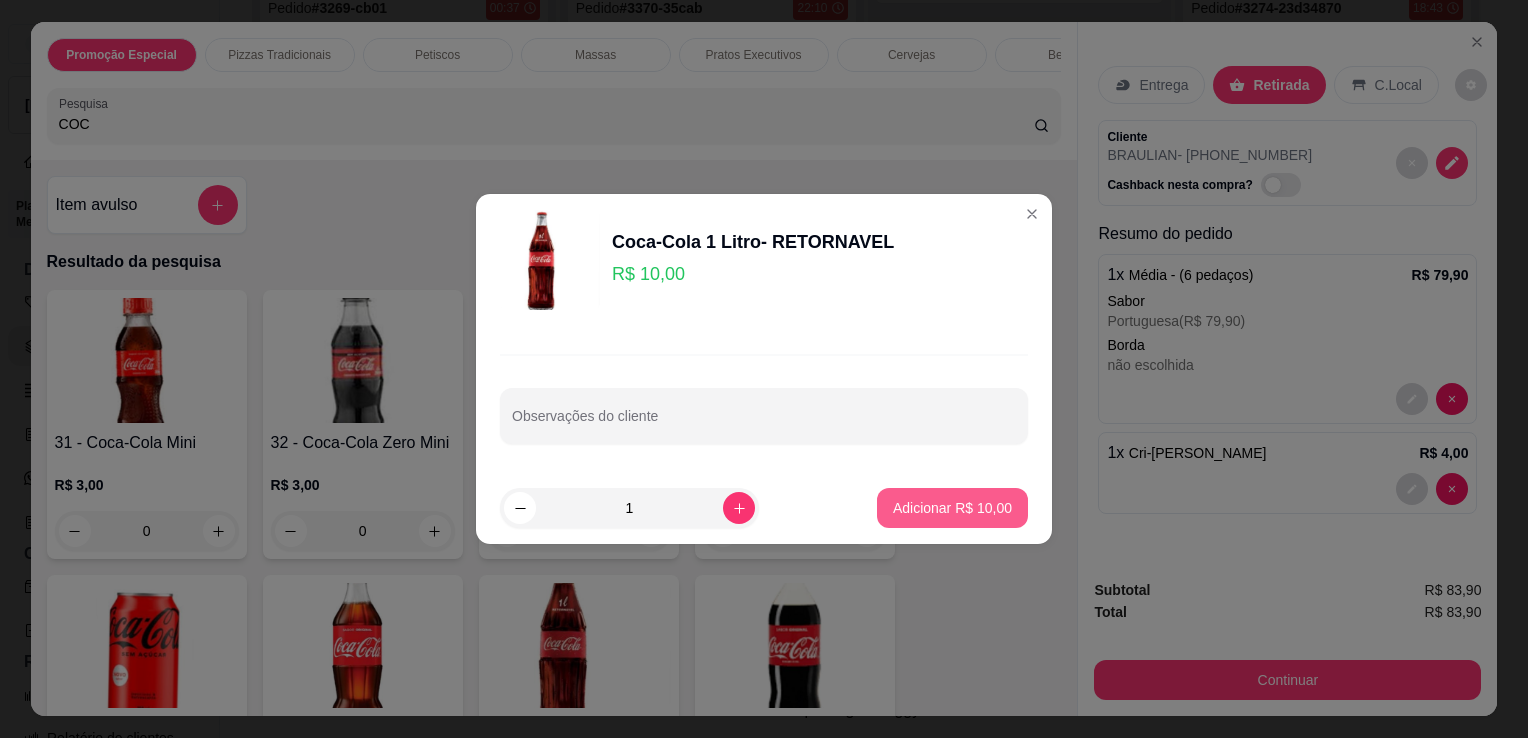 click on "Adicionar   R$ 10,00" at bounding box center [952, 508] 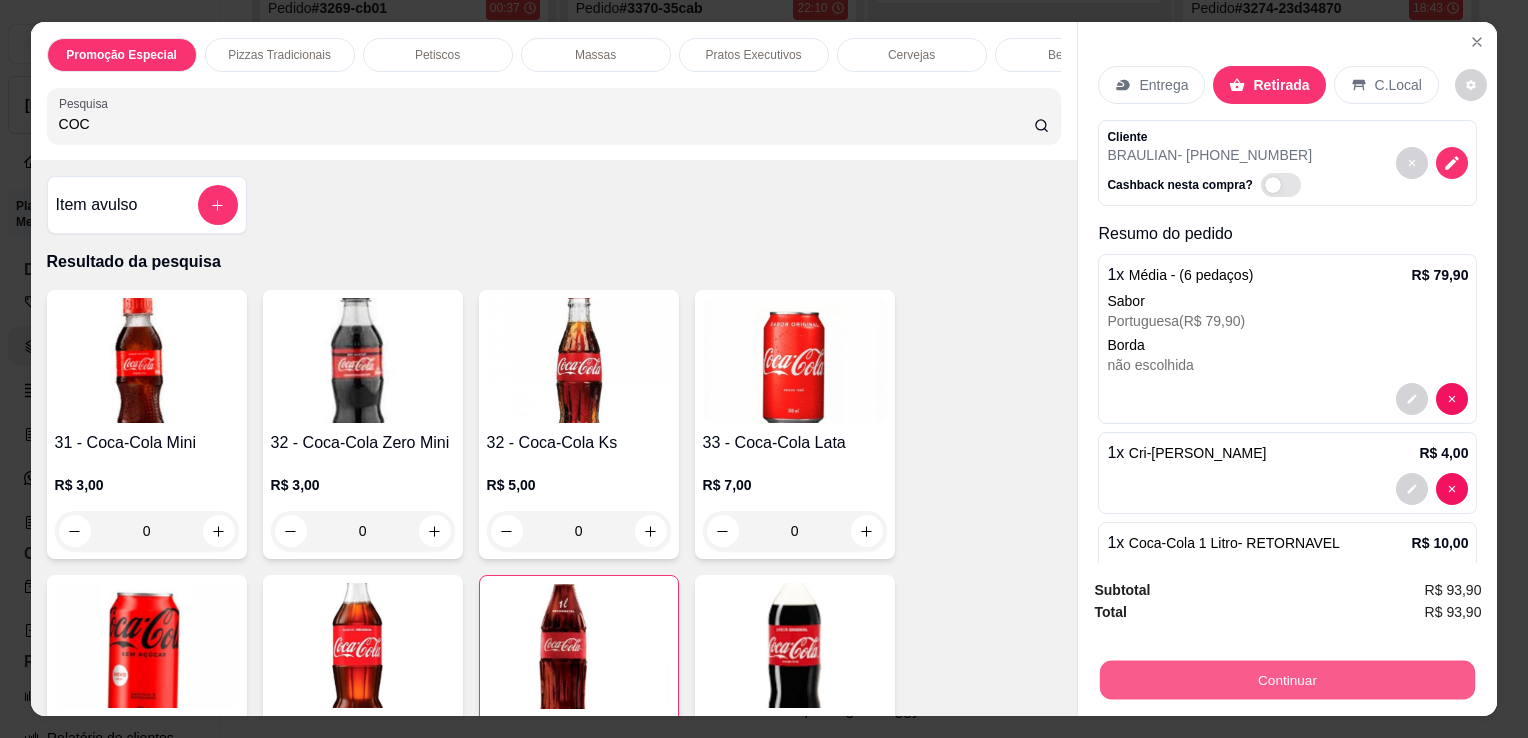 click on "Continuar" at bounding box center [1287, 679] 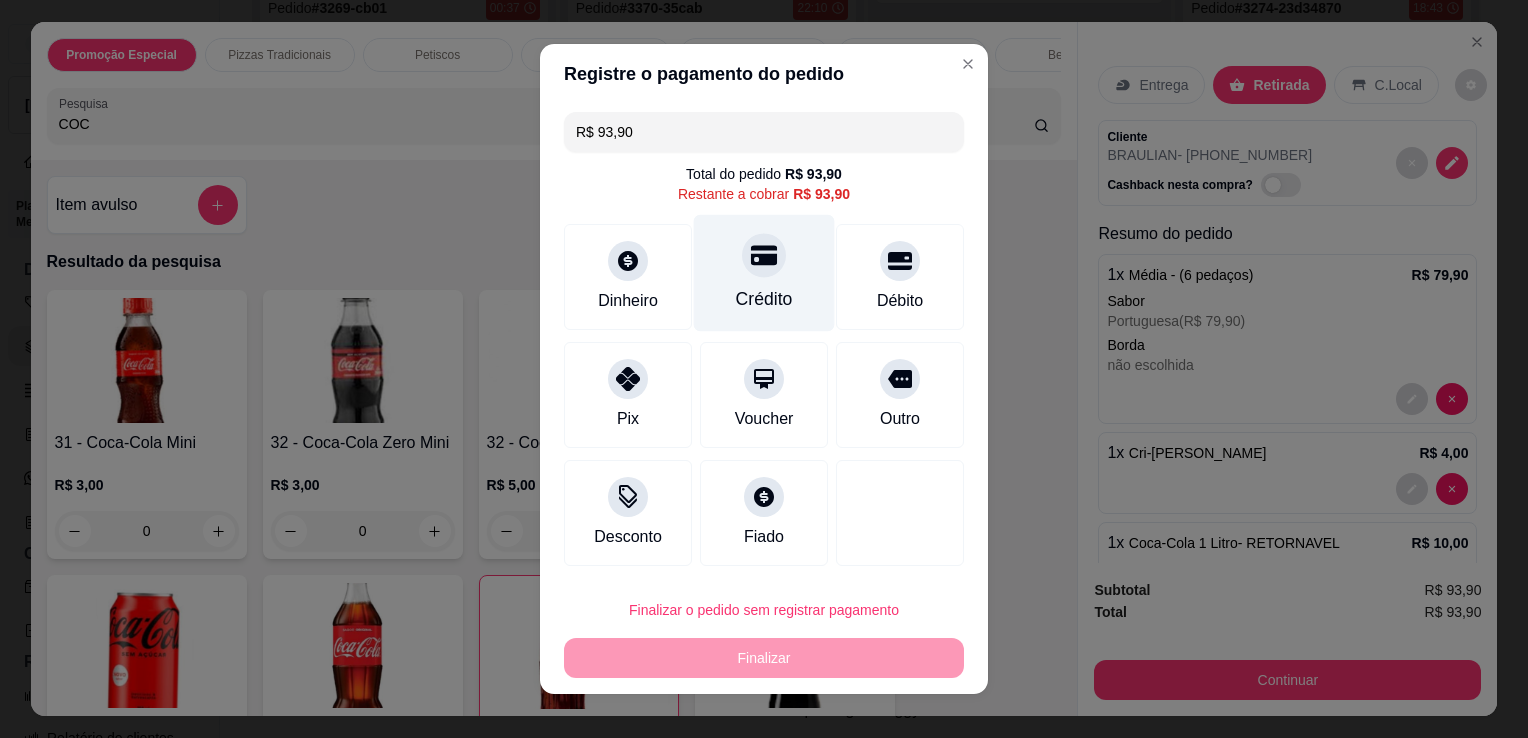 click on "Crédito" at bounding box center (764, 273) 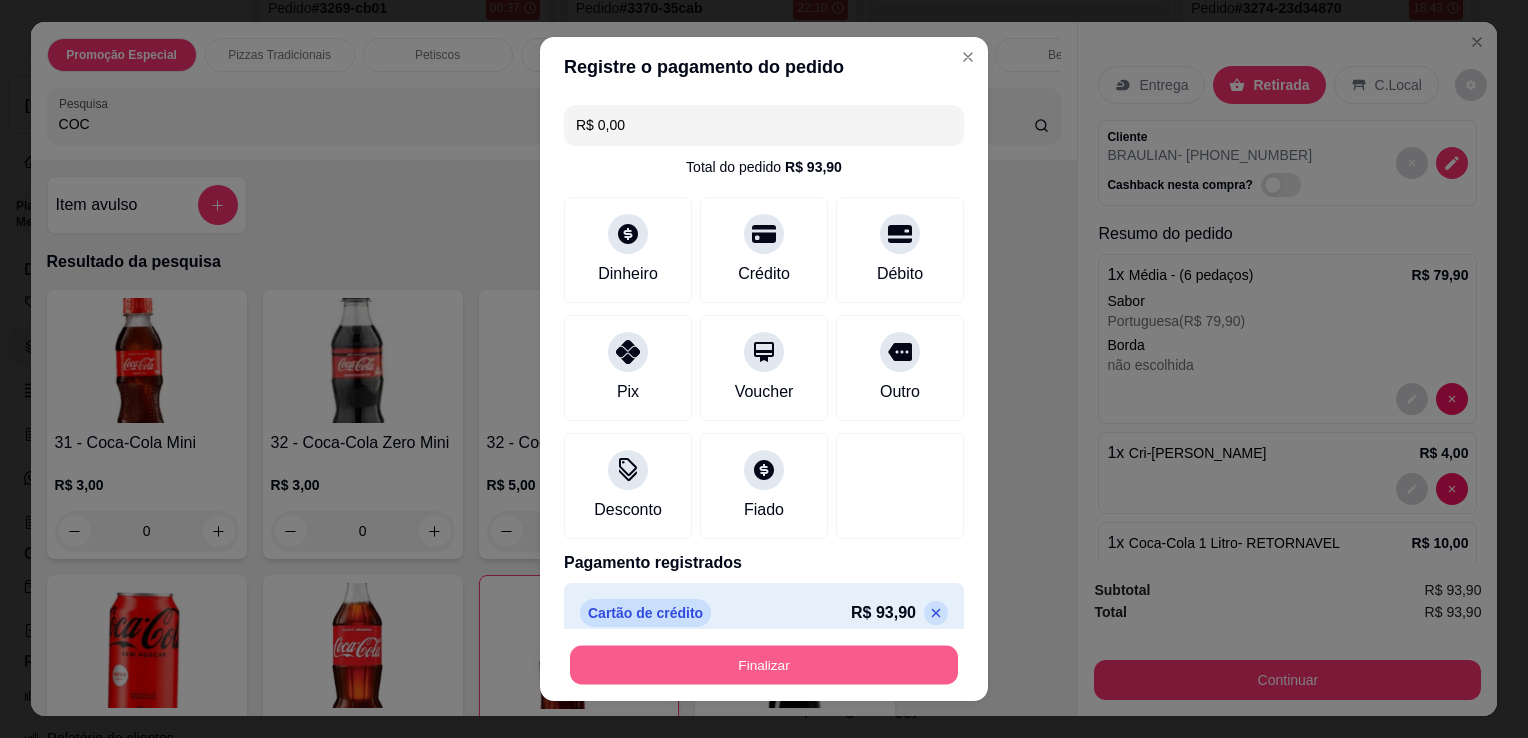 click on "Finalizar" at bounding box center [764, 665] 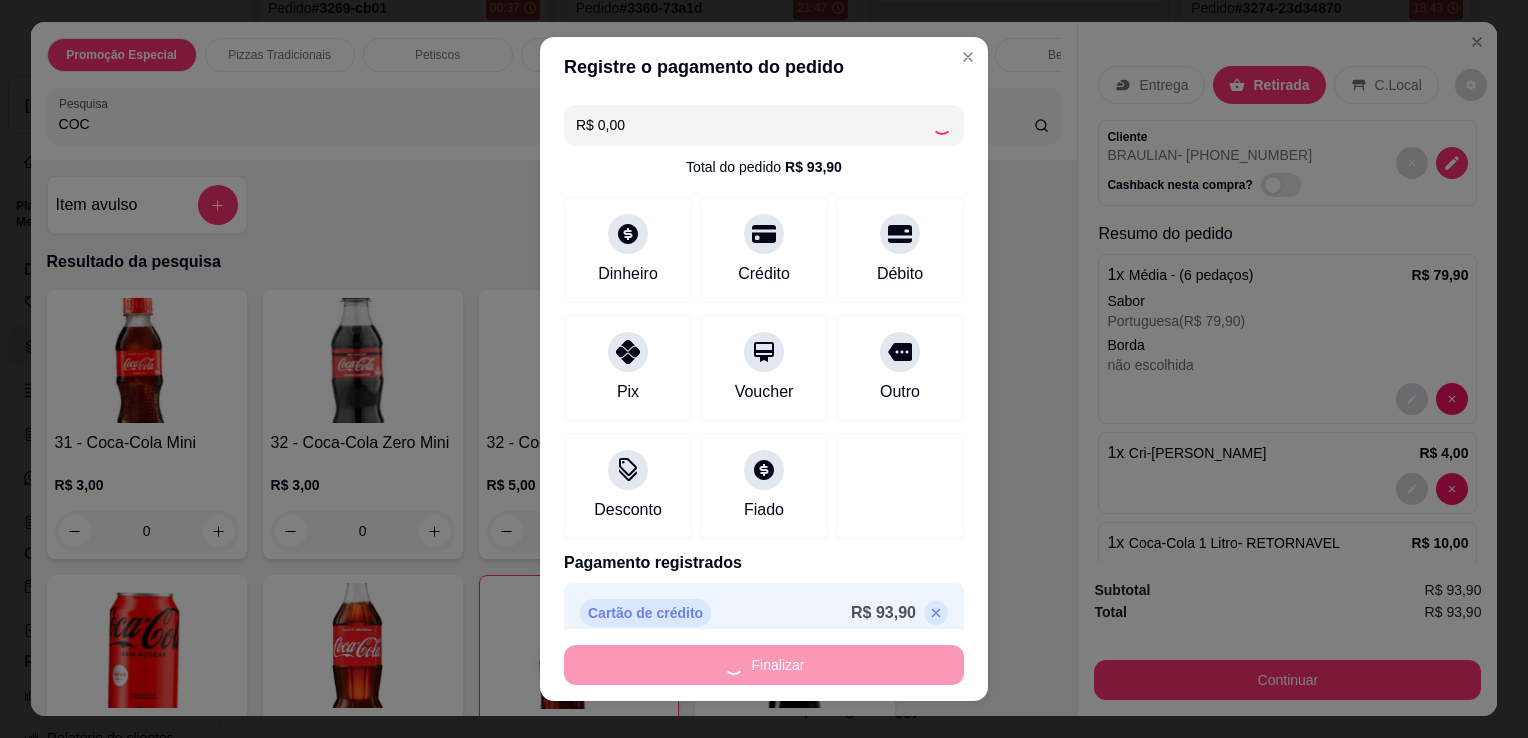 type on "0" 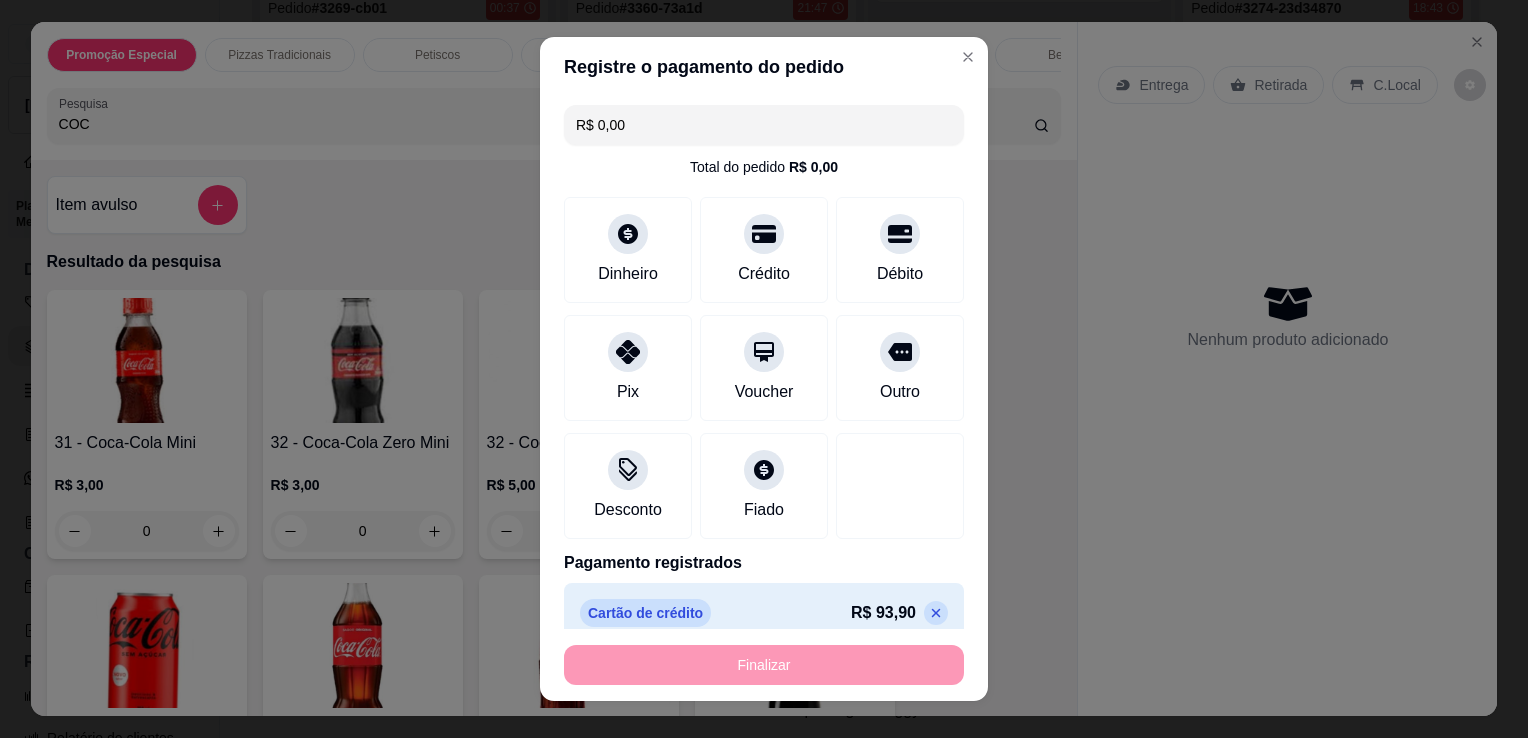 type on "-R$ 93,90" 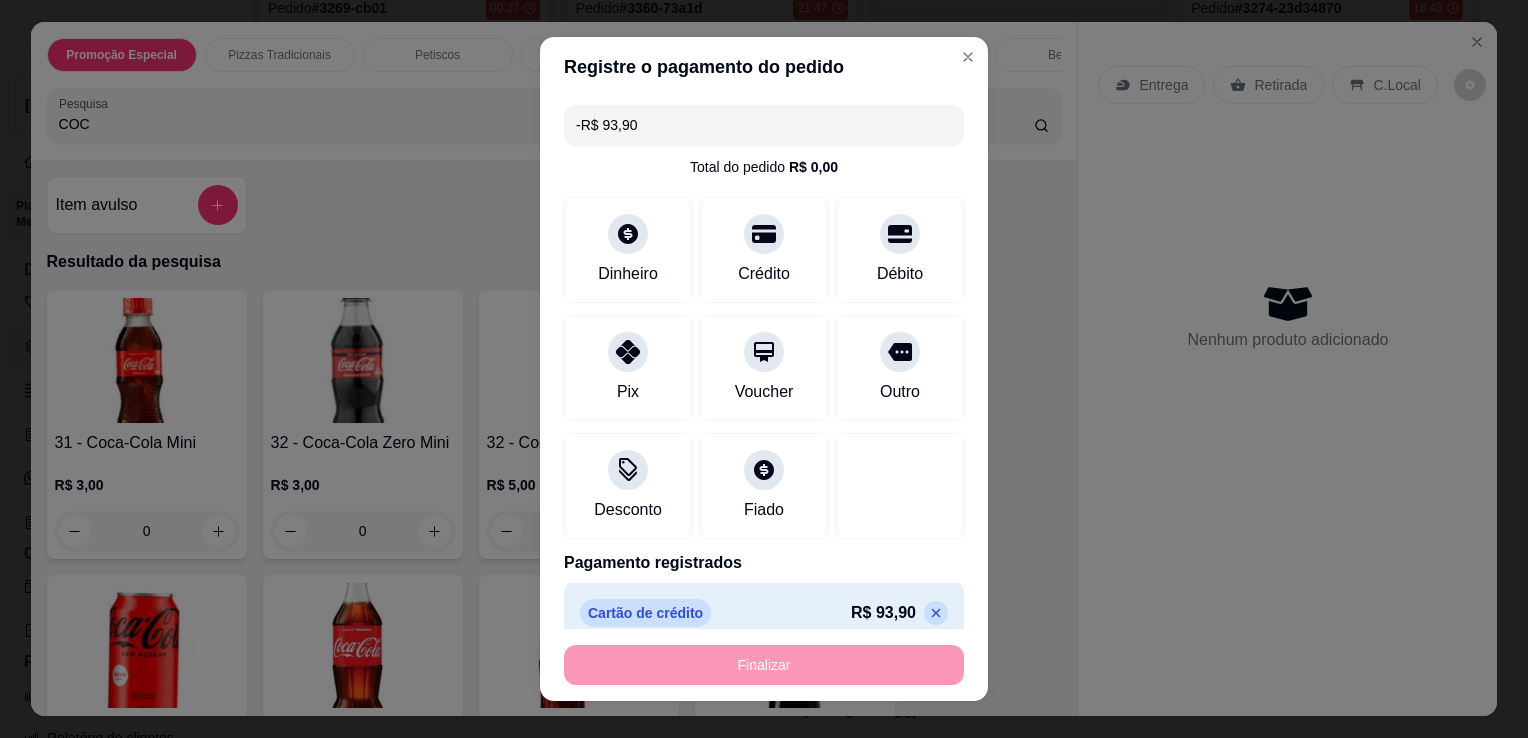 scroll, scrollTop: 2245, scrollLeft: 0, axis: vertical 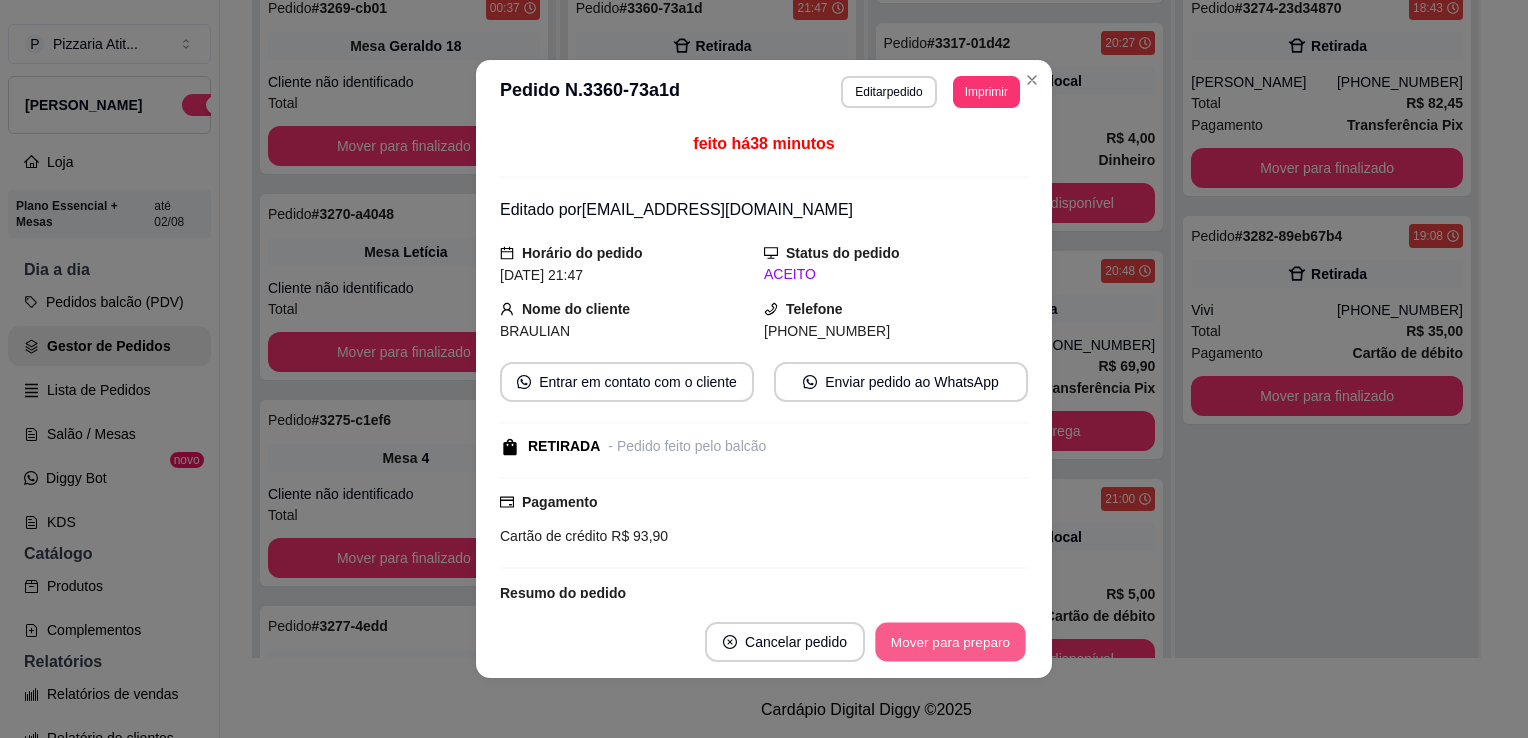 click on "Mover para preparo" at bounding box center [950, 642] 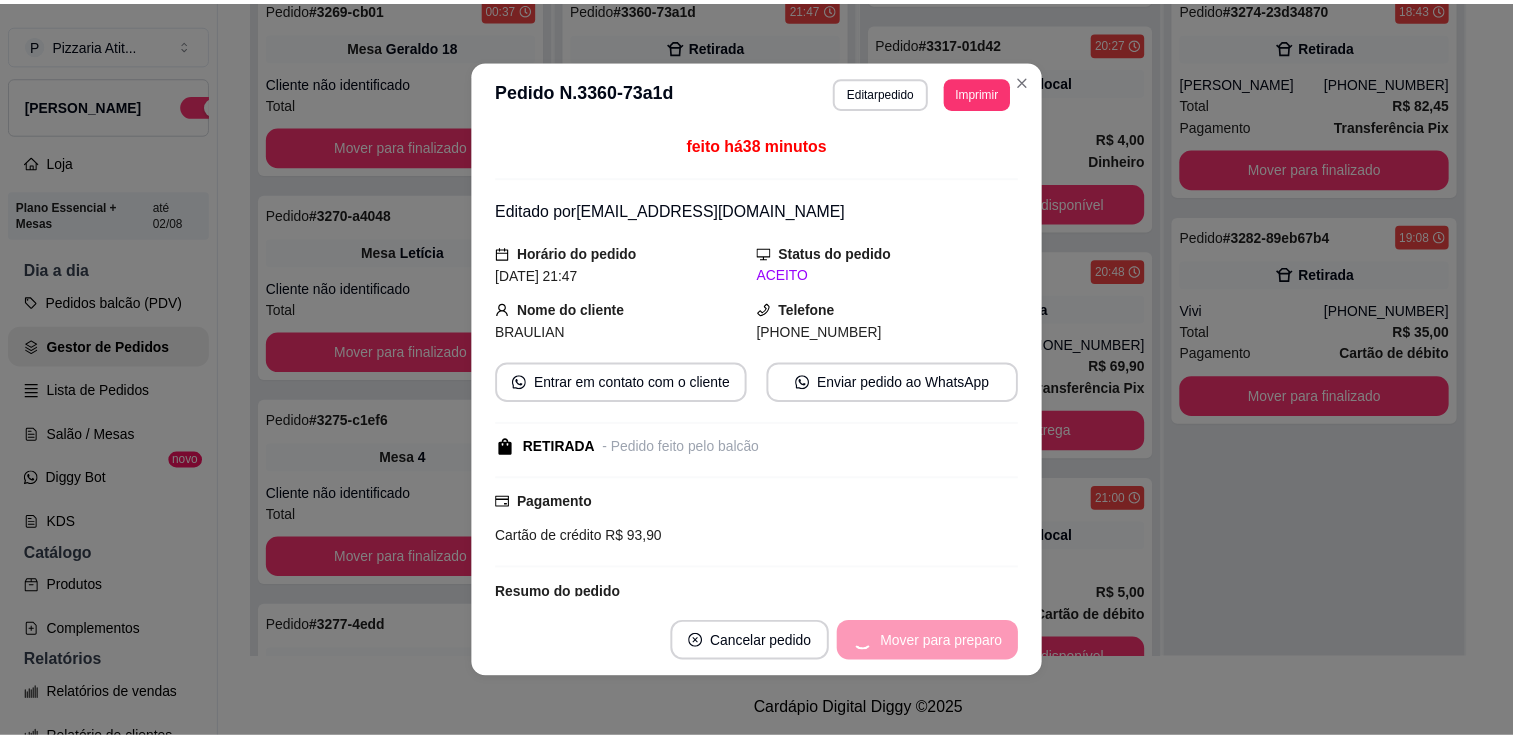 scroll, scrollTop: 2473, scrollLeft: 0, axis: vertical 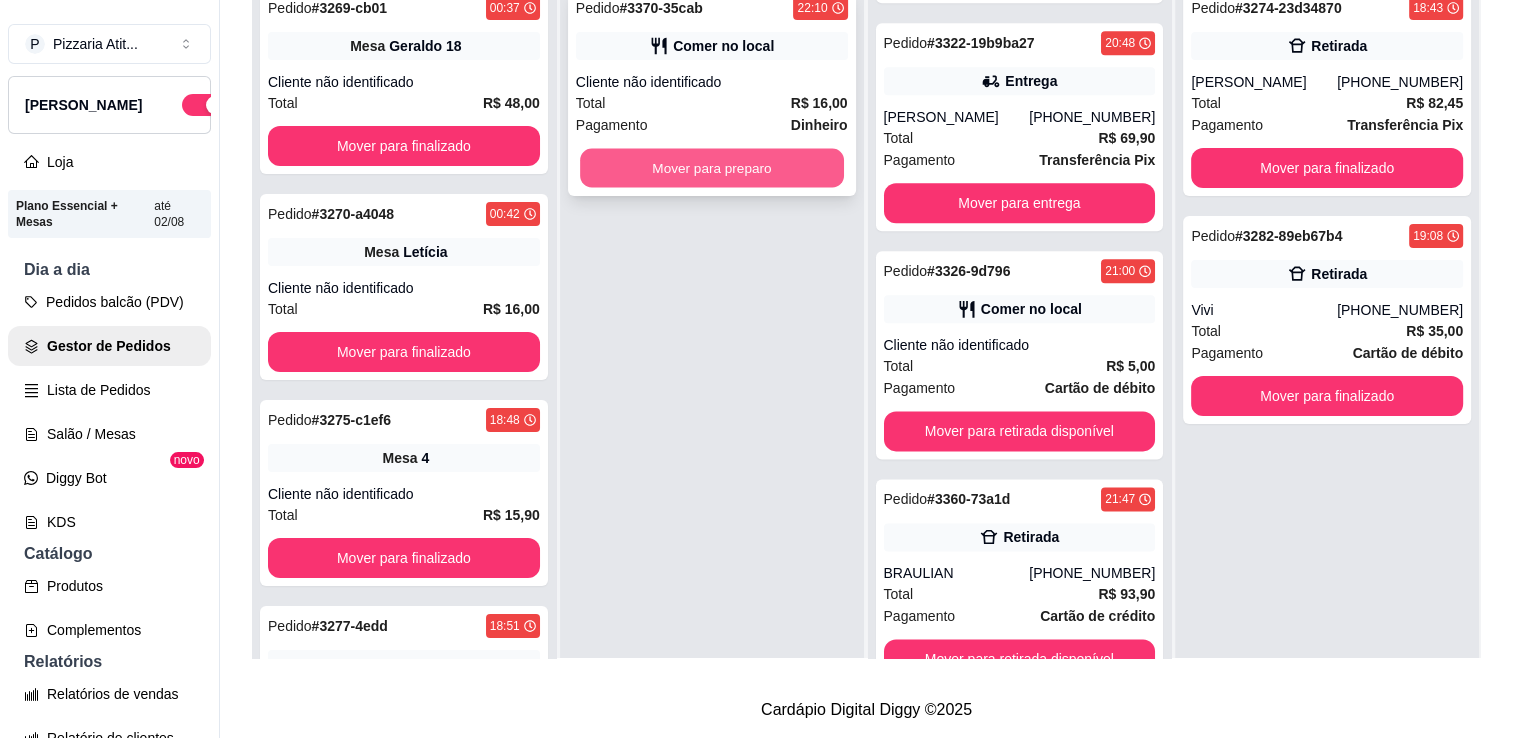 click on "Mover para preparo" at bounding box center (712, 168) 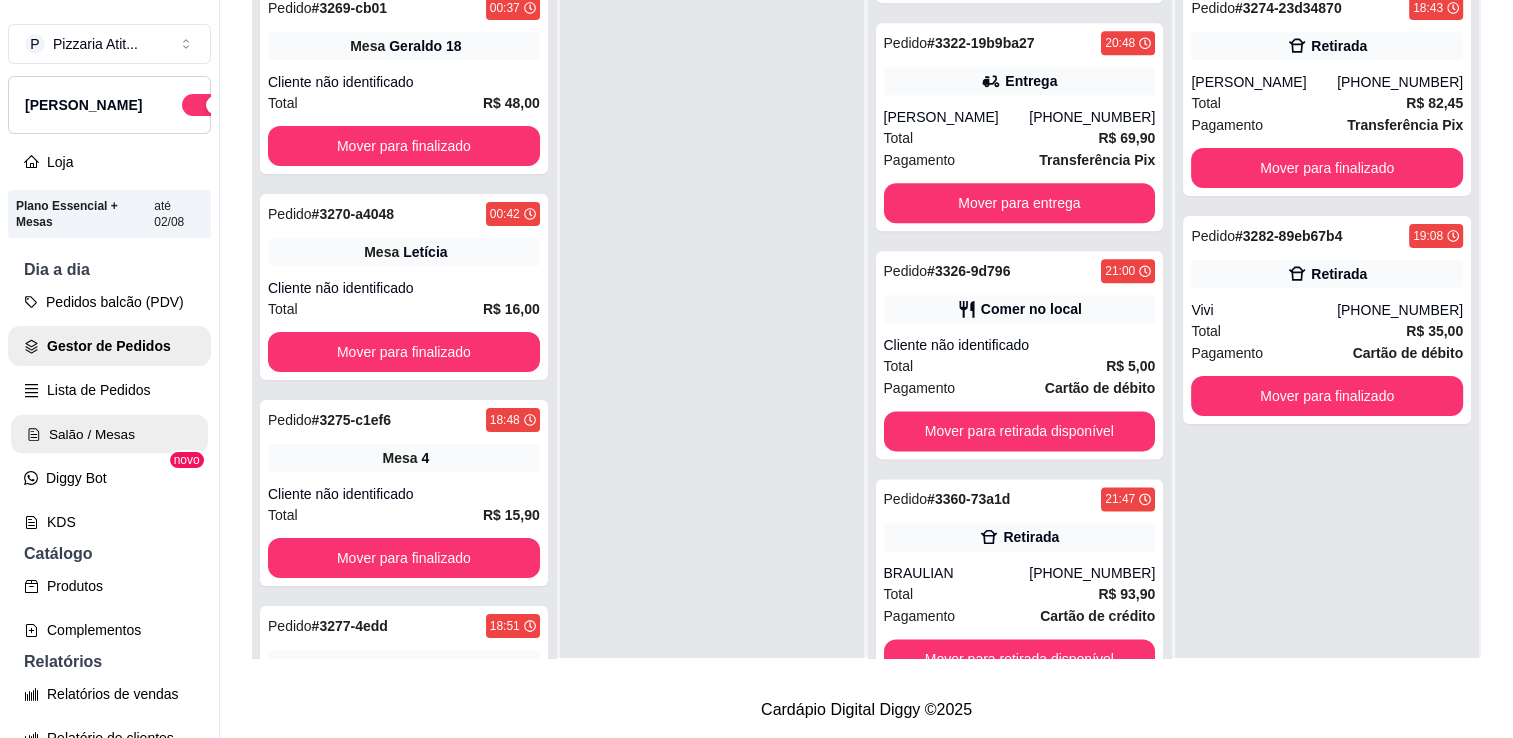 click on "Salão / Mesas" at bounding box center [109, 434] 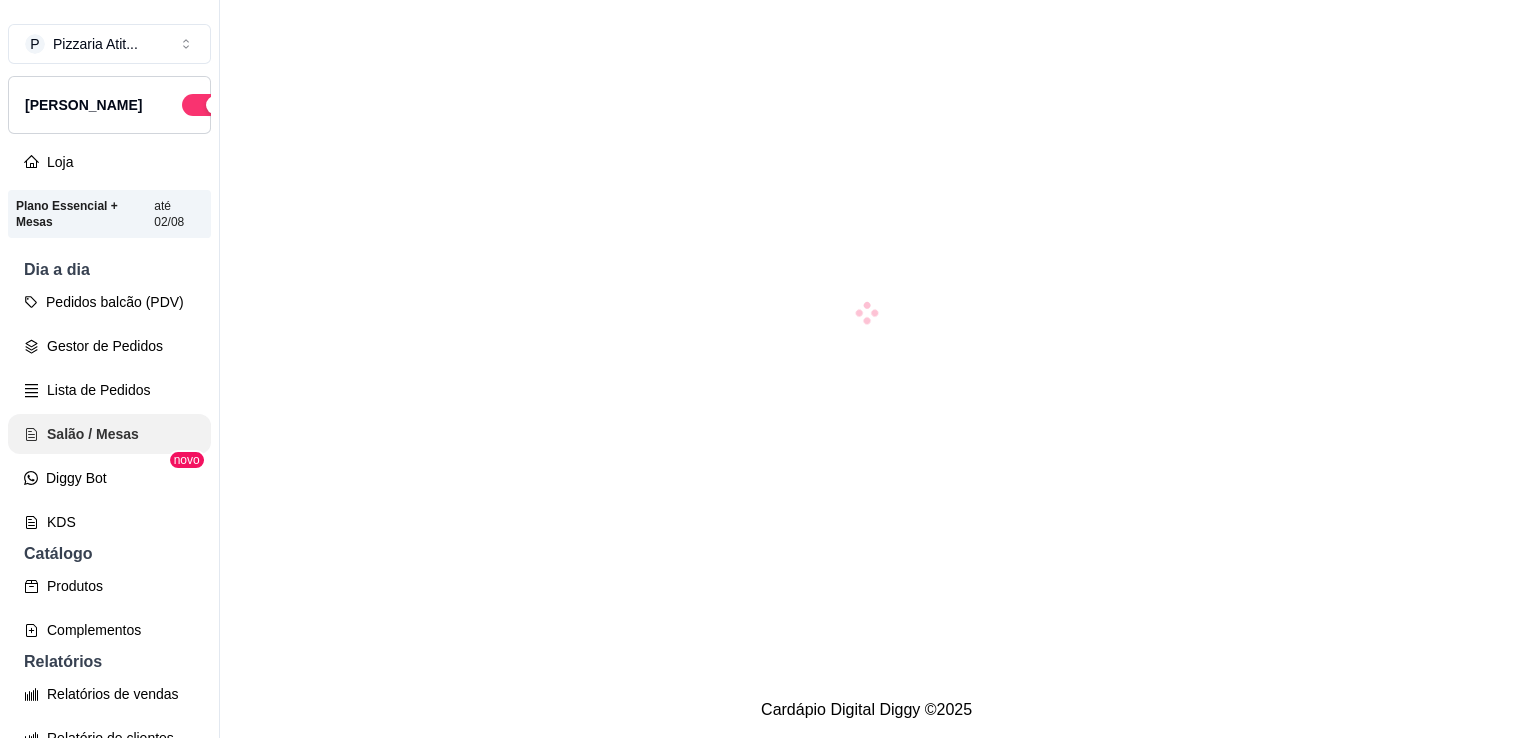 scroll, scrollTop: 0, scrollLeft: 0, axis: both 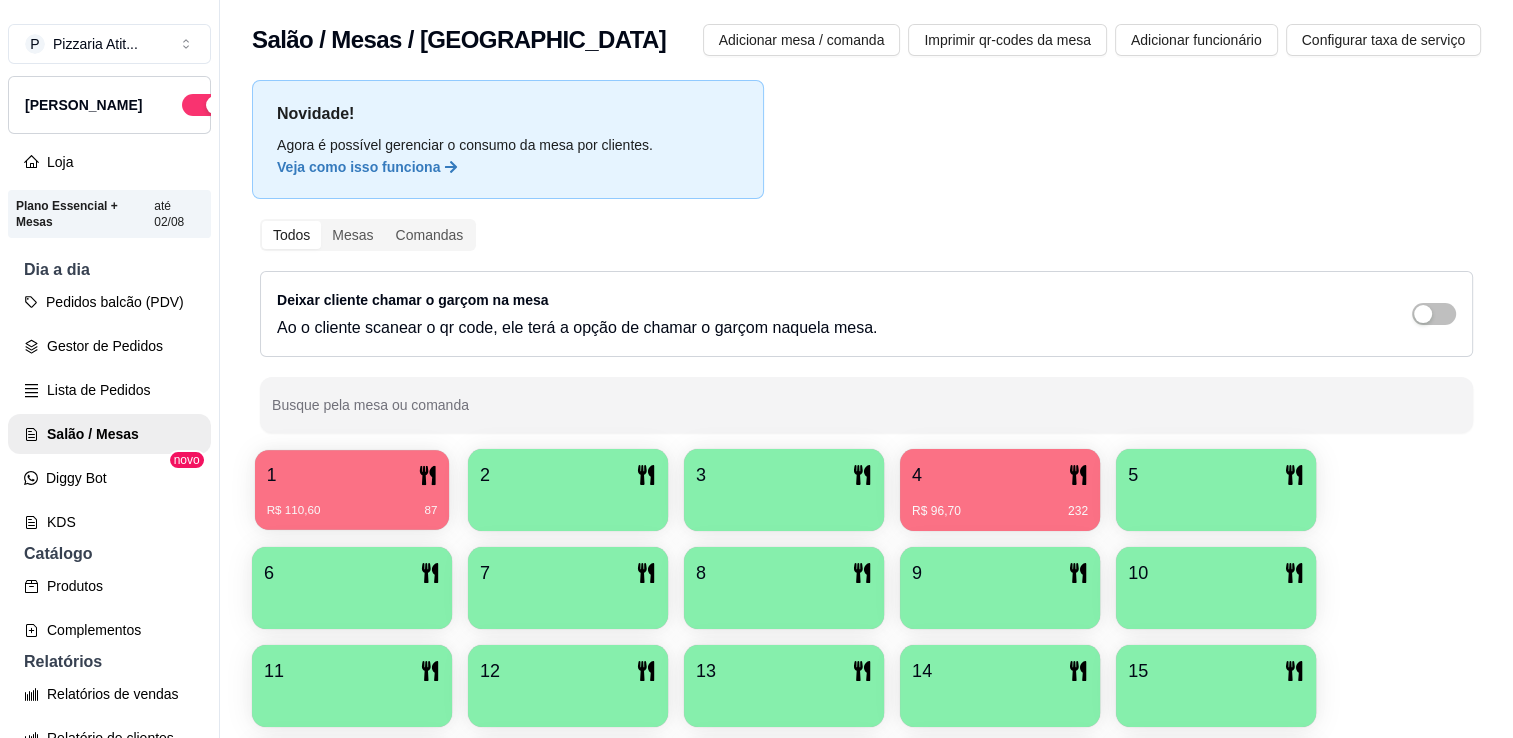 click on "R$ 110,60 87" at bounding box center [352, 503] 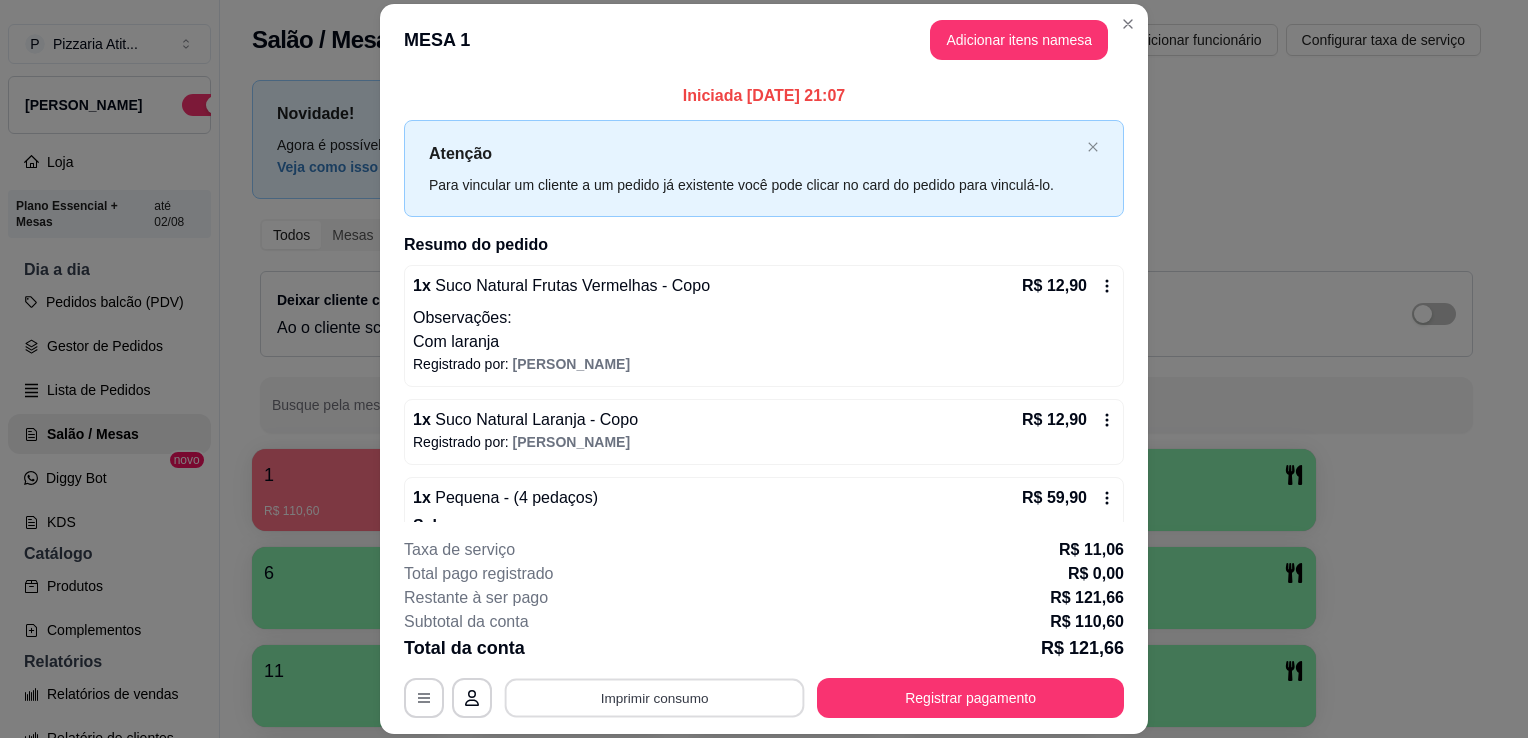 click on "Imprimir consumo" at bounding box center [655, 698] 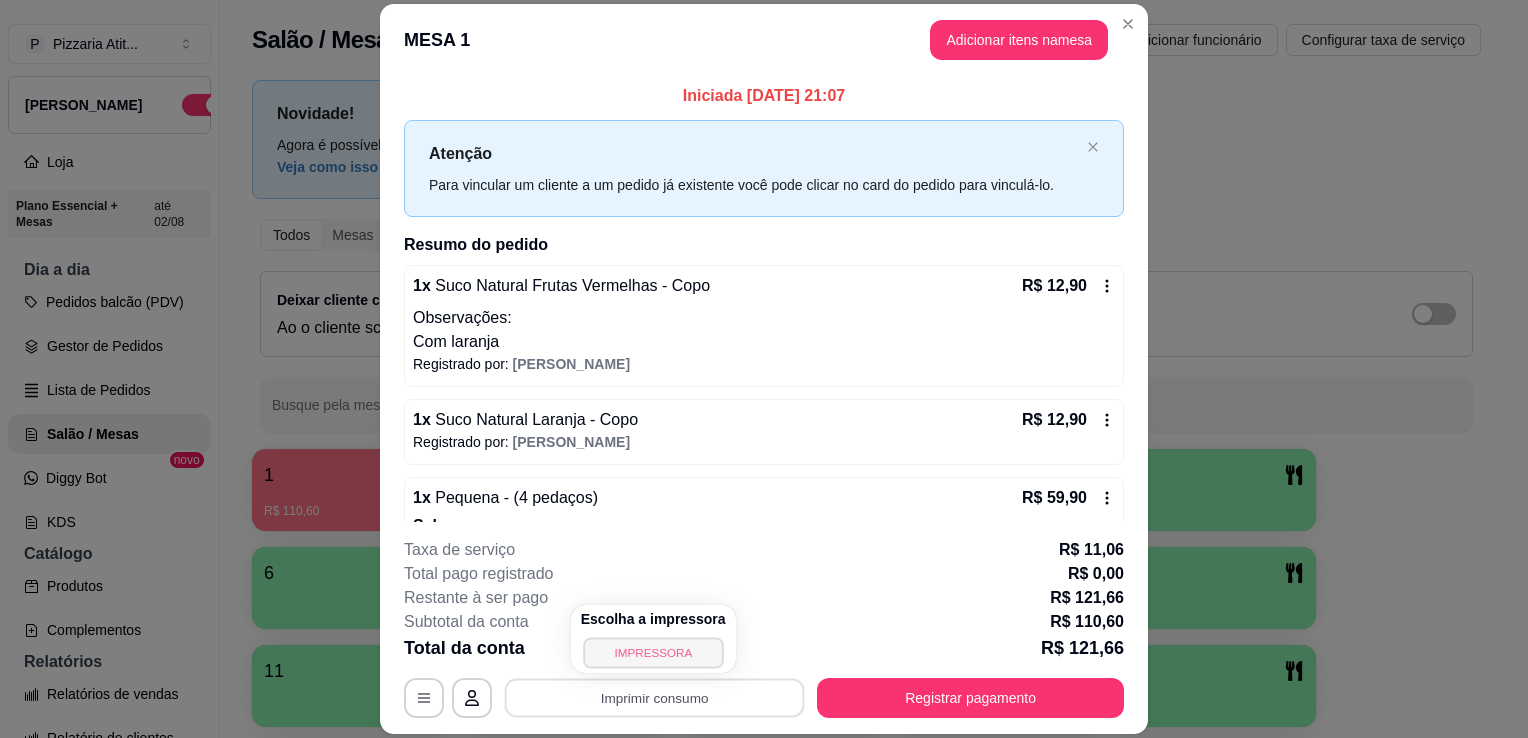click on "IMPRESSORA" at bounding box center [653, 652] 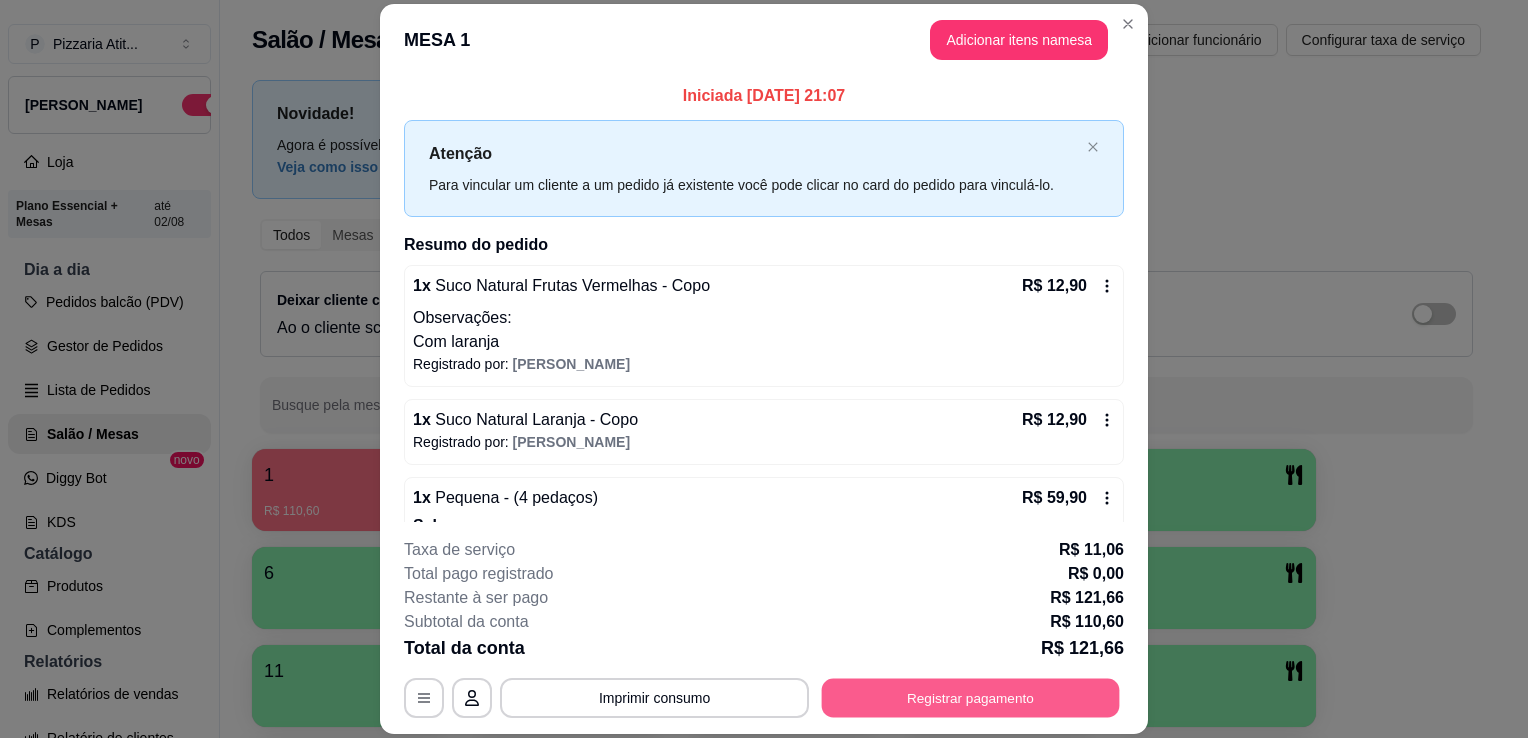 click on "Registrar pagamento" at bounding box center (971, 698) 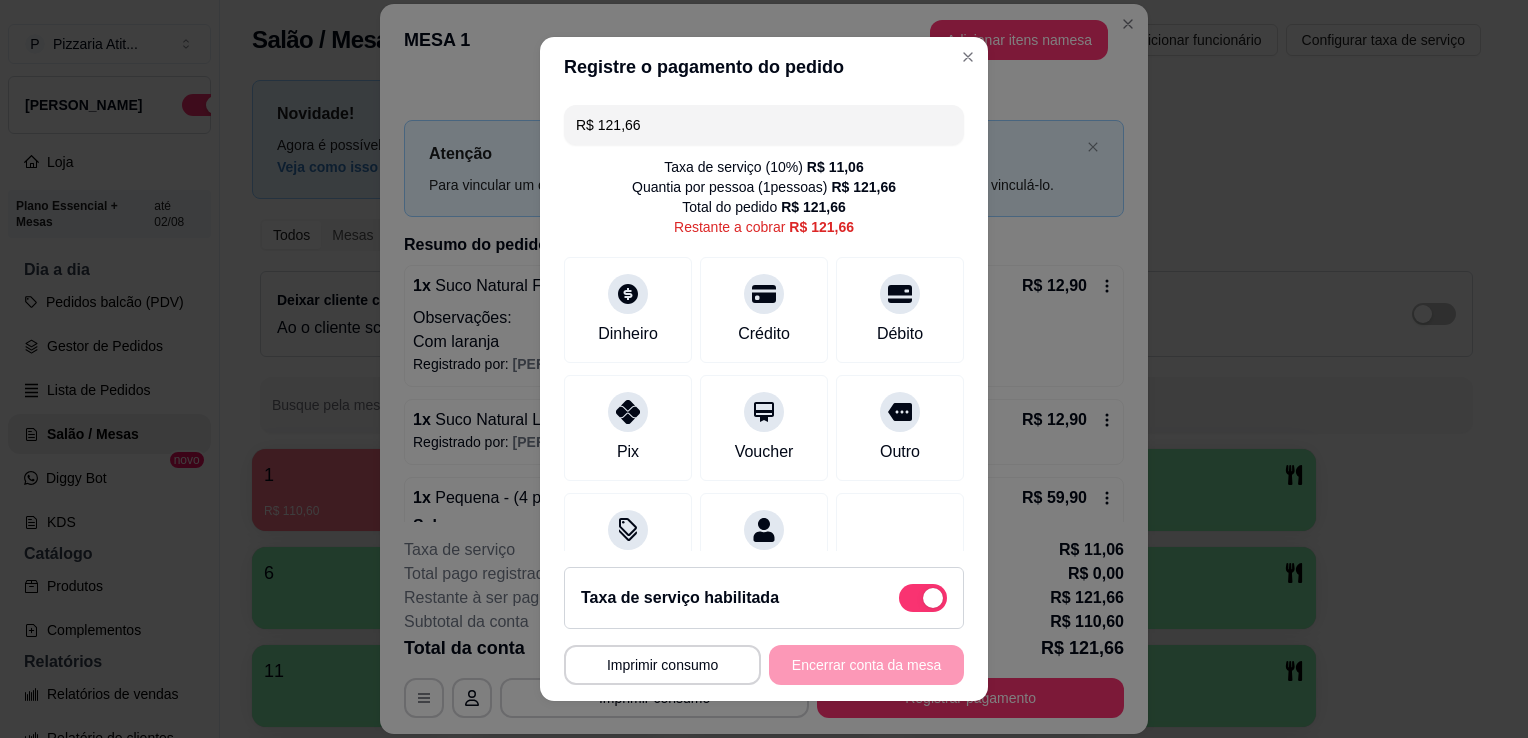 click on "R$ 121,66" at bounding box center (764, 125) 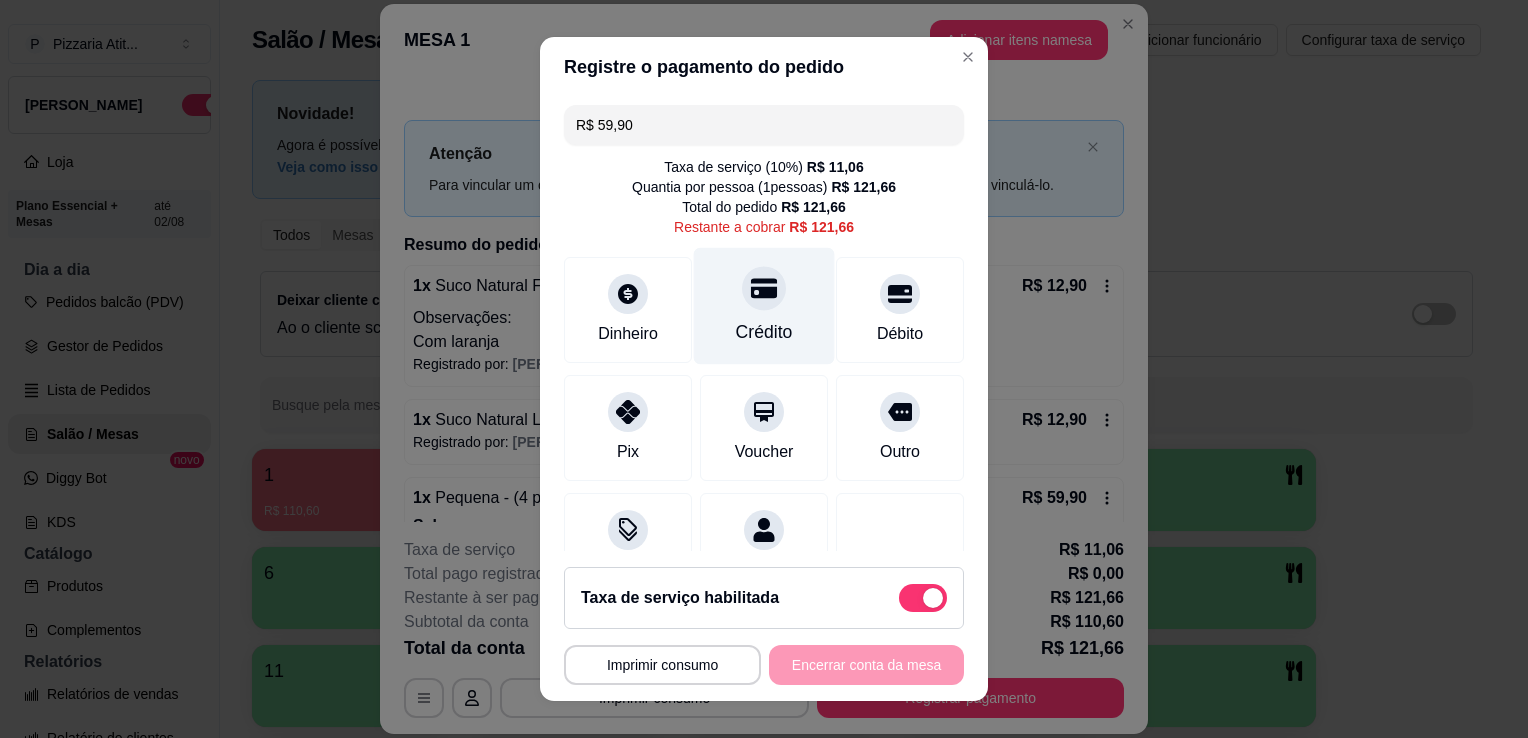 click 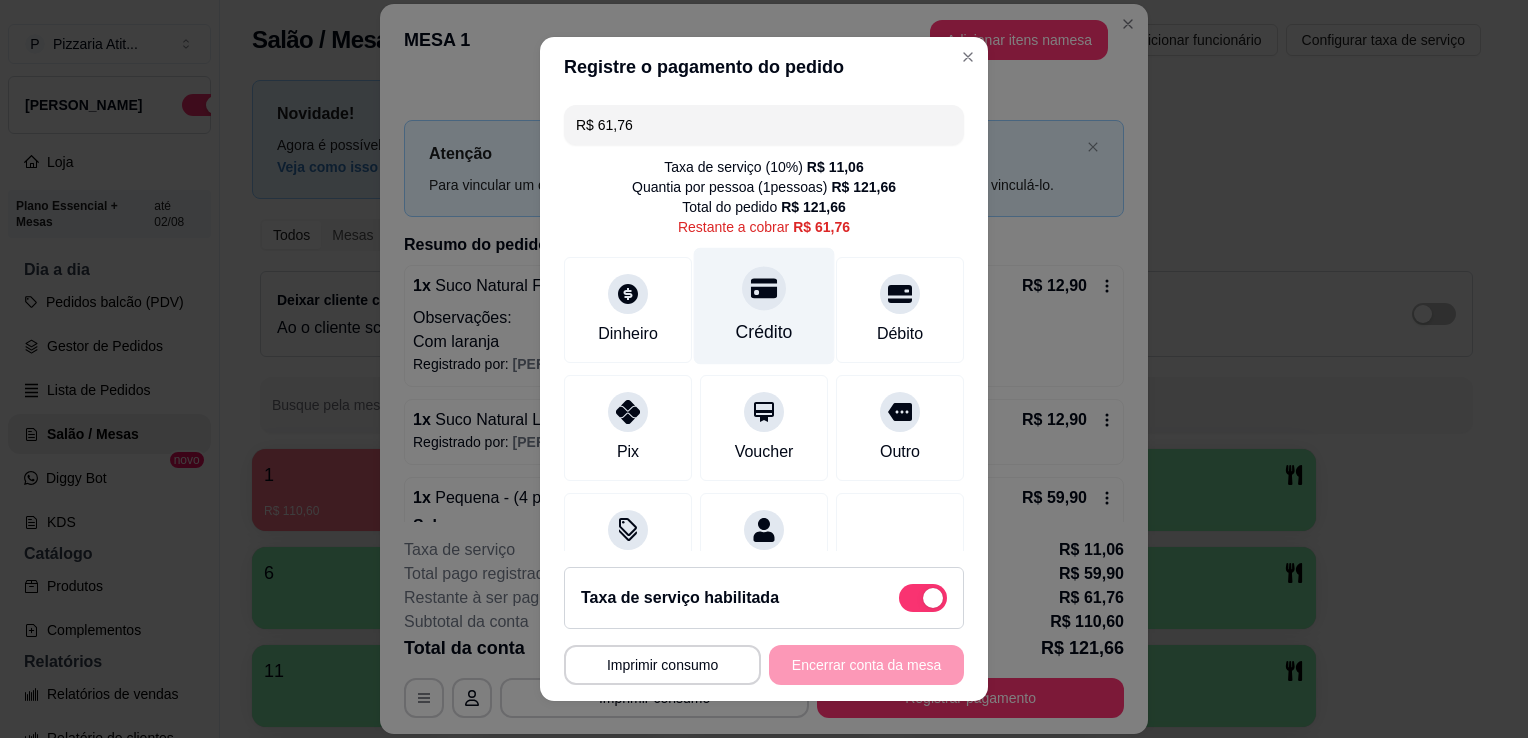click 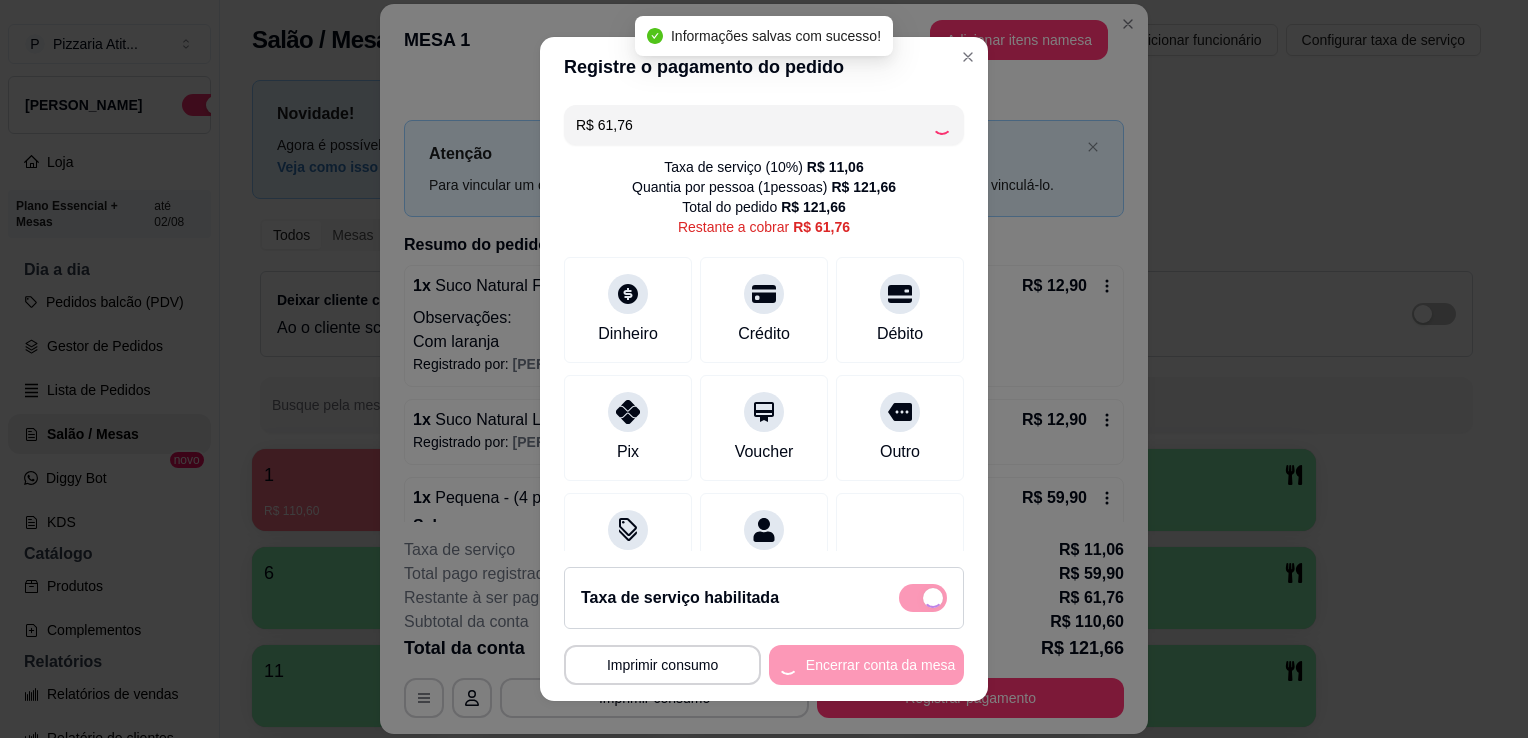 type on "R$ 0,00" 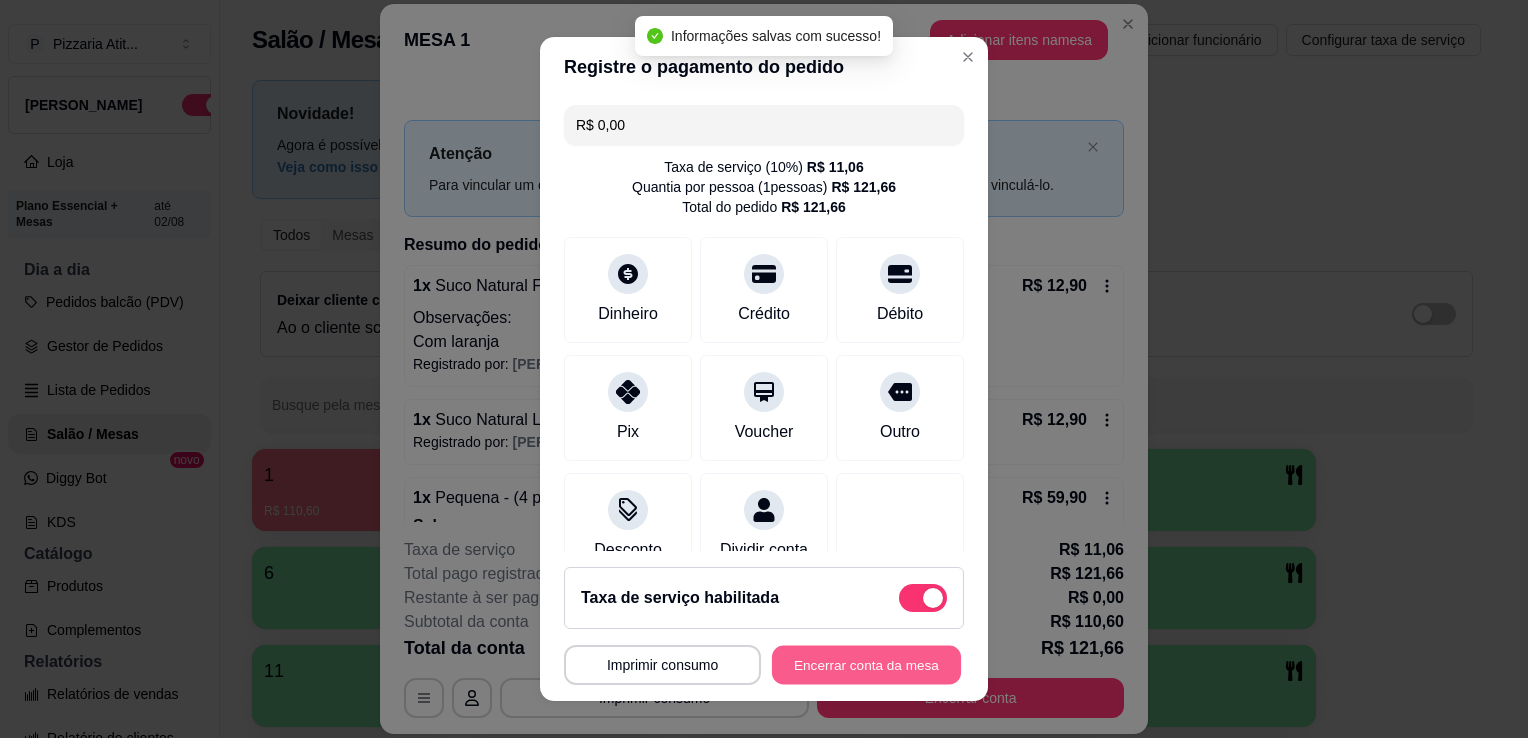 click on "Encerrar conta da mesa" at bounding box center [866, 665] 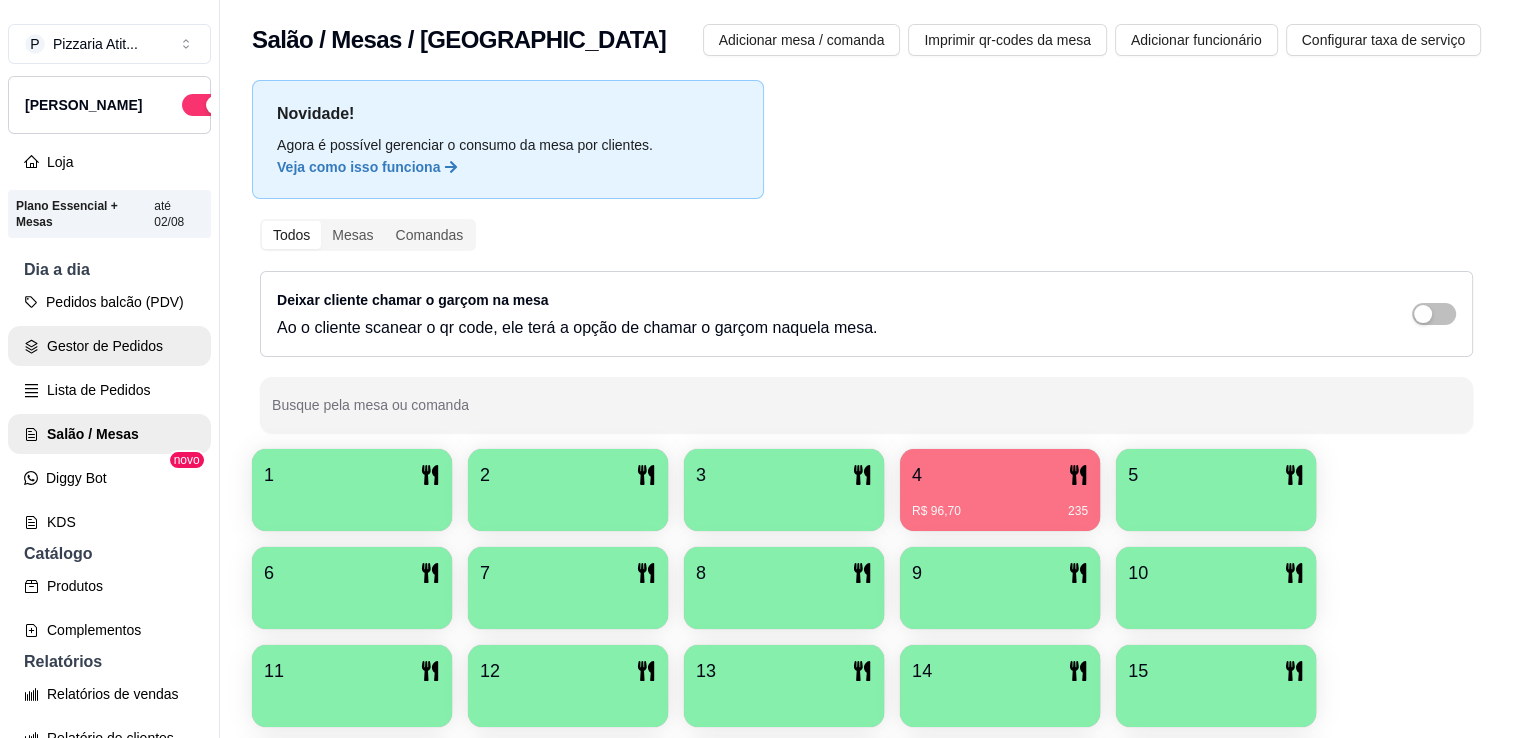 click on "Gestor de Pedidos" at bounding box center (109, 346) 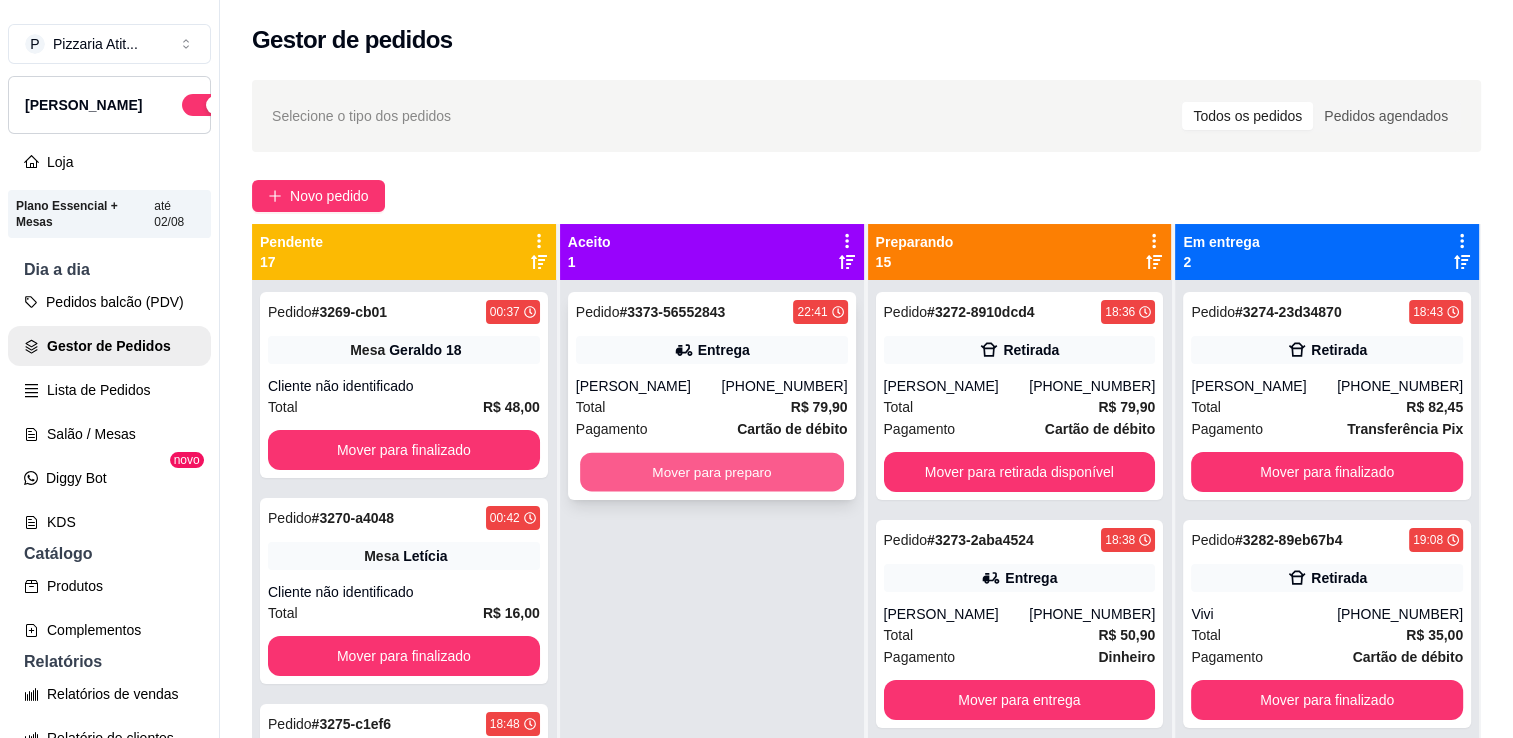 click on "Mover para preparo" at bounding box center [712, 472] 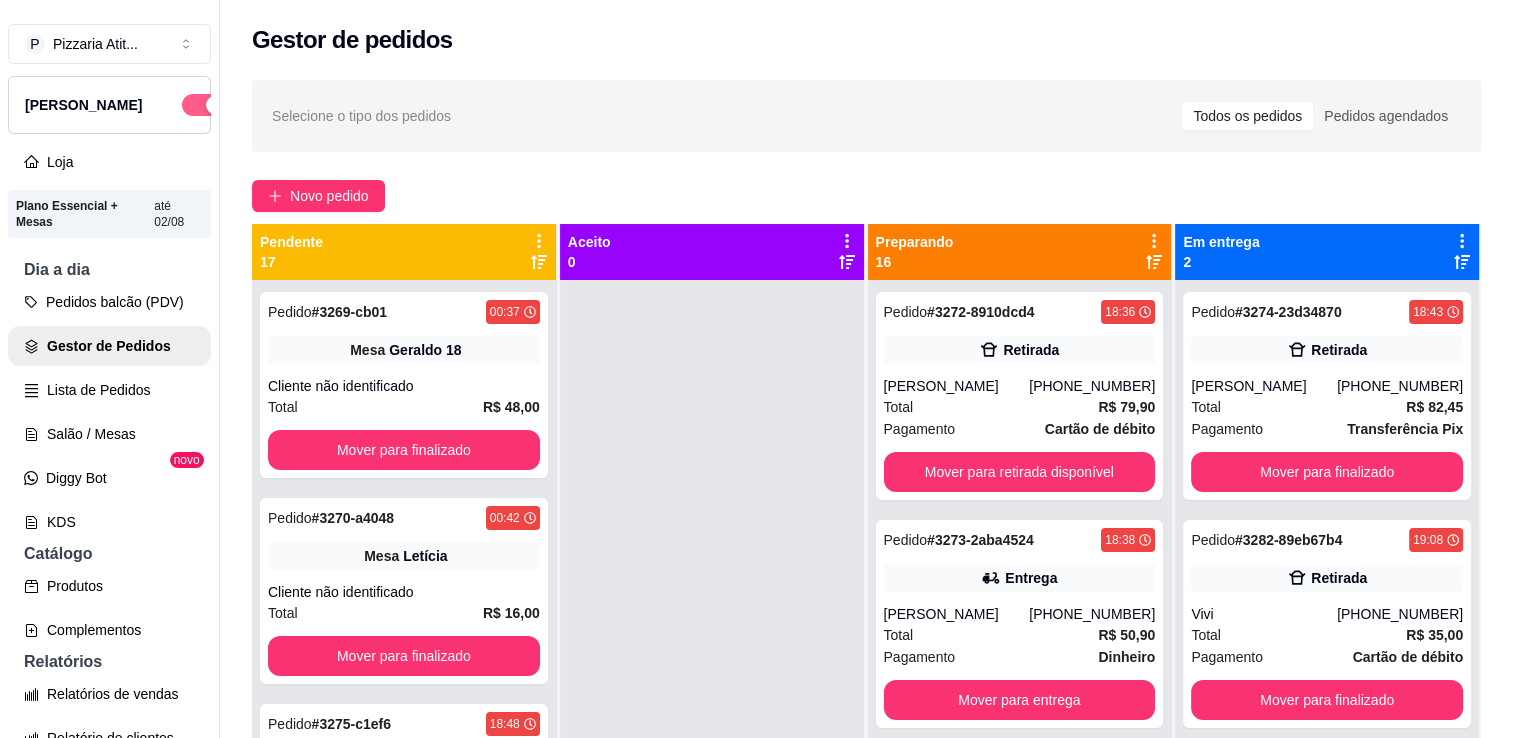 click at bounding box center (204, 105) 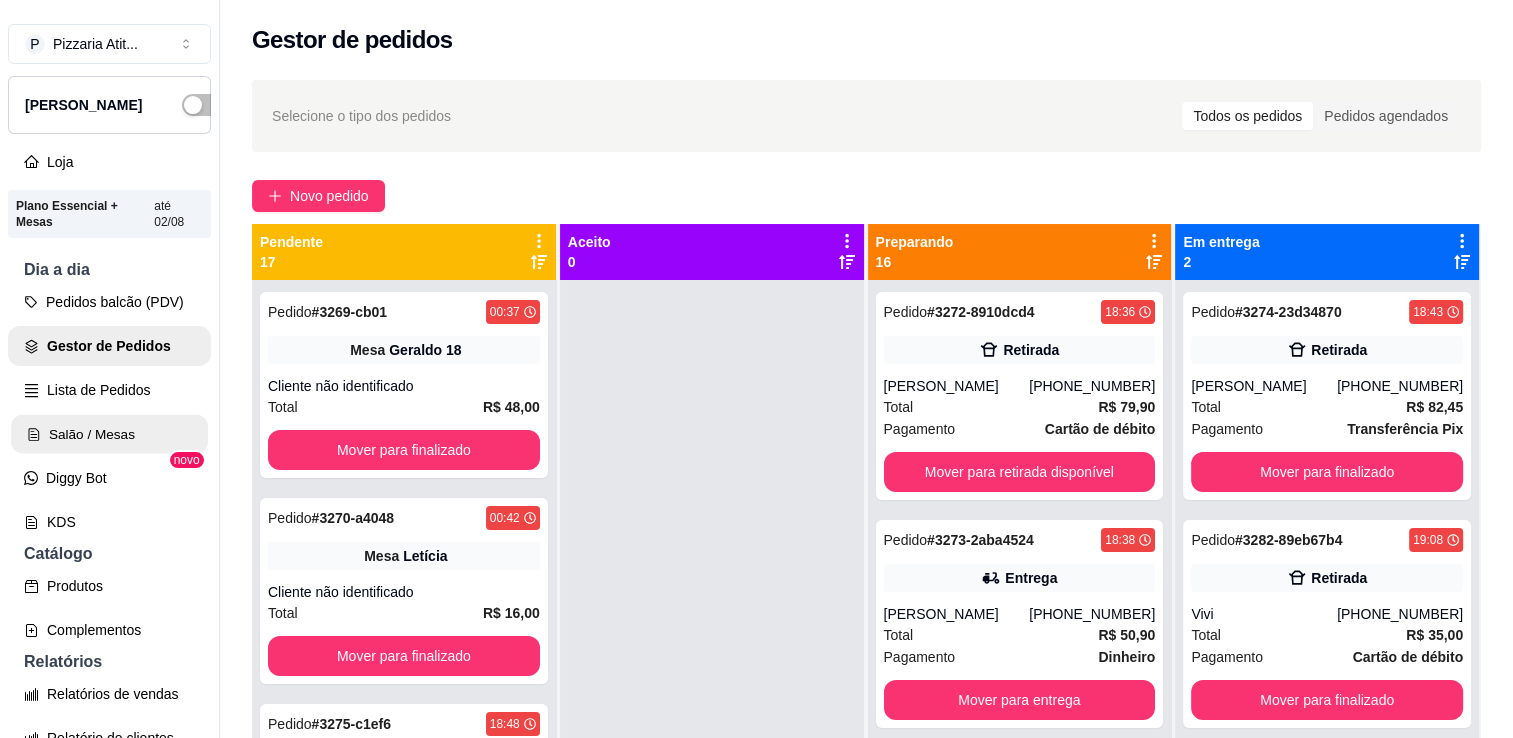 click on "Salão / Mesas" at bounding box center [109, 434] 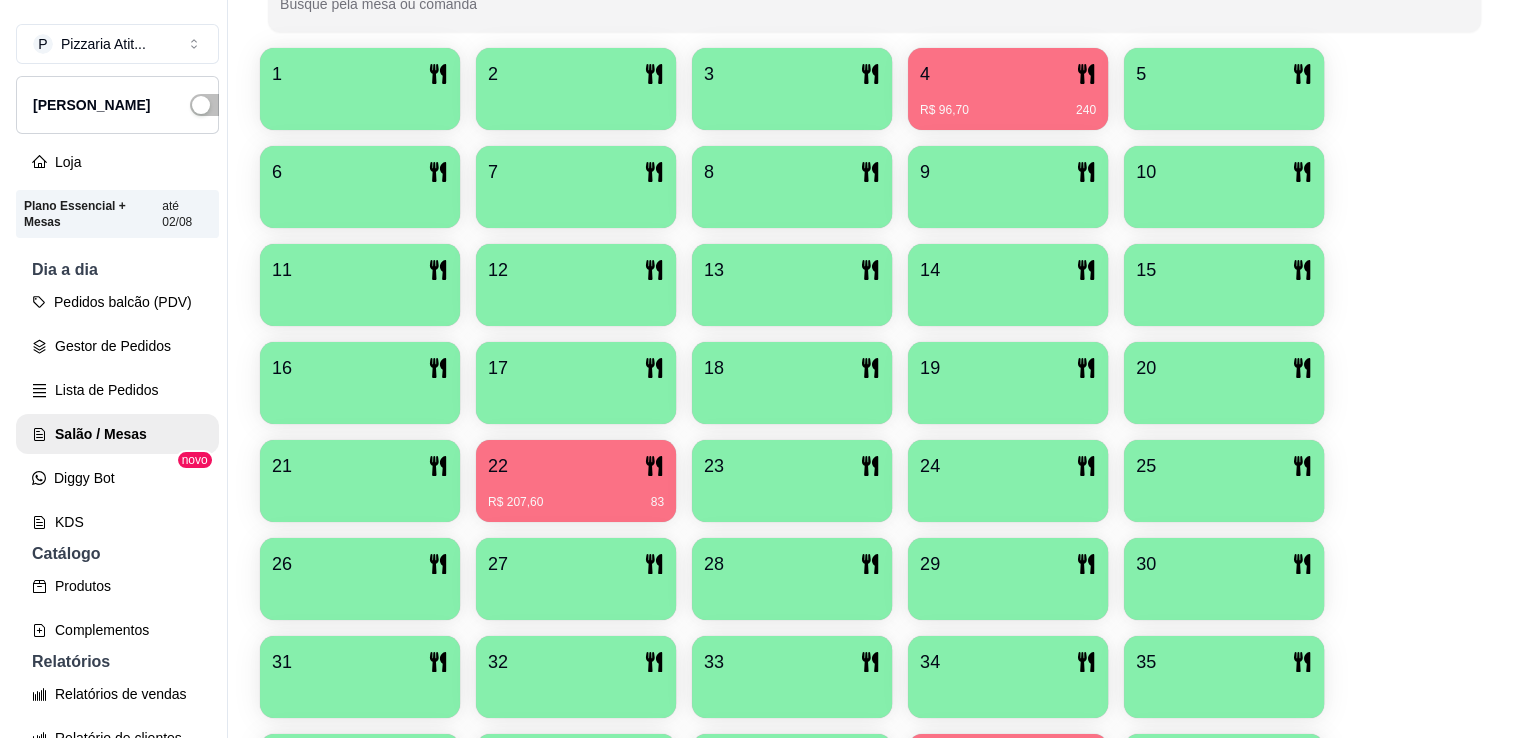 scroll, scrollTop: 408, scrollLeft: 0, axis: vertical 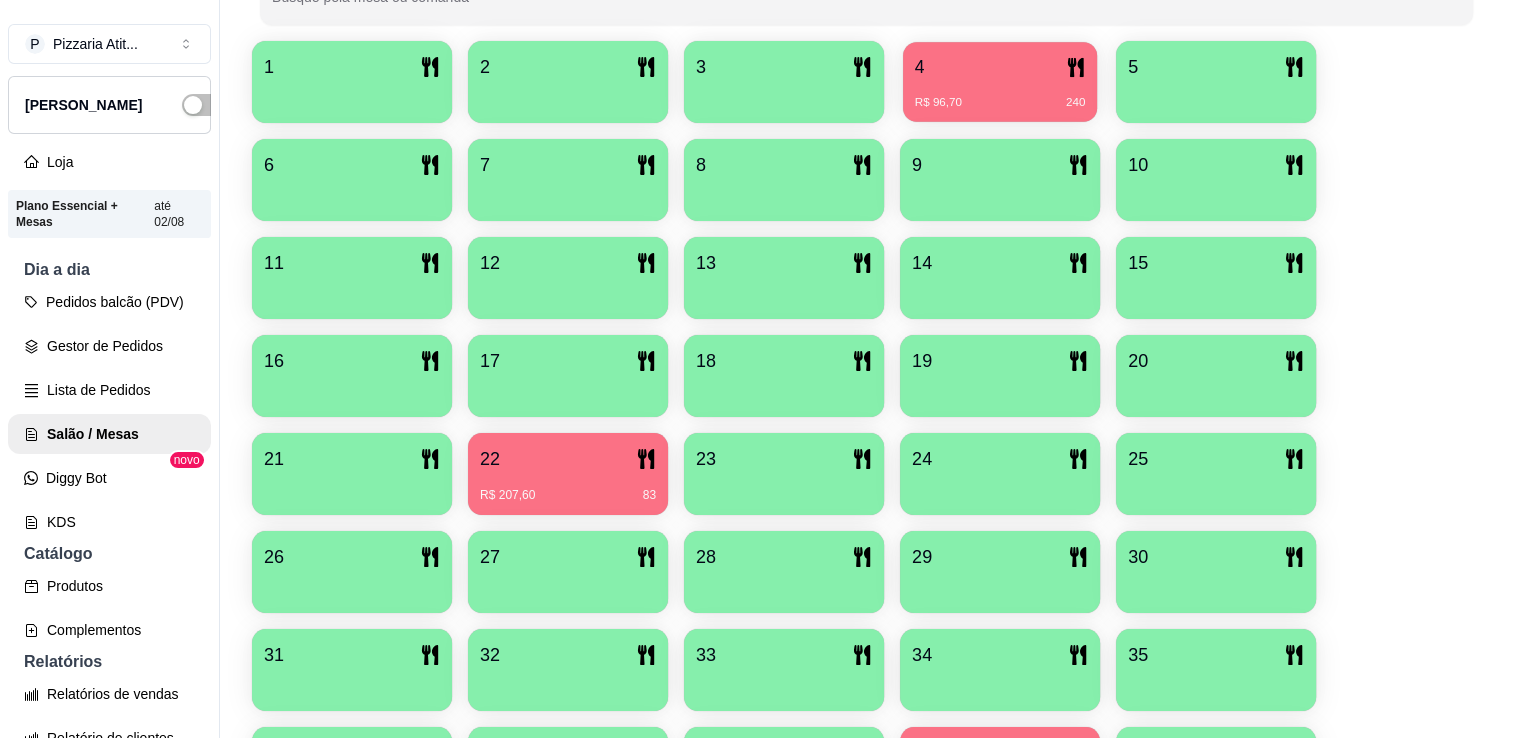 click on "4" at bounding box center (1000, 67) 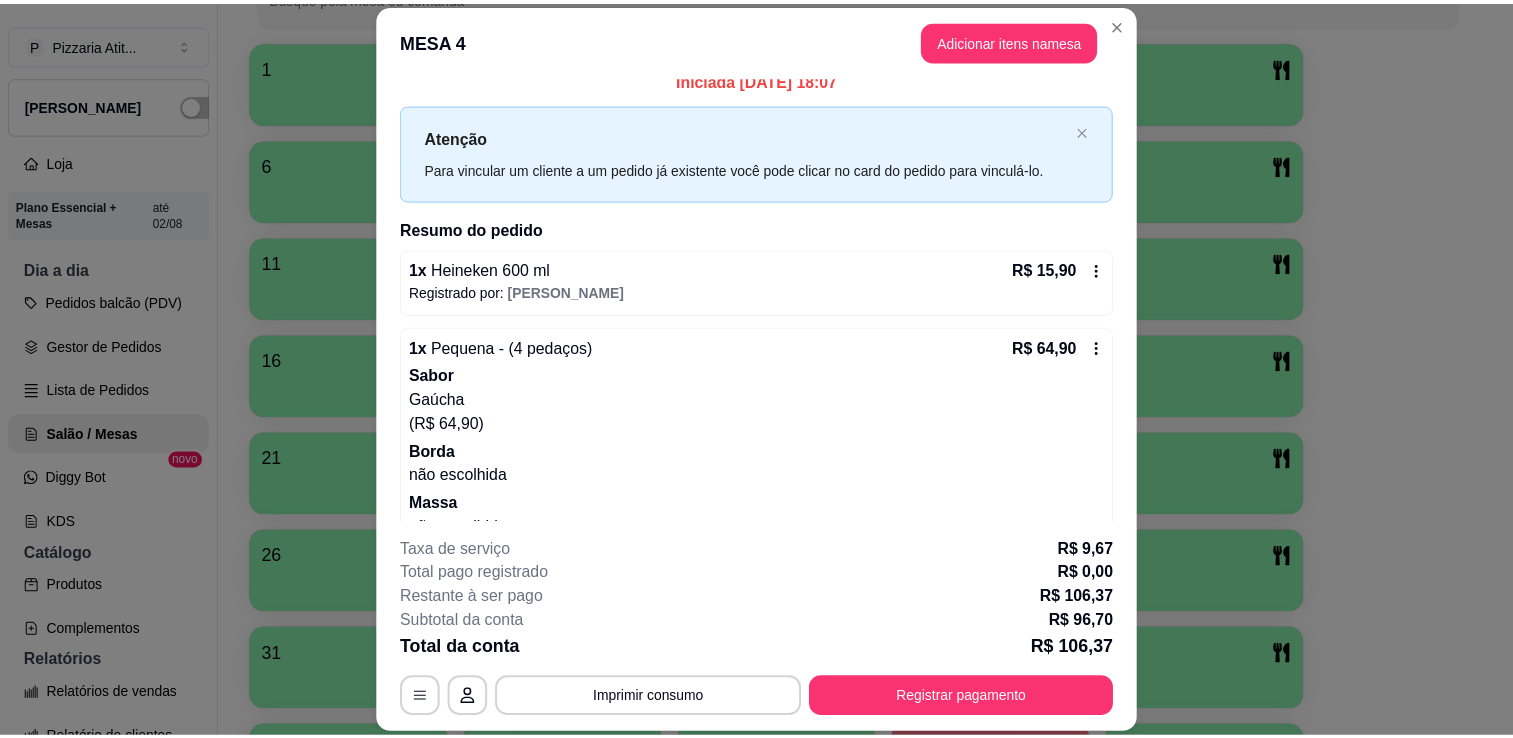 scroll, scrollTop: 0, scrollLeft: 0, axis: both 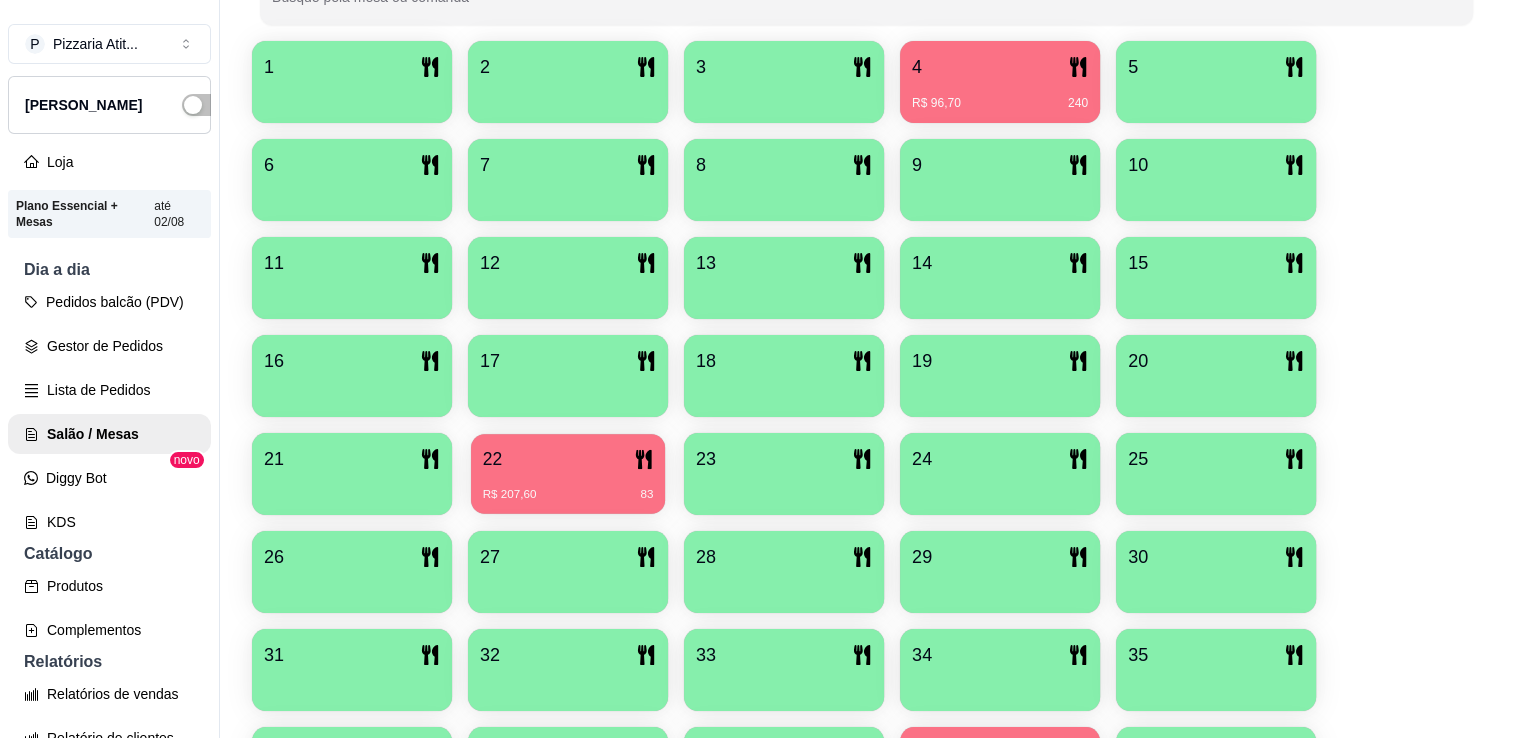 click on "R$ 207,60 83" at bounding box center [568, 487] 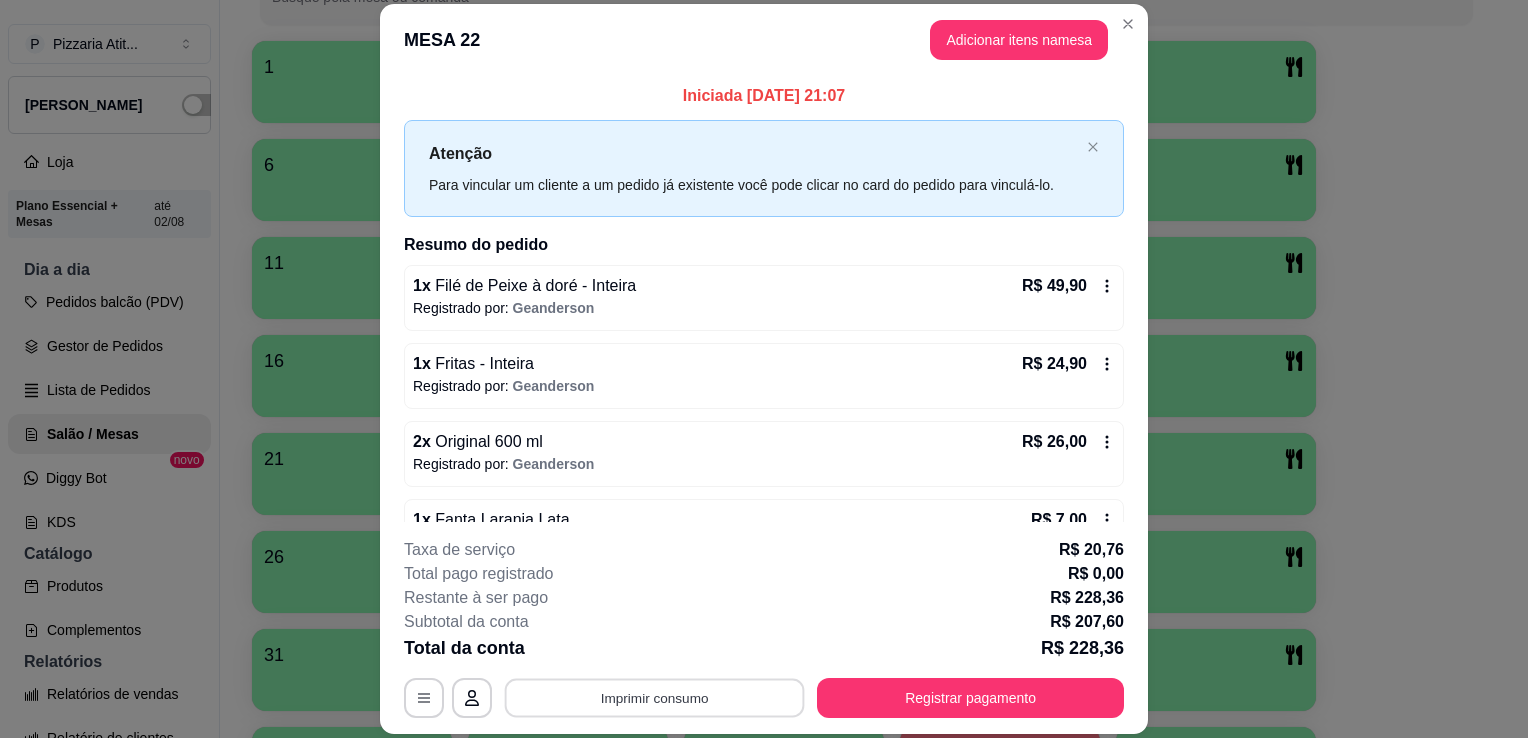 click on "Imprimir consumo" at bounding box center [655, 698] 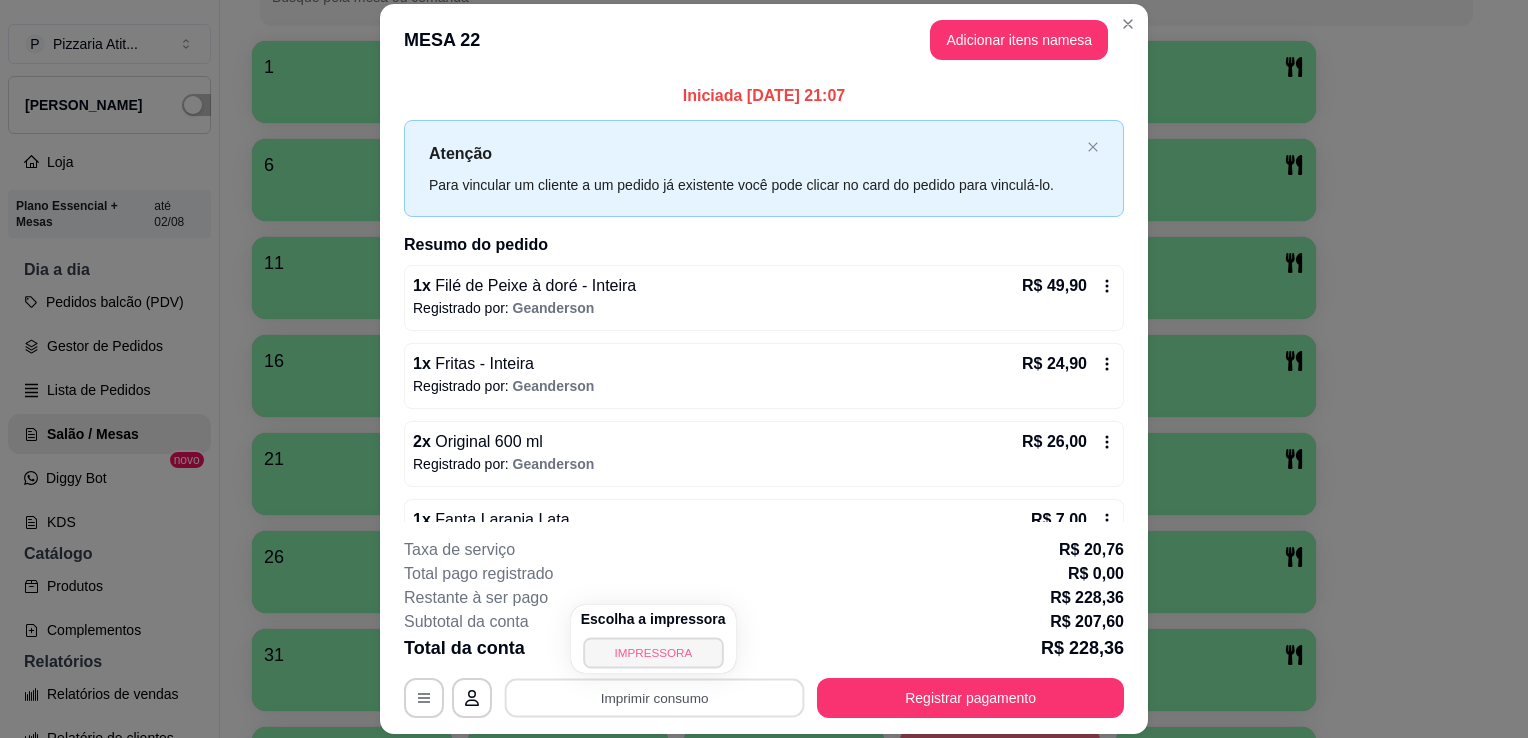 click on "IMPRESSORA" at bounding box center (653, 652) 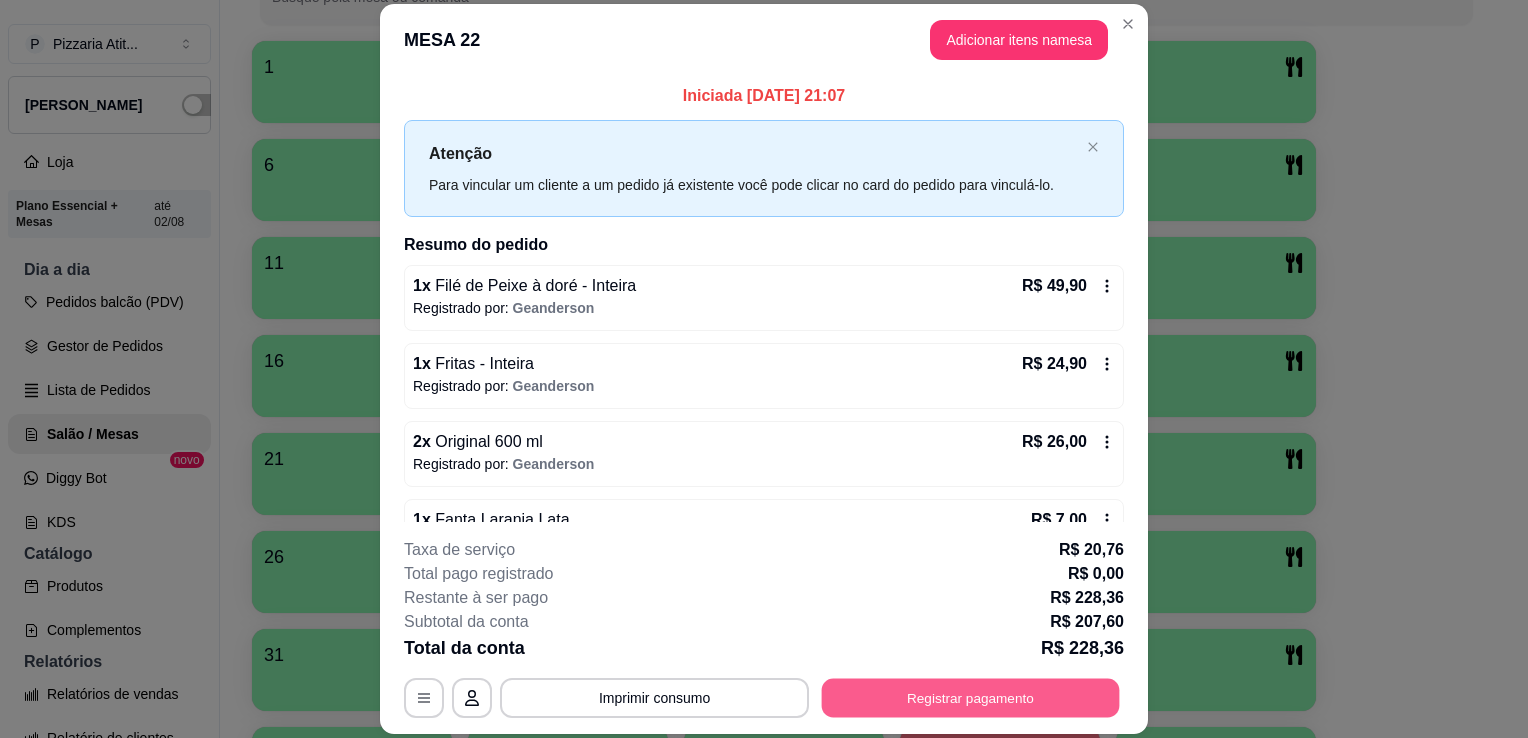 click on "Registrar pagamento" at bounding box center [971, 698] 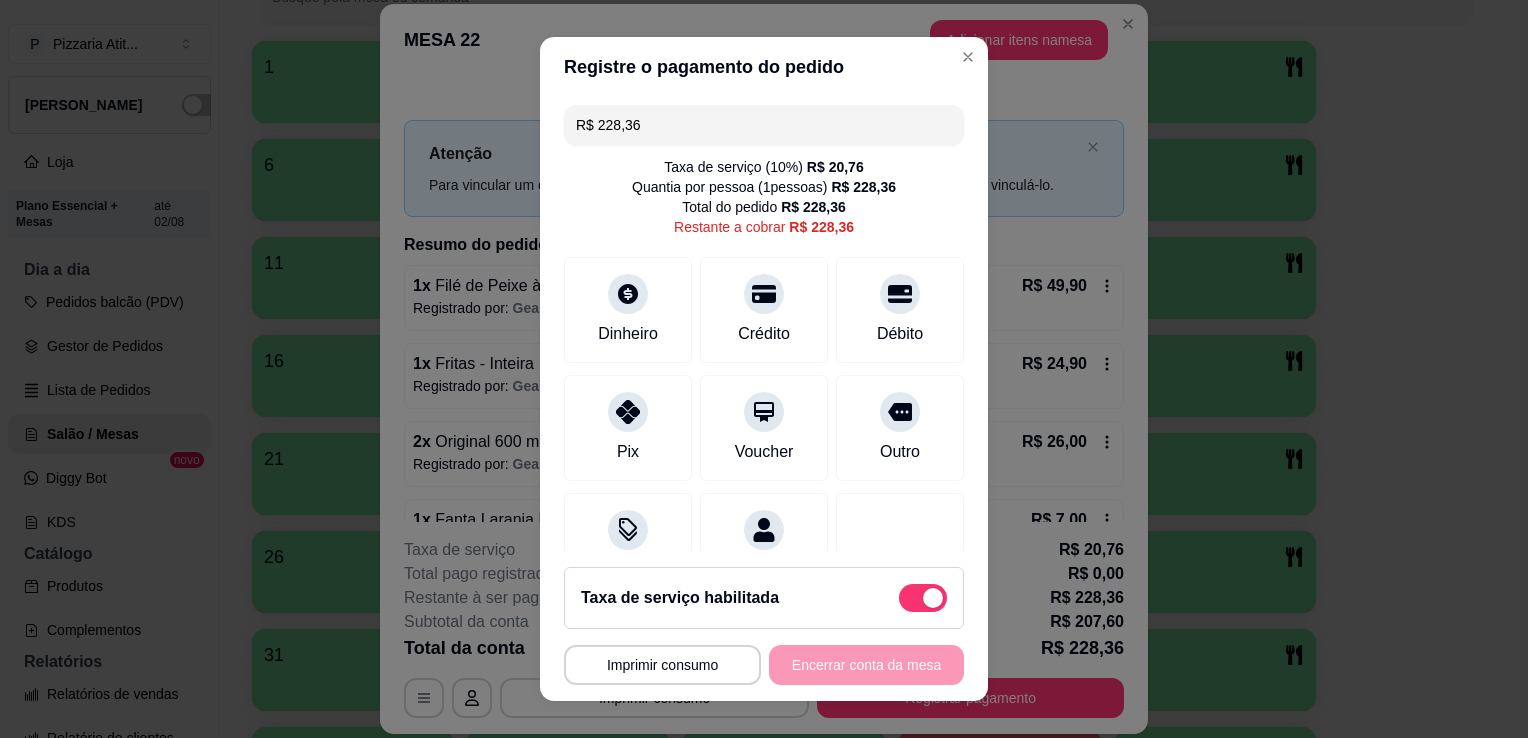 click on "R$ 228,36" at bounding box center [764, 125] 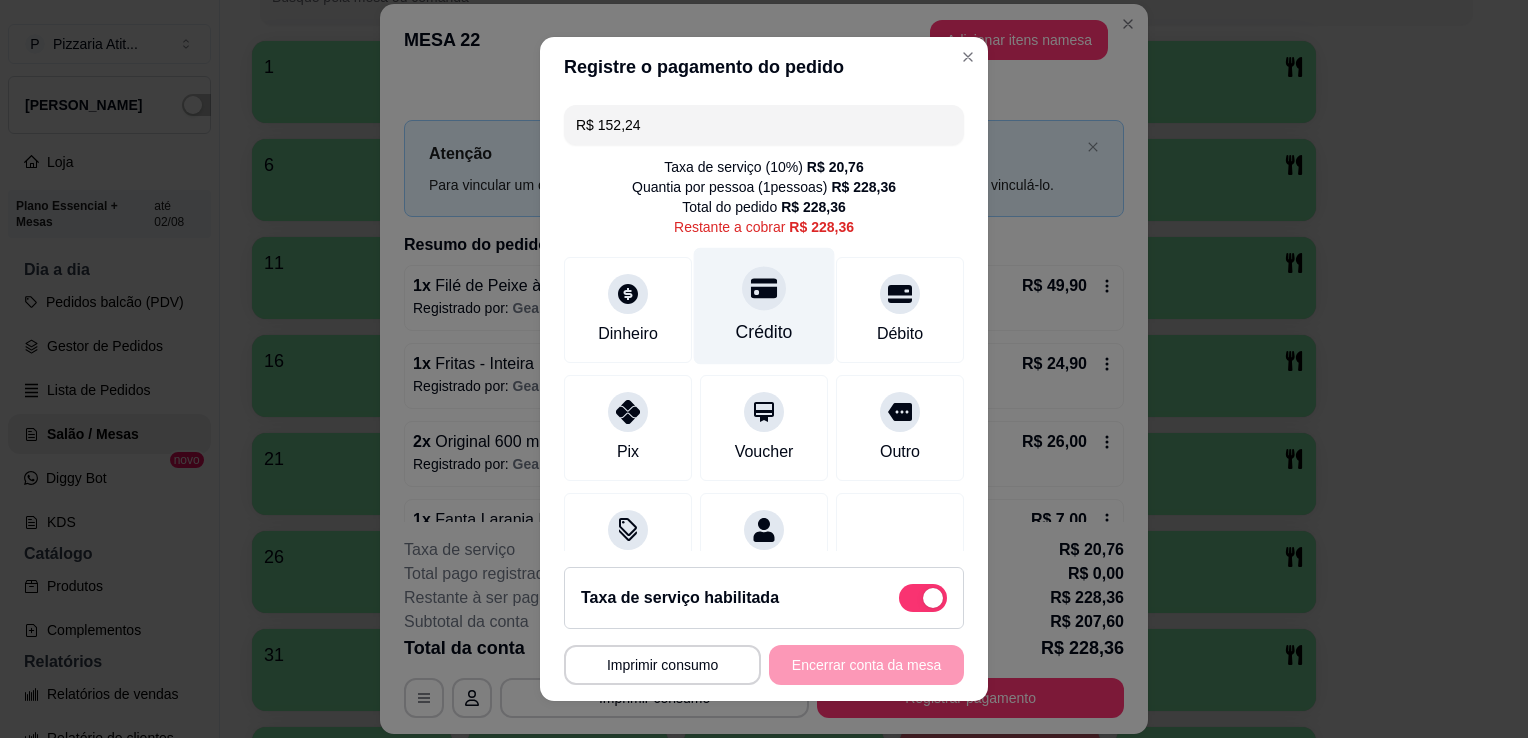 click on "Crédito" at bounding box center (764, 306) 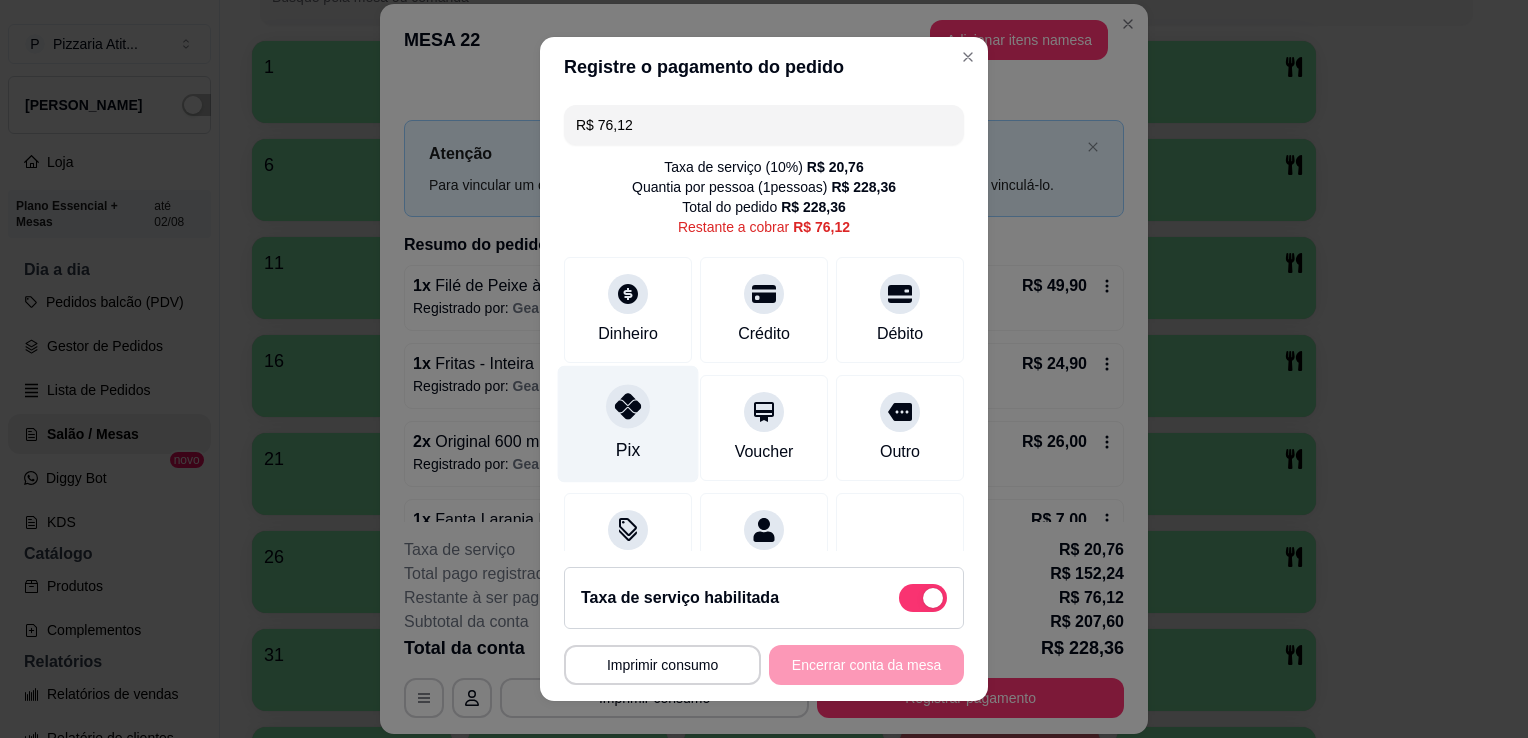 click on "Pix" at bounding box center [628, 424] 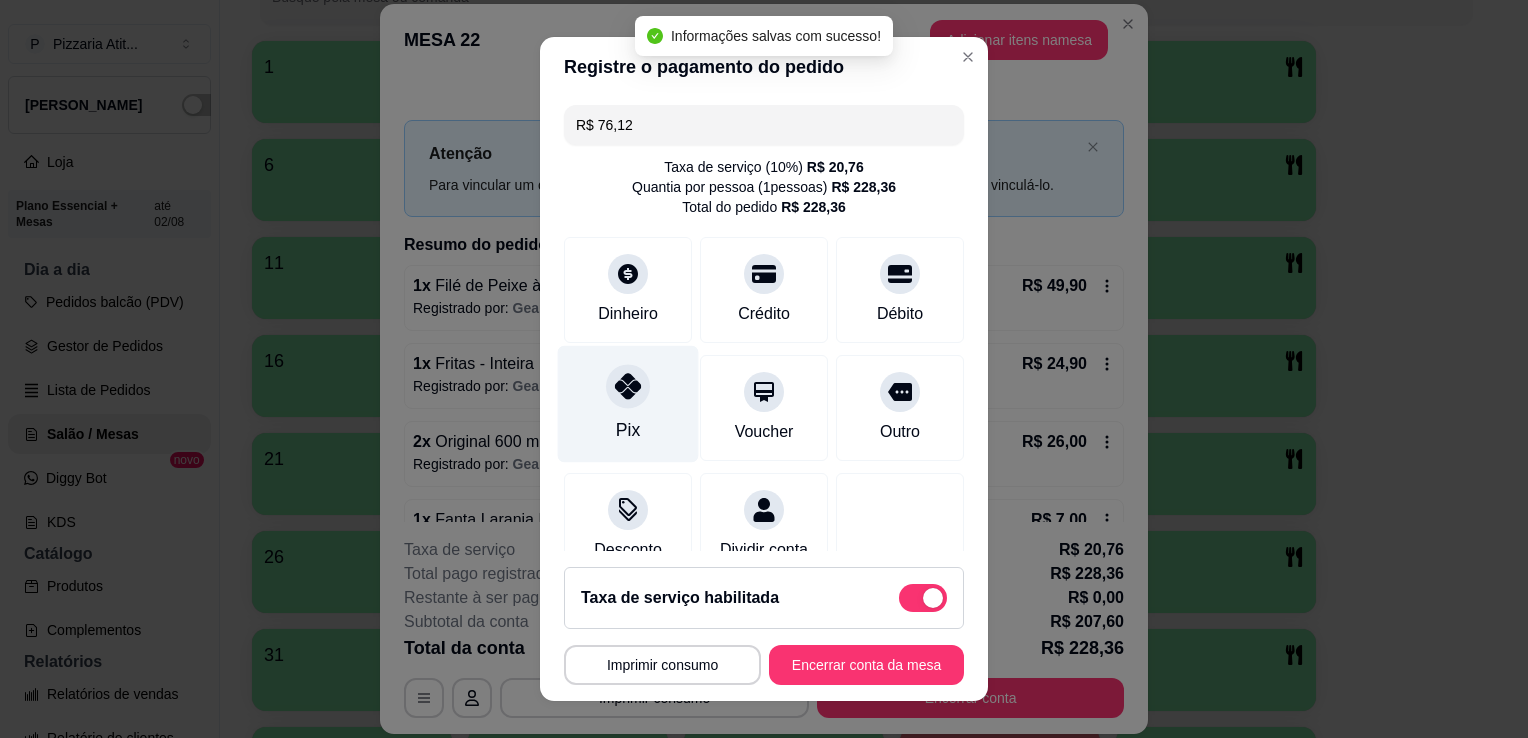 type on "R$ 0,00" 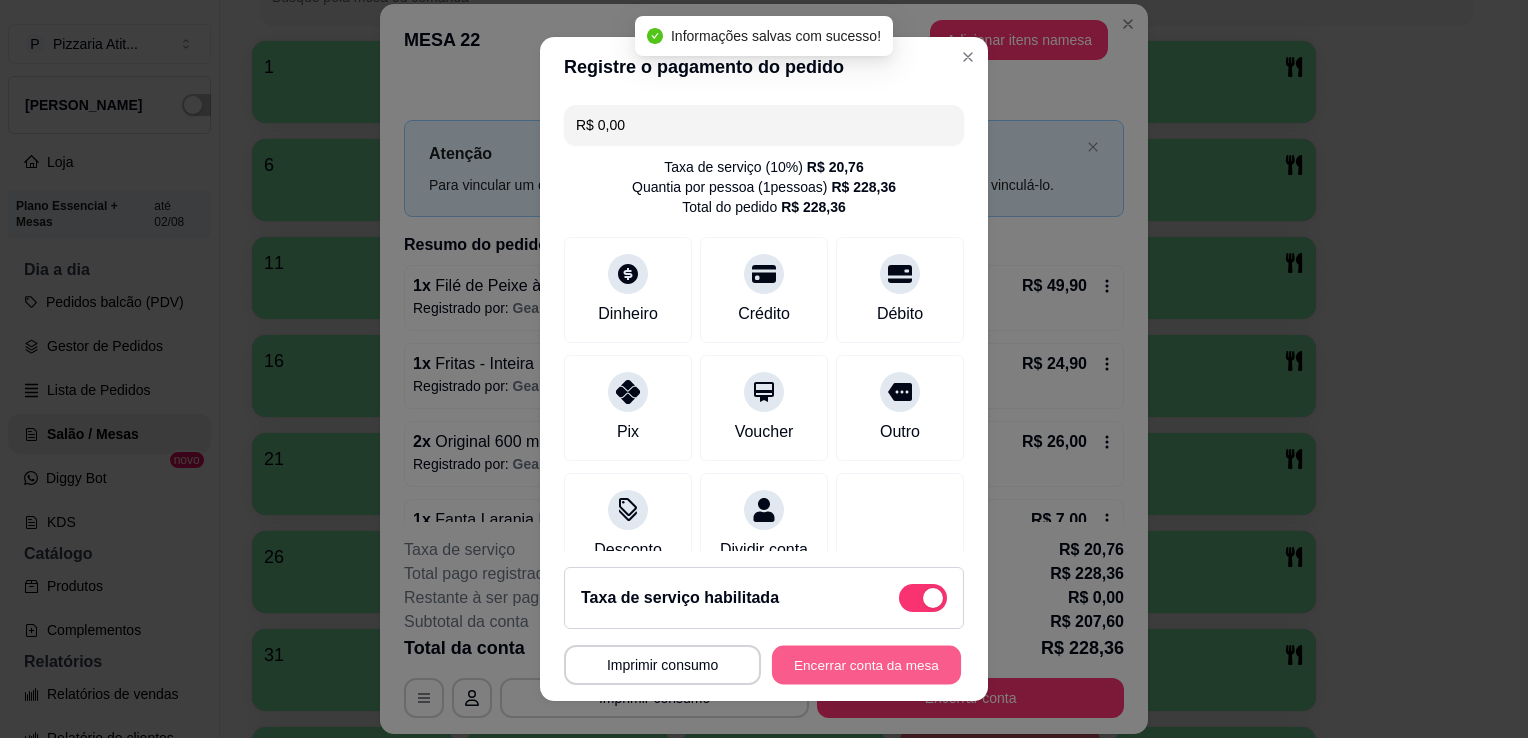 click on "Encerrar conta da mesa" at bounding box center (866, 665) 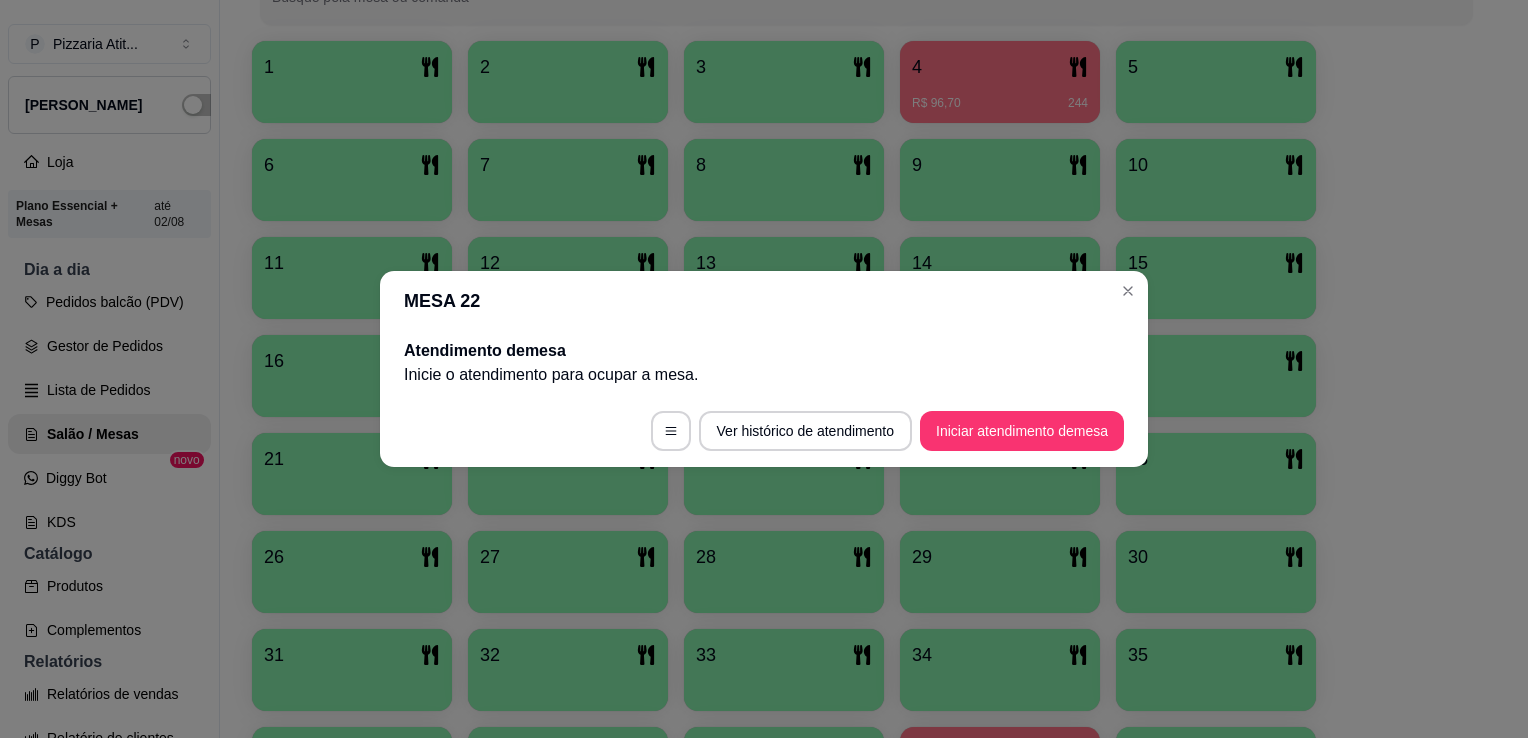 type 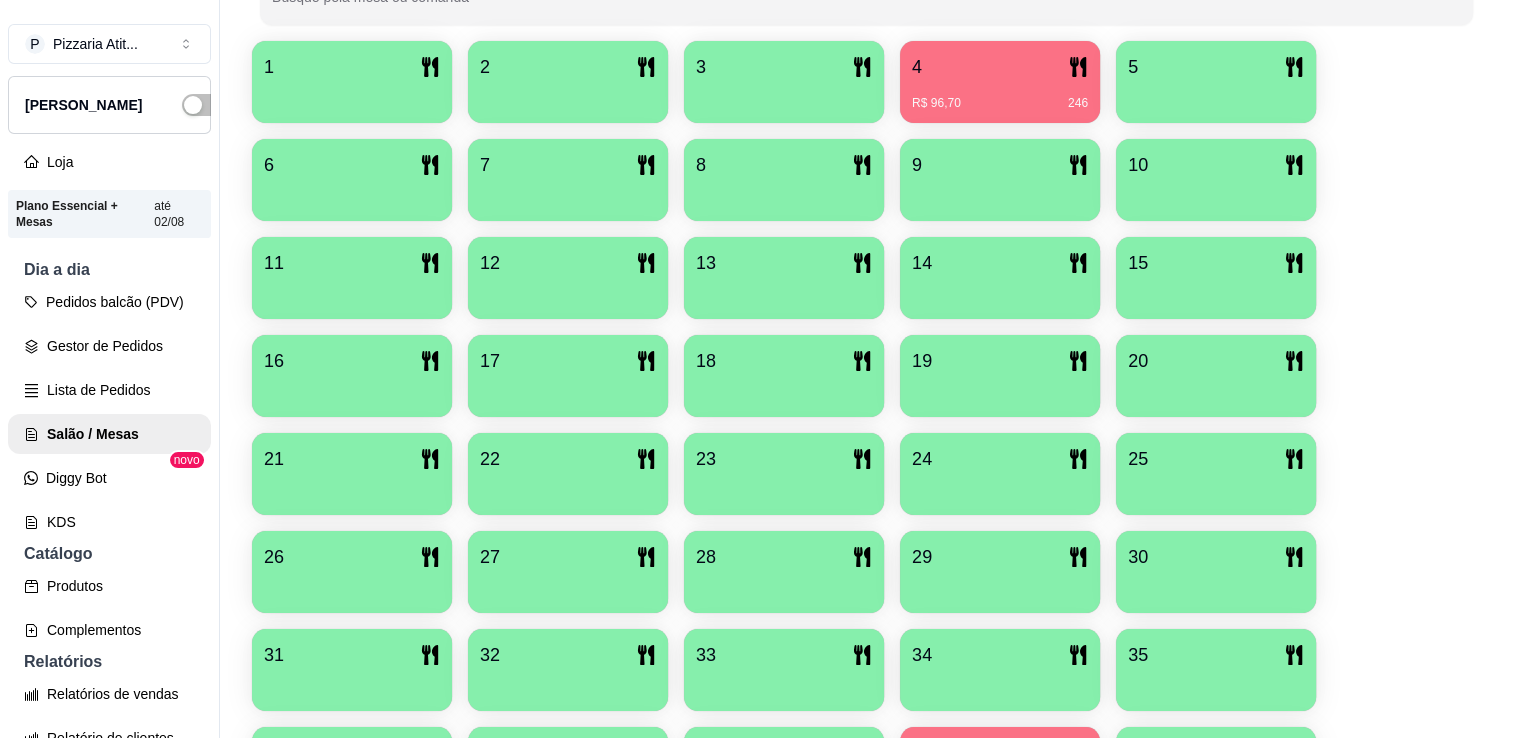 click on "R$ 96,70 246" at bounding box center (1000, 96) 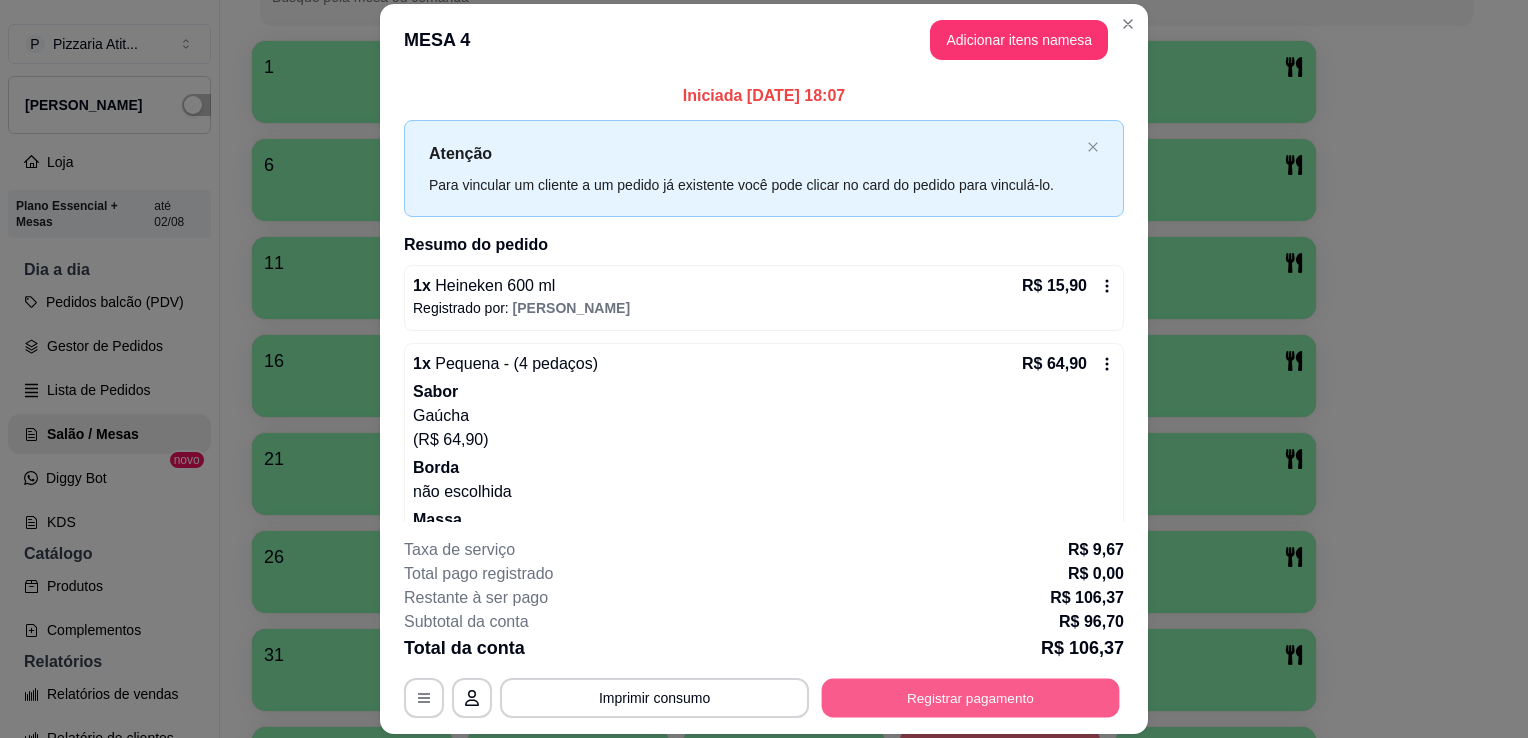 click on "Registrar pagamento" at bounding box center [971, 698] 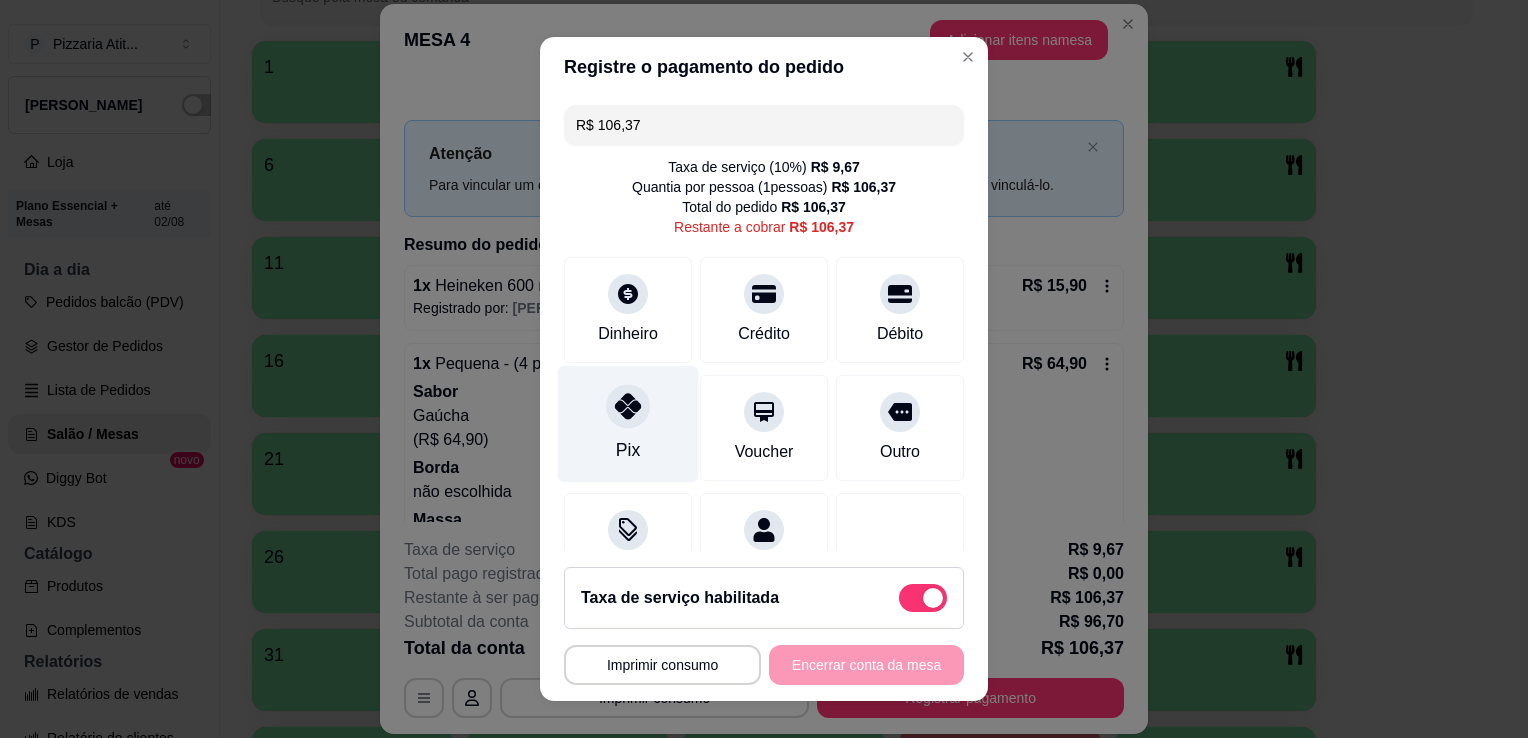 click on "Pix" at bounding box center [628, 450] 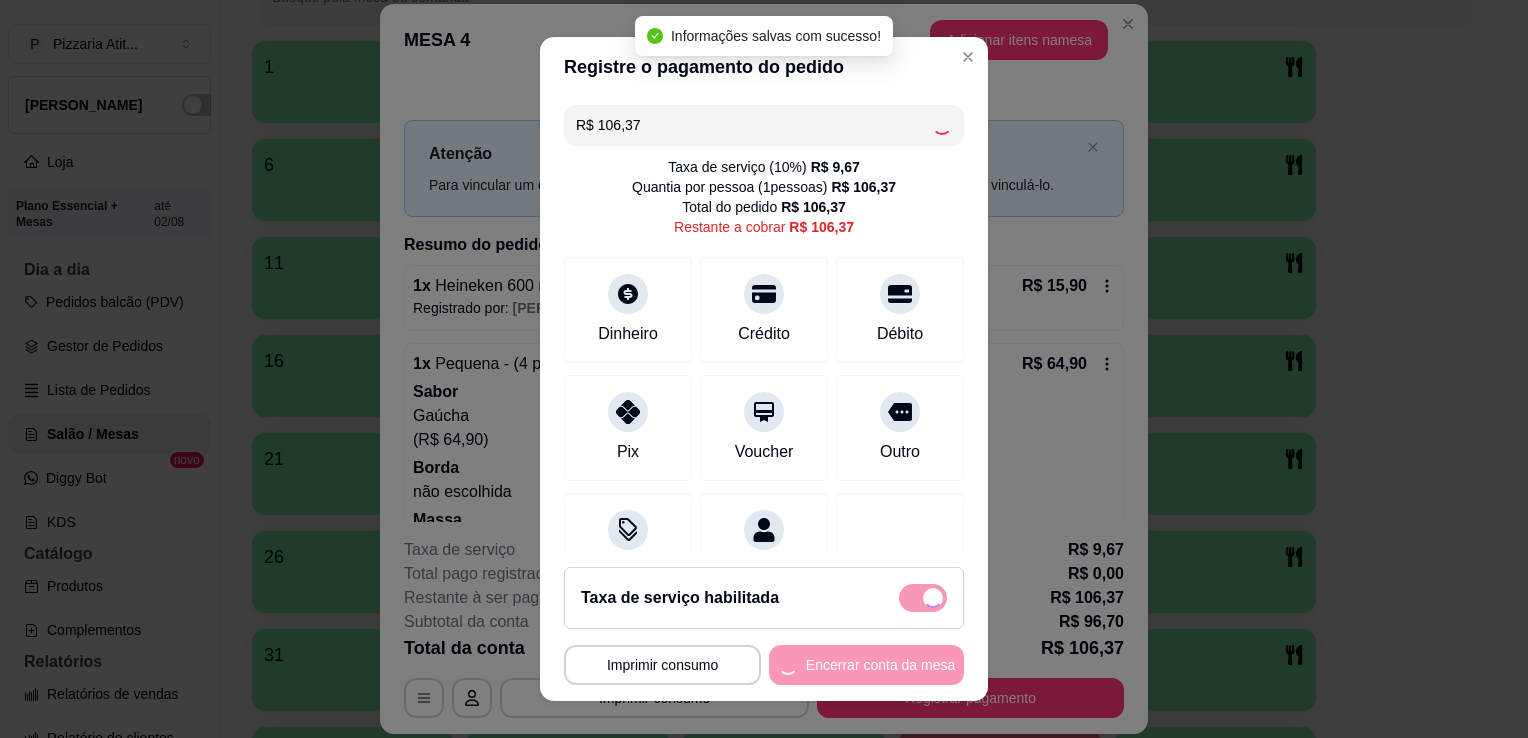 type on "R$ 0,00" 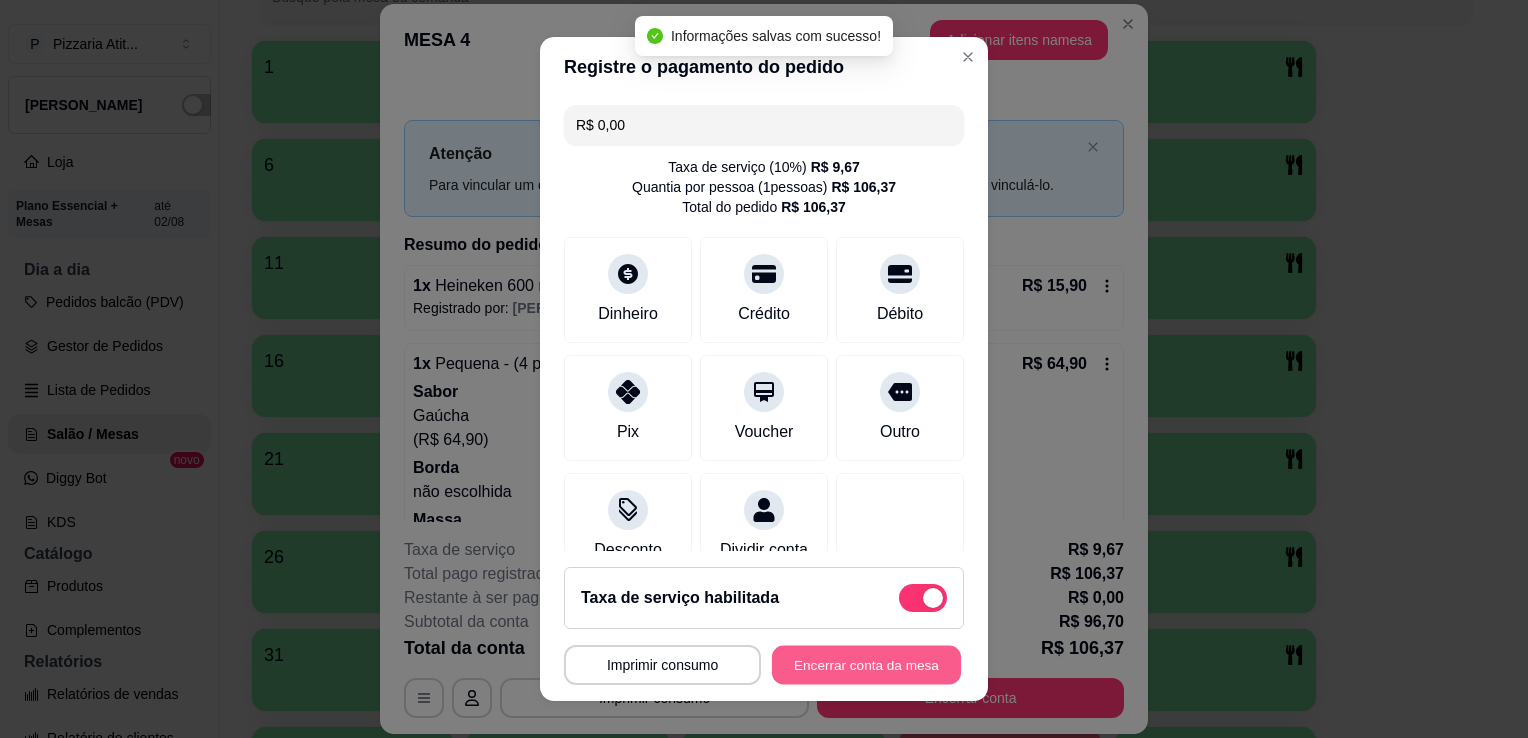 click on "Encerrar conta da mesa" at bounding box center [866, 665] 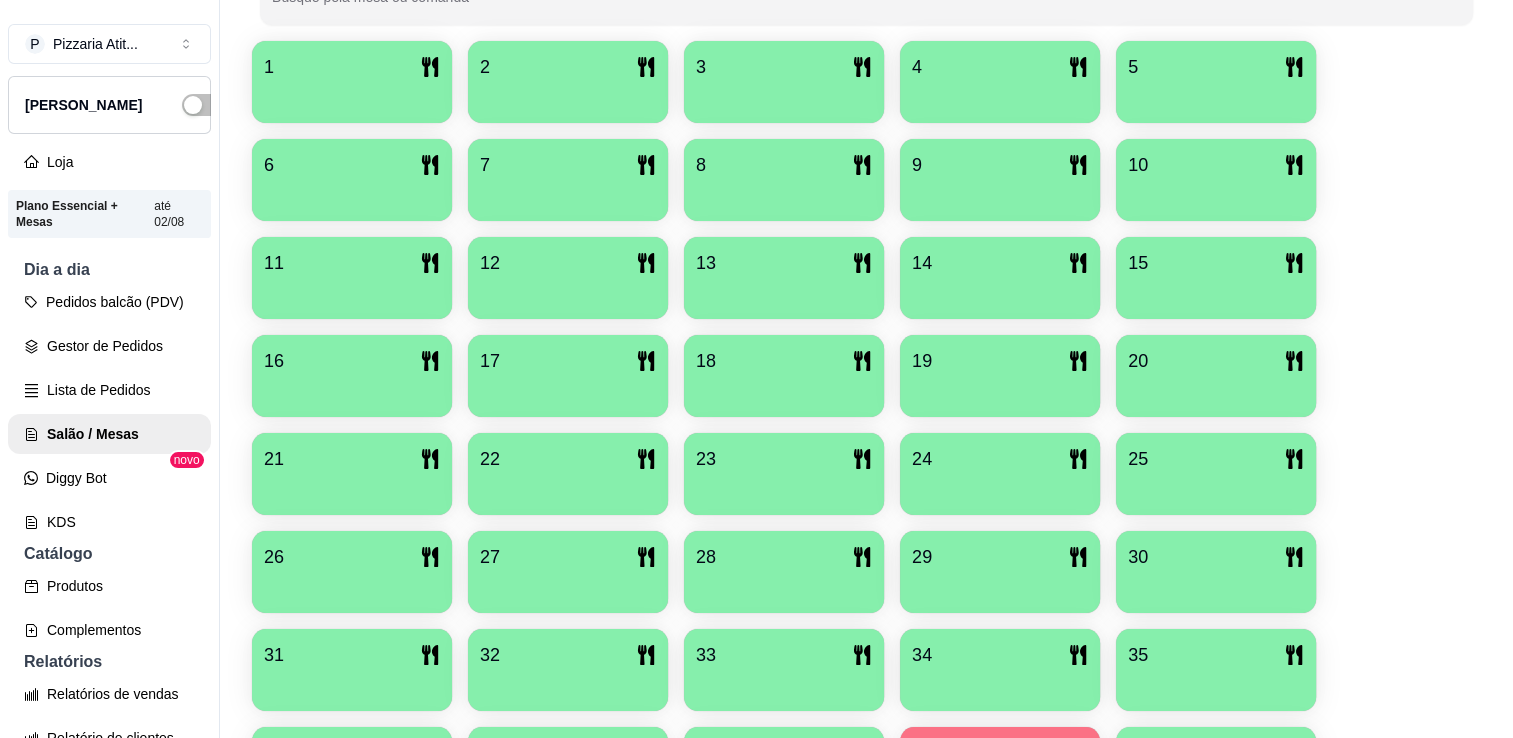 scroll, scrollTop: 671, scrollLeft: 0, axis: vertical 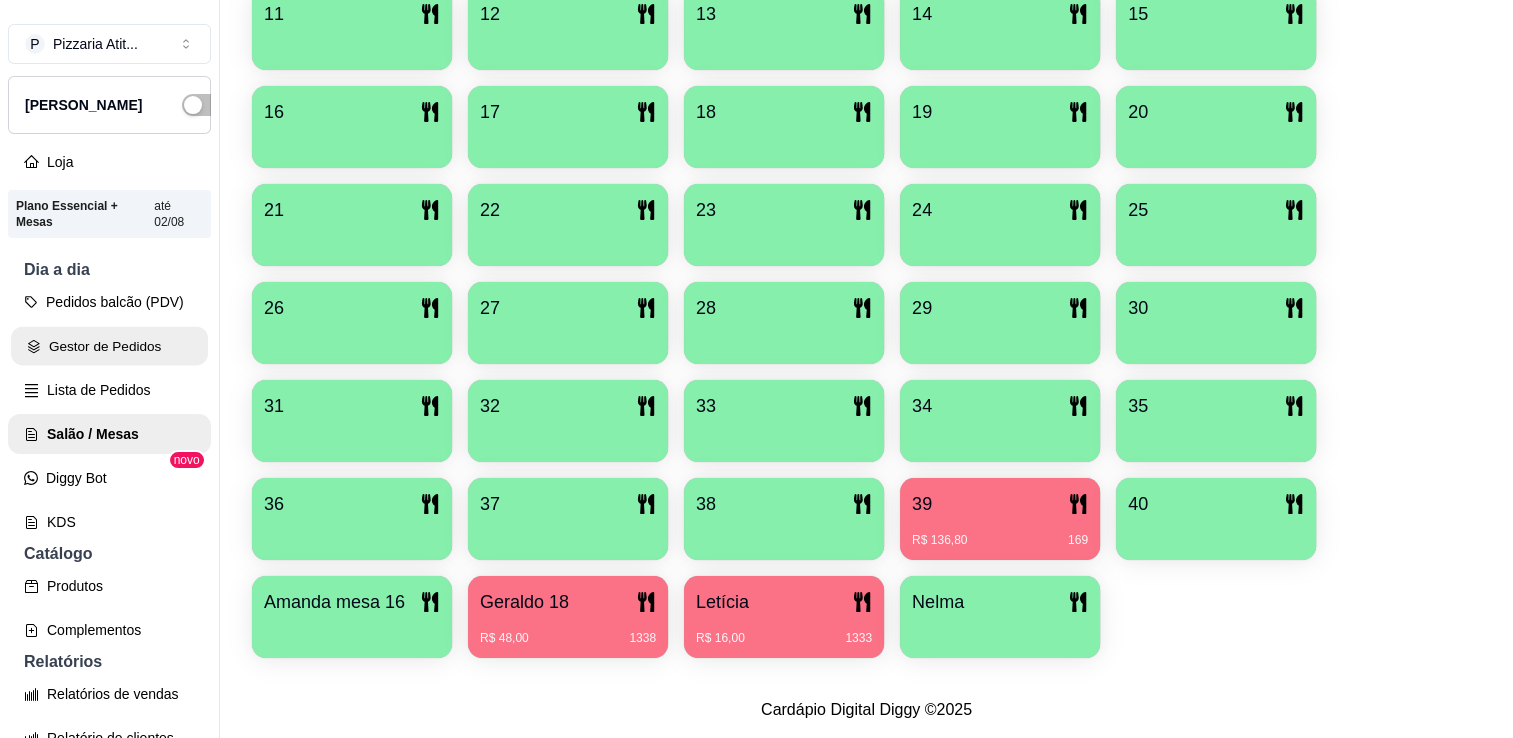 click on "Gestor de Pedidos" at bounding box center (109, 346) 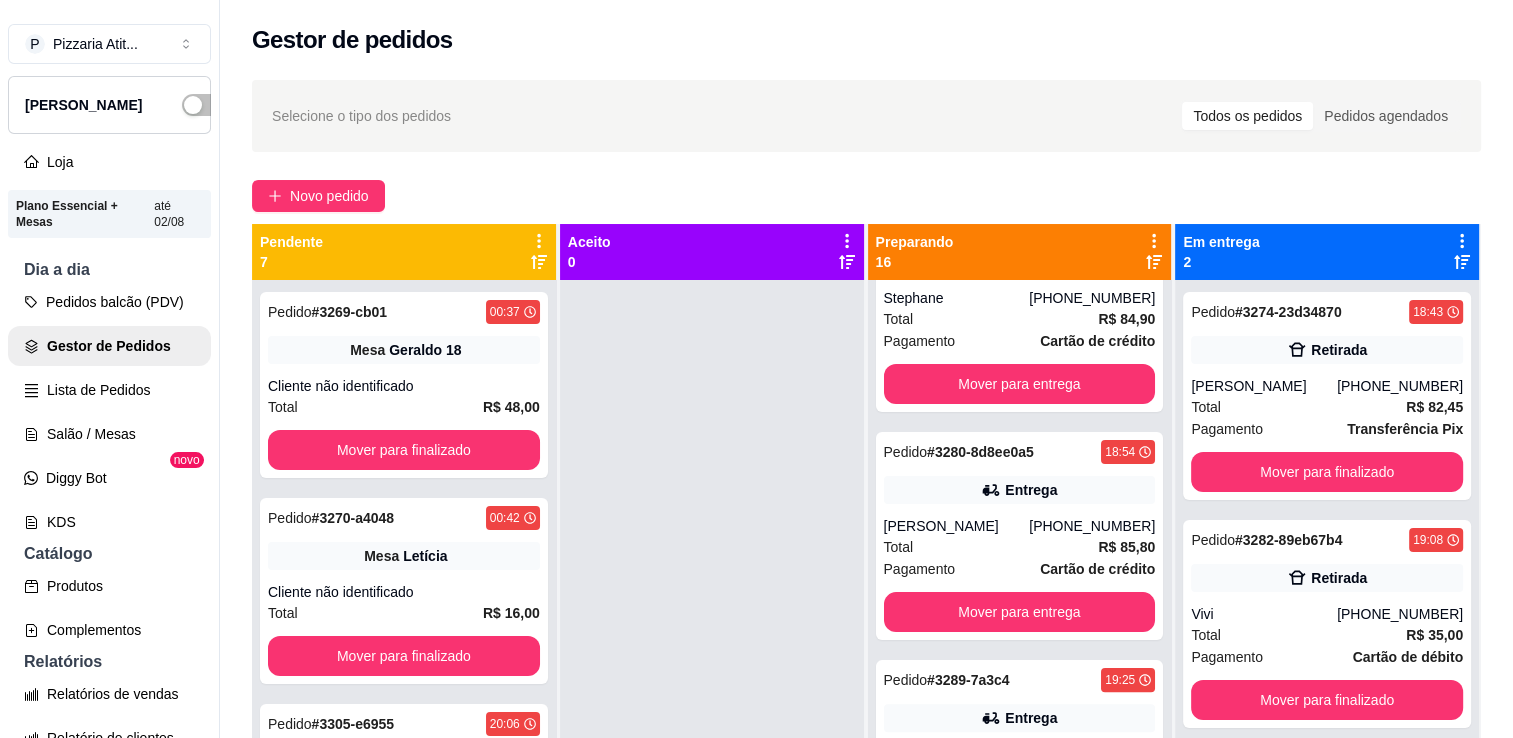 scroll, scrollTop: 710, scrollLeft: 0, axis: vertical 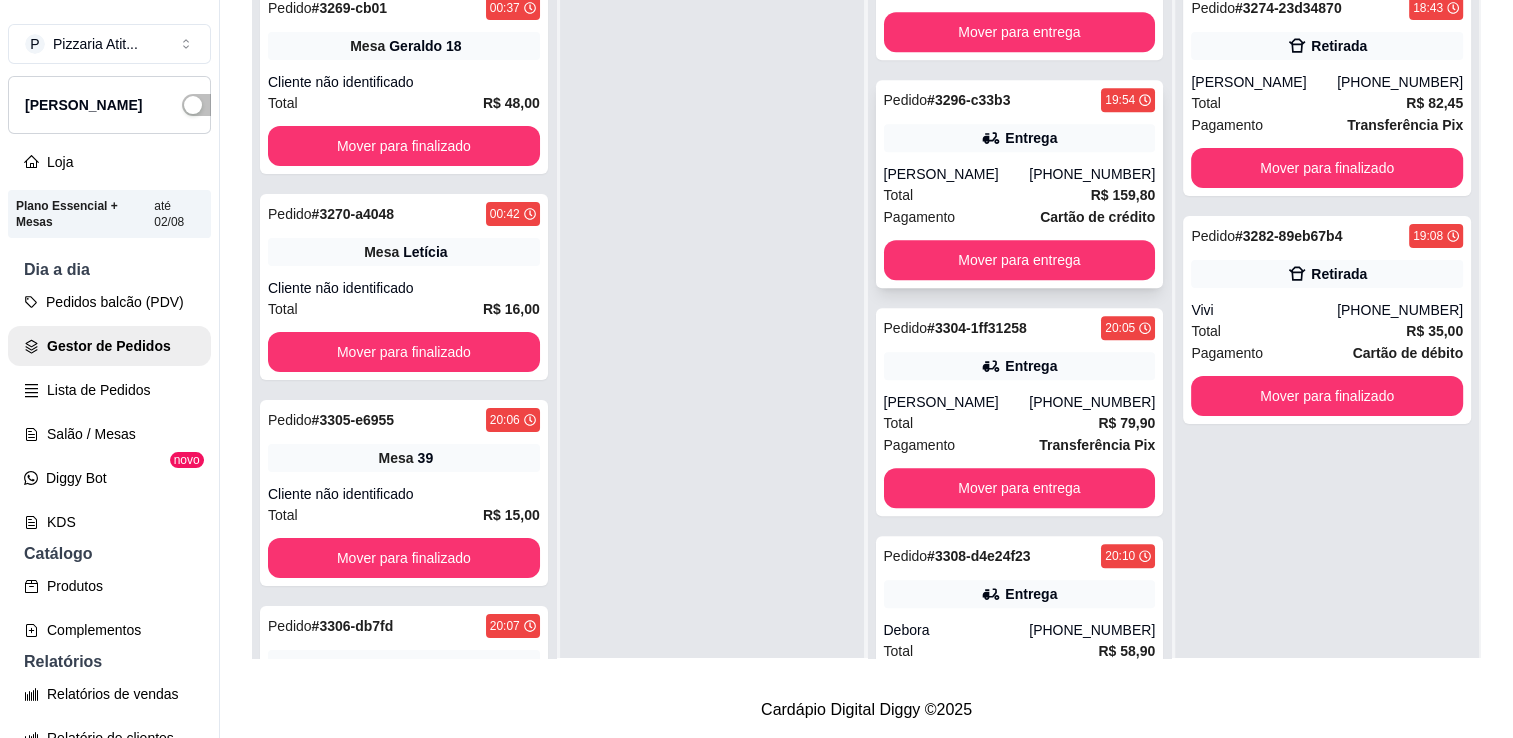click on "Pagamento Cartão de crédito" at bounding box center [1020, 217] 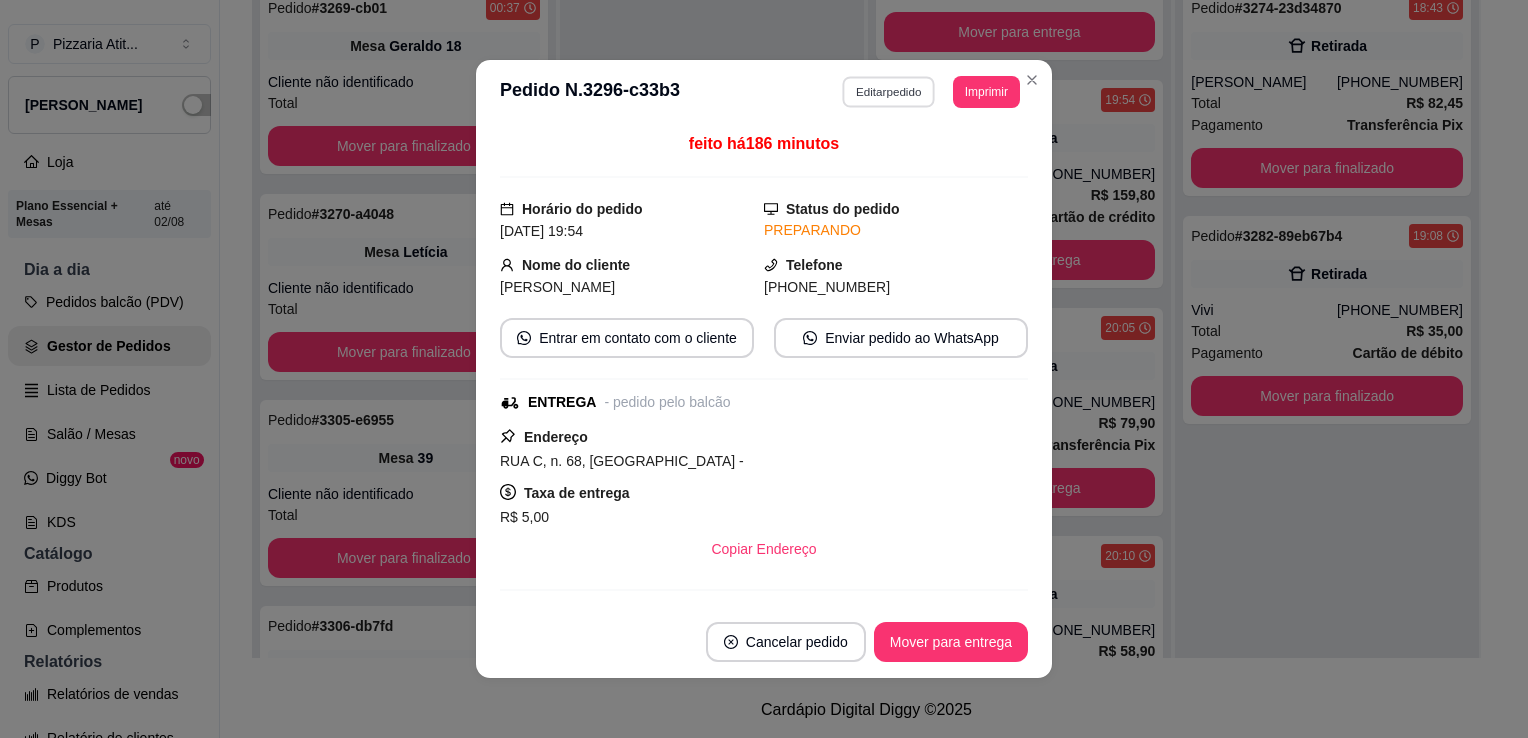 click on "Editar  pedido" at bounding box center (889, 91) 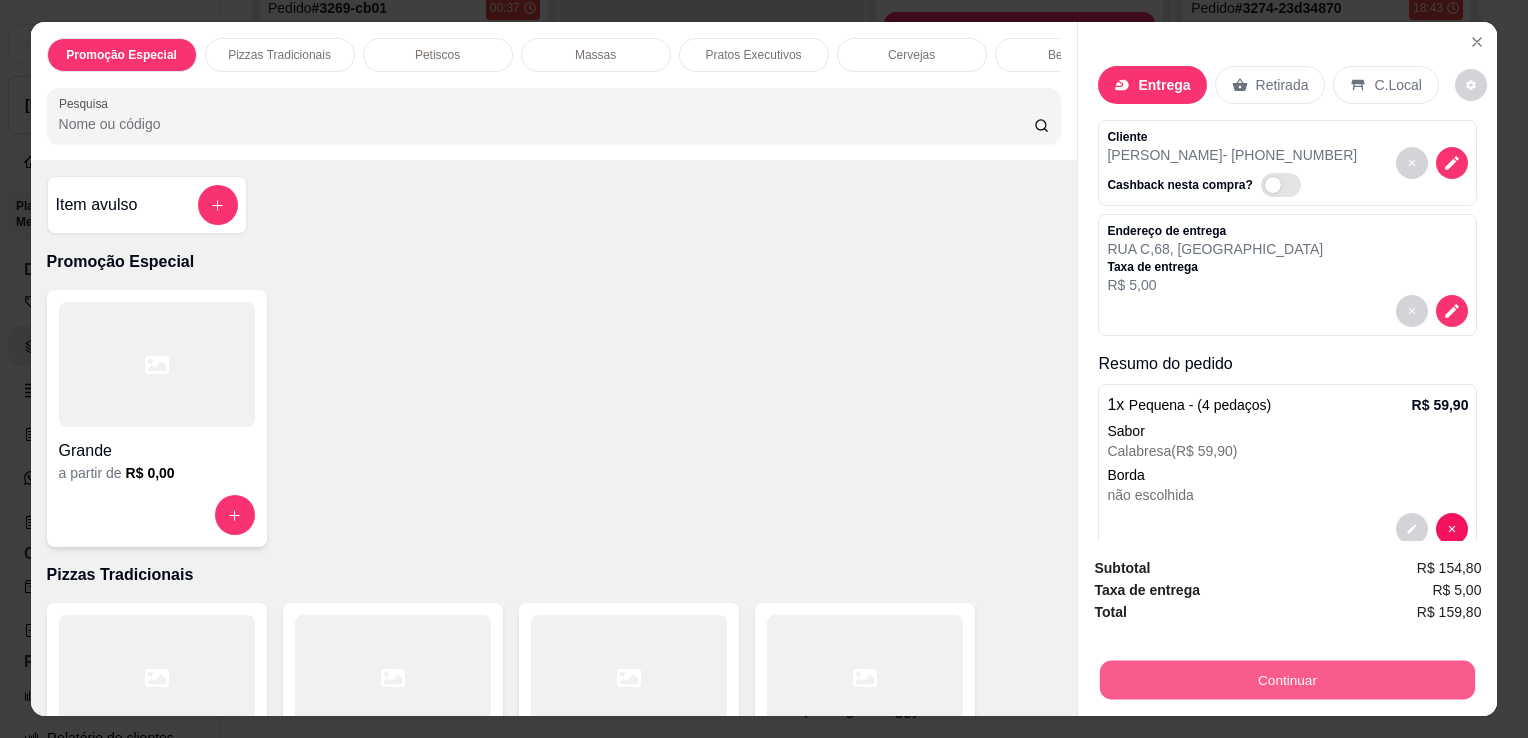 click on "Continuar" at bounding box center [1287, 679] 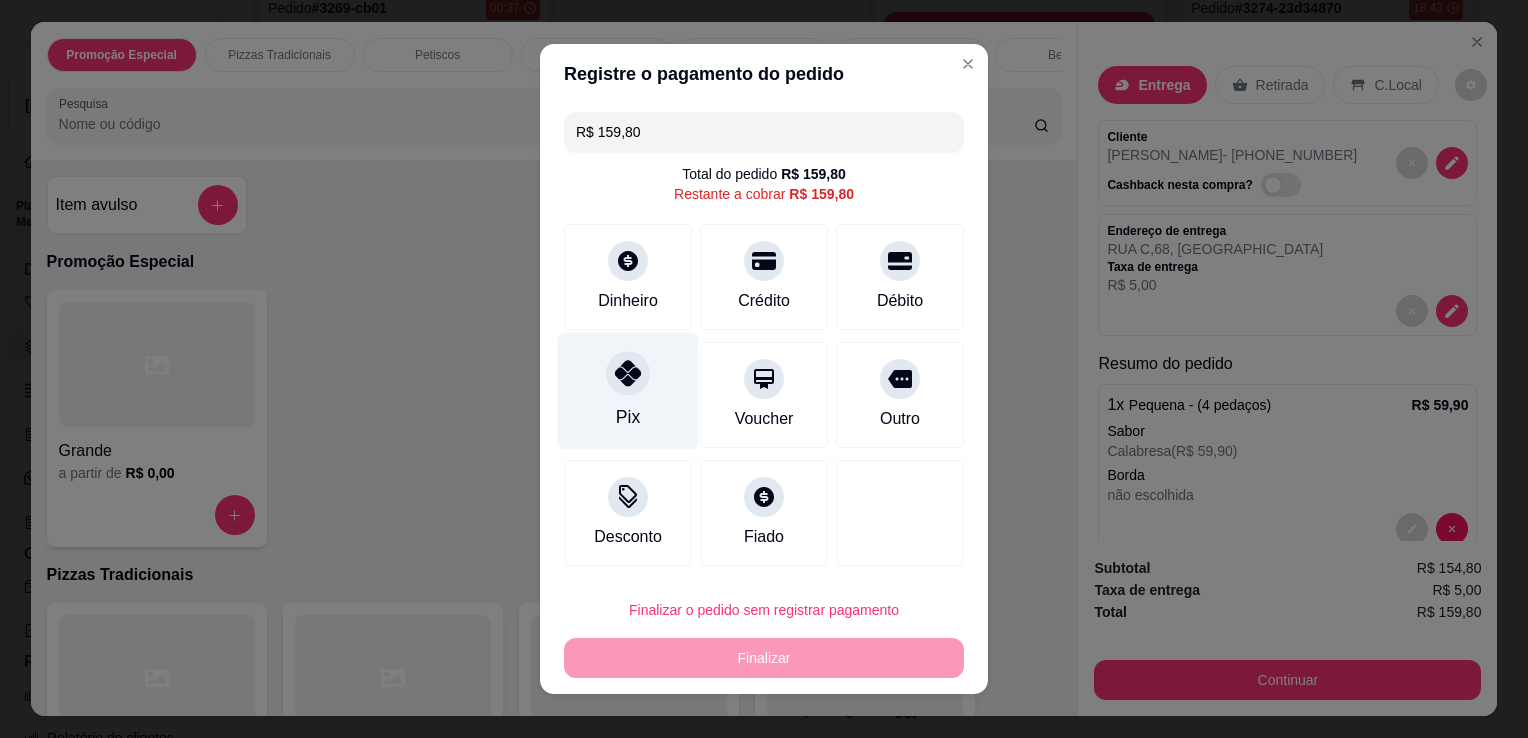click on "Pix" at bounding box center (628, 391) 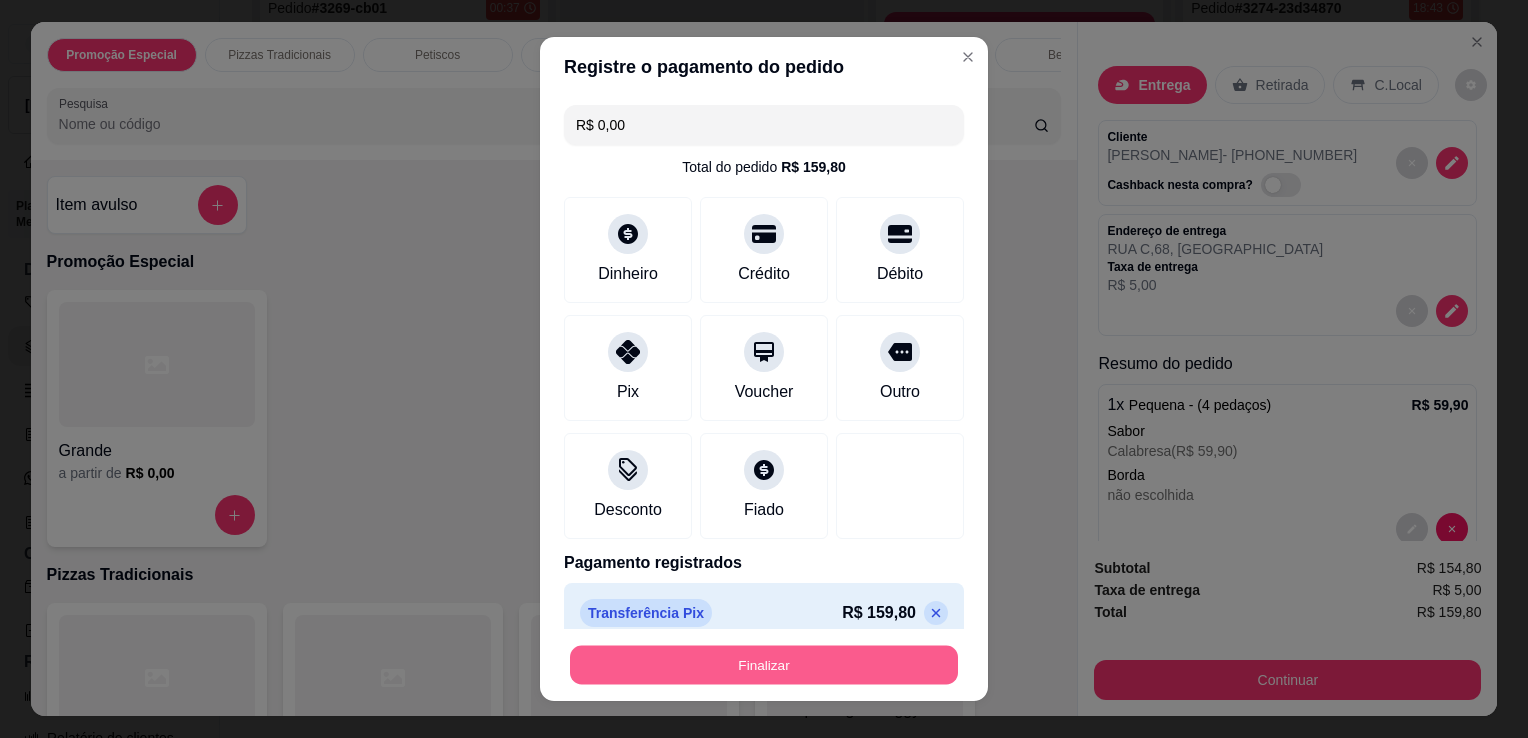 click on "Finalizar" at bounding box center (764, 665) 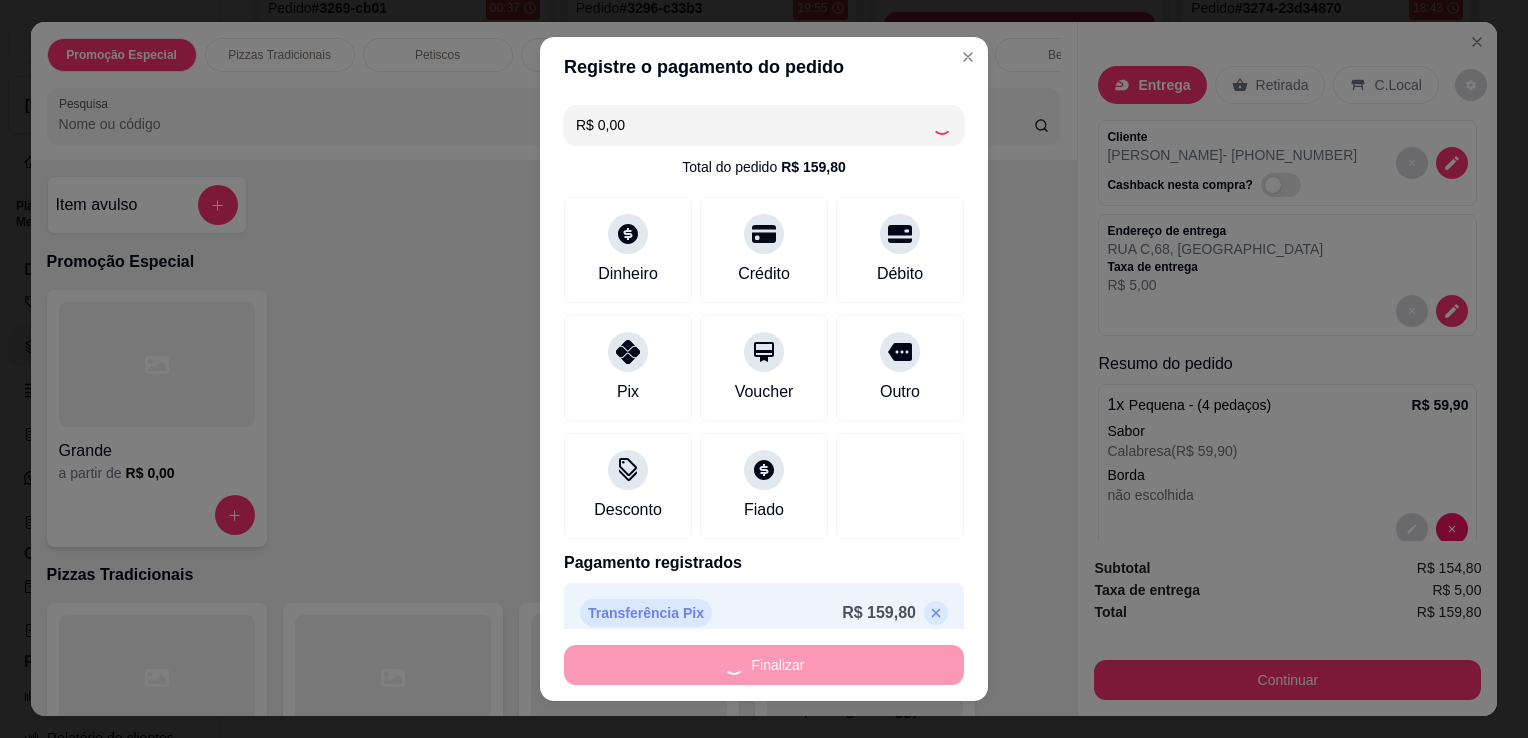 type on "0" 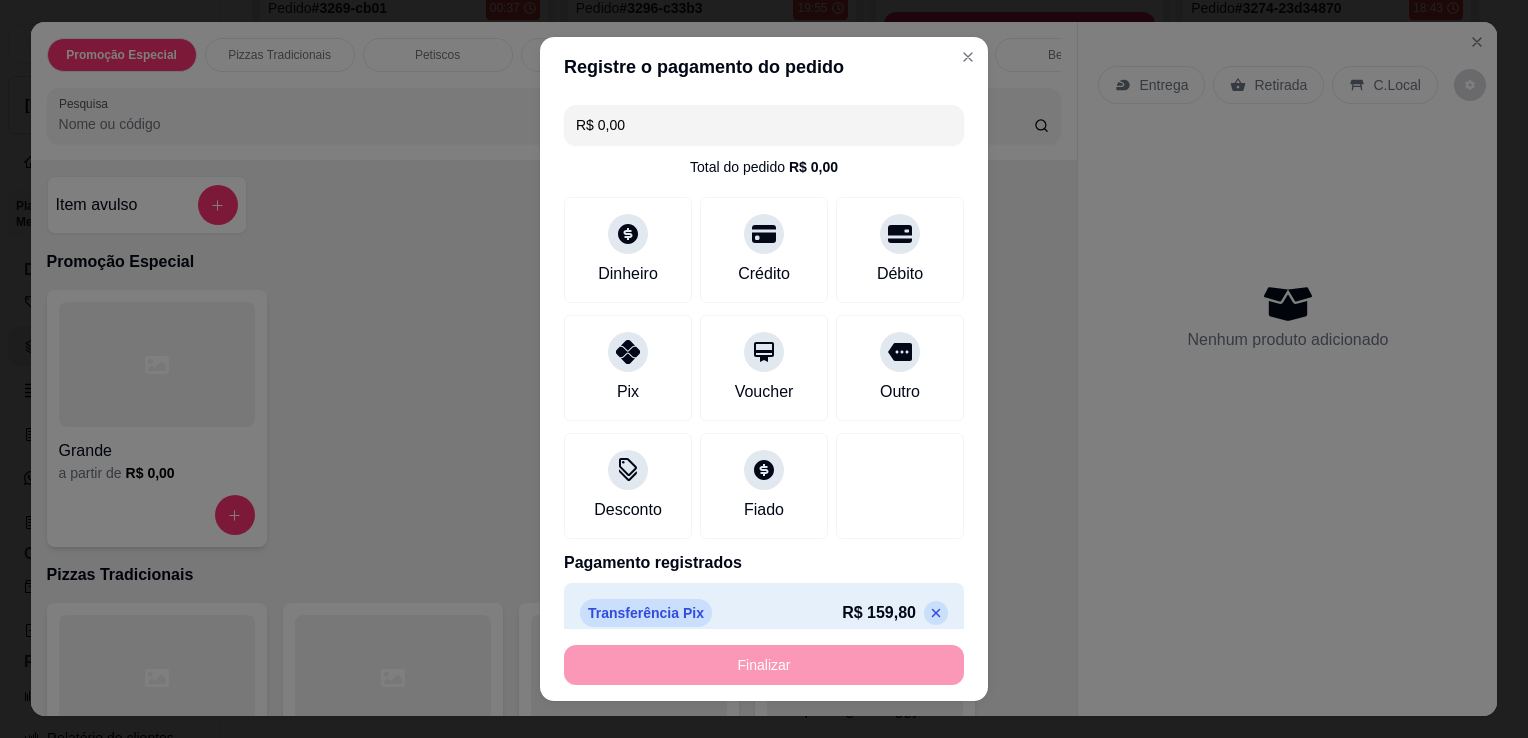 type 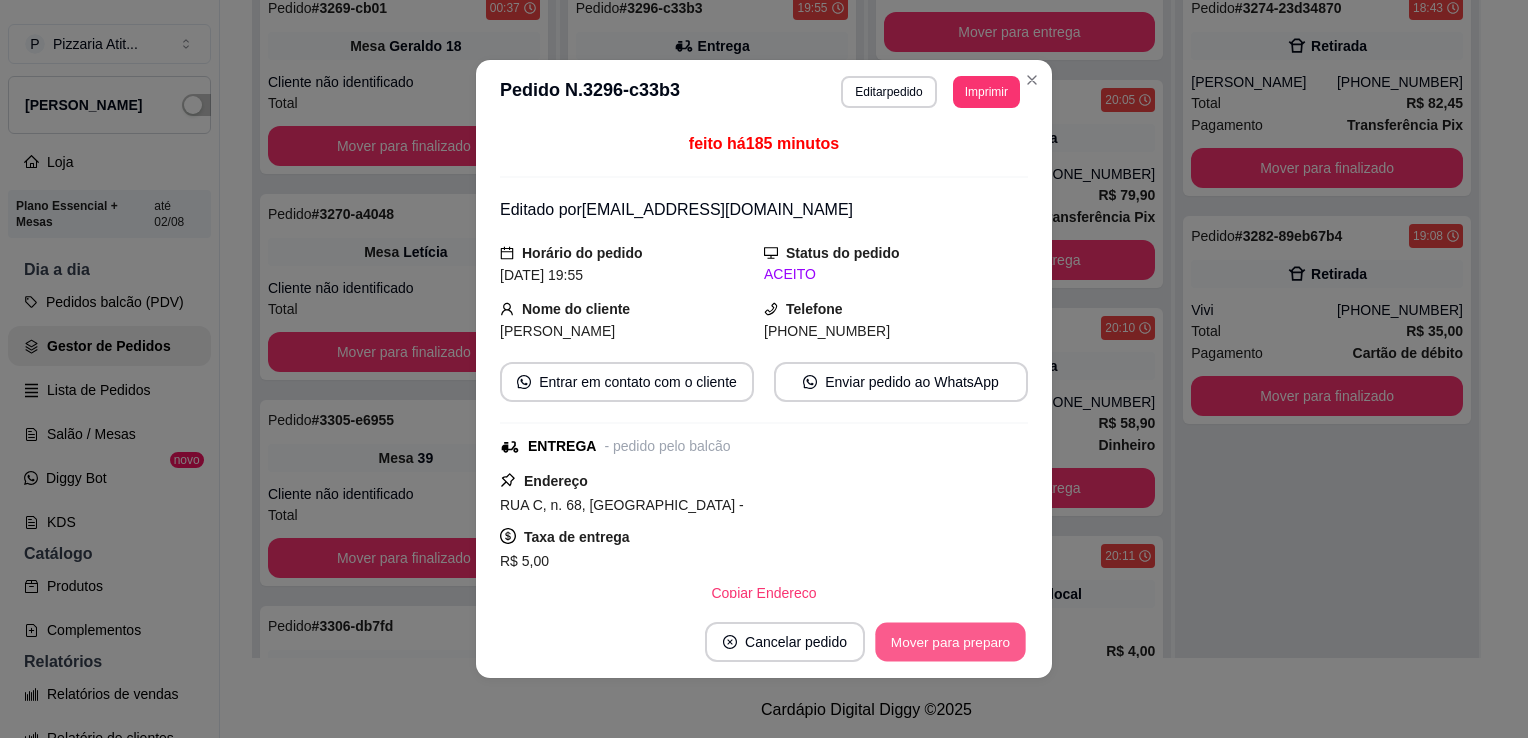 click on "Mover para preparo" at bounding box center (950, 642) 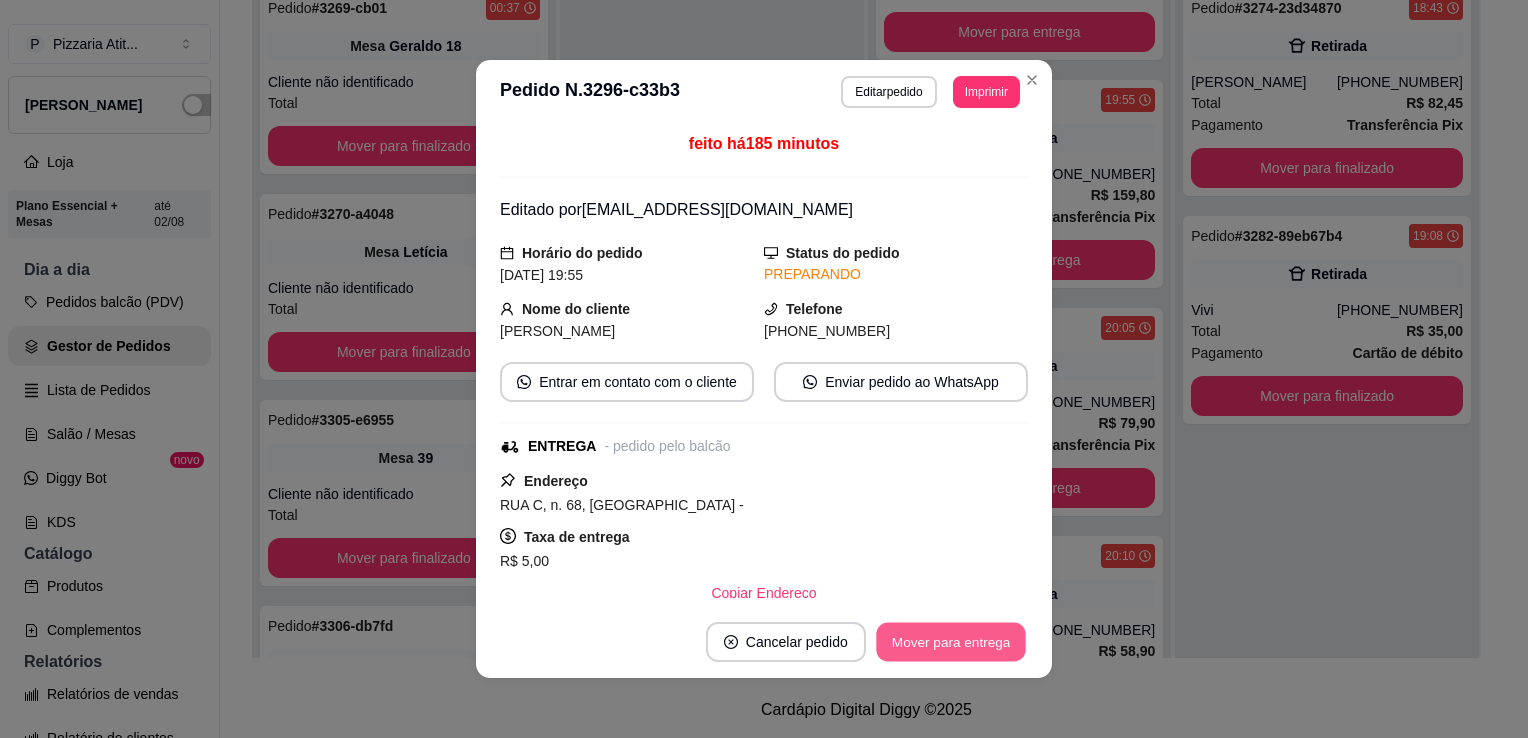 click on "Mover para entrega" at bounding box center (951, 642) 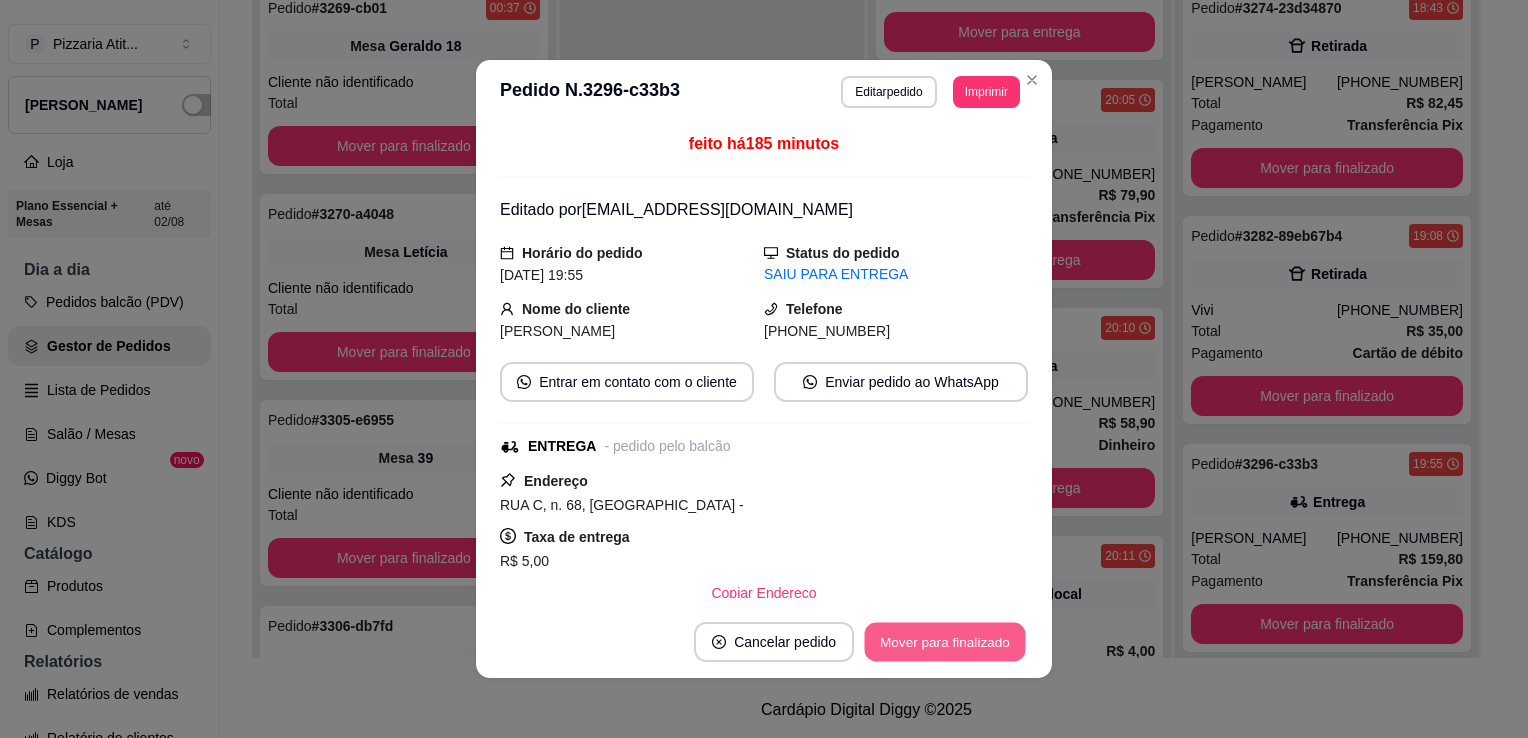 click on "Mover para finalizado" at bounding box center (945, 642) 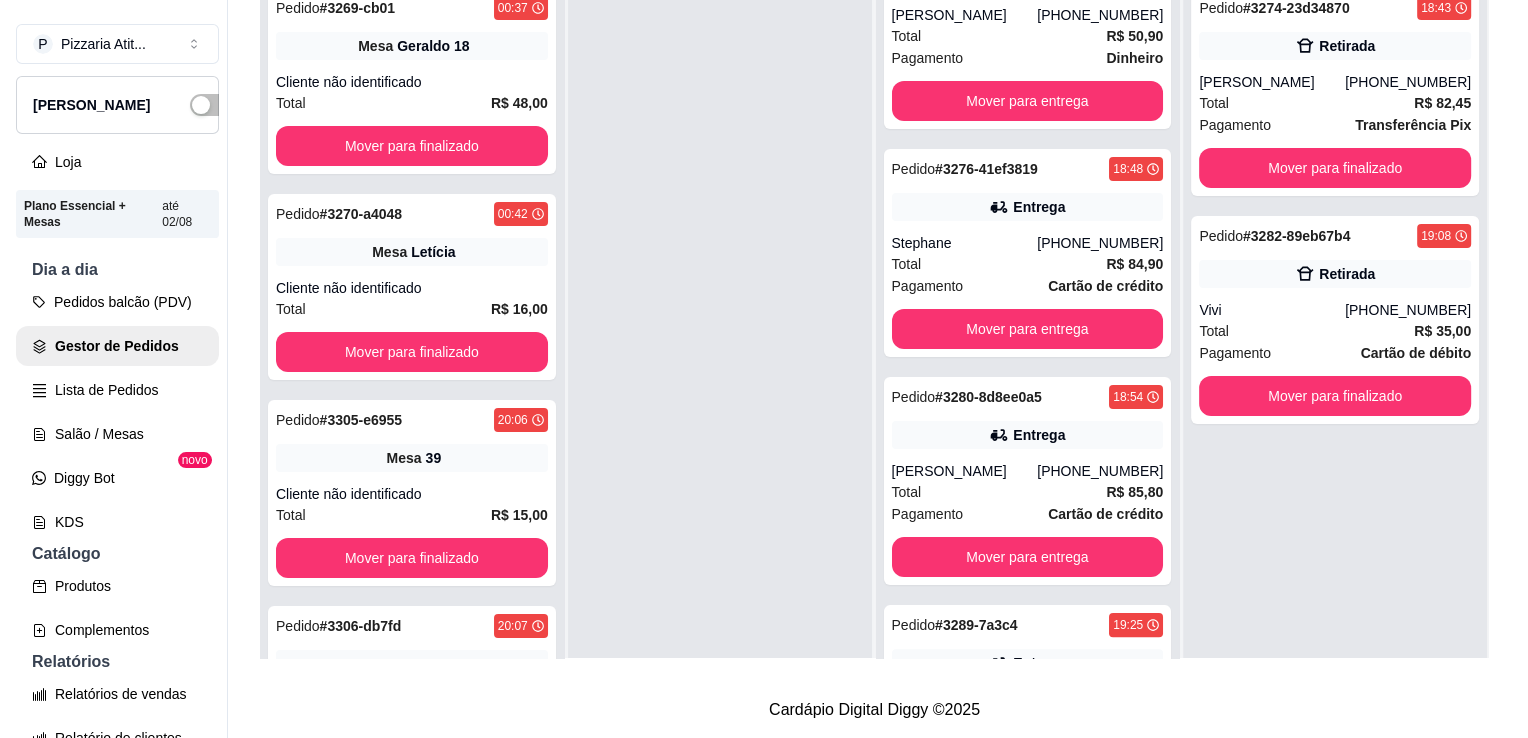 scroll, scrollTop: 283, scrollLeft: 0, axis: vertical 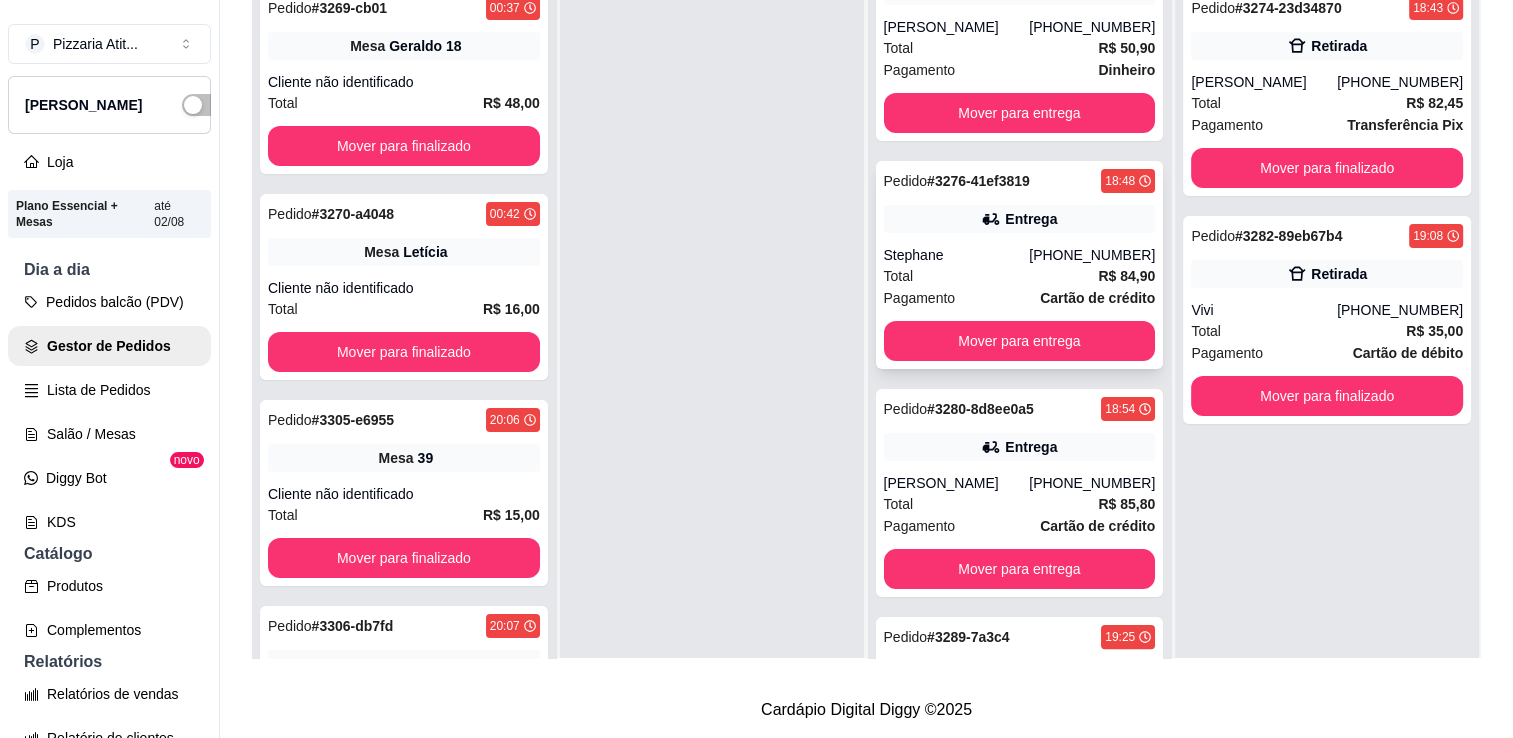 click on "[PHONE_NUMBER]" at bounding box center [1092, 255] 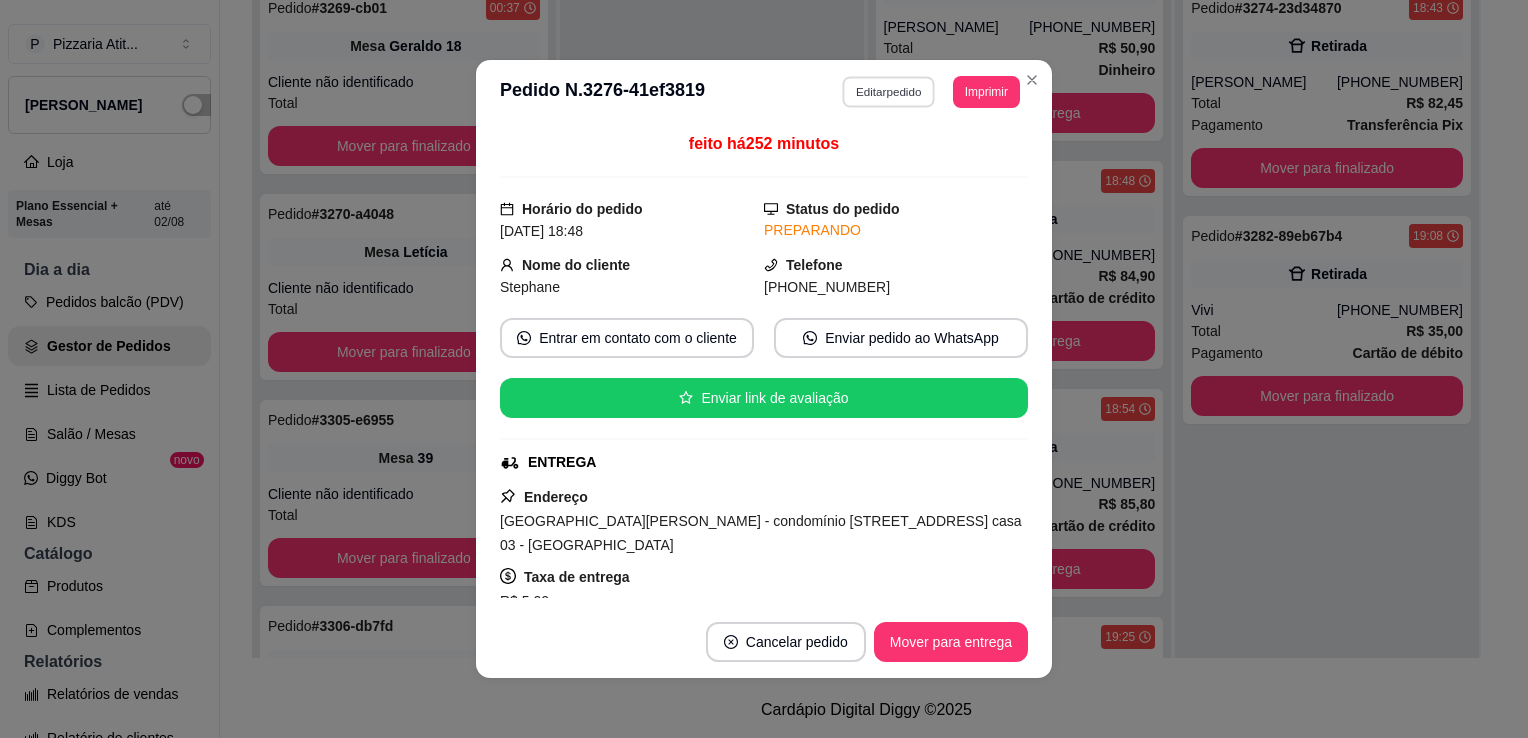 click on "Editar  pedido" at bounding box center (889, 91) 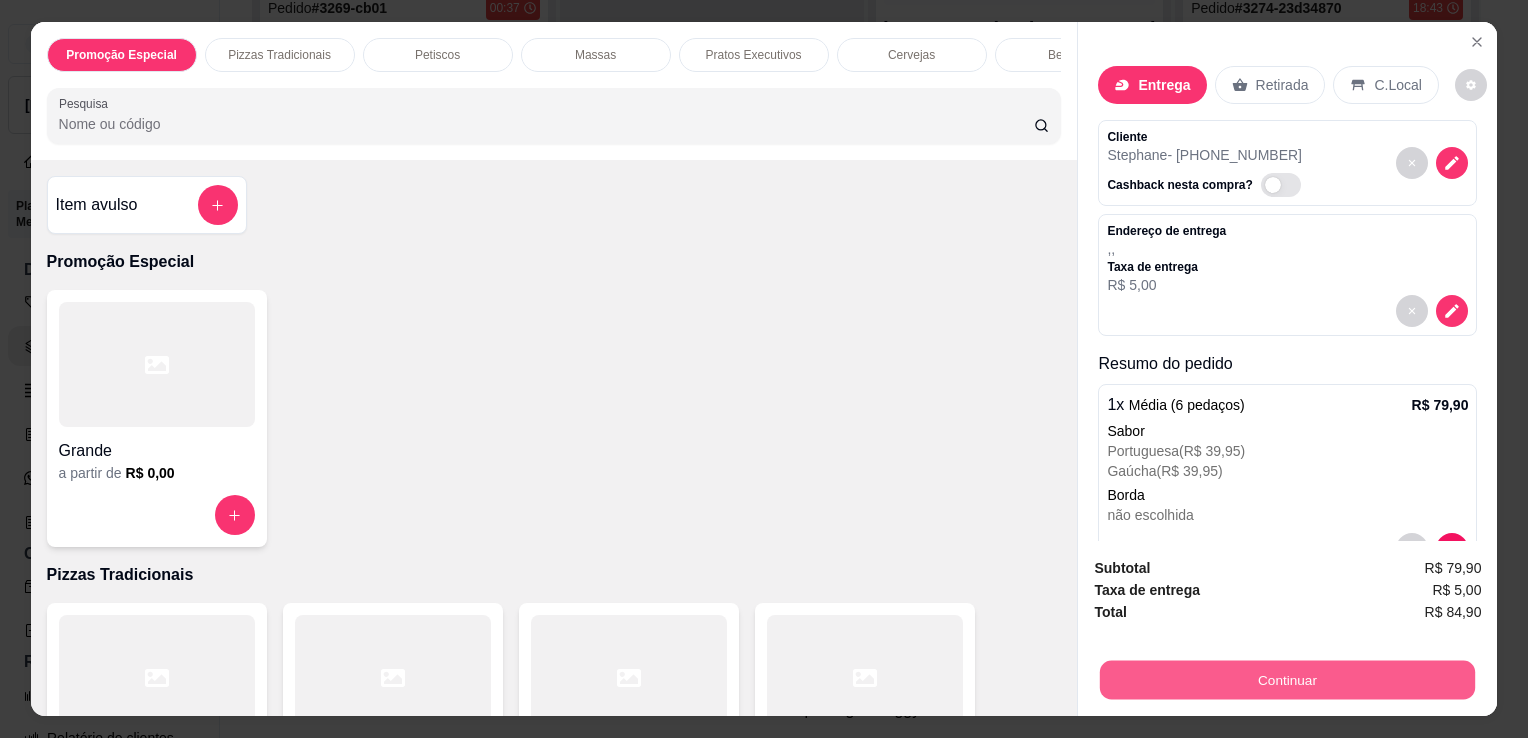 click on "Continuar" at bounding box center [1287, 679] 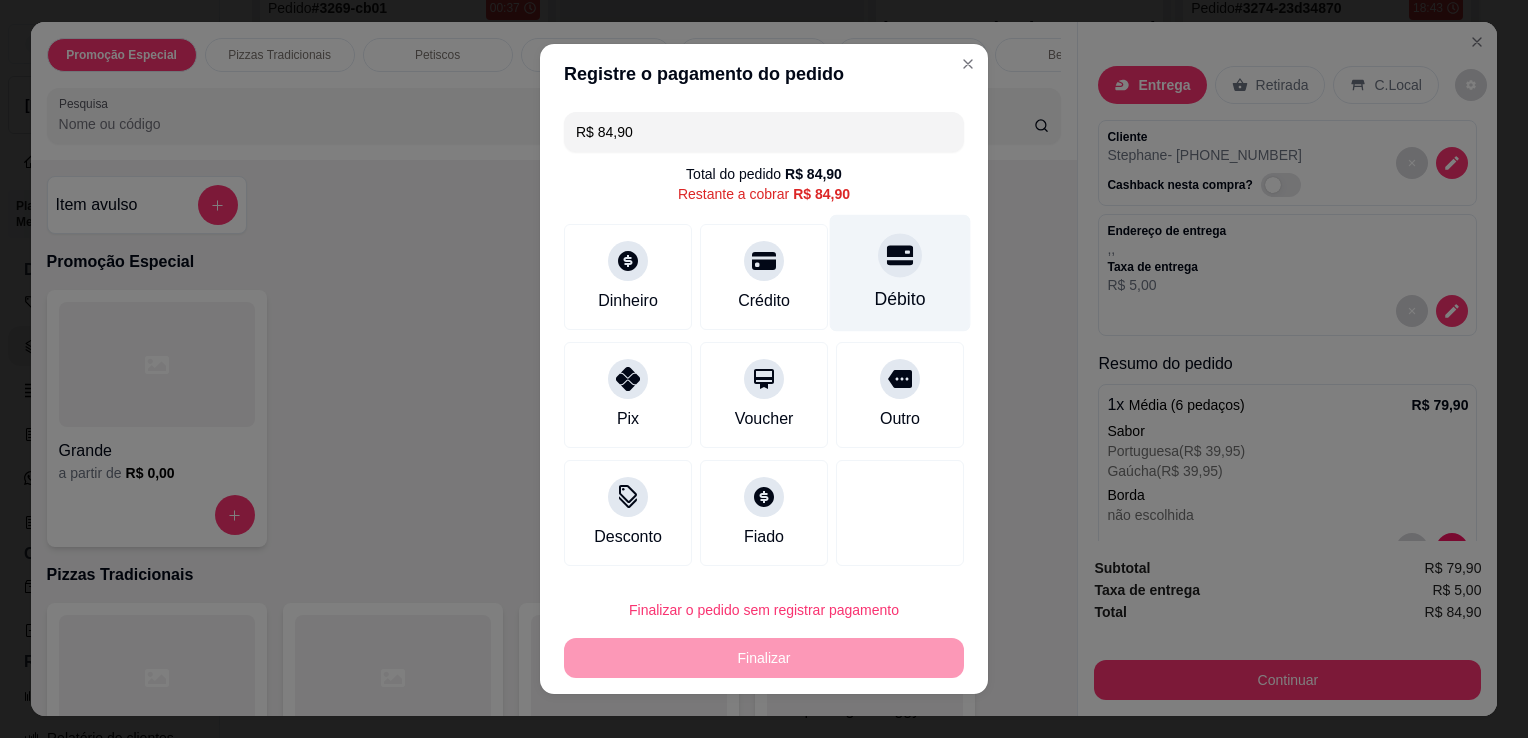 click on "Débito" at bounding box center [900, 299] 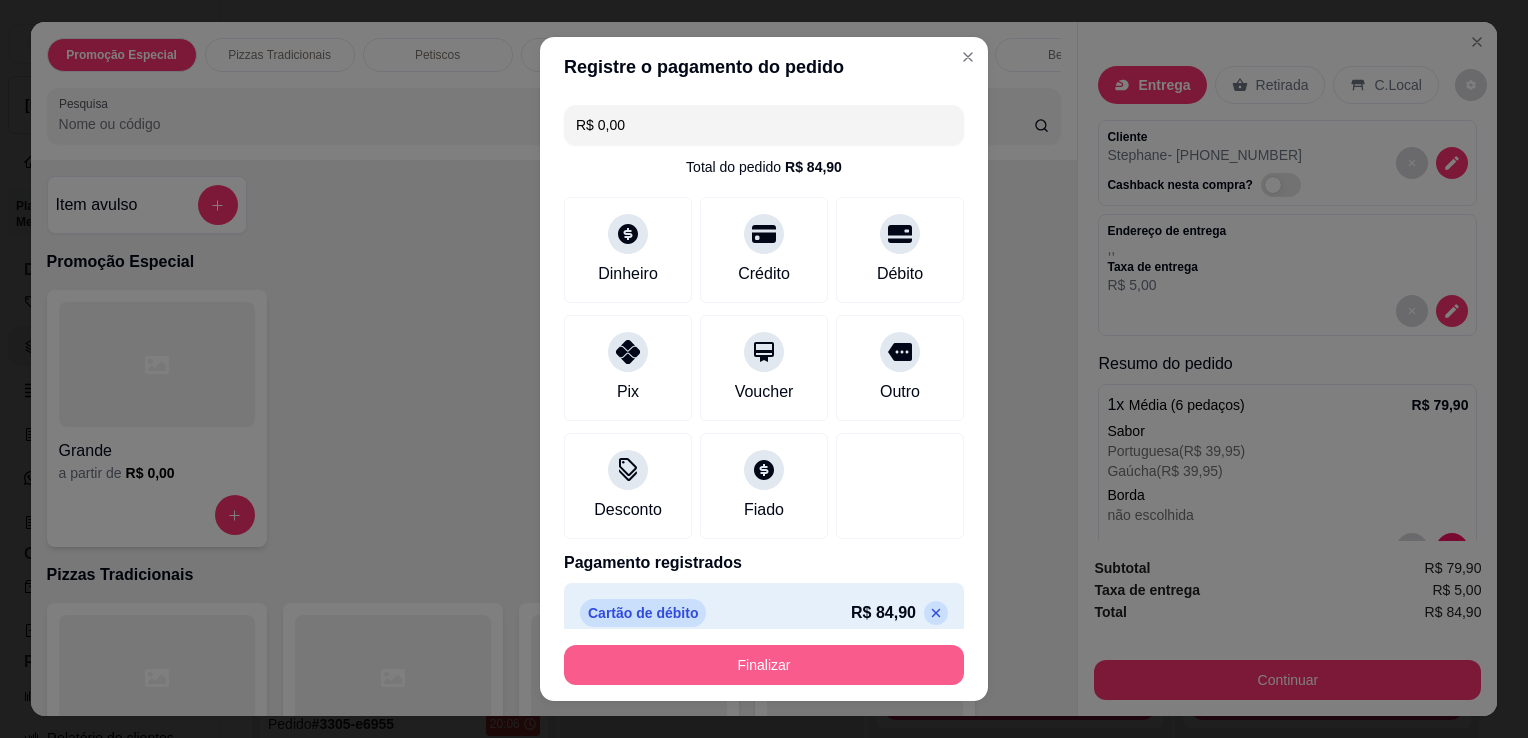 scroll, scrollTop: 0, scrollLeft: 0, axis: both 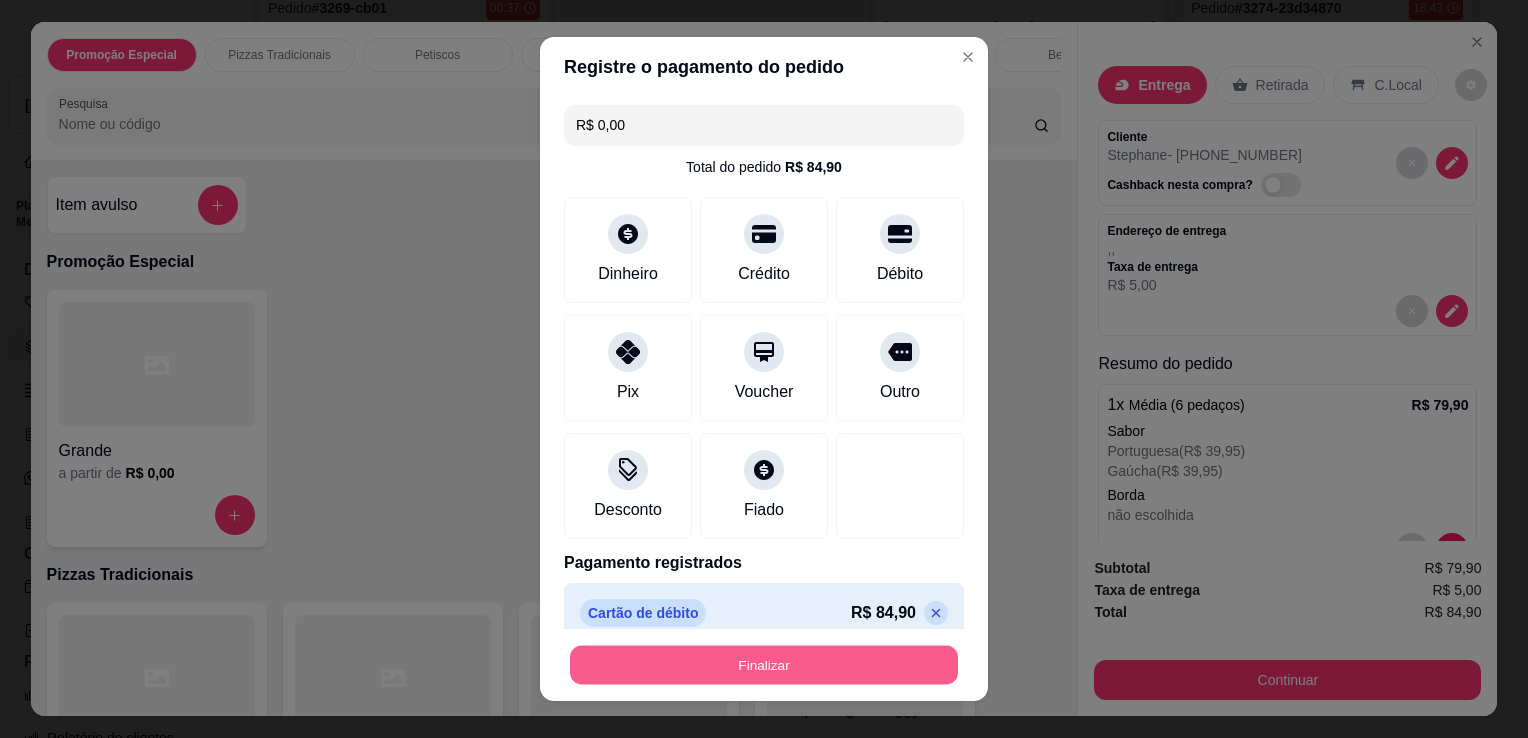 click on "Finalizar" at bounding box center [764, 665] 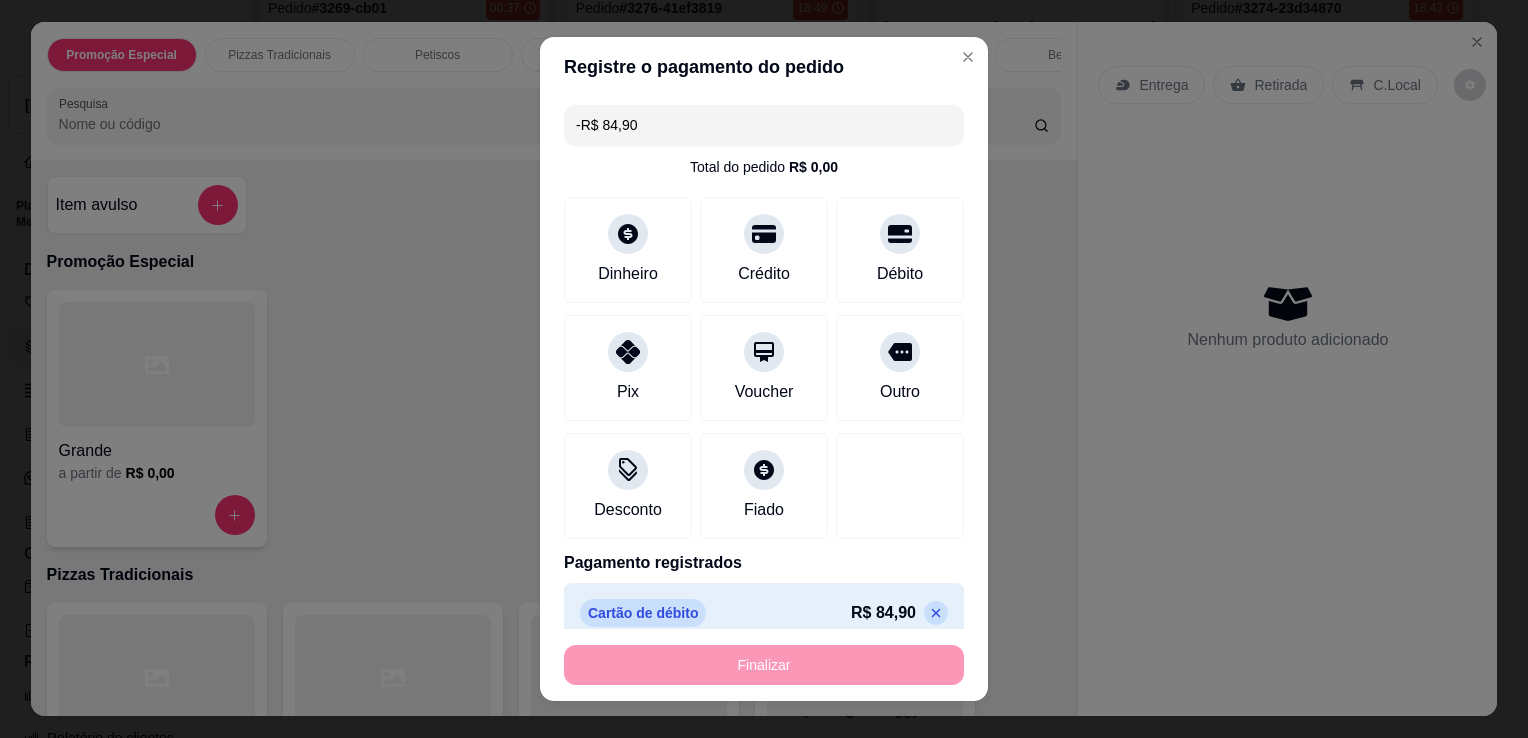 type on "-R$ 84,90" 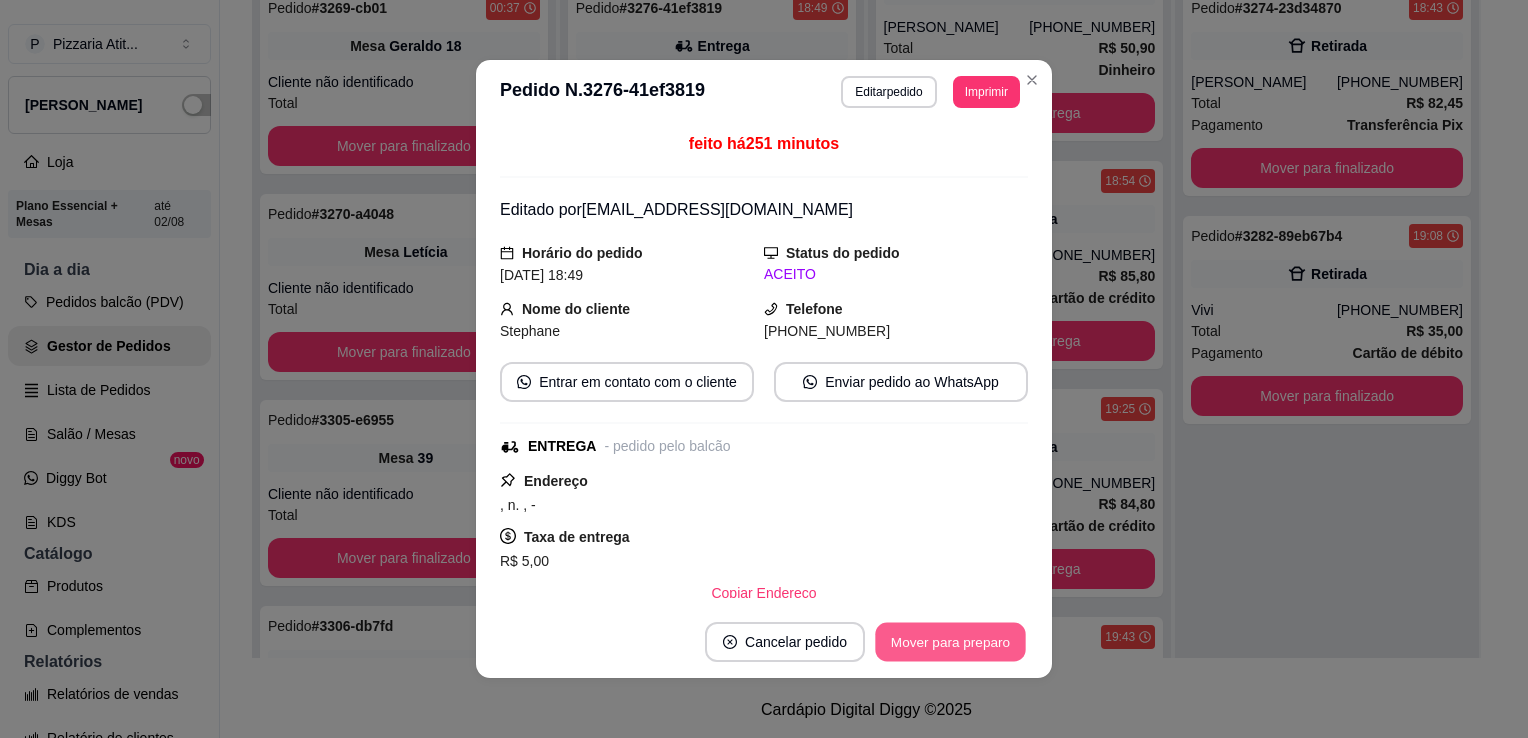 click on "Mover para preparo" at bounding box center (950, 642) 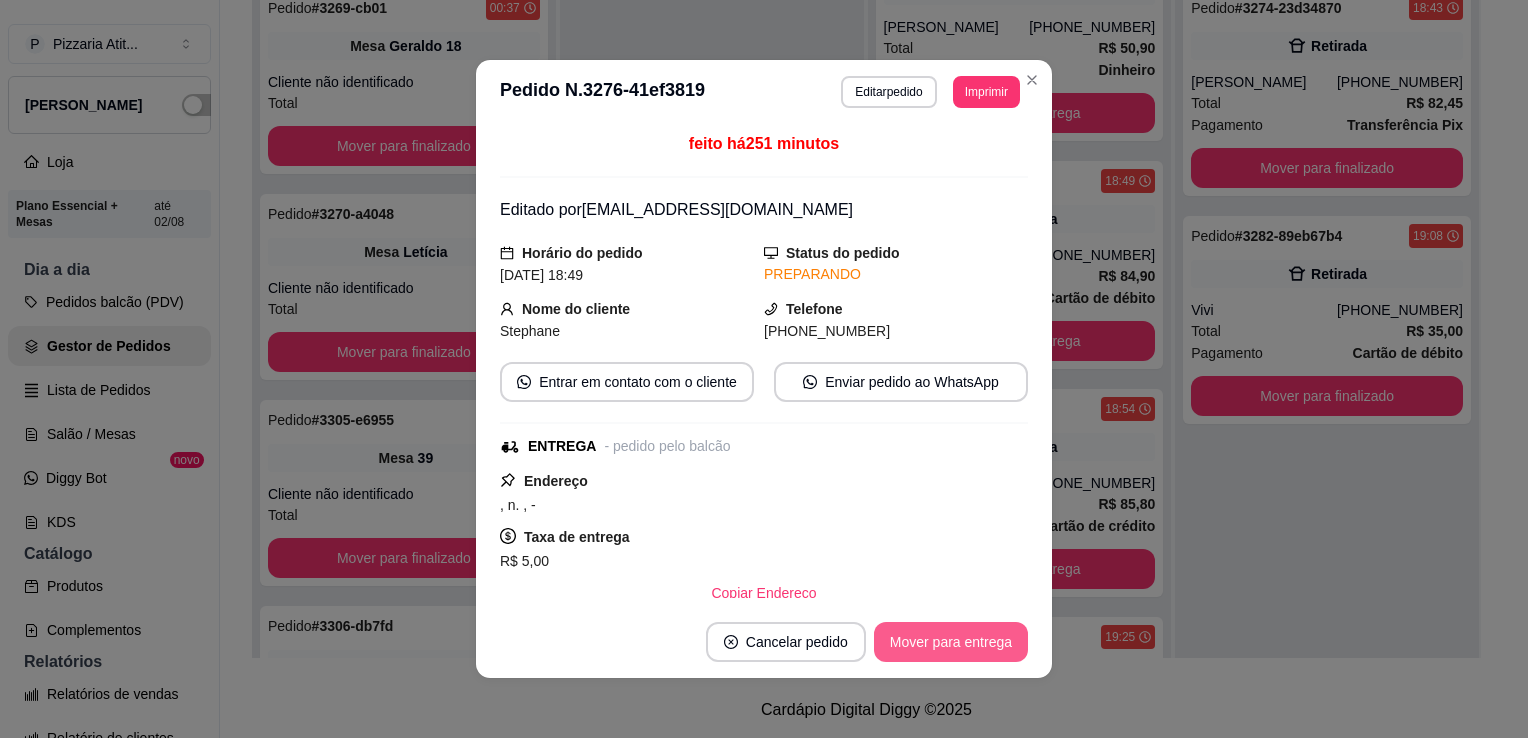 click on "Mover para entrega" at bounding box center [951, 642] 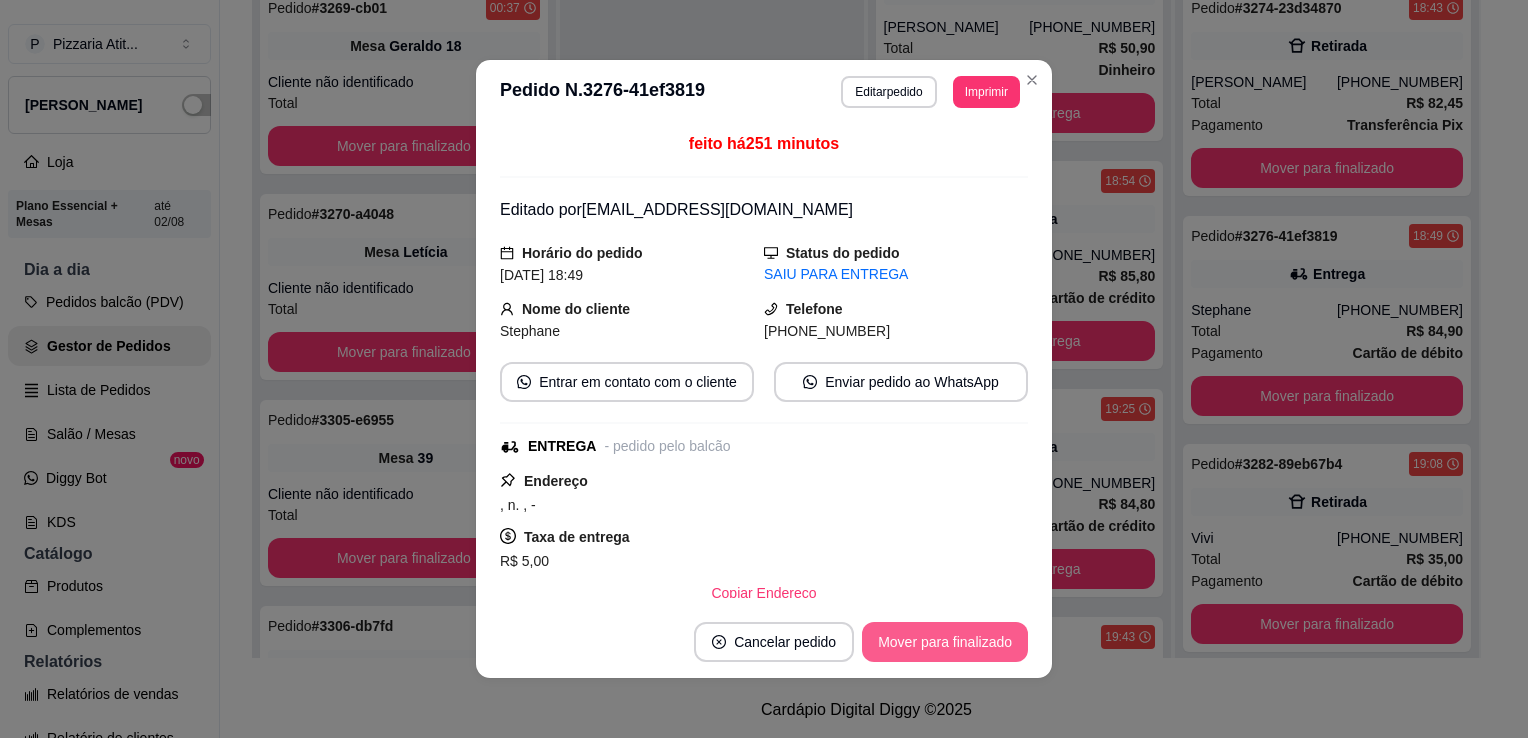 click on "Mover para finalizado" at bounding box center (945, 642) 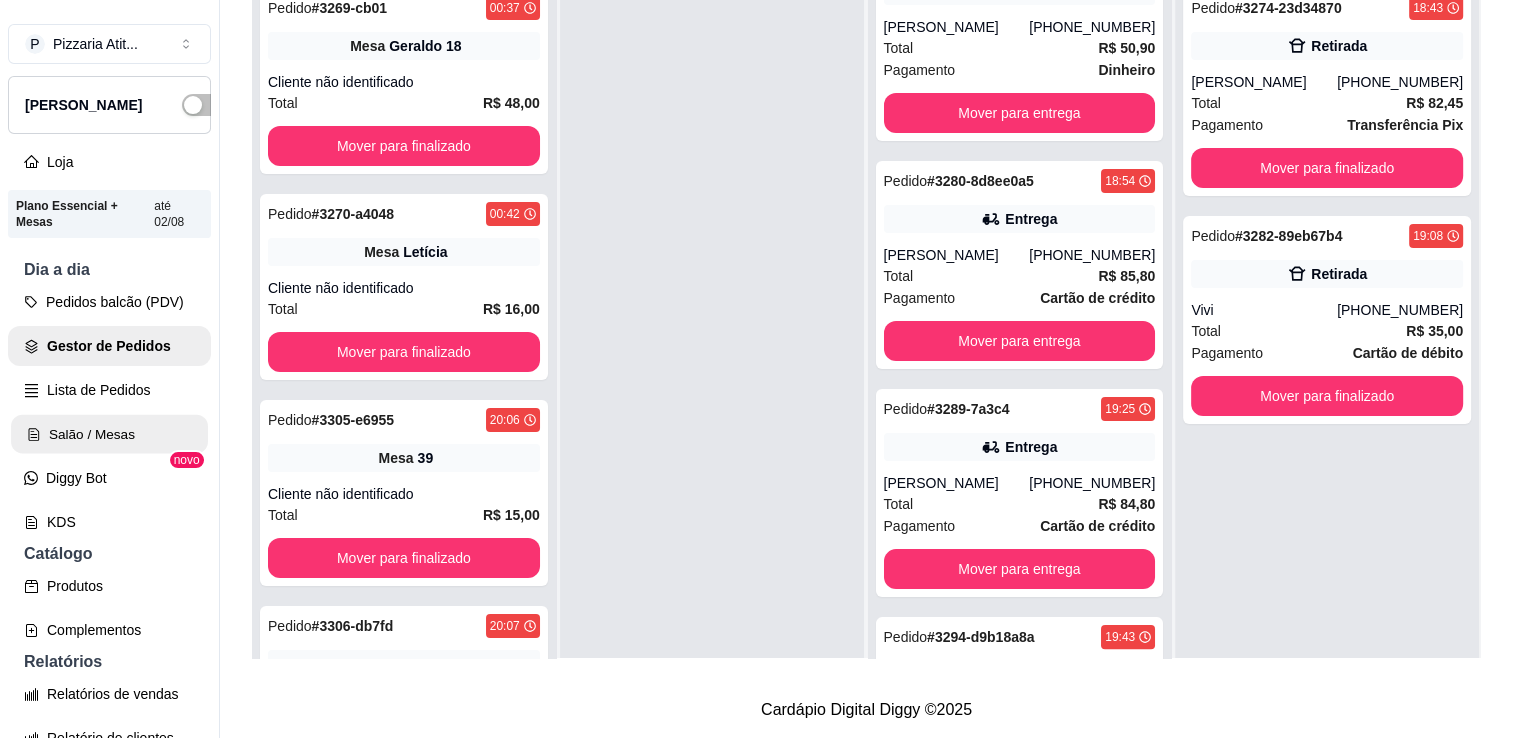 click on "Salão / Mesas" at bounding box center (109, 434) 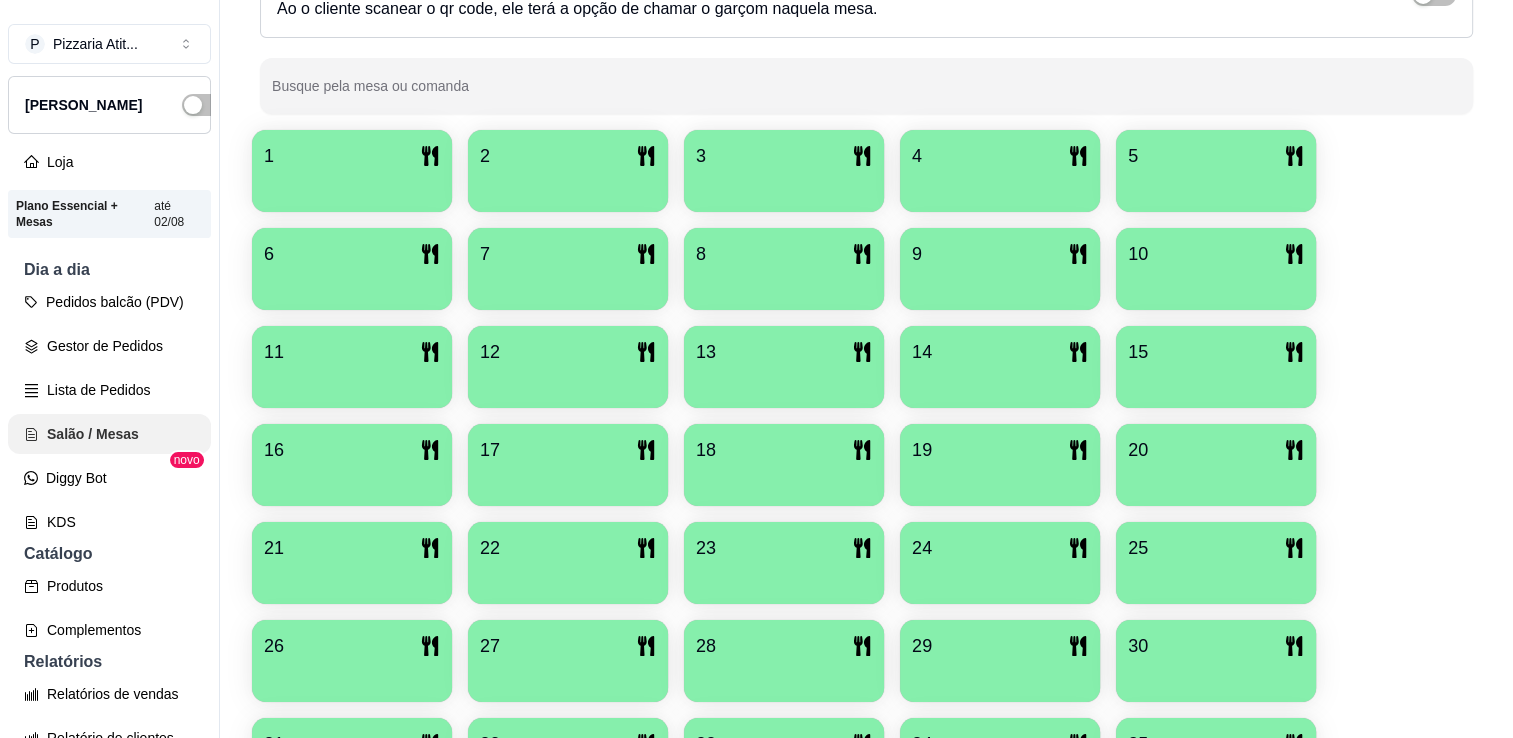 scroll, scrollTop: 0, scrollLeft: 0, axis: both 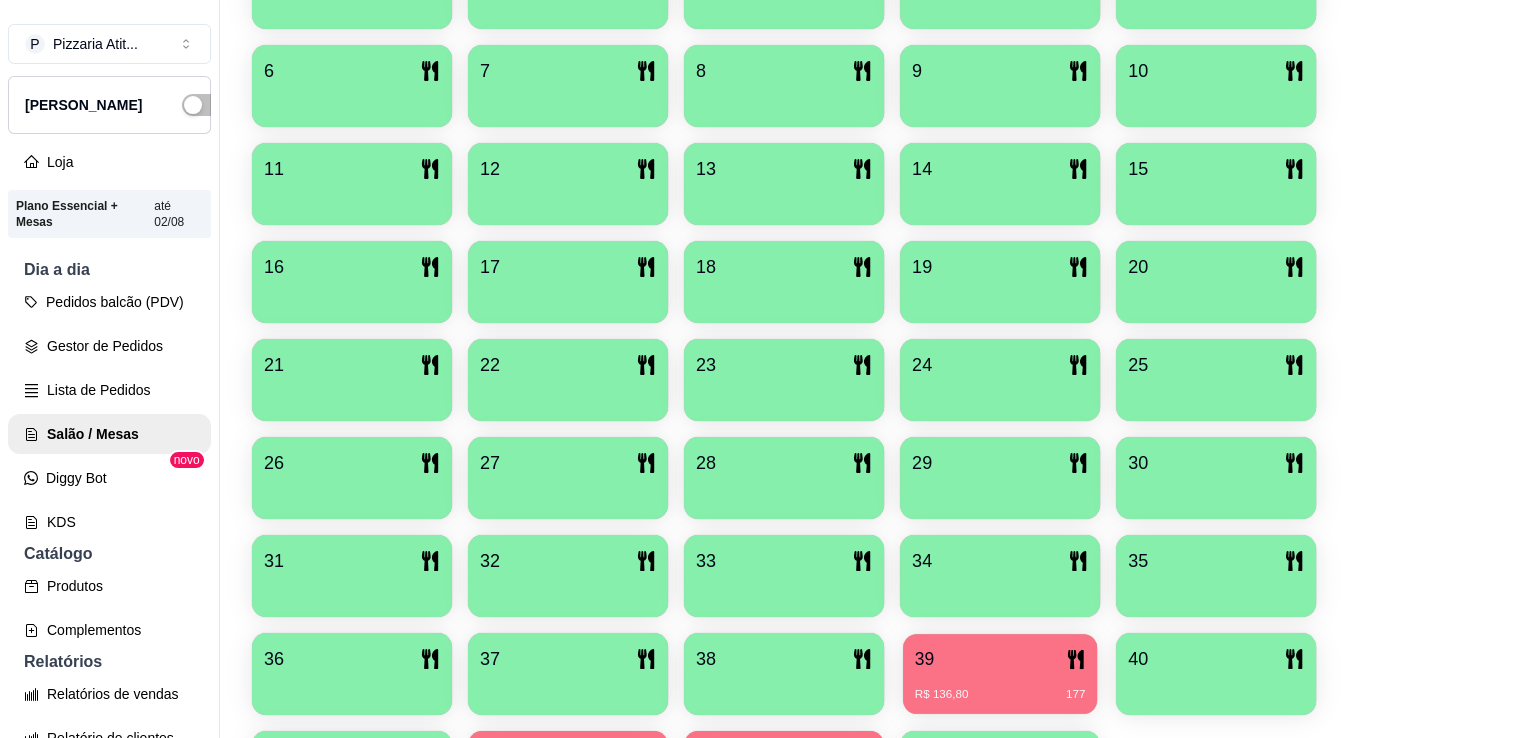 click on "39" at bounding box center [1000, 659] 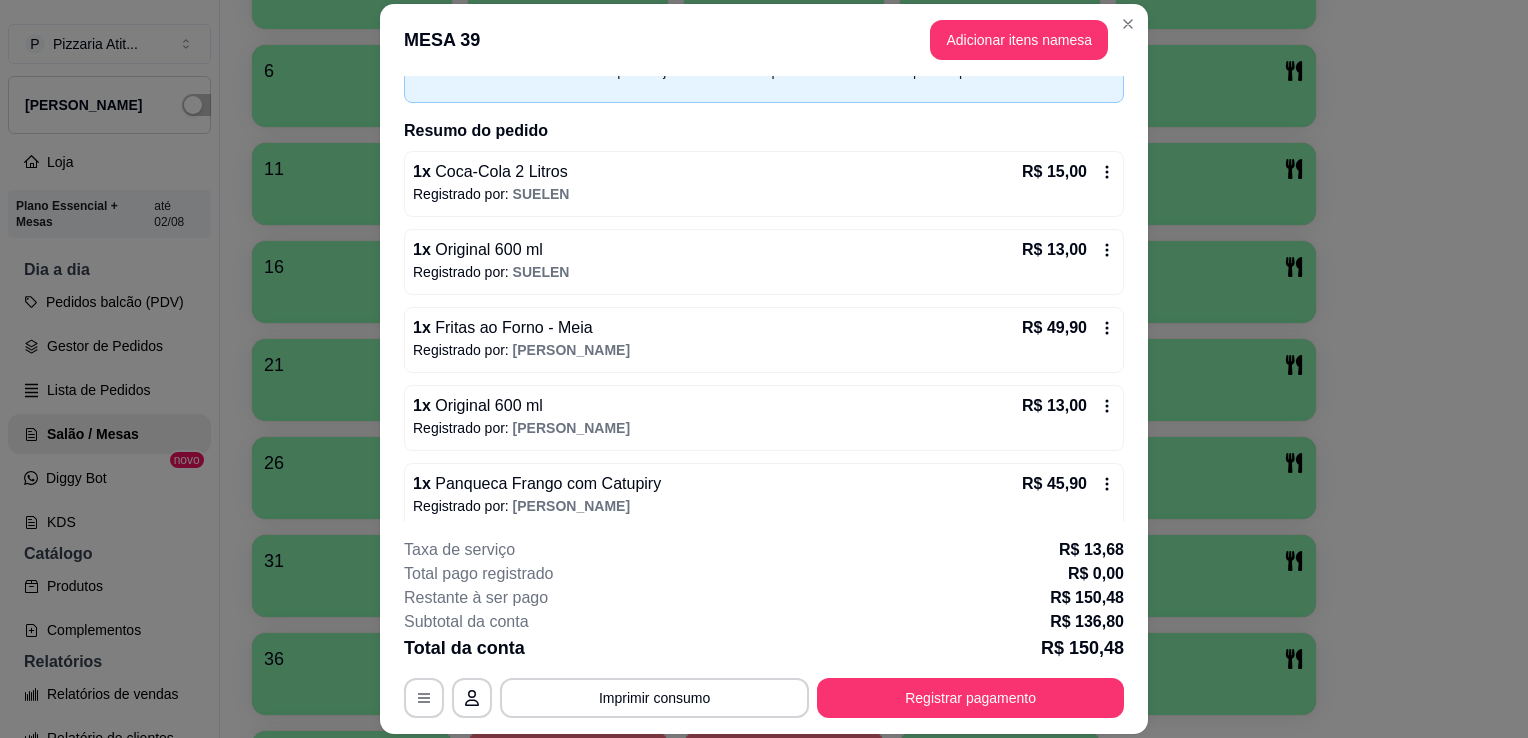 scroll, scrollTop: 125, scrollLeft: 0, axis: vertical 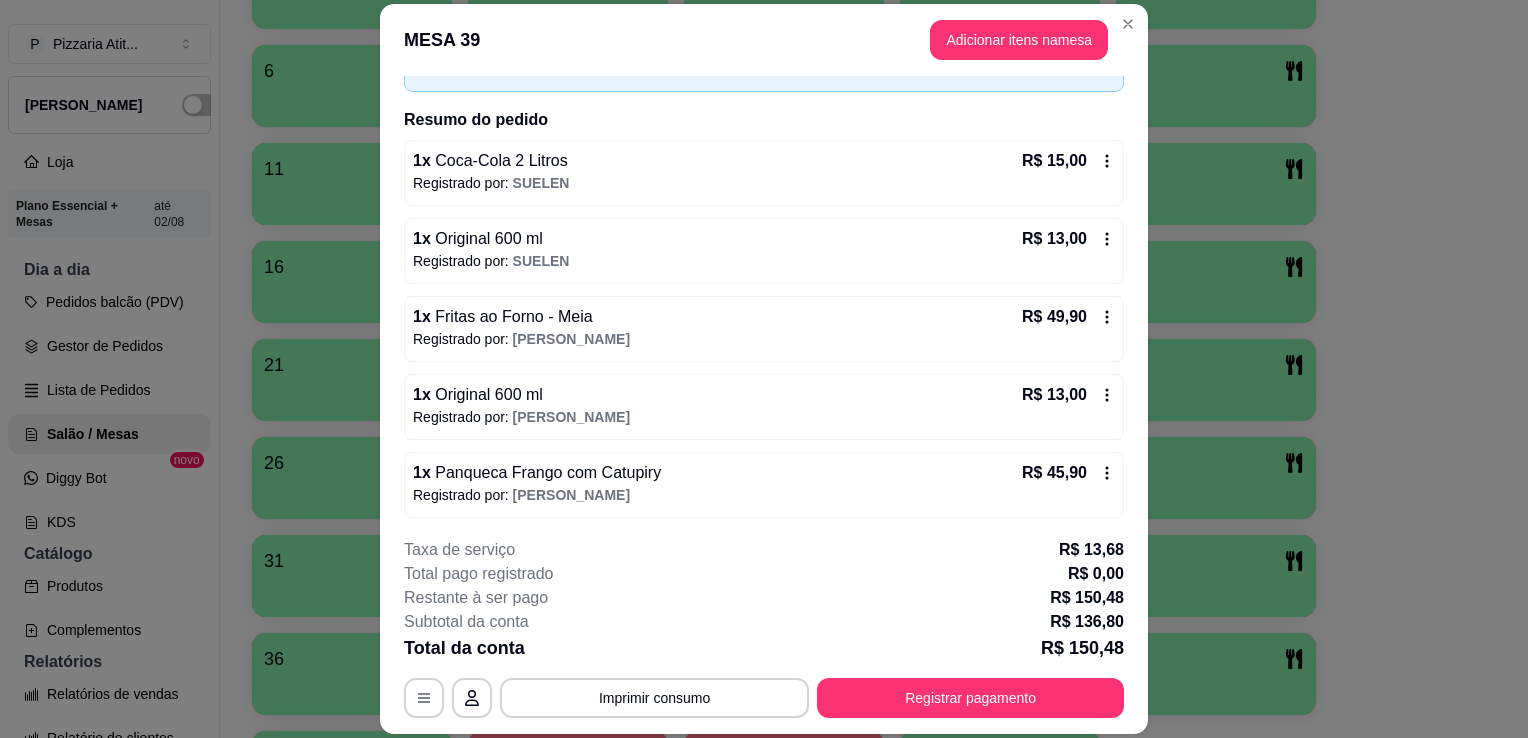 click 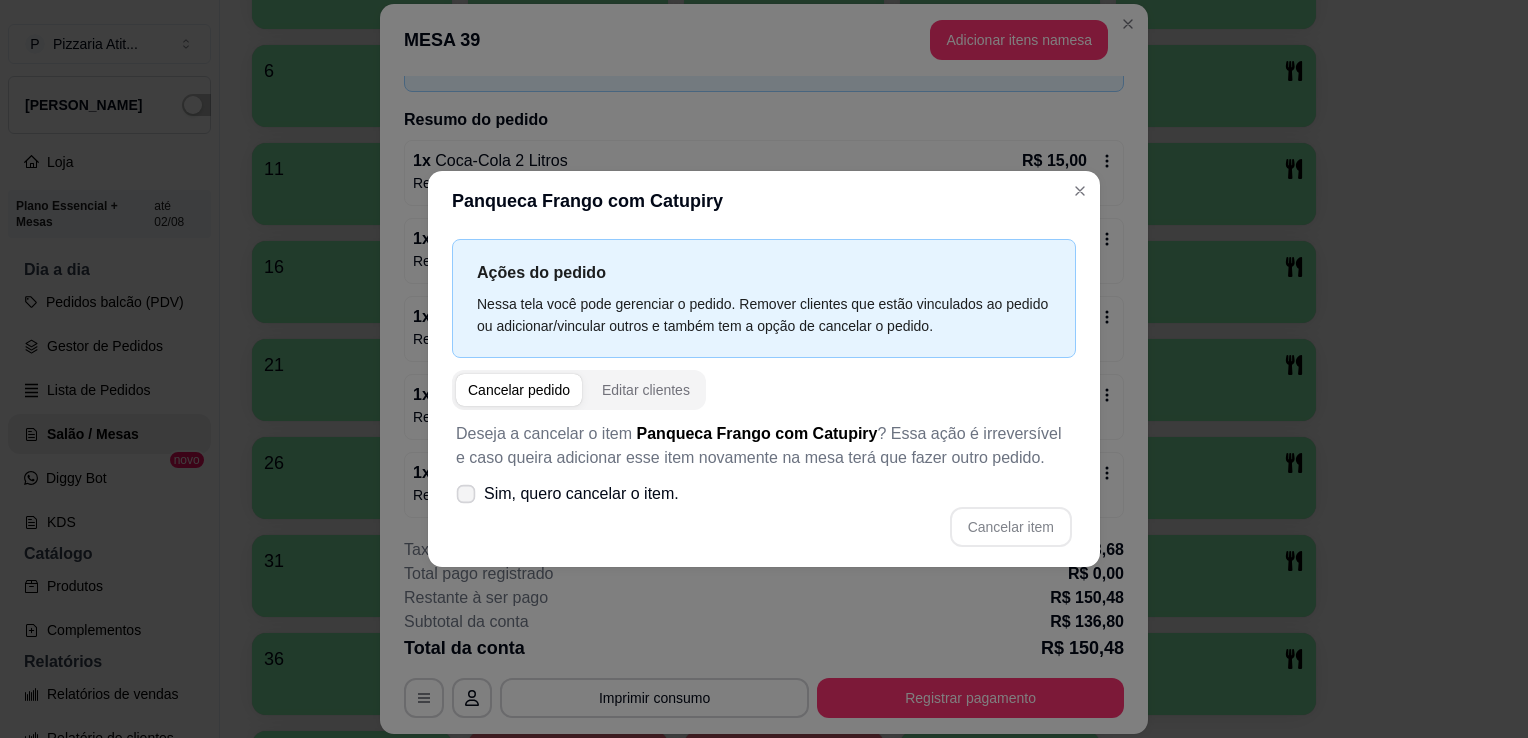 click 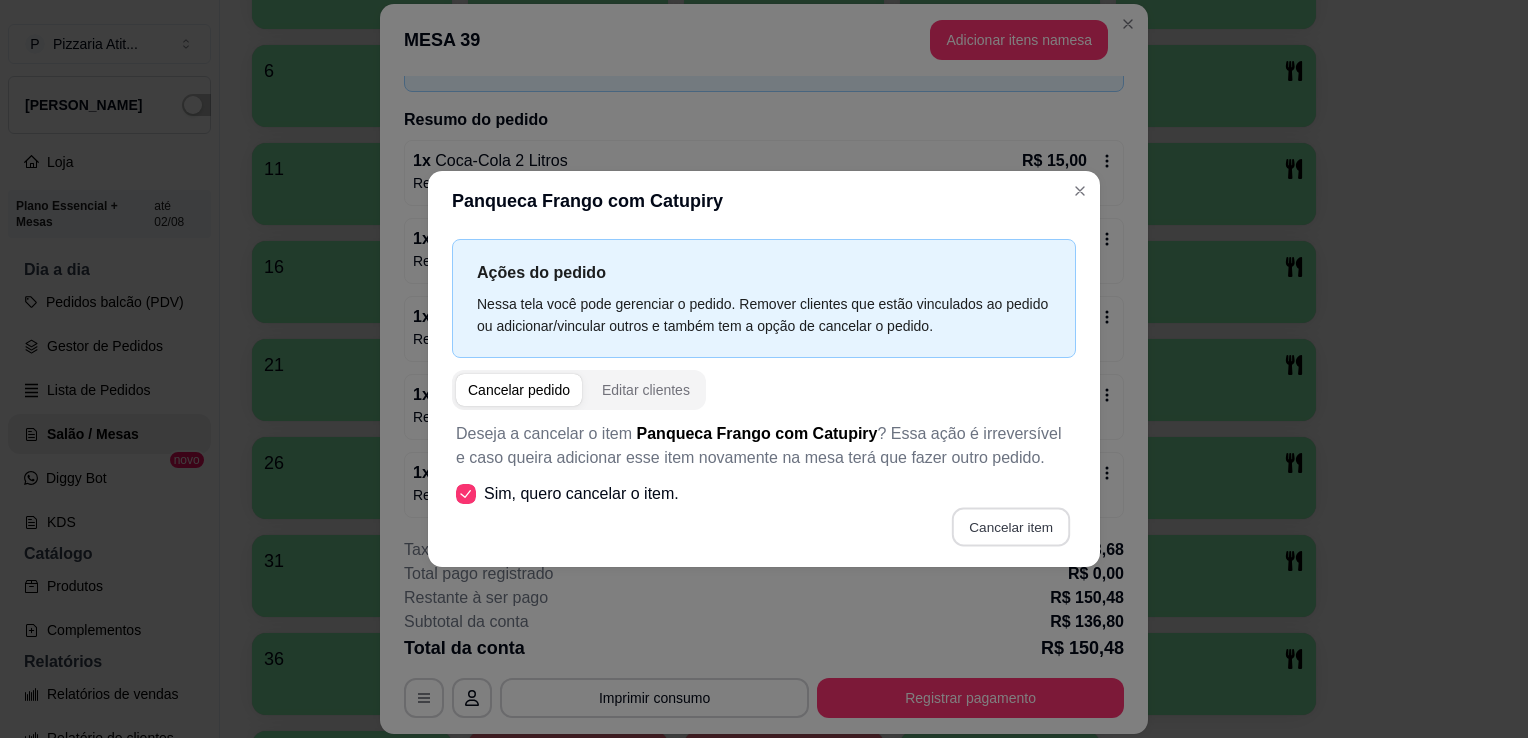 click on "Cancelar item" at bounding box center [1010, 527] 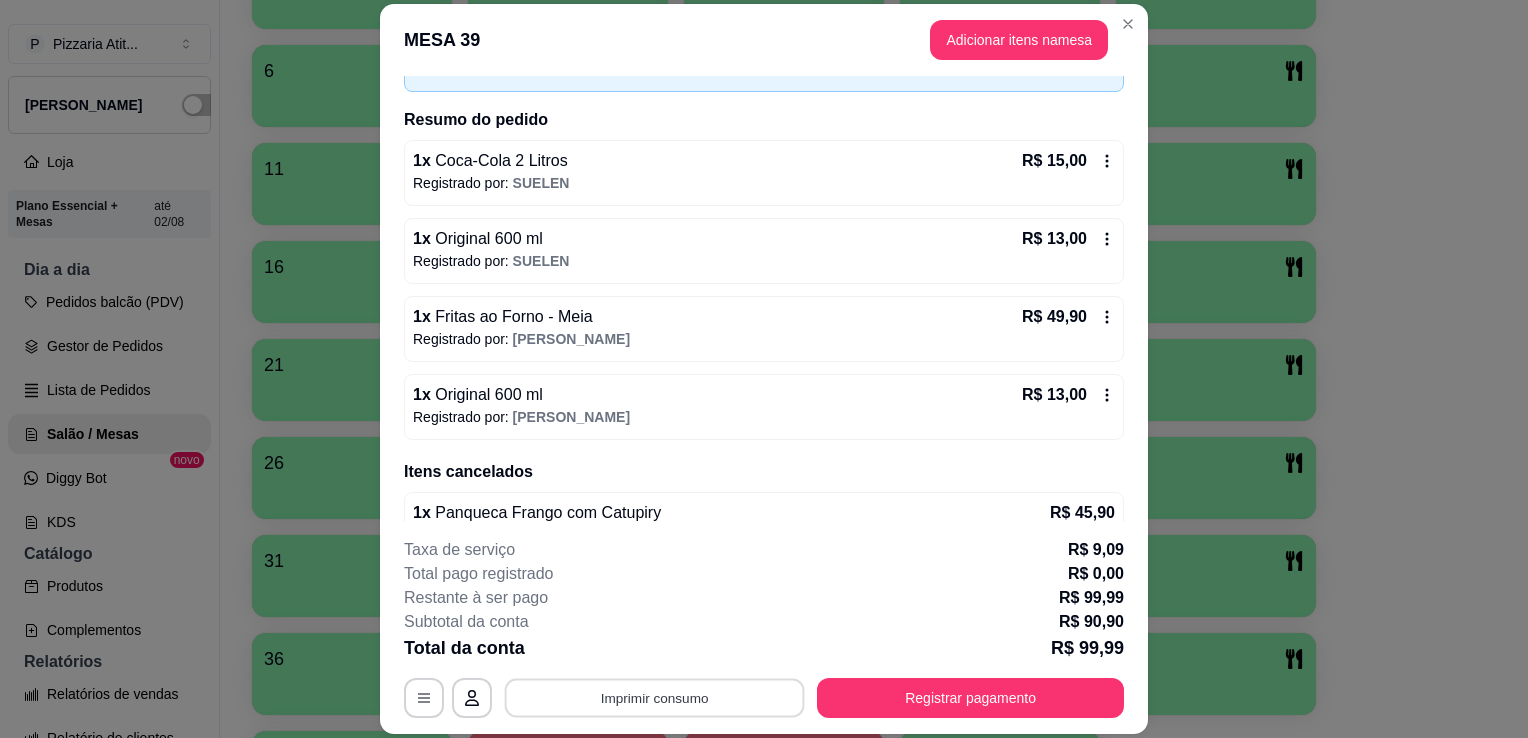 click on "Imprimir consumo" at bounding box center [655, 698] 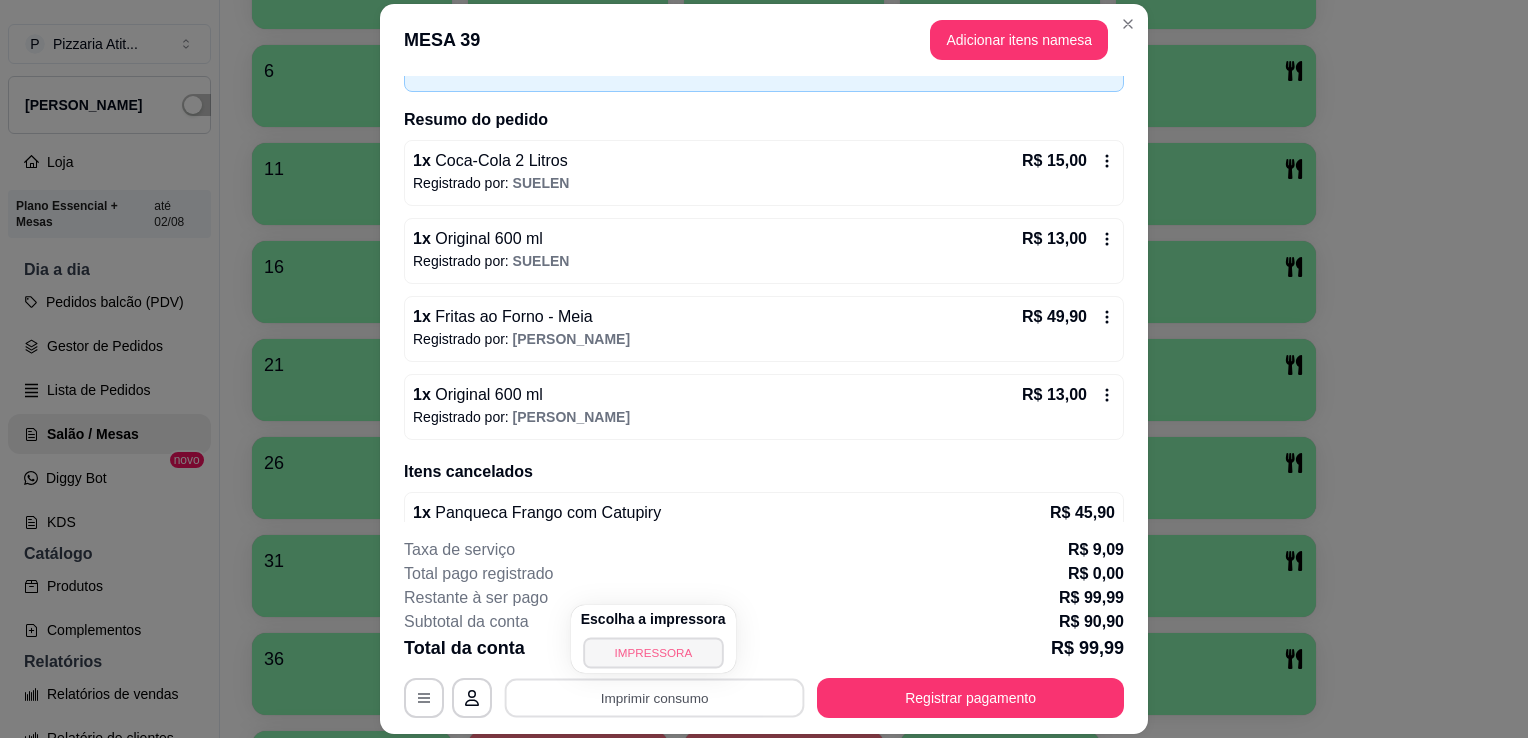 click on "IMPRESSORA" at bounding box center [653, 652] 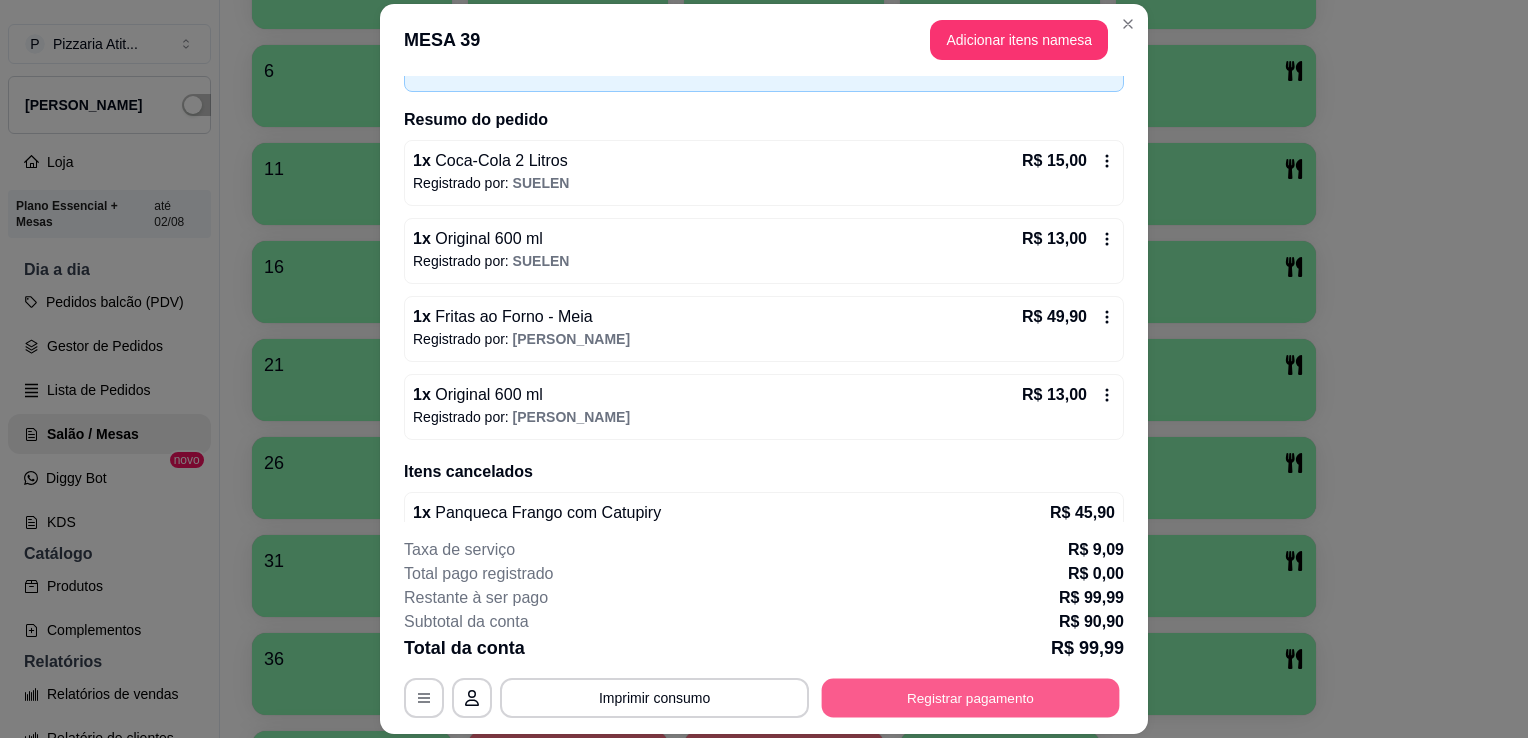 click on "Registrar pagamento" at bounding box center (971, 698) 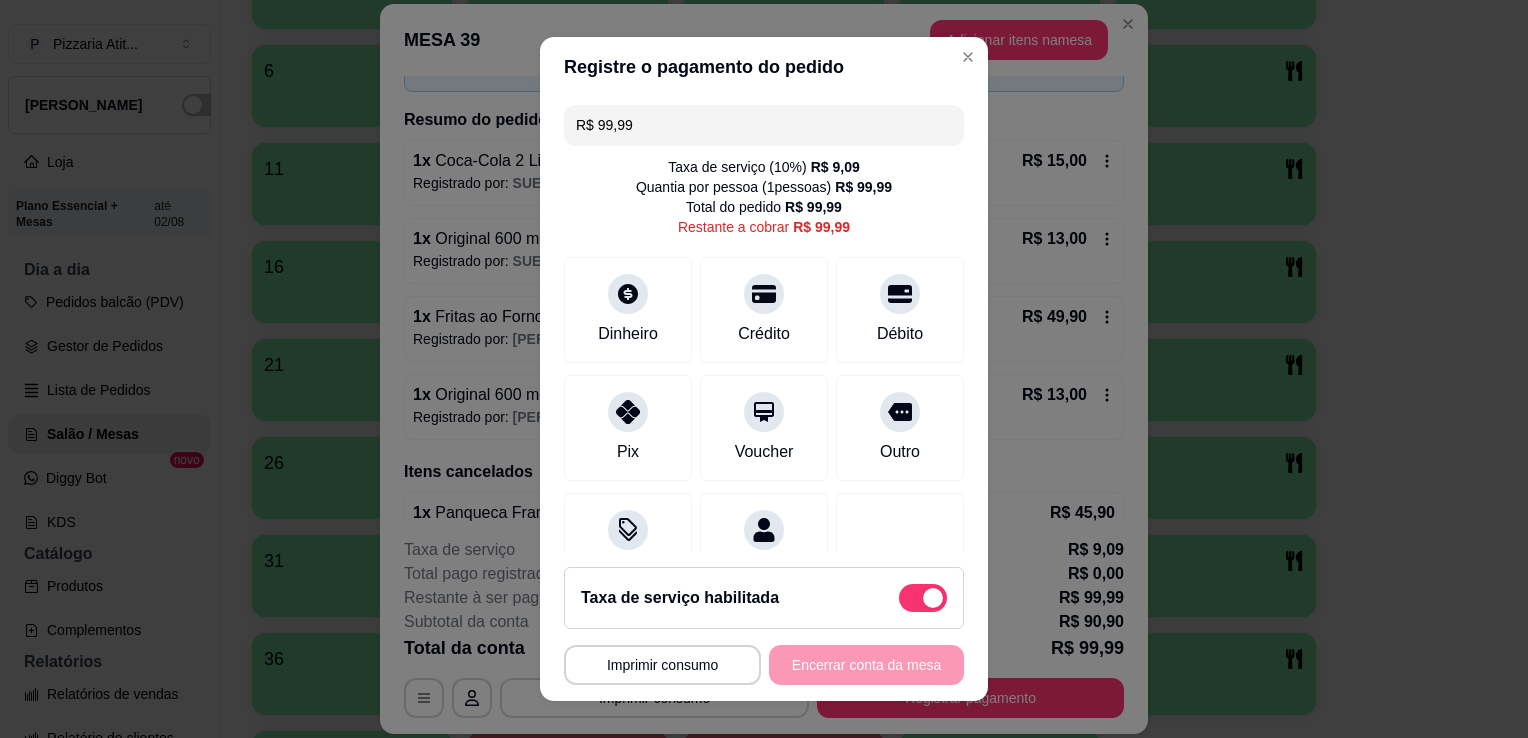 click on "R$ 99,99" at bounding box center [764, 125] 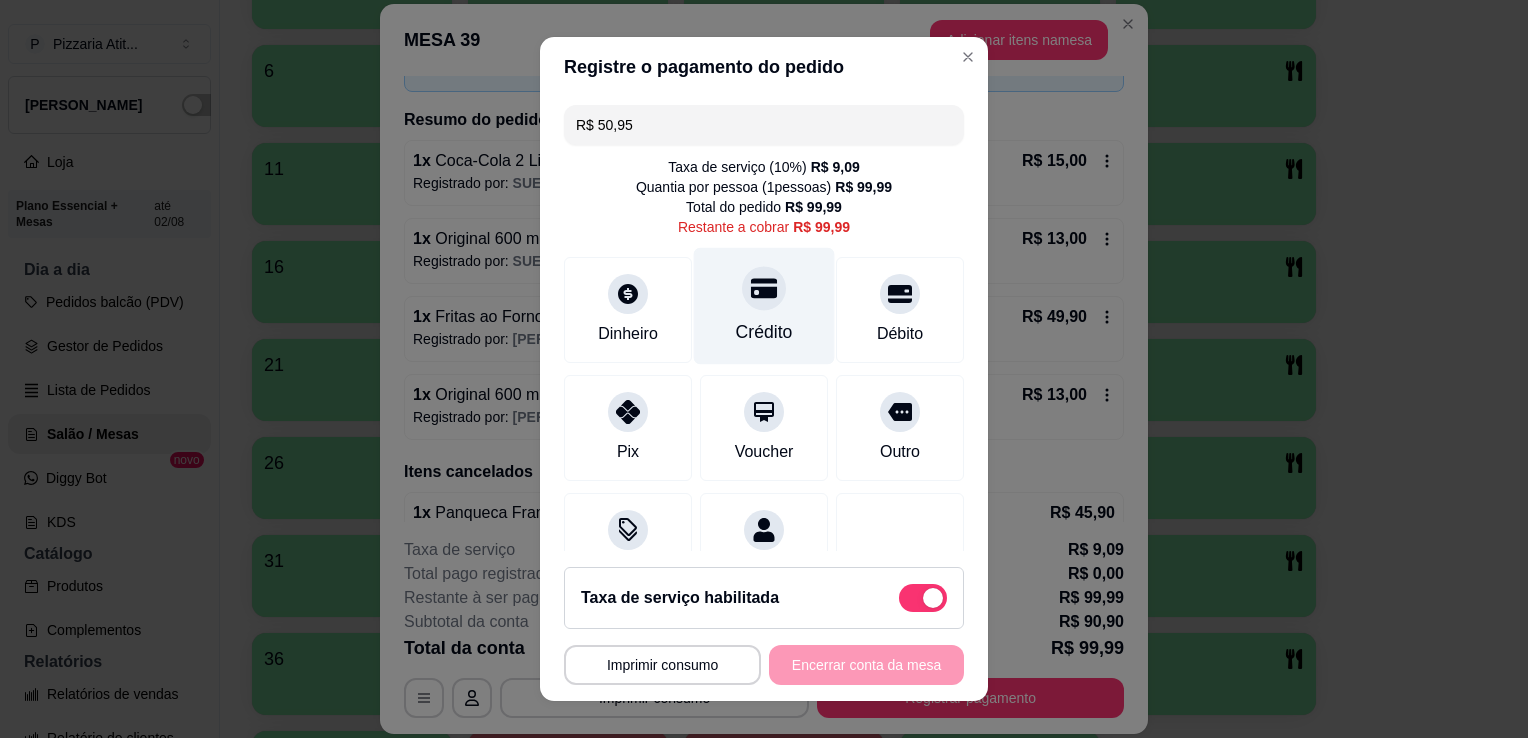 click 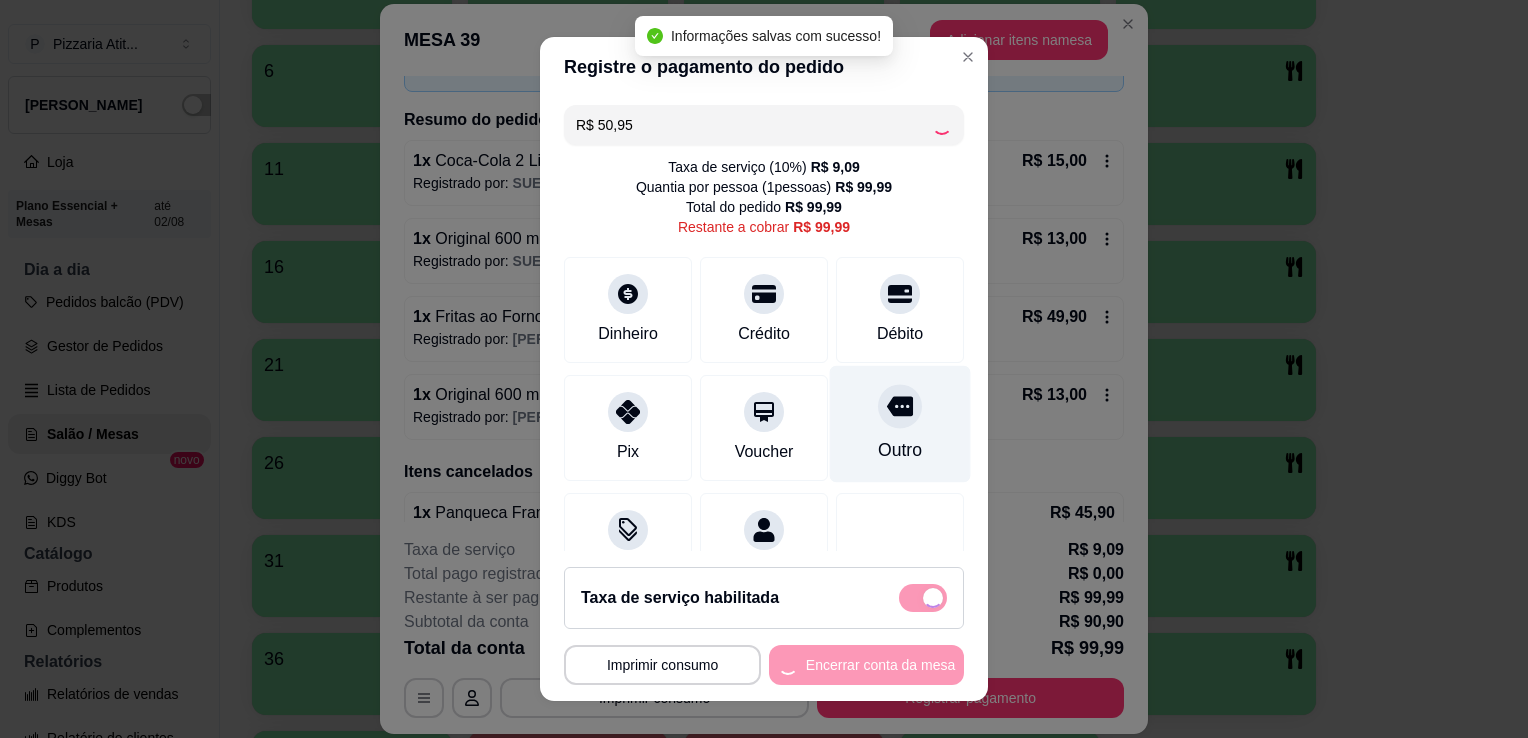 type on "R$ 49,04" 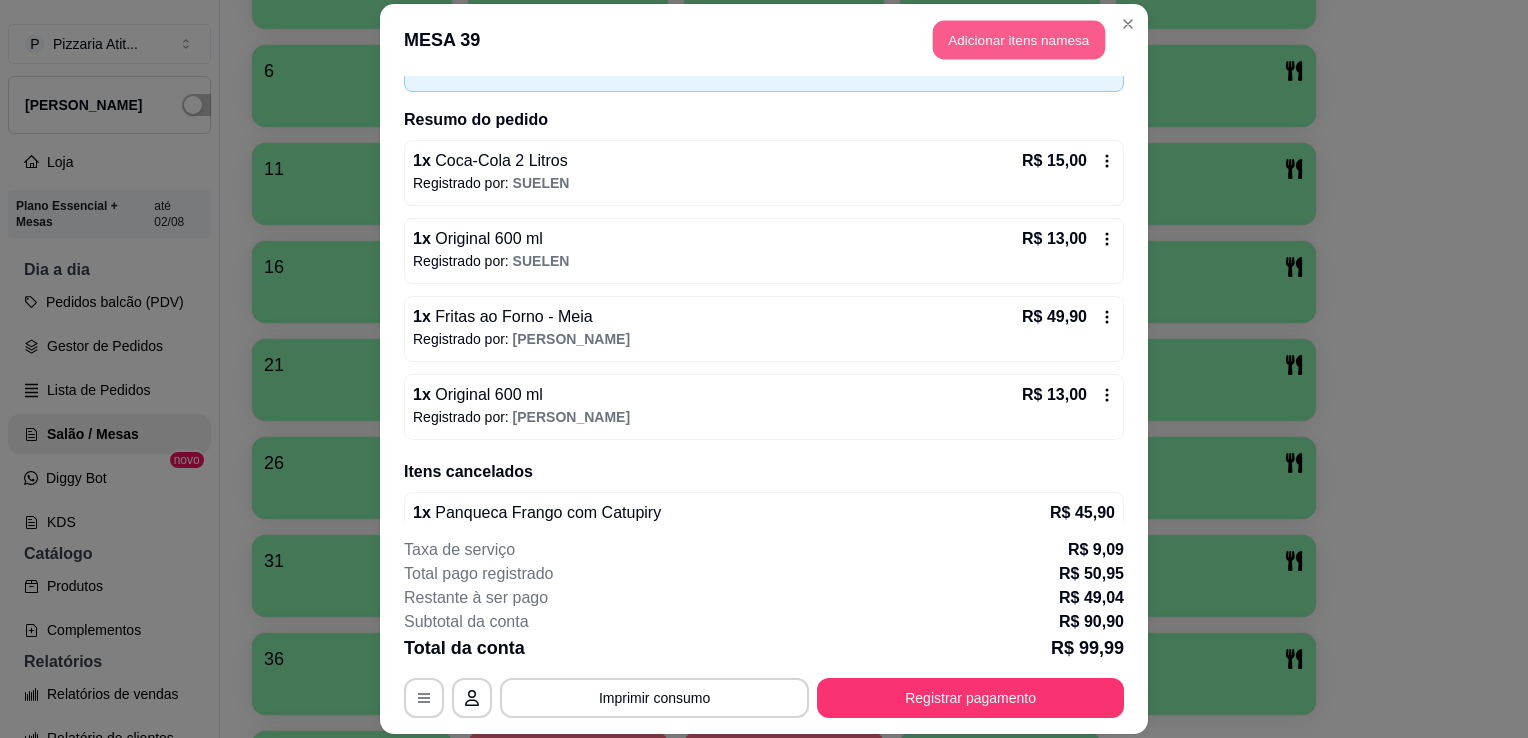 click on "Adicionar itens na  mesa" at bounding box center [1019, 39] 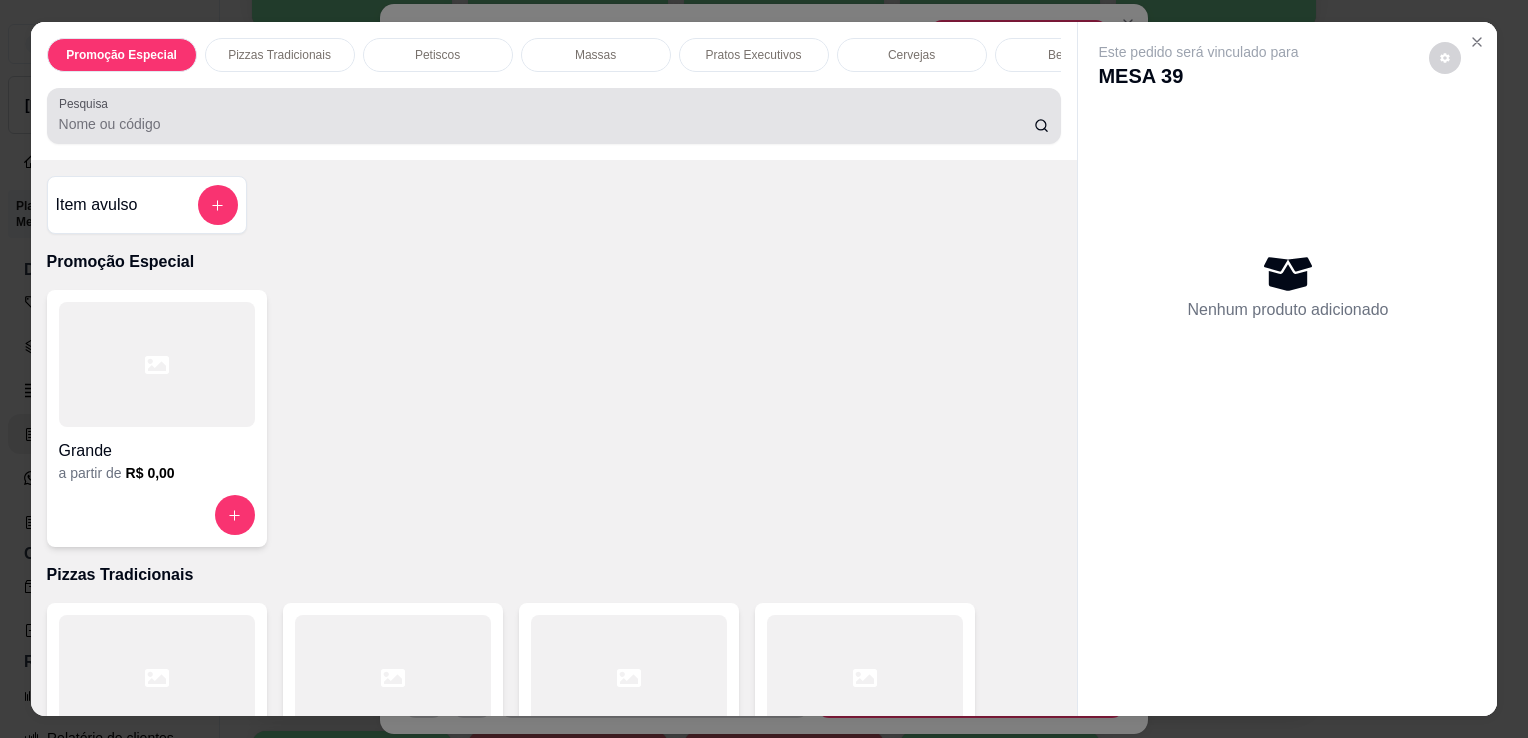 click at bounding box center (554, 116) 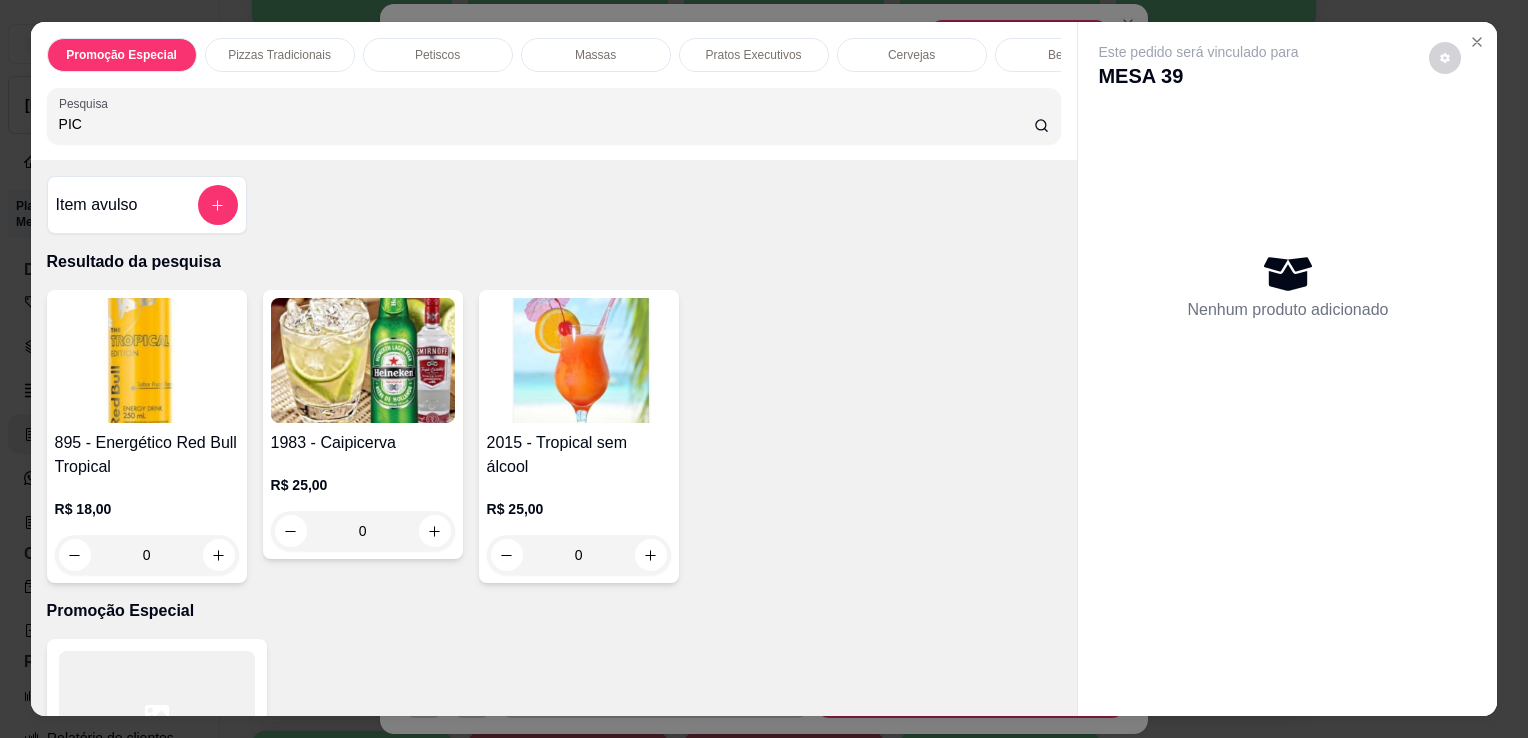 type on "PIC" 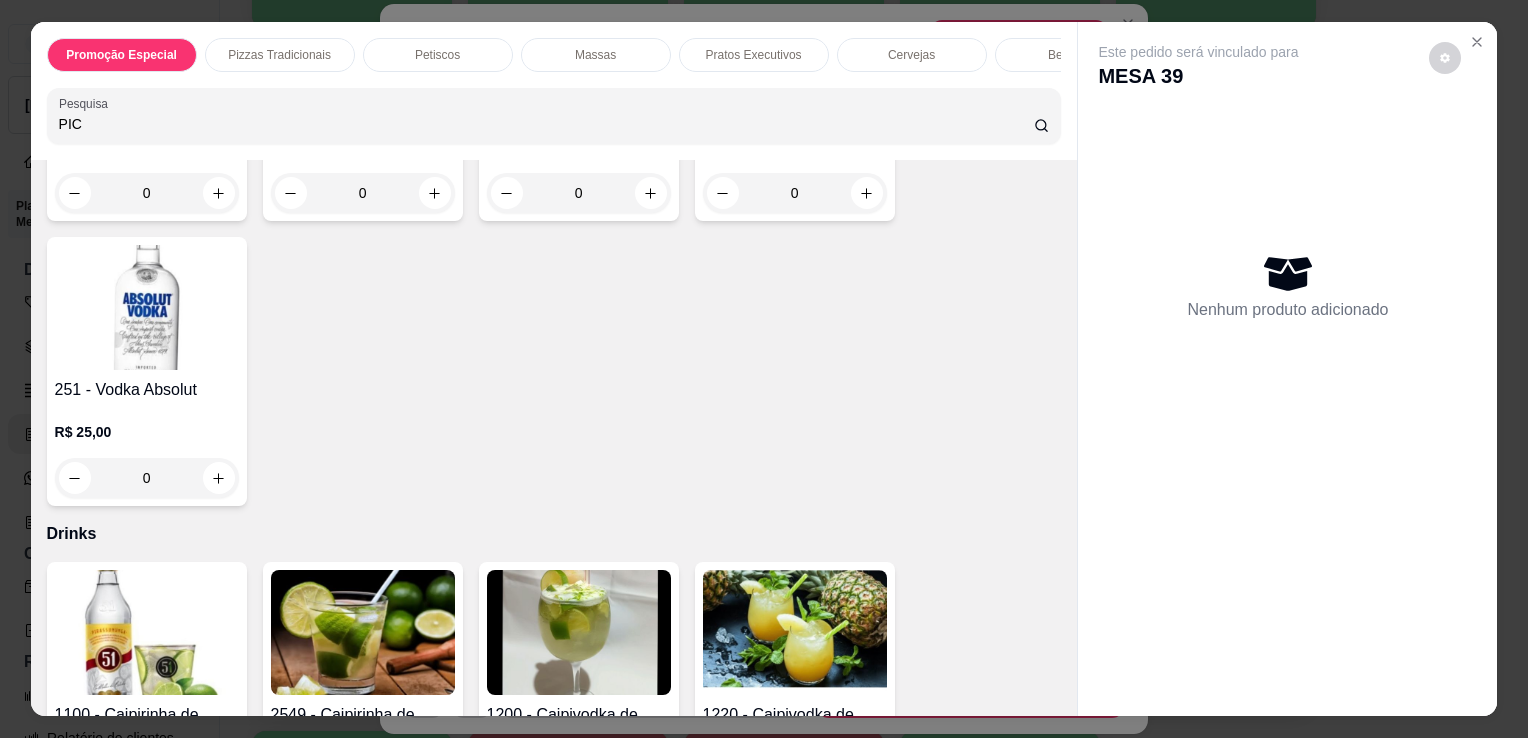 scroll, scrollTop: 11619, scrollLeft: 0, axis: vertical 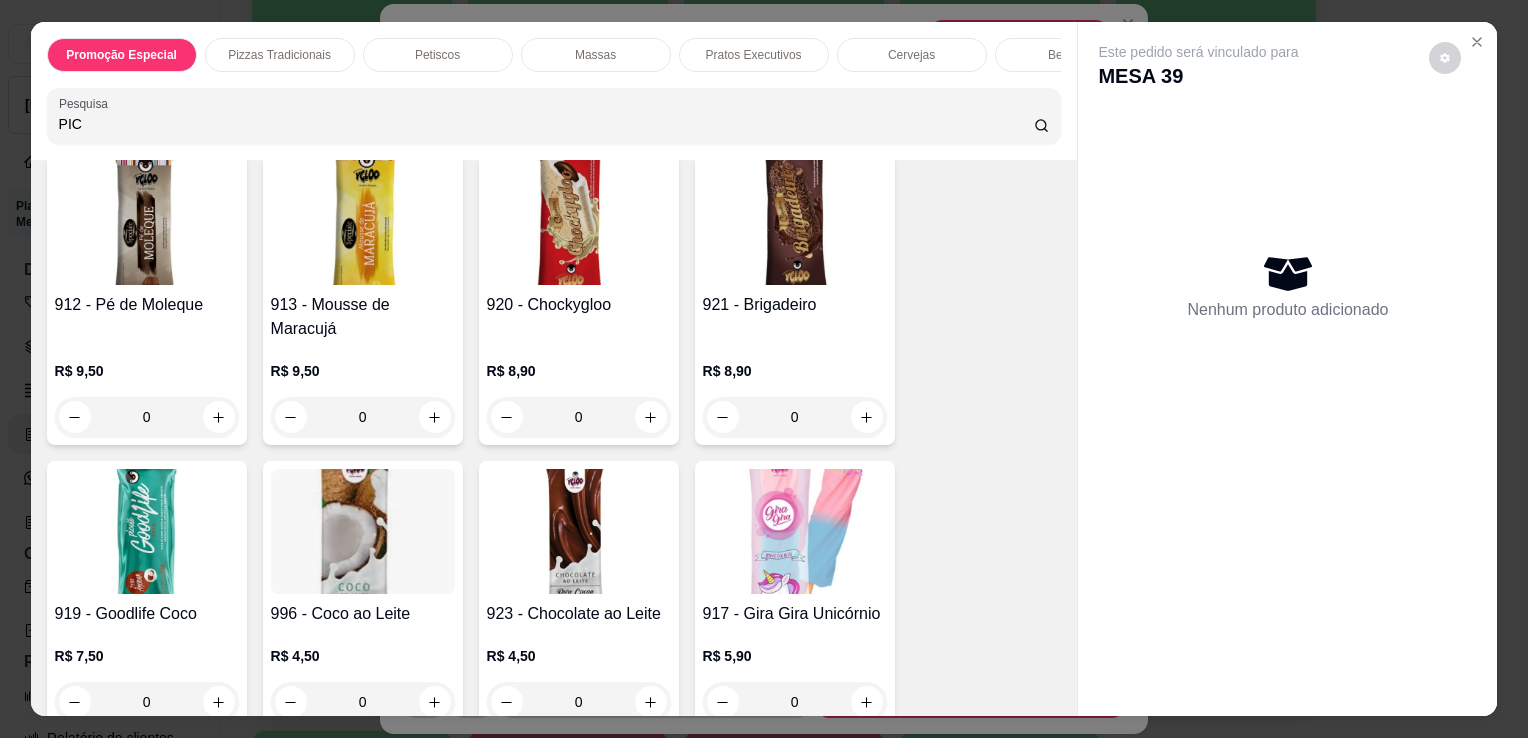 click at bounding box center (363, 531) 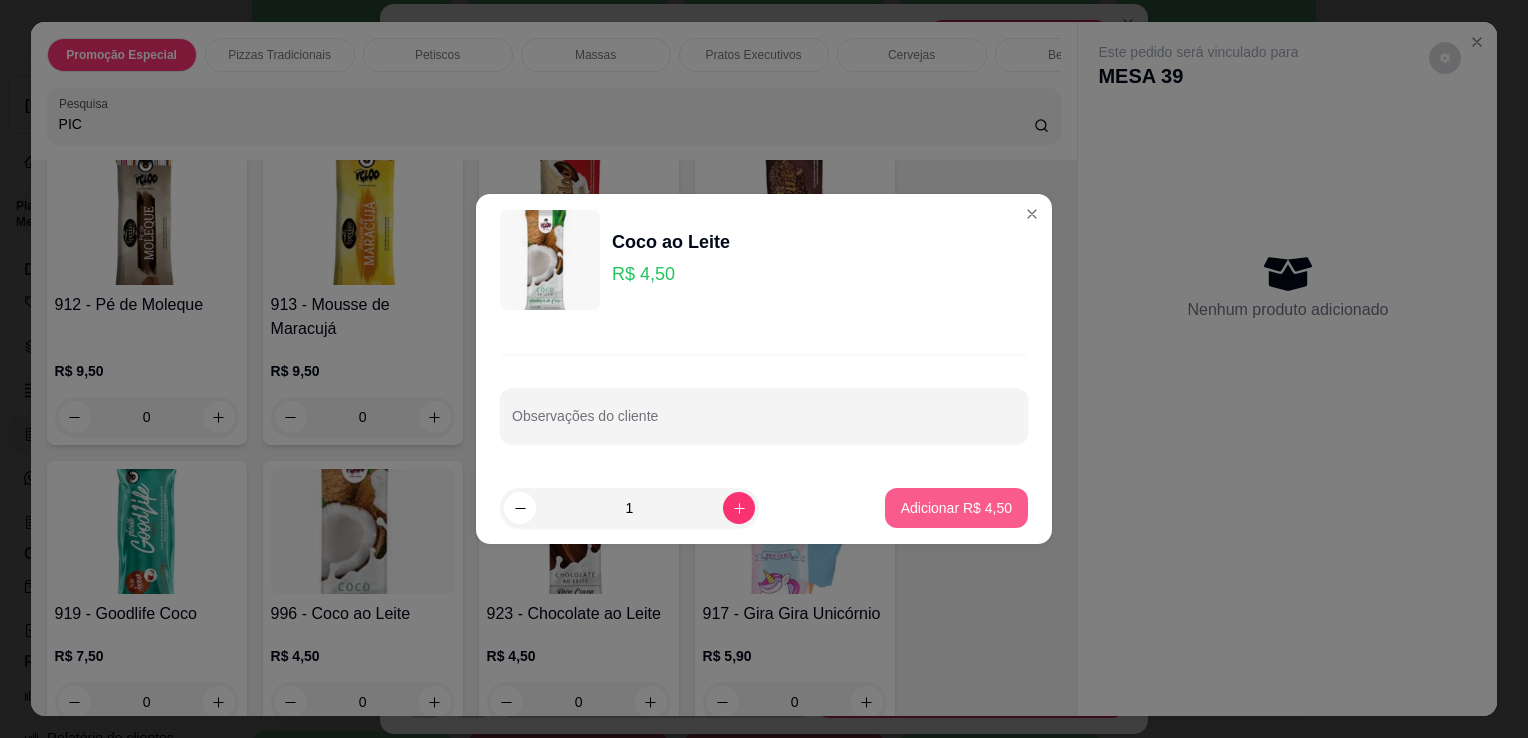 click on "Adicionar   R$ 4,50" at bounding box center (956, 508) 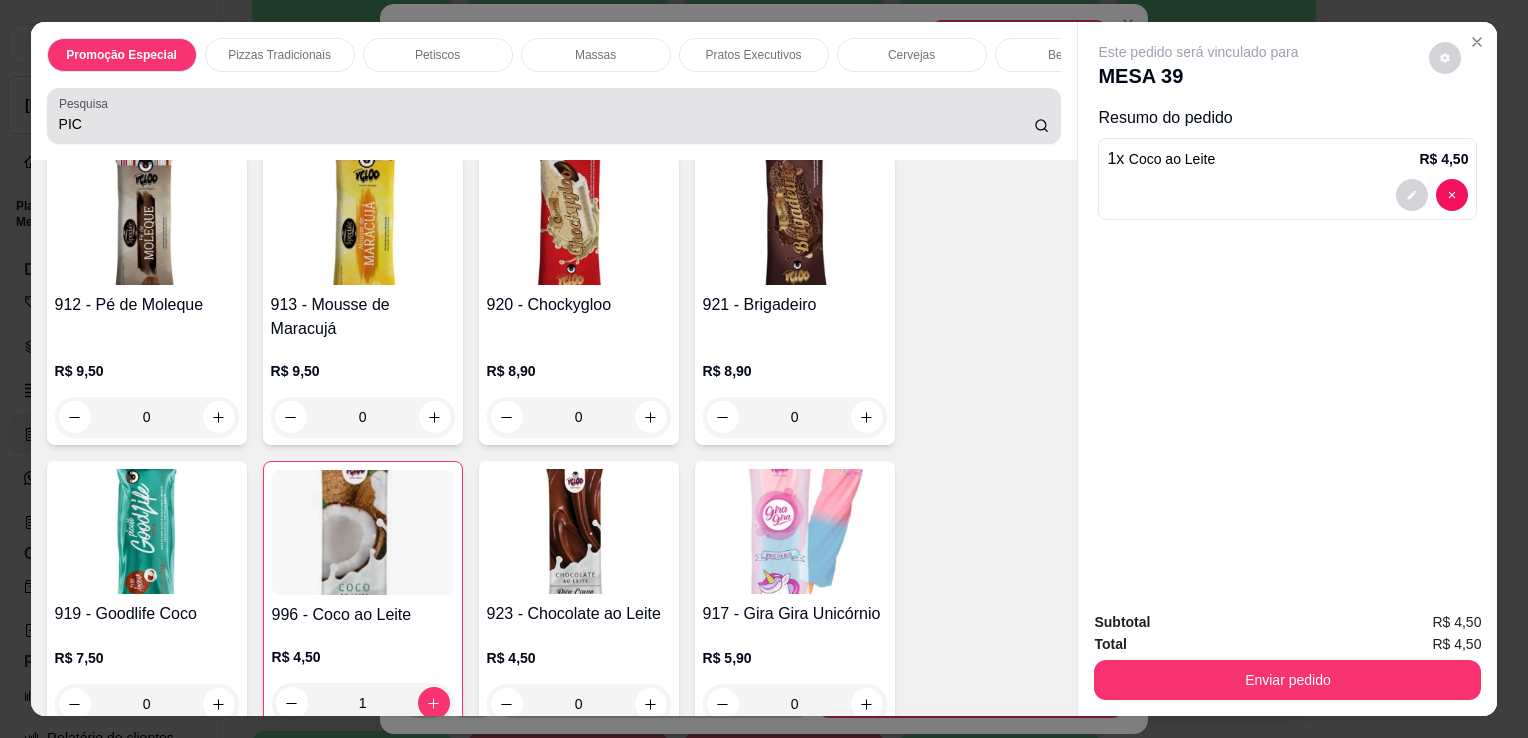 click on "PIC" at bounding box center (546, 124) 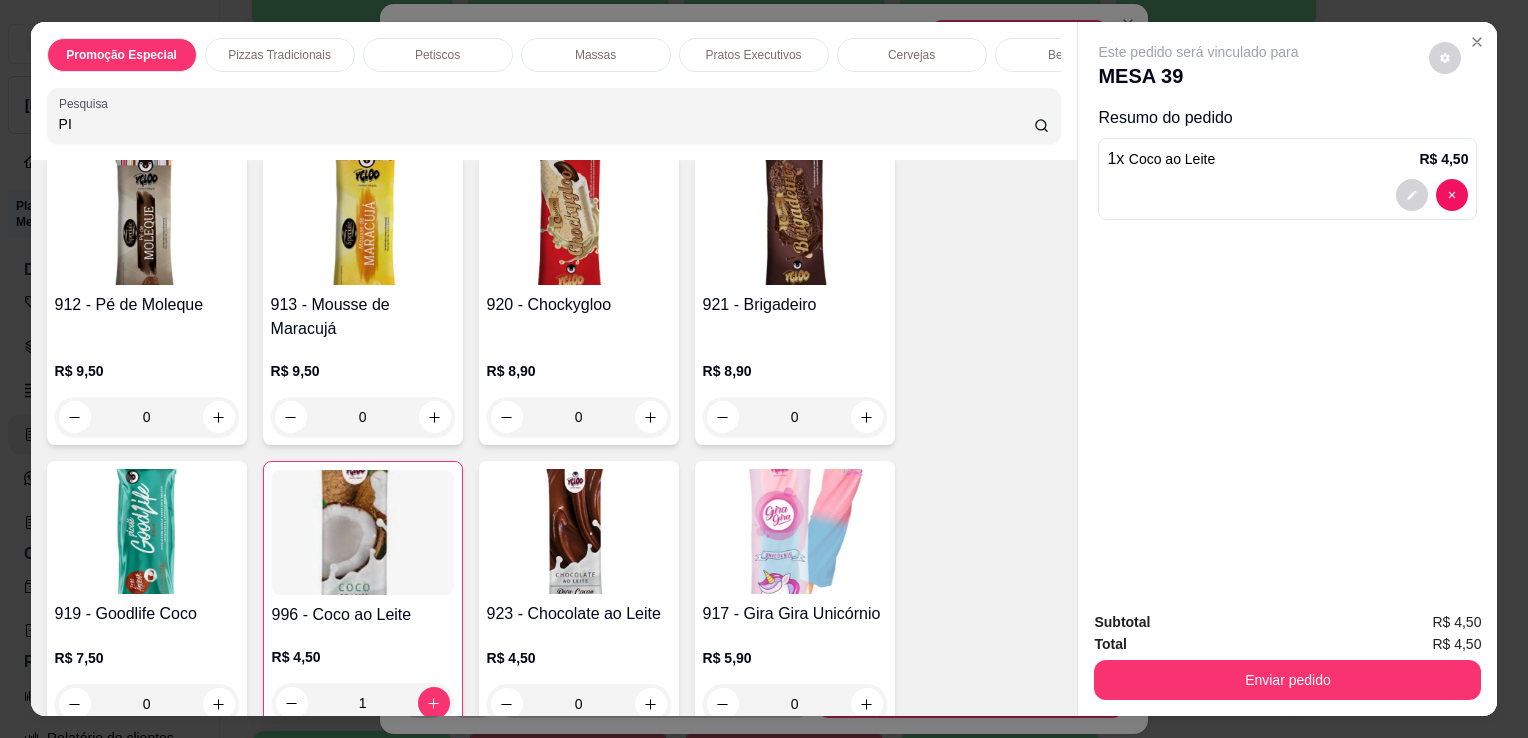 type on "P" 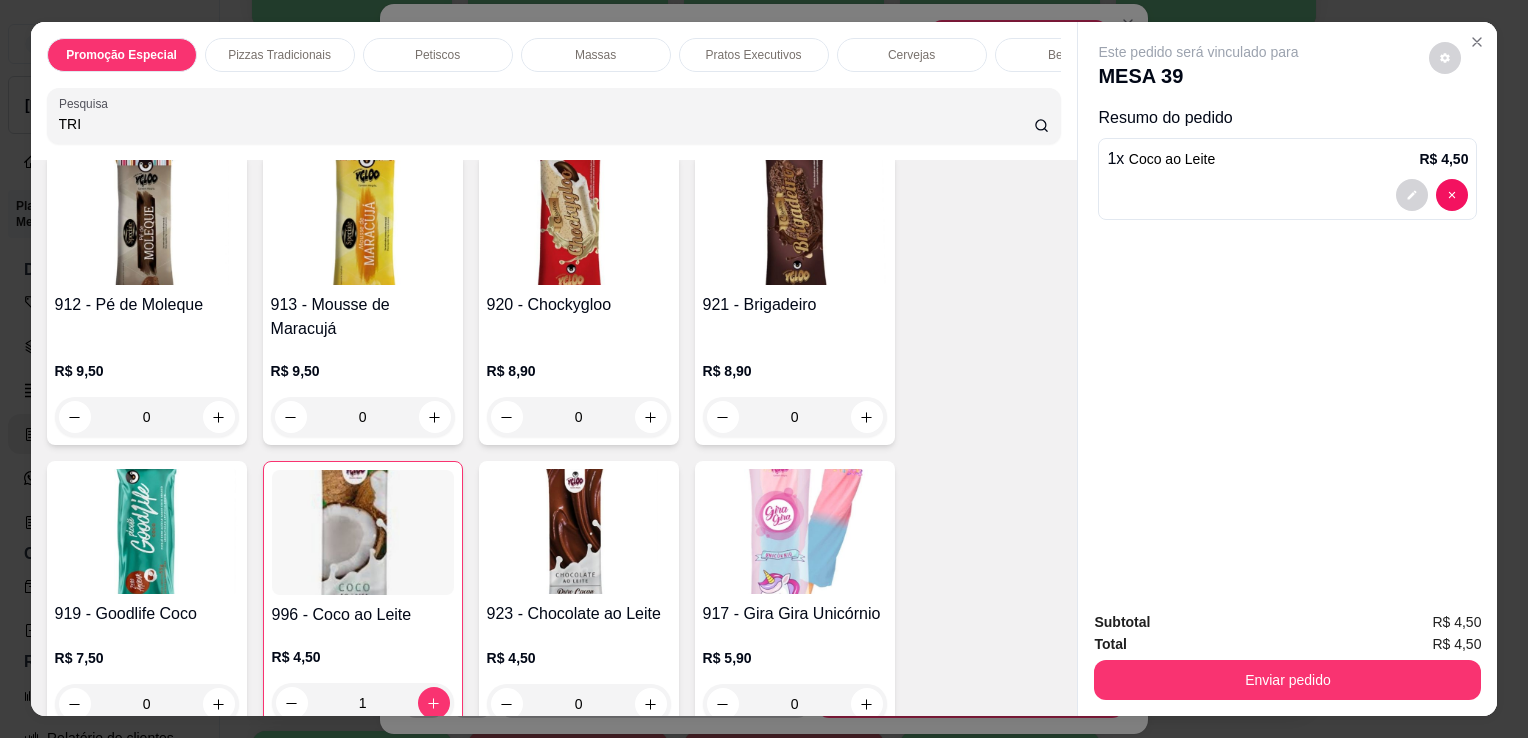 scroll, scrollTop: 14852, scrollLeft: 0, axis: vertical 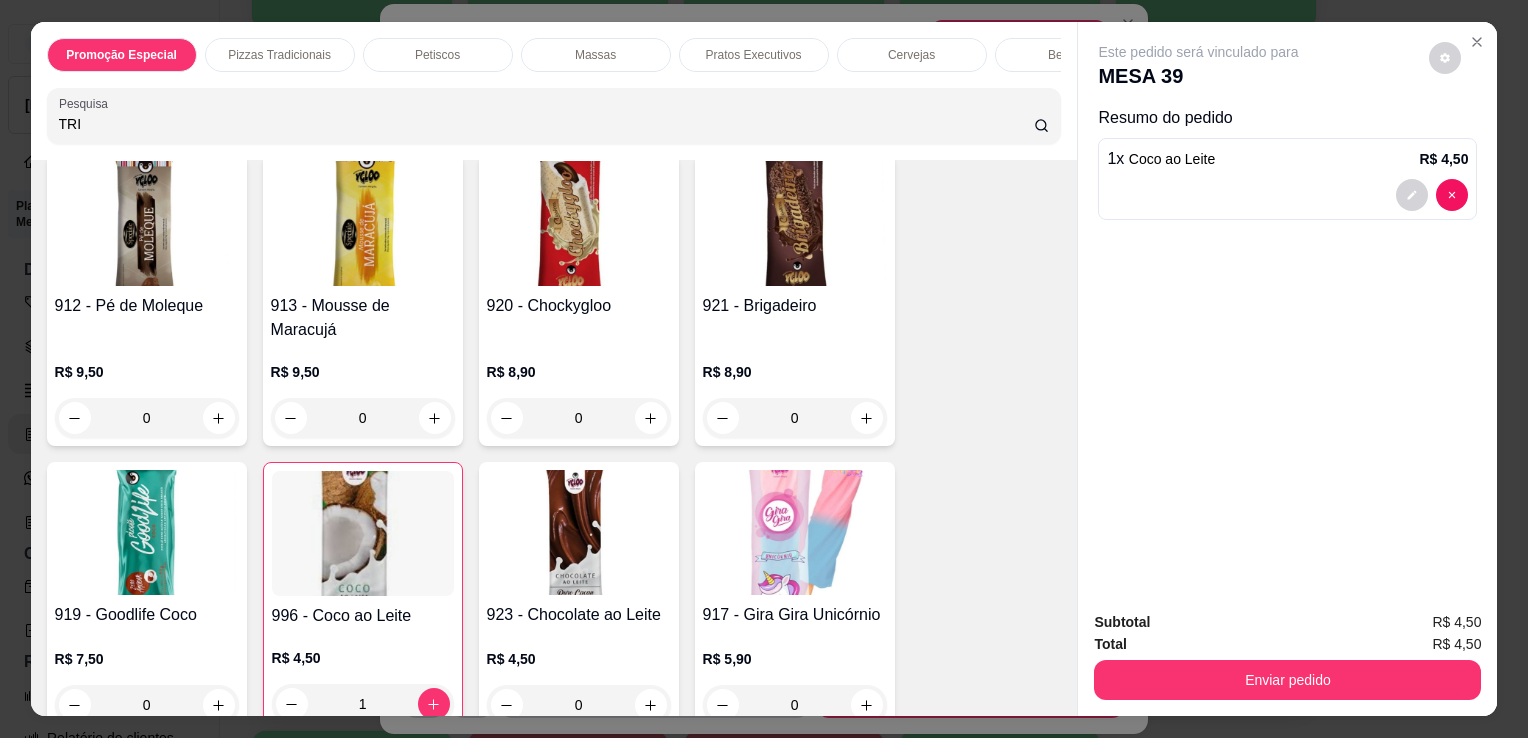 type on "TRI" 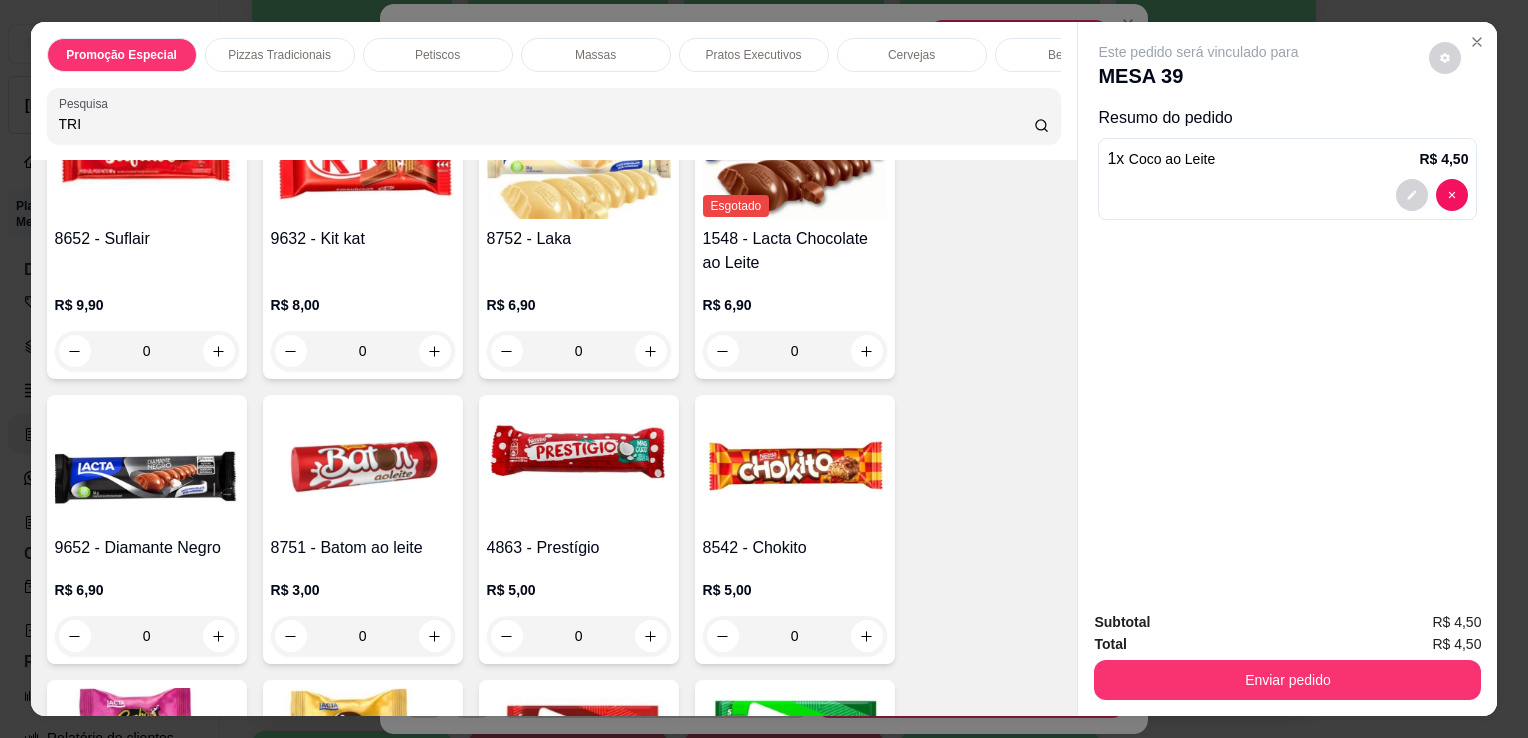 scroll, scrollTop: 12358, scrollLeft: 0, axis: vertical 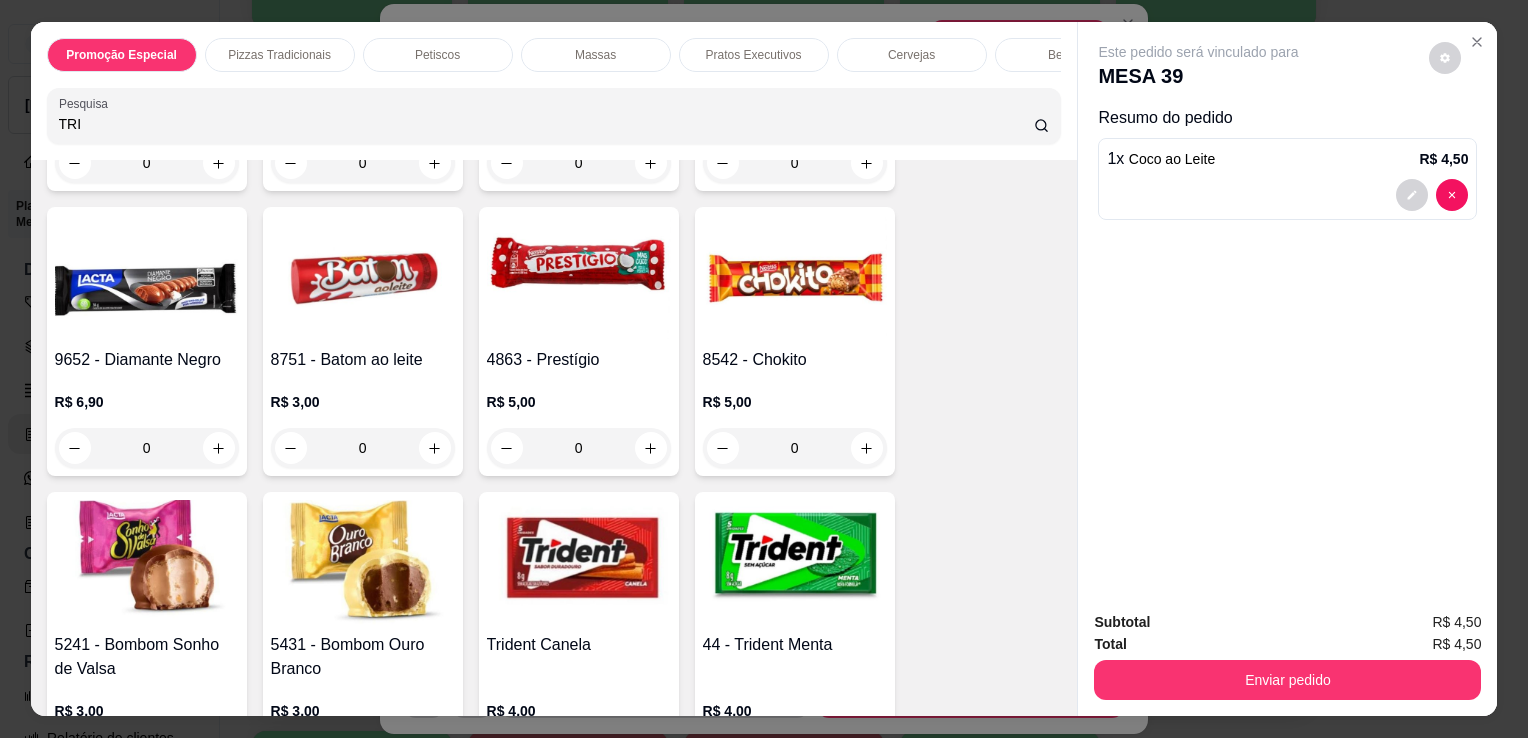 click on "44 - Trident Menta" at bounding box center (795, 645) 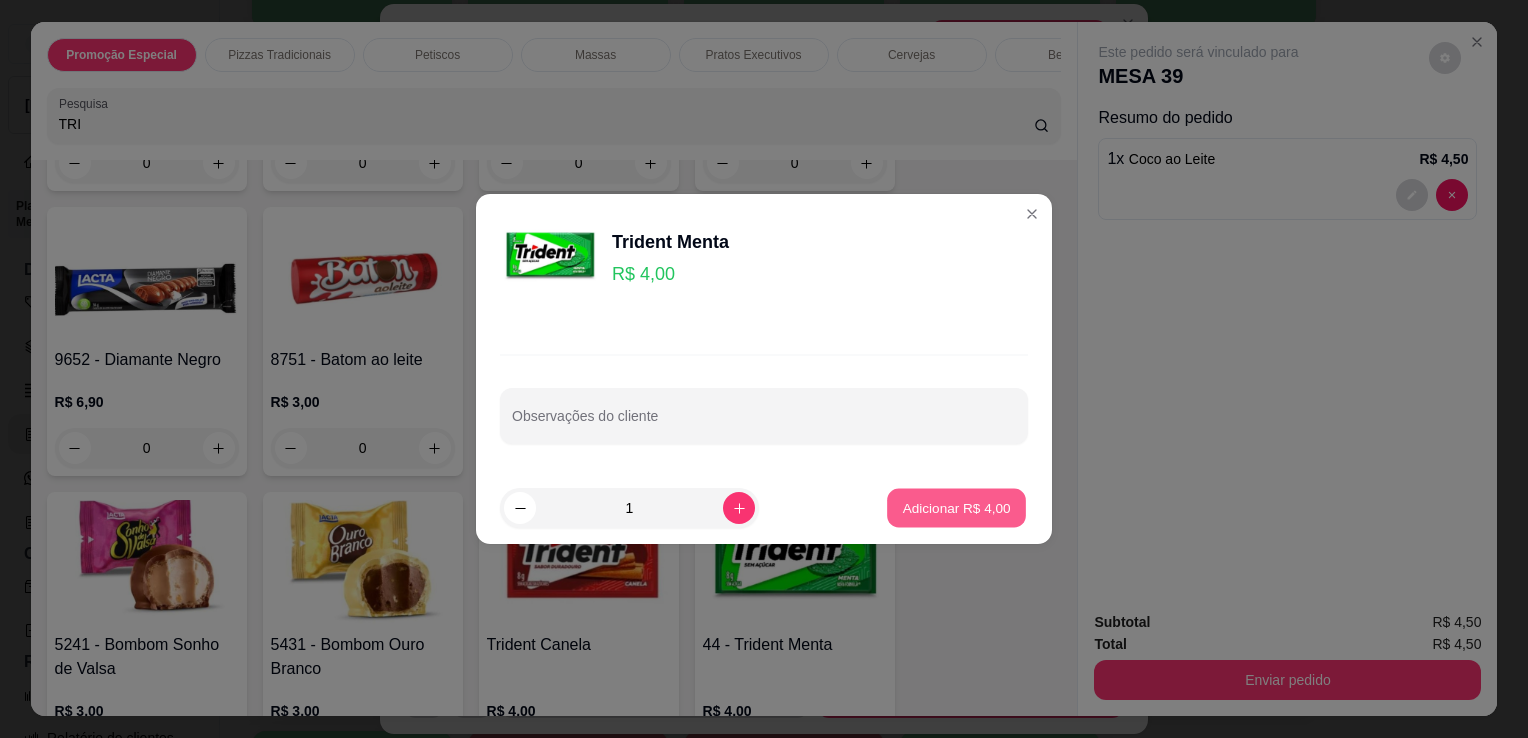 click on "Adicionar   R$ 4,00" at bounding box center (956, 508) 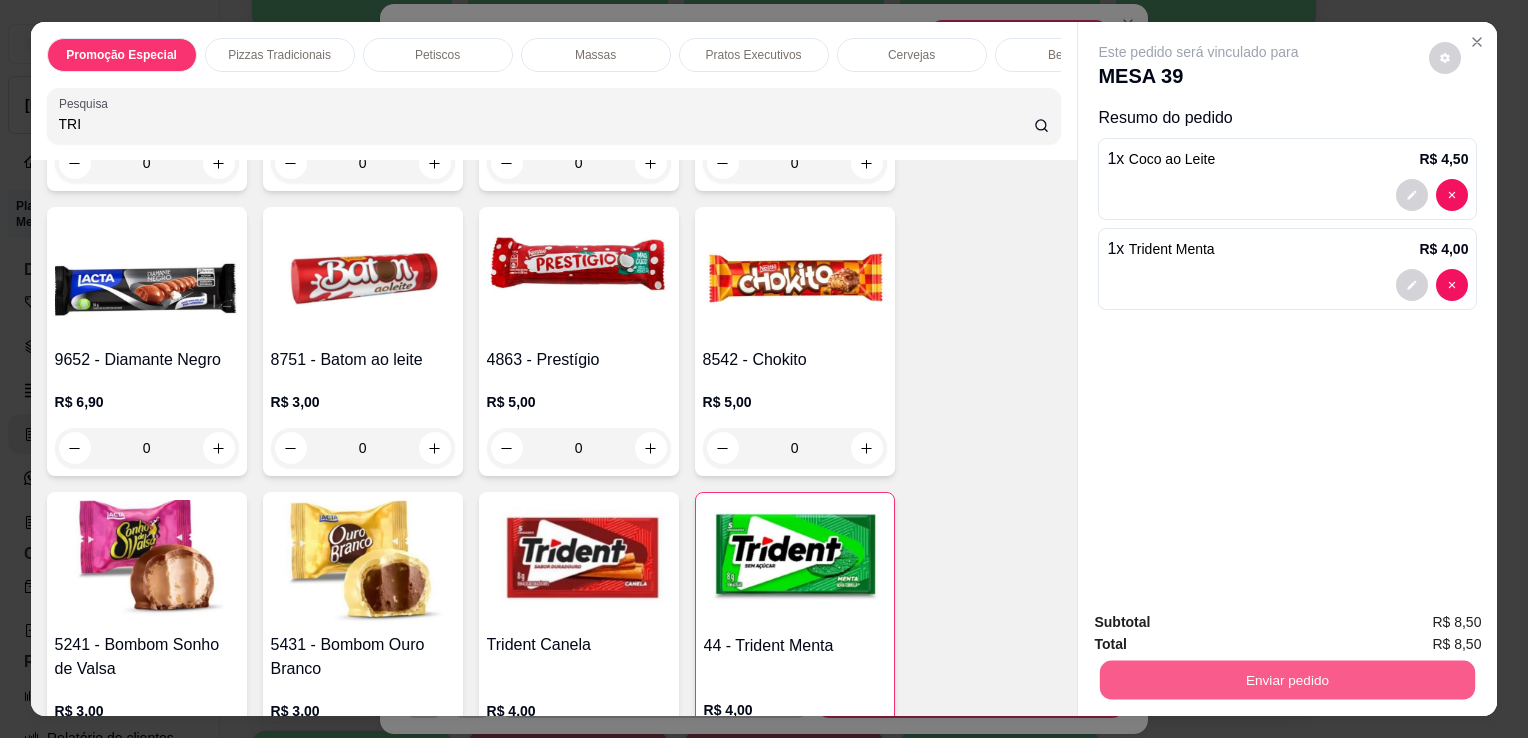 click on "Enviar pedido" at bounding box center [1287, 679] 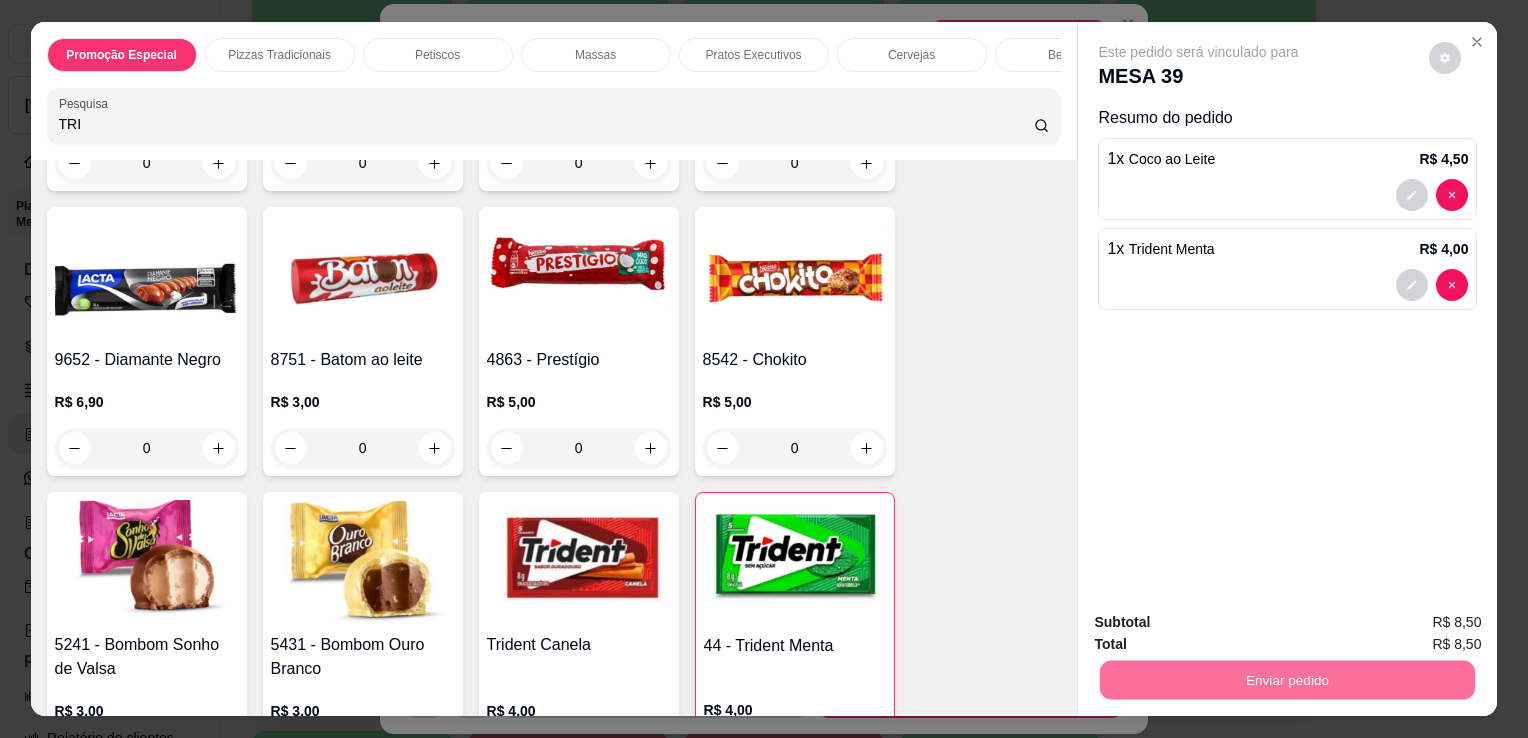 click on "Não registrar e enviar pedido" at bounding box center [1222, 623] 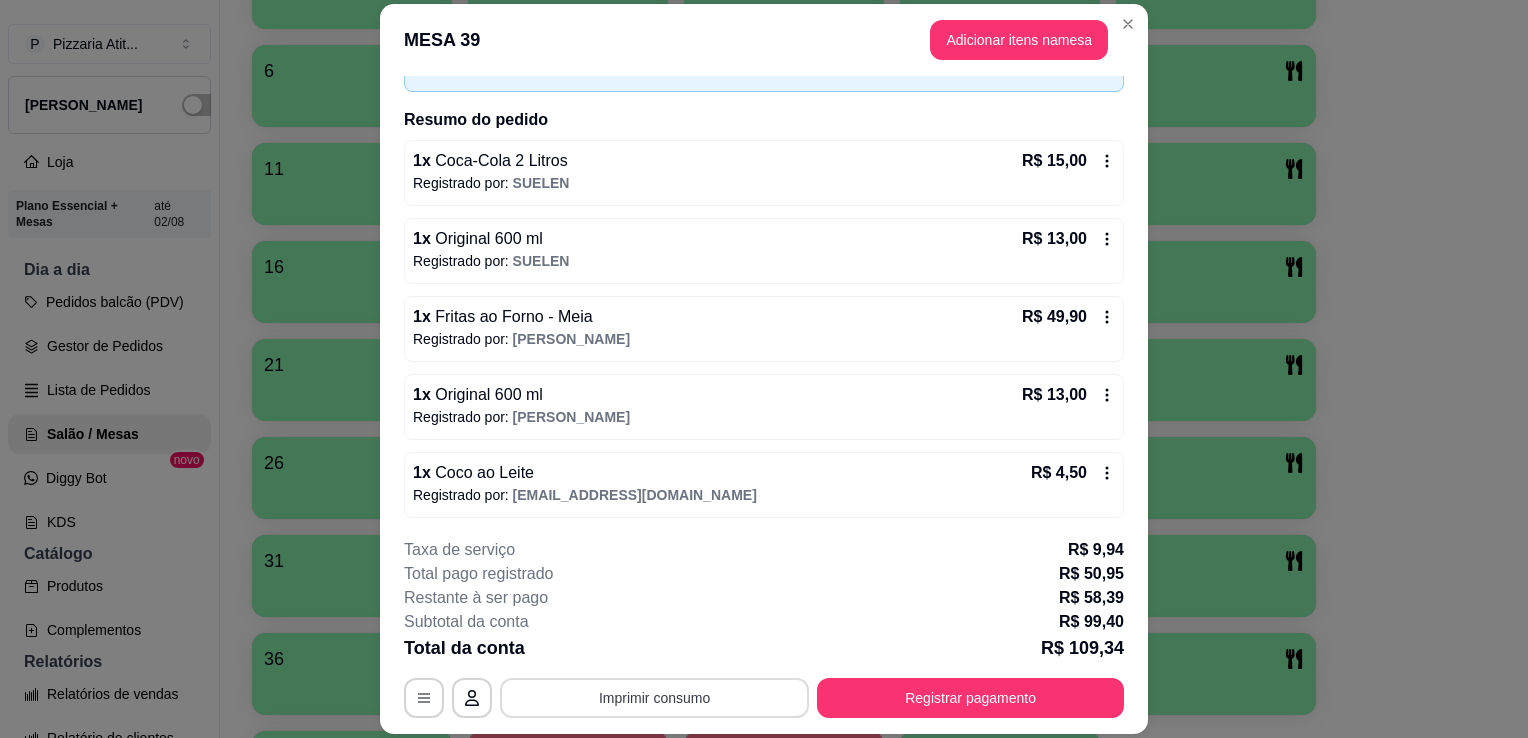 click on "Imprimir consumo" at bounding box center [654, 698] 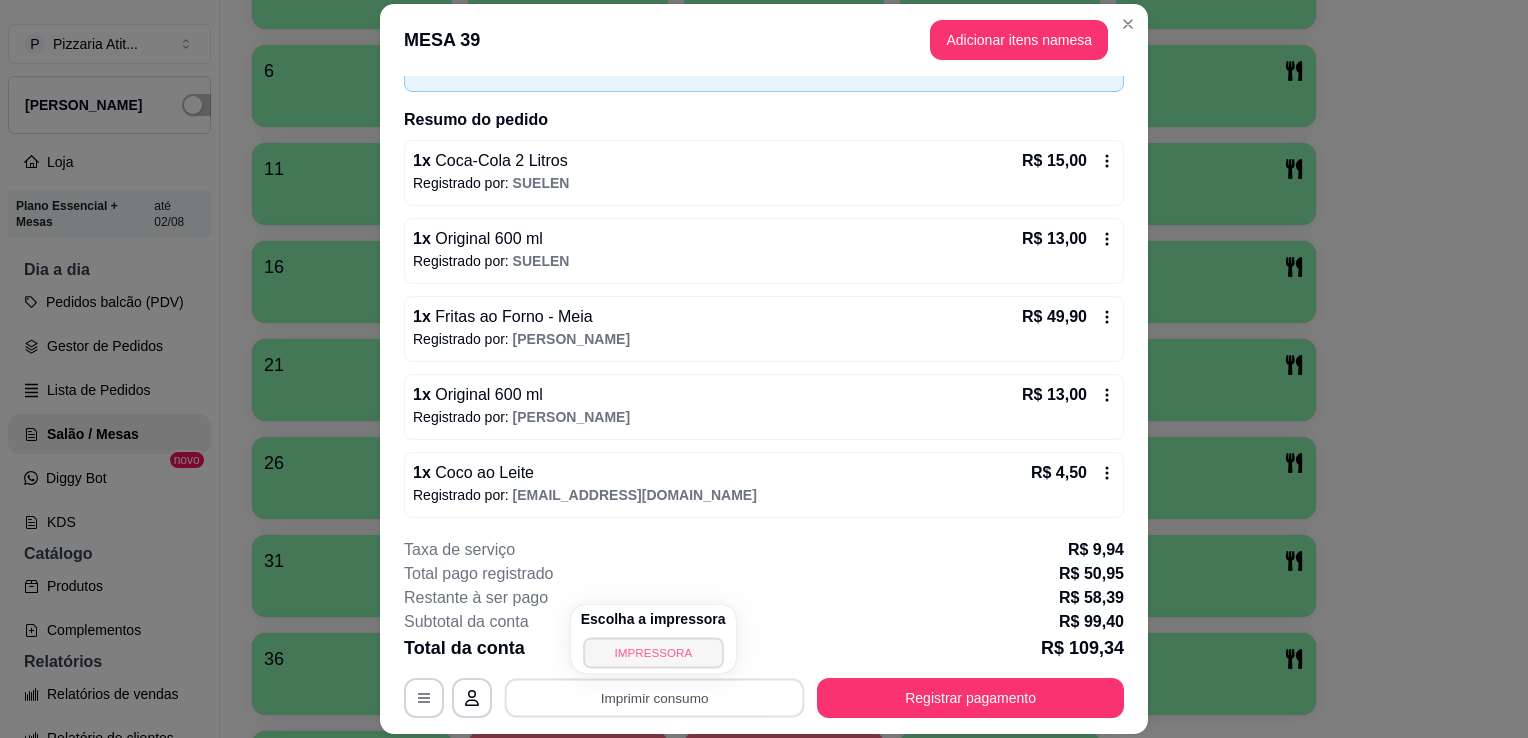 click on "IMPRESSORA" at bounding box center (653, 652) 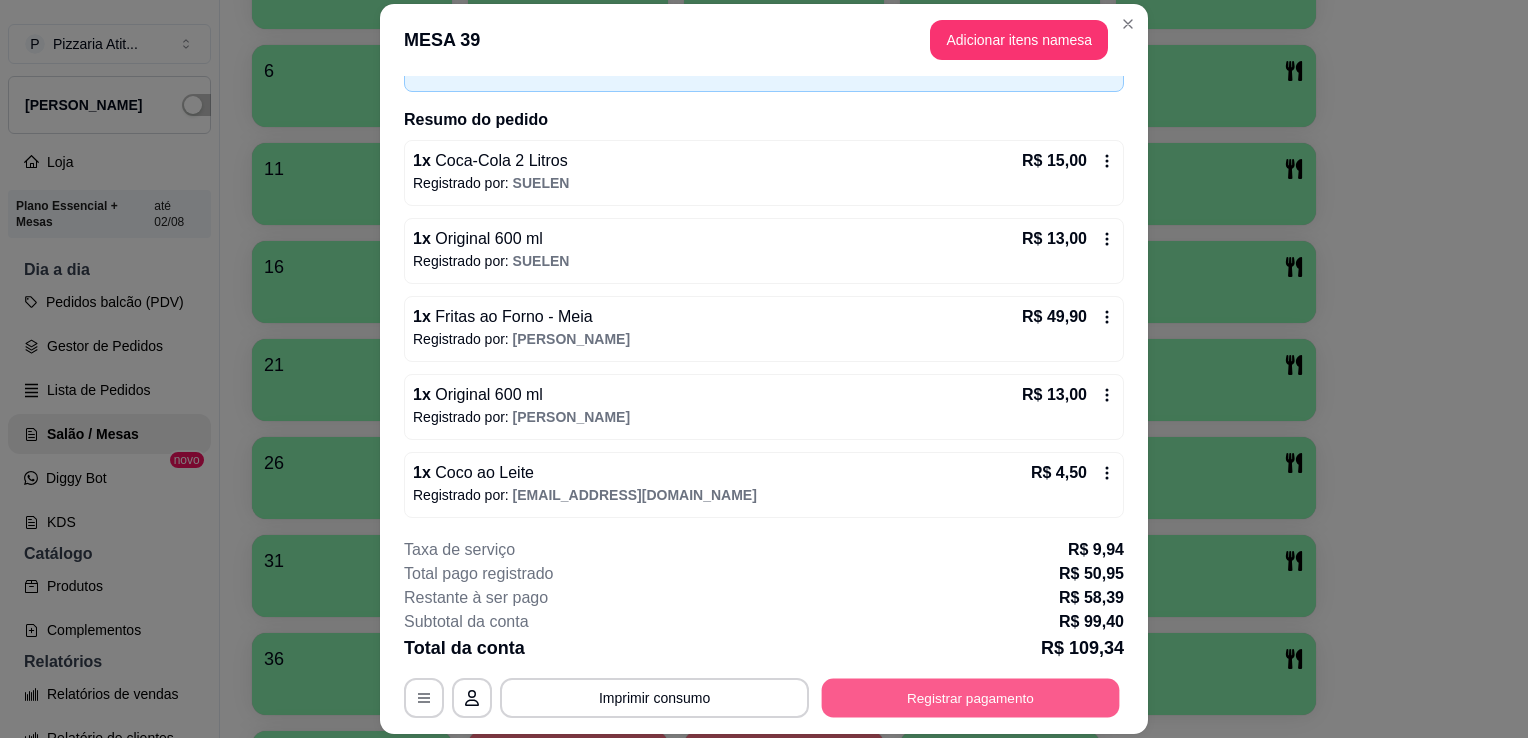 click on "Registrar pagamento" at bounding box center [971, 698] 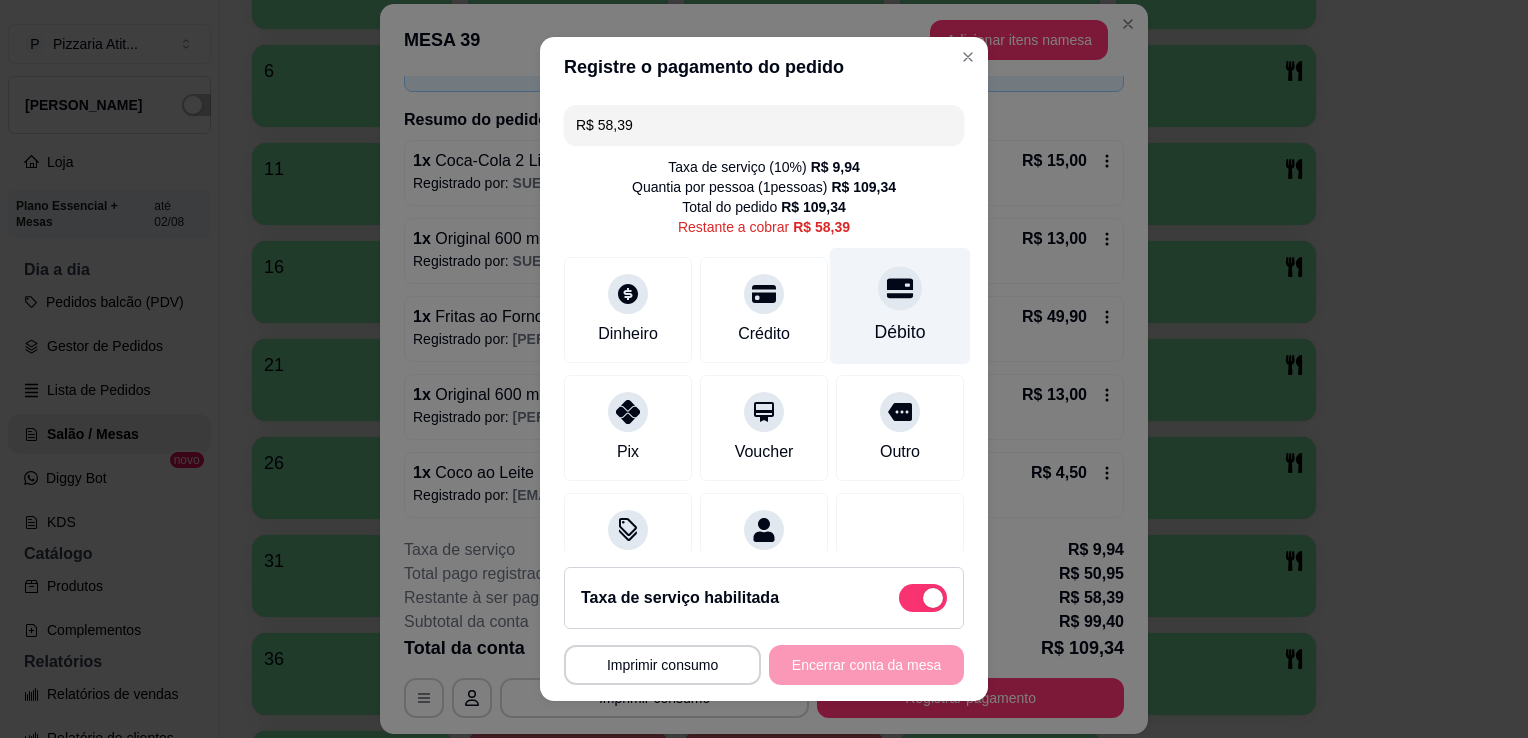 click on "Débito" at bounding box center (900, 306) 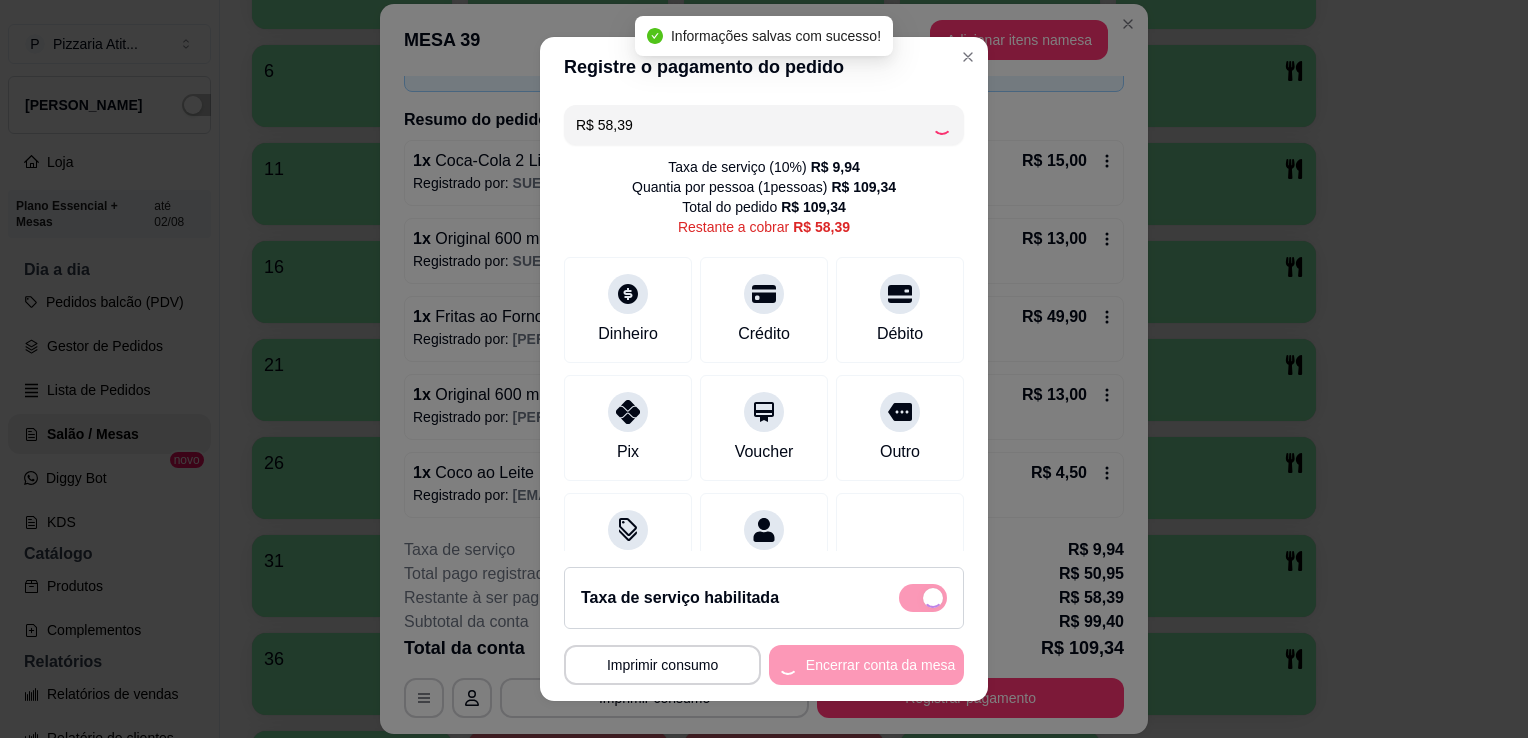 type on "R$ 0,00" 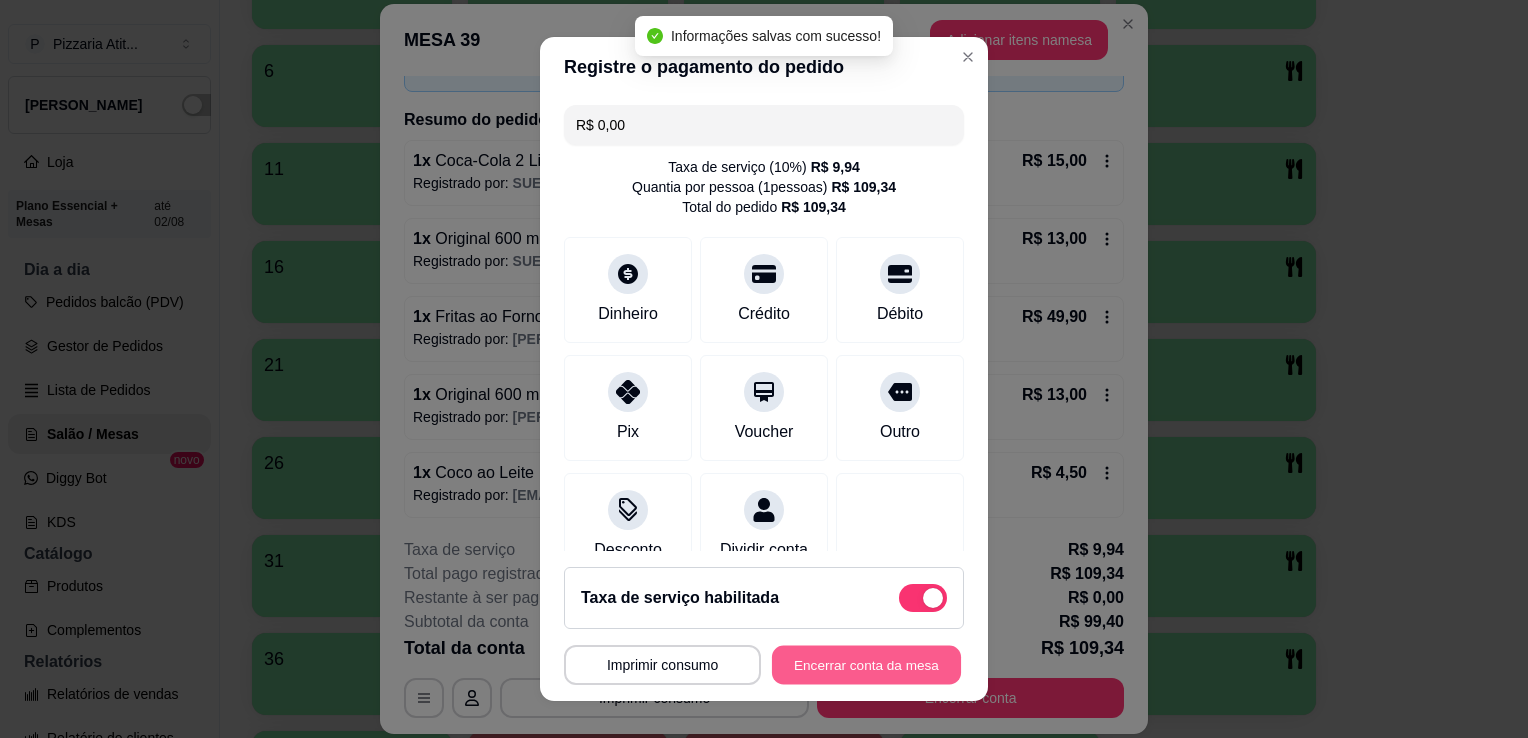 click on "Encerrar conta da mesa" at bounding box center (866, 665) 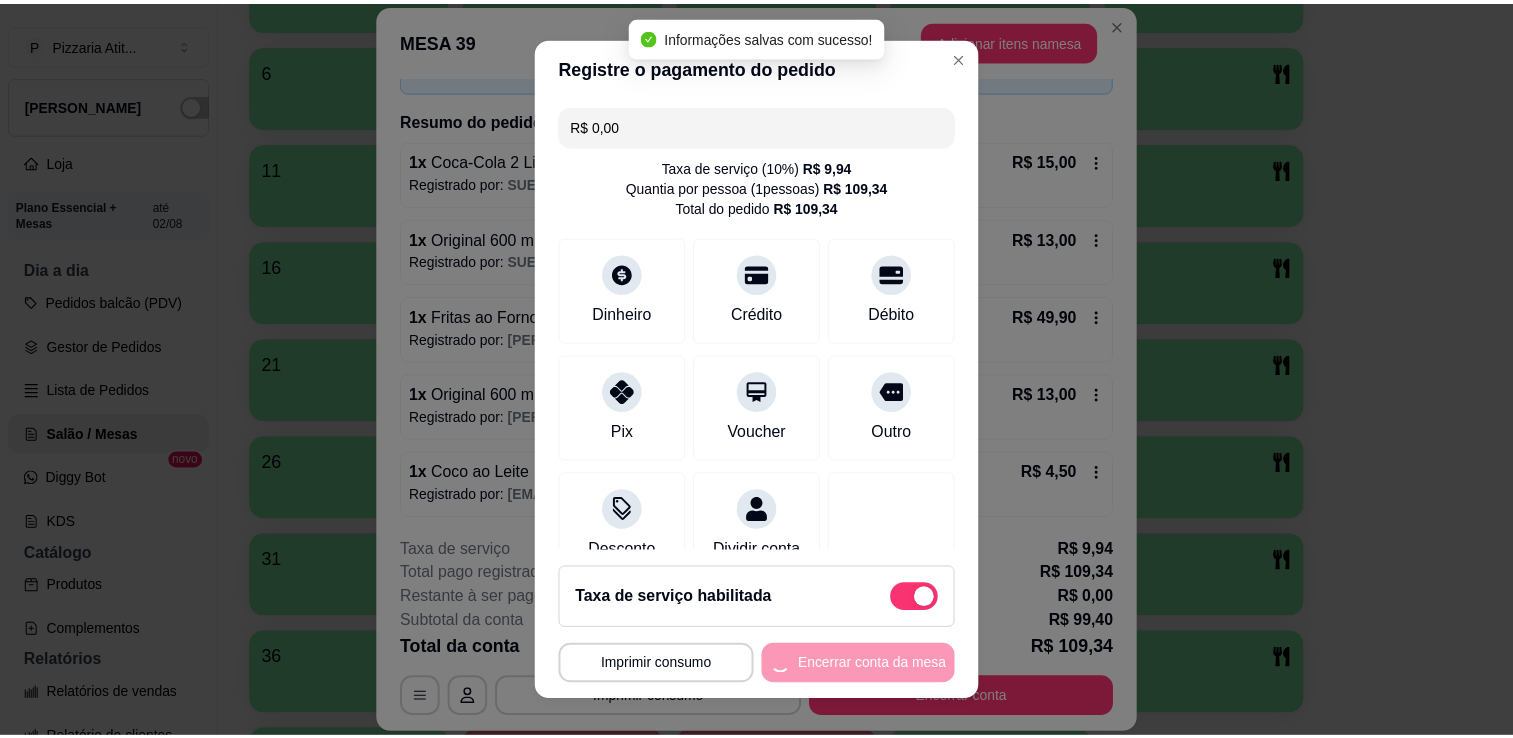 scroll, scrollTop: 0, scrollLeft: 0, axis: both 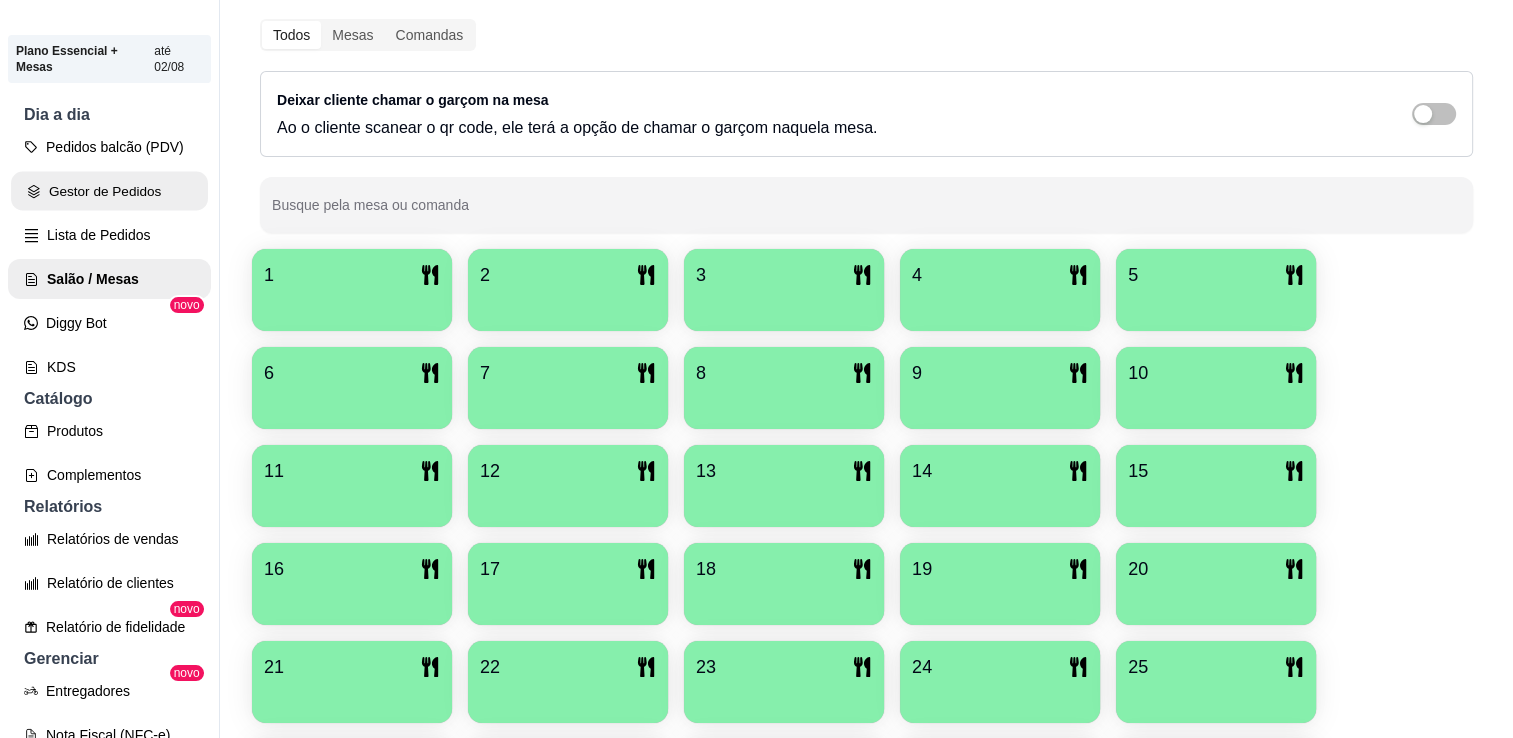 click on "Gestor de Pedidos" at bounding box center [109, 191] 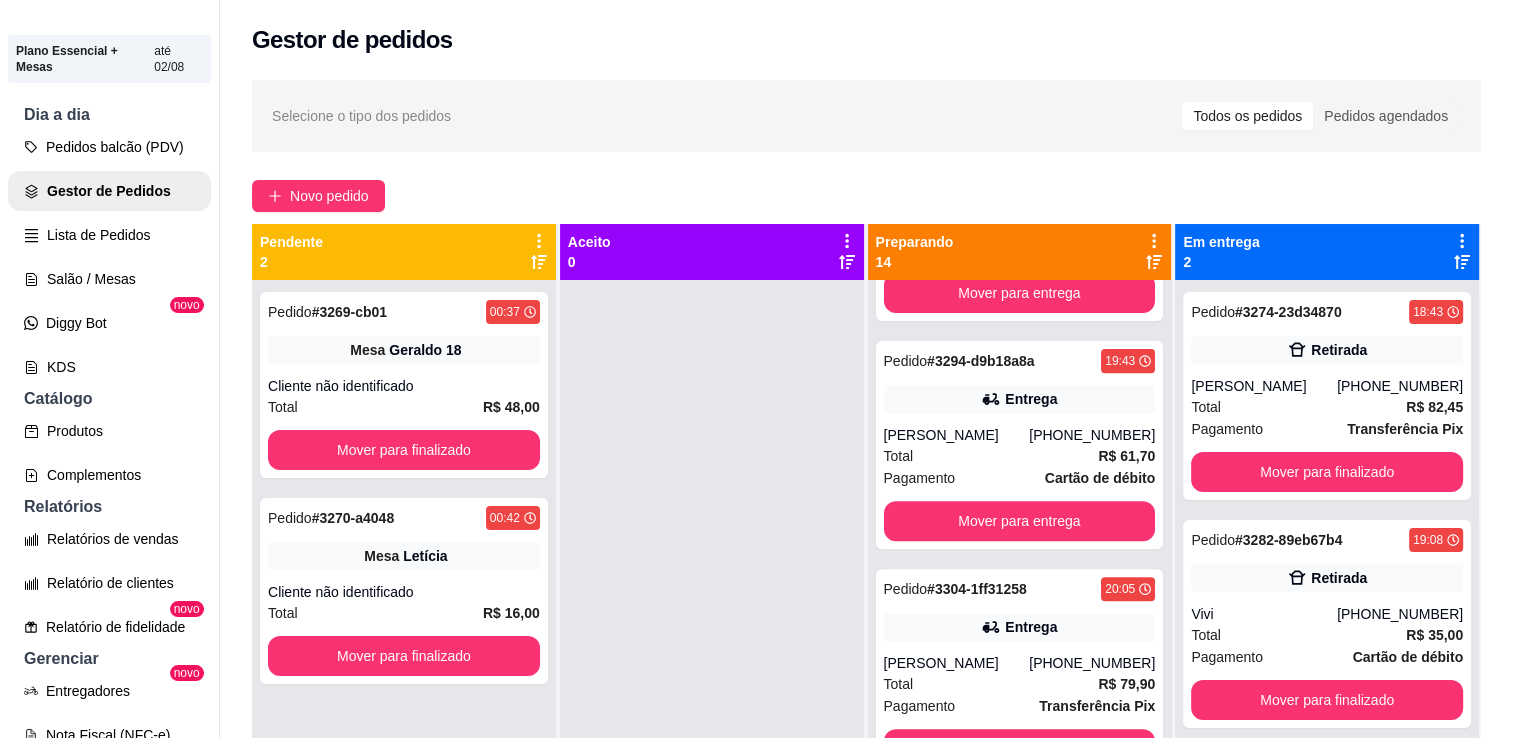 scroll, scrollTop: 1086, scrollLeft: 0, axis: vertical 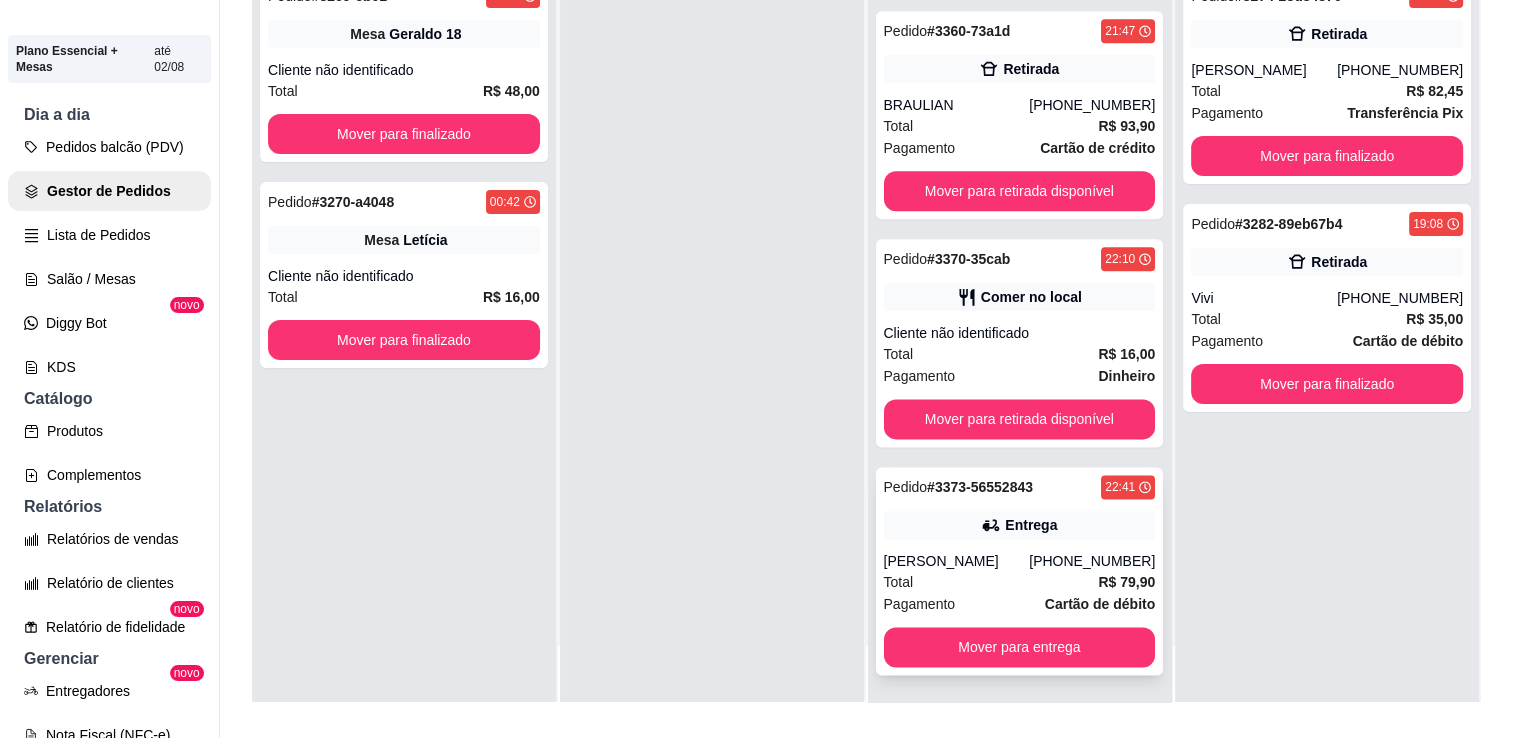 click on "Pedido  # 3373-56552843 22:41 Entrega Djalma Júnior  (37) 99988-0391 Total R$ 79,90 Pagamento Cartão de débito Mover para entrega" at bounding box center [1020, 571] 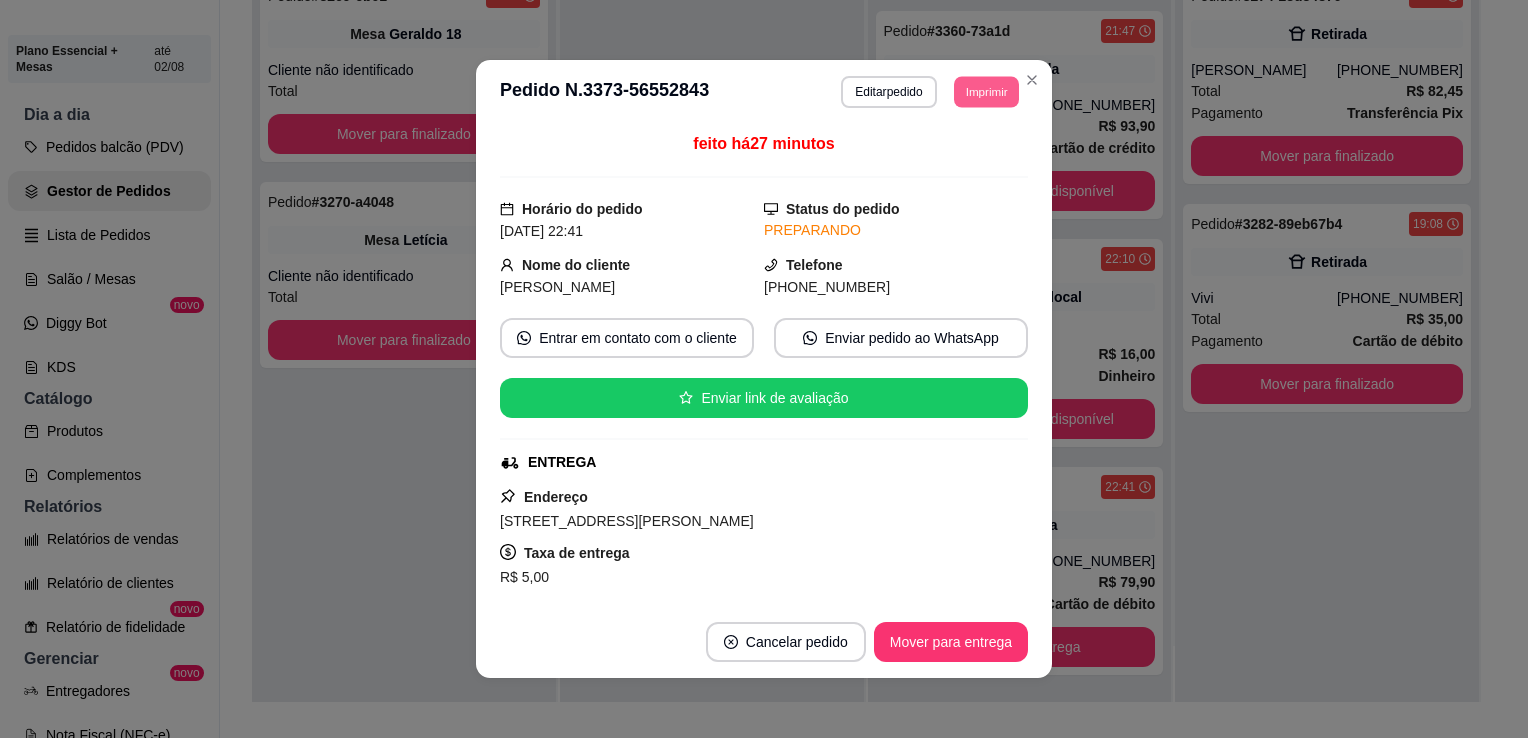 click on "Imprimir" at bounding box center (986, 91) 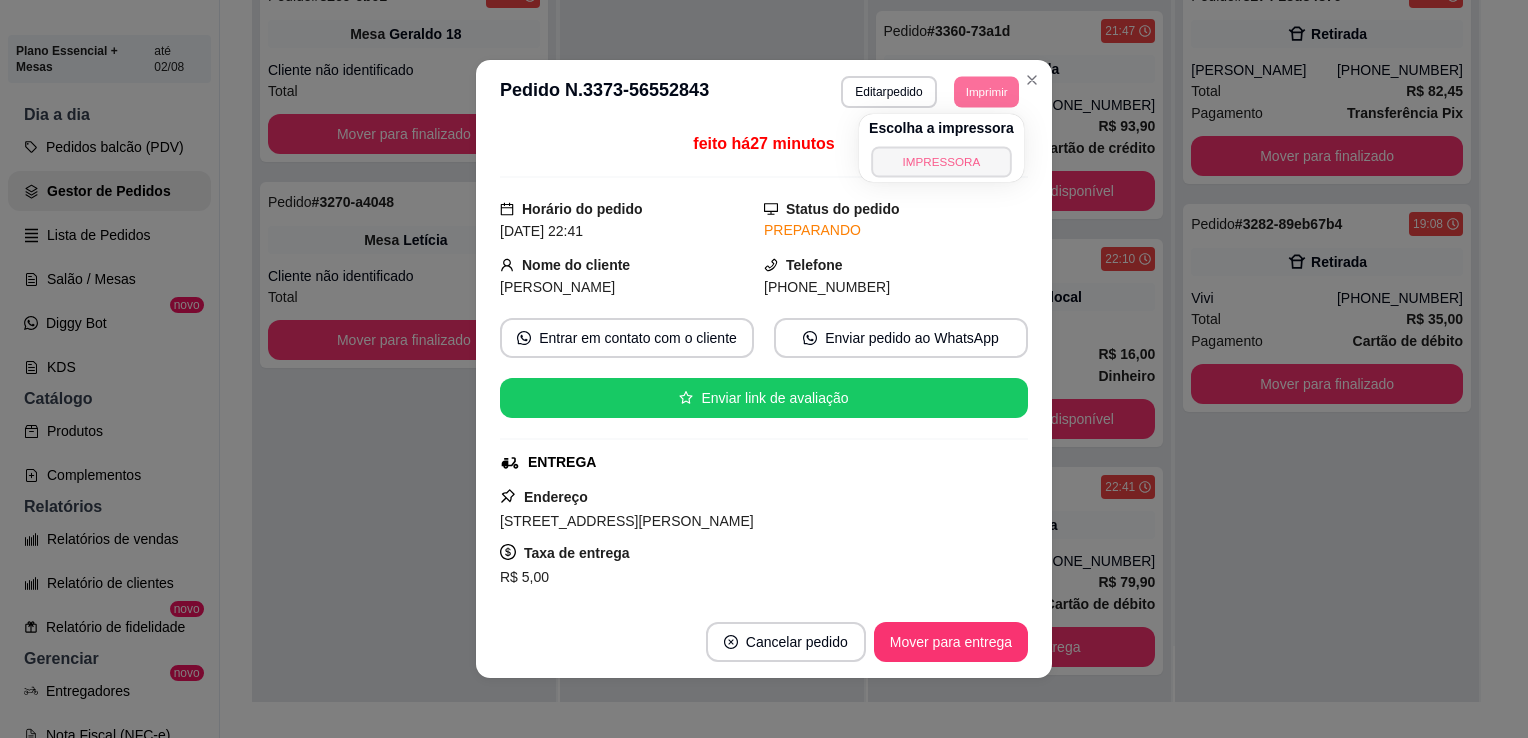 click on "IMPRESSORA" at bounding box center [941, 161] 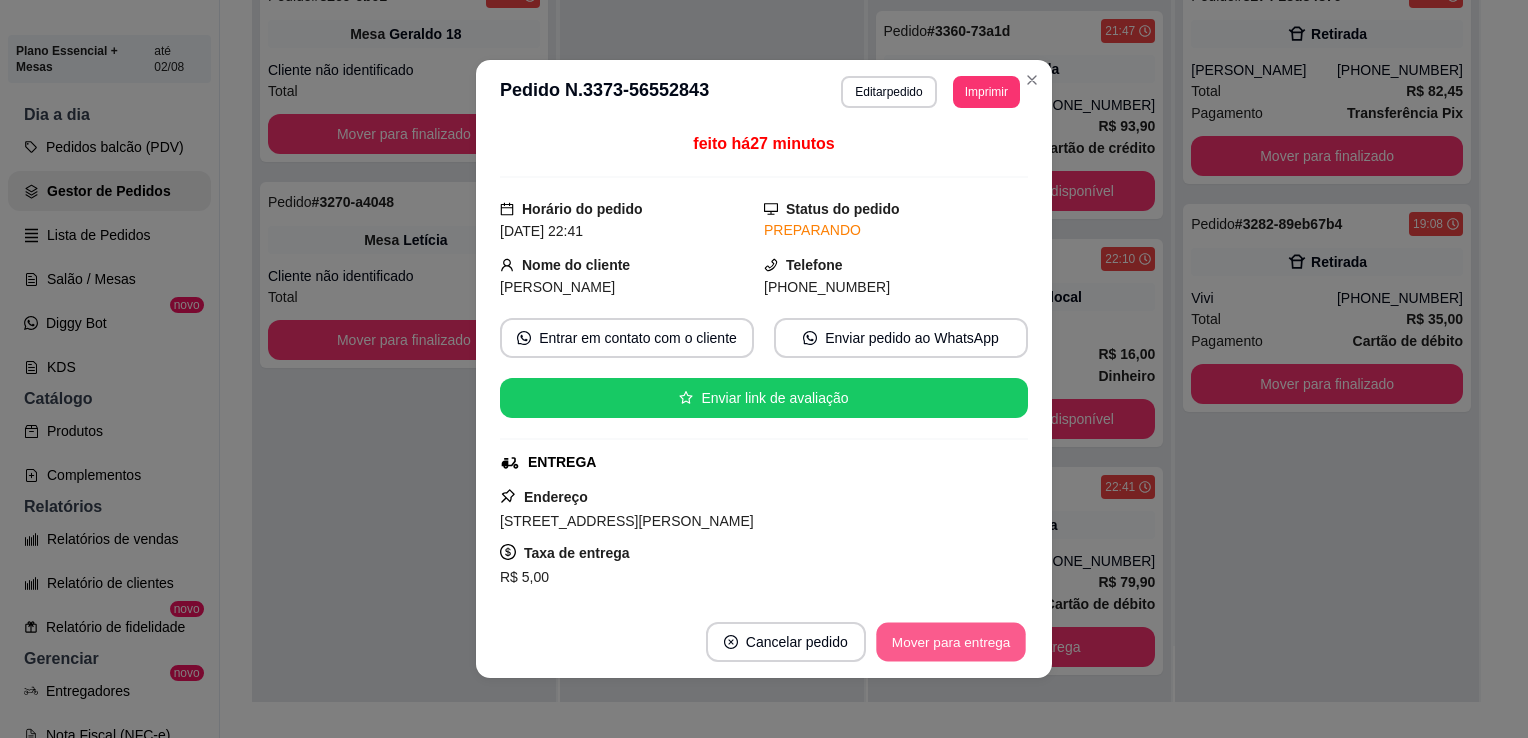 click on "Mover para entrega" at bounding box center (951, 642) 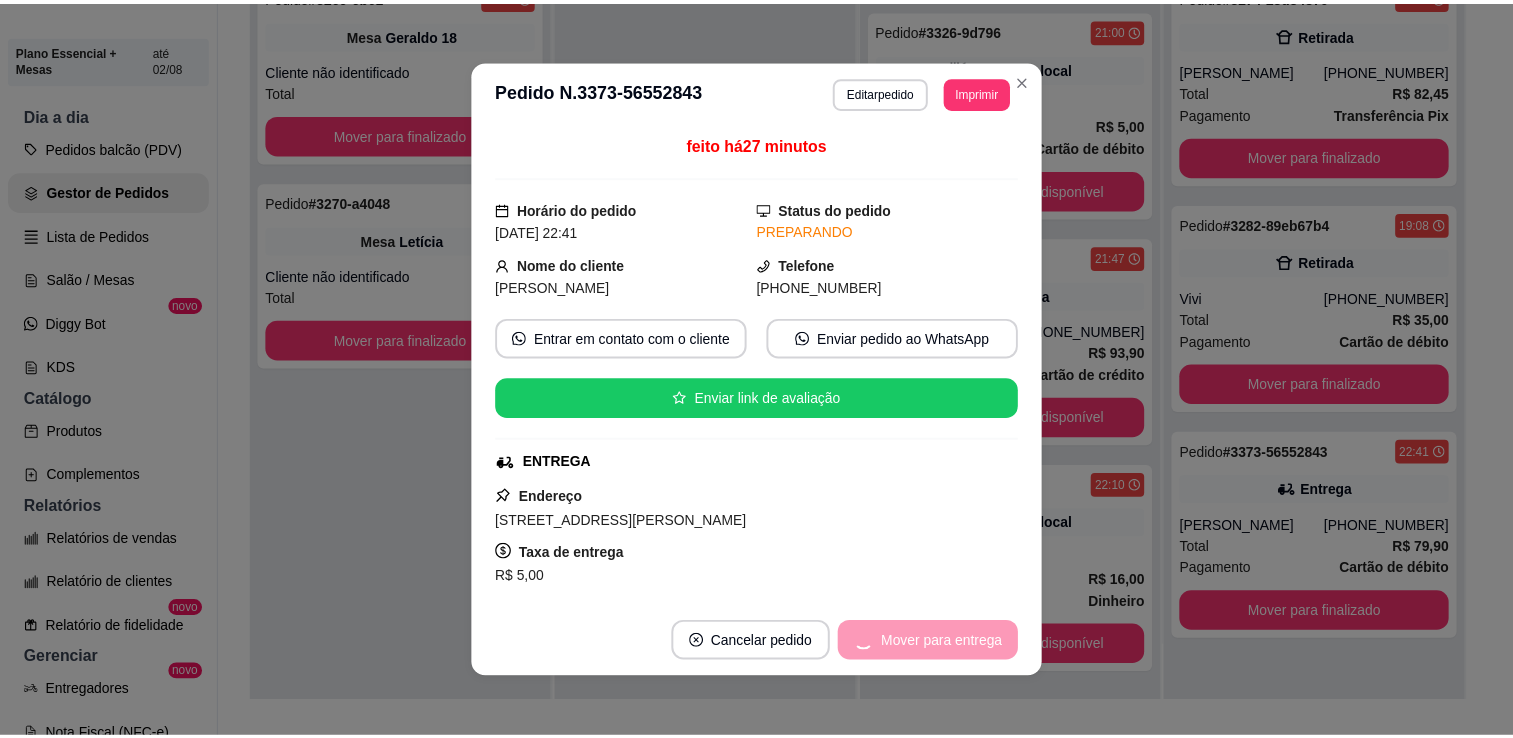scroll, scrollTop: 2245, scrollLeft: 0, axis: vertical 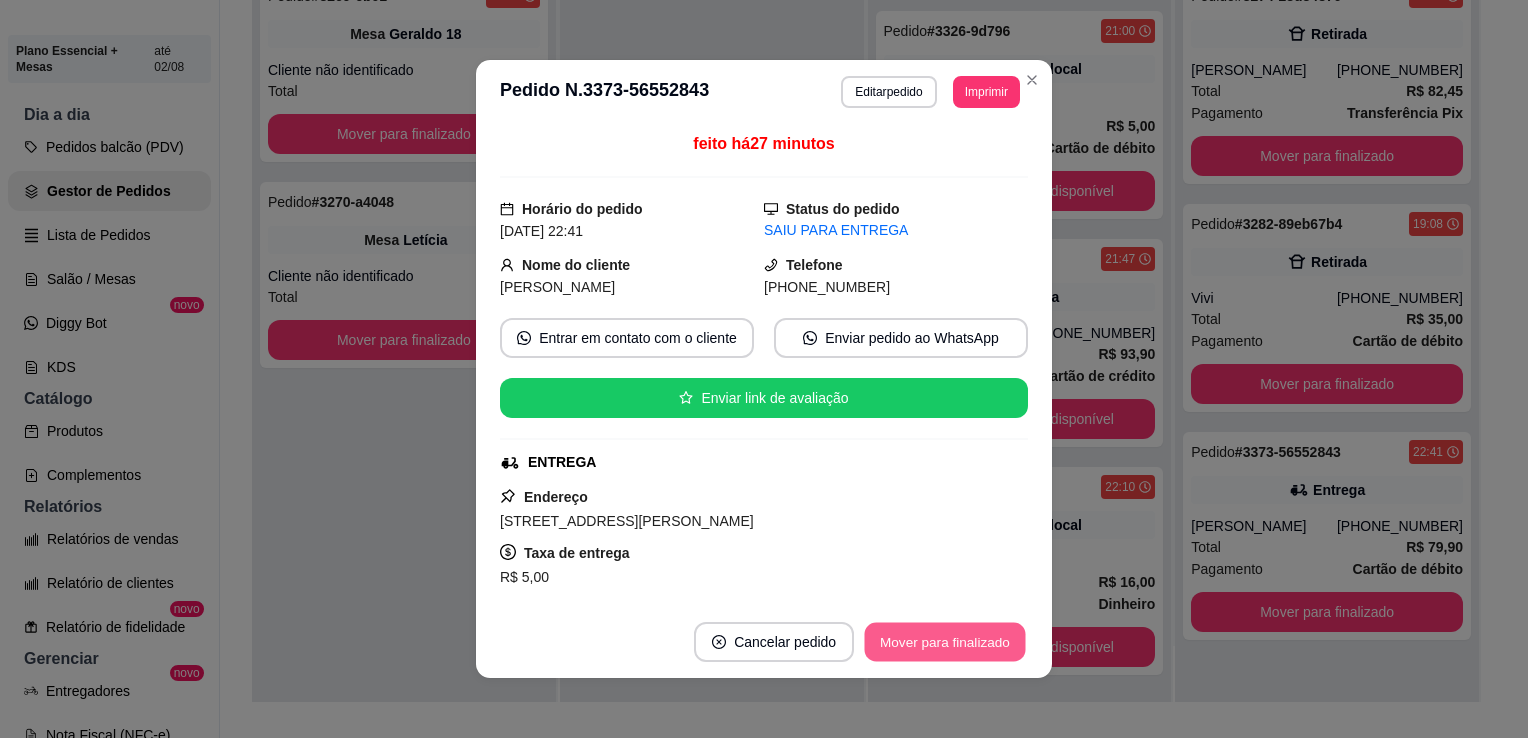 click on "Mover para finalizado" at bounding box center [945, 642] 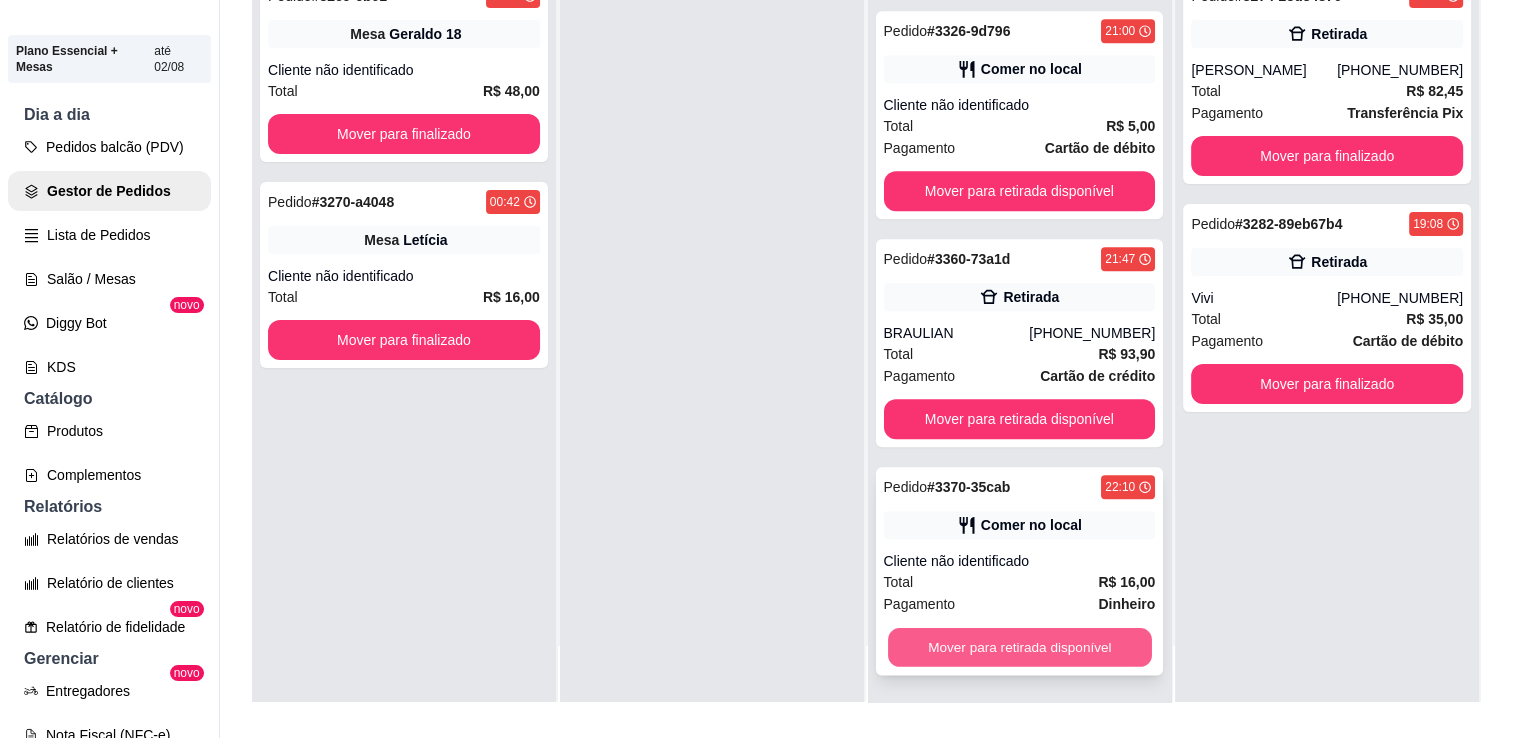 click on "Mover para retirada disponível" at bounding box center [1020, 647] 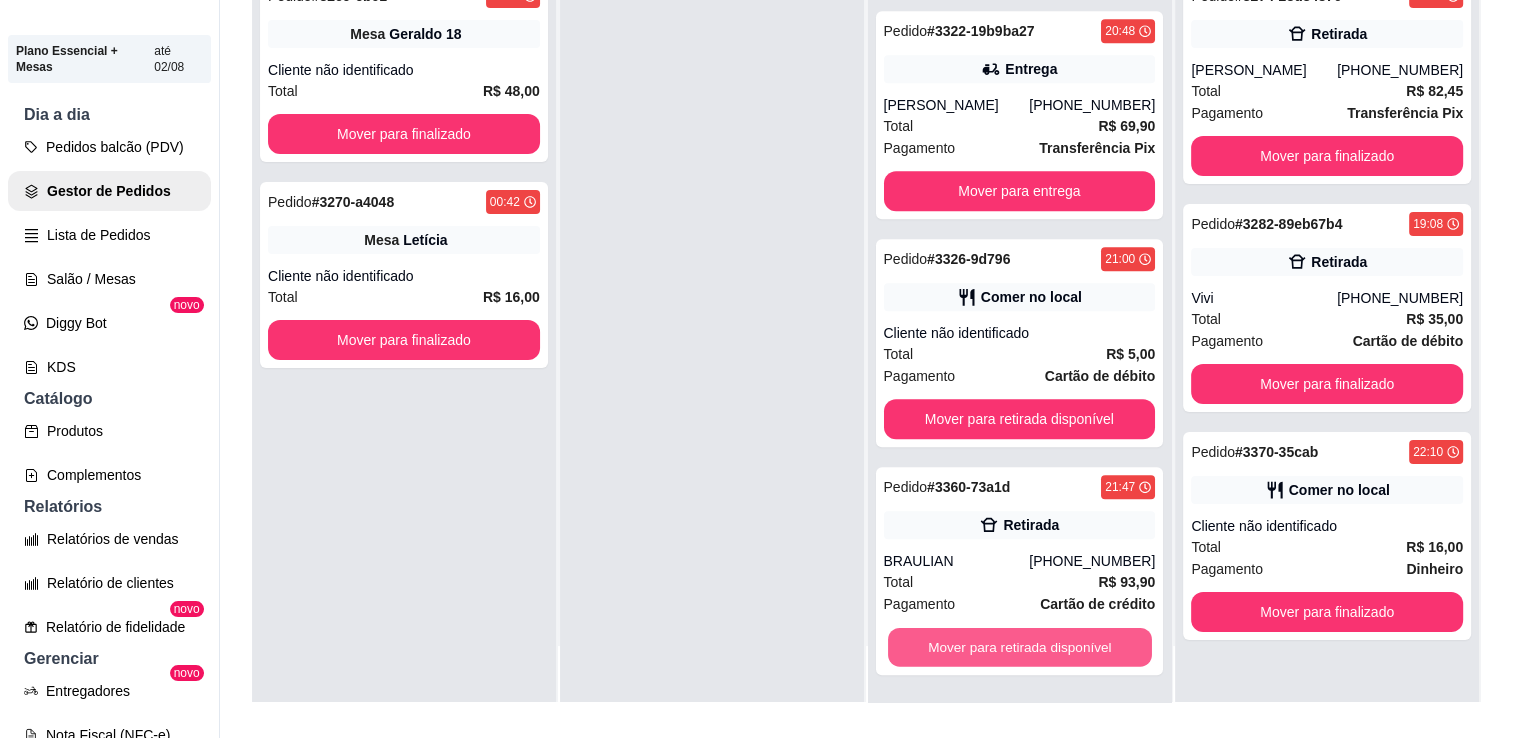 click on "Mover para retirada disponível" at bounding box center (1020, 647) 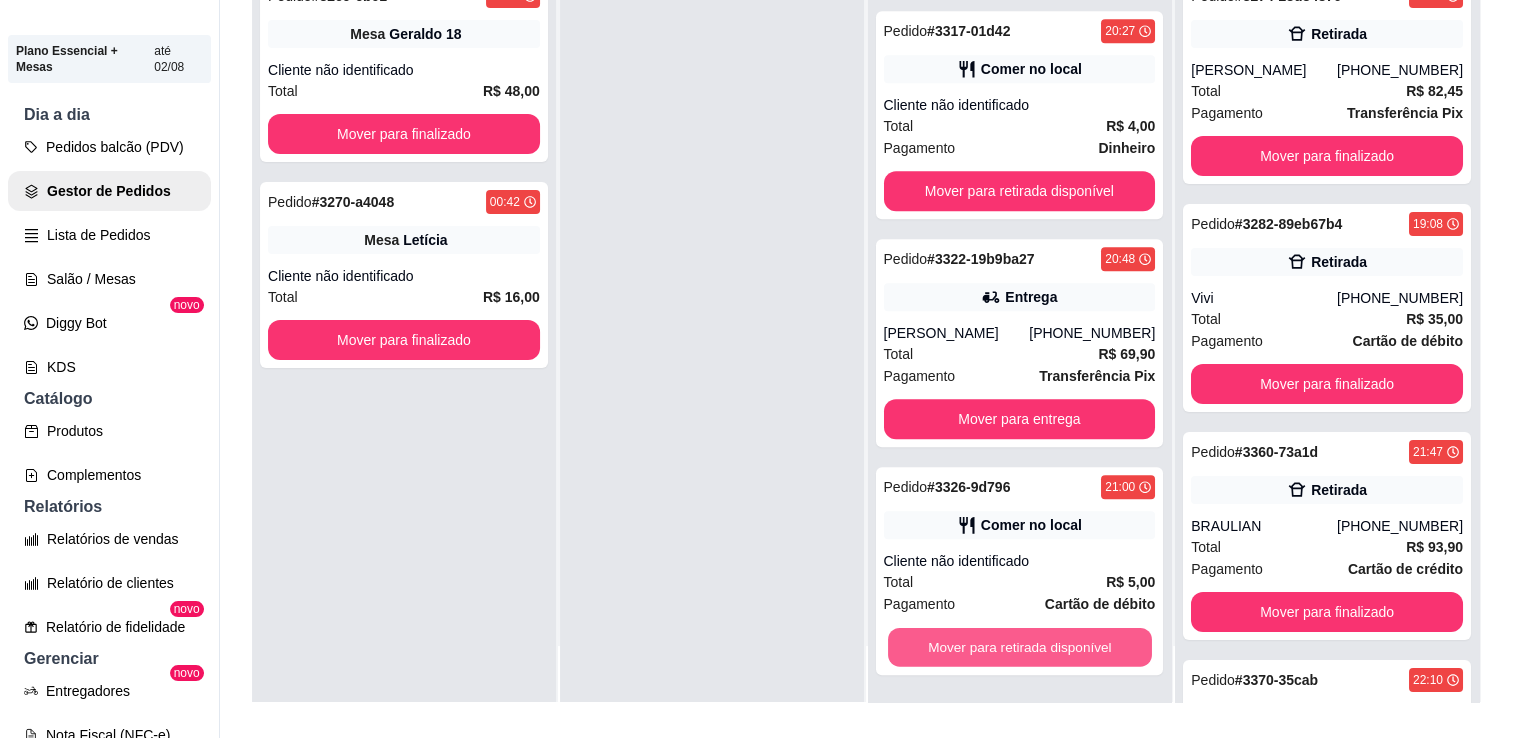 click on "Mover para retirada disponível" at bounding box center [1020, 647] 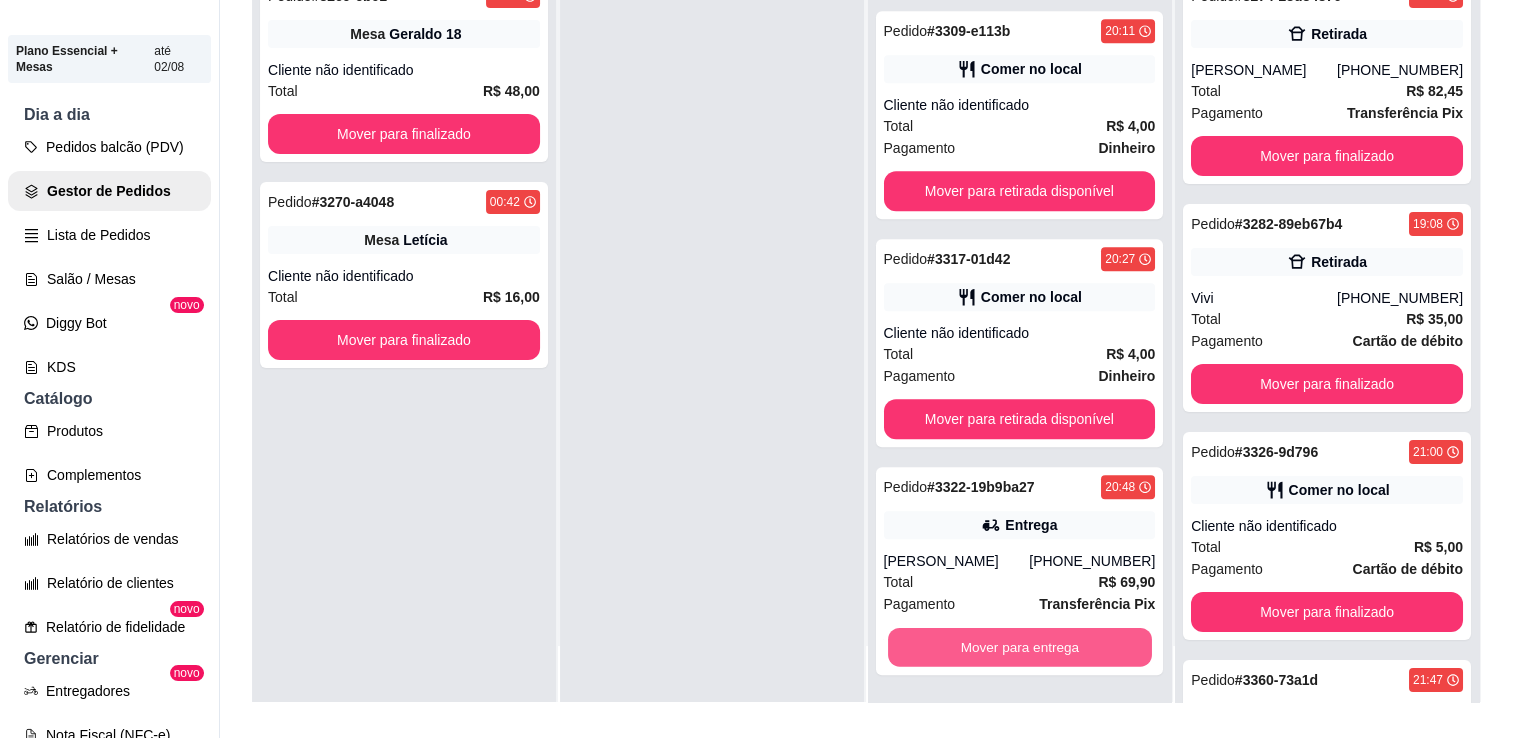 click on "Mover para entrega" at bounding box center [1020, 647] 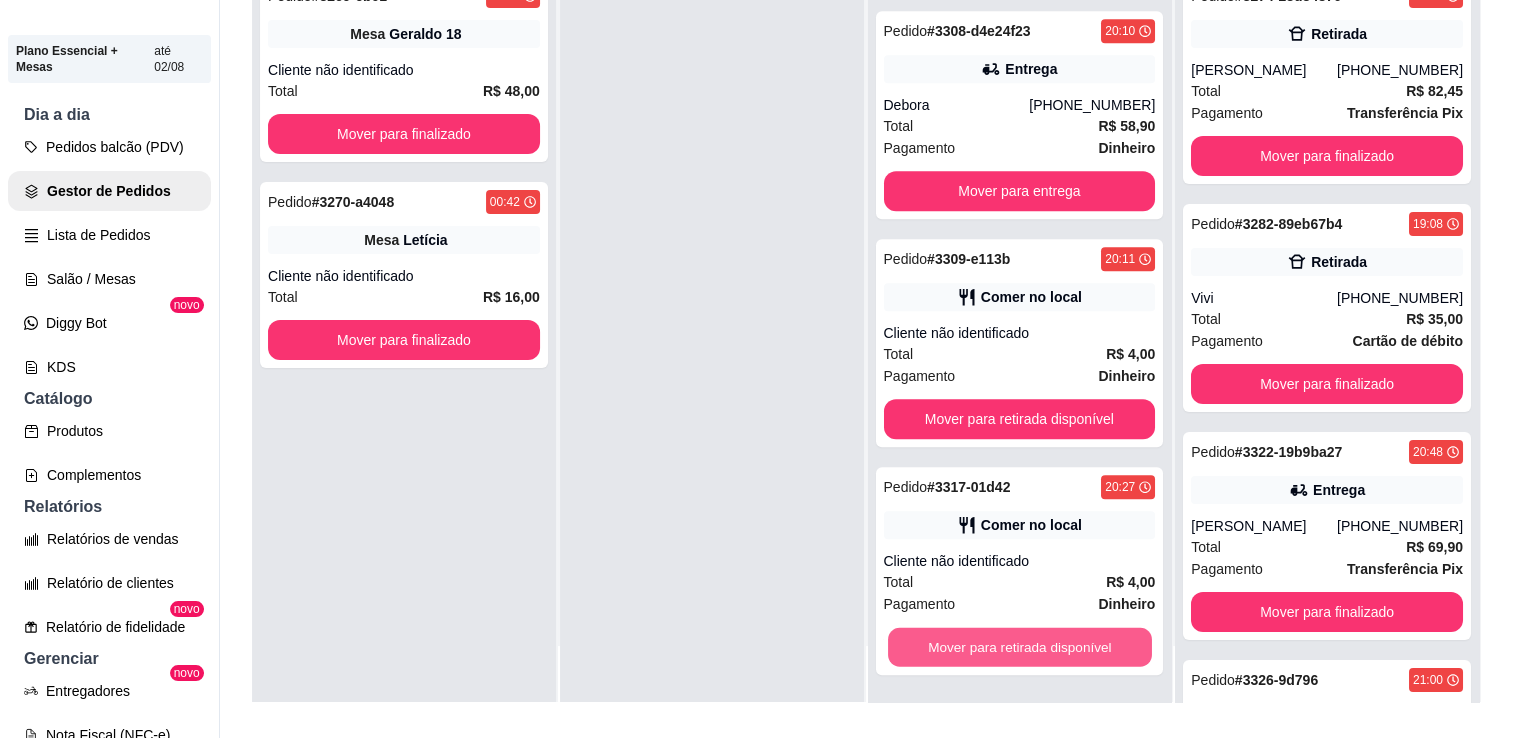 click on "Mover para retirada disponível" at bounding box center [1020, 647] 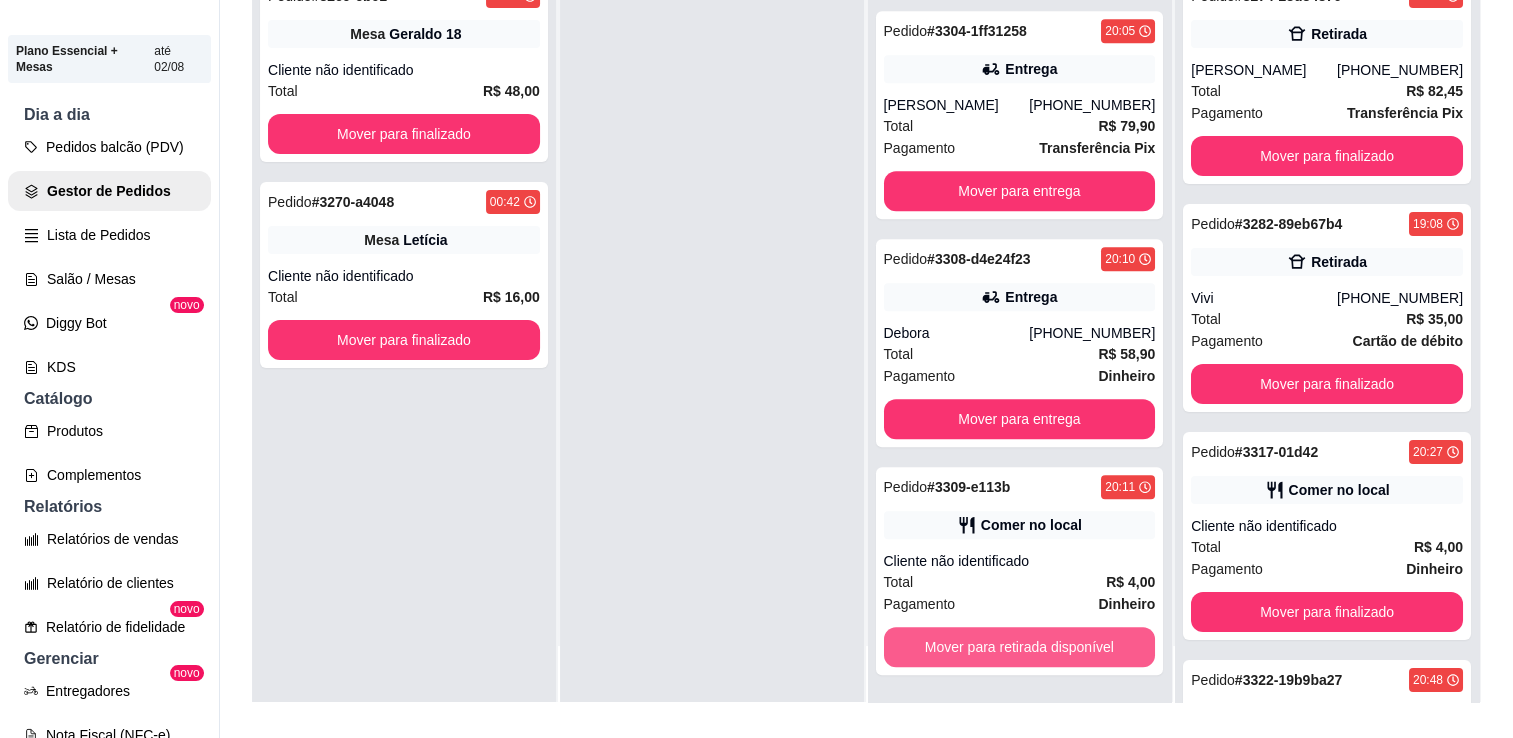 click on "Mover para retirada disponível" at bounding box center [1020, 647] 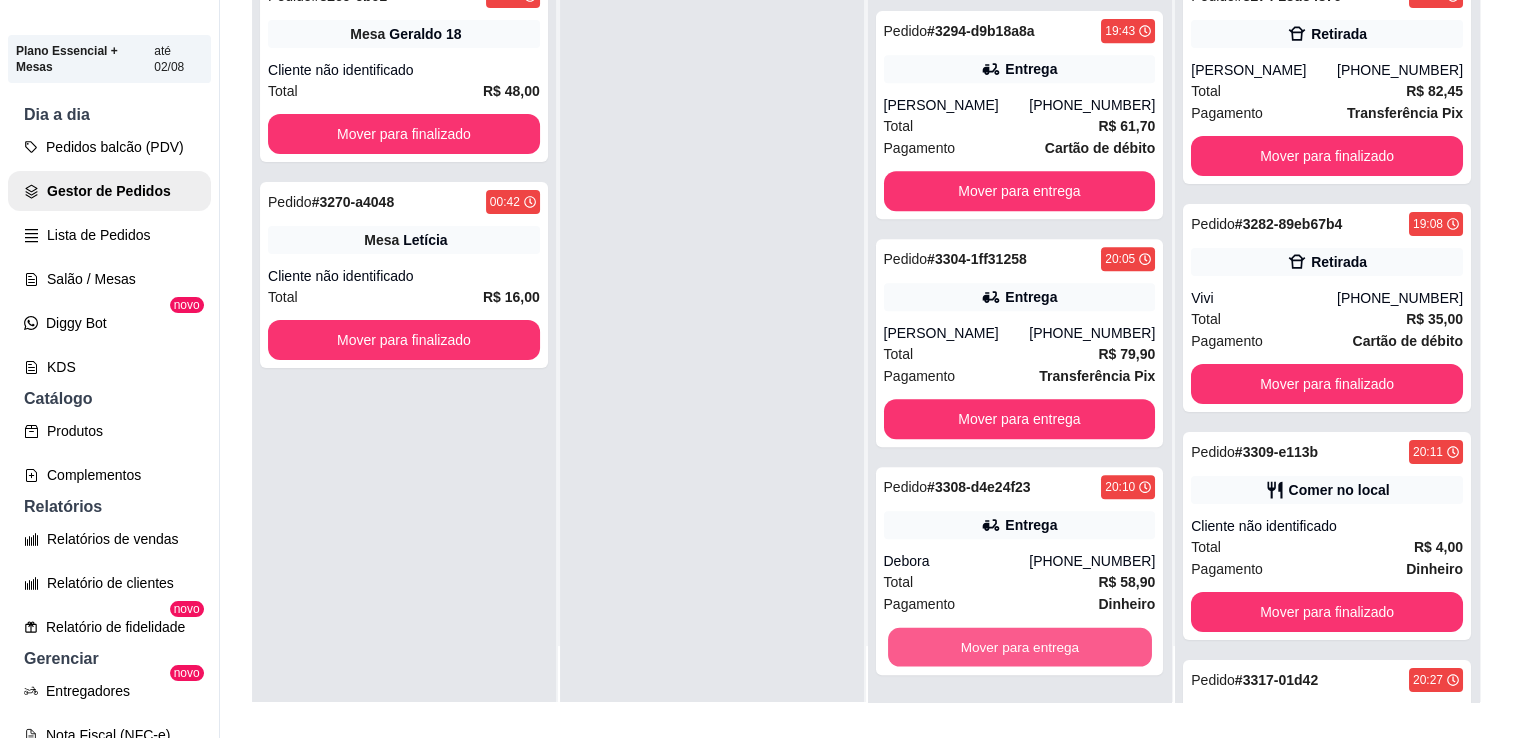 click on "Mover para entrega" at bounding box center [1020, 647] 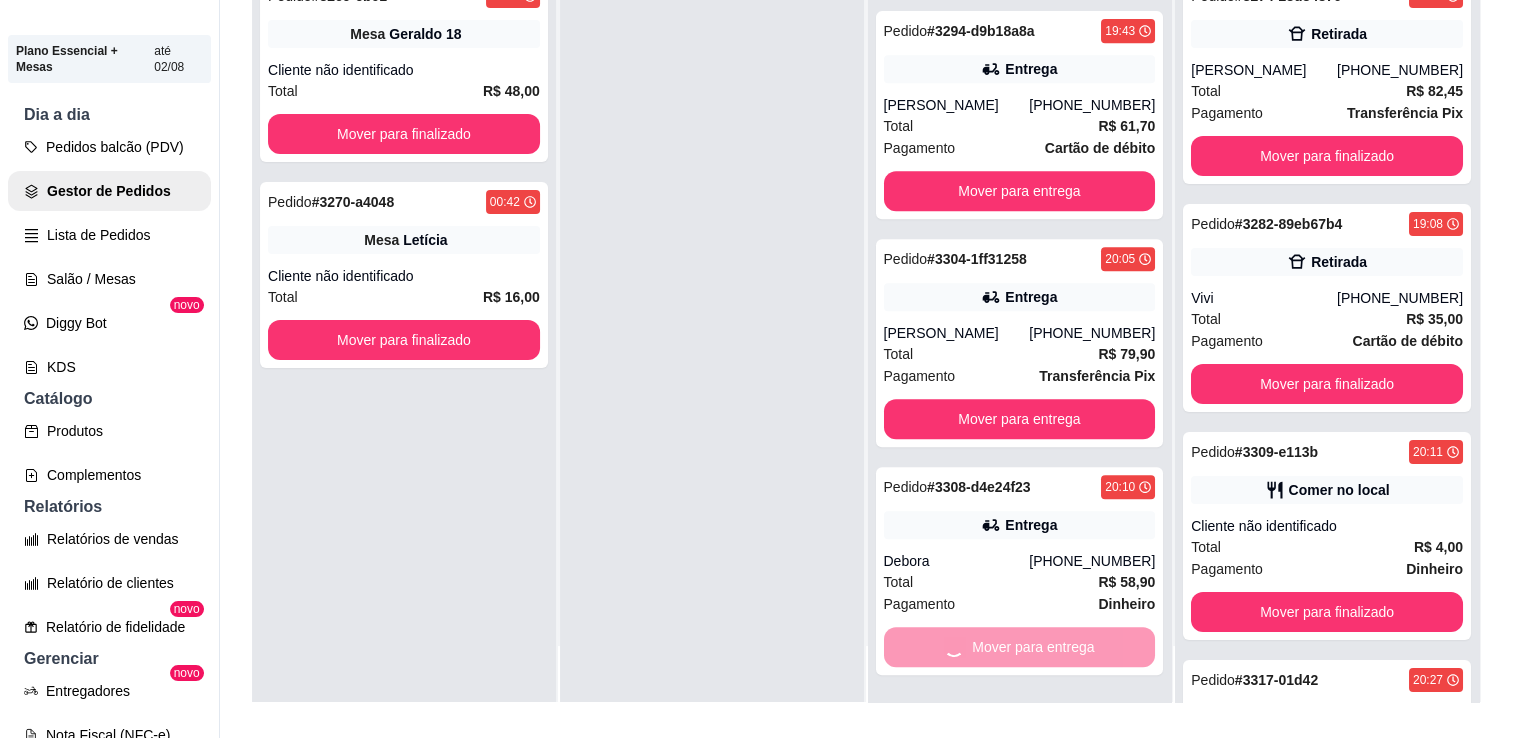 scroll, scrollTop: 649, scrollLeft: 0, axis: vertical 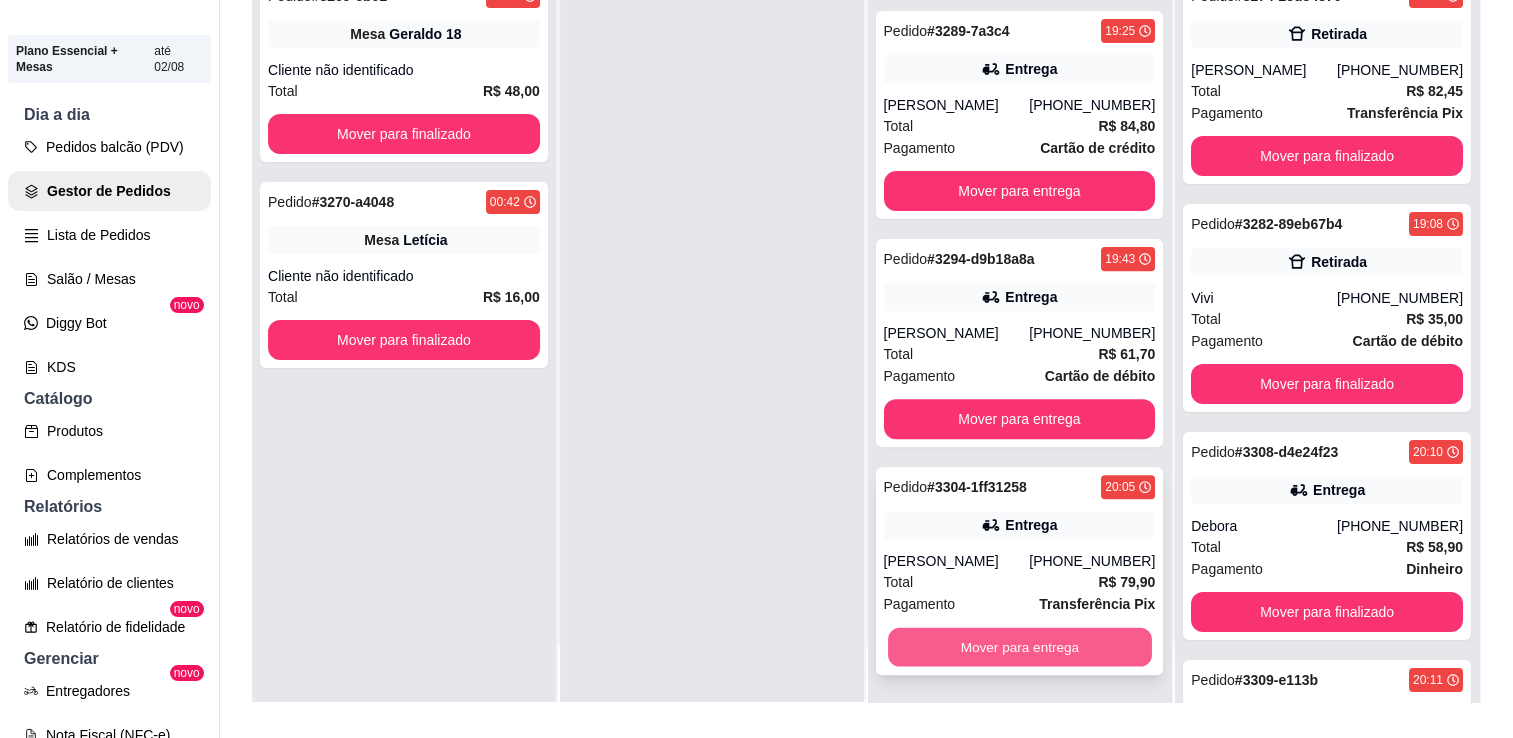 click on "Mover para entrega" at bounding box center [1020, 647] 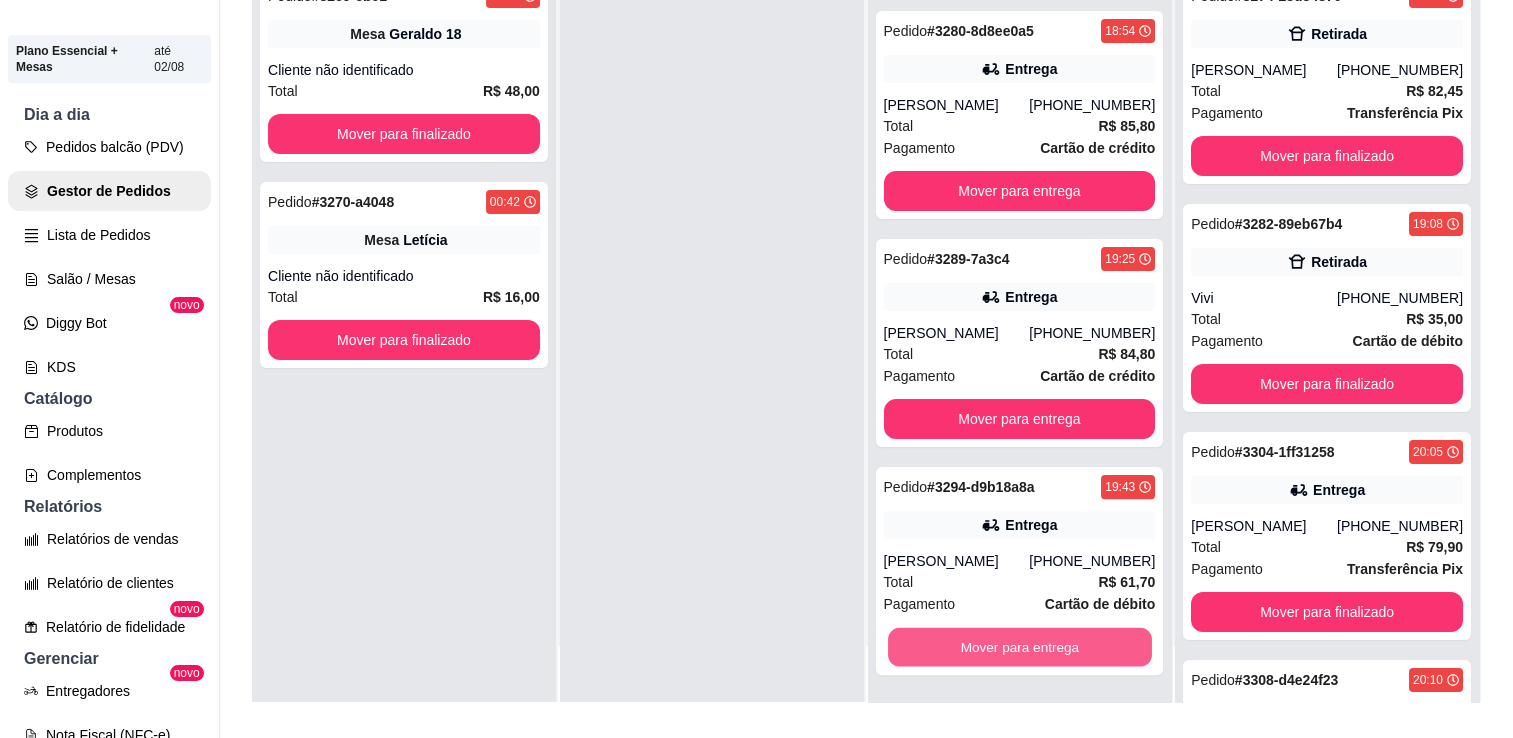 click on "Mover para entrega" at bounding box center [1020, 647] 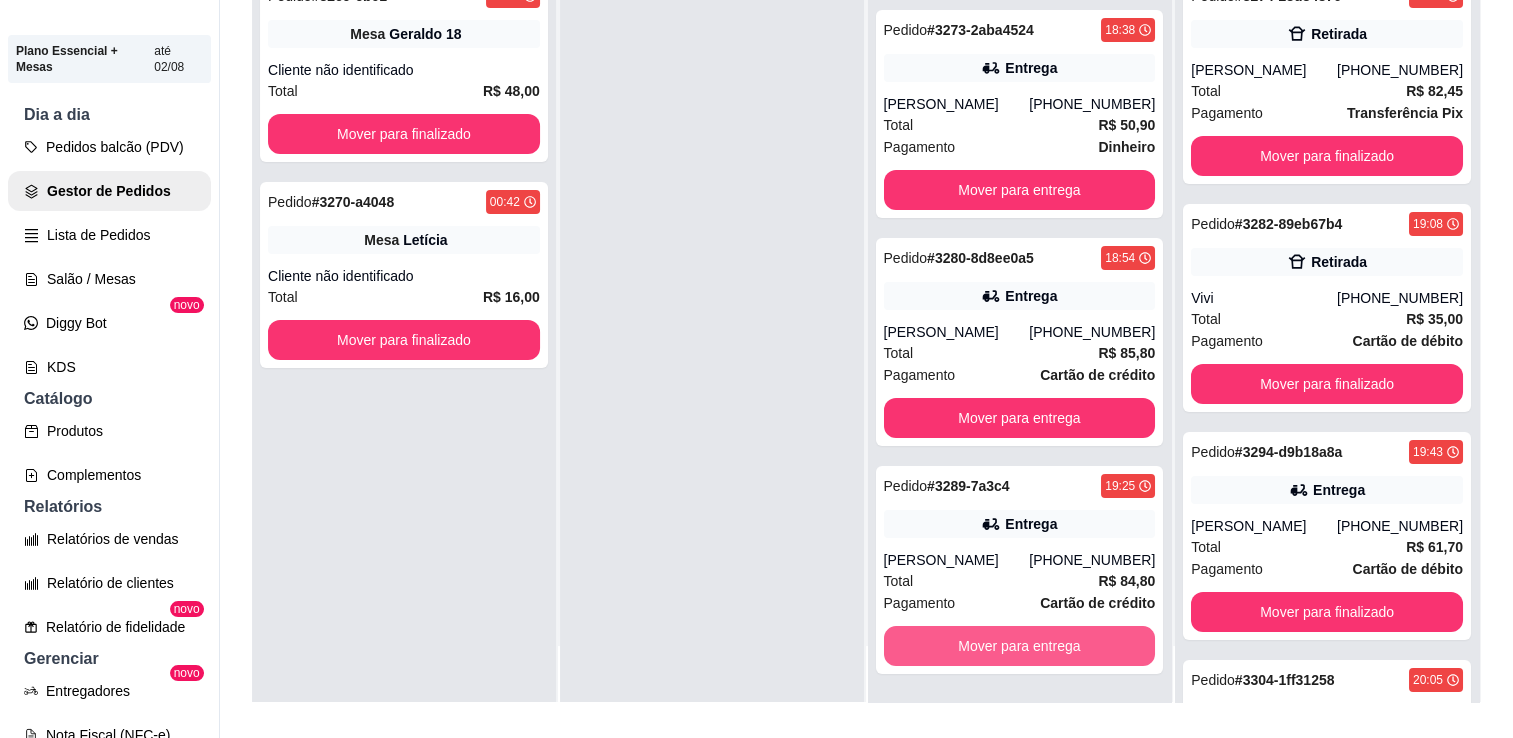 scroll, scrollTop: 193, scrollLeft: 0, axis: vertical 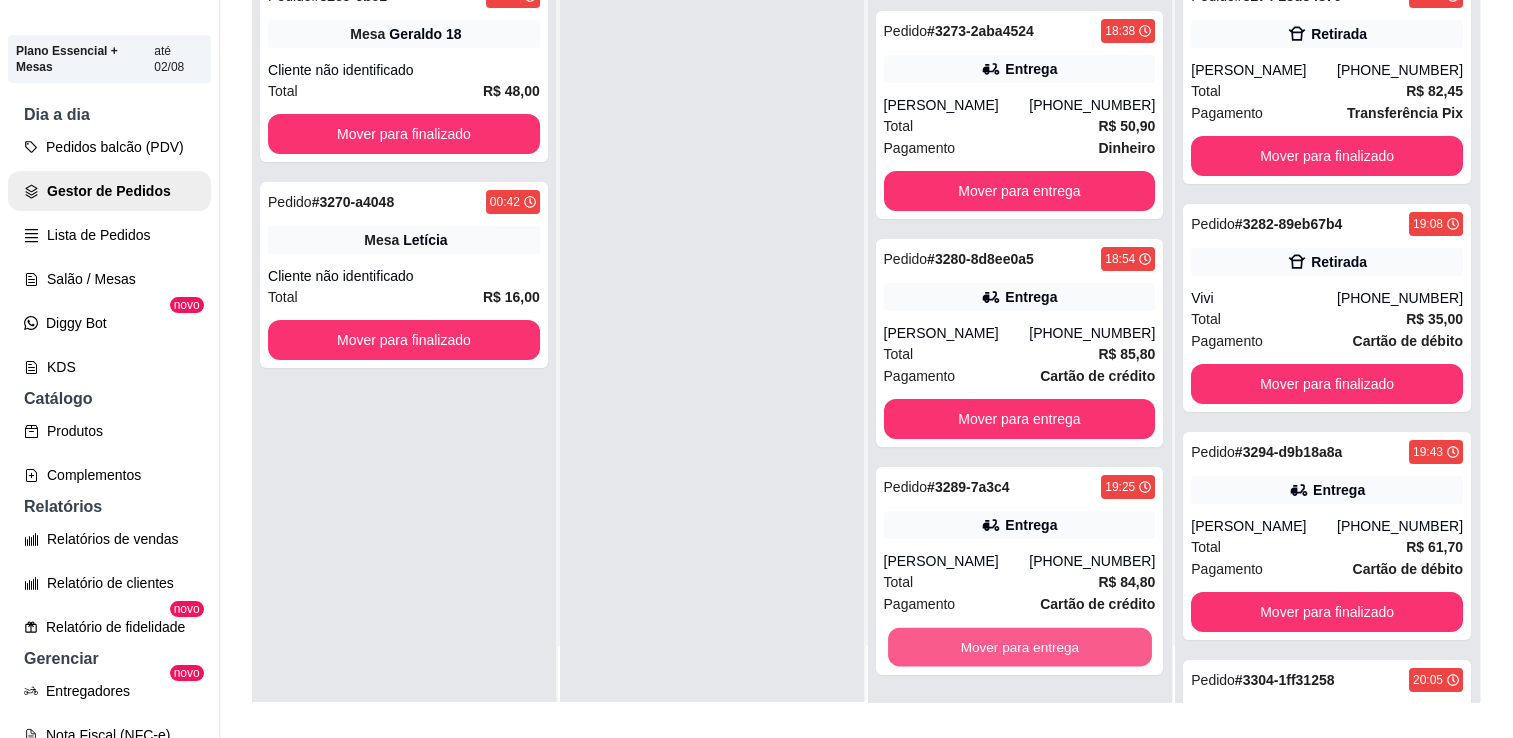 click on "Mover para entrega" at bounding box center [1020, 647] 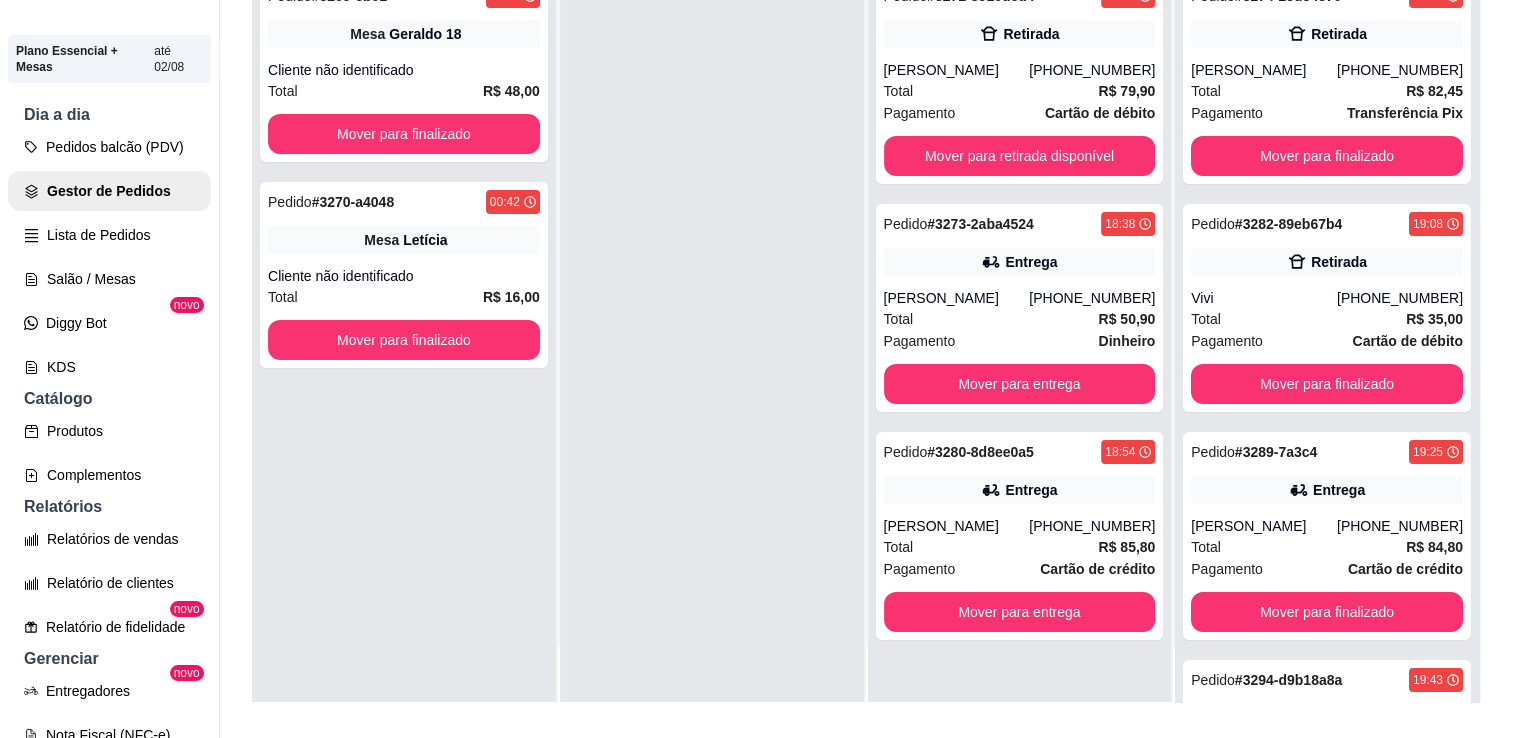 scroll, scrollTop: 0, scrollLeft: 0, axis: both 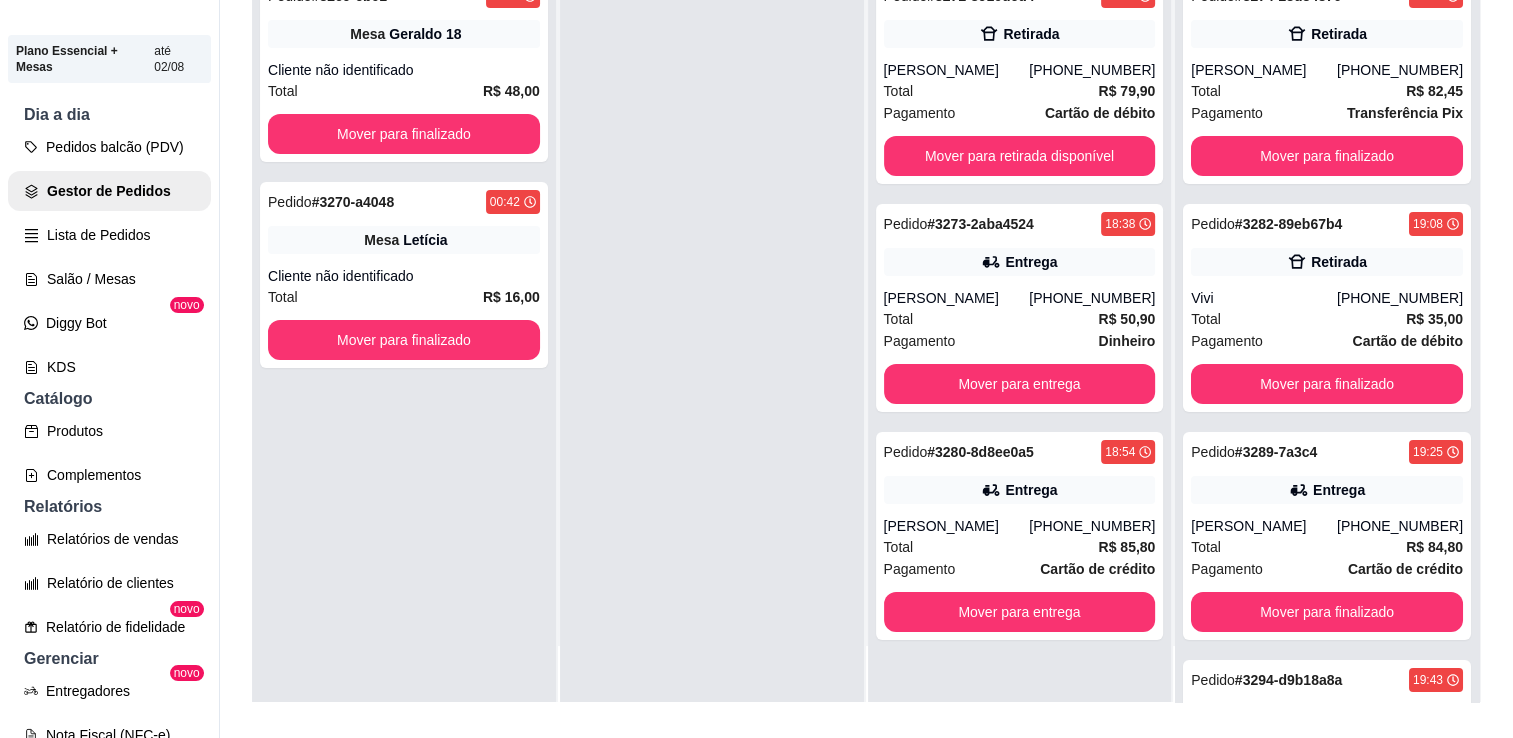 click on "Pedido  # 3280-8d8ee0a5 18:54 Entrega Renata  (37) 99994-3885 Total R$ 85,80 Pagamento Cartão de crédito Mover para entrega" at bounding box center [1020, 536] 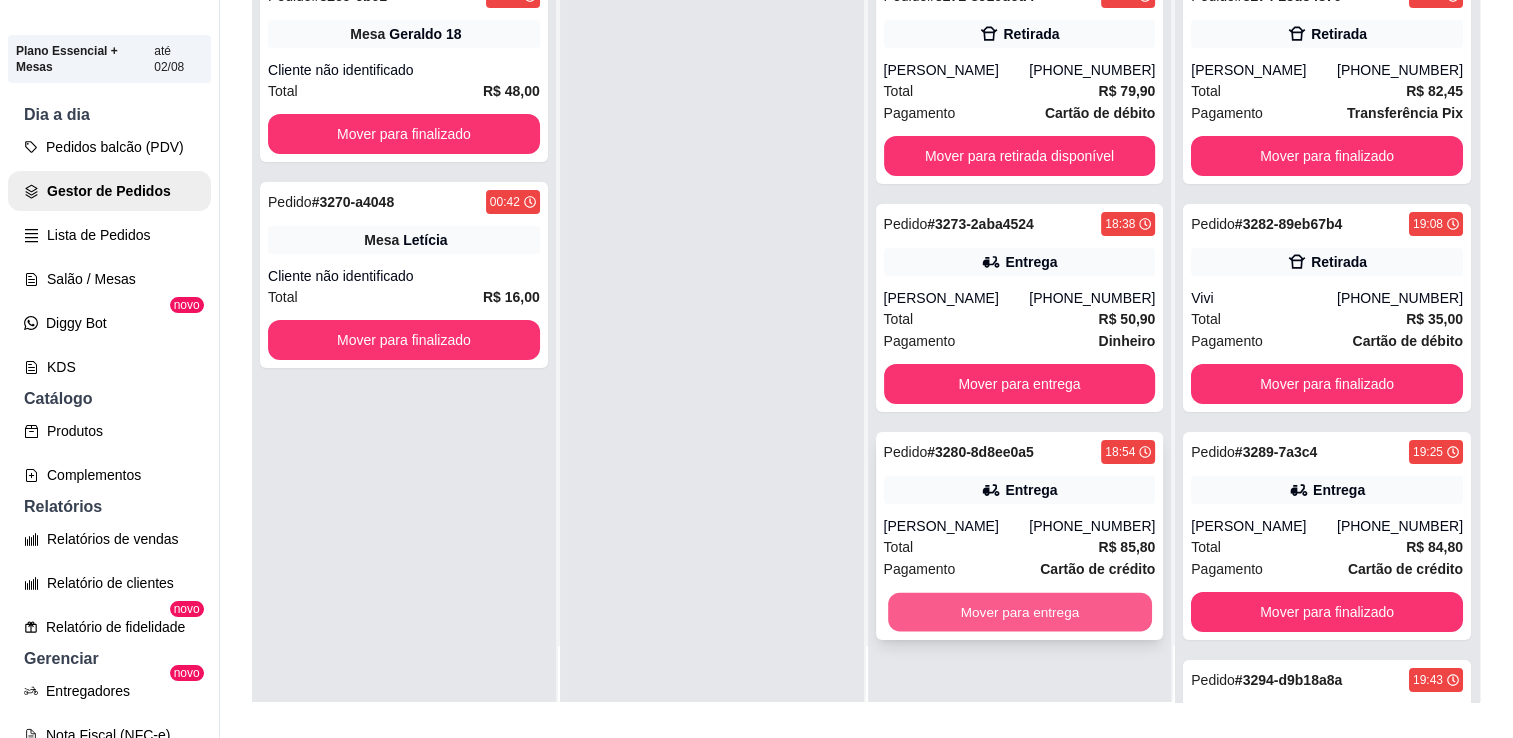 click on "Mover para entrega" at bounding box center (1020, 612) 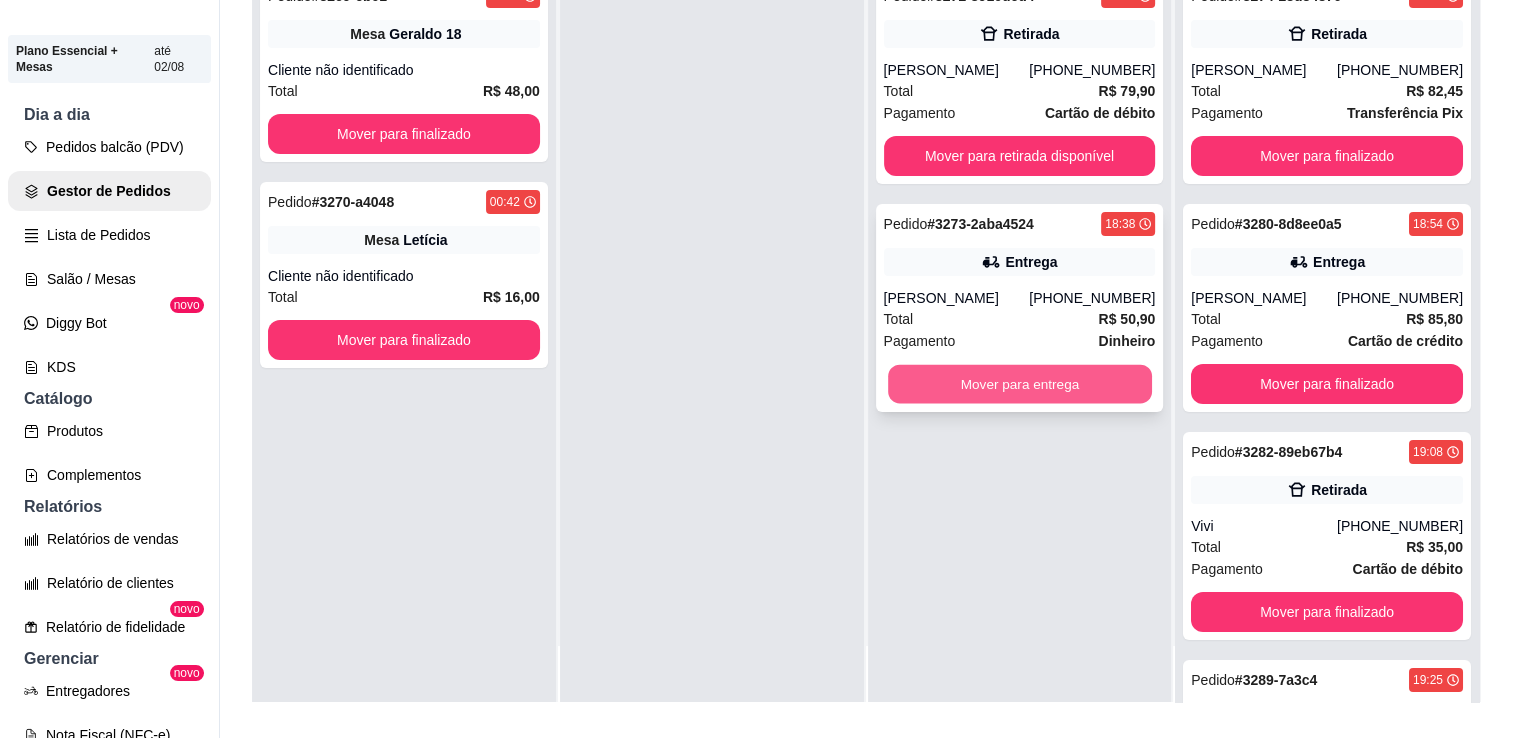 click on "Mover para entrega" at bounding box center [1020, 384] 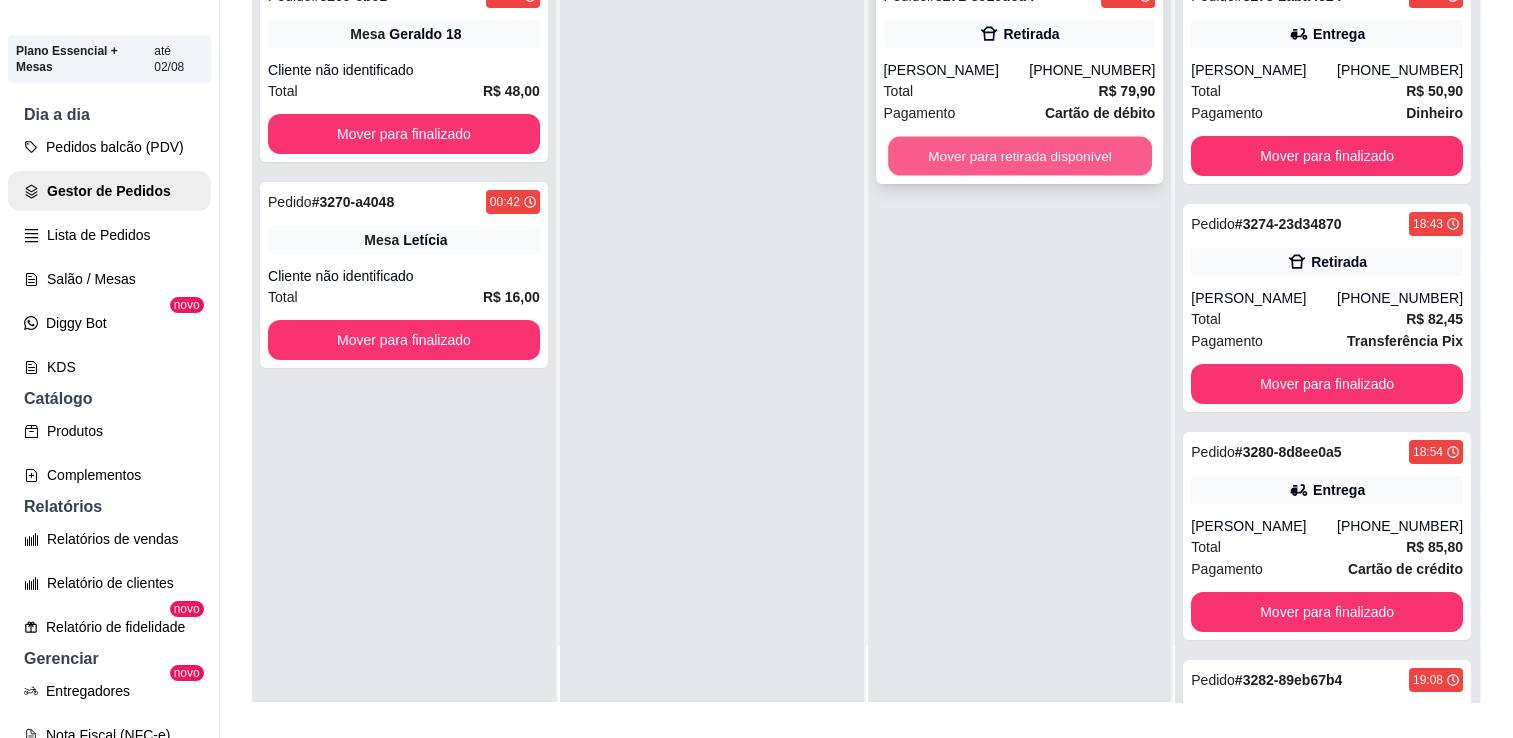 click on "Mover para retirada disponível" at bounding box center (1020, 156) 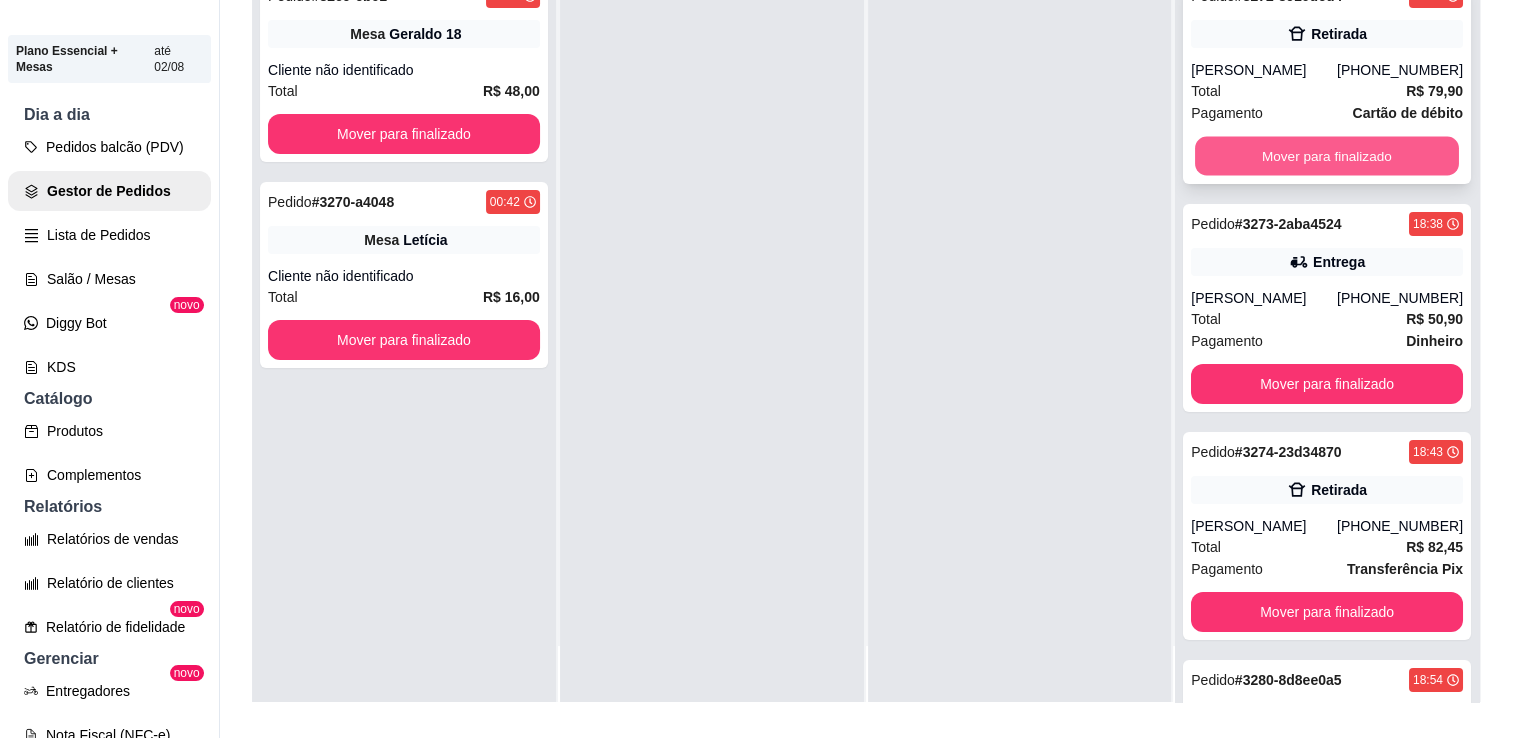 click on "Mover para finalizado" at bounding box center [1327, 156] 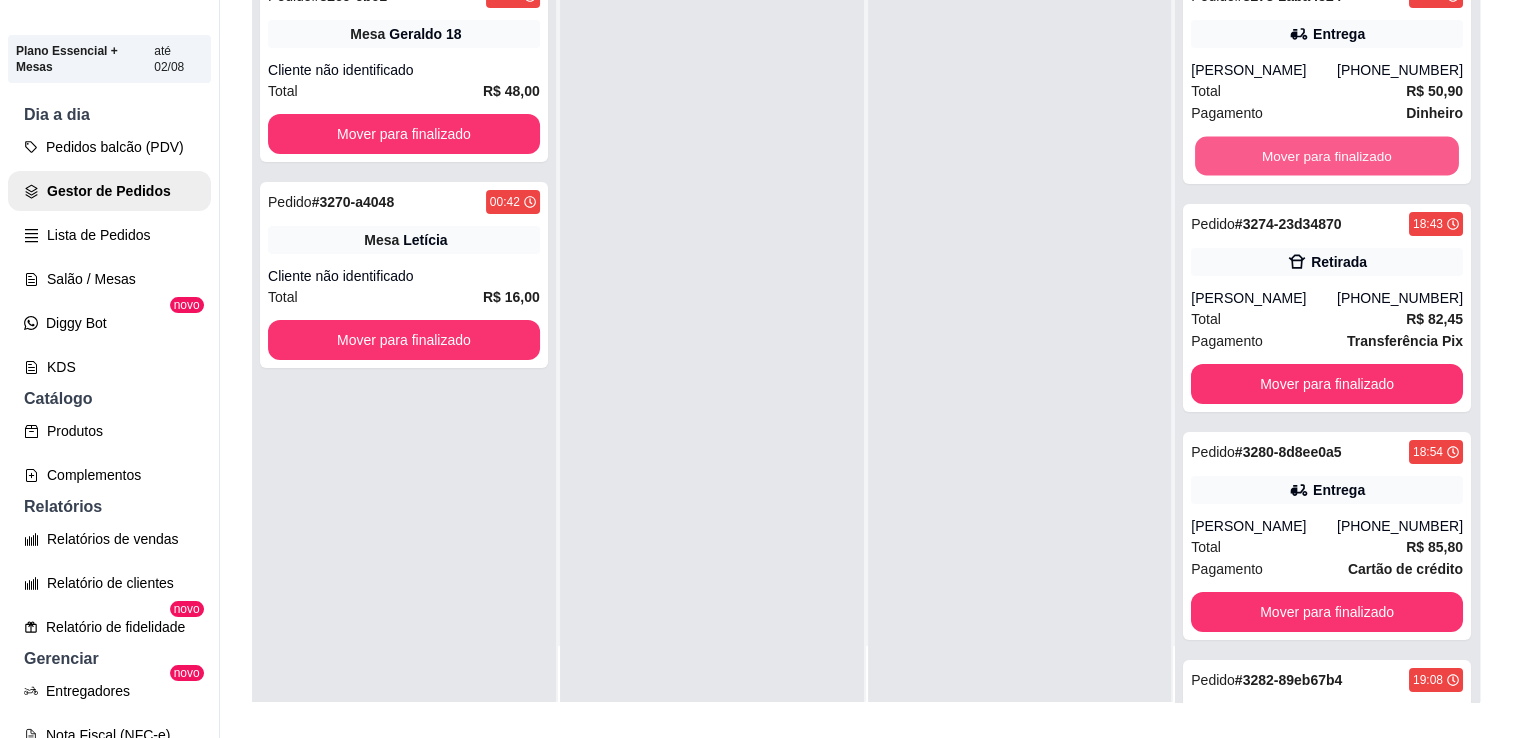 click on "Mover para finalizado" at bounding box center [1327, 156] 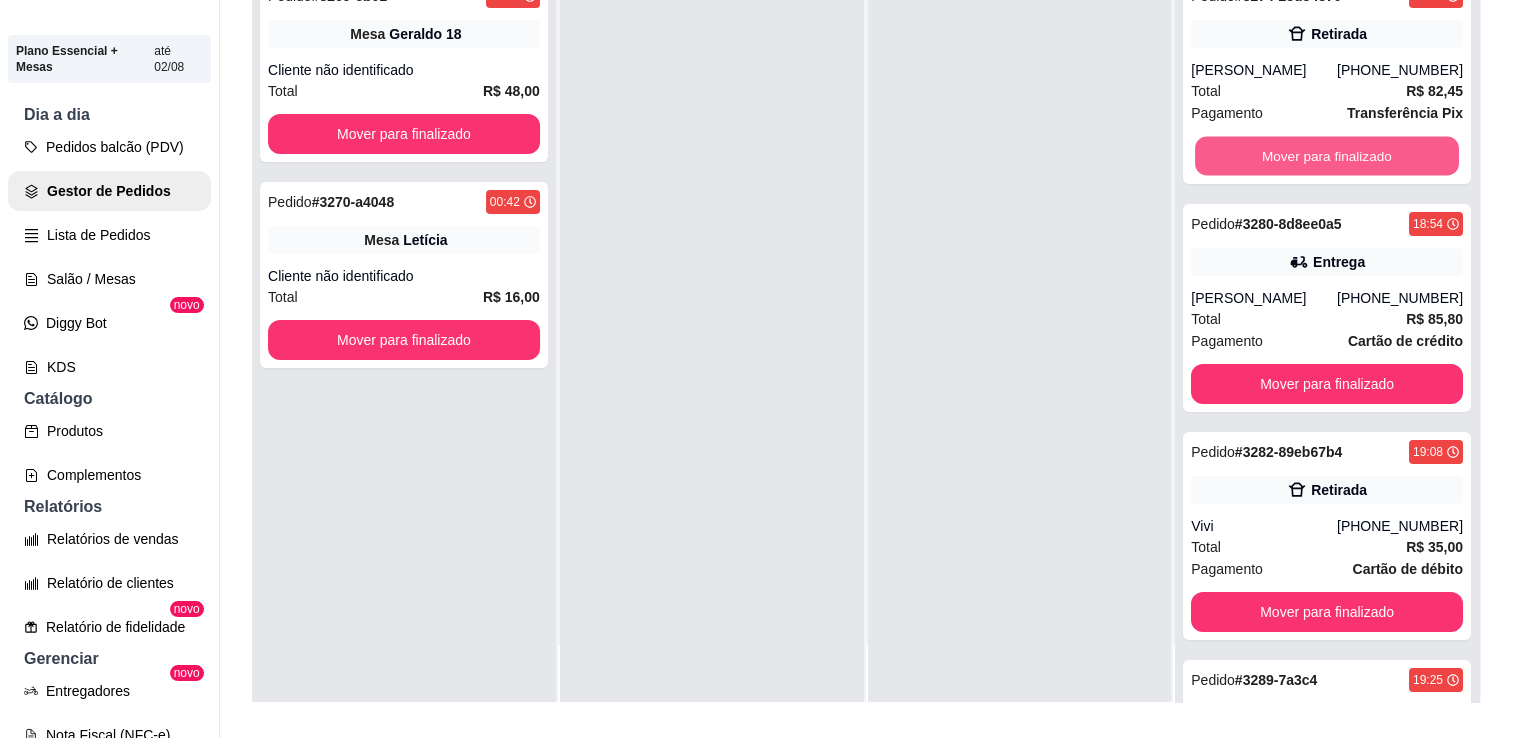 click on "Mover para finalizado" at bounding box center [1327, 156] 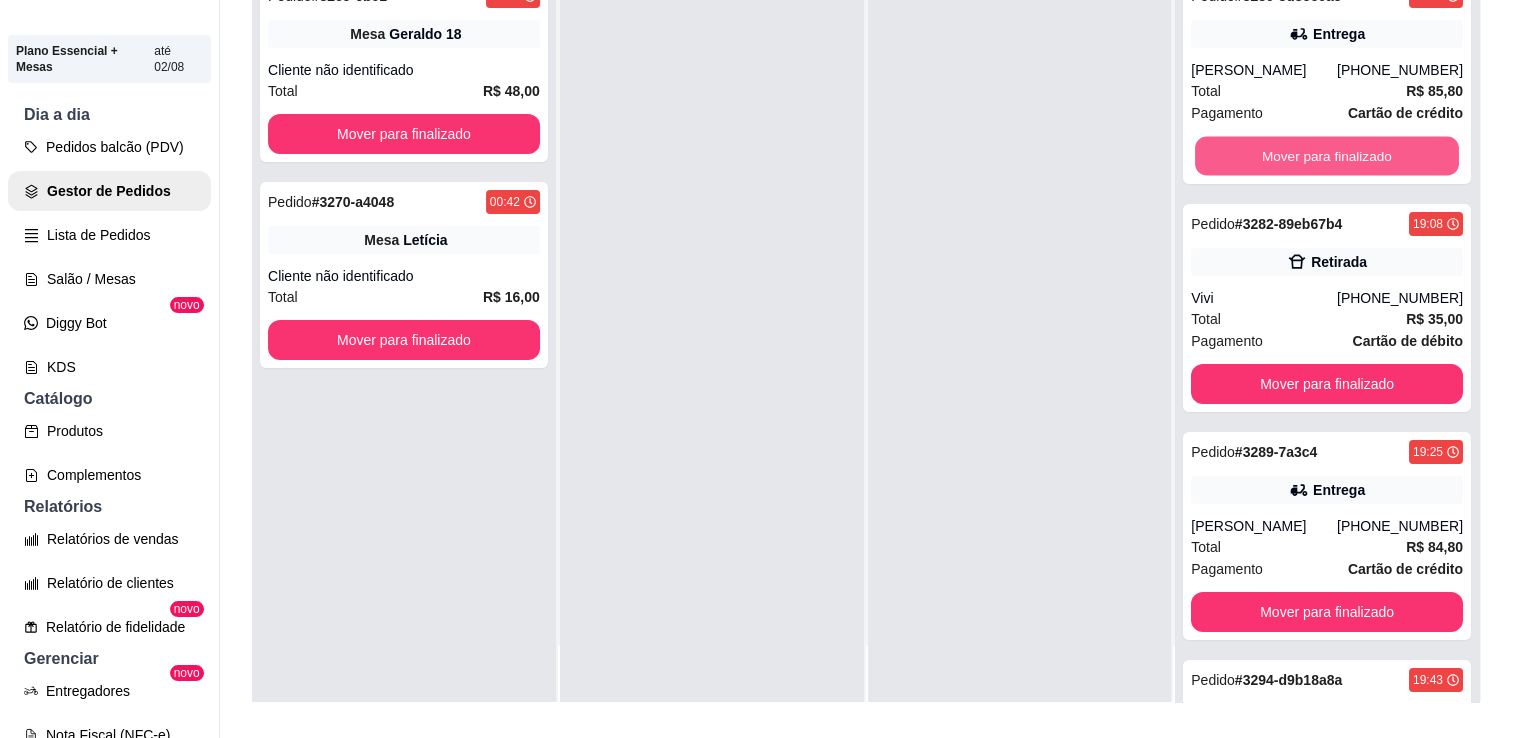 click on "Mover para finalizado" at bounding box center (1327, 156) 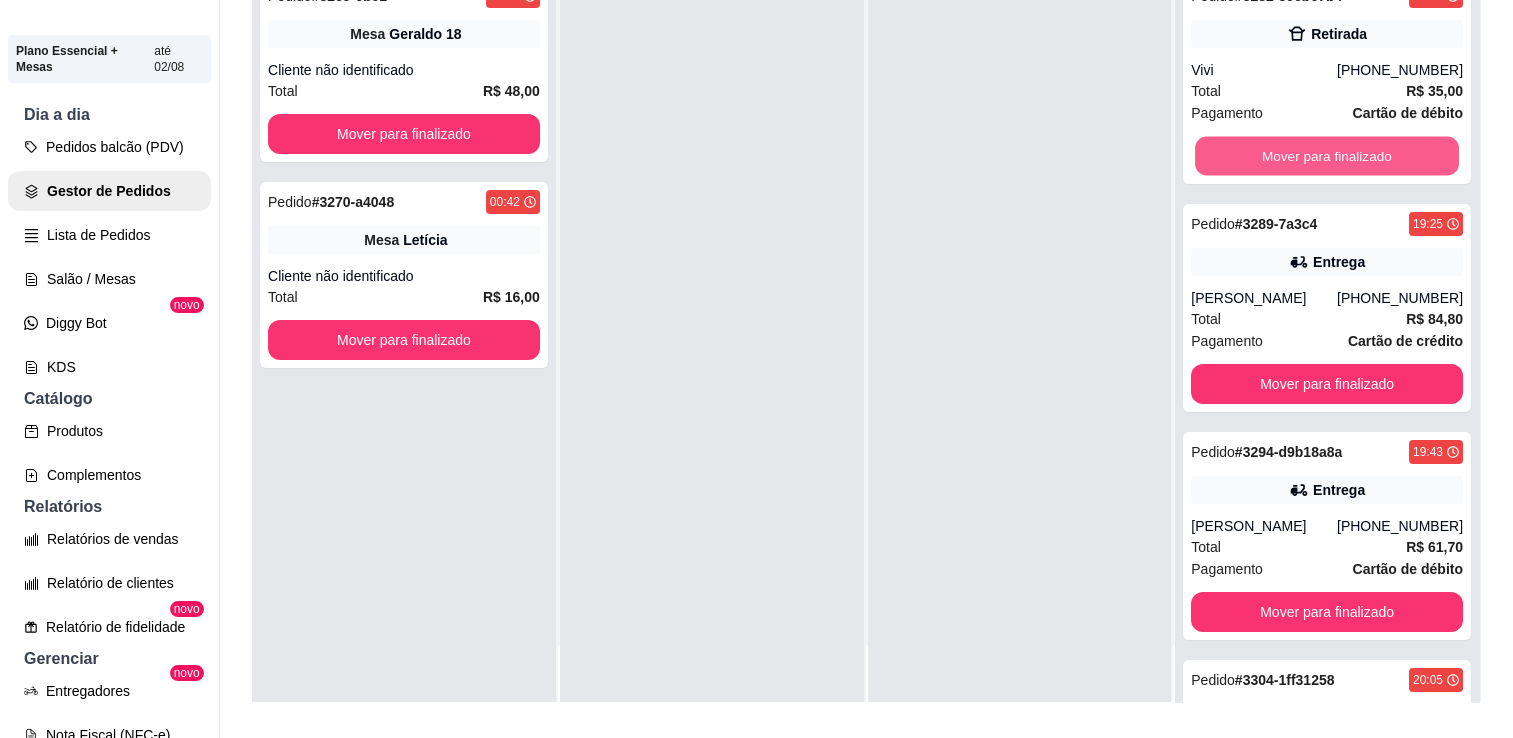 click on "Mover para finalizado" at bounding box center [1327, 156] 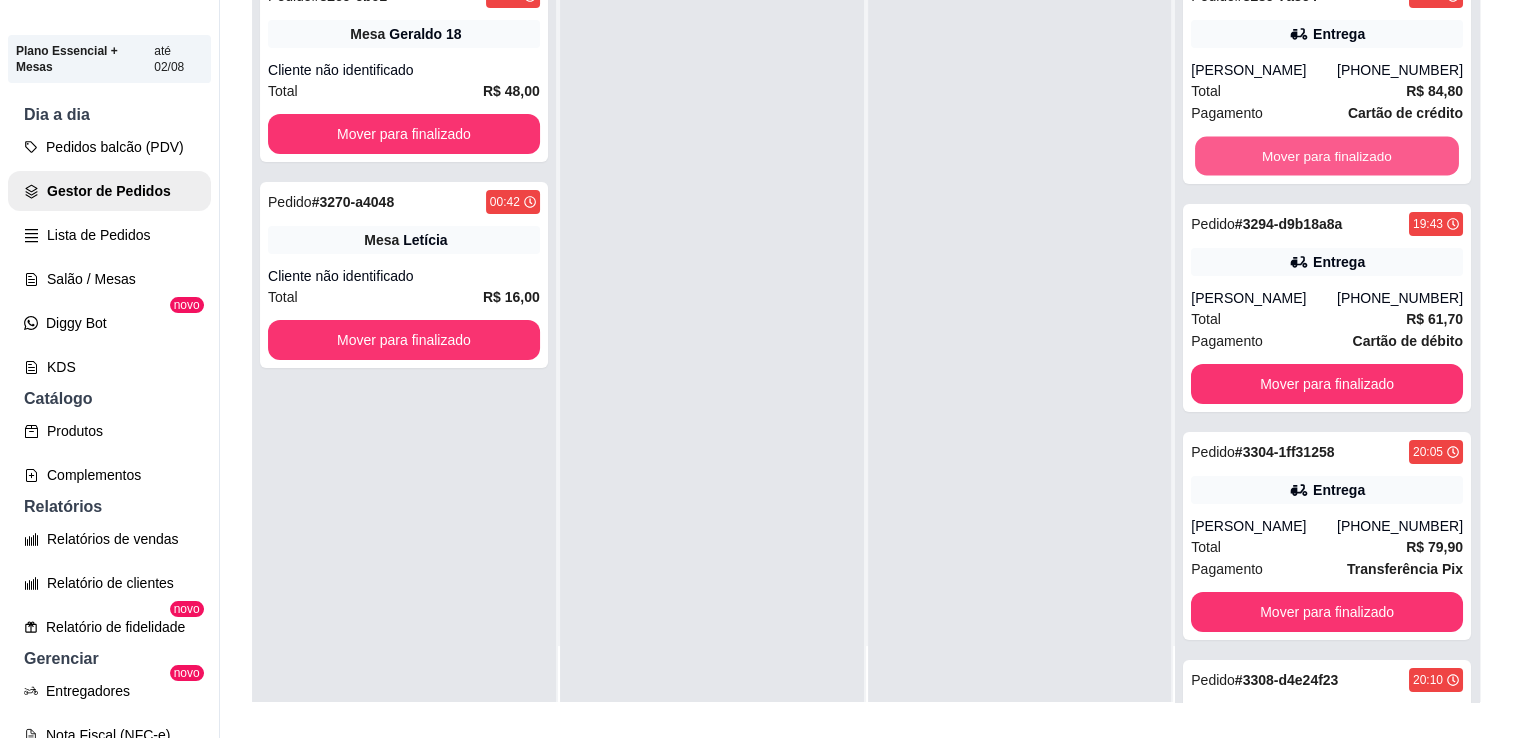 click on "Mover para finalizado" at bounding box center (1327, 156) 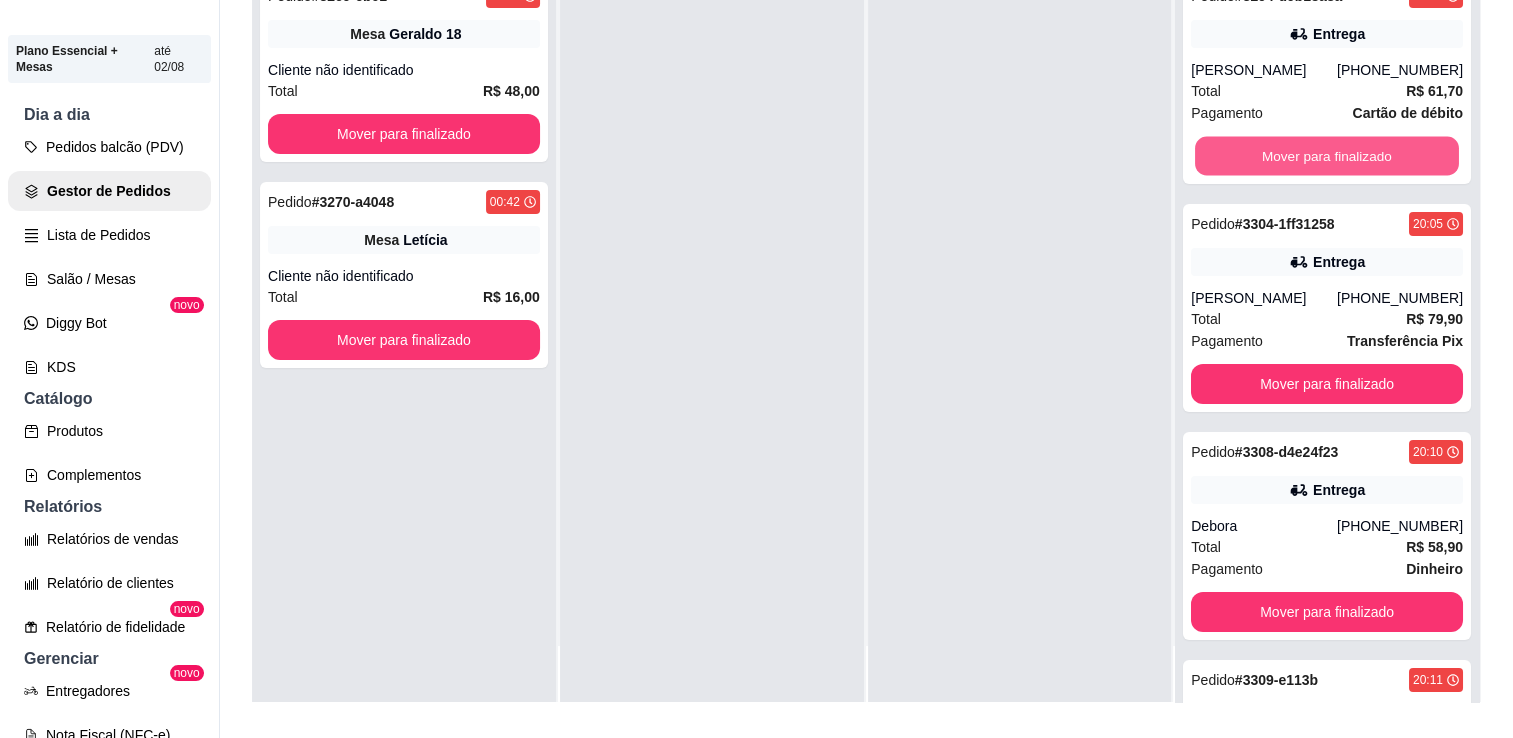 click on "Mover para finalizado" at bounding box center [1327, 156] 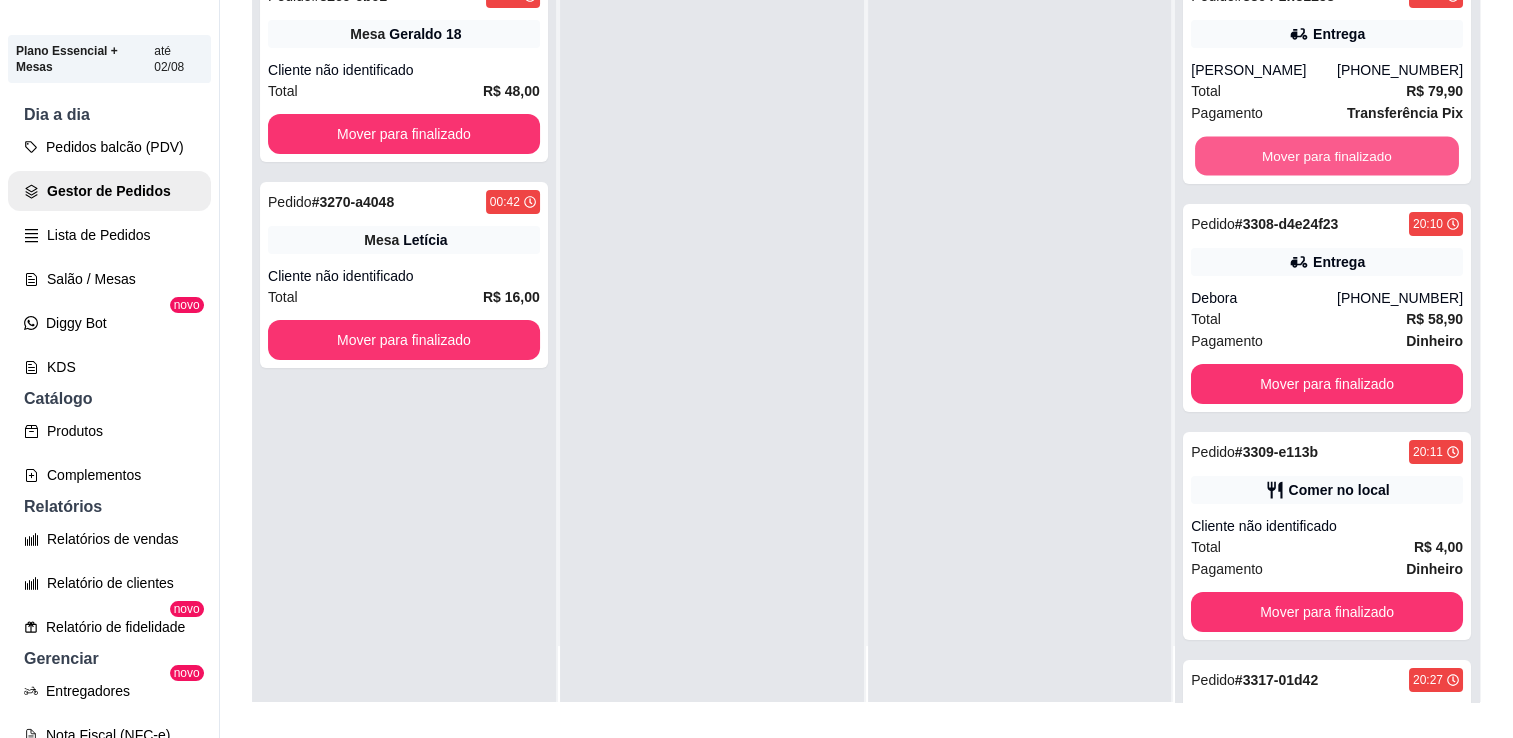 click on "Mover para finalizado" at bounding box center (1327, 156) 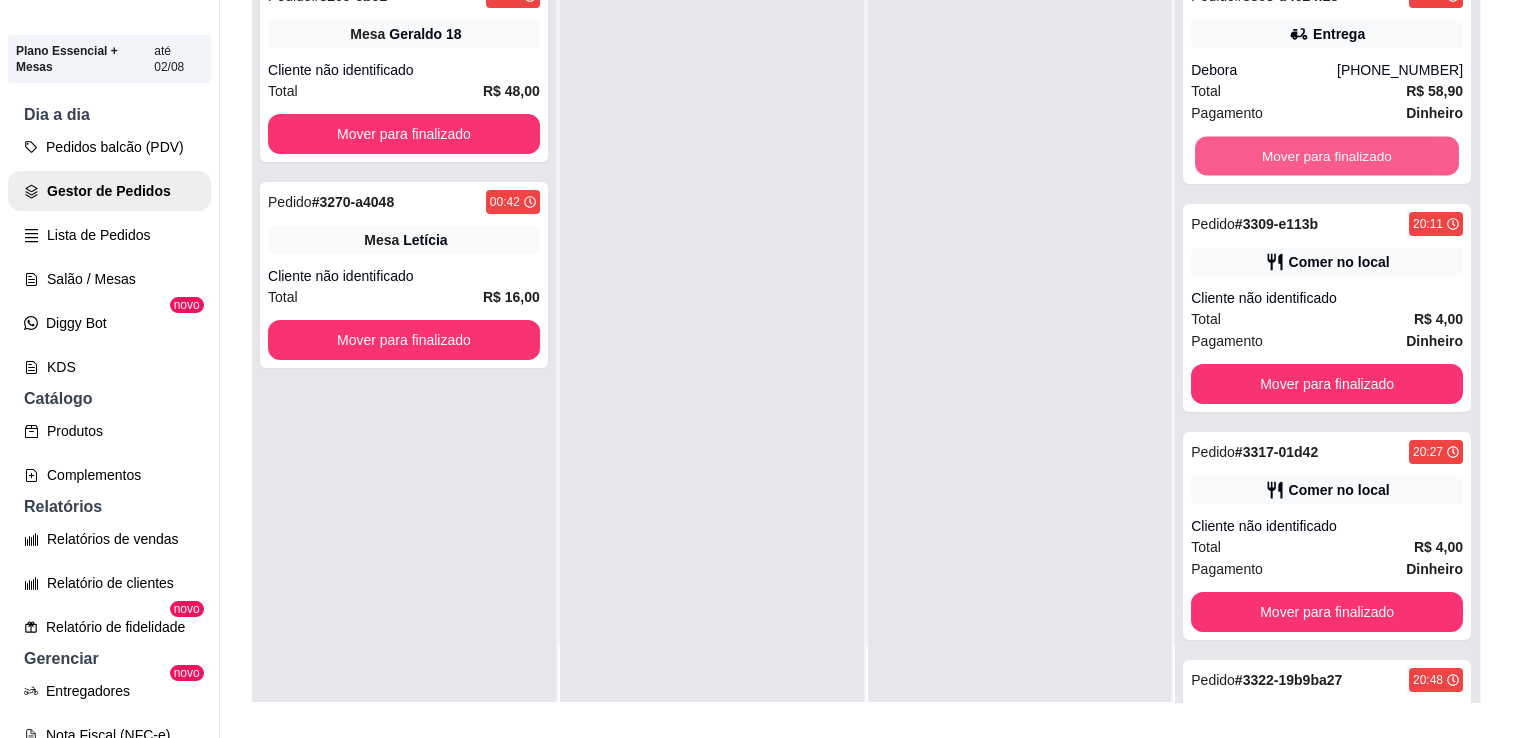 click on "Mover para finalizado" at bounding box center (1327, 156) 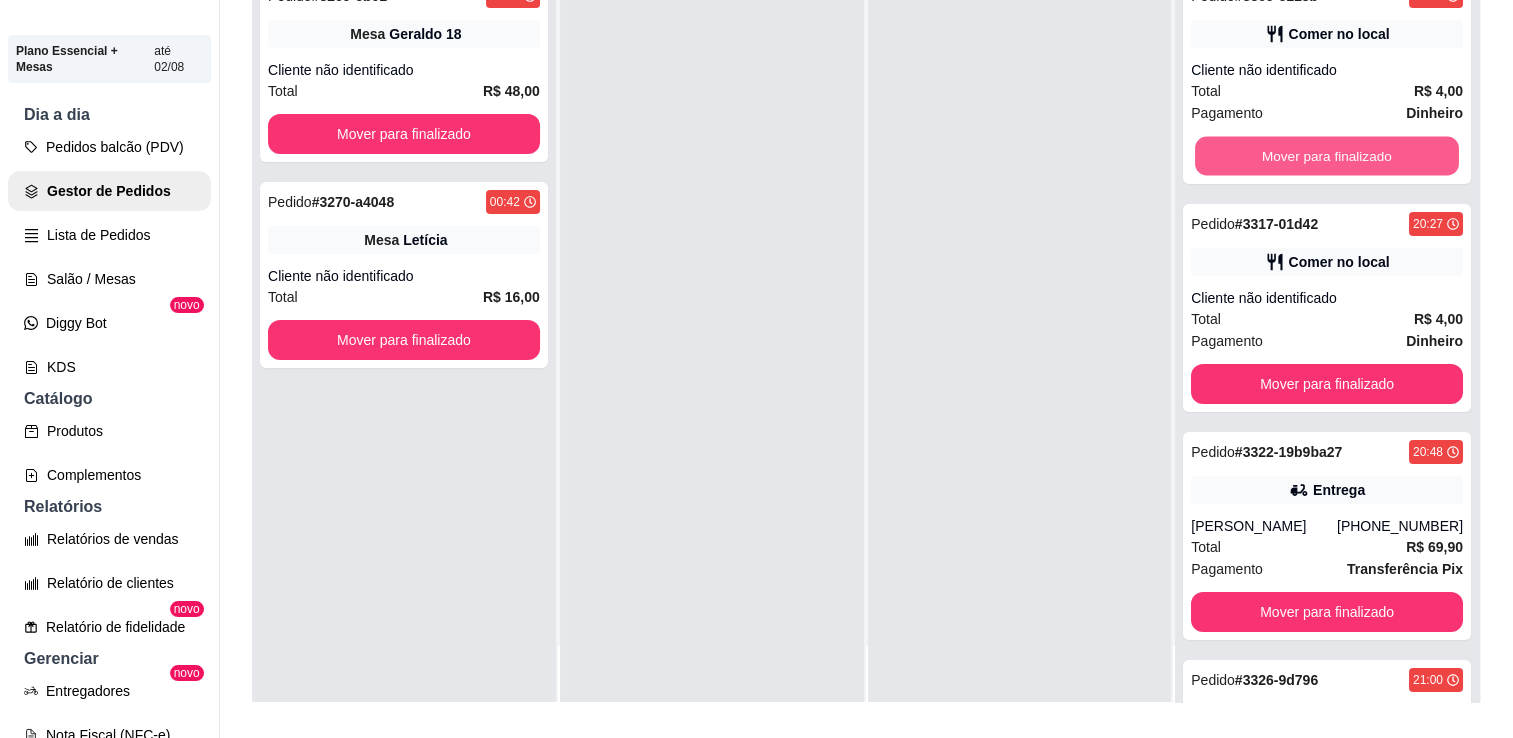 click on "Mover para finalizado" at bounding box center [1327, 156] 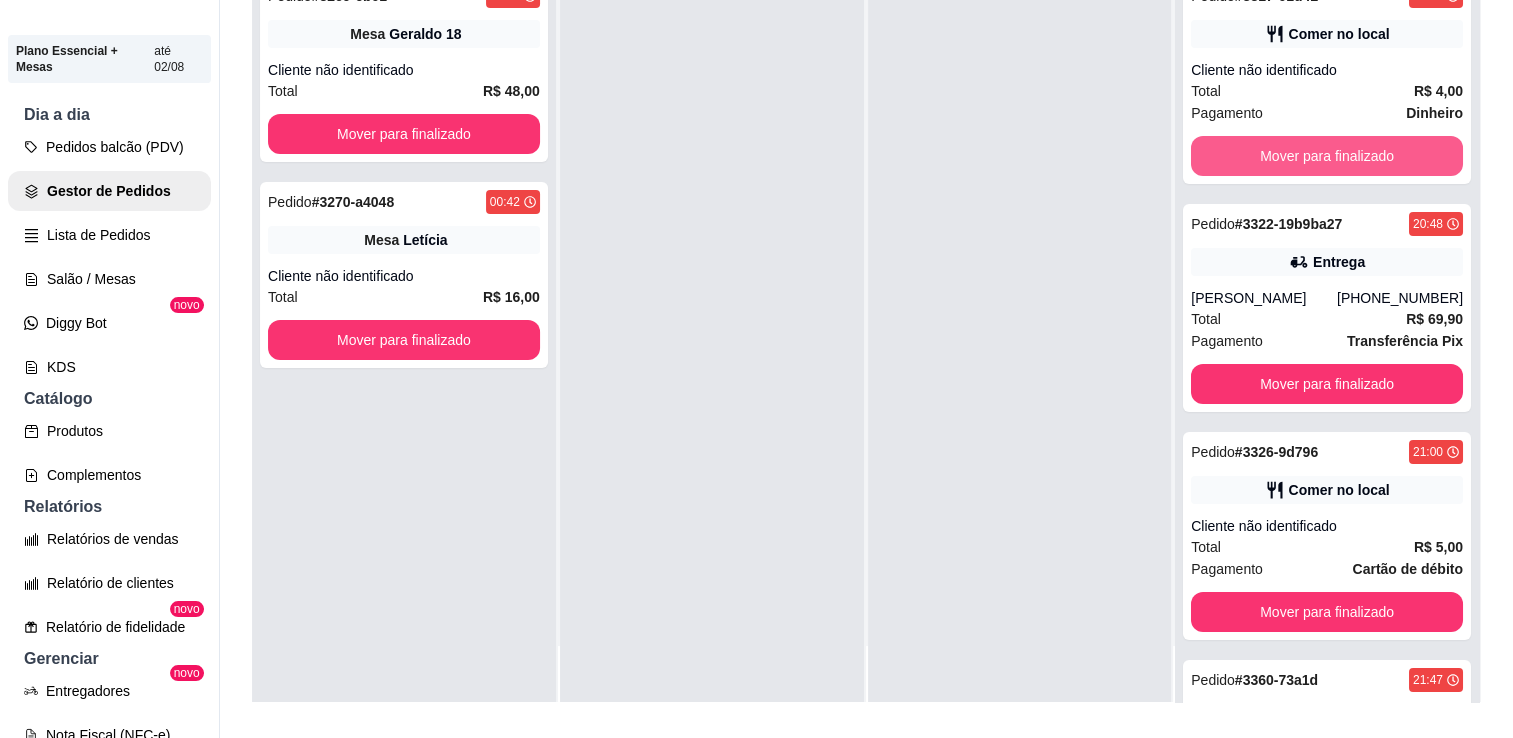click on "Mover para finalizado" at bounding box center [1327, 156] 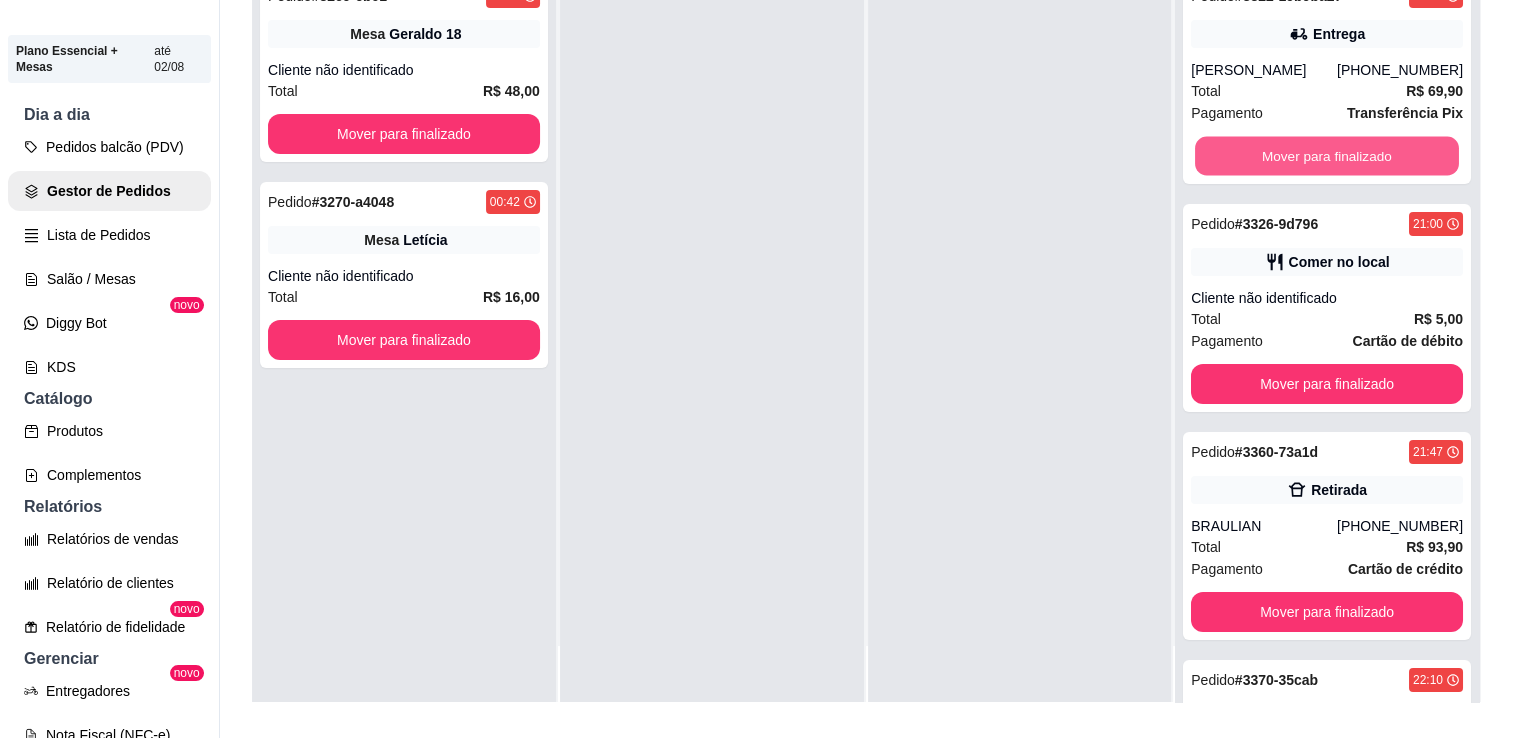 click on "Mover para finalizado" at bounding box center [1327, 156] 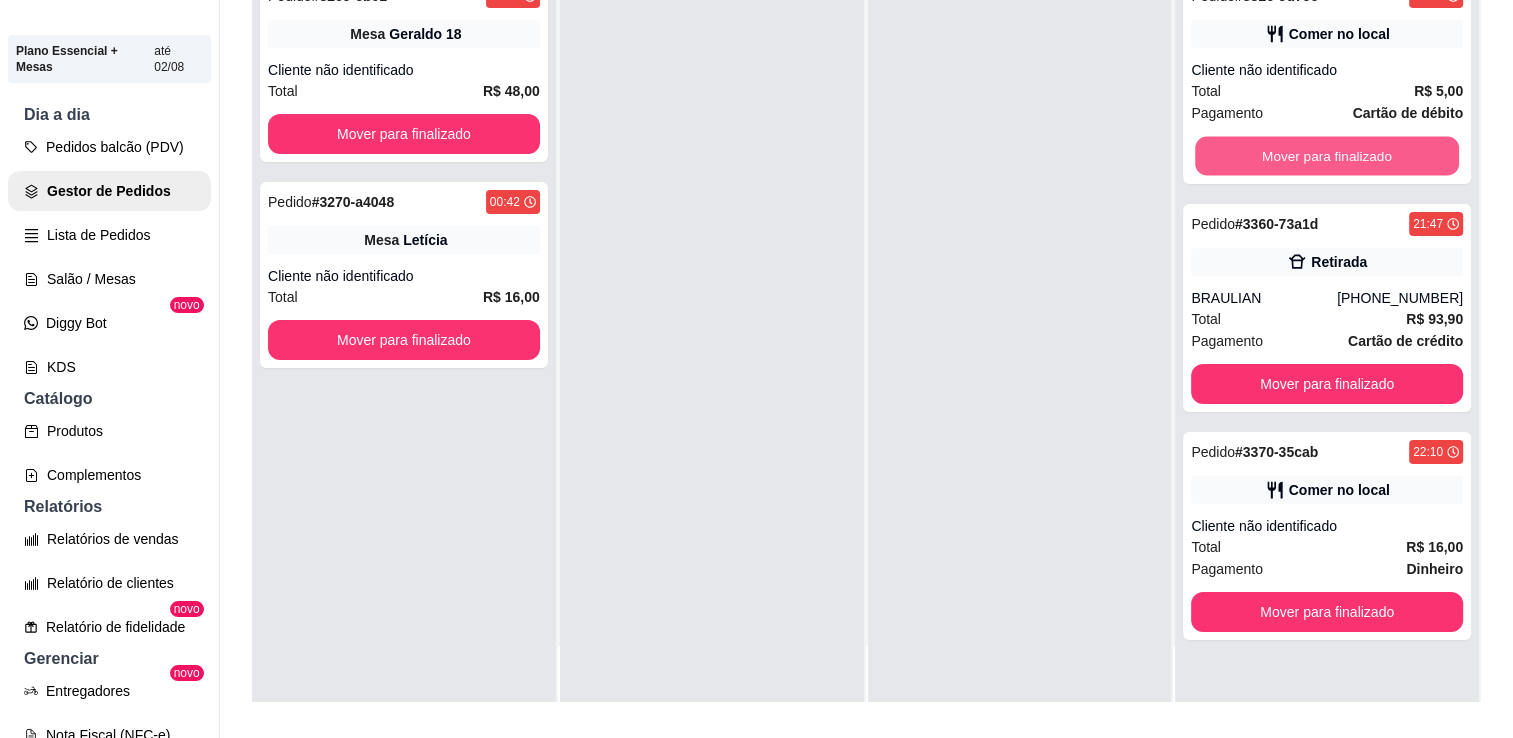 click on "Mover para finalizado" at bounding box center (1327, 156) 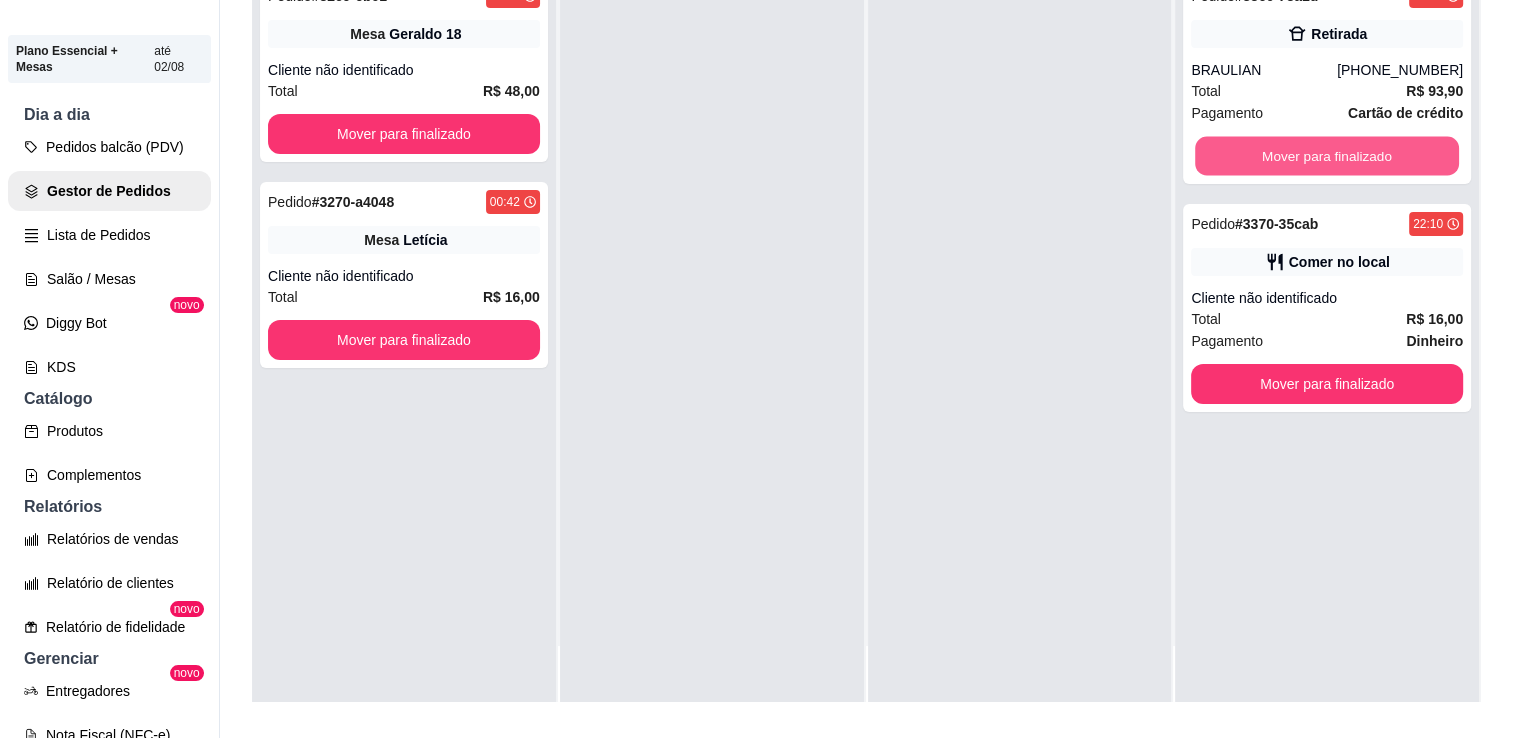 click on "Mover para finalizado" at bounding box center (1327, 156) 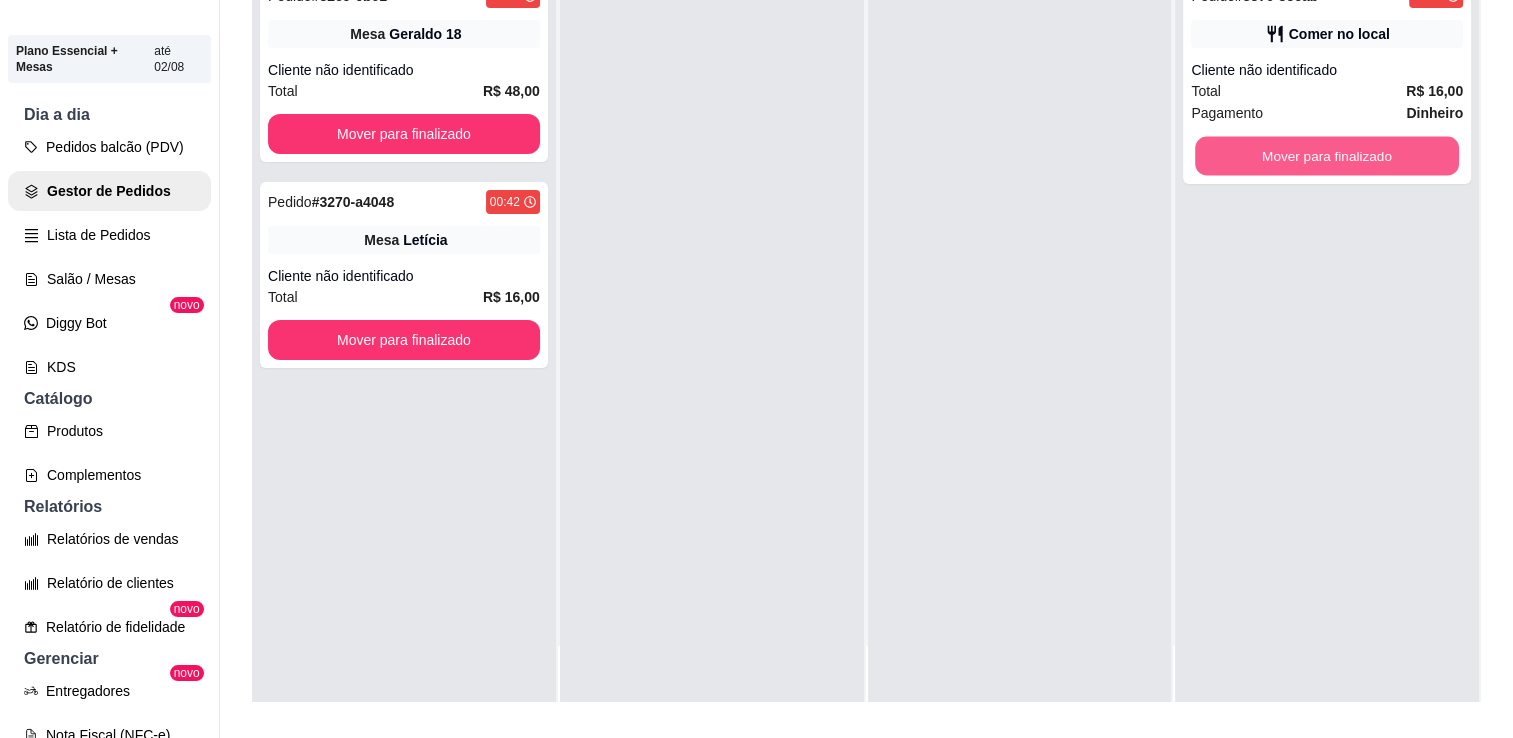 click on "Mover para finalizado" at bounding box center [1327, 156] 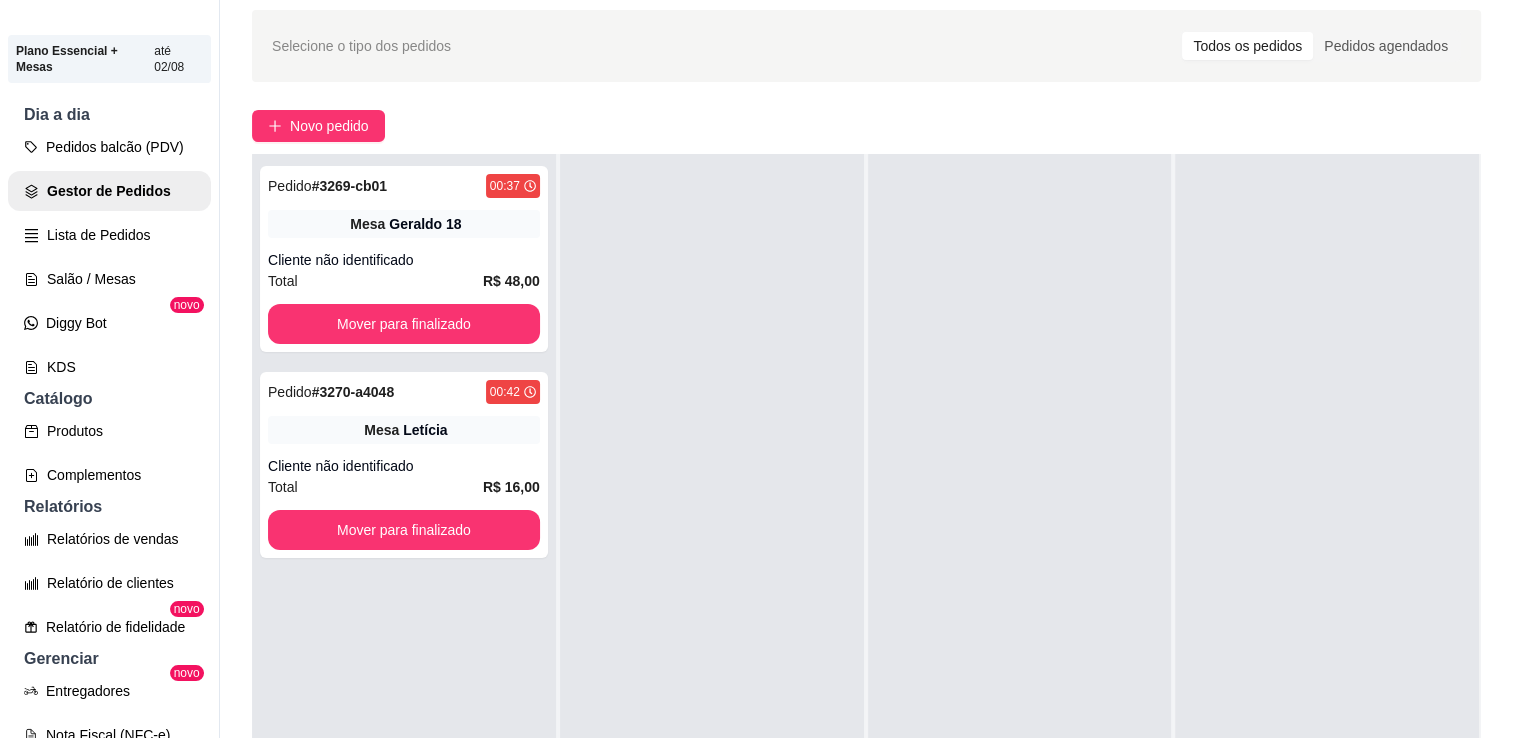 scroll, scrollTop: 42, scrollLeft: 0, axis: vertical 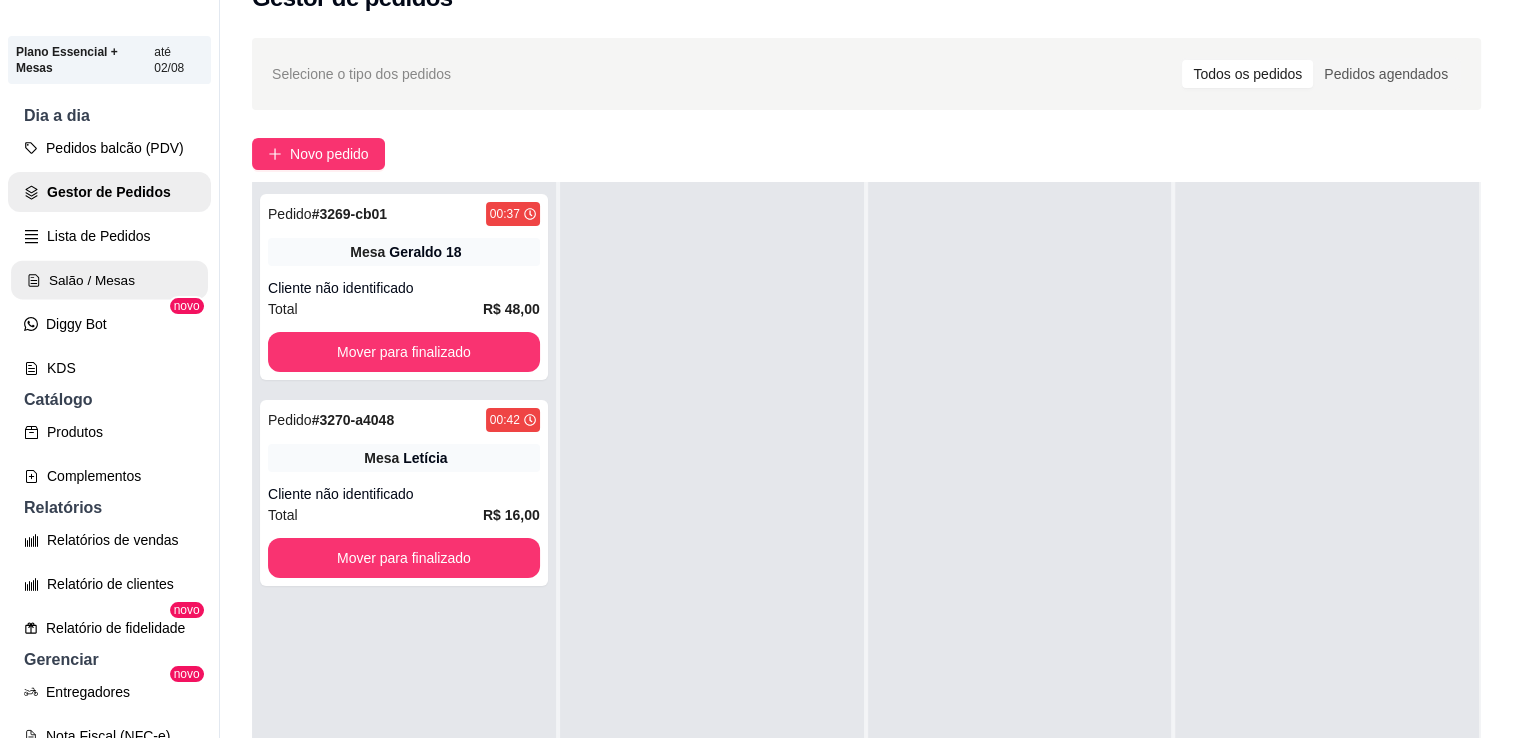 click on "Salão / Mesas" at bounding box center [109, 280] 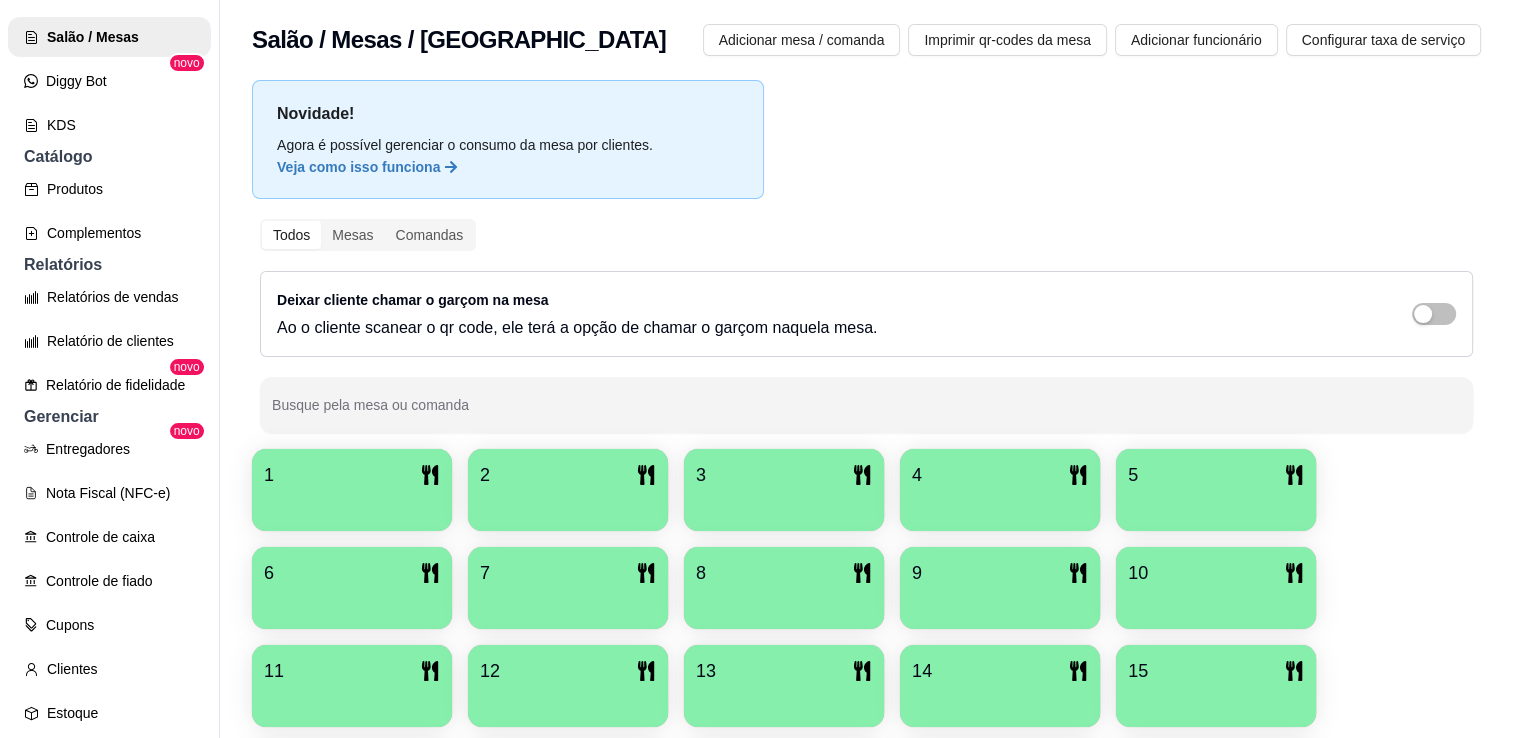 scroll, scrollTop: 400, scrollLeft: 0, axis: vertical 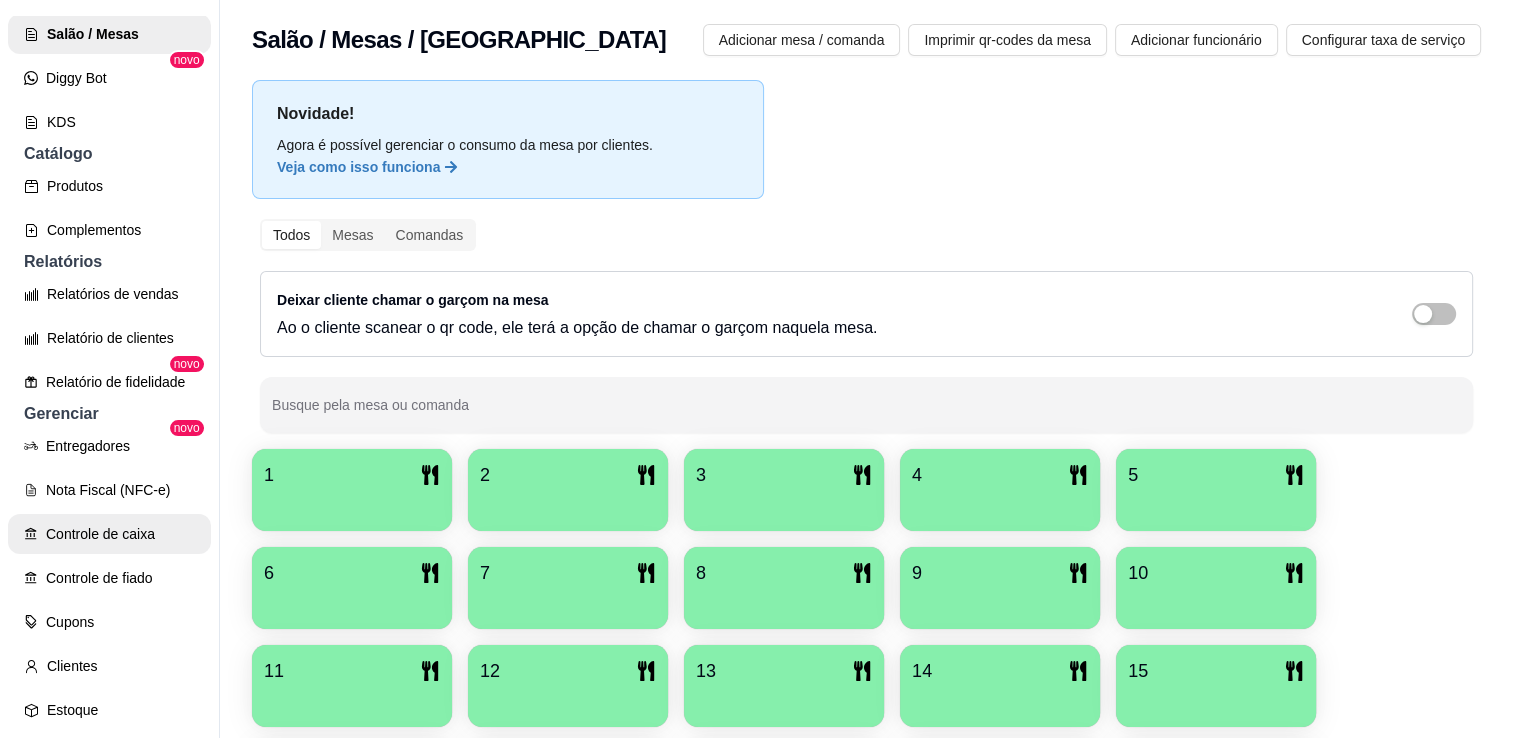 click on "Controle de caixa" at bounding box center [109, 534] 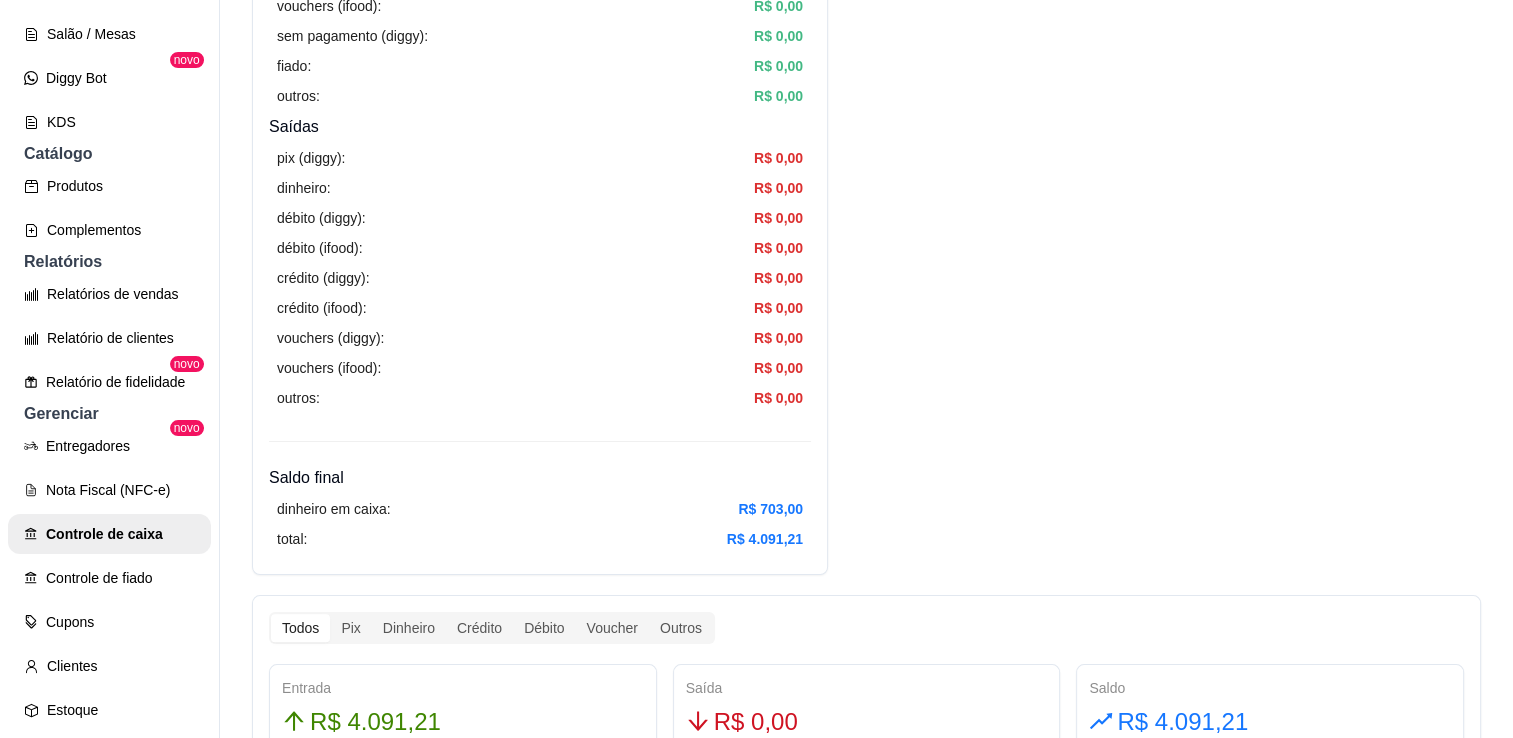 scroll, scrollTop: 600, scrollLeft: 0, axis: vertical 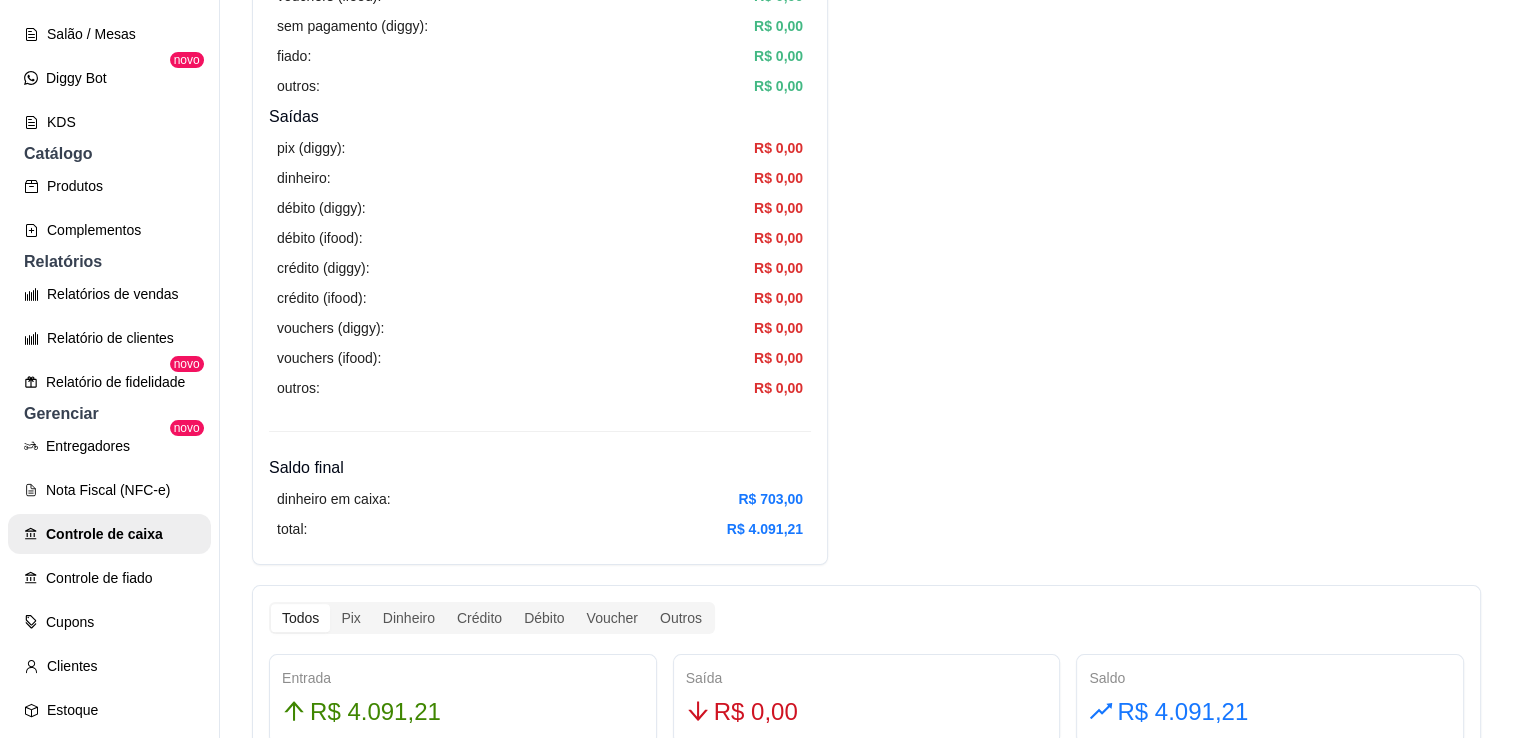 click on "Resumo Adicionar entrada/saída Data de abertura: 20 de jul de 2025 às 18:00 Saldo inícial Dinheiro: R$ 500,00 Entradas pix (diggy): R$ 916,50 pix online (diggy): R$ 0,00 pix online (iFood) R$ 0,00 débito (diggy): R$ 934,21 débito (ifood): R$ 0,00 crédito (diggy): R$ 2.037,50 crédito (ifood): R$ 0,00 dinheiro: R$ 203,00 vouchers (diggy): R$ 0,00 vouchers (ifood): R$ 0,00 sem pagamento (diggy): R$ 0,00 fiado: R$ 0,00 outros: R$ 0,00 Saídas pix (diggy): R$ 0,00 dinheiro: R$ 0,00 débito (diggy): R$ 0,00 débito (ifood): R$ 0,00 crédito (diggy): R$ 0,00 crédito (ifood): R$ 0,00 vouchers (diggy): R$ 0,00 vouchers (ifood): R$ 0,00 outros: R$ 0,00 Saldo final dinheiro em caixa: R$ 703,00 total: R$ 4.091,21 Todos Pix Dinheiro Crédito Débito Voucher Outros Entrada R$ 4.091,21 Saída R$ 0,00 Saldo R$ 4.091,21 Tipo de pagamento Data - Hora Entrada ou Saída Descrição Valor Descrição Transferência Pix 20 de jul de 2025 às 18:07 Entrada Pedido #3271-5195f R$ 50,90 Entrada 1" at bounding box center (866, 1008) 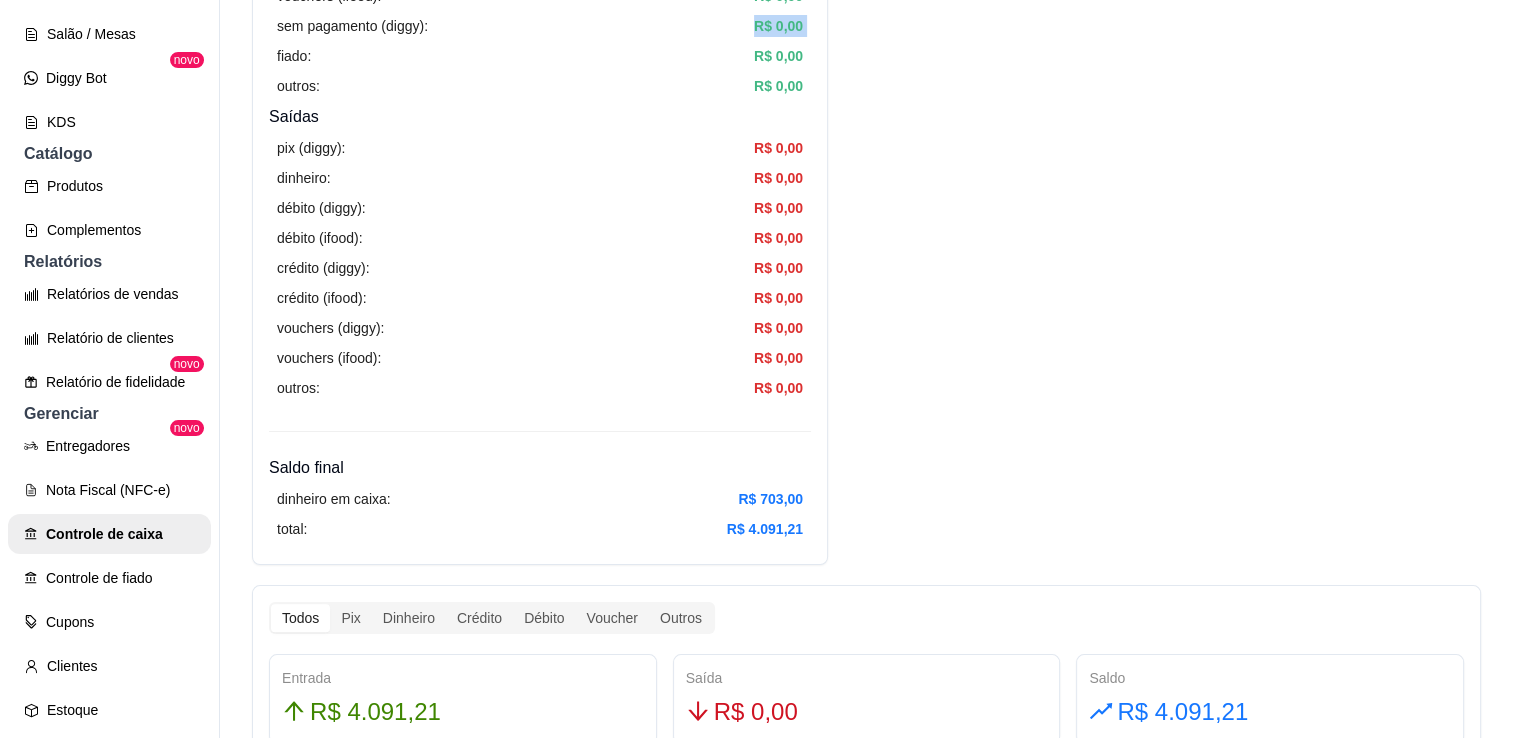 click on "Resumo Adicionar entrada/saída Data de abertura: 20 de jul de 2025 às 18:00 Saldo inícial Dinheiro: R$ 500,00 Entradas pix (diggy): R$ 916,50 pix online (diggy): R$ 0,00 pix online (iFood) R$ 0,00 débito (diggy): R$ 934,21 débito (ifood): R$ 0,00 crédito (diggy): R$ 2.037,50 crédito (ifood): R$ 0,00 dinheiro: R$ 203,00 vouchers (diggy): R$ 0,00 vouchers (ifood): R$ 0,00 sem pagamento (diggy): R$ 0,00 fiado: R$ 0,00 outros: R$ 0,00 Saídas pix (diggy): R$ 0,00 dinheiro: R$ 0,00 débito (diggy): R$ 0,00 débito (ifood): R$ 0,00 crédito (diggy): R$ 0,00 crédito (ifood): R$ 0,00 vouchers (diggy): R$ 0,00 vouchers (ifood): R$ 0,00 outros: R$ 0,00 Saldo final dinheiro em caixa: R$ 703,00 total: R$ 4.091,21 Todos Pix Dinheiro Crédito Débito Voucher Outros Entrada R$ 4.091,21 Saída R$ 0,00 Saldo R$ 4.091,21 Tipo de pagamento Data - Hora Entrada ou Saída Descrição Valor Descrição Transferência Pix 20 de jul de 2025 às 18:07 Entrada Pedido #3271-5195f R$ 50,90 Entrada 1" at bounding box center [866, 1008] 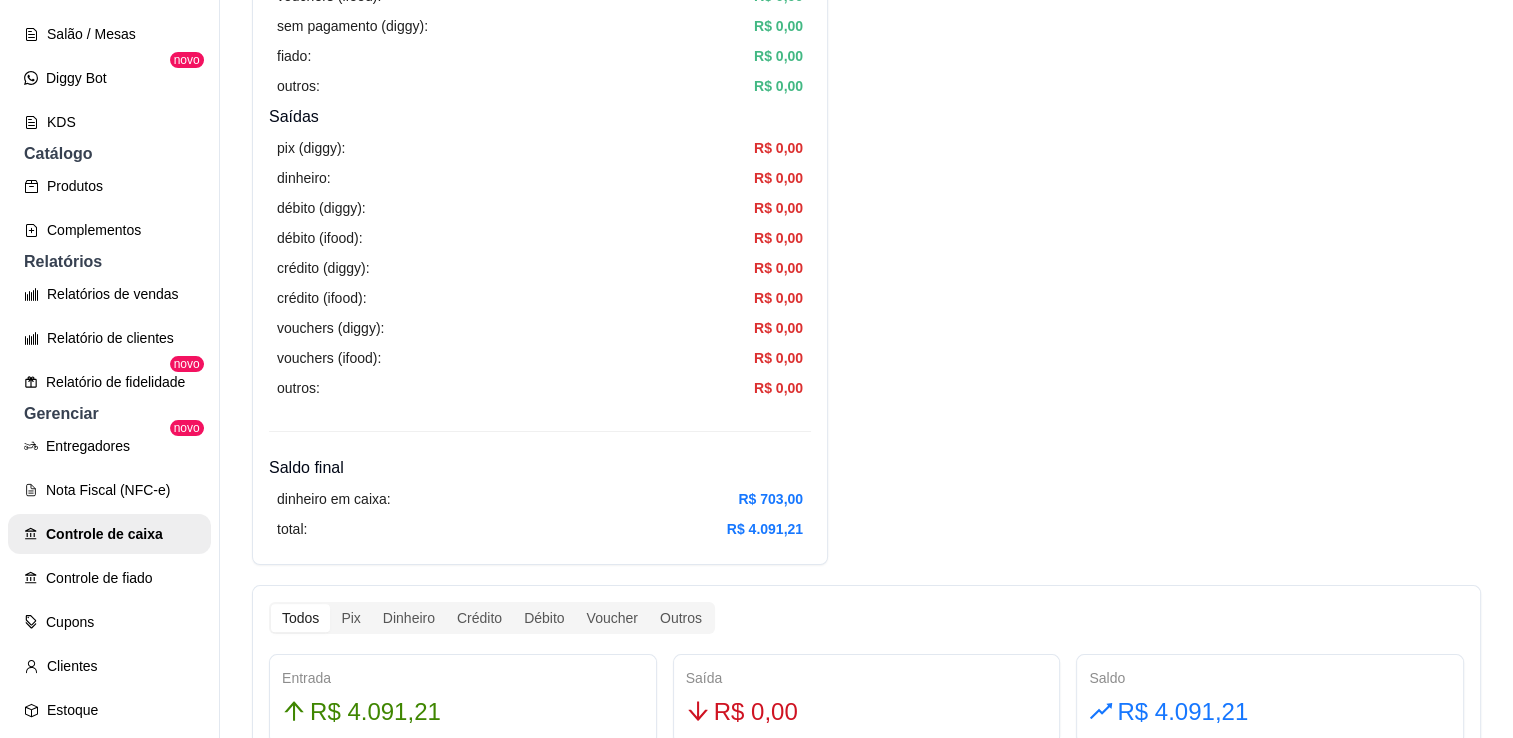 click on "Resumo Adicionar entrada/saída Data de abertura: 20 de jul de 2025 às 18:00 Saldo inícial Dinheiro: R$ 500,00 Entradas pix (diggy): R$ 916,50 pix online (diggy): R$ 0,00 pix online (iFood) R$ 0,00 débito (diggy): R$ 934,21 débito (ifood): R$ 0,00 crédito (diggy): R$ 2.037,50 crédito (ifood): R$ 0,00 dinheiro: R$ 203,00 vouchers (diggy): R$ 0,00 vouchers (ifood): R$ 0,00 sem pagamento (diggy): R$ 0,00 fiado: R$ 0,00 outros: R$ 0,00 Saídas pix (diggy): R$ 0,00 dinheiro: R$ 0,00 débito (diggy): R$ 0,00 débito (ifood): R$ 0,00 crédito (diggy): R$ 0,00 crédito (ifood): R$ 0,00 vouchers (diggy): R$ 0,00 vouchers (ifood): R$ 0,00 outros: R$ 0,00 Saldo final dinheiro em caixa: R$ 703,00 total: R$ 4.091,21 Todos Pix Dinheiro Crédito Débito Voucher Outros Entrada R$ 4.091,21 Saída R$ 0,00 Saldo R$ 4.091,21 Tipo de pagamento Data - Hora Entrada ou Saída Descrição Valor Descrição Transferência Pix 20 de jul de 2025 às 18:07 Entrada Pedido #3271-5195f R$ 50,90 Entrada 1" at bounding box center (866, 1012) 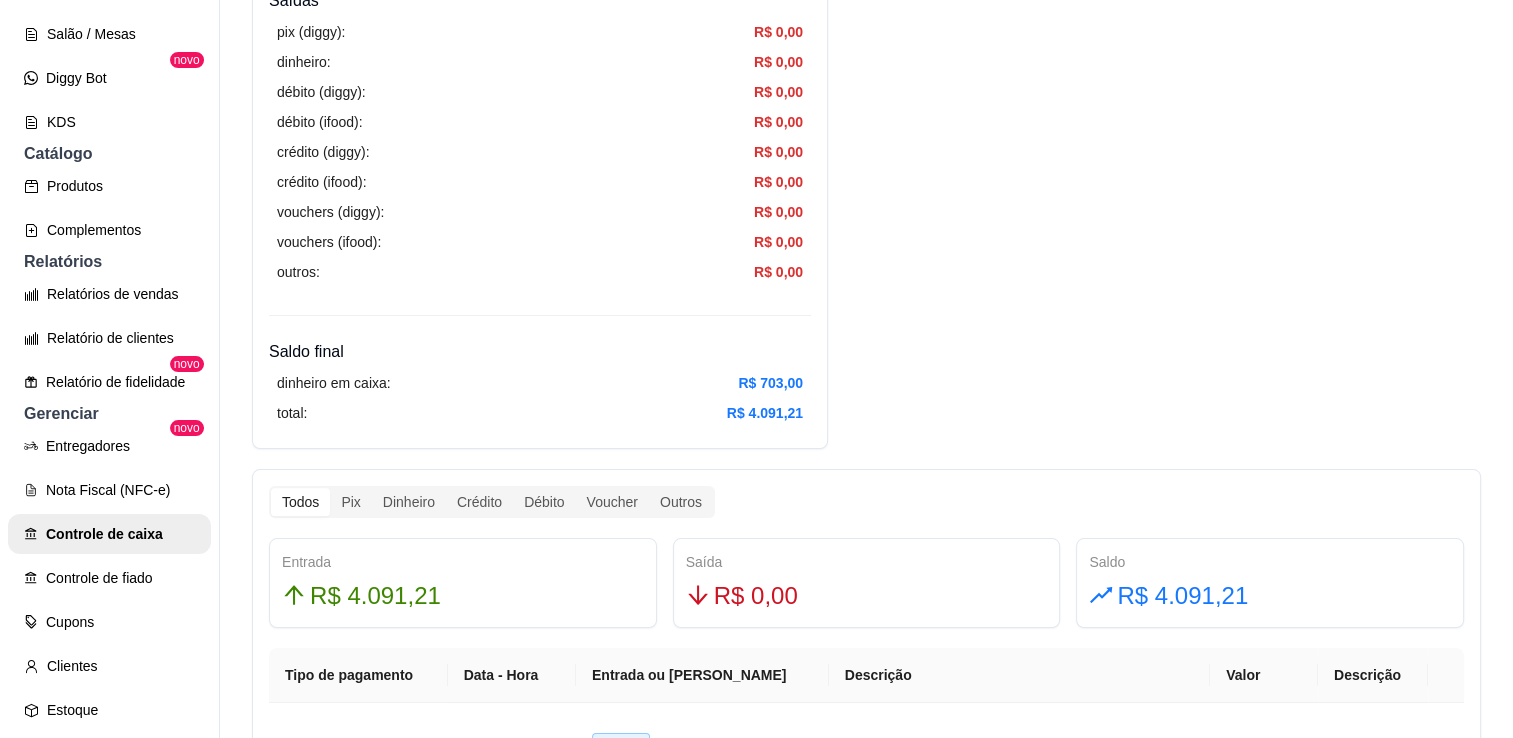 scroll, scrollTop: 611, scrollLeft: 0, axis: vertical 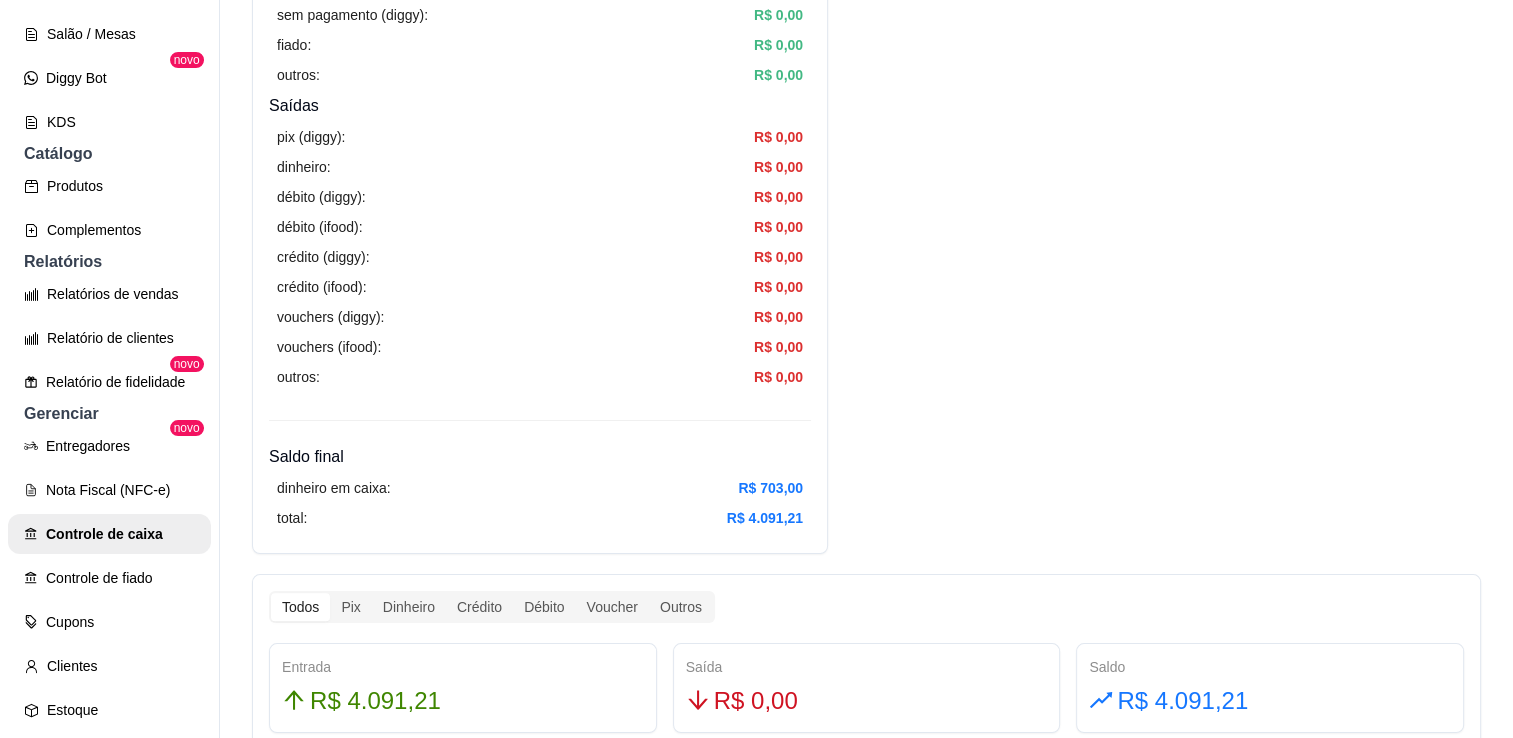 click on "Resumo Adicionar entrada/saída Data de abertura: 20 de jul de 2025 às 18:00 Saldo inícial Dinheiro: R$ 500,00 Entradas pix (diggy): R$ 916,50 pix online (diggy): R$ 0,00 pix online (iFood) R$ 0,00 débito (diggy): R$ 934,21 débito (ifood): R$ 0,00 crédito (diggy): R$ 2.037,50 crédito (ifood): R$ 0,00 dinheiro: R$ 203,00 vouchers (diggy): R$ 0,00 vouchers (ifood): R$ 0,00 sem pagamento (diggy): R$ 0,00 fiado: R$ 0,00 outros: R$ 0,00 Saídas pix (diggy): R$ 0,00 dinheiro: R$ 0,00 débito (diggy): R$ 0,00 débito (ifood): R$ 0,00 crédito (diggy): R$ 0,00 crédito (ifood): R$ 0,00 vouchers (diggy): R$ 0,00 vouchers (ifood): R$ 0,00 outros: R$ 0,00 Saldo final dinheiro em caixa: R$ 703,00 total: R$ 4.091,21 Todos Pix Dinheiro Crédito Débito Voucher Outros Entrada R$ 4.091,21 Saída R$ 0,00 Saldo R$ 4.091,21 Tipo de pagamento Data - Hora Entrada ou Saída Descrição Valor Descrição Transferência Pix 20 de jul de 2025 às 18:07 Entrada Pedido #3271-5195f R$ 50,90 Entrada 1" at bounding box center (866, 997) 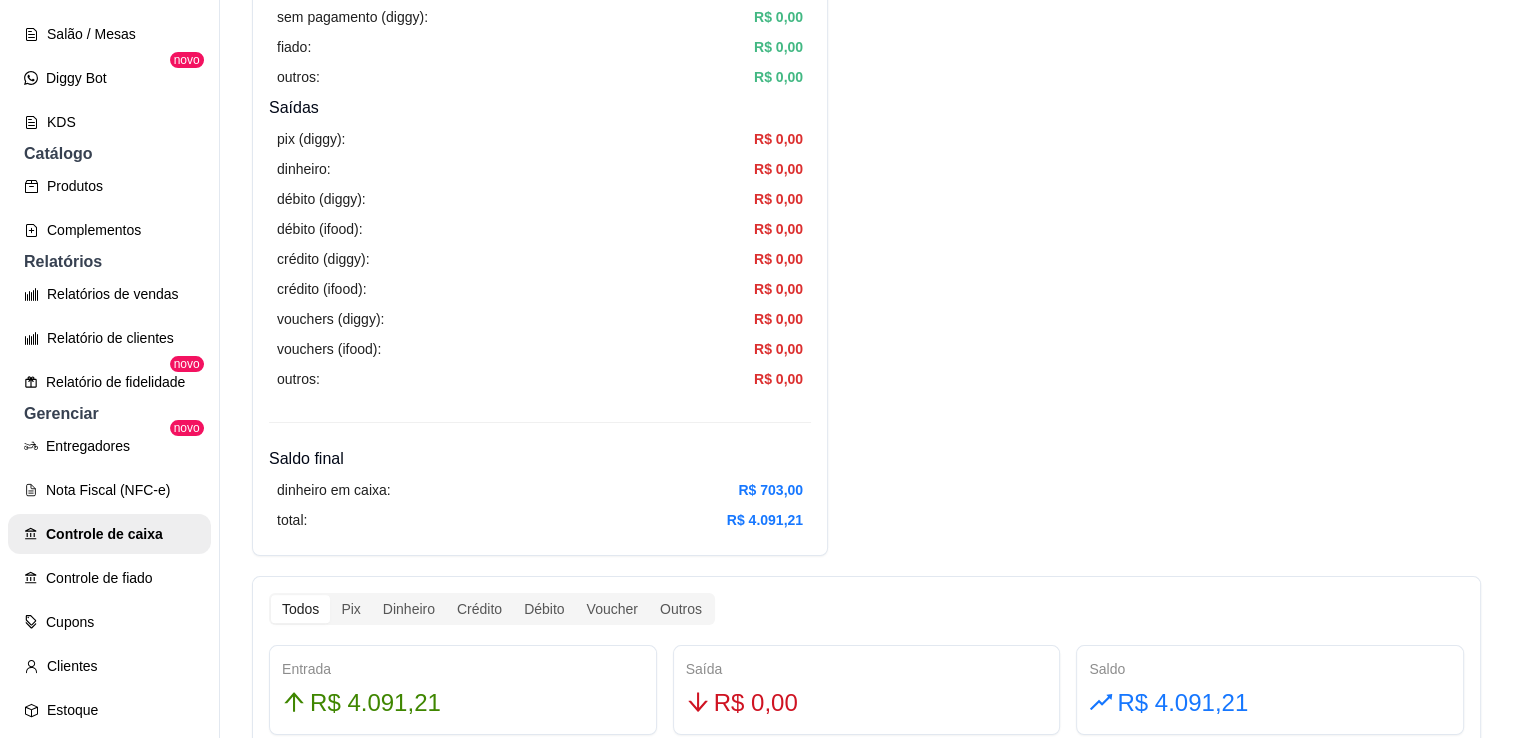 scroll, scrollTop: 0, scrollLeft: 0, axis: both 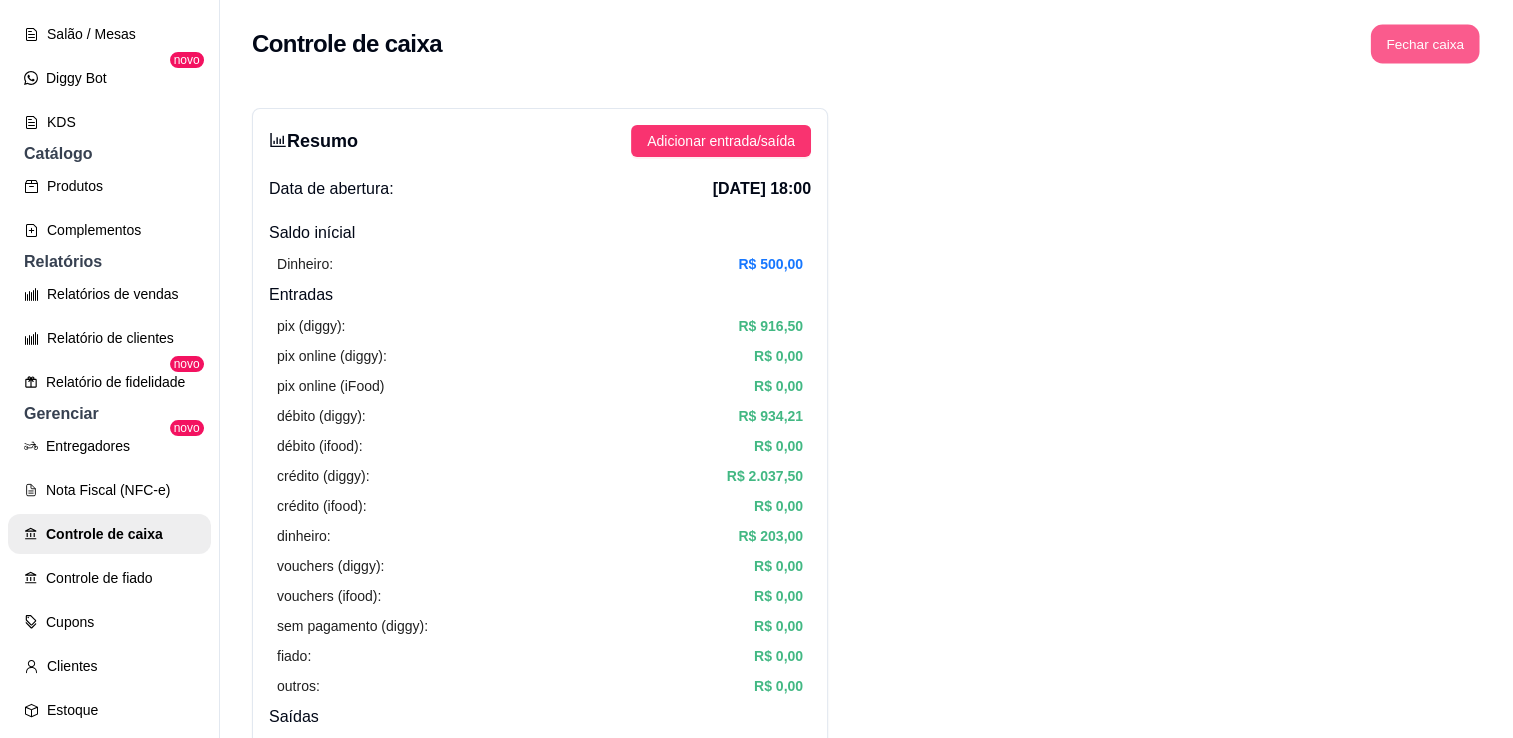 click on "Fechar caixa" at bounding box center [1425, 44] 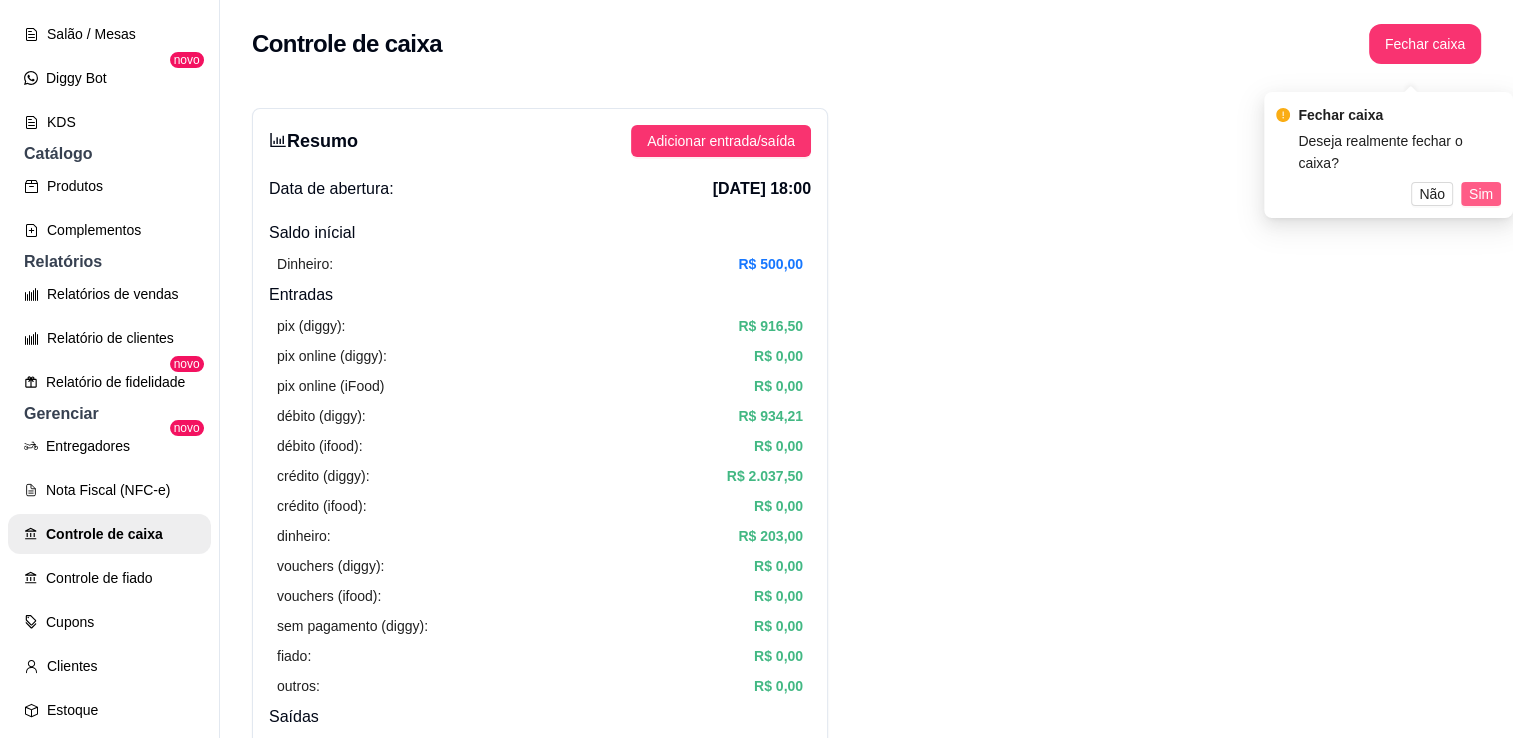 click on "Sim" at bounding box center (1481, 194) 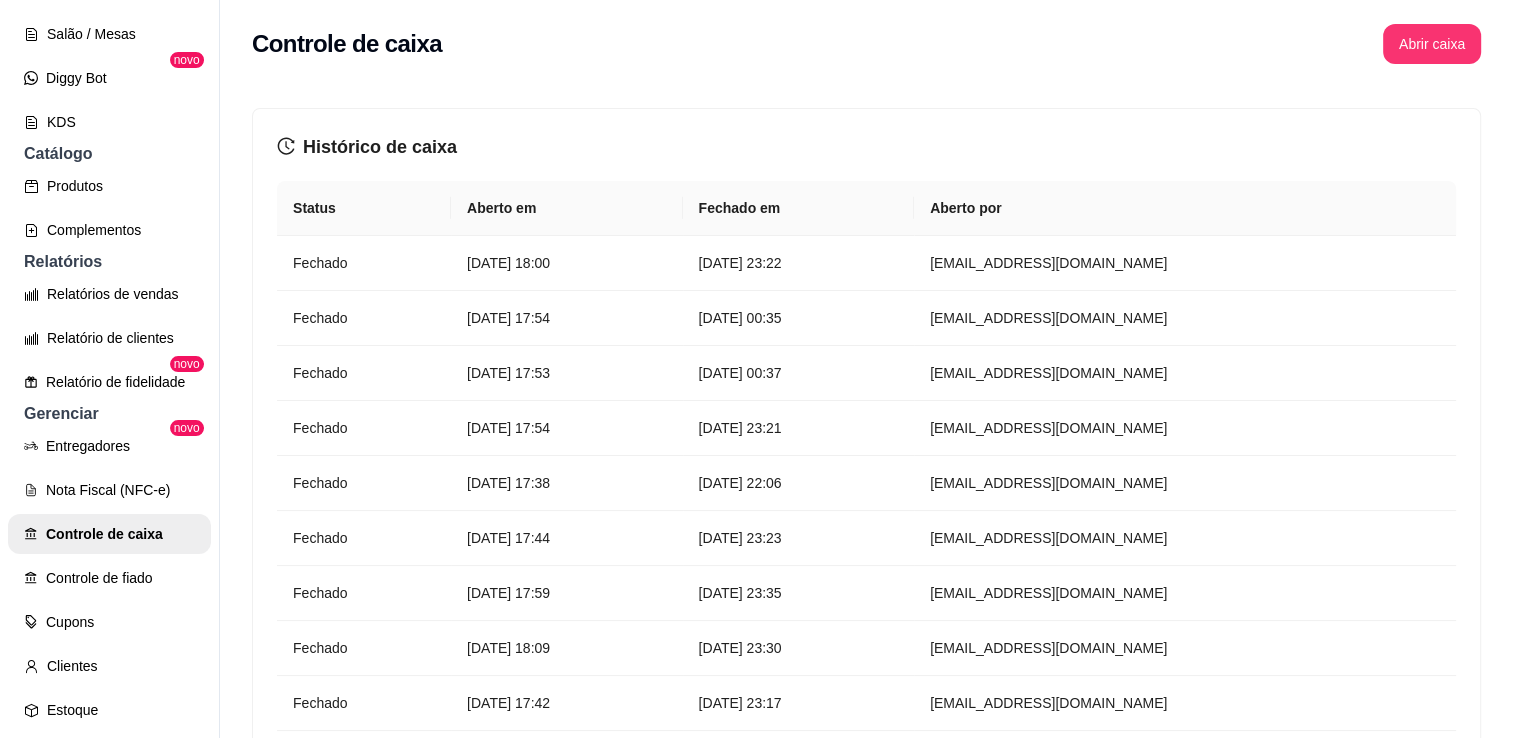 click on "P Pizzaria Atit ... Loja Aberta Loja Plano Essencial + Mesas até 02/08   Dia a dia Pedidos balcão (PDV) Gestor de Pedidos Lista de Pedidos Salão / Mesas Diggy Bot novo KDS Catálogo Produtos Complementos Relatórios Relatórios de vendas Relatório de clientes Relatório de fidelidade novo Gerenciar Entregadores novo Nota Fiscal (NFC-e) Controle de caixa Controle de fiado Cupons Clientes Estoque Configurações Diggy Planos Precisa de ajuda? Sair" at bounding box center [109, 385] 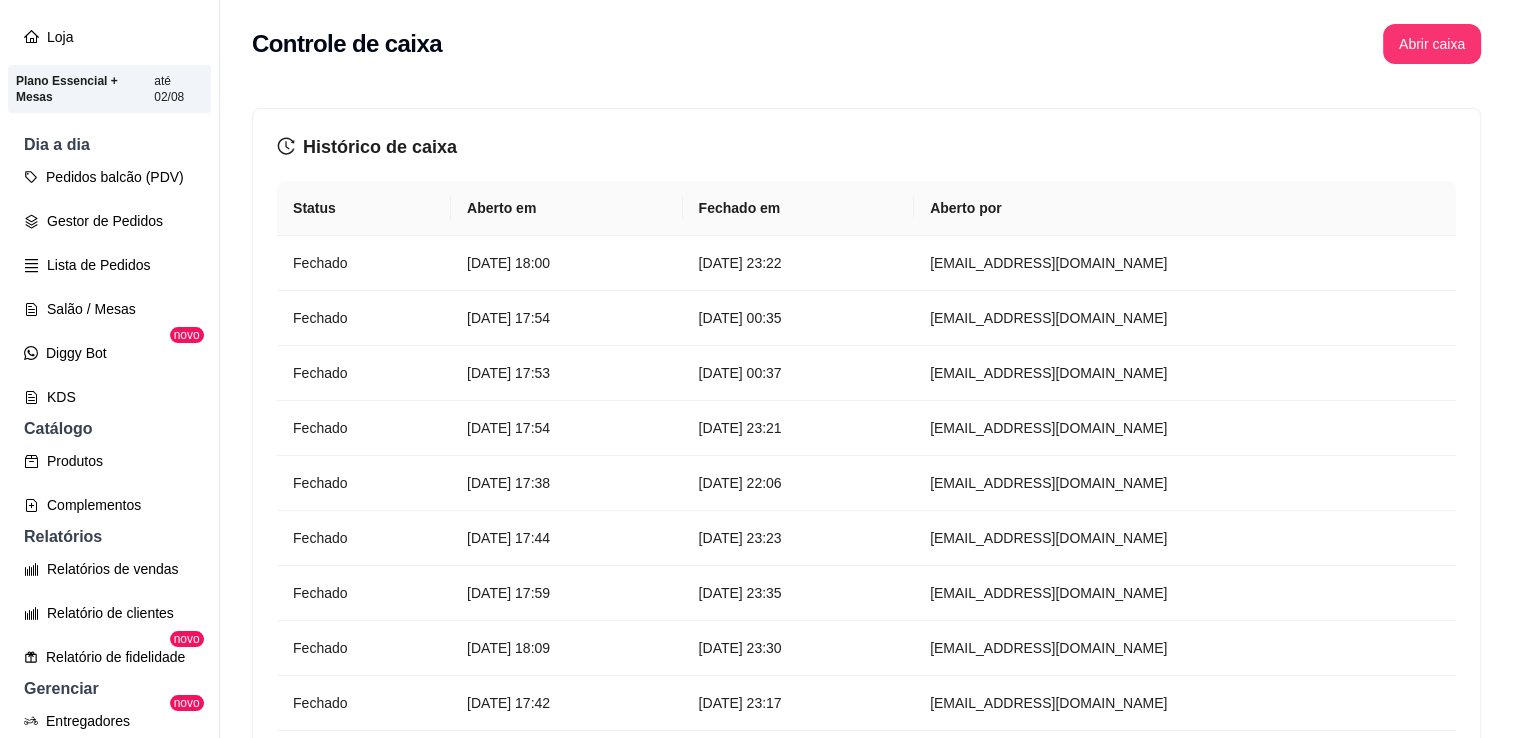 scroll, scrollTop: 93, scrollLeft: 0, axis: vertical 